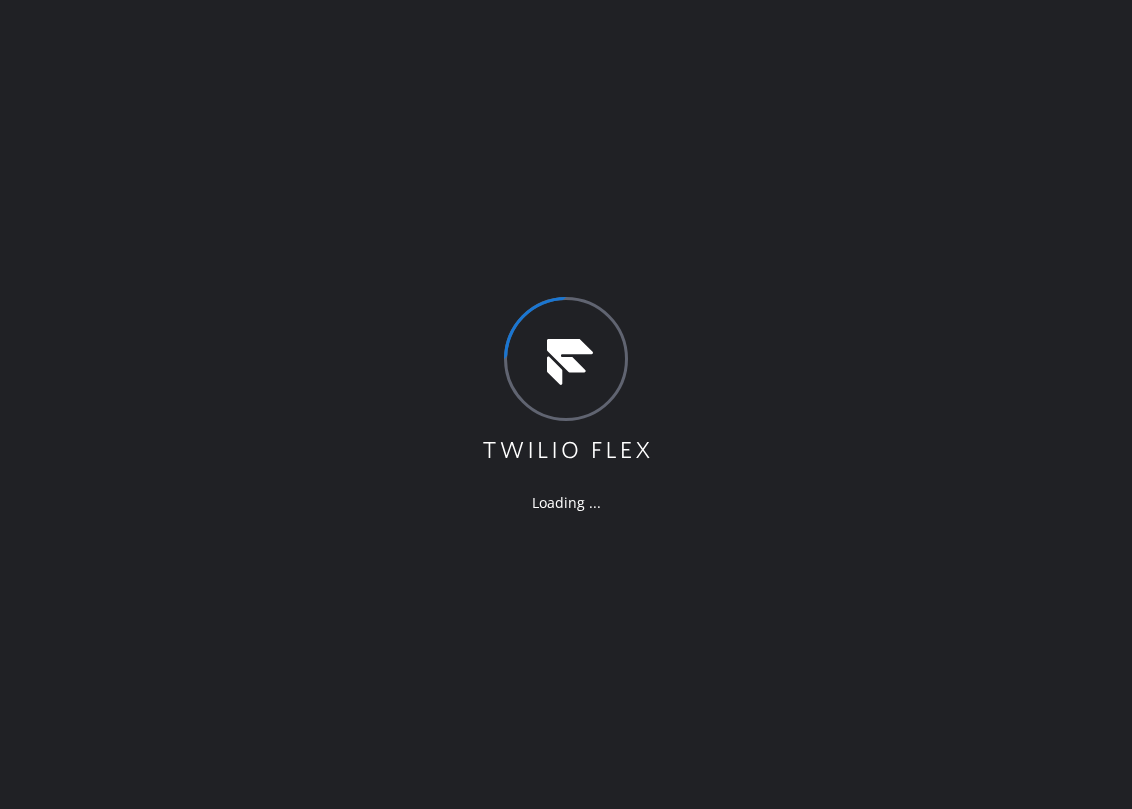 scroll, scrollTop: 0, scrollLeft: 0, axis: both 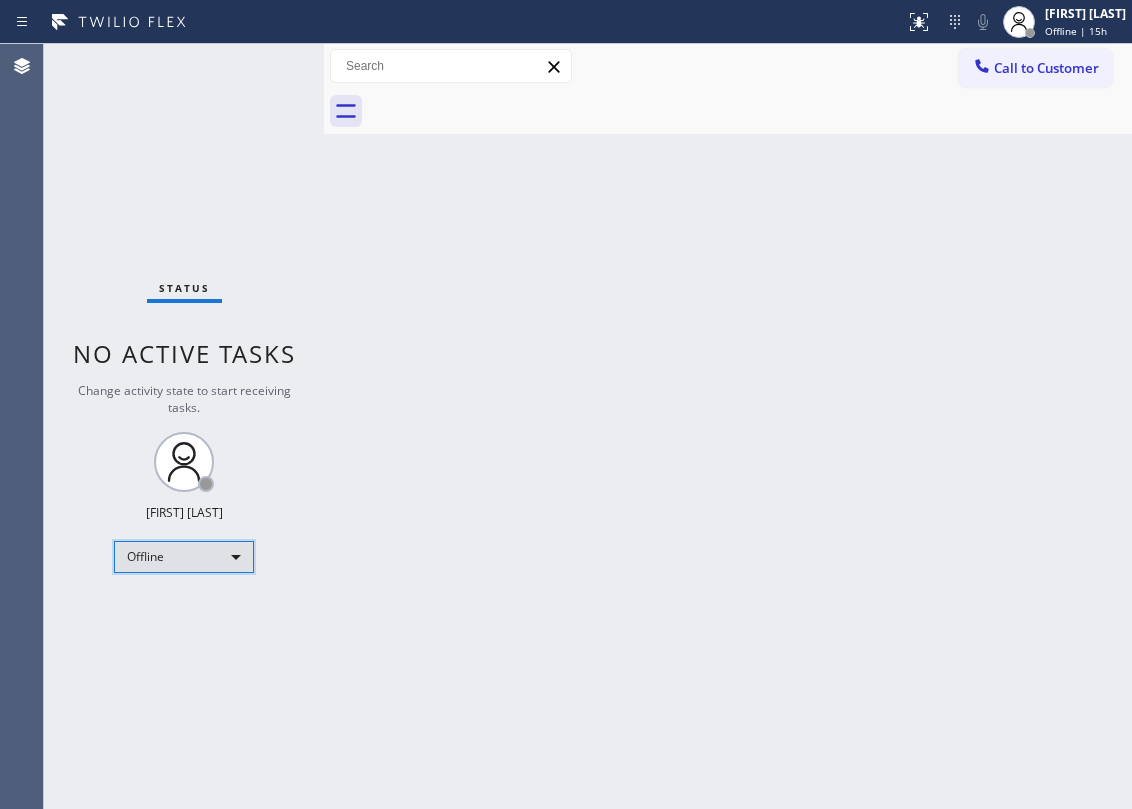 click on "Offline" at bounding box center [184, 557] 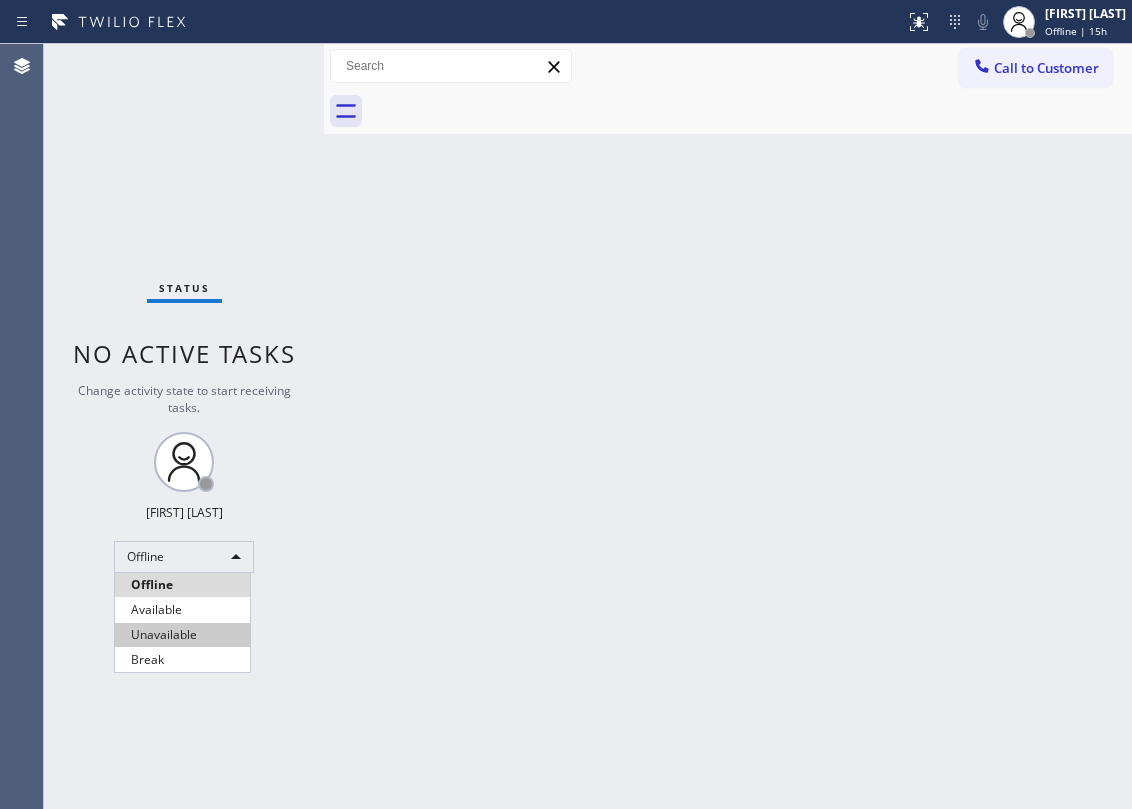 click on "Unavailable" at bounding box center (182, 635) 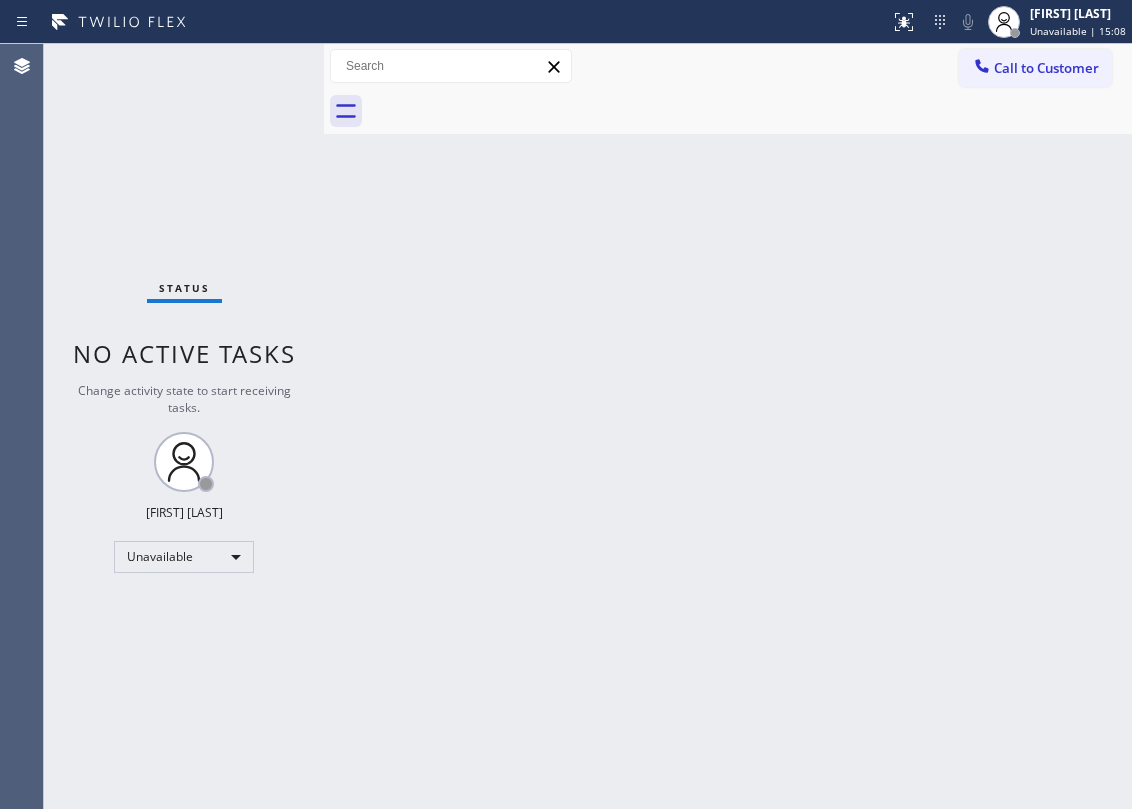 click on "Status   No active tasks     Change activity state to start receiving tasks.   Jesica Jumao-as Unavailable" at bounding box center (184, 426) 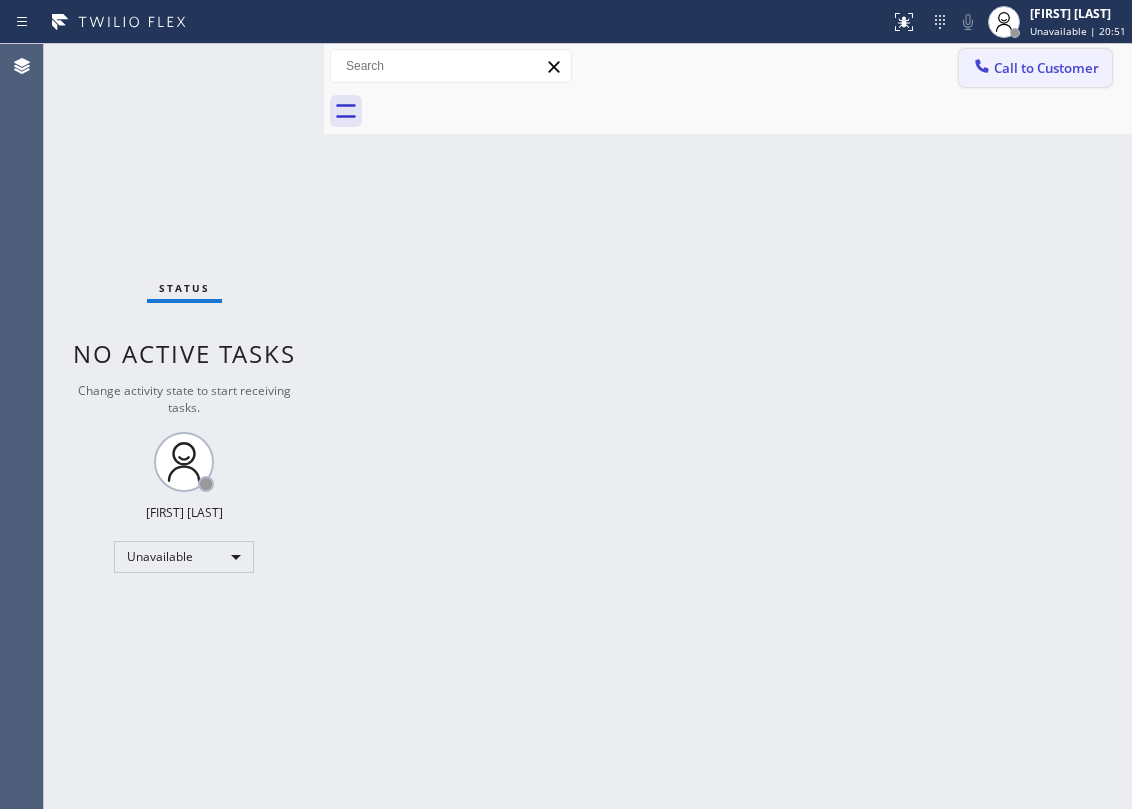 click on "Call to Customer" at bounding box center [1046, 68] 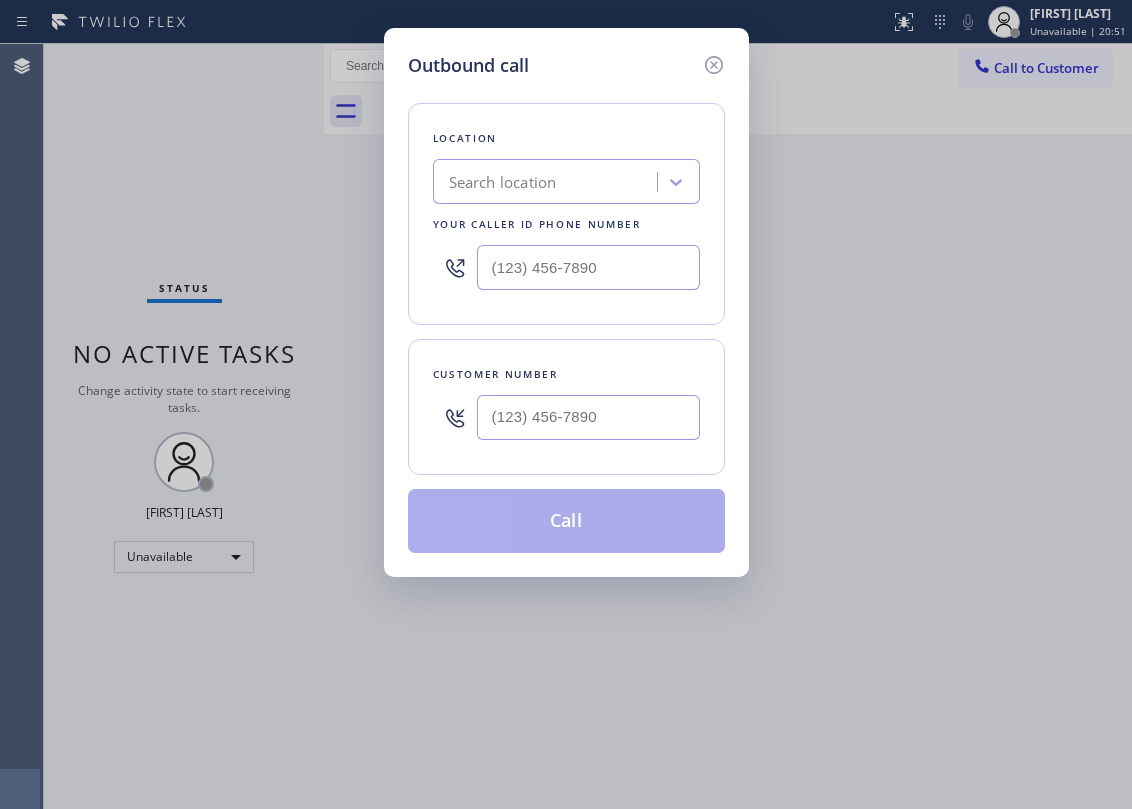 click at bounding box center (588, 417) 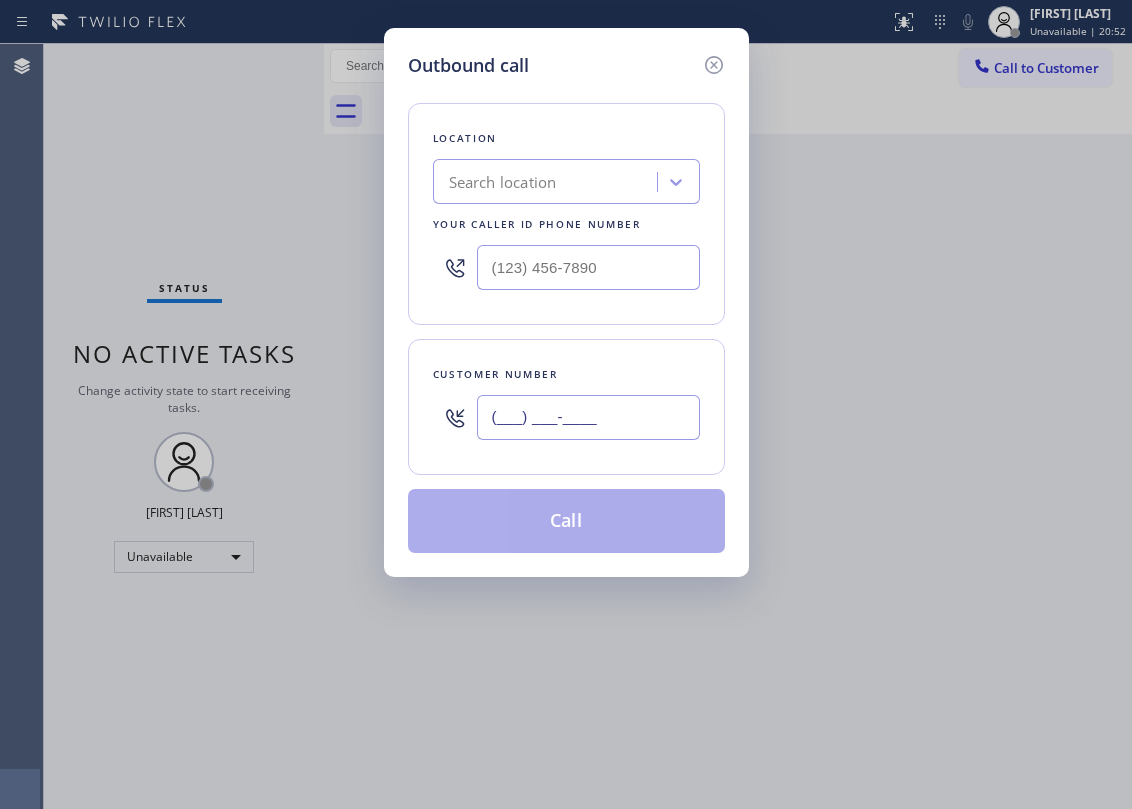 paste on "[PHONE]" 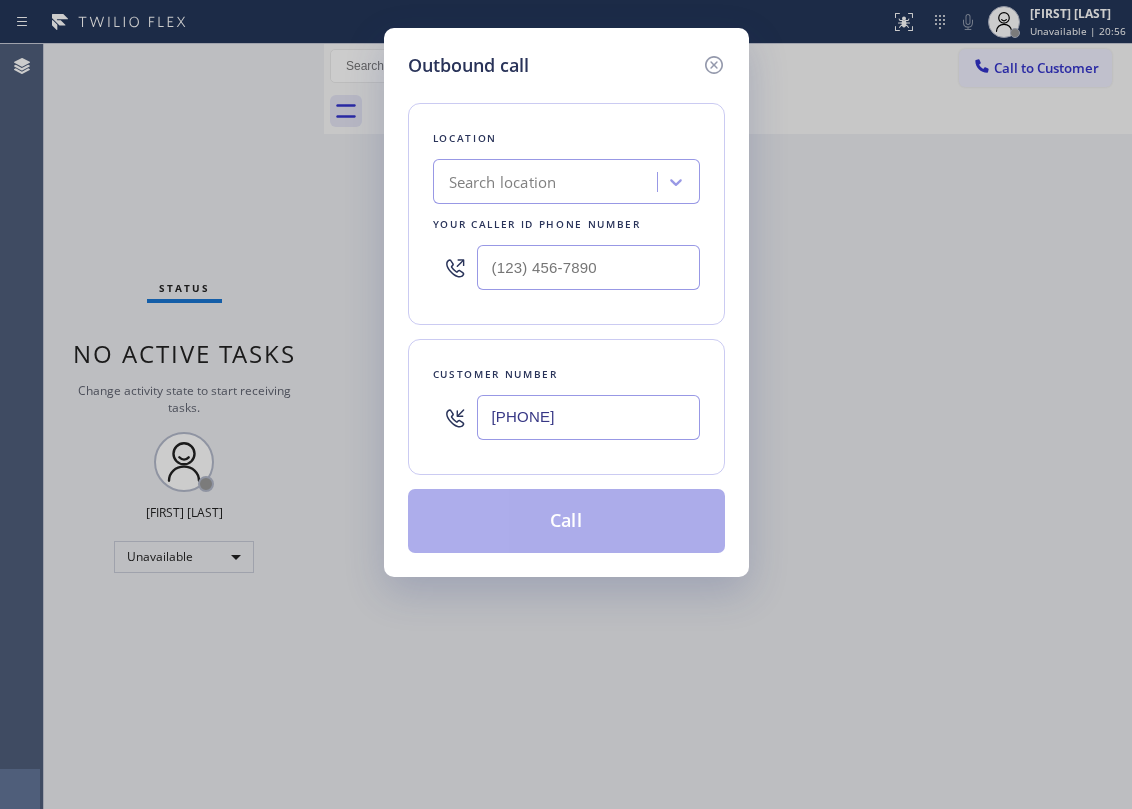 type on "[PHONE]" 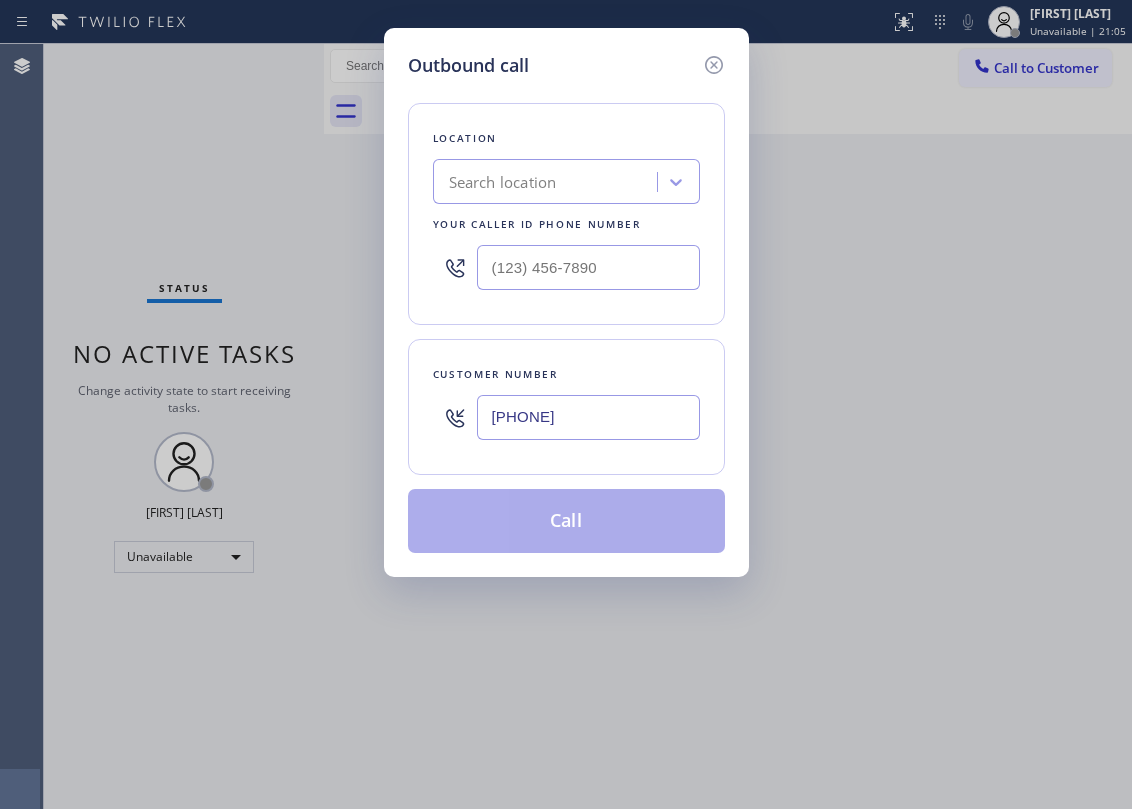 click on "Search location" at bounding box center (548, 182) 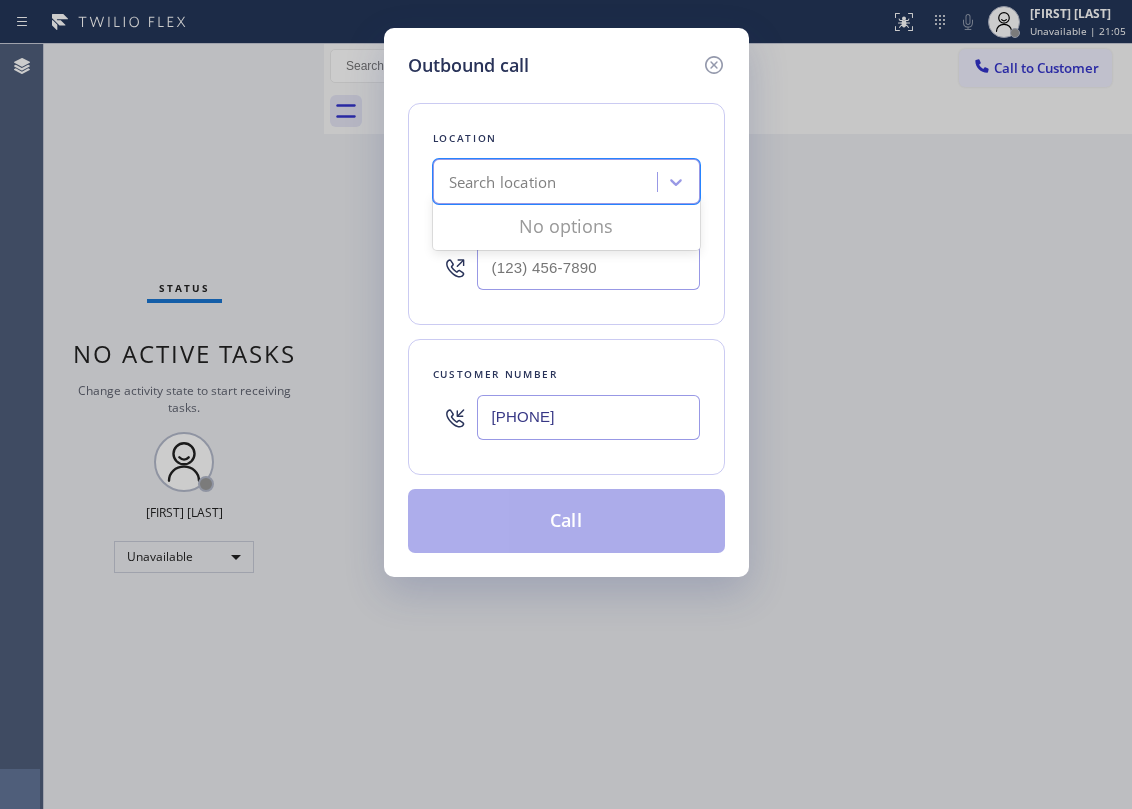 paste on "Best [CITY] HVAC Repair" 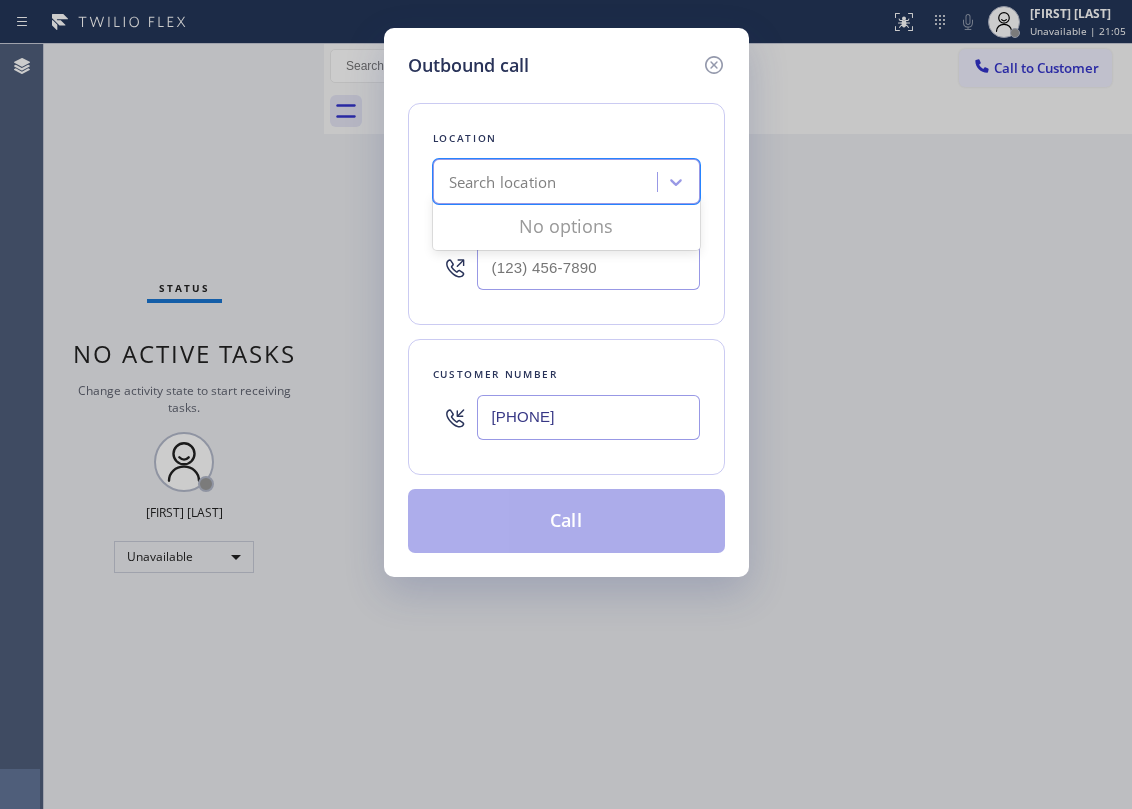 type on "Best [CITY] HVAC Repair" 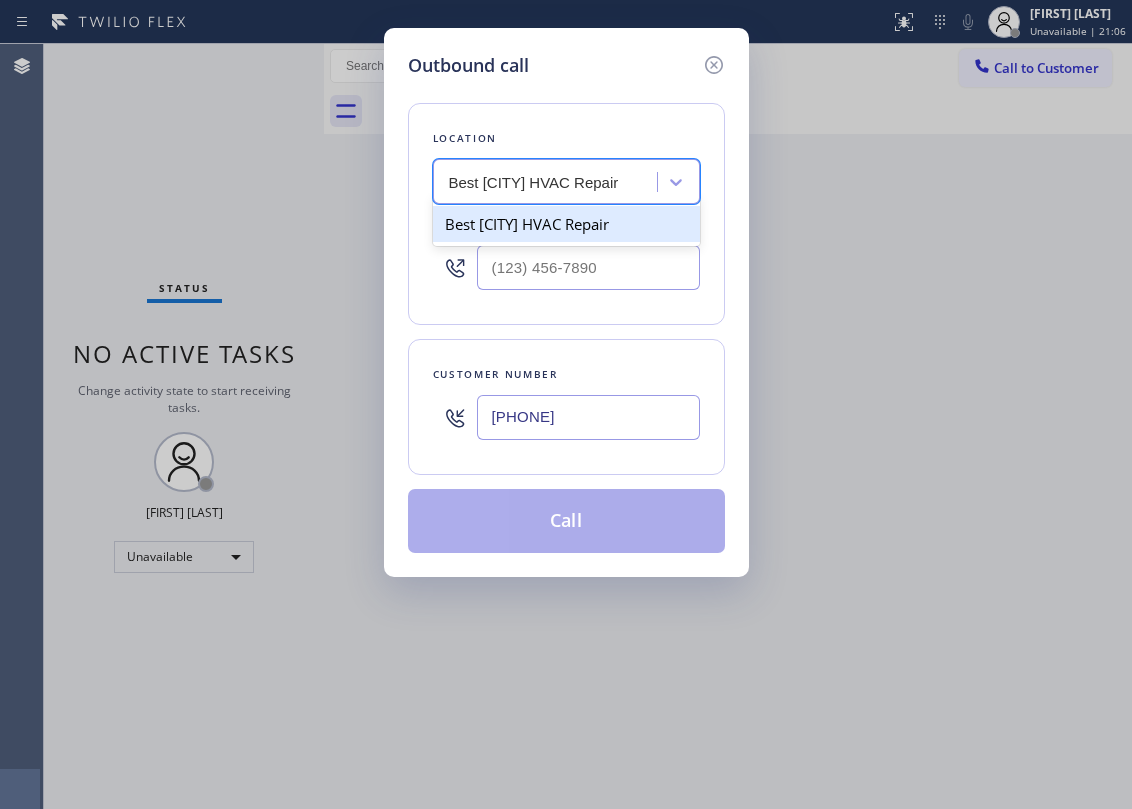 scroll, scrollTop: 0, scrollLeft: 0, axis: both 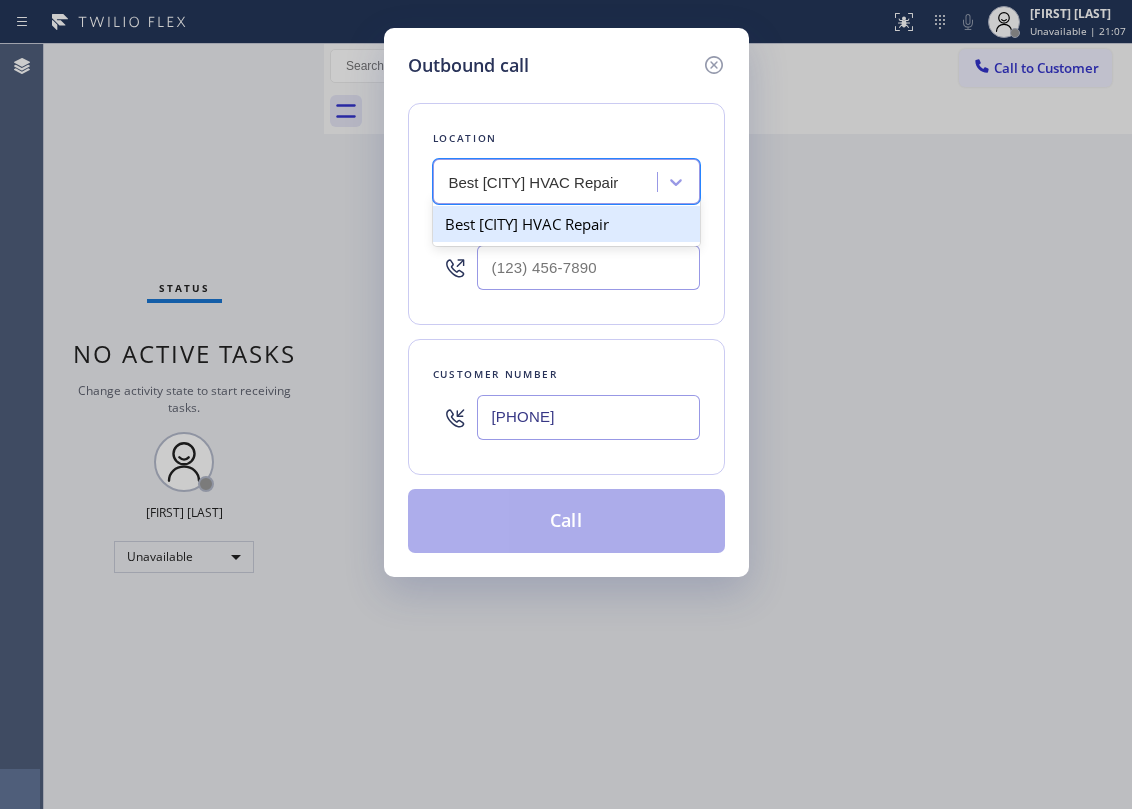 click on "Best [CITY] HVAC Repair" at bounding box center (566, 224) 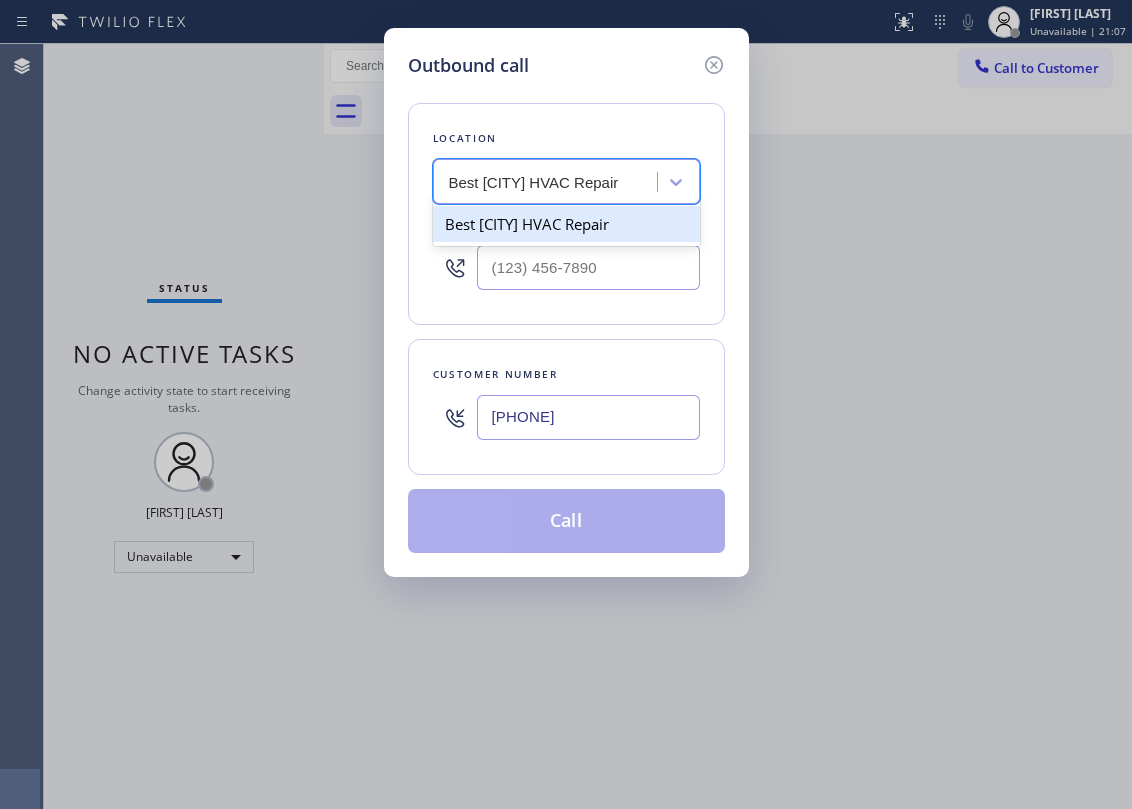 type 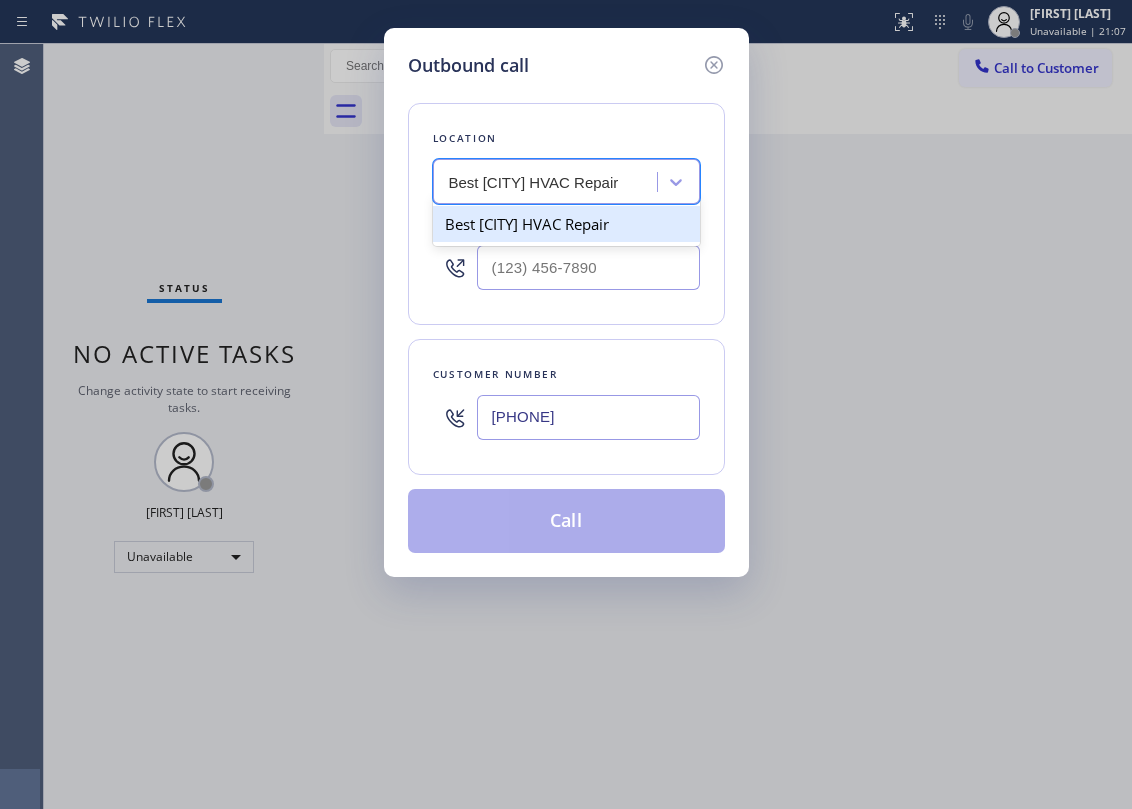 type on "([AREA_CODE]) [PHONE]" 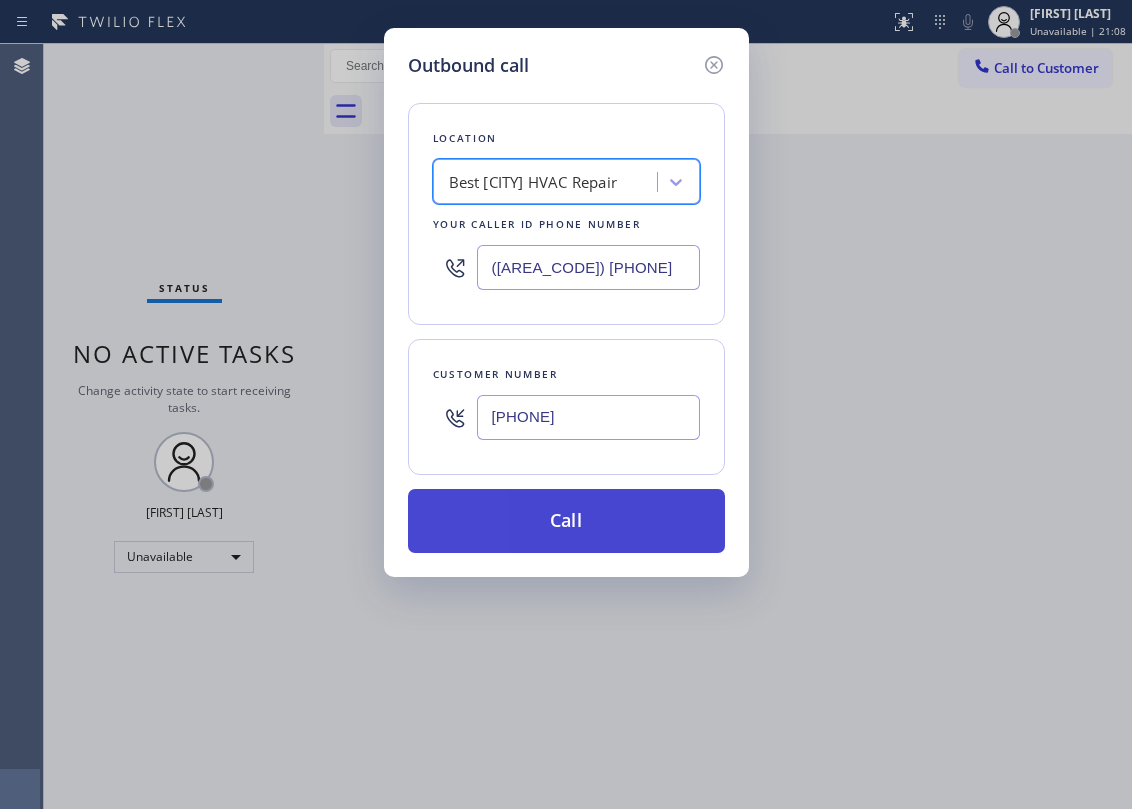 click on "Call" at bounding box center [566, 521] 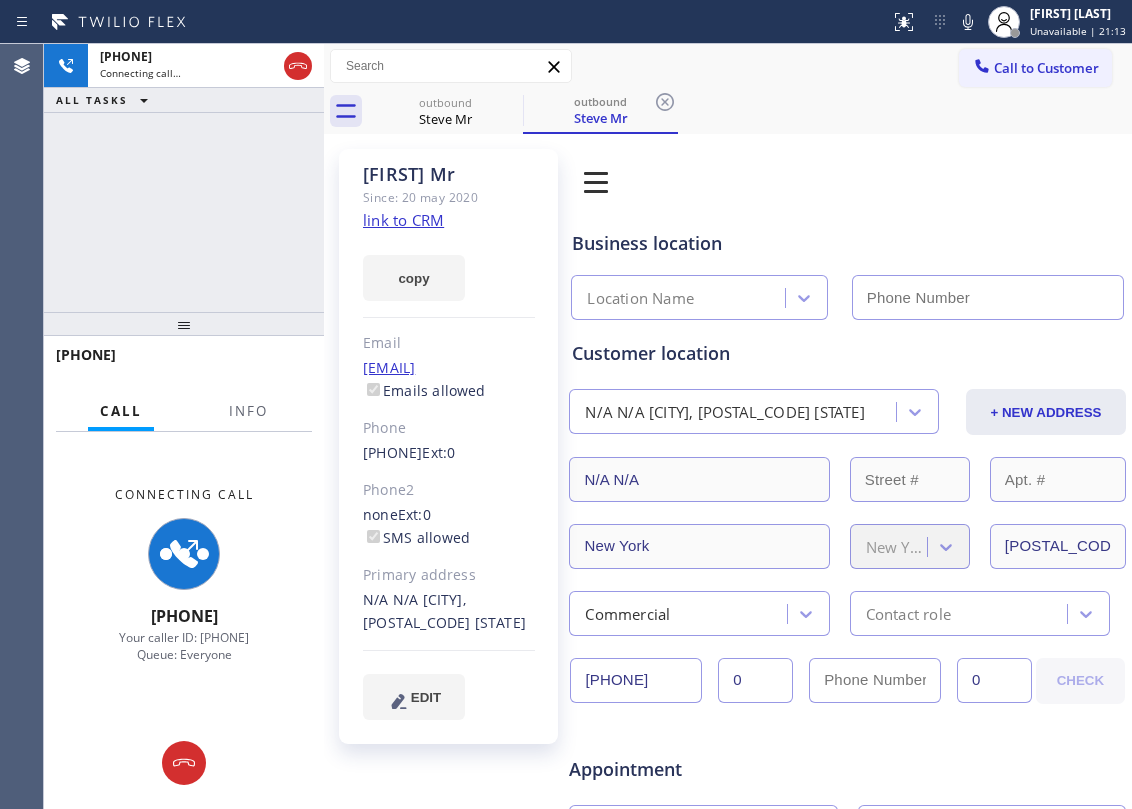 click on "link to CRM" 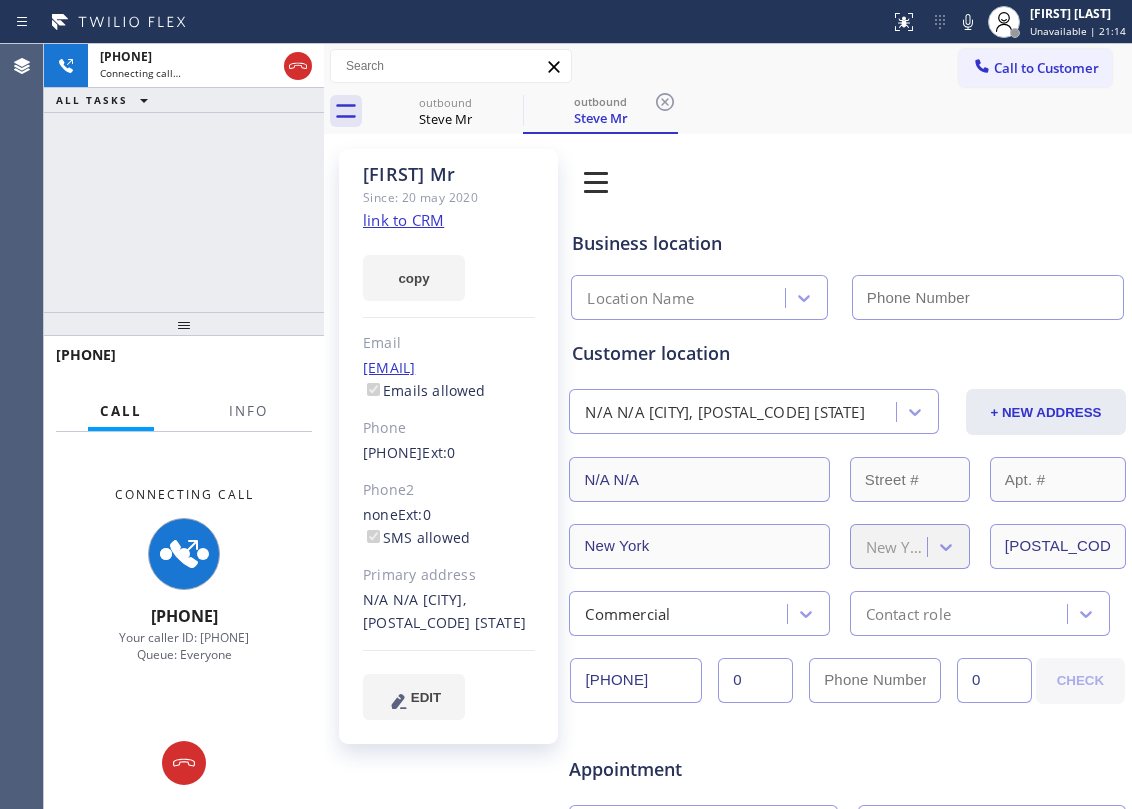 type on "([AREA_CODE]) [PHONE]" 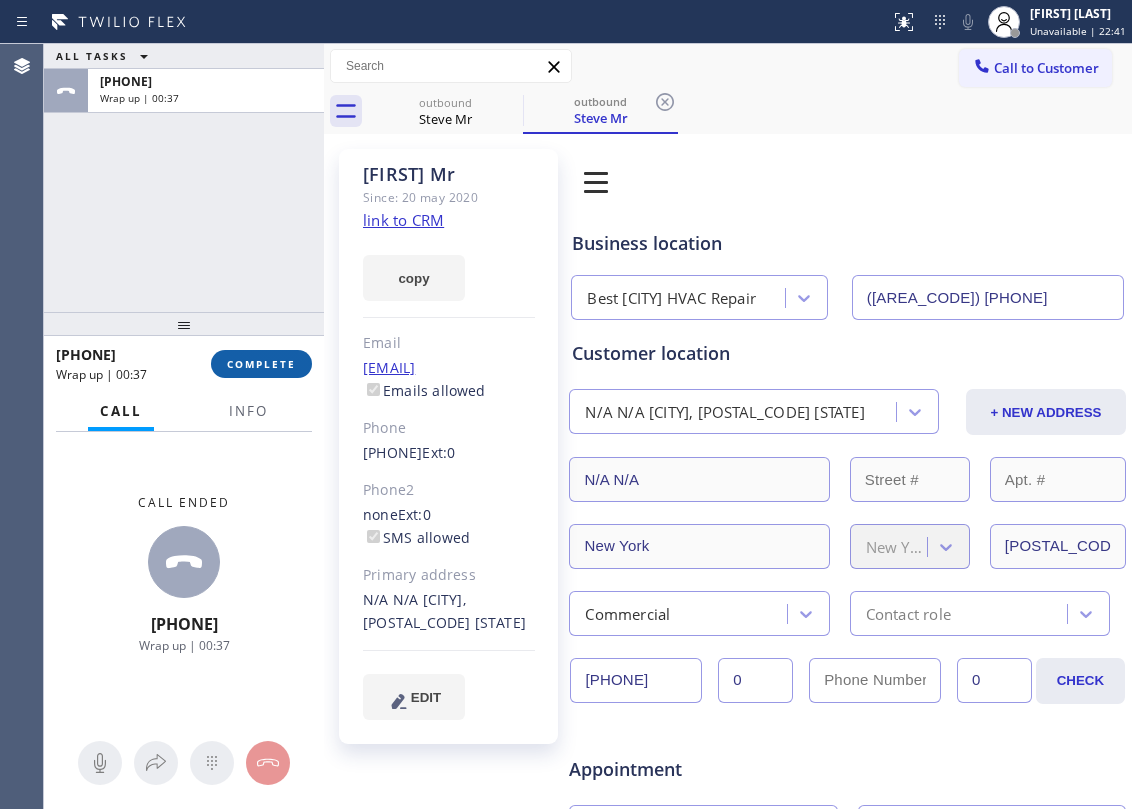 click on "COMPLETE" at bounding box center (261, 364) 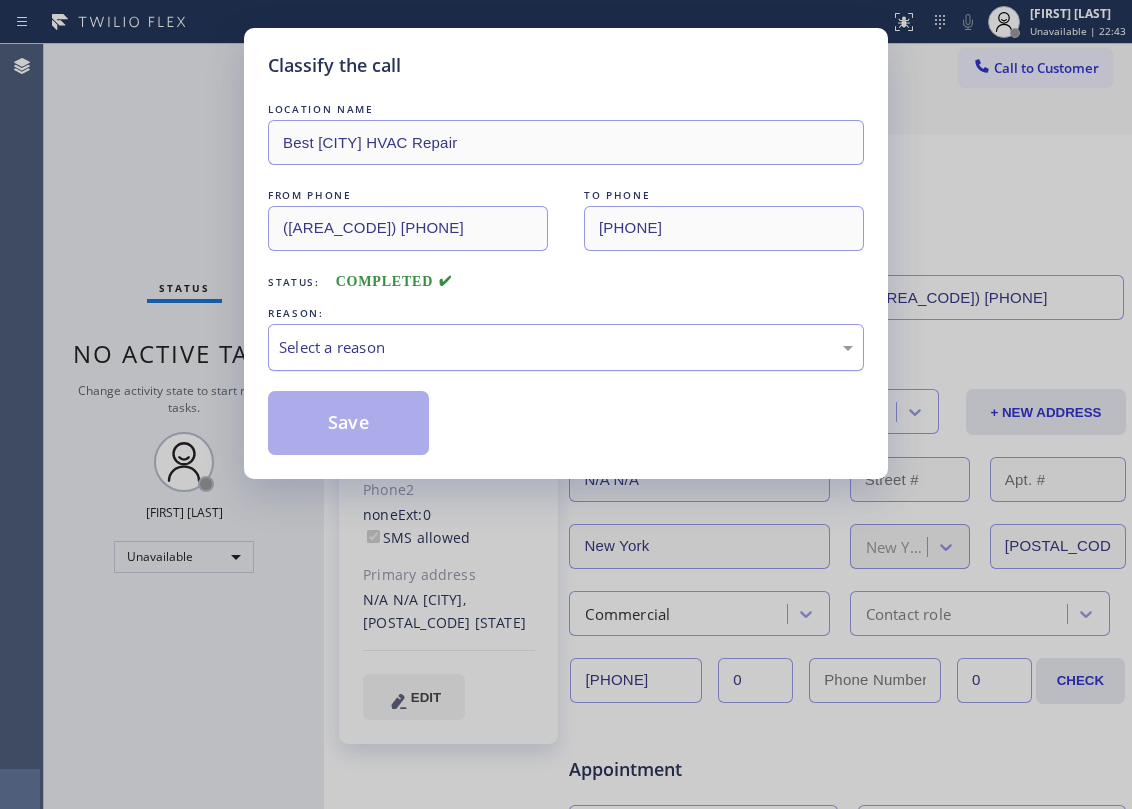 click on "Select a reason" at bounding box center (566, 347) 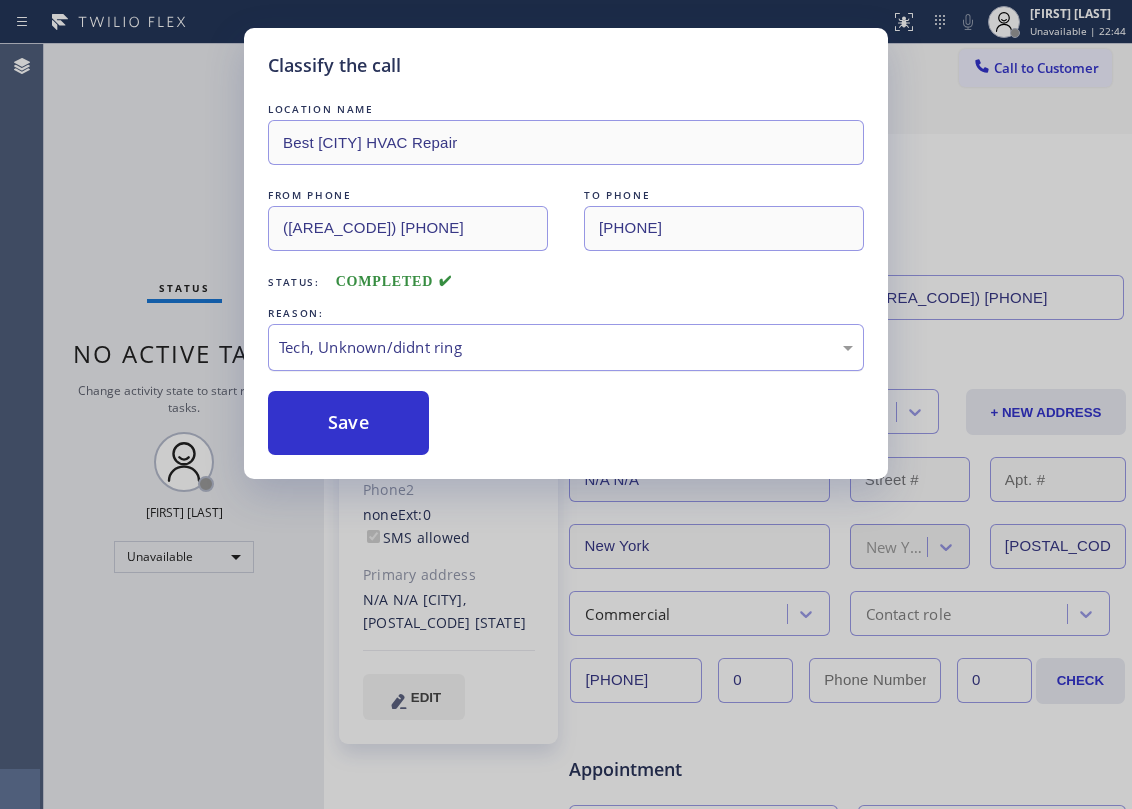 click on "Tech, Unknown/didnt ring" at bounding box center (566, 347) 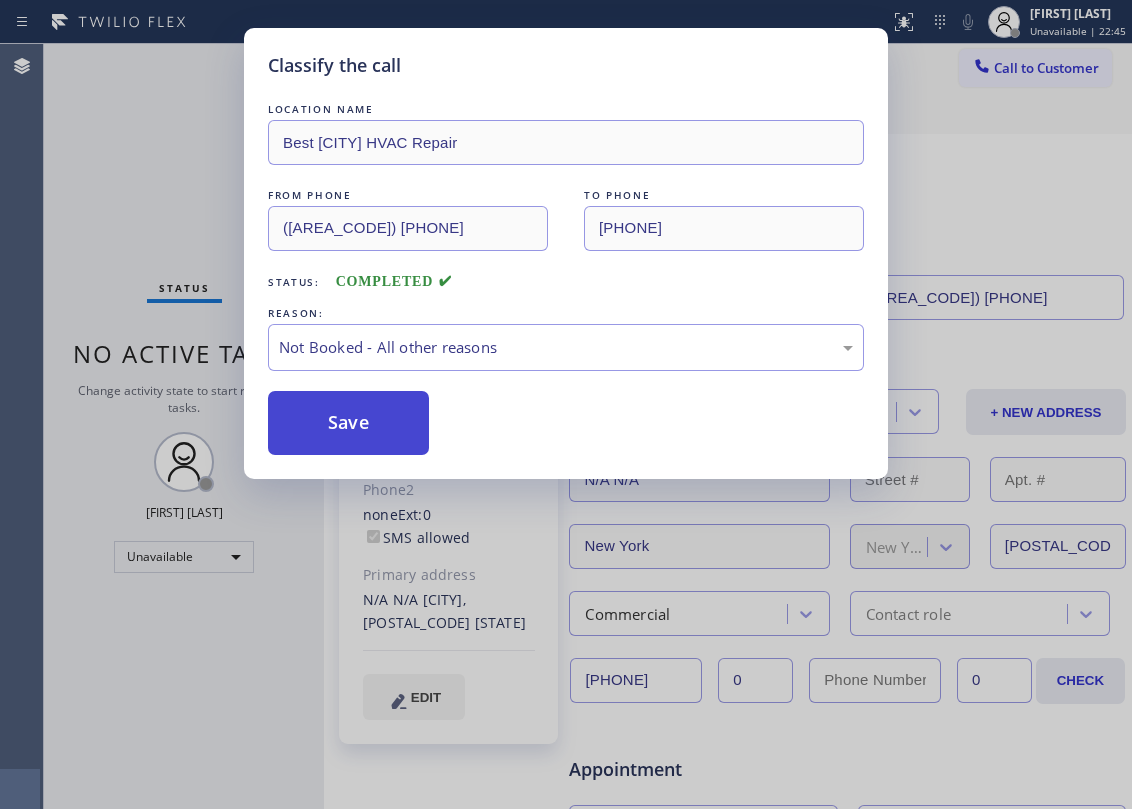 click on "Save" at bounding box center (348, 423) 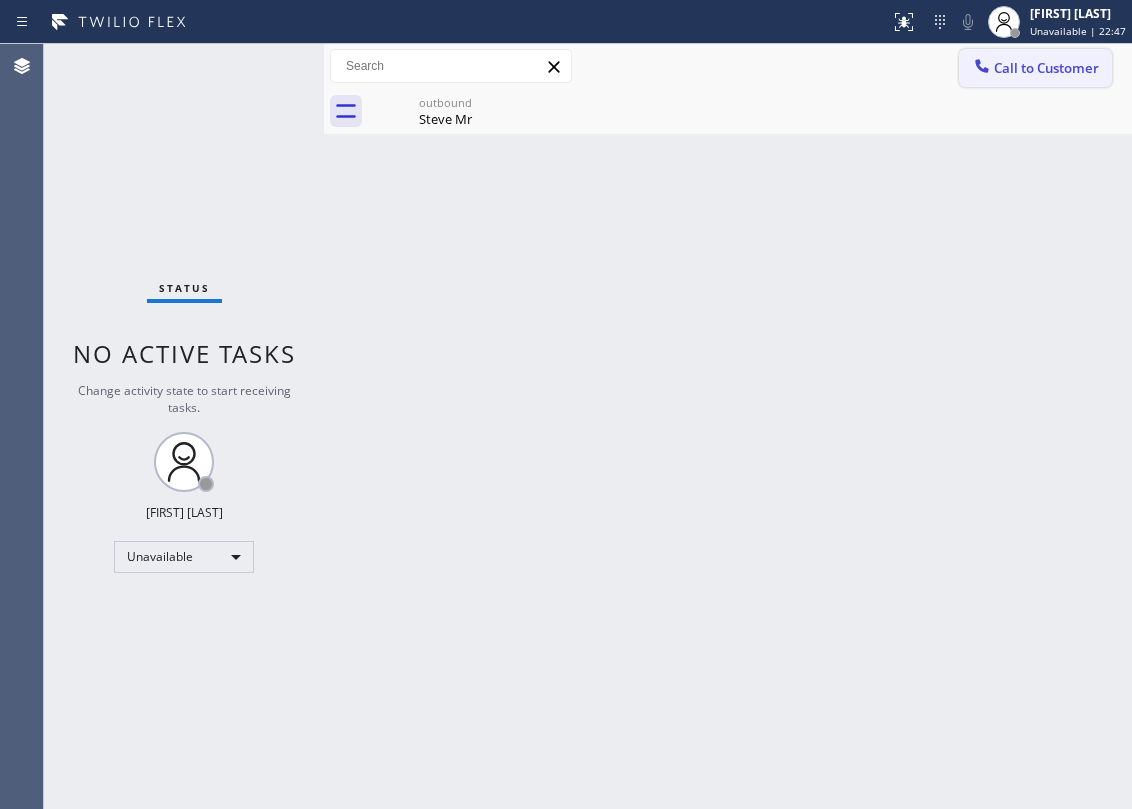 click on "Call to Customer" at bounding box center (1046, 68) 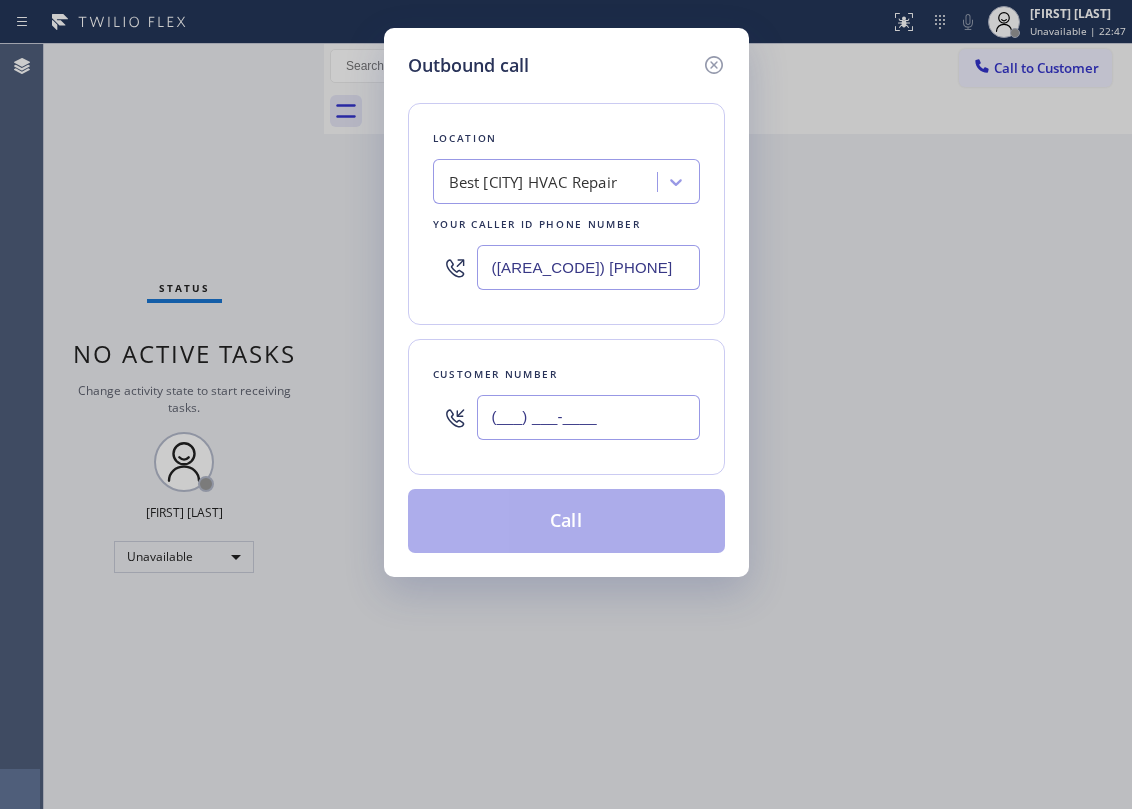 click on "(___) ___-____" at bounding box center [588, 417] 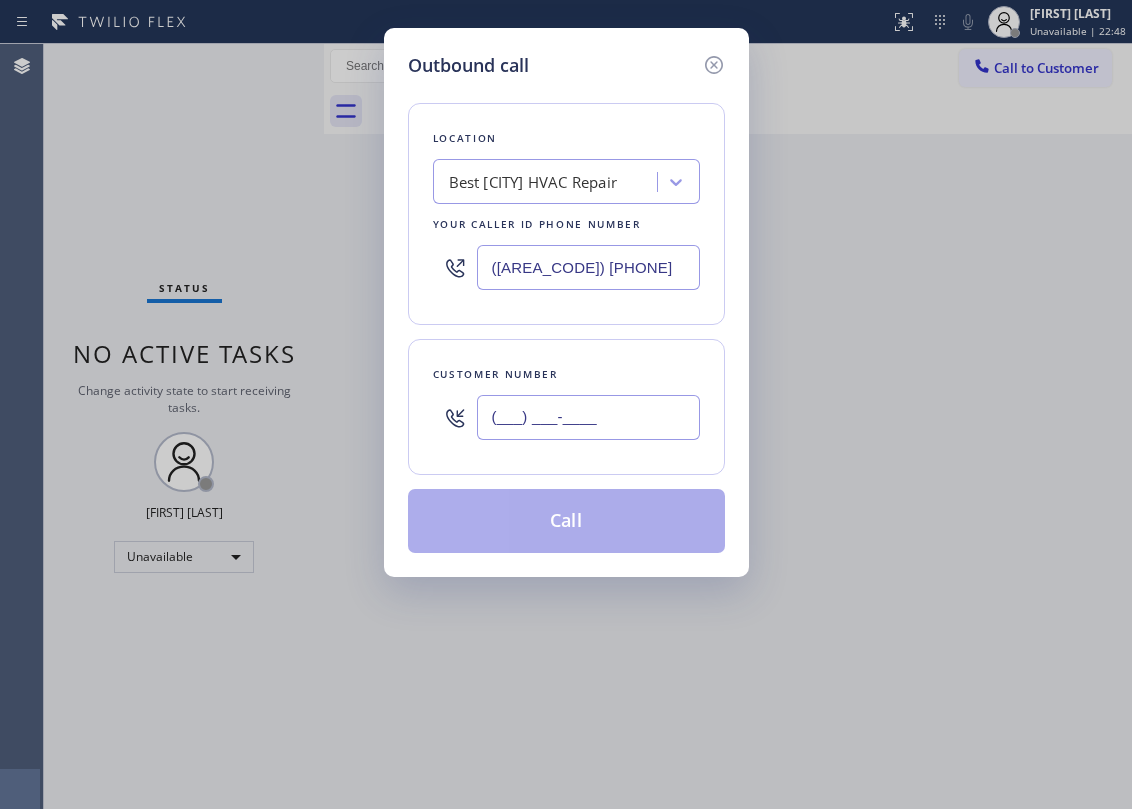 paste on "[PHONE]" 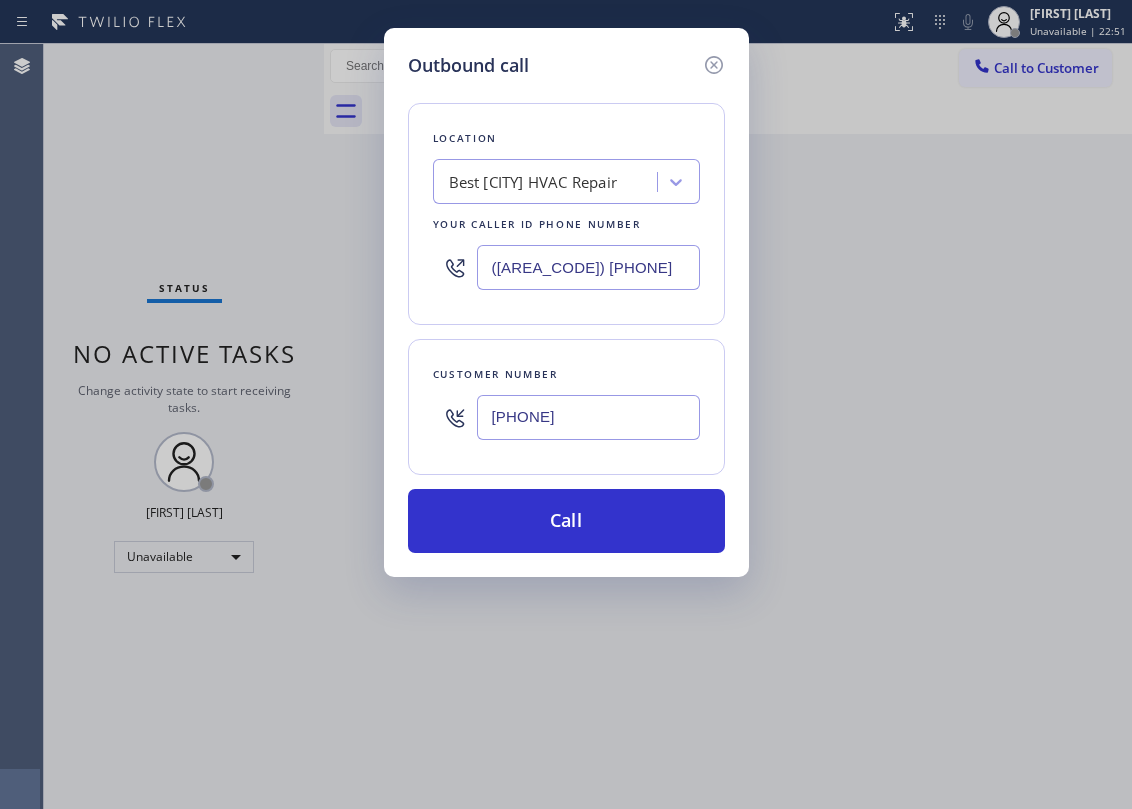 type on "[PHONE]" 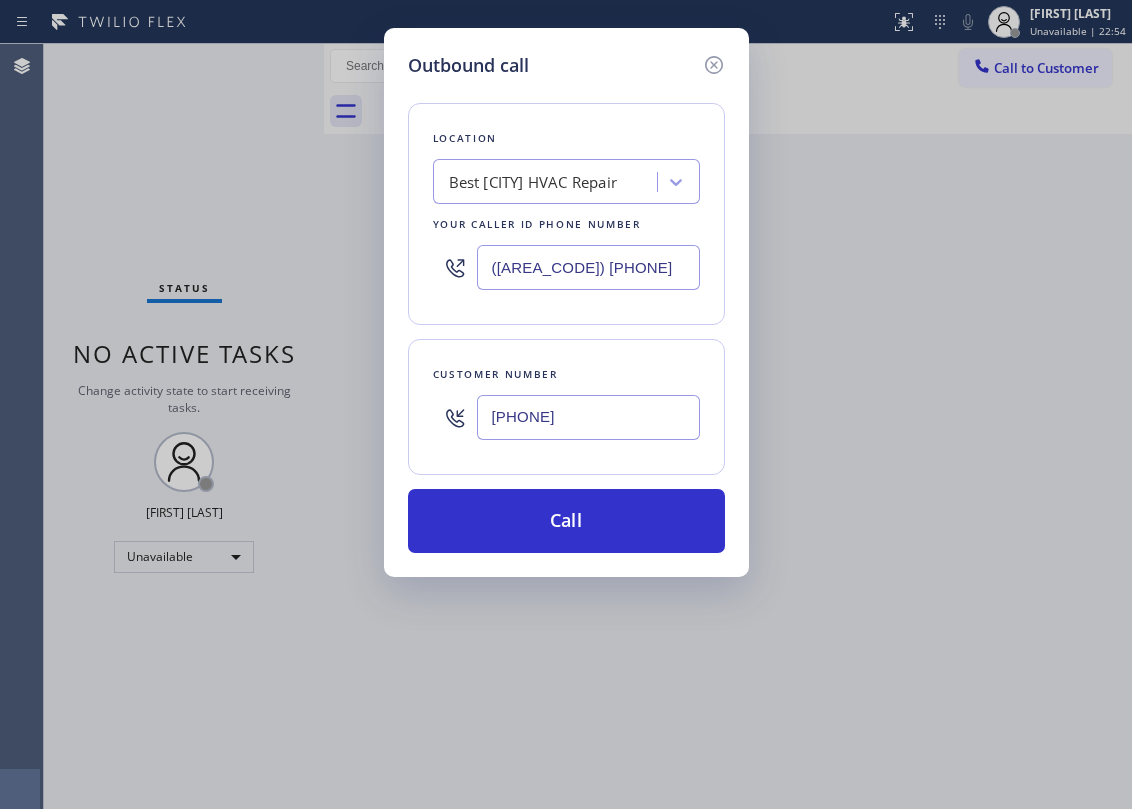 click on "Best [CITY] HVAC Repair" at bounding box center [533, 182] 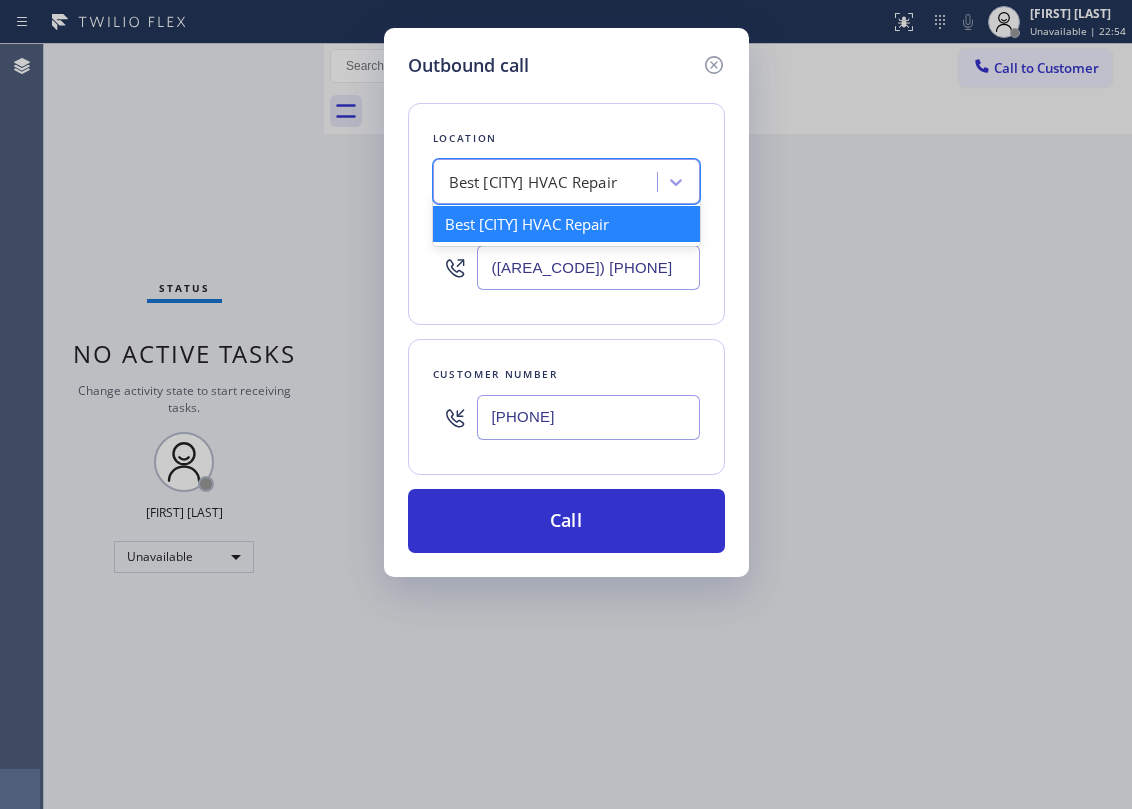 paste on "Best [CITY] HVAC Repair" 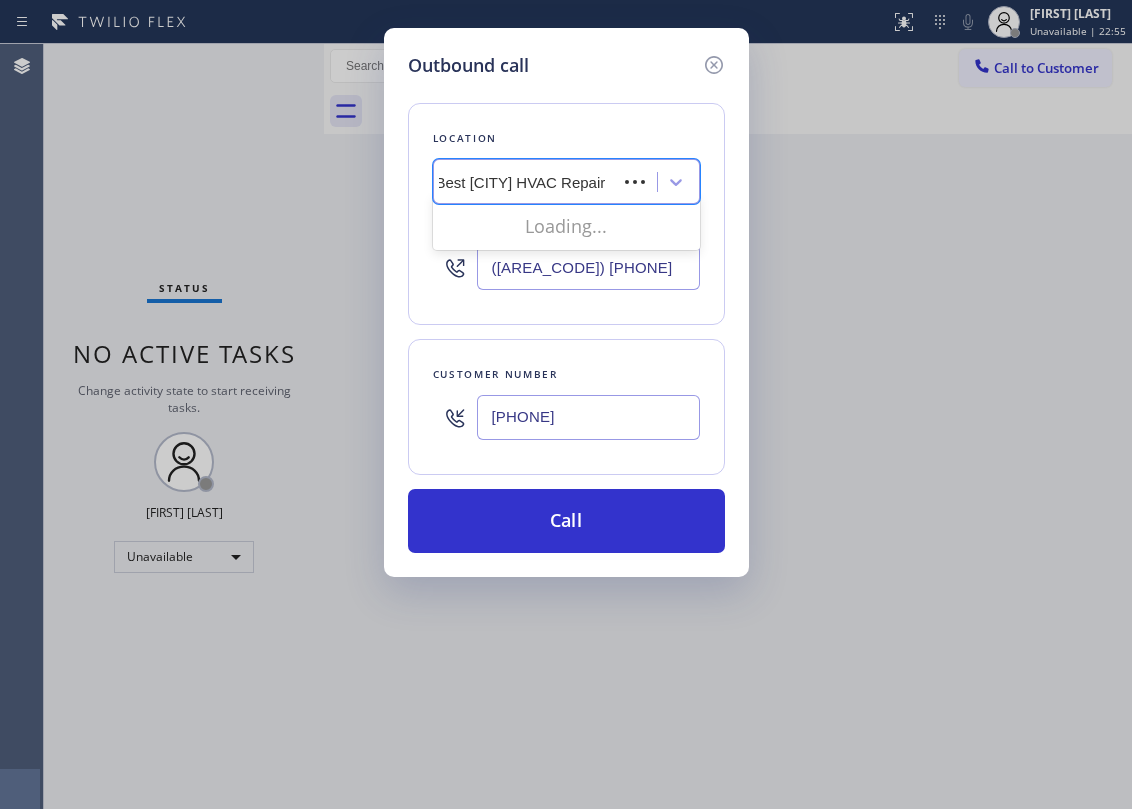scroll, scrollTop: 0, scrollLeft: 0, axis: both 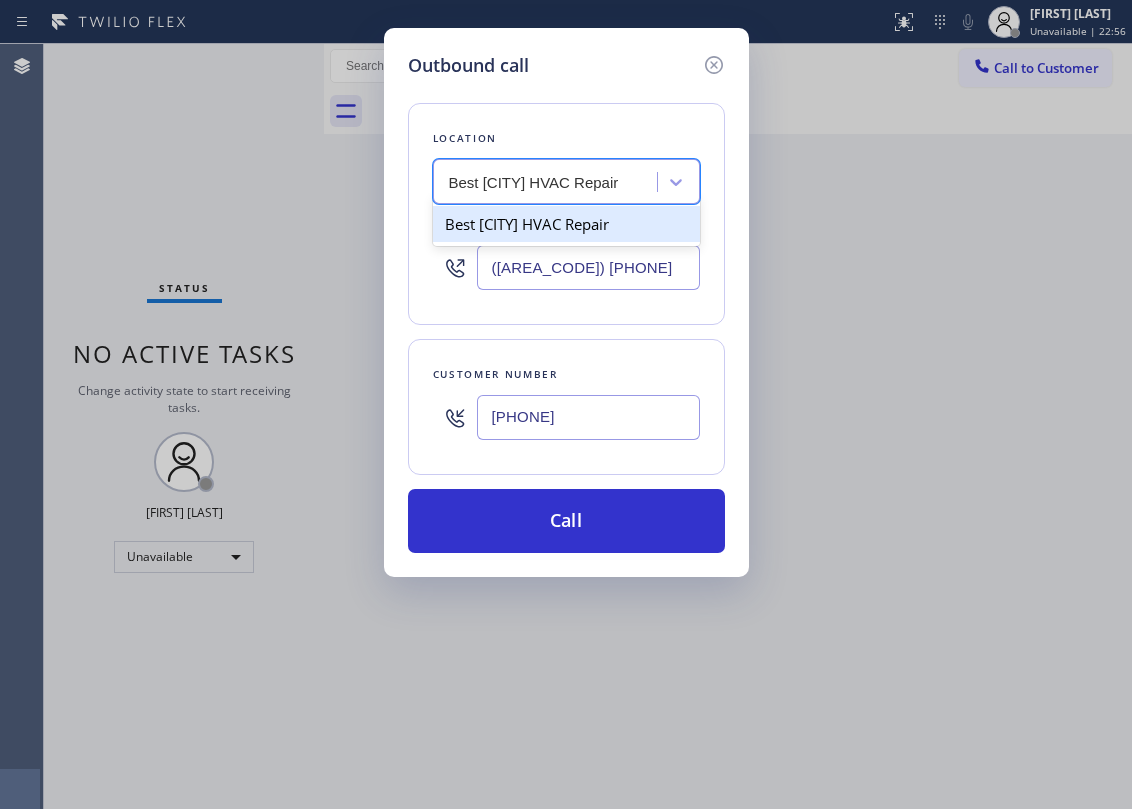 click on "Best [CITY] HVAC Repair" at bounding box center [566, 224] 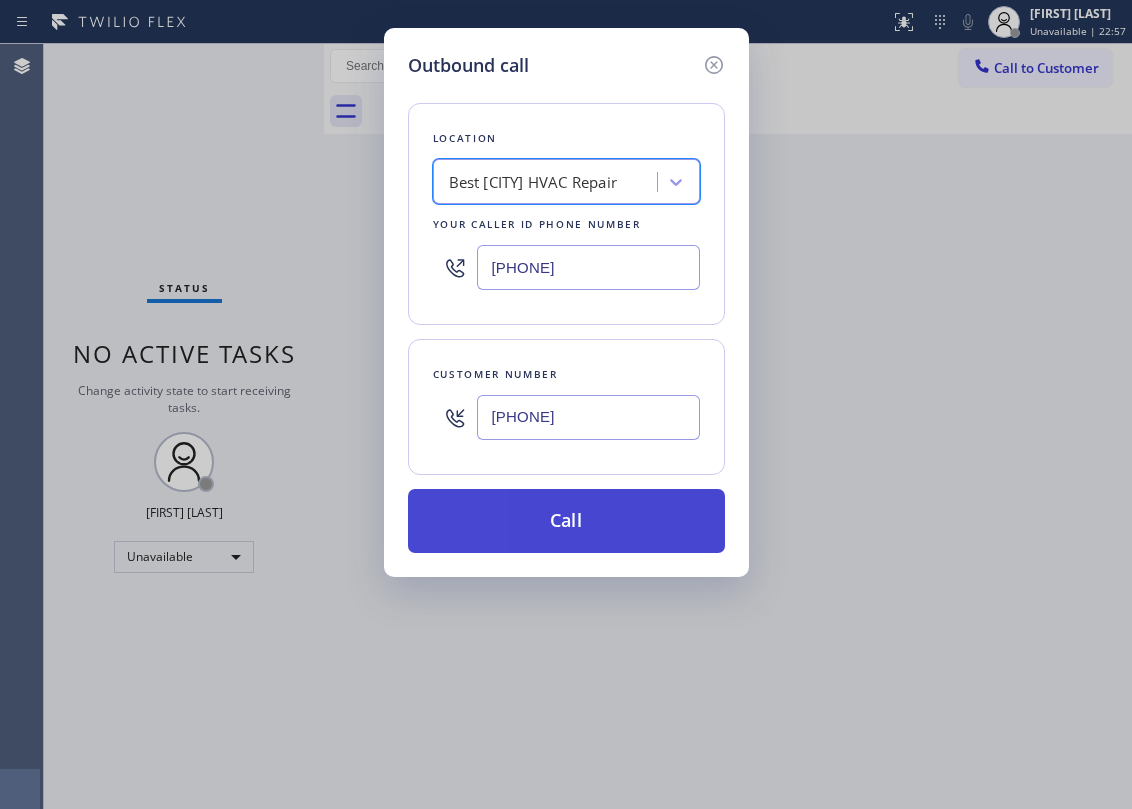 click on "Call" at bounding box center [566, 521] 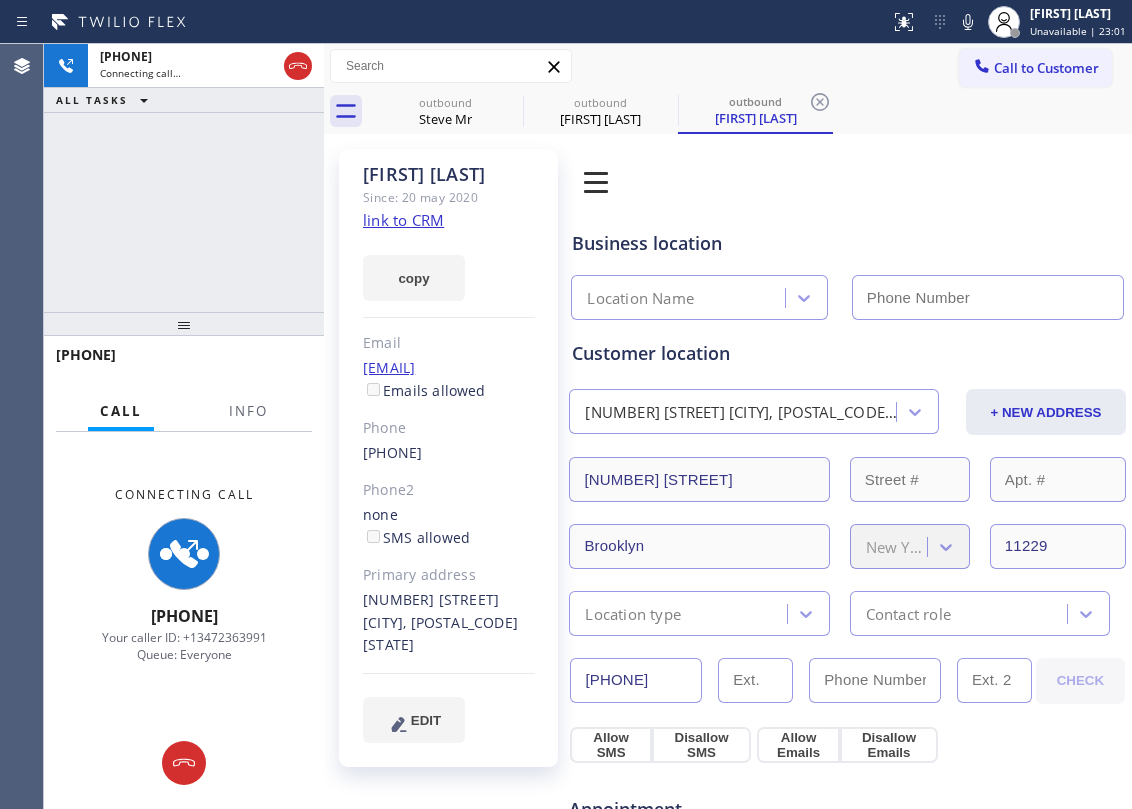 type on "[PHONE]" 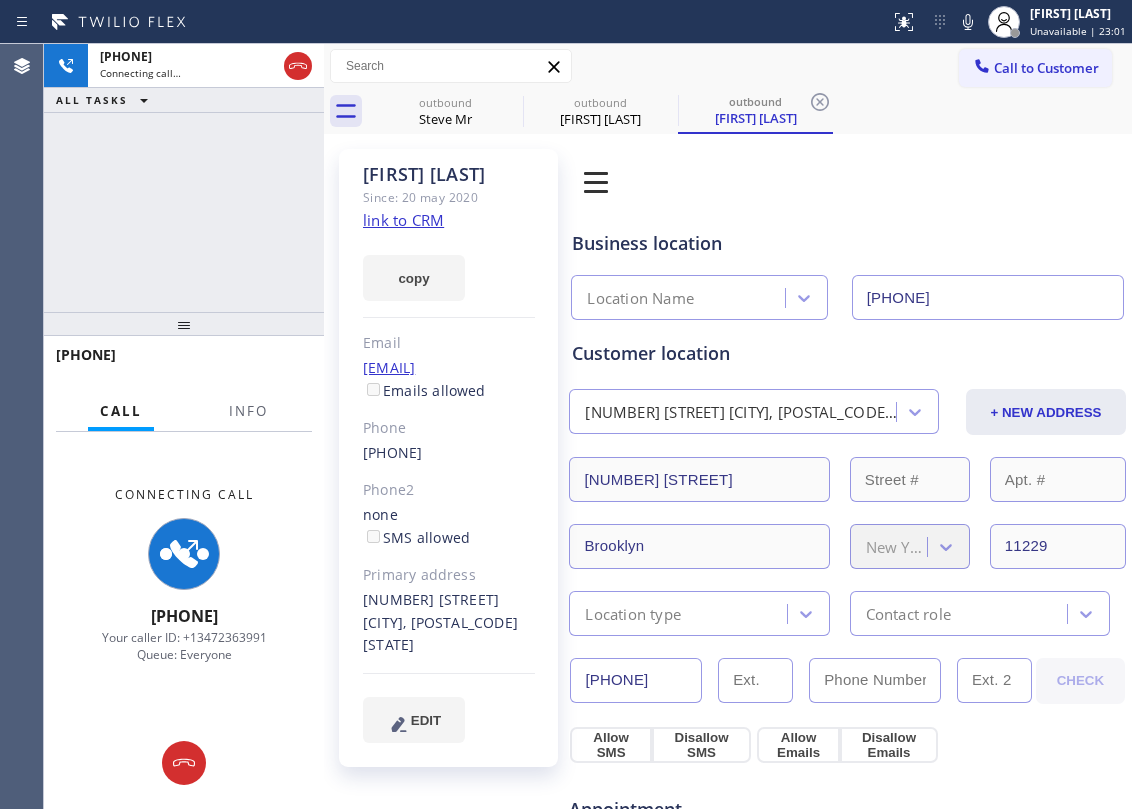 click on "link to CRM" 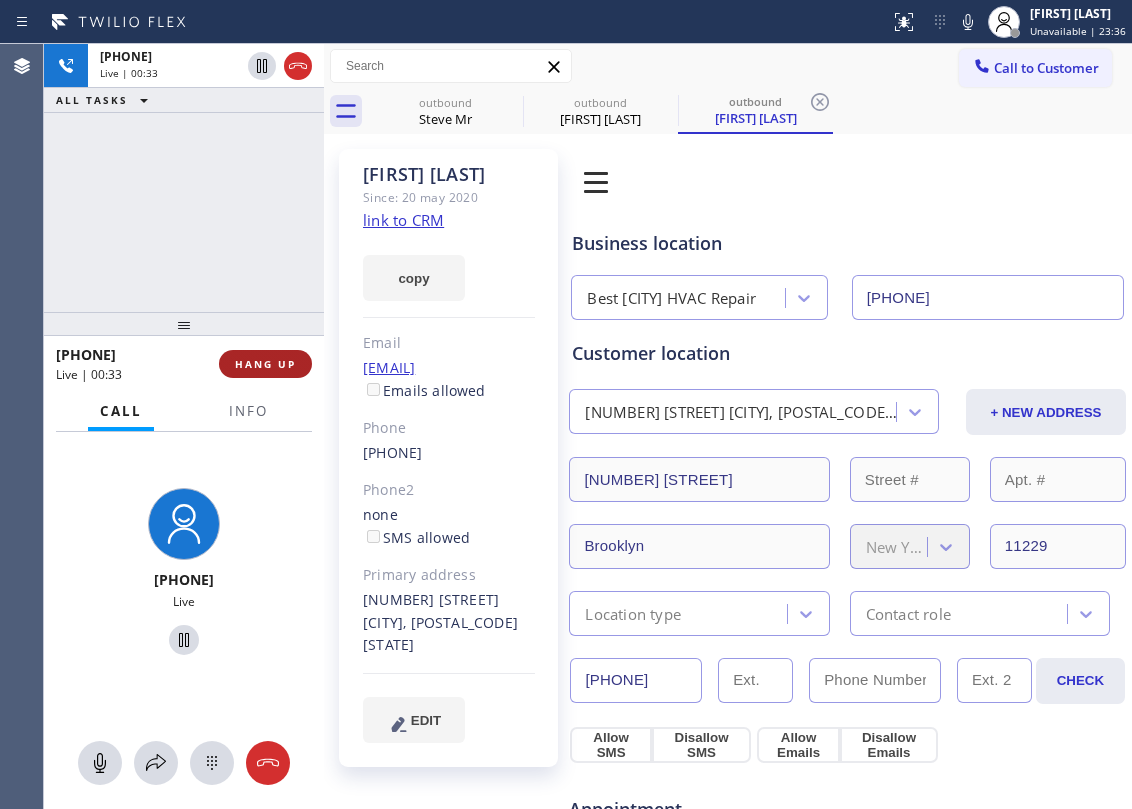 click on "HANG UP" at bounding box center [265, 364] 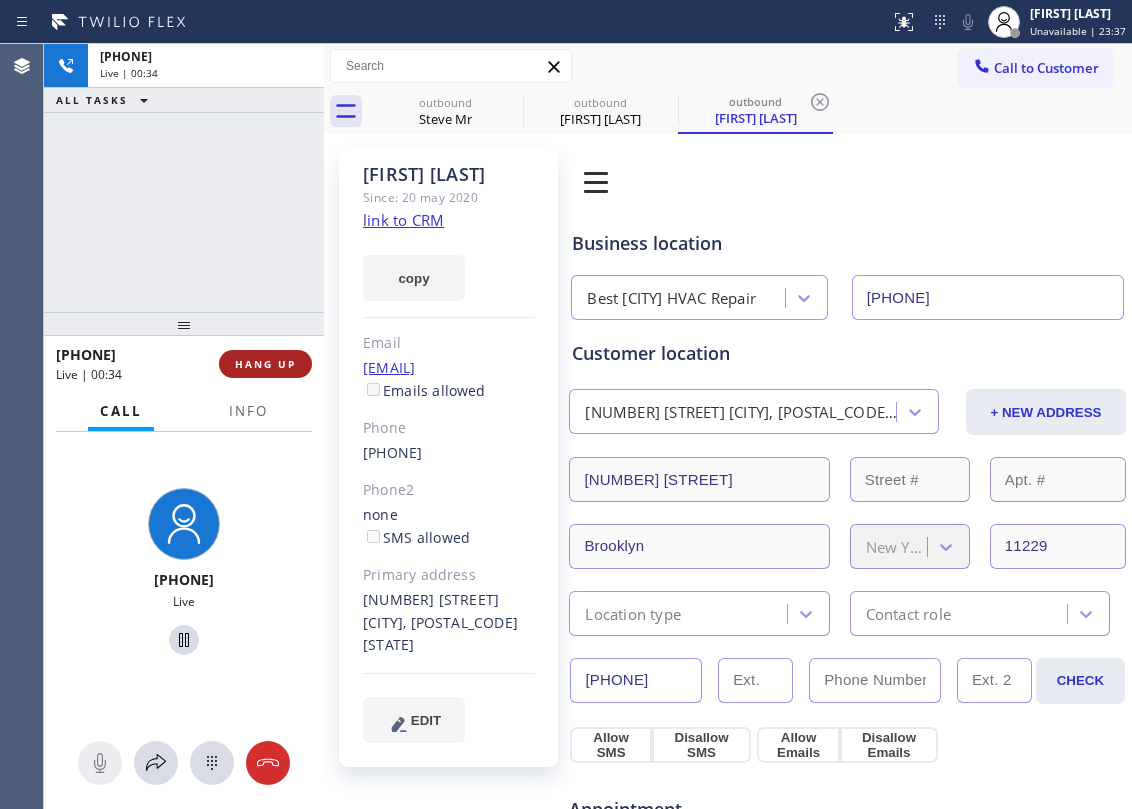 click on "HANG UP" at bounding box center (265, 364) 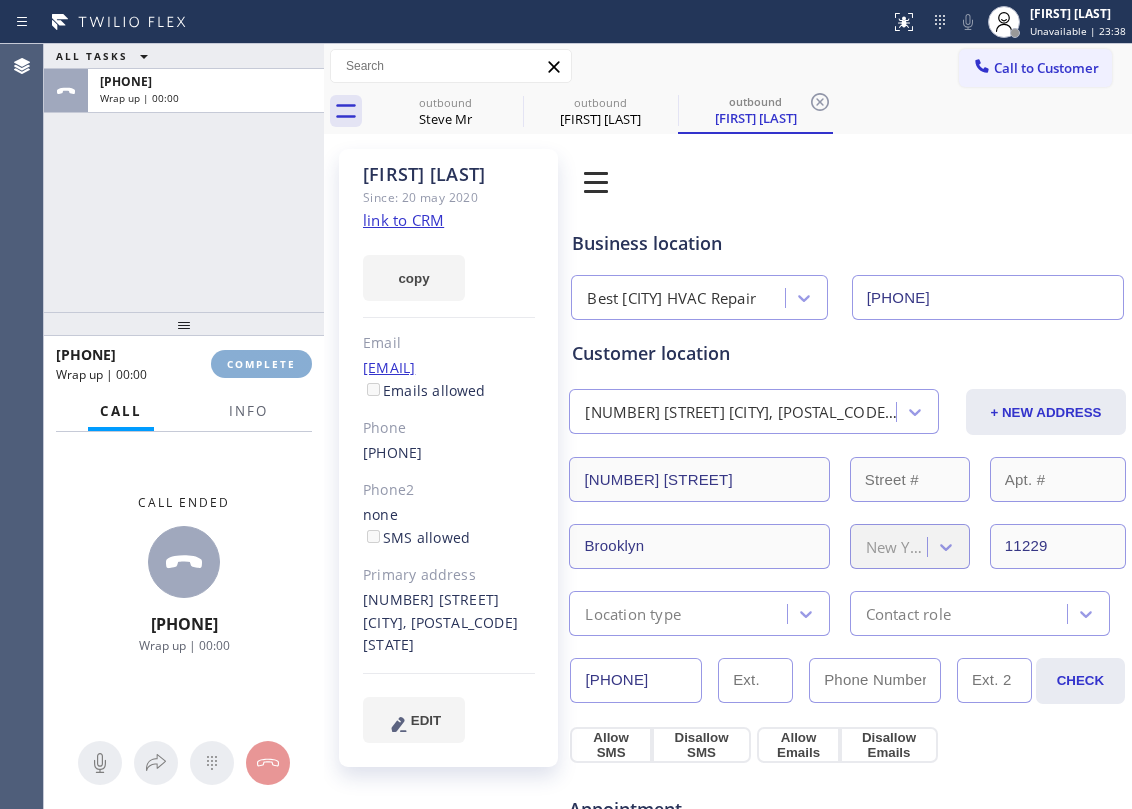 click on "COMPLETE" at bounding box center [261, 364] 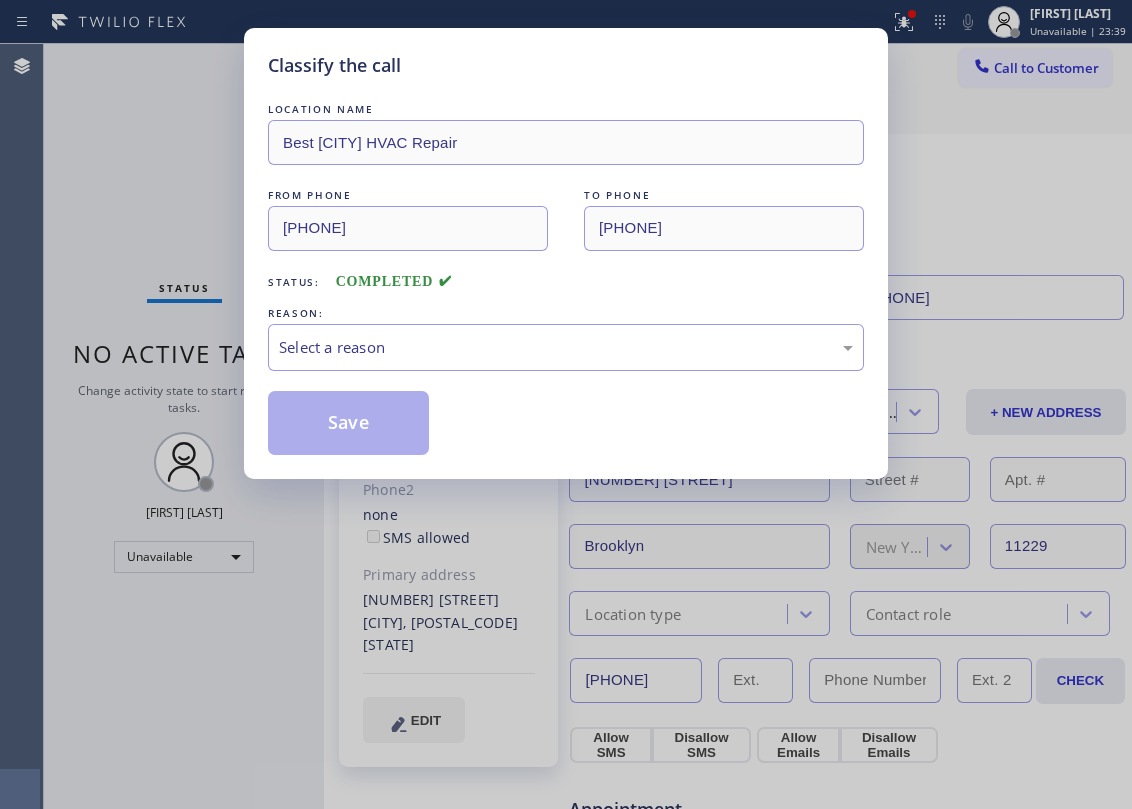 click on "Select a reason" at bounding box center (566, 347) 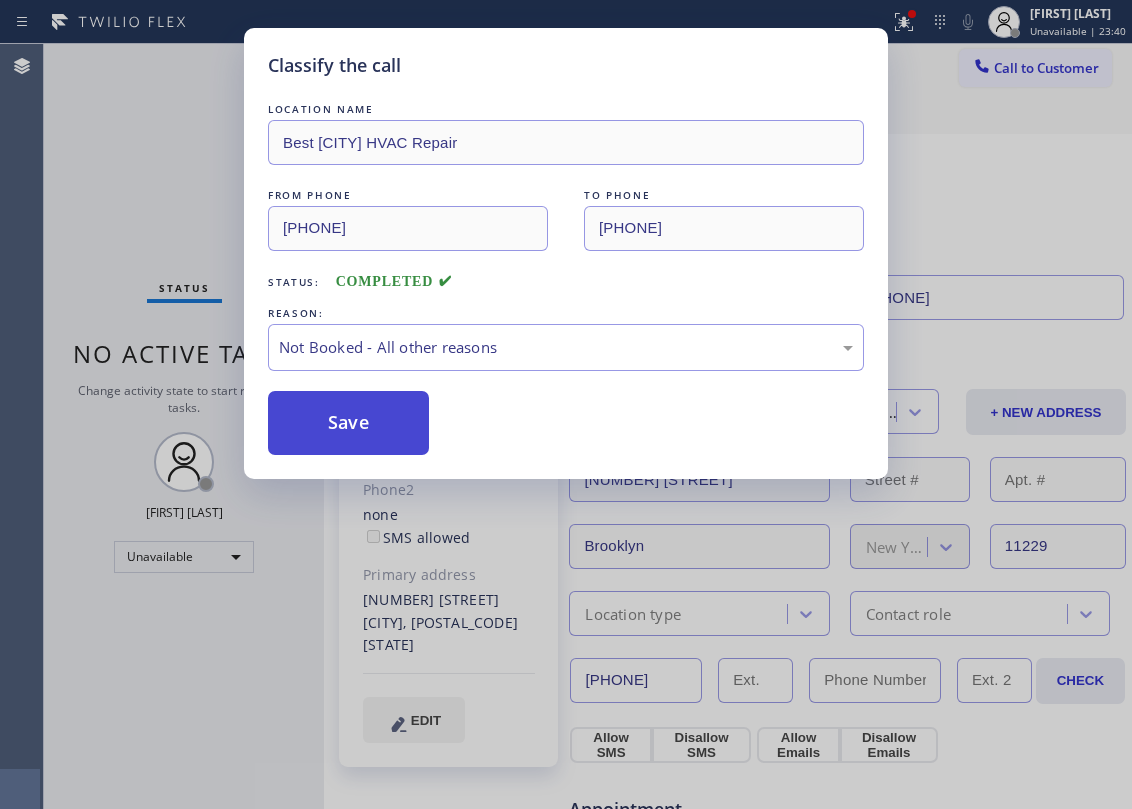 click on "Save" at bounding box center (348, 423) 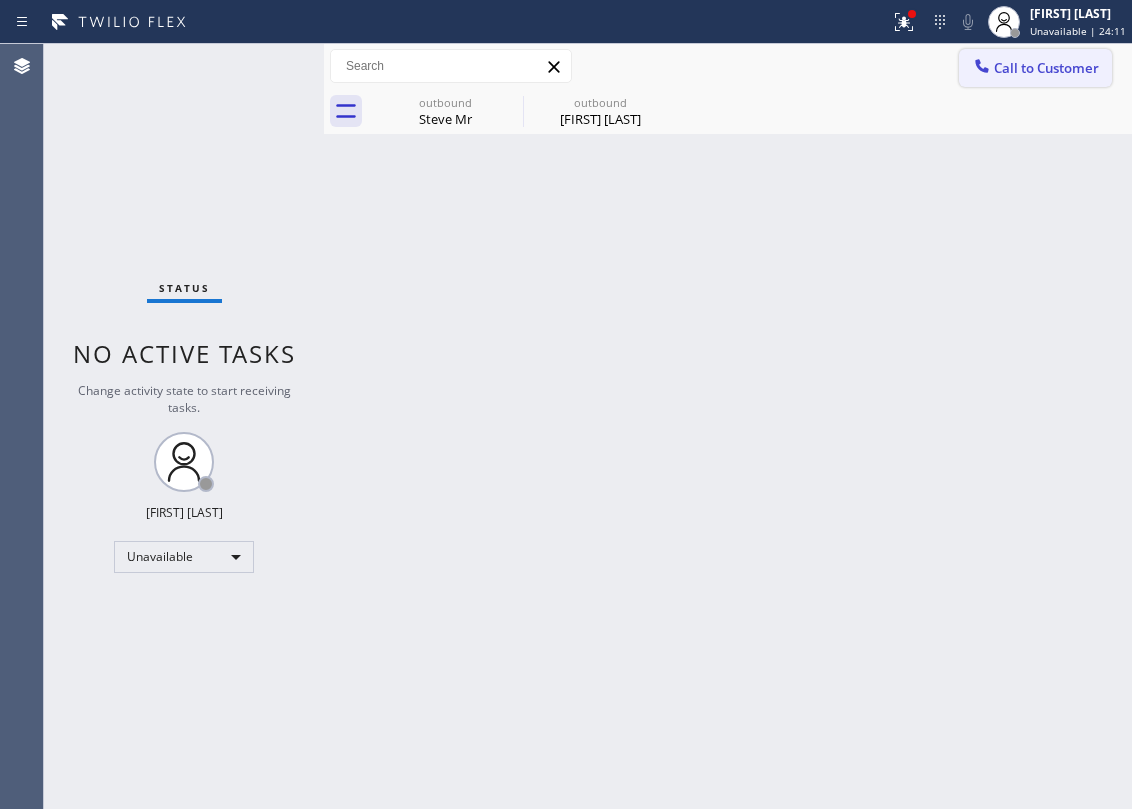 click on "Call to Customer" at bounding box center [1035, 68] 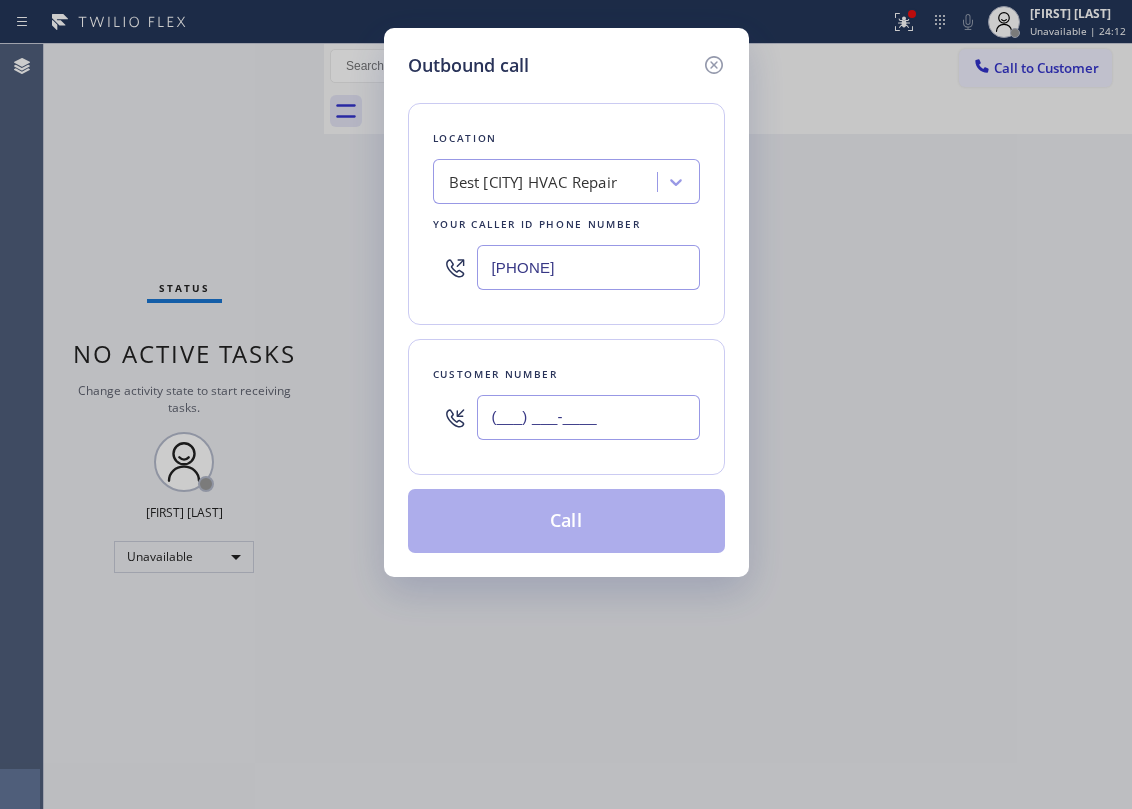 click on "(___) ___-____" at bounding box center [588, 417] 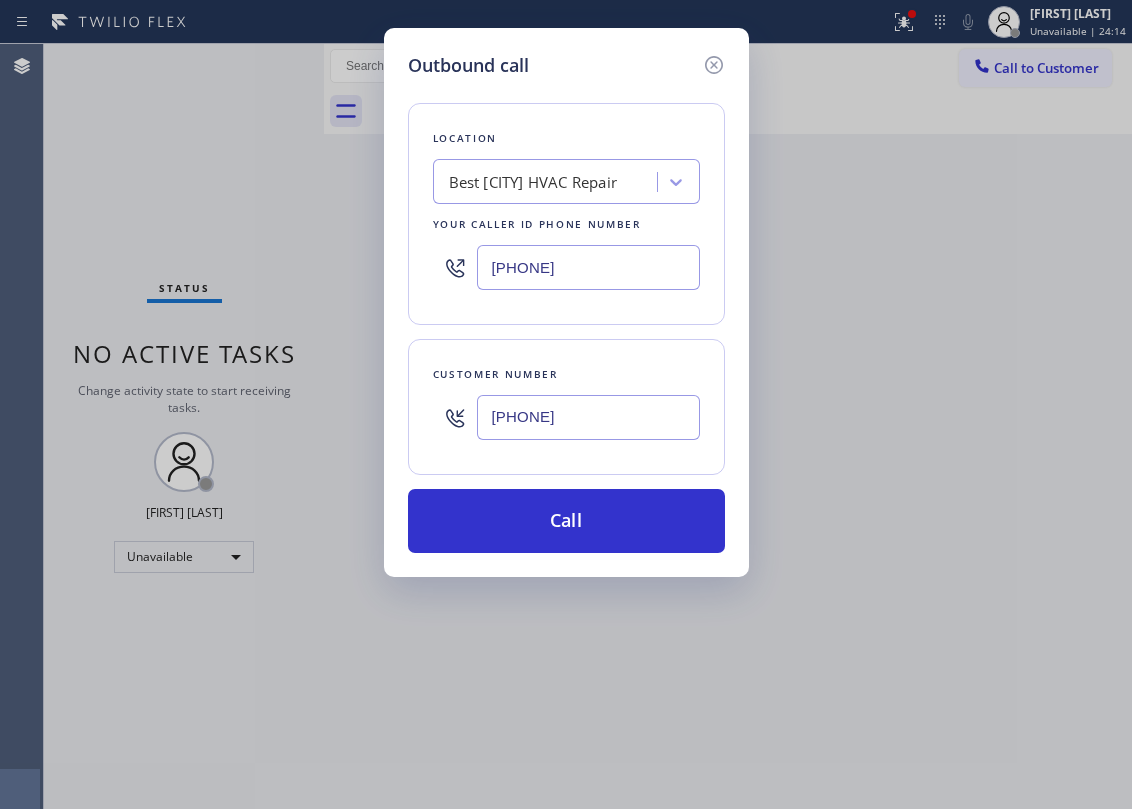 type on "[PHONE]" 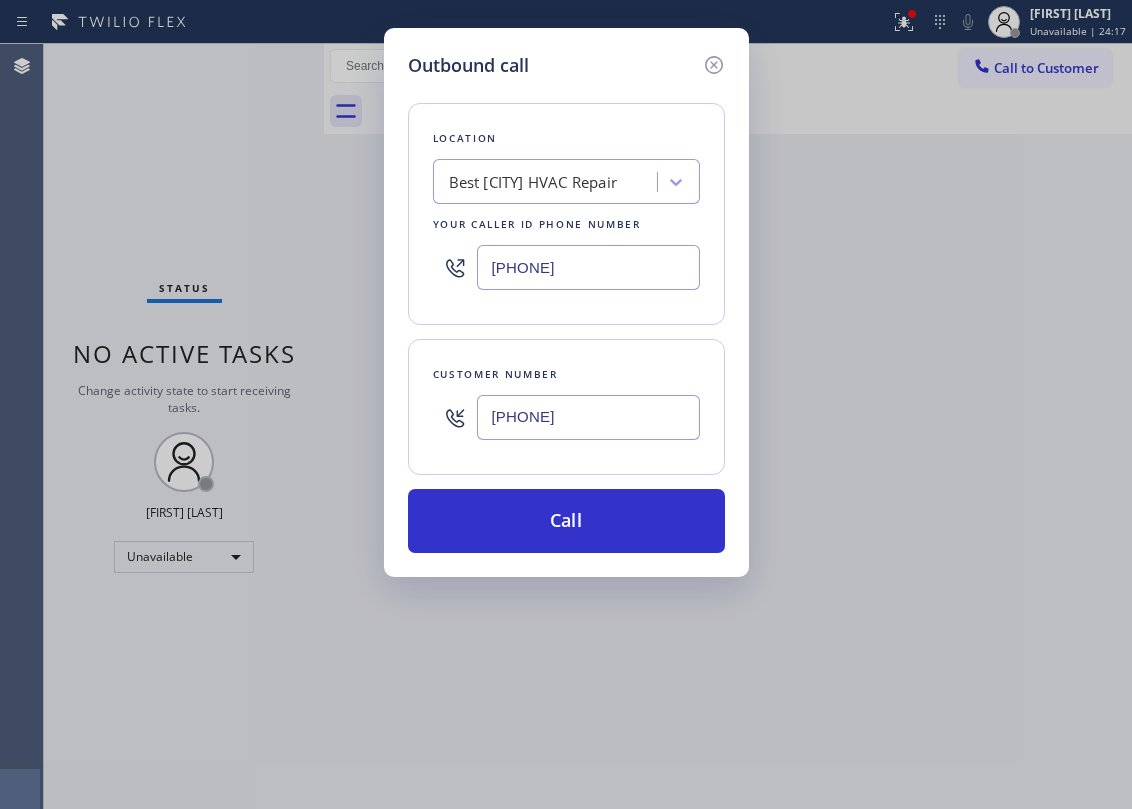click on "Best [CITY] HVAC Repair" at bounding box center (533, 182) 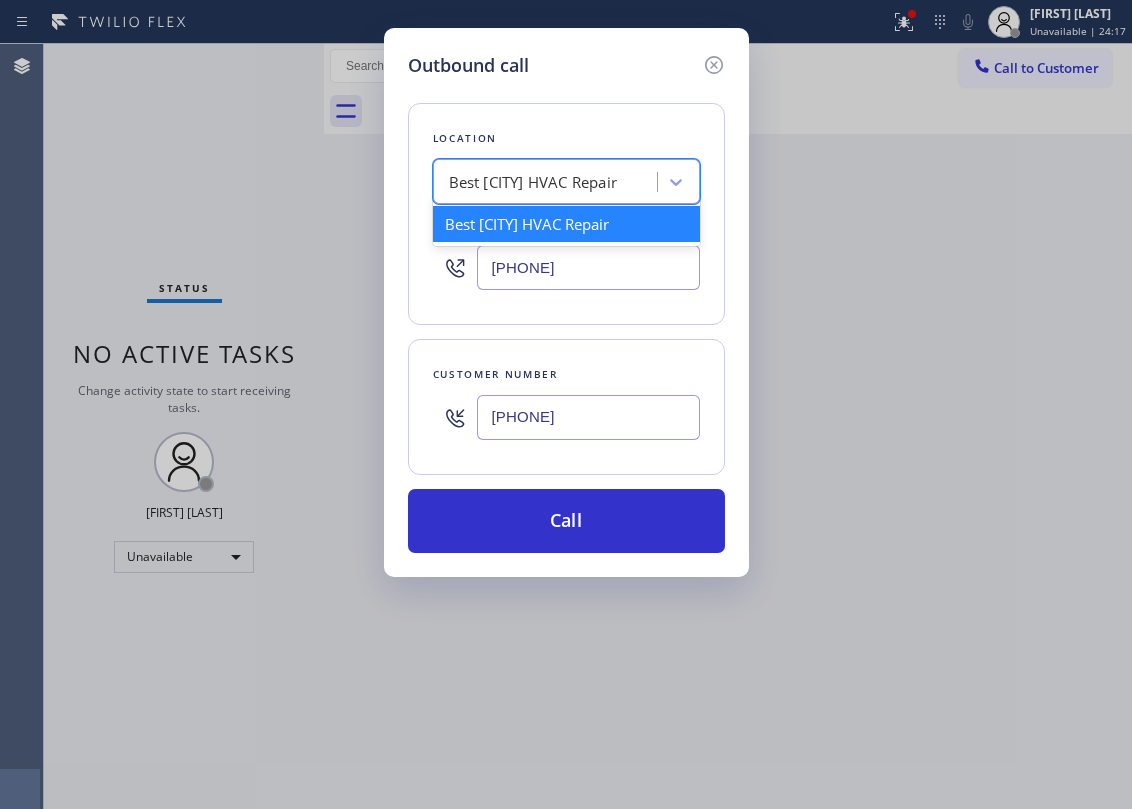 paste on "Best [CITY] HVAC Repair" 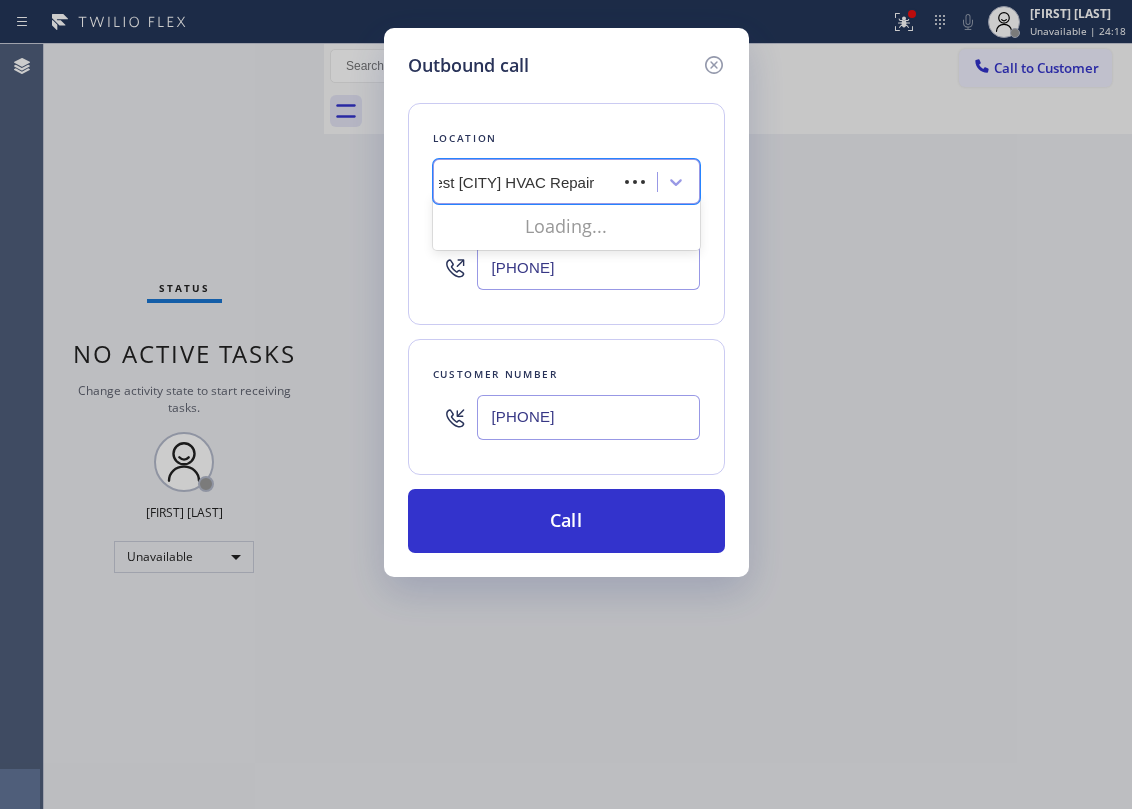 scroll, scrollTop: 0, scrollLeft: 0, axis: both 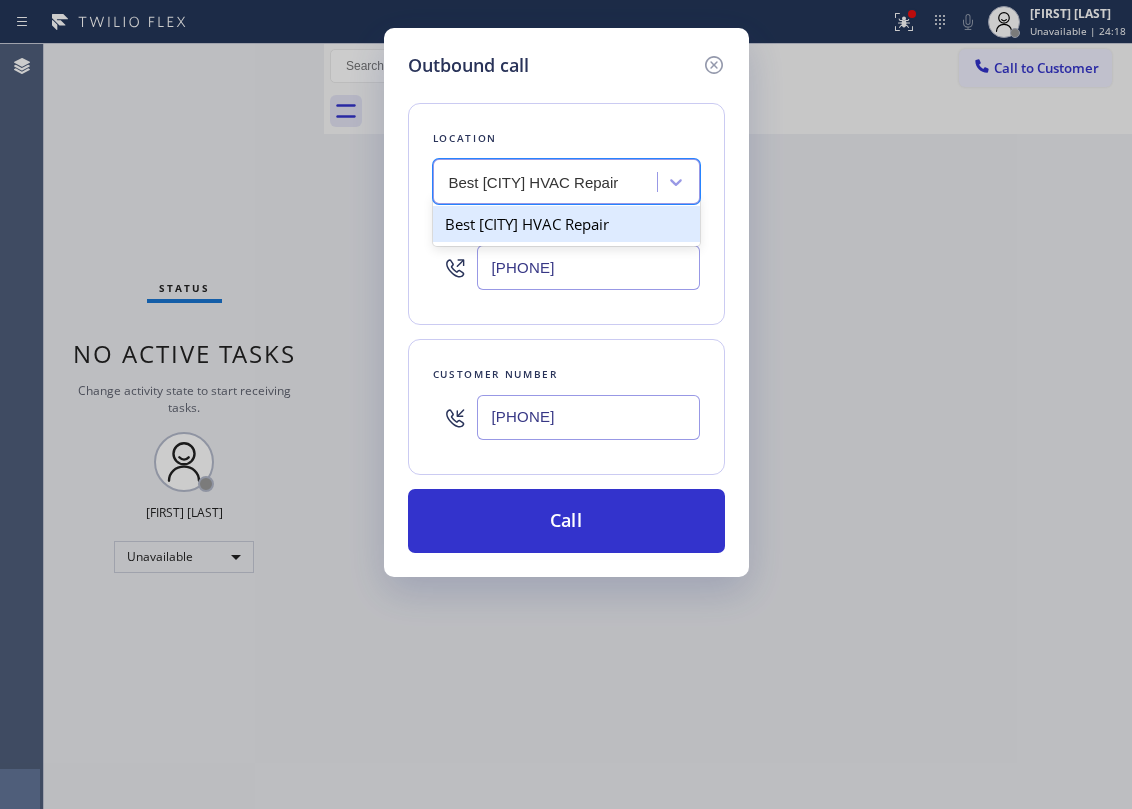 click on "Best [CITY] HVAC Repair" at bounding box center (566, 224) 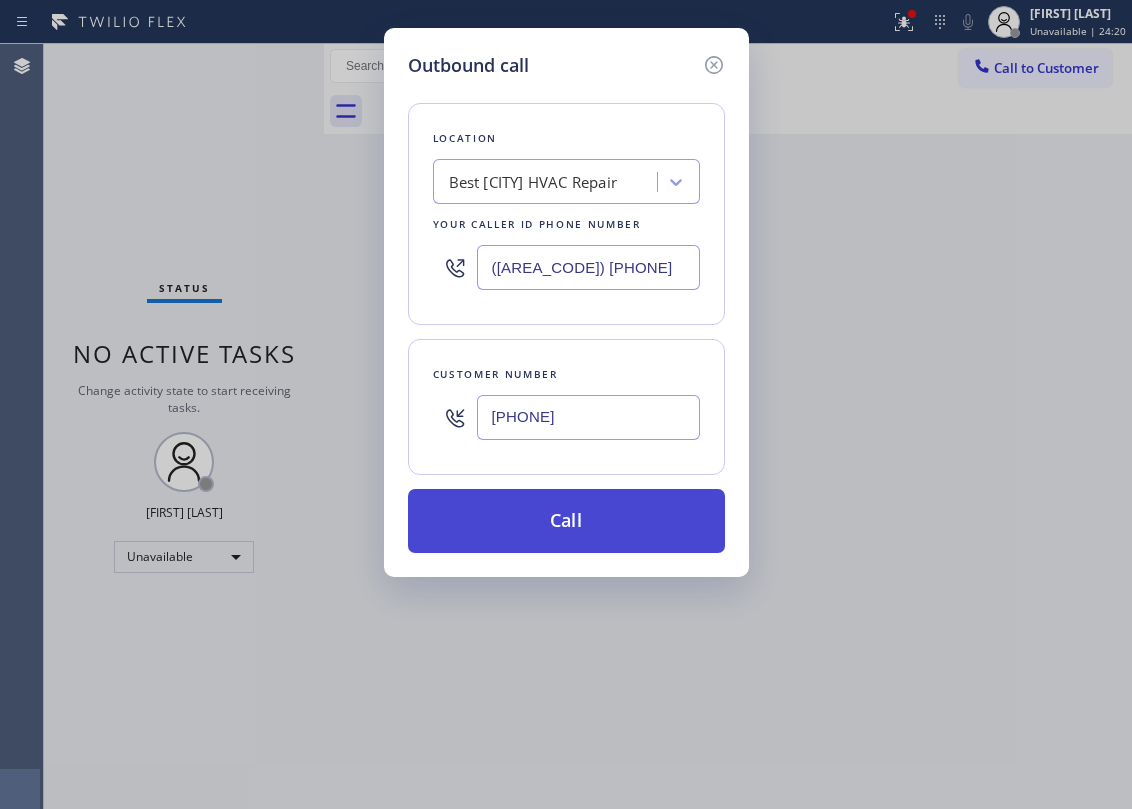click on "Call" at bounding box center [566, 521] 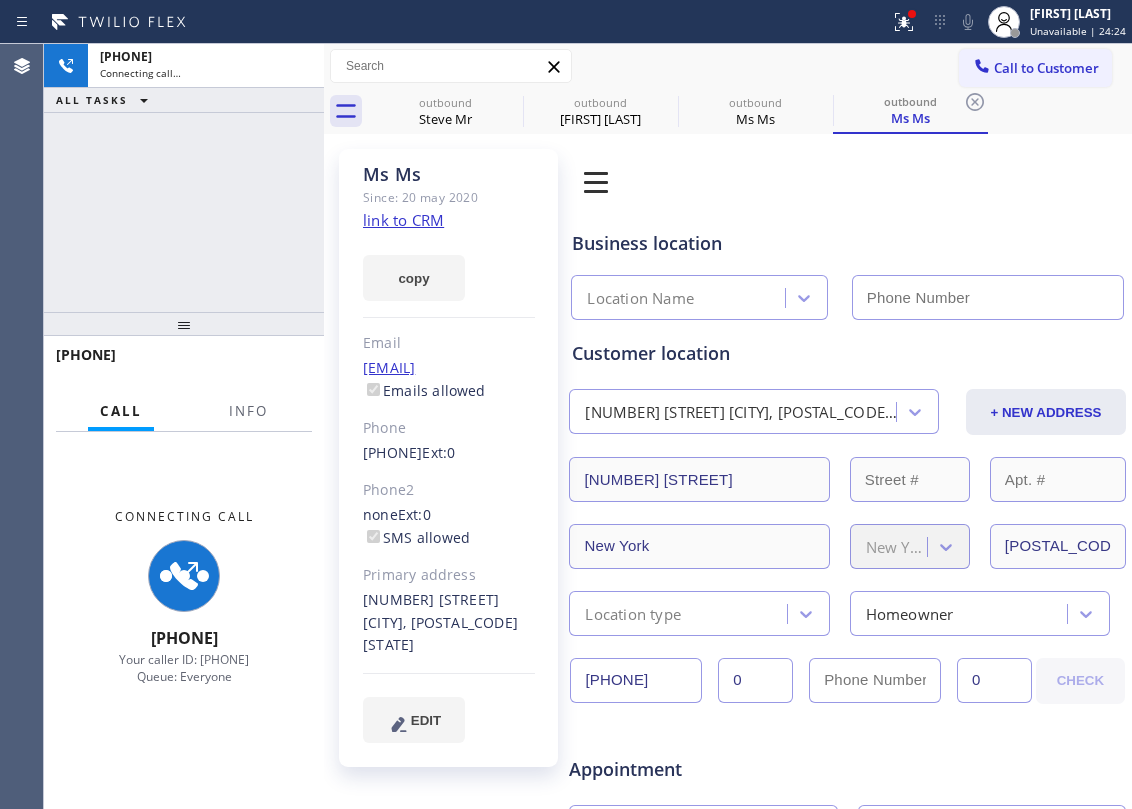 type on "([AREA_CODE]) [PHONE]" 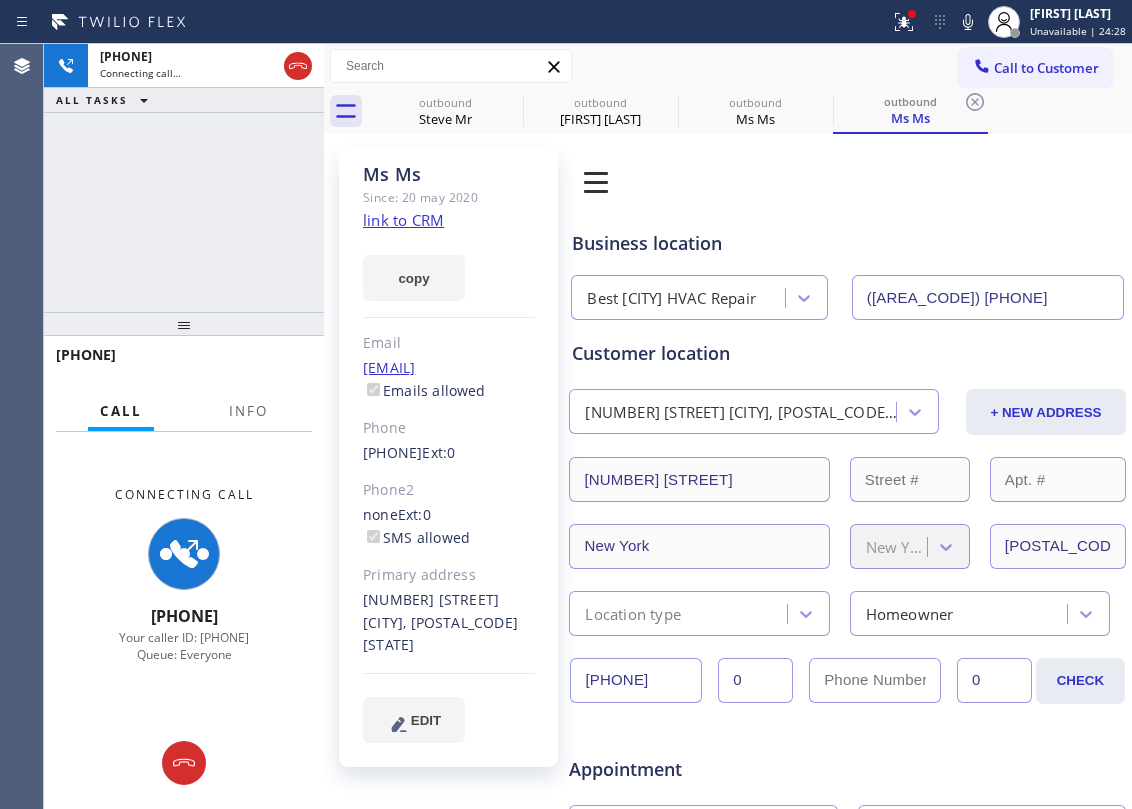 click on "link to CRM" 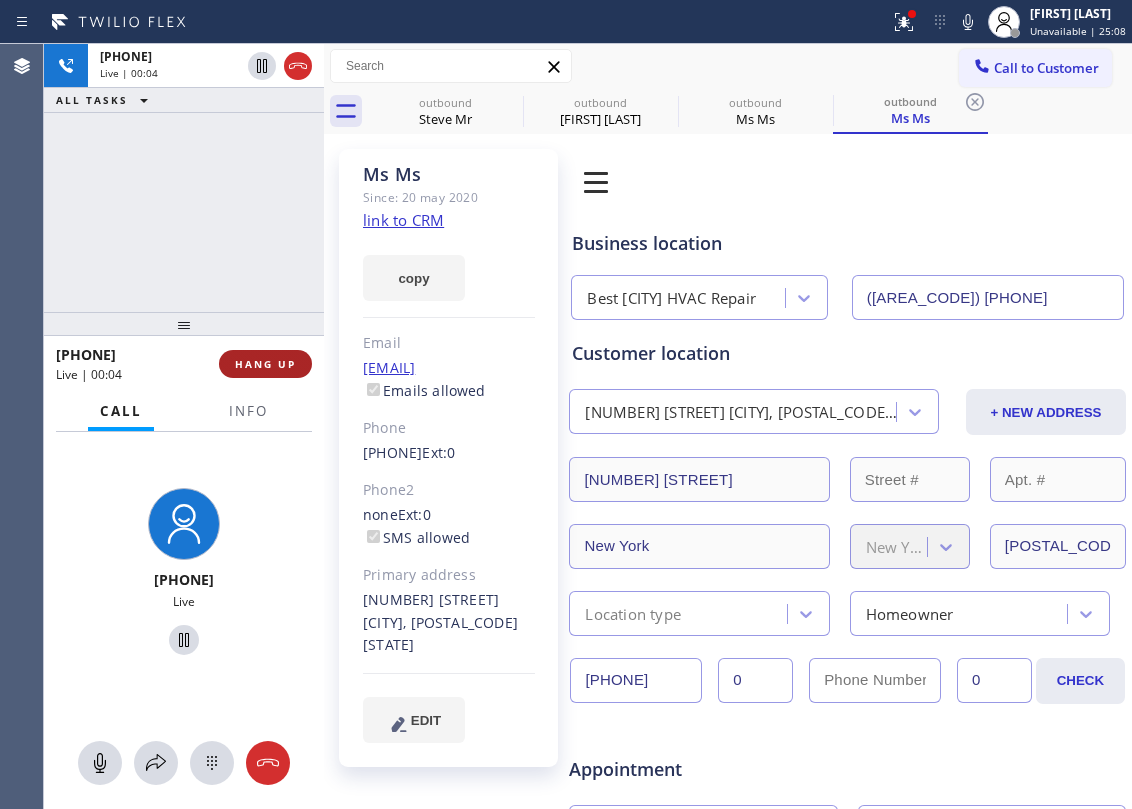 click on "HANG UP" at bounding box center (265, 364) 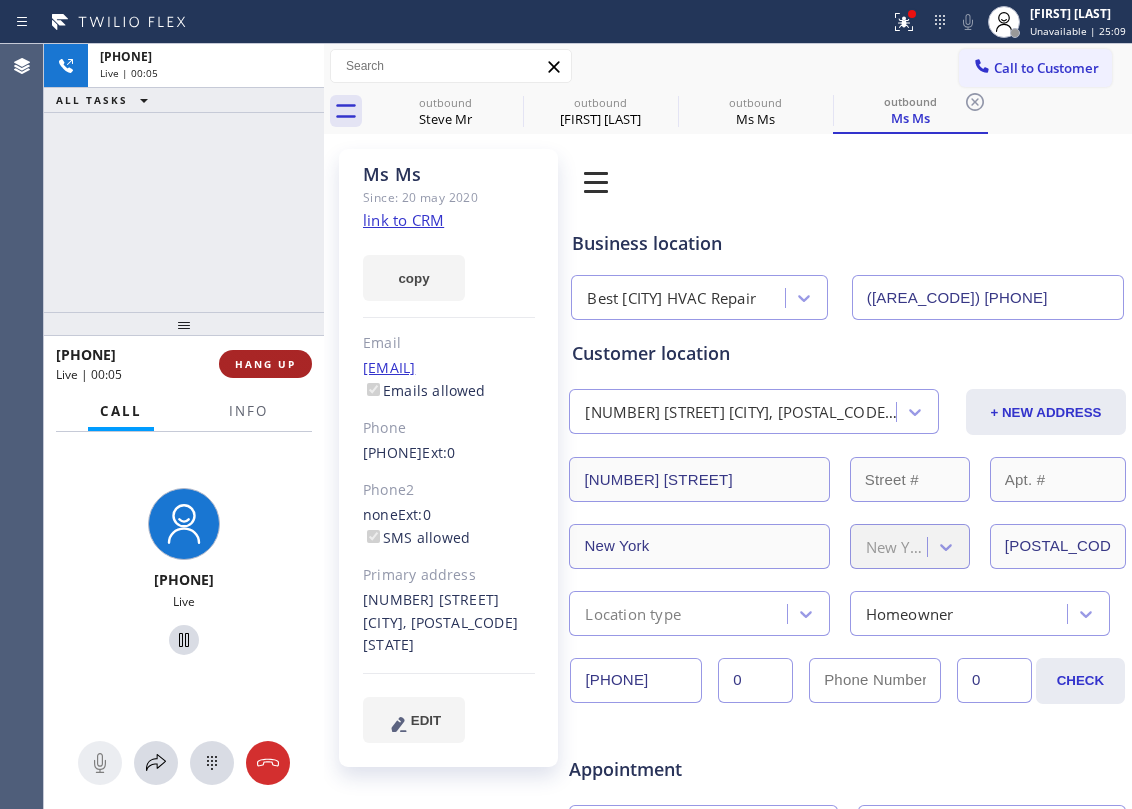 click on "HANG UP" at bounding box center (265, 364) 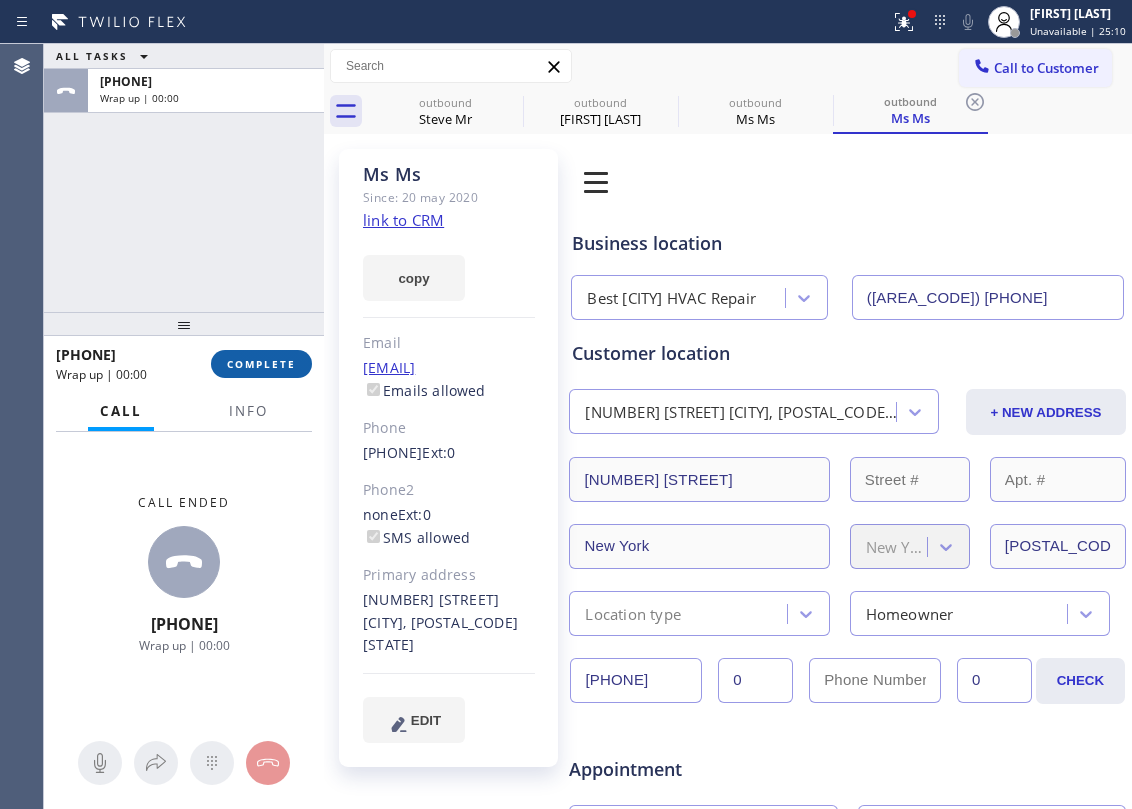 click on "COMPLETE" at bounding box center (261, 364) 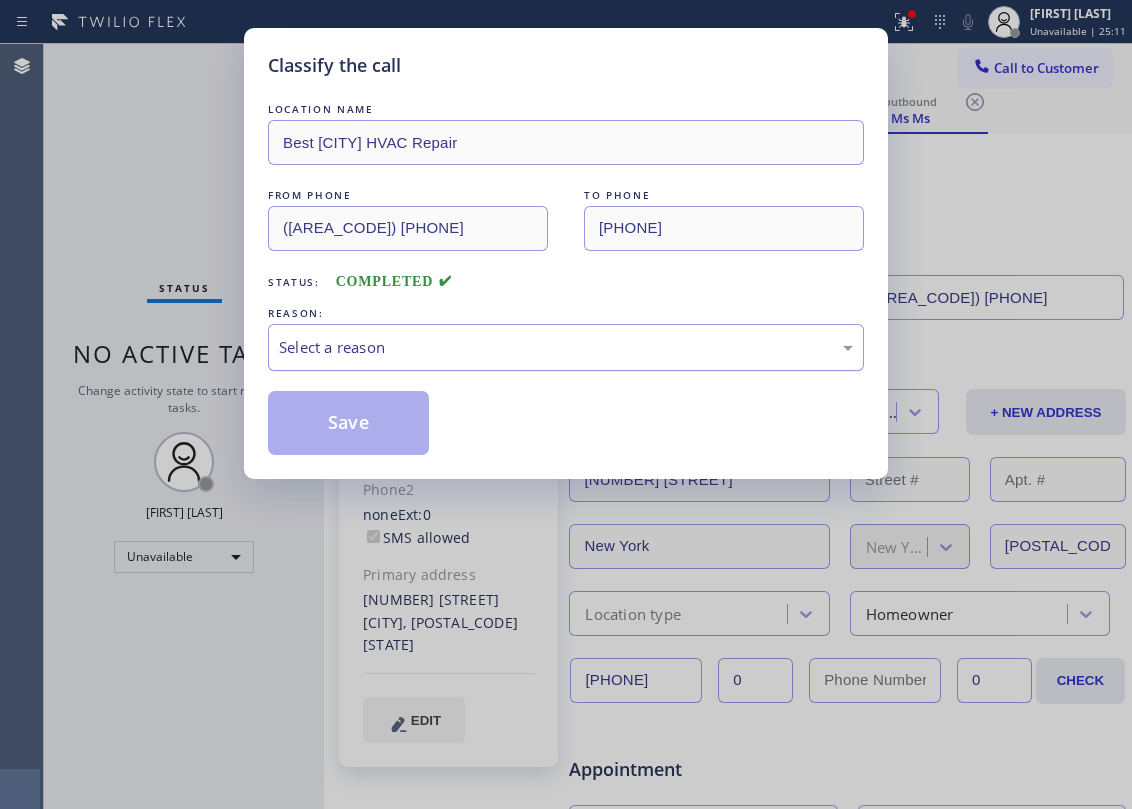 click on "Select a reason" at bounding box center (566, 347) 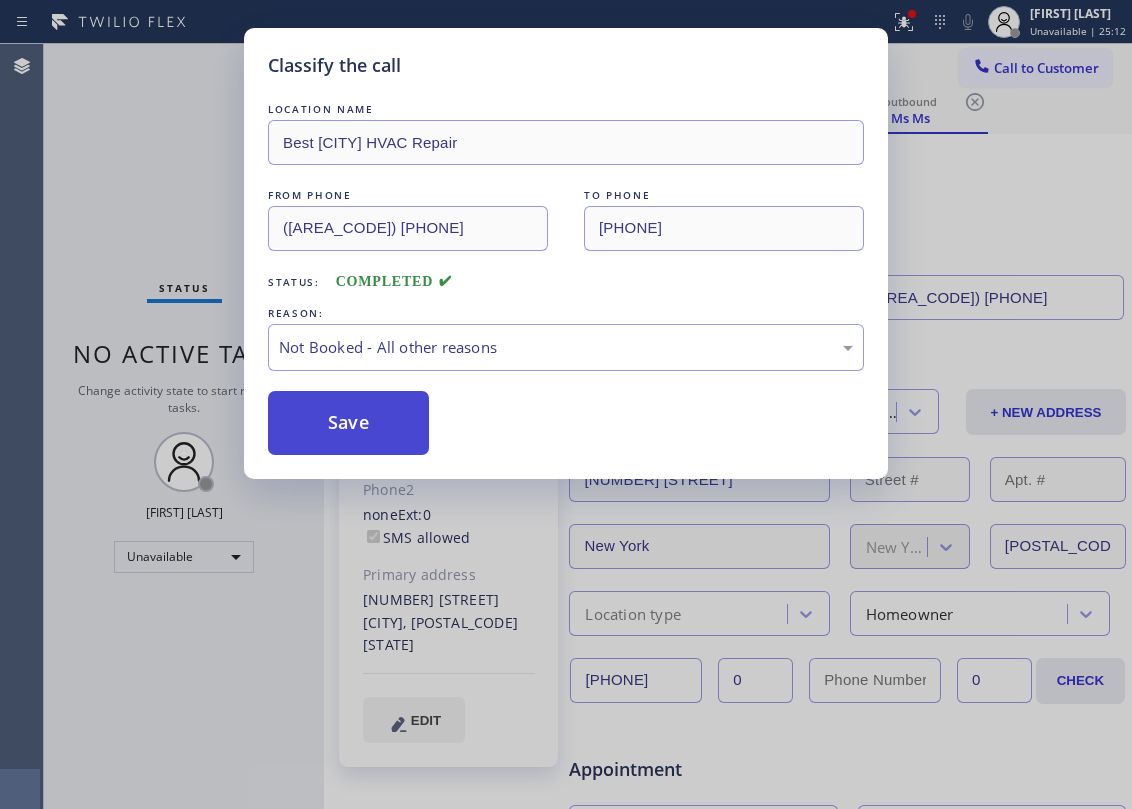 click on "Save" at bounding box center (348, 423) 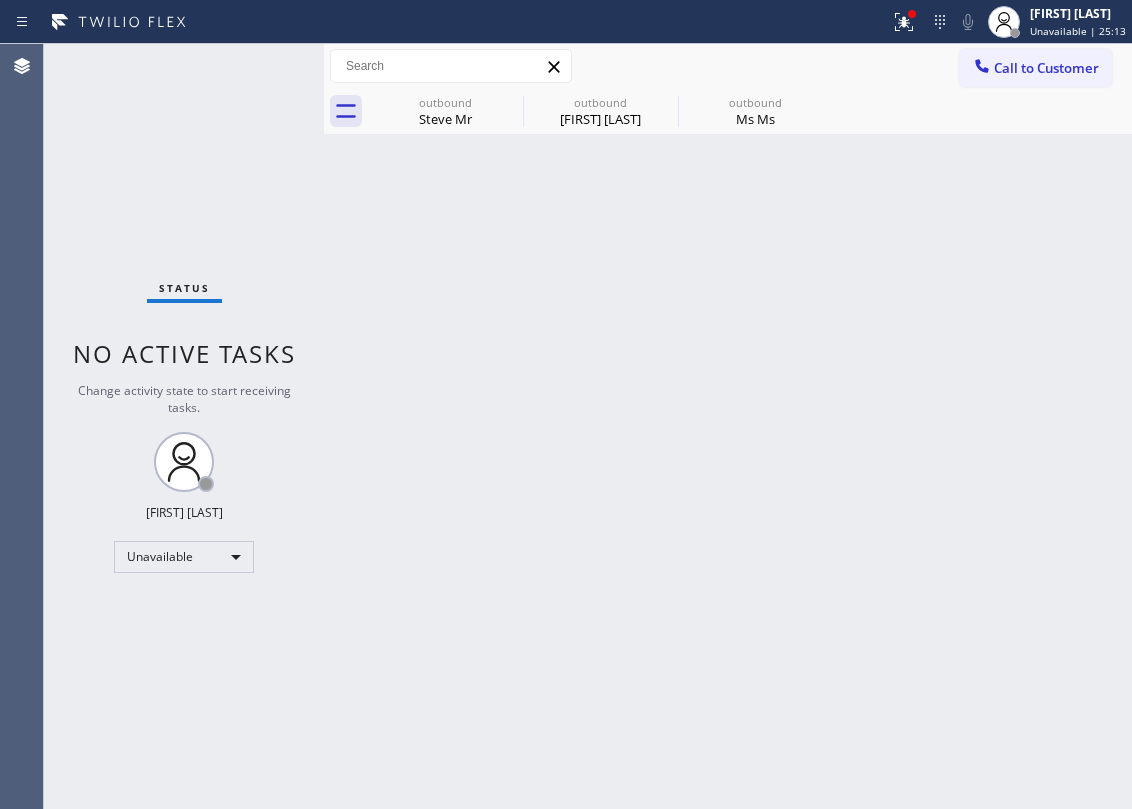 click on "Call to Customer" at bounding box center (1046, 68) 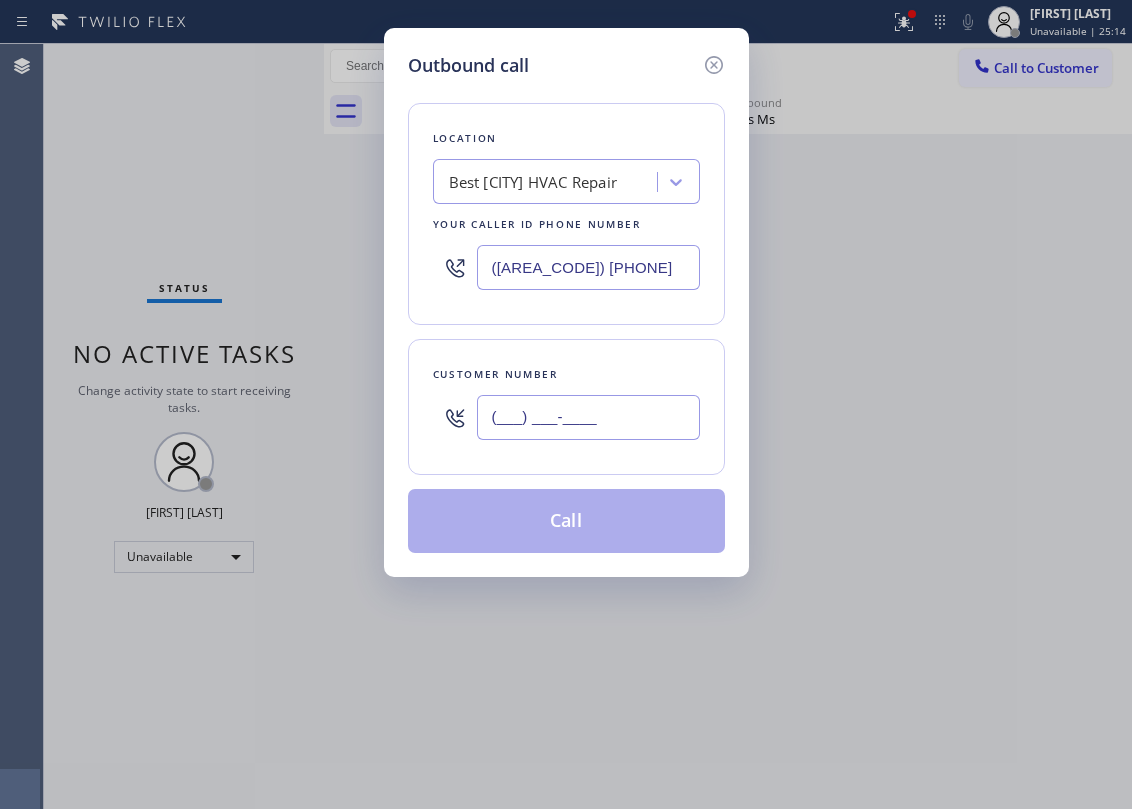 click on "(___) ___-____" at bounding box center [588, 417] 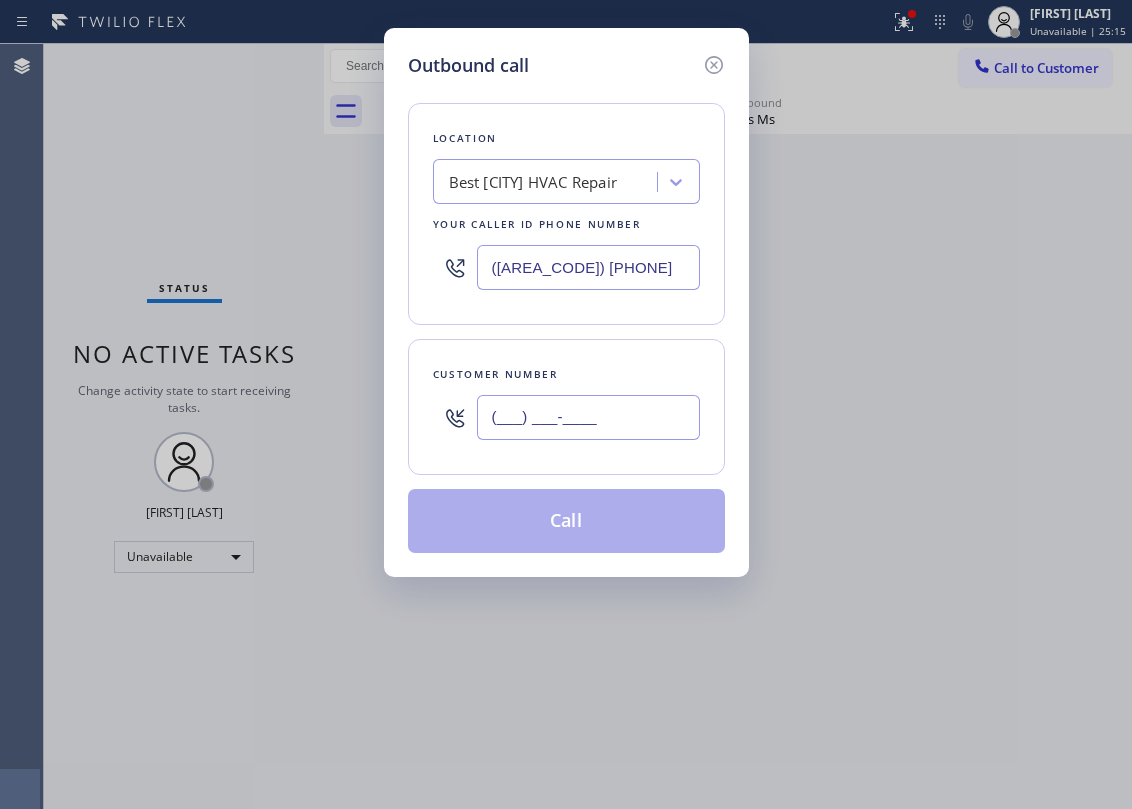 paste on "[PHONE]" 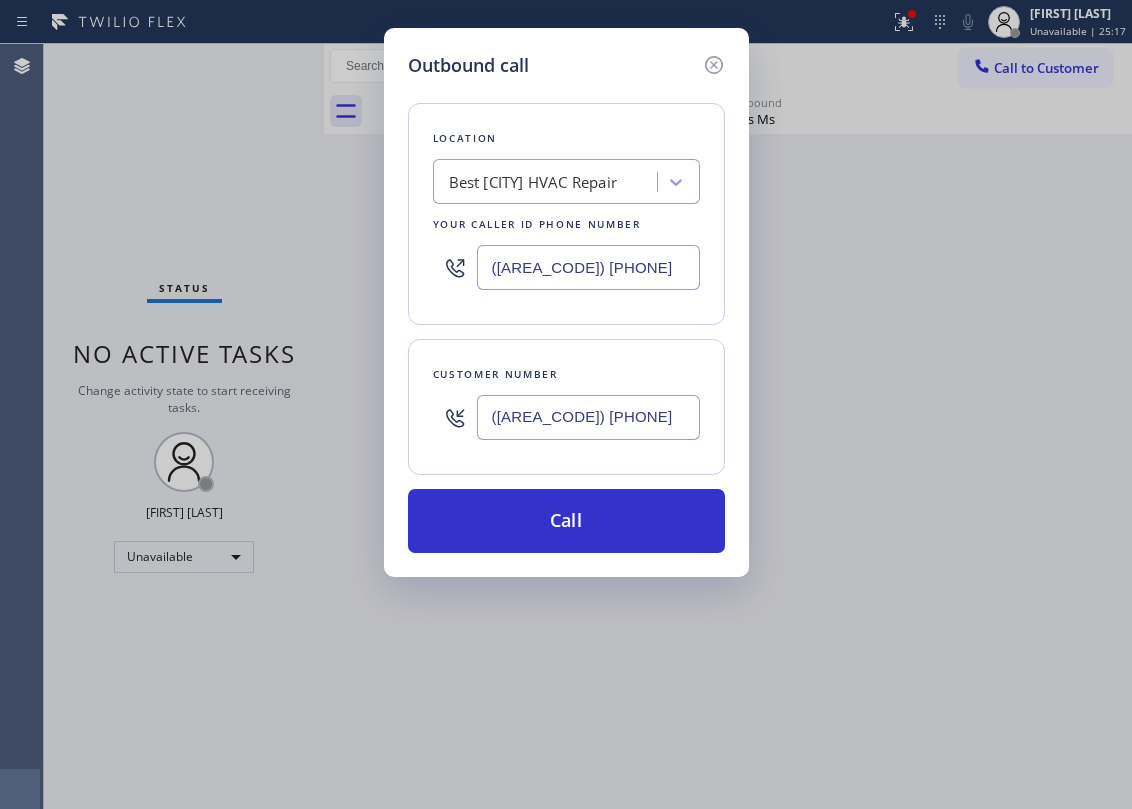 type on "([AREA_CODE]) [PHONE]" 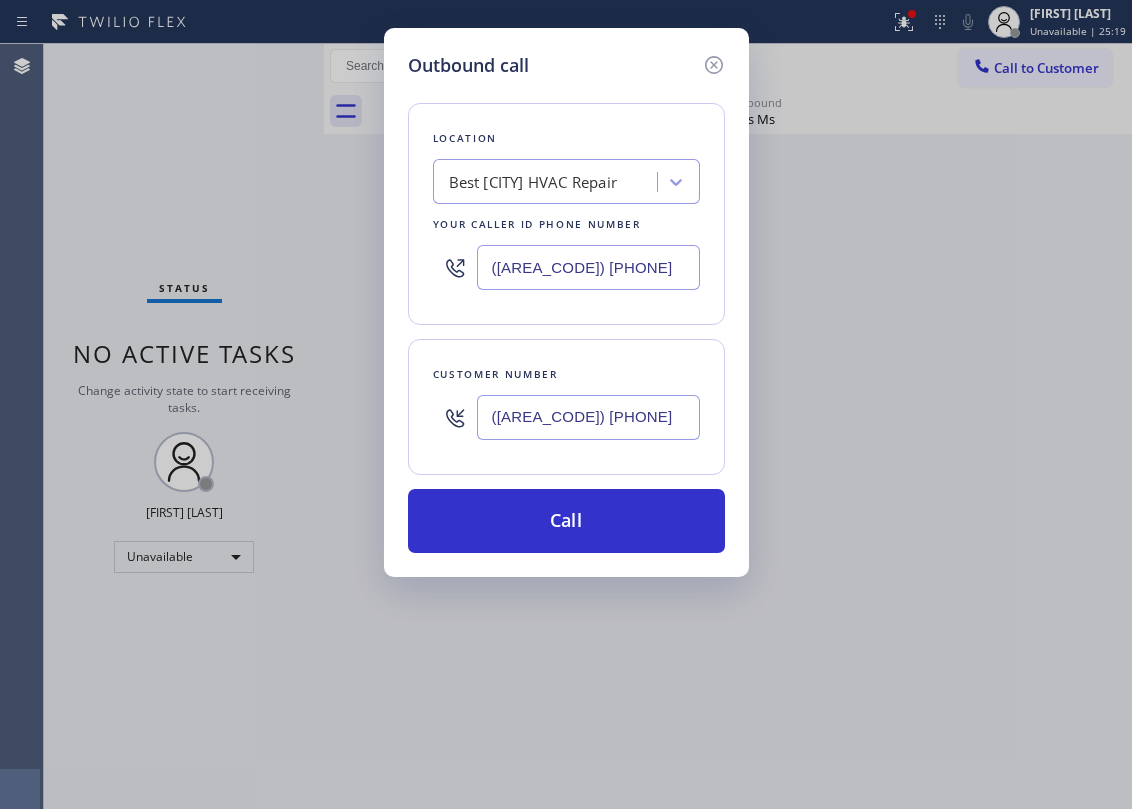 click on "Best [CITY] HVAC Repair" at bounding box center [533, 182] 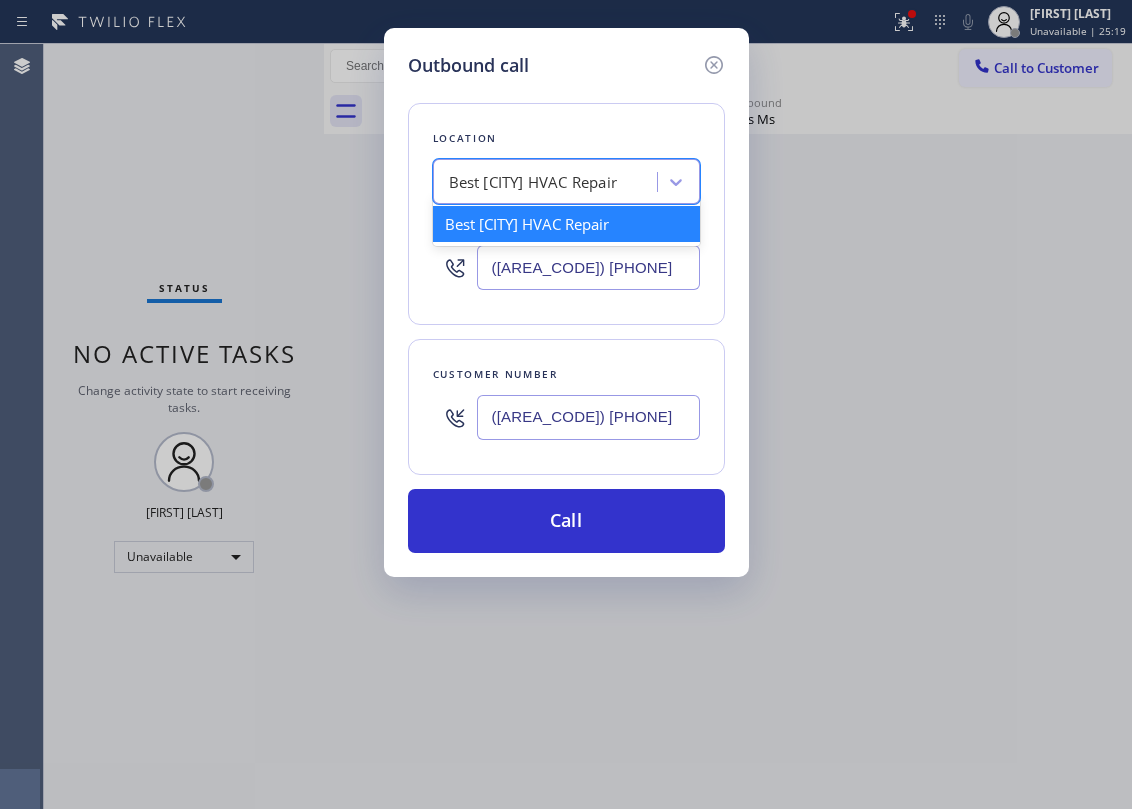 click on "Best [CITY] HVAC Repair" at bounding box center [533, 182] 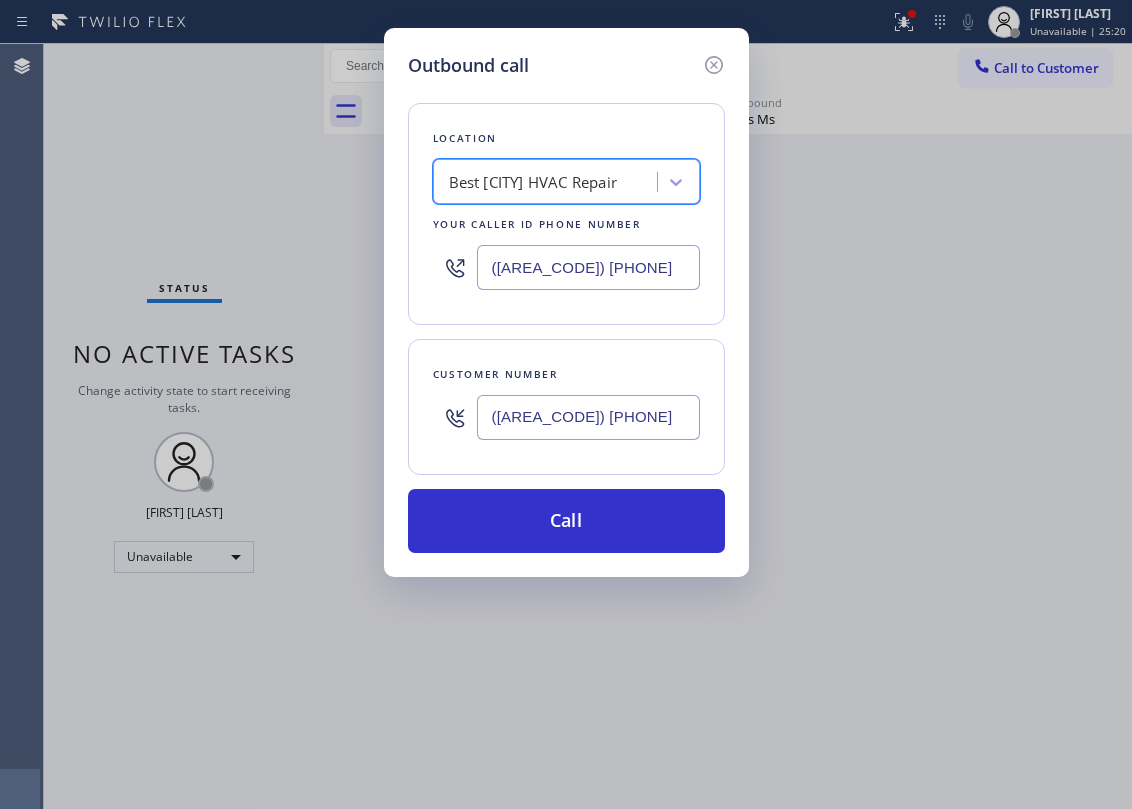 click on "Best [CITY] HVAC Repair" at bounding box center (533, 182) 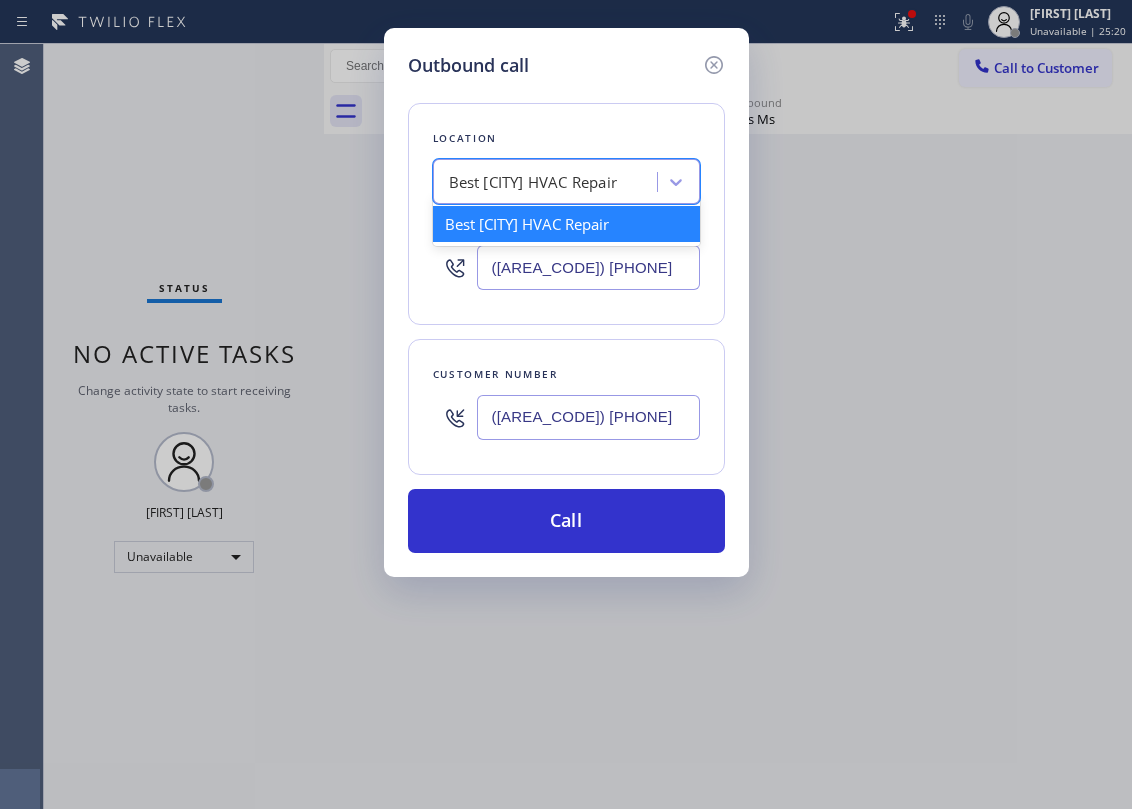 paste on "Top New York Heating and AC Service" 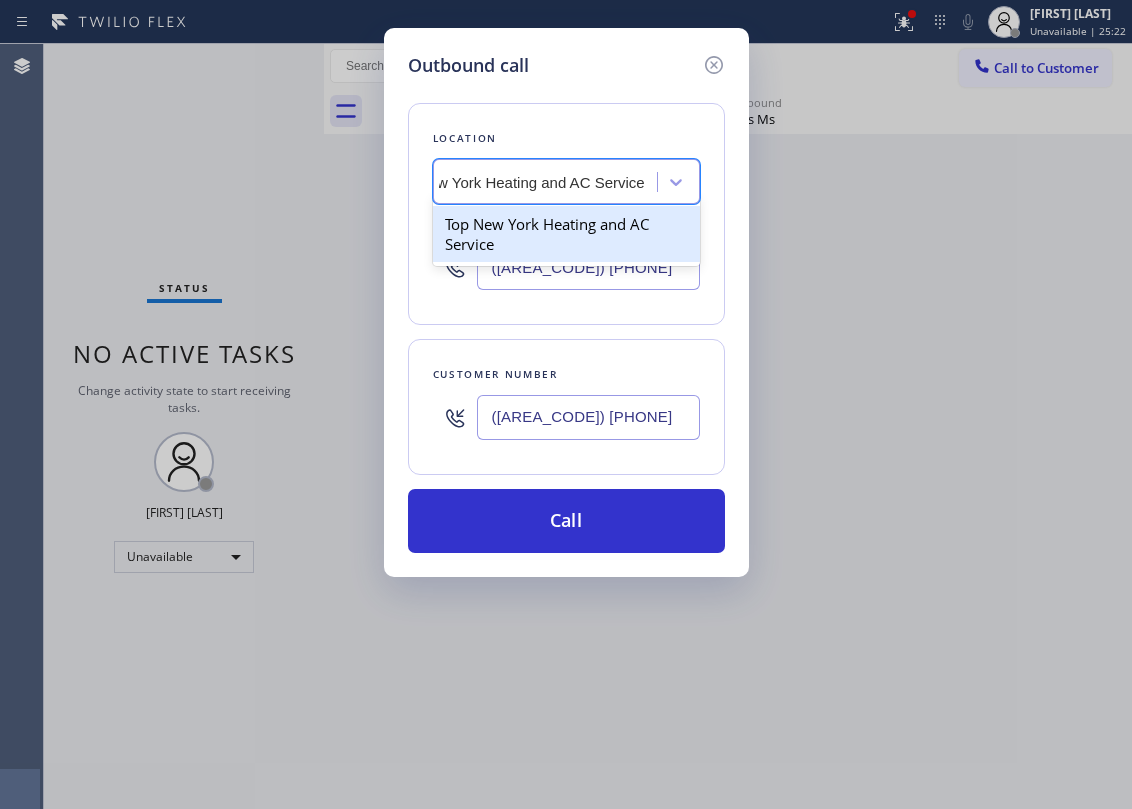 click on "Top New York Heating and AC Service" at bounding box center (566, 234) 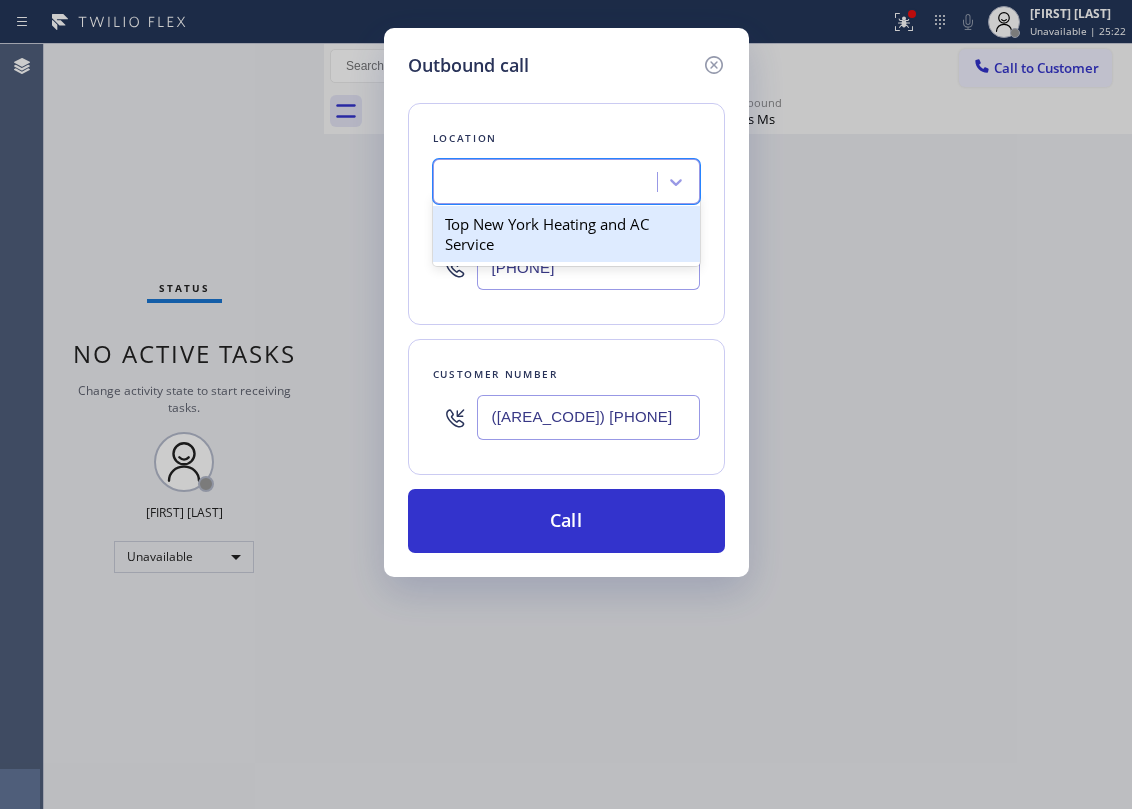 scroll, scrollTop: 0, scrollLeft: 1, axis: horizontal 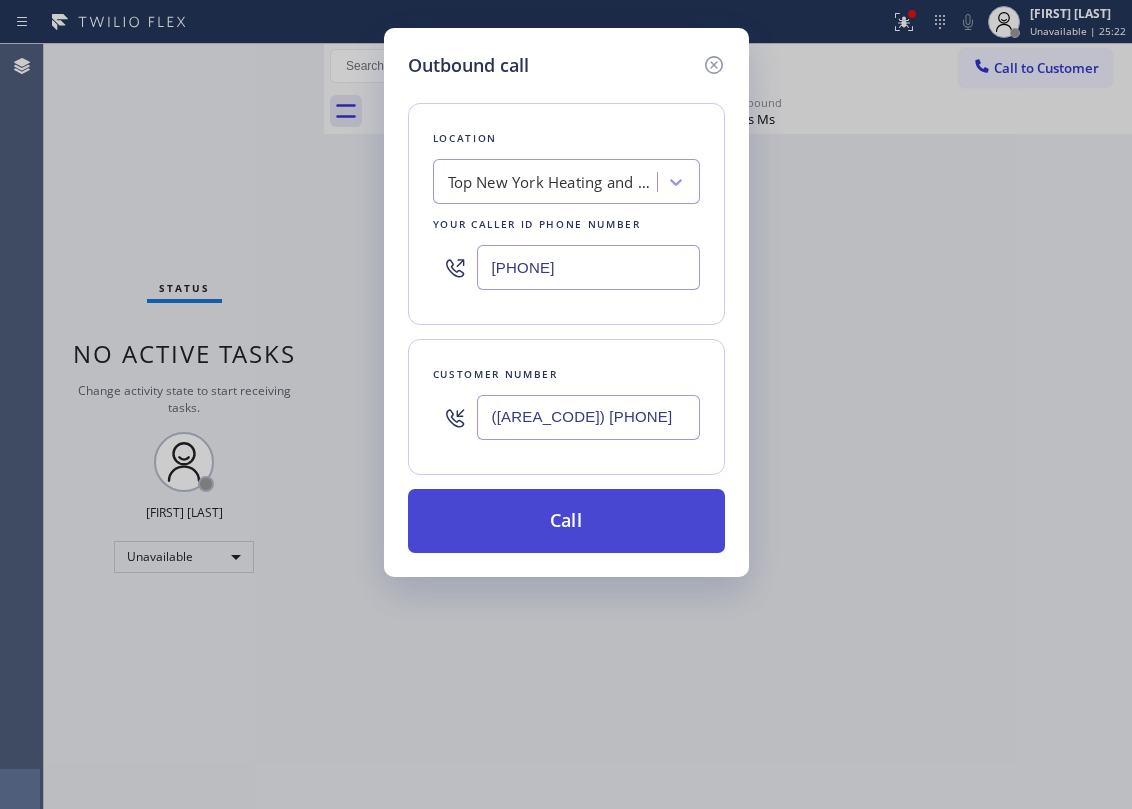 click on "Call" at bounding box center [566, 521] 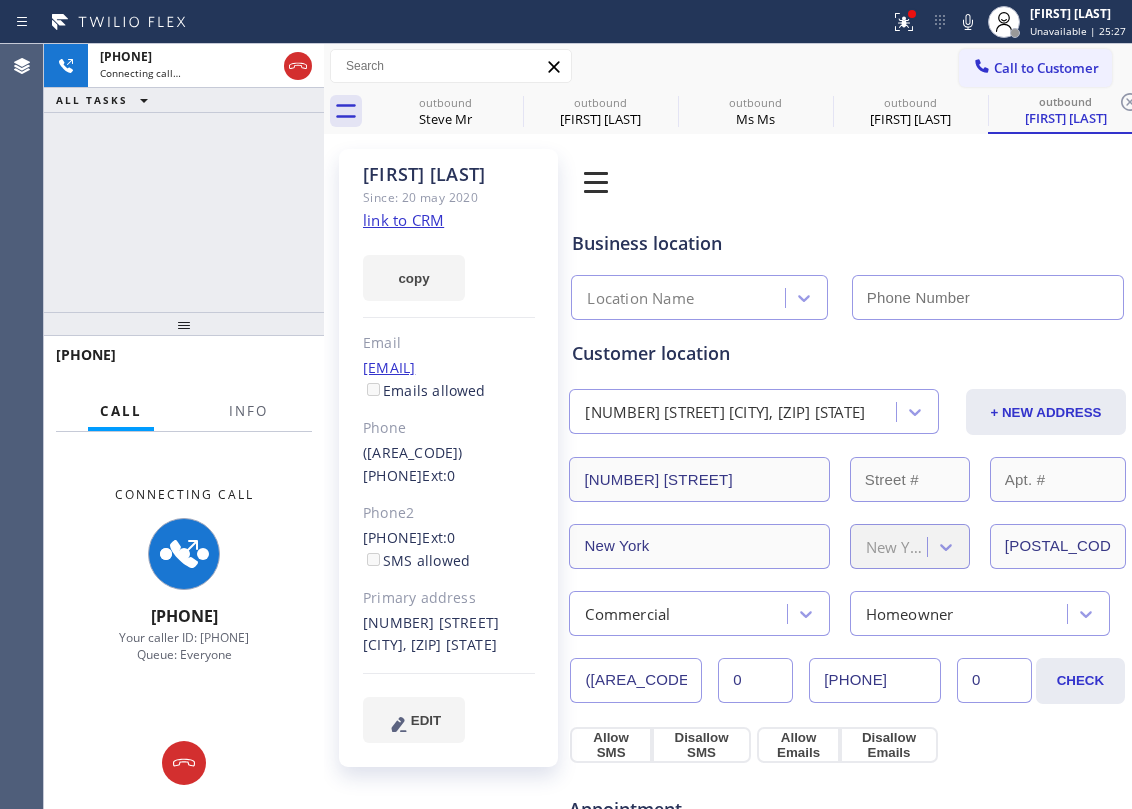 type on "[PHONE]" 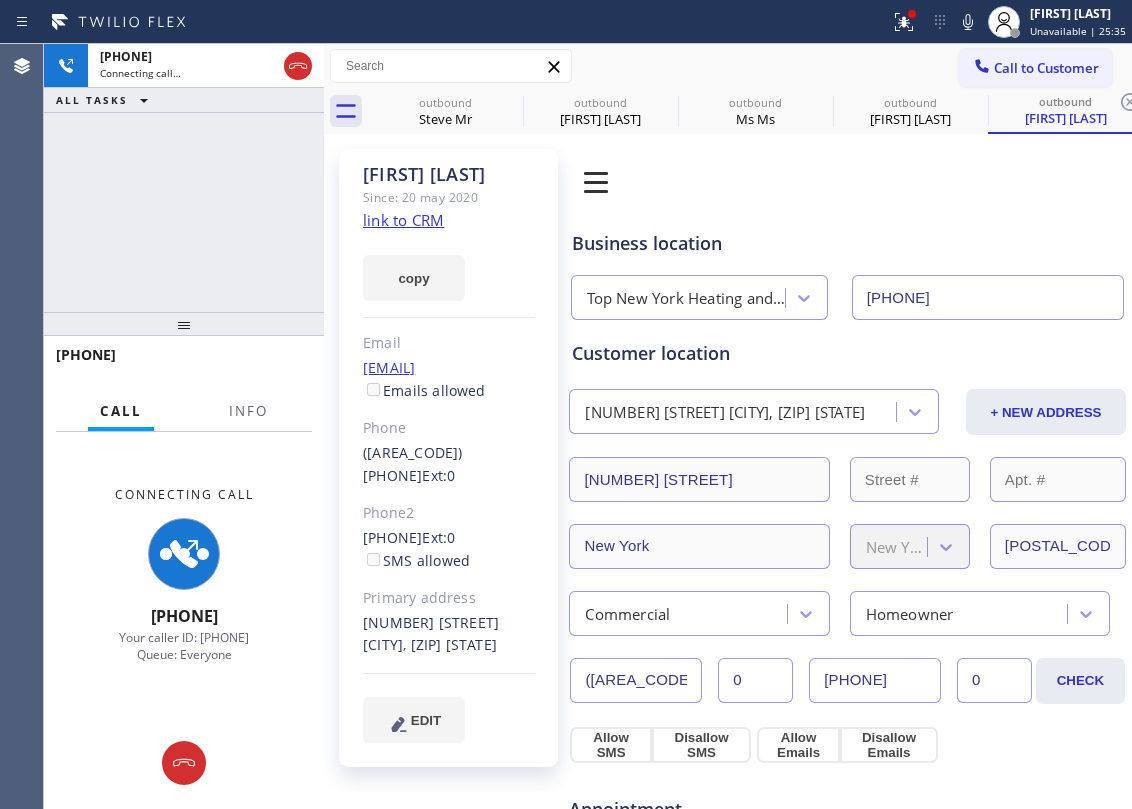 click on "copy" at bounding box center (449, 266) 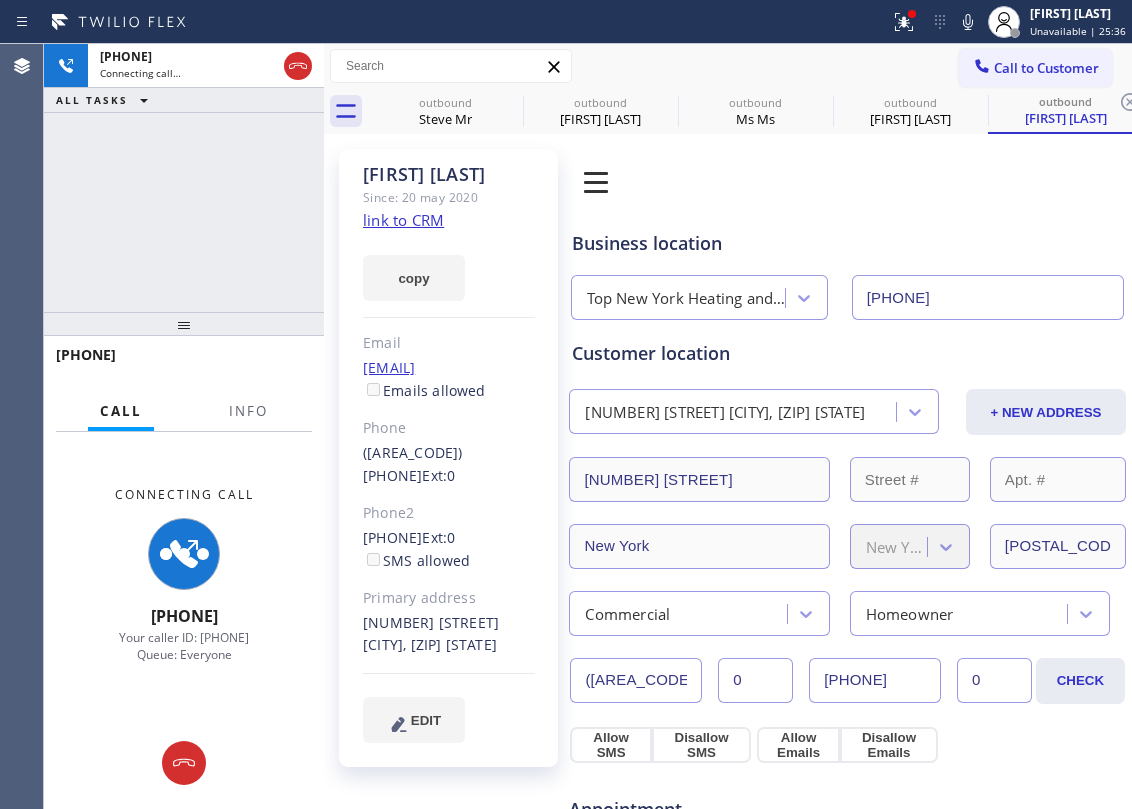 click on "link to CRM" 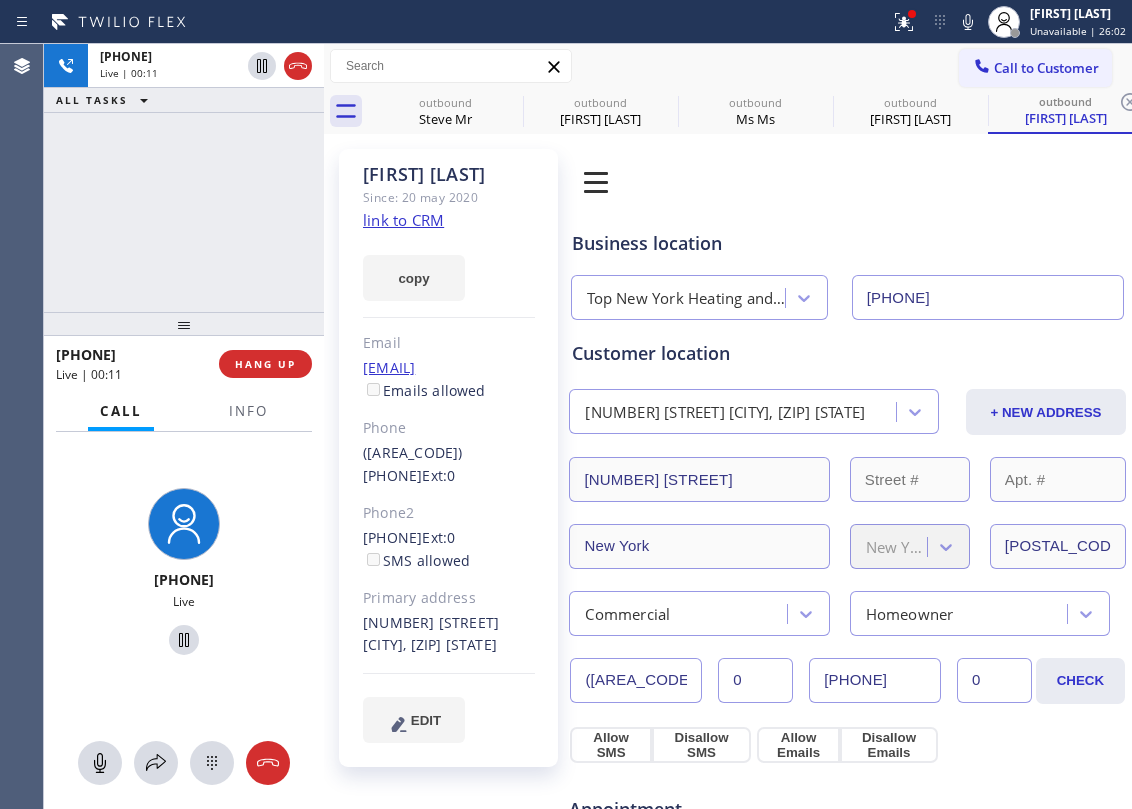 click on "[PHONE] Live | 00:11 HANG UP" at bounding box center [184, 364] 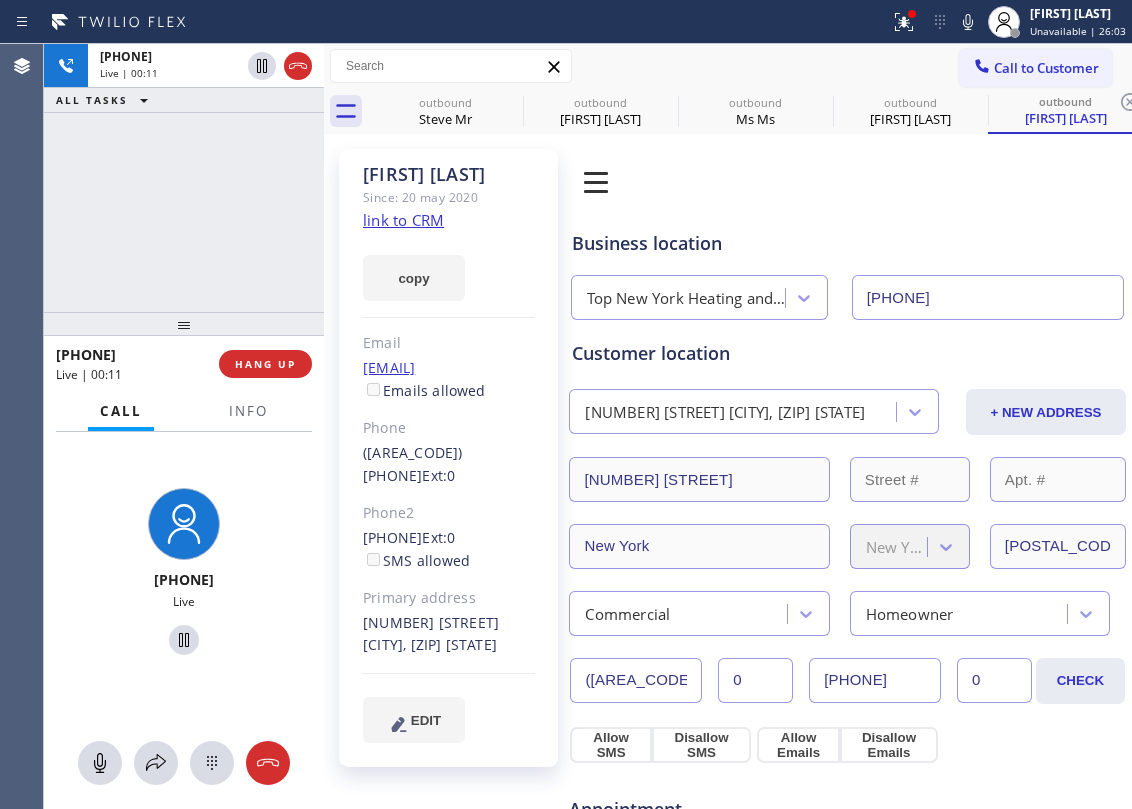 click at bounding box center (184, 324) 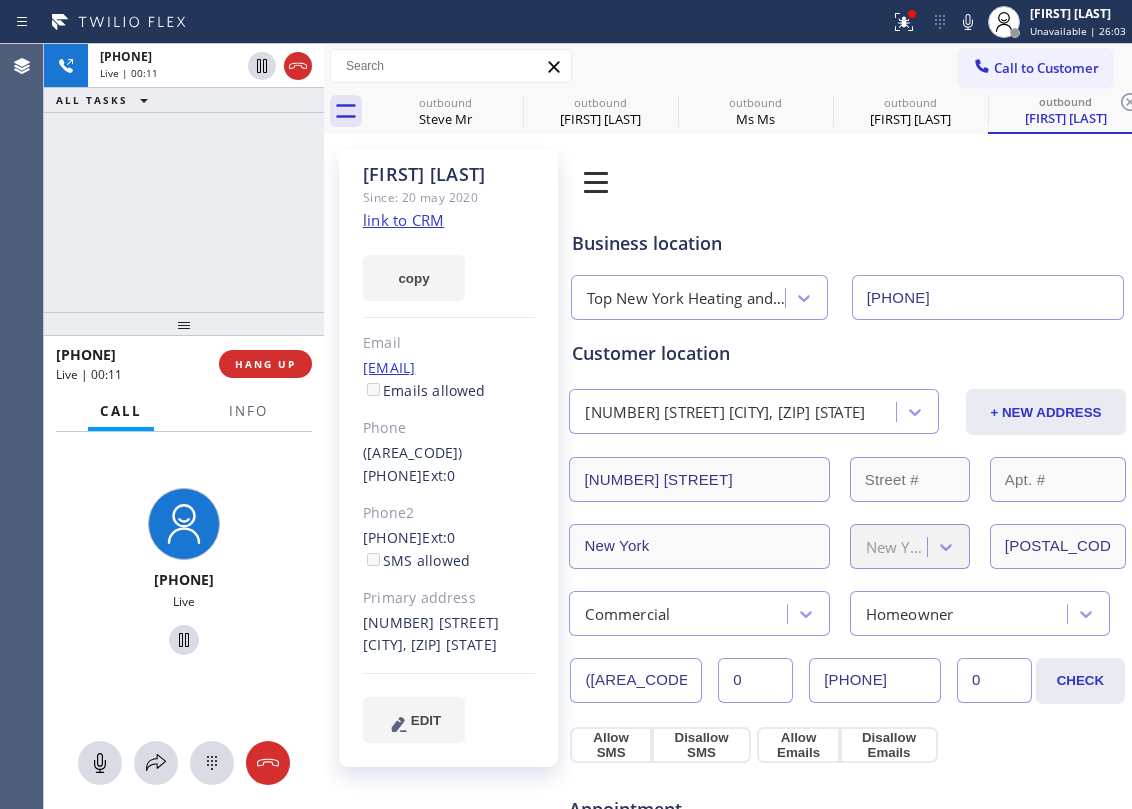 click at bounding box center (184, 324) 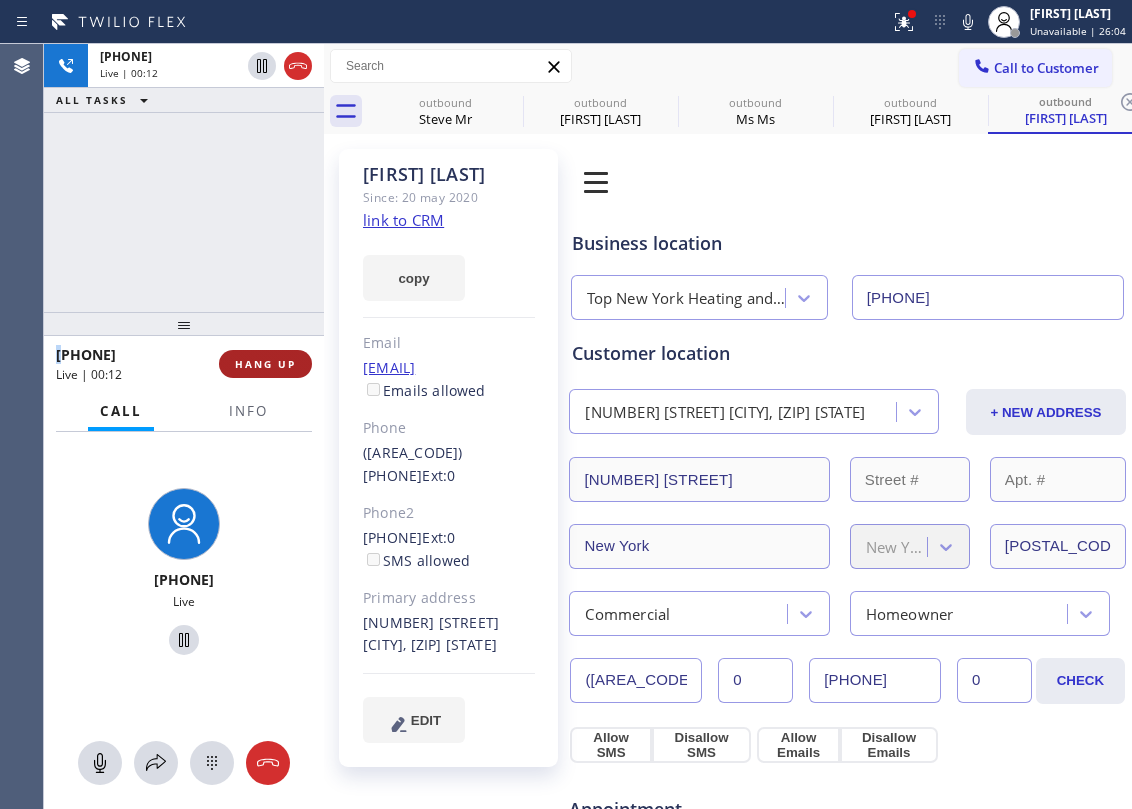 click on "HANG UP" at bounding box center (265, 364) 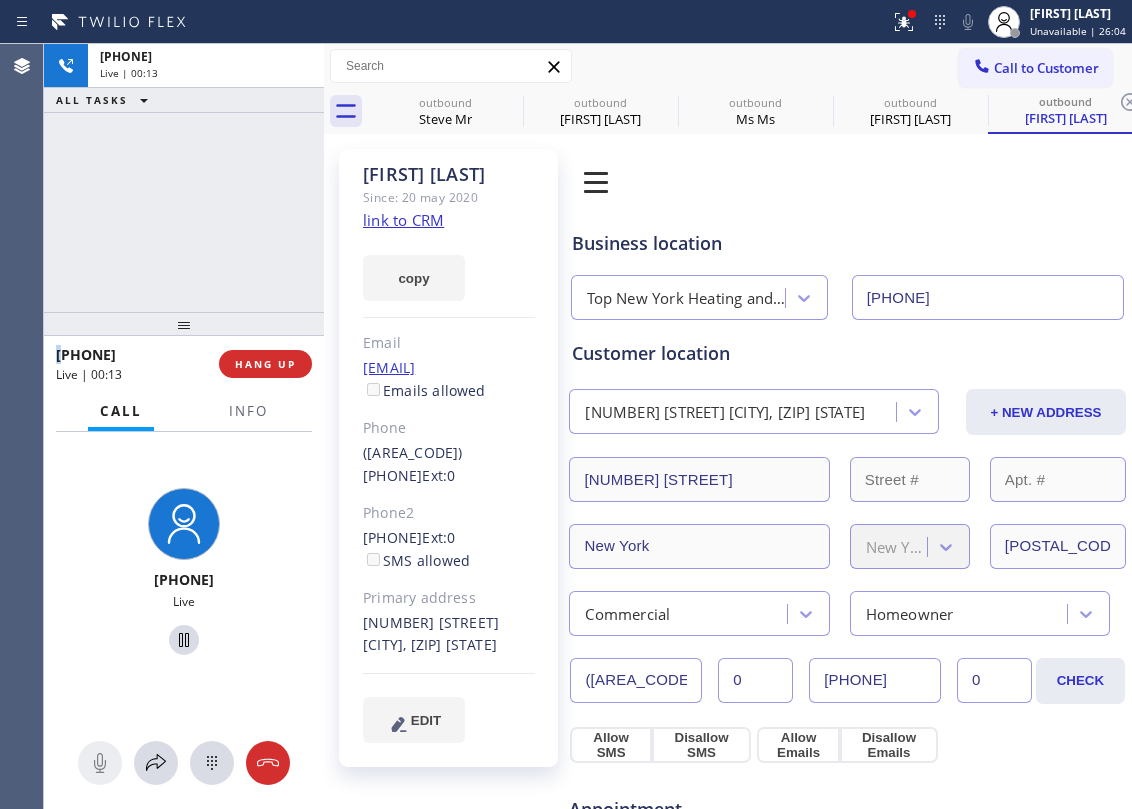 click on "[PHONE] Live | 00:13 HANG UP" at bounding box center (184, 364) 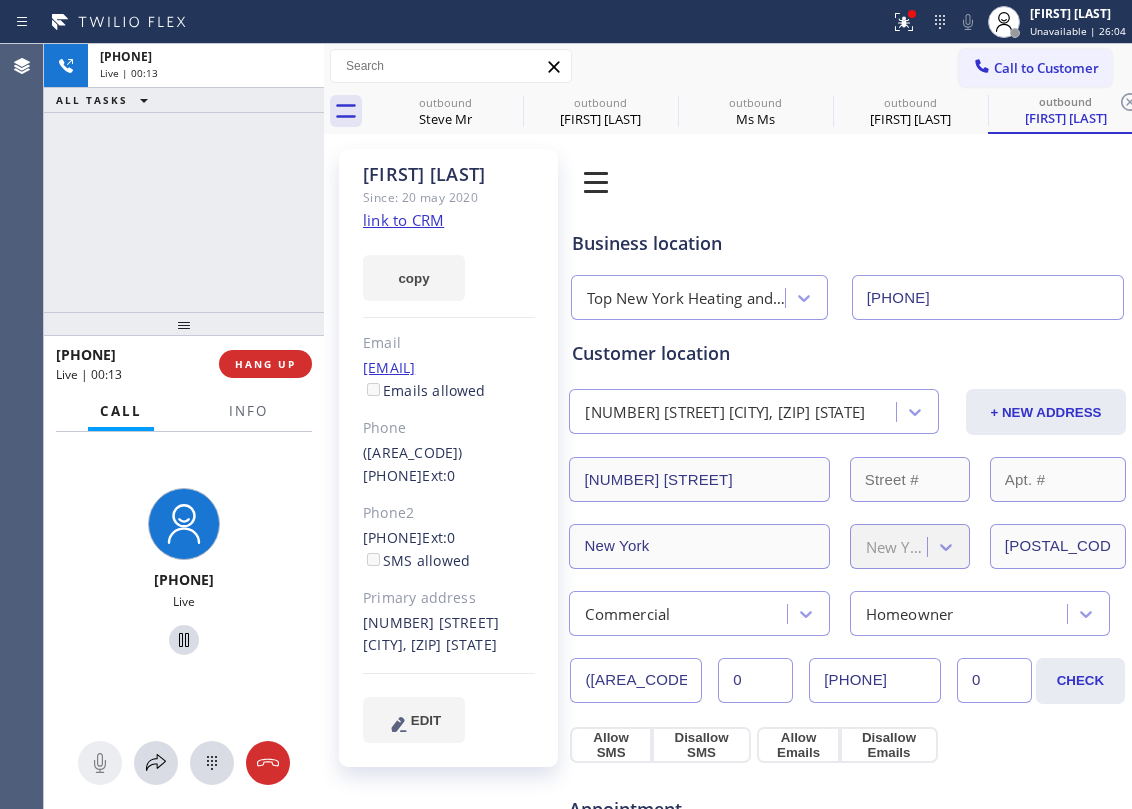 click on "[PHONE] Live | 00:13 HANG UP" at bounding box center [184, 364] 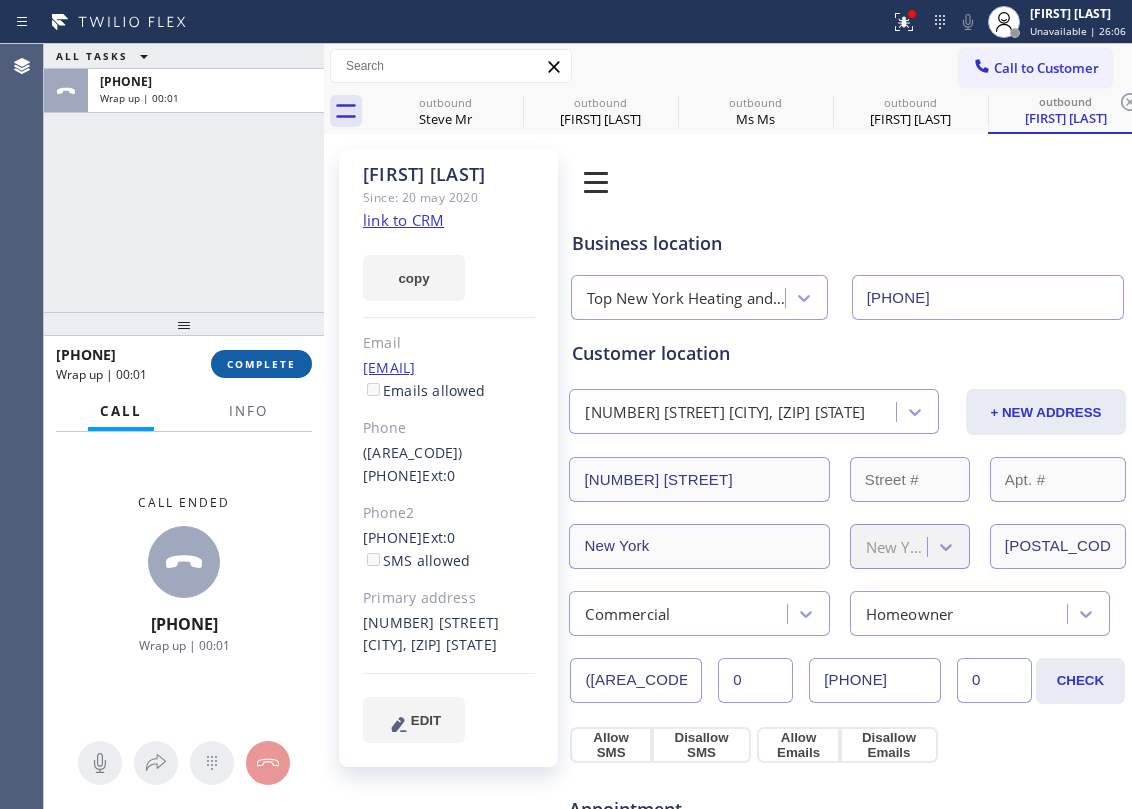 click on "COMPLETE" at bounding box center (261, 364) 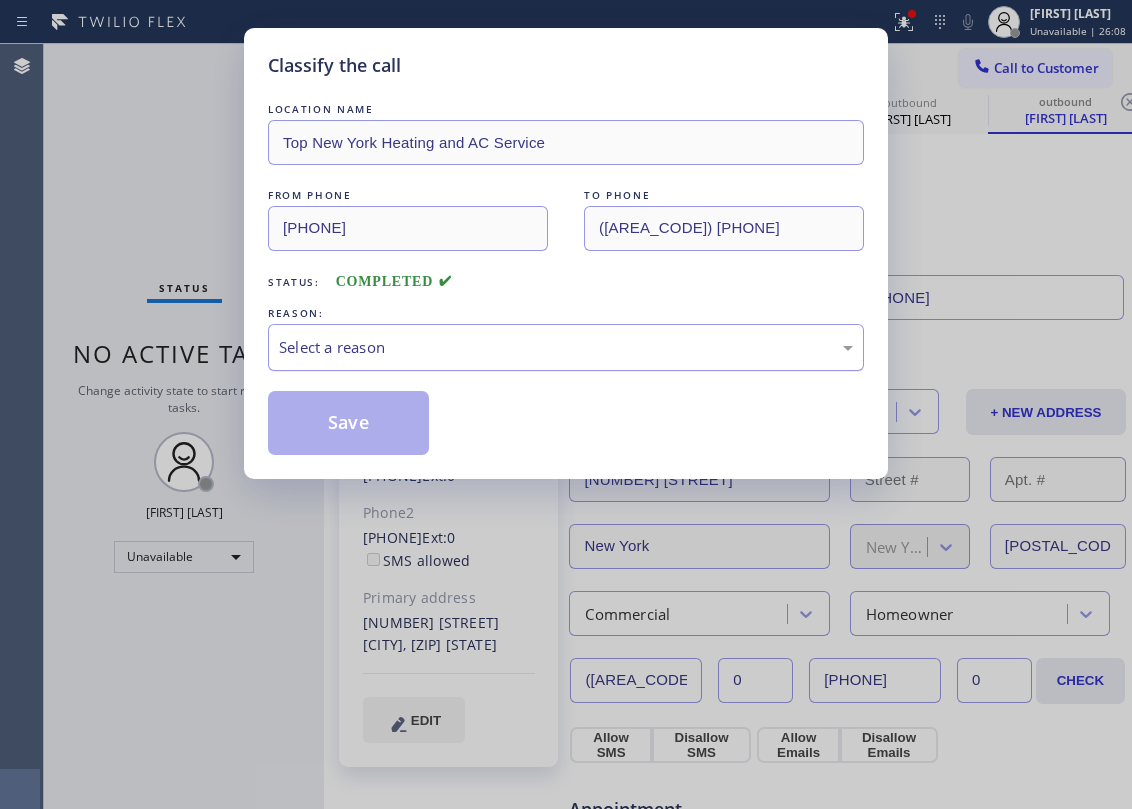 click on "Select a reason" at bounding box center (566, 347) 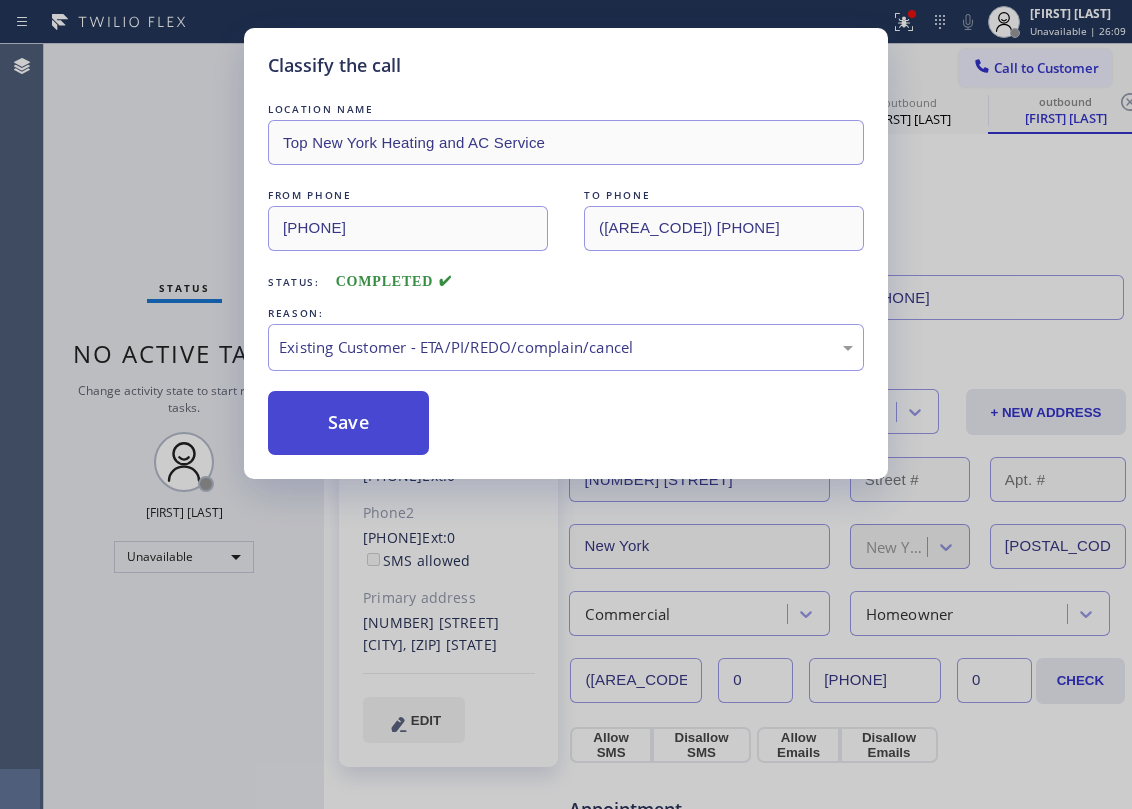 click on "Save" at bounding box center (348, 423) 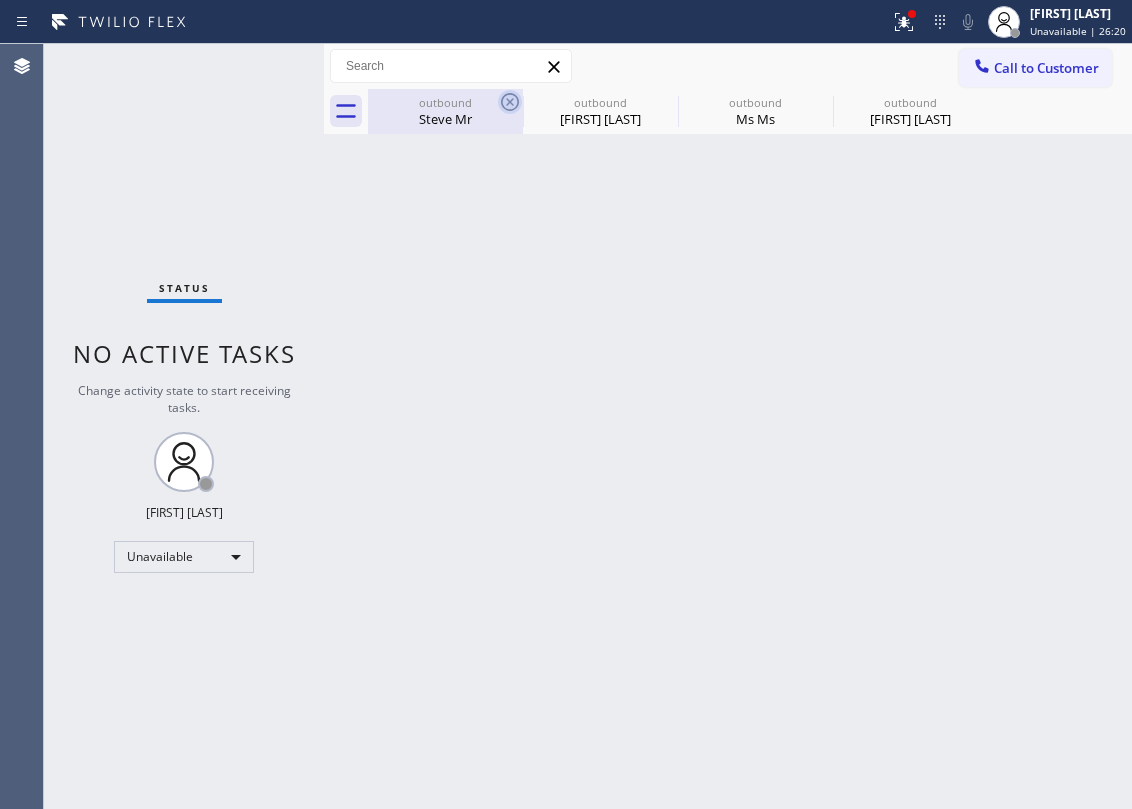 drag, startPoint x: 410, startPoint y: 105, endPoint x: 520, endPoint y: 102, distance: 110.0409 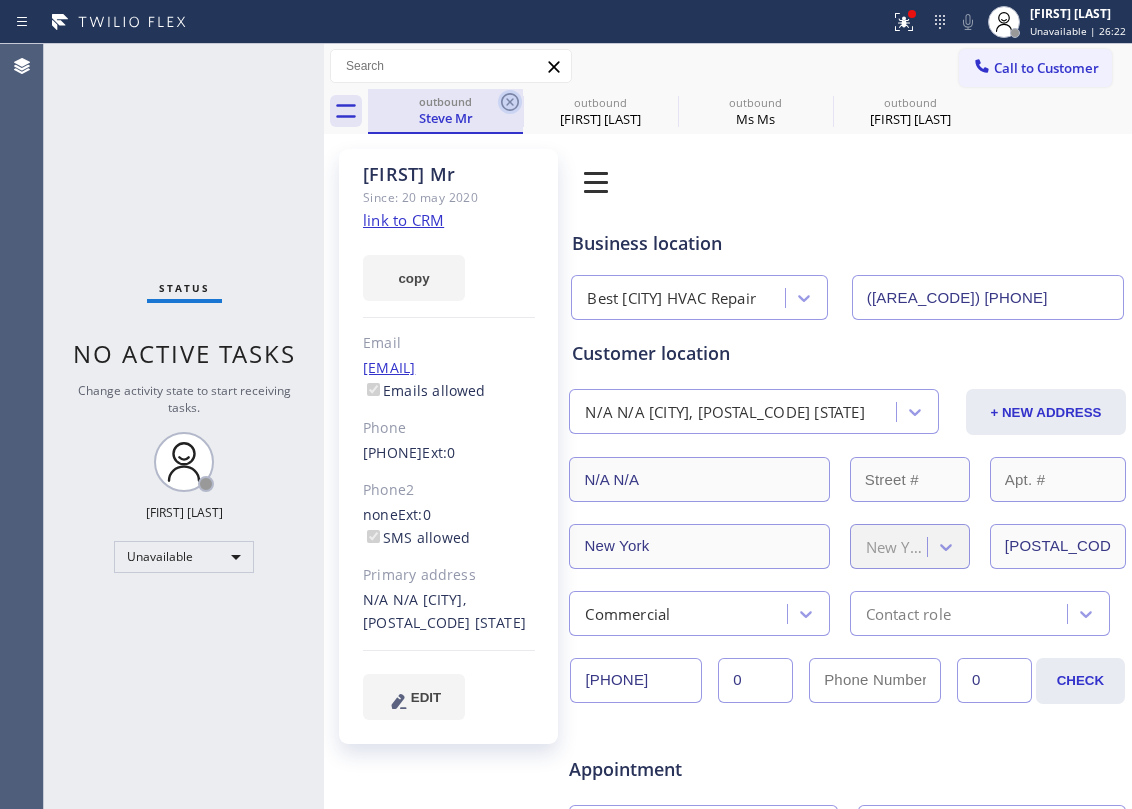 click 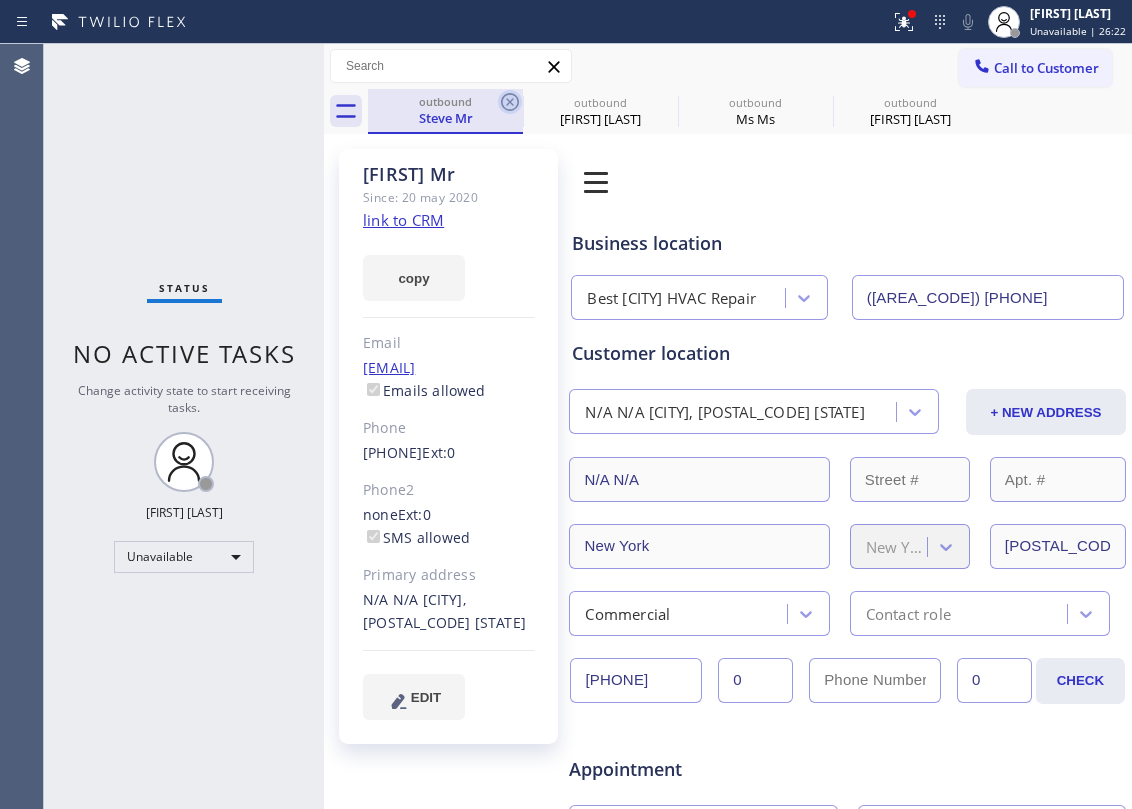 type on "[PHONE]" 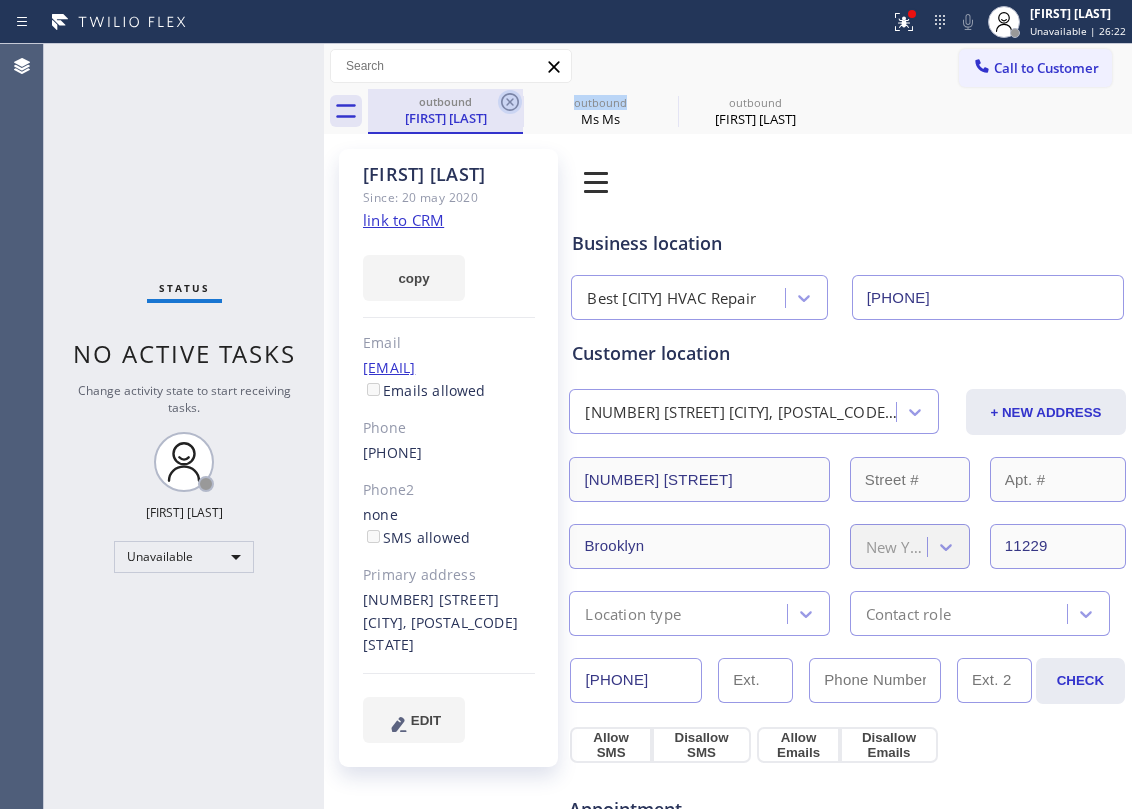 click 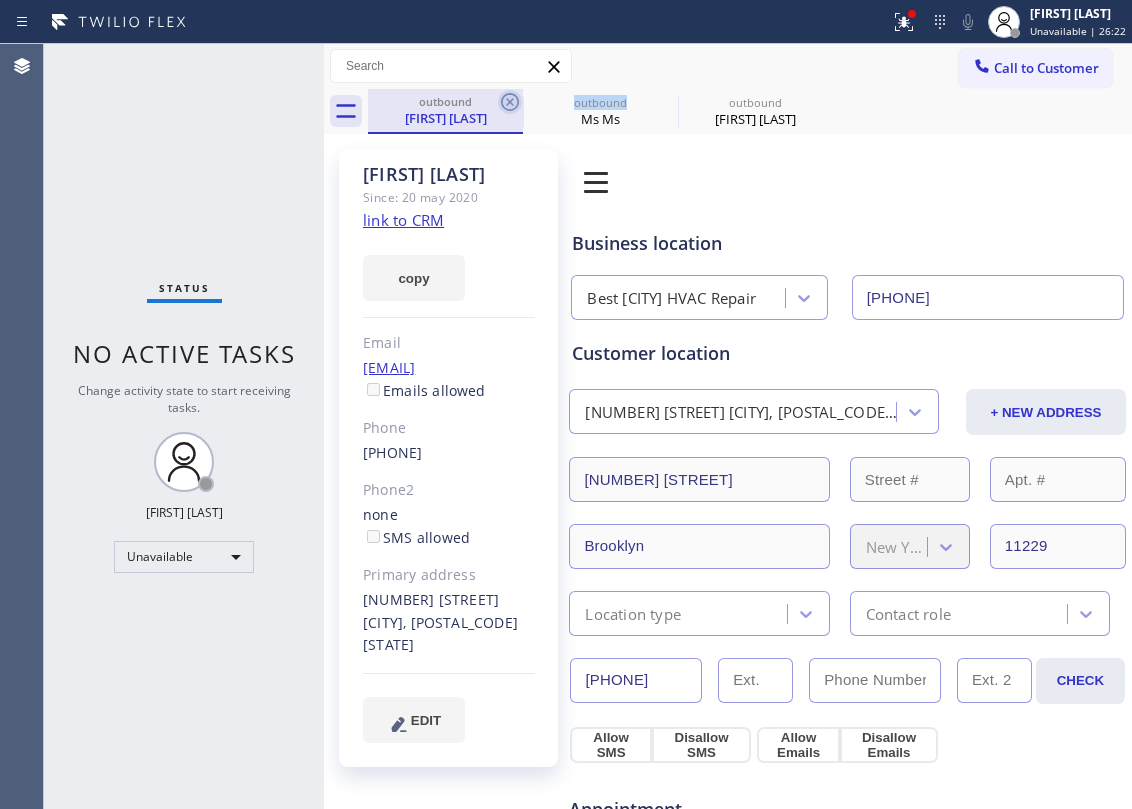 type on "([AREA_CODE]) [PHONE]" 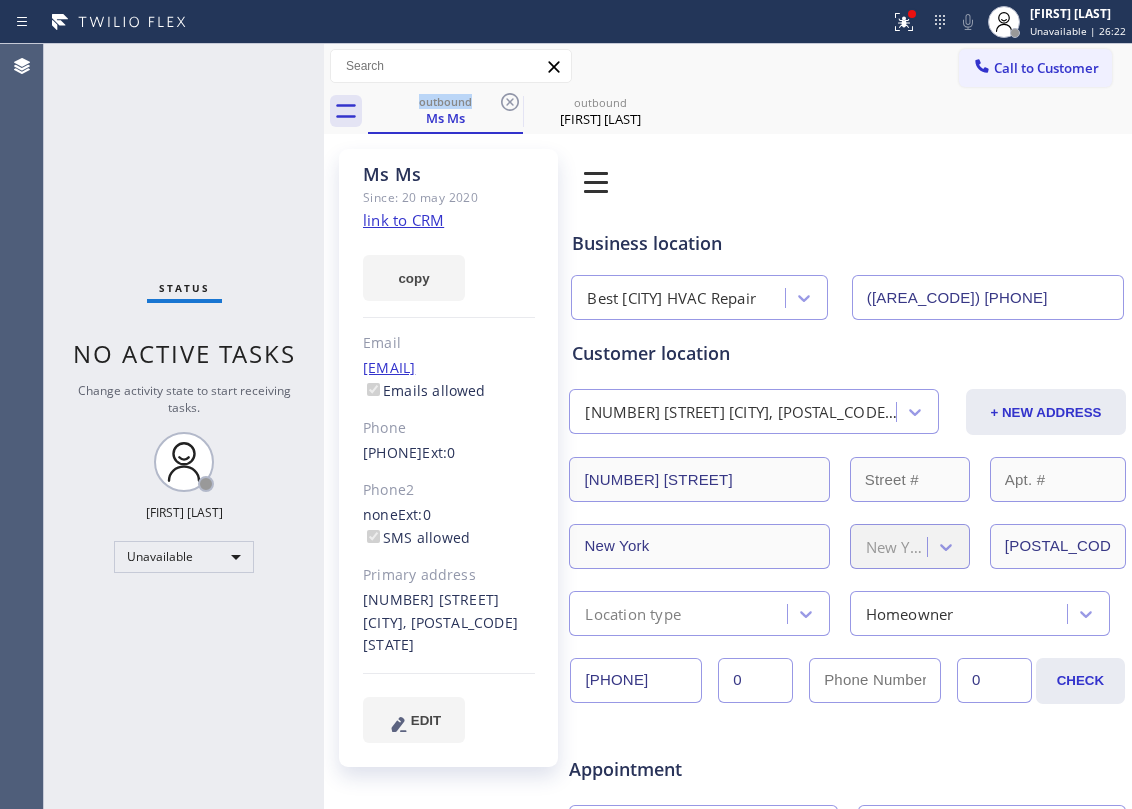 click 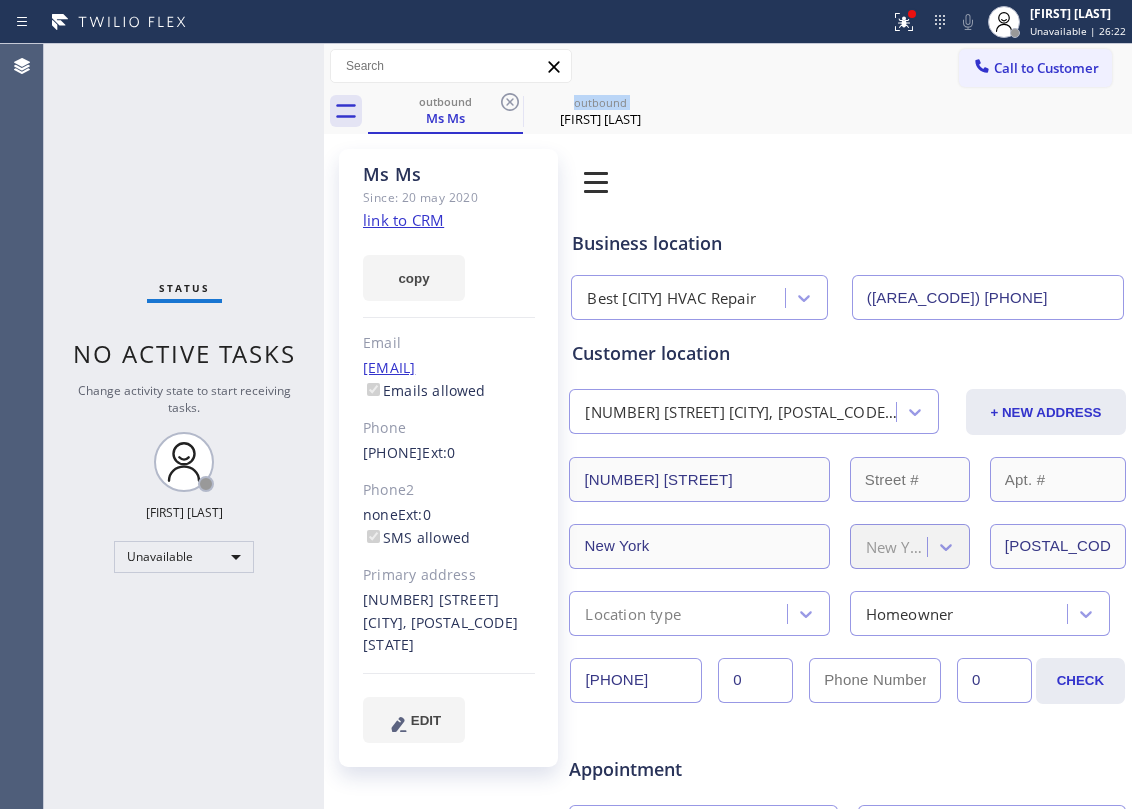 type on "[PHONE]" 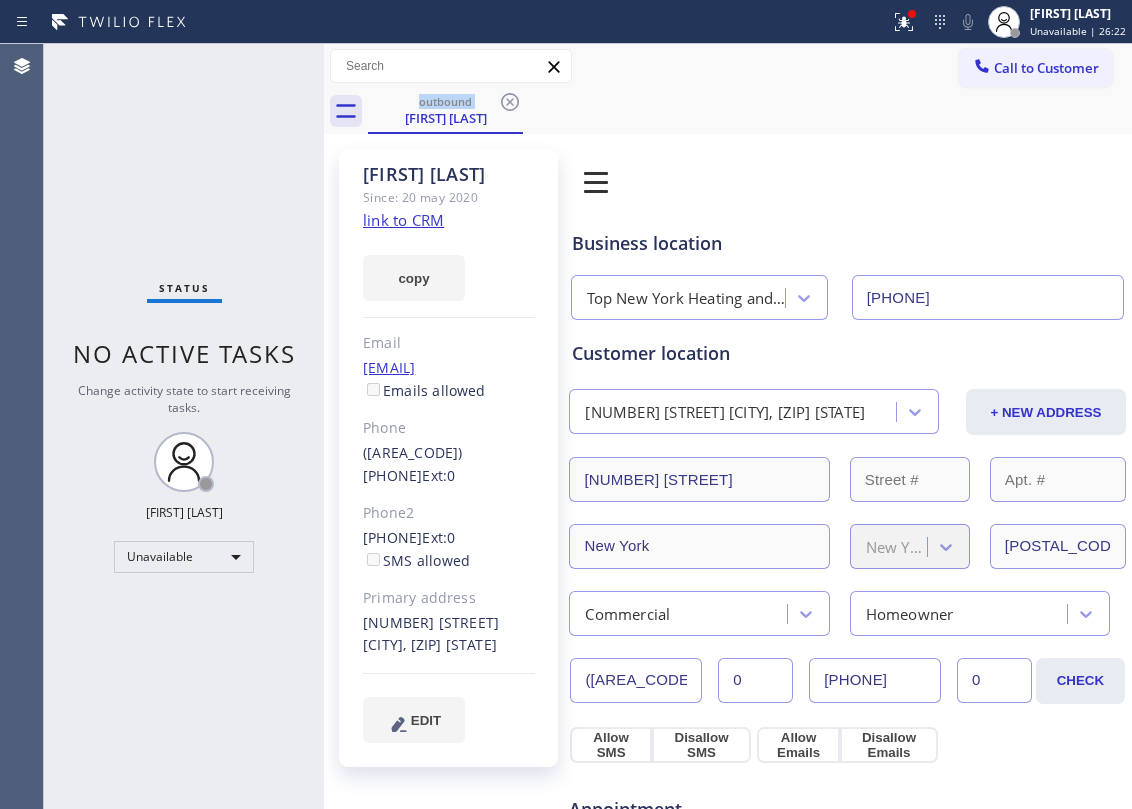 click on "link to CRM" 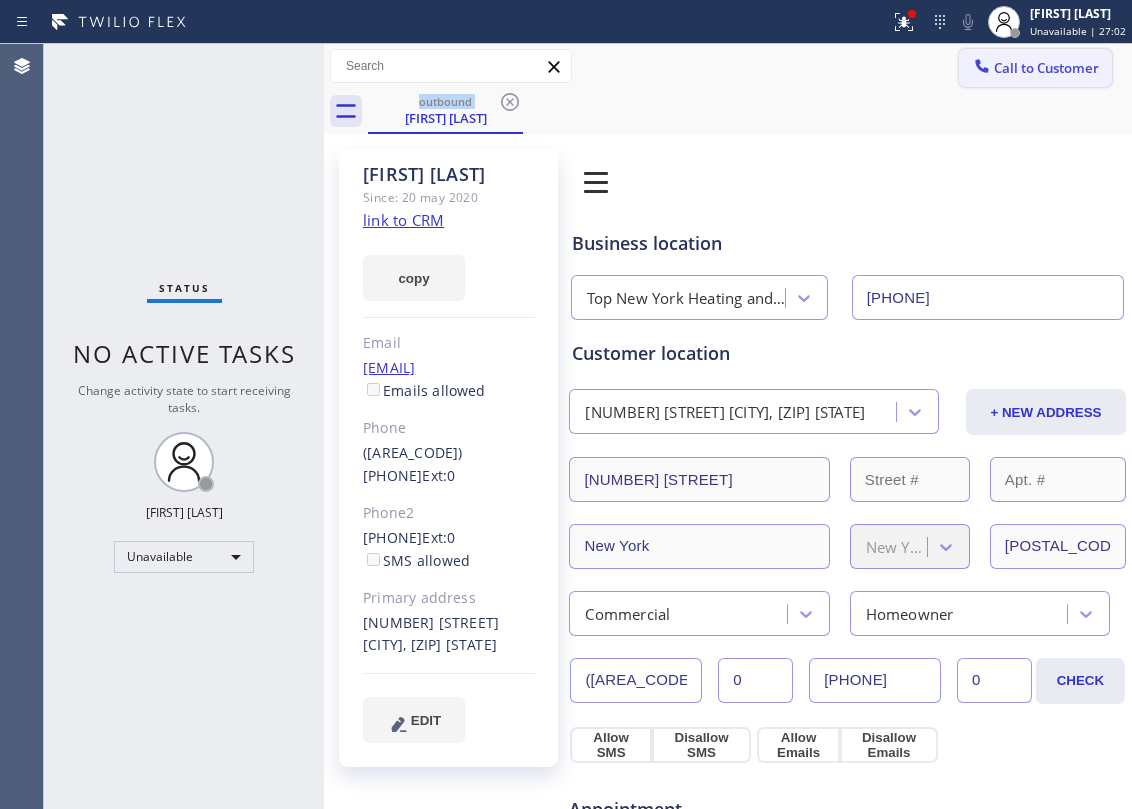 click on "Call to Customer" at bounding box center (1046, 68) 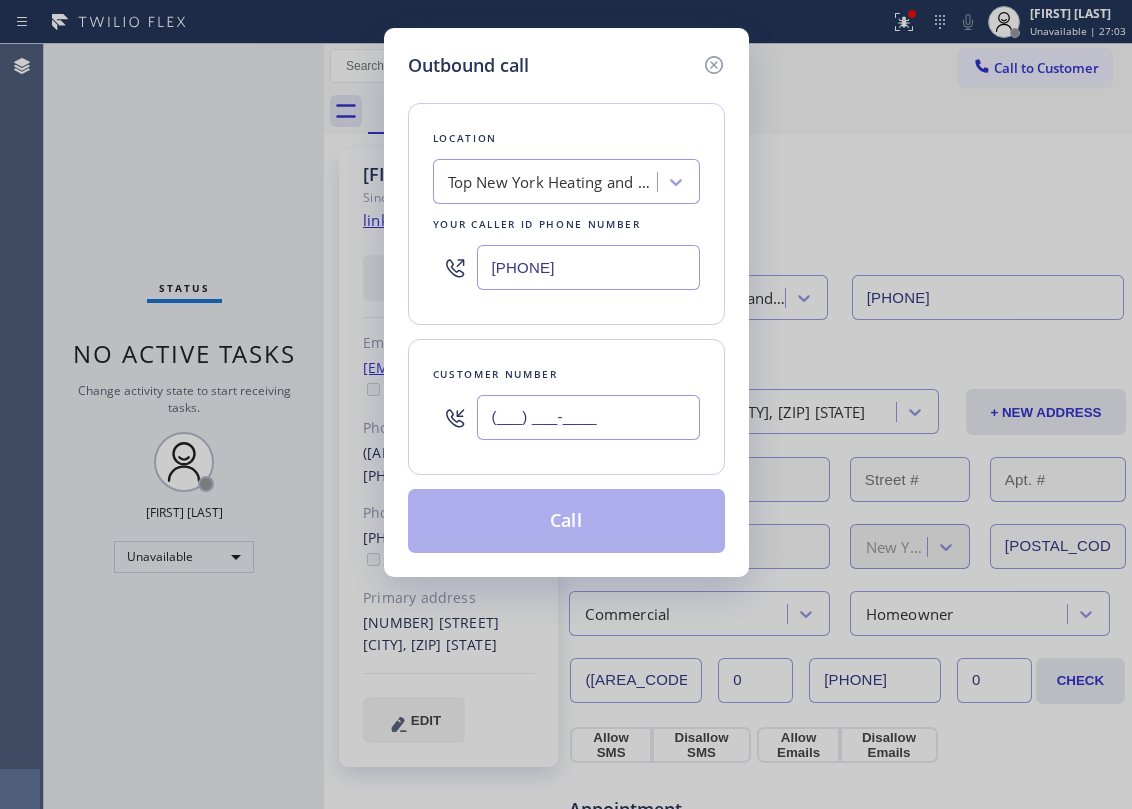 click on "(___) ___-____" at bounding box center [588, 417] 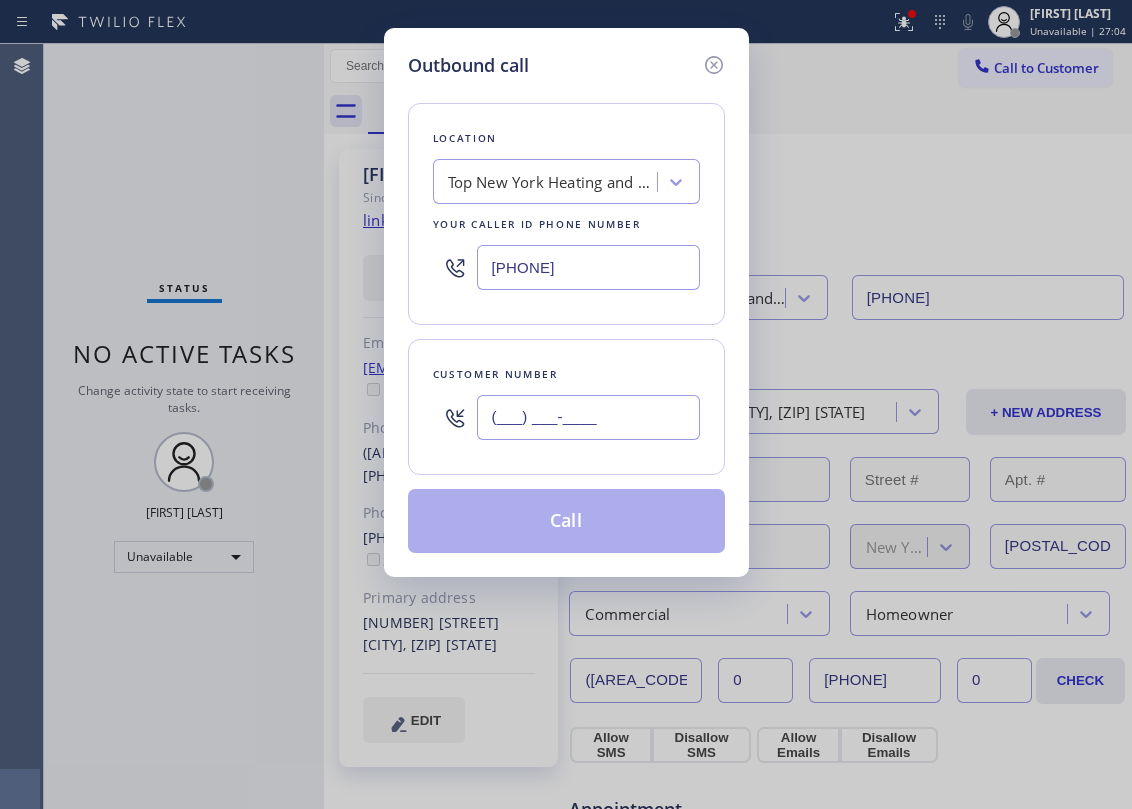 paste on "[PHONE]" 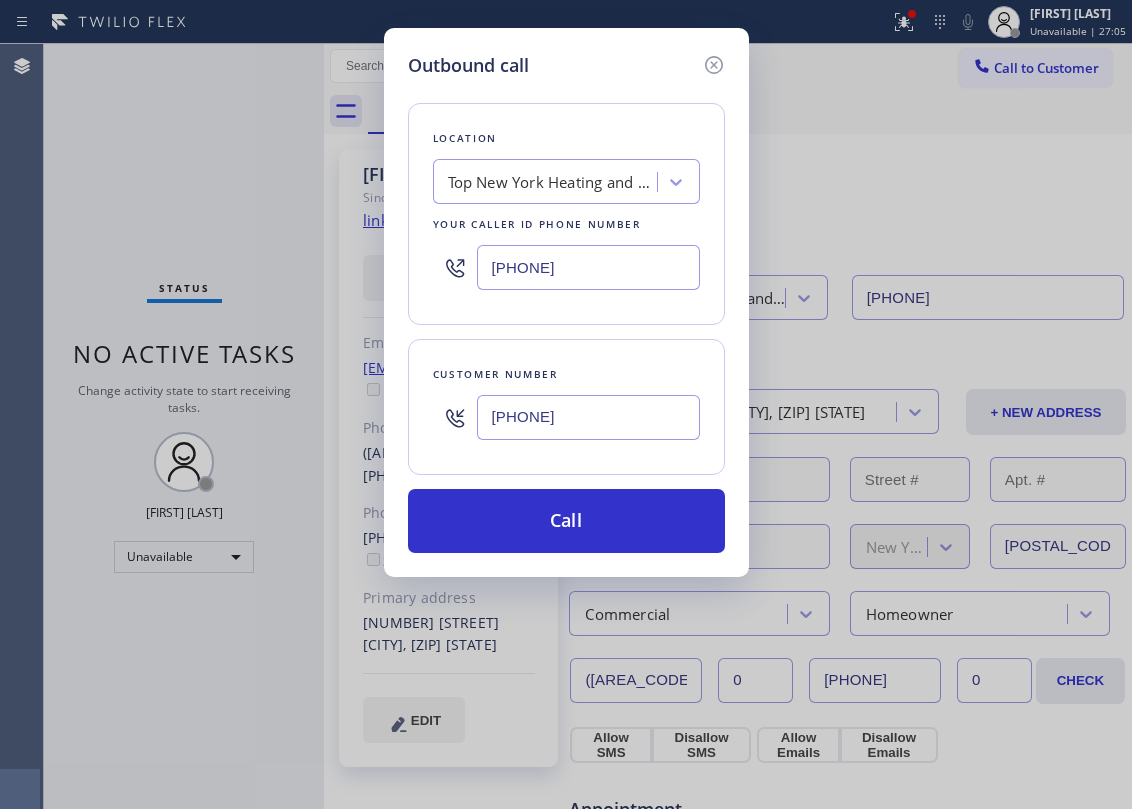type on "[PHONE]" 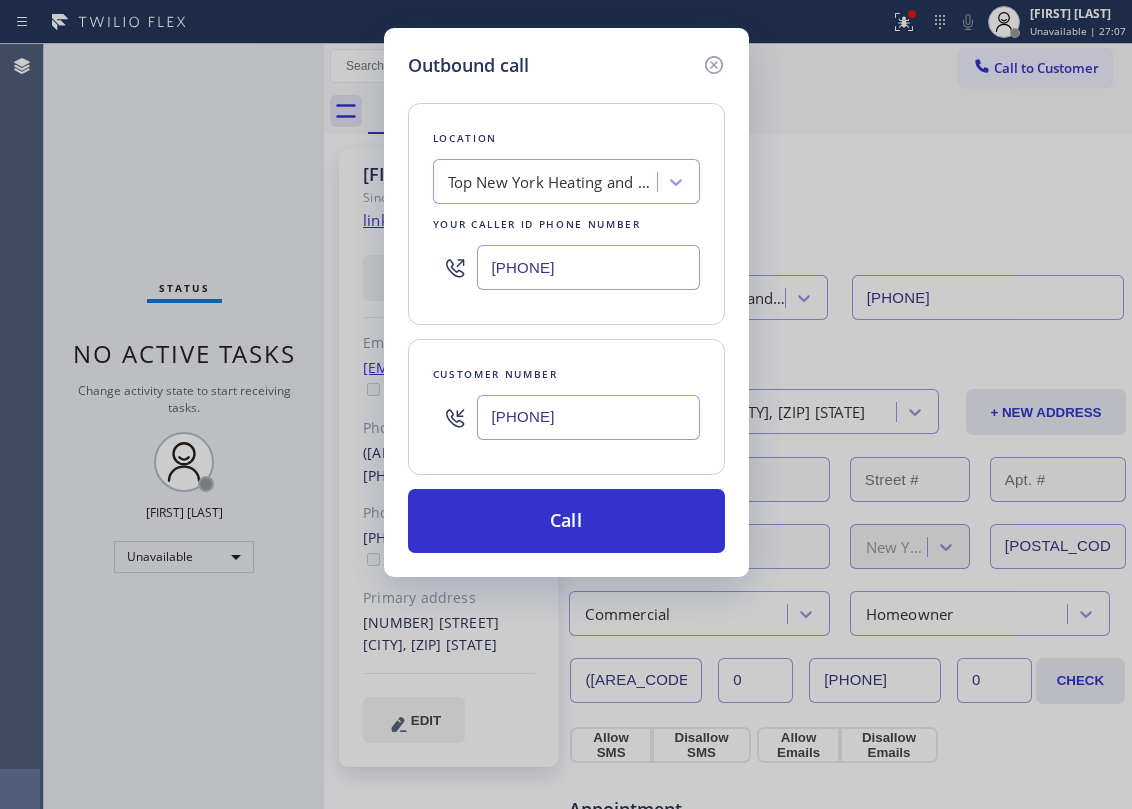 click on "Top New York Heating and AC Service" at bounding box center (553, 182) 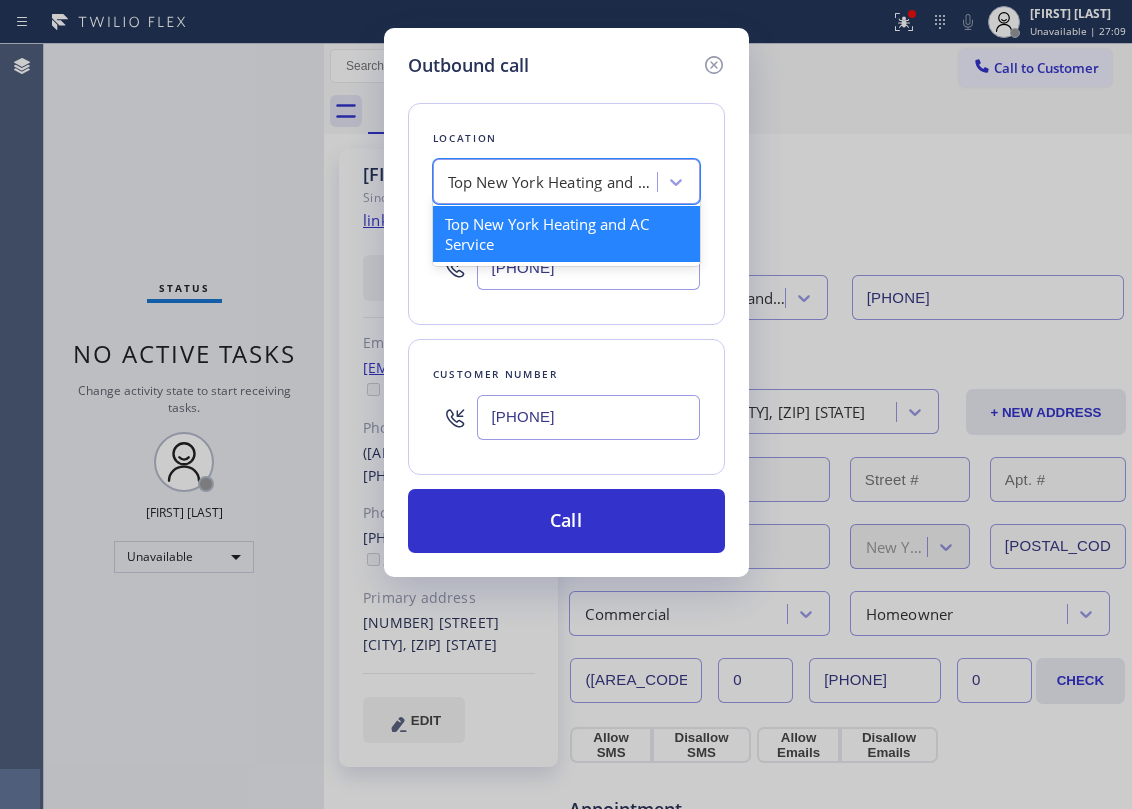 paste on "Brooklyn Heating and Air Conditioning" 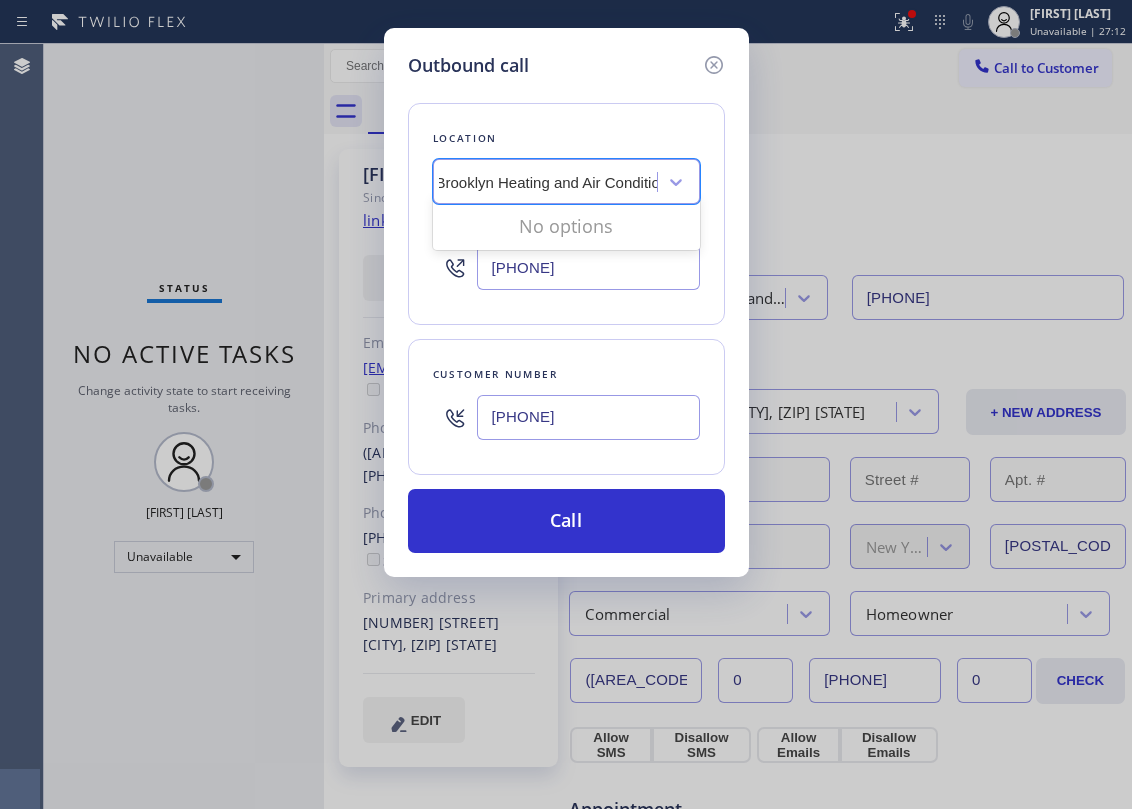 scroll, scrollTop: 0, scrollLeft: 10, axis: horizontal 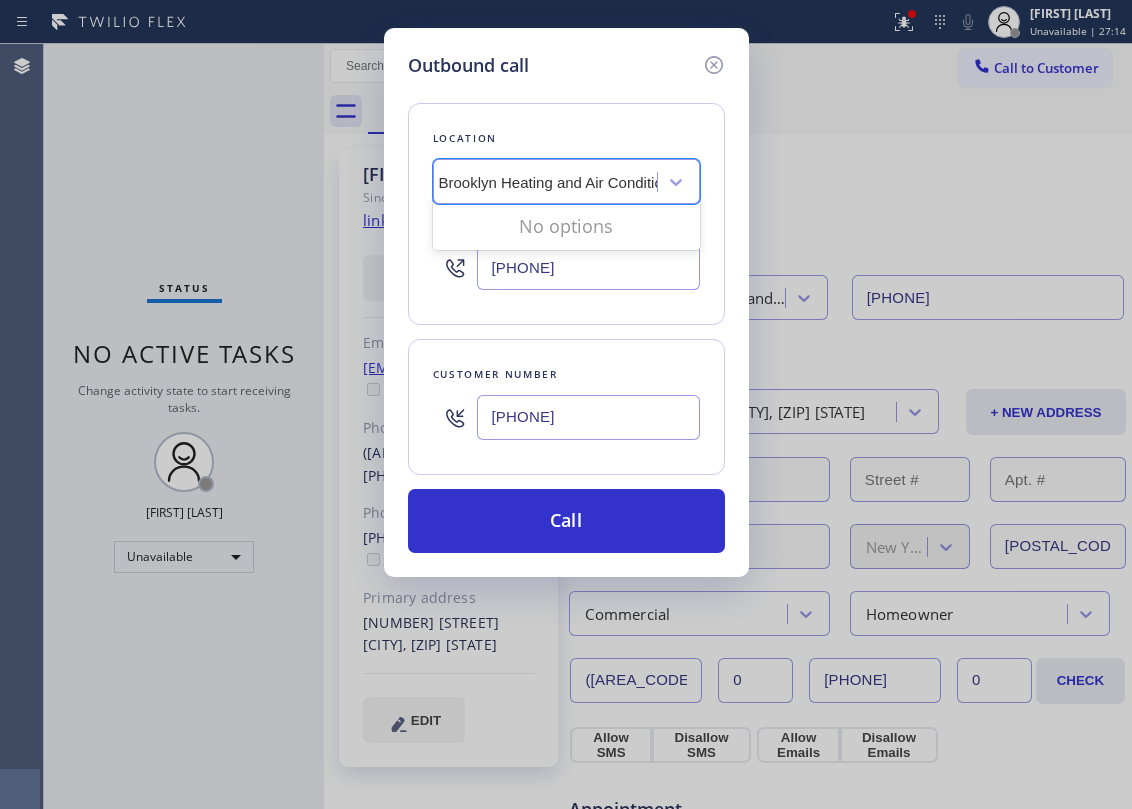 type on "Brooklyn Heating and Air Conditioning" 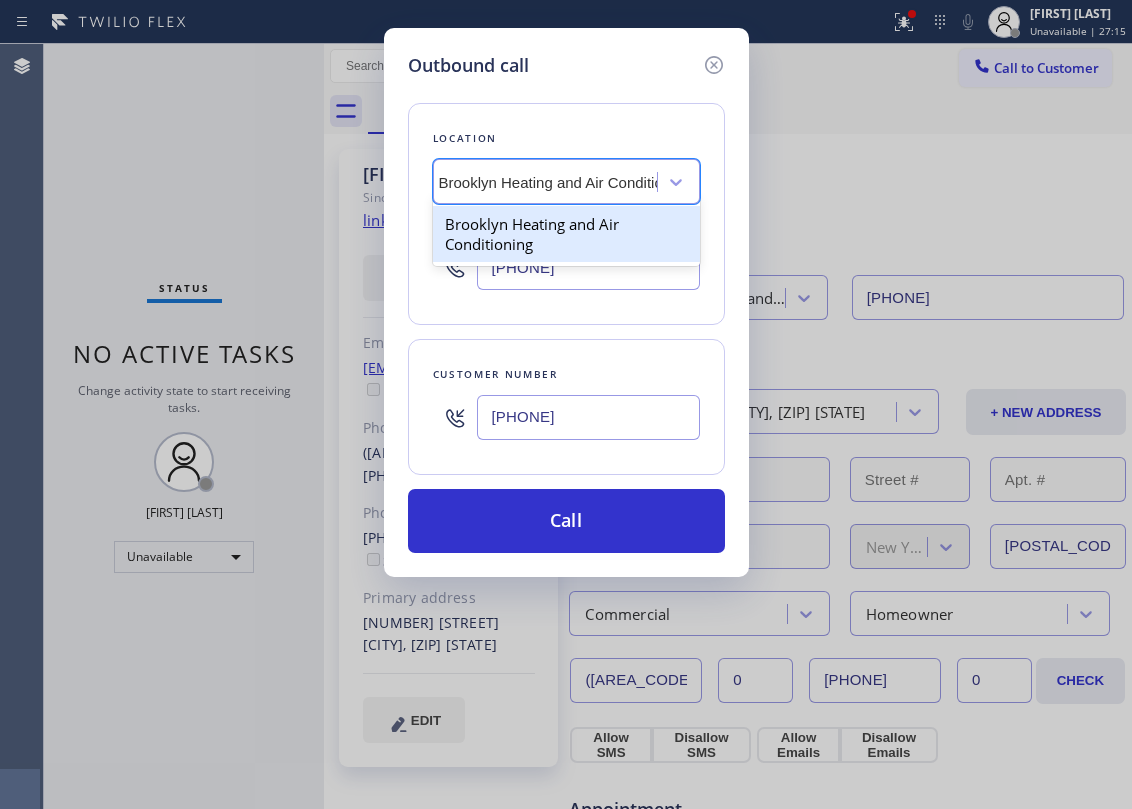 click on "Brooklyn Heating and Air Conditioning" at bounding box center [566, 234] 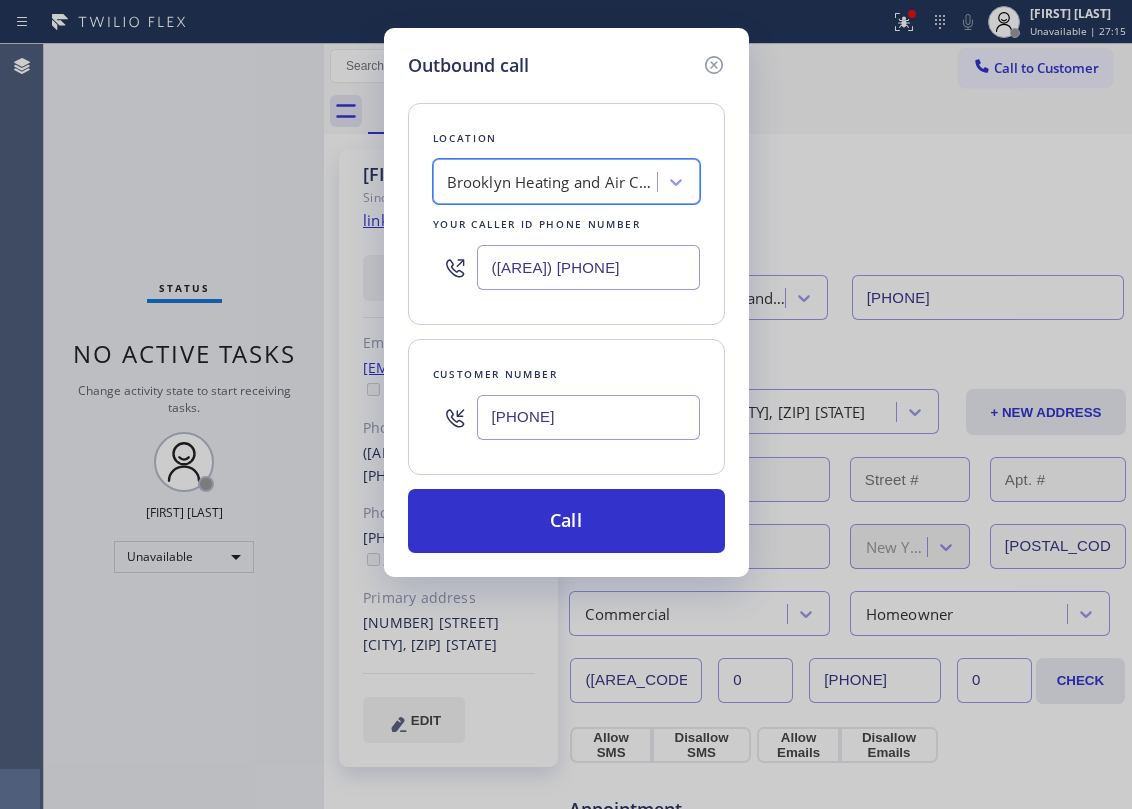scroll, scrollTop: 0, scrollLeft: 1, axis: horizontal 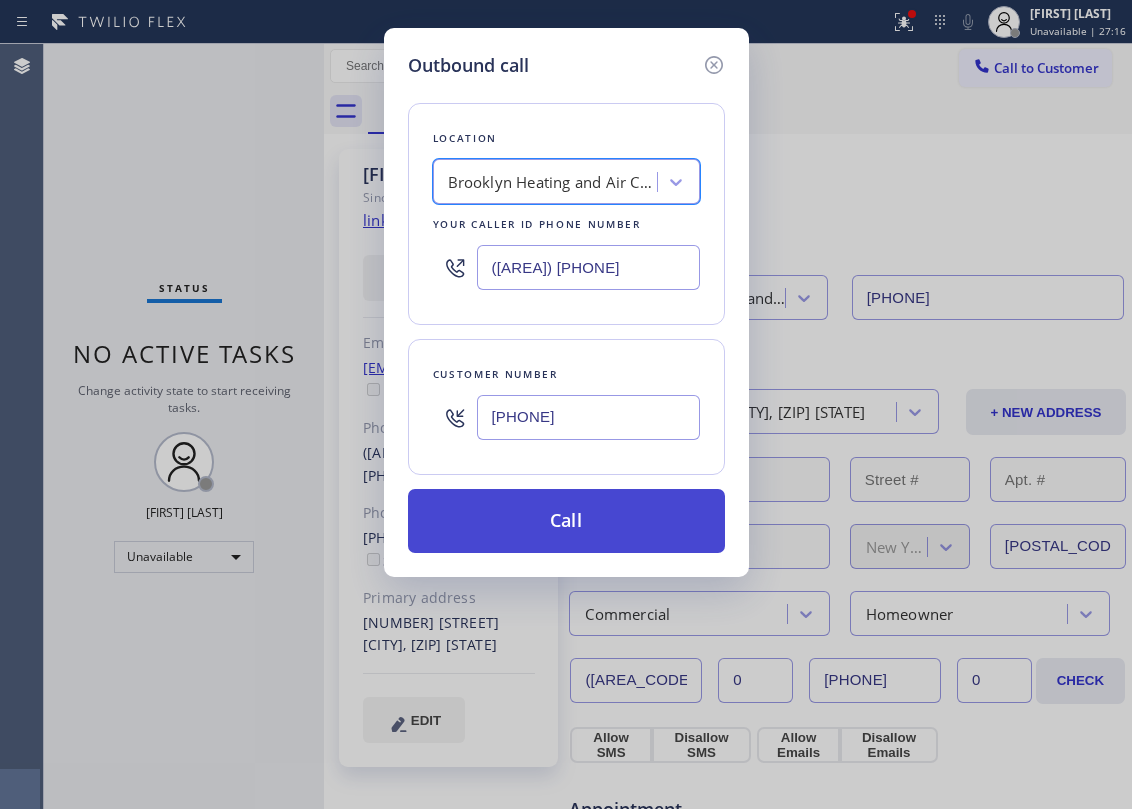 click on "Call" at bounding box center (566, 521) 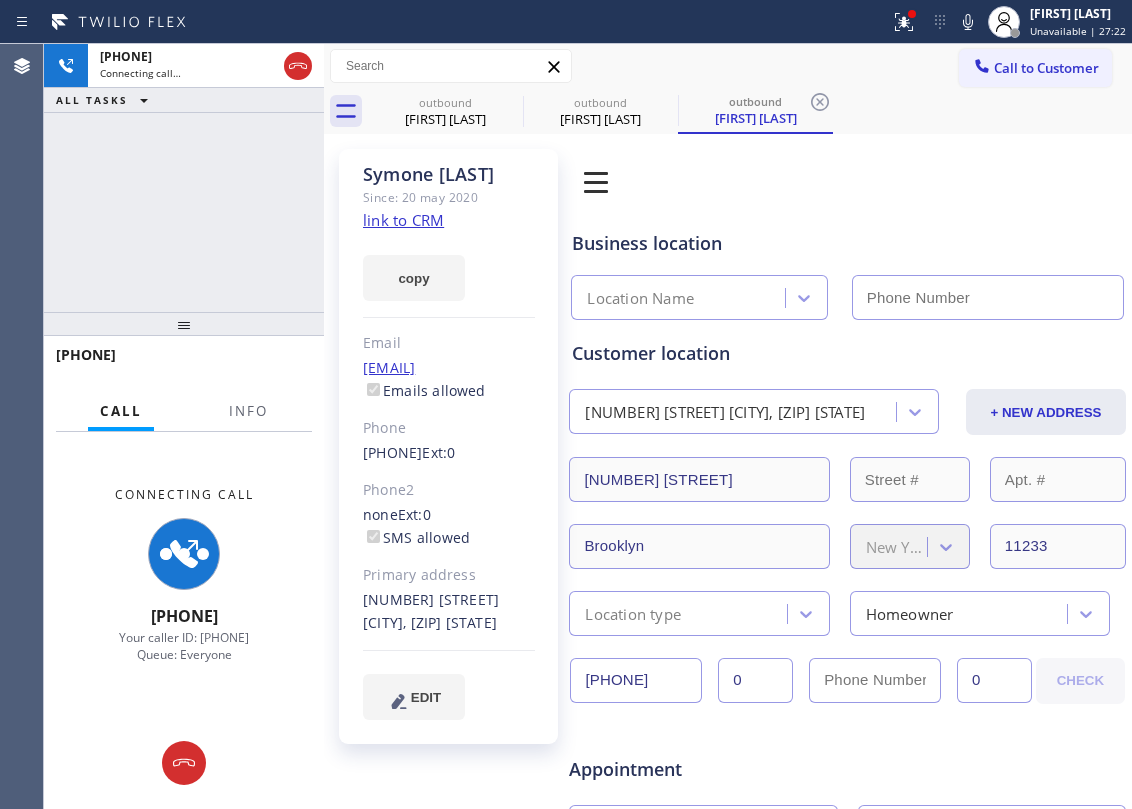type on "([AREA]) [PHONE]" 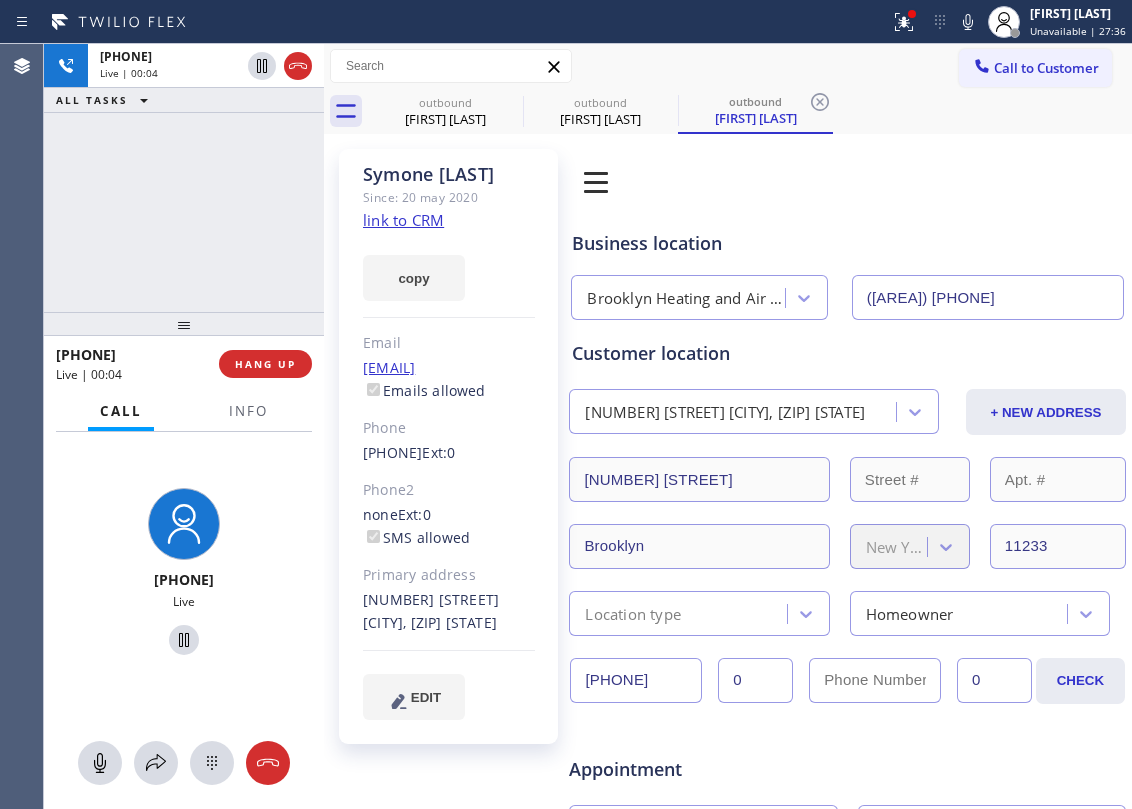 click on "link to CRM" 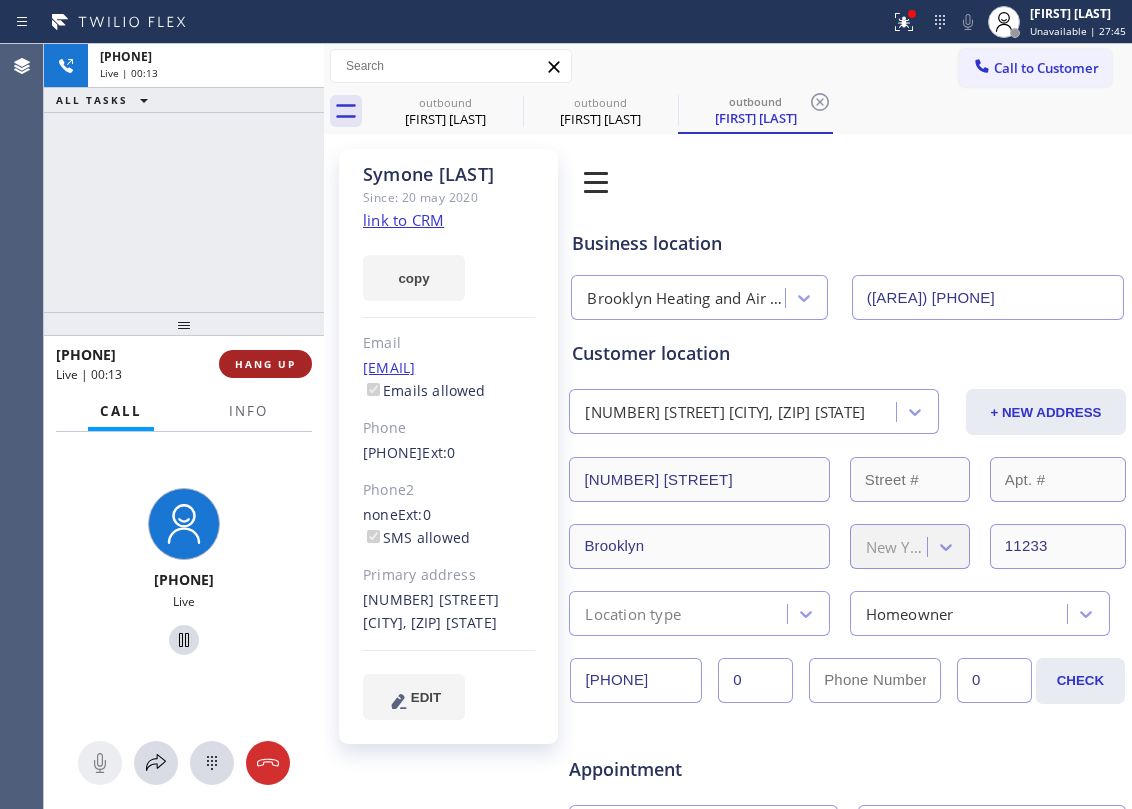 click on "HANG UP" at bounding box center [265, 364] 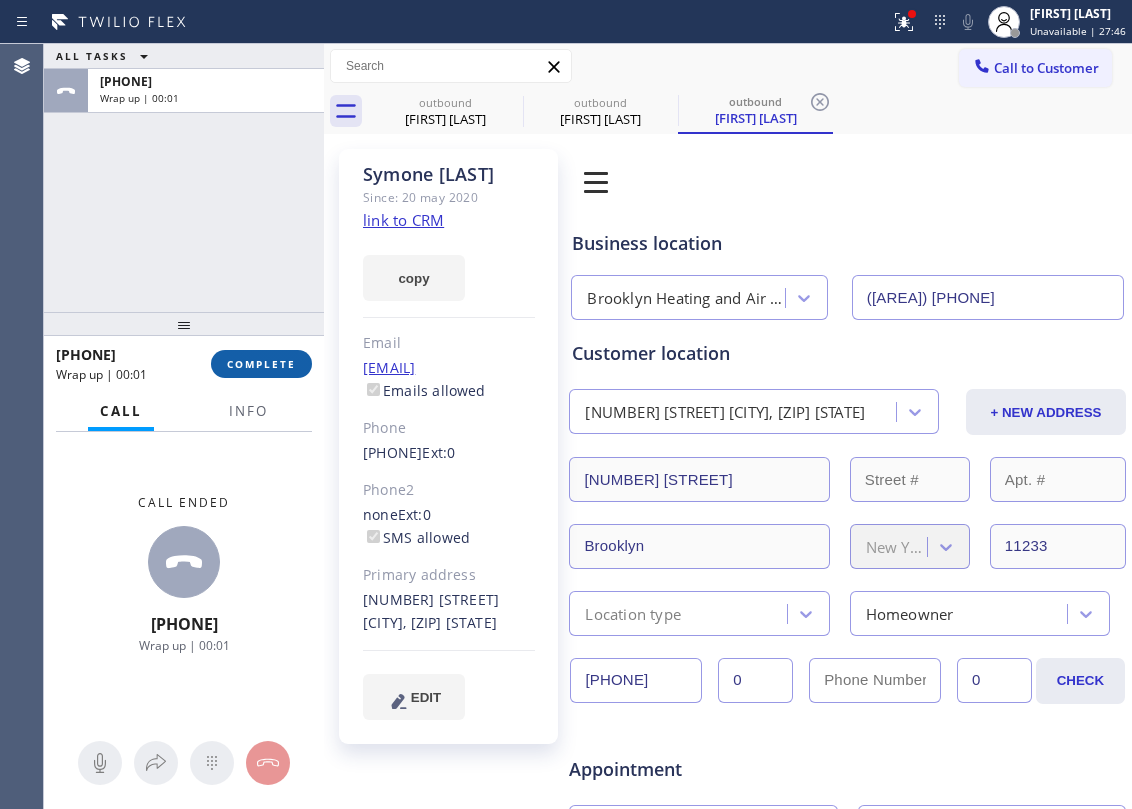 click on "COMPLETE" at bounding box center [261, 364] 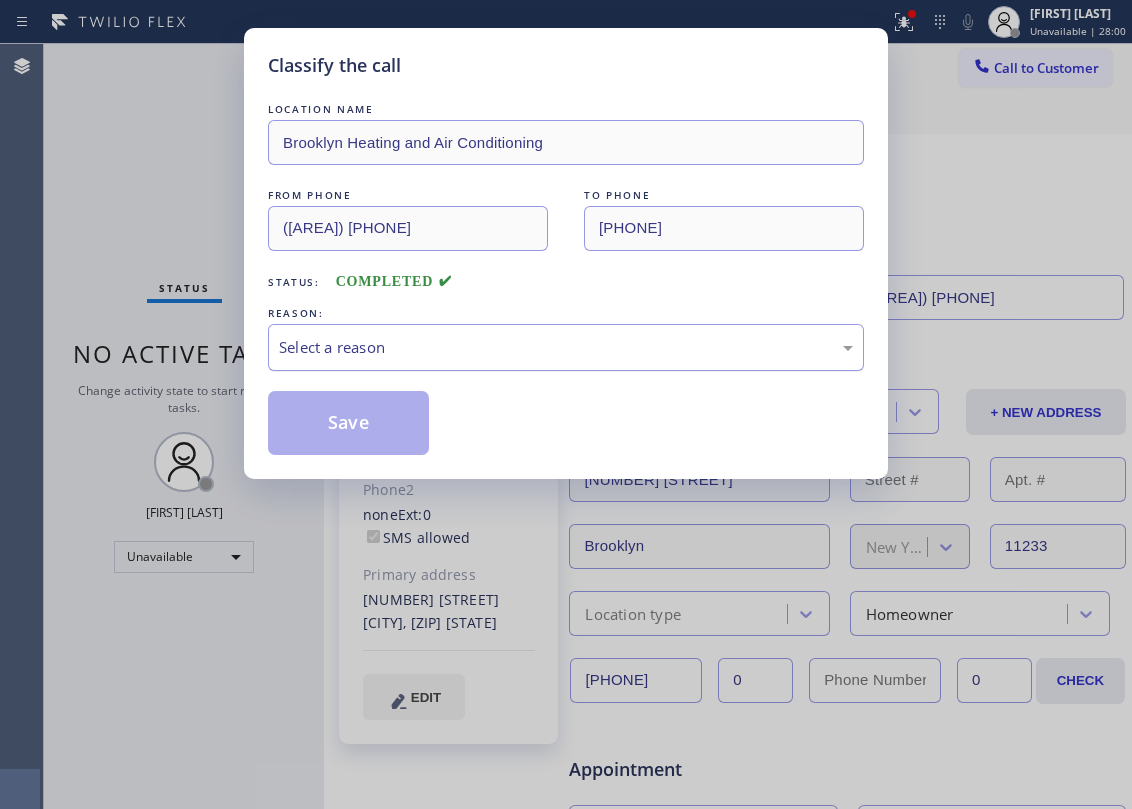 click on "Select a reason" at bounding box center [566, 347] 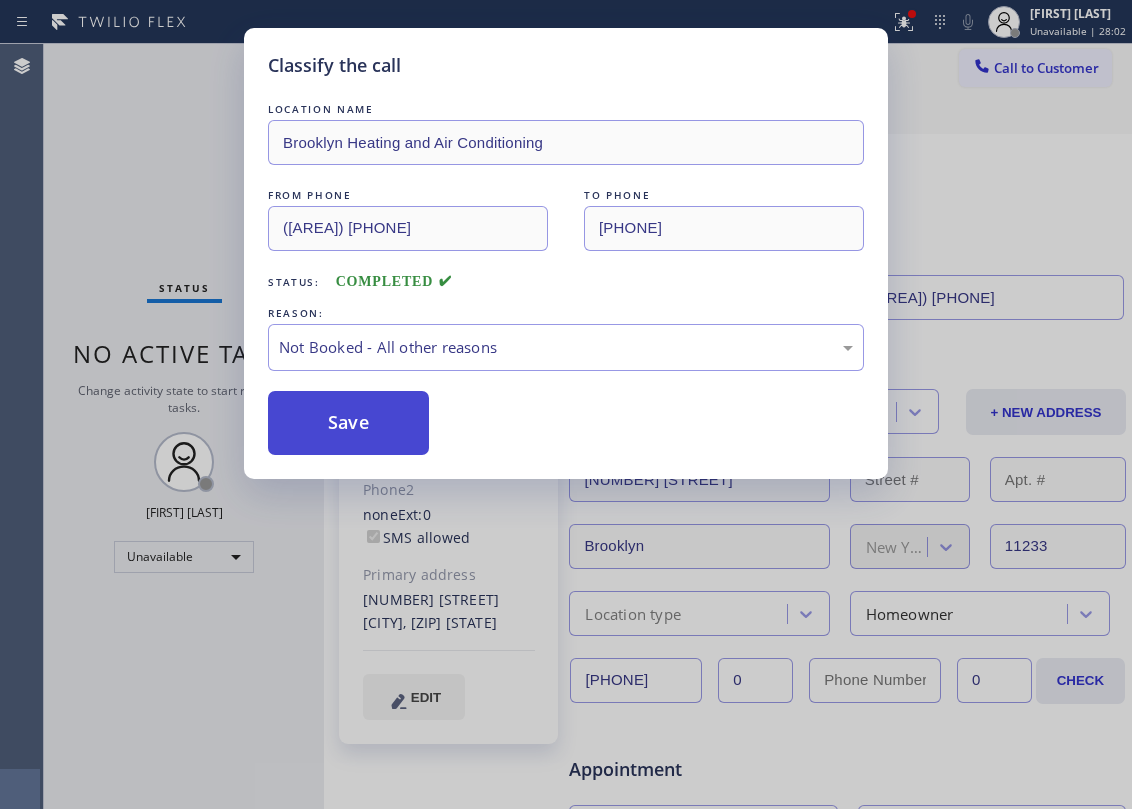 click on "Save" at bounding box center [348, 423] 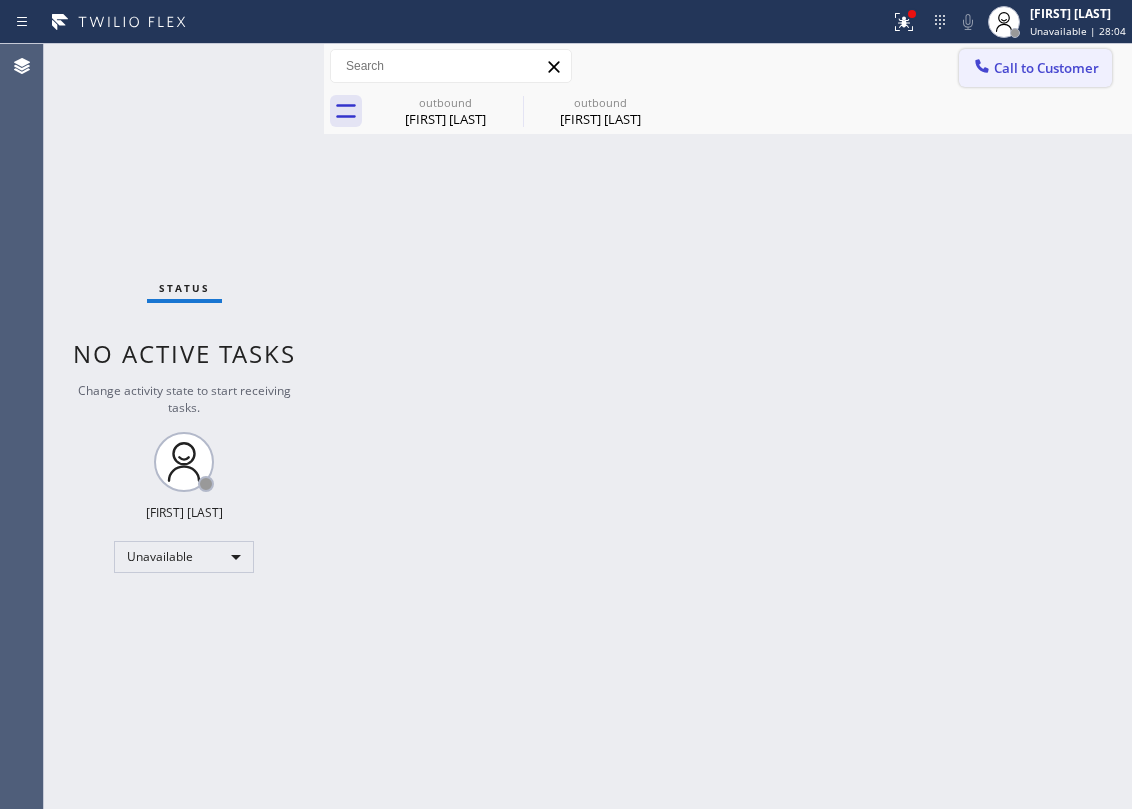click on "Call to Customer" at bounding box center [1046, 68] 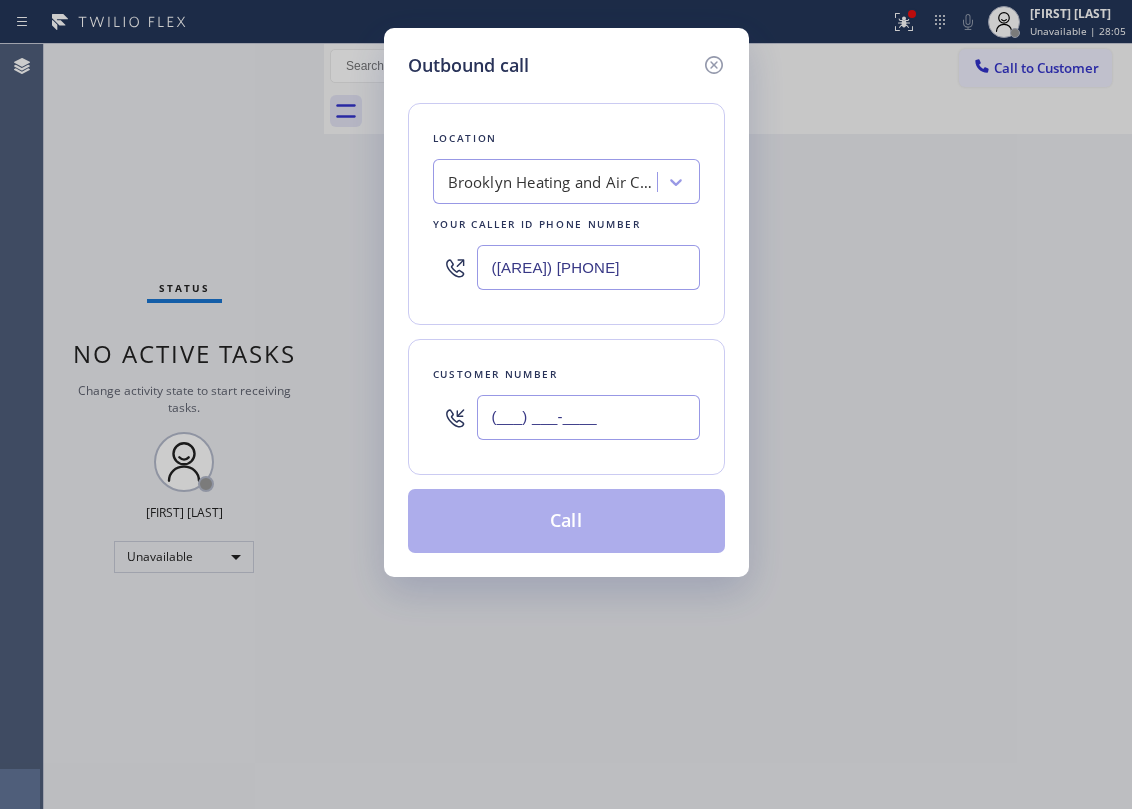 click on "(___) ___-____" at bounding box center (588, 417) 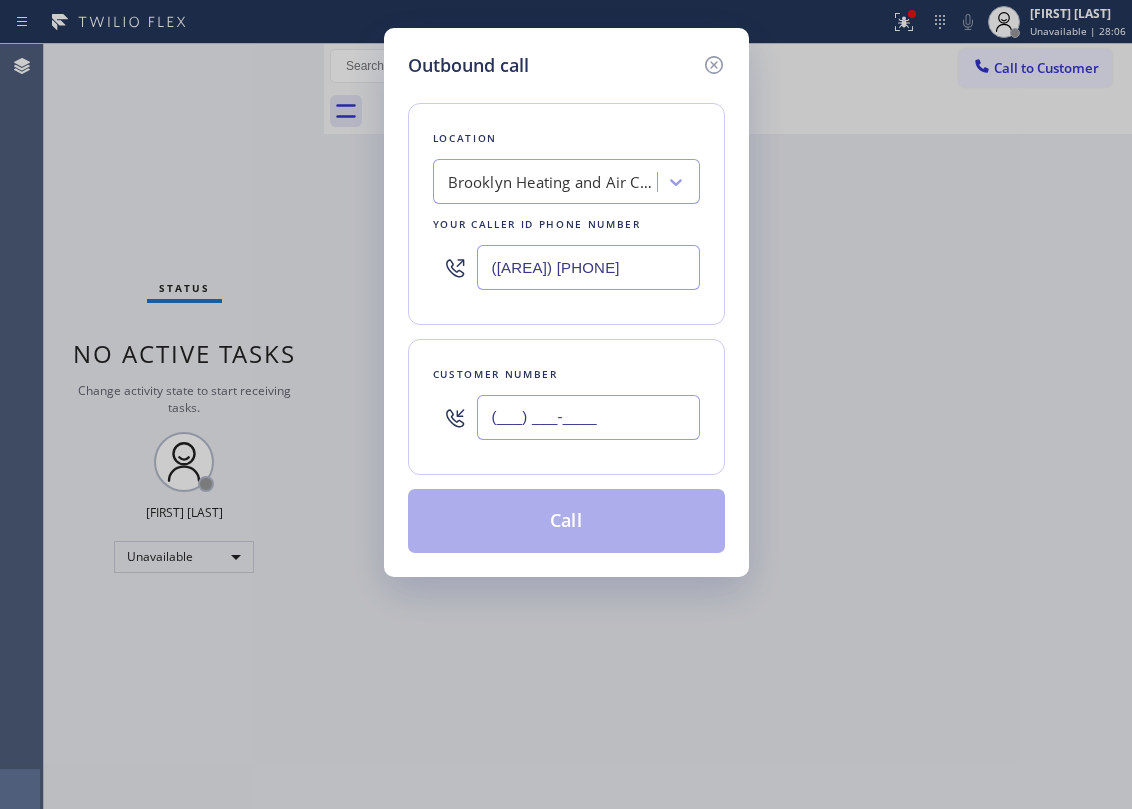 paste on "[PHONE]" 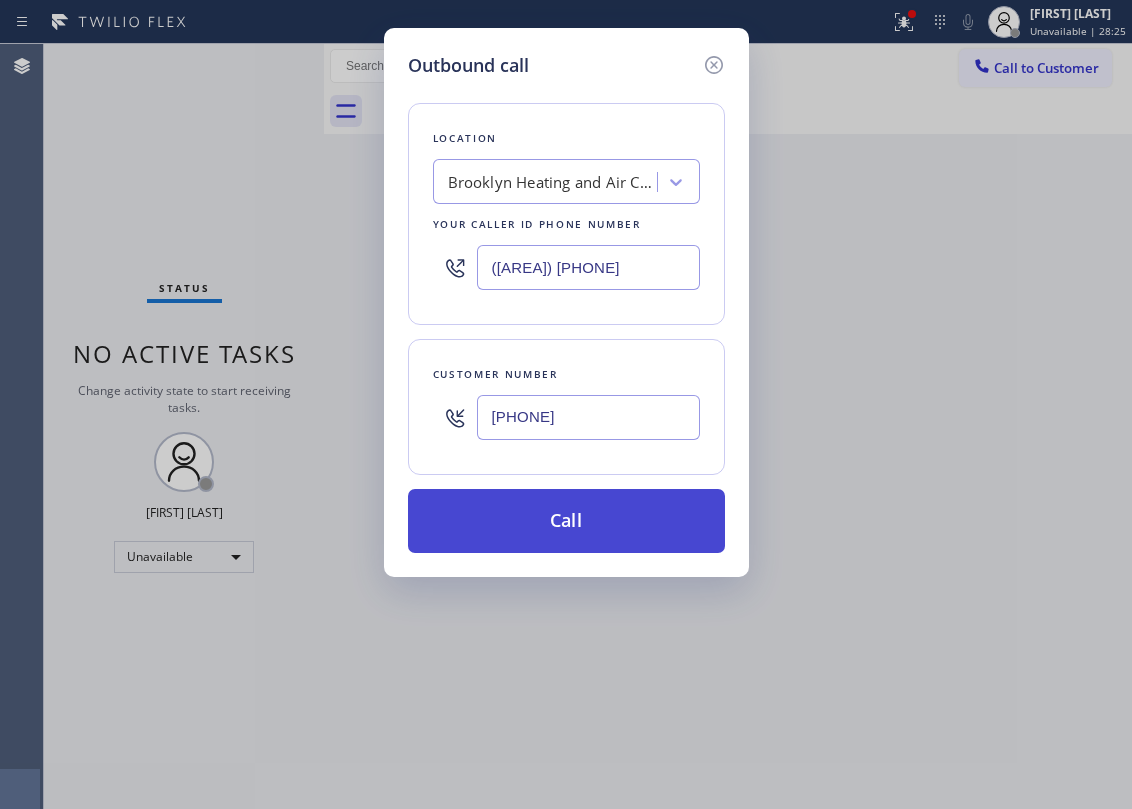 type on "[PHONE]" 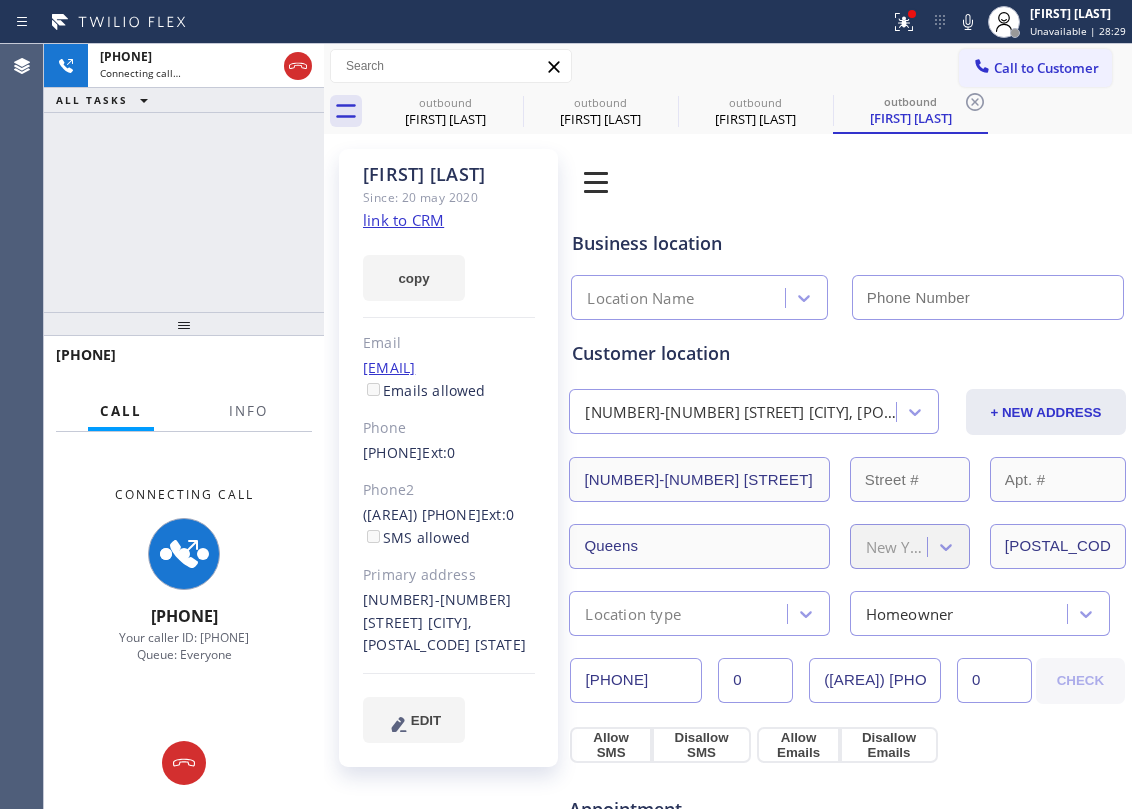 click on "link to CRM" 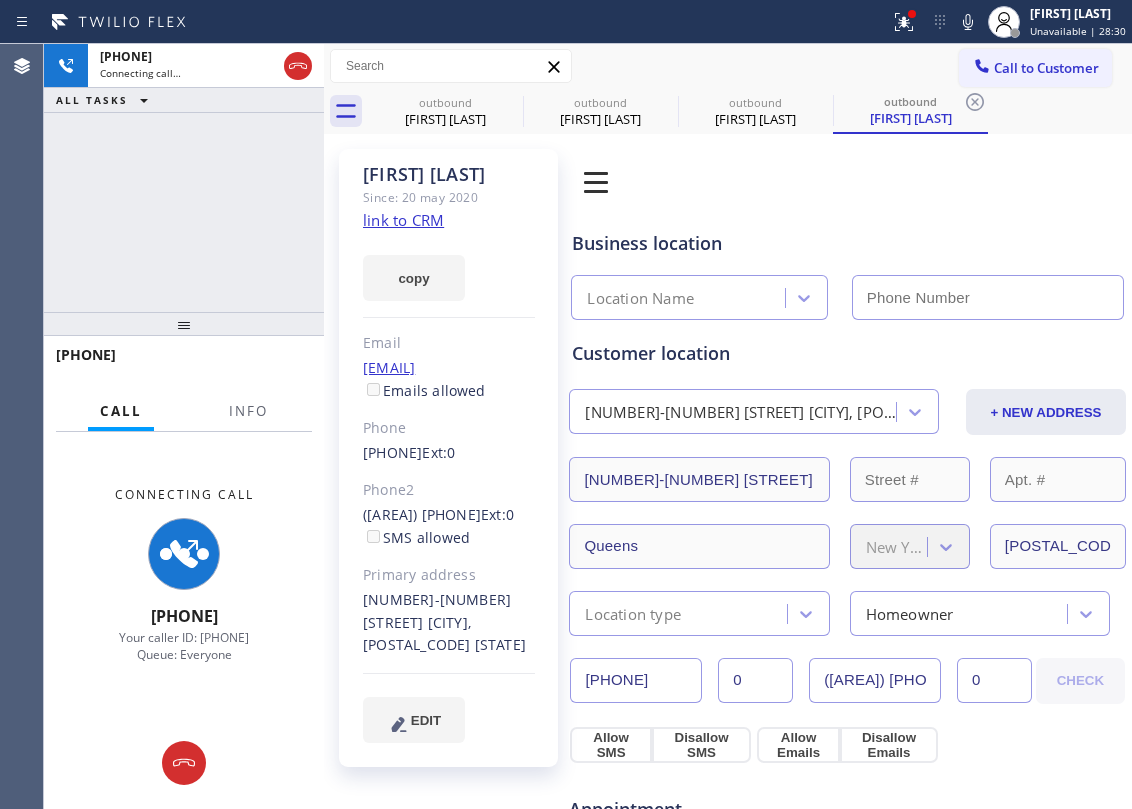 type on "([AREA]) [PHONE]" 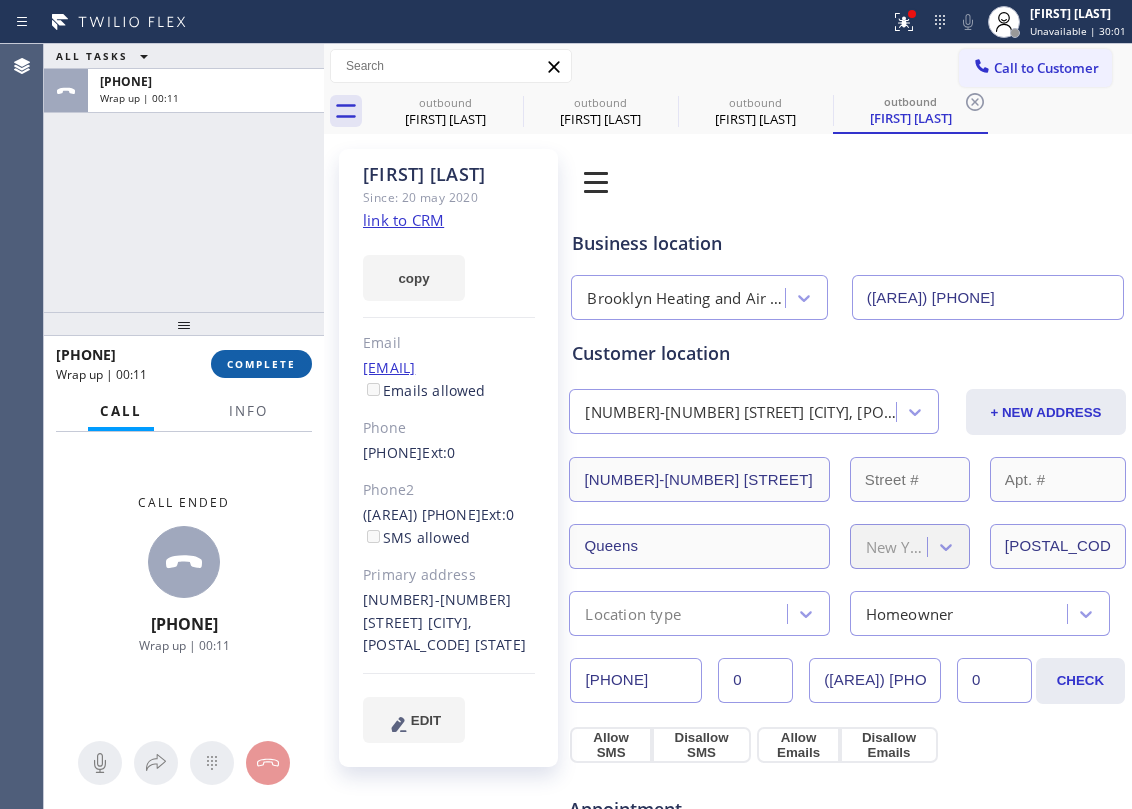 click on "COMPLETE" at bounding box center [261, 364] 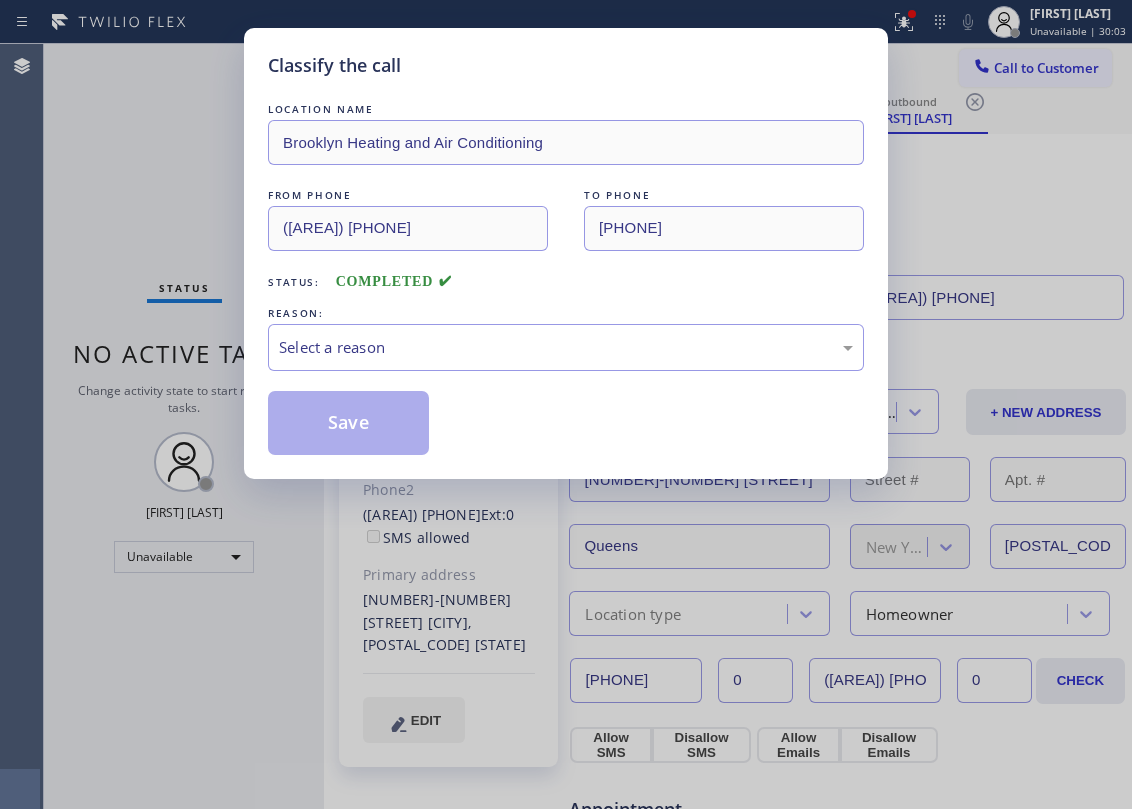 click on "Classify the call LOCATION NAME Brooklyn Heating and Air Conditioning FROM PHONE [PHONE] TO PHONE [PHONE] Status: COMPLETED REASON: Select a reason Save" at bounding box center [566, 253] 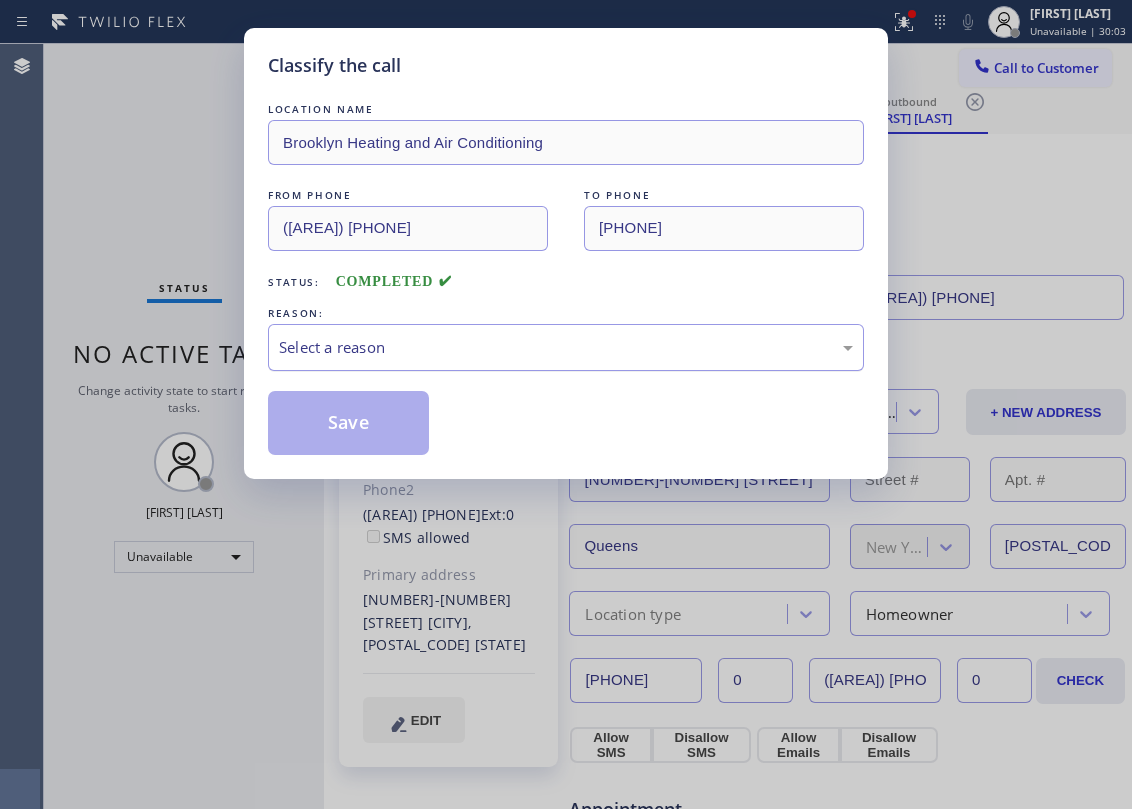 click on "Select a reason" at bounding box center [566, 347] 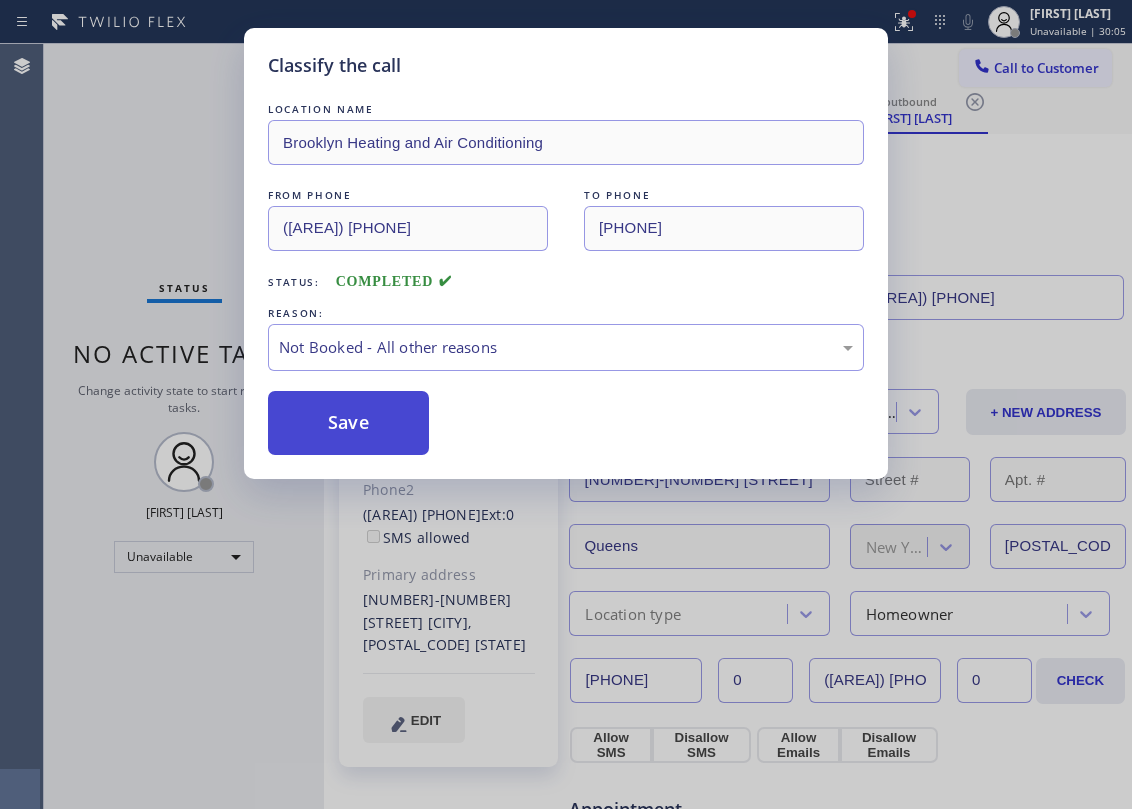 click on "Save" at bounding box center (348, 423) 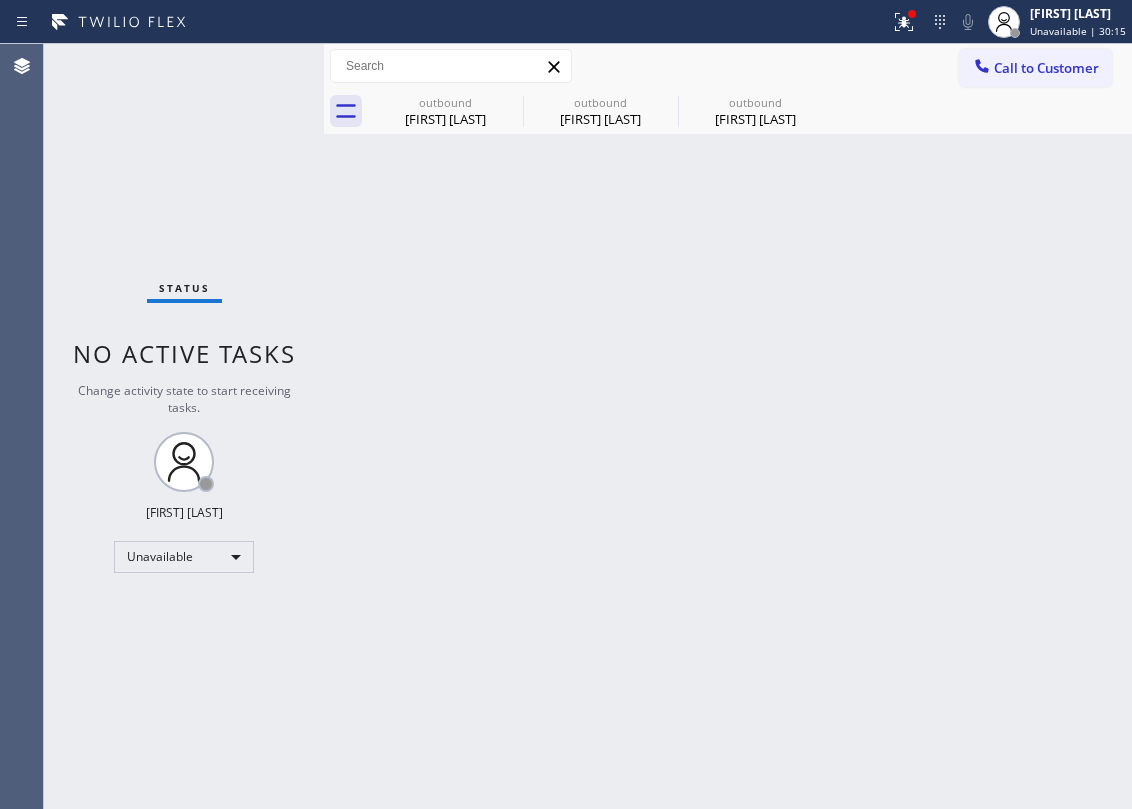 click on "Back to Dashboard Change Sender ID Customers Technicians Select a contact Outbound call Location Search location Your caller id phone number Customer number Call Customer info Name   Phone none Address none Change Sender ID HVAC +18559994417 5 Star Appliance +18557314952 Appliance Repair +18554611149 Plumbing +18889090120 Air Duct Cleaning +18006865038  Electricians +18005688664 Cancel Change Check personal SMS Reset Change outbound [FIRST]  [LAST] outbound [FIRST] [LAST] outbound [FIRST] [LAST] Call to Customer Outbound call Location Brooklyn Heating and Air Conditioning Your caller id phone number ([AREA]) [PHONE] Customer number Call Outbound call Technician Search Technician Your caller id phone number Your caller id phone number Call outbound [FIRST]  [LAST] outbound [FIRST] [LAST] outbound [FIRST] [LAST] [FIRST]    [LAST] Since: 20 may 2020 link to CRM copy Email [EMAIL]  Emails allowed Phone ([AREA]) [PHONE]  Ext:  0 Phone2 ([AREA]) [PHONE]  Ext:  0  SMS allowed Primary address EDIT Location 0" at bounding box center (728, 426) 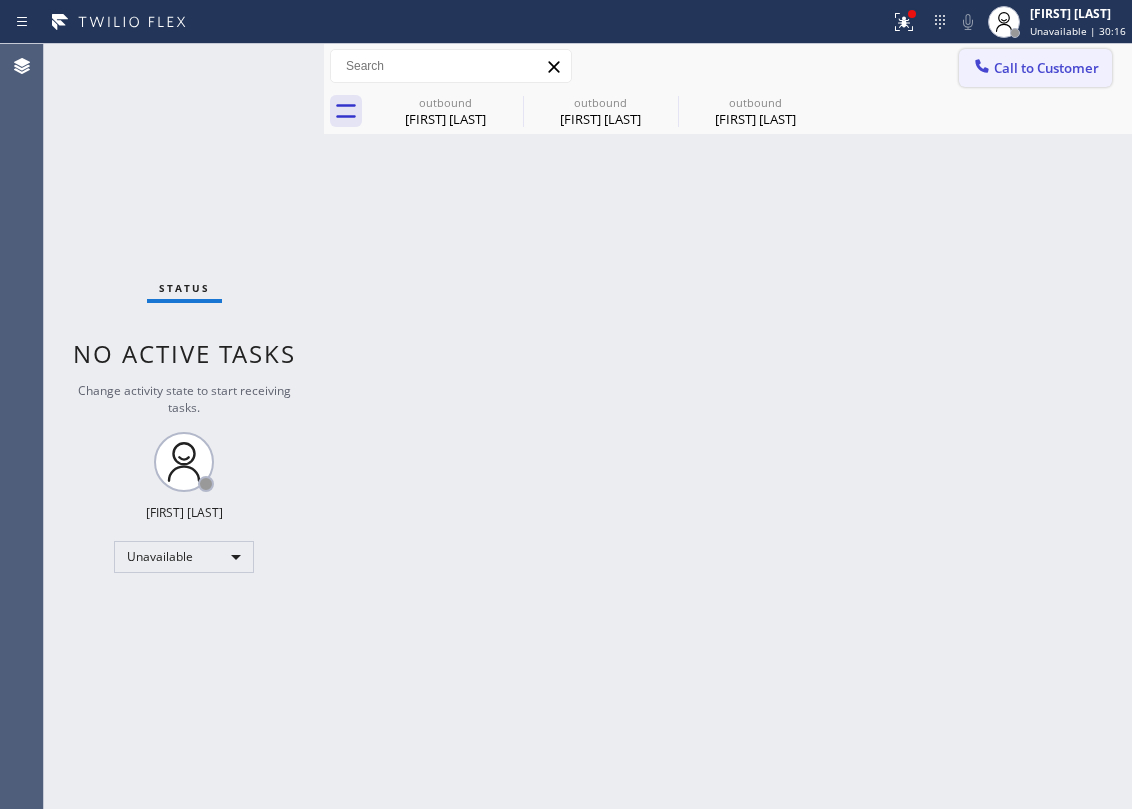 click on "Call to Customer" at bounding box center [1046, 68] 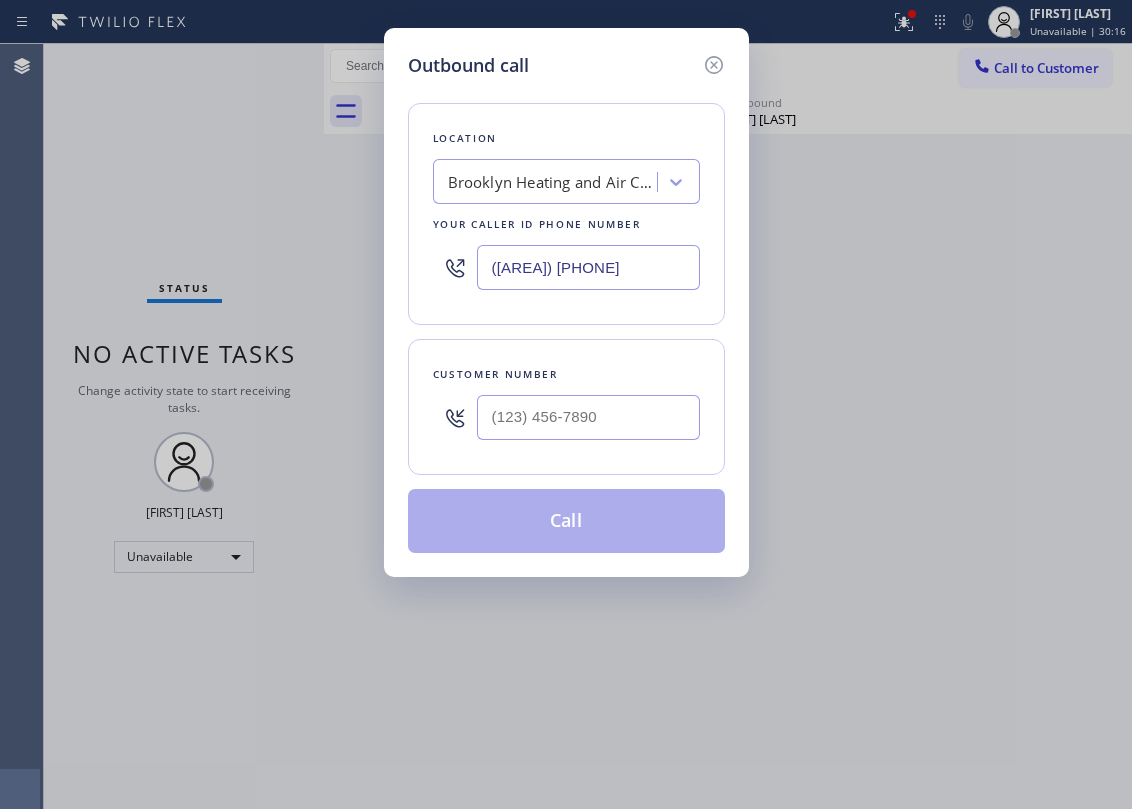 click at bounding box center [588, 417] 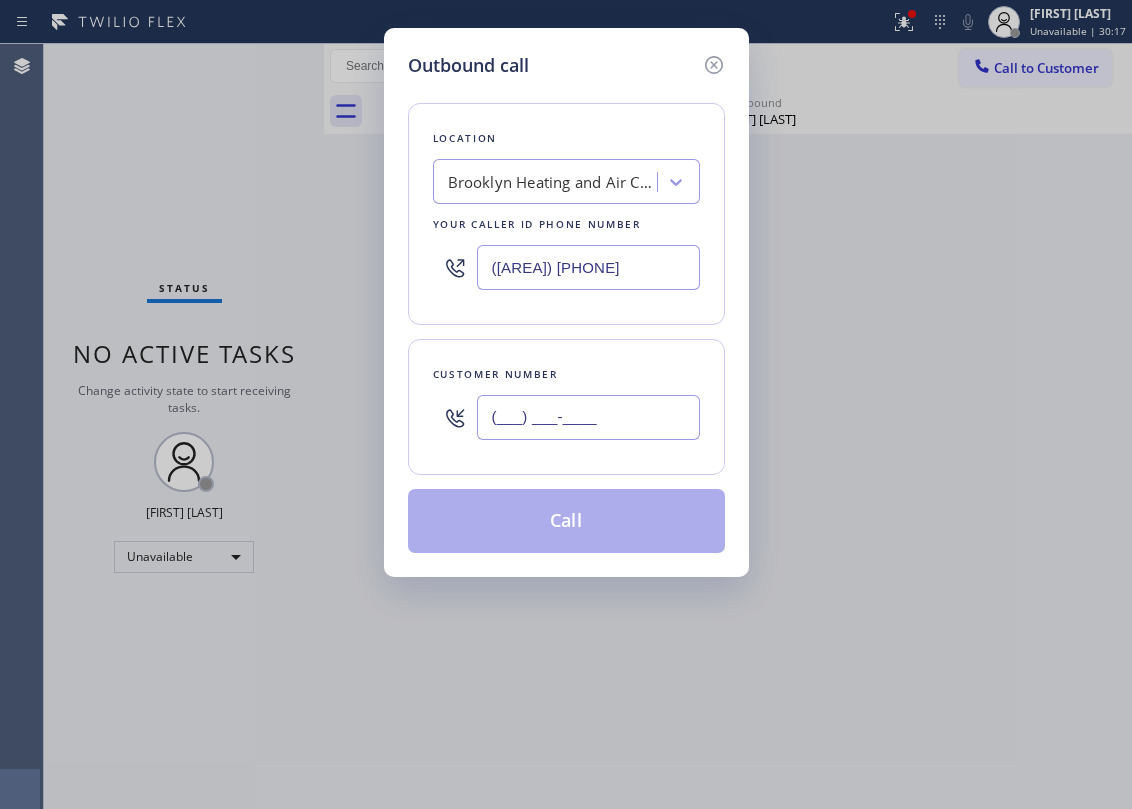 paste on "[PHONE]" 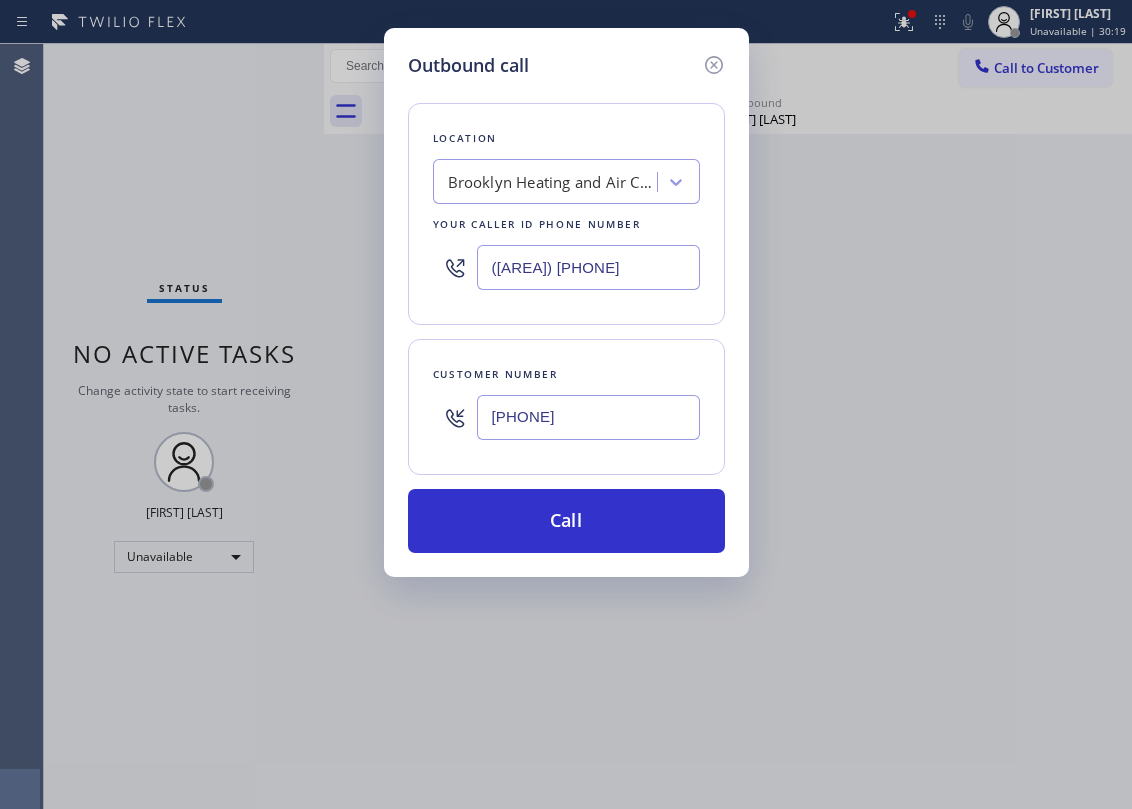 type on "[PHONE]" 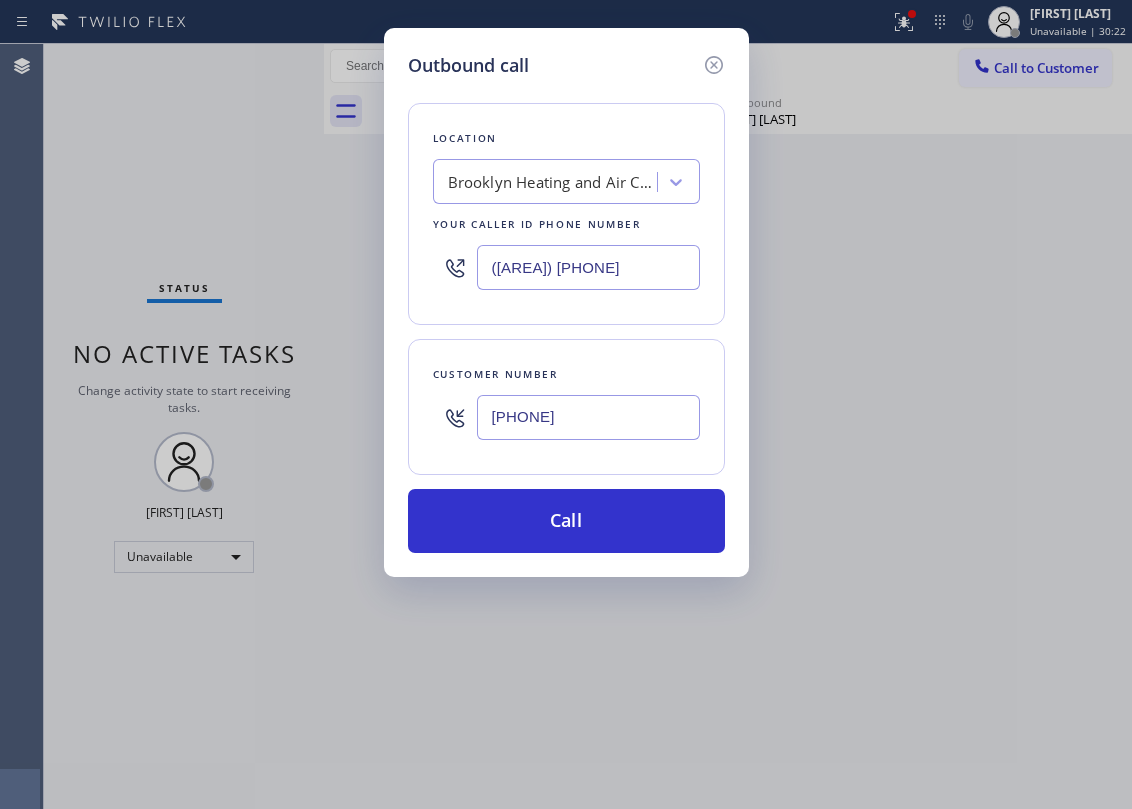 click on "Brooklyn Heating and Air Conditioning" at bounding box center [553, 182] 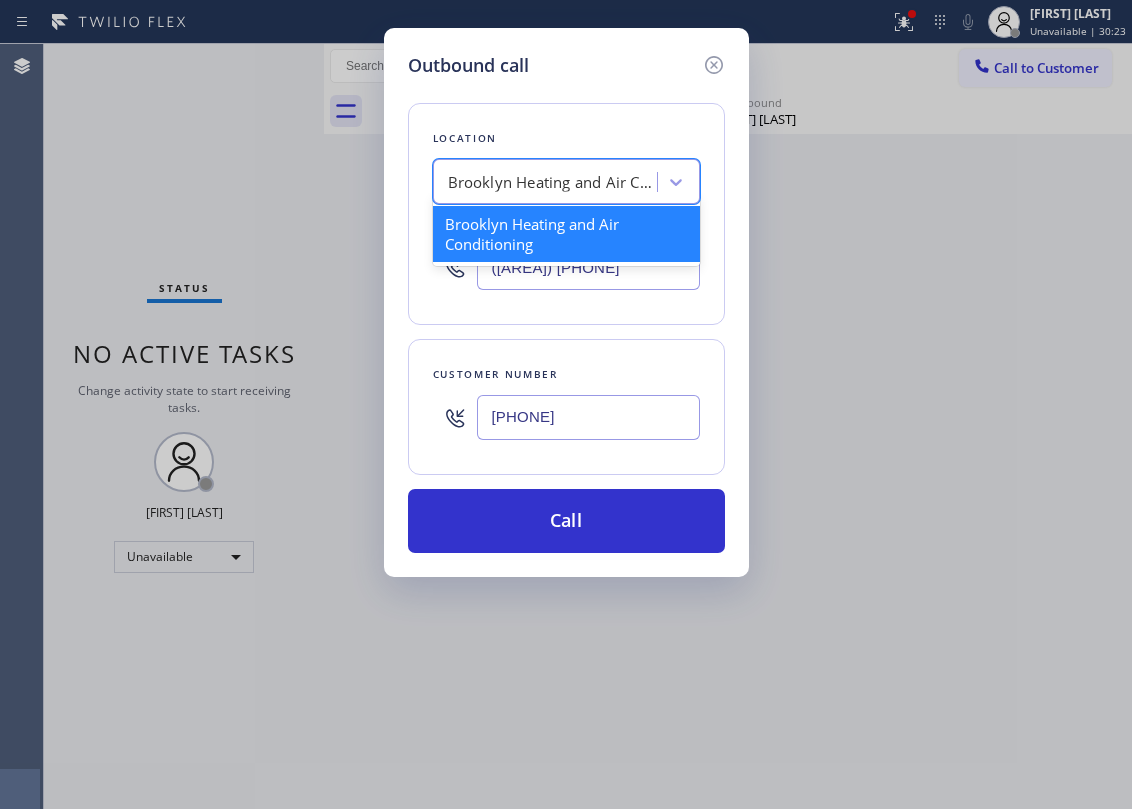 paste on "Collins Heating & AC" 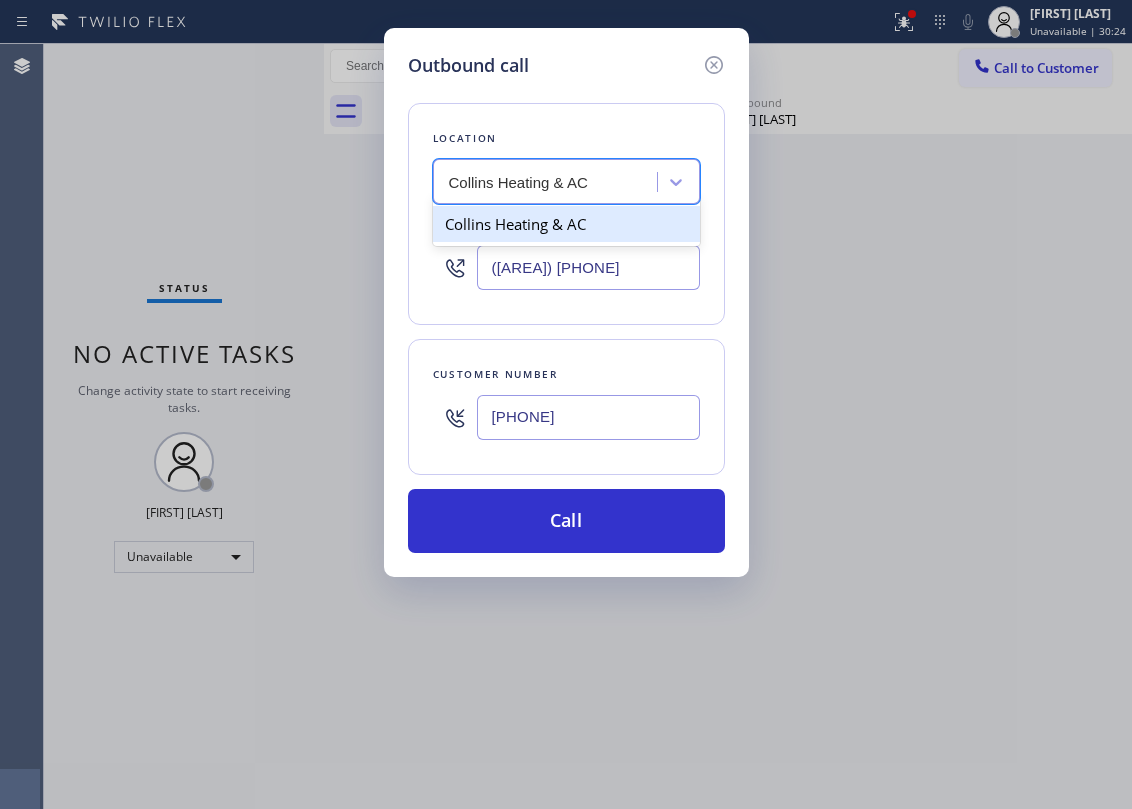 click on "Collins Heating & AC" at bounding box center [566, 224] 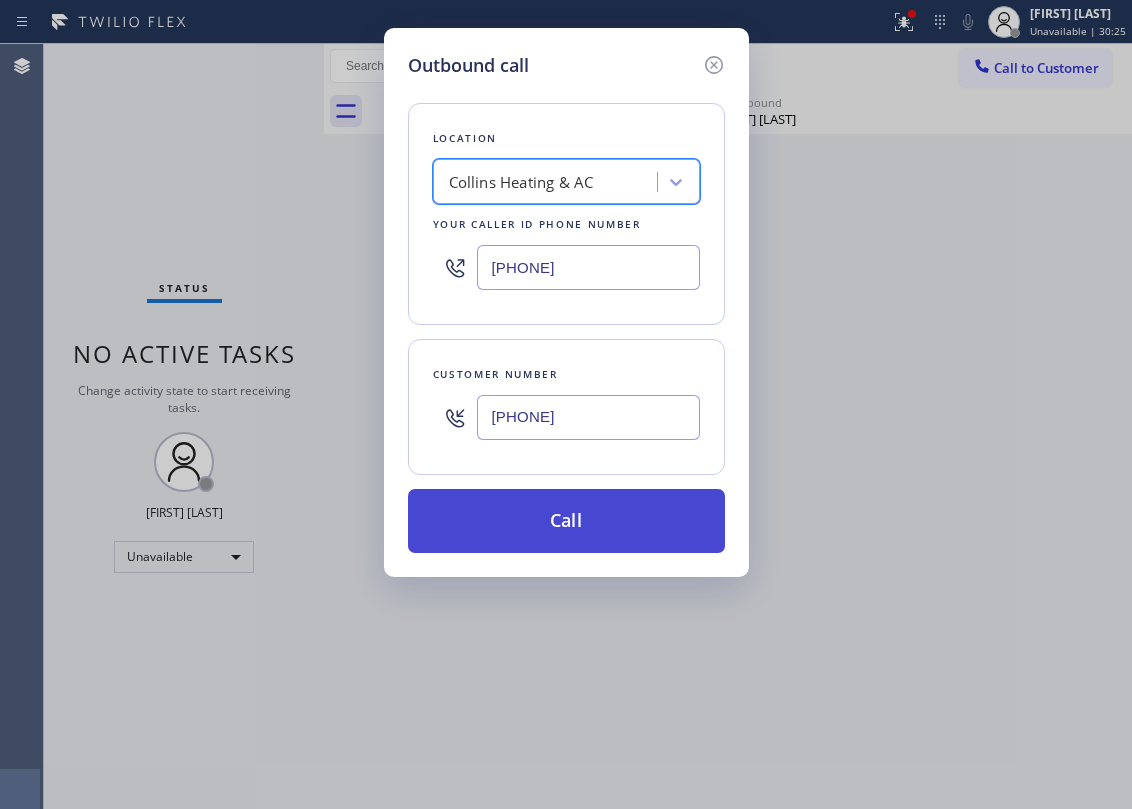 click on "Call" at bounding box center [566, 521] 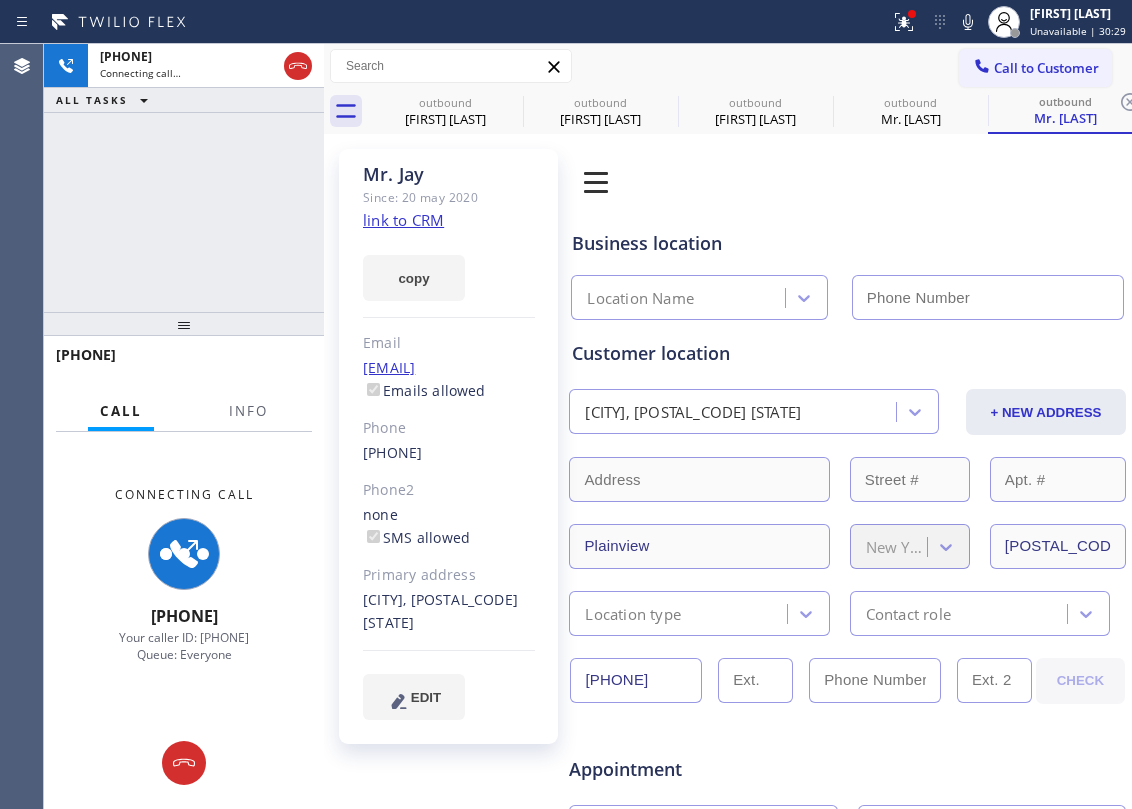 type on "[PHONE]" 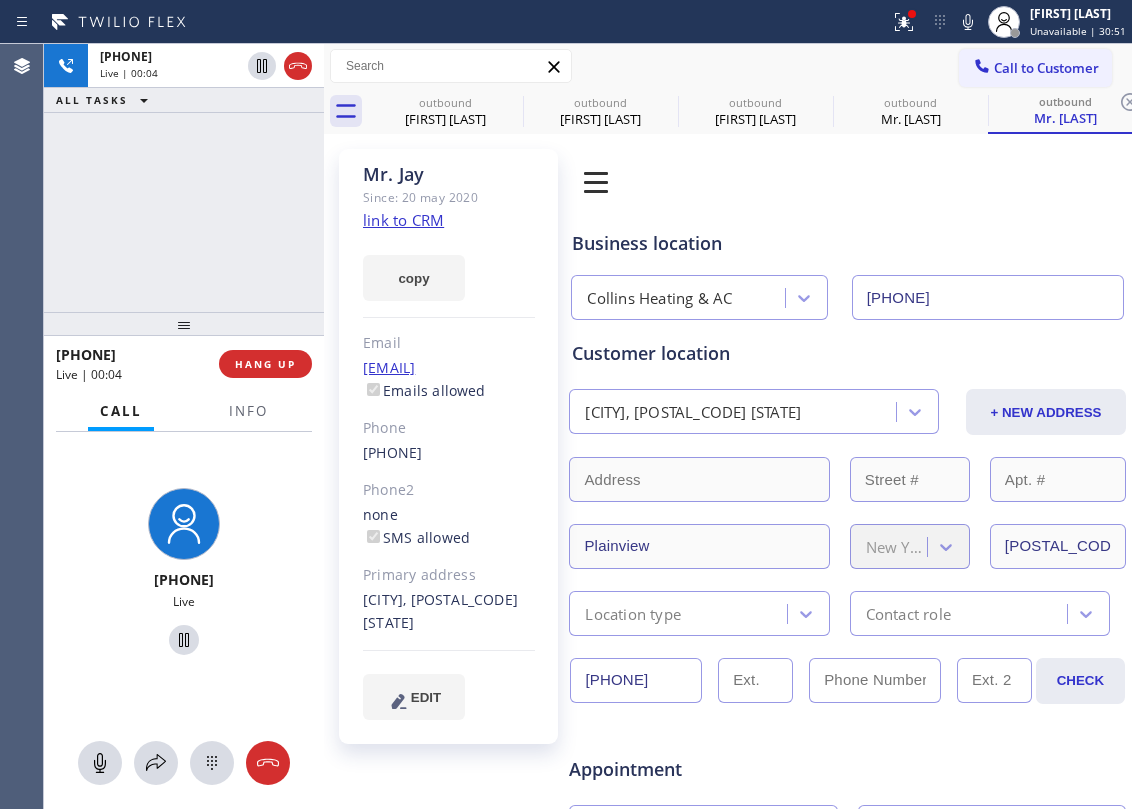 click on "link to CRM" 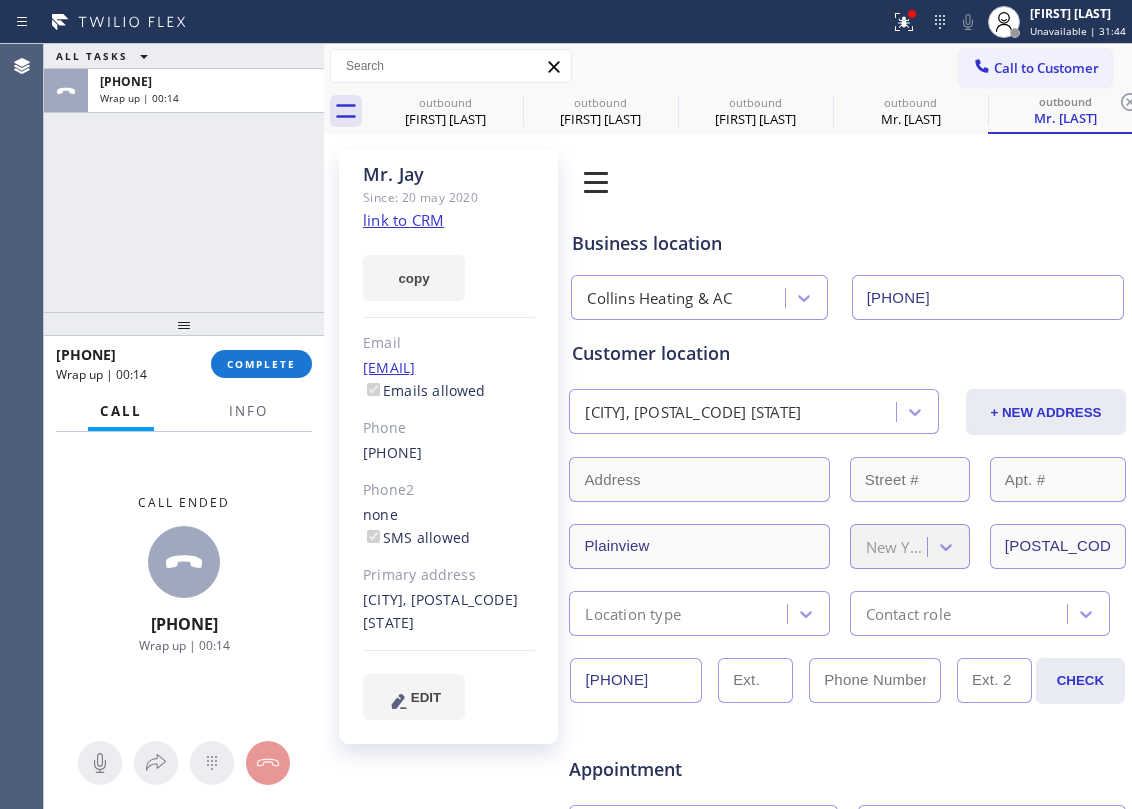 click on "[PHONE]" at bounding box center [184, 364] 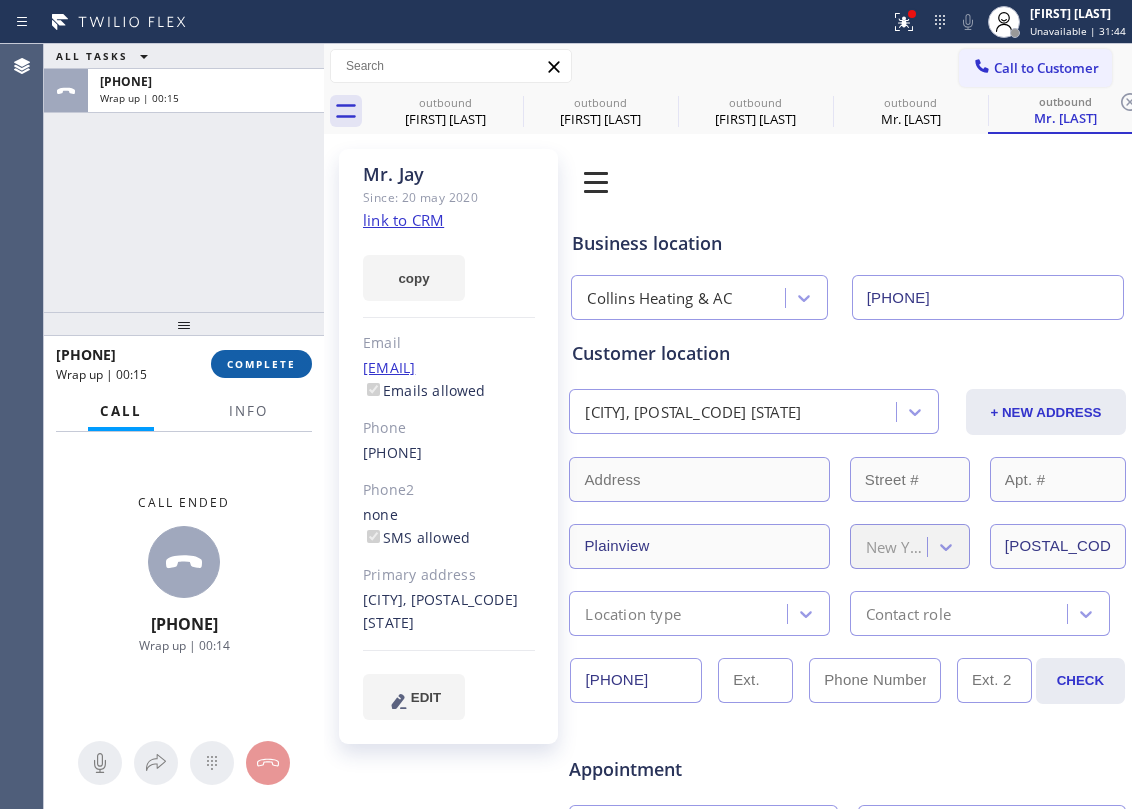 click on "COMPLETE" at bounding box center [261, 364] 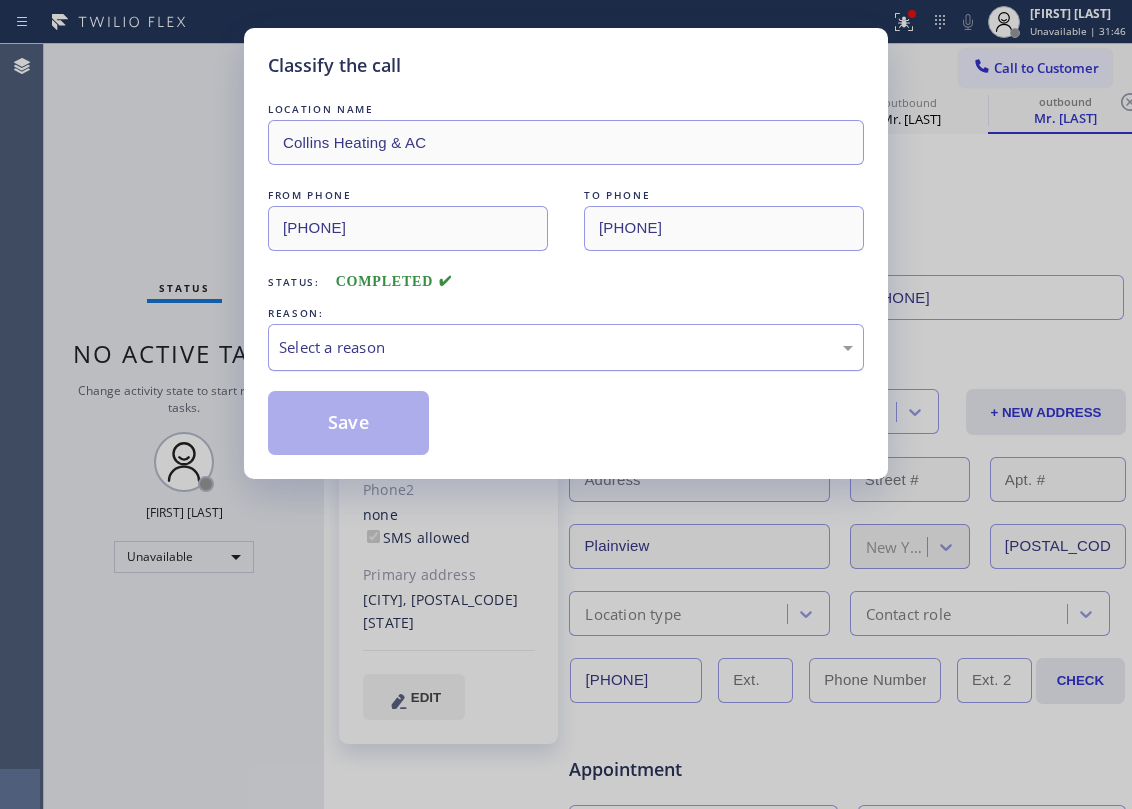 click on "Select a reason" at bounding box center (566, 347) 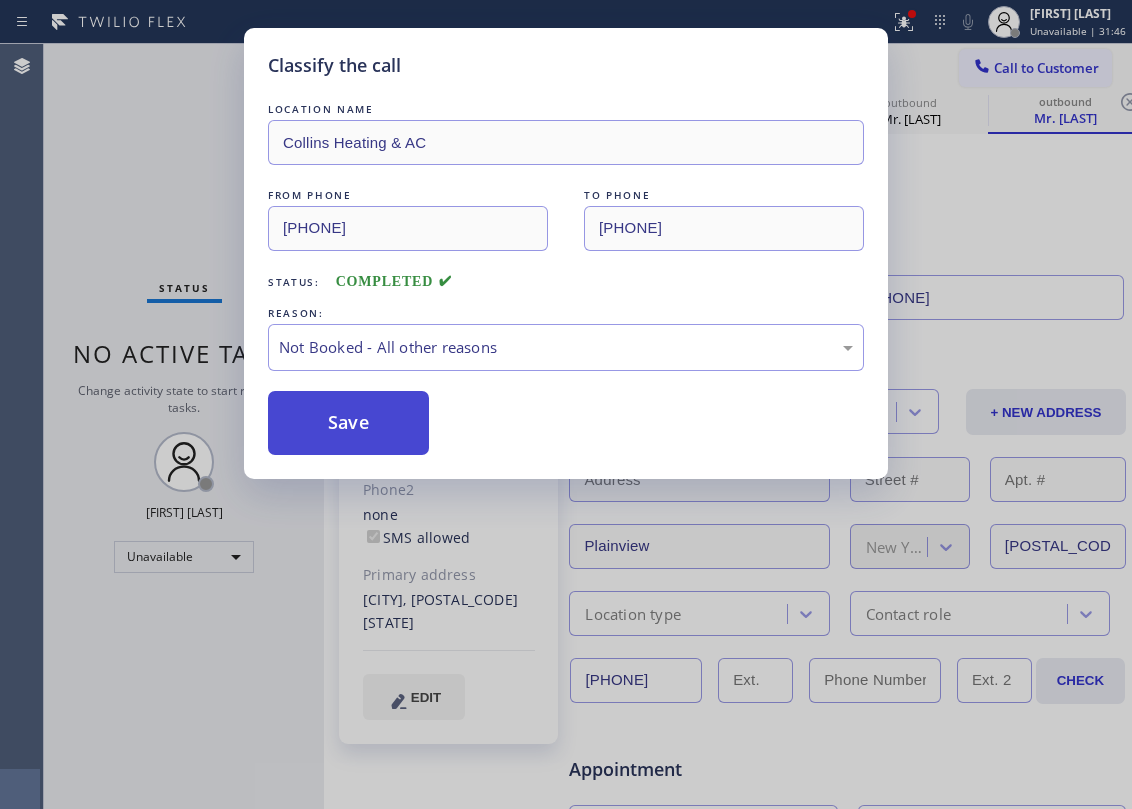 click on "Save" at bounding box center [348, 423] 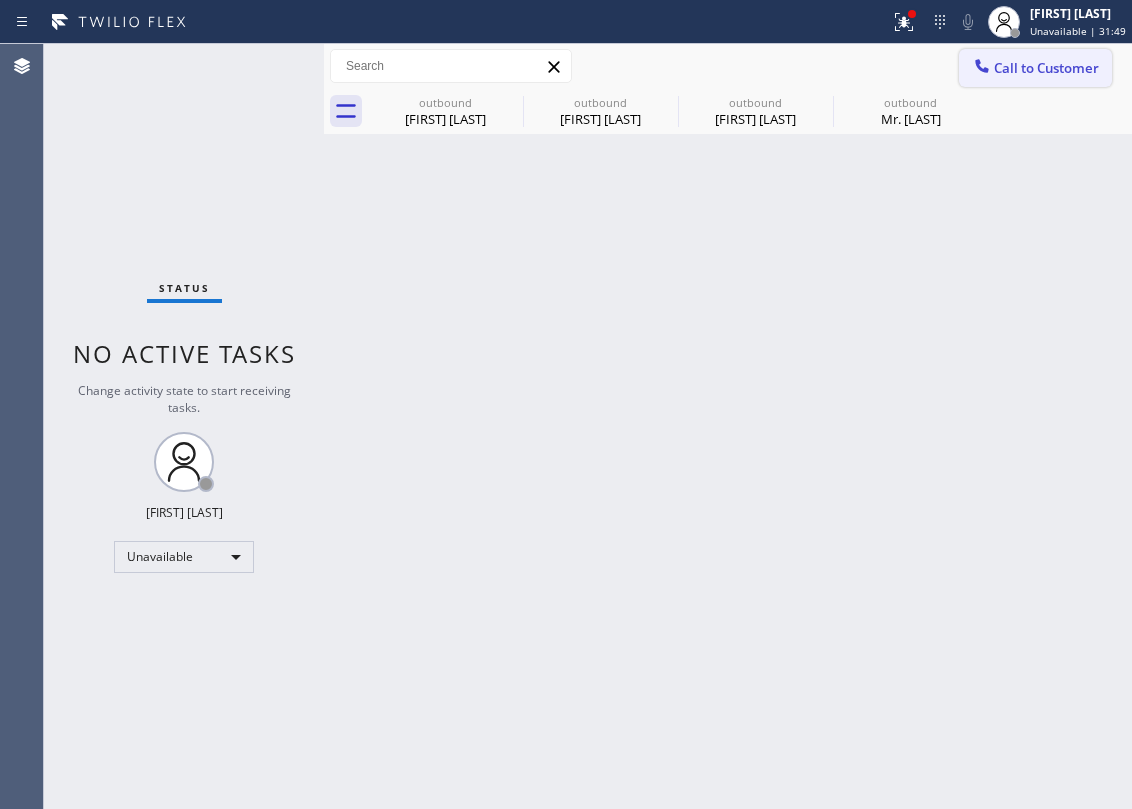 click on "Call to Customer" at bounding box center [1046, 68] 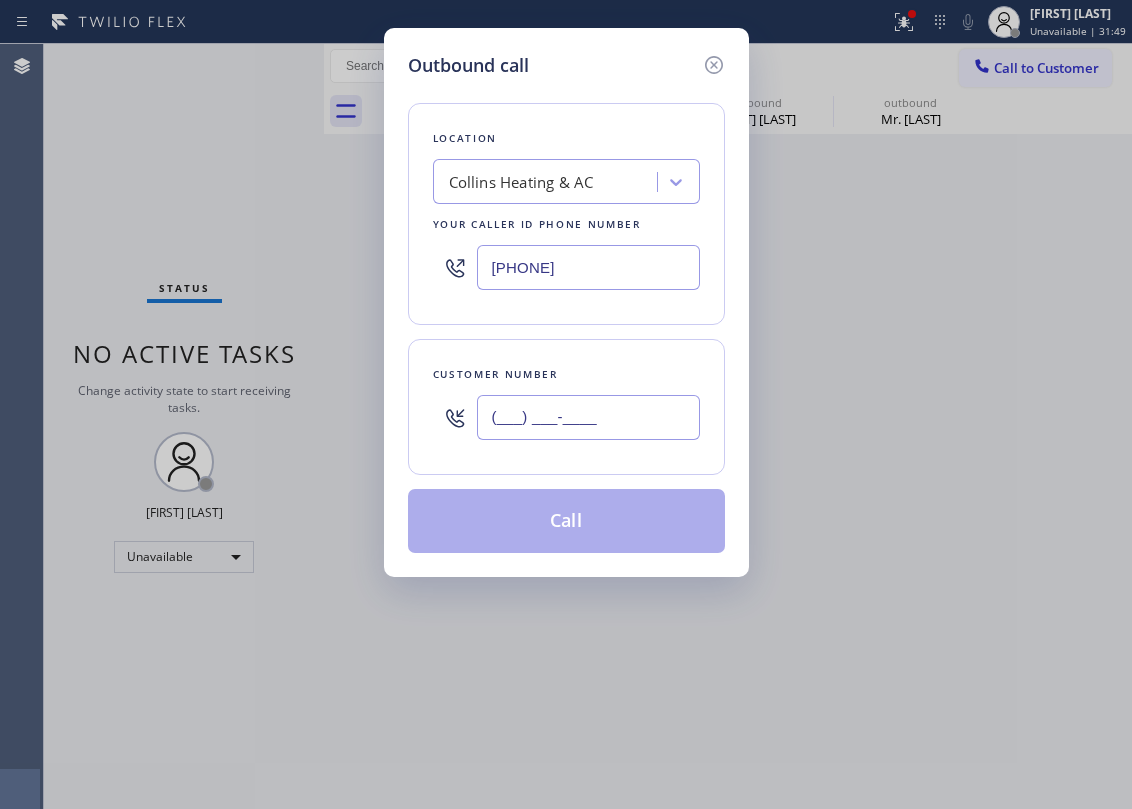click on "(___) ___-____" at bounding box center [588, 417] 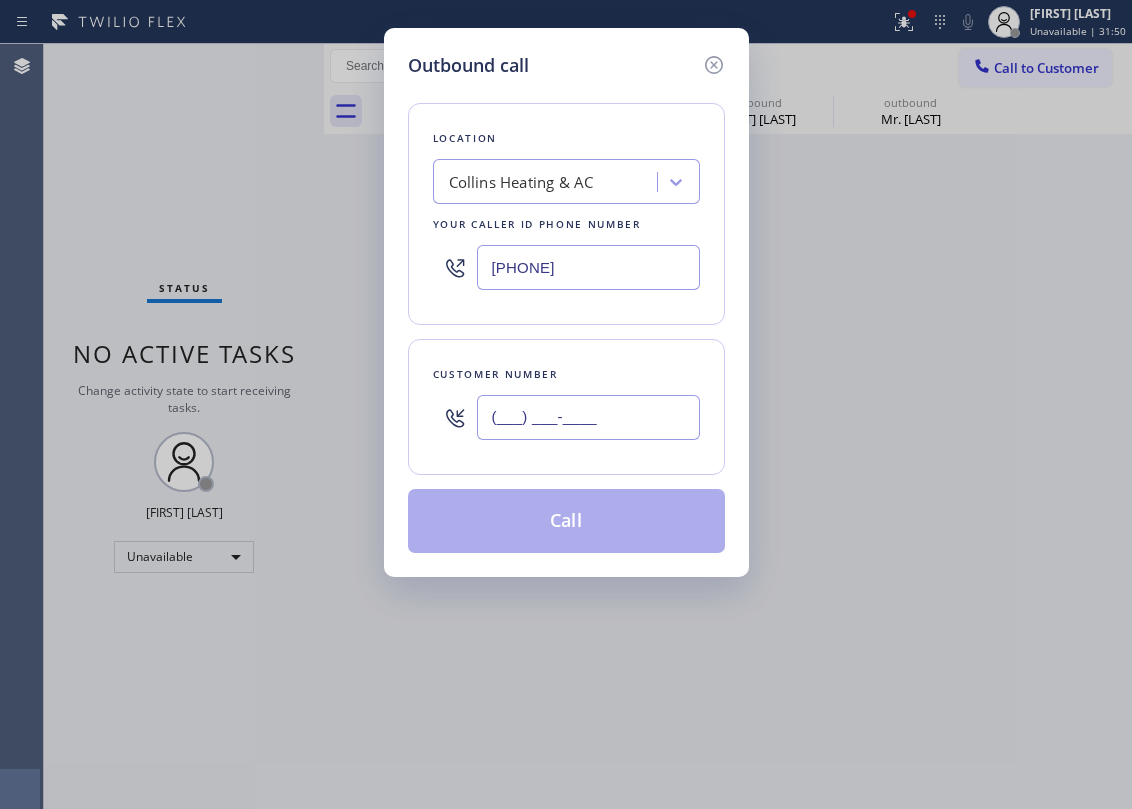 paste on "[PHONE]" 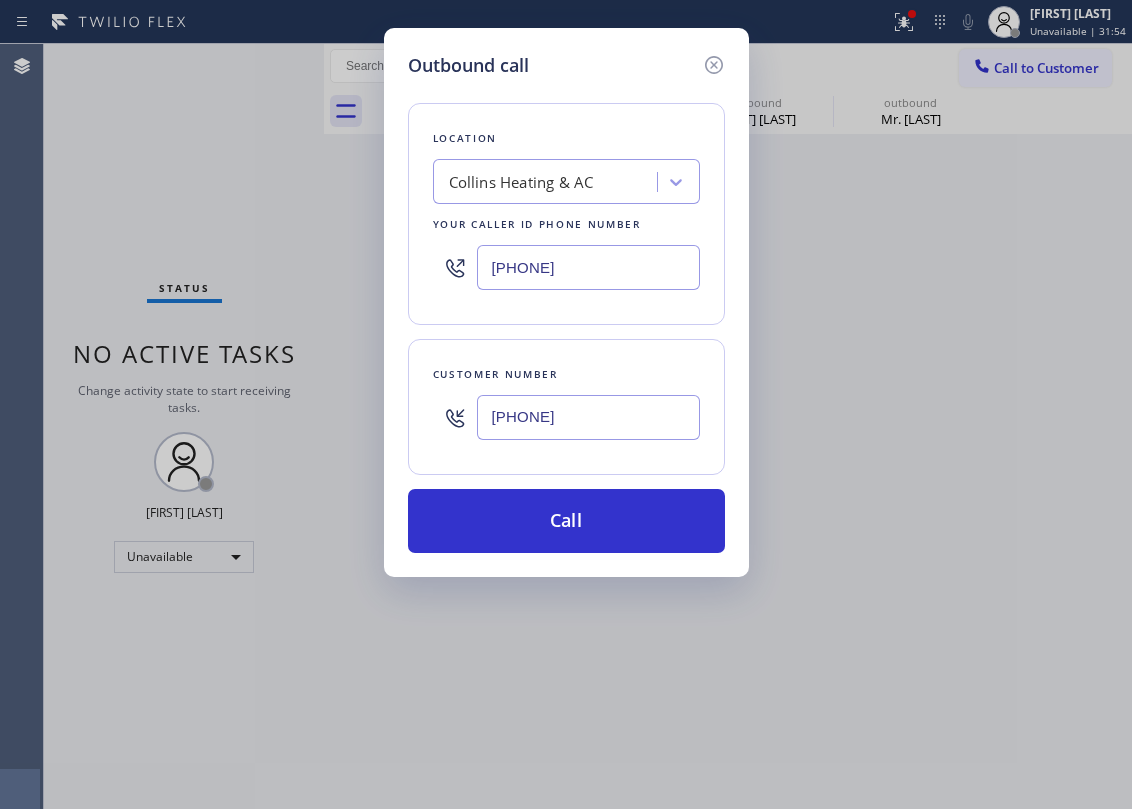 type on "[PHONE]" 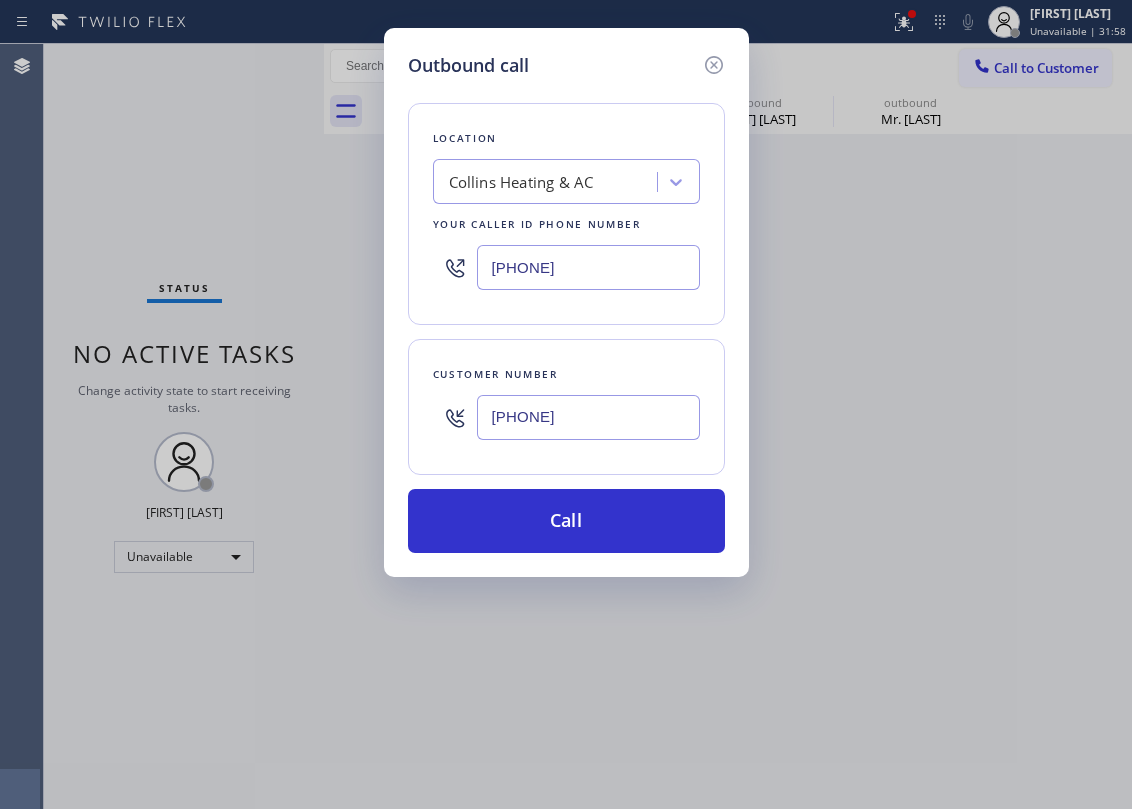 click on "Collins Heating & AC" at bounding box center [521, 182] 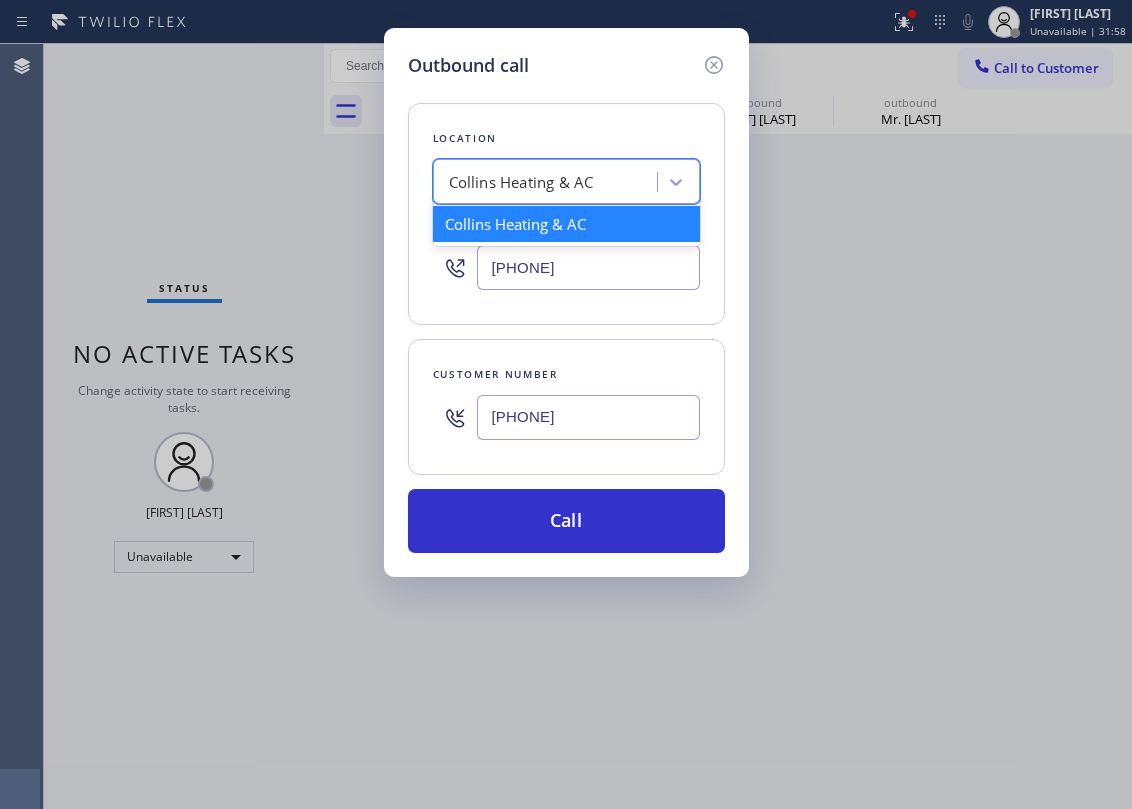 paste on "Flushing Heating and Air Conditioning" 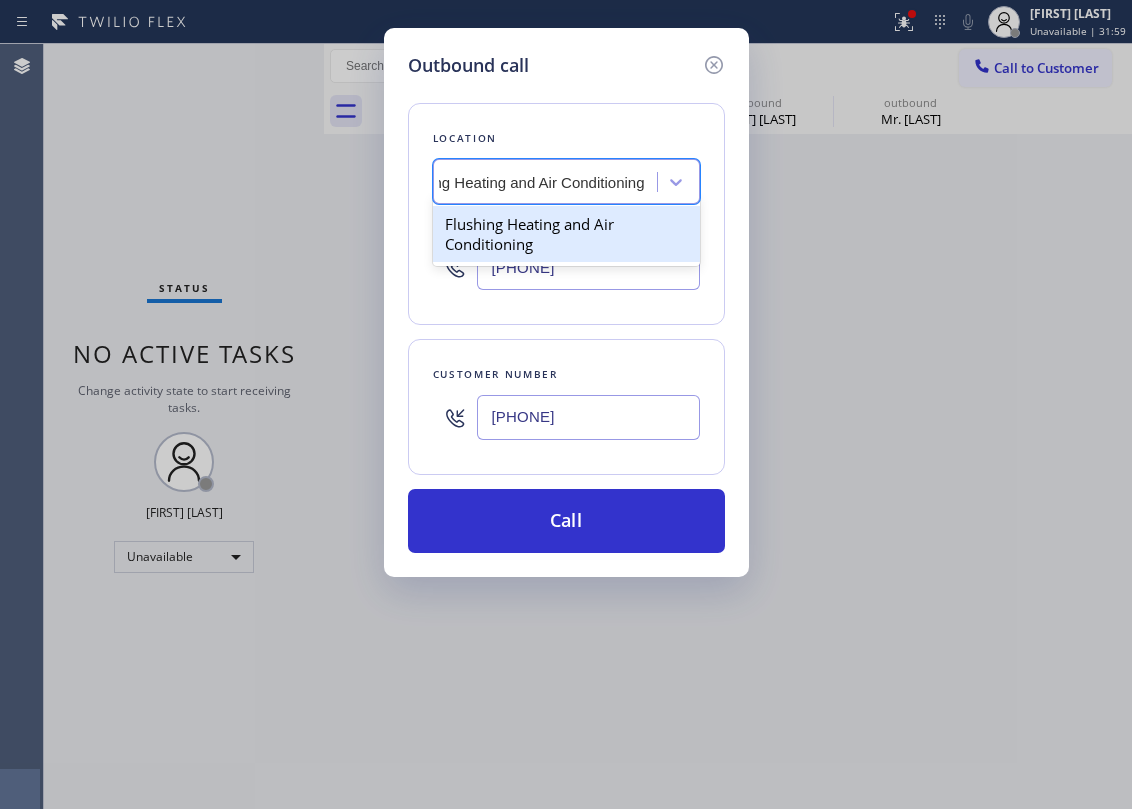 click on "Flushing Heating and Air Conditioning" at bounding box center [566, 234] 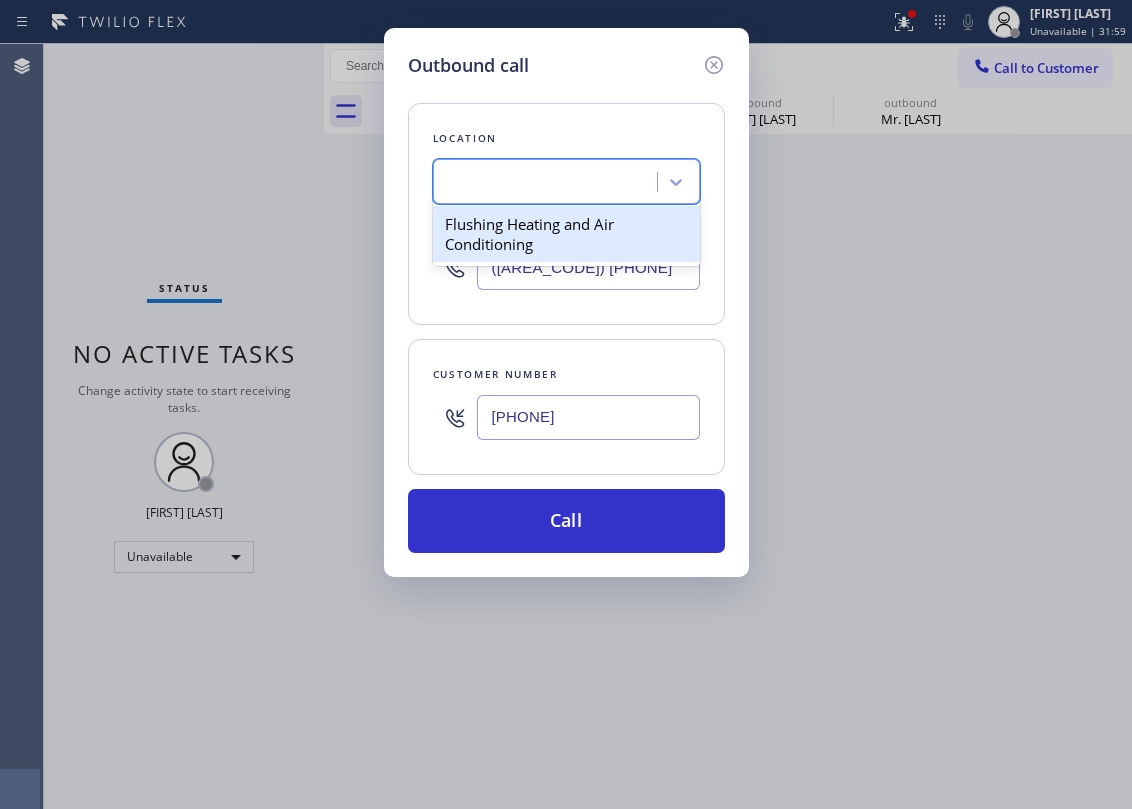 scroll, scrollTop: 0, scrollLeft: 1, axis: horizontal 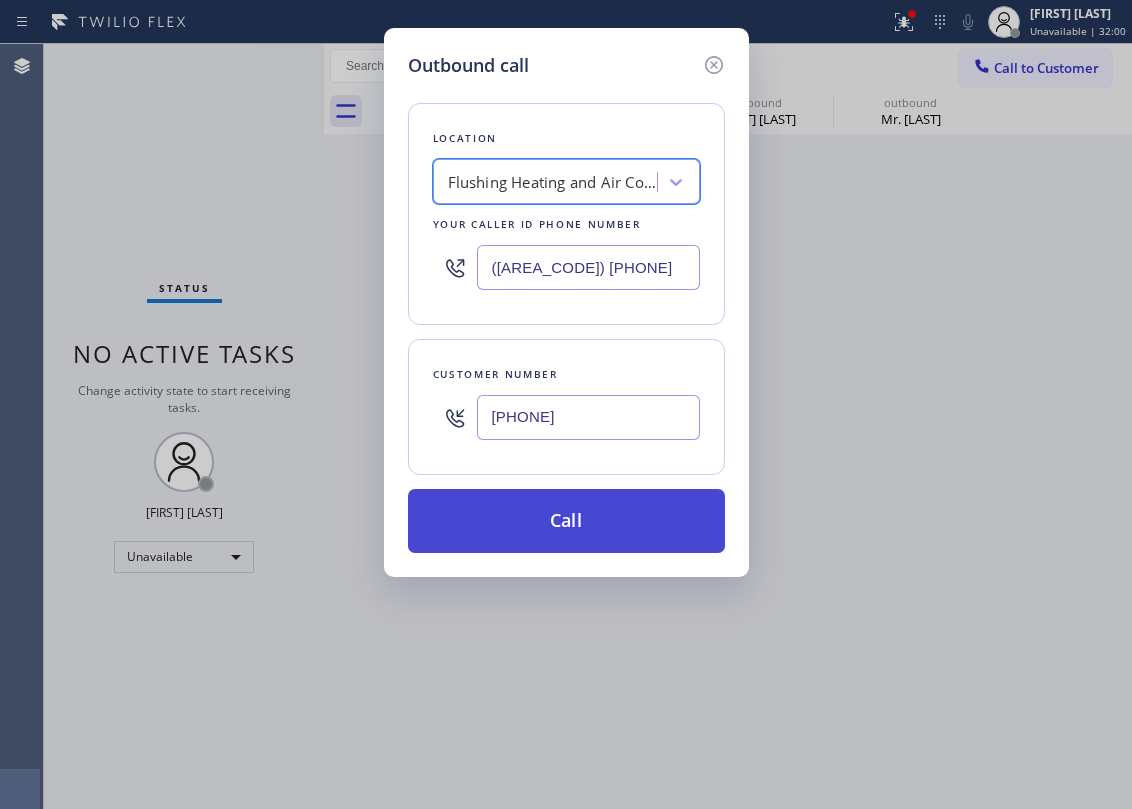 click on "Call" at bounding box center (566, 521) 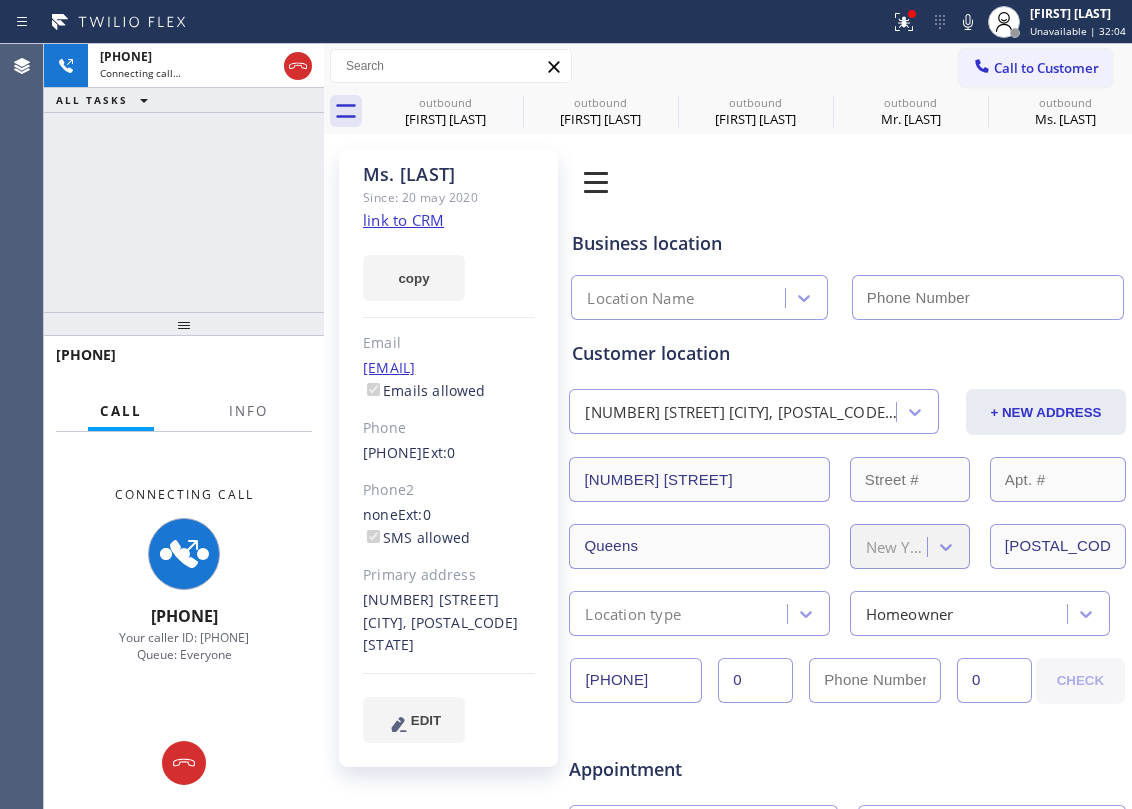 type on "([AREA_CODE]) [PHONE]" 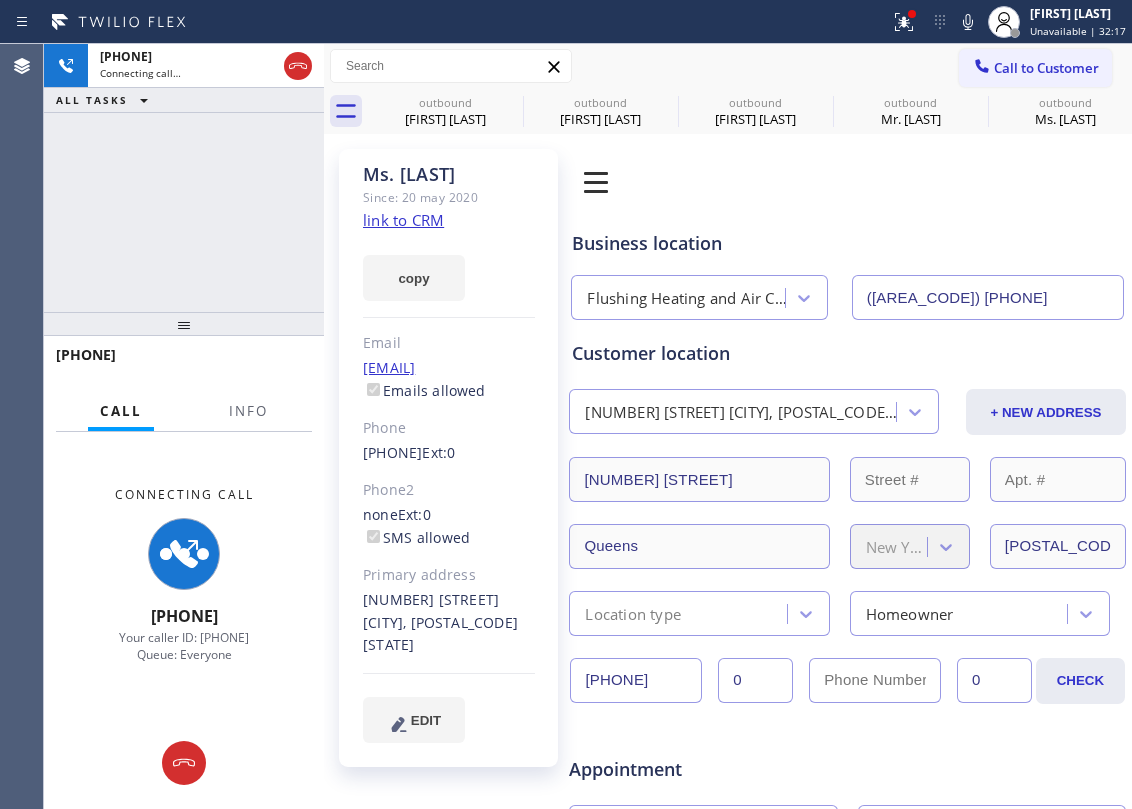 click on "link to CRM" 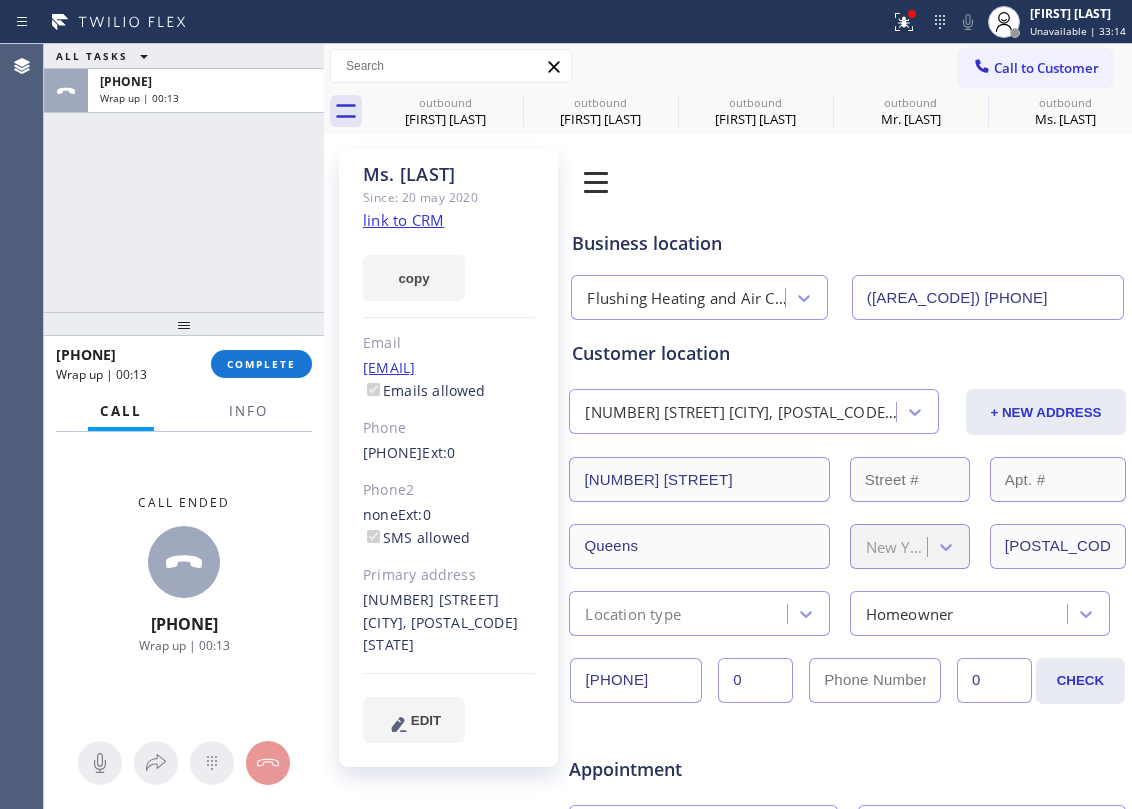 drag, startPoint x: 217, startPoint y: 213, endPoint x: 256, endPoint y: 341, distance: 133.80957 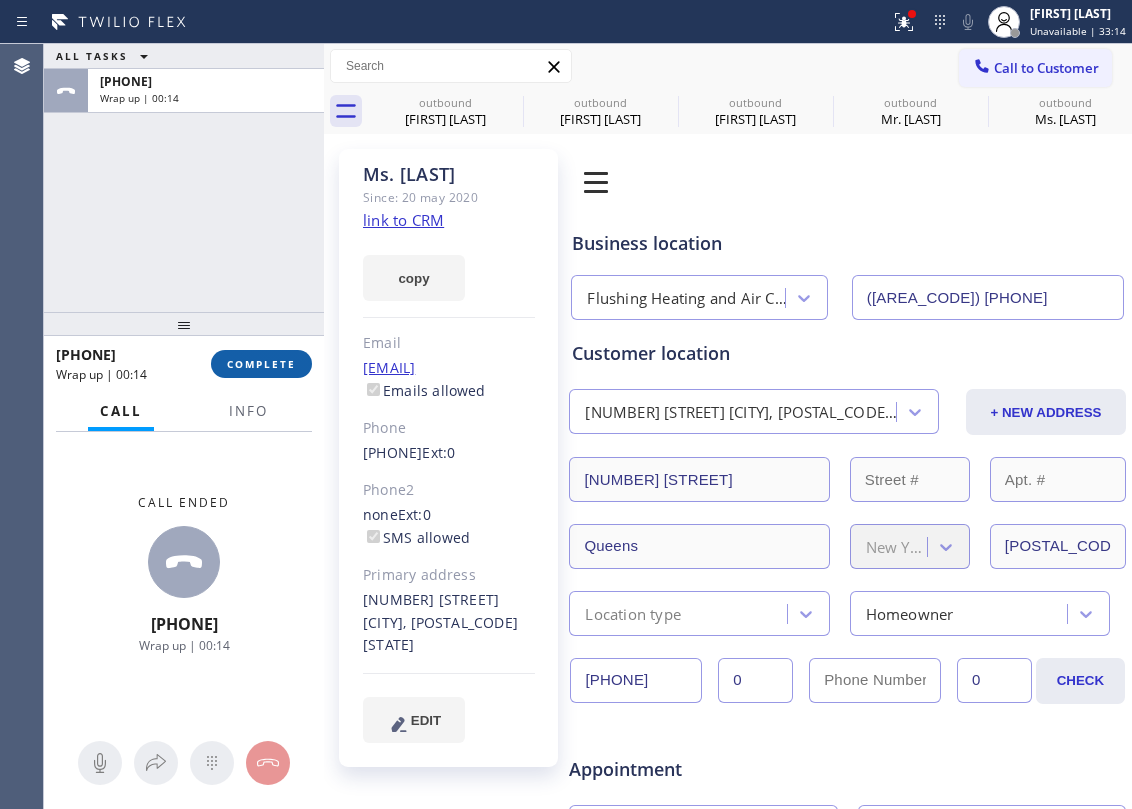 click on "COMPLETE" at bounding box center (261, 364) 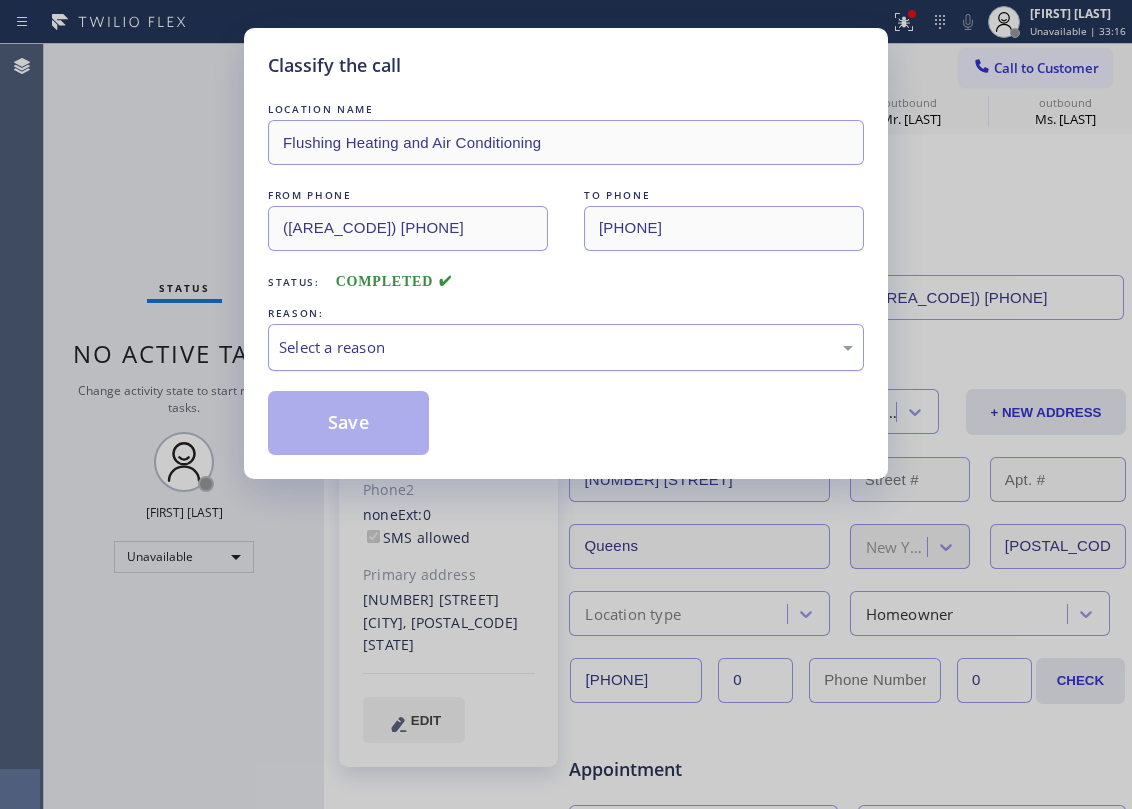 drag, startPoint x: 354, startPoint y: 329, endPoint x: 430, endPoint y: 364, distance: 83.67198 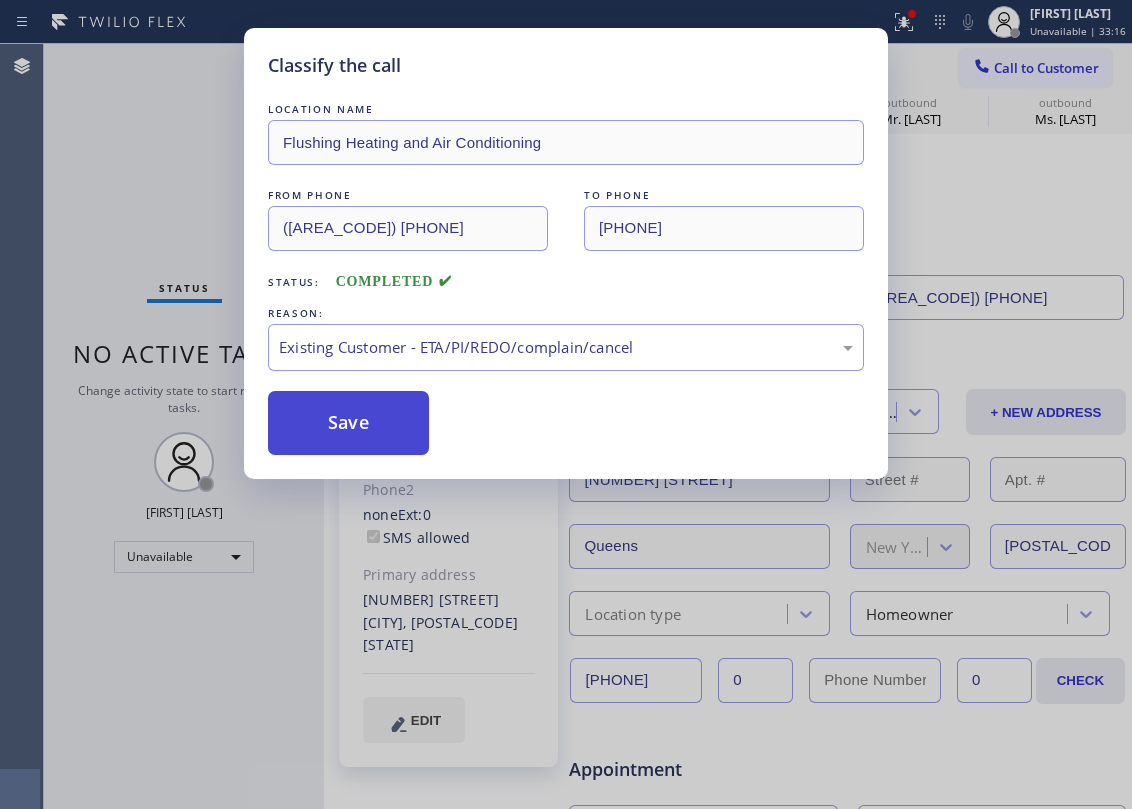 click on "Save" at bounding box center [348, 423] 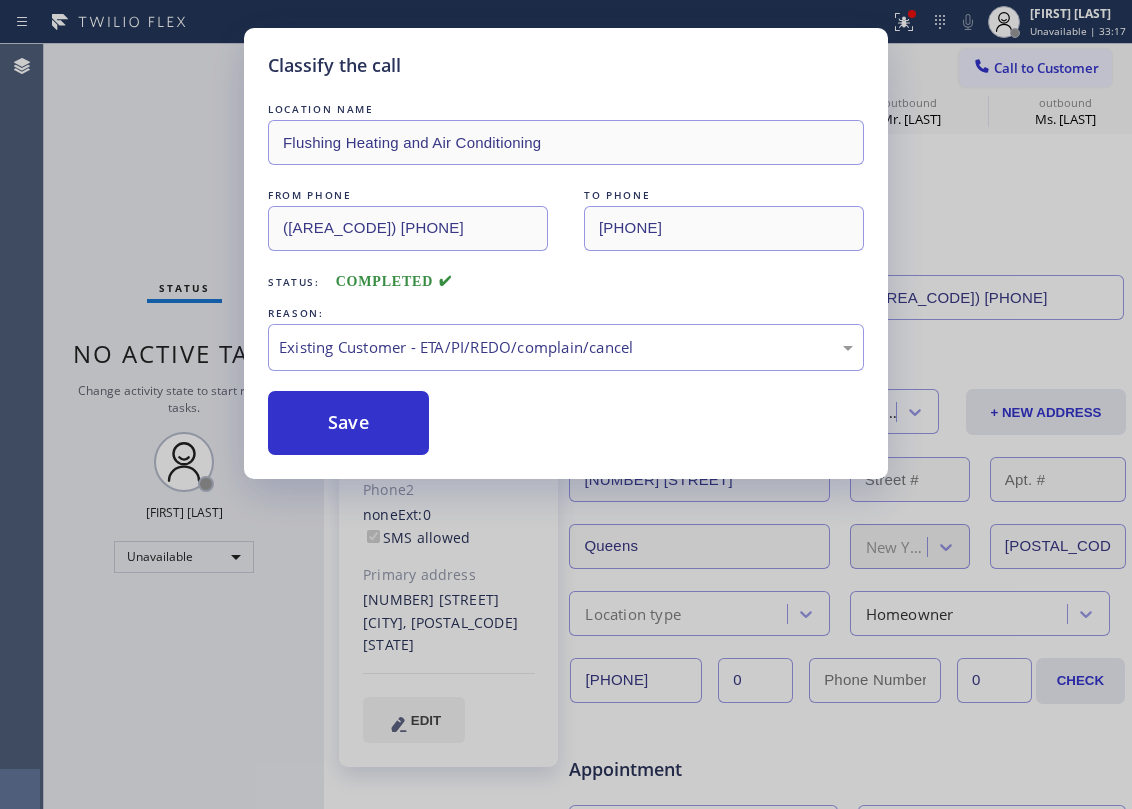 click on "Classify the call LOCATION NAME [CITY] [BRAND] [SERVICE] FROM PHONE [PHONE] TO PHONE [PHONE] Status: COMPLETED REASON: Existing Customer - ETA/PI/REDO/complain/cancel Save" at bounding box center (566, 404) 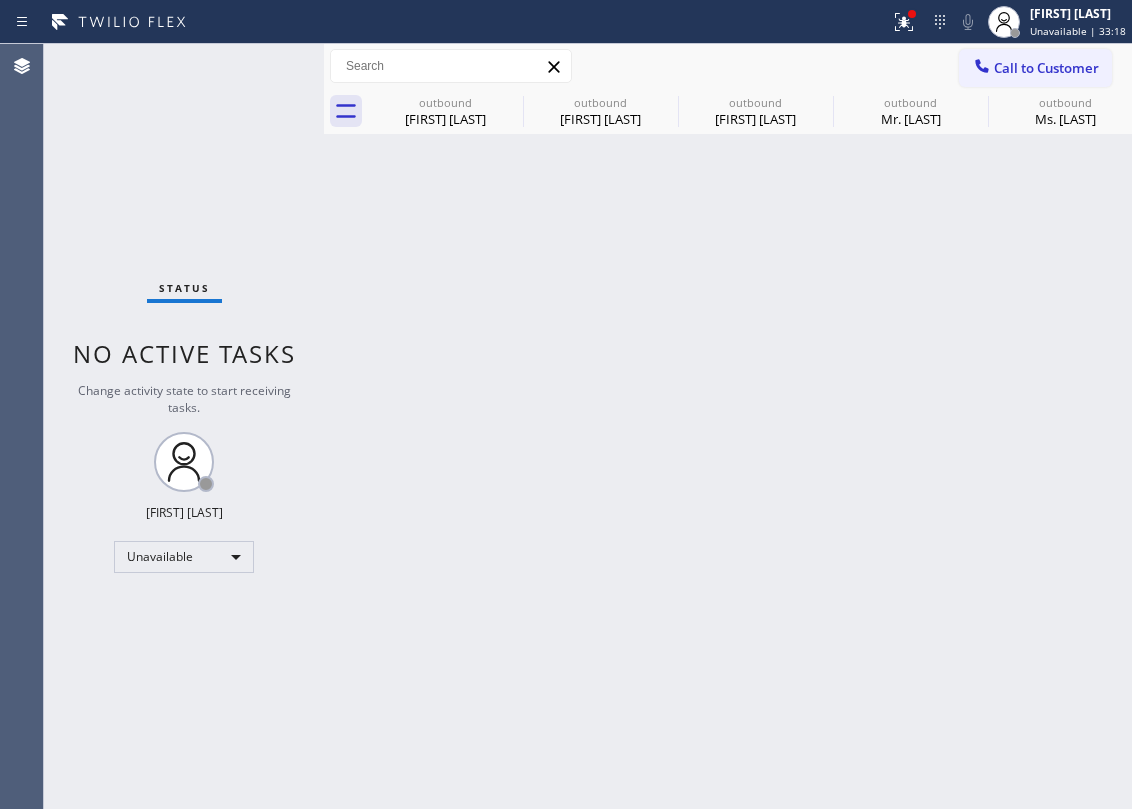 click on "Call to Customer" at bounding box center [1046, 68] 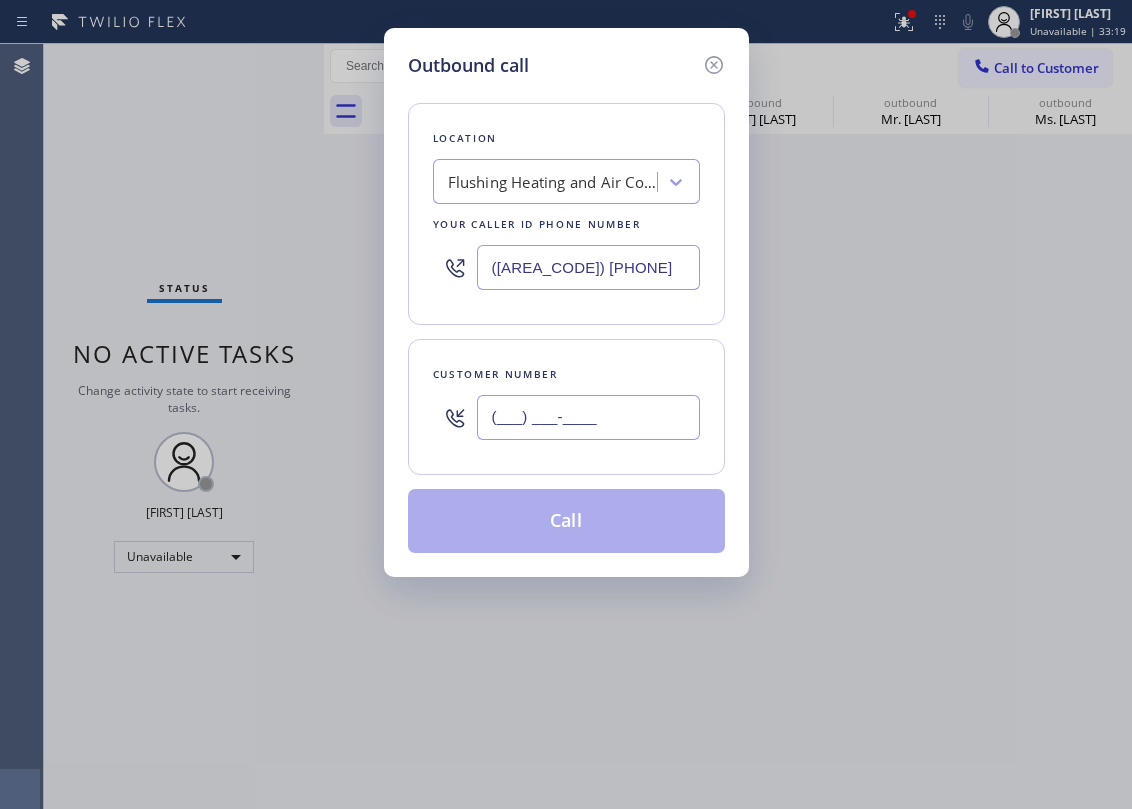 click on "(___) ___-____" at bounding box center [588, 417] 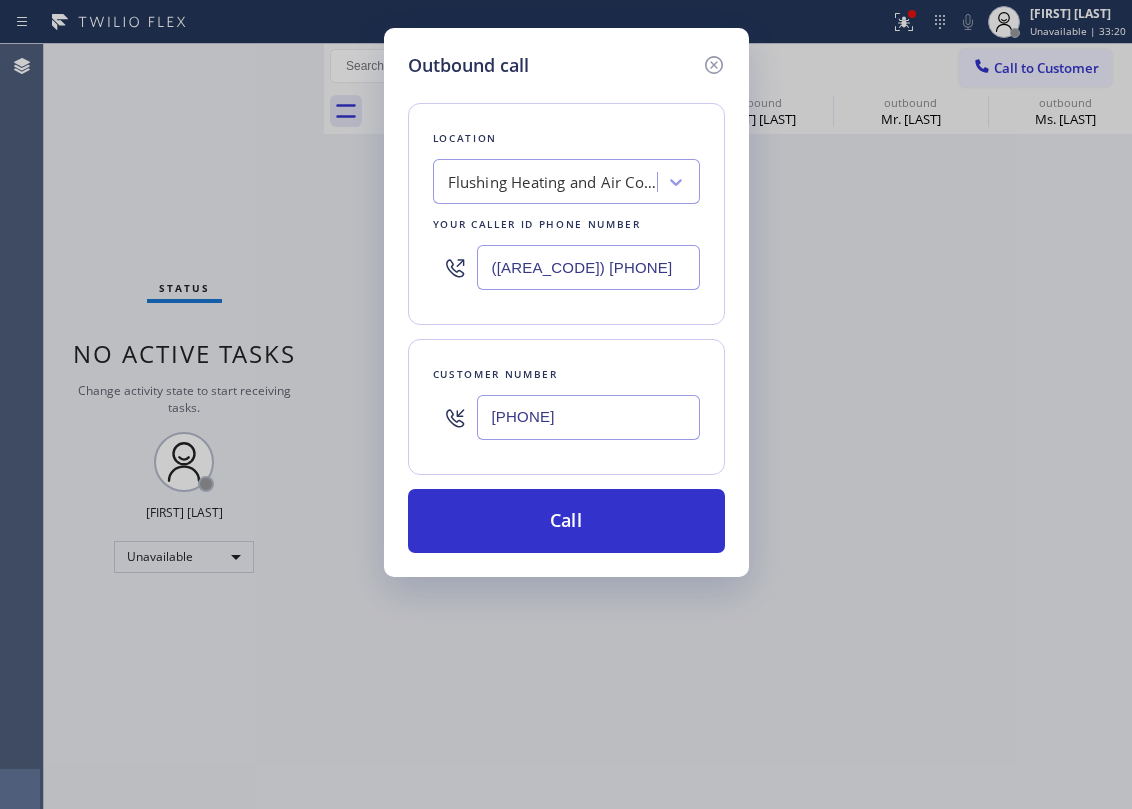 type on "[PHONE]" 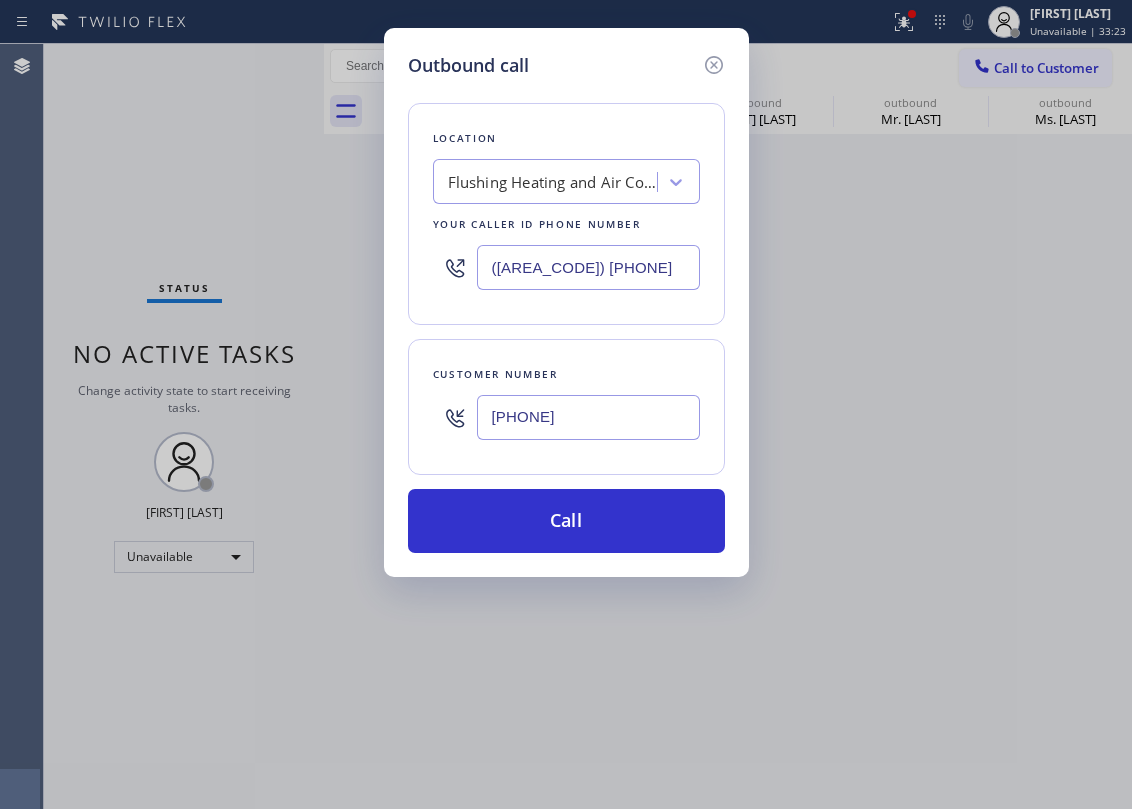 click on "Flushing Heating and Air Conditioning" at bounding box center (548, 182) 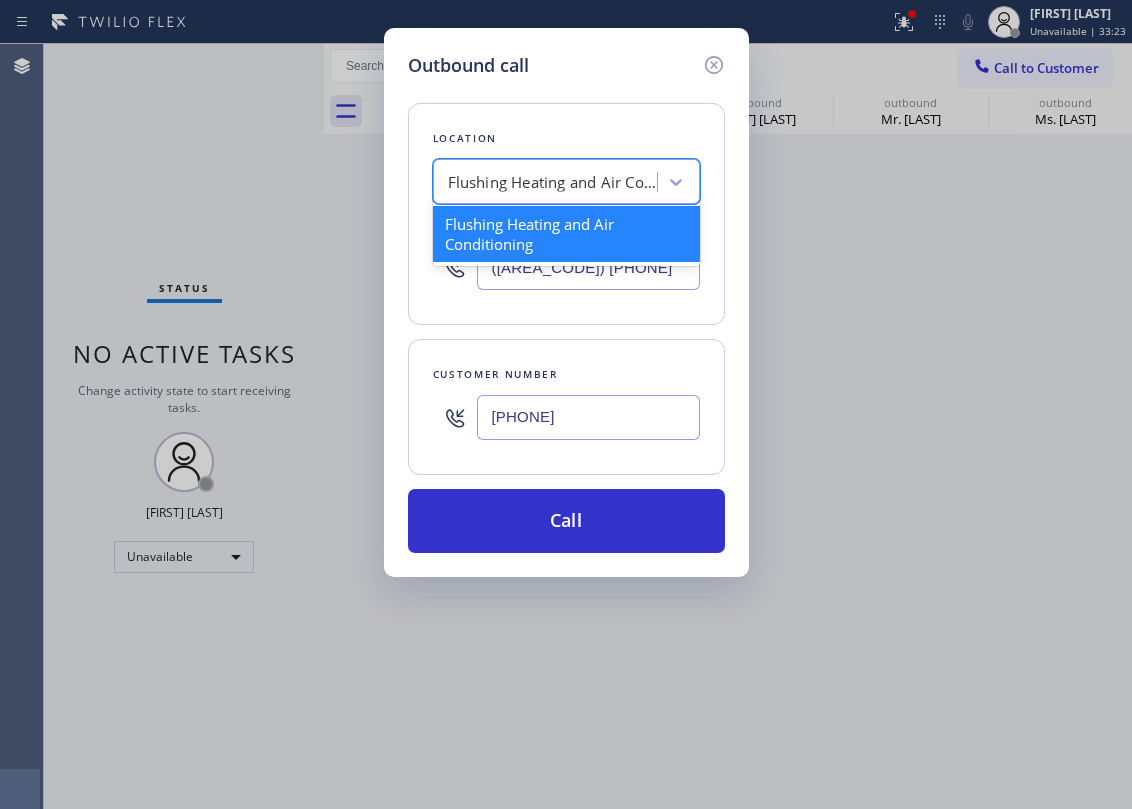 paste on "Brooklyn Heating and Air Conditioning" 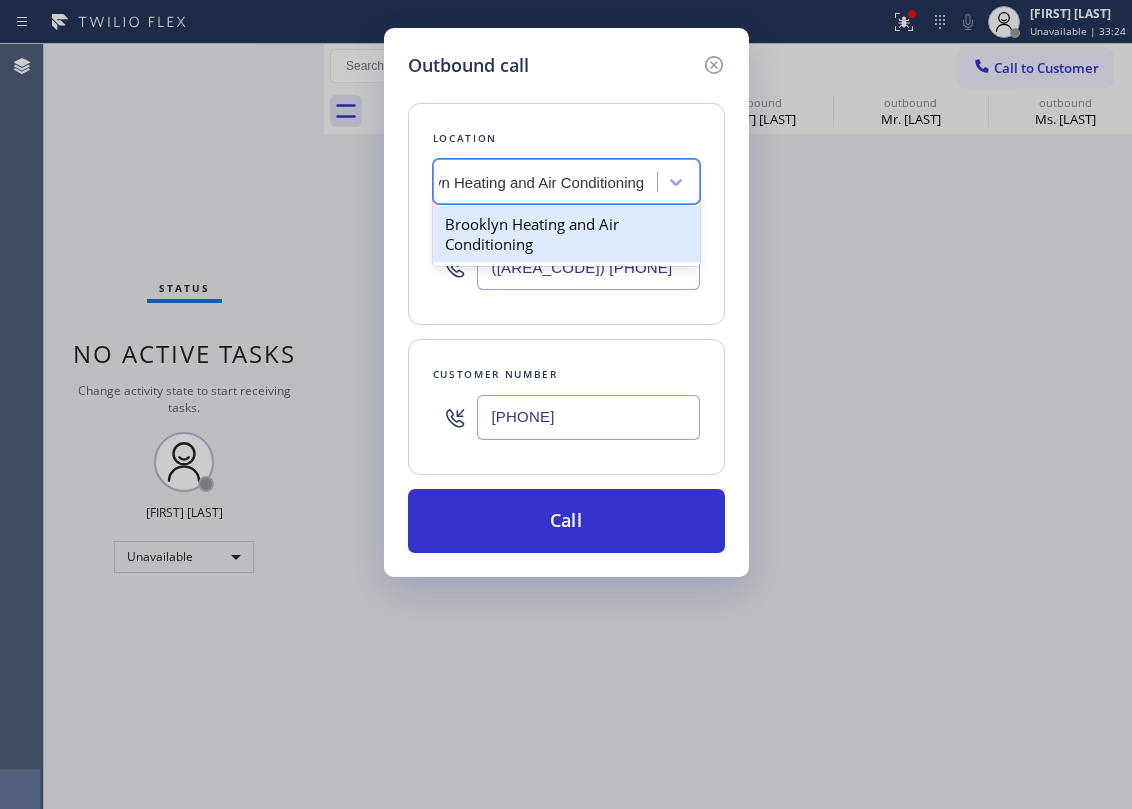 click on "Brooklyn Heating and Air Conditioning" at bounding box center [566, 234] 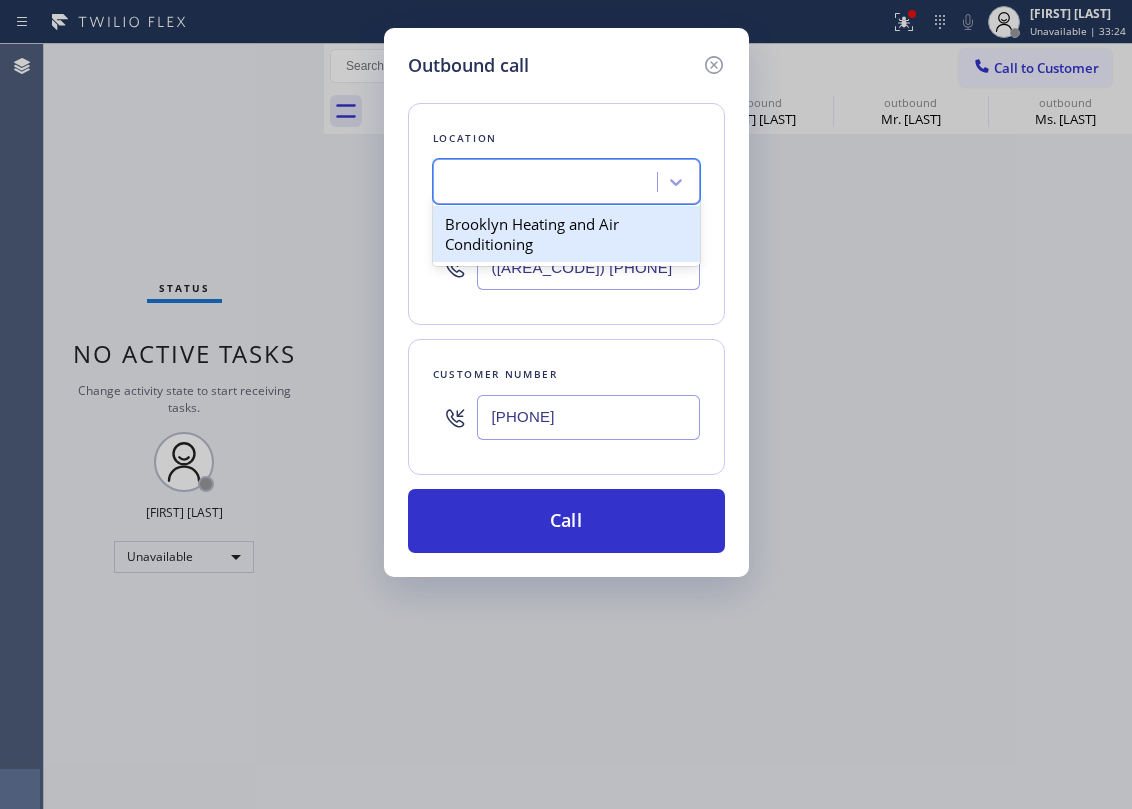 type on "([AREA]) [PHONE]" 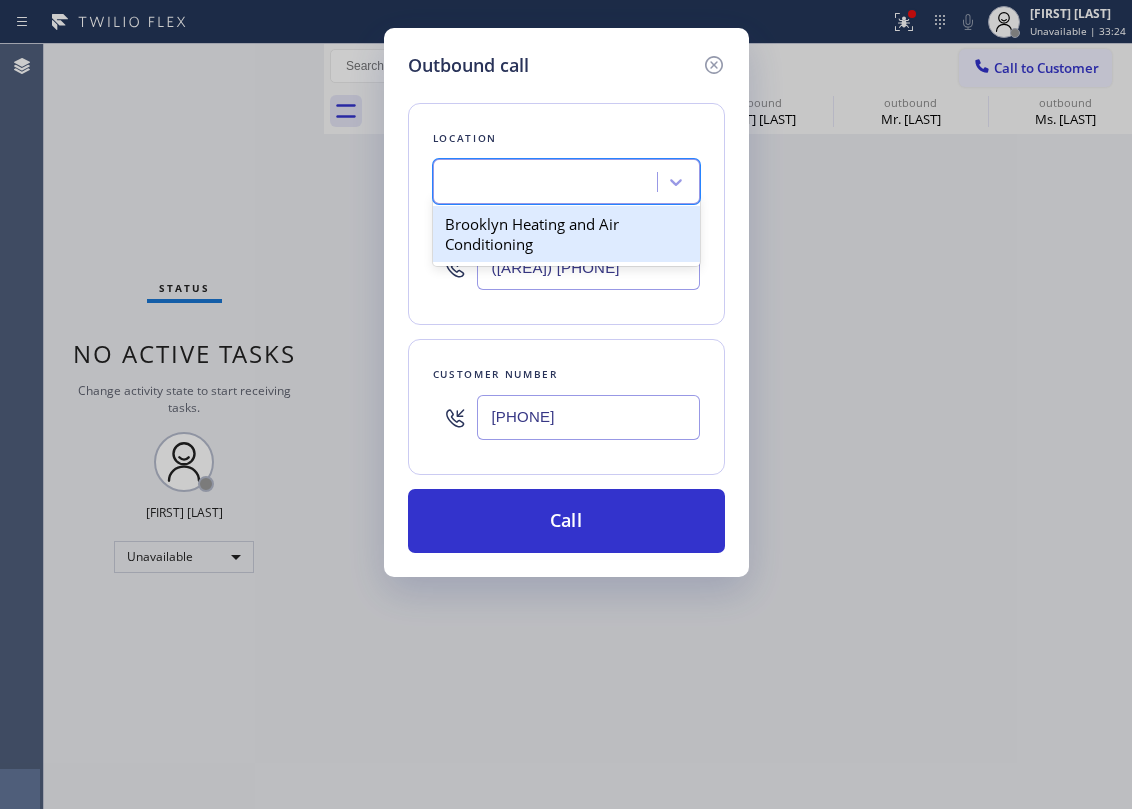 scroll, scrollTop: 0, scrollLeft: 1, axis: horizontal 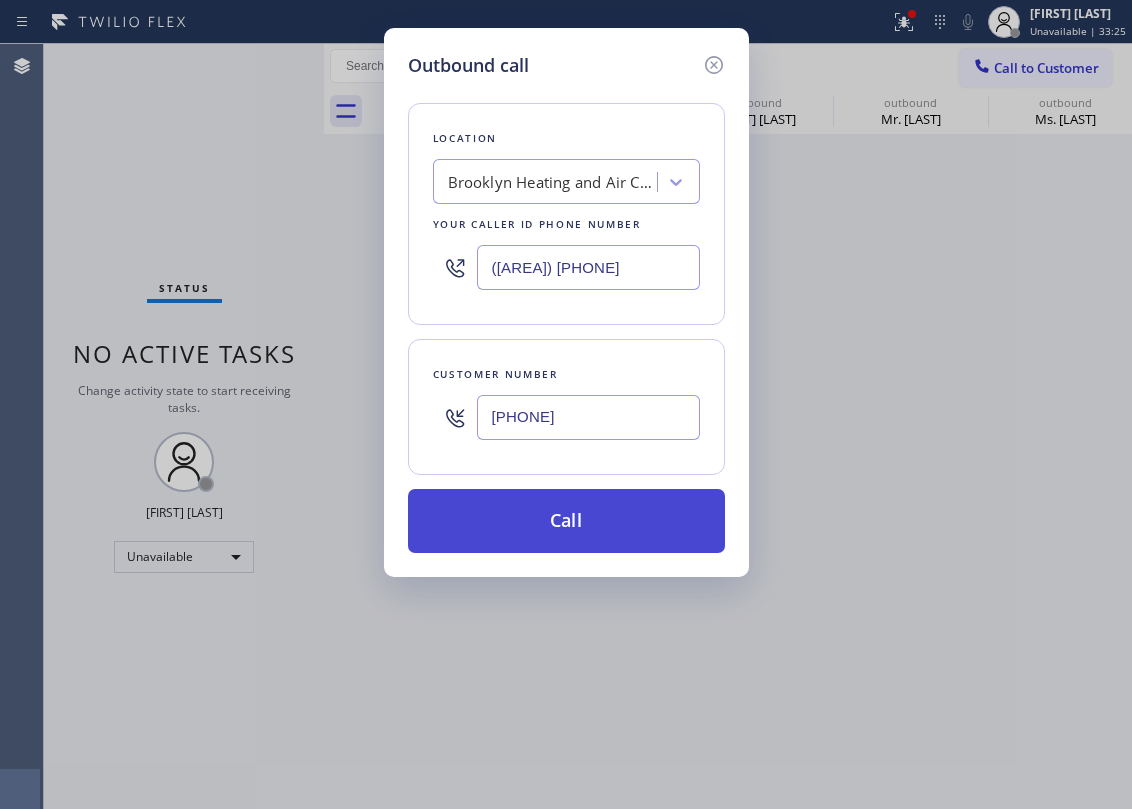 click on "Call" at bounding box center [566, 521] 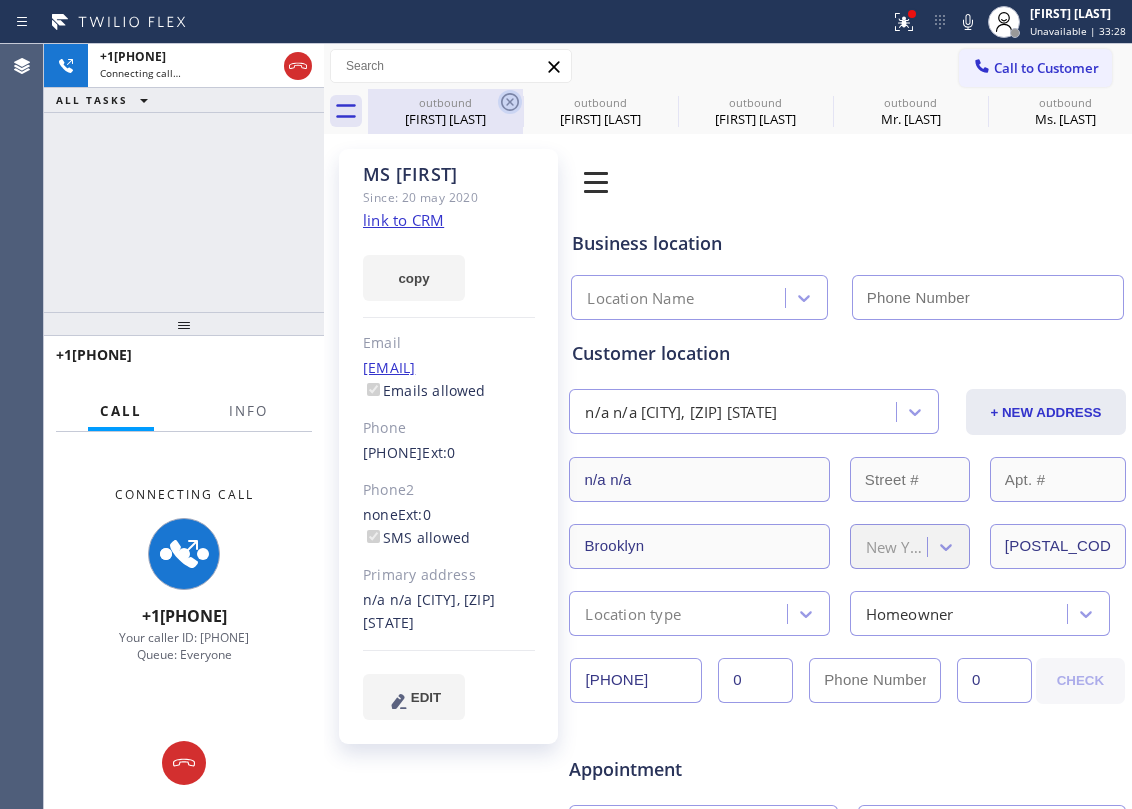click on "outbound" at bounding box center (445, 102) 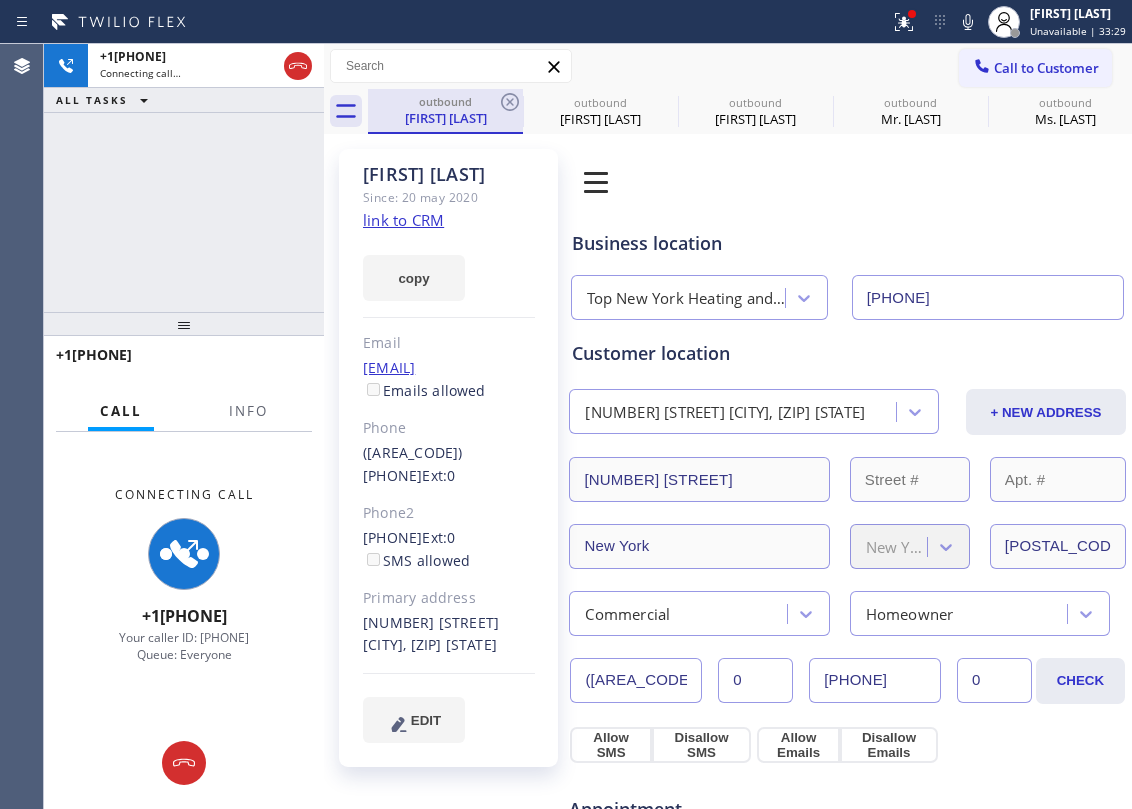 click on "outbound" at bounding box center (445, 101) 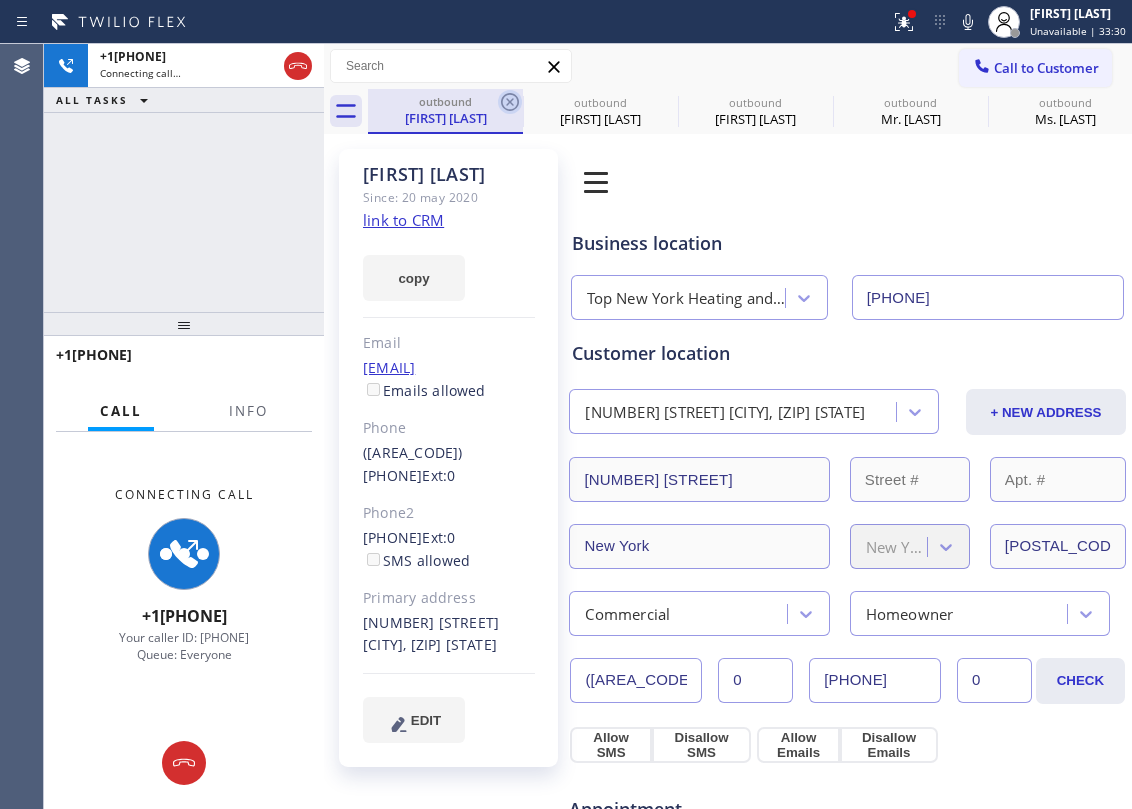 click 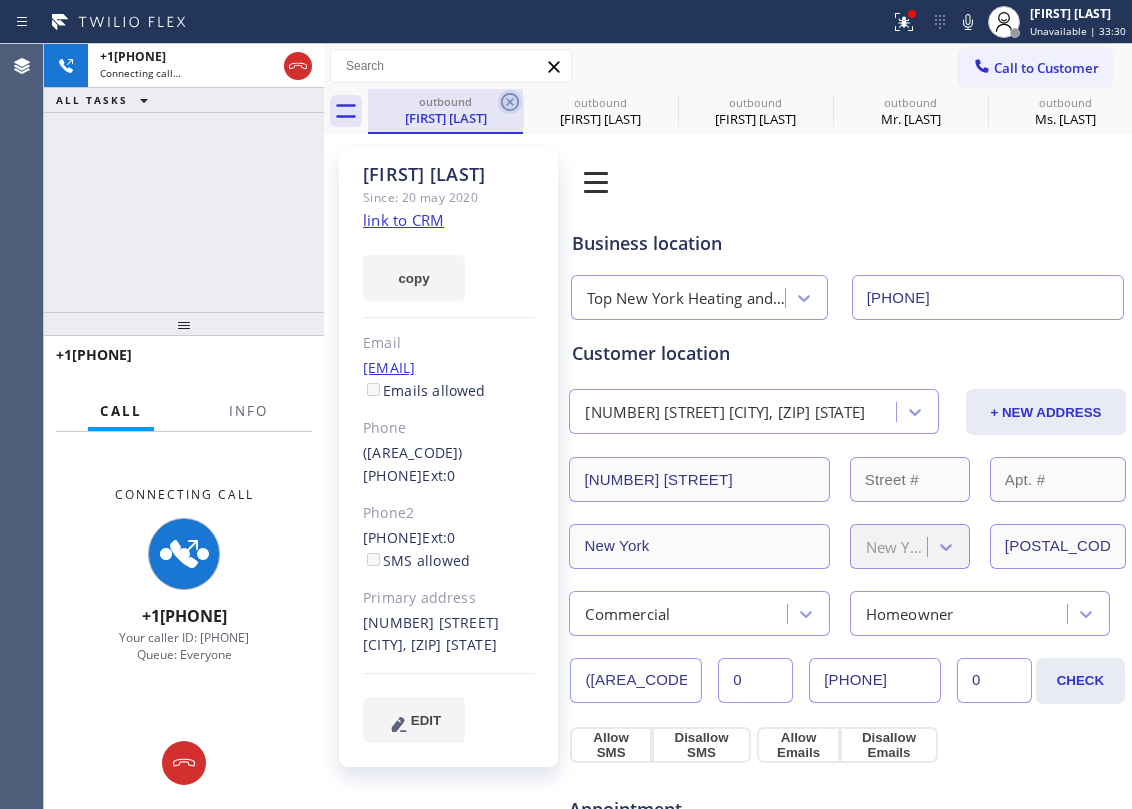 click 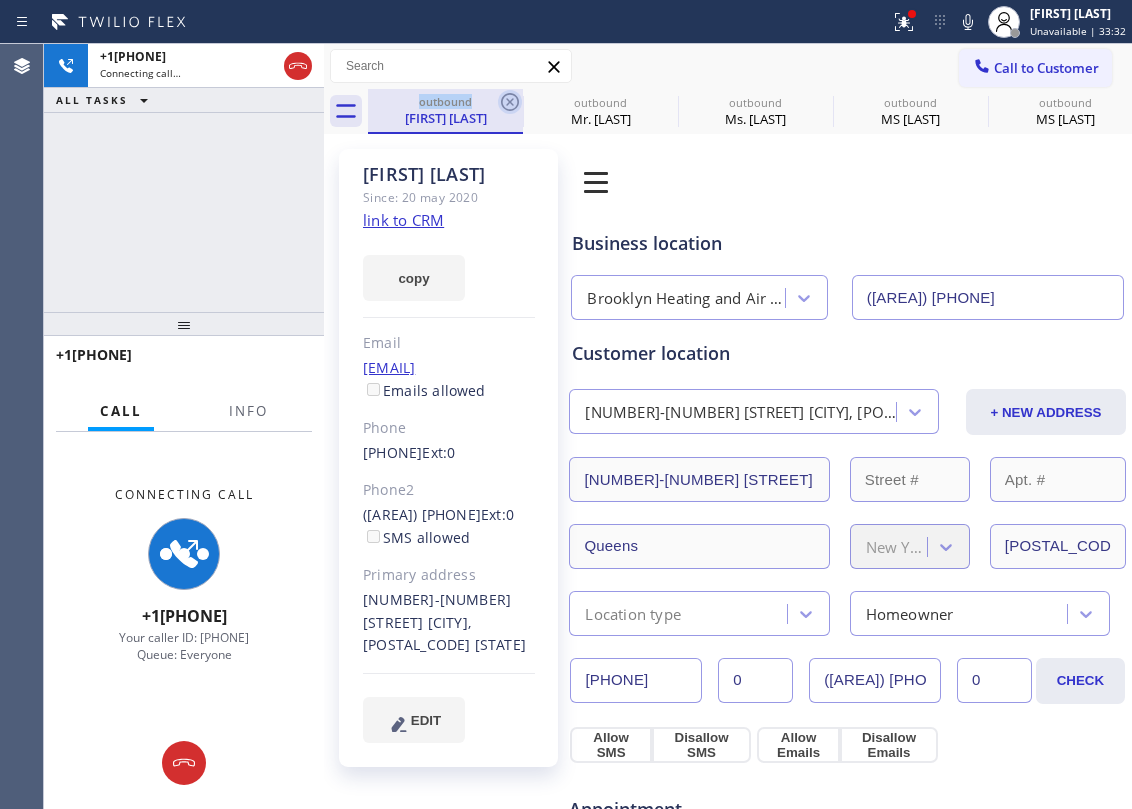 click 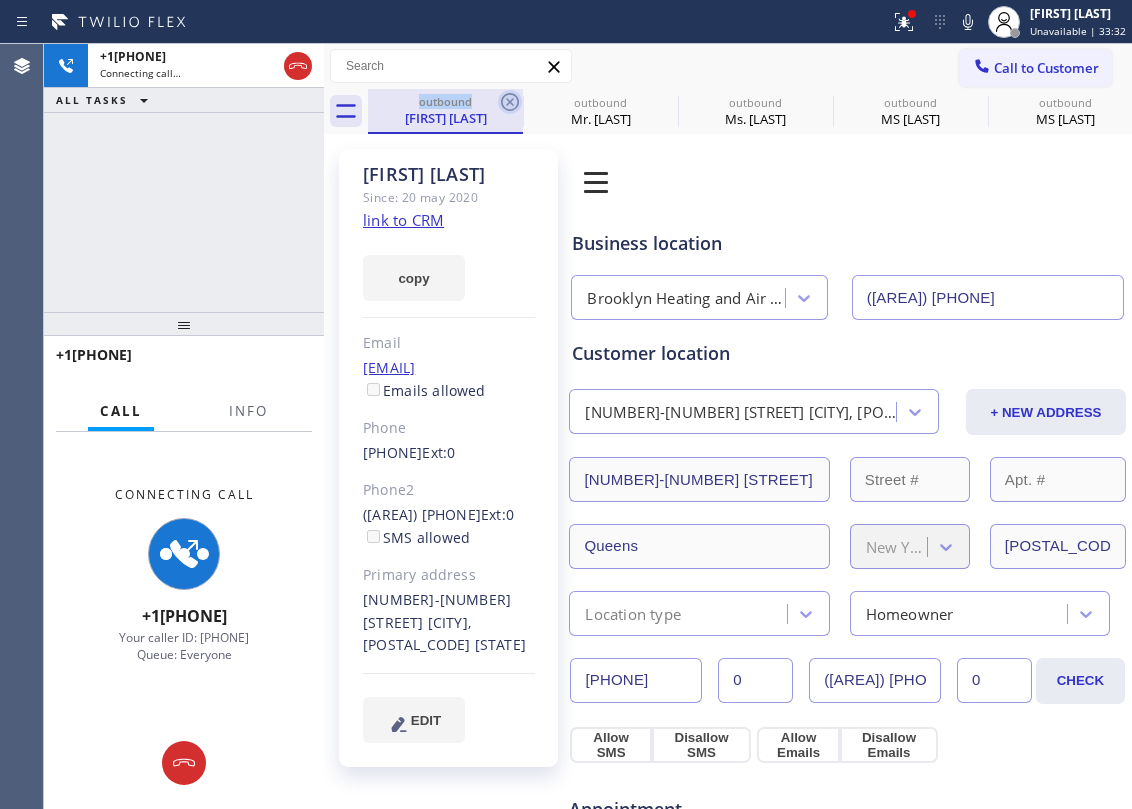 type on "[PHONE]" 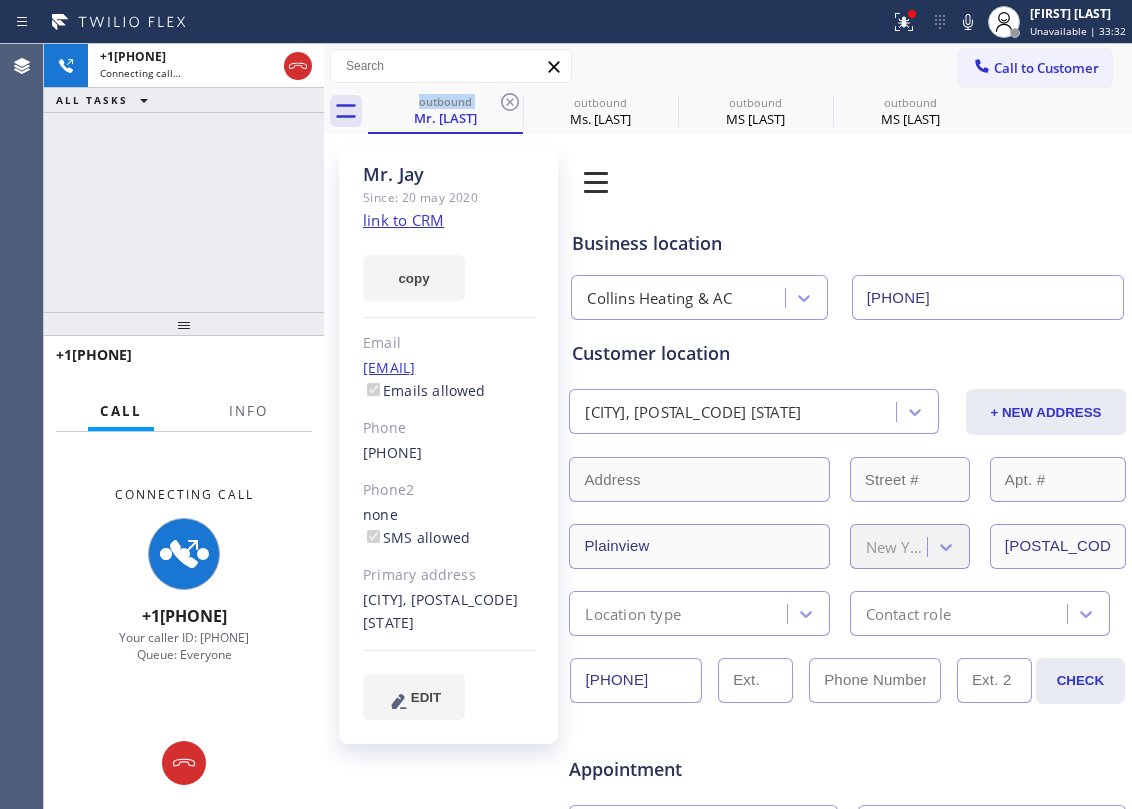 click 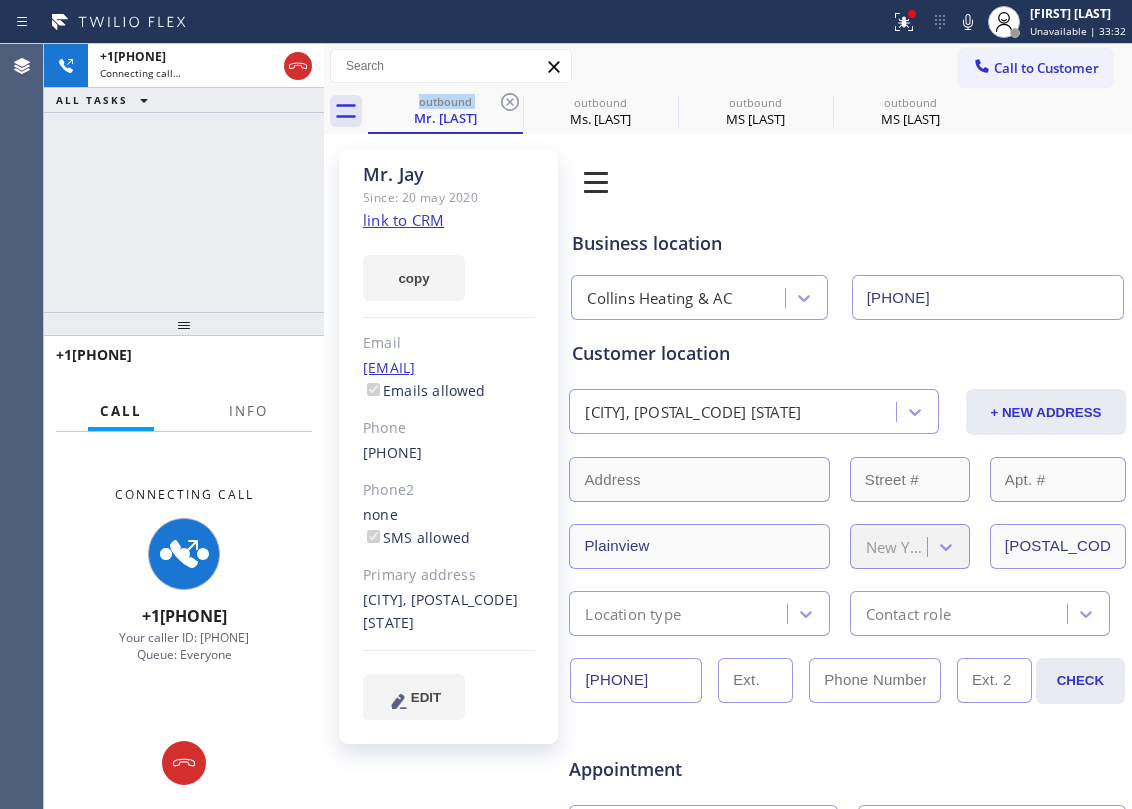 type on "([AREA_CODE]) [PHONE]" 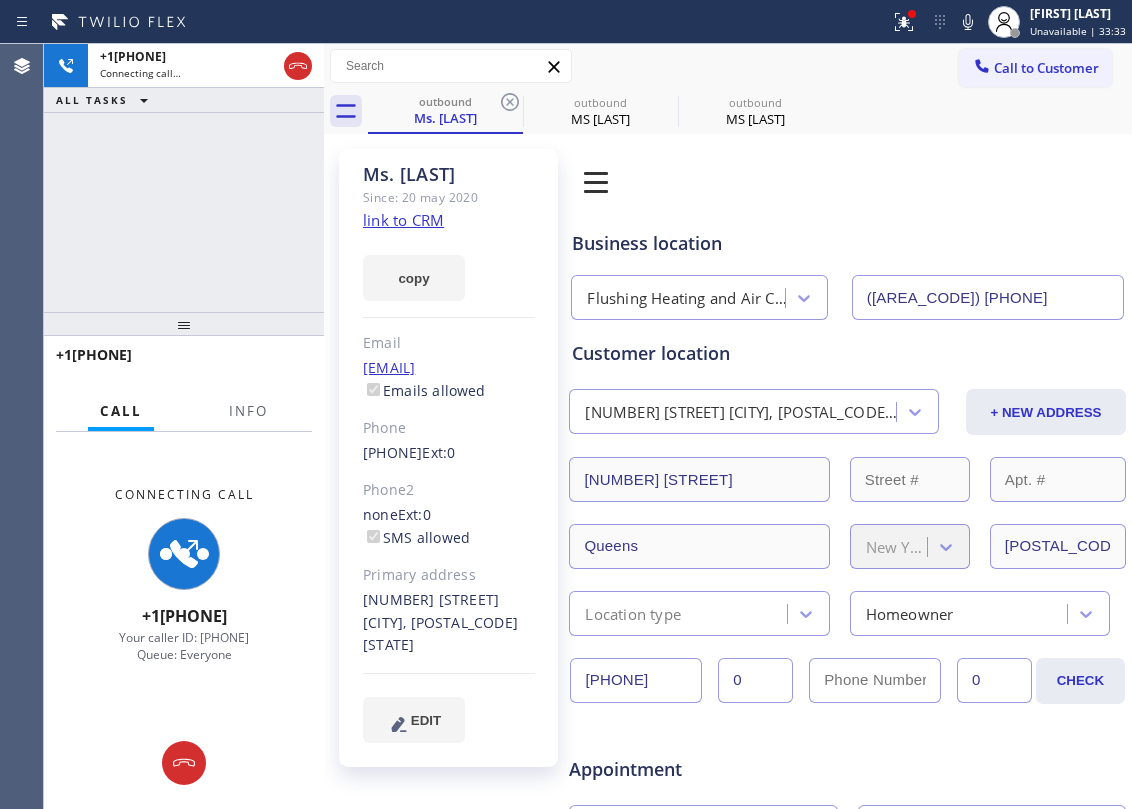 click 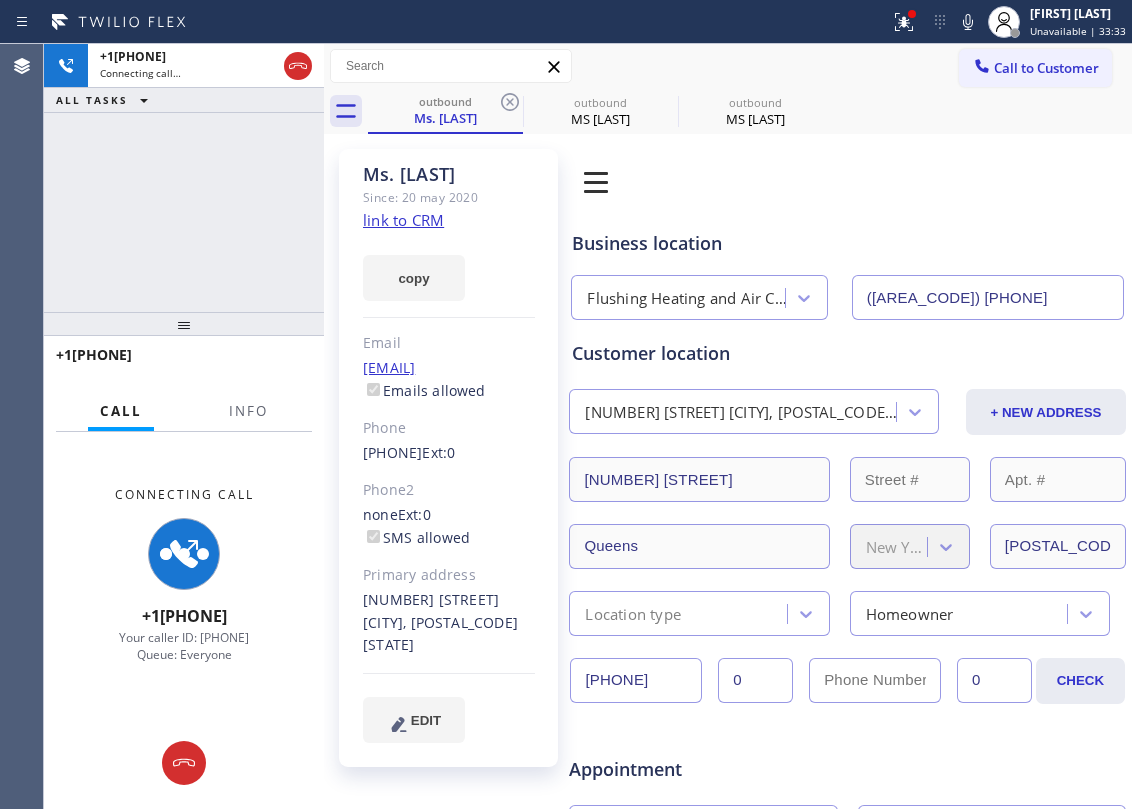 type on "([AREA]) [PHONE]" 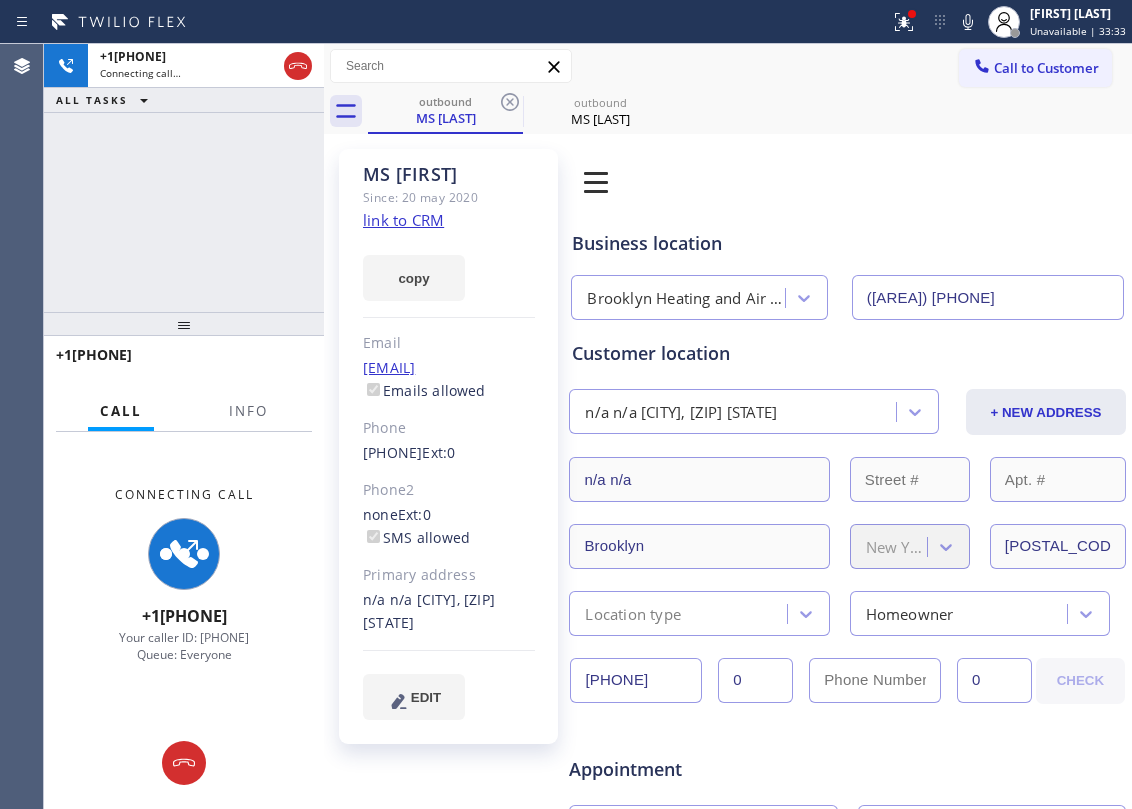 click 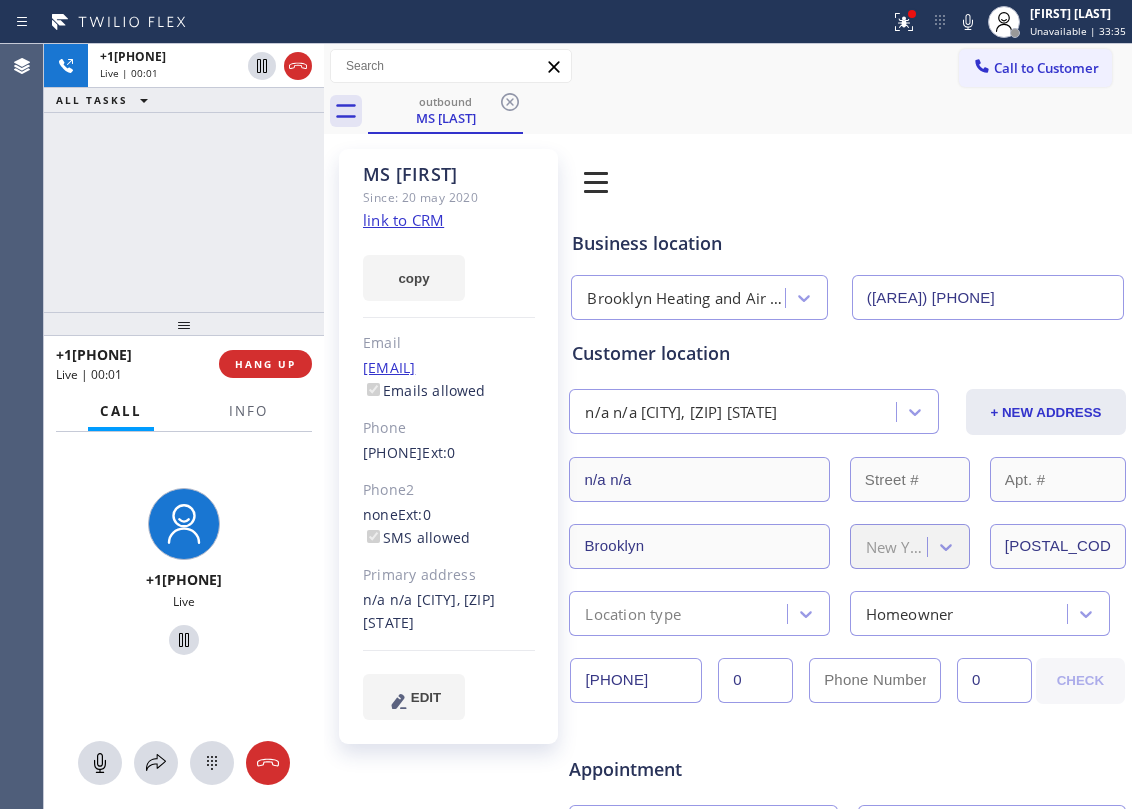 click on "link to CRM" 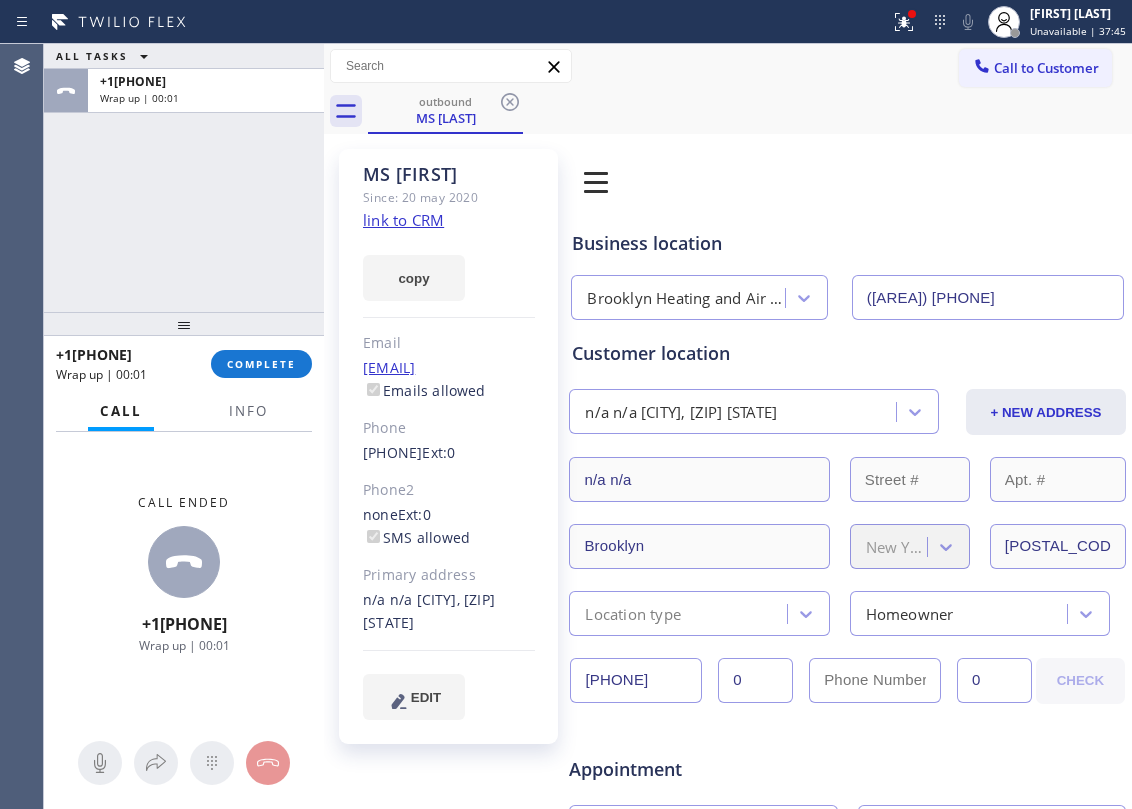 click on "ALL TASKS ALL TASKS ACTIVE TASKS TASKS IN WRAP UP [PHONE] Wrap up | 00:01" at bounding box center (184, 178) 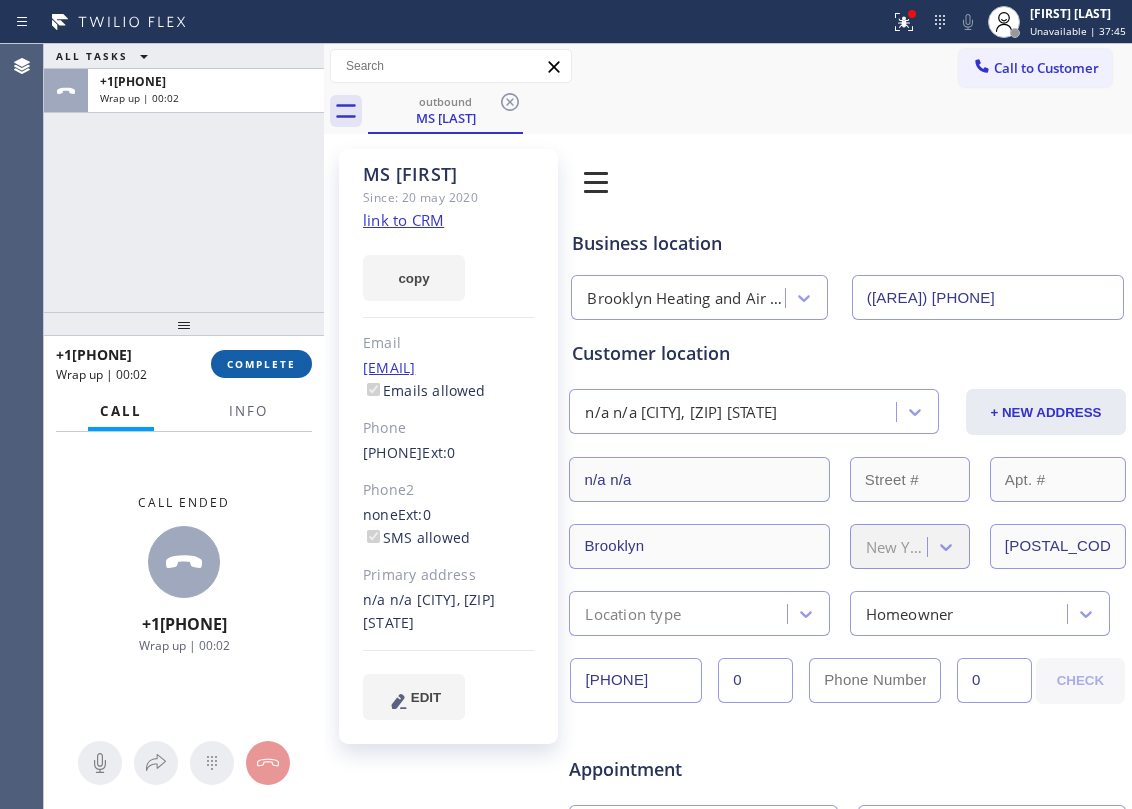 click on "COMPLETE" at bounding box center [261, 364] 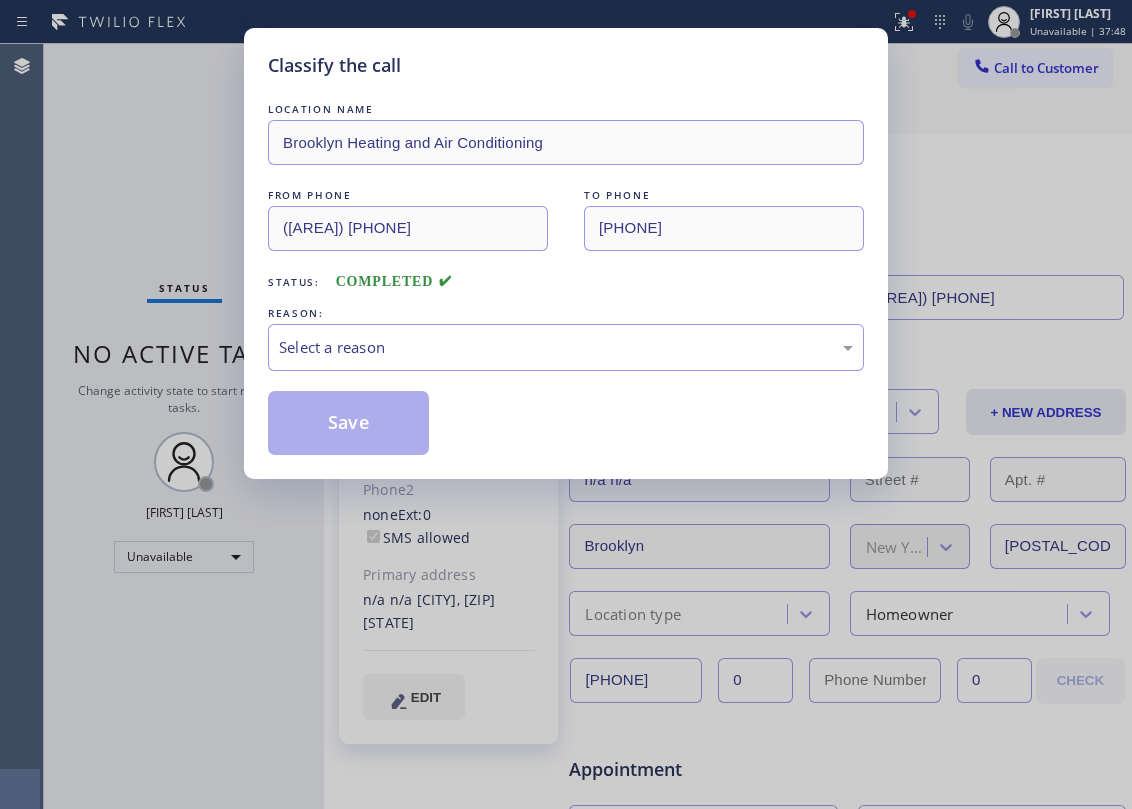 click on "Classify the call LOCATION NAME Brooklyn Heating and Air Conditioning FROM PHONE [PHONE] TO PHONE [PHONE] Status: COMPLETED REASON: Select a reason Save" at bounding box center [566, 404] 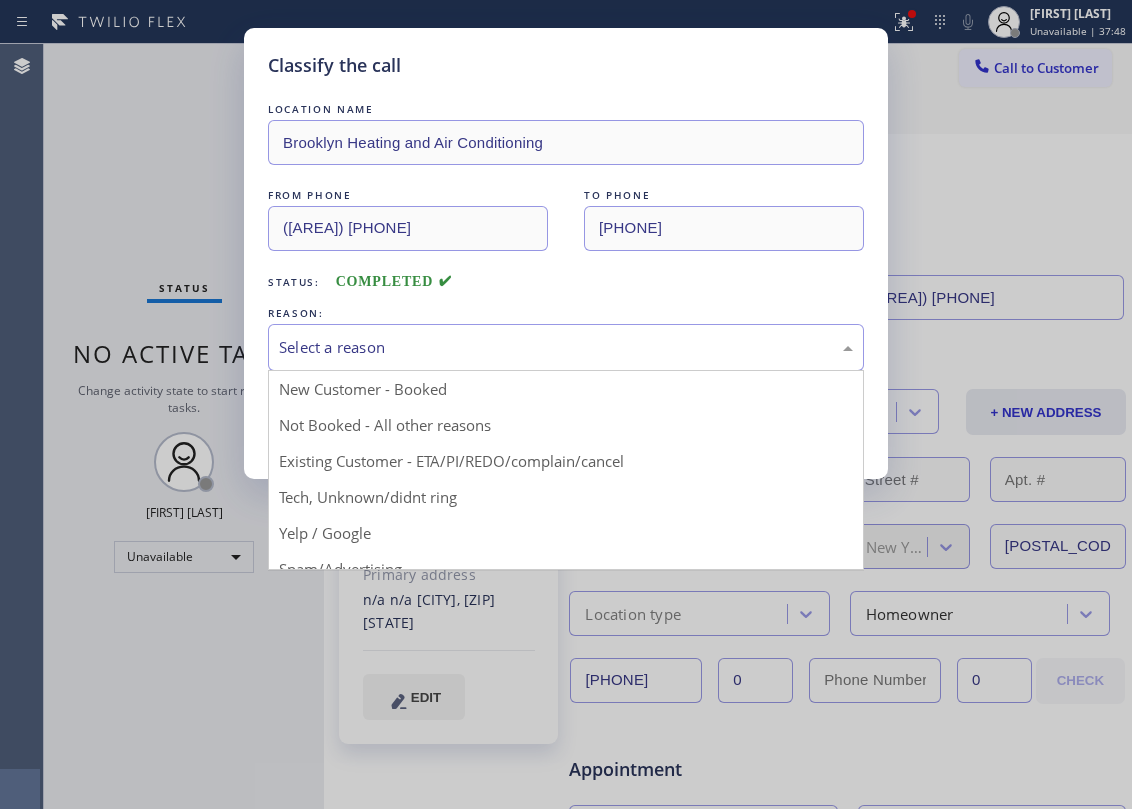 click on "Select a reason" at bounding box center (566, 347) 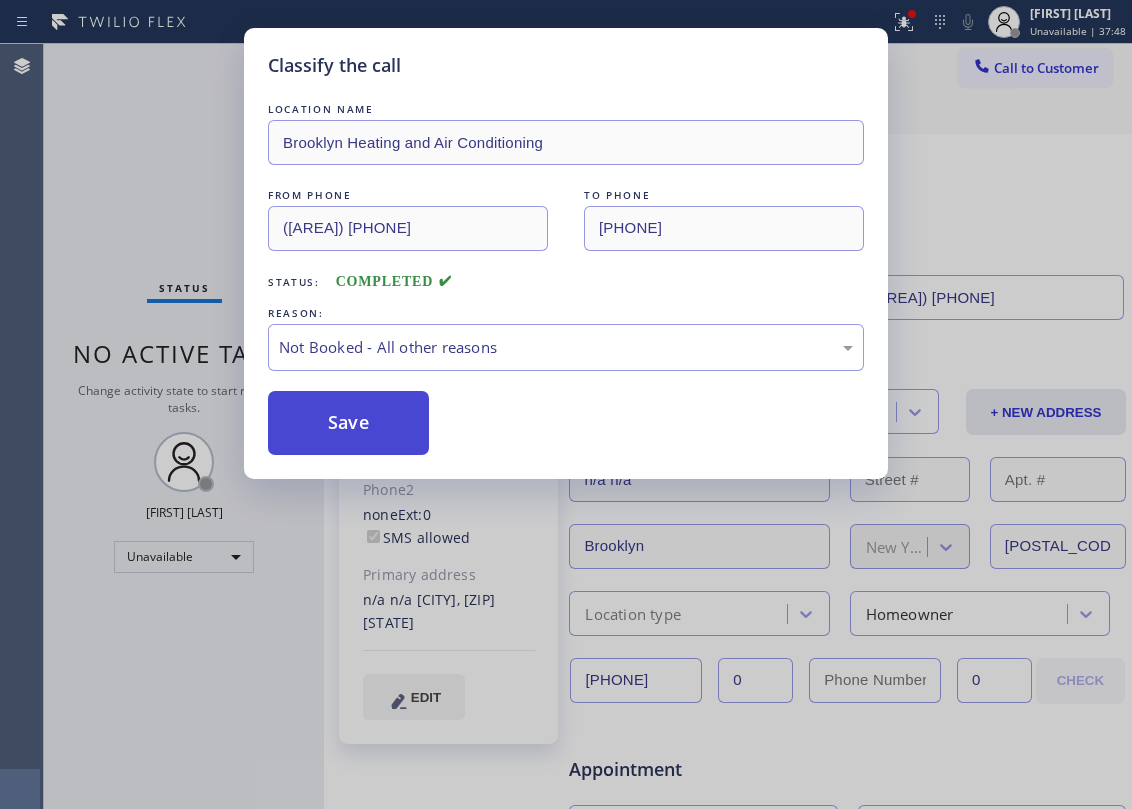 click on "Save" at bounding box center (348, 423) 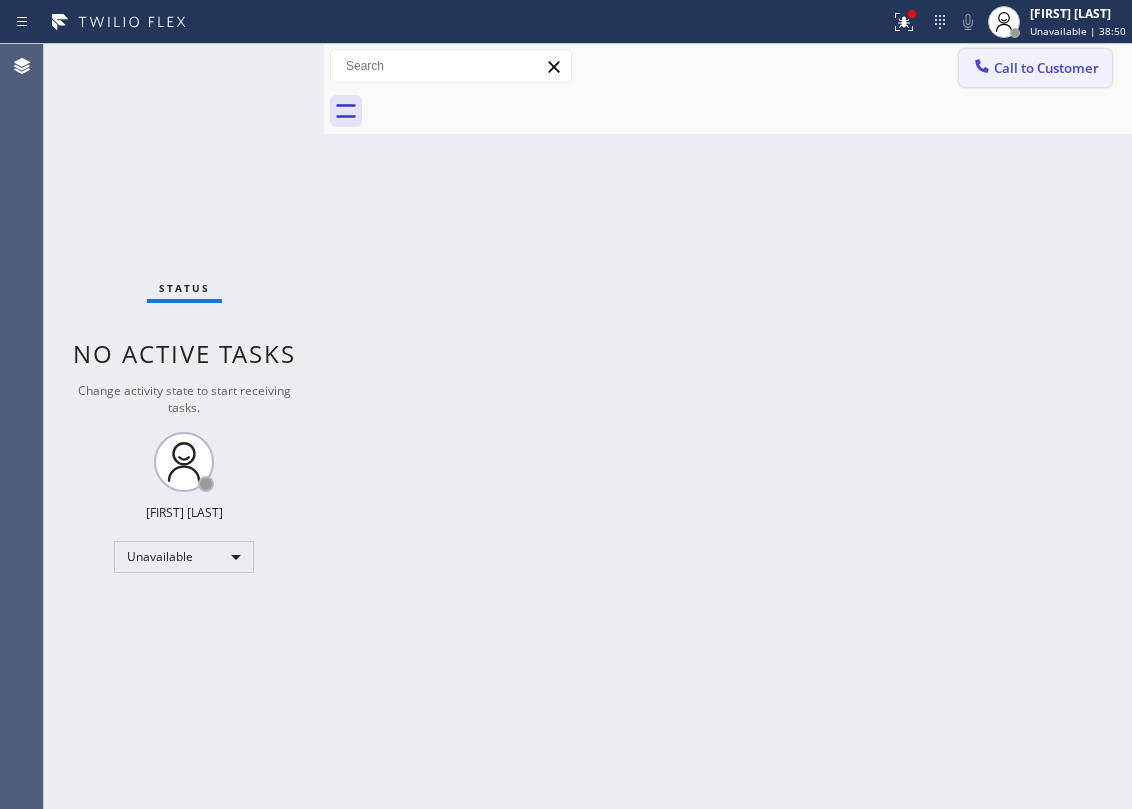 click on "Call to Customer" at bounding box center [1046, 68] 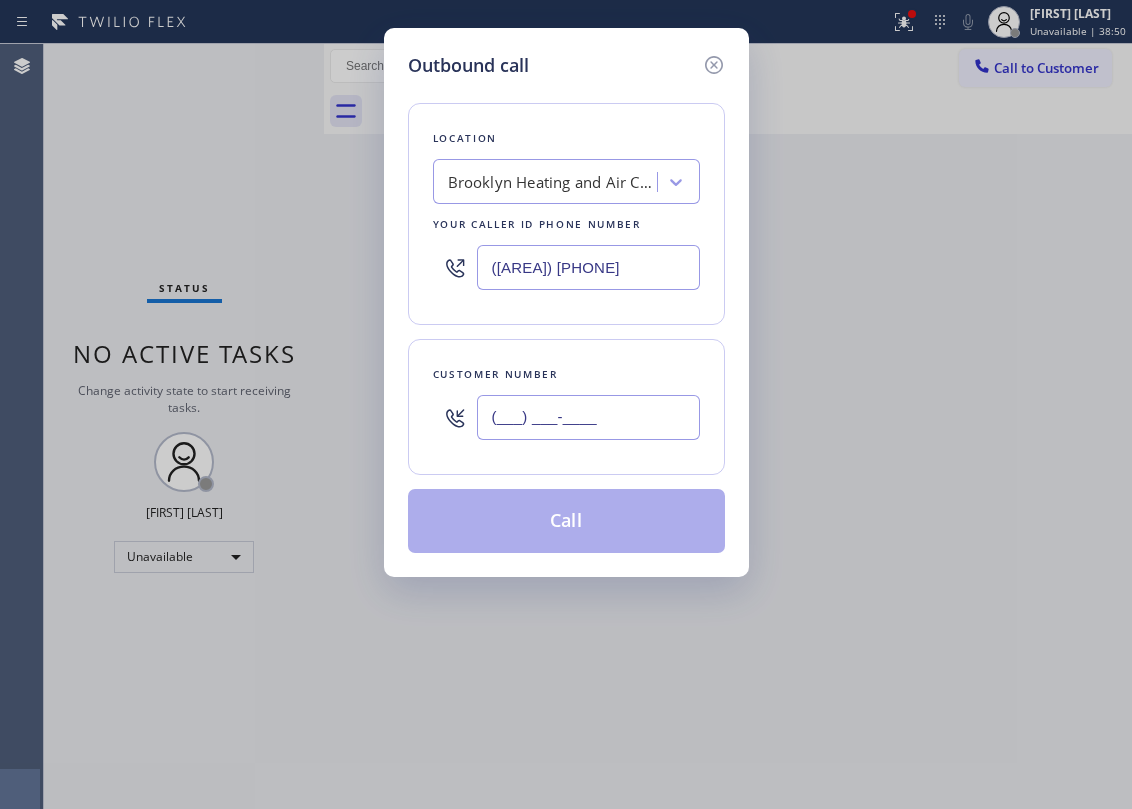 click on "(___) ___-____" at bounding box center [588, 417] 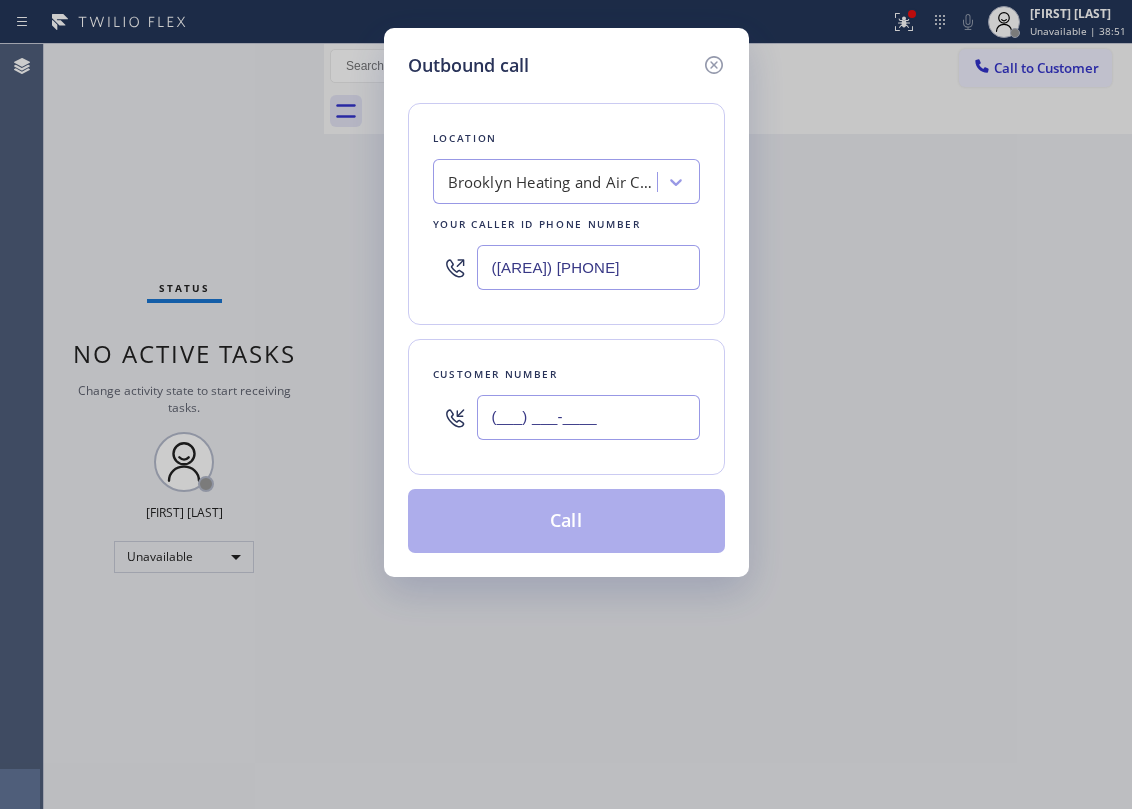 paste on "[PHONE]" 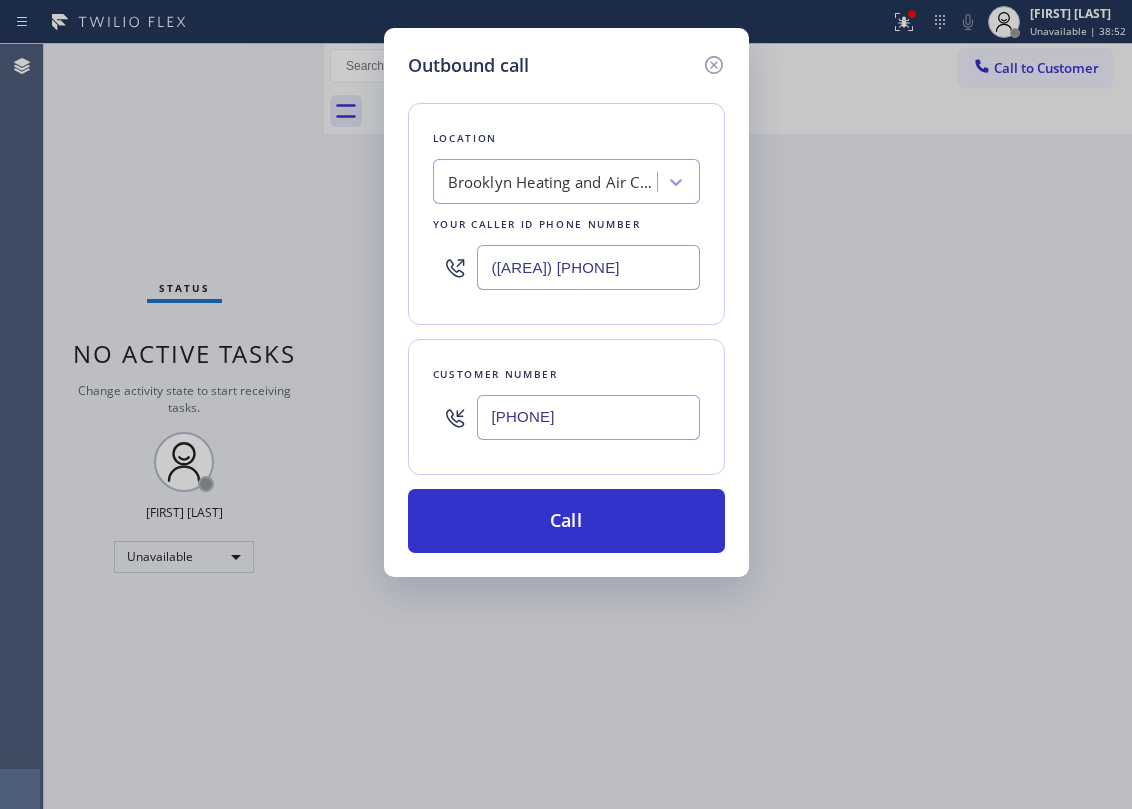 type on "[PHONE]" 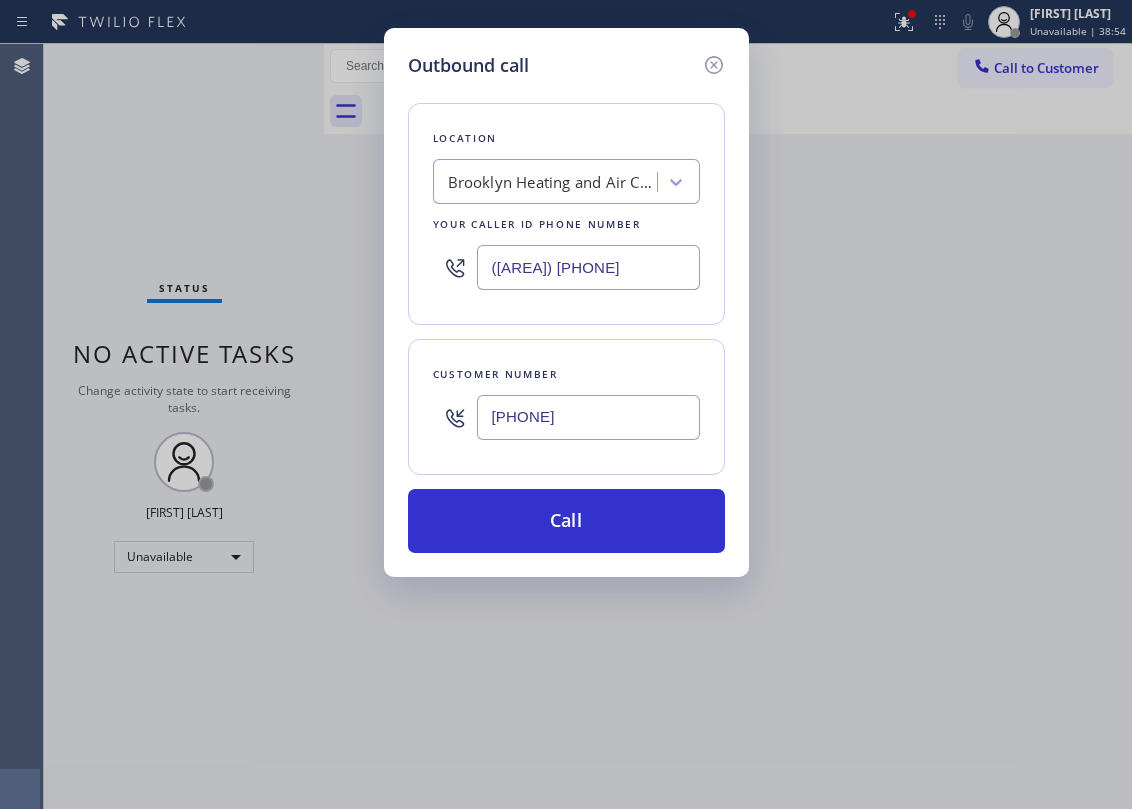 click on "Brooklyn Heating and Air Conditioning" at bounding box center [553, 182] 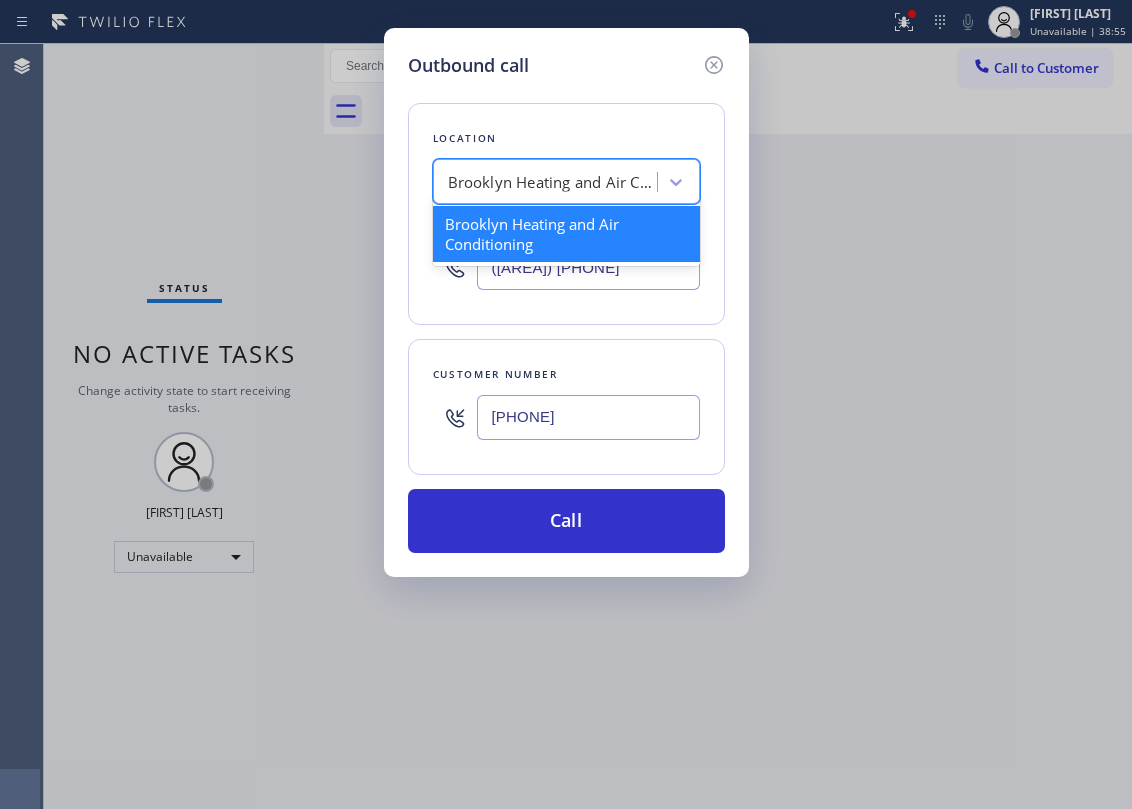 paste on "Best New York Heating and AC Repair" 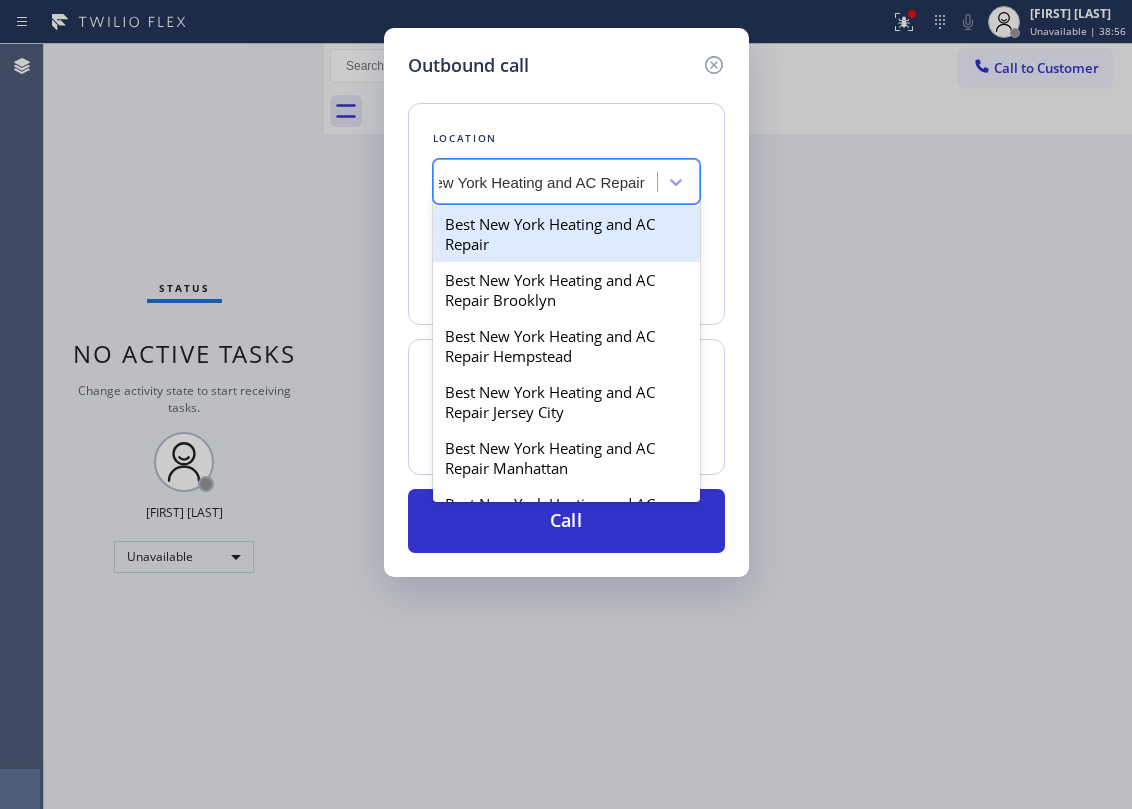 click on "Best New York Heating and AC Repair" at bounding box center [566, 234] 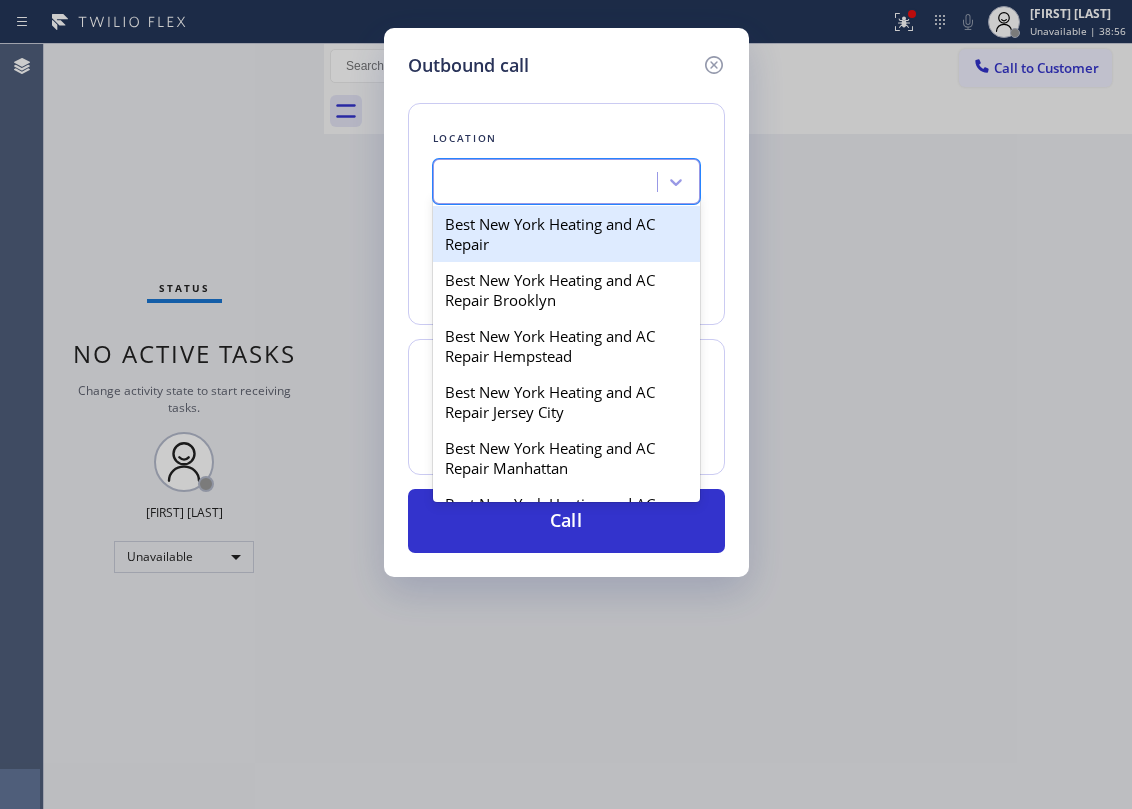 scroll, scrollTop: 0, scrollLeft: 1, axis: horizontal 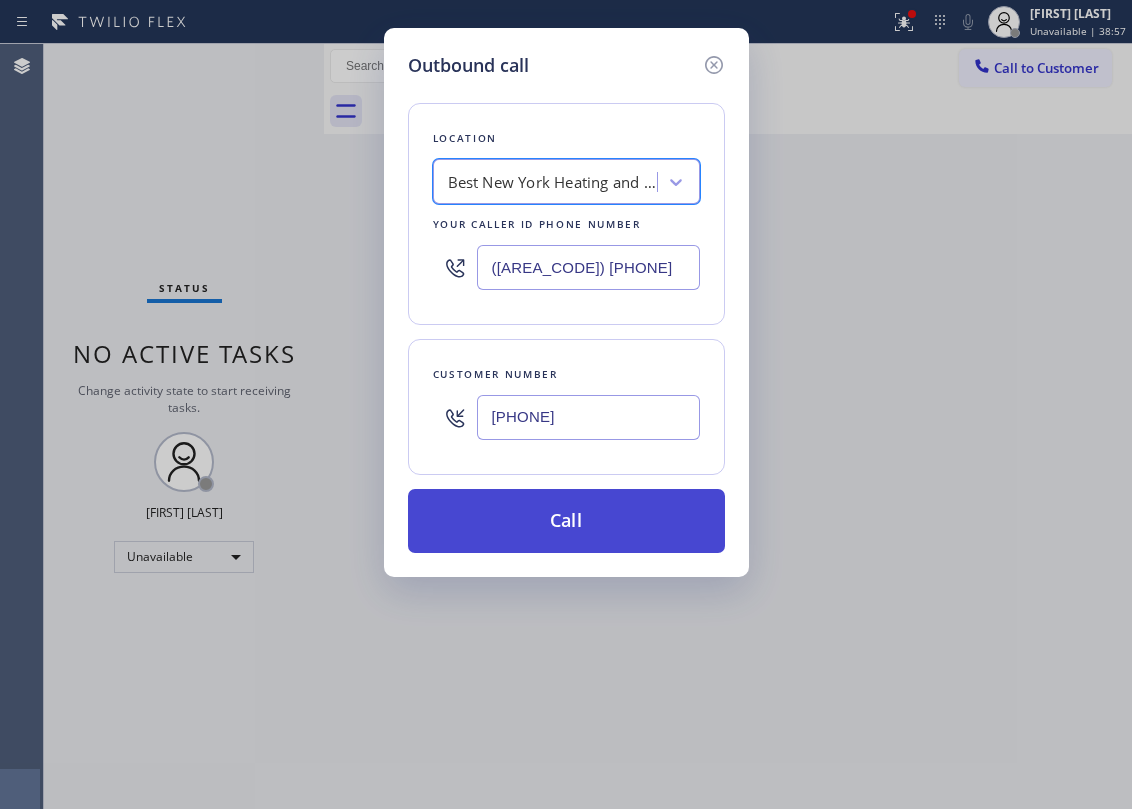 click on "Call" at bounding box center [566, 521] 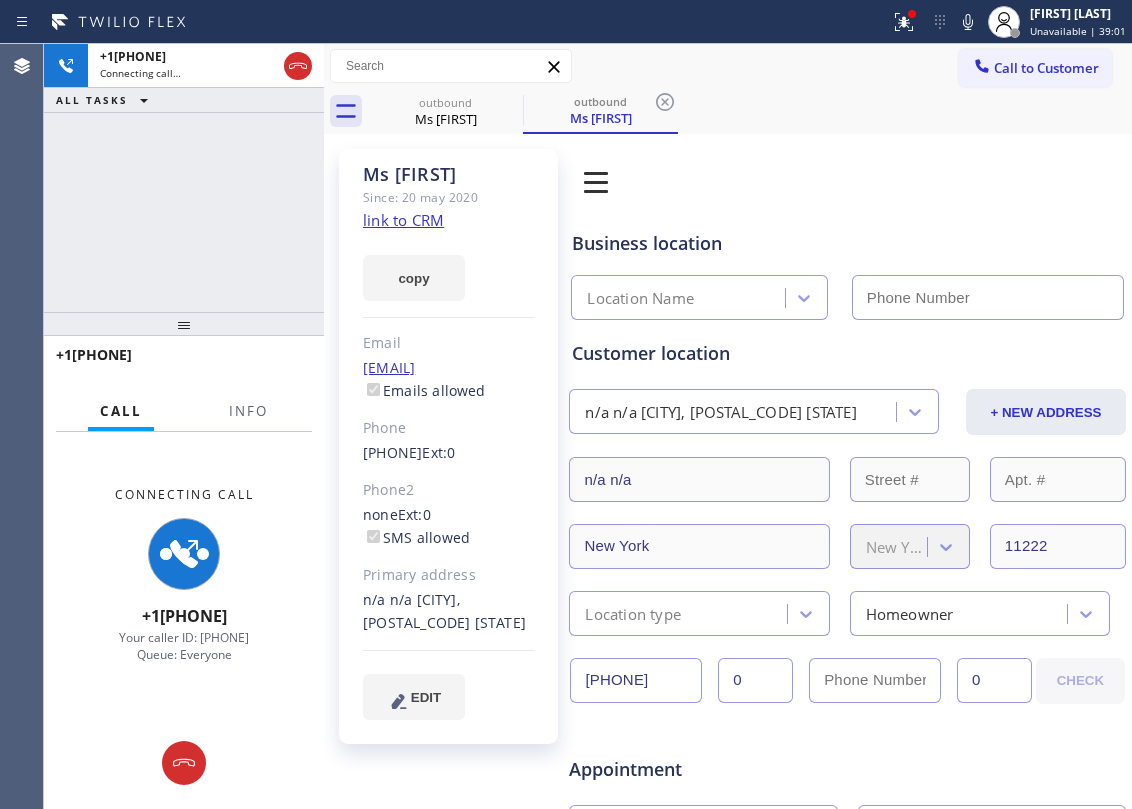click on "link to CRM" 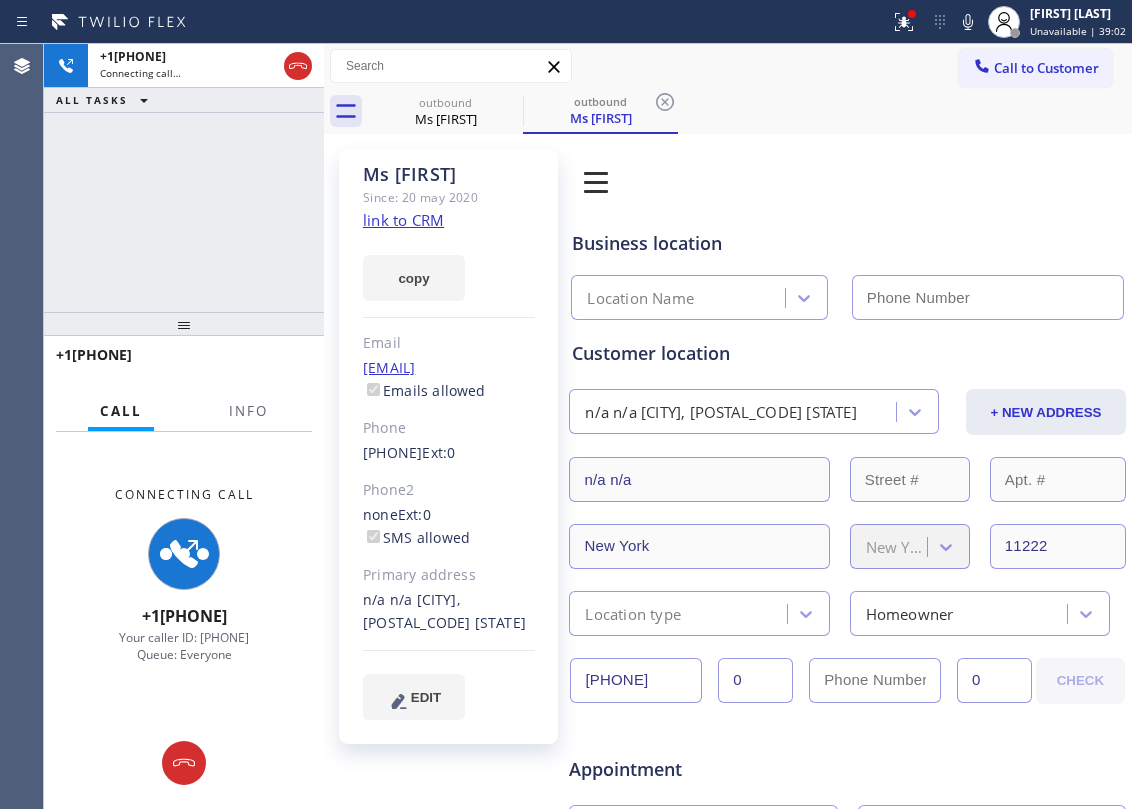 type on "([AREA_CODE]) [PHONE]" 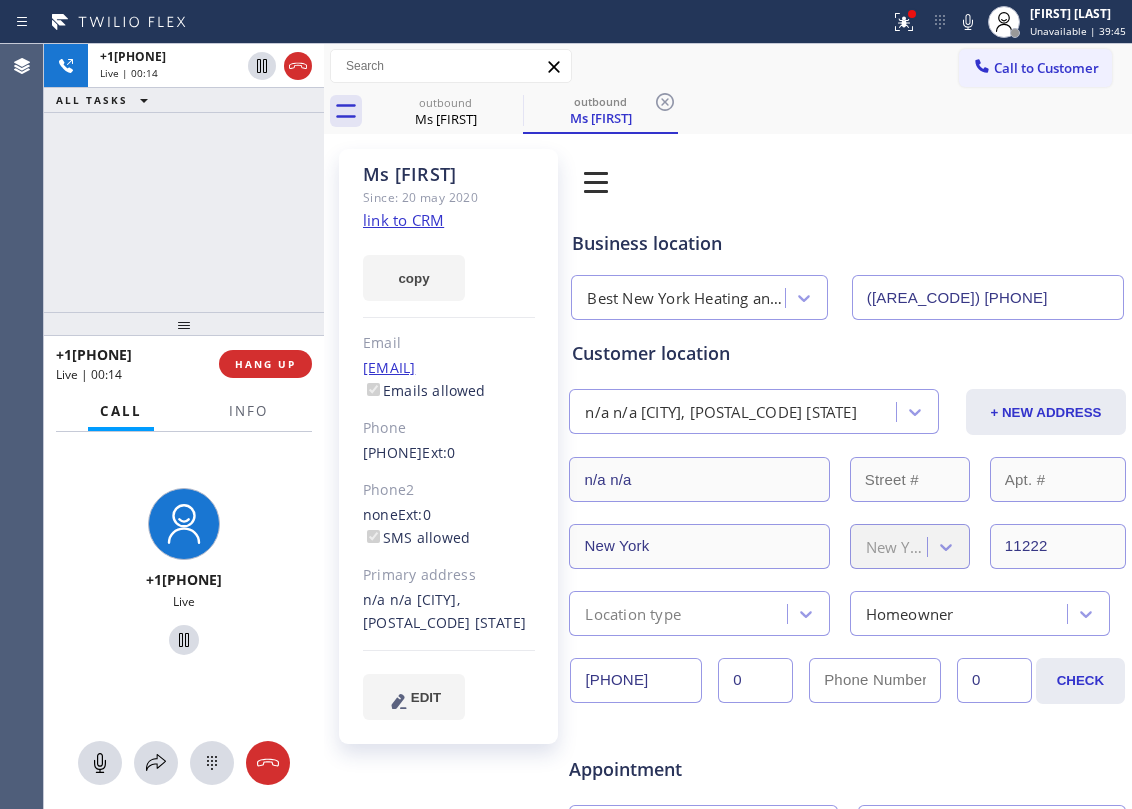 click on "[PHONE]" at bounding box center (184, 178) 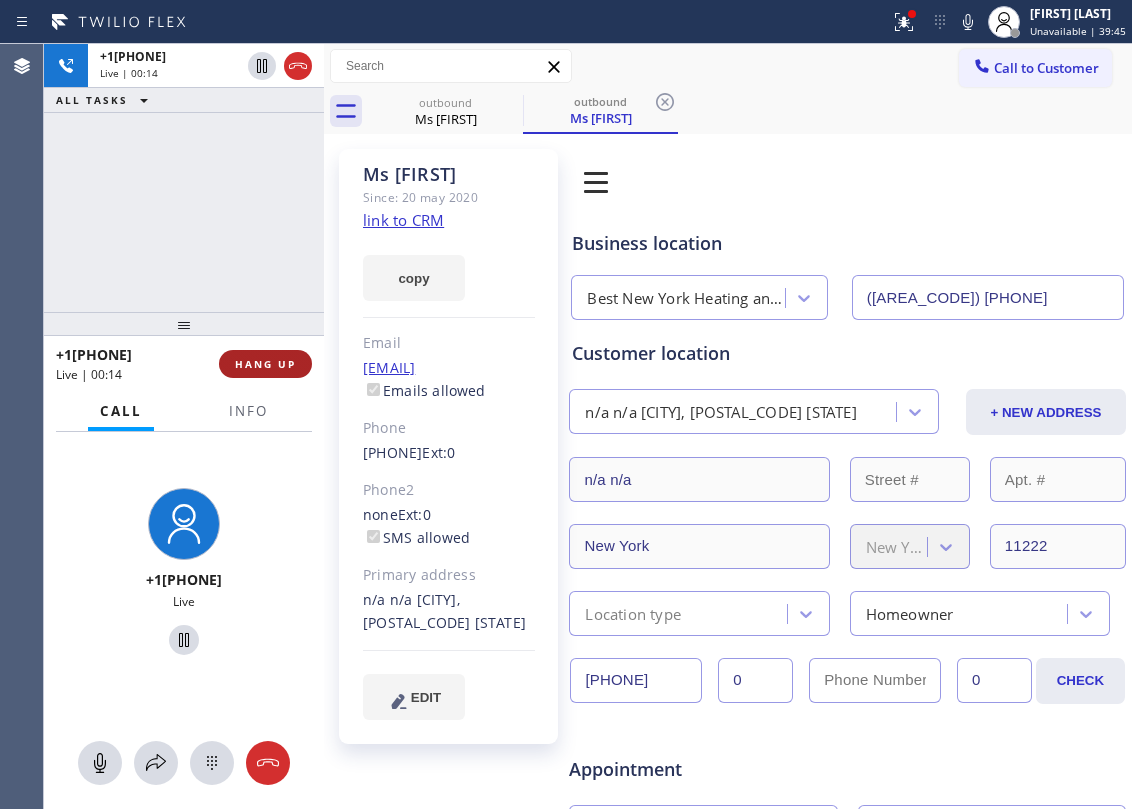 click on "HANG UP" at bounding box center [265, 364] 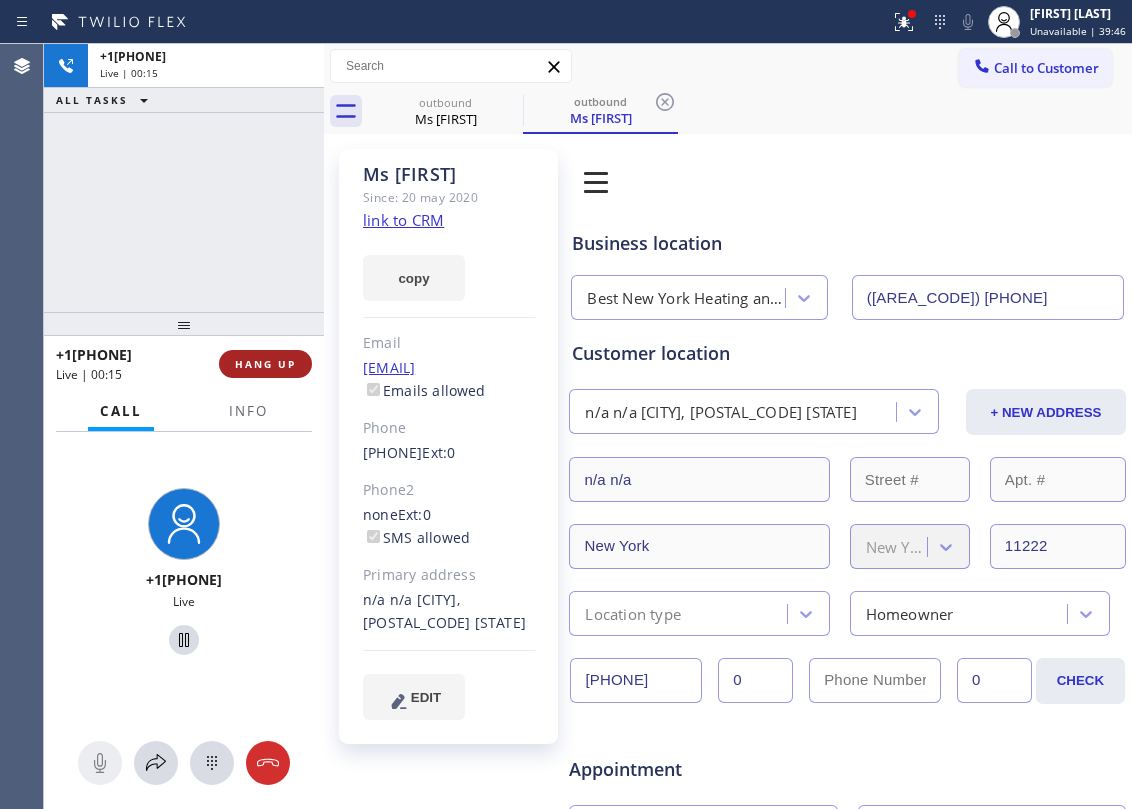 click on "HANG UP" at bounding box center [265, 364] 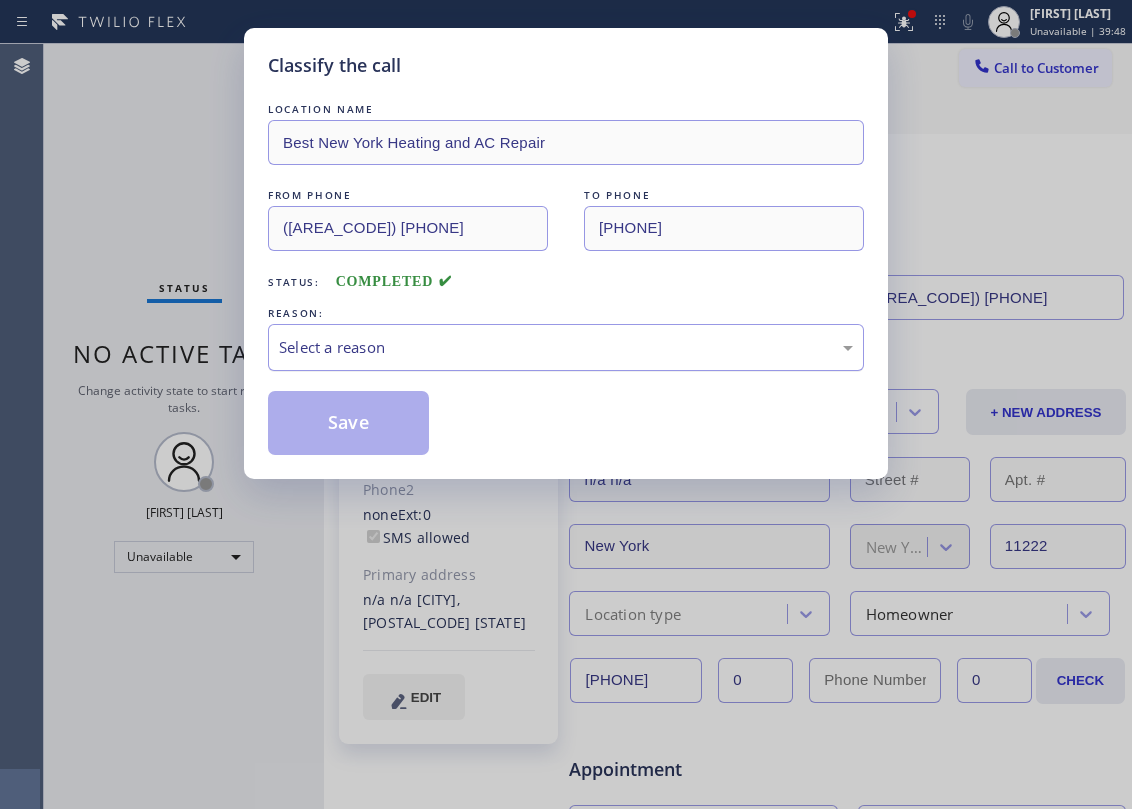 drag, startPoint x: 350, startPoint y: 353, endPoint x: 362, endPoint y: 354, distance: 12.0415945 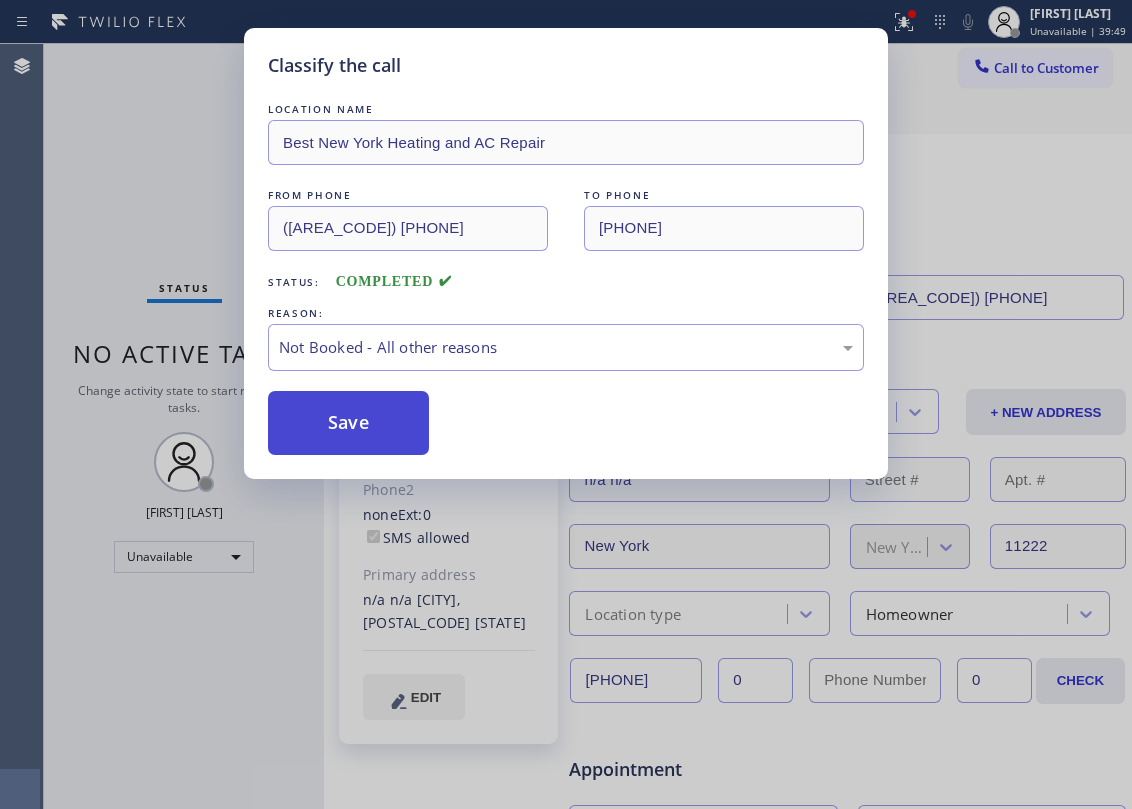click on "Save" at bounding box center [348, 423] 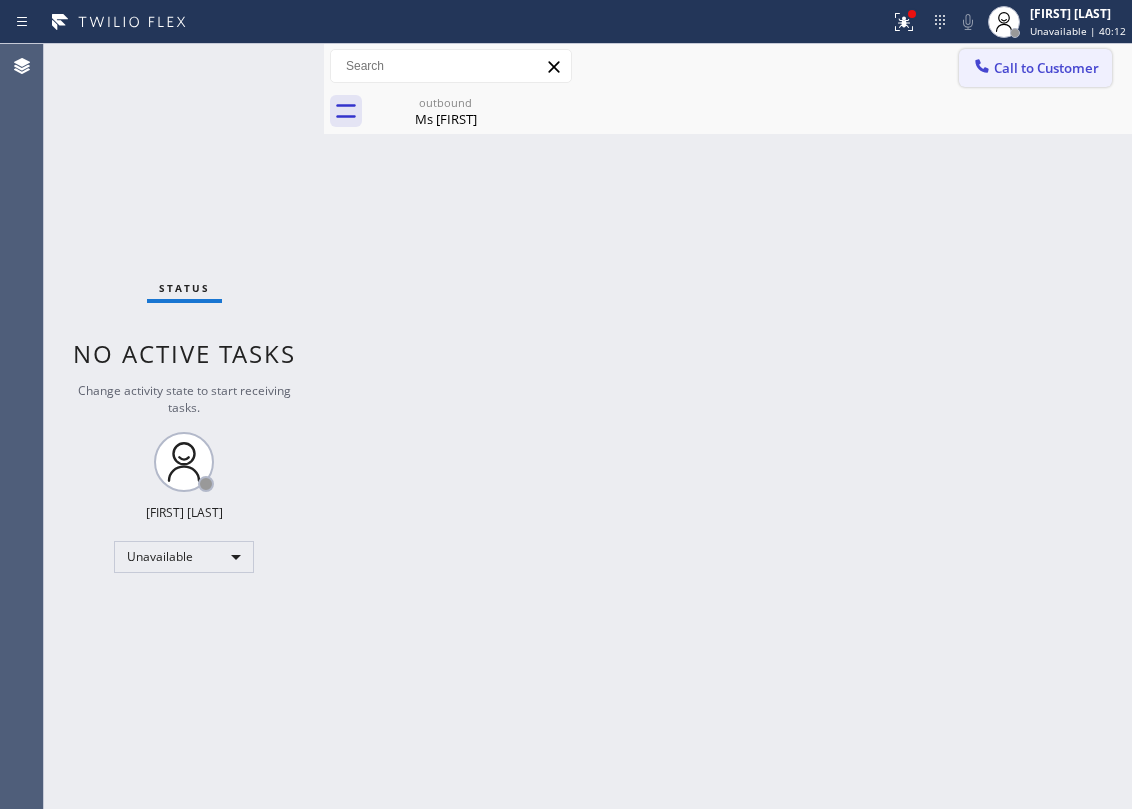 click on "Call to Customer" at bounding box center [1046, 68] 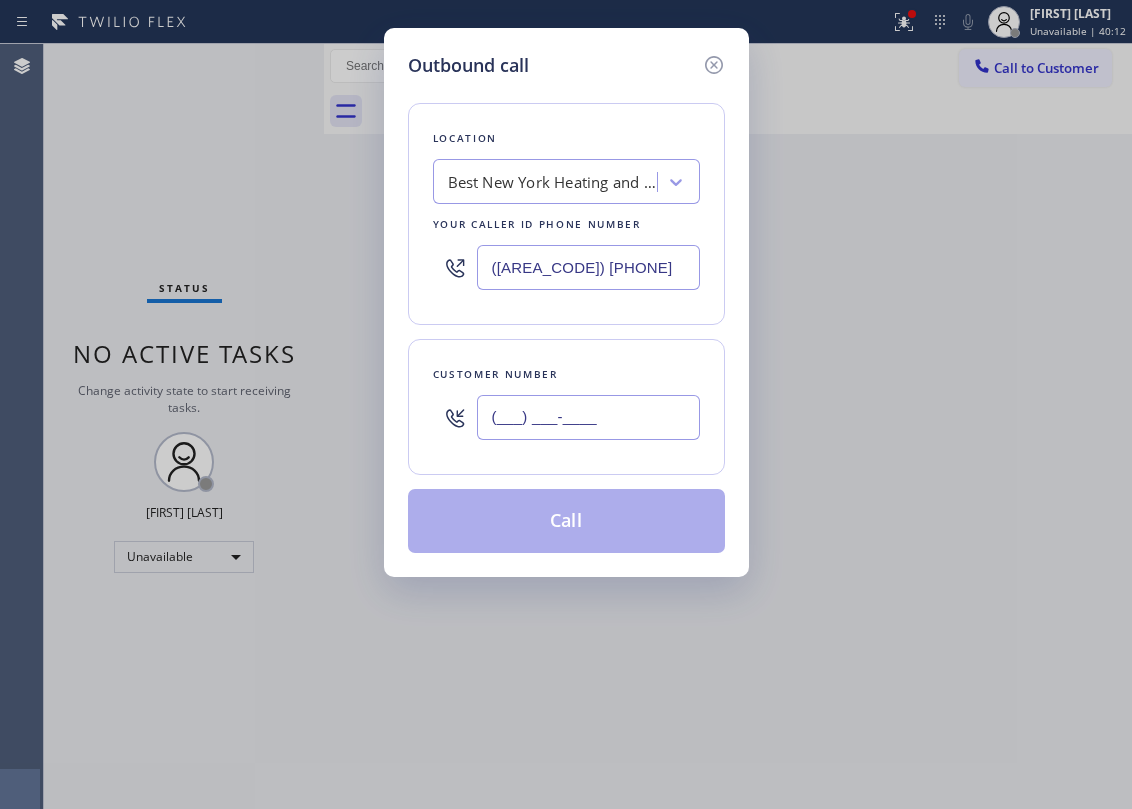 click on "(___) ___-____" at bounding box center [588, 417] 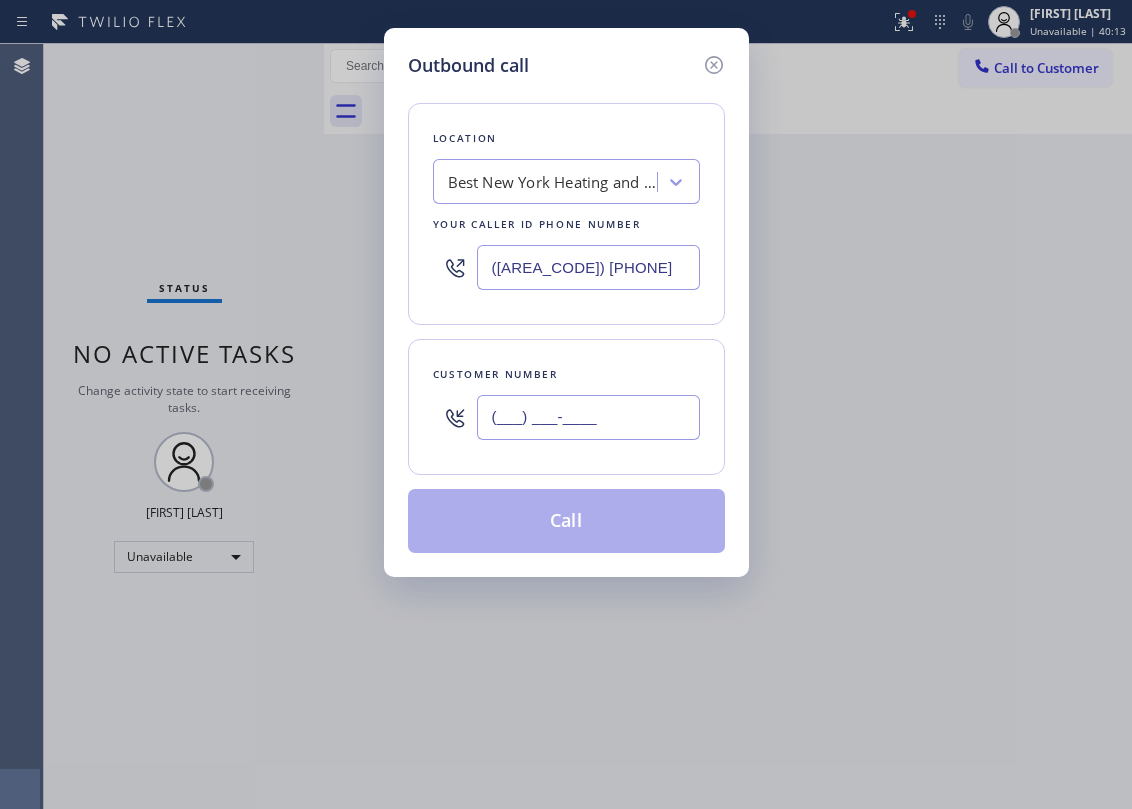 paste on "([AREA_CODE]) [PHONE]" 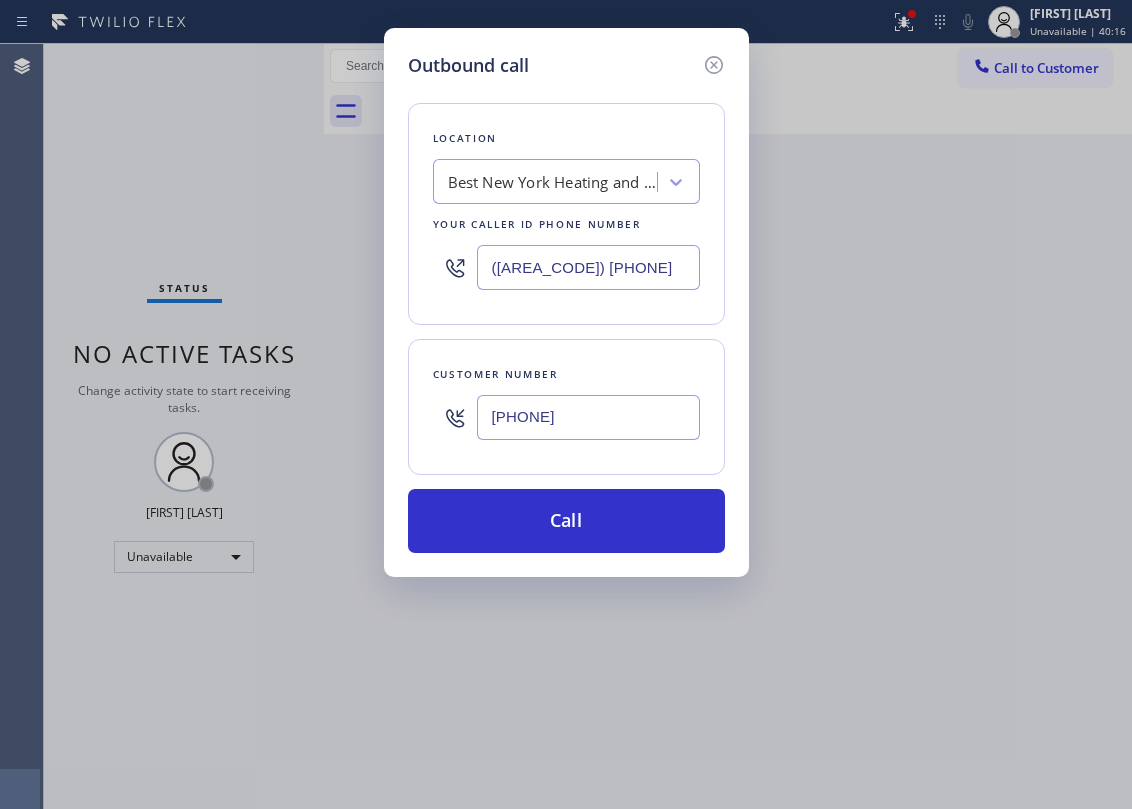 type on "[PHONE]" 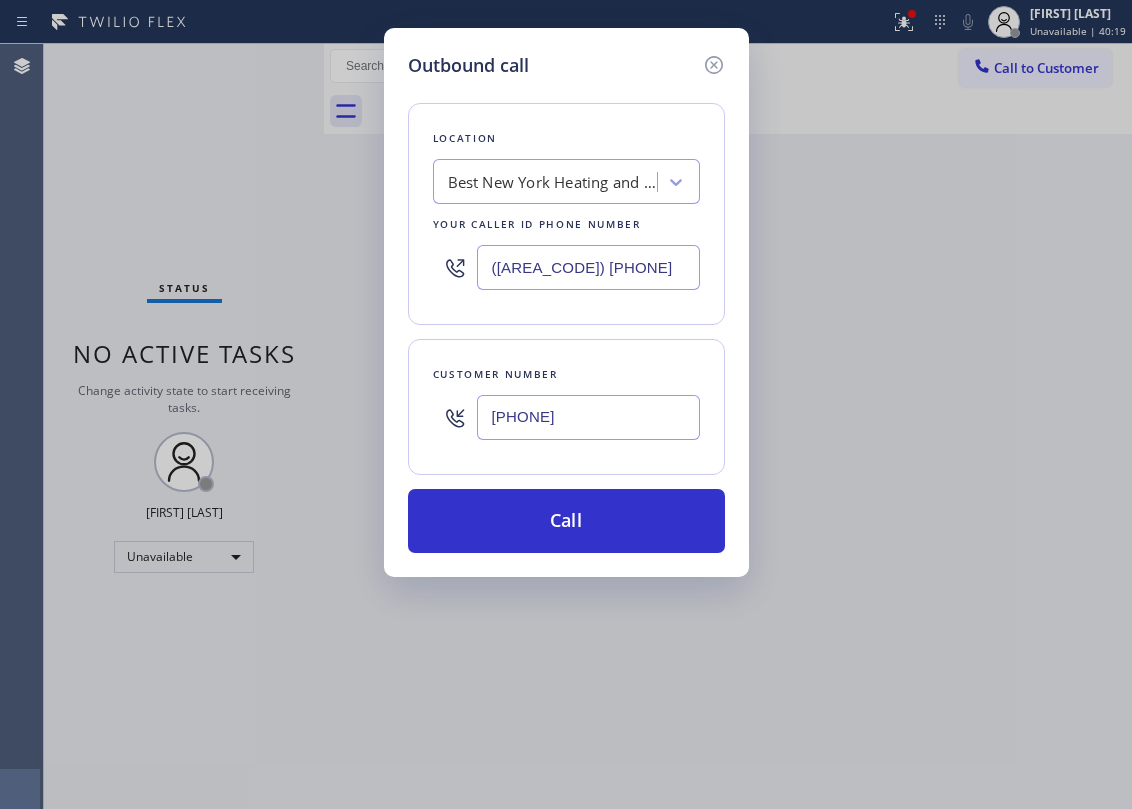 click on "Best New York Heating and AC Repair" at bounding box center (548, 182) 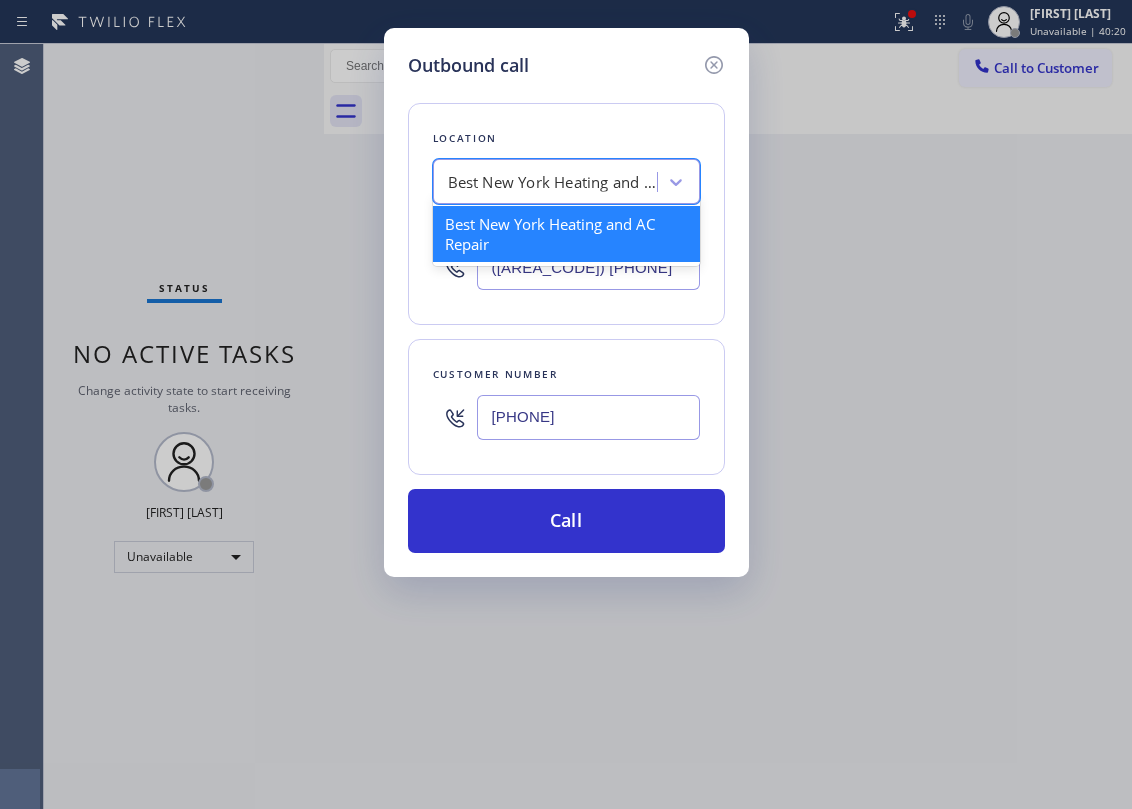 paste on "Astoria Top HVAC" 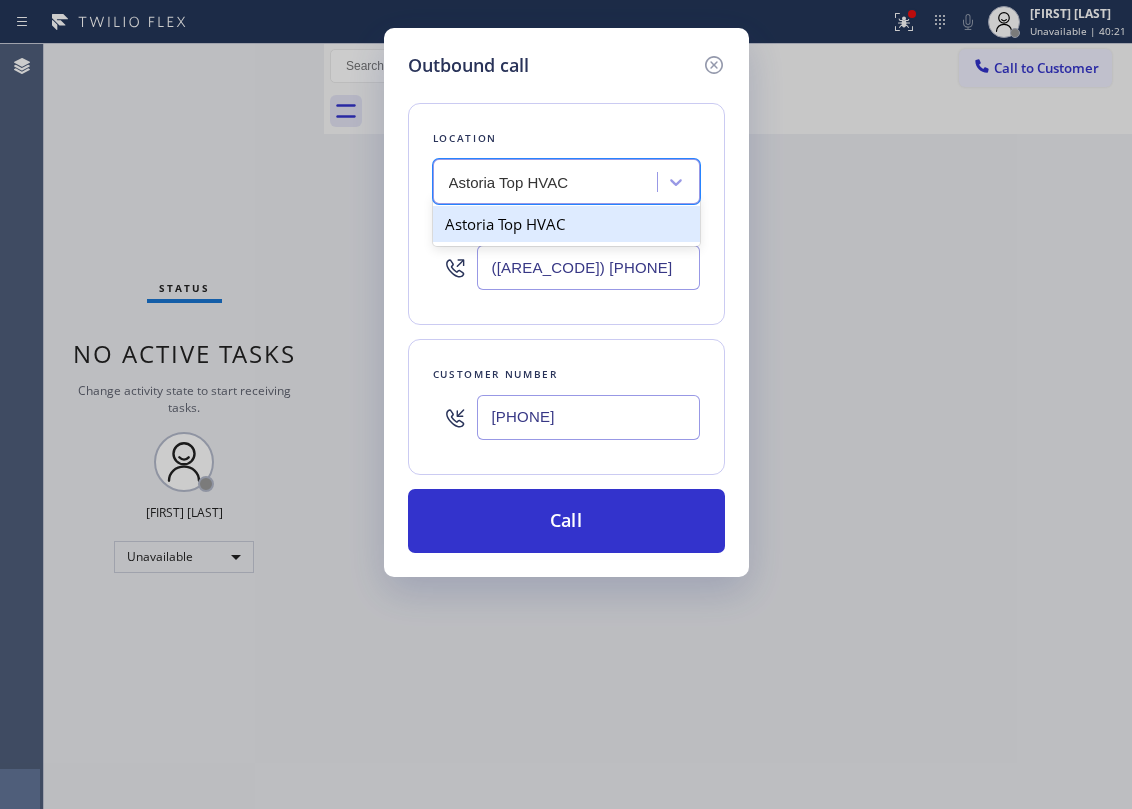 click on "Astoria Top HVAC" at bounding box center (566, 224) 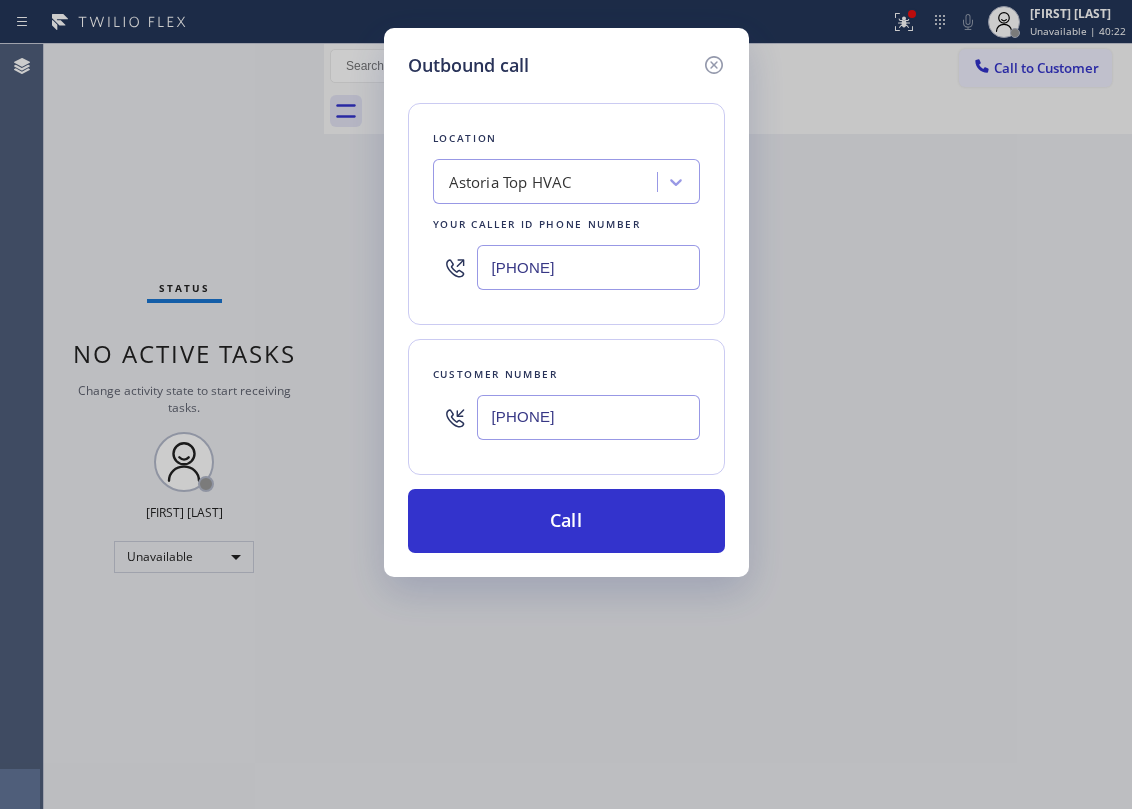 click on "Location Astoria Top HVAC Your caller id phone number [PHONE] Customer number [PHONE] Call" at bounding box center (566, 316) 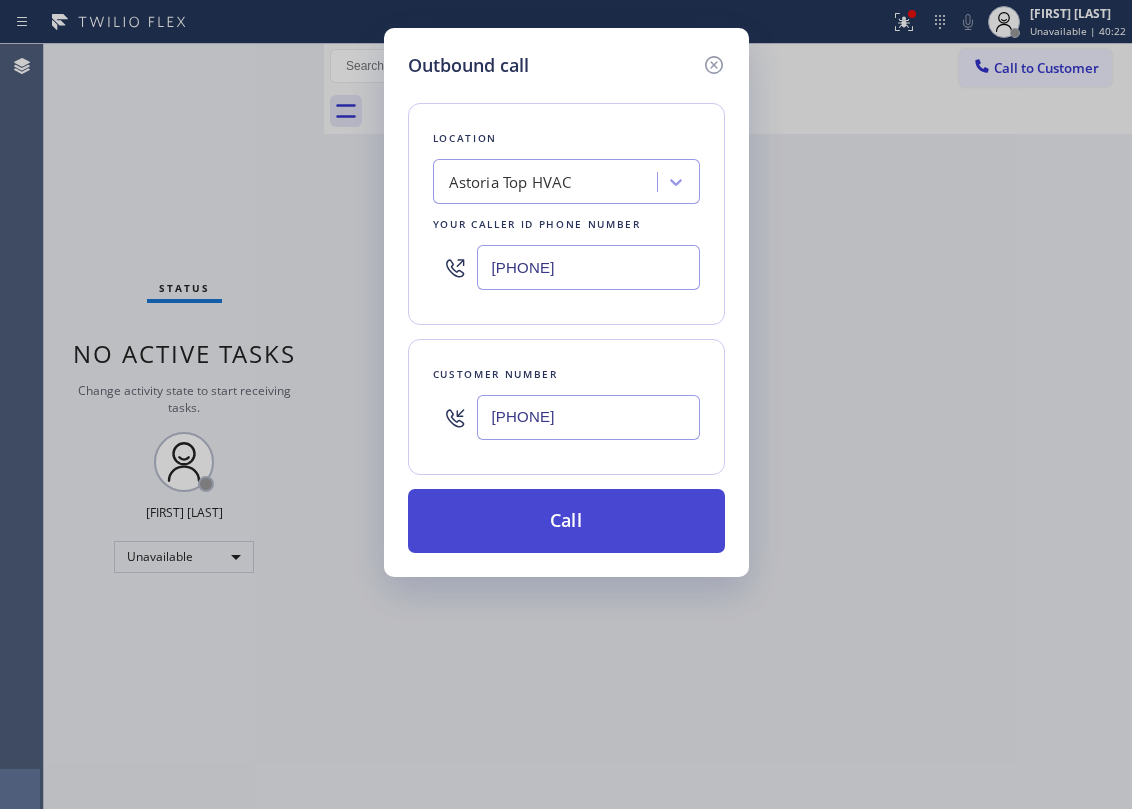 click on "Call" at bounding box center (566, 521) 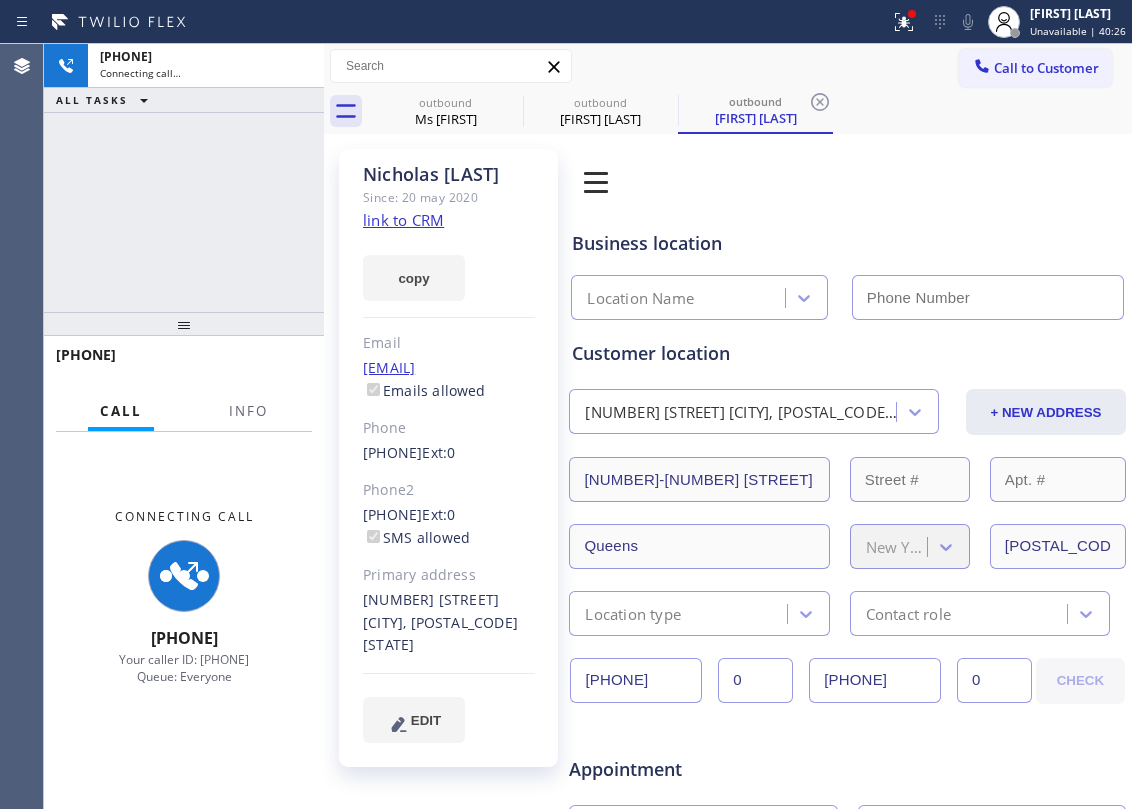 type on "[PHONE]" 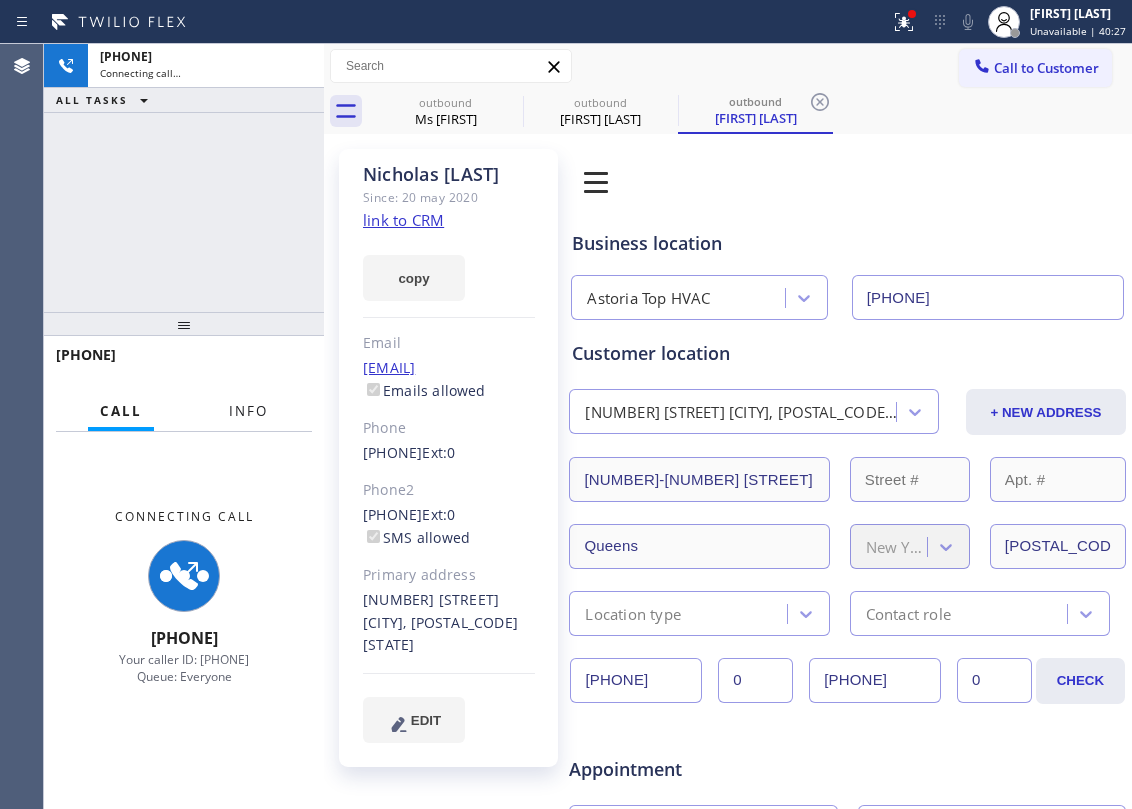 click on "Info" at bounding box center [248, 411] 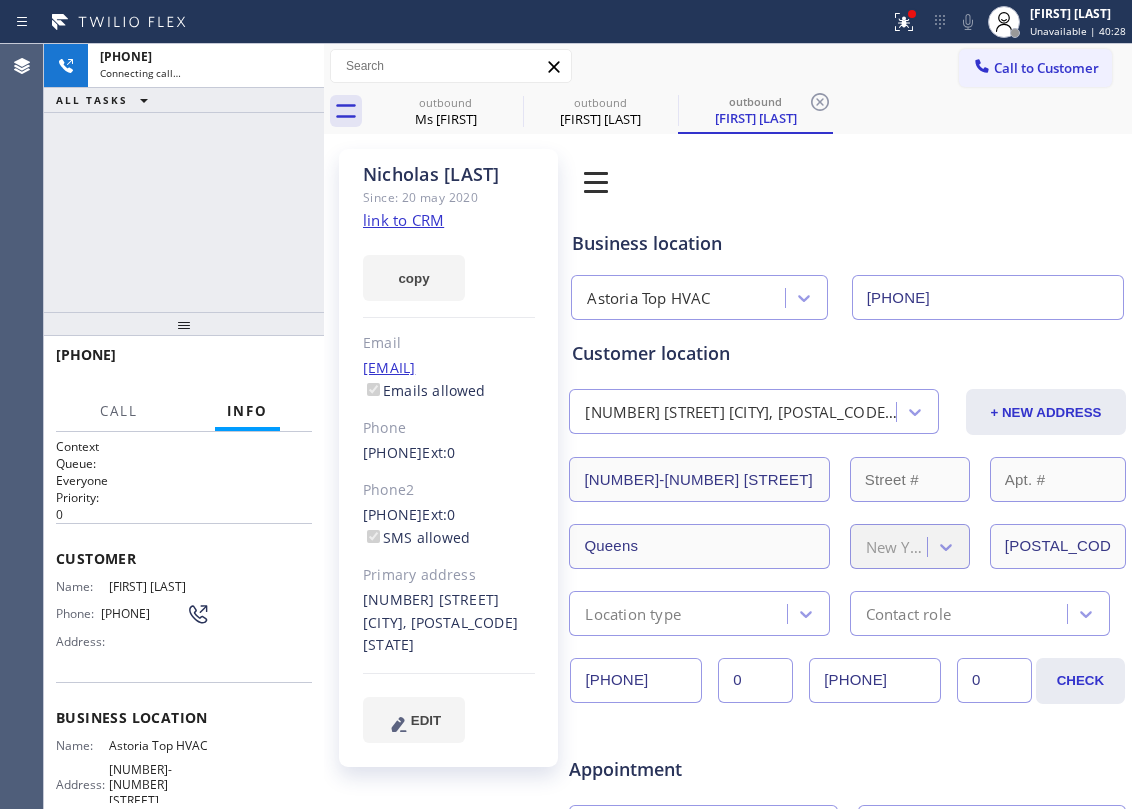 click on "link to CRM" 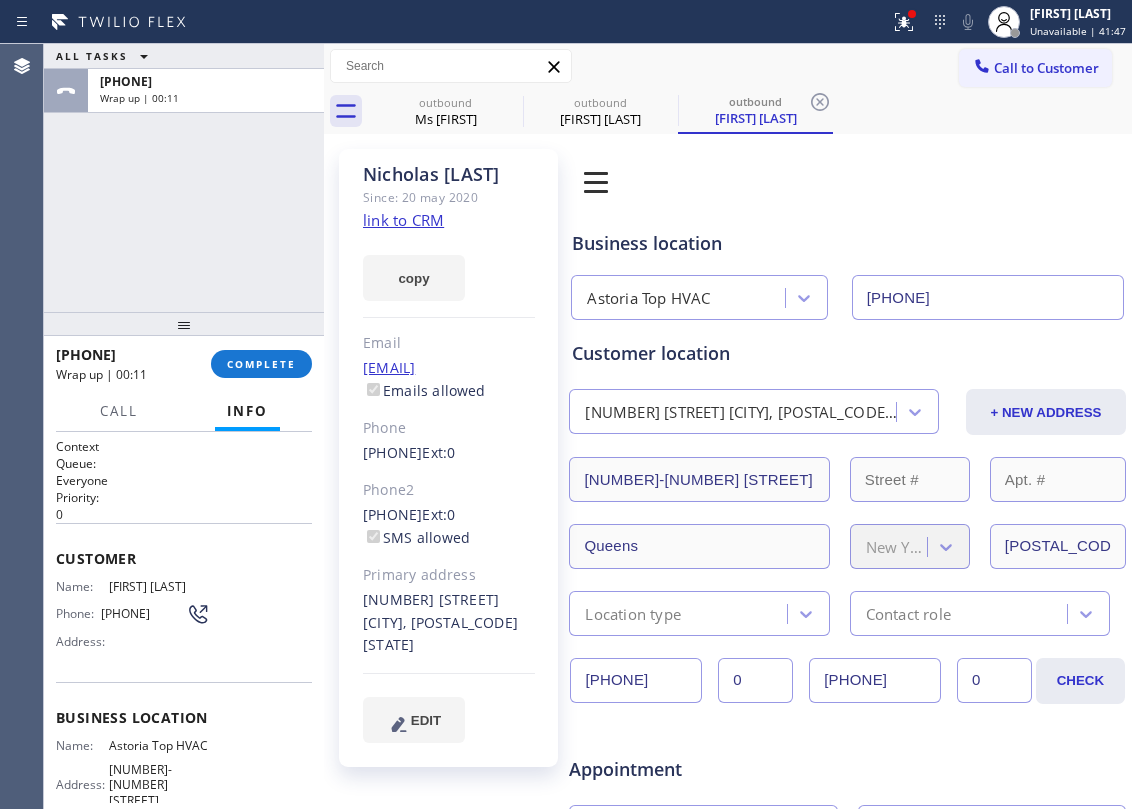 click at bounding box center (184, 324) 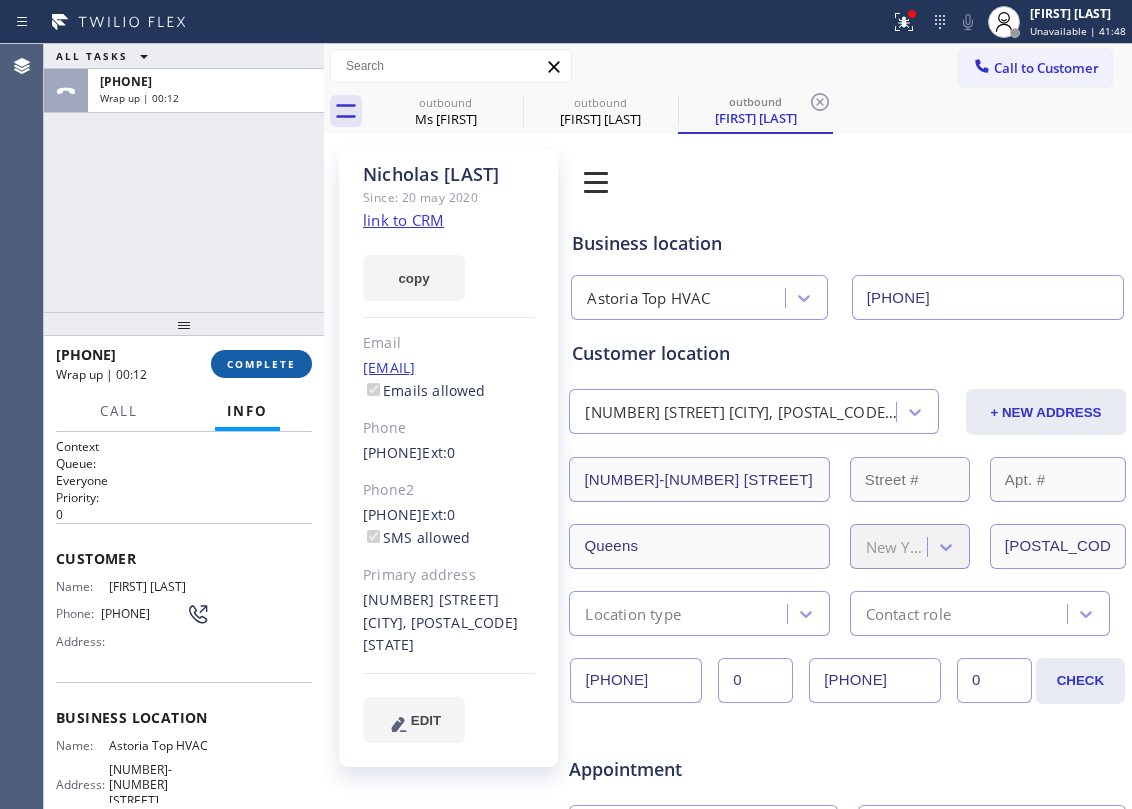 click on "COMPLETE" at bounding box center [261, 364] 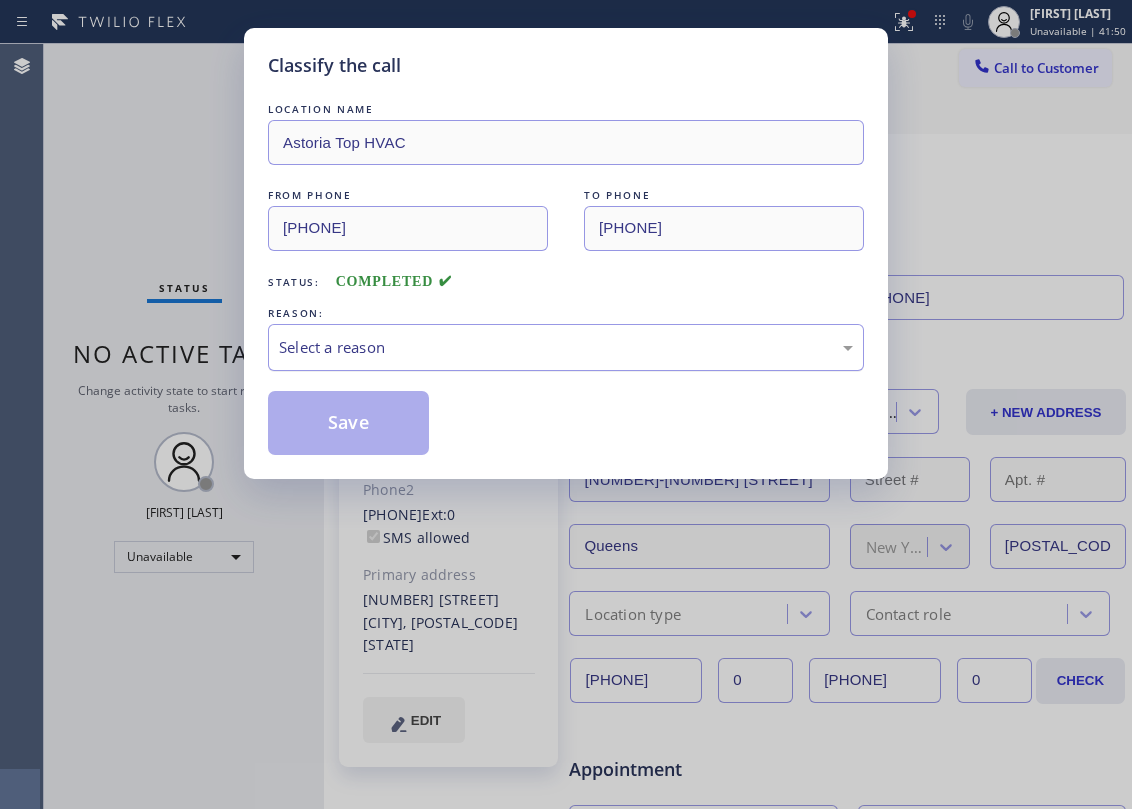 click on "Select a reason" at bounding box center (566, 347) 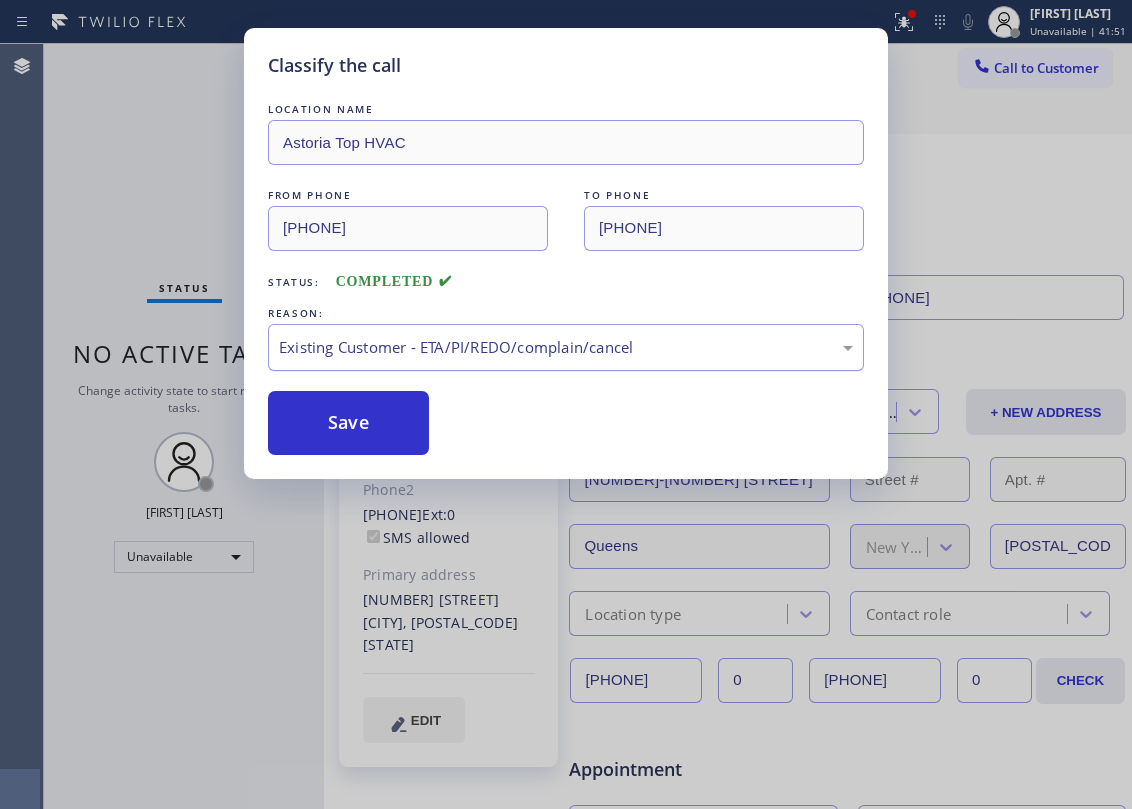 click on "Existing Customer - ETA/PI/REDO/complain/cancel" at bounding box center (566, 347) 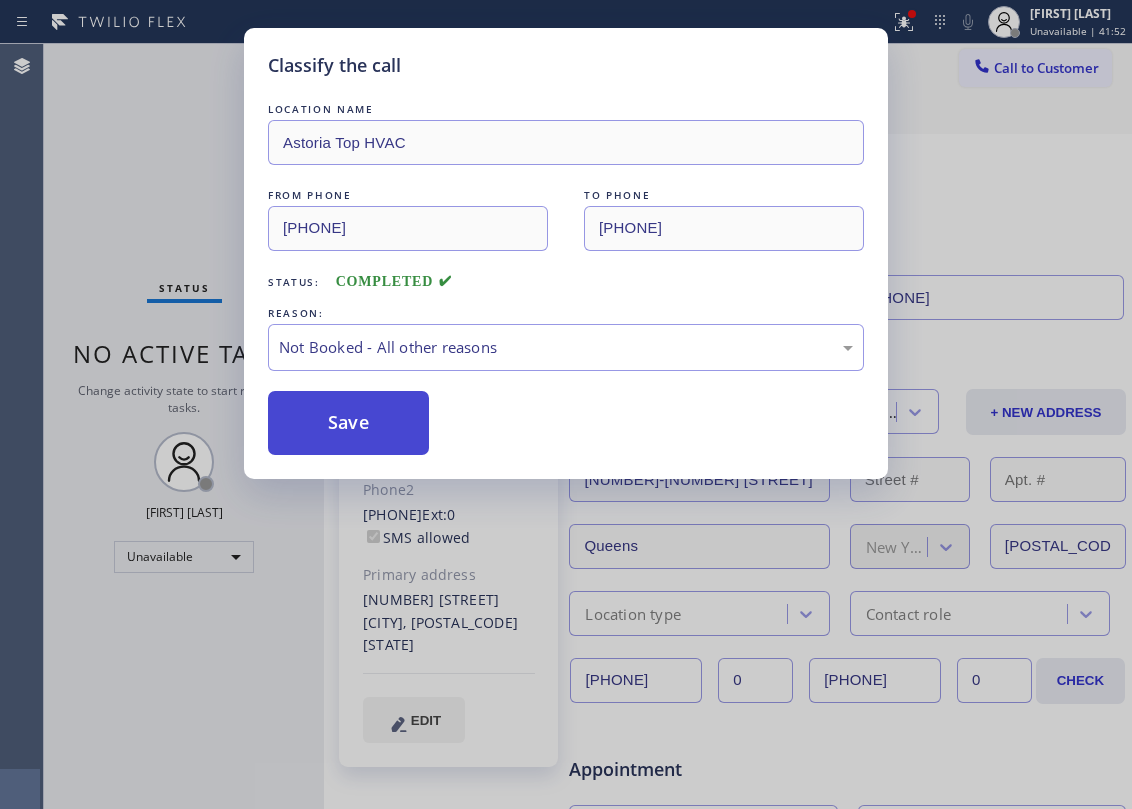 click on "Save" at bounding box center [348, 423] 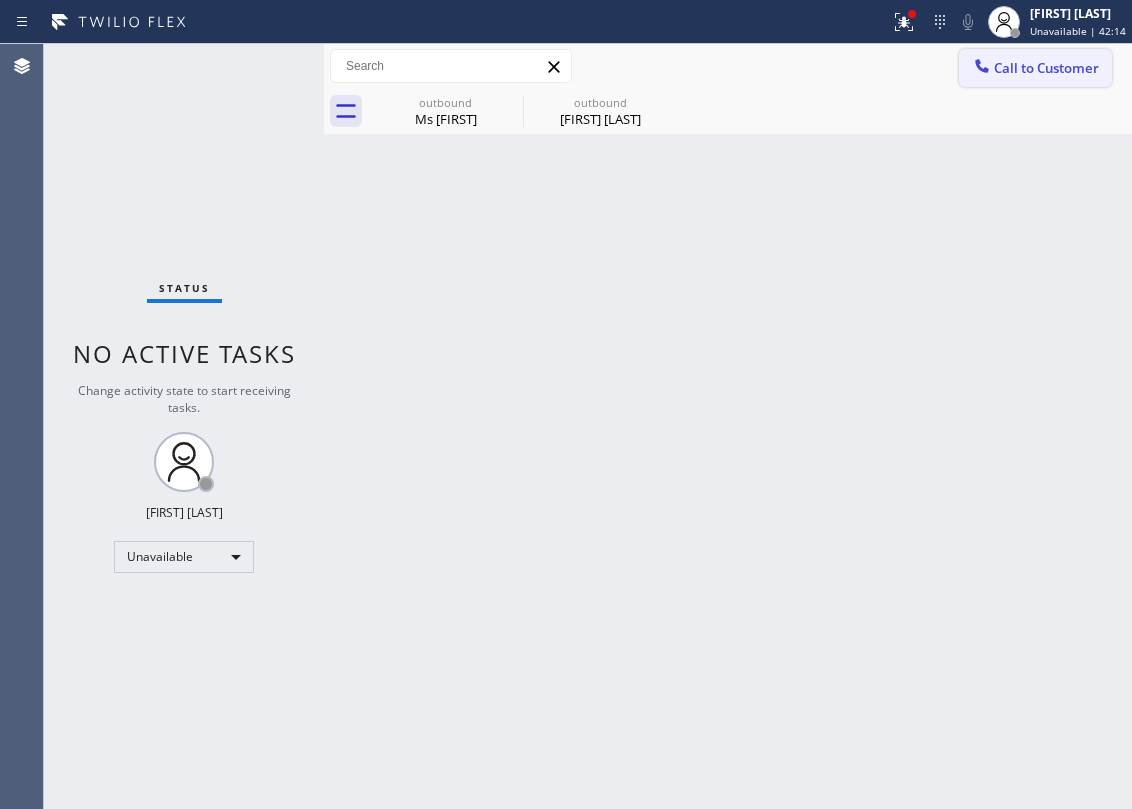 click on "Call to Customer" at bounding box center [1046, 68] 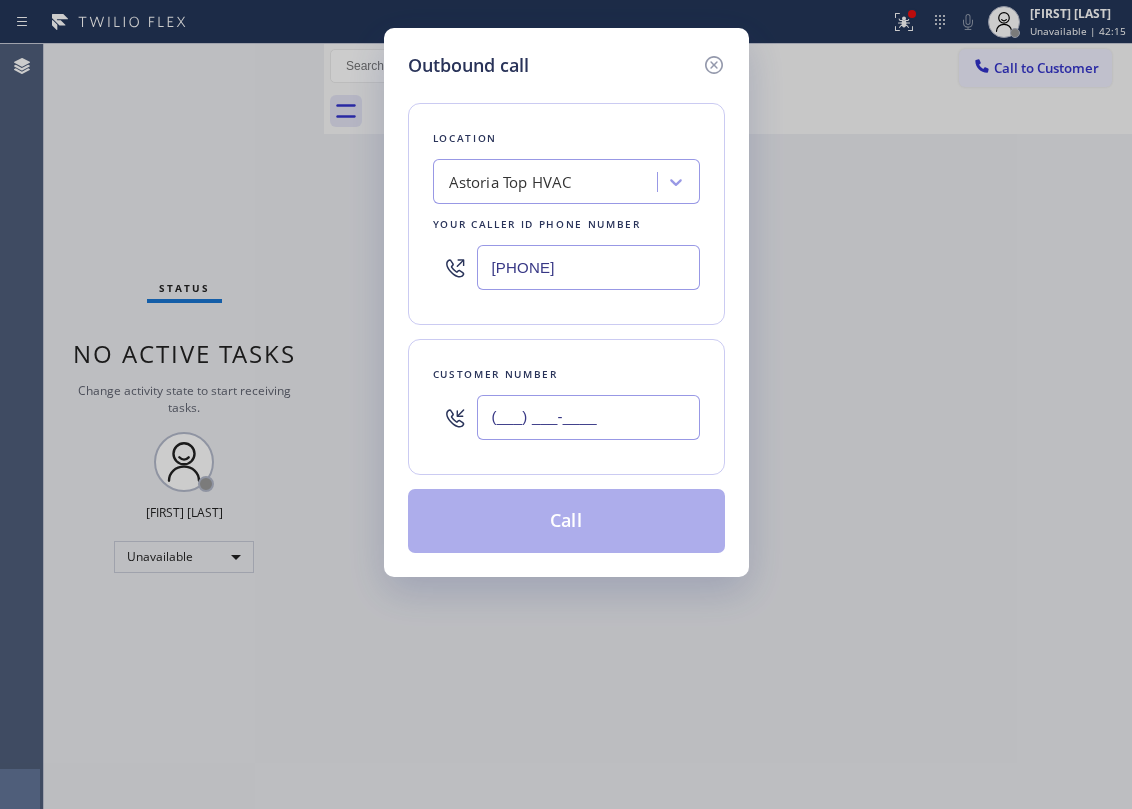 click on "(___) ___-____" at bounding box center [588, 417] 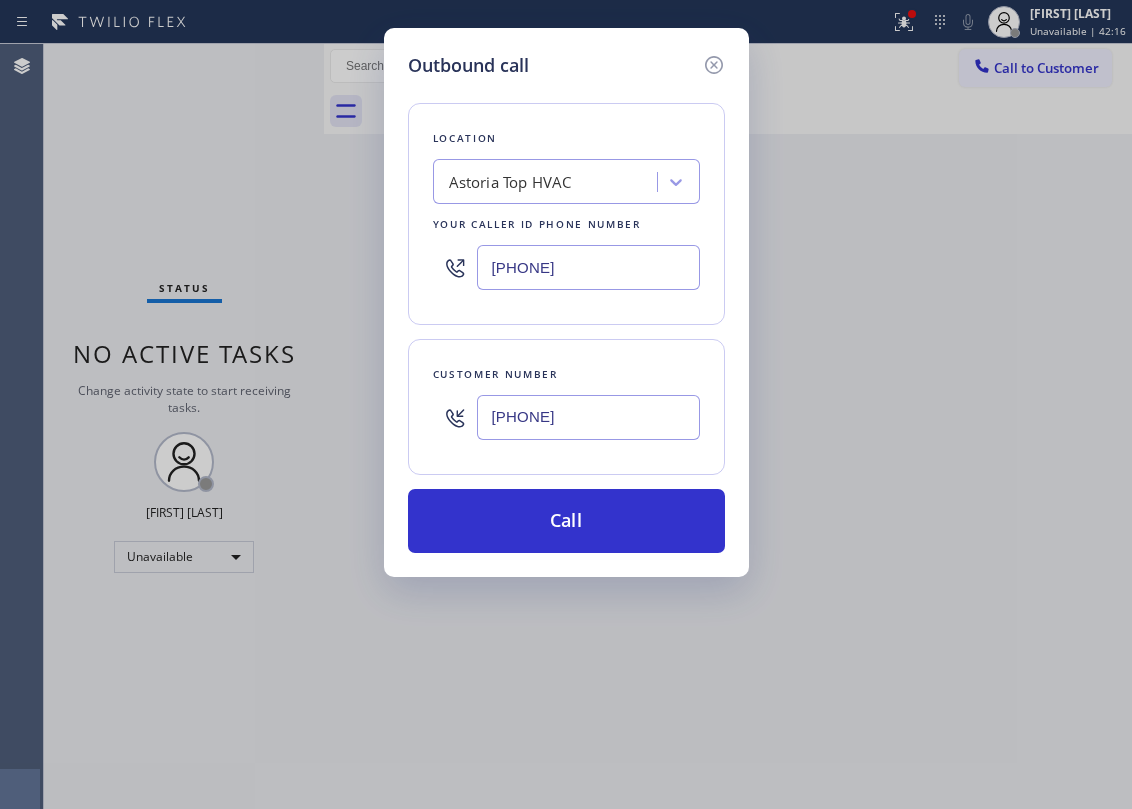 type on "[PHONE]" 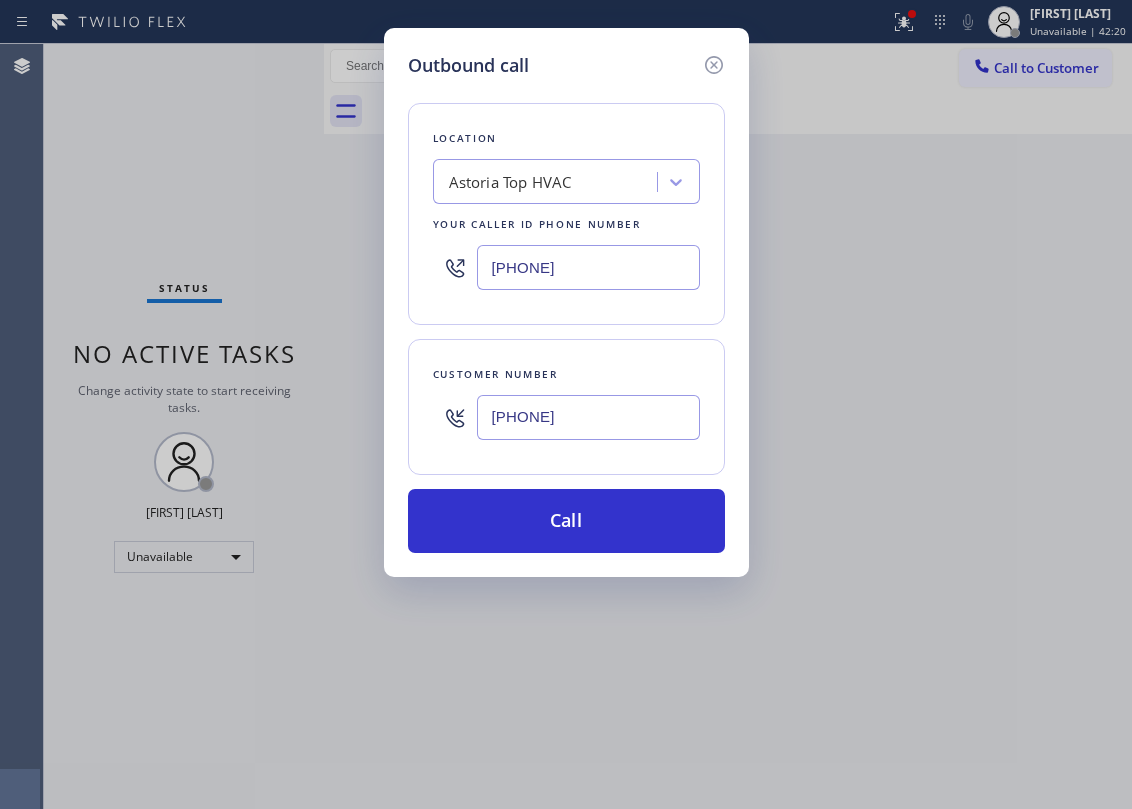 click on "Astoria Top HVAC" at bounding box center (510, 182) 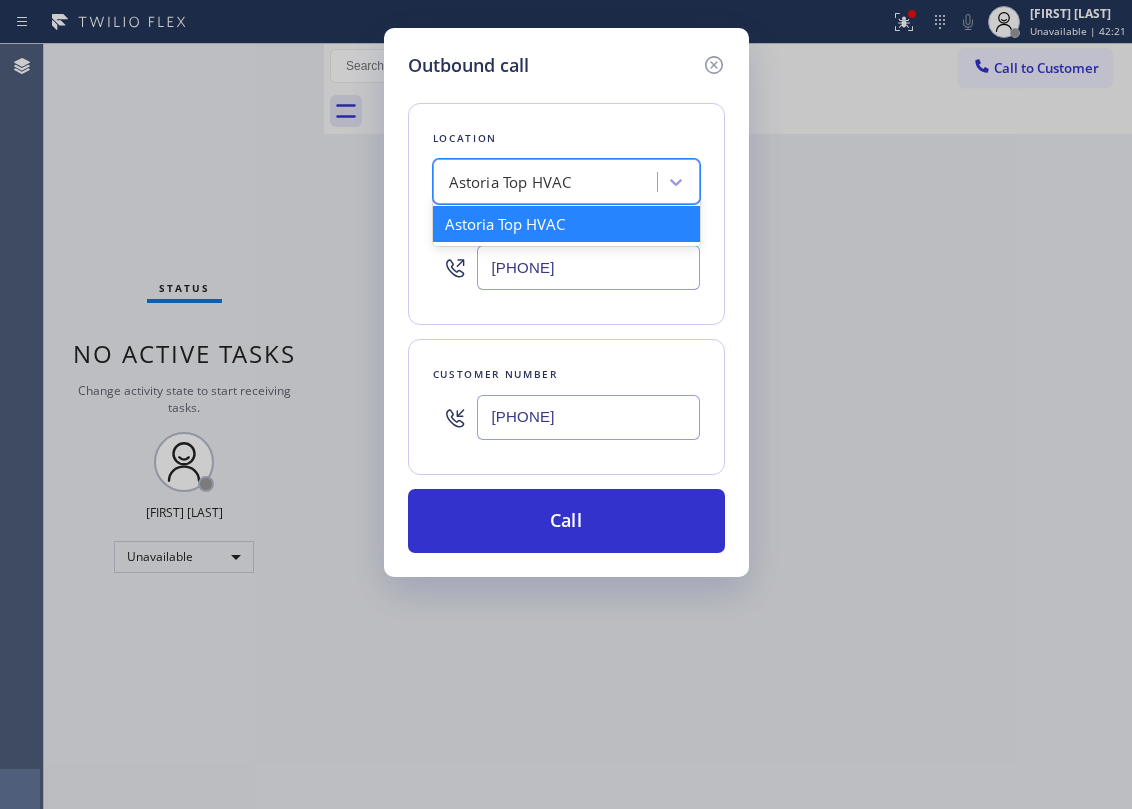 paste on "Modern Family Air Conditioning & Heating [CITY]" 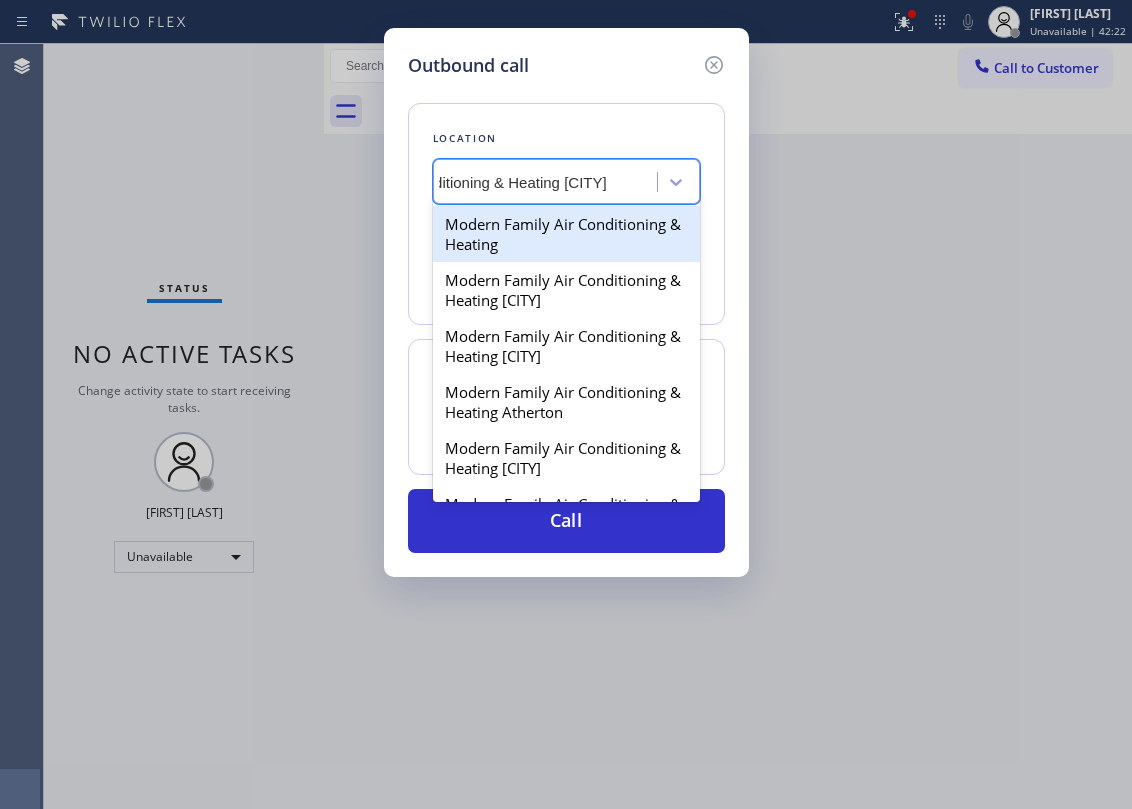 click on "Modern Family Air Conditioning & Heating" at bounding box center (566, 234) 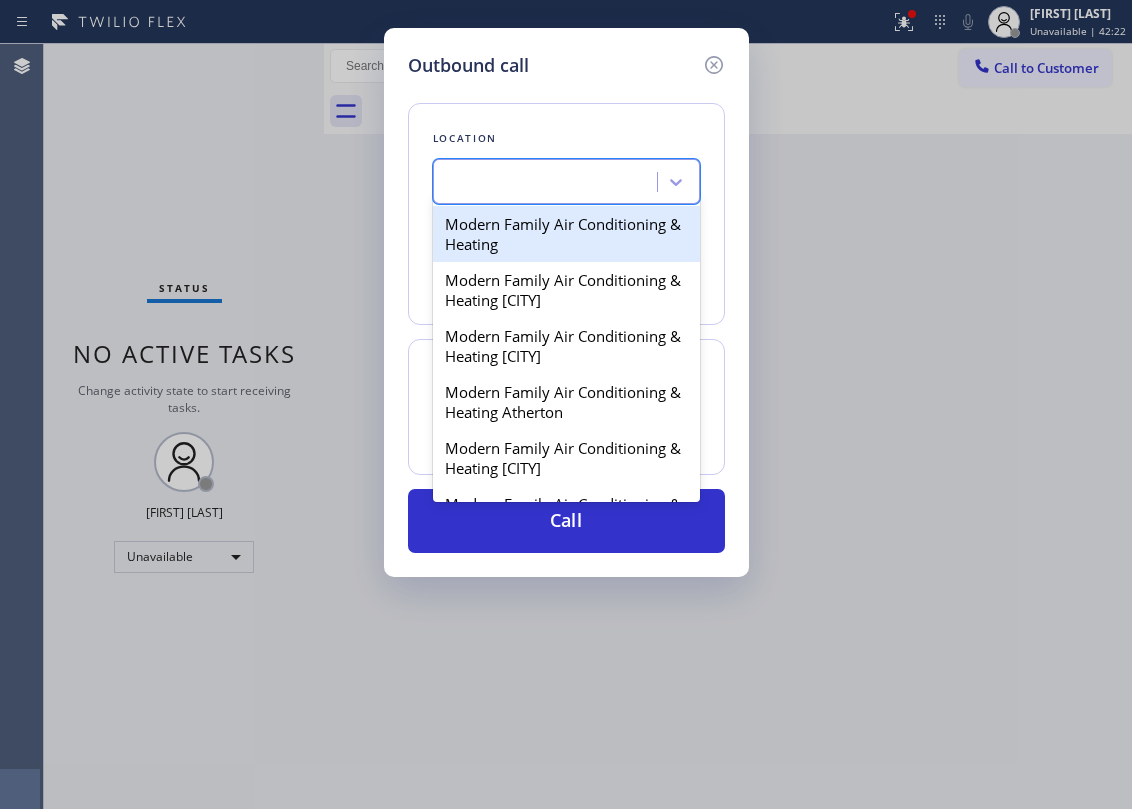 scroll, scrollTop: 0, scrollLeft: 1, axis: horizontal 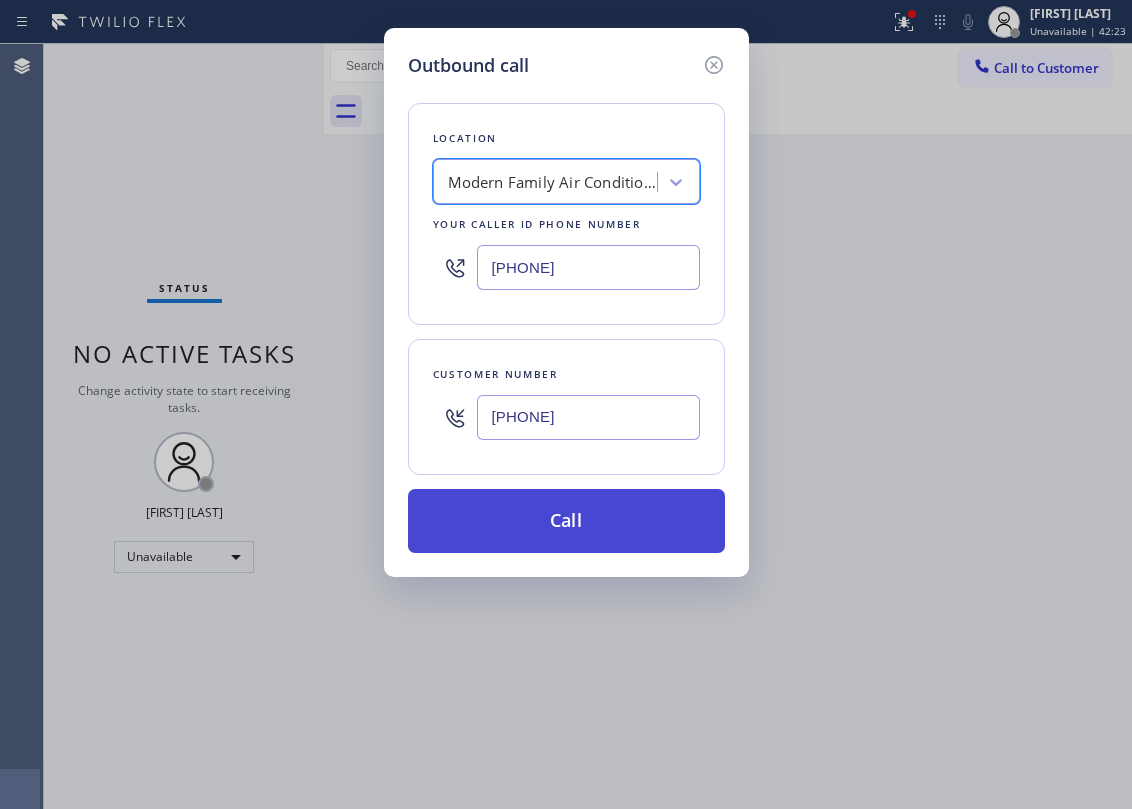 click on "Call" at bounding box center (566, 521) 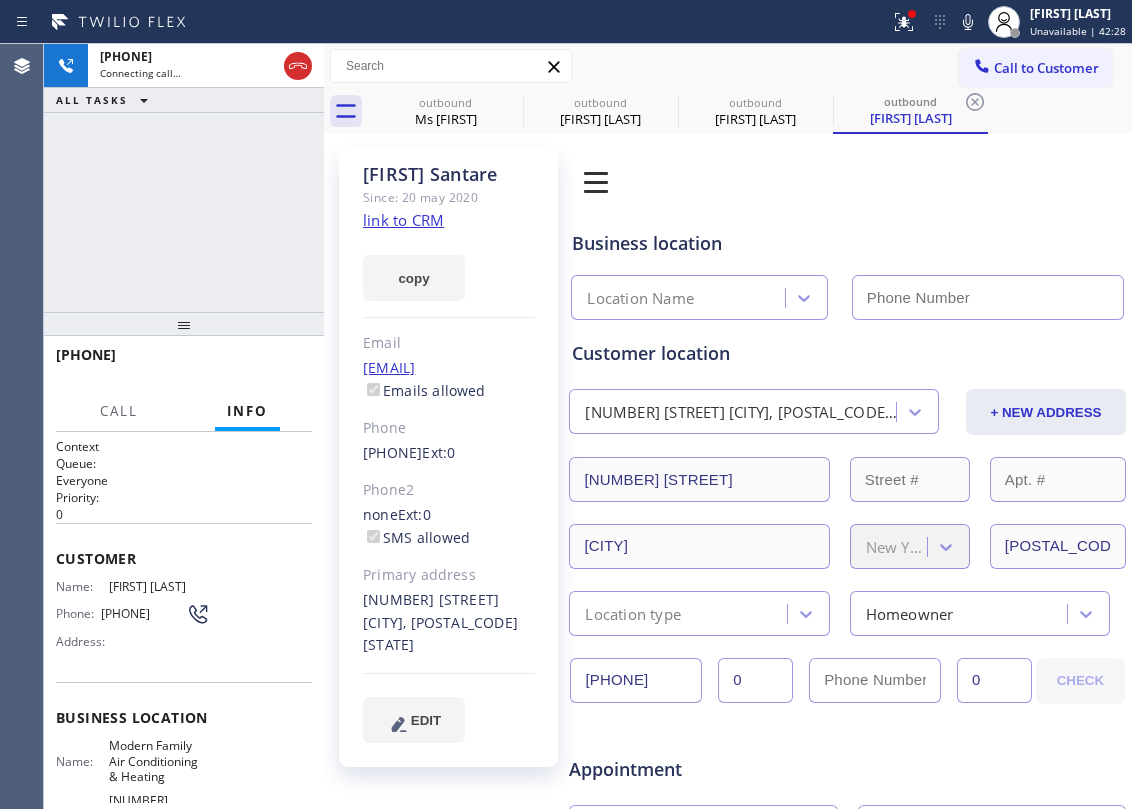 type on "[PHONE]" 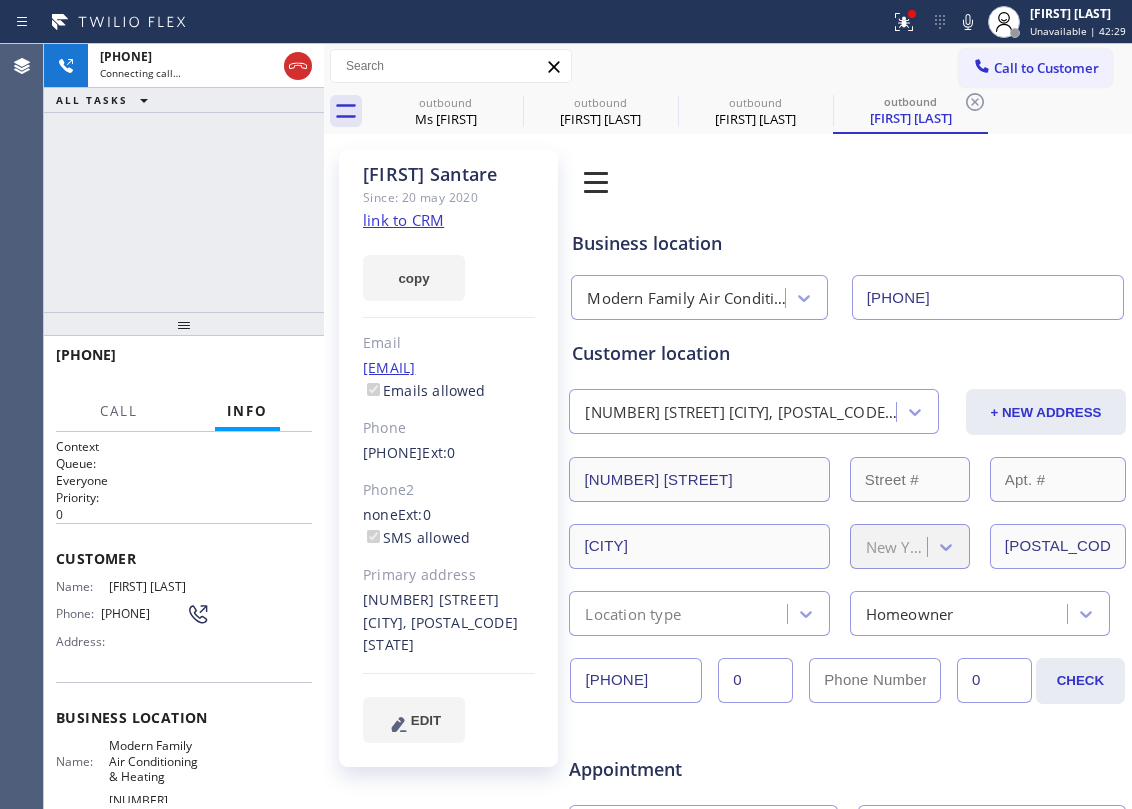click on "link to CRM" 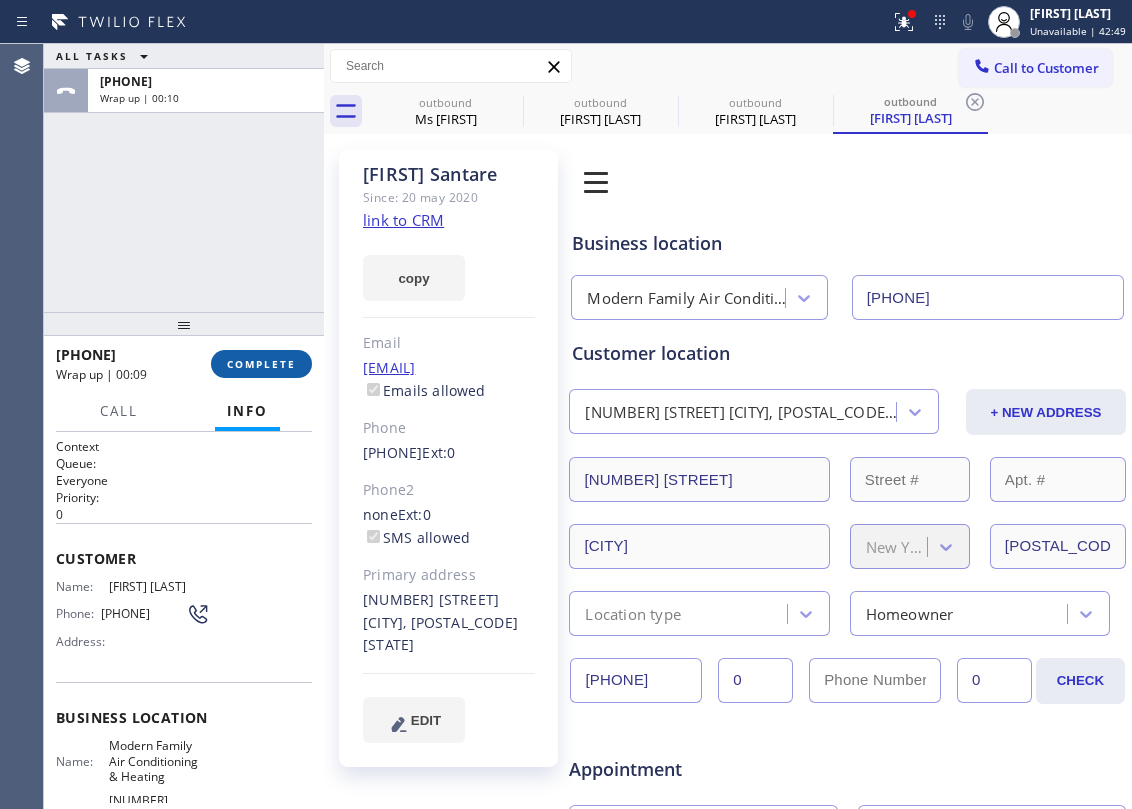 click on "COMPLETE" at bounding box center [261, 364] 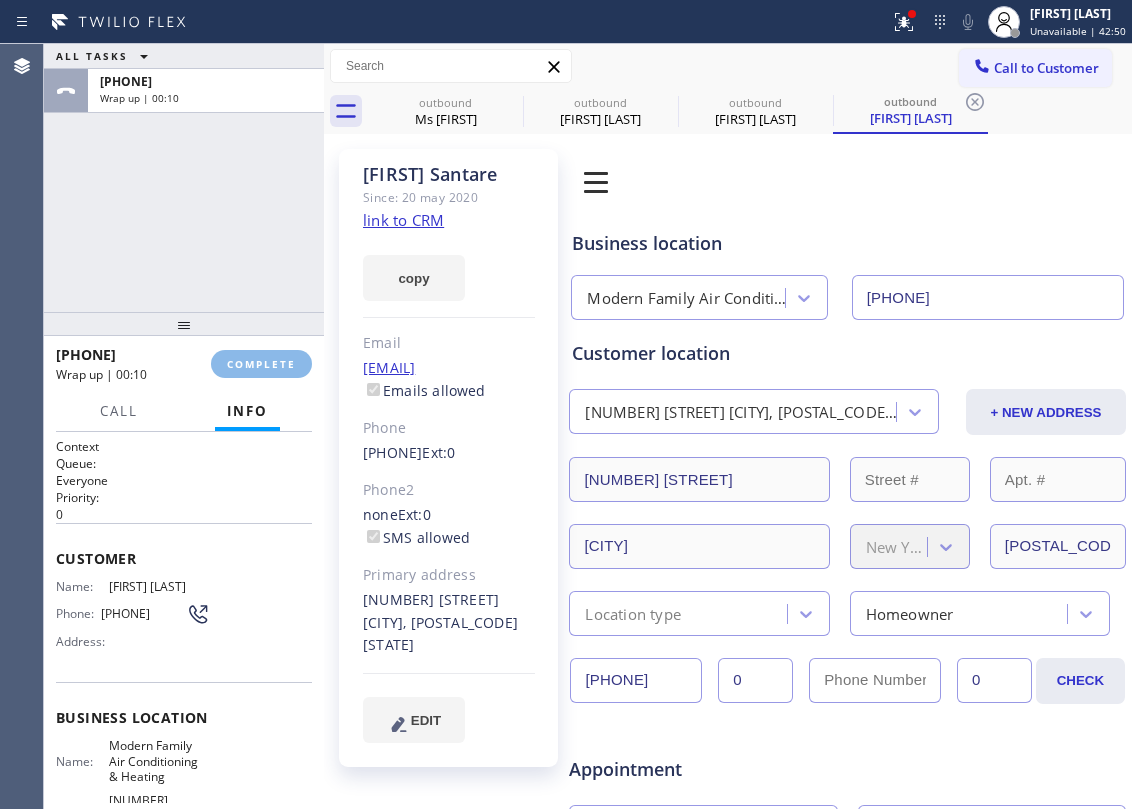 click on "[PHONE] Wrap up | 00:10 COMPLETE" at bounding box center [184, 364] 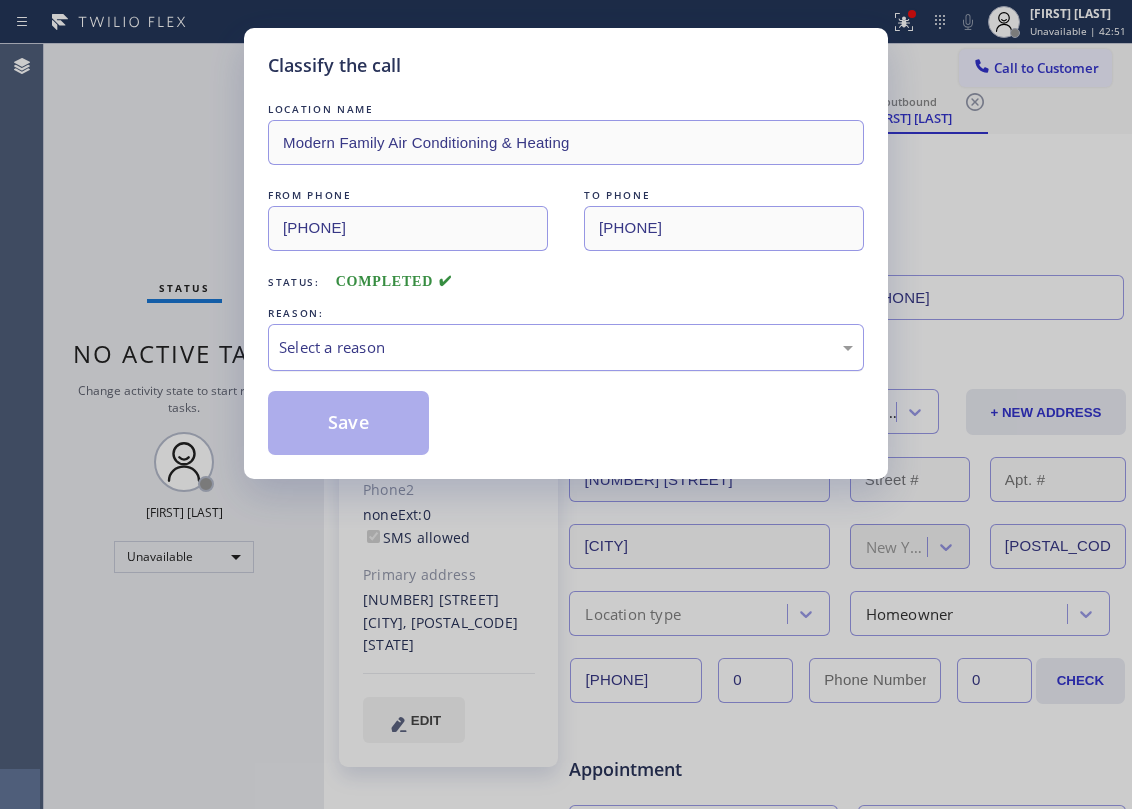 click on "Select a reason" at bounding box center (566, 347) 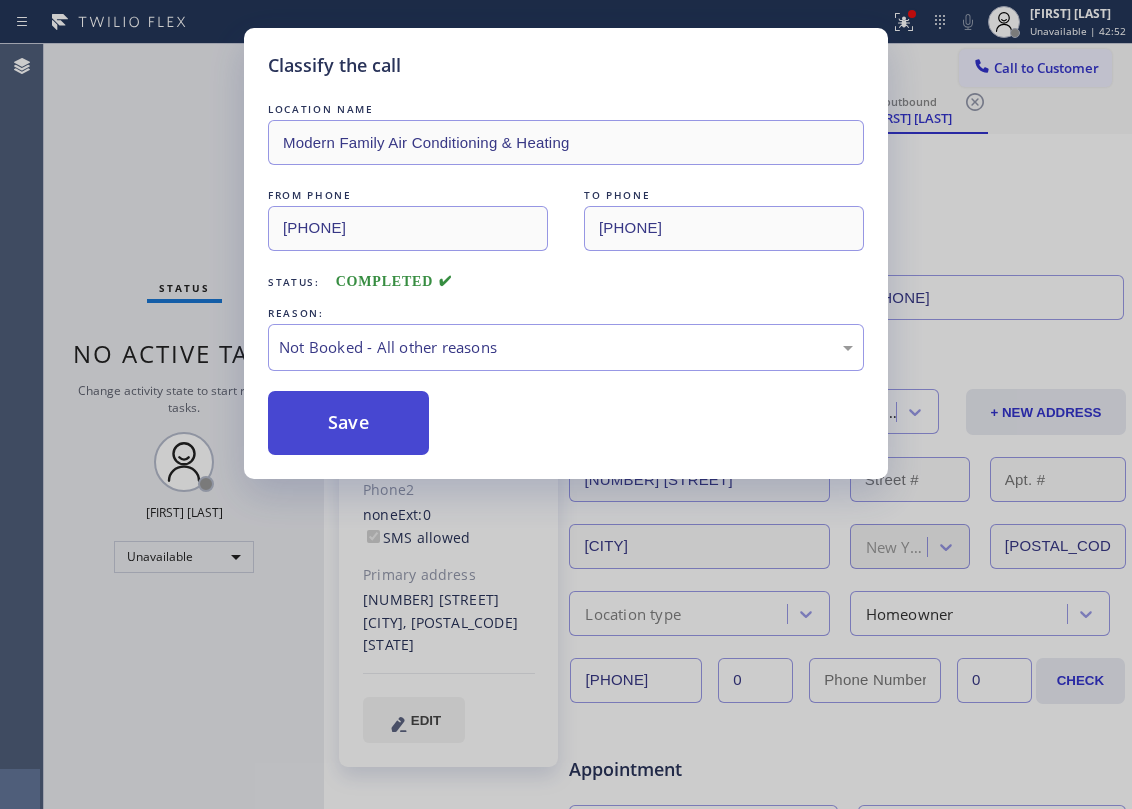 click on "Save" at bounding box center (348, 423) 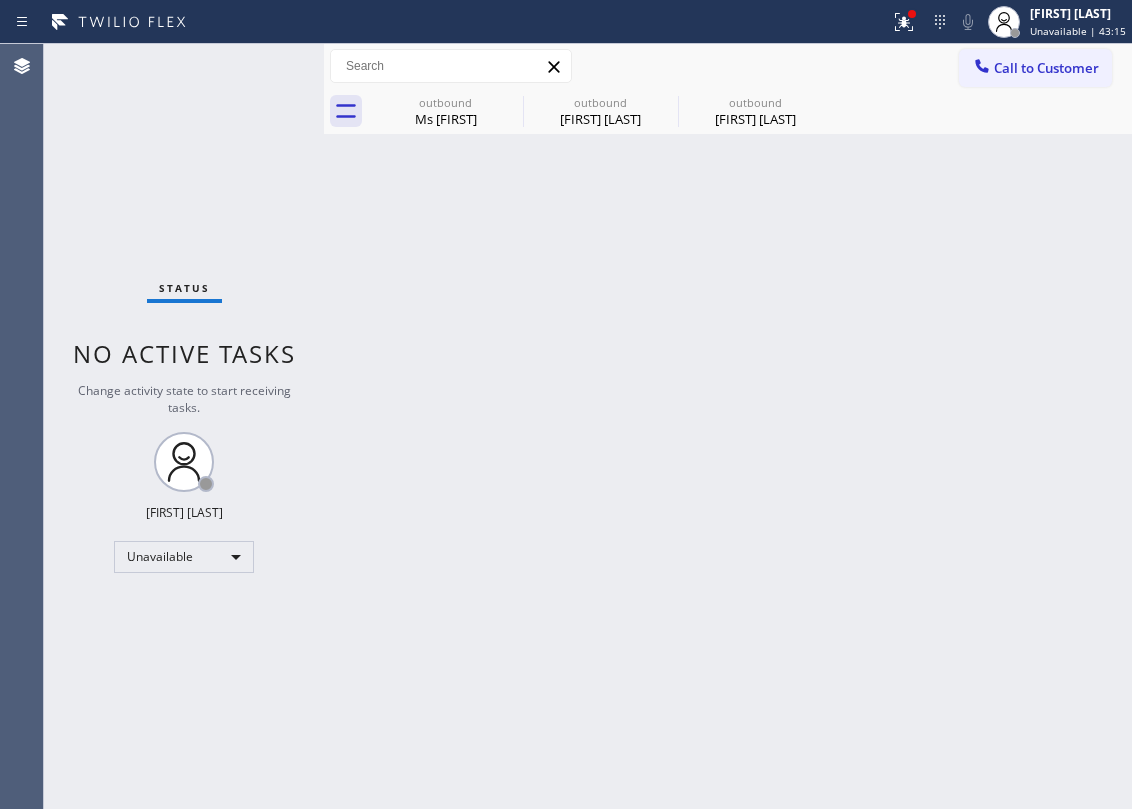 click on "Call to Customer" at bounding box center (1035, 68) 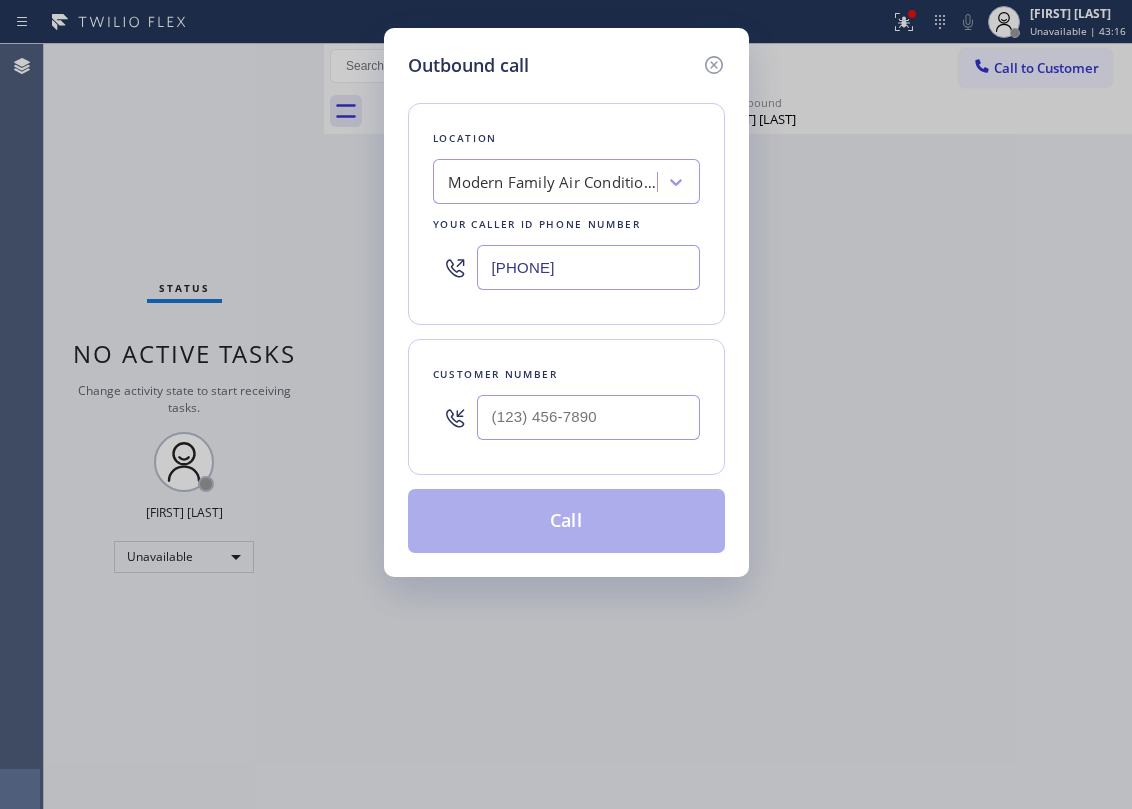 click at bounding box center [588, 417] 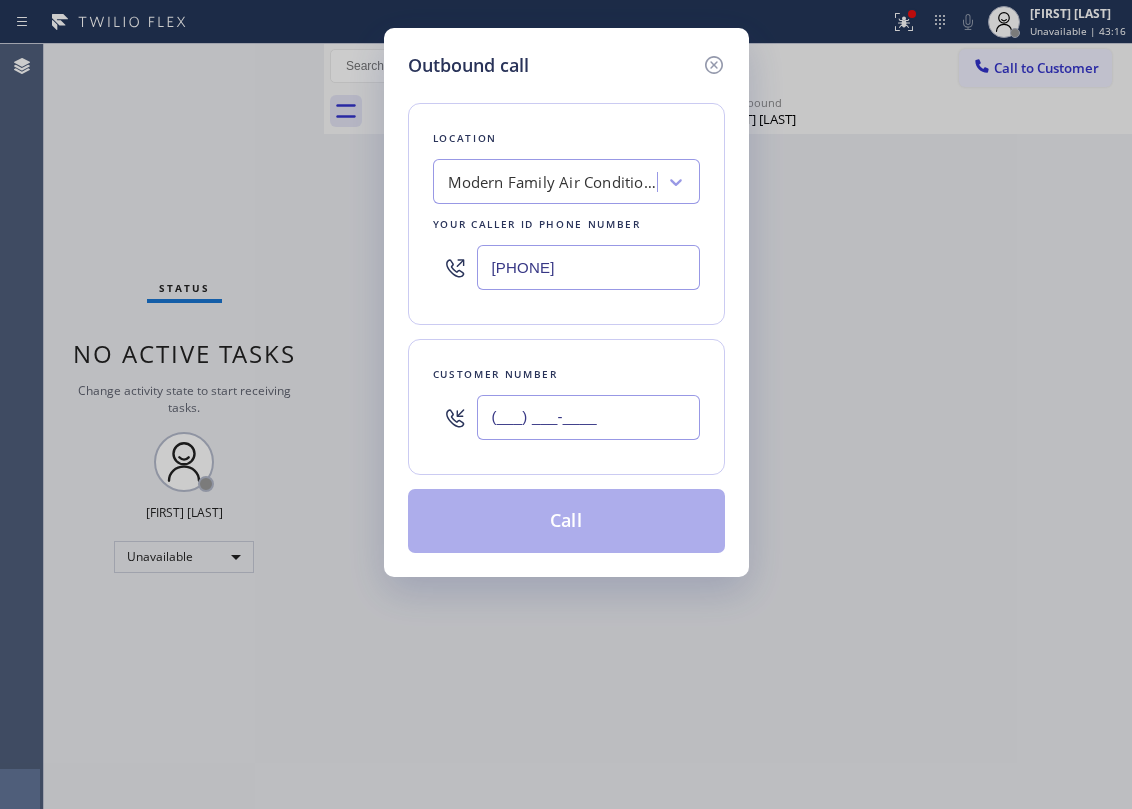 paste on "([AREA]) [PHONE]" 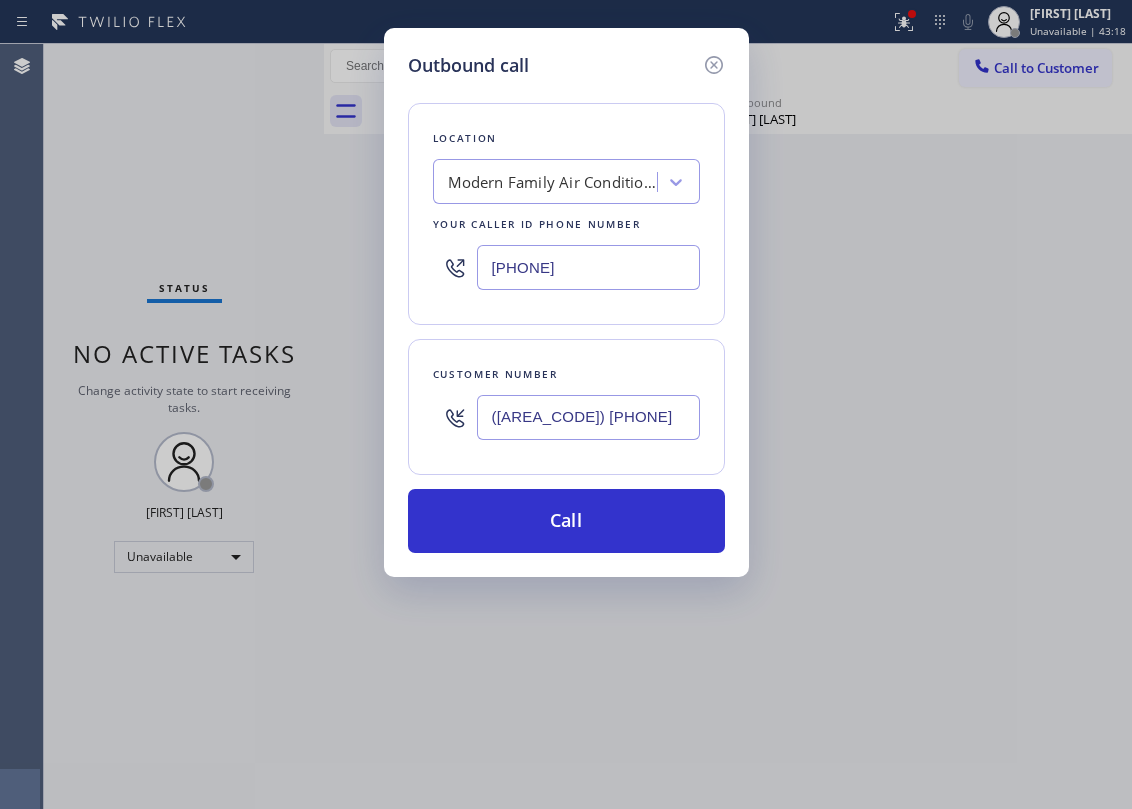 type on "([AREA_CODE]) [PHONE]" 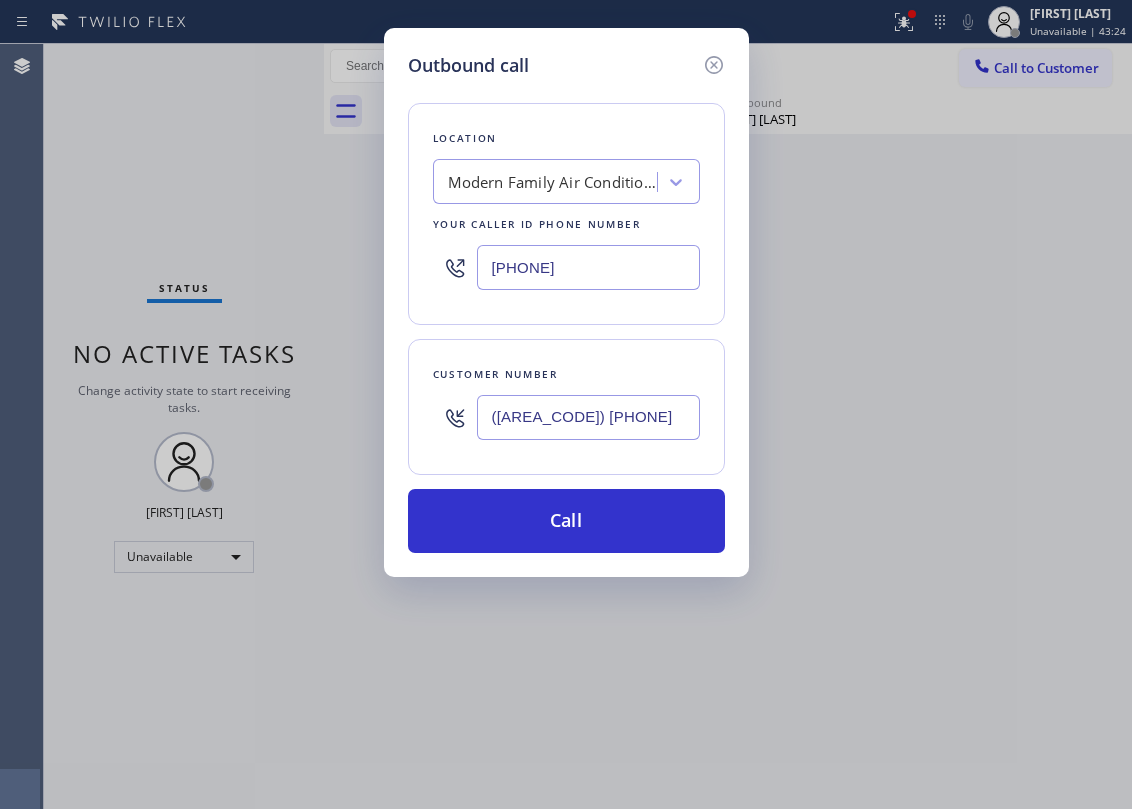 click on "Modern Family Air Conditioning & Heating" at bounding box center (553, 182) 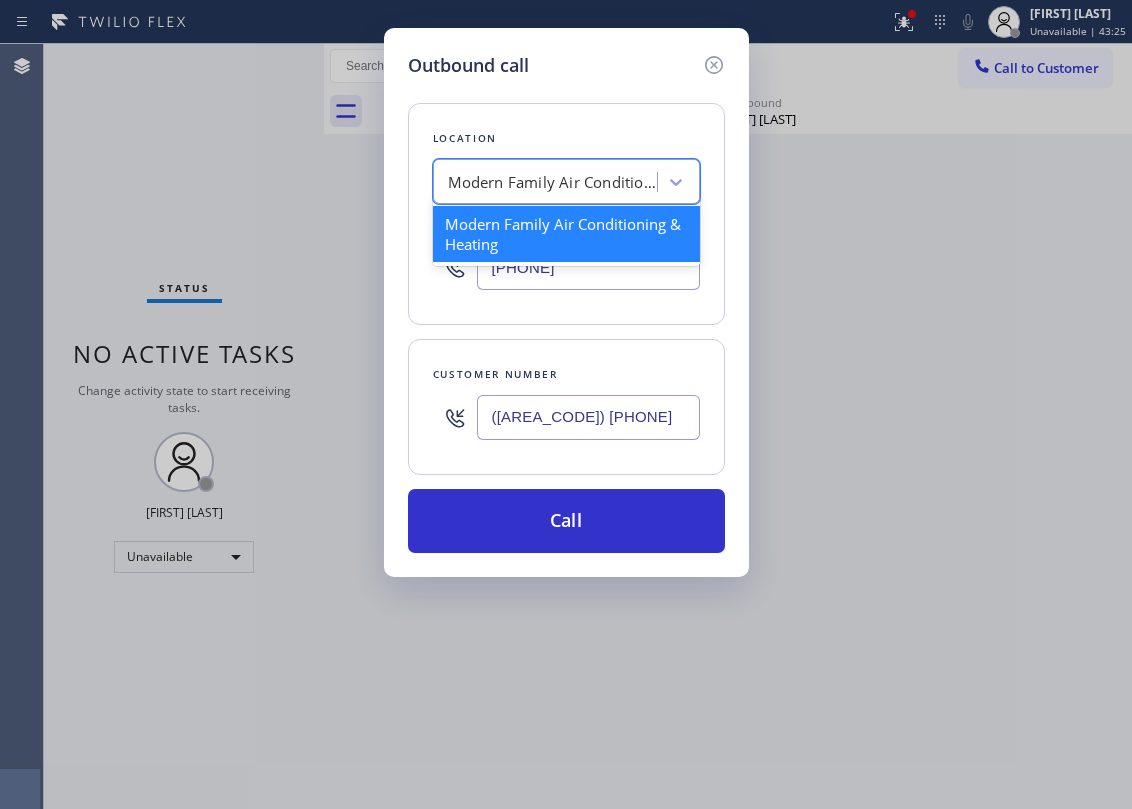 paste on "Best Brooklyn Heating and AC Repair" 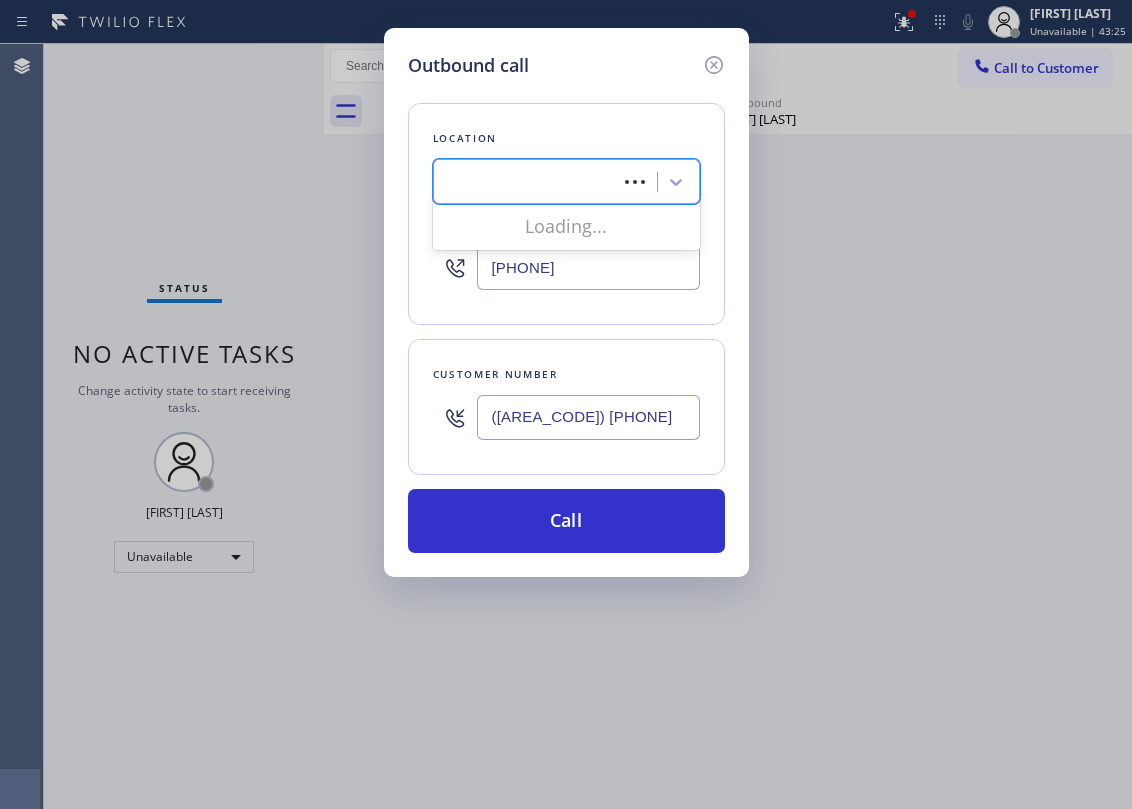 type on "Best Brooklyn Heating and AC Repair" 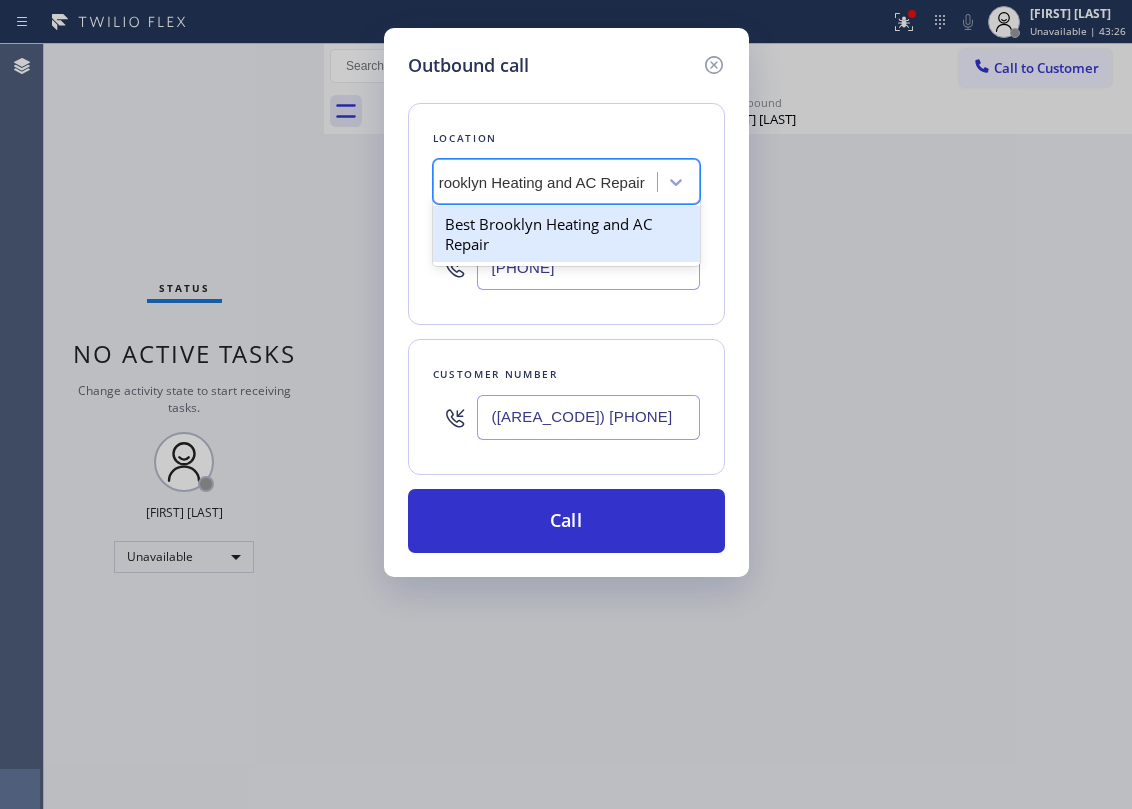 click on "Best Brooklyn Heating and AC Repair" at bounding box center (566, 234) 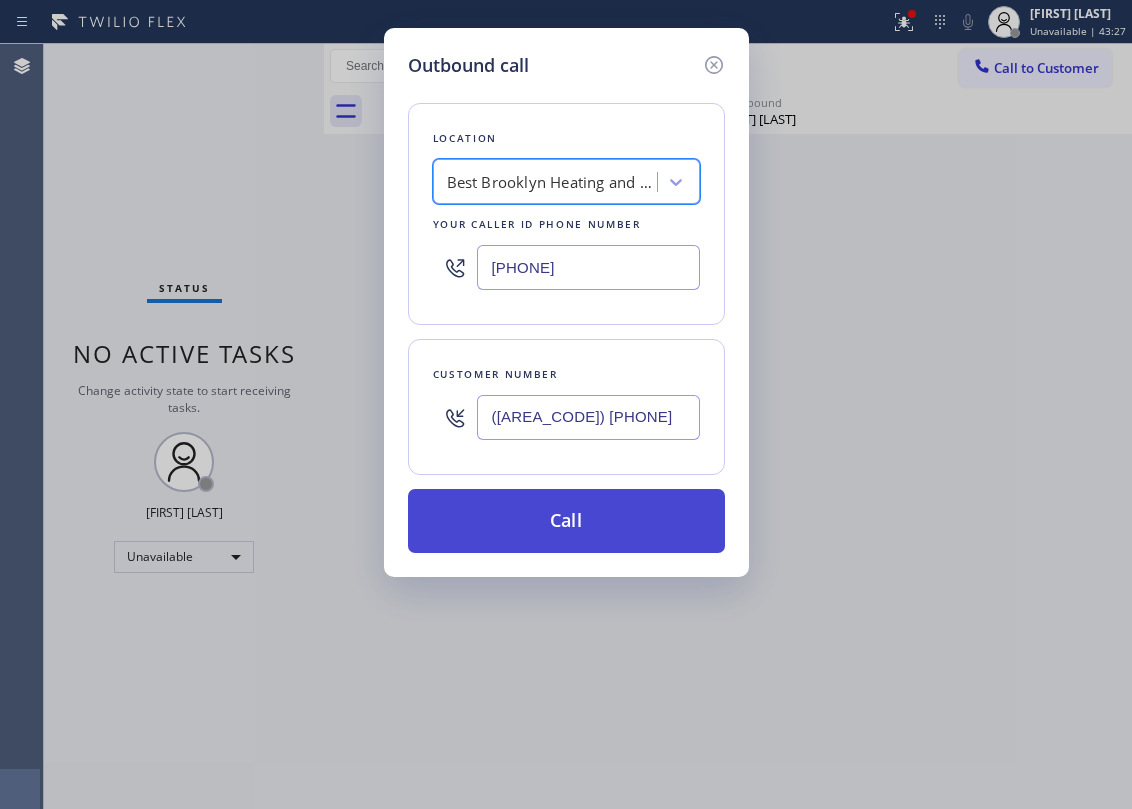 scroll, scrollTop: 0, scrollLeft: 1, axis: horizontal 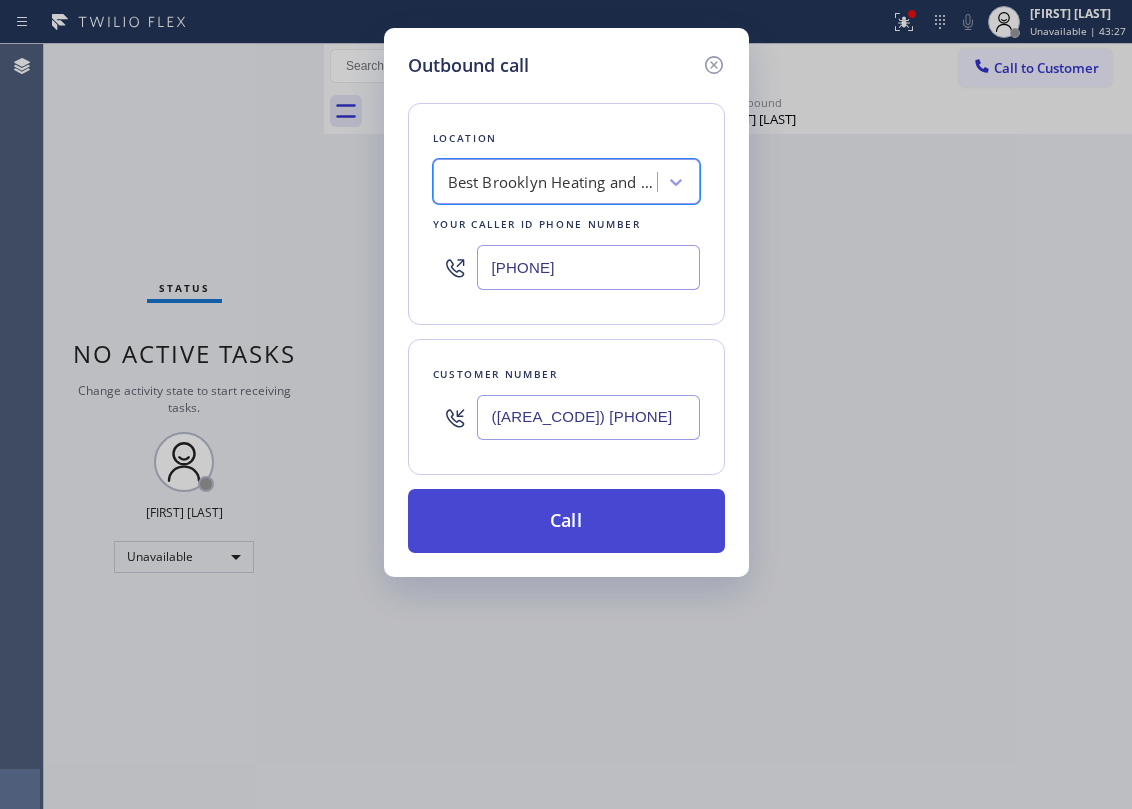 click on "Call" at bounding box center (566, 521) 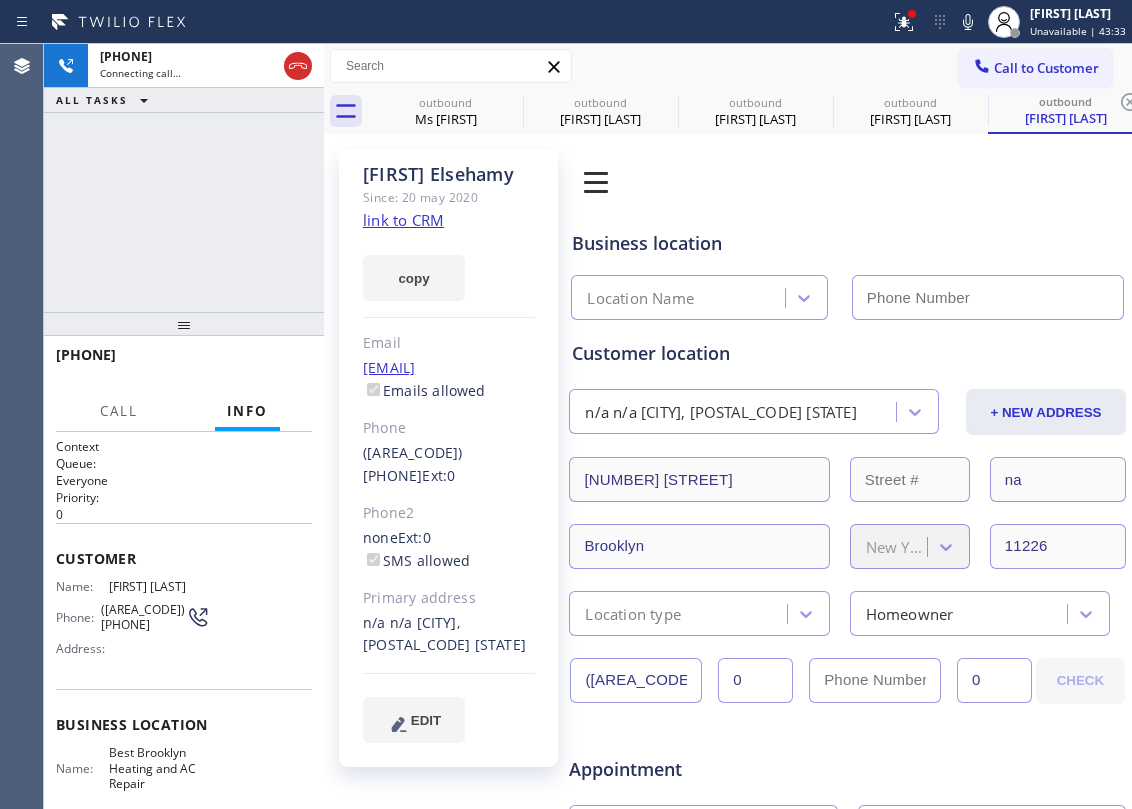 type on "[PHONE]" 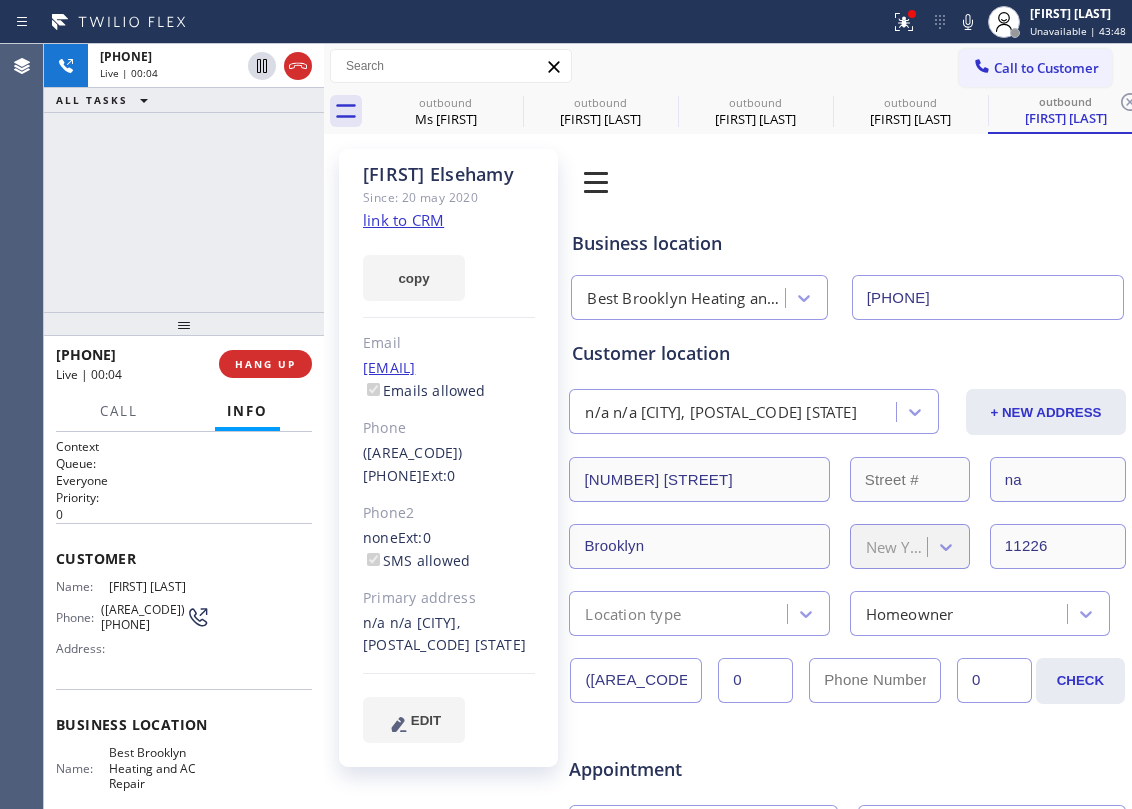 click on "link to CRM" 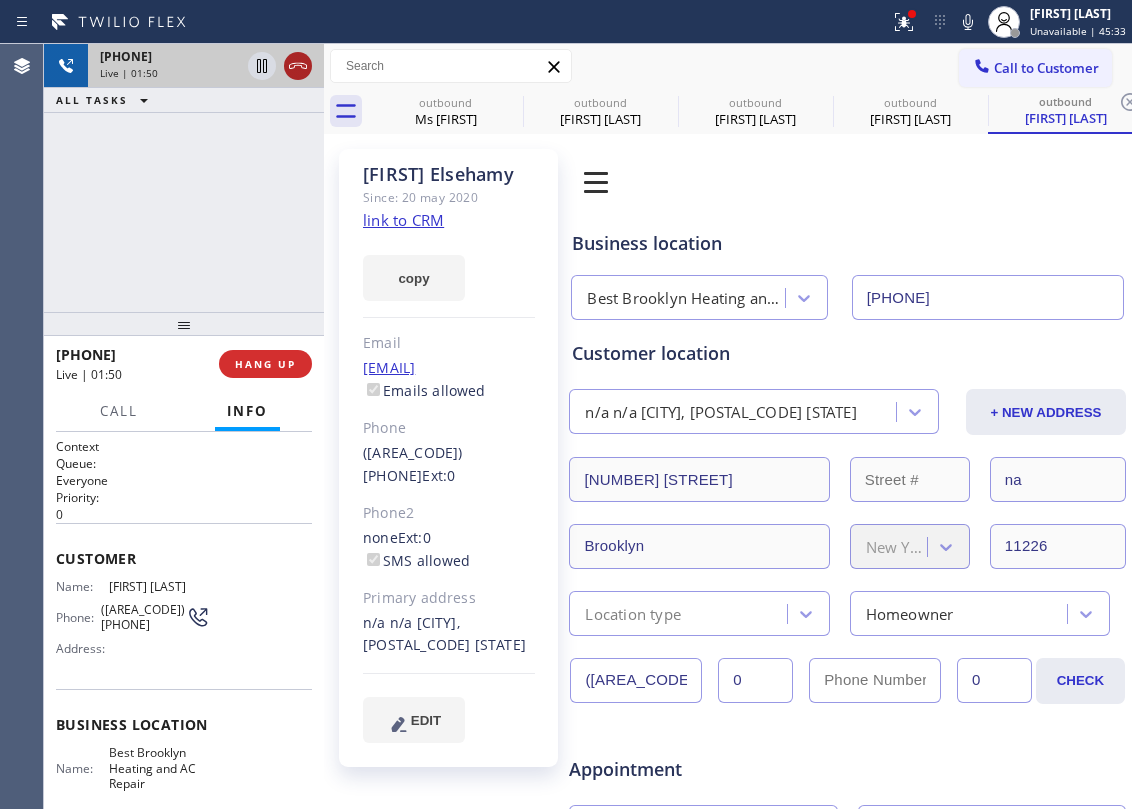 click 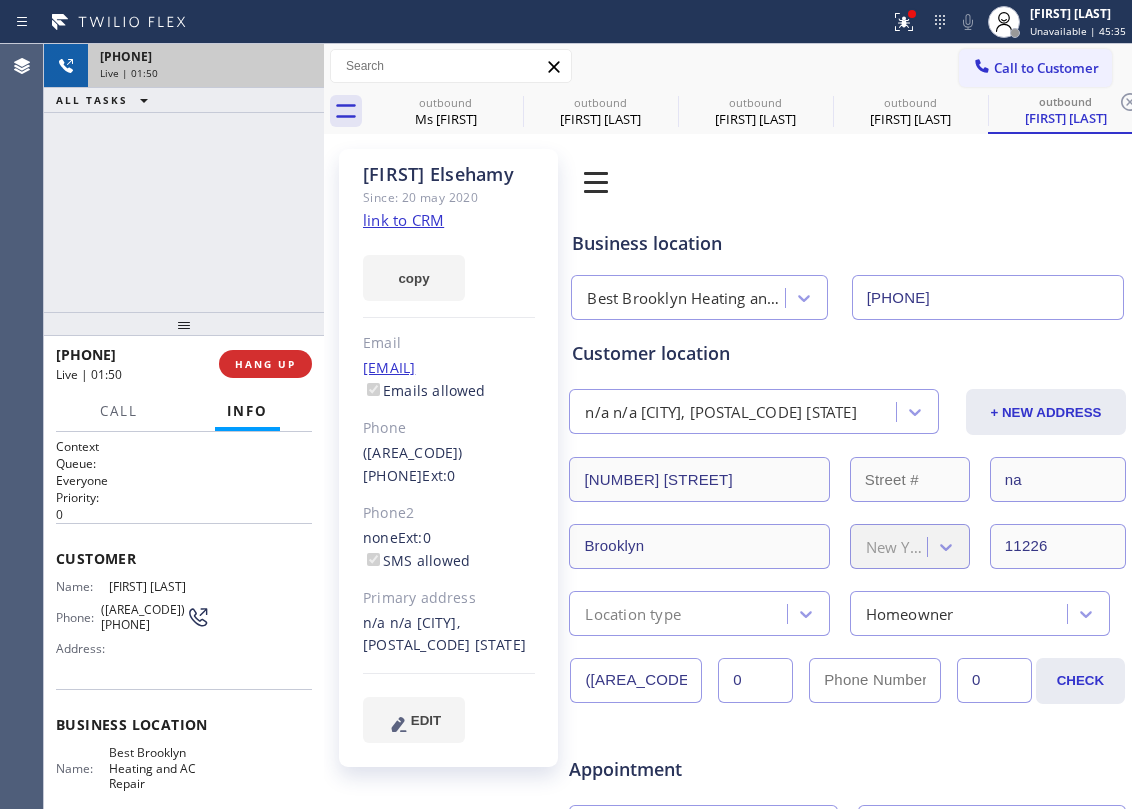 click on "Call Info" at bounding box center [184, 412] 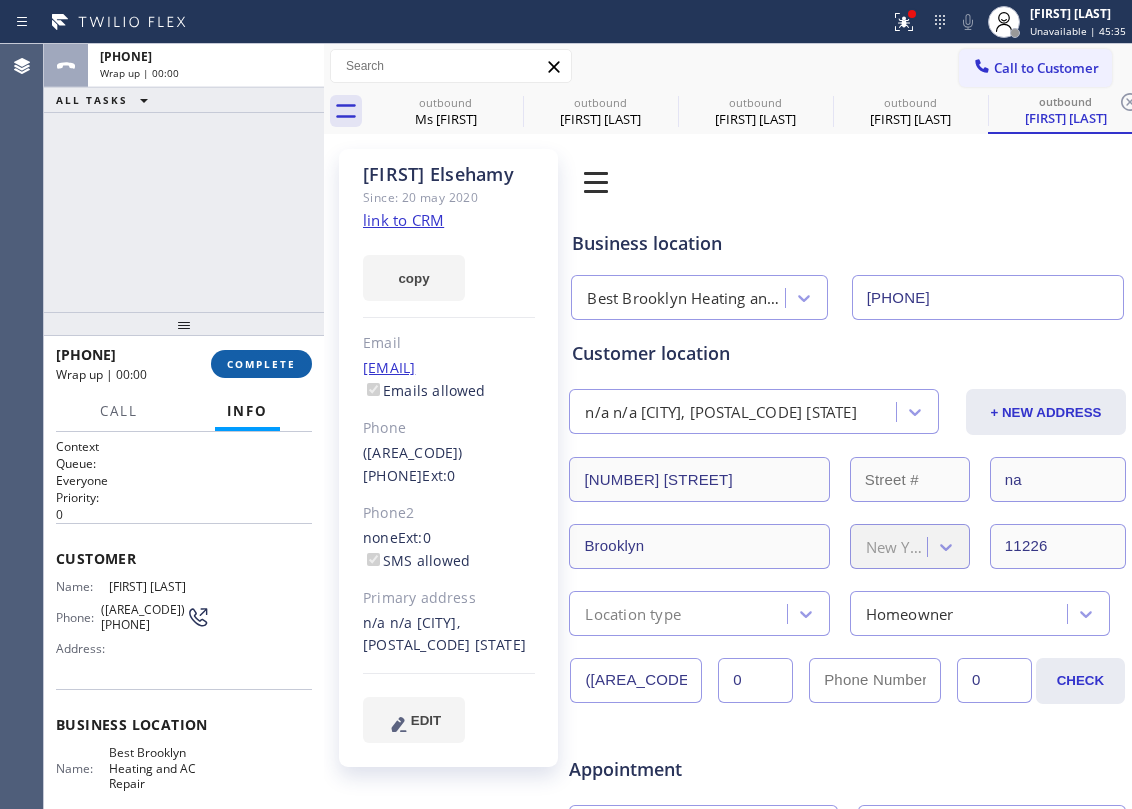 drag, startPoint x: 234, startPoint y: 352, endPoint x: 261, endPoint y: 357, distance: 27.45906 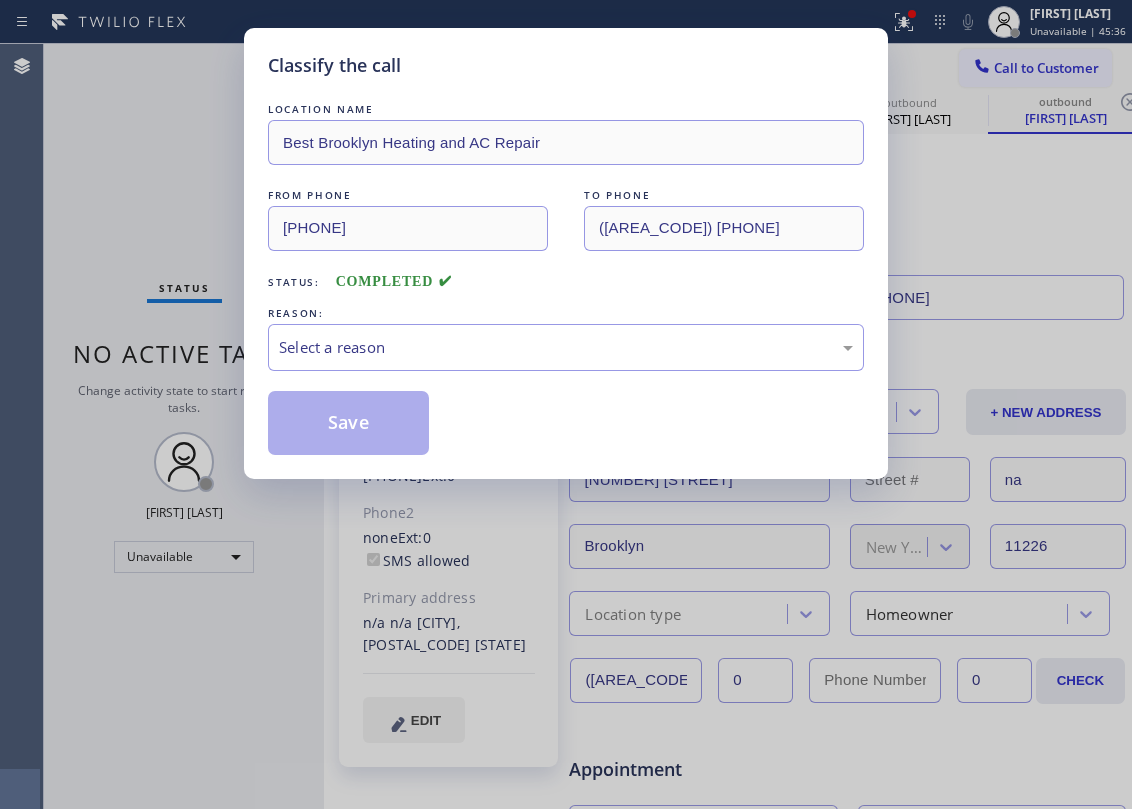 click on "Classify the call LOCATION NAME Best Brooklyn Heating and AC Repair FROM PHONE [PHONE] TO PHONE [PHONE] Status: COMPLETED REASON: Select a reason Save" at bounding box center (566, 253) 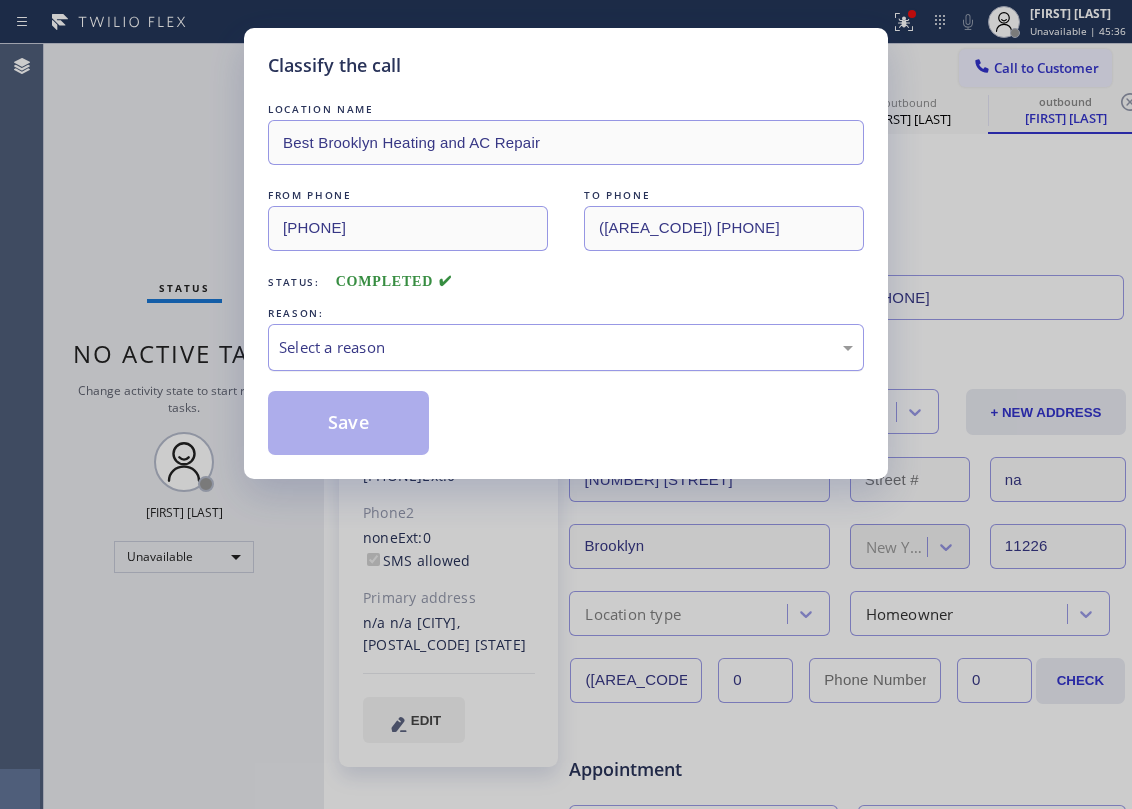 click on "Select a reason" at bounding box center [566, 347] 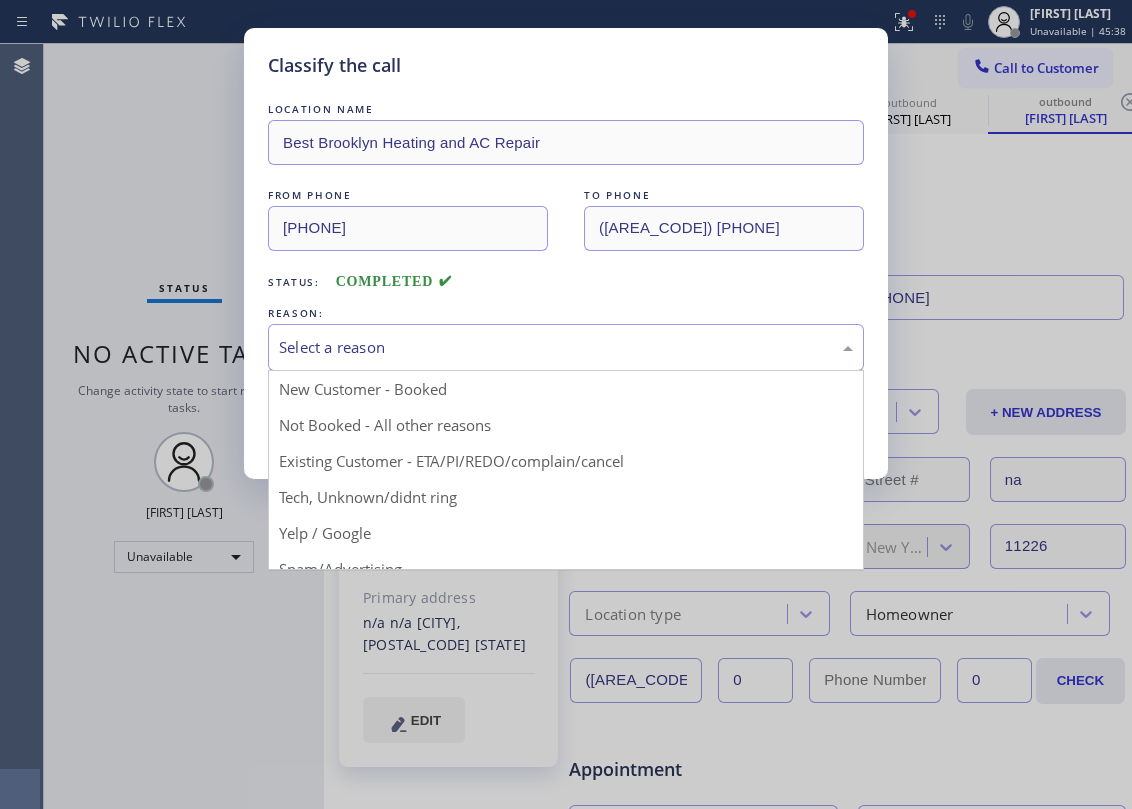 drag, startPoint x: 438, startPoint y: 456, endPoint x: 418, endPoint y: 426, distance: 36.05551 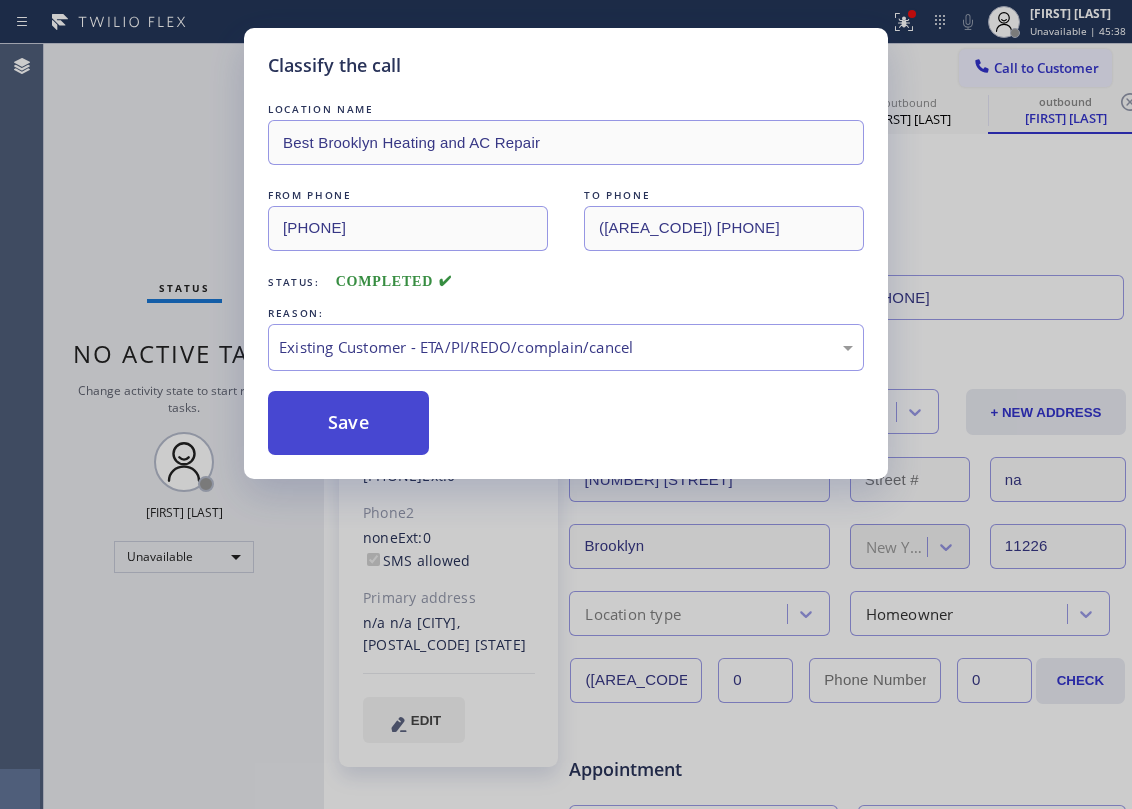 click on "Save" at bounding box center [348, 423] 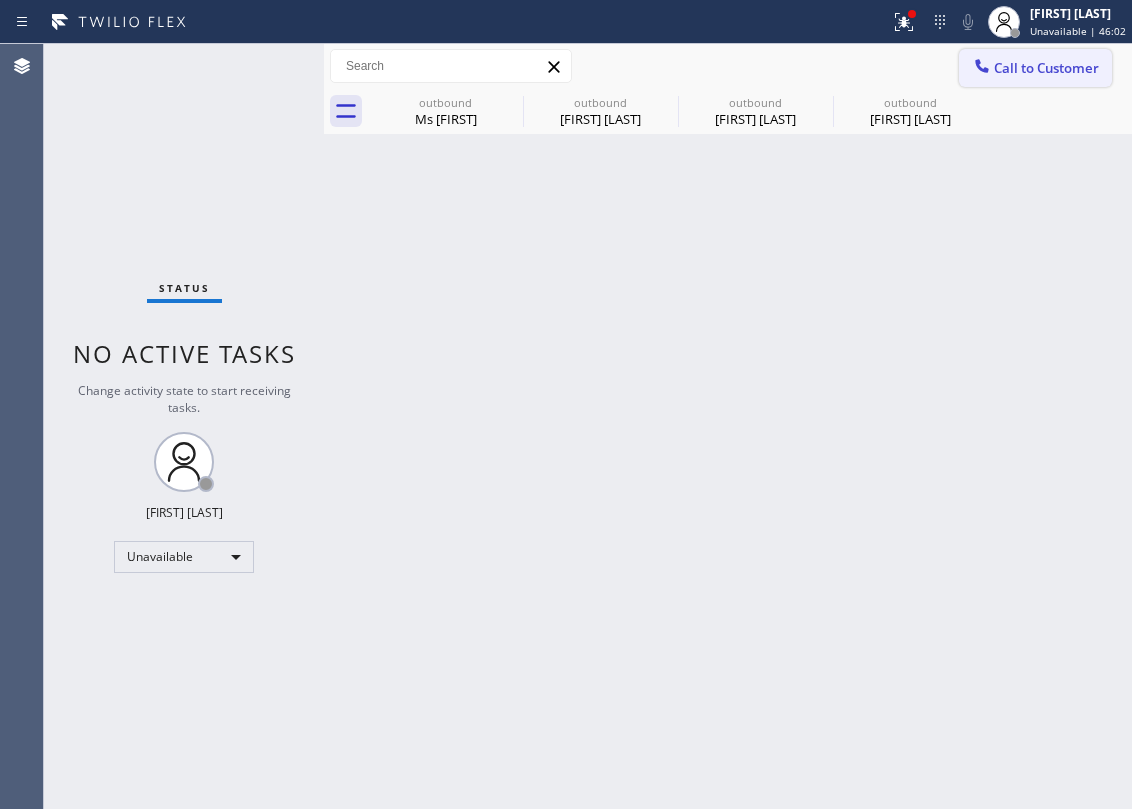 click on "Call to Customer" at bounding box center (1046, 68) 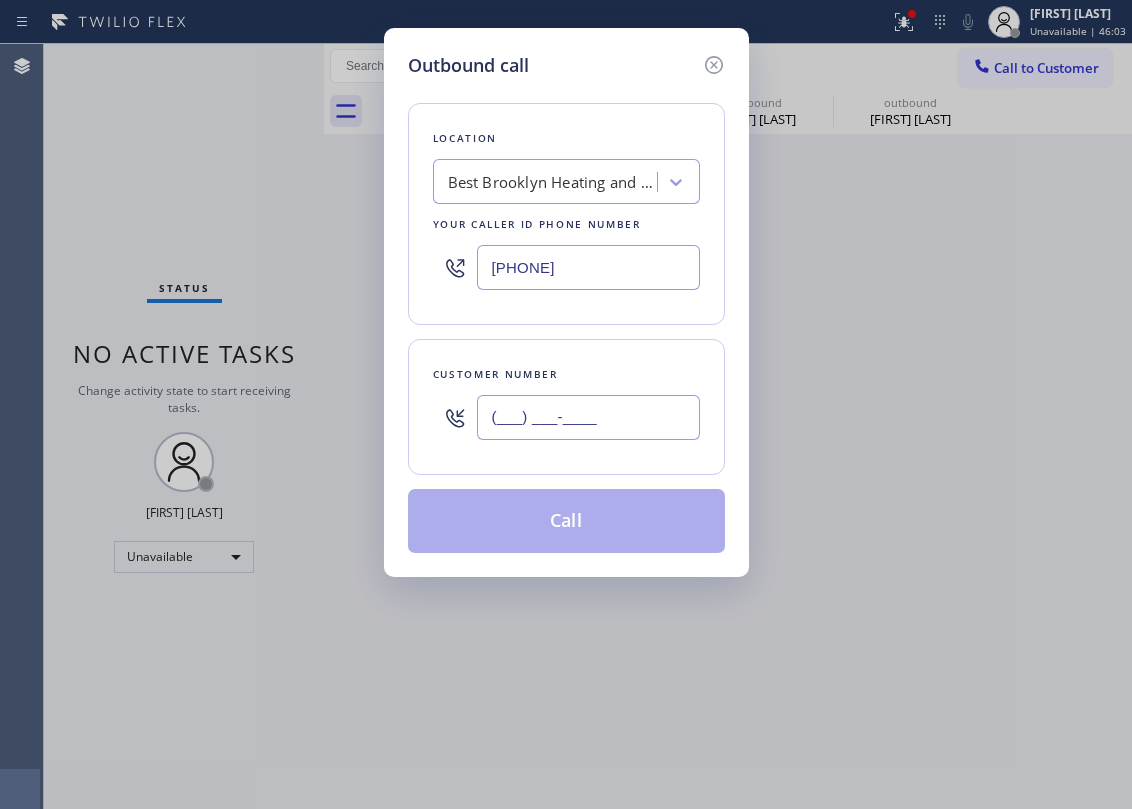 click on "(___) ___-____" at bounding box center [588, 417] 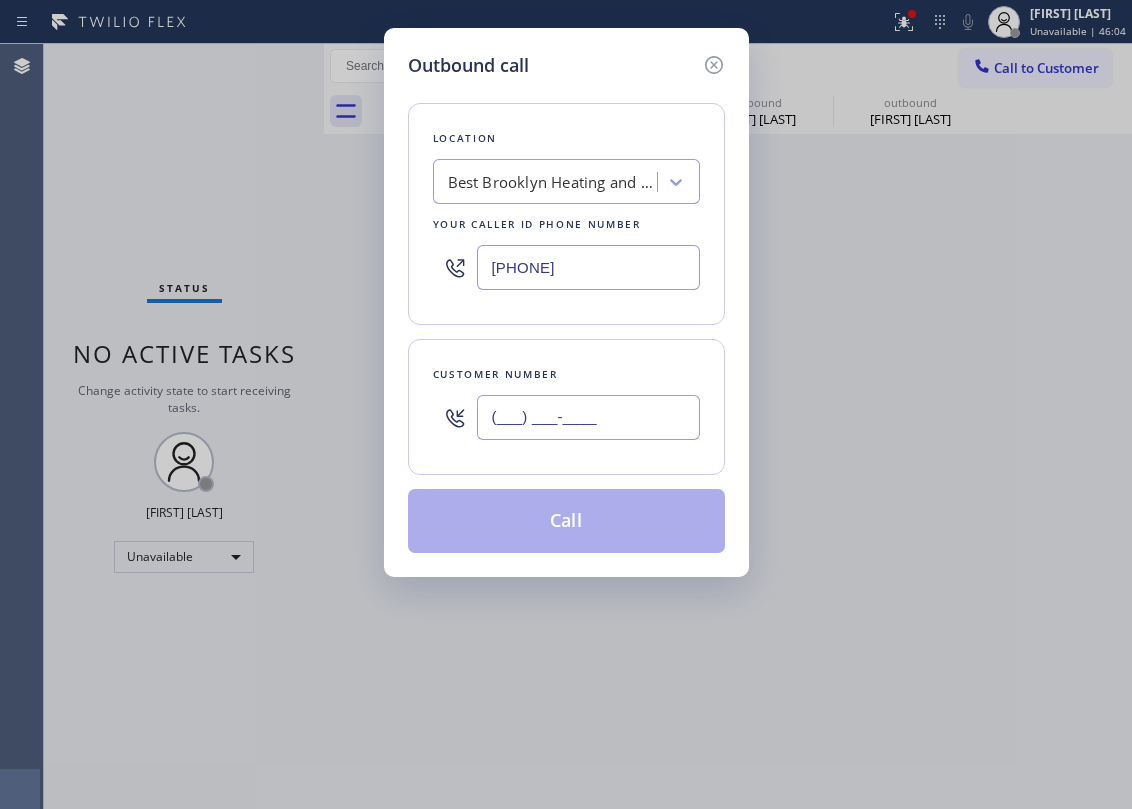 paste on "([AREA]) [PHONE]" 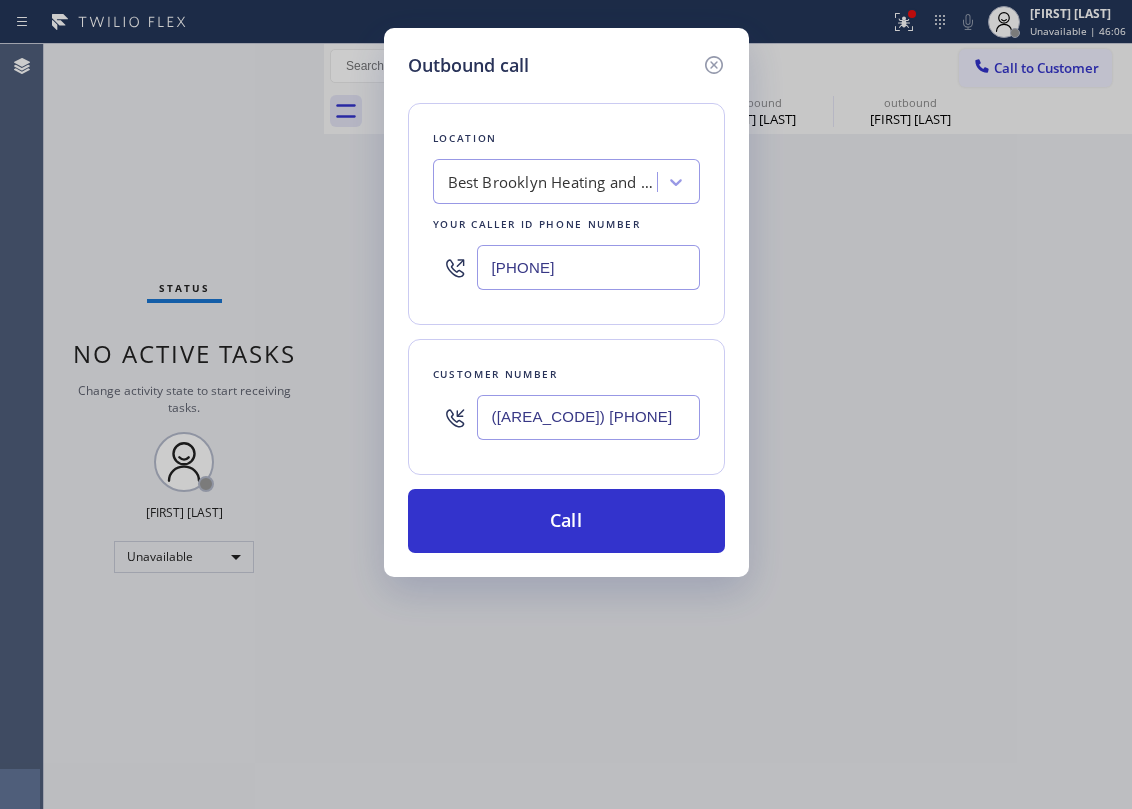 type on "([AREA_CODE]) [PHONE]" 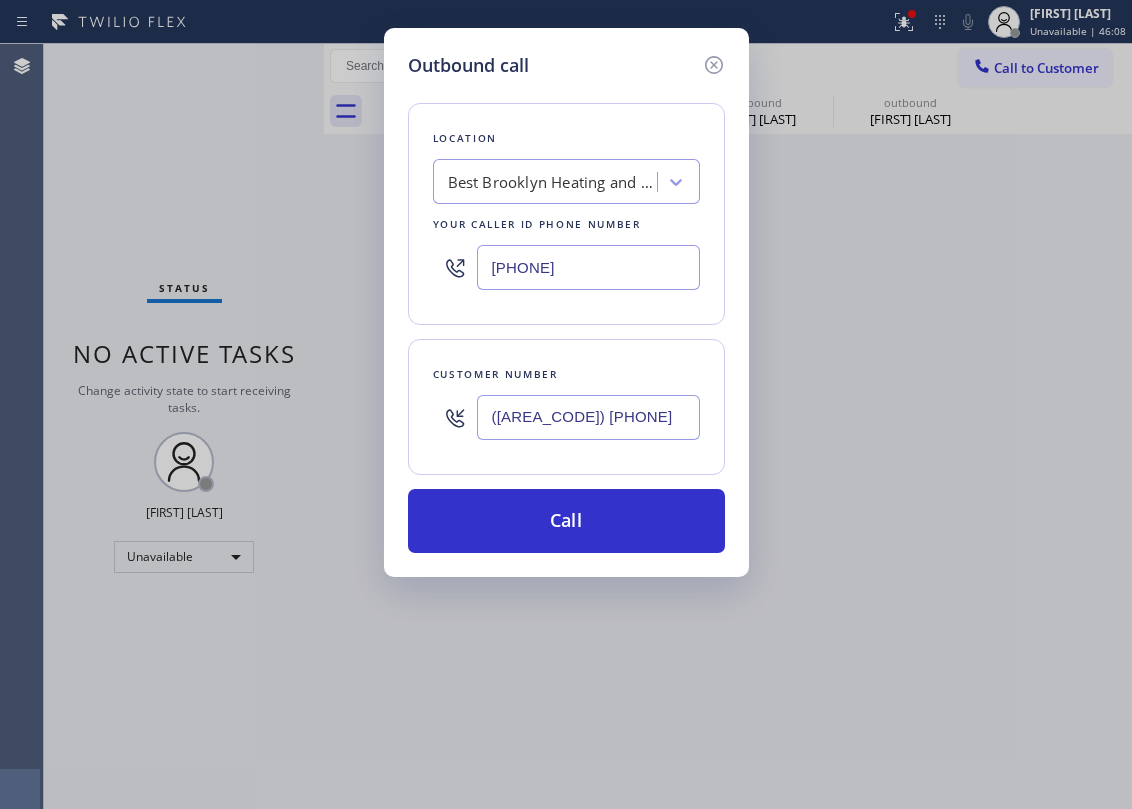 click on "Best Brooklyn Heating and AC Repair" at bounding box center [553, 182] 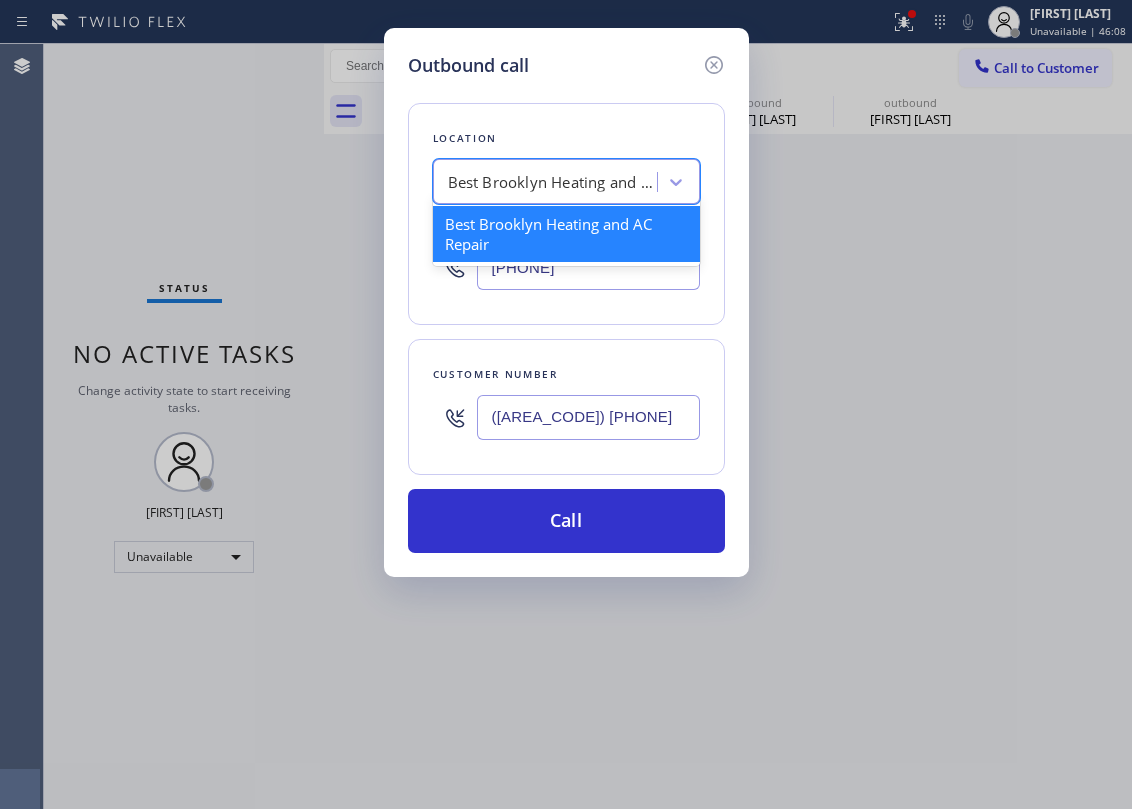 paste on "Best [CITY] HVAC Repair" 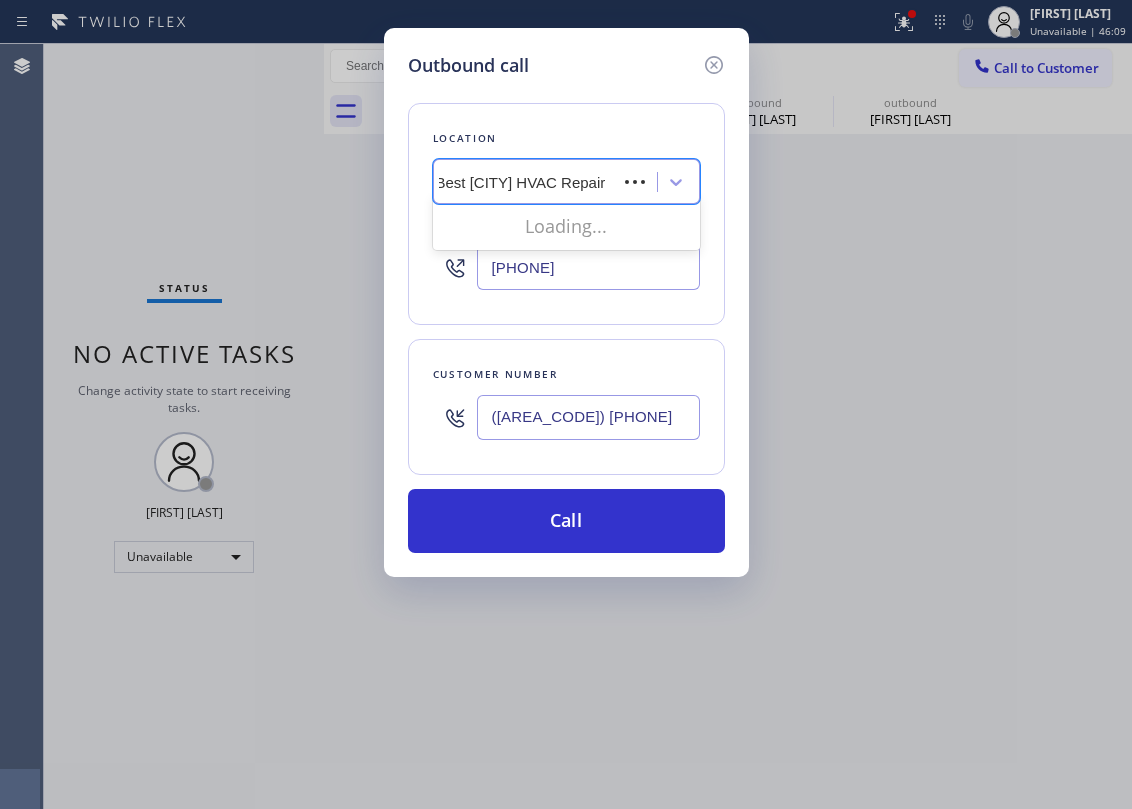 scroll, scrollTop: 0, scrollLeft: 0, axis: both 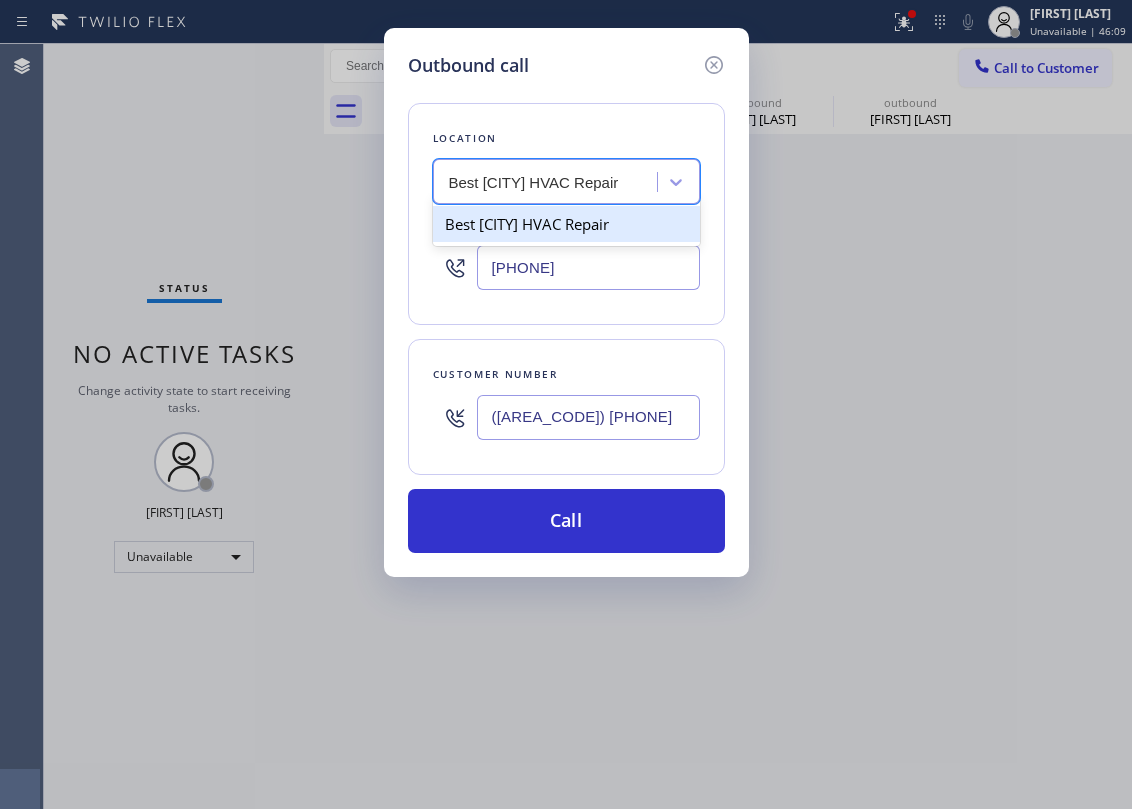 click on "Best [CITY] HVAC Repair" at bounding box center (566, 224) 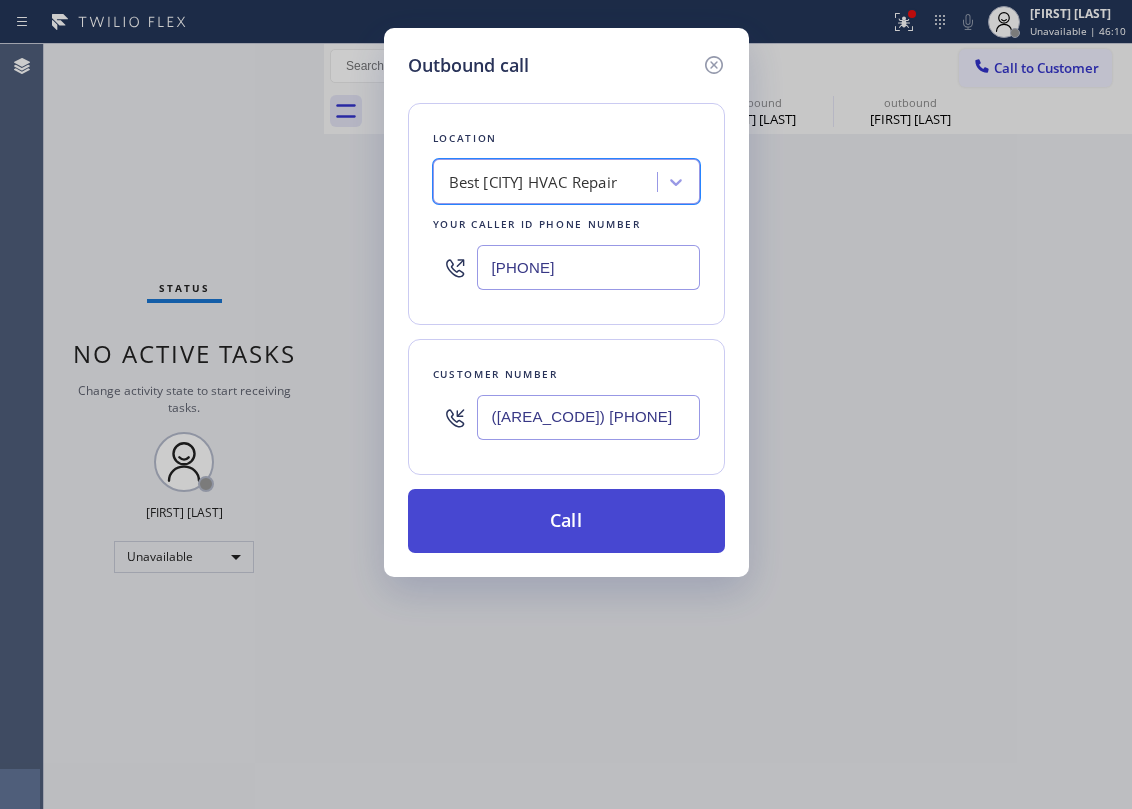 click on "Call" at bounding box center (566, 521) 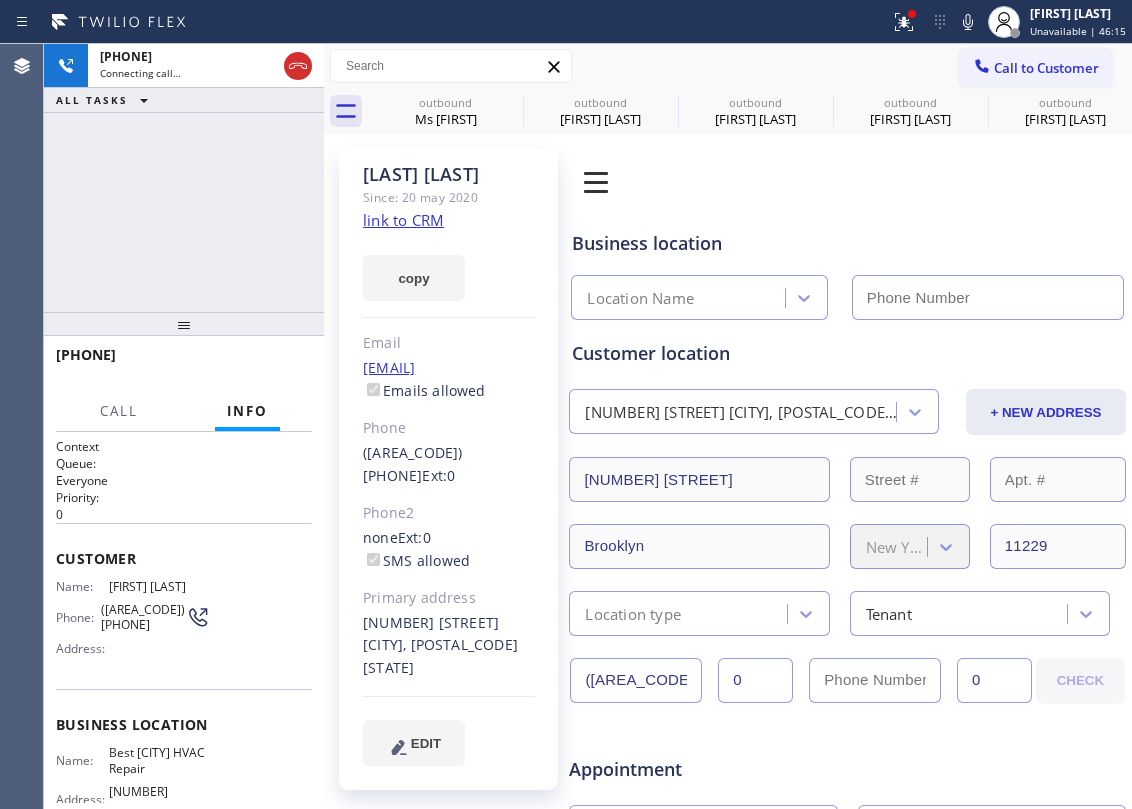 type on "[PHONE]" 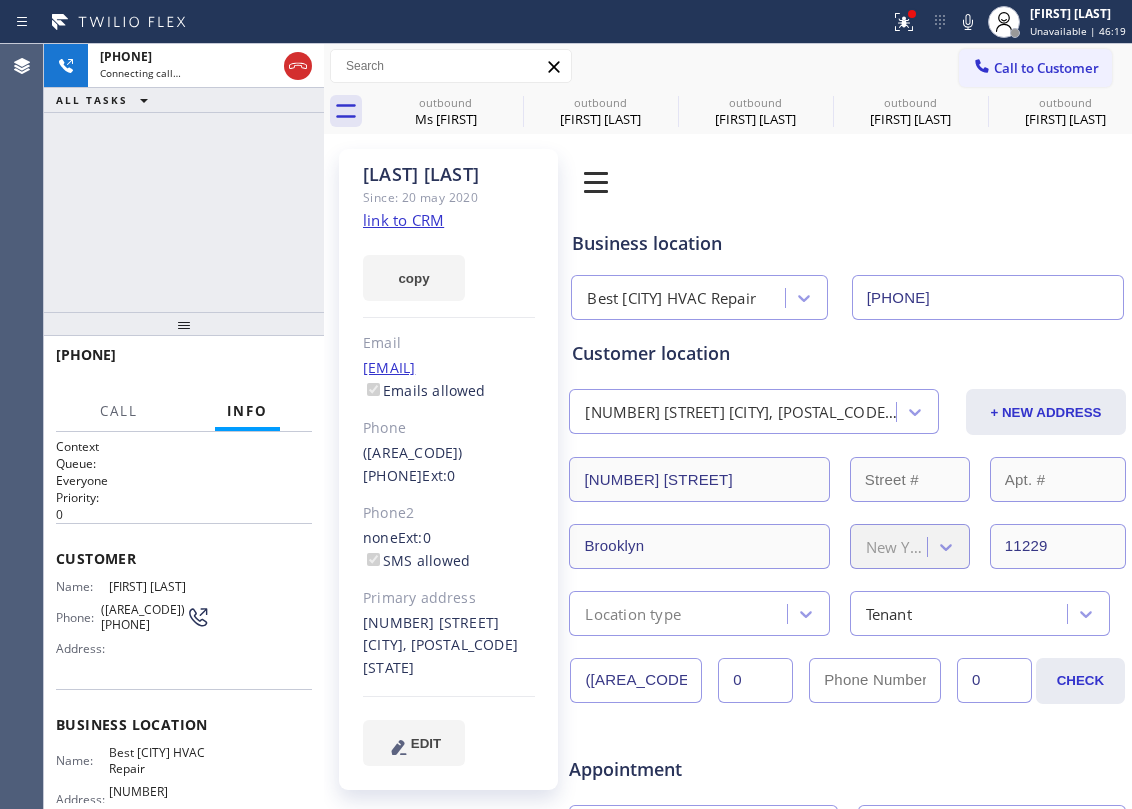 click on "link to CRM" 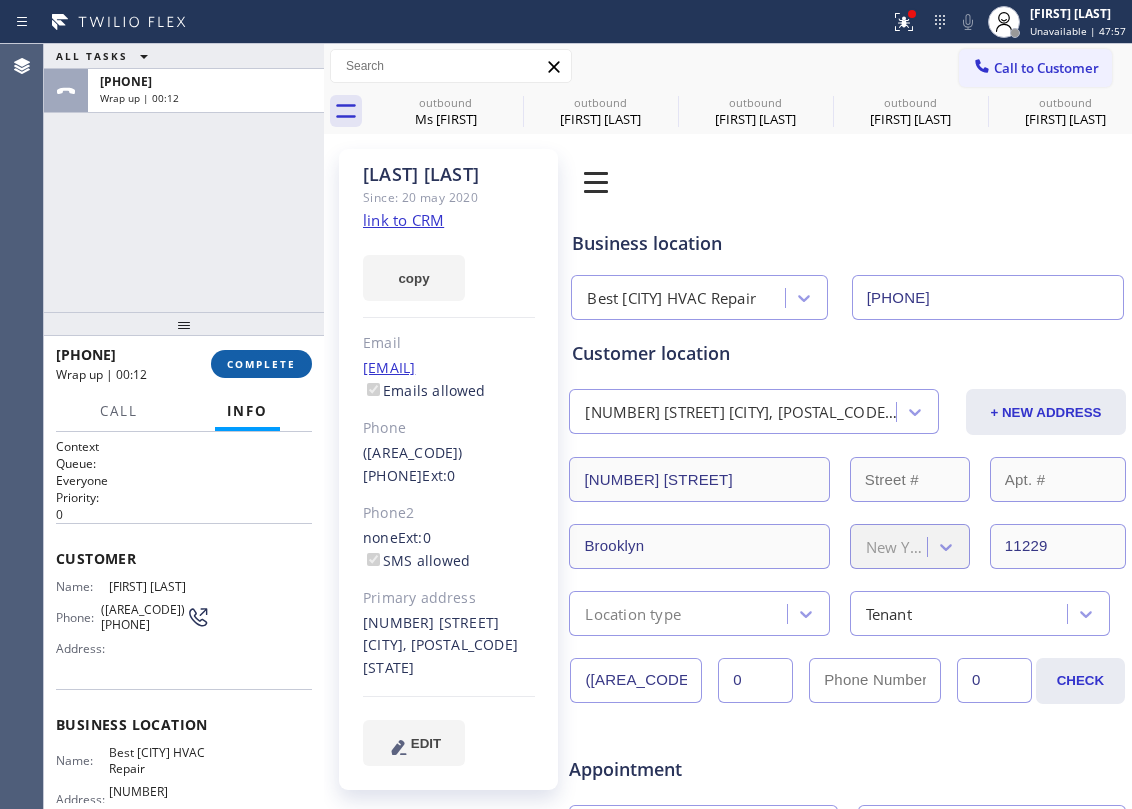 click on "COMPLETE" at bounding box center (261, 364) 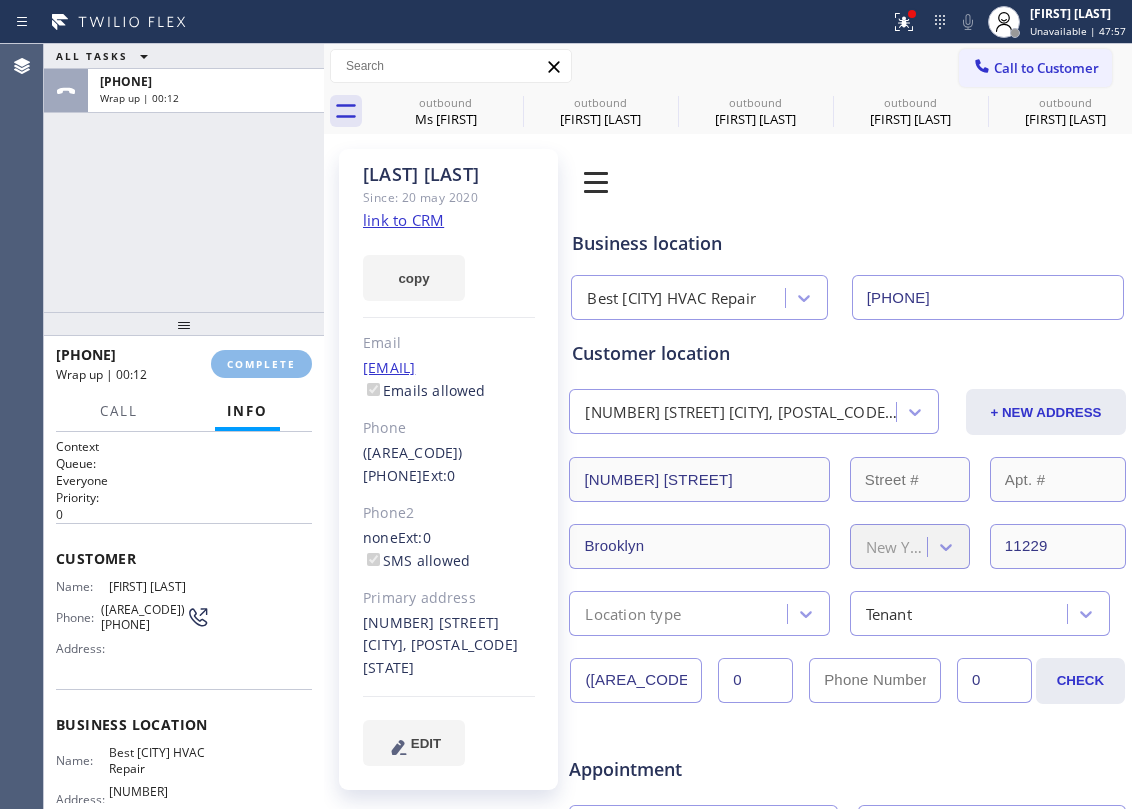 click on "[PHONE] Wrap up | 00:12 COMPLETE" at bounding box center [184, 364] 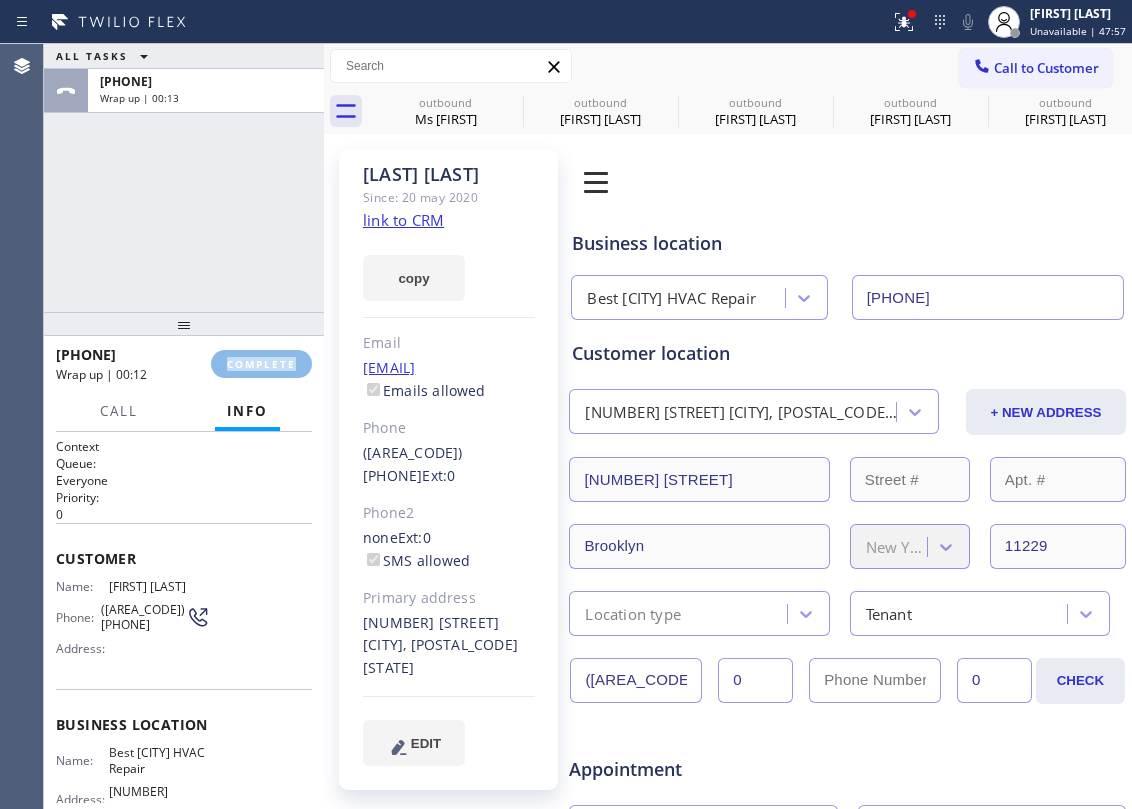 click on "[PHONE] Wrap up | 00:12 COMPLETE" at bounding box center [184, 364] 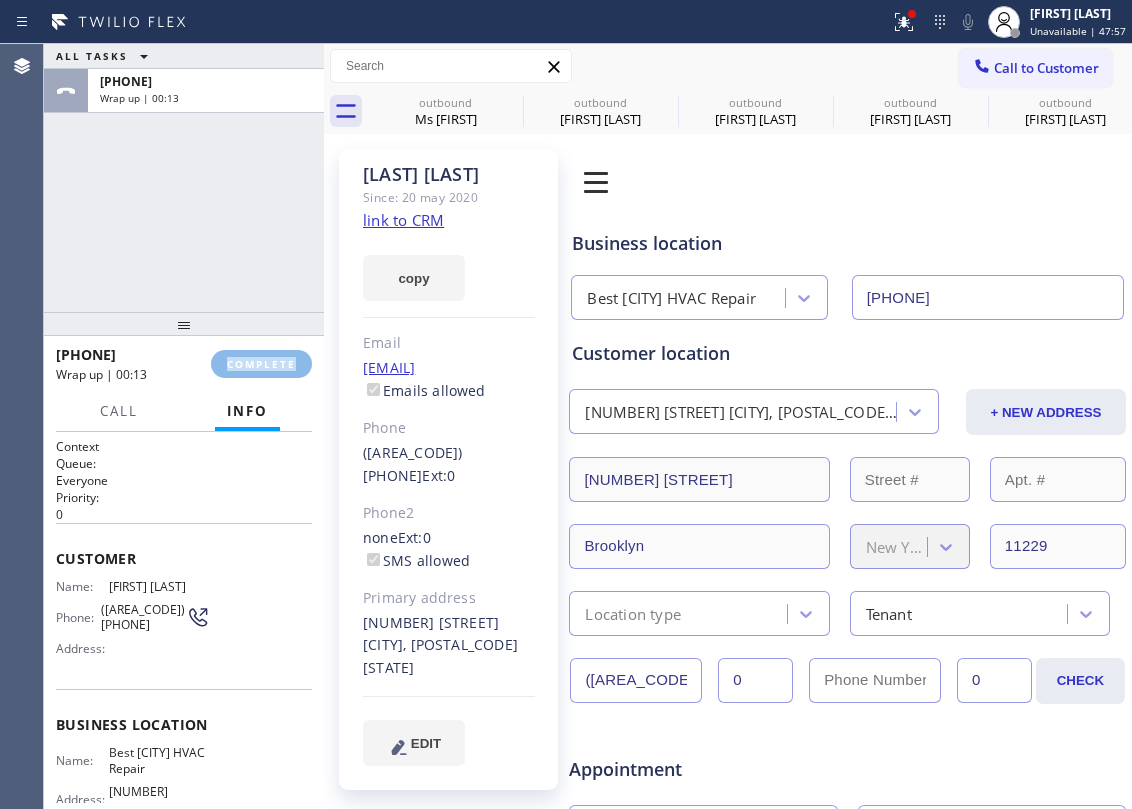 click on "[PHONE] Wrap up | 00:13 COMPLETE" at bounding box center (184, 364) 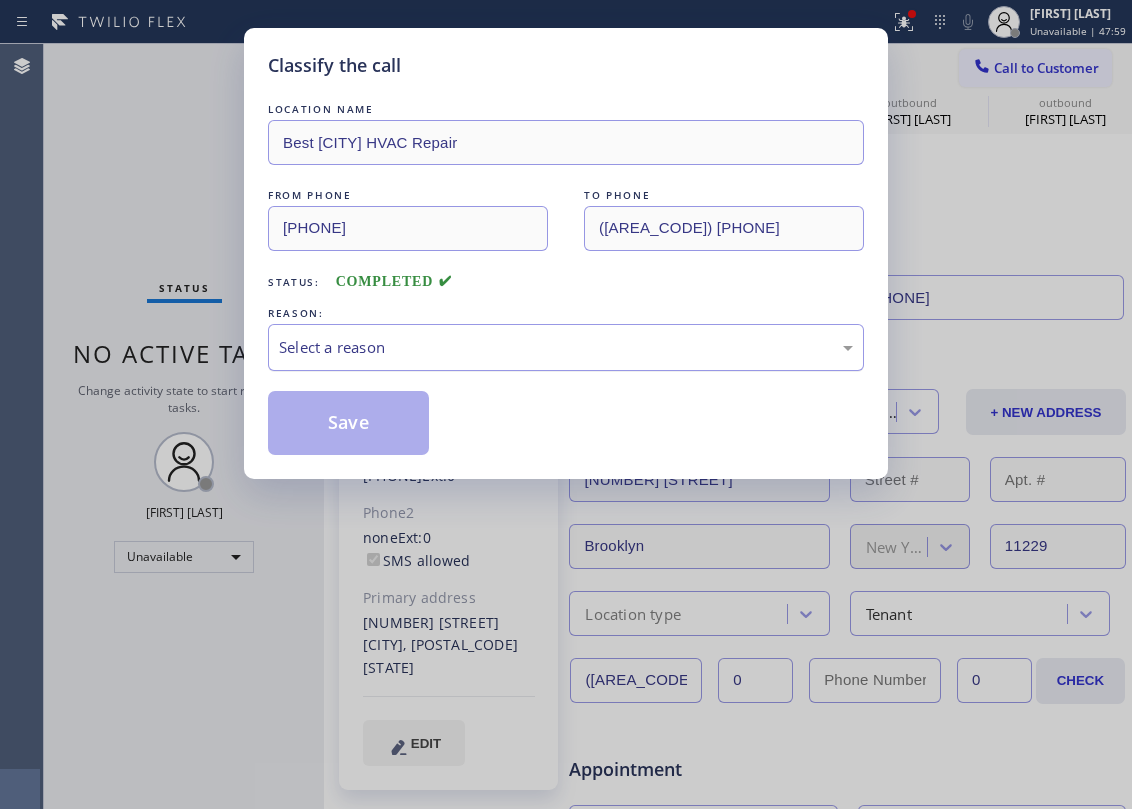 click on "Select a reason" at bounding box center (566, 347) 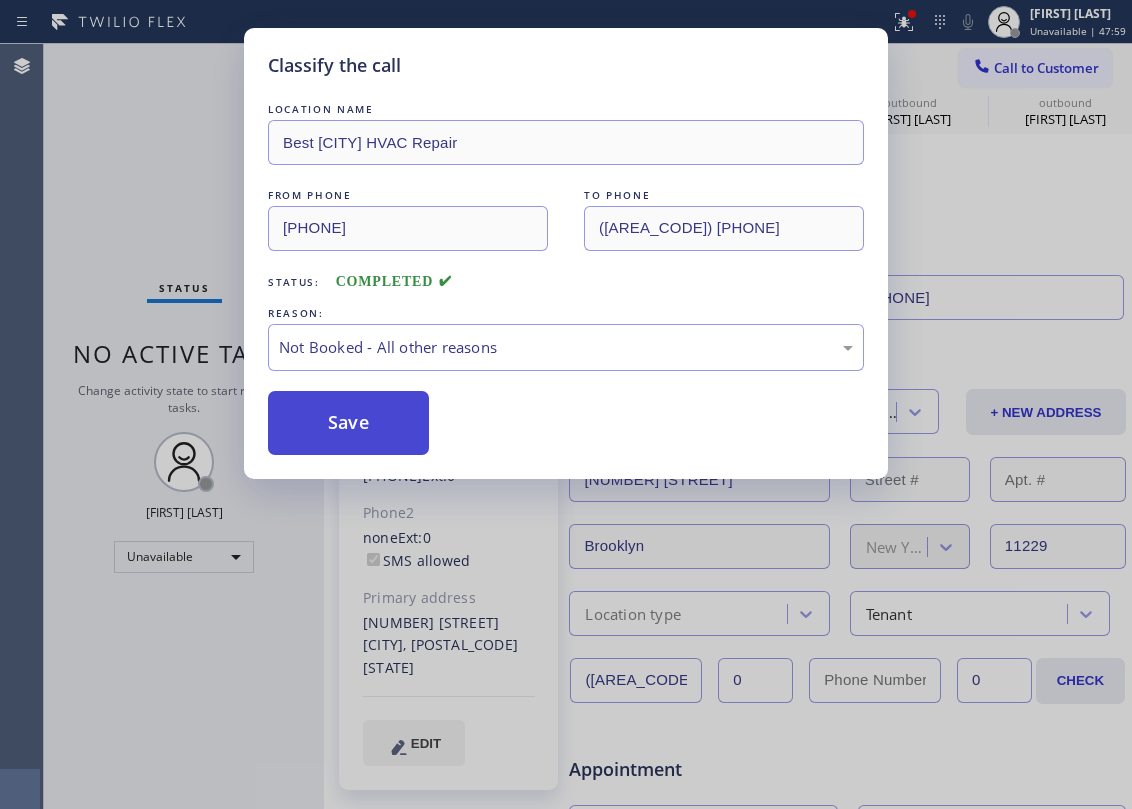 click on "Save" at bounding box center [348, 423] 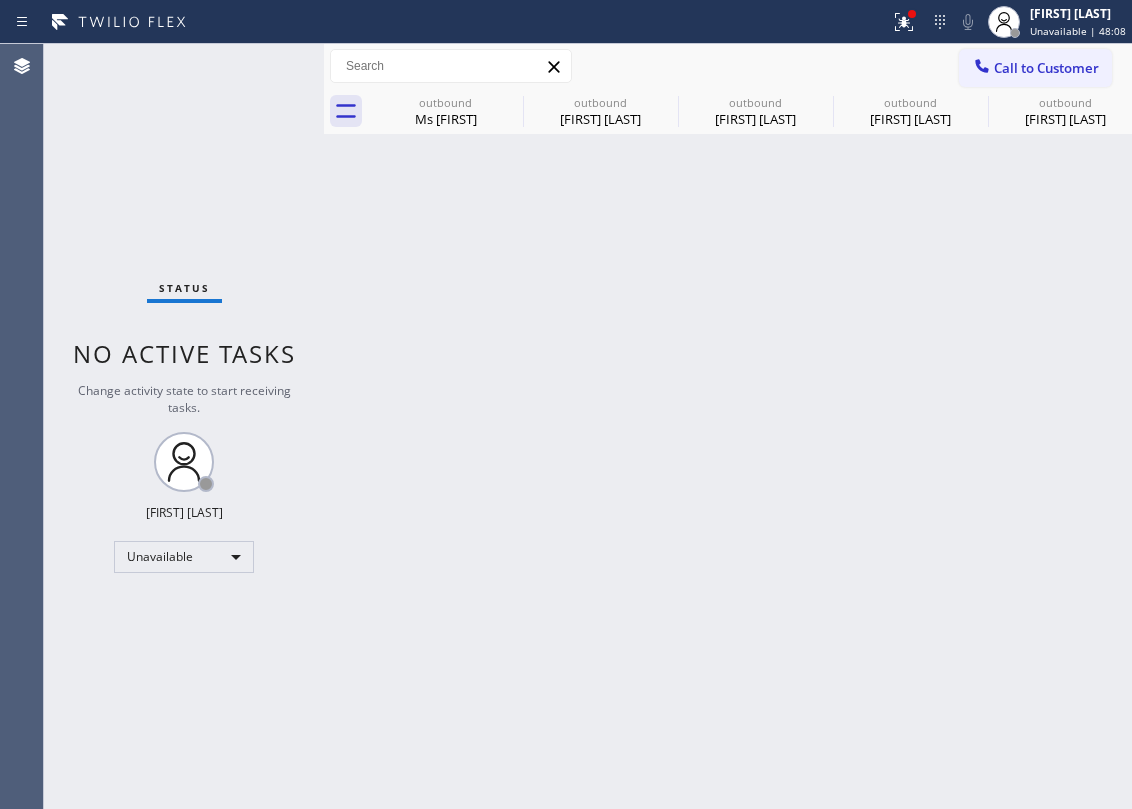 click on "Back to Dashboard Change Sender ID Customers Technicians Select a contact Outbound call Location Search location Your caller id phone number Customer number Call Customer info Name   Phone none Address none Change Sender ID HVAC +18559994417 5 Star Appliance +18557314952 Appliance Repair +18554611149 Plumbing +18889090120 Air Duct Cleaning +18006865038  Electricians +18005688664 Cancel Change Check personal SMS Reset Change outbound Ms [FIRST] outbound [FIRST]  [LAST] outbound [FIRST] [LAST] outbound [FIRST]  [LAST] outbound [FIRST]  [LAST] Call to Customer Outbound call Location Top Brooklyn HVAC Repair Your caller id phone number ([AREA]) [PHONE] Customer number Call Outbound call Technician Search Technician Your caller id phone number Your caller id phone number Call outbound Ms [FIRST] outbound [FIRST]  [LAST] outbound [FIRST] [LAST] outbound [FIRST]  [LAST] outbound [FIRST]  [LAST] Ms   [FIRST] Since: 20 may 2020 link to CRM copy Email [EMAIL]  Emails allowed Phone ([AREA]) [PHONE]  Ext:" at bounding box center (728, 426) 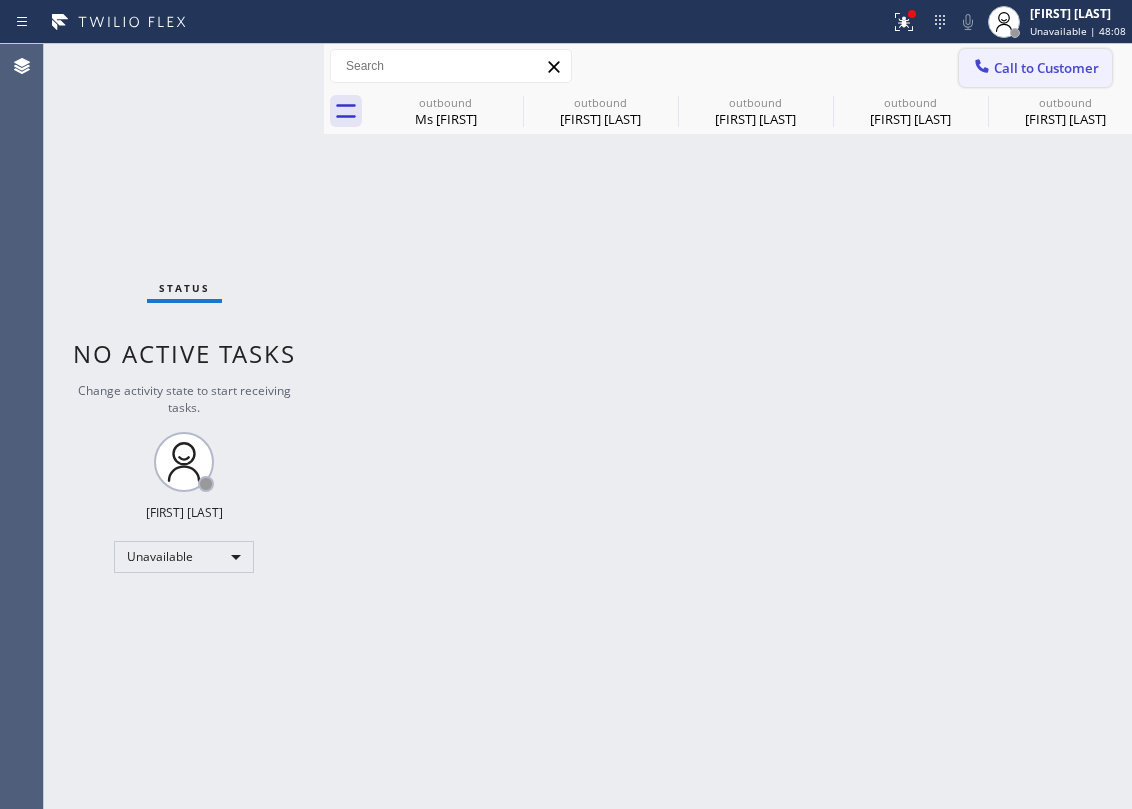 click on "Call to Customer" at bounding box center [1046, 68] 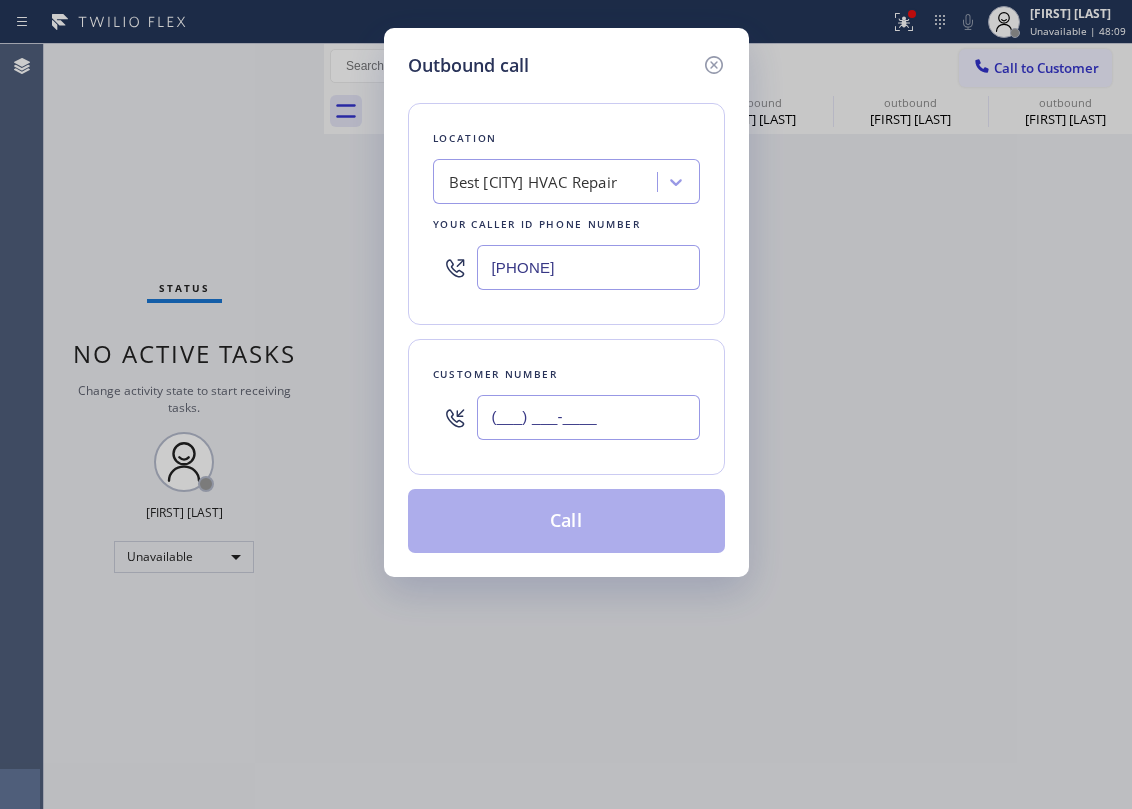 click on "(___) ___-____" at bounding box center [588, 417] 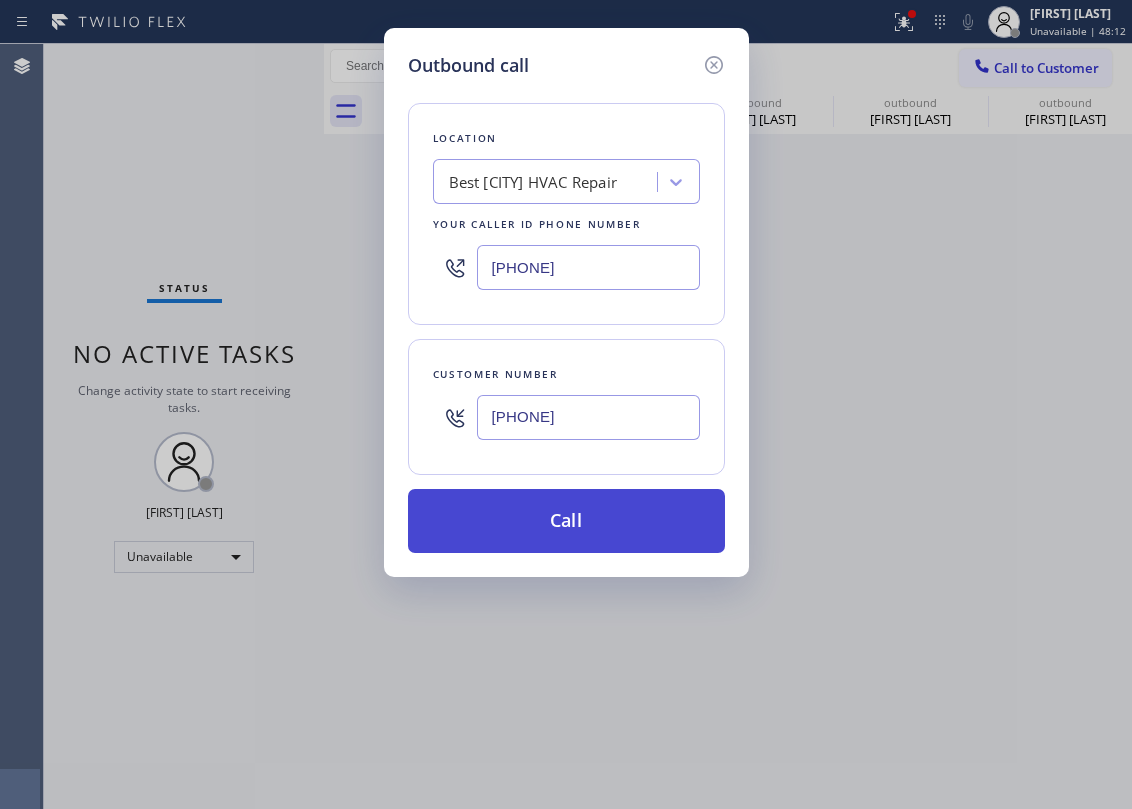 type on "[PHONE]" 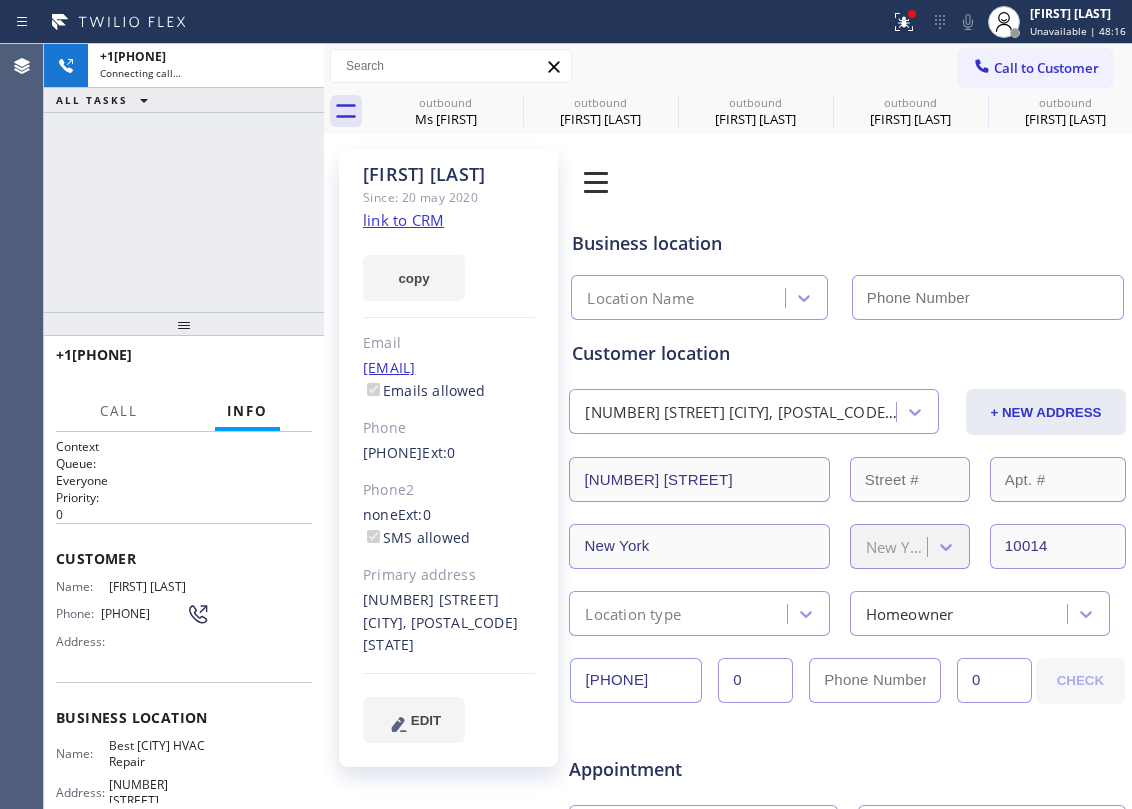 click on "link to CRM" 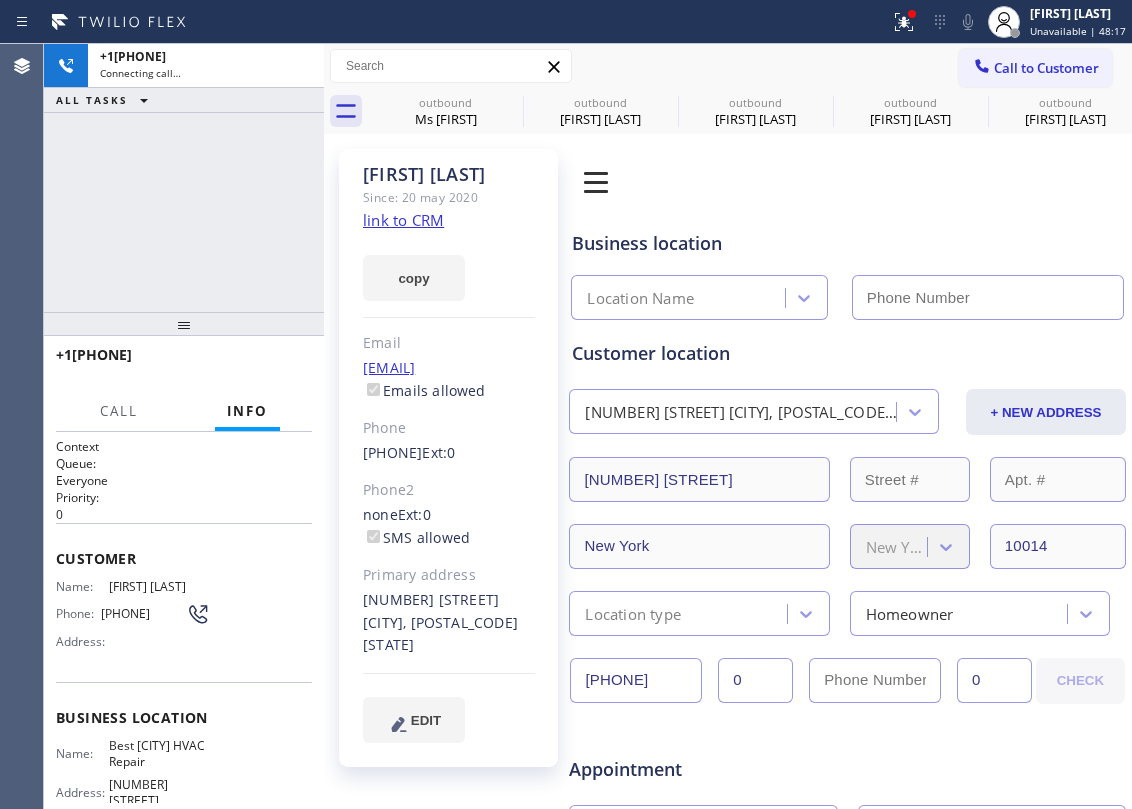 type on "[PHONE]" 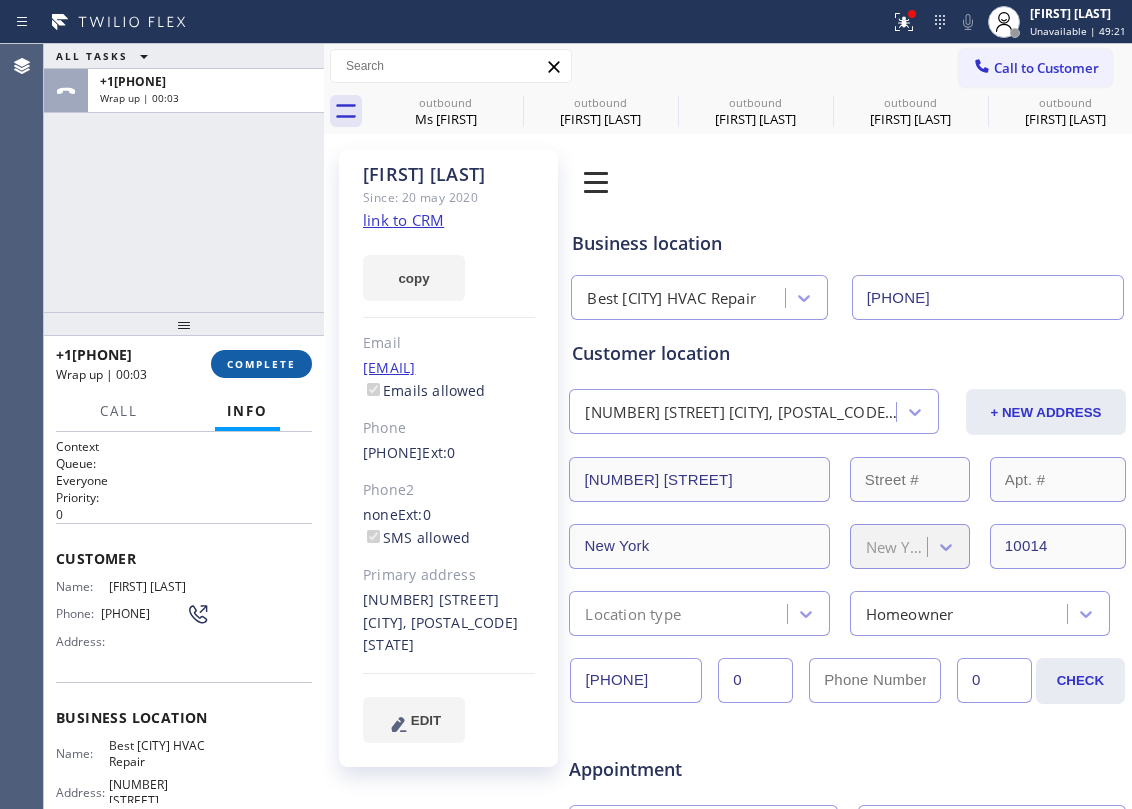 click on "COMPLETE" at bounding box center [261, 364] 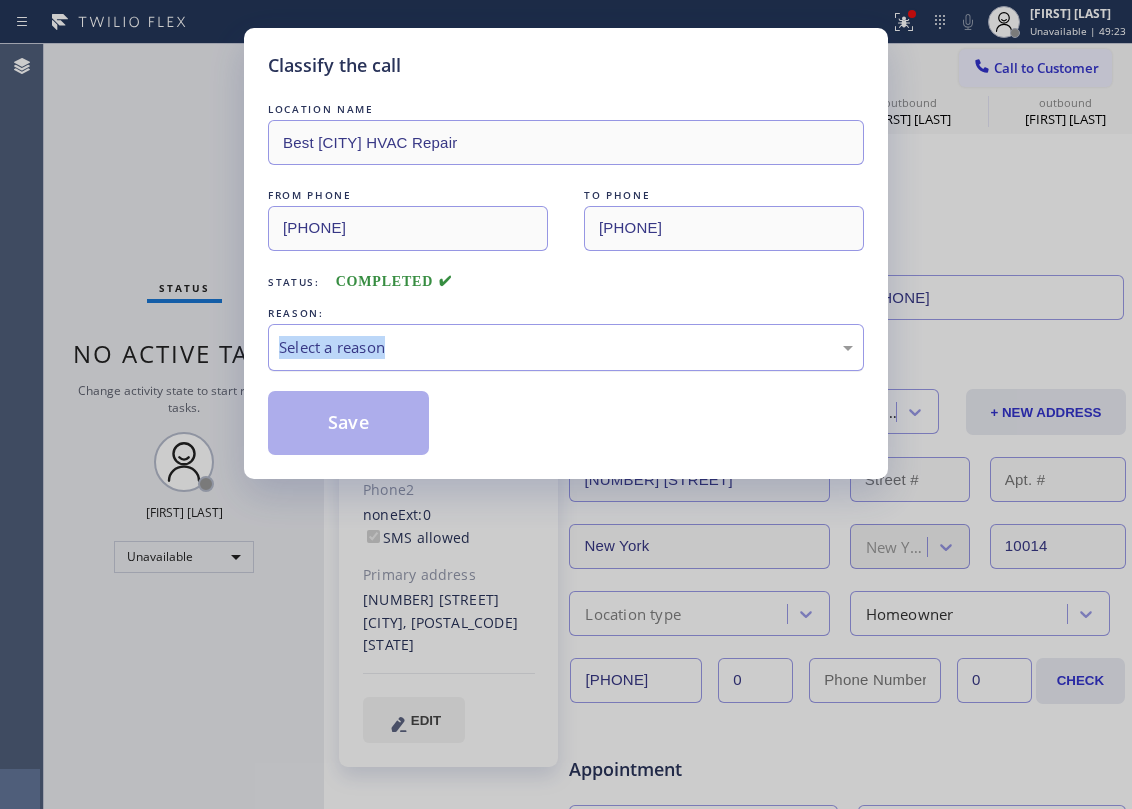 click on "Select a reason" at bounding box center (566, 347) 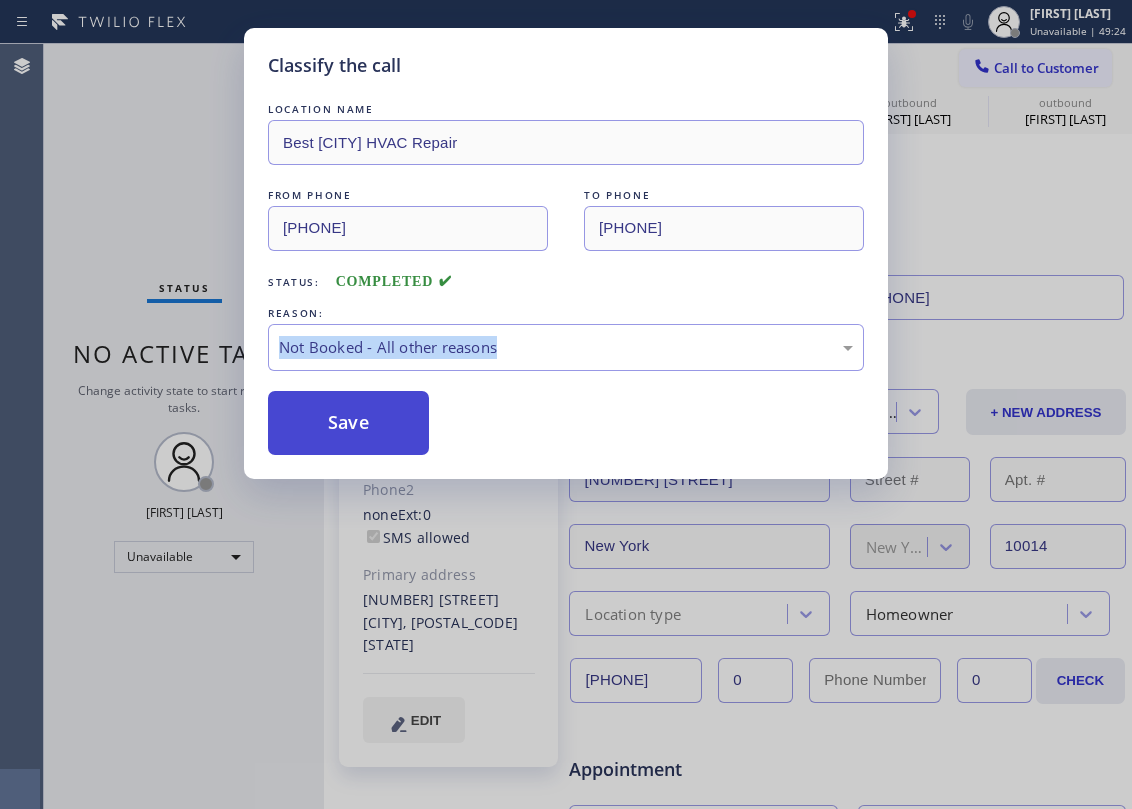 click on "Save" at bounding box center (348, 423) 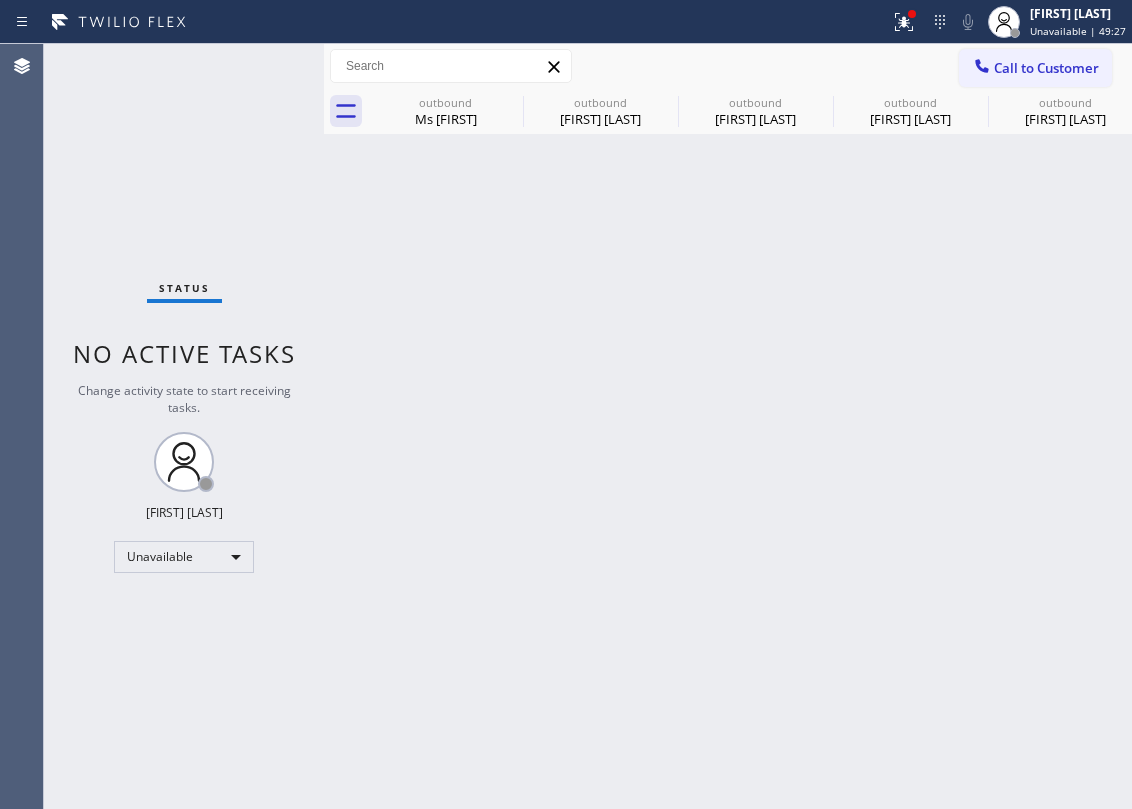 click on "Status   No active tasks     Change activity state to start receiving tasks.   Jesica Jumao-as Unavailable" at bounding box center (184, 426) 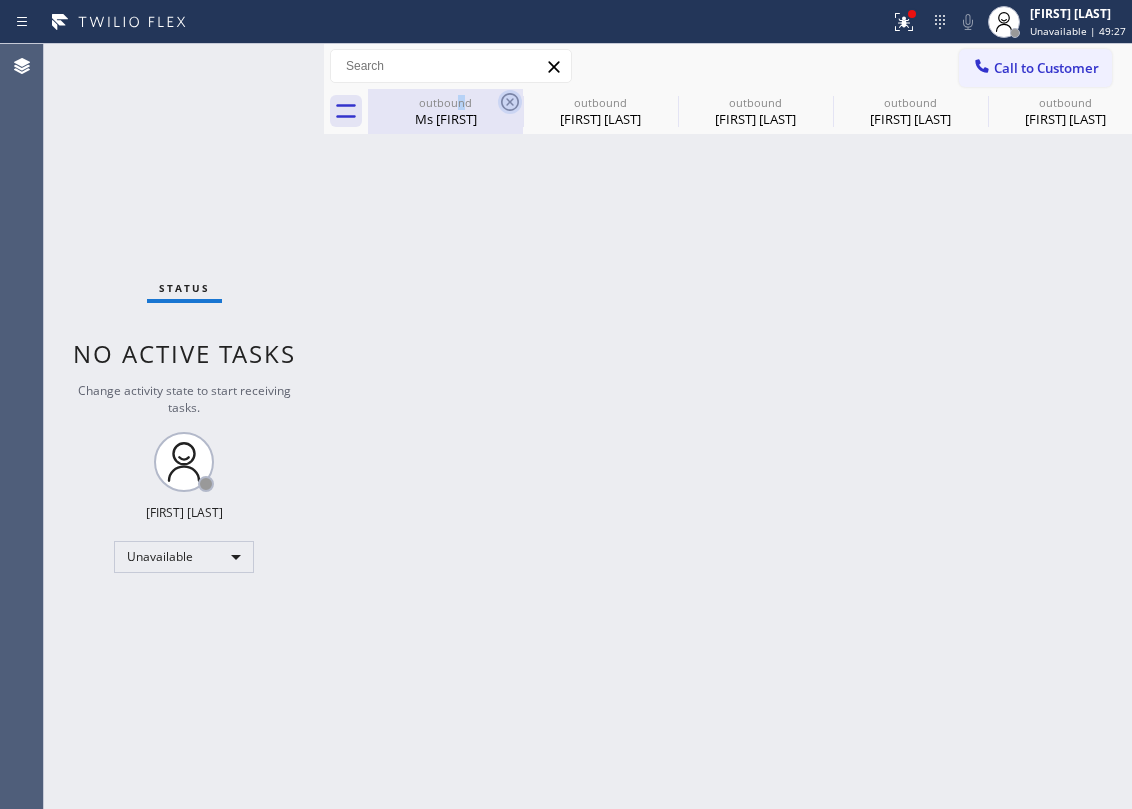 drag, startPoint x: 458, startPoint y: 105, endPoint x: 509, endPoint y: 105, distance: 51 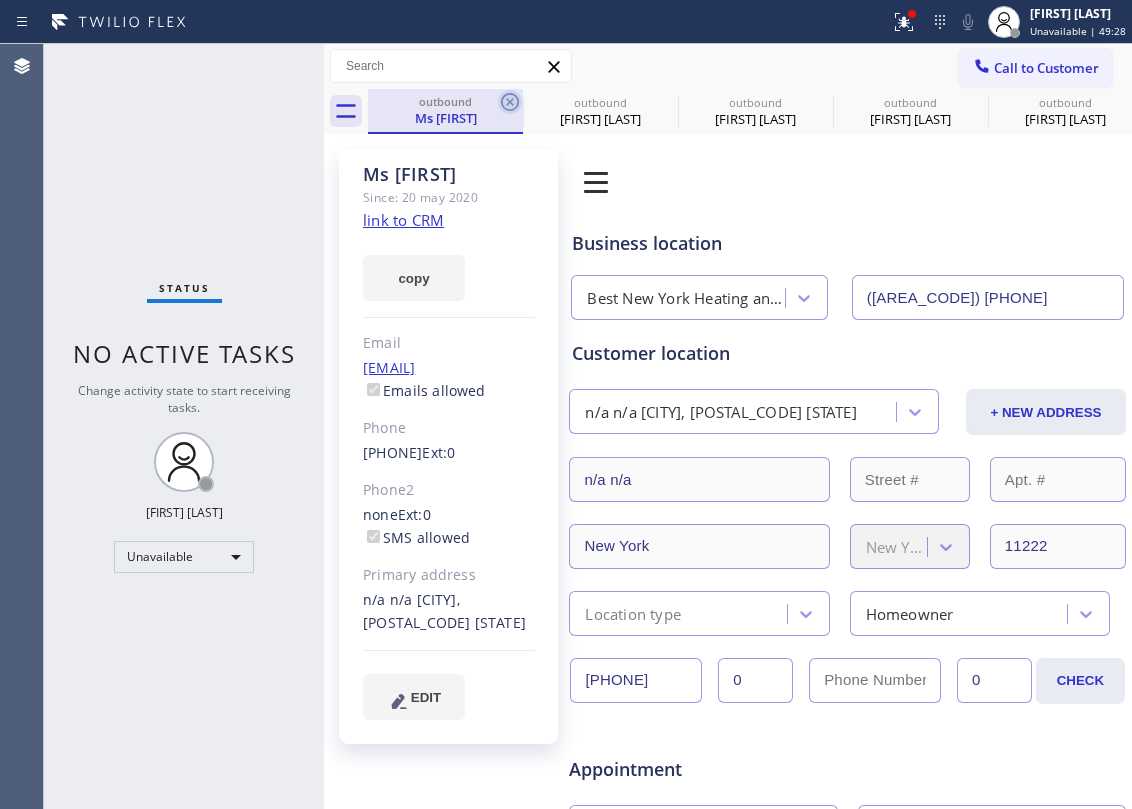 click 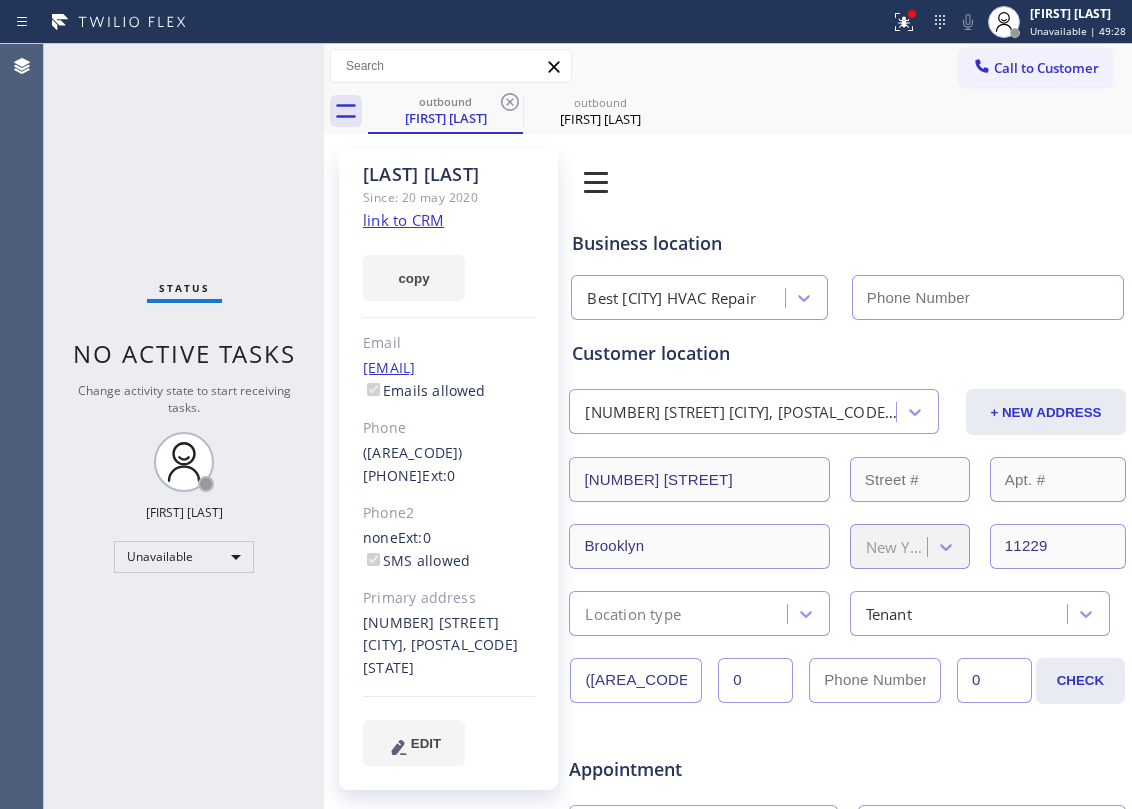 type on "[PHONE]" 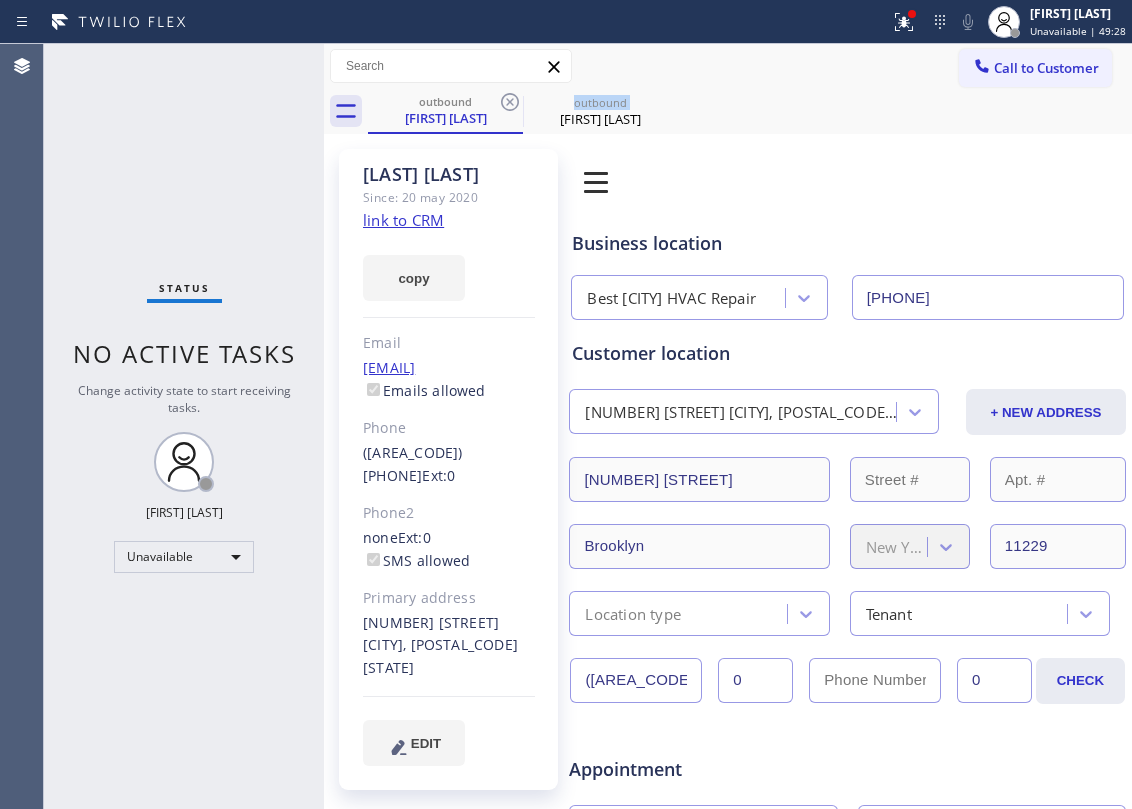click 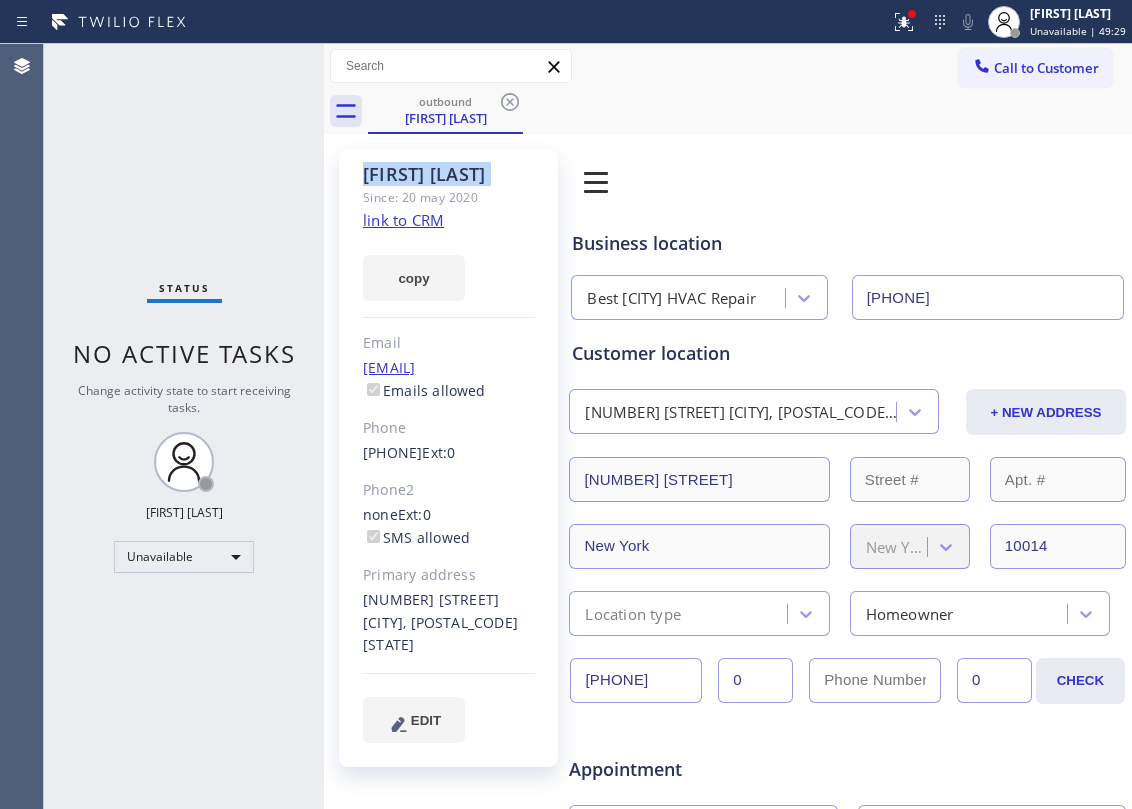 click 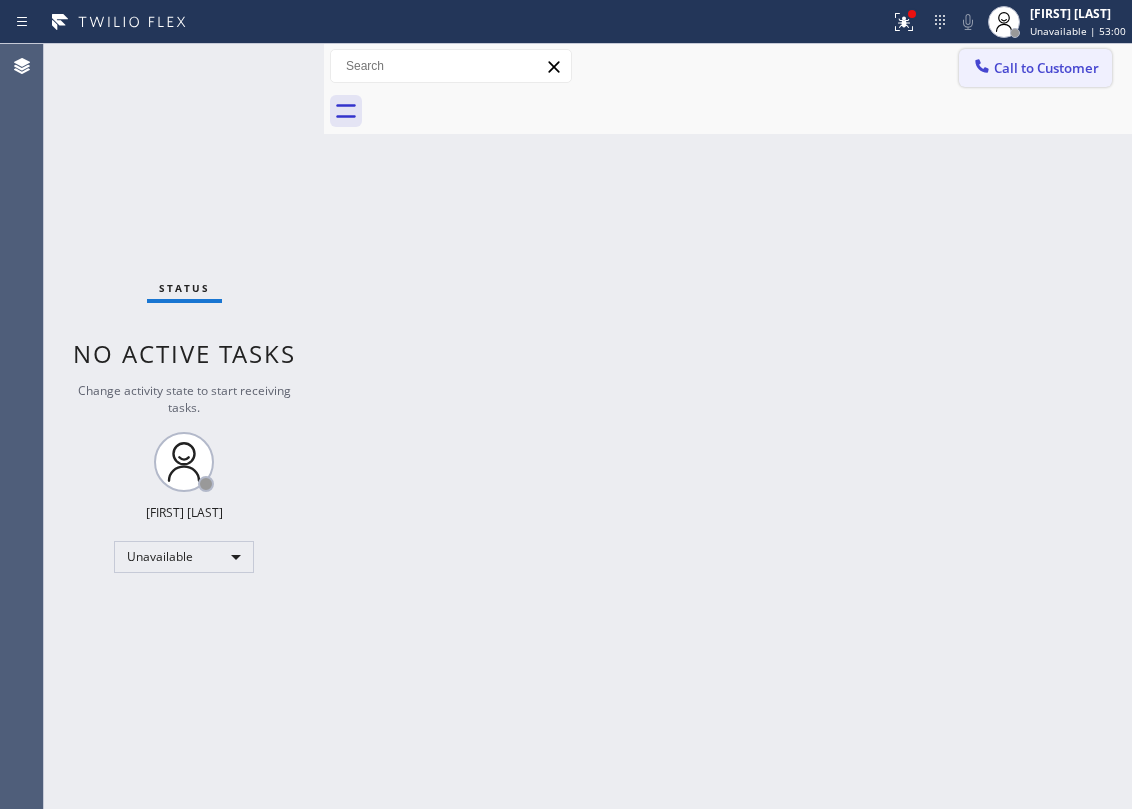 drag, startPoint x: 986, startPoint y: 76, endPoint x: 1041, endPoint y: 408, distance: 336.5249 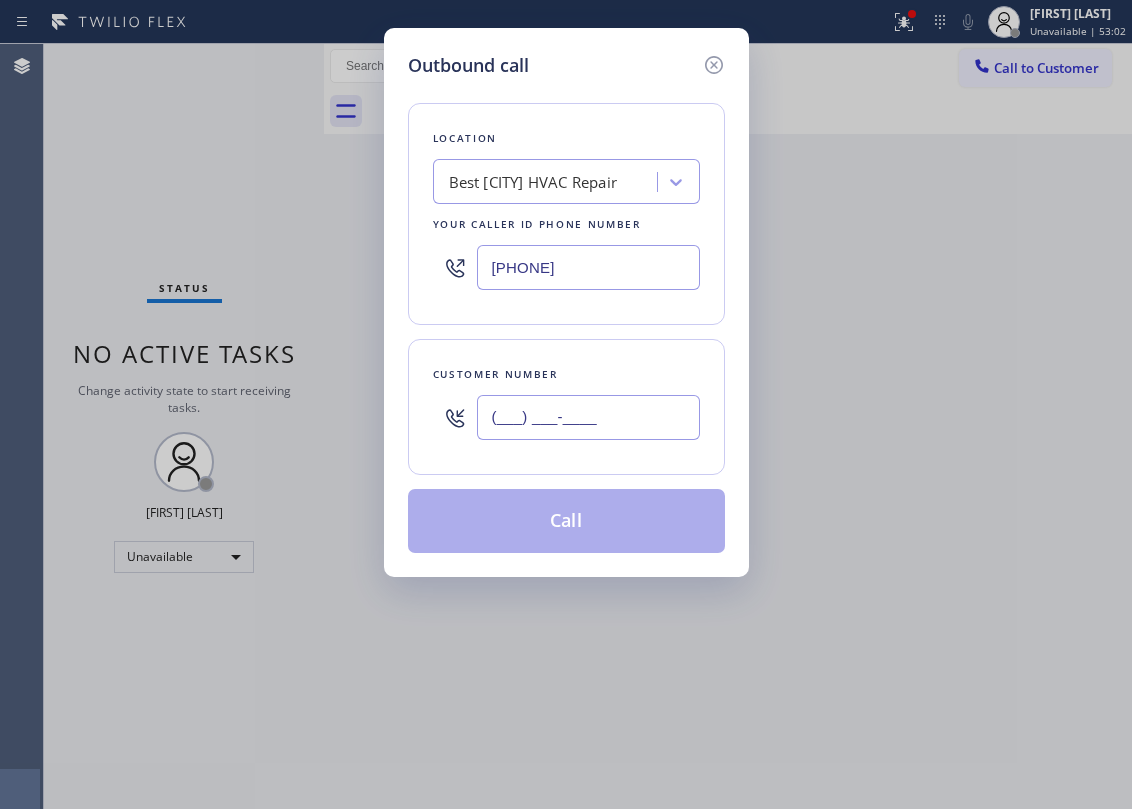 click on "(___) ___-____" at bounding box center (588, 417) 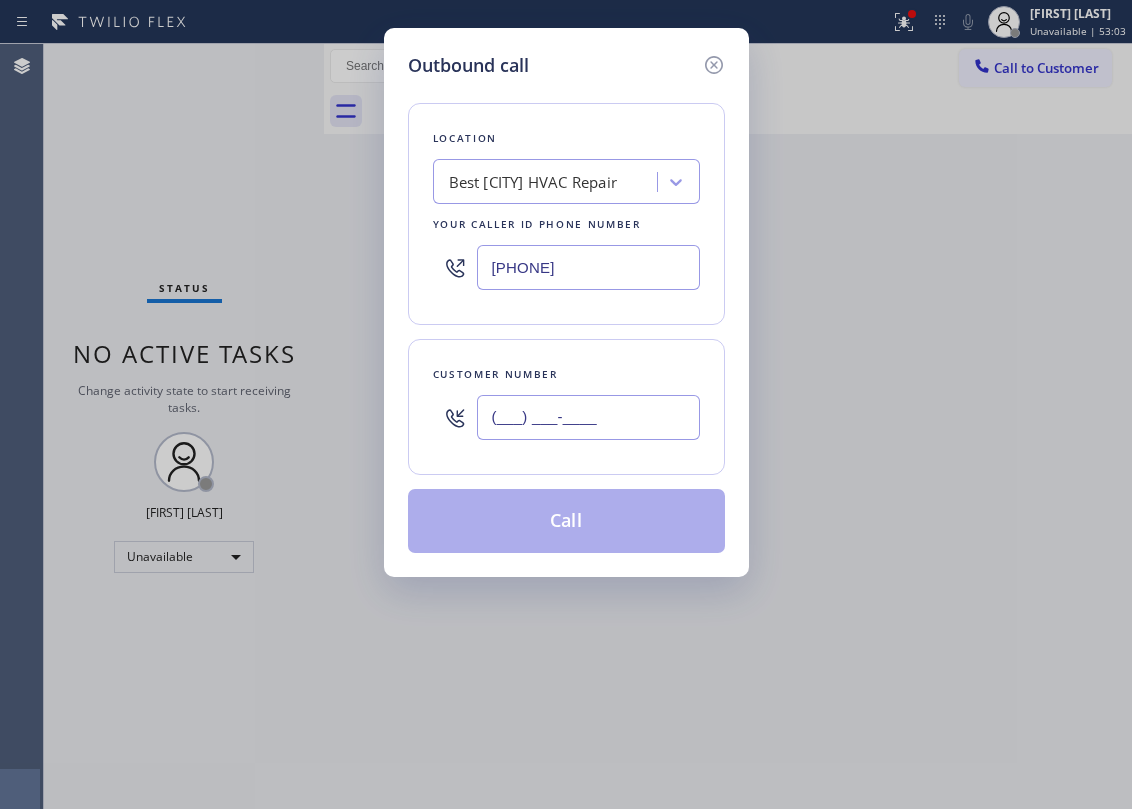 paste on "[PHONE]" 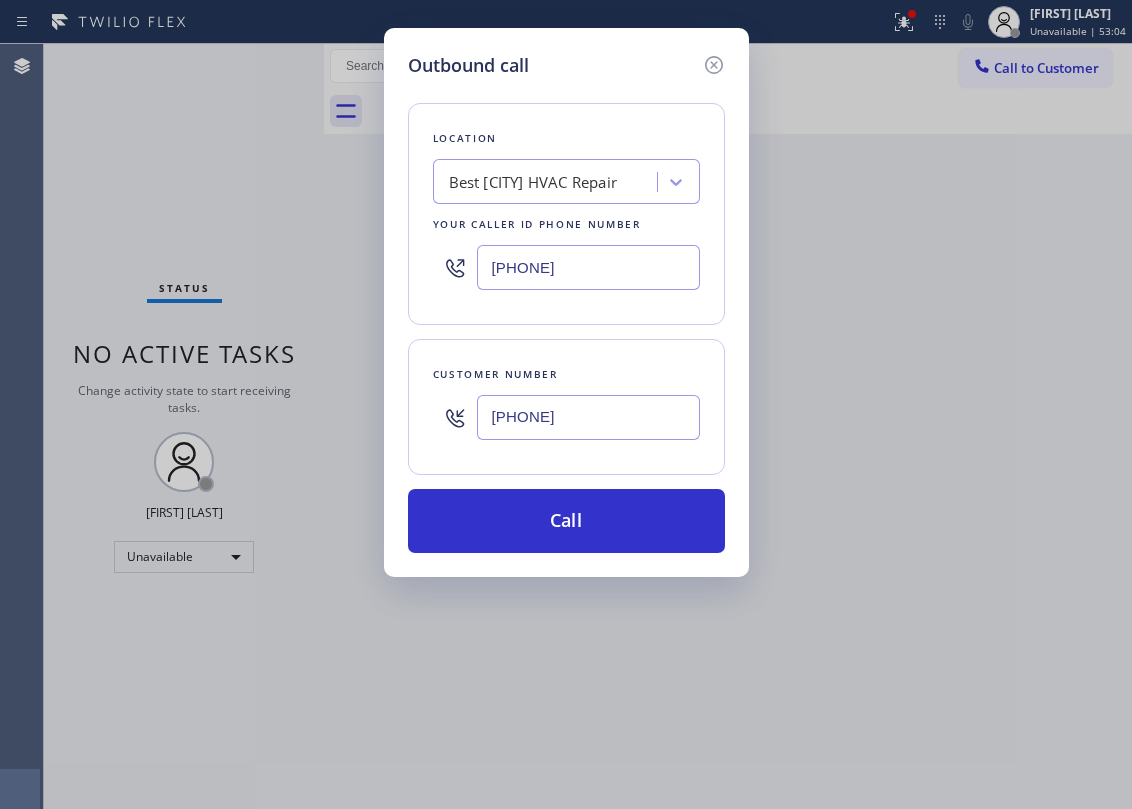 type on "[PHONE]" 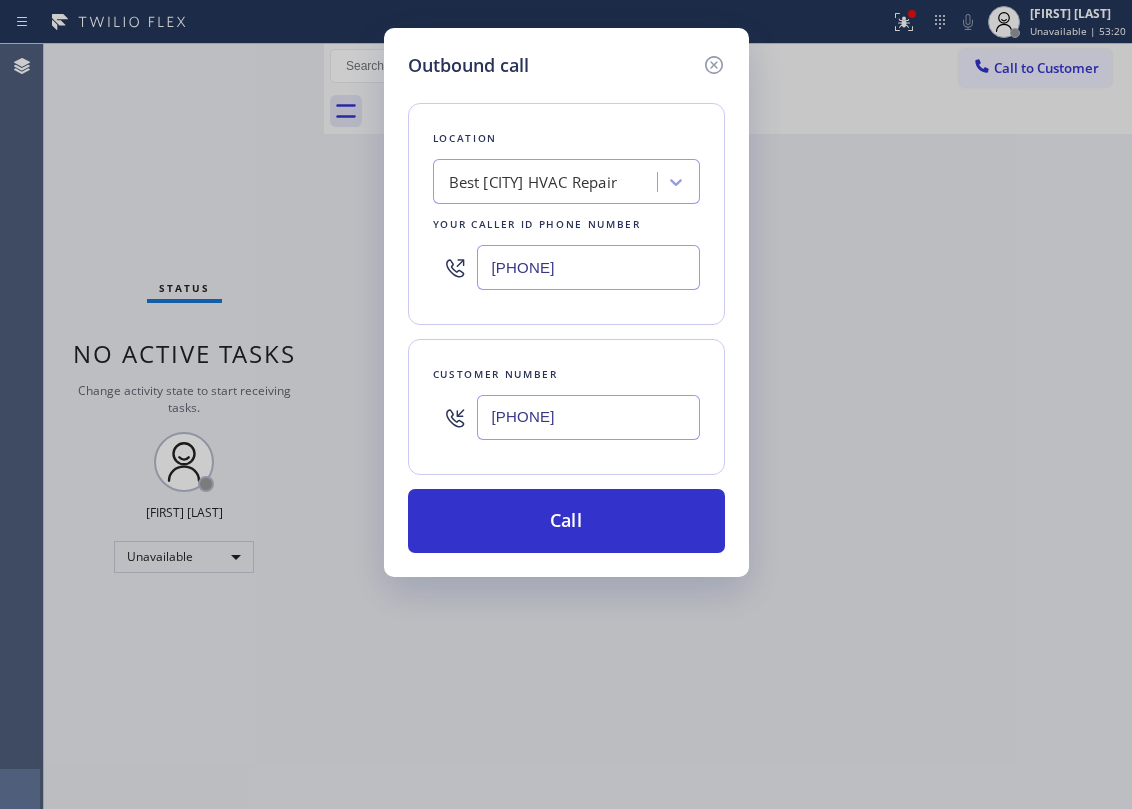 click on "[PHONE]" at bounding box center (588, 267) 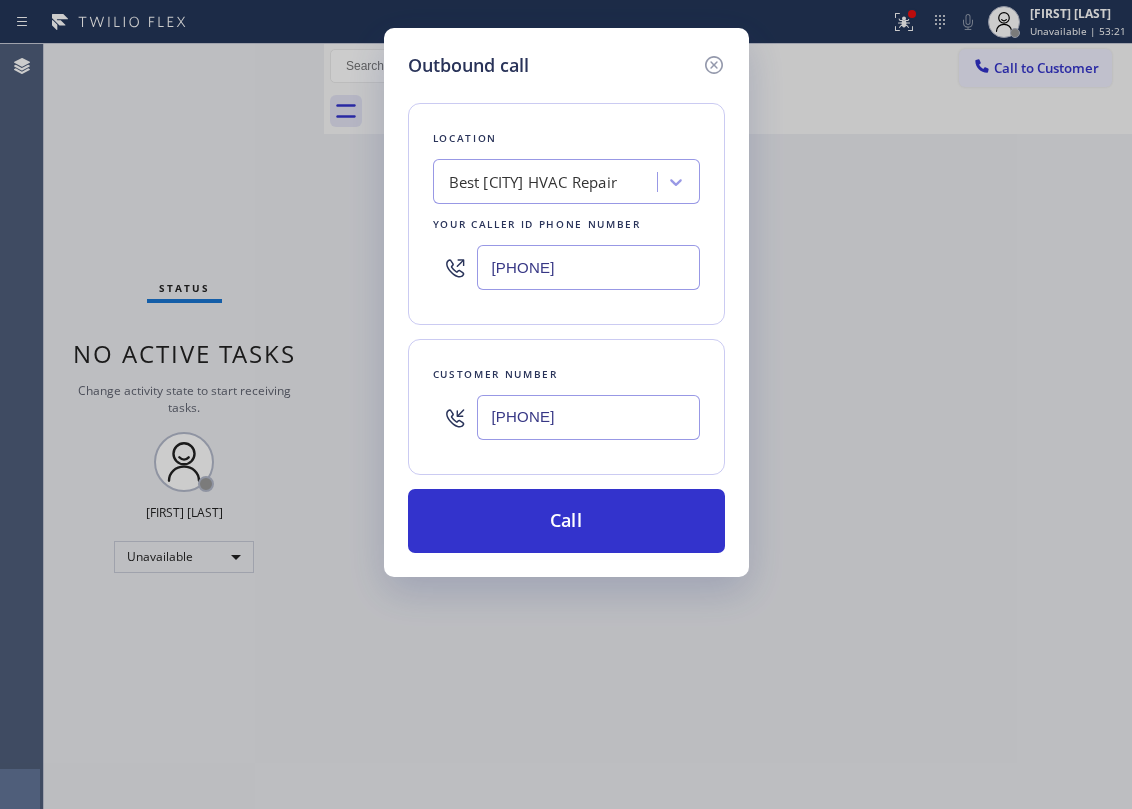 click on "[PHONE]" at bounding box center [588, 267] 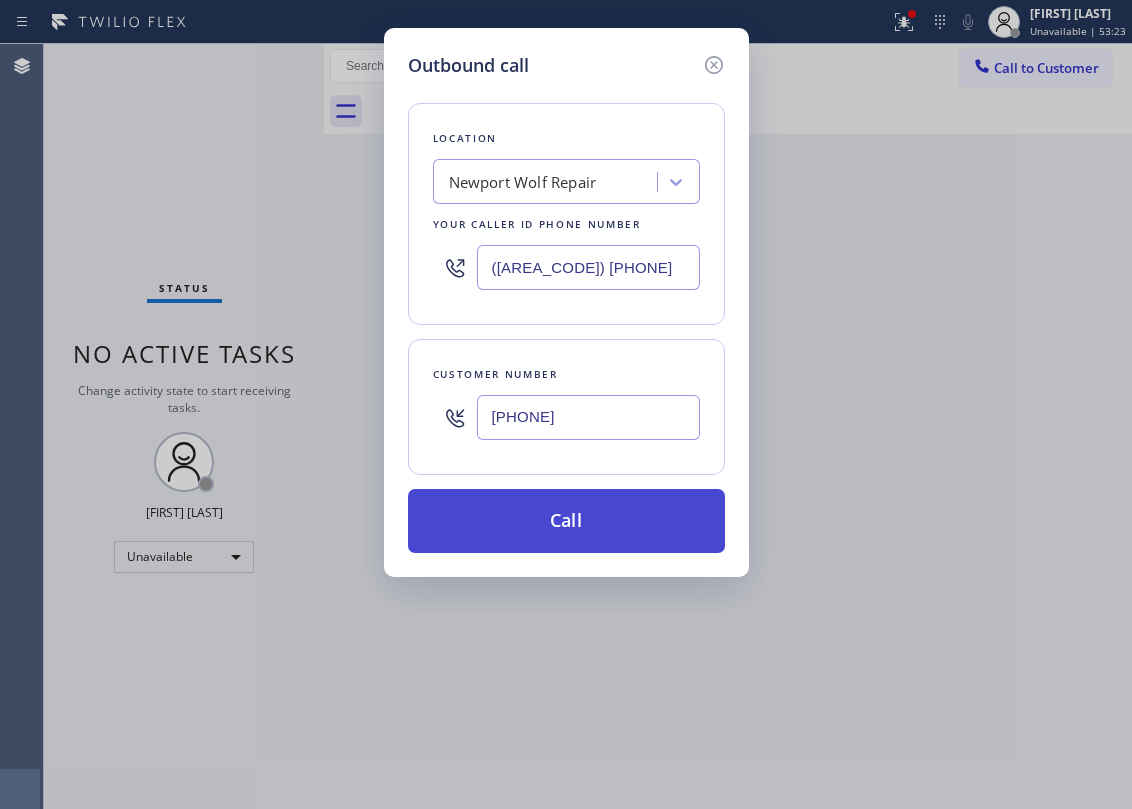 type on "([AREA_CODE]) [PHONE]" 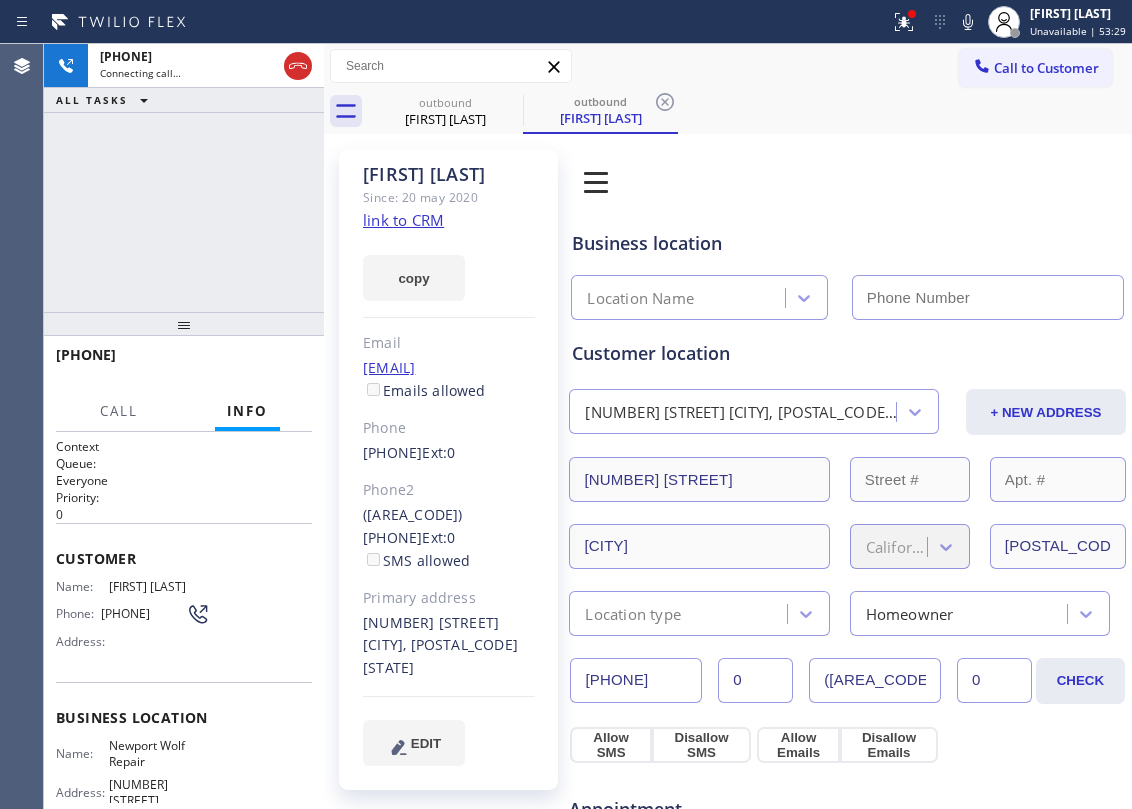 type on "([AREA_CODE]) [PHONE]" 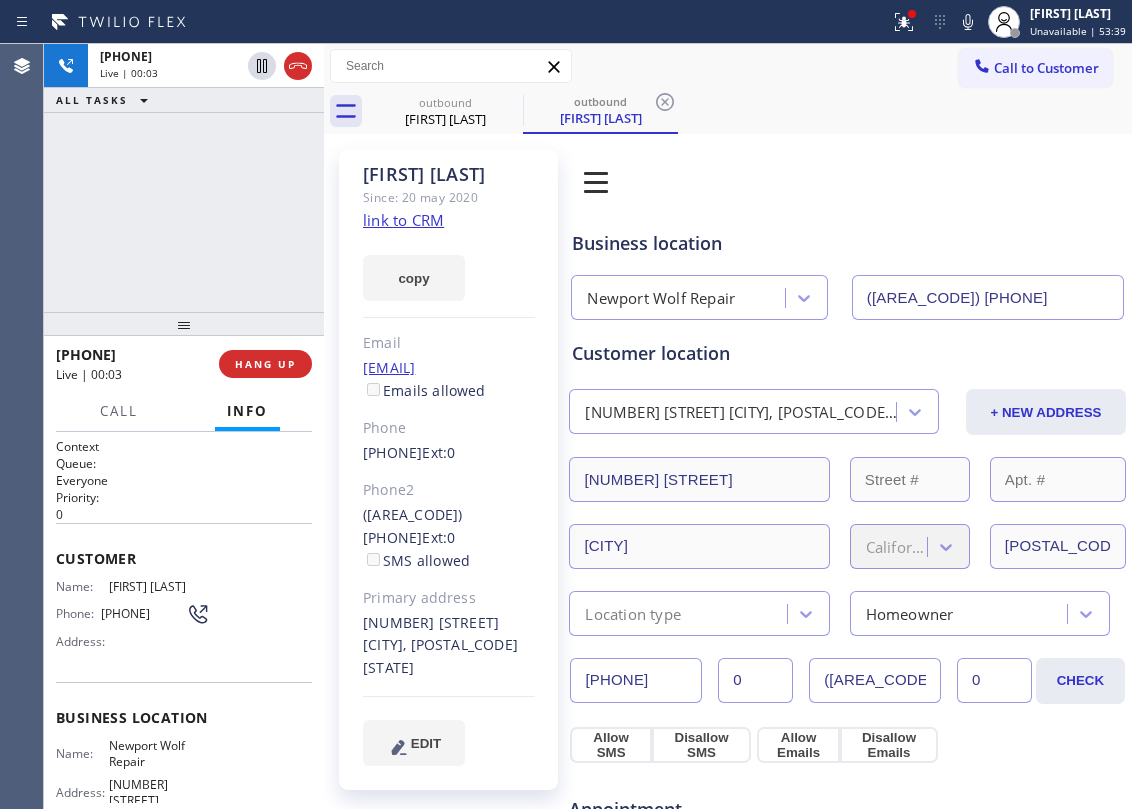 click on "[PHONE]" at bounding box center [184, 178] 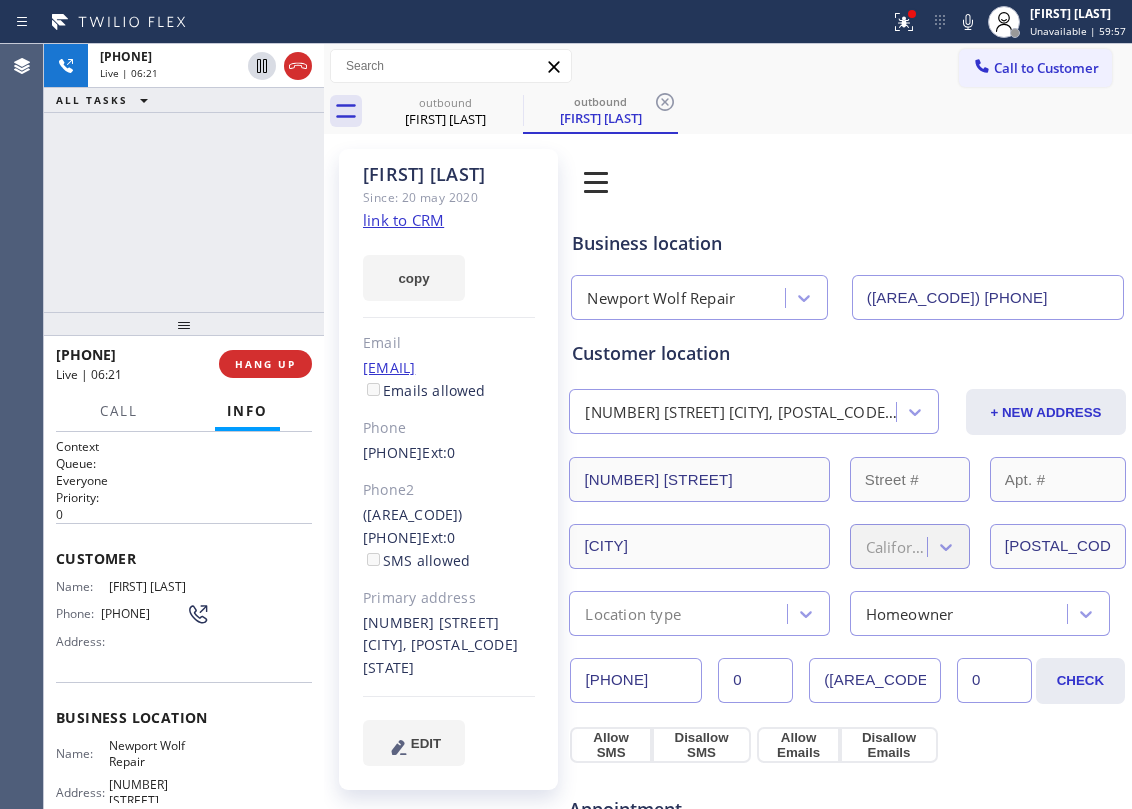 click on "+1[PHONE] Live | 06:21 ALL TASKS ALL TASKS ACTIVE TASKS TASKS IN WRAP UP" at bounding box center (184, 178) 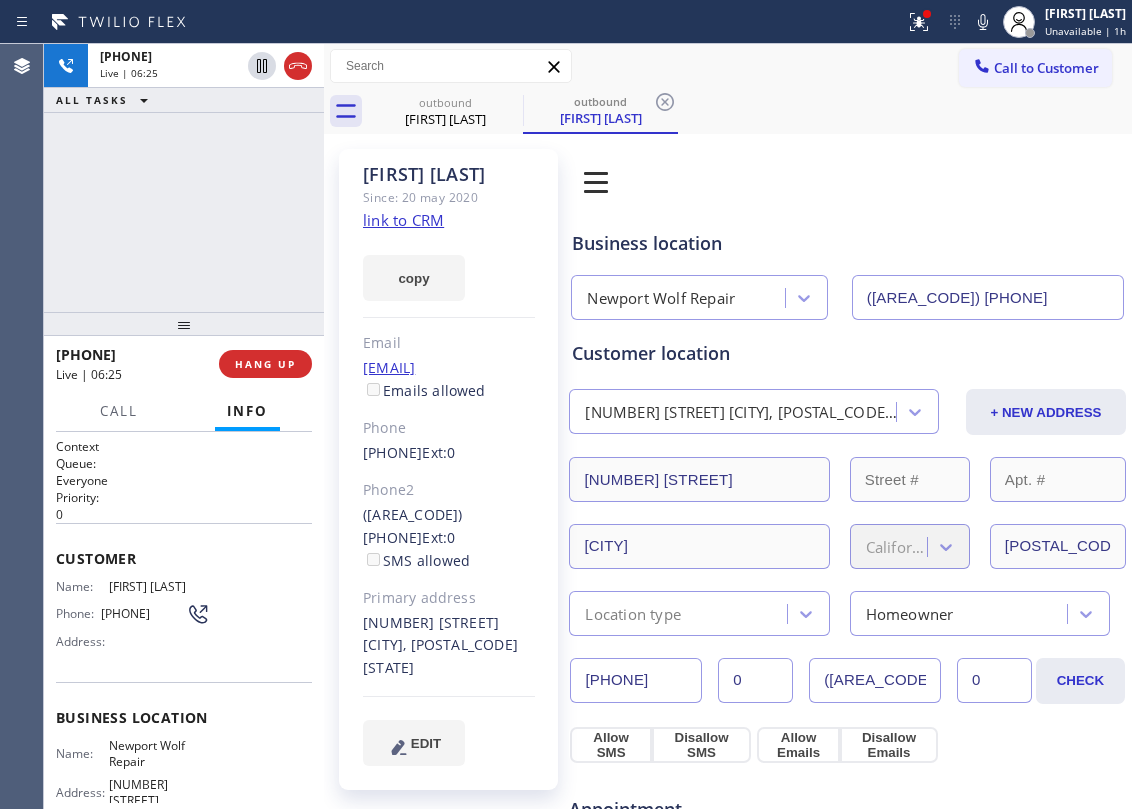 click on "+1[PHONE] Live | 06:25 ALL TASKS ALL TASKS ACTIVE TASKS TASKS IN WRAP UP" at bounding box center [184, 178] 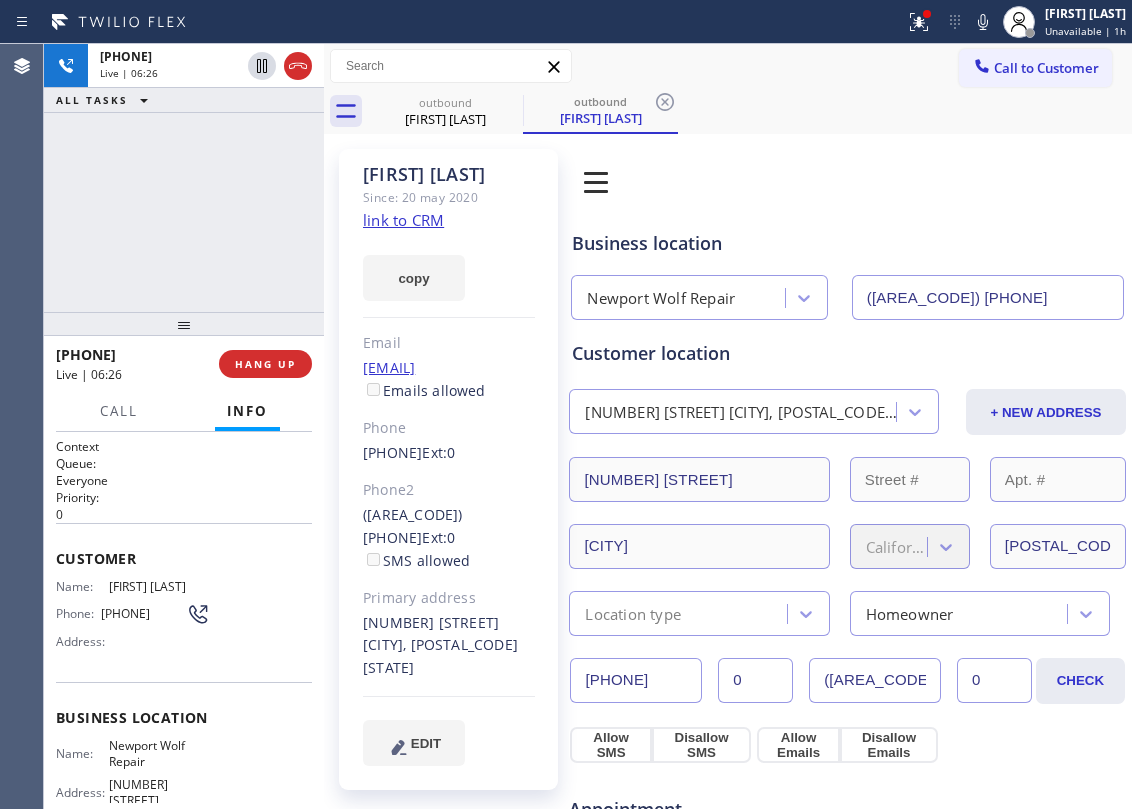 click on "+1[PHONE] Live | 06:26 ALL TASKS ALL TASKS ACTIVE TASKS TASKS IN WRAP UP" at bounding box center [184, 178] 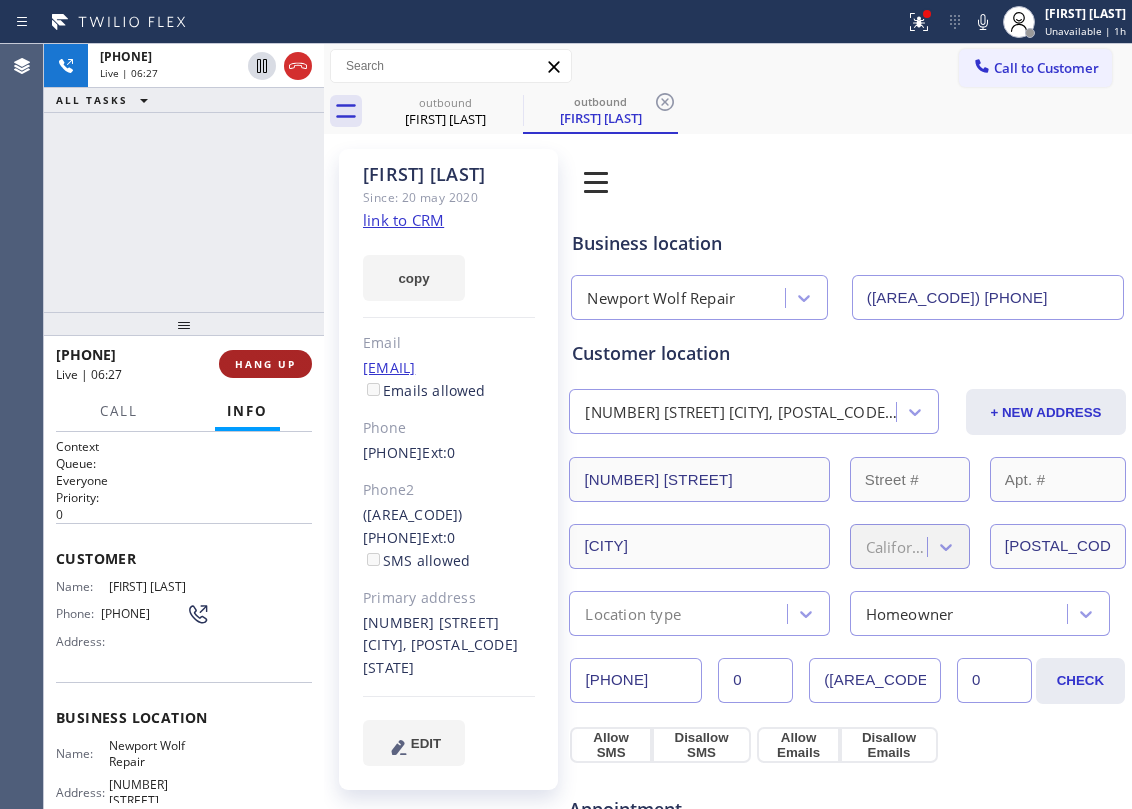 click on "HANG UP" at bounding box center (265, 364) 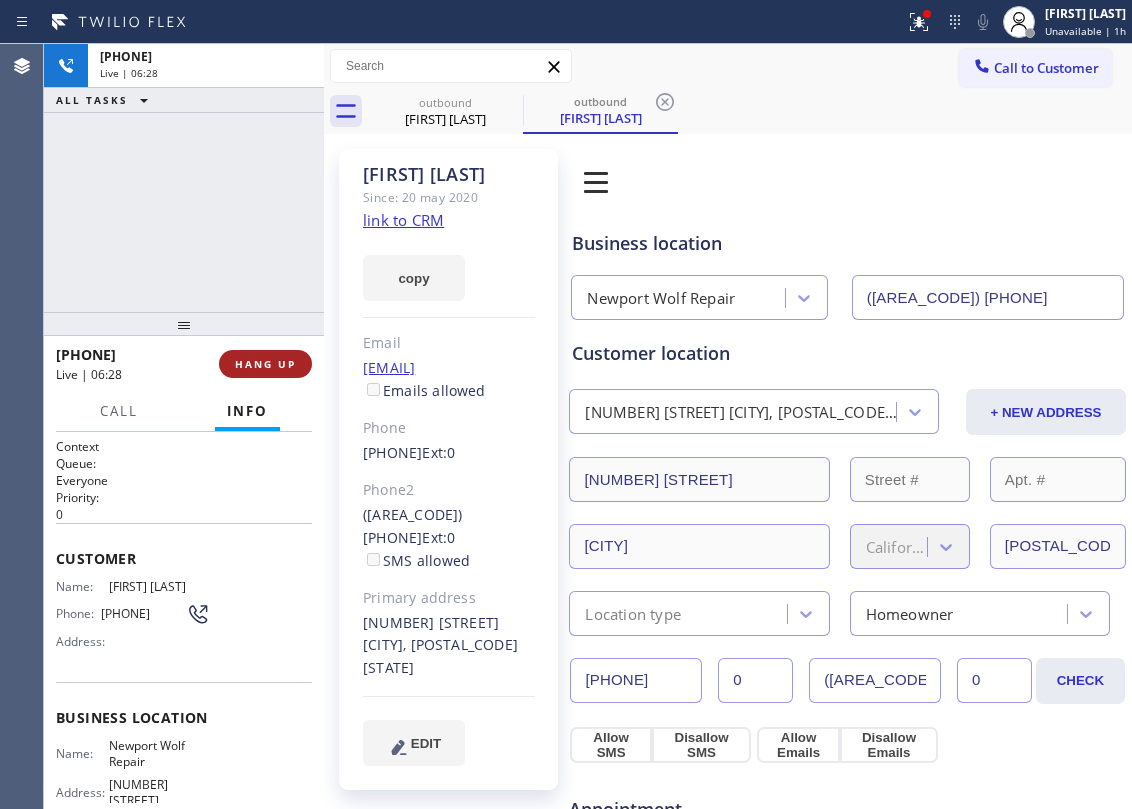 click on "HANG UP" at bounding box center [265, 364] 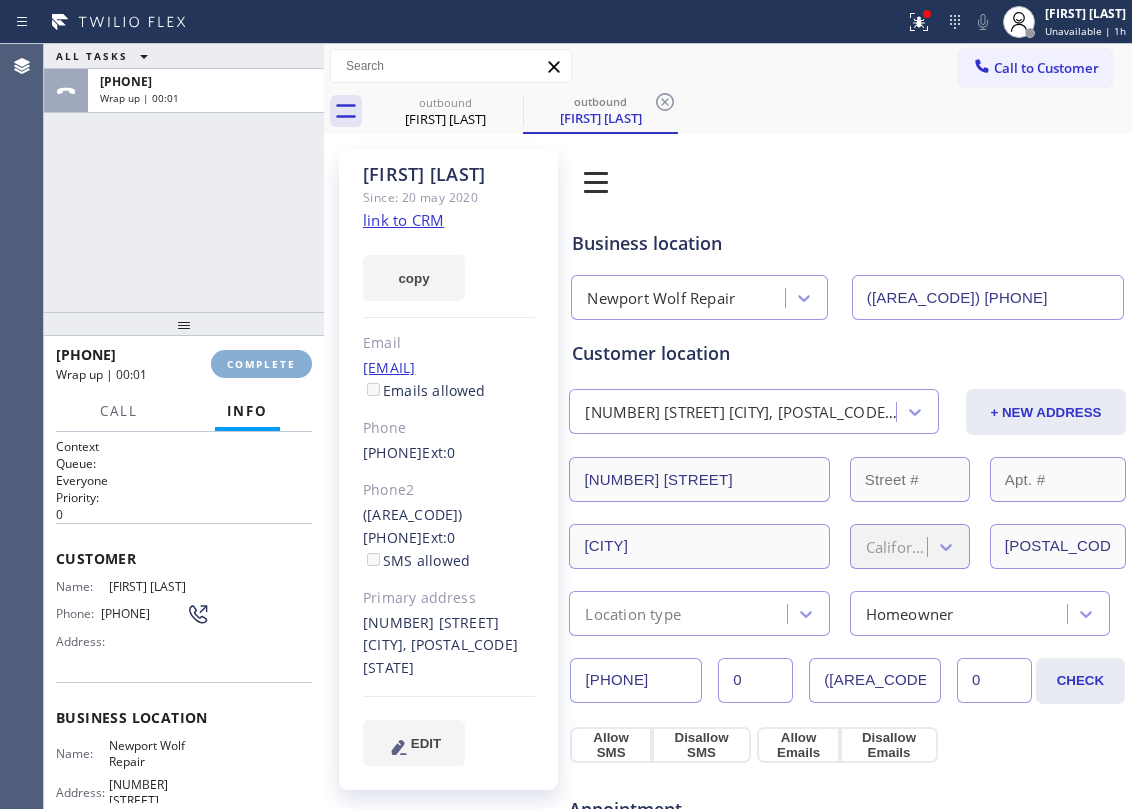 click on "COMPLETE" at bounding box center (261, 364) 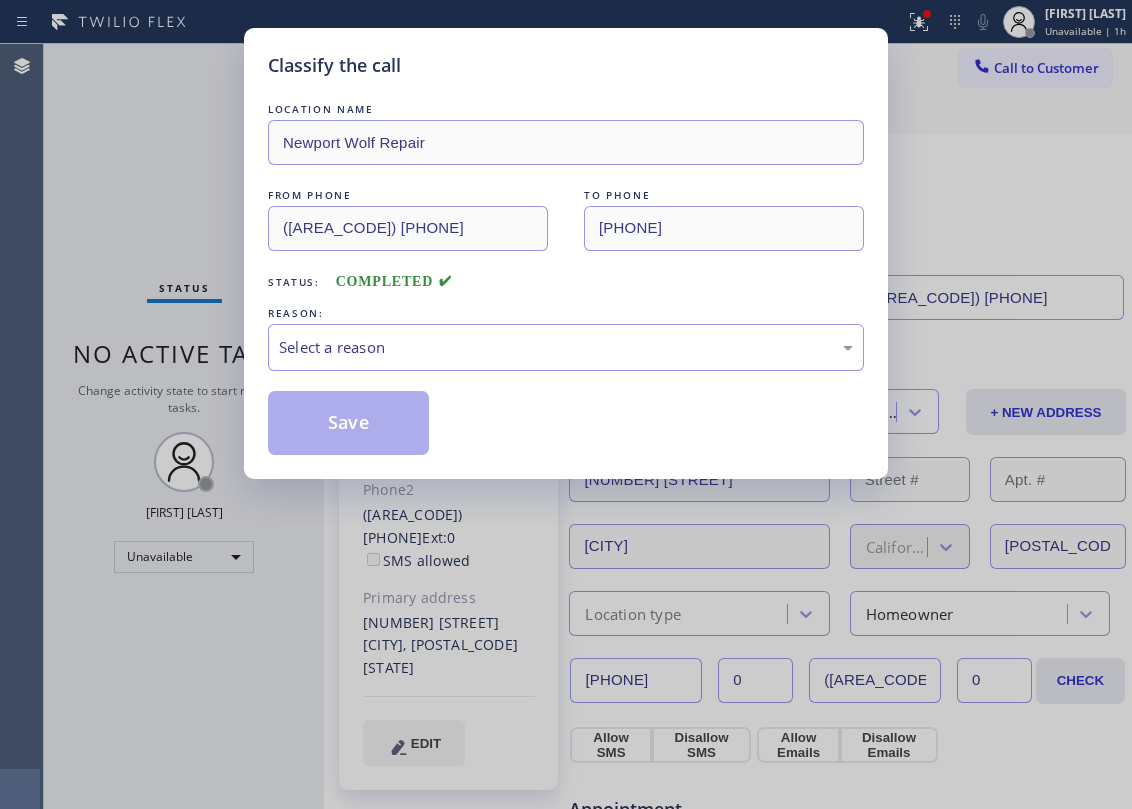 click on "Classify the call LOCATION NAME [CITY] [BRAND] Repair FROM PHONE [PHONE] TO PHONE [PHONE] Status: COMPLETED REASON: Select a reason Save" at bounding box center [566, 404] 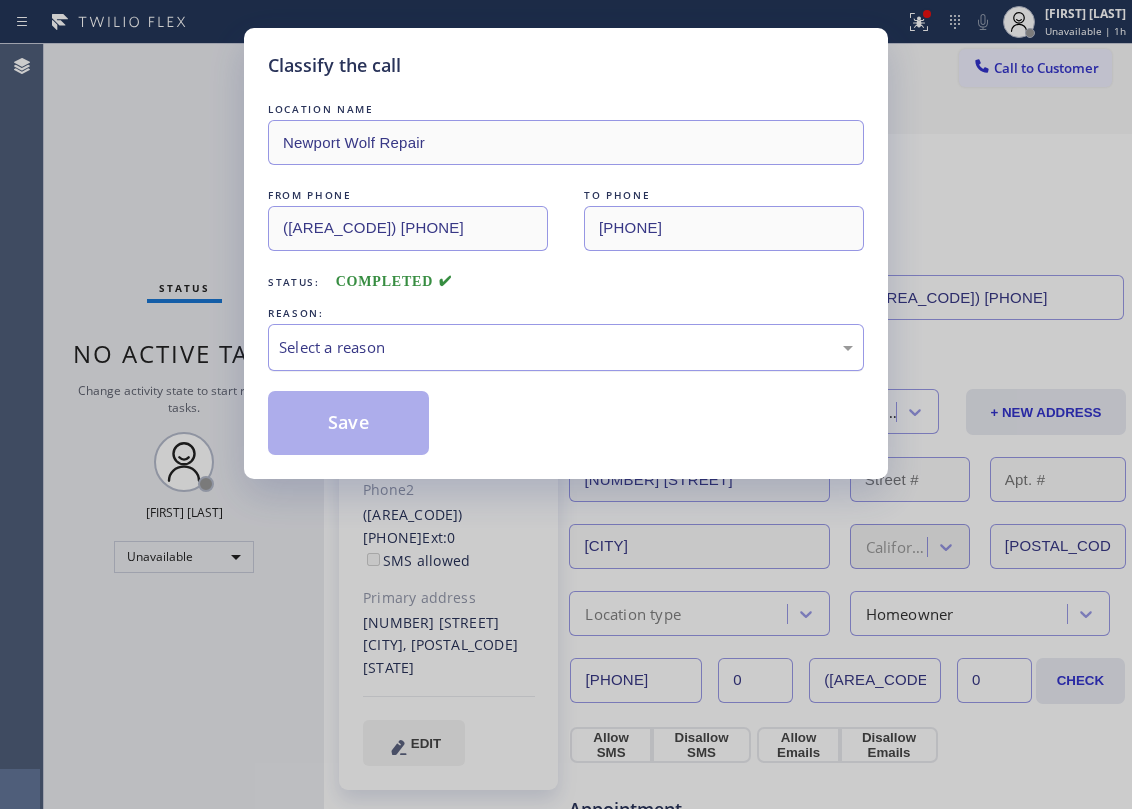 click on "Select a reason" at bounding box center [566, 347] 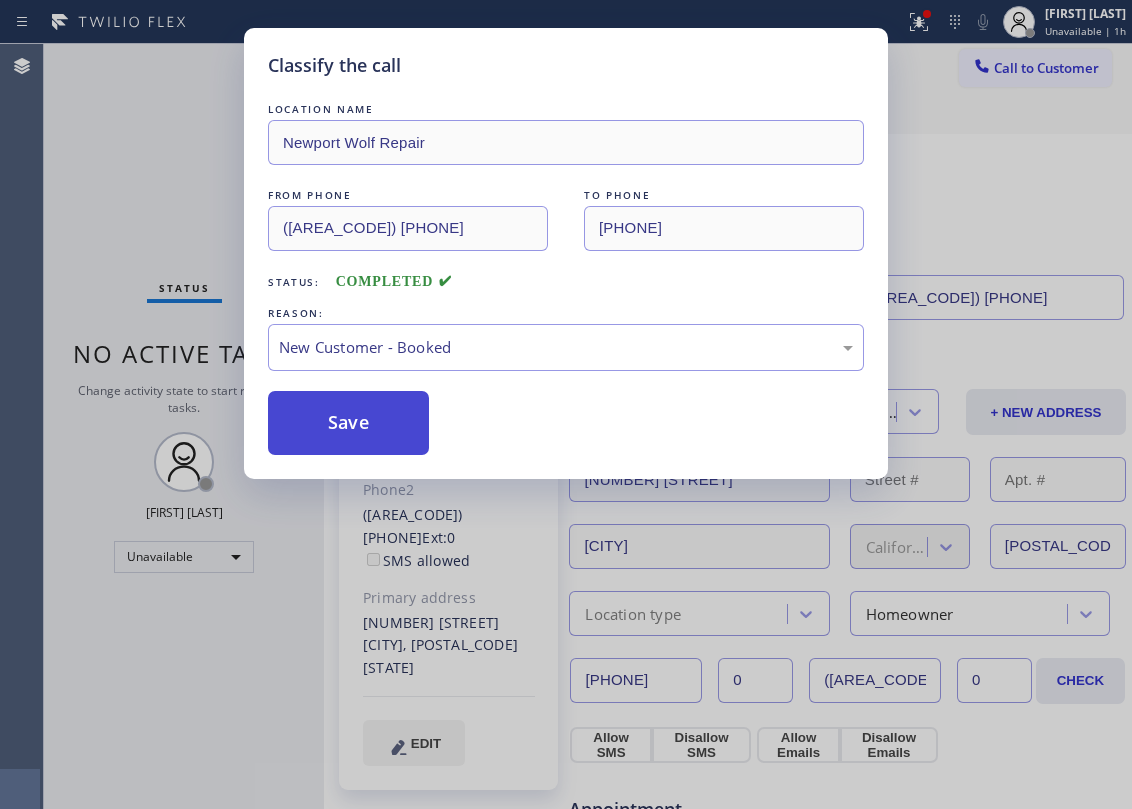 click on "Save" at bounding box center (348, 423) 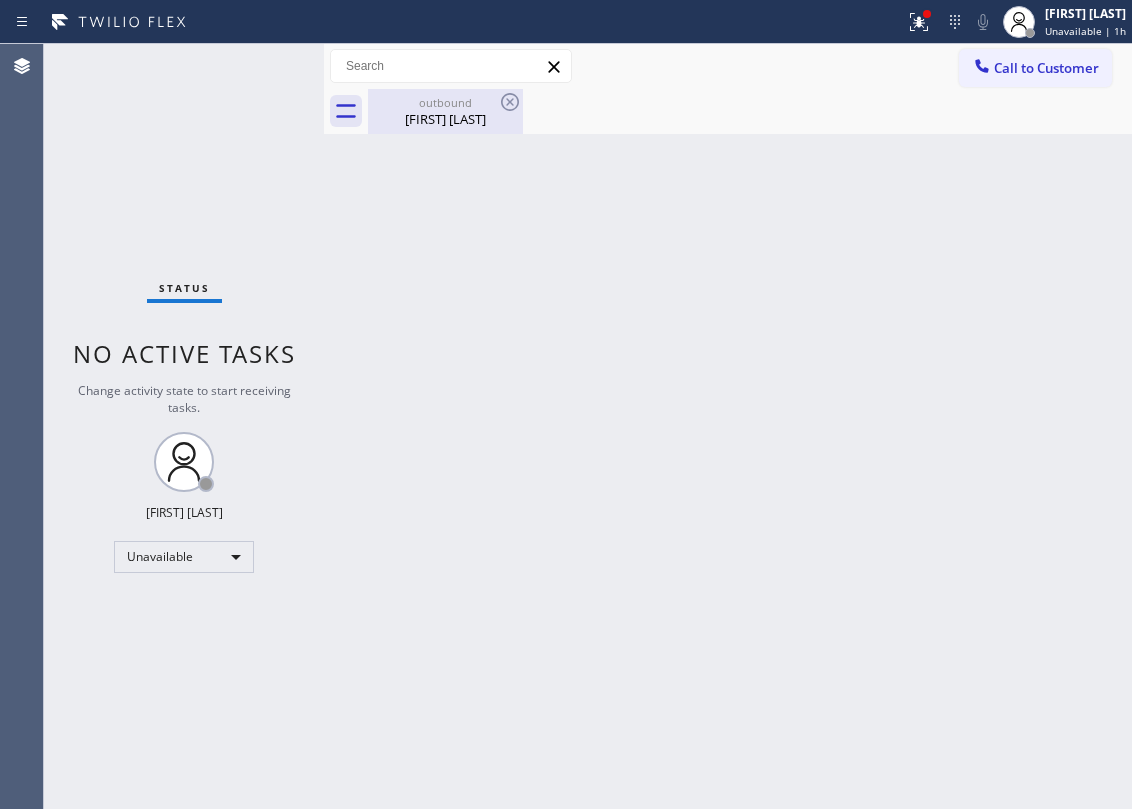 click on "outbound" at bounding box center [445, 102] 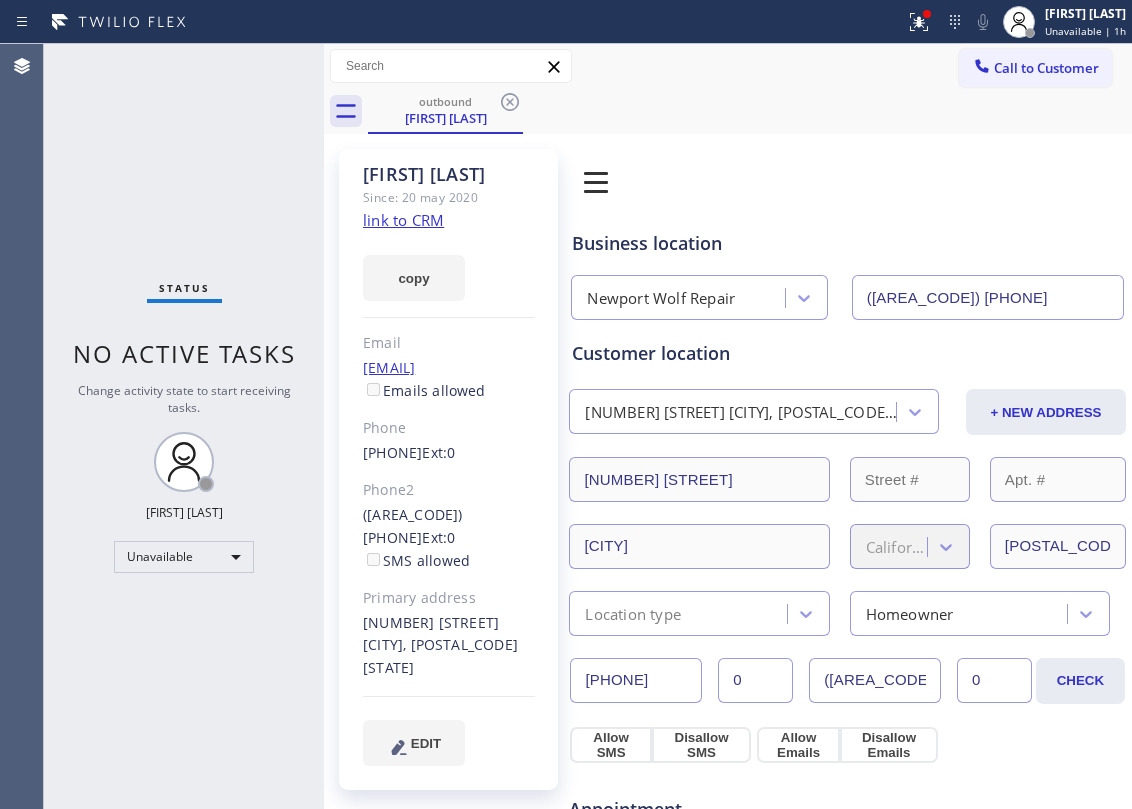click on "([AREA_CODE]) [PHONE]" at bounding box center [988, 297] 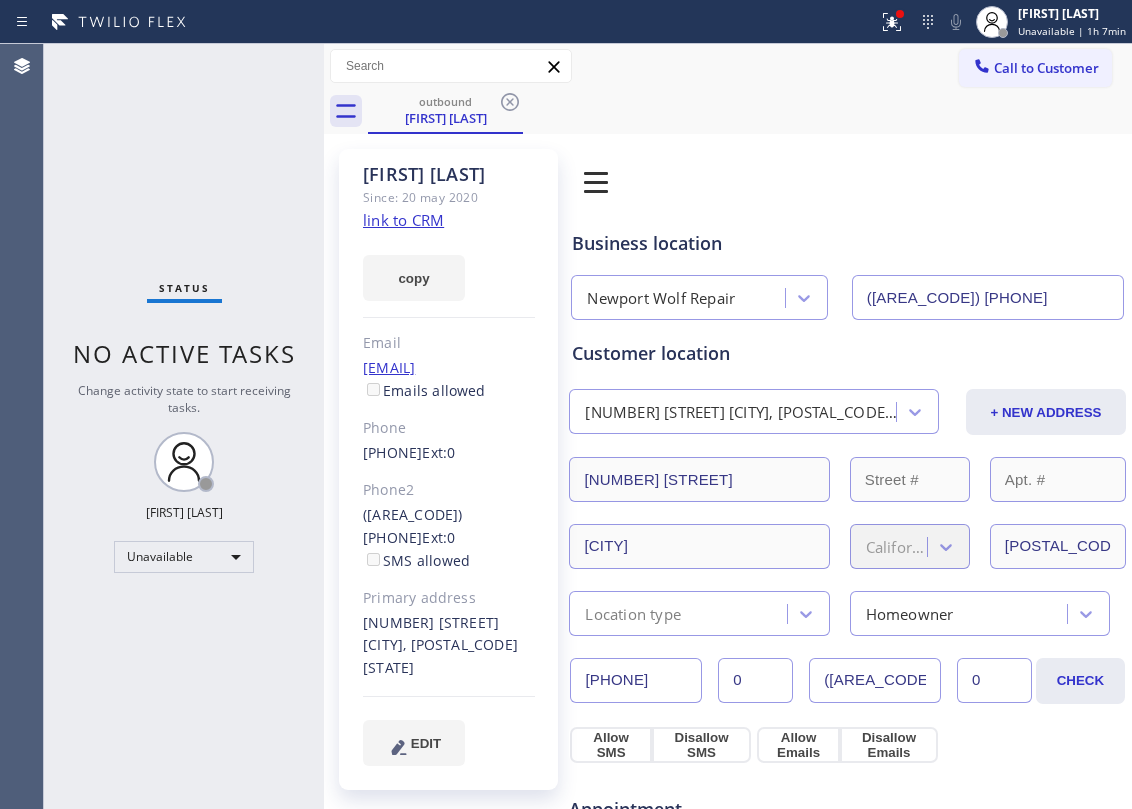 click on "[EMAIL]" at bounding box center (389, 367) 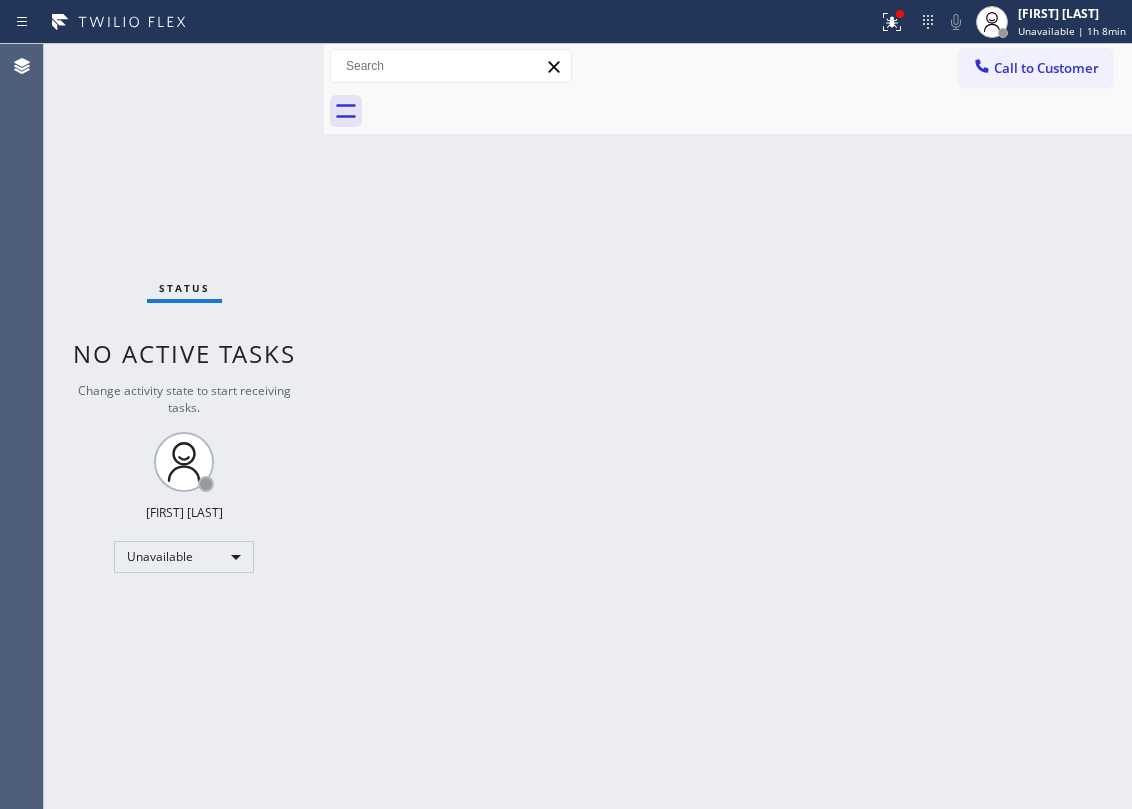 click on "Status   No active tasks     Change activity state to start receiving tasks.   Jesica Jumao-as Unavailable" at bounding box center [184, 426] 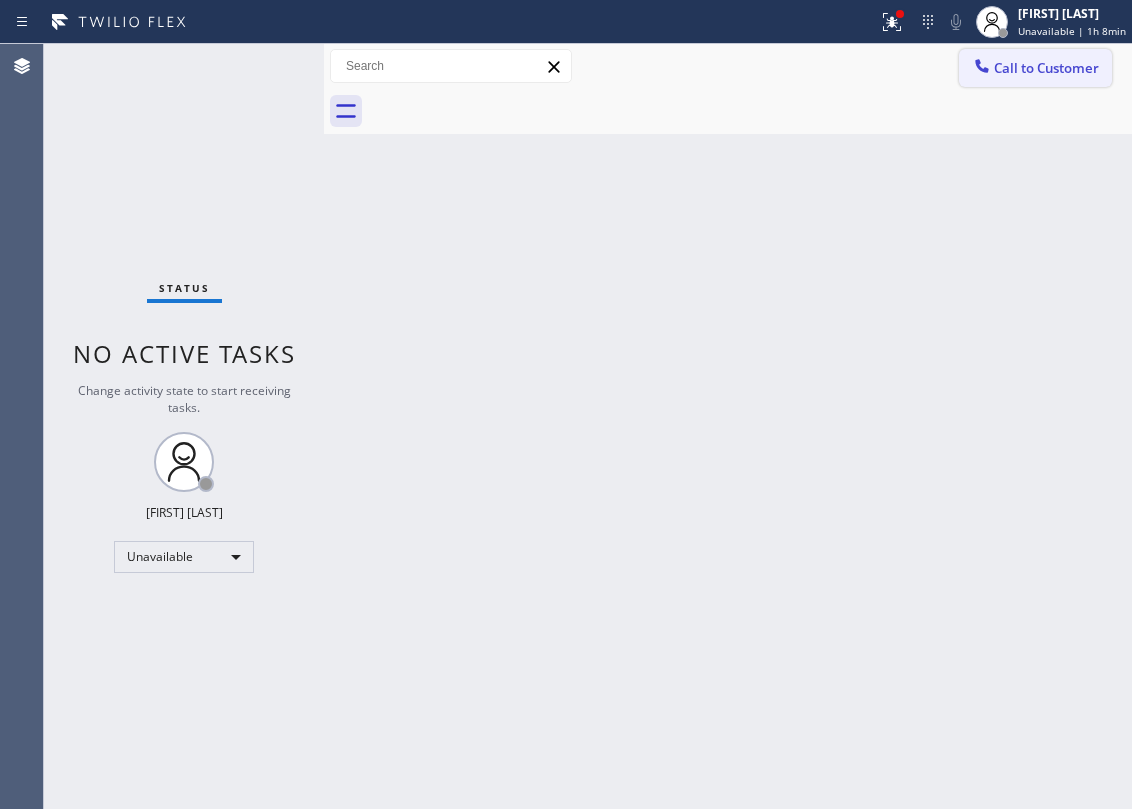 click on "Call to Customer" at bounding box center (1046, 68) 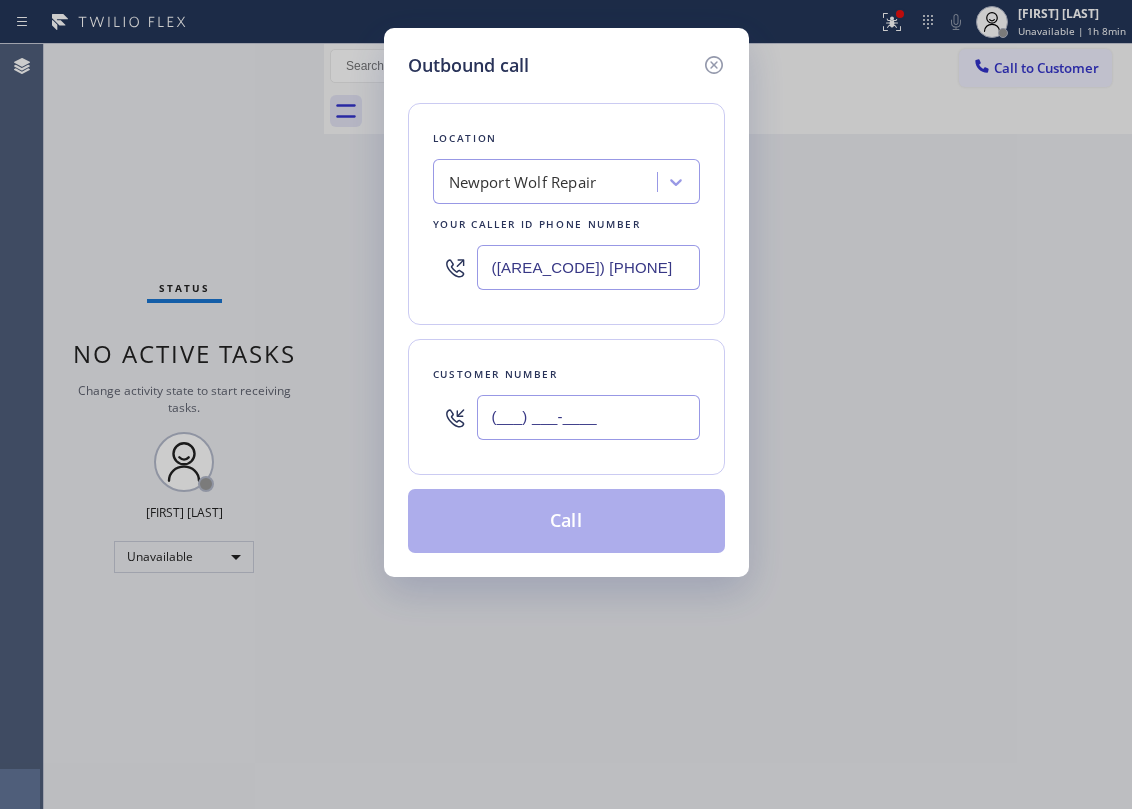 click on "(___) ___-____" at bounding box center (588, 417) 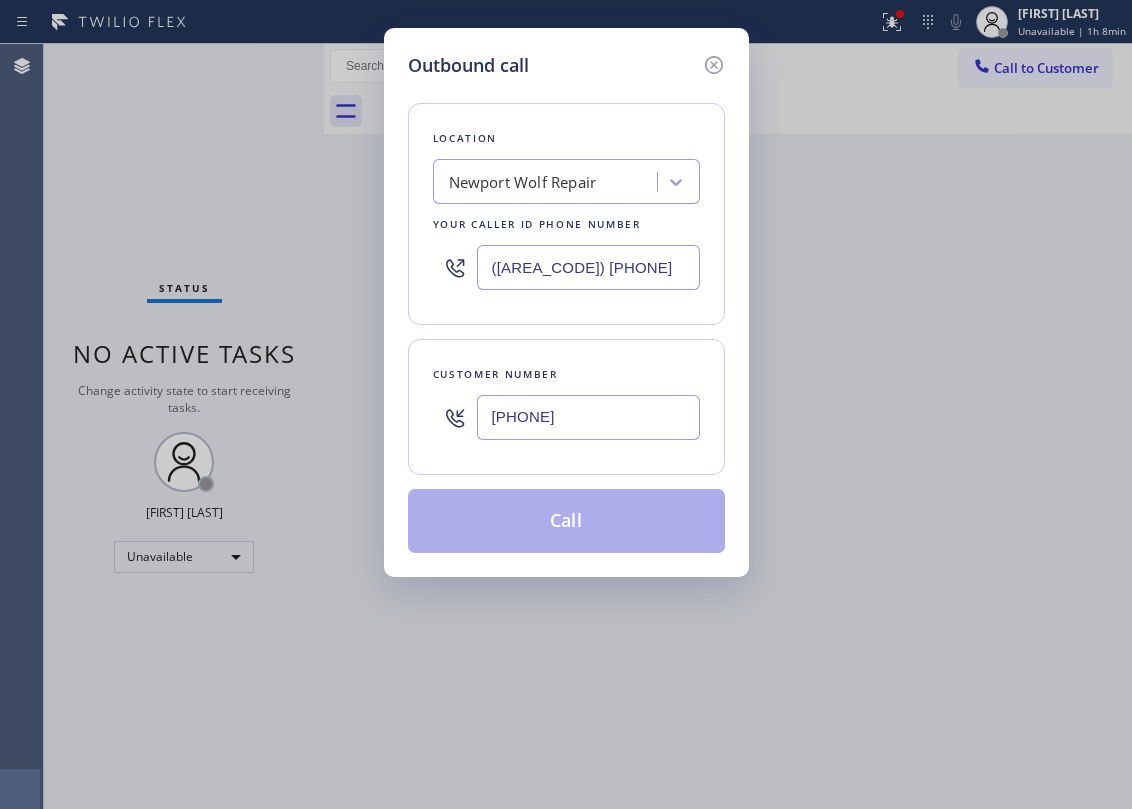 type on "[PHONE]" 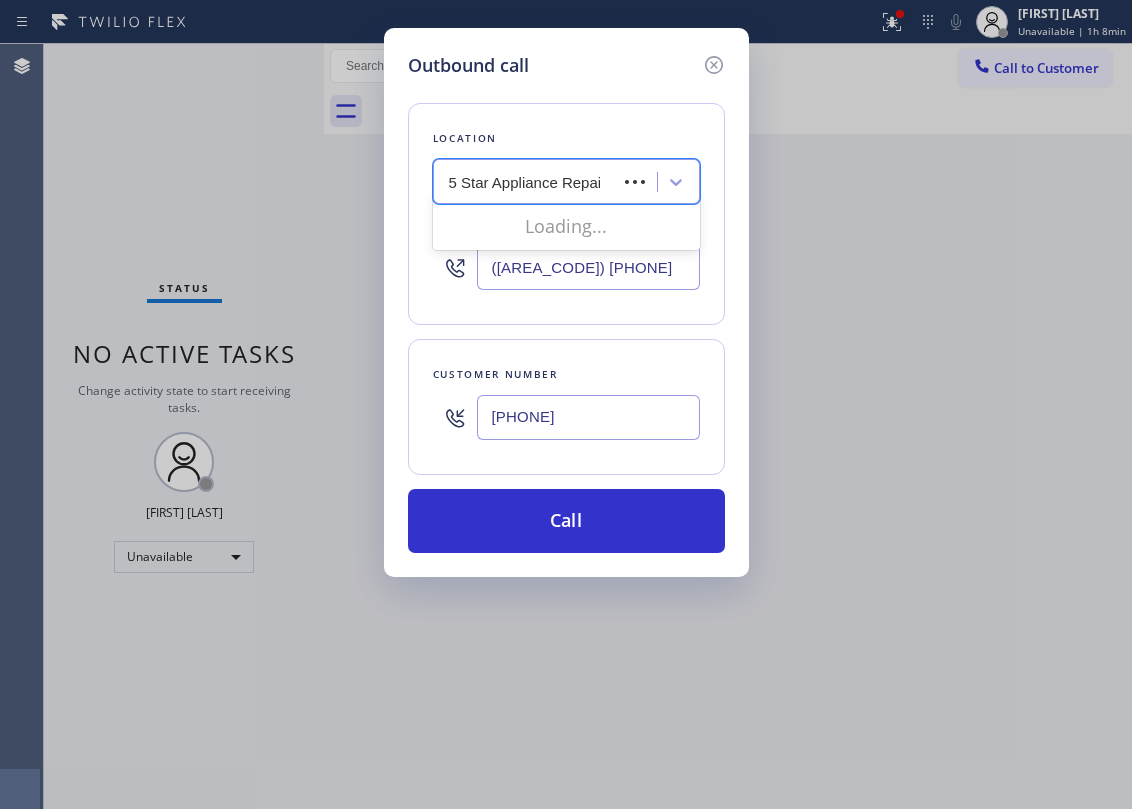 type on "5 Star Appliance Repair" 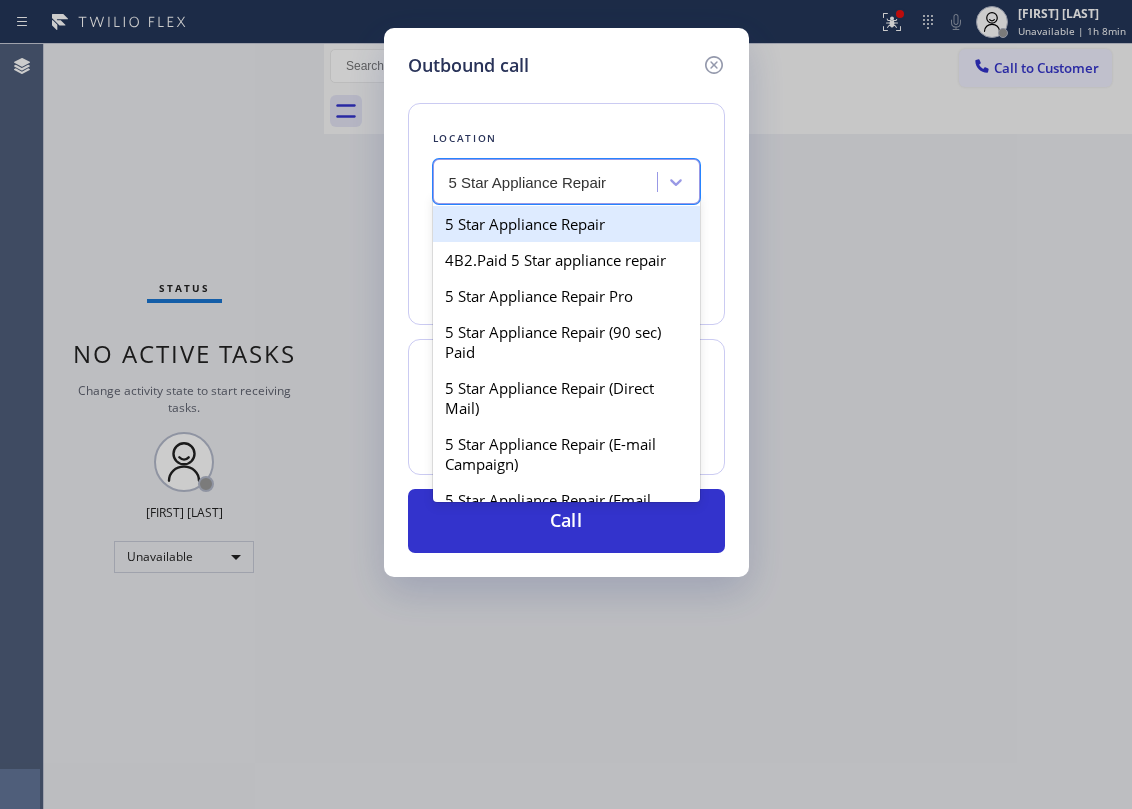 click on "5 Star Appliance Repair" at bounding box center [566, 224] 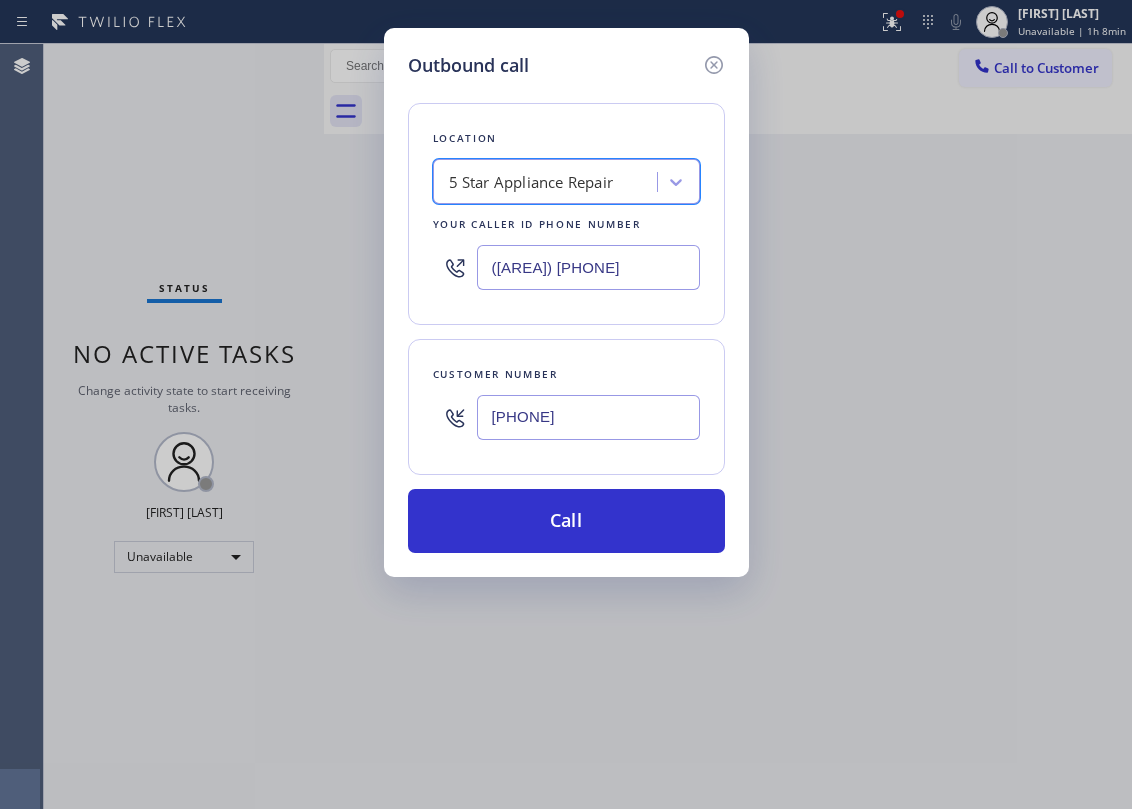 click on "Call" at bounding box center [566, 521] 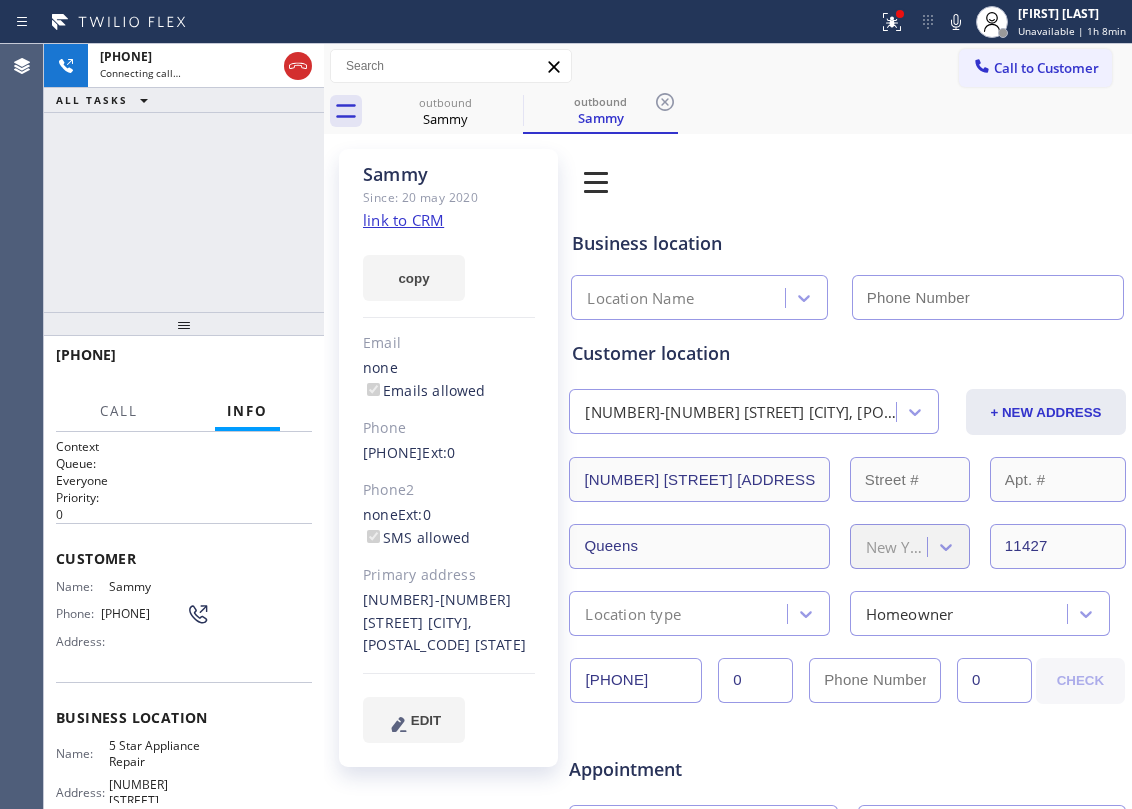 type on "([AREA]) [PHONE]" 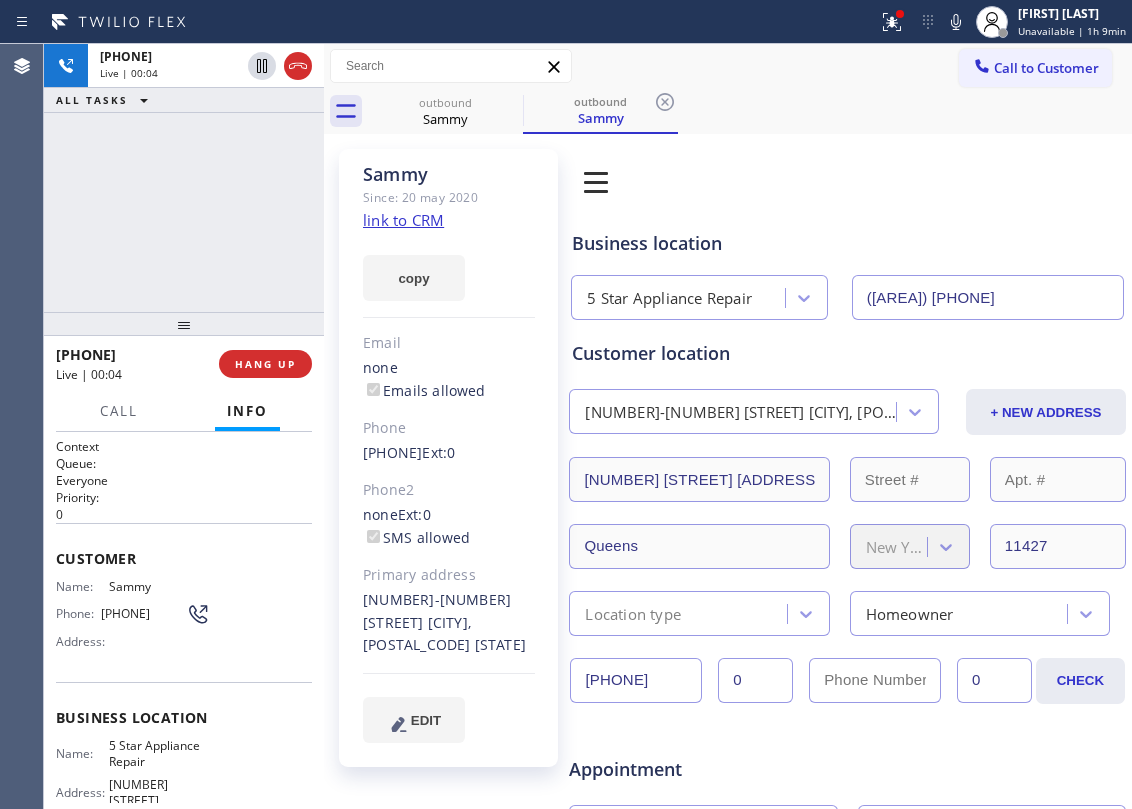 click on "+1[PHONE] Live | 00:04 ALL TASKS ALL TASKS ACTIVE TASKS TASKS IN WRAP UP" at bounding box center [184, 178] 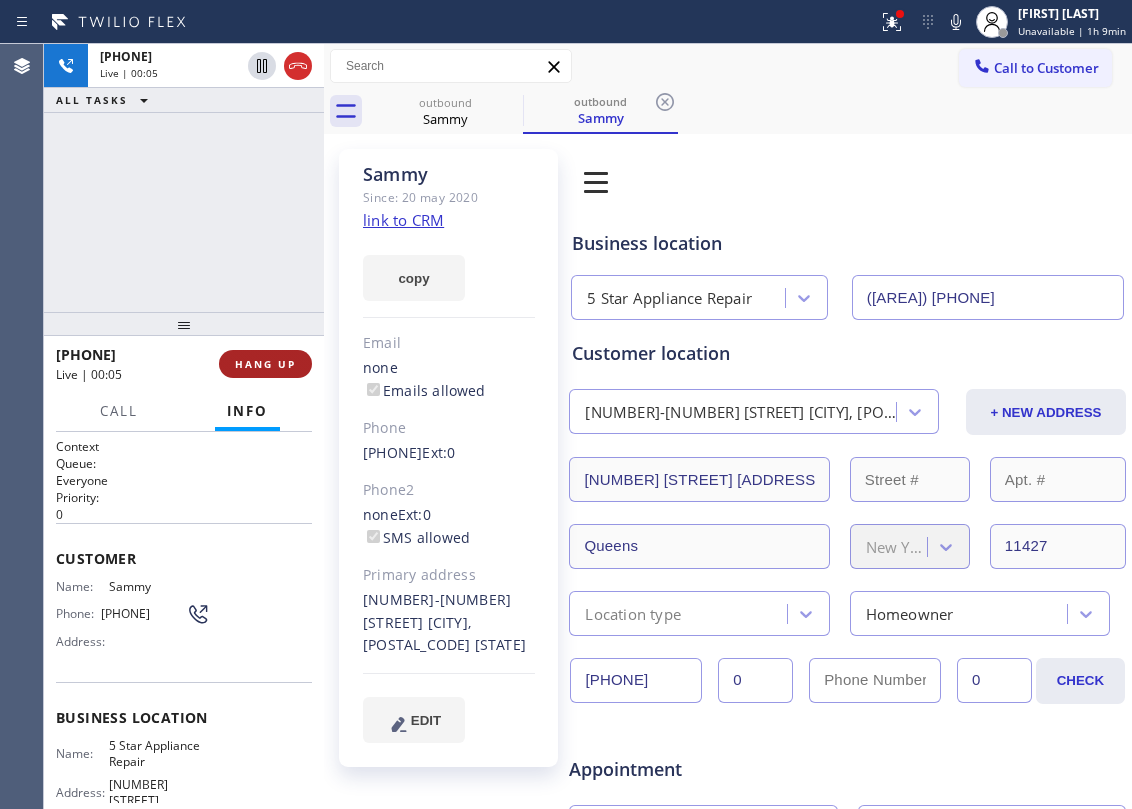 click on "HANG UP" at bounding box center [265, 364] 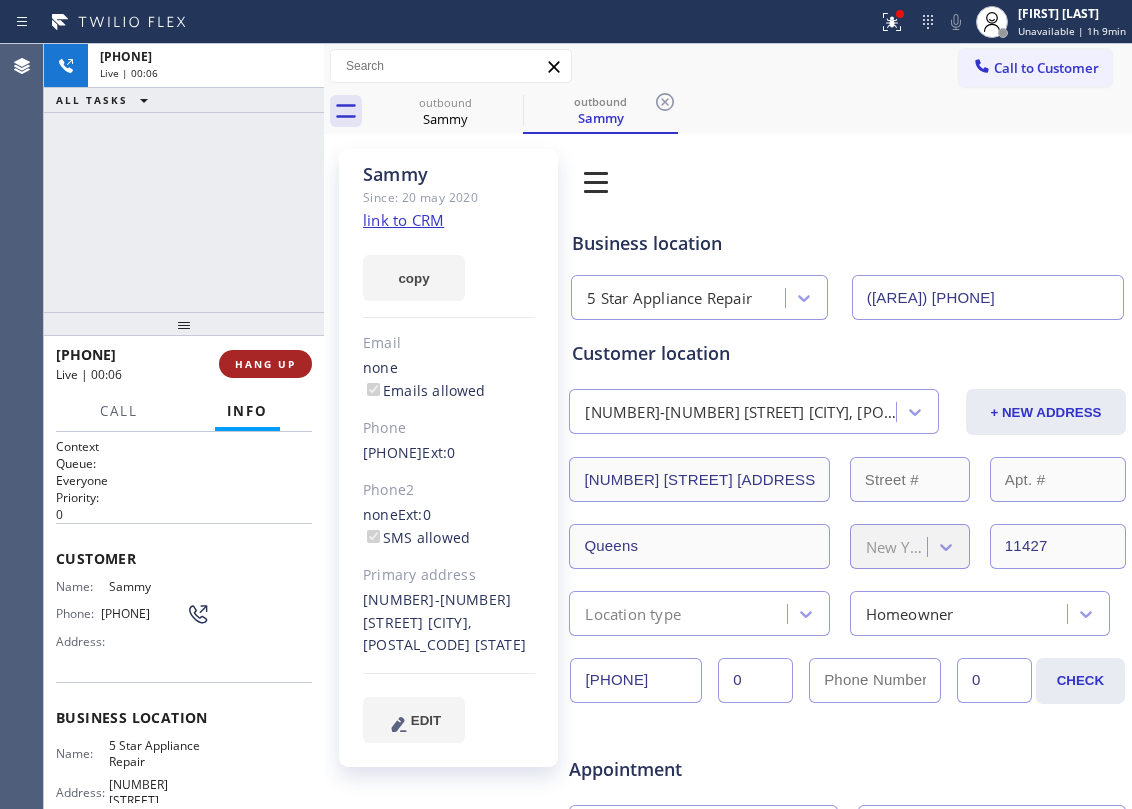 click on "HANG UP" at bounding box center (265, 364) 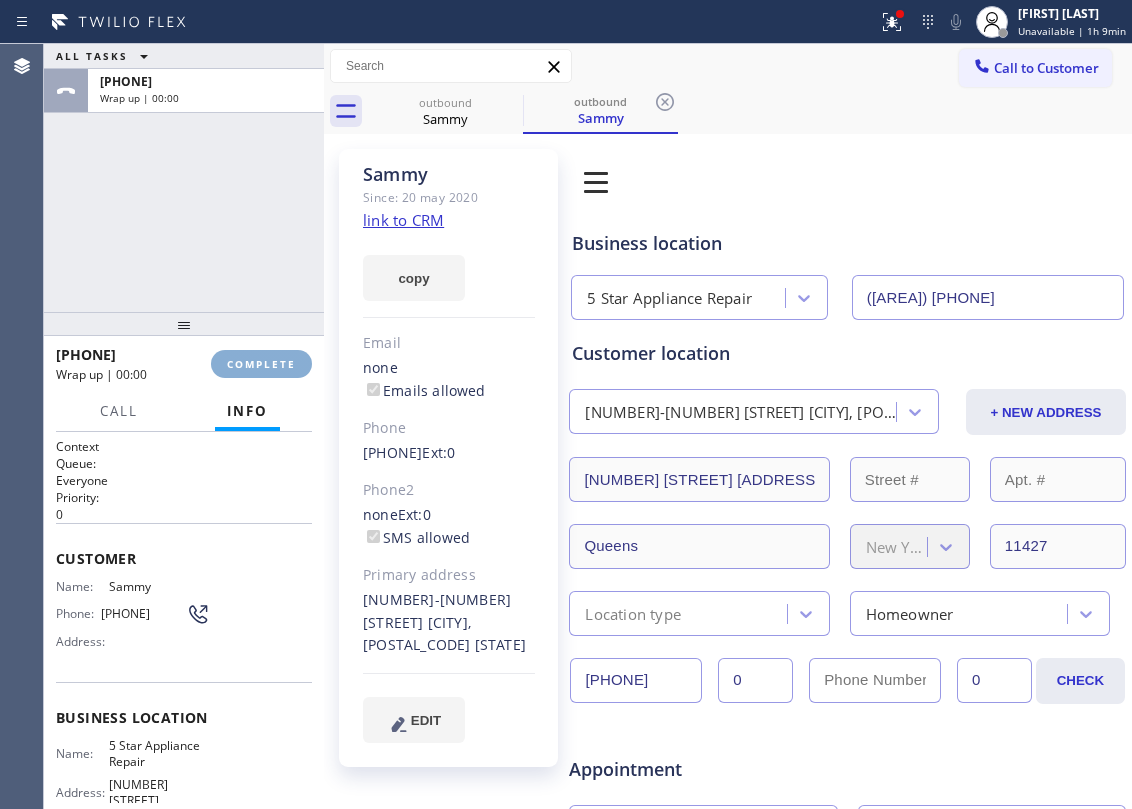 click on "COMPLETE" at bounding box center [261, 364] 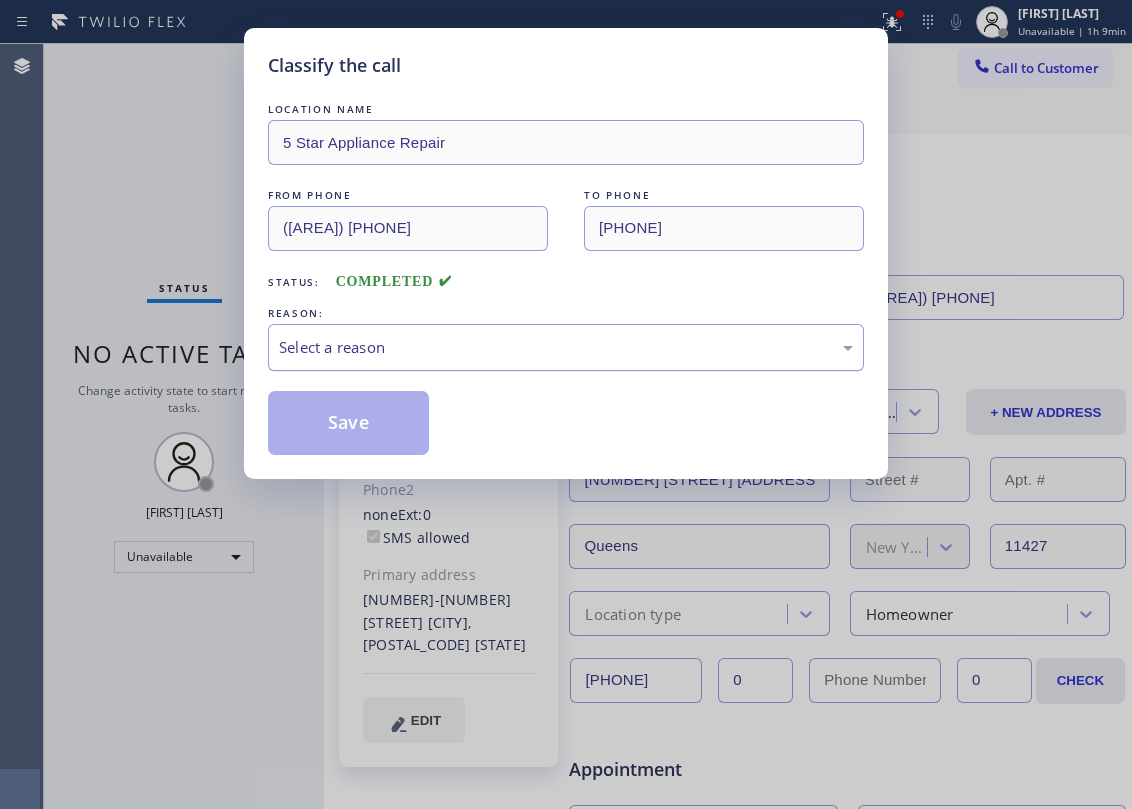 click on "Select a reason" at bounding box center (566, 347) 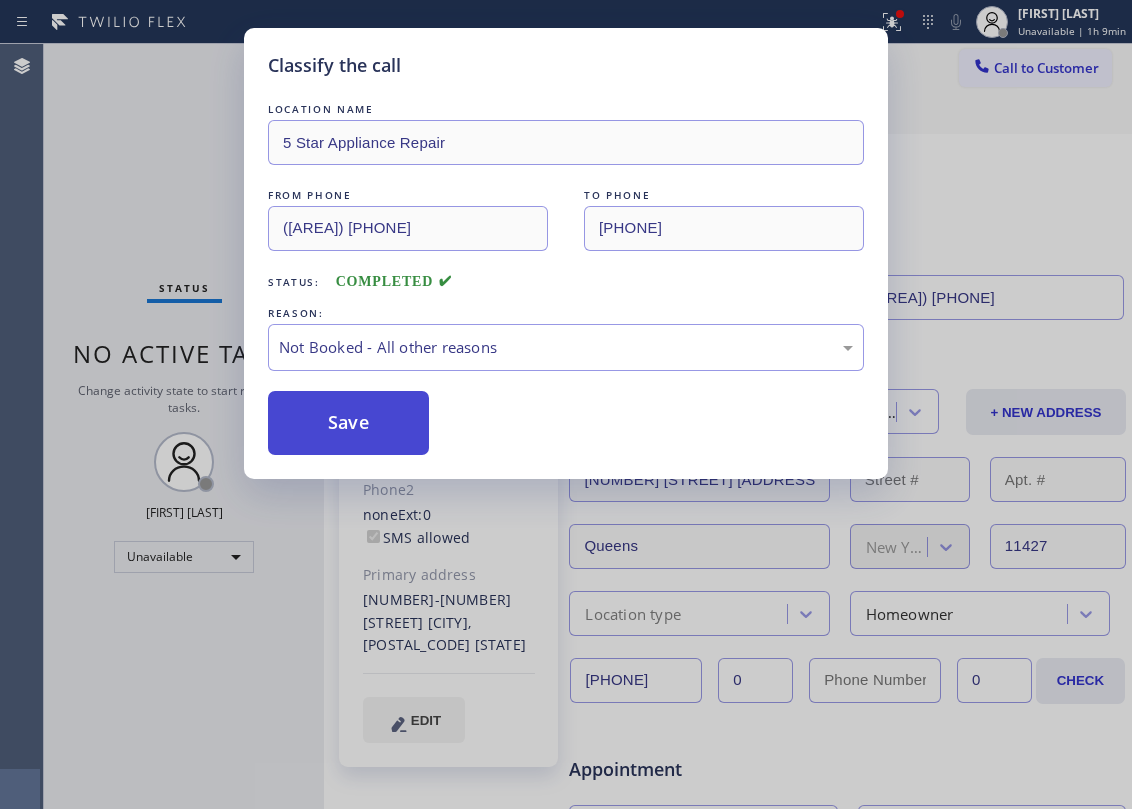 click on "Save" at bounding box center (348, 423) 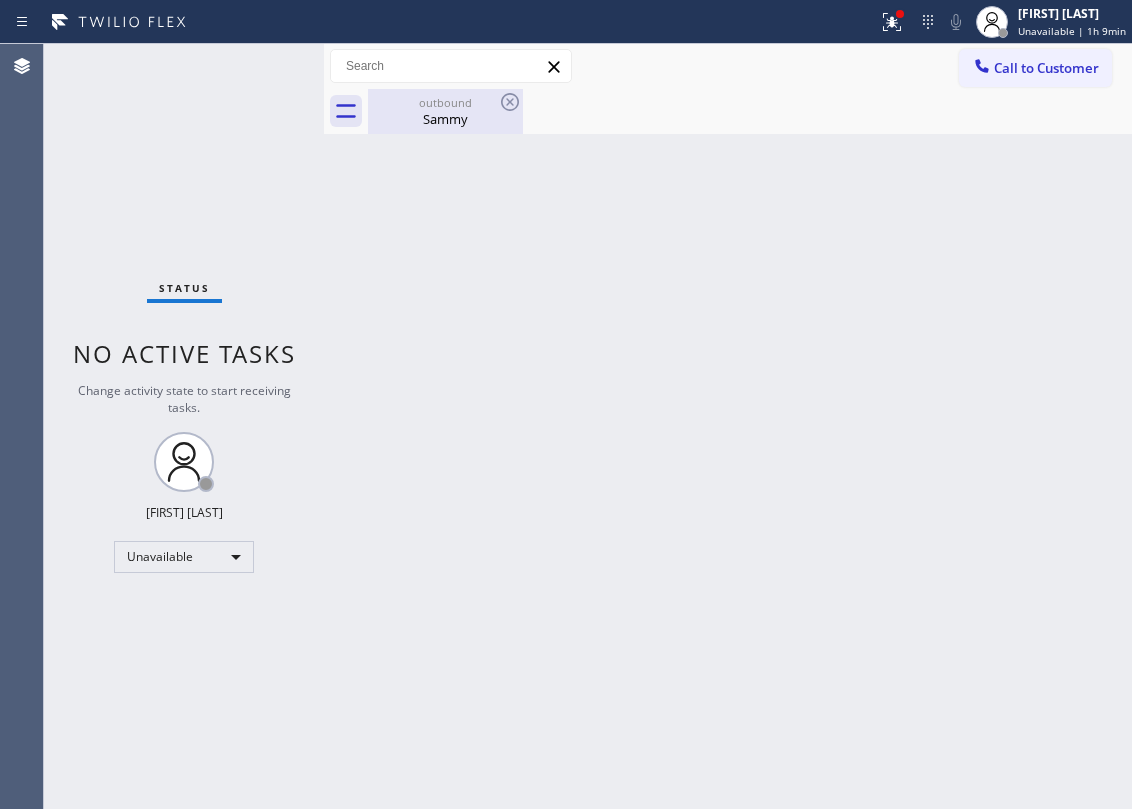 click on "Sammy" at bounding box center (445, 119) 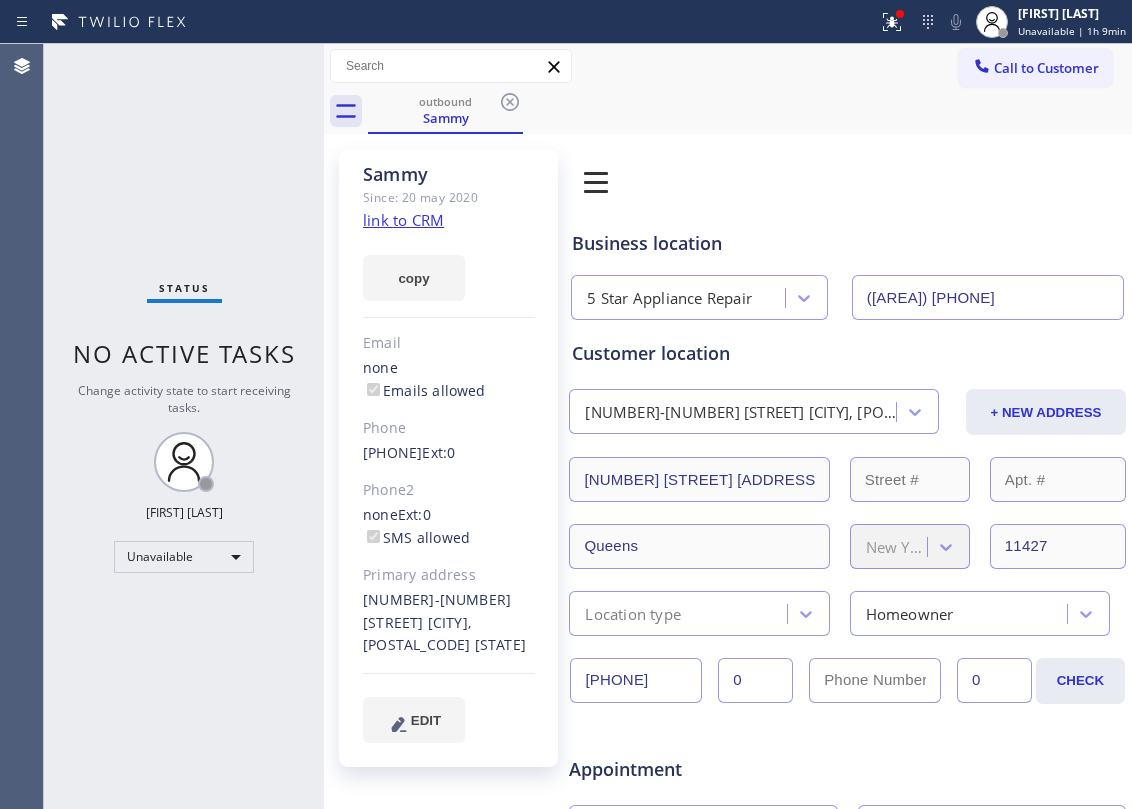 click on "link to CRM" 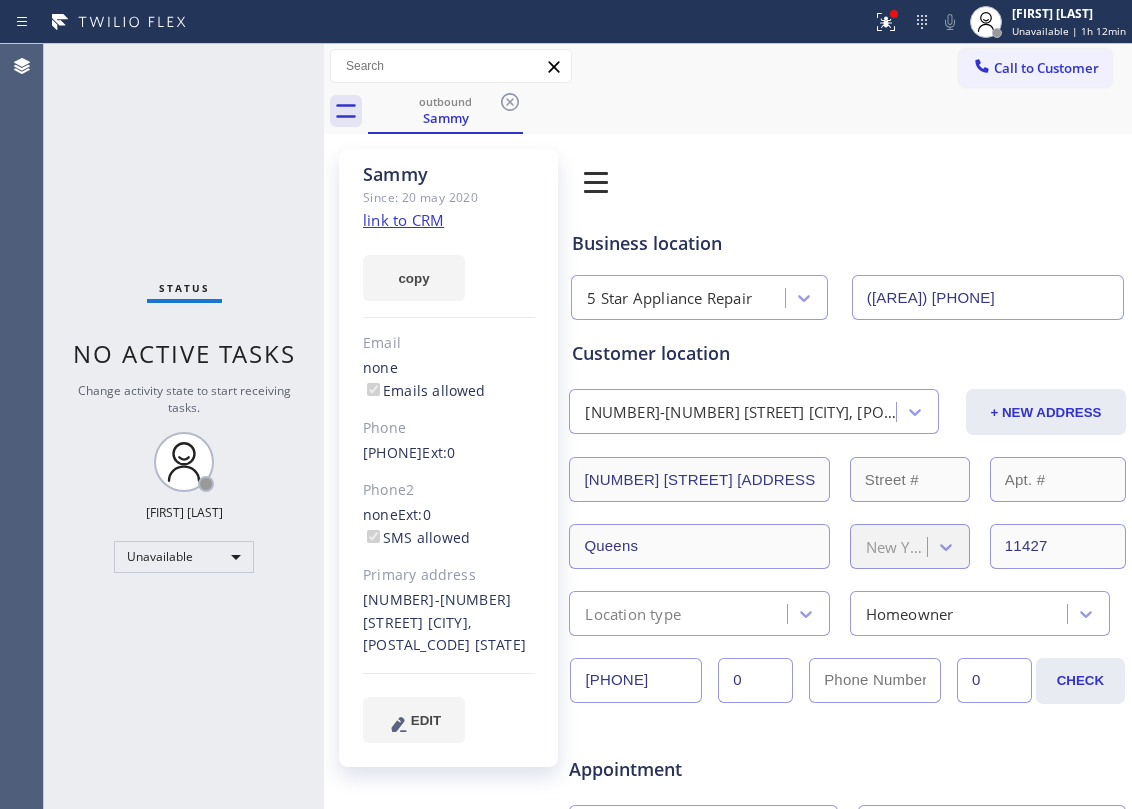 click on "Status   No active tasks     Change activity state to start receiving tasks.   Jesica Jumao-as Unavailable" at bounding box center (184, 426) 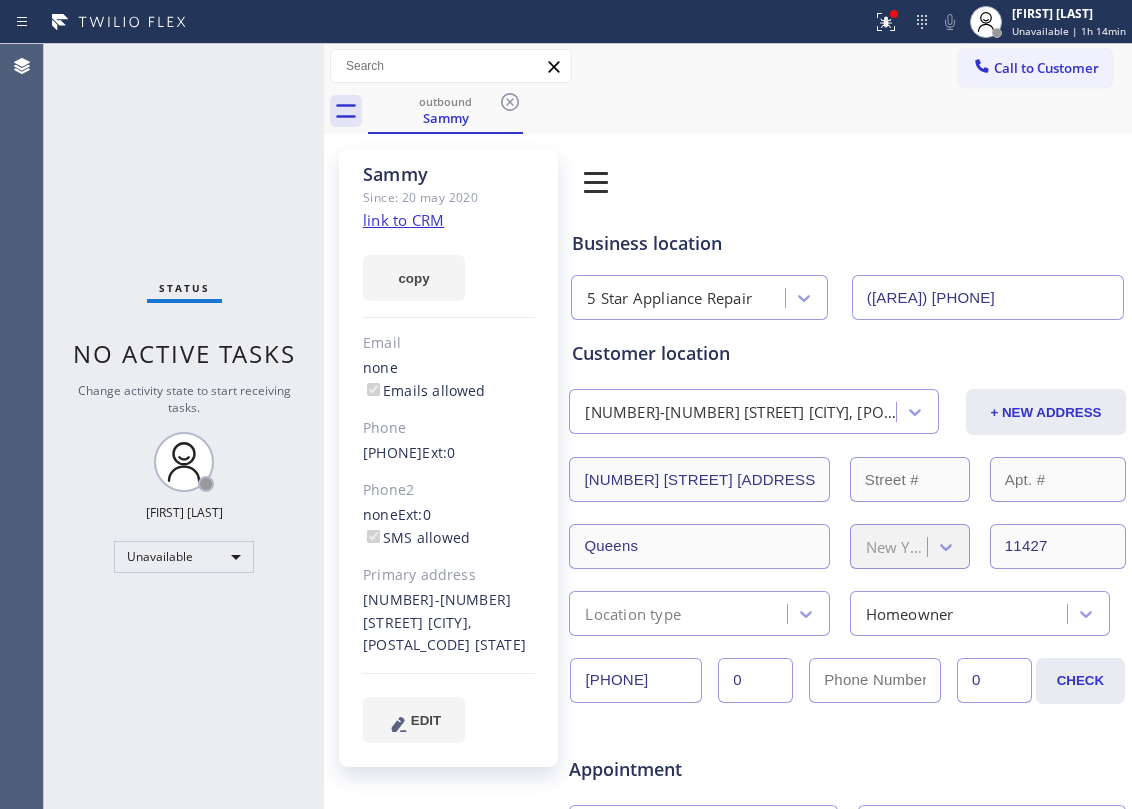 click 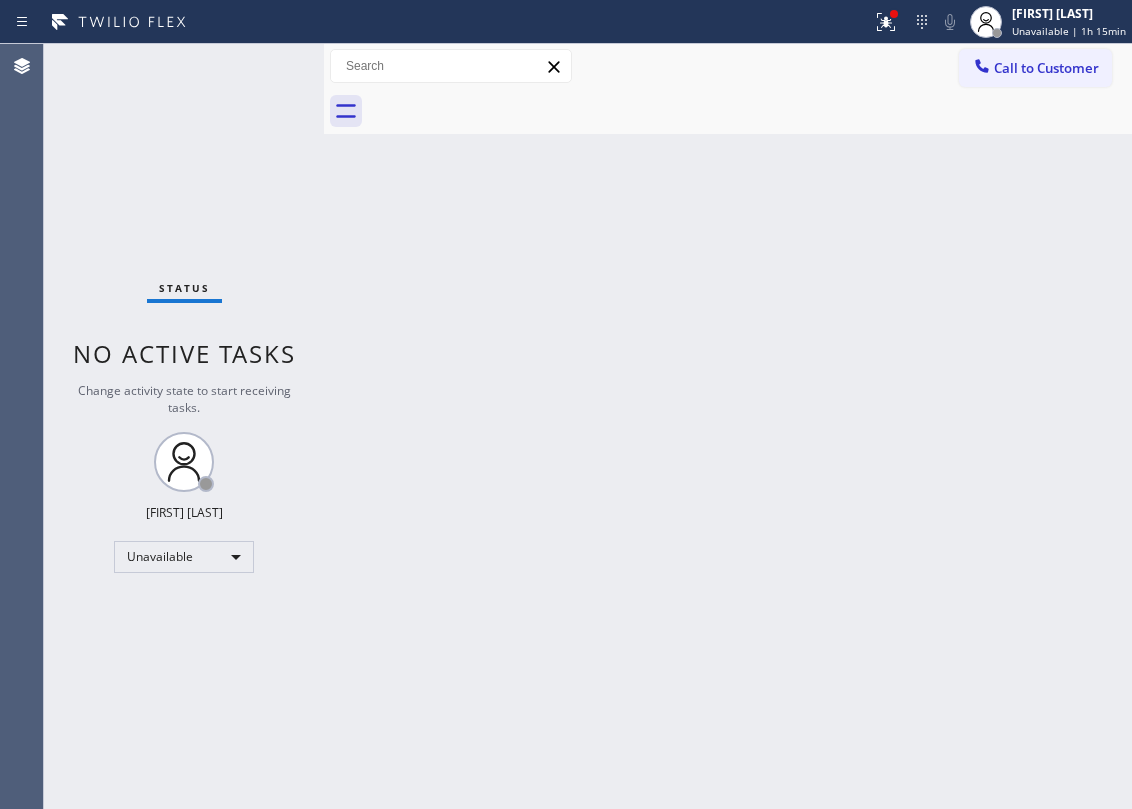 click on "Back to Dashboard Change Sender ID Customers Technicians Select a contact Outbound call Location Search location Your caller id phone number Customer number Call Customer info Name Phone none Address none Change Sender ID HVAC [PHONE] [BRAND] [PHONE] [BRAND] [PHONE] [BRAND] [PHONE] [BRAND] [PHONE] [BRAND] [PHONE] Cancel Change Check personal SMS Reset Change No tabs Call to Customer Outbound call Location [BRAND] [SERVICE] Your caller id phone number [PHONE] Customer number Call Outbound call Technician Search Technician Your caller id phone number Your caller id phone number Call" at bounding box center [728, 426] 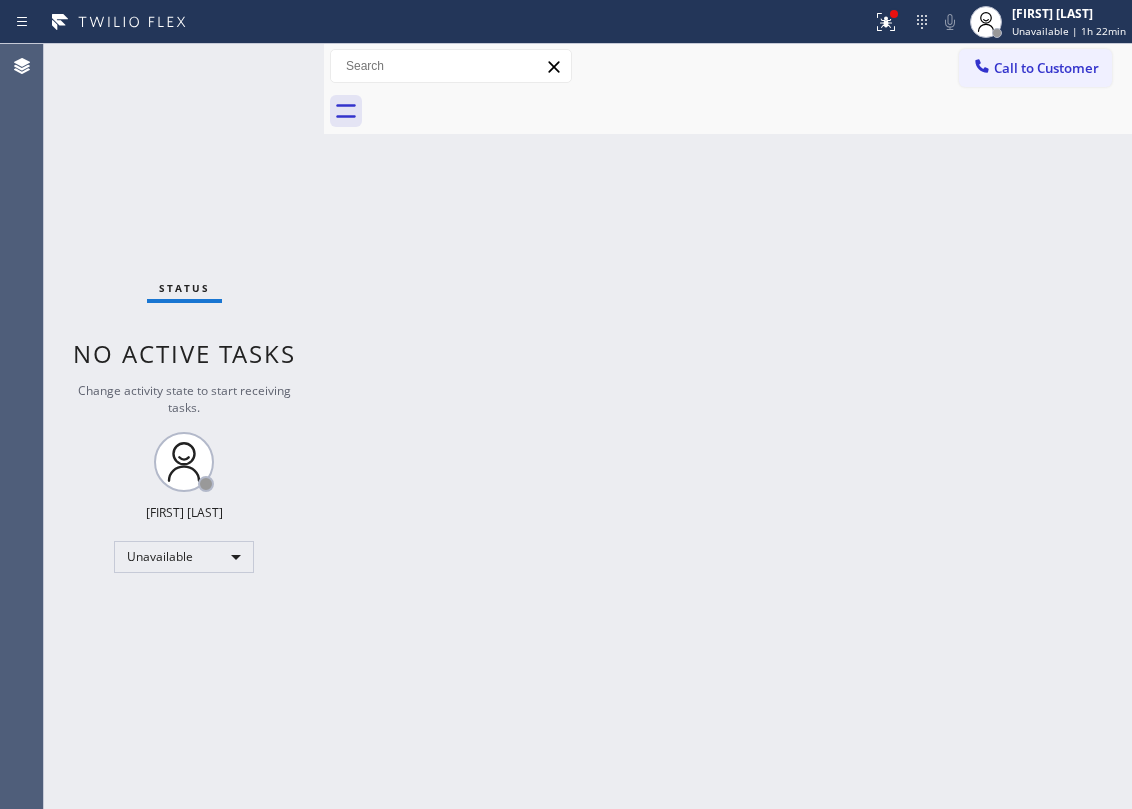 drag, startPoint x: 1016, startPoint y: 56, endPoint x: 653, endPoint y: 408, distance: 505.64117 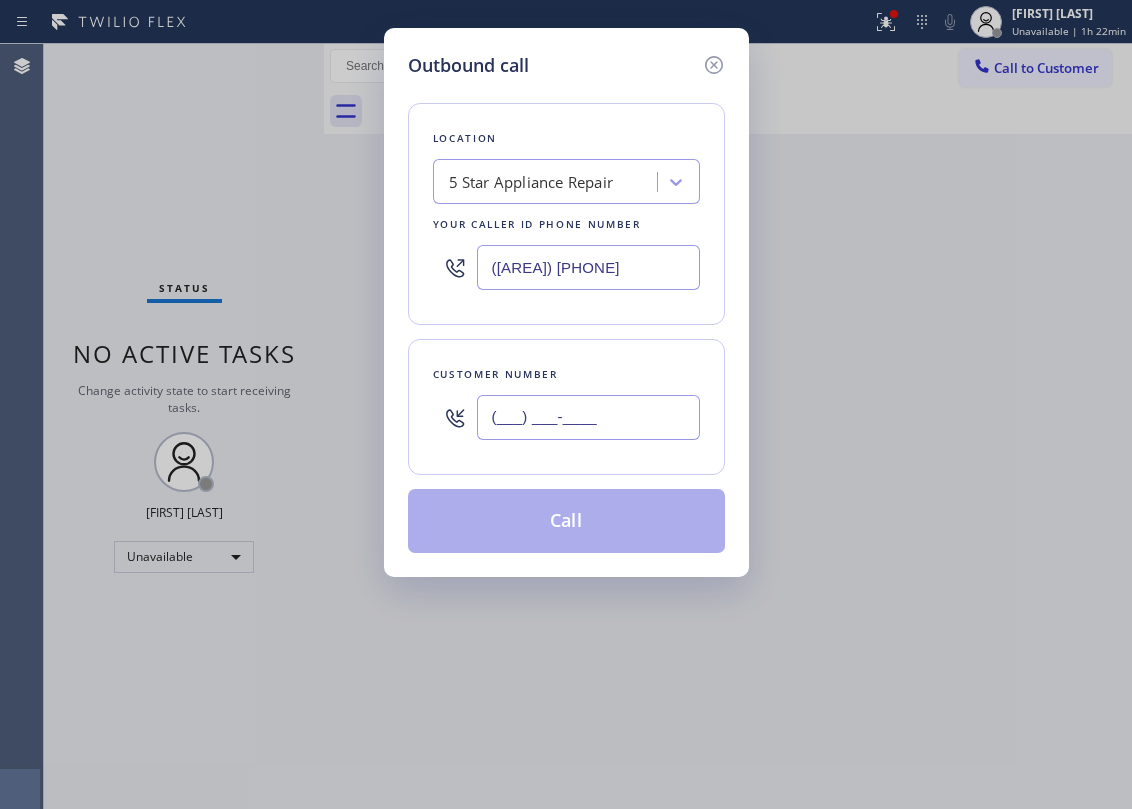 click on "(___) ___-____" at bounding box center [588, 417] 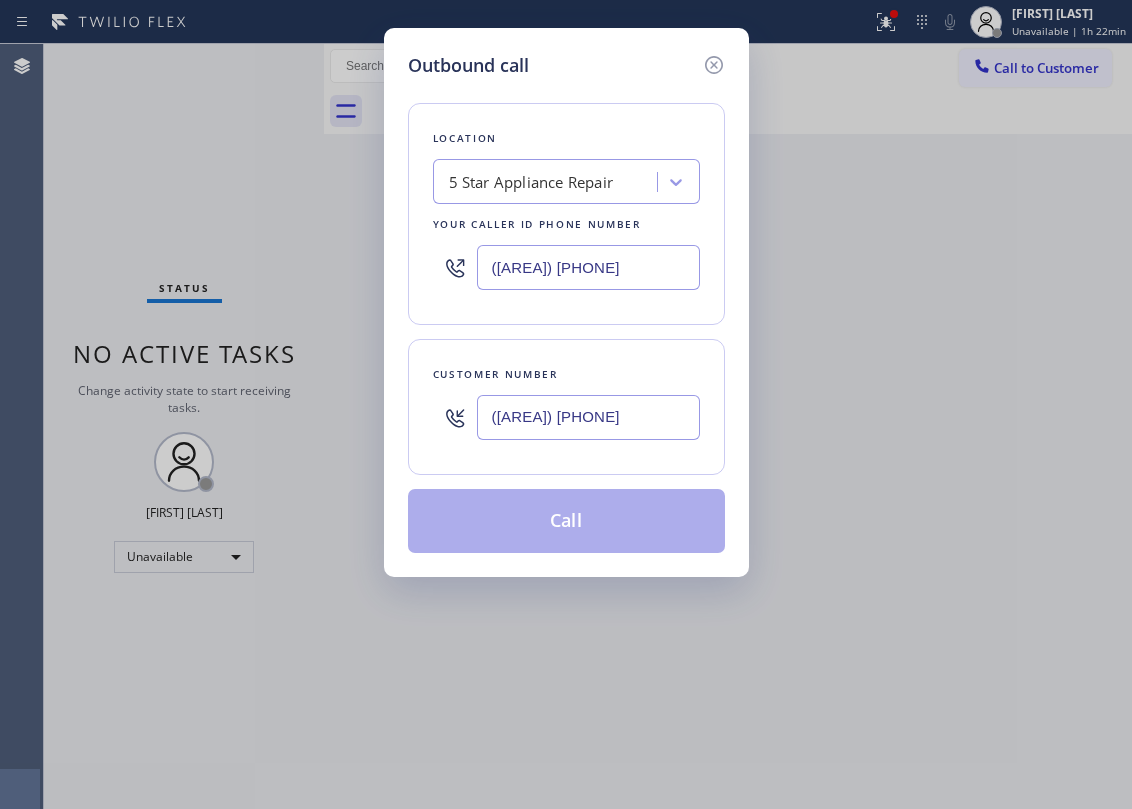 type on "([AREA]) [PHONE]" 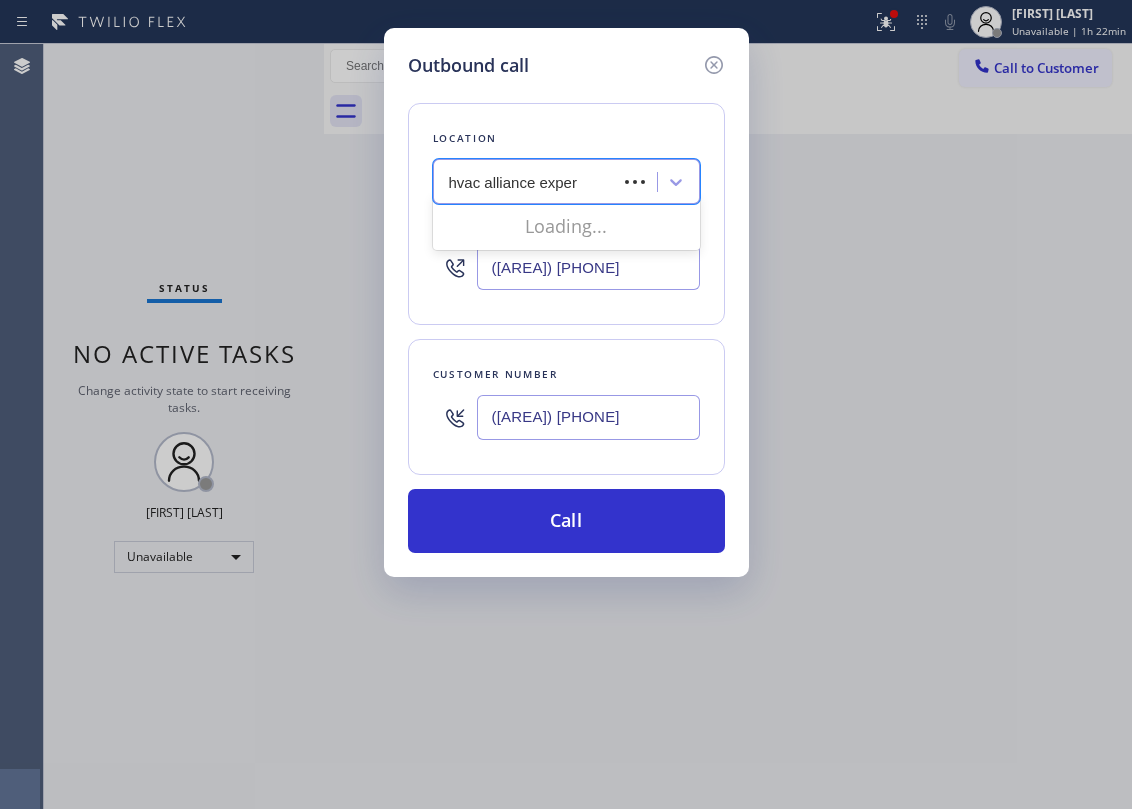 type on "hvac alliance expert" 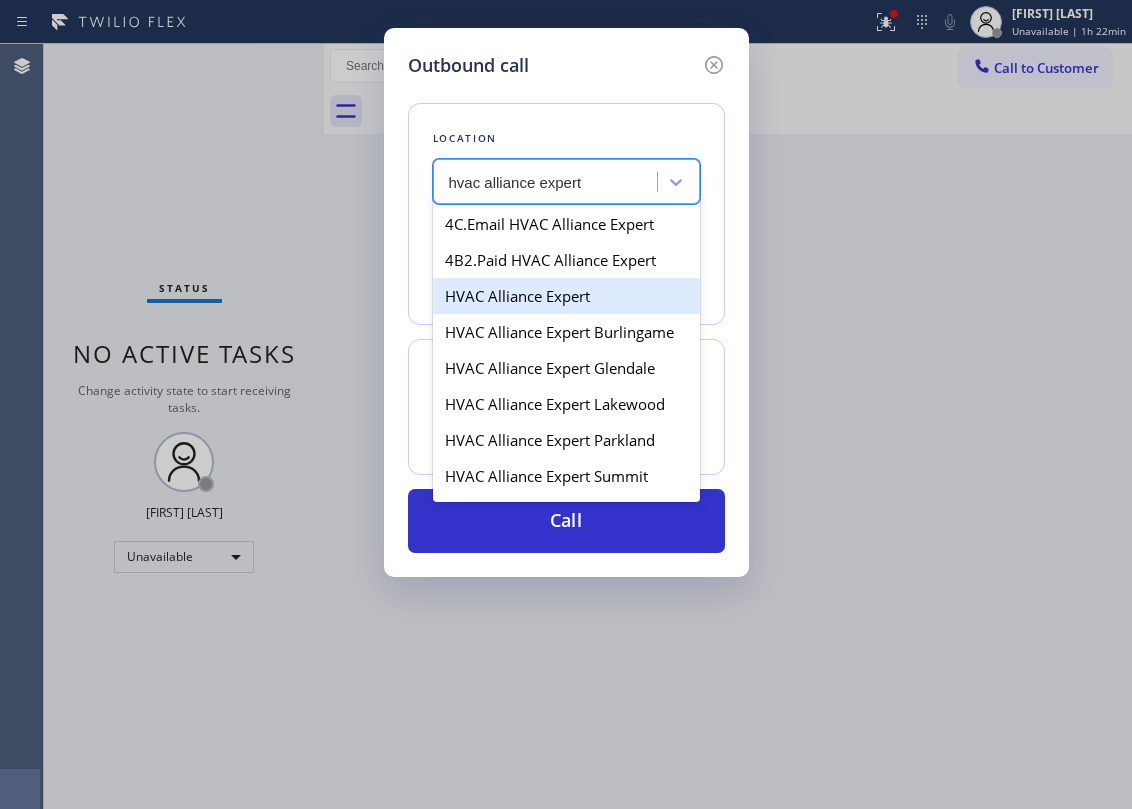 click on "HVAC Alliance Expert" at bounding box center [566, 296] 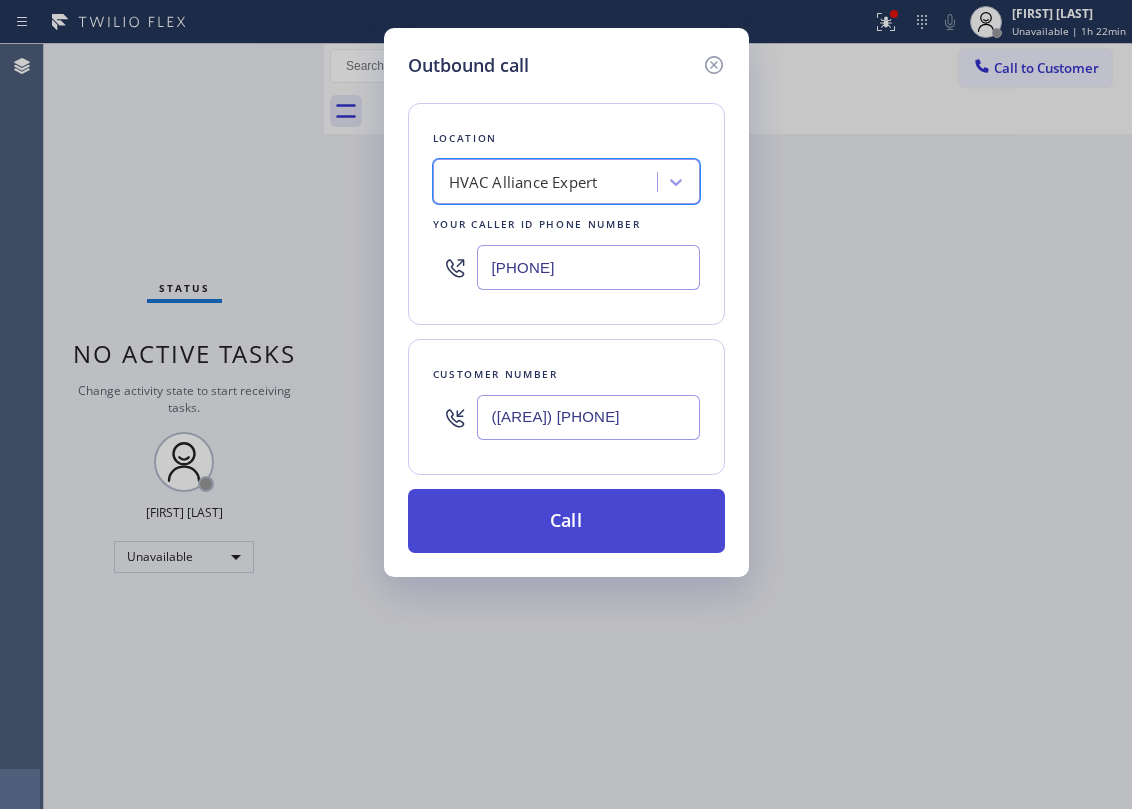 click on "Call" at bounding box center (566, 521) 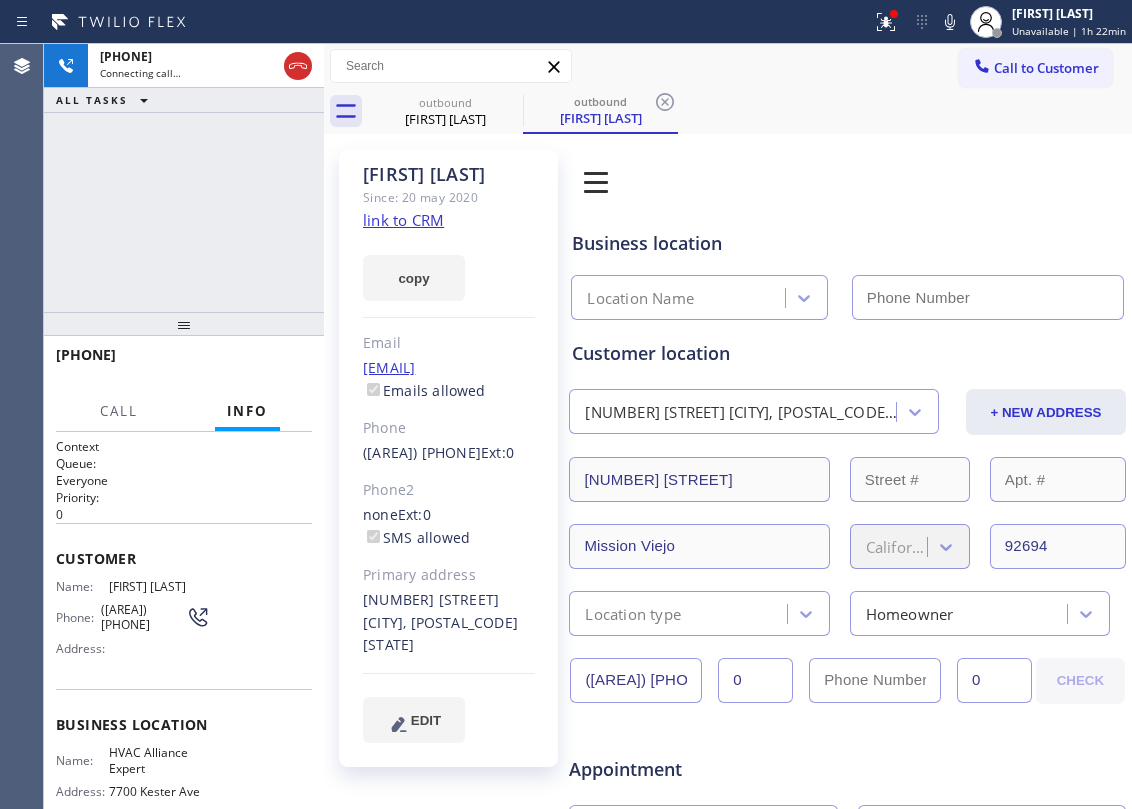 type on "[PHONE]" 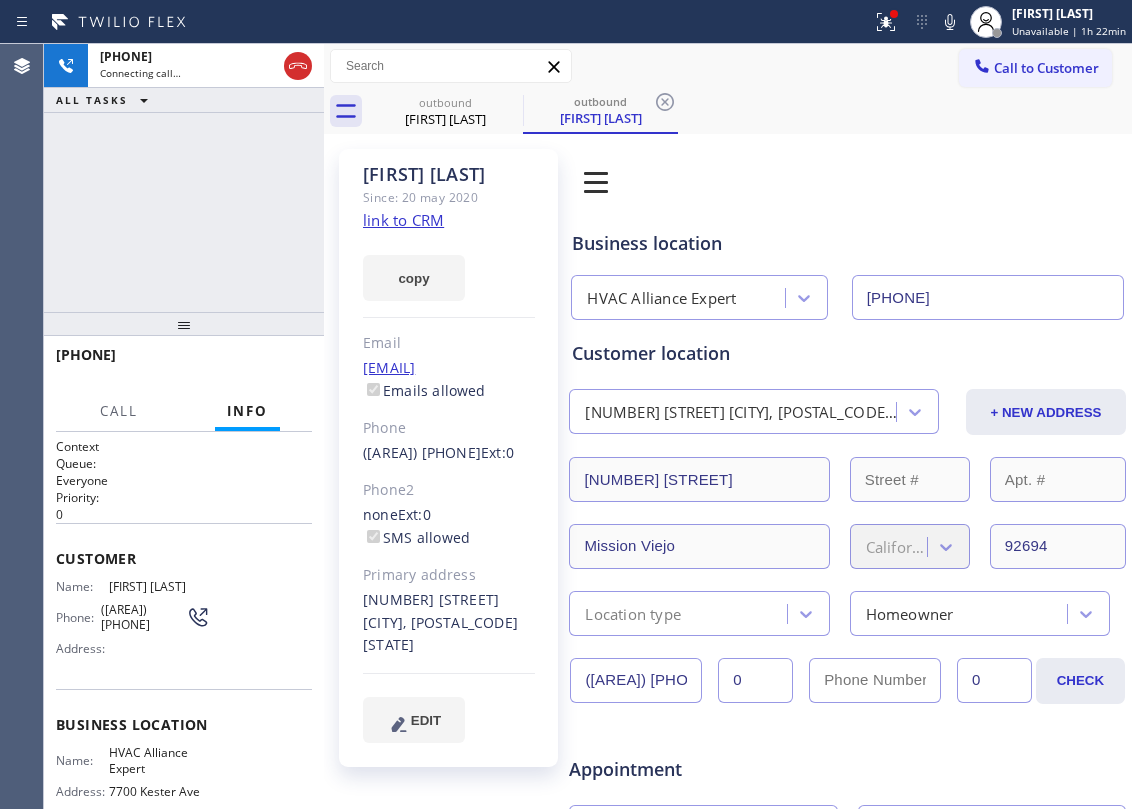 drag, startPoint x: 270, startPoint y: 218, endPoint x: 282, endPoint y: 226, distance: 14.422205 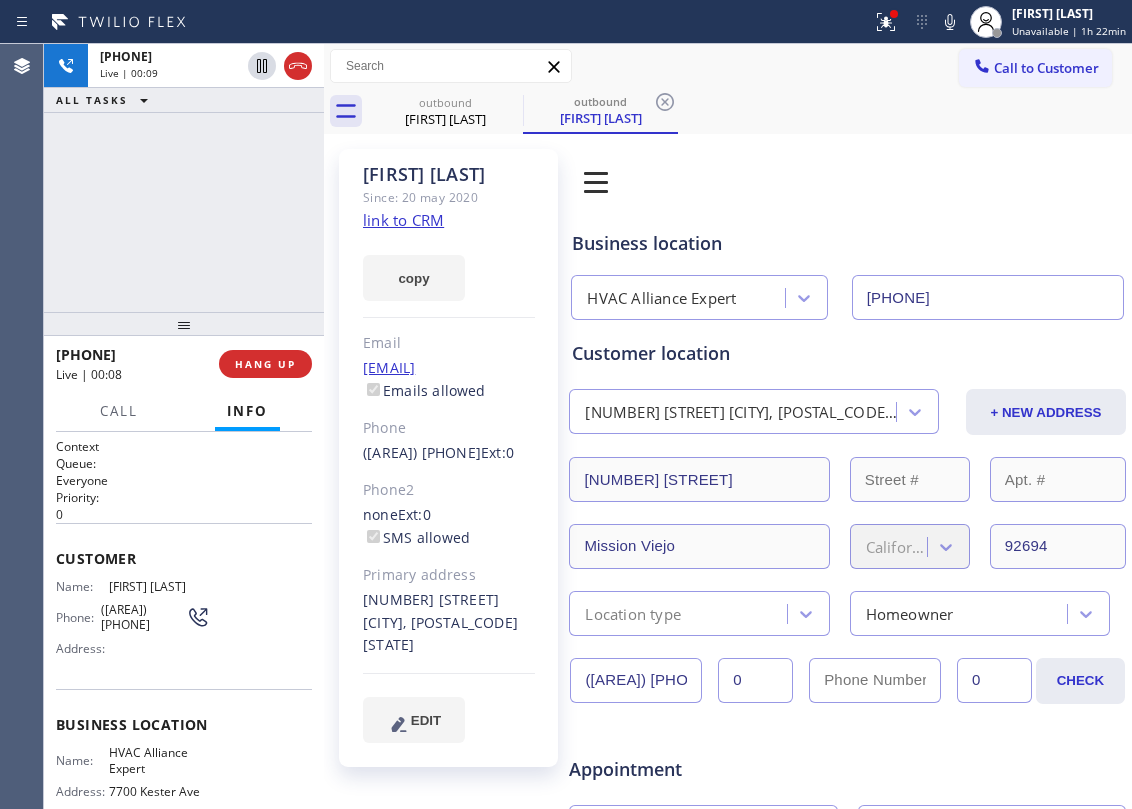 click on "+1[PHONE] Live | 00:09 ALL TASKS ALL TASKS ACTIVE TASKS TASKS IN WRAP UP" at bounding box center (184, 178) 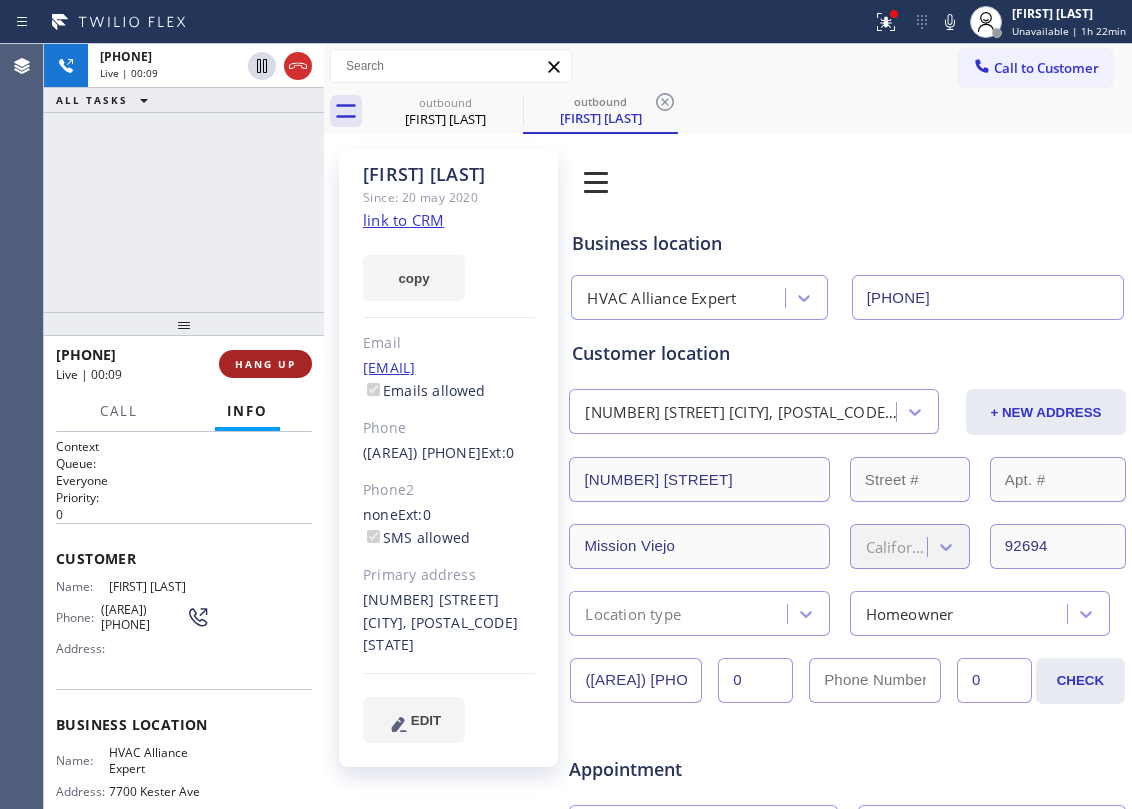 click on "HANG UP" at bounding box center (265, 364) 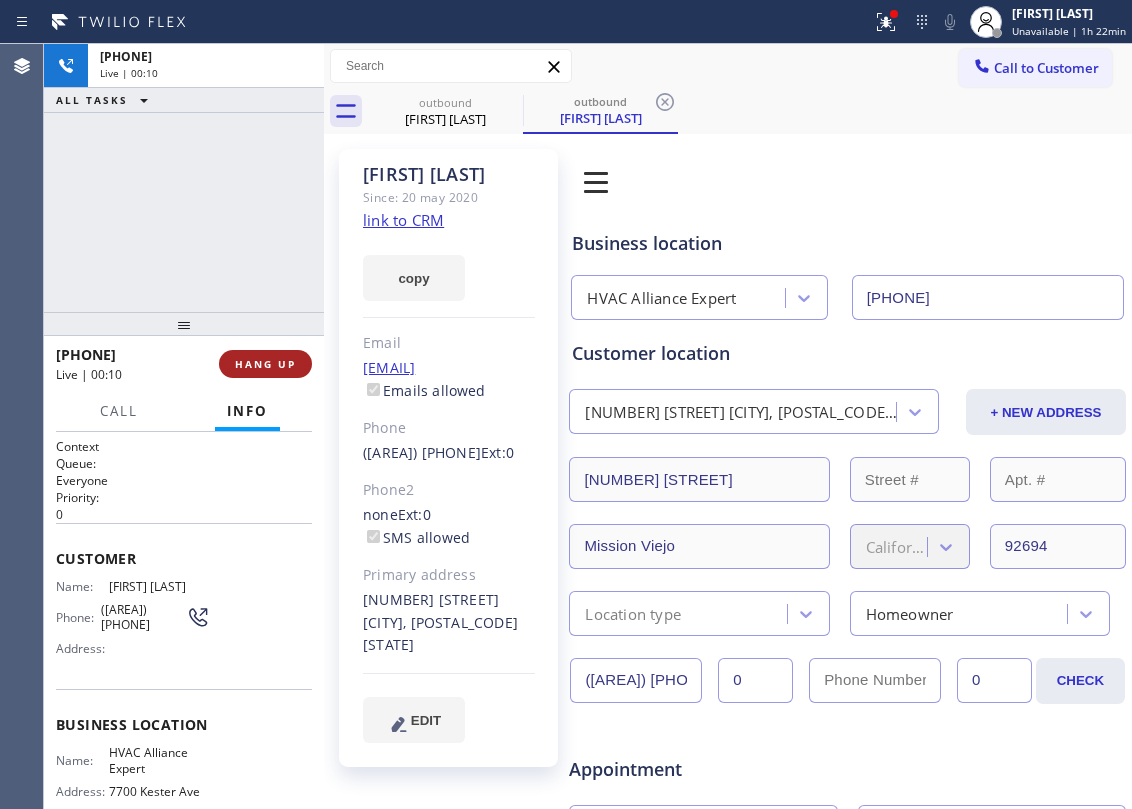 click on "HANG UP" at bounding box center [265, 364] 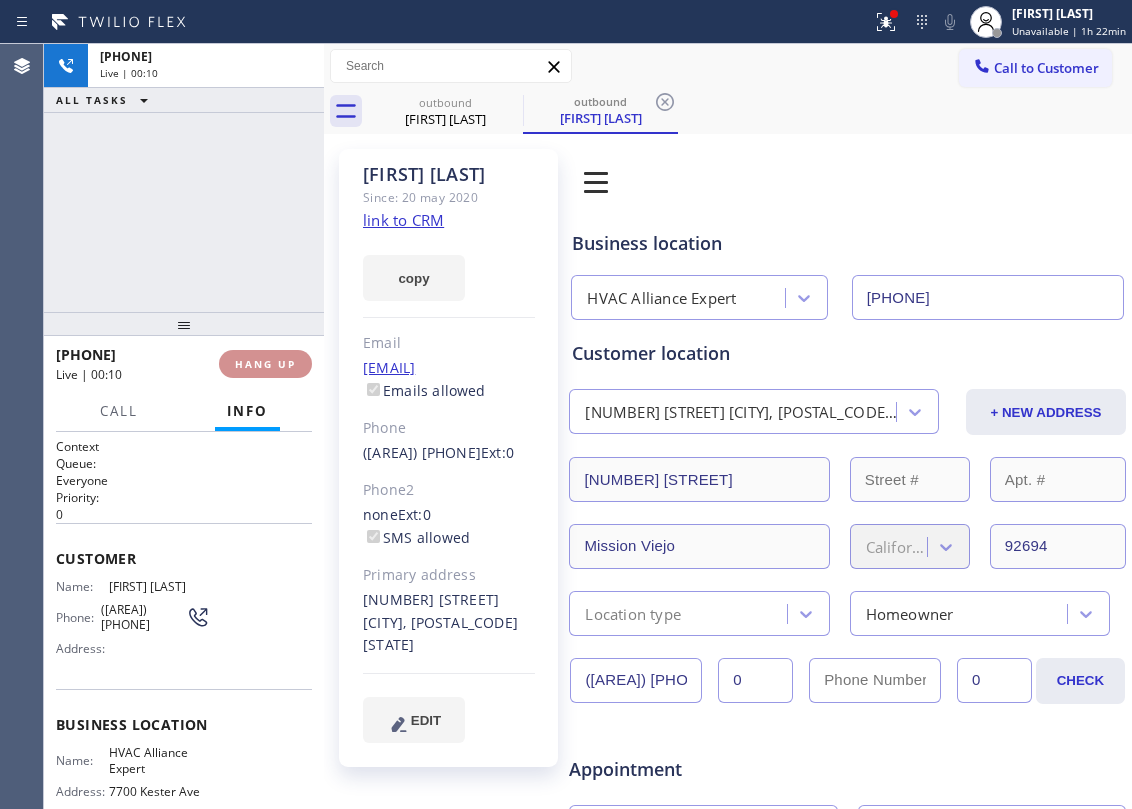 click on "HANG UP" at bounding box center [265, 364] 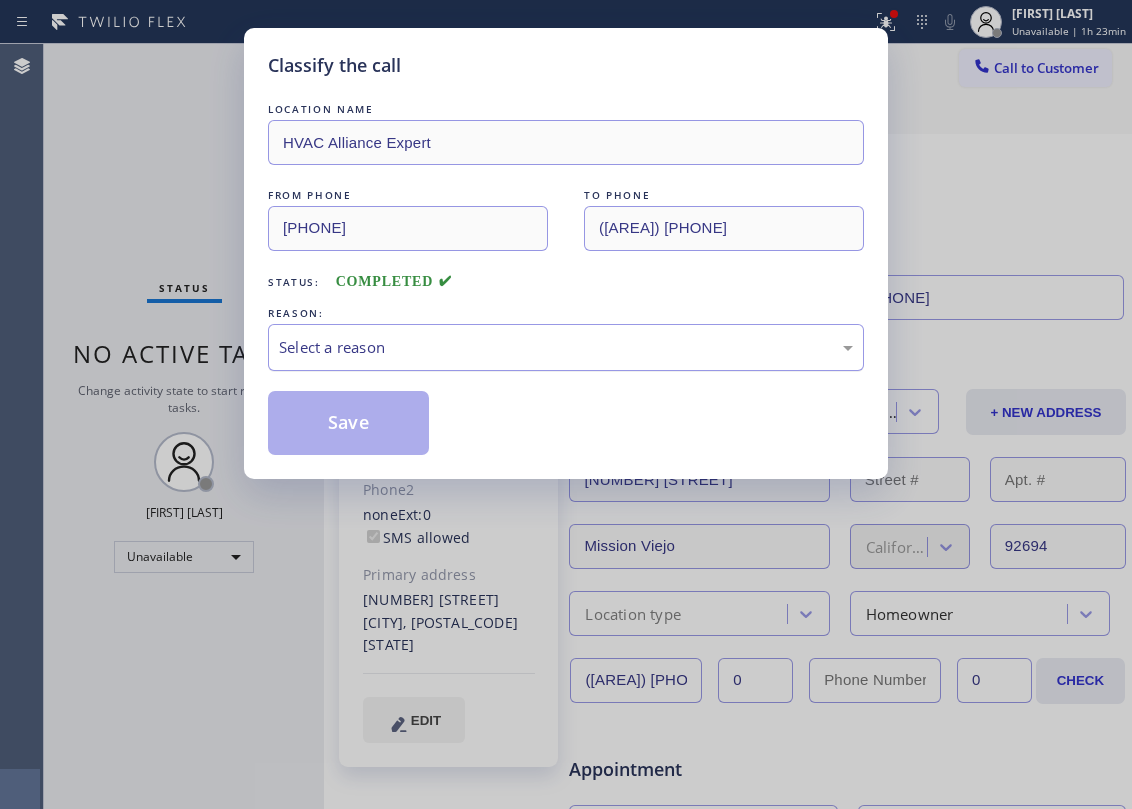 click on "Select a reason" at bounding box center (566, 347) 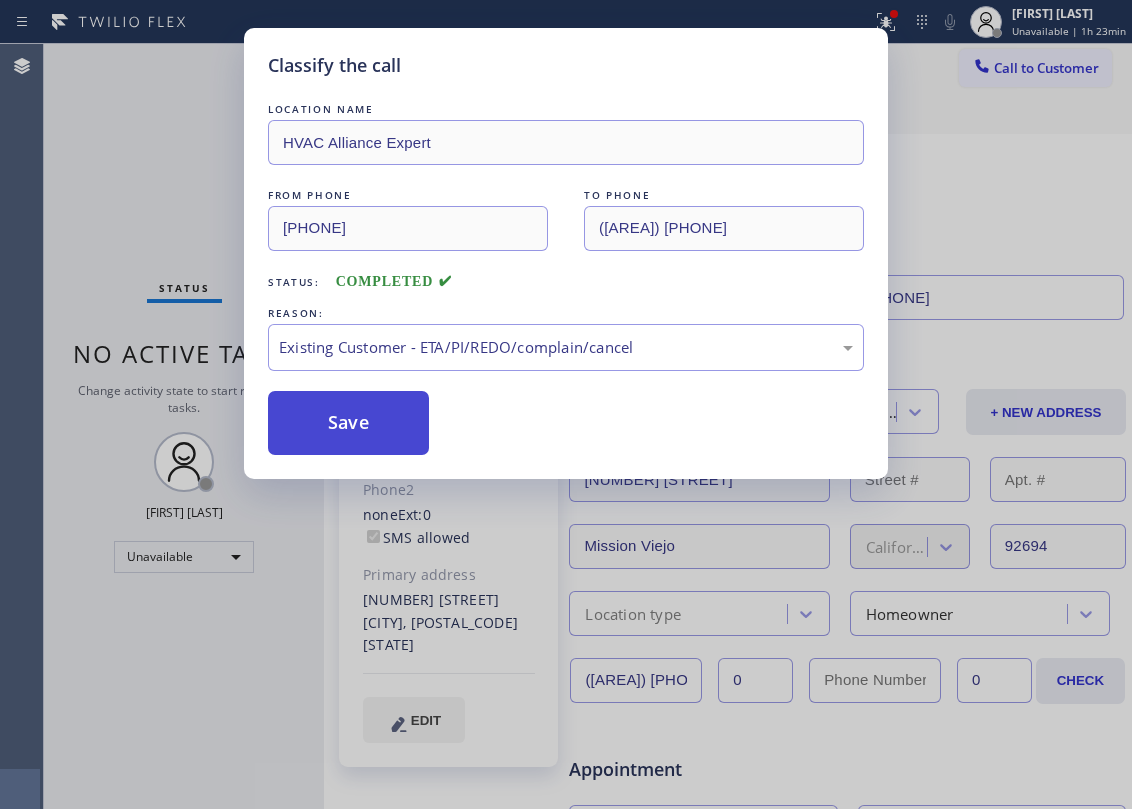 click on "Save" at bounding box center (348, 423) 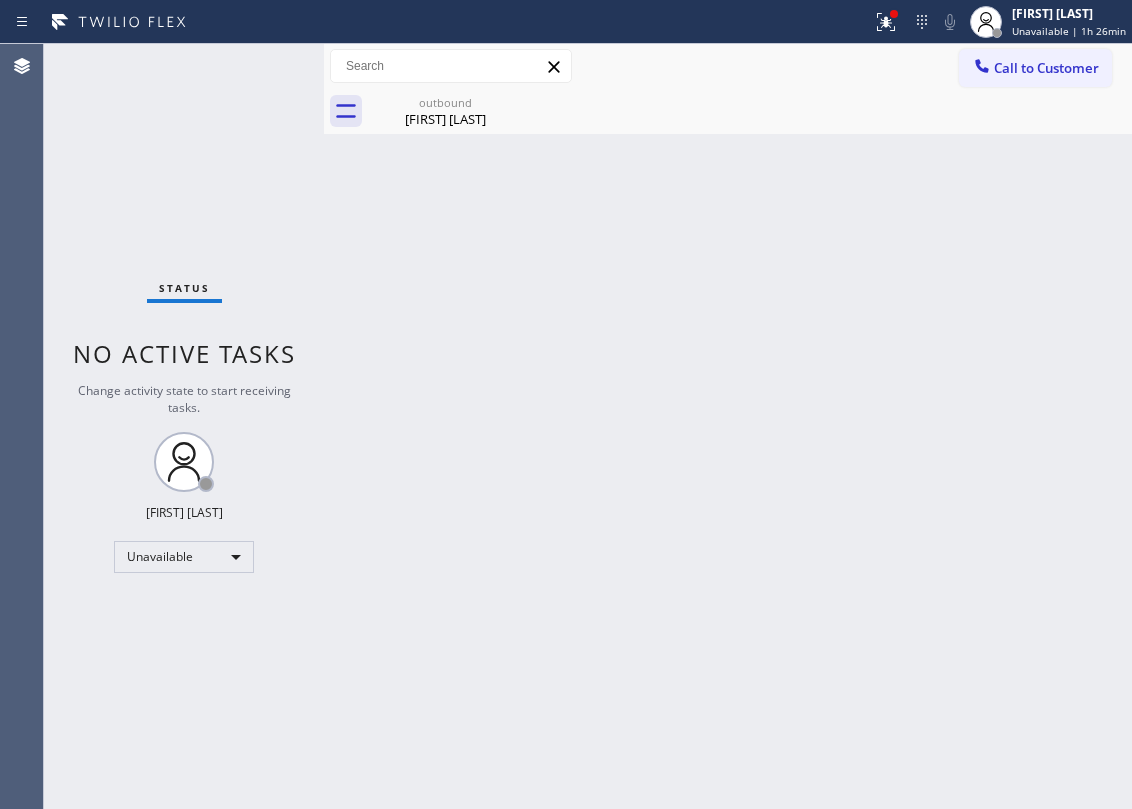 click on "Call to Customer" at bounding box center (1046, 68) 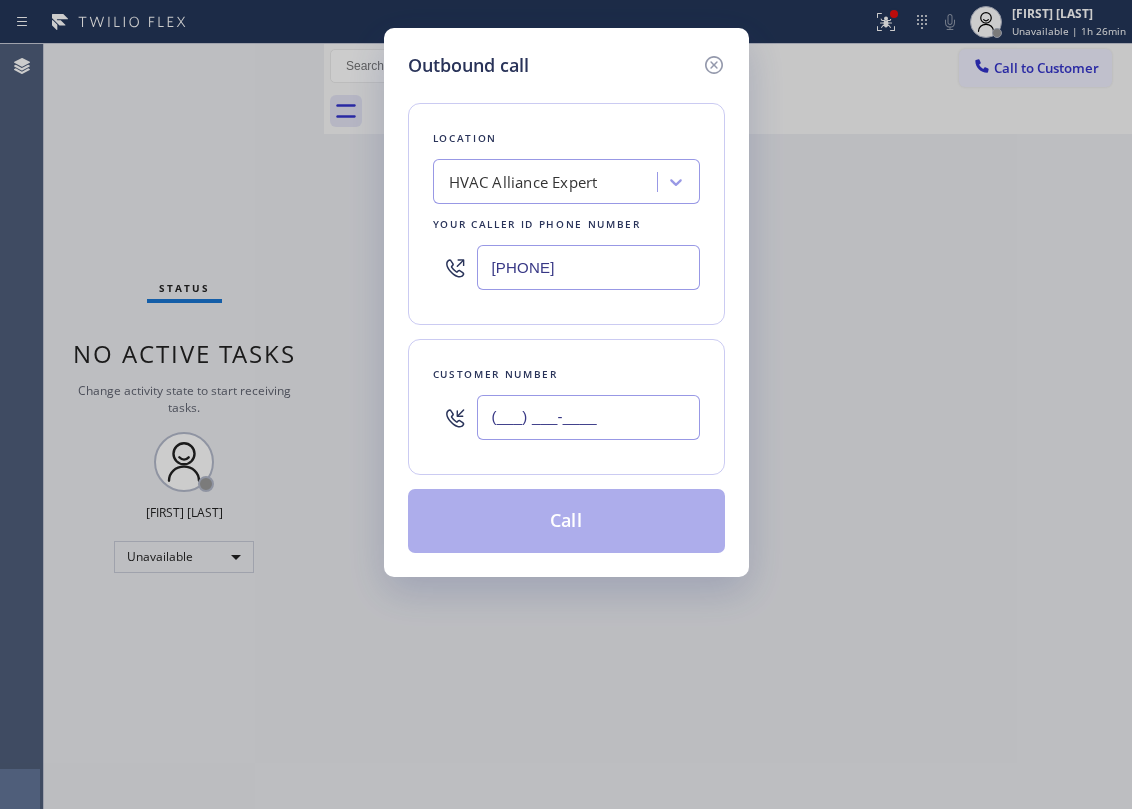 click on "(___) ___-____" at bounding box center [588, 417] 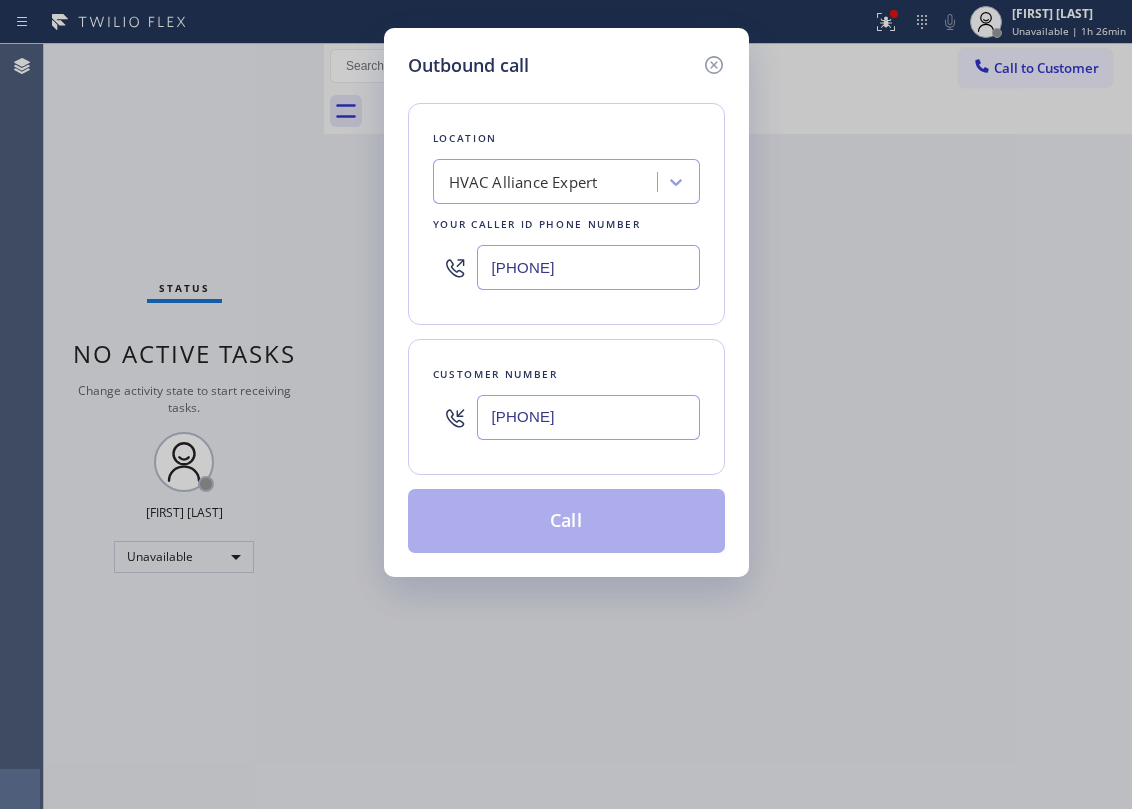 type on "[PHONE]" 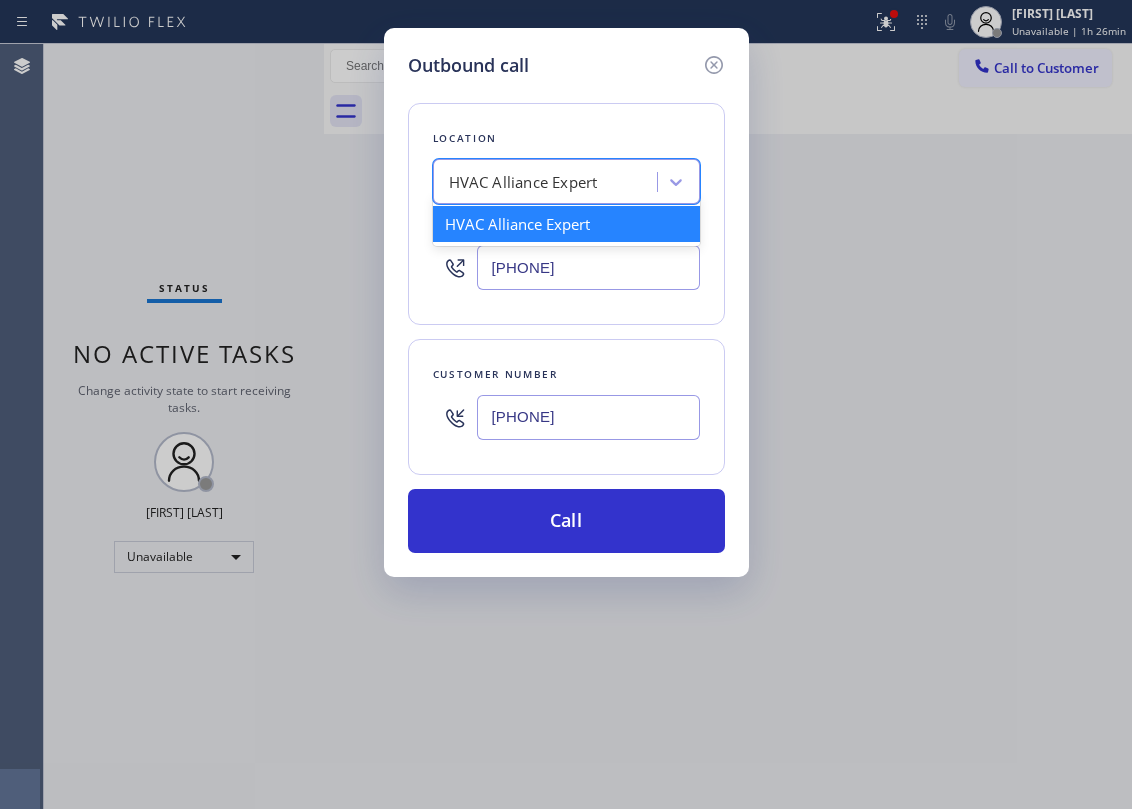 click on "HVAC Alliance Expert" at bounding box center [523, 182] 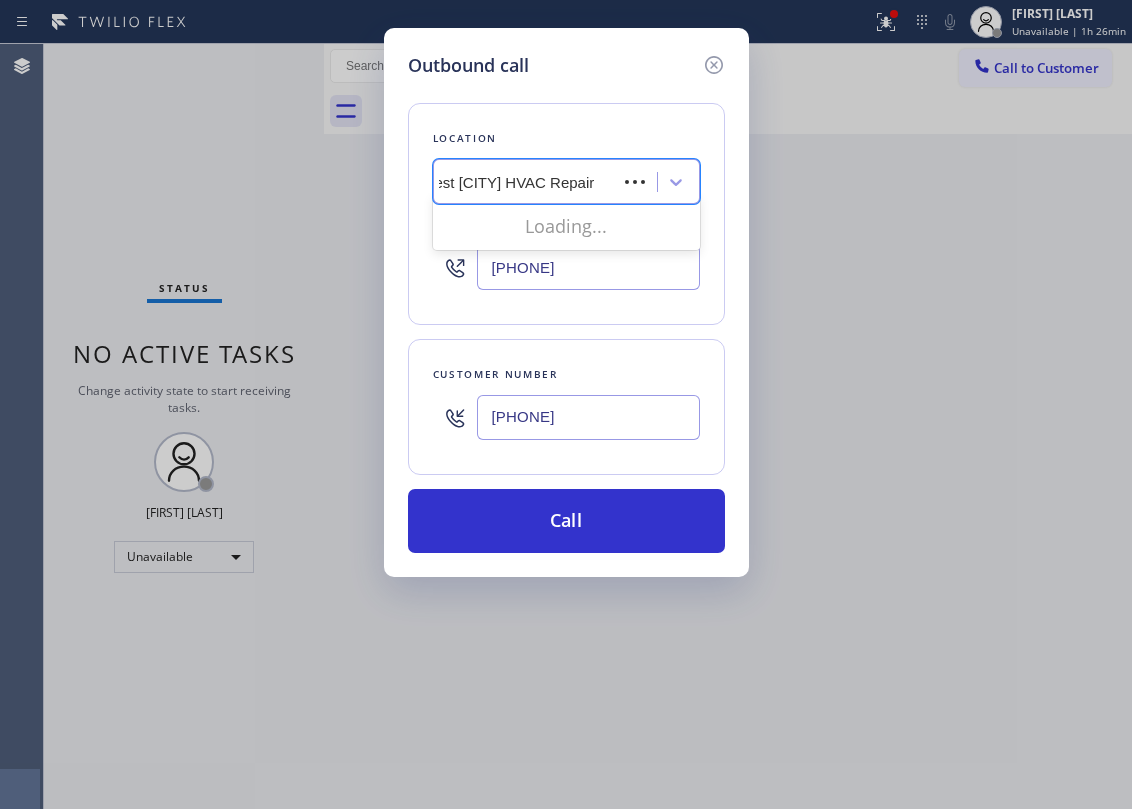 scroll, scrollTop: 0, scrollLeft: 0, axis: both 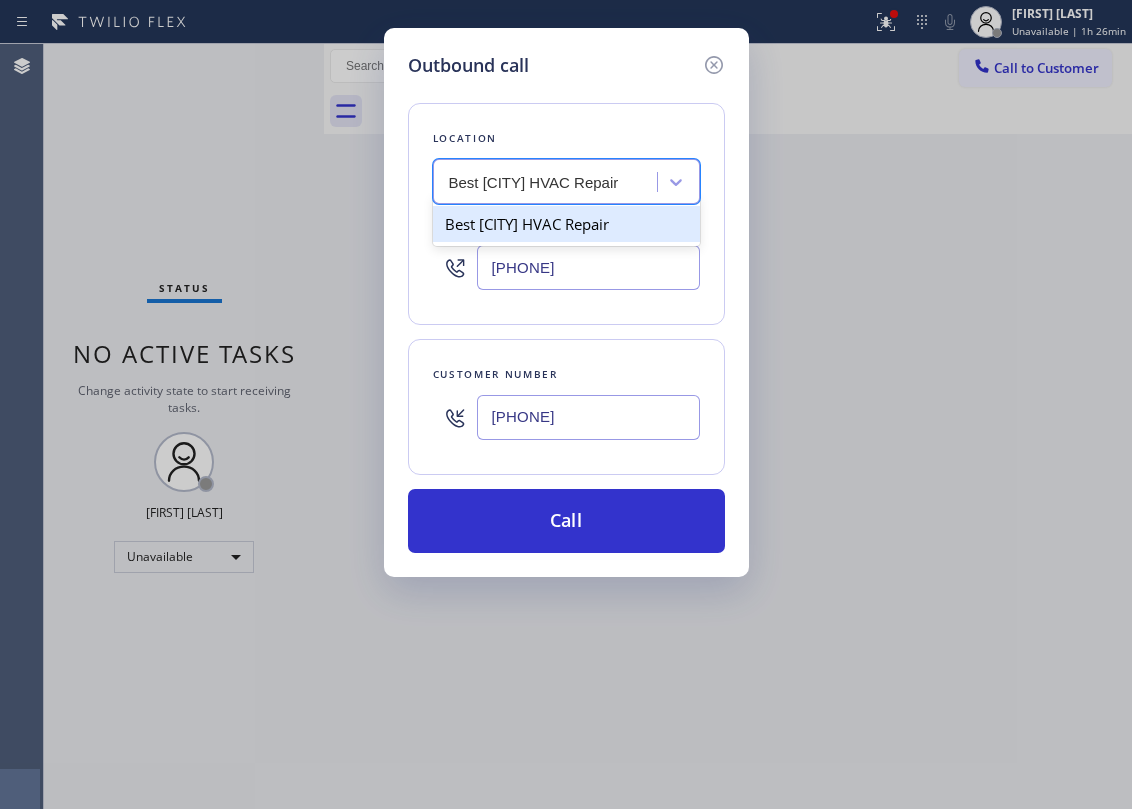 click on "Best [CITY] HVAC Repair" at bounding box center [566, 224] 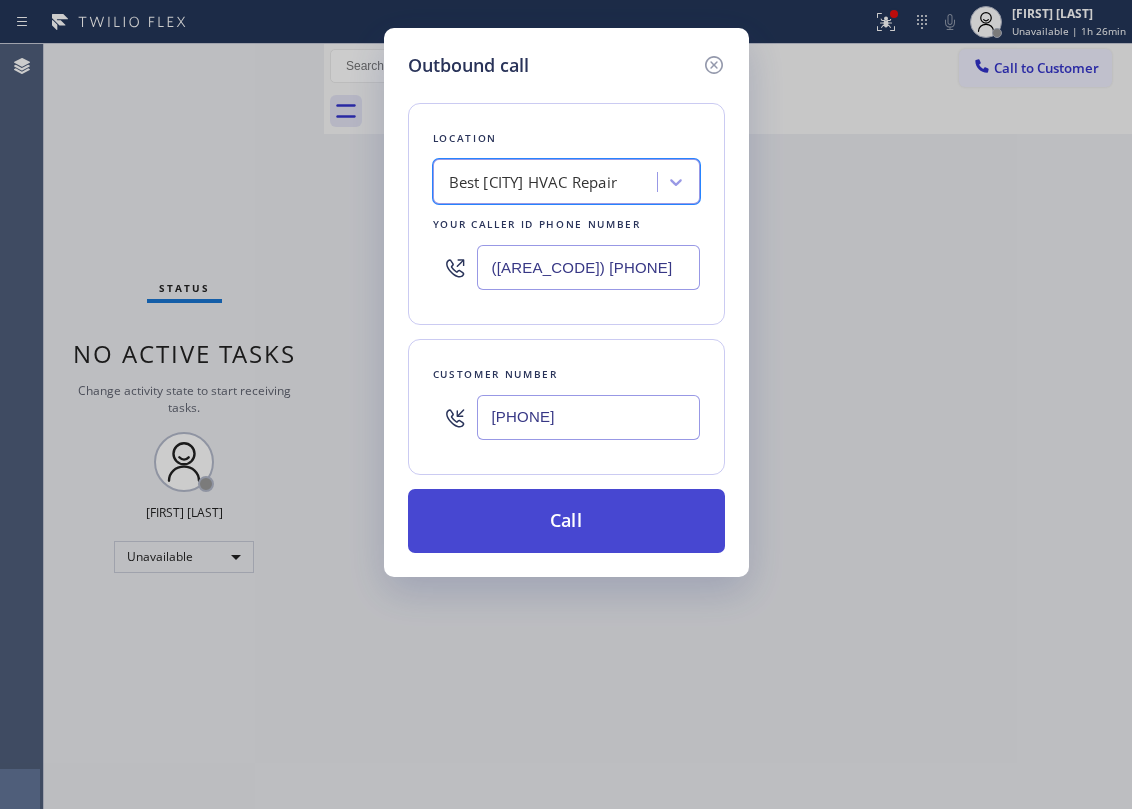 click on "Call" at bounding box center [566, 521] 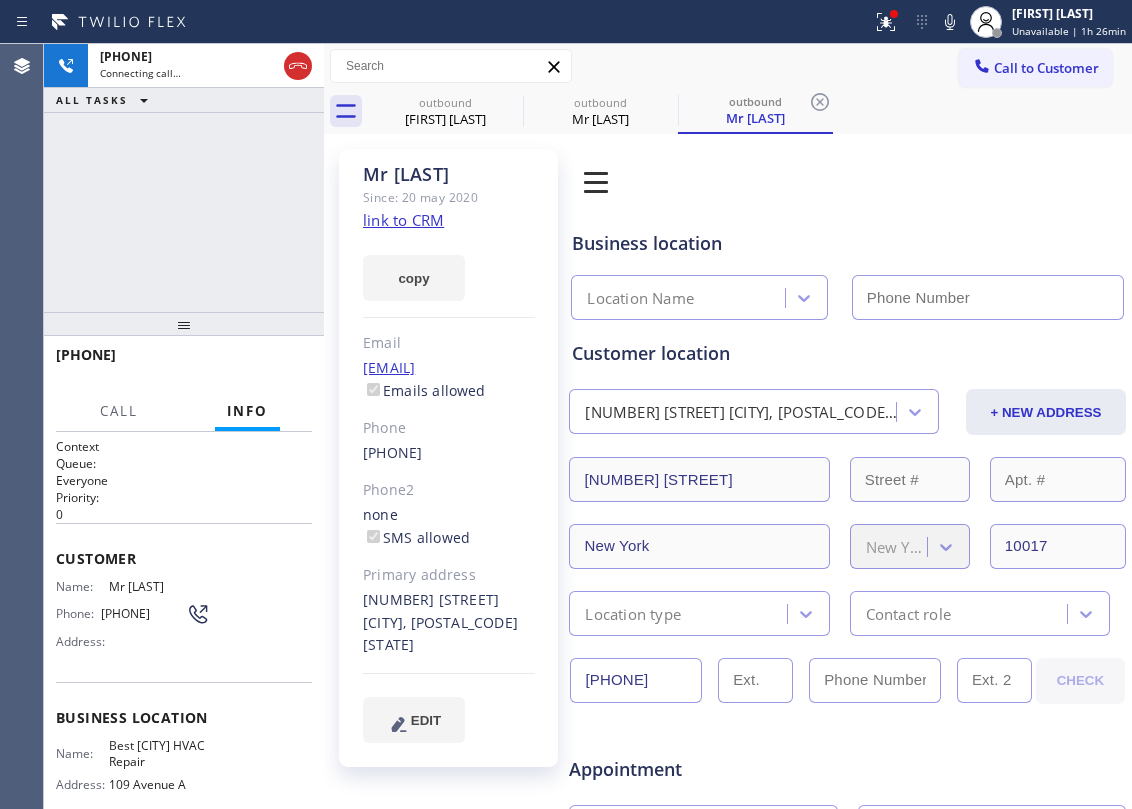 type on "([AREA_CODE]) [PHONE]" 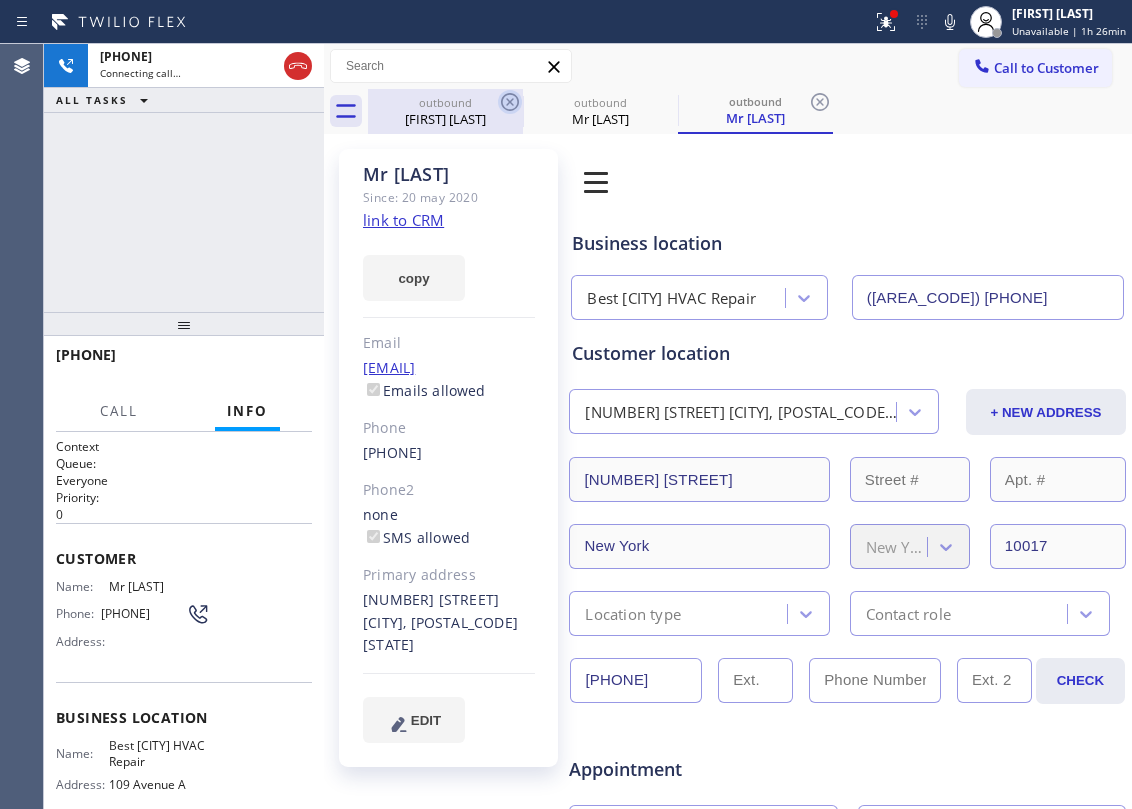 click on "outbound" at bounding box center (445, 102) 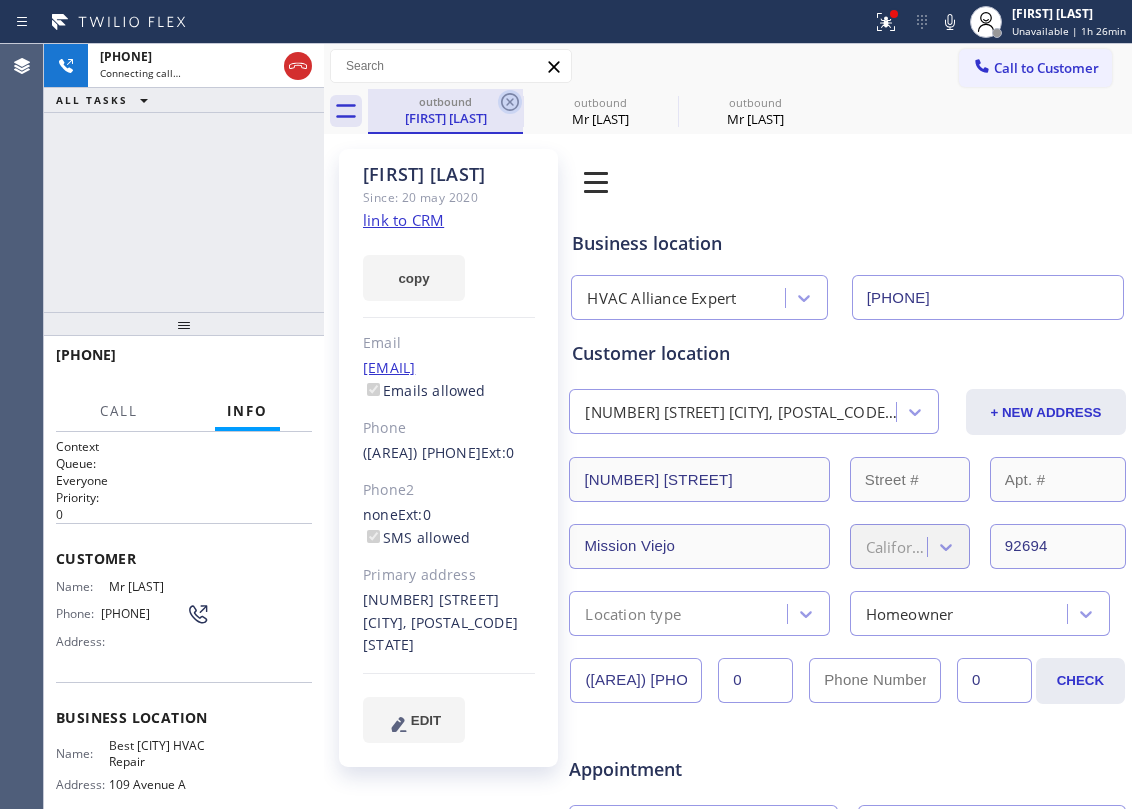 click 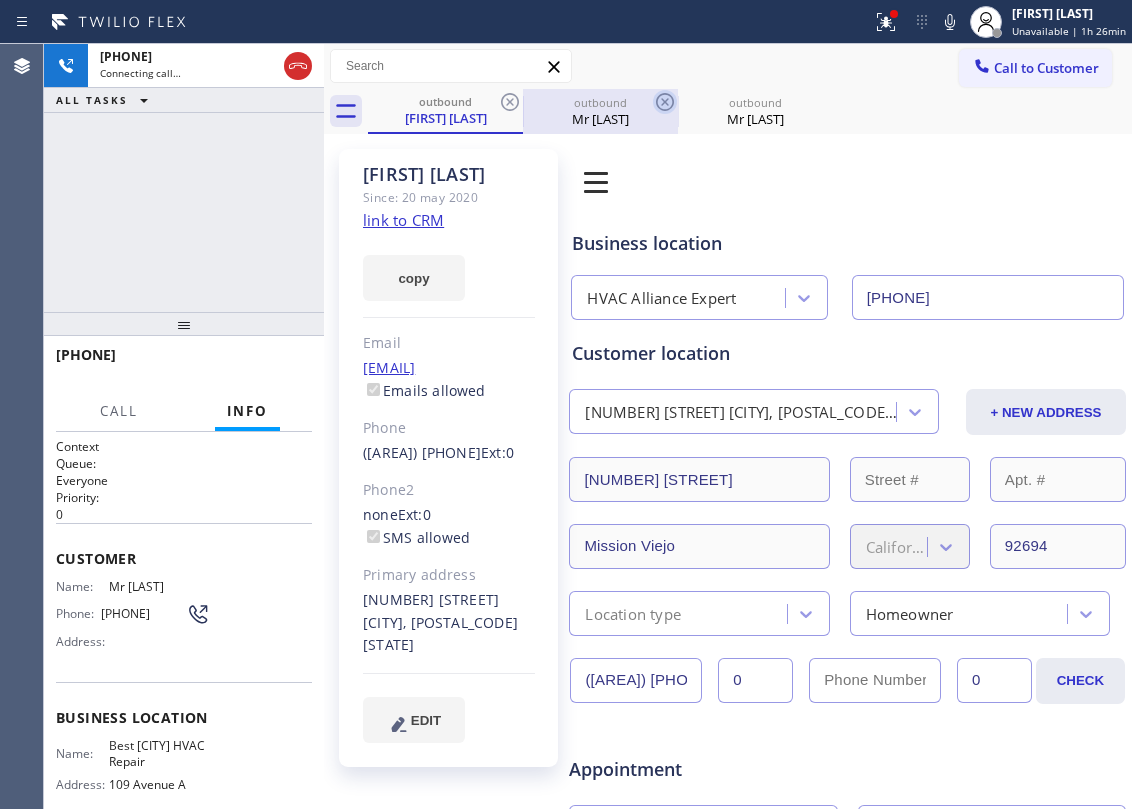 type on "([AREA_CODE]) [PHONE]" 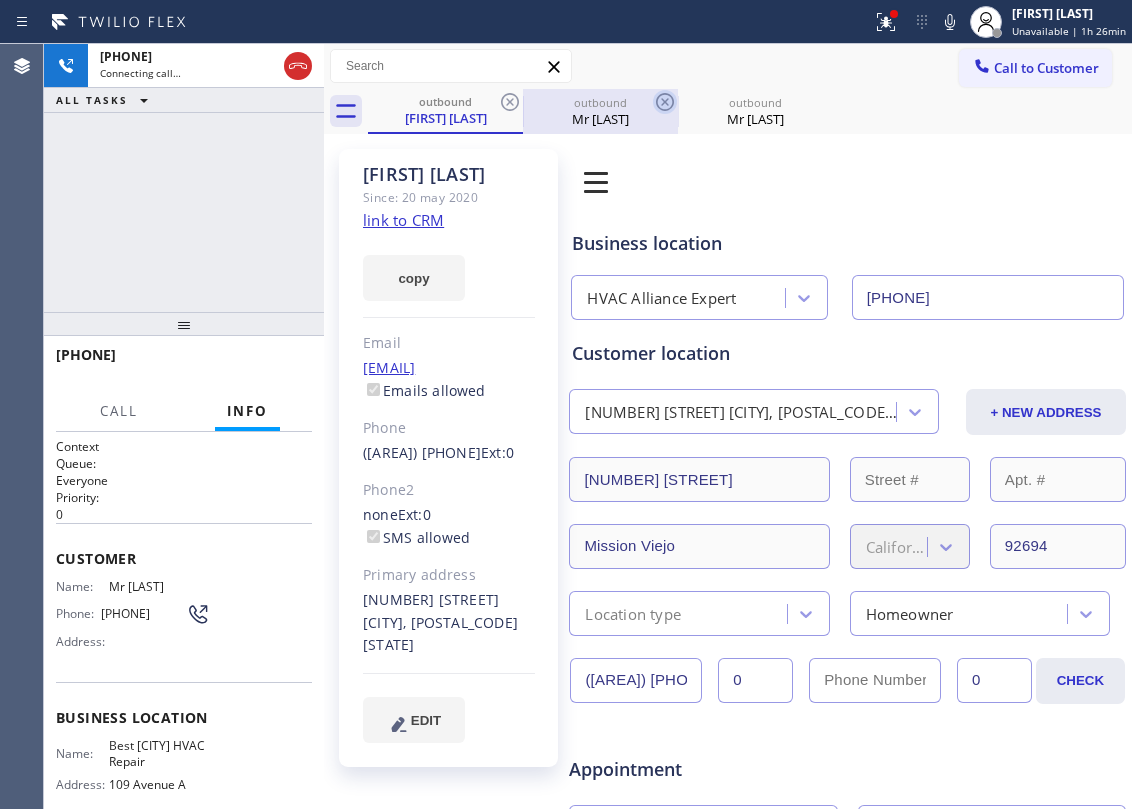 type on "([AREA_CODE]) [PHONE]" 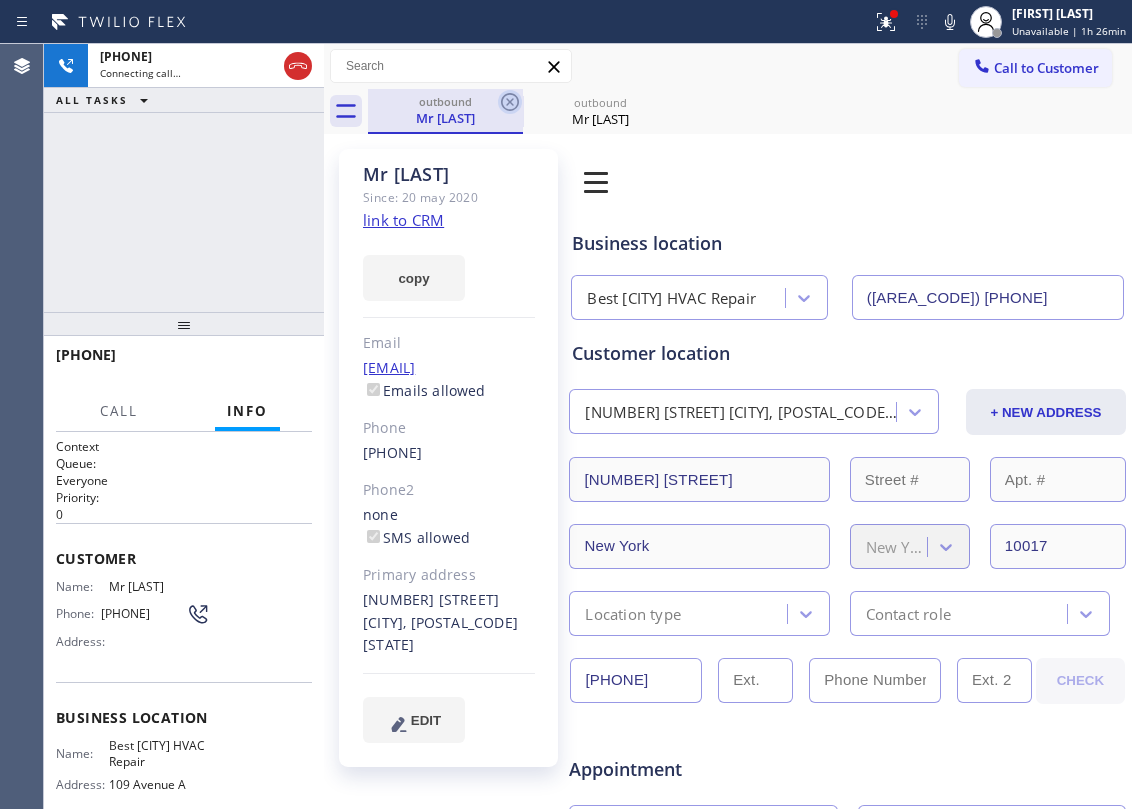 click 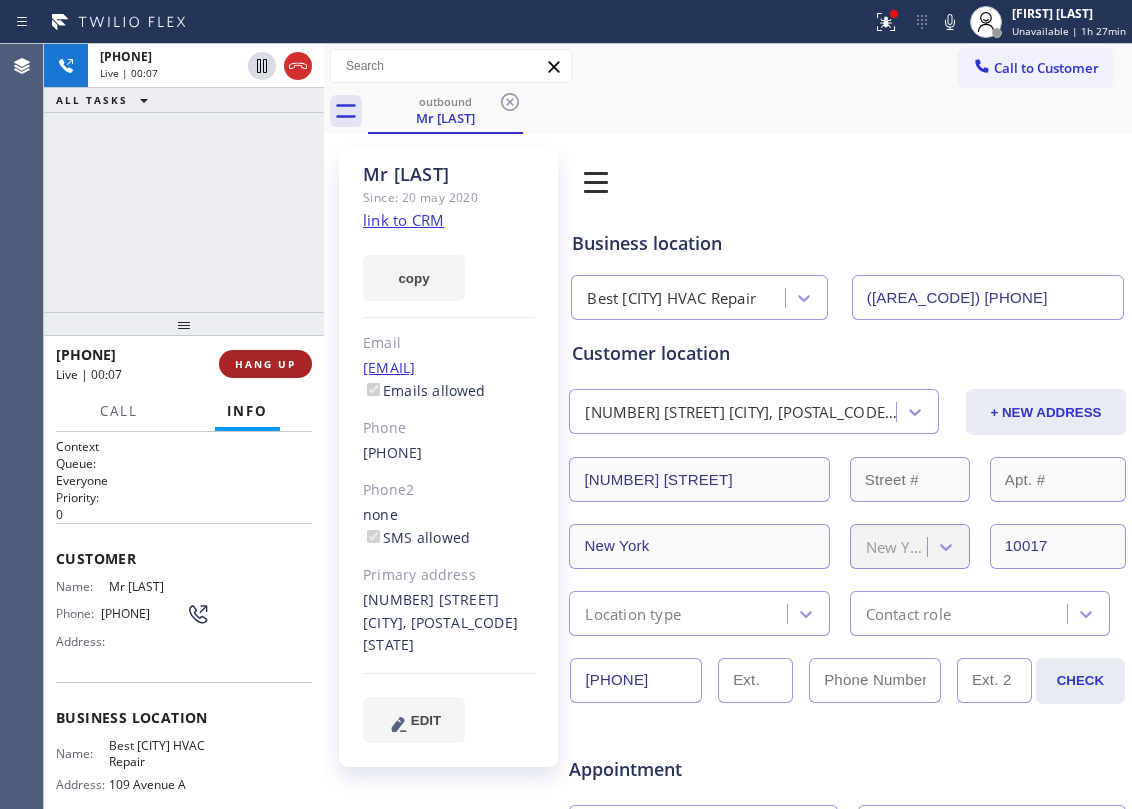 click on "HANG UP" at bounding box center [265, 364] 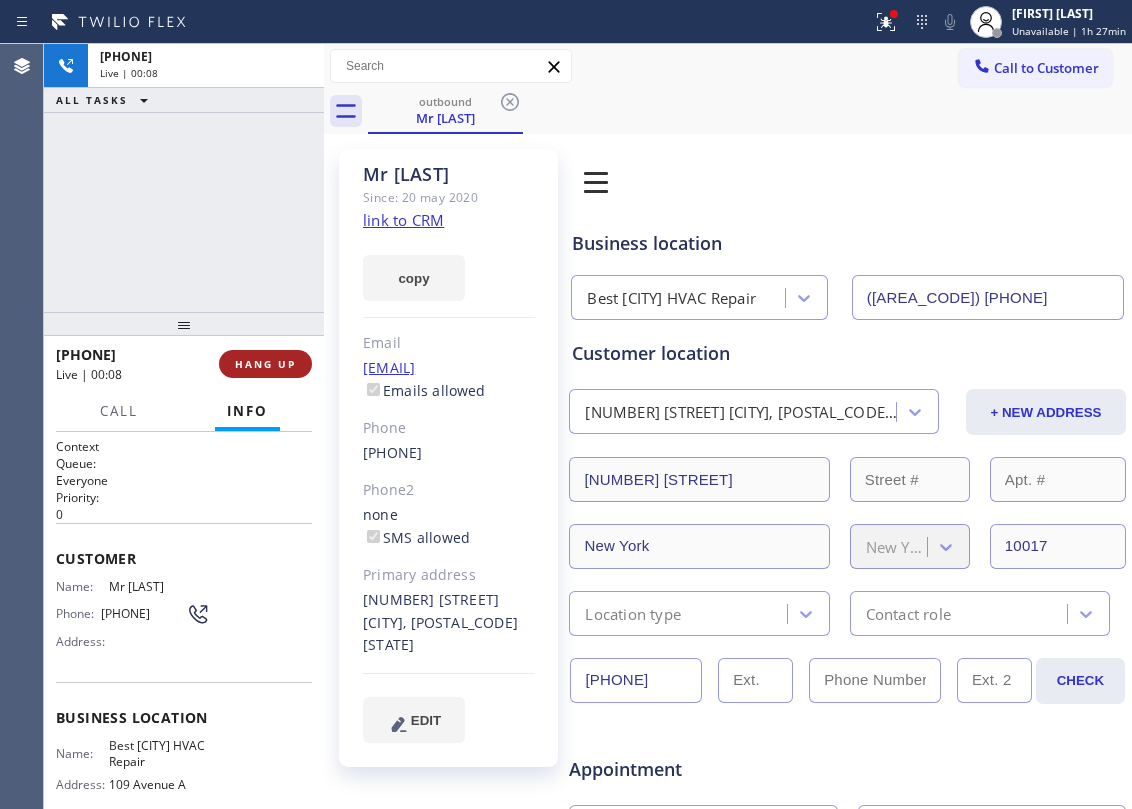 click on "HANG UP" at bounding box center (265, 364) 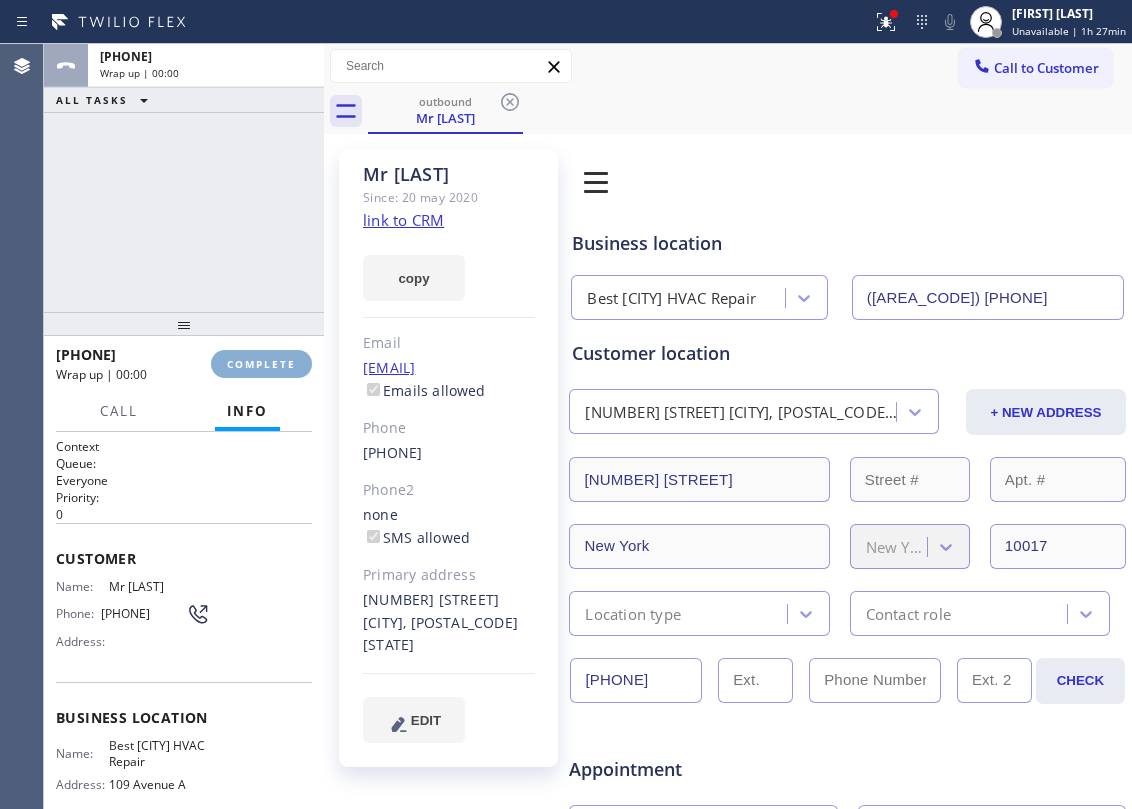 click on "COMPLETE" at bounding box center [261, 364] 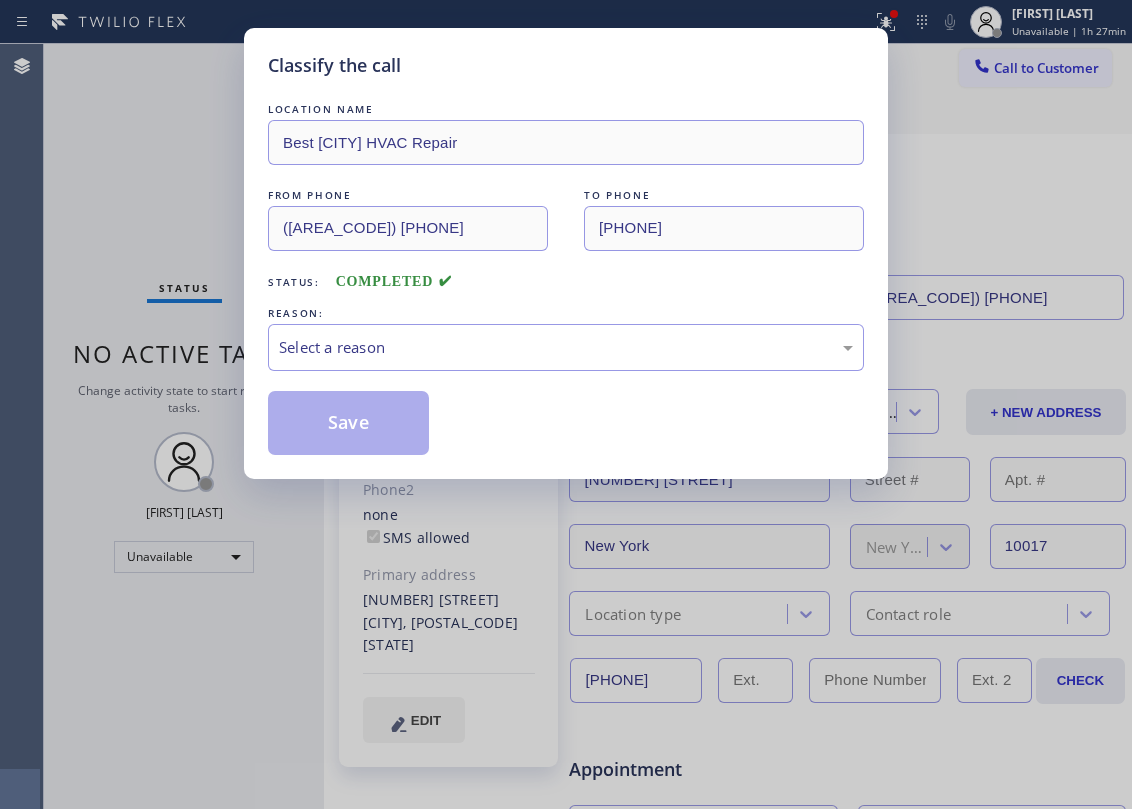 click on "Select a reason" at bounding box center [566, 347] 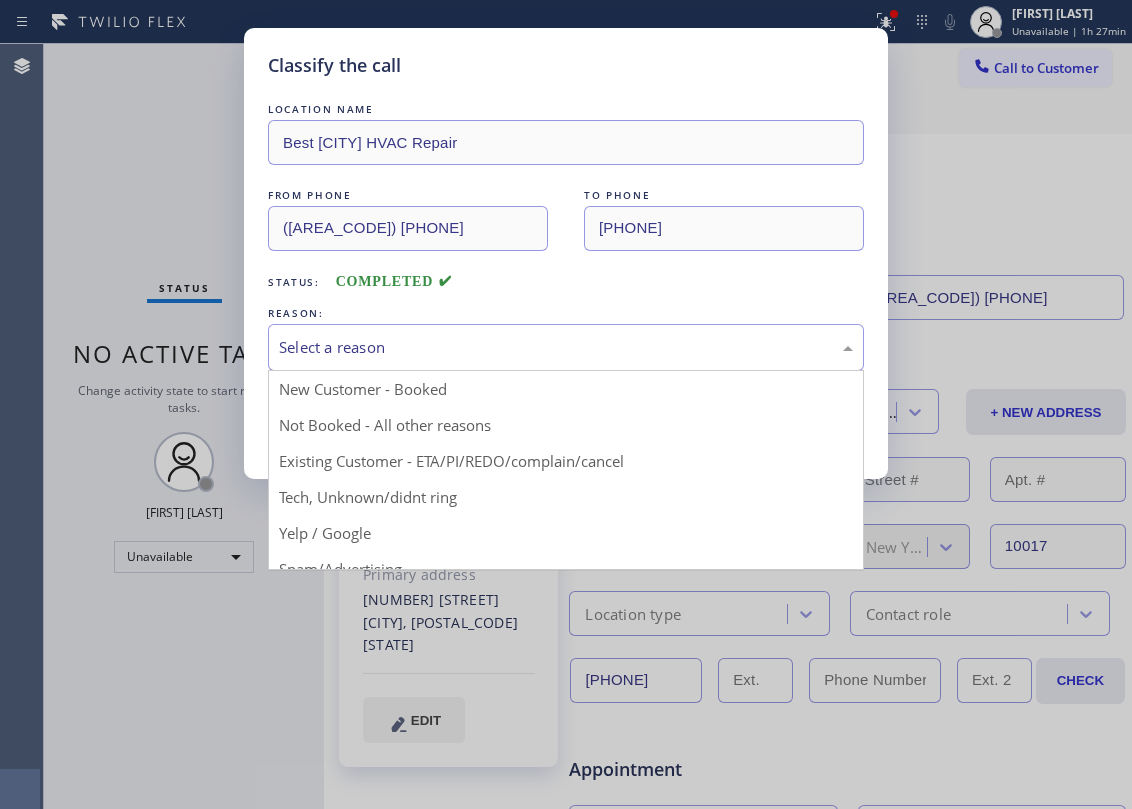 click on "Select a reason" at bounding box center [566, 347] 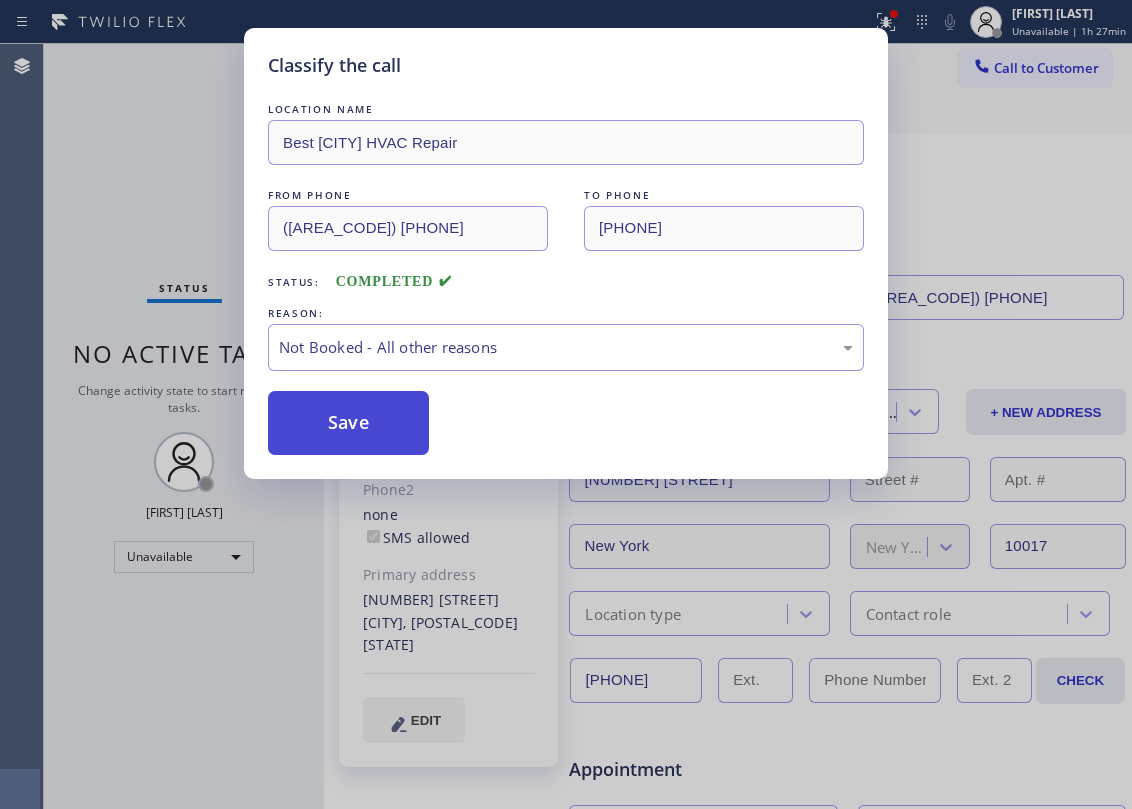 click on "Save" at bounding box center [348, 423] 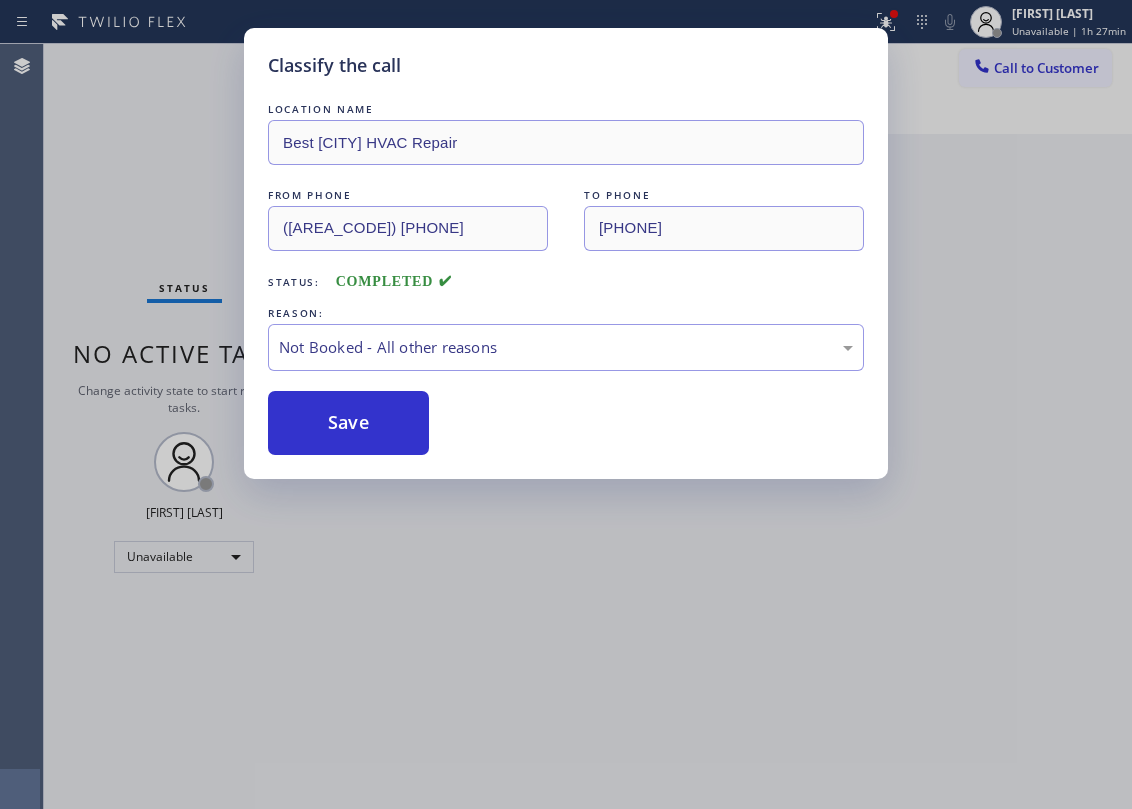 click on "Classify the call LOCATION NAME Best New York HVAC Repair FROM PHONE [PHONE] TO PHONE [PHONE] Status: COMPLETED REASON: Not Booked - All other reasons Save Classify the call LOCATION NAME Top Brooklyn HVAC Repair FROM PHONE [PHONE] TO PHONE [PHONE] Status: COMPLETED REASON: Not Booked - All other reasons Save Classify the call LOCATION NAME Best New York HVAC Repair FROM PHONE [PHONE] TO PHONE [PHONE] Status: COMPLETED REASON: Not Booked - All other reasons Save Classify the call LOCATION NAME Top New York Heating and AC Service FROM PHONE [PHONE] TO PHONE [PHONE] Status: COMPLETED REASON: Existing Customer - ETA/PI/REDO/complain/cancel Save Classify the call LOCATION NAME Brooklyn Heating and Air Conditioning FROM PHONE [PHONE] TO PHONE [PHONE] Status: COMPLETED REASON: Not Booked - All other reasons Save Classify the call LOCATION NAME Brooklyn Heating and Air Conditioning FROM PHONE [PHONE] TO PHONE [PHONE] Status: REASON:" at bounding box center (588, 426) 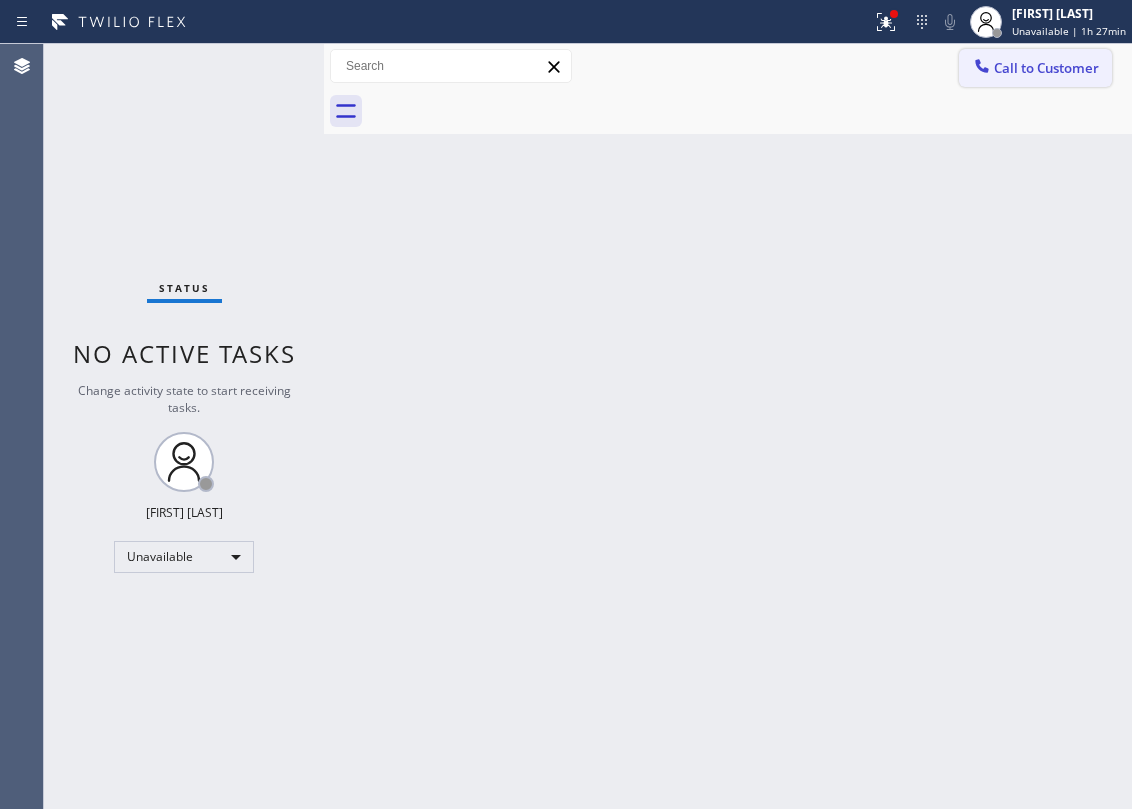 click on "Call to Customer" at bounding box center (1046, 68) 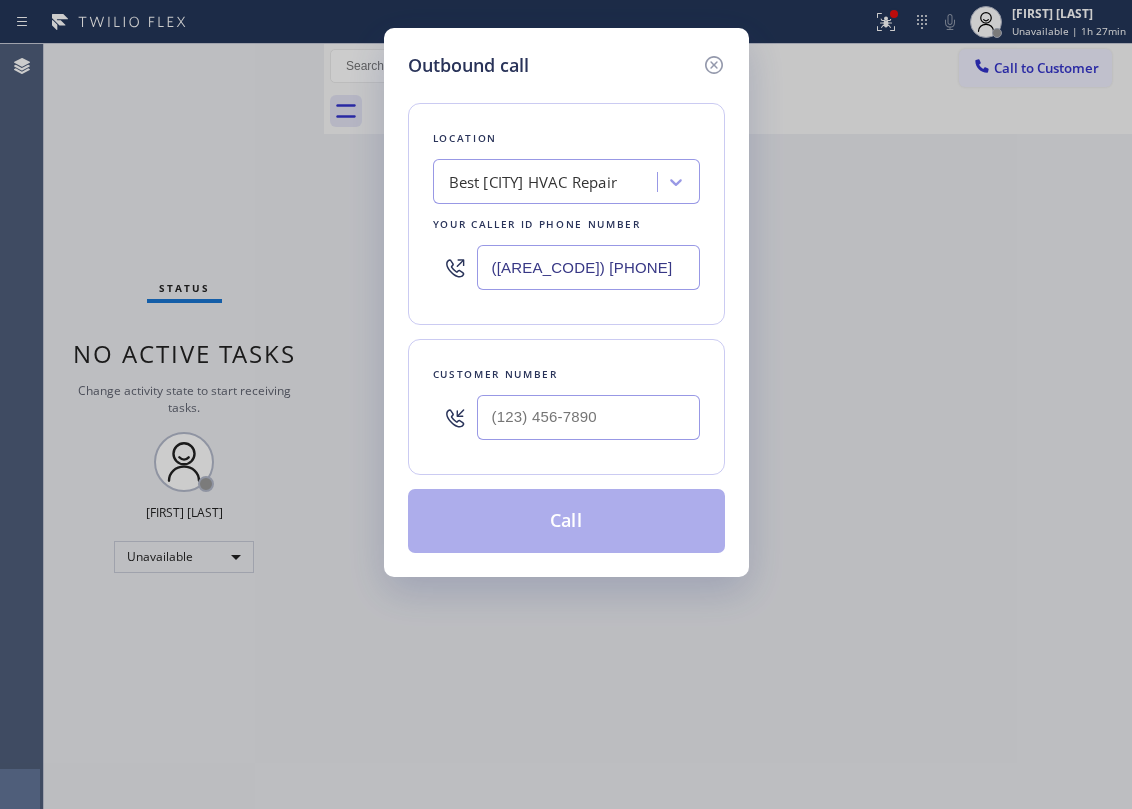click on "Customer number" at bounding box center (566, 407) 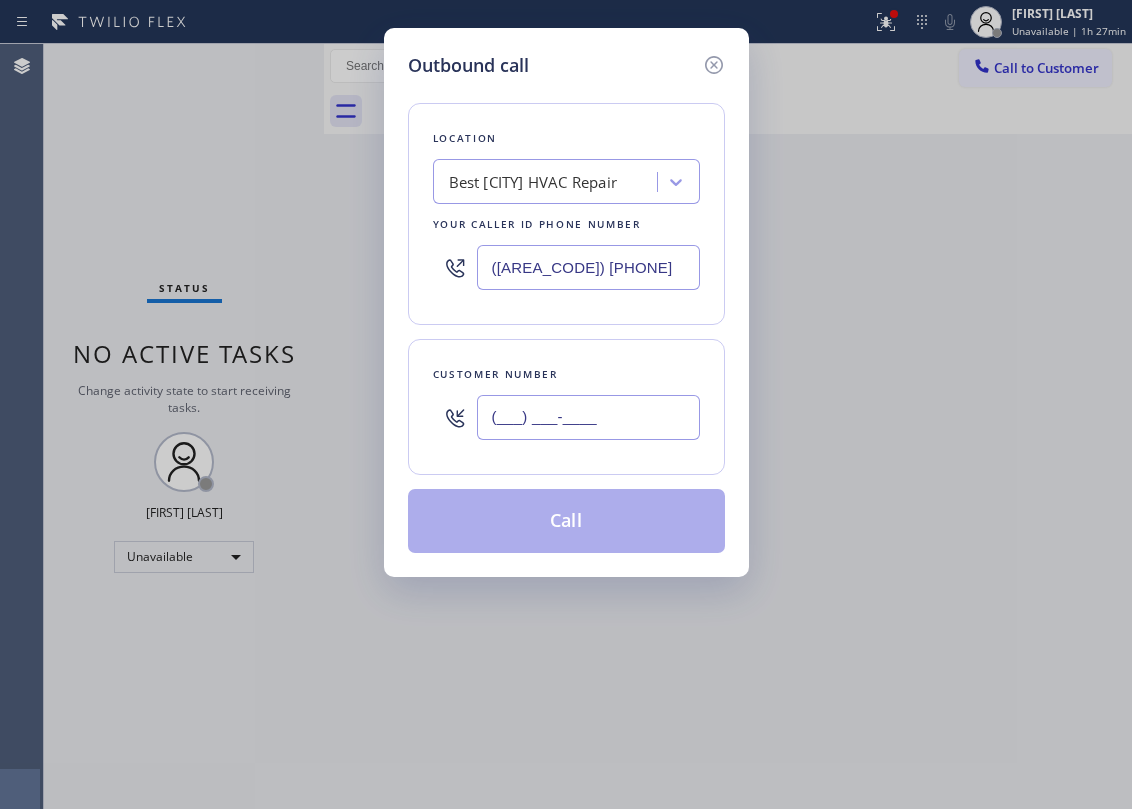 click on "(___) ___-____" at bounding box center [588, 417] 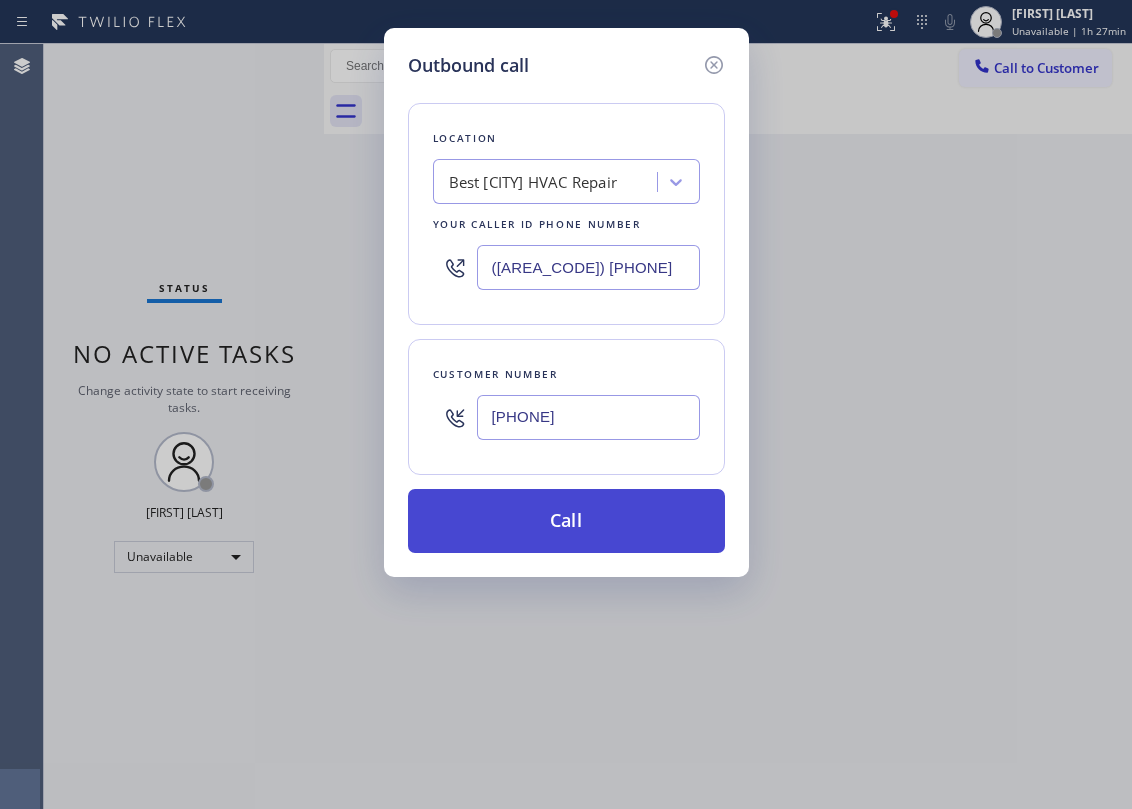 type on "[PHONE]" 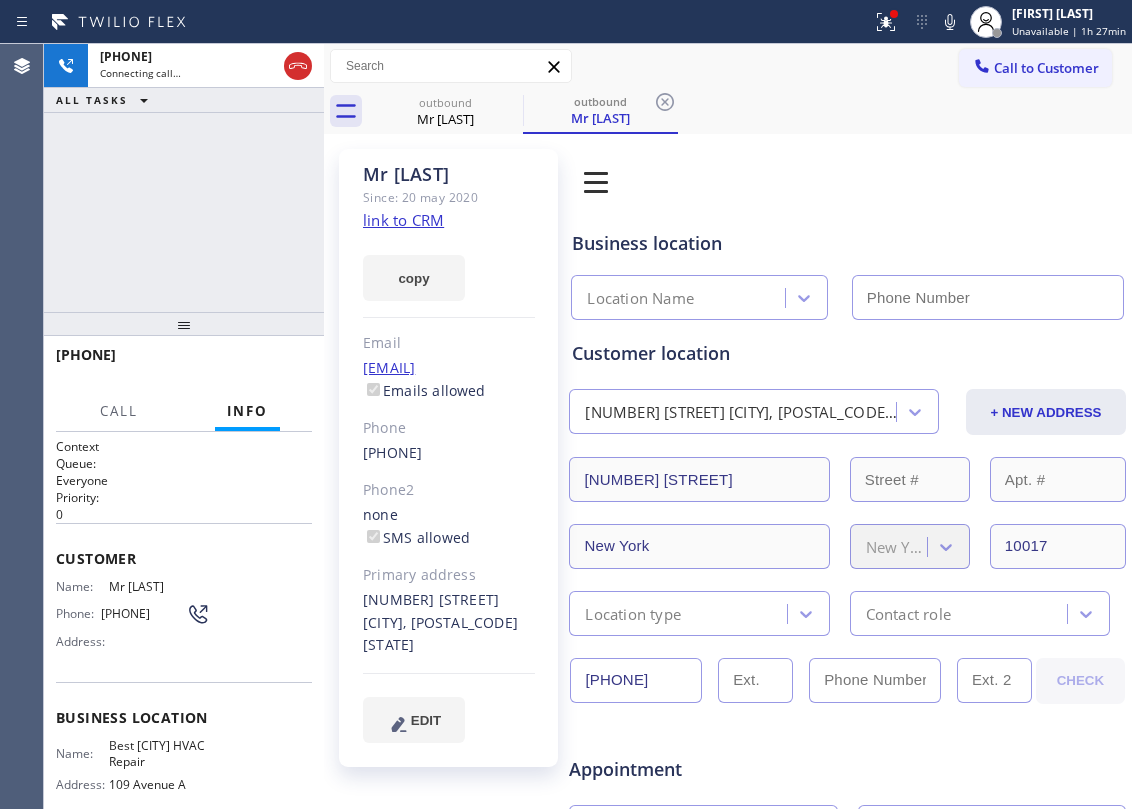type on "([AREA_CODE]) [PHONE]" 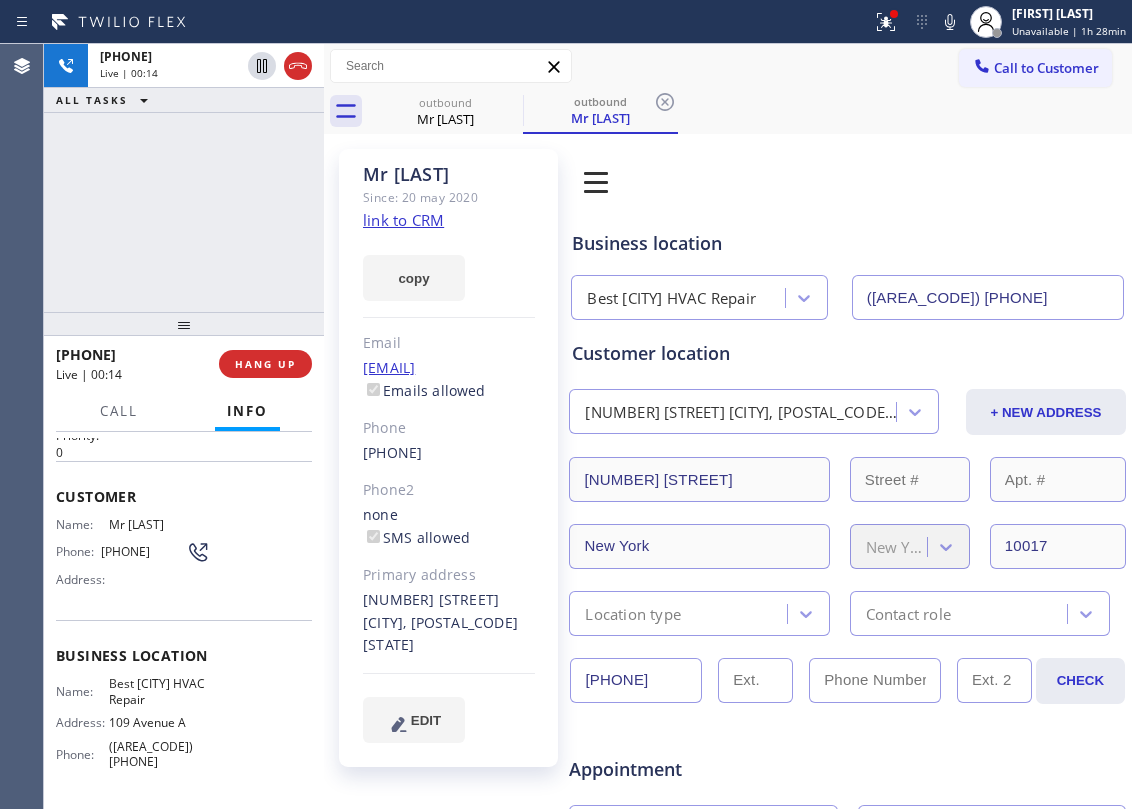 scroll, scrollTop: 206, scrollLeft: 0, axis: vertical 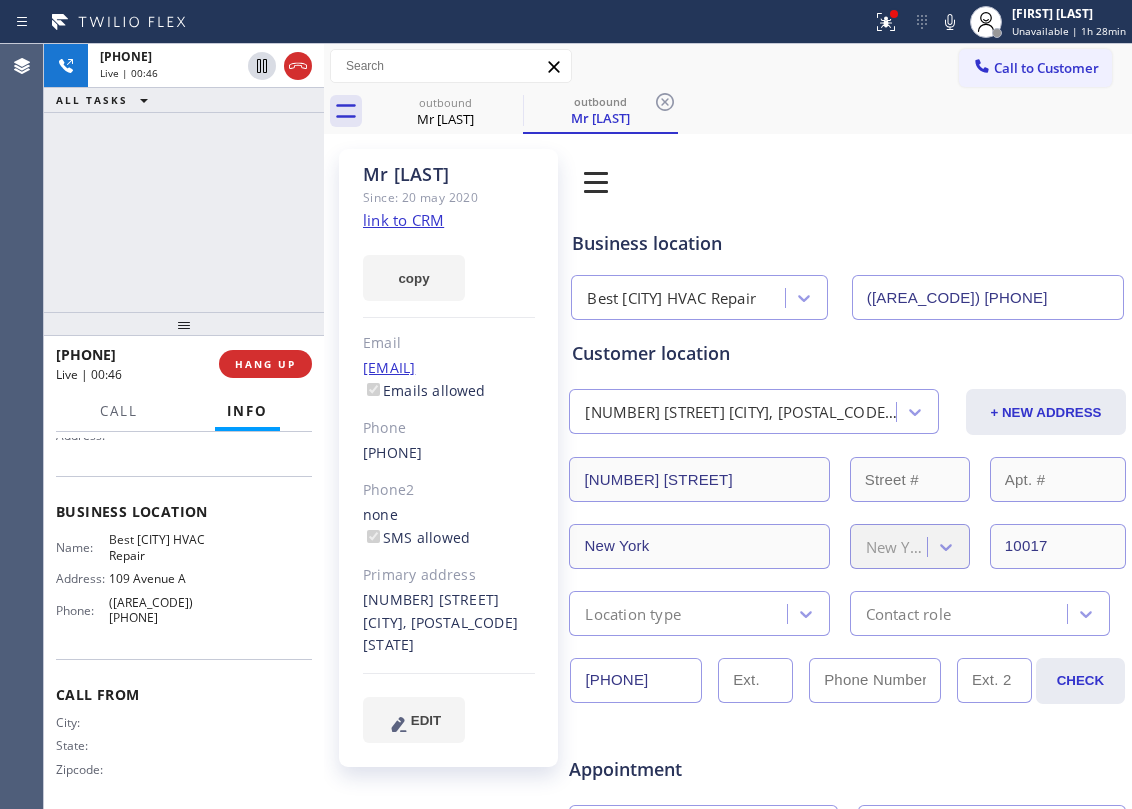 drag, startPoint x: 253, startPoint y: 284, endPoint x: 256, endPoint y: 274, distance: 10.440307 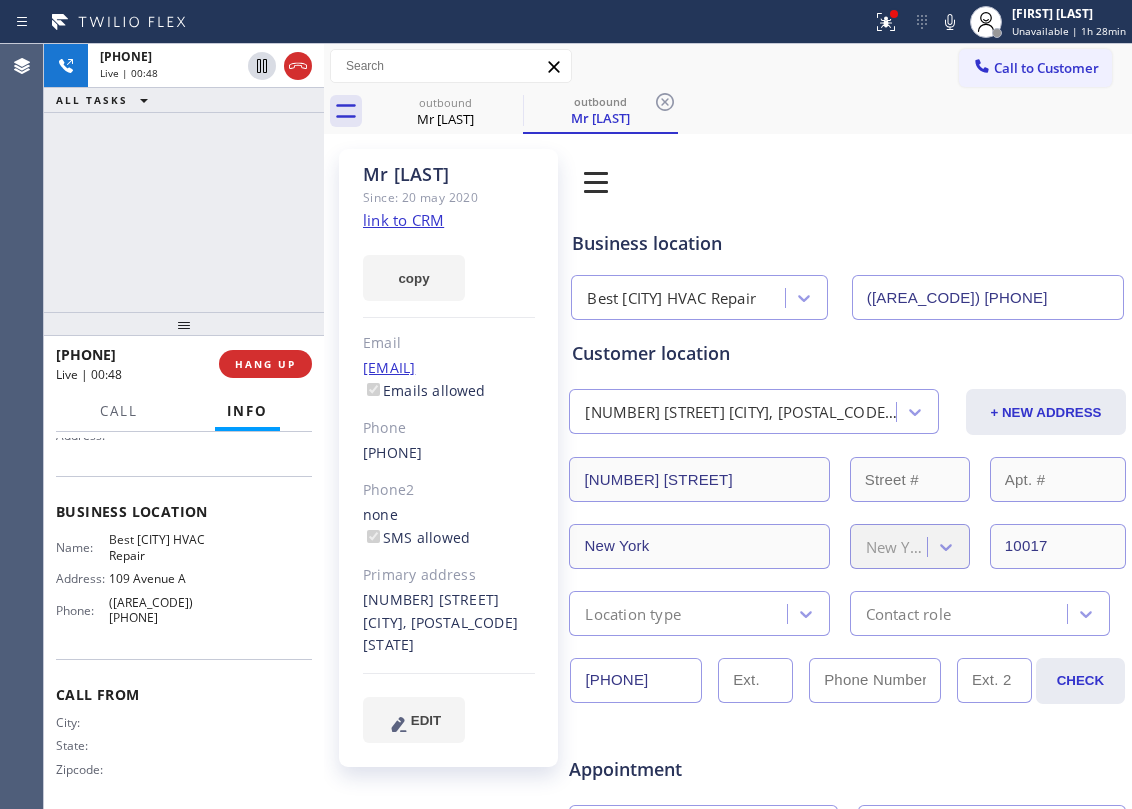 click on "+1[PHONE] Live | 00:48 ALL TASKS ALL TASKS ACTIVE TASKS TASKS IN WRAP UP" at bounding box center [184, 178] 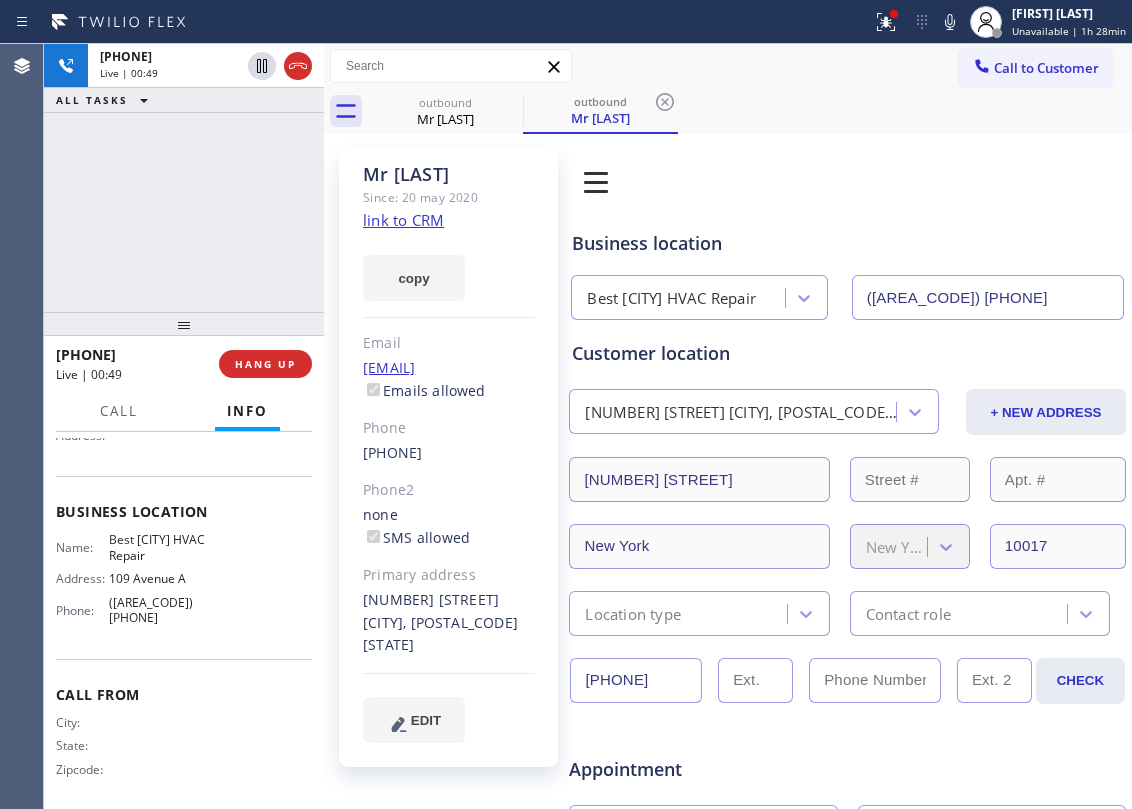 click on "[PHONE] Live | 00:49 ALL TASKS ALL TASKS ACTIVE TASKS TASKS IN WRAP UP" at bounding box center [184, 178] 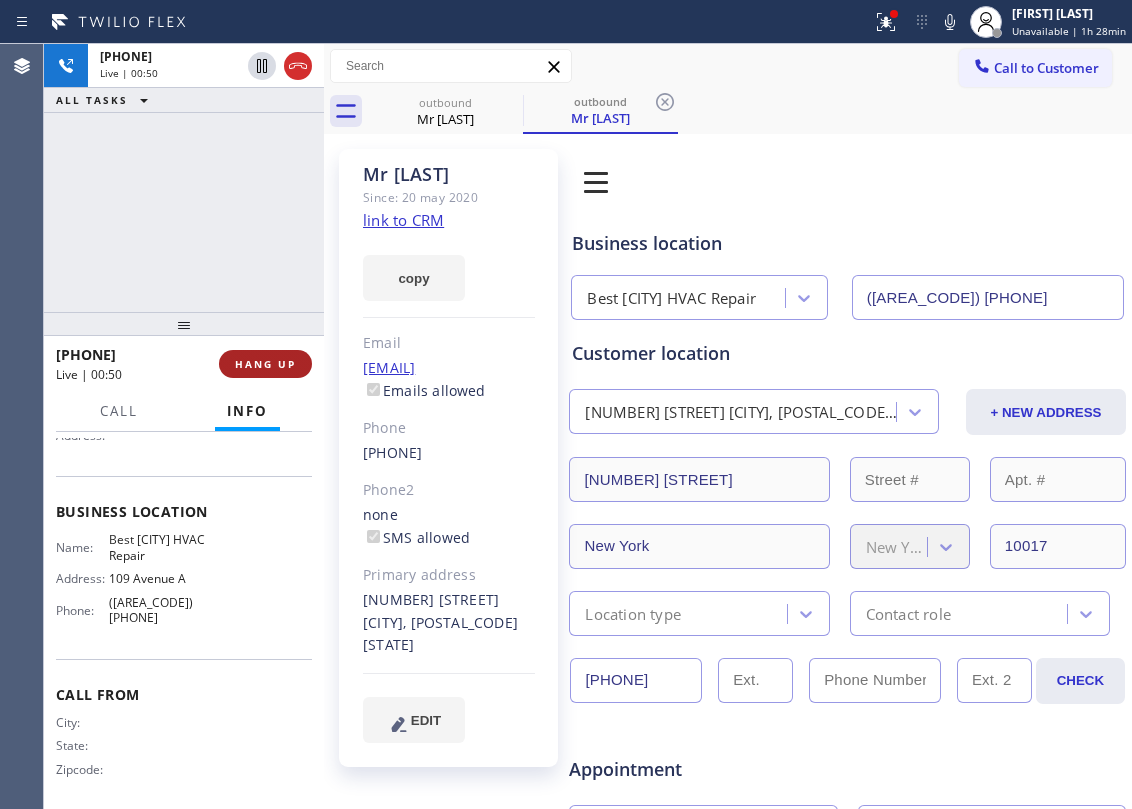 click on "HANG UP" at bounding box center (265, 364) 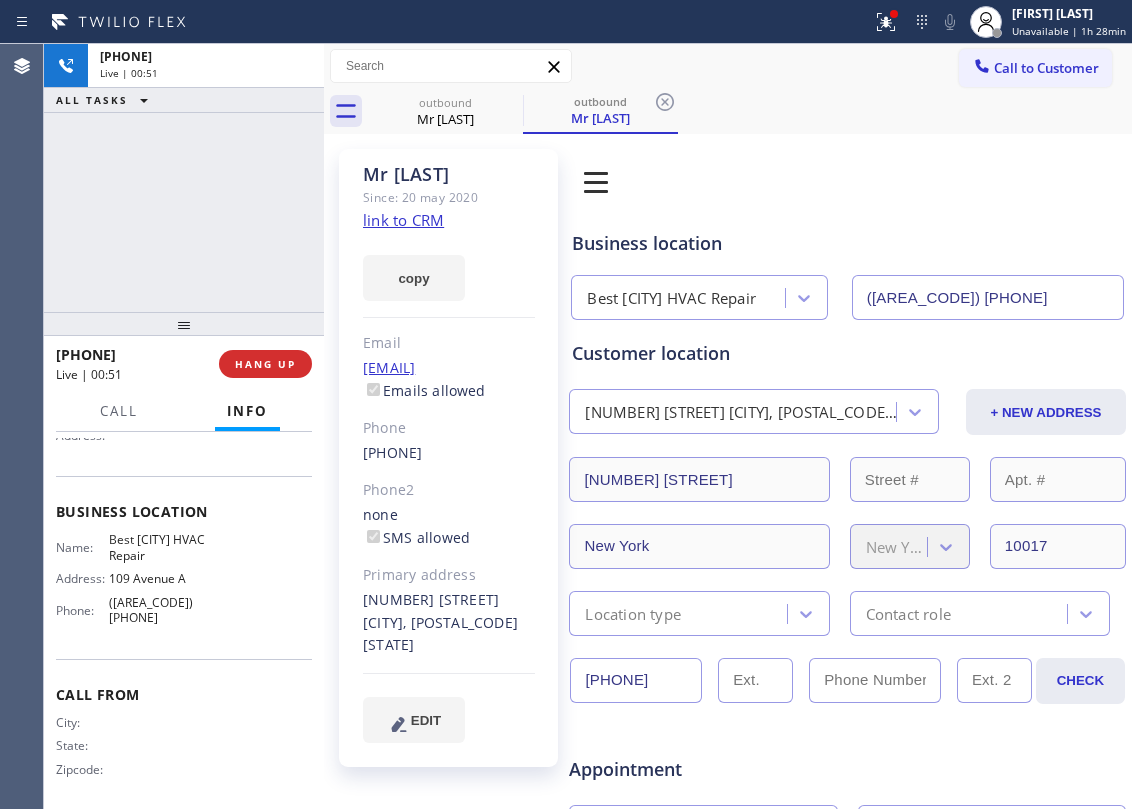 click on "HANG UP" at bounding box center [265, 364] 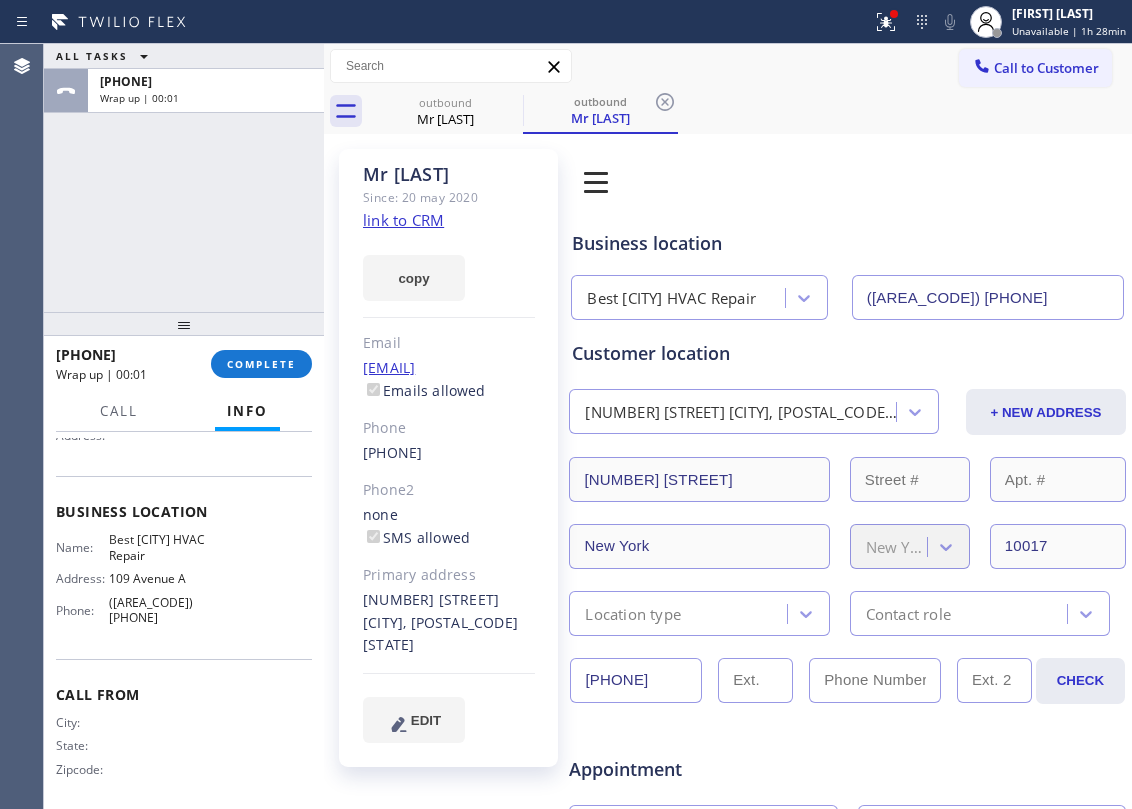 click on "COMPLETE" at bounding box center [261, 364] 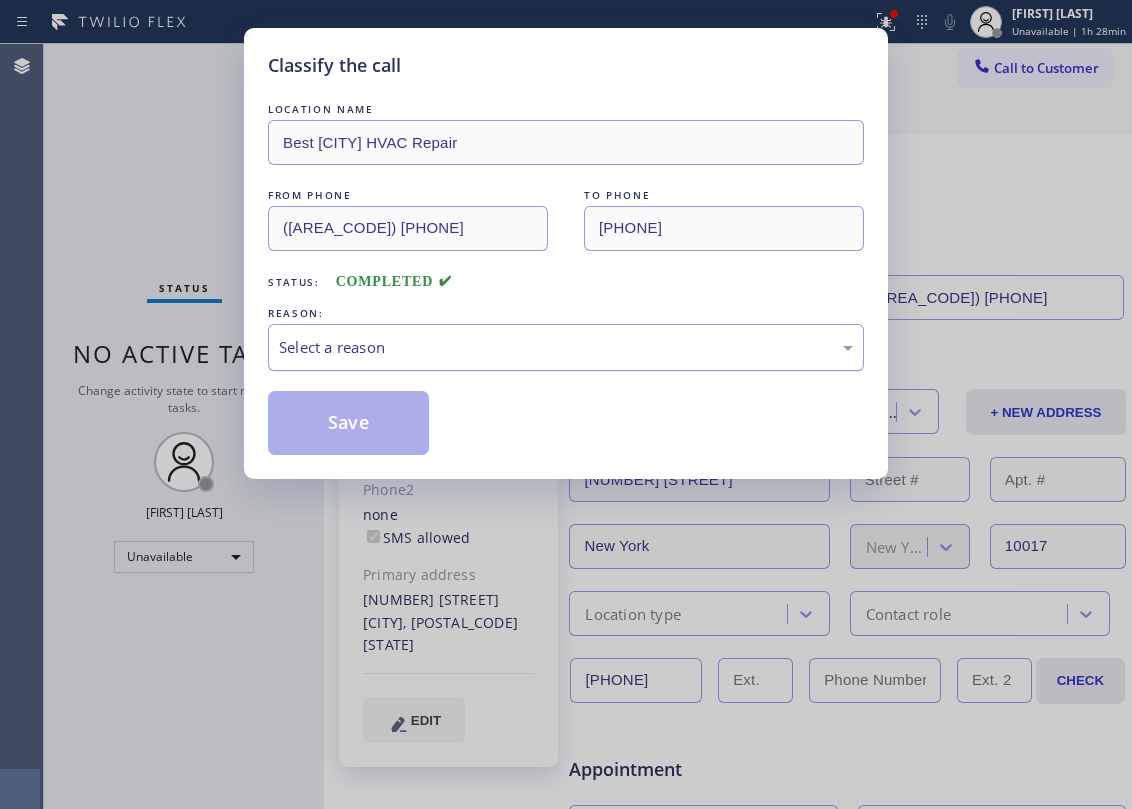 click on "Select a reason" at bounding box center (566, 347) 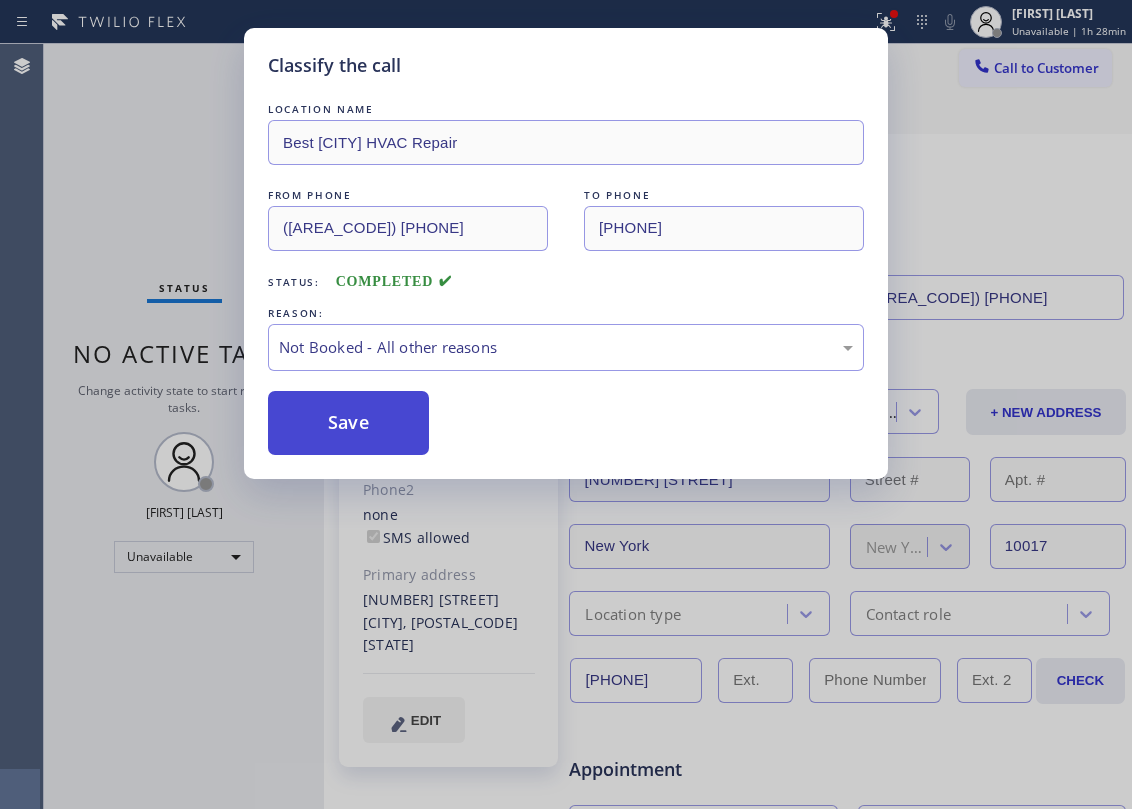click on "Save" at bounding box center (348, 423) 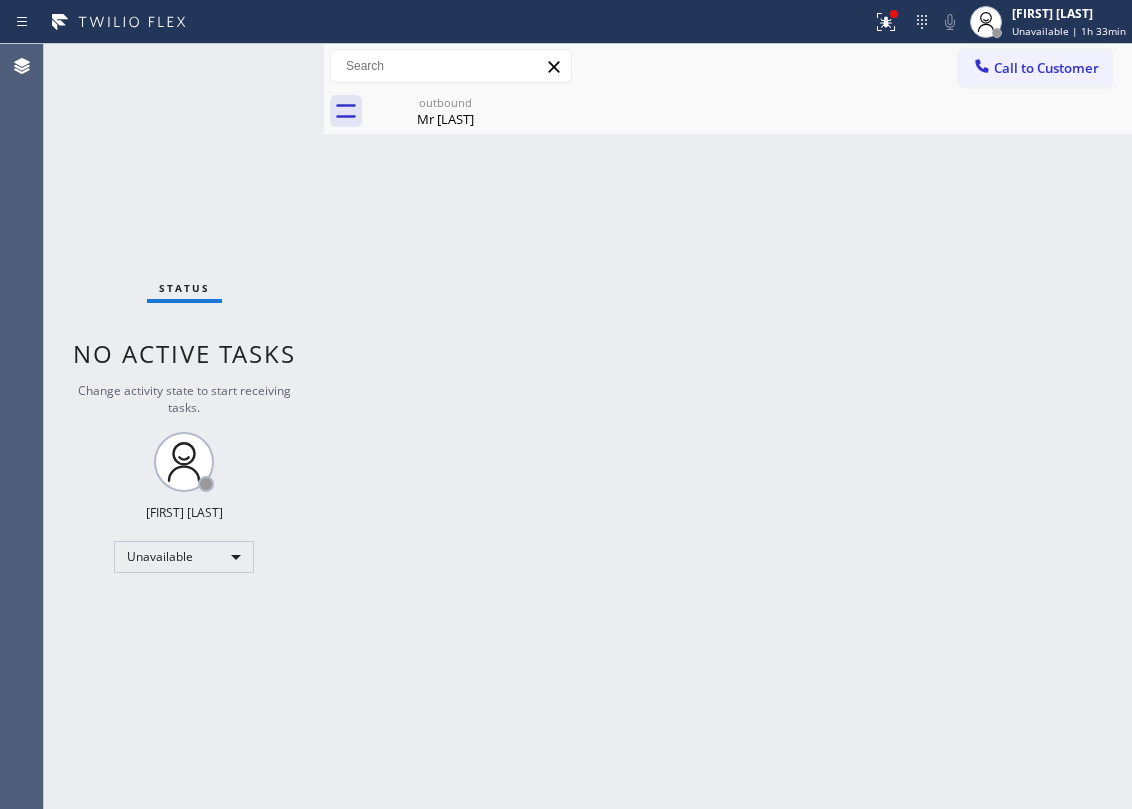 drag, startPoint x: 494, startPoint y: 230, endPoint x: 1006, endPoint y: 594, distance: 628.2038 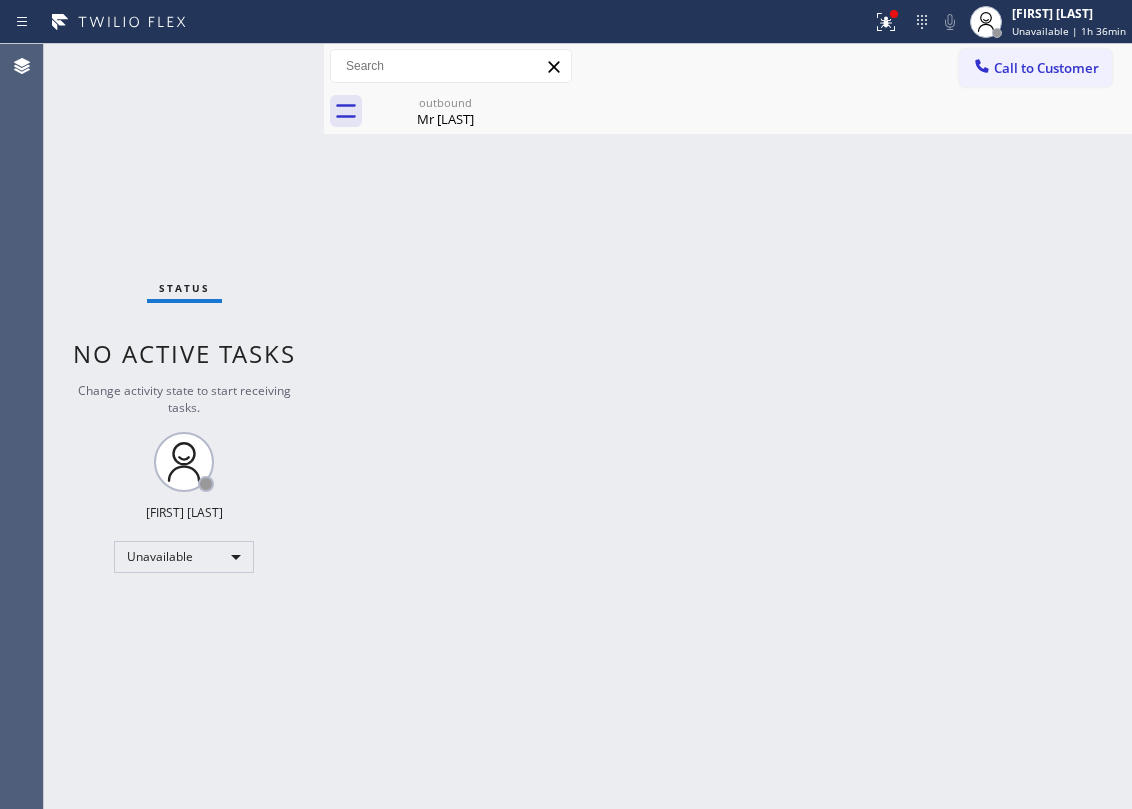click on "Back to Dashboard Change Sender ID Customers Technicians Select a contact Outbound call Location Search location Your caller id phone number Customer number Call Customer info Name Phone none Address none Change Sender ID HVAC [PHONE] [COMPANY] [PHONE] [COMPANY] [PHONE] [COMPANY] [PHONE] [COMPANY] Cancel Change Check personal SMS Reset Change outbound Mr [LAST] Call to Customer Outbound call Location Best New York HVAC Repair Your caller id phone number [PHONE] Customer number Call Outbound call Technician Search Technician Your caller id phone number Your caller id phone number Call outbound Mr [LAST] Mr [LAST] Since: [DATE] link to CRM copy Email [EMAIL] Emails allowed Phone [PHONE] Phone2 none SMS allowed Primary address EDIT Outbound call Location Best New York HVAC Repair Your caller id phone number [PHONE] Customer number Call Benefits Book Appointment" at bounding box center (728, 426) 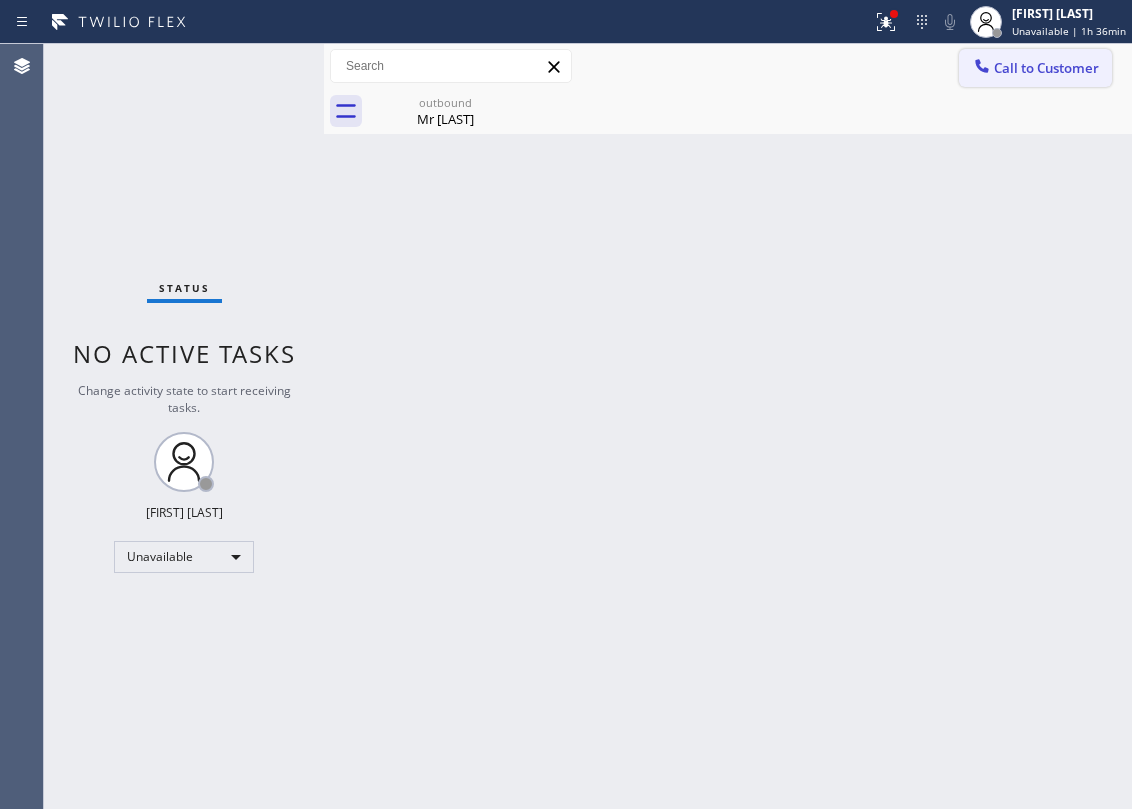 click on "Call to Customer" at bounding box center (1046, 68) 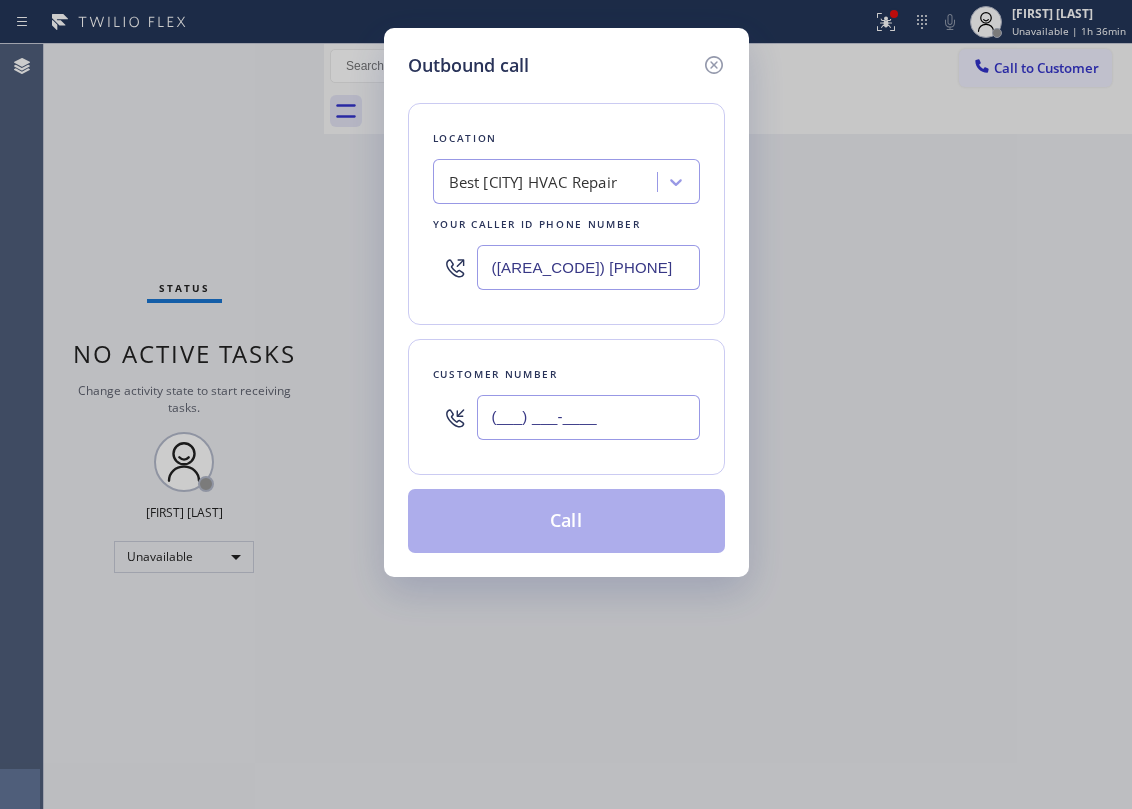 click on "(___) ___-____" at bounding box center (588, 417) 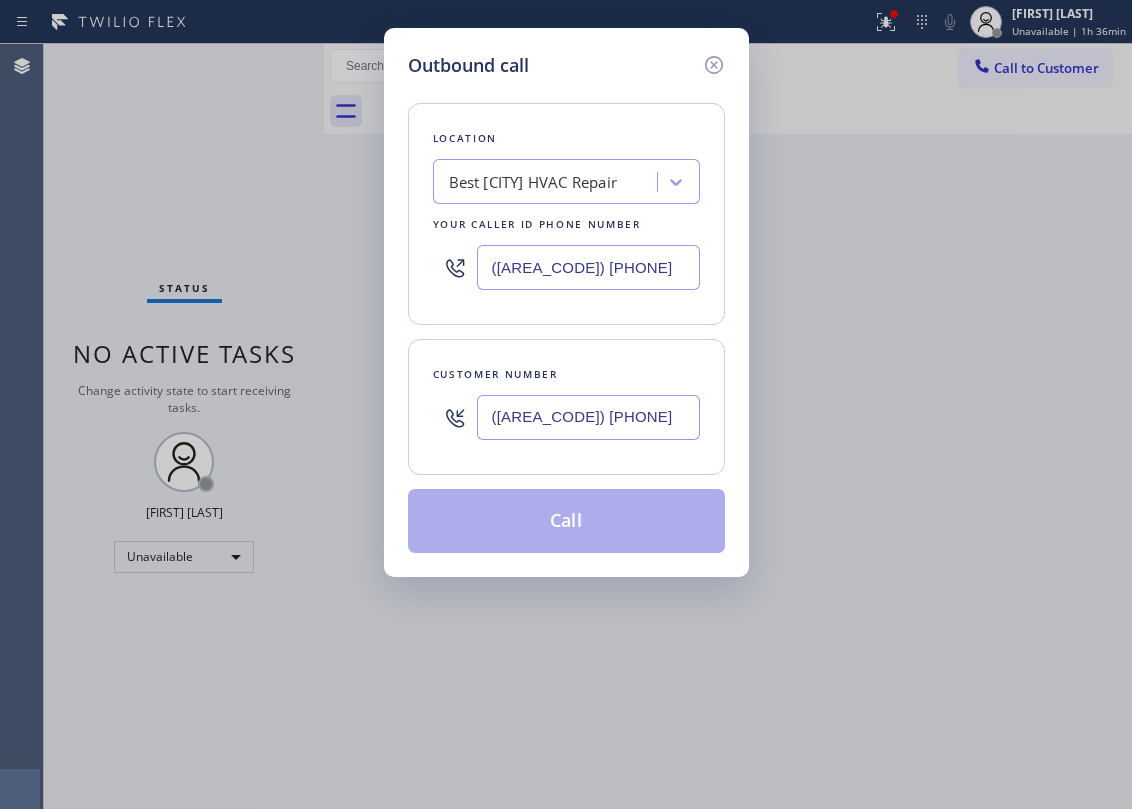 type on "([AREA_CODE]) [PHONE]" 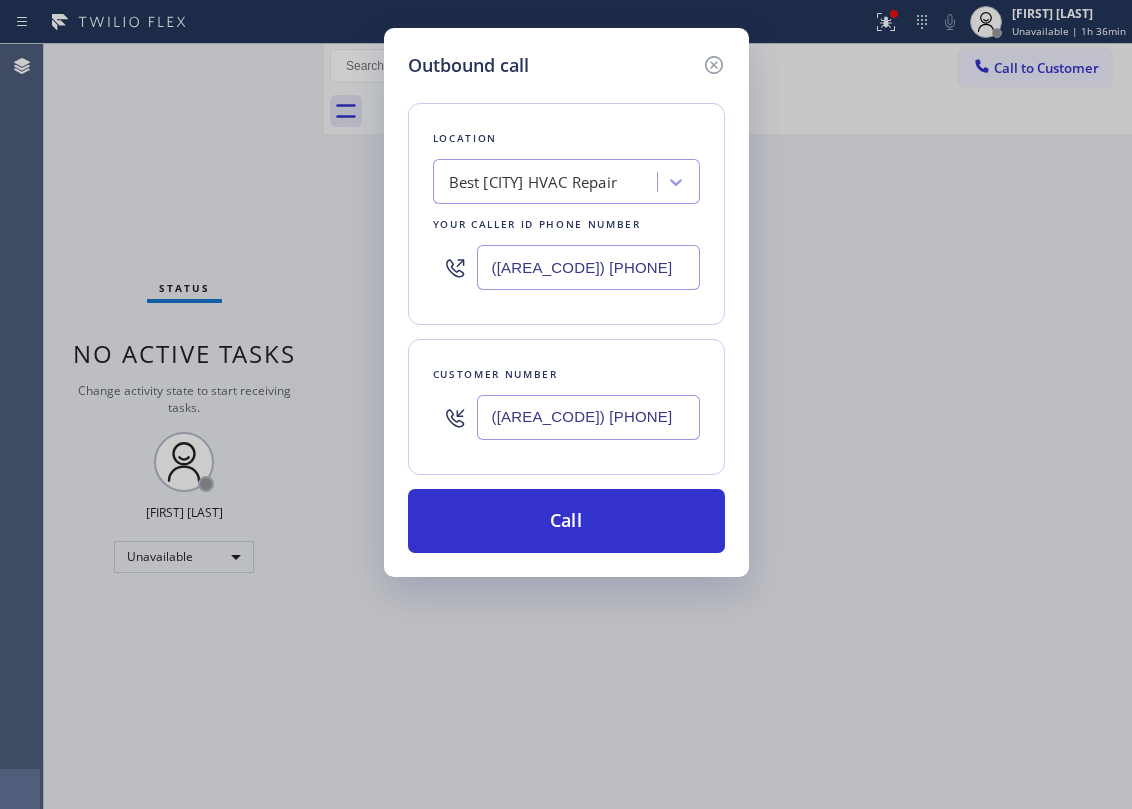 click on "([AREA_CODE]) [PHONE]" at bounding box center (588, 267) 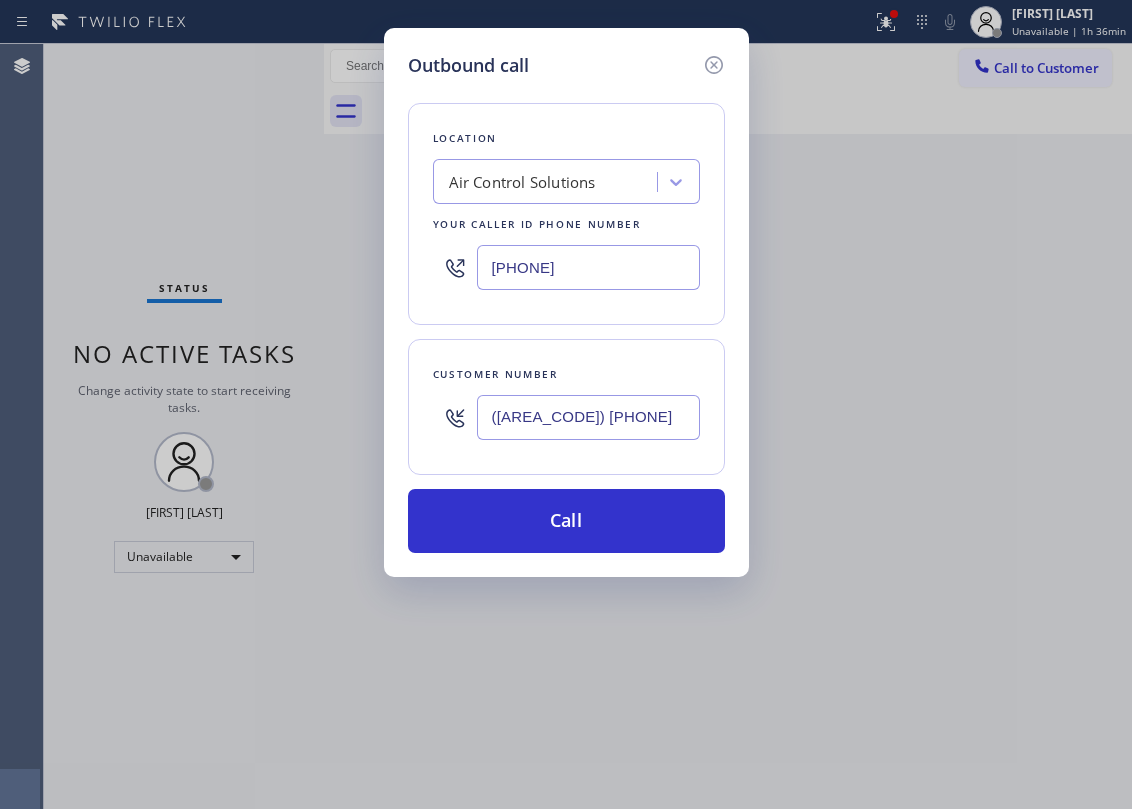type on "[PHONE]" 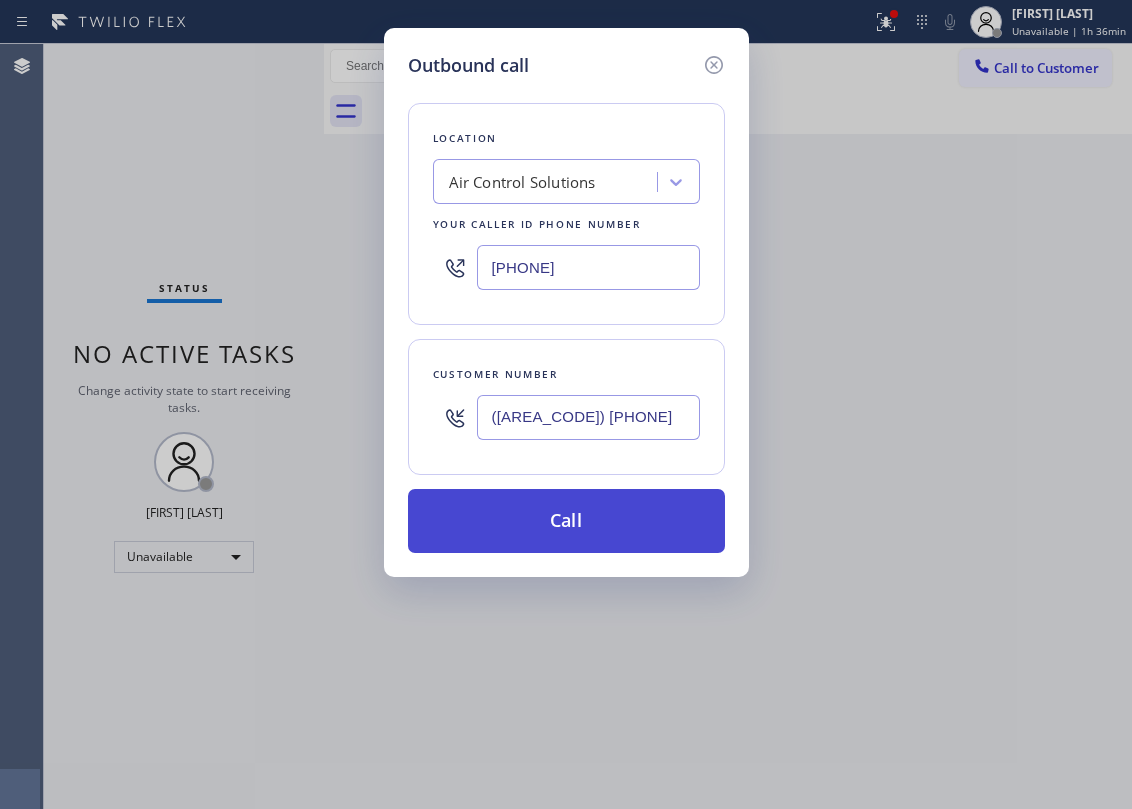 click on "Call" at bounding box center [566, 521] 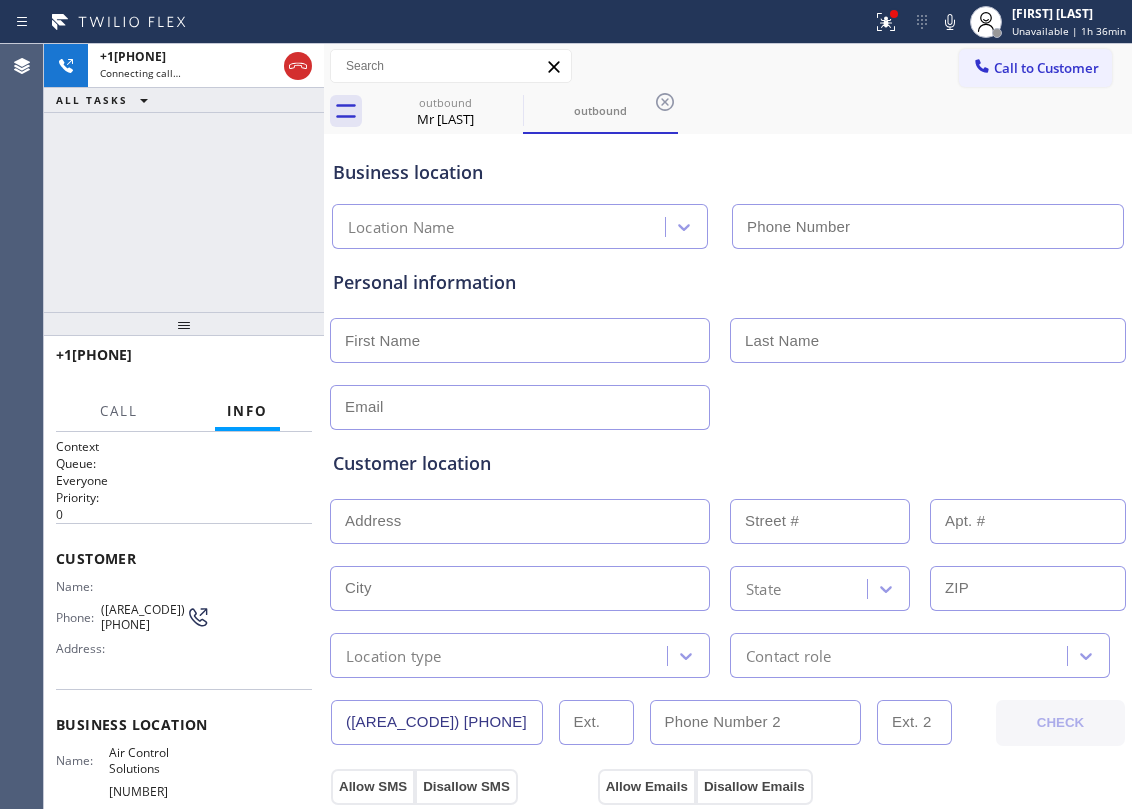 type on "[PHONE]" 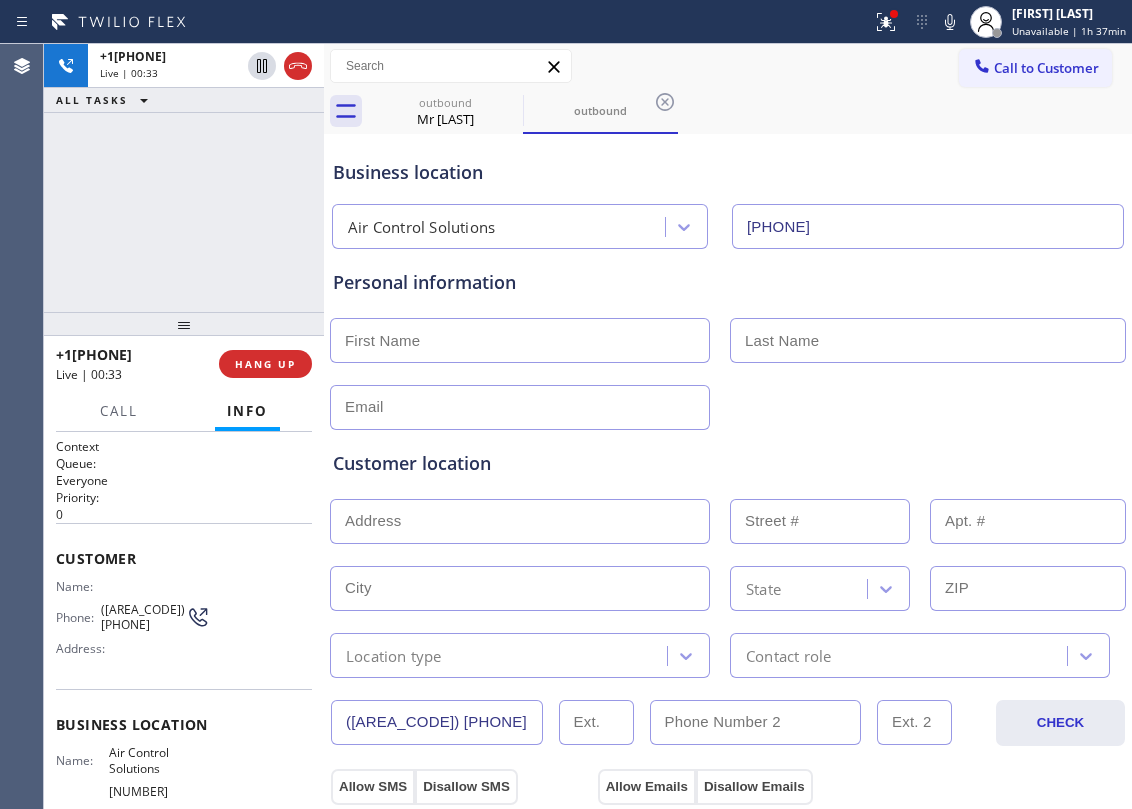 click on "[PHONE]" at bounding box center (184, 178) 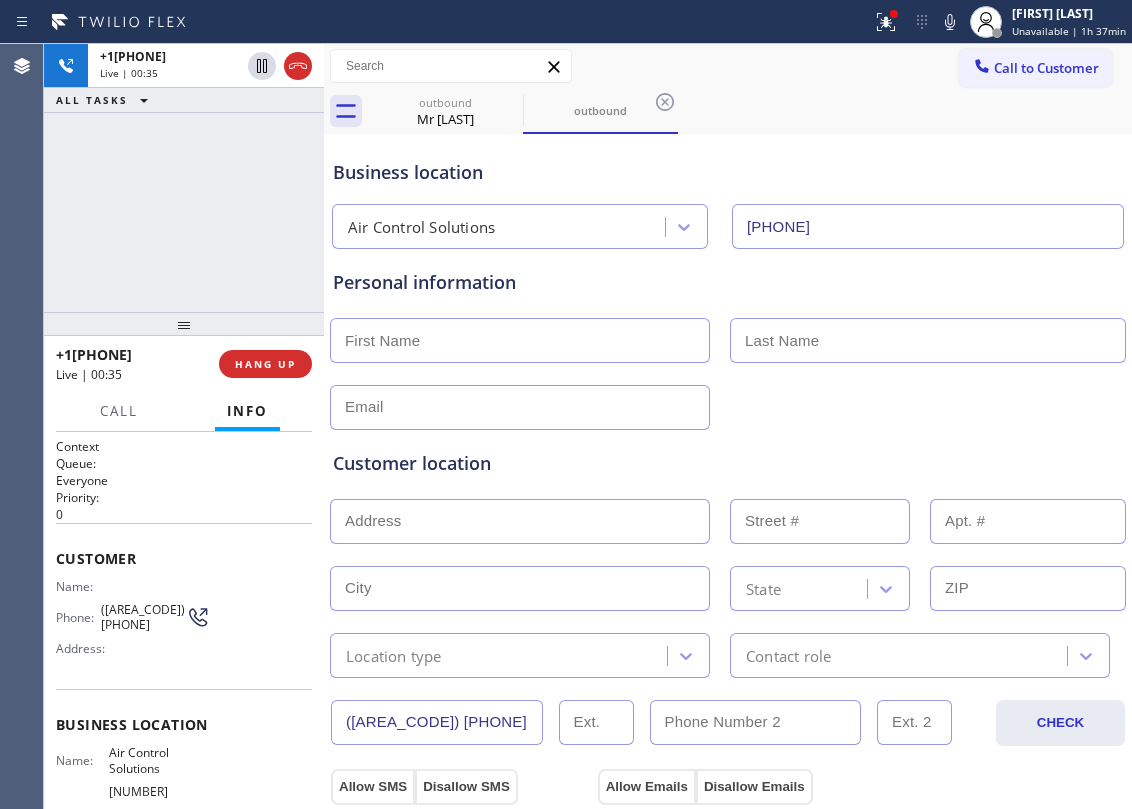 click on "+1[PHONE] Live | 00:35 ALL TASKS ALL TASKS ACTIVE TASKS TASKS IN WRAP UP" at bounding box center (184, 178) 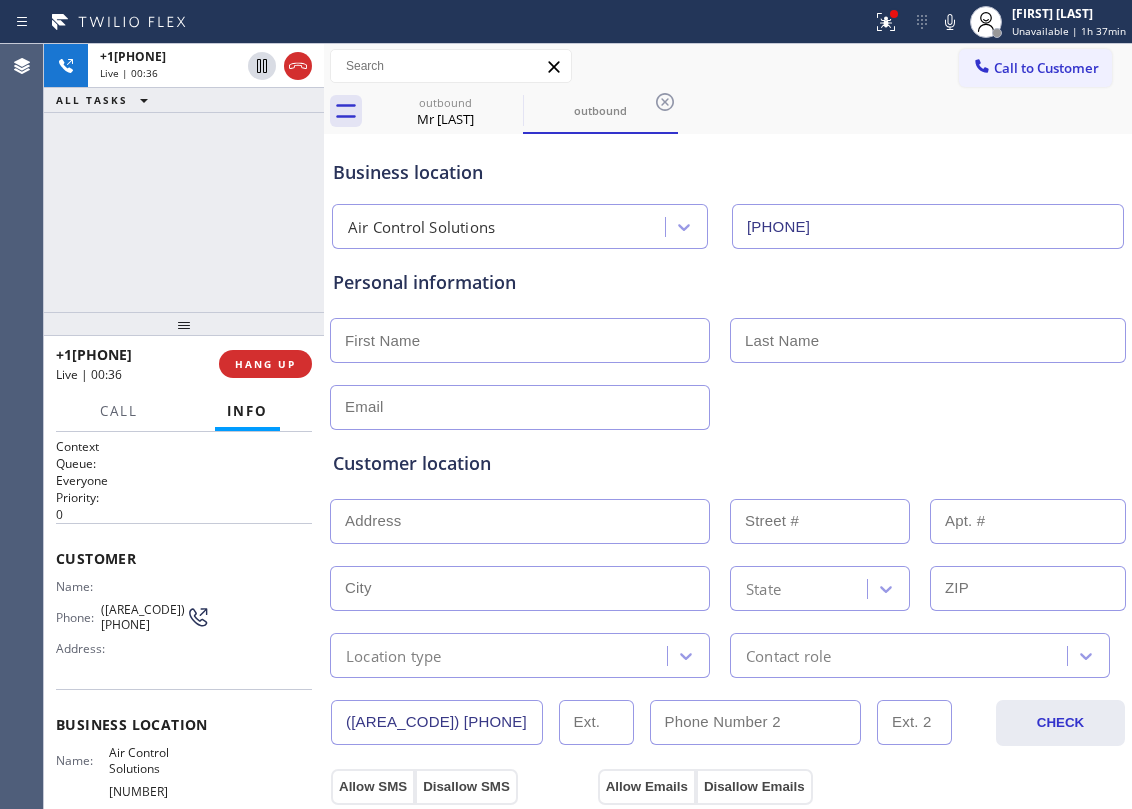 click on "[PHONE]" at bounding box center [184, 178] 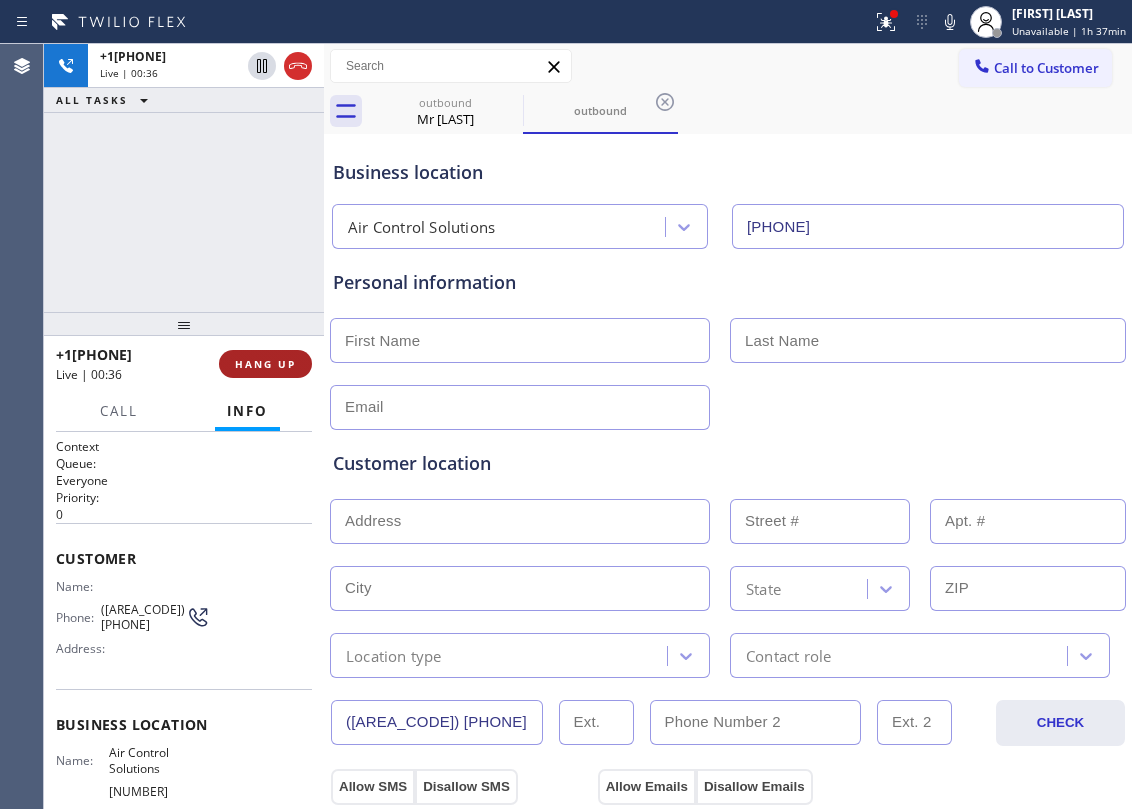 click on "HANG UP" at bounding box center (265, 364) 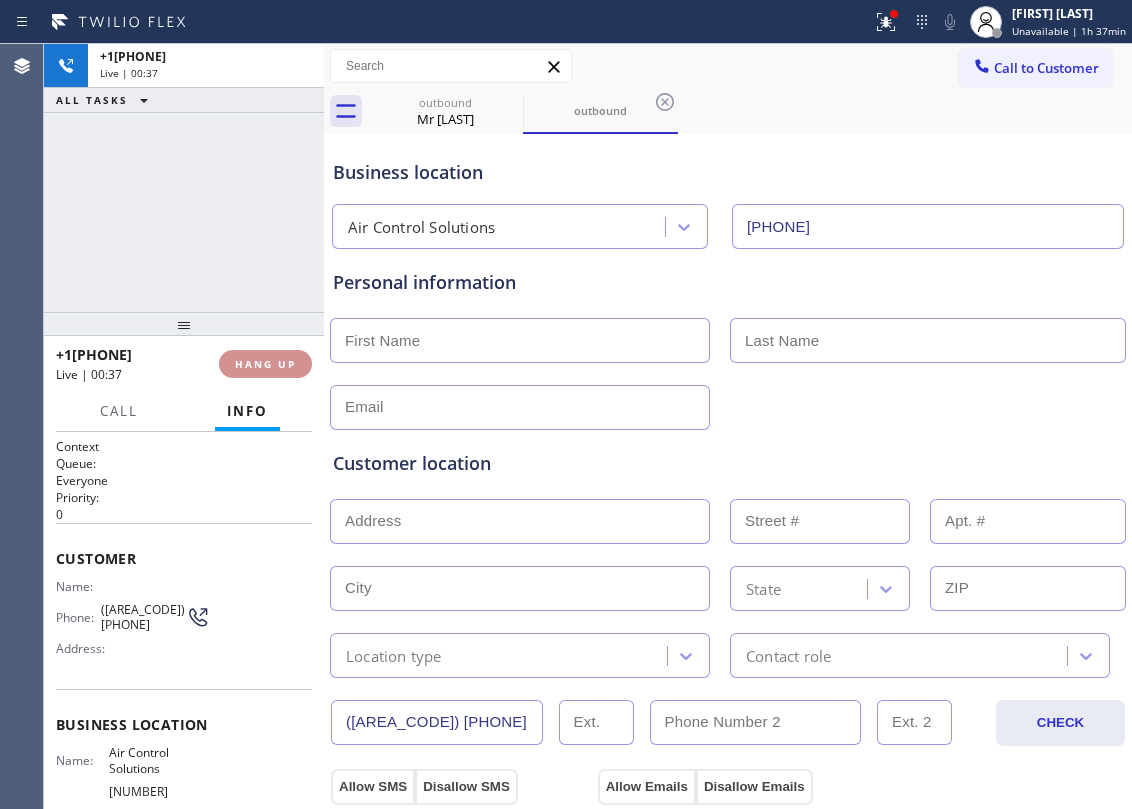 click on "HANG UP" at bounding box center (265, 364) 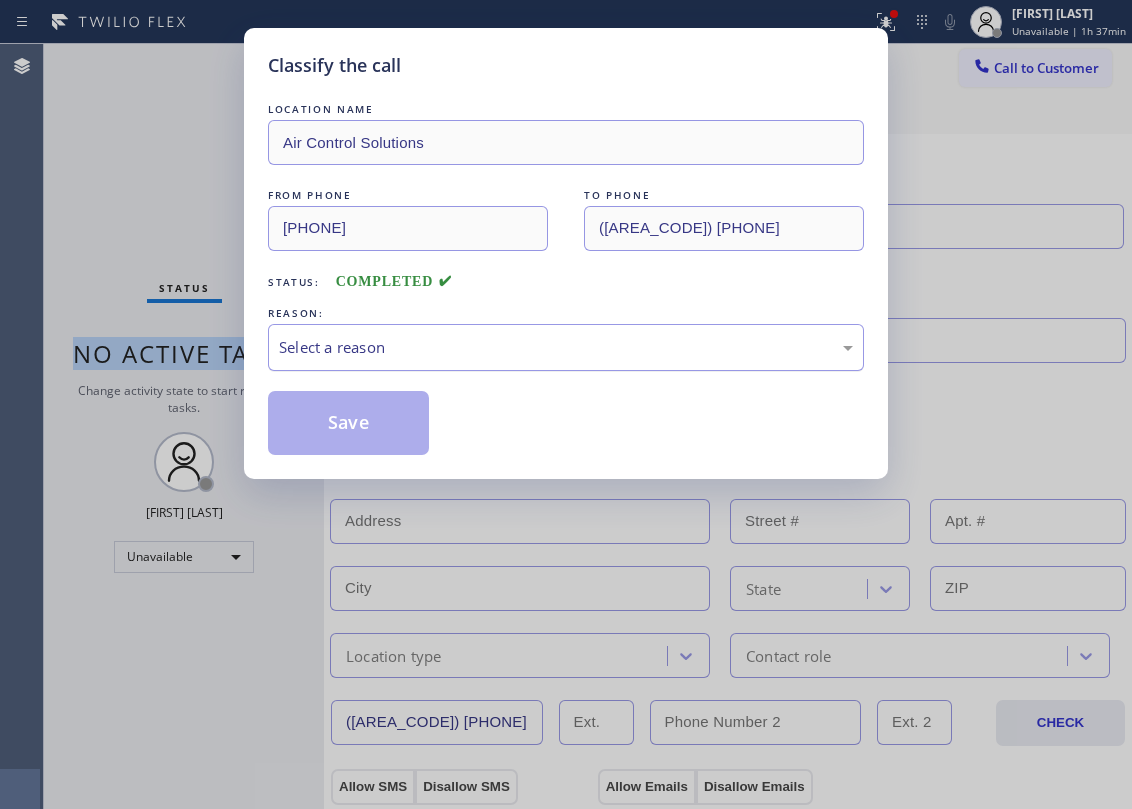 click on "Select a reason" at bounding box center [566, 347] 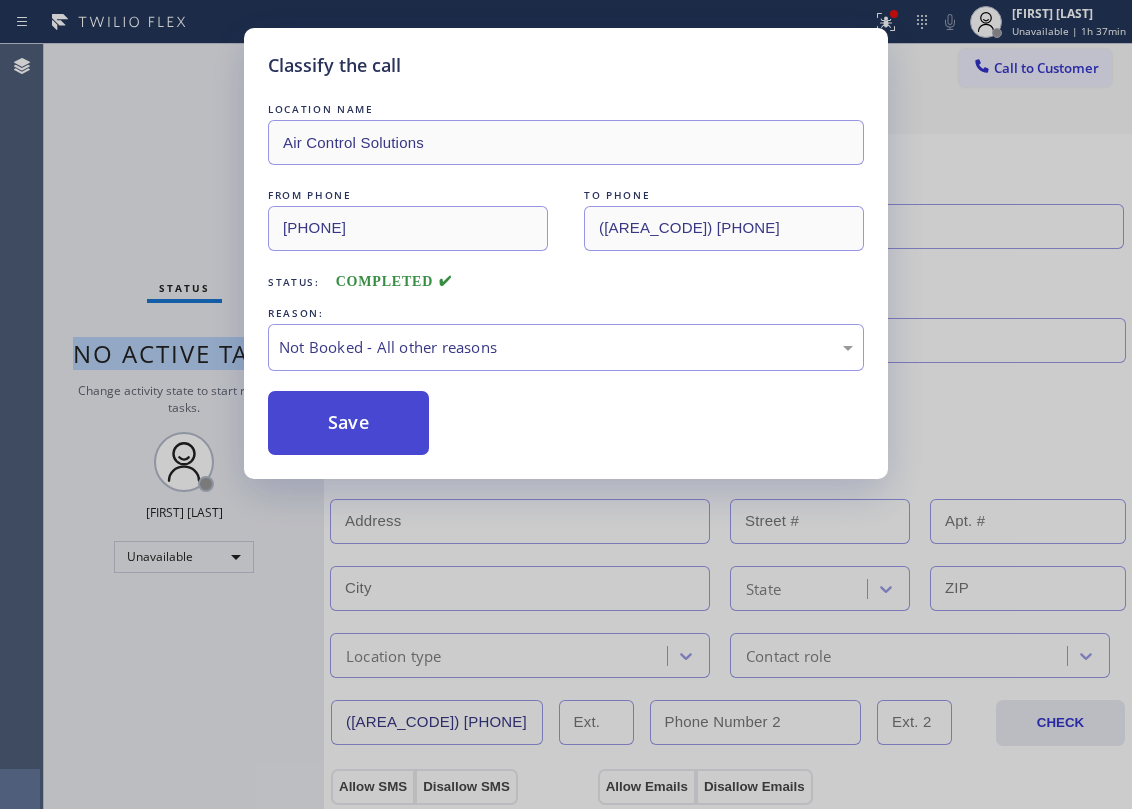click on "Save" at bounding box center [348, 423] 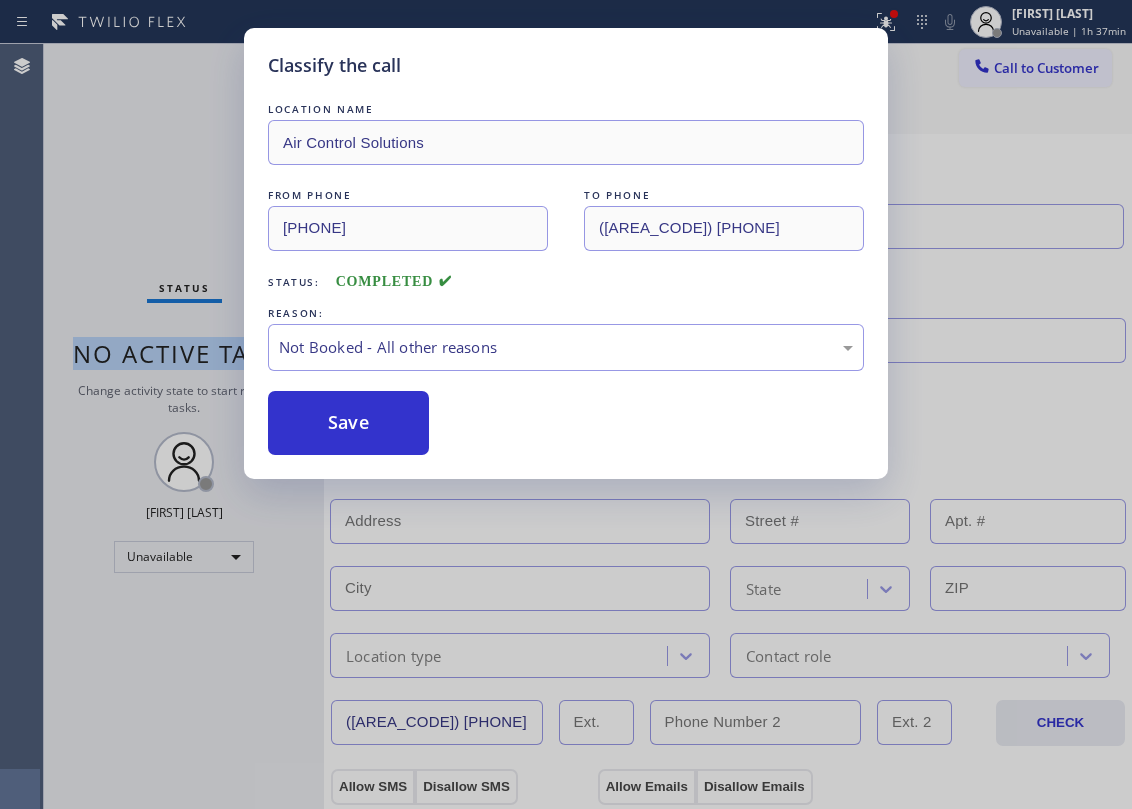 type on "([AREA_CODE]) [PHONE]" 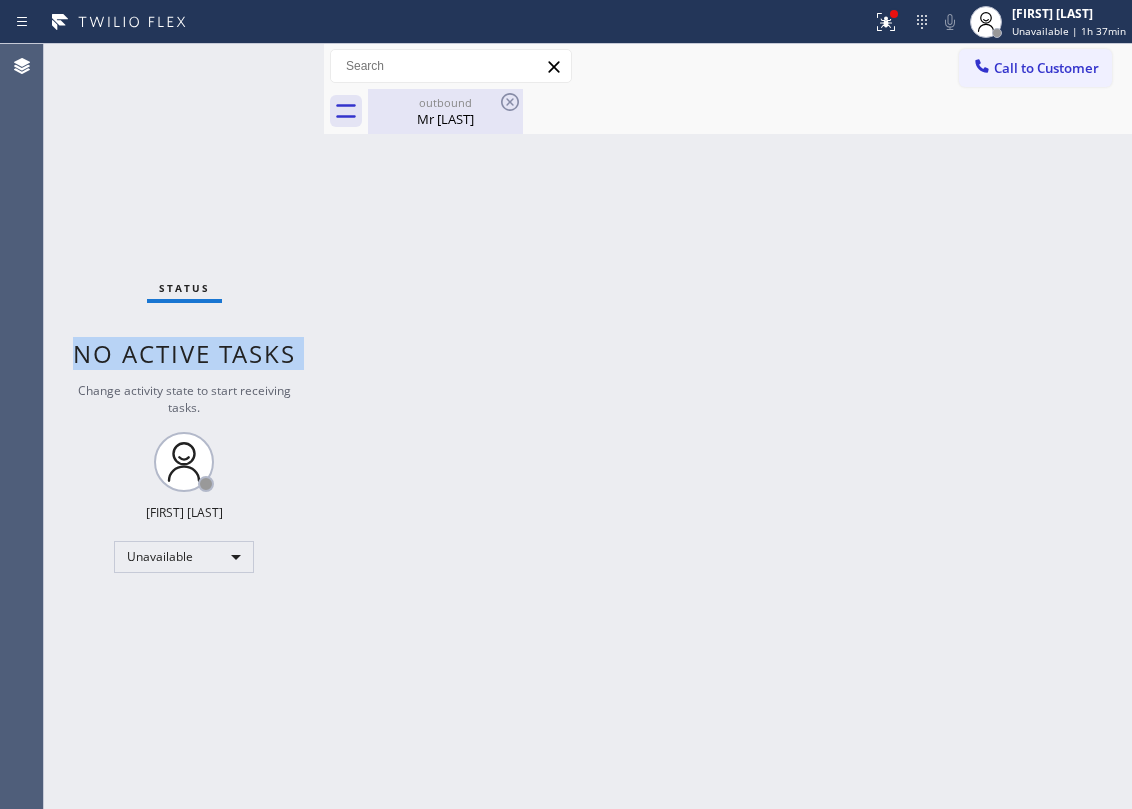 click on "outbound" at bounding box center (445, 102) 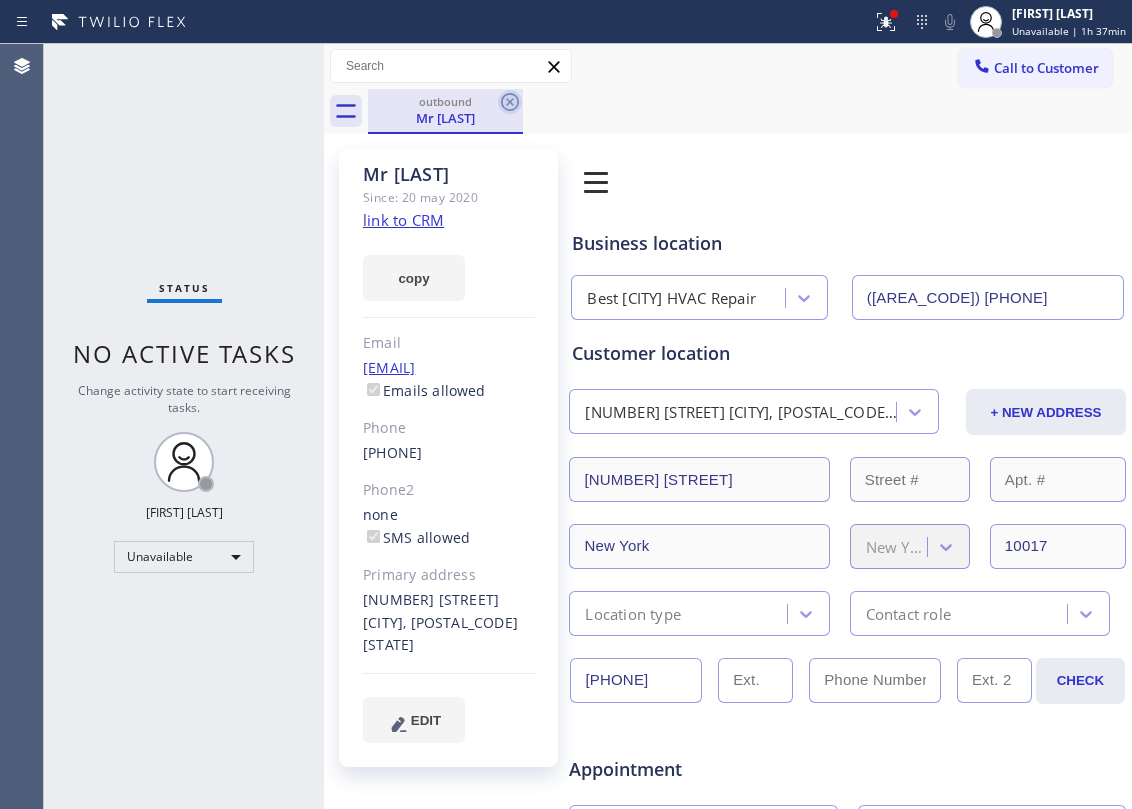 click 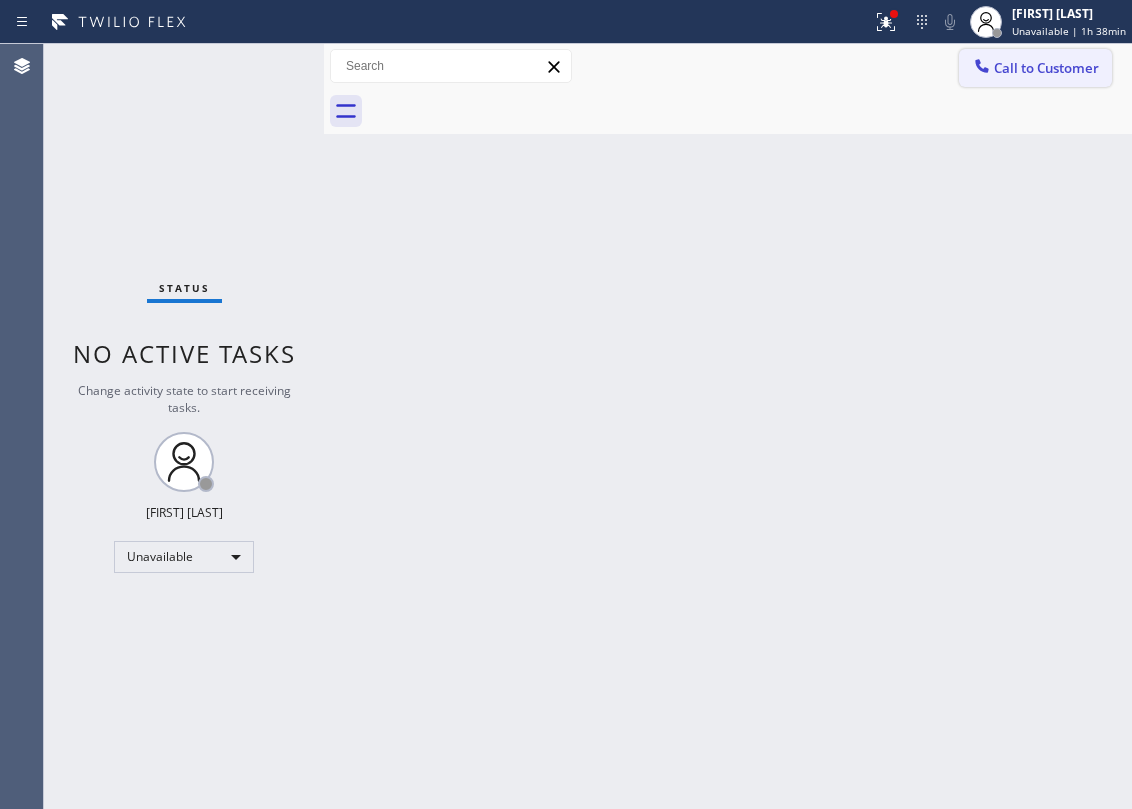 click on "Call to Customer" at bounding box center (1035, 68) 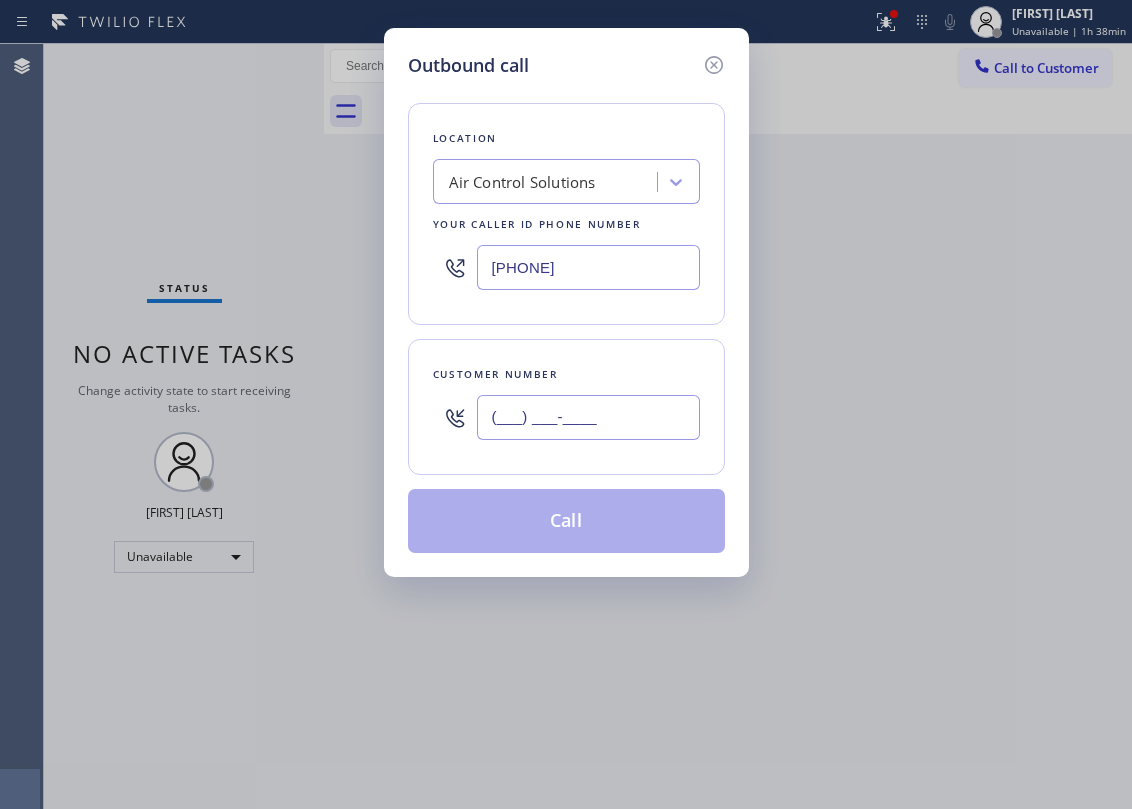 click on "(___) ___-____" at bounding box center [588, 417] 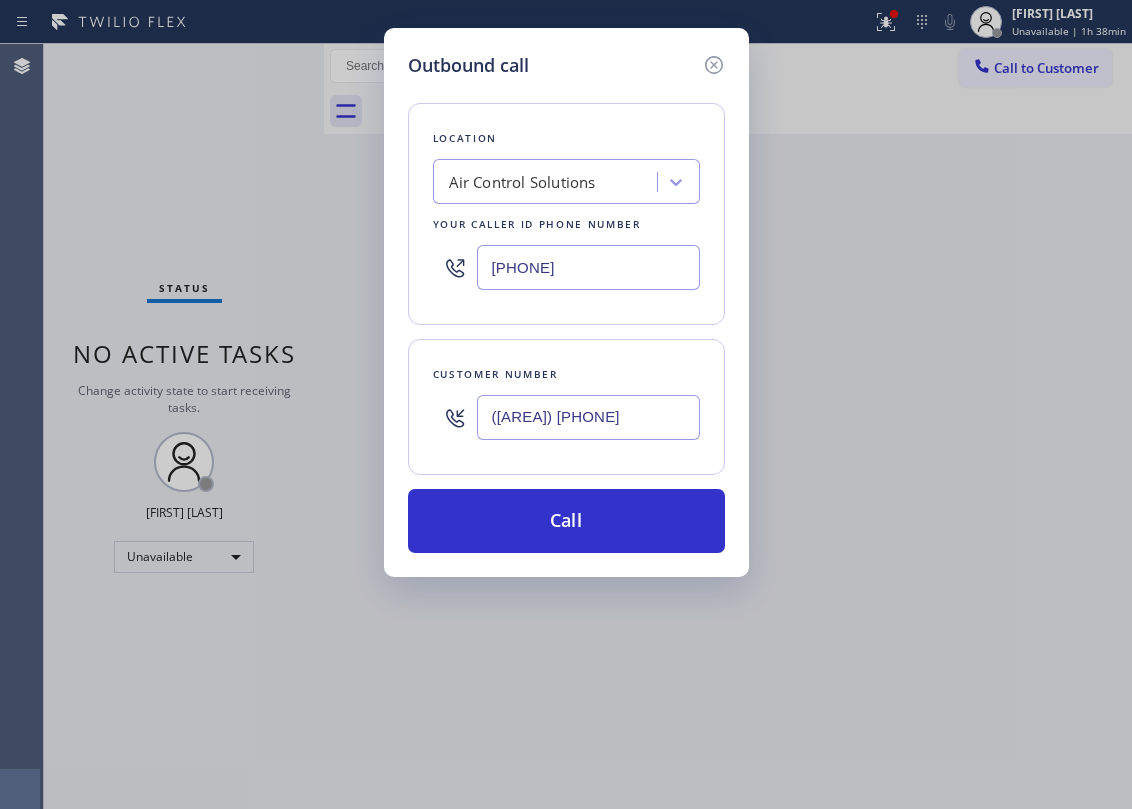 type on "([AREA]) [PHONE]" 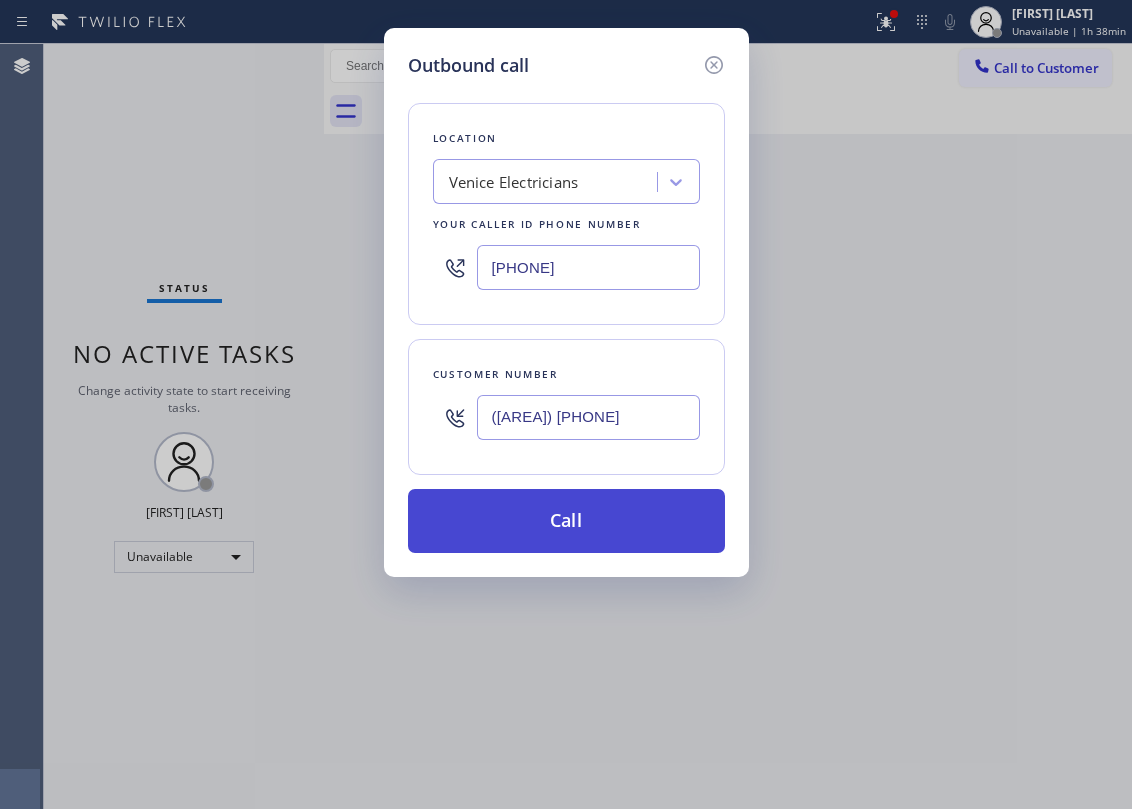 type on "[PHONE]" 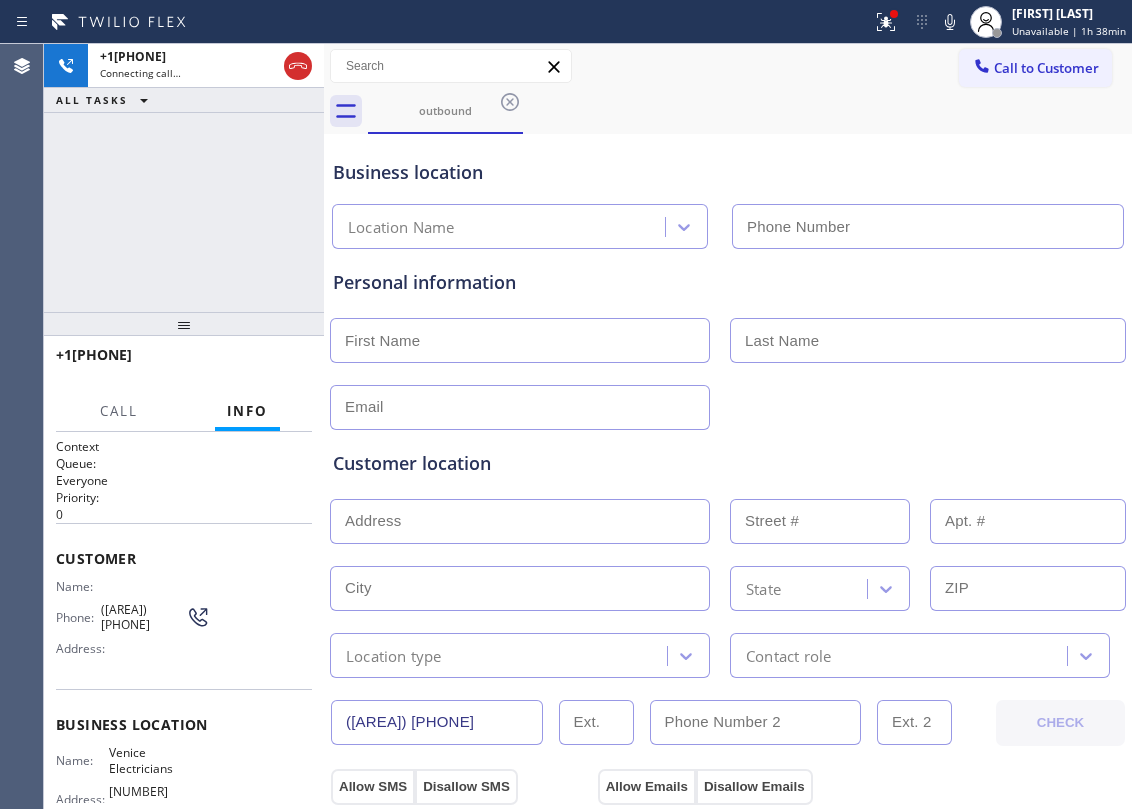 type on "[PHONE]" 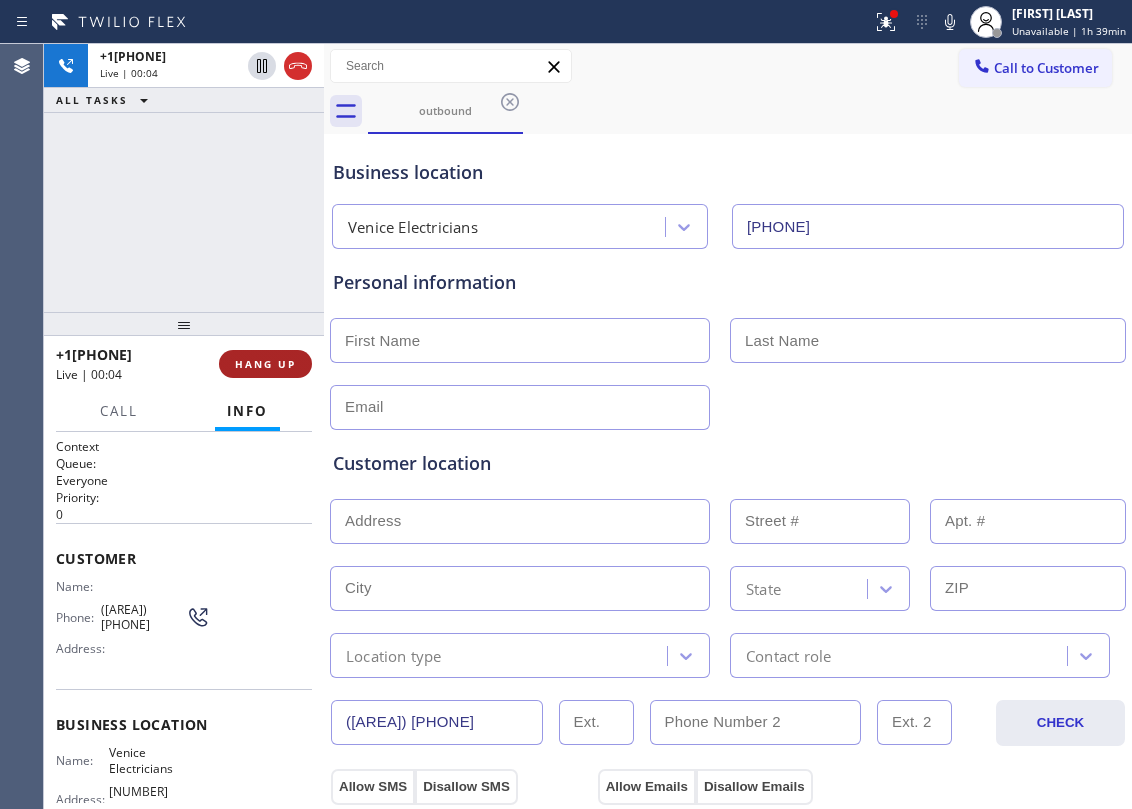 click on "HANG UP" at bounding box center [265, 364] 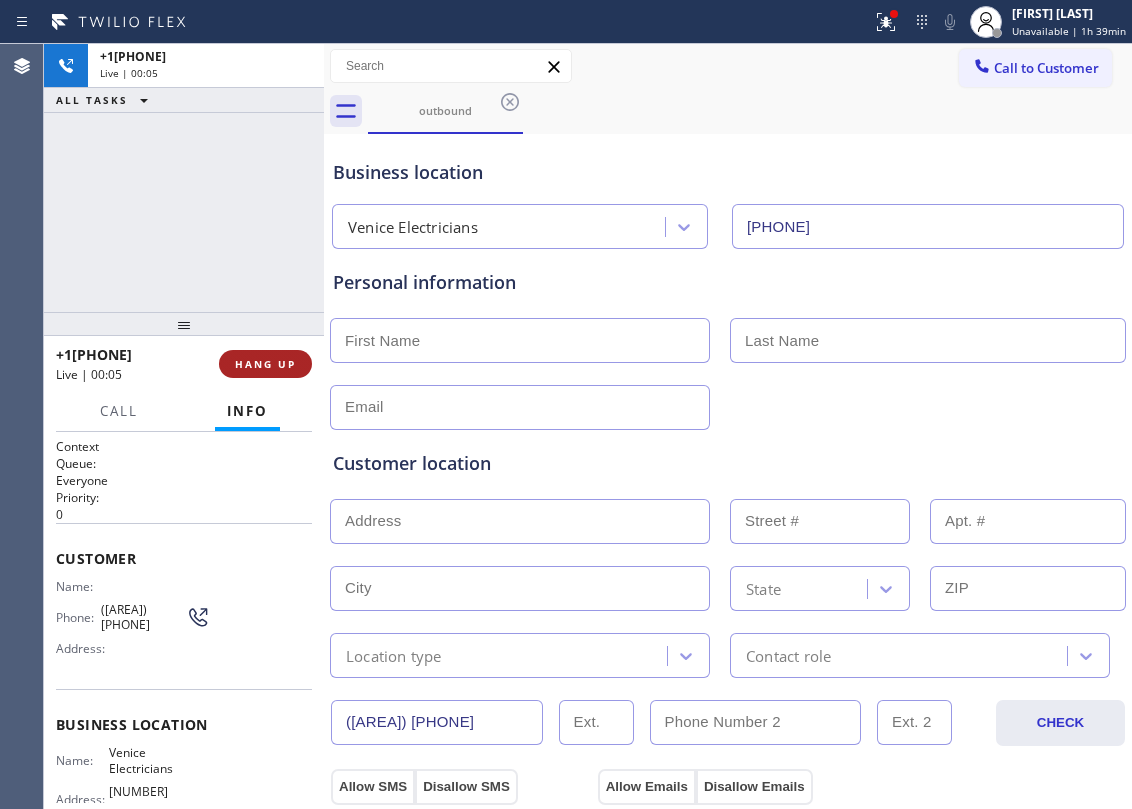 click on "HANG UP" at bounding box center (265, 364) 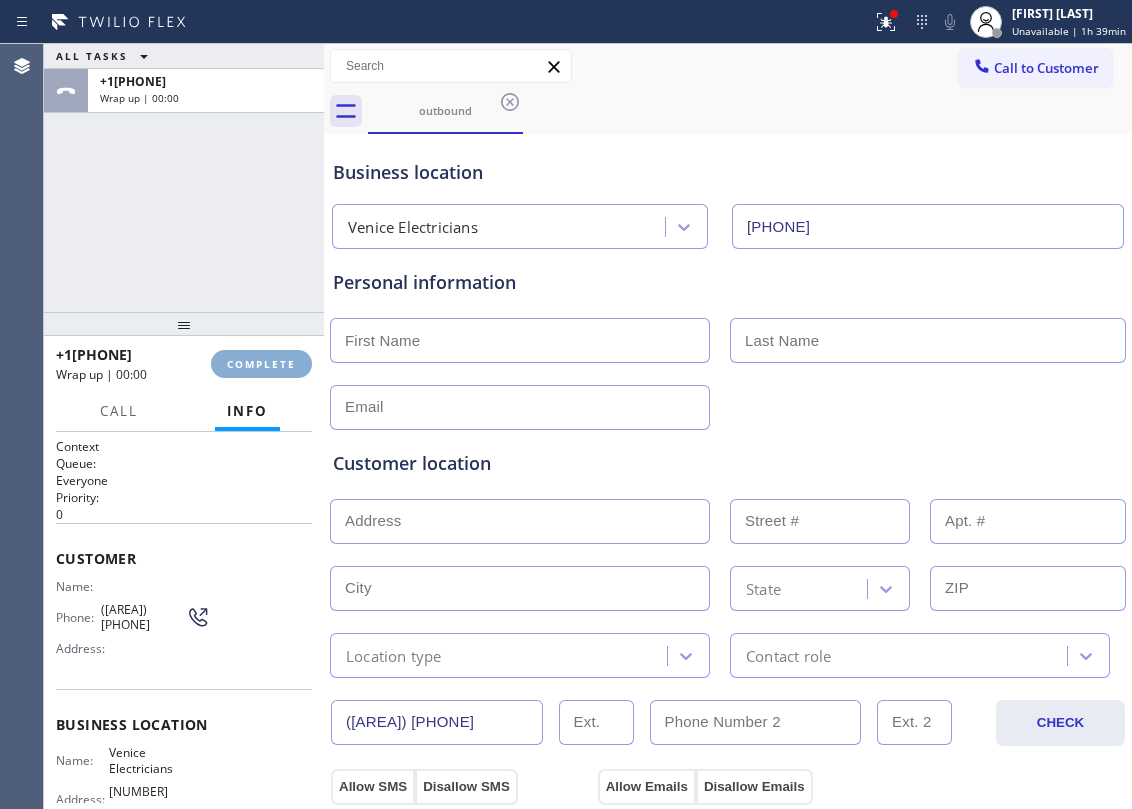 click on "COMPLETE" at bounding box center (261, 364) 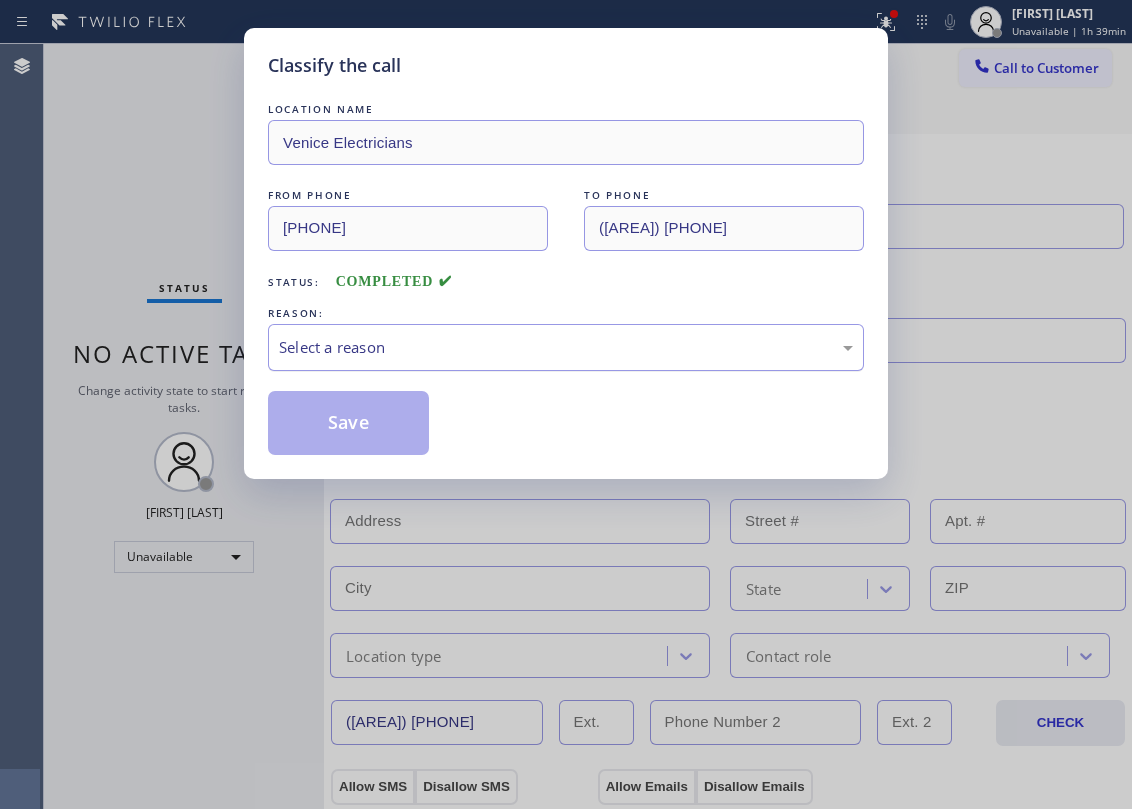 click on "Select a reason" at bounding box center (566, 347) 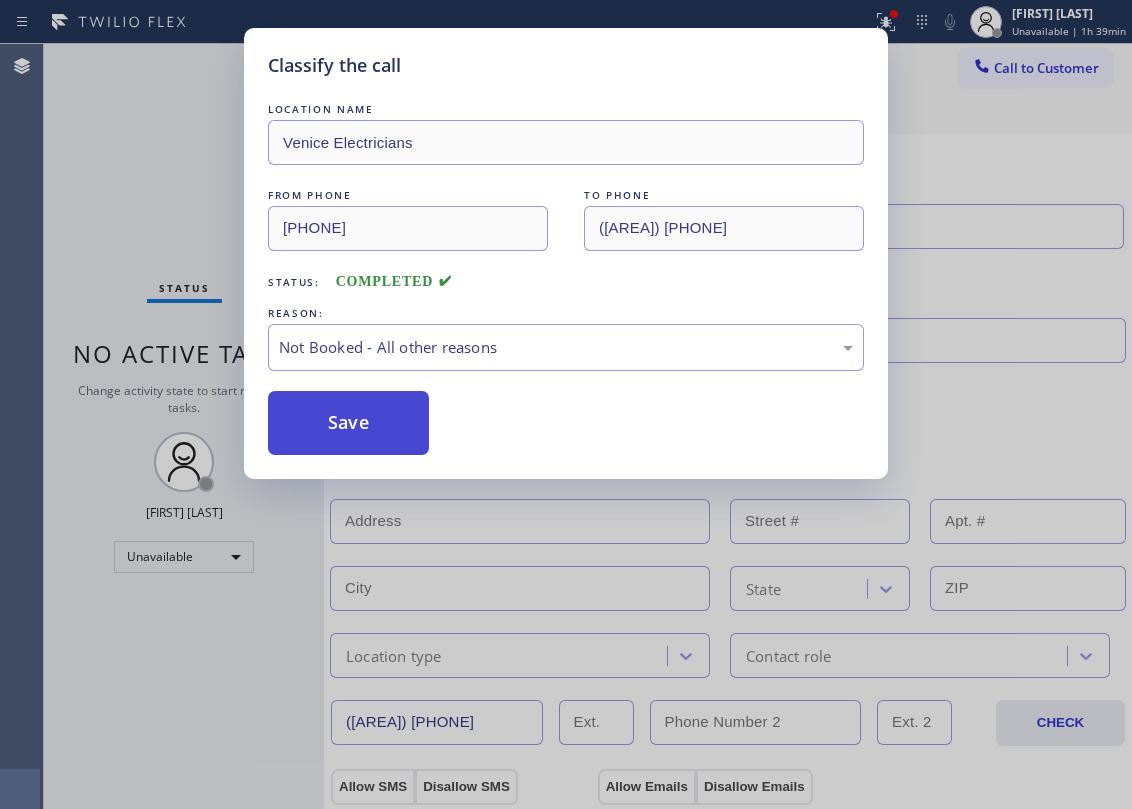 click on "Save" at bounding box center (348, 423) 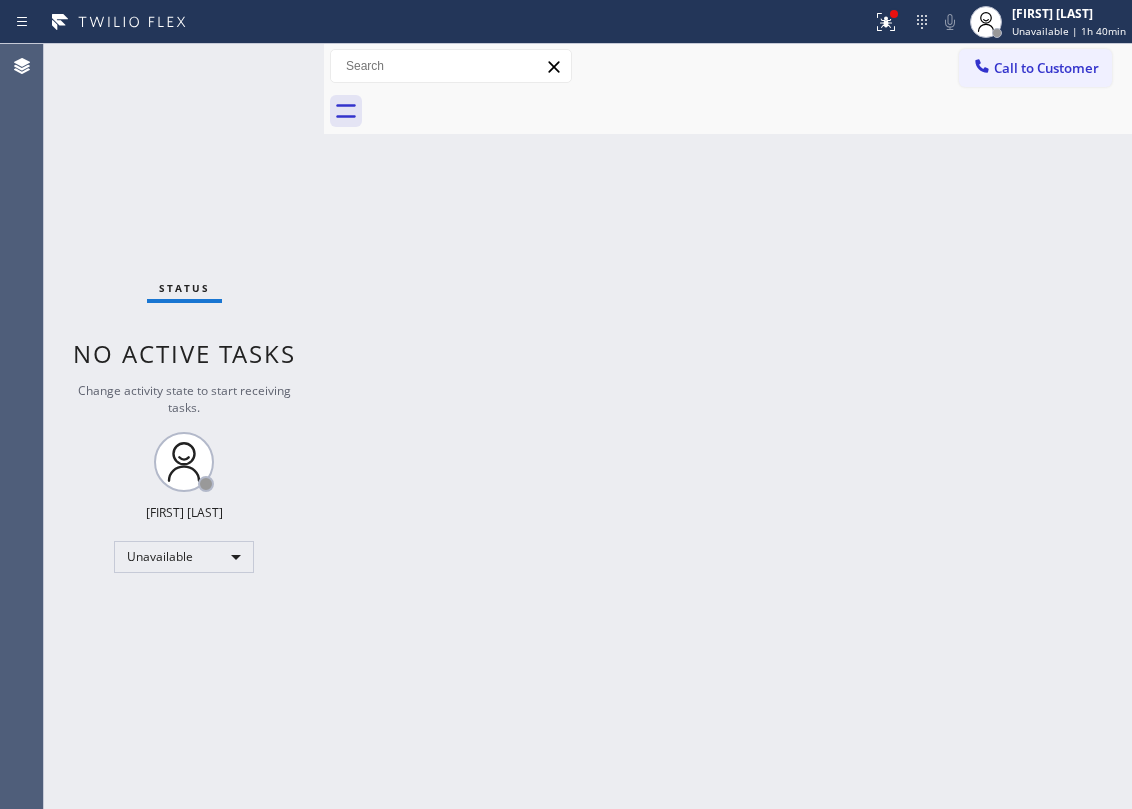 click on "Back to Dashboard Change Sender ID Customers Technicians Select a contact Outbound call Location Search location Your caller id phone number Customer number Call Customer info Name   Phone none Address none Change Sender ID HVAC +1[PHONE] 5 Star Appliance +1[PHONE] Appliance Repair +1[PHONE] Plumbing +1[PHONE] Air Duct Cleaning +1[PHONE]  Electricians +1[PHONE]  Cancel Change Check personal SMS Reset Change No tabs Call to Customer Outbound call Location [CITY] Electricians Your caller id phone number ([AREA_CODE]) [PHONE] Customer number Call Outbound call Technician Search Technician Your caller id phone number Your caller id phone number Call" at bounding box center [728, 426] 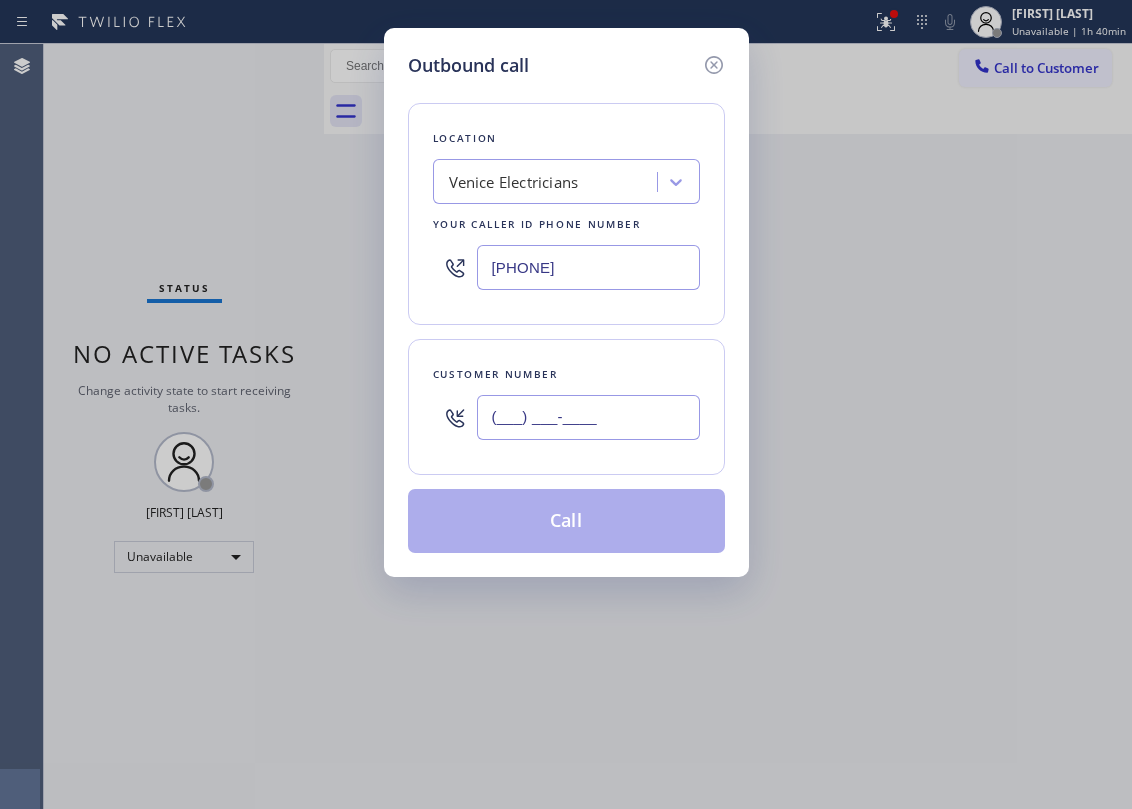 click on "(___) ___-____" at bounding box center [588, 417] 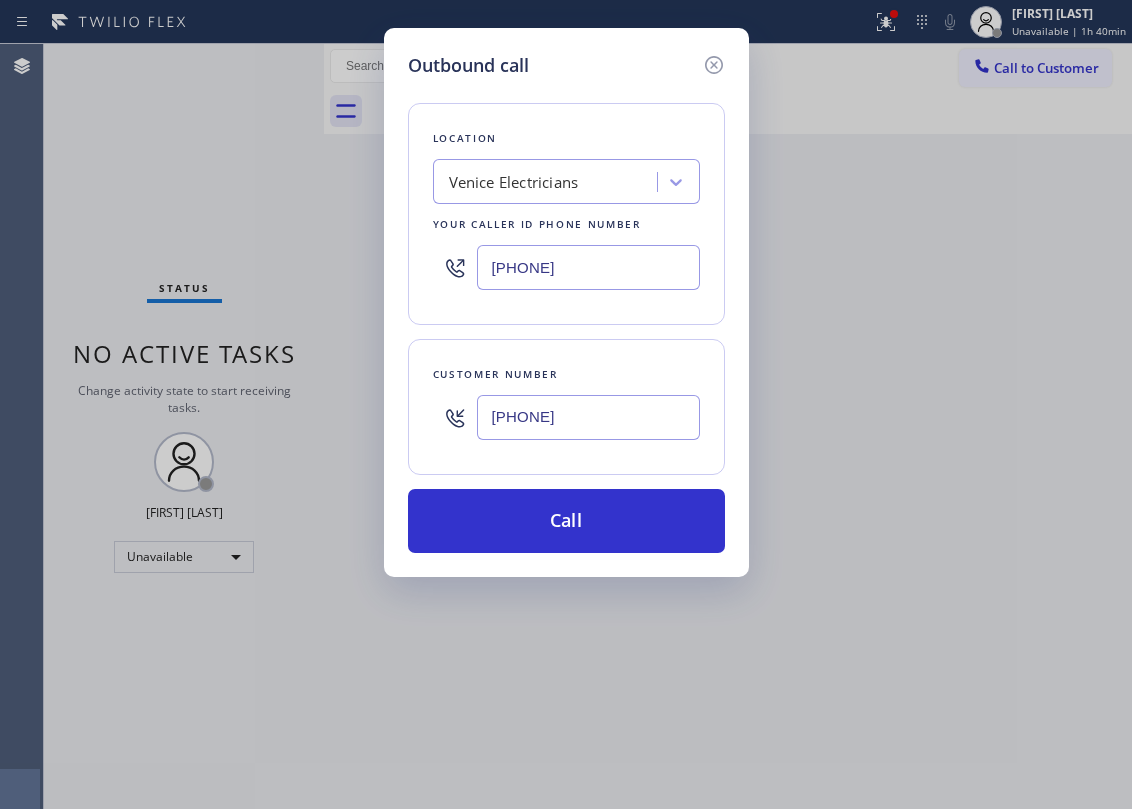 type on "[PHONE]" 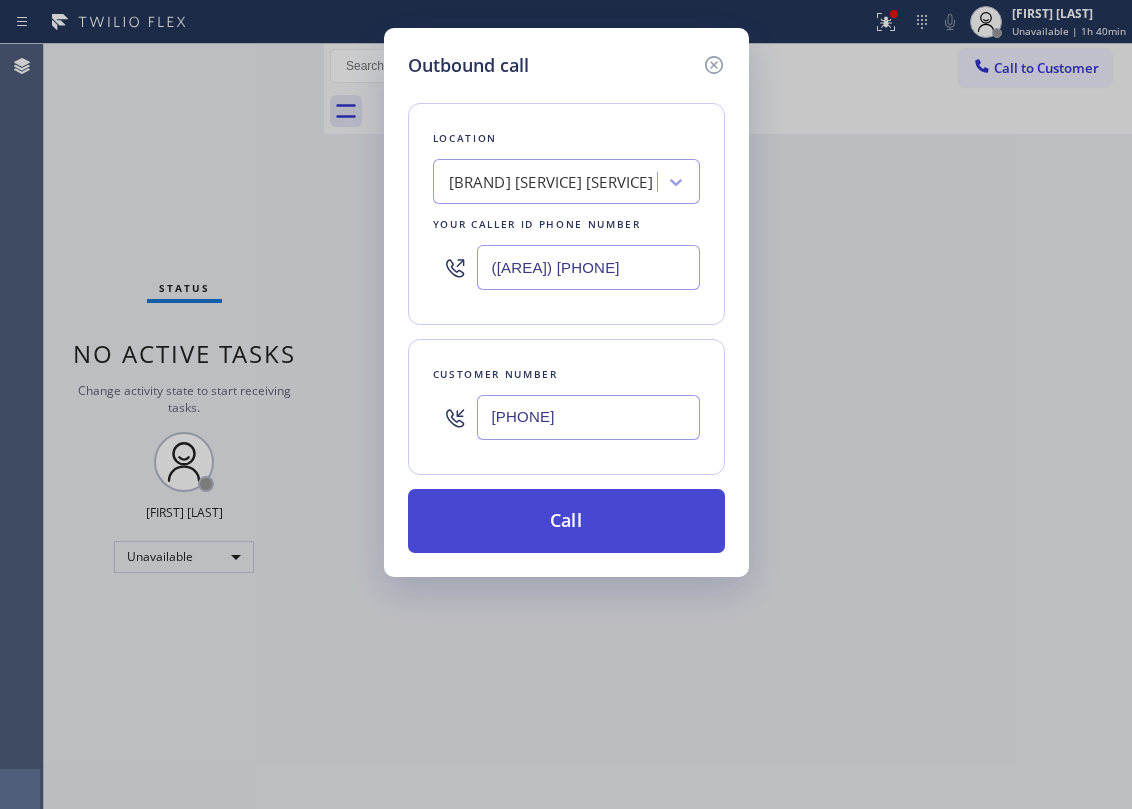 type on "([AREA]) [PHONE]" 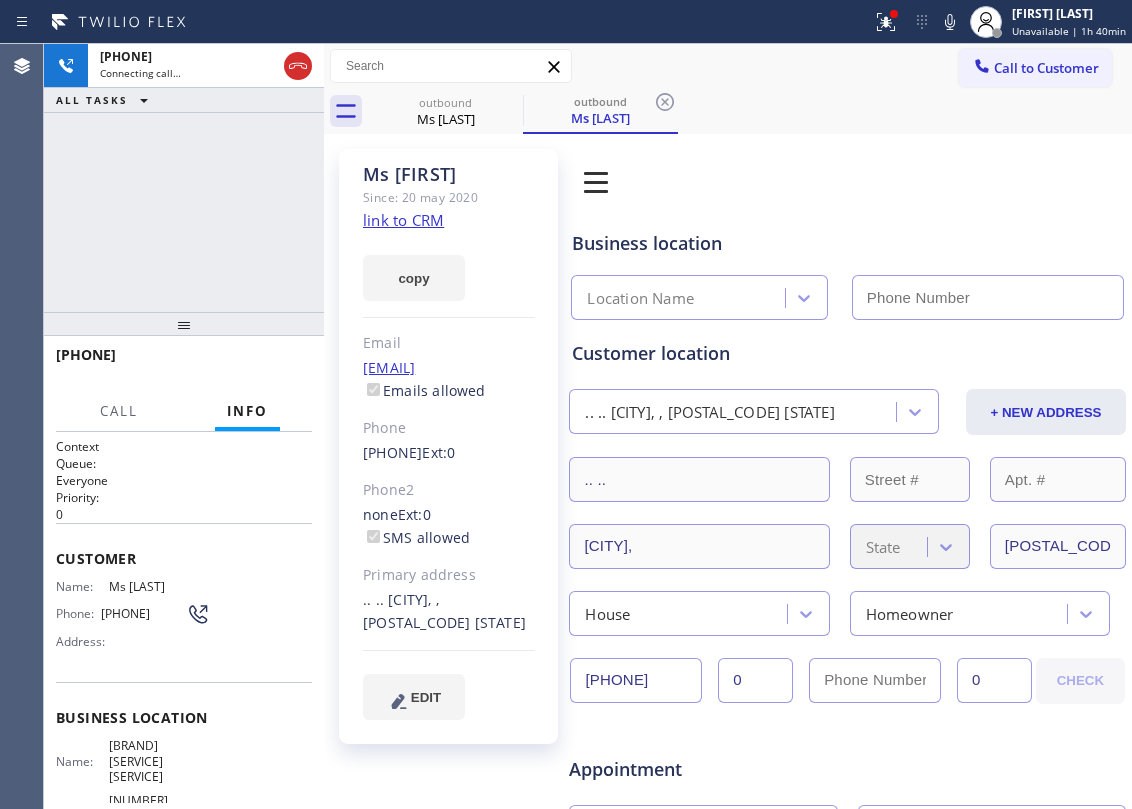 click on "link to CRM" 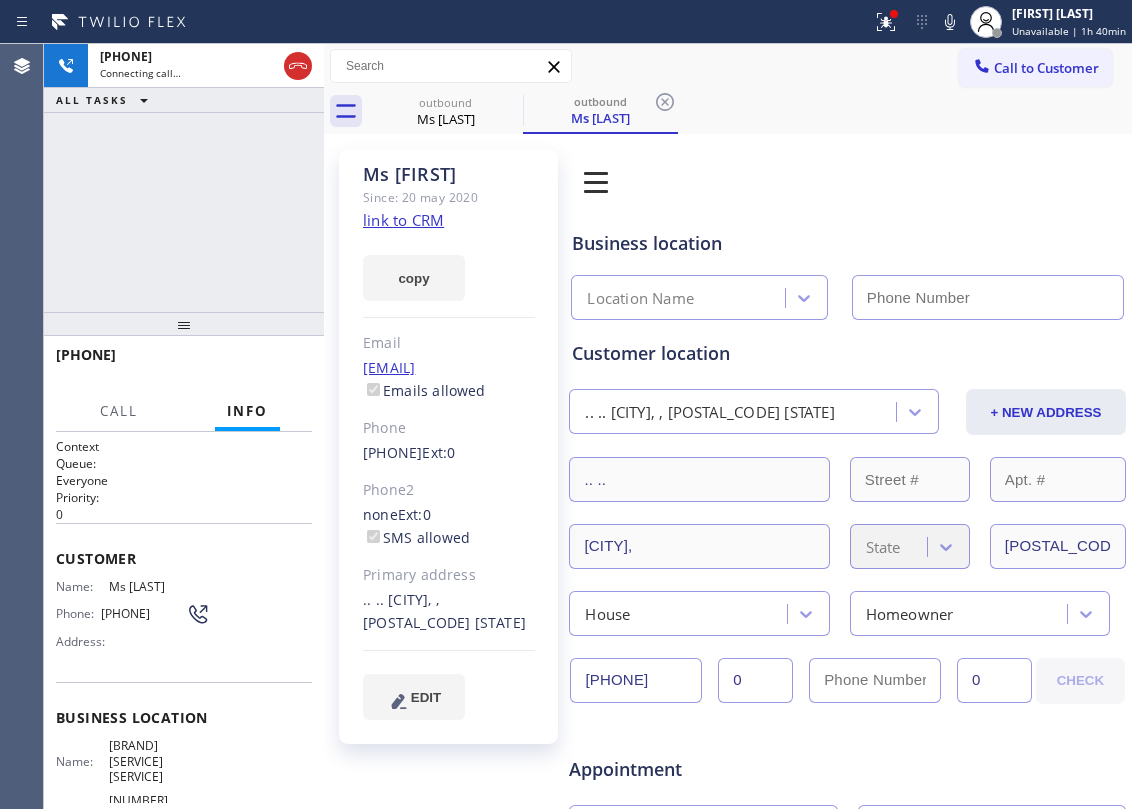 type on "([AREA]) [PHONE]" 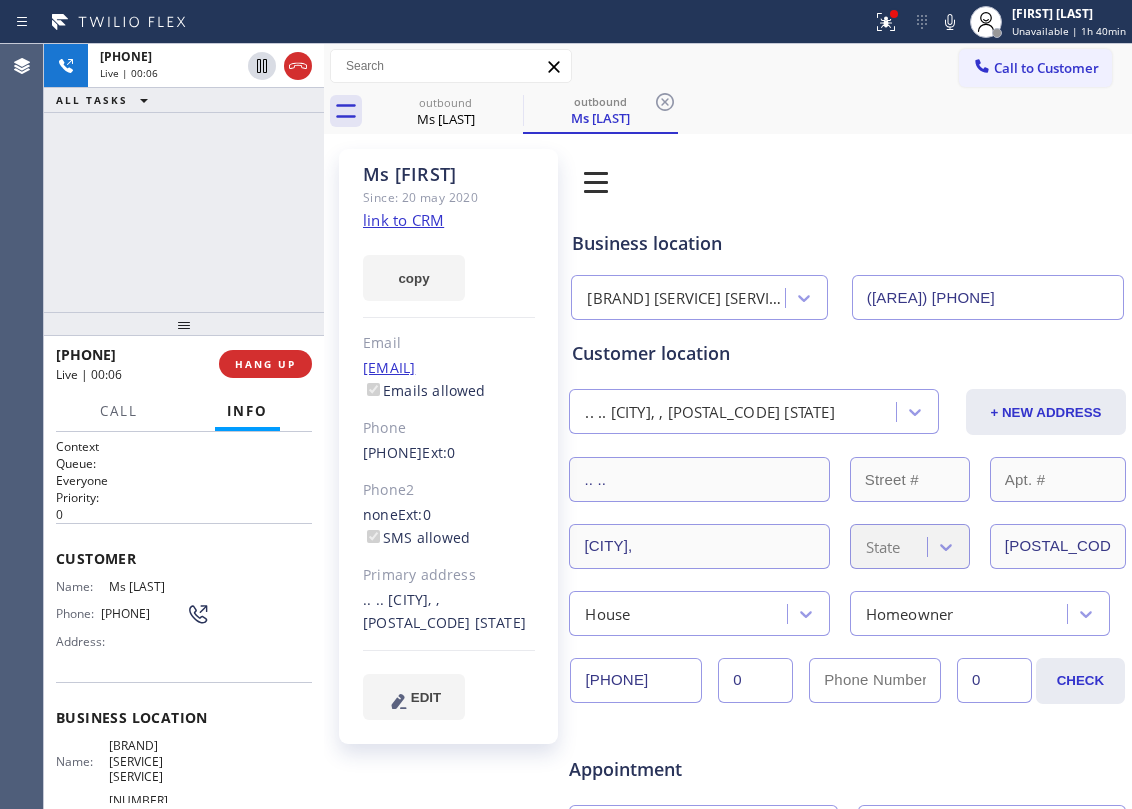 click on "[PHONE] Live | 00:06 ALL TASKS ALL TASKS ACTIVE TASKS TASKS IN WRAP UP" at bounding box center [184, 178] 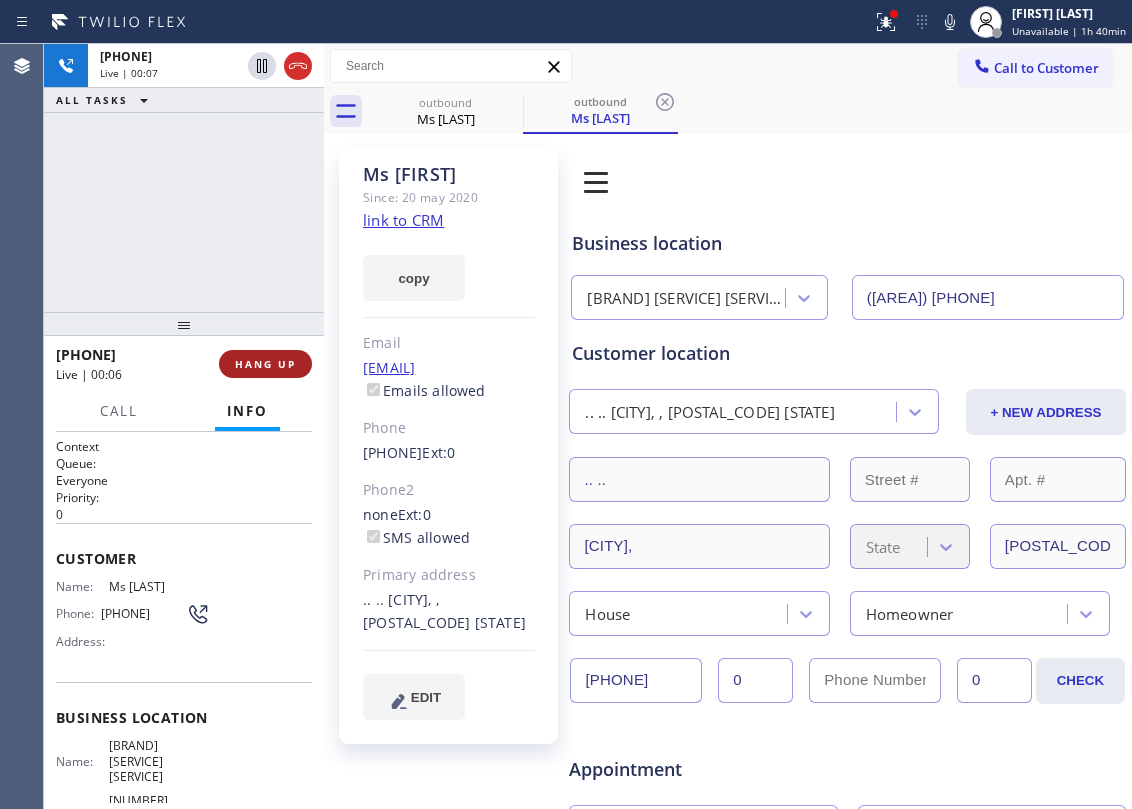 click on "HANG UP" at bounding box center [265, 364] 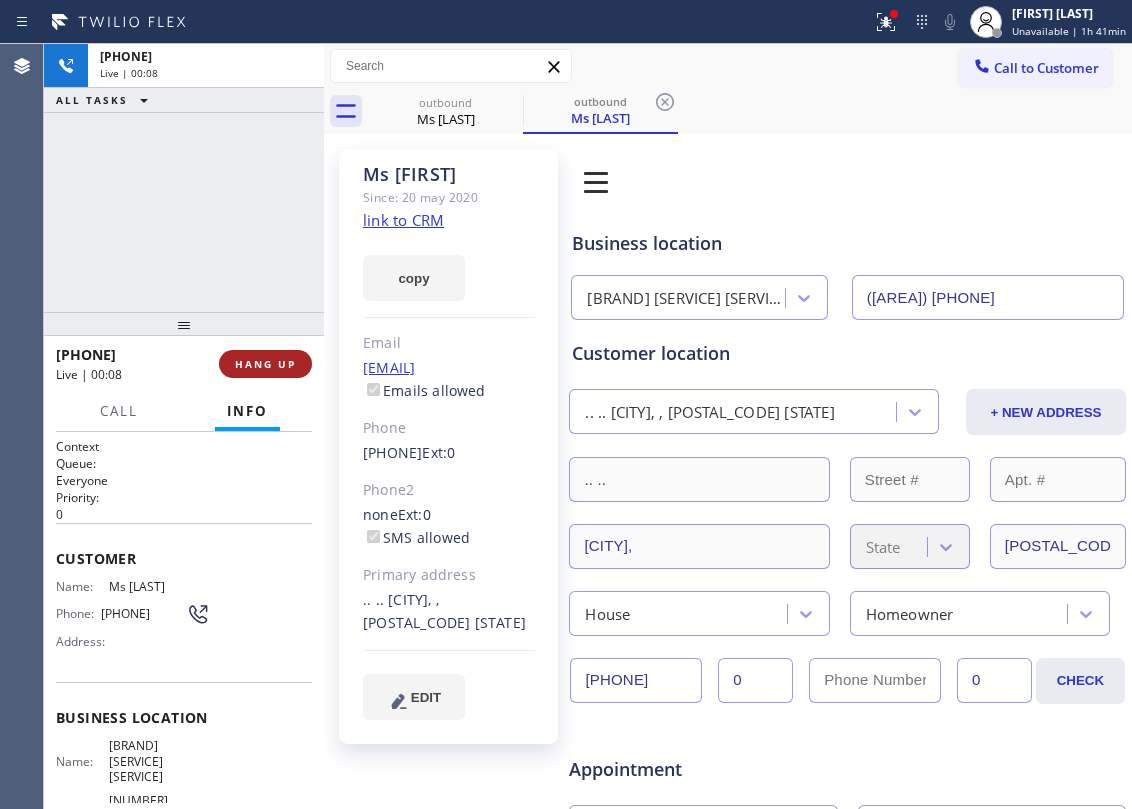click on "HANG UP" at bounding box center [265, 364] 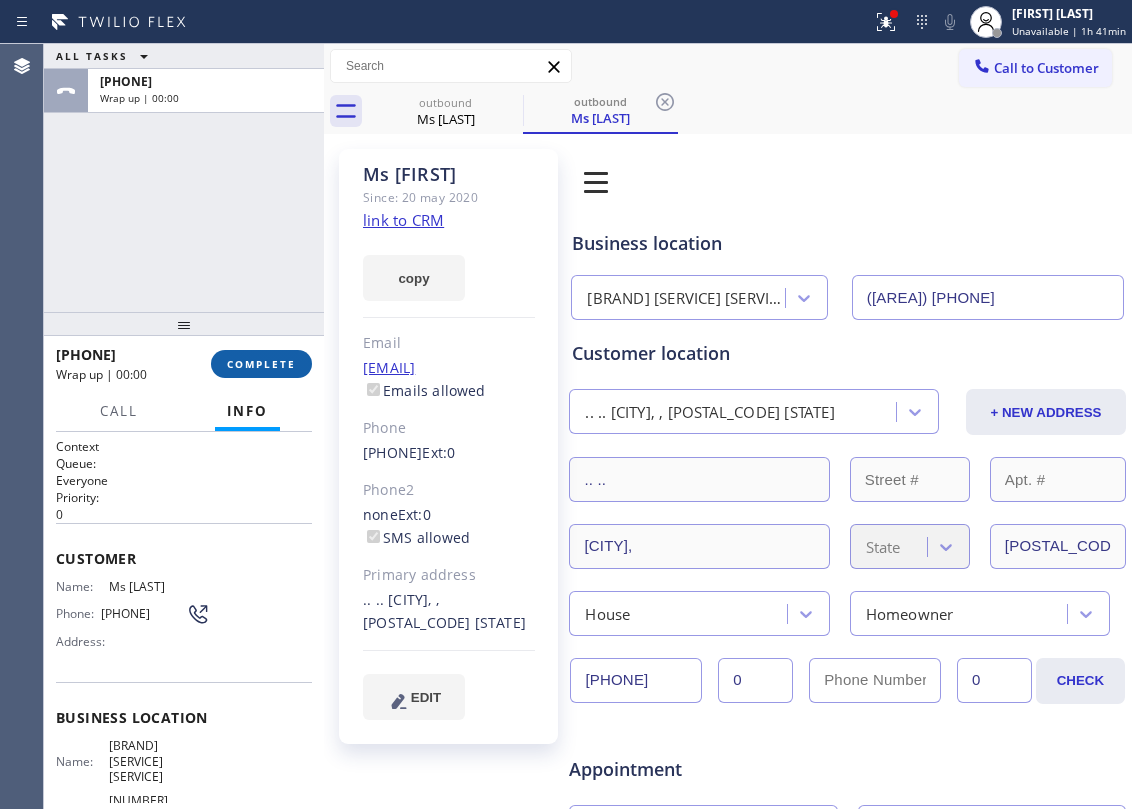 click on "COMPLETE" at bounding box center [261, 364] 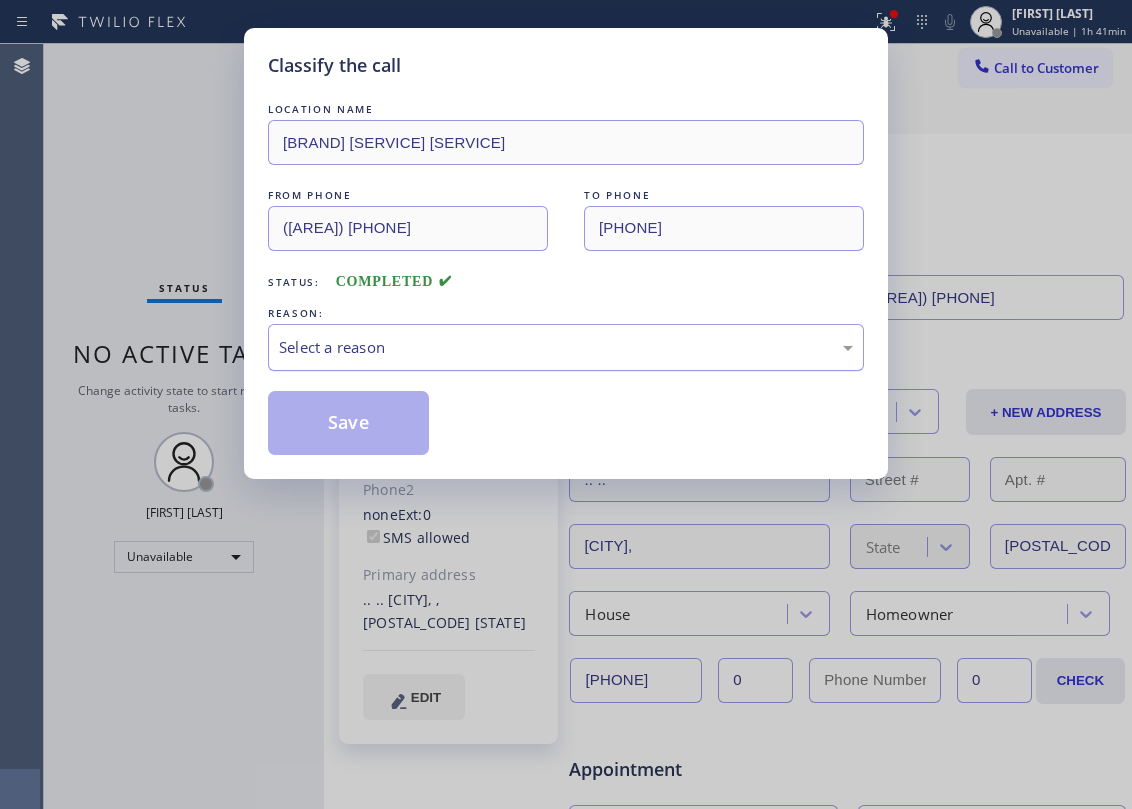 click on "Select a reason" at bounding box center [566, 347] 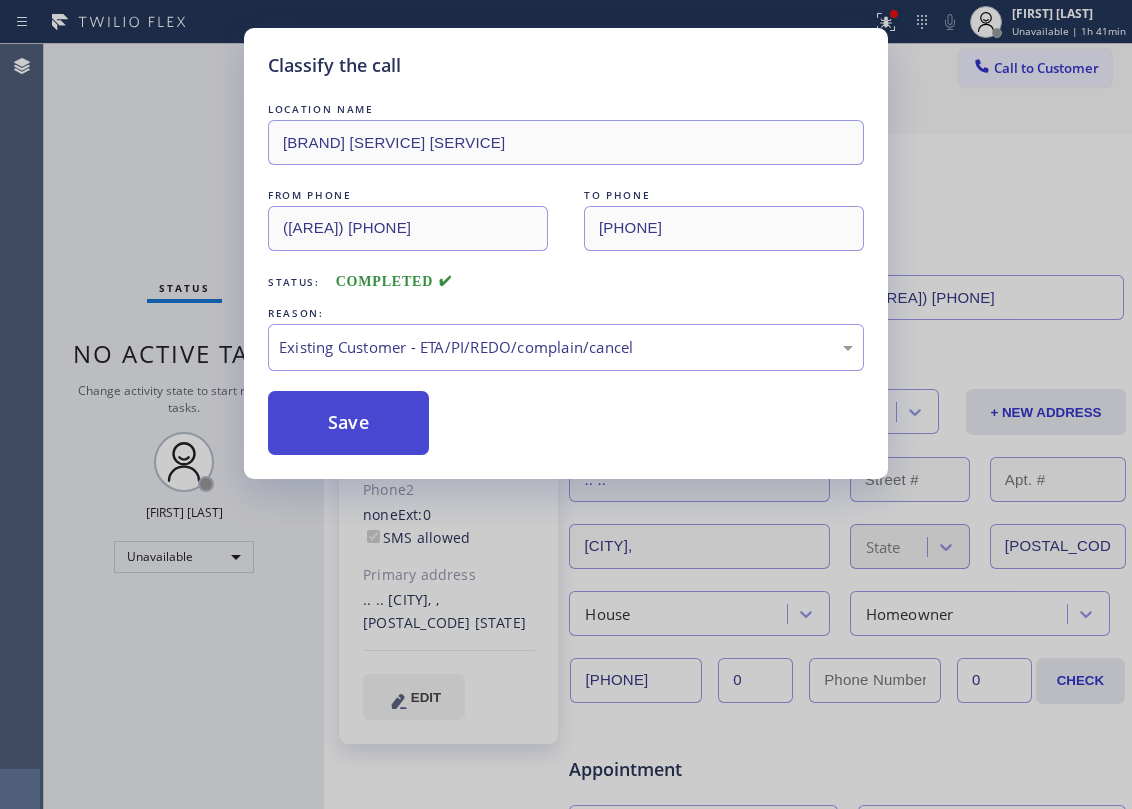 click on "Save" at bounding box center (348, 423) 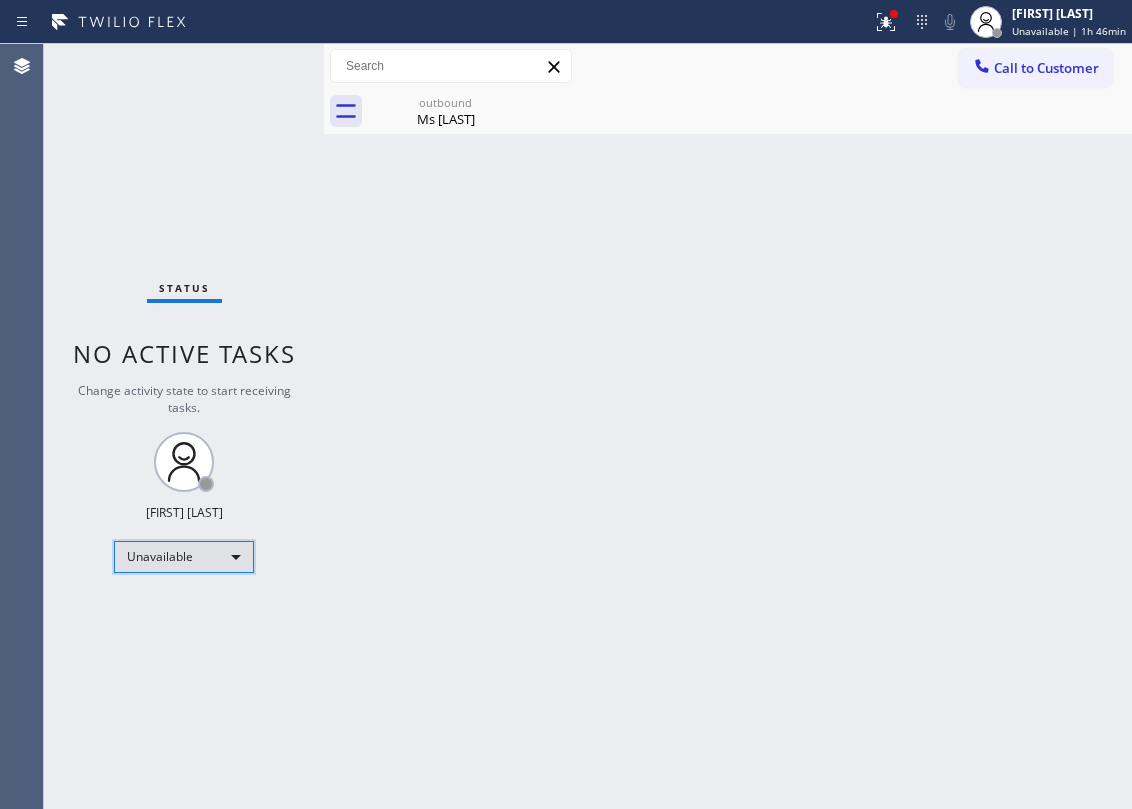 click on "Unavailable" at bounding box center [184, 557] 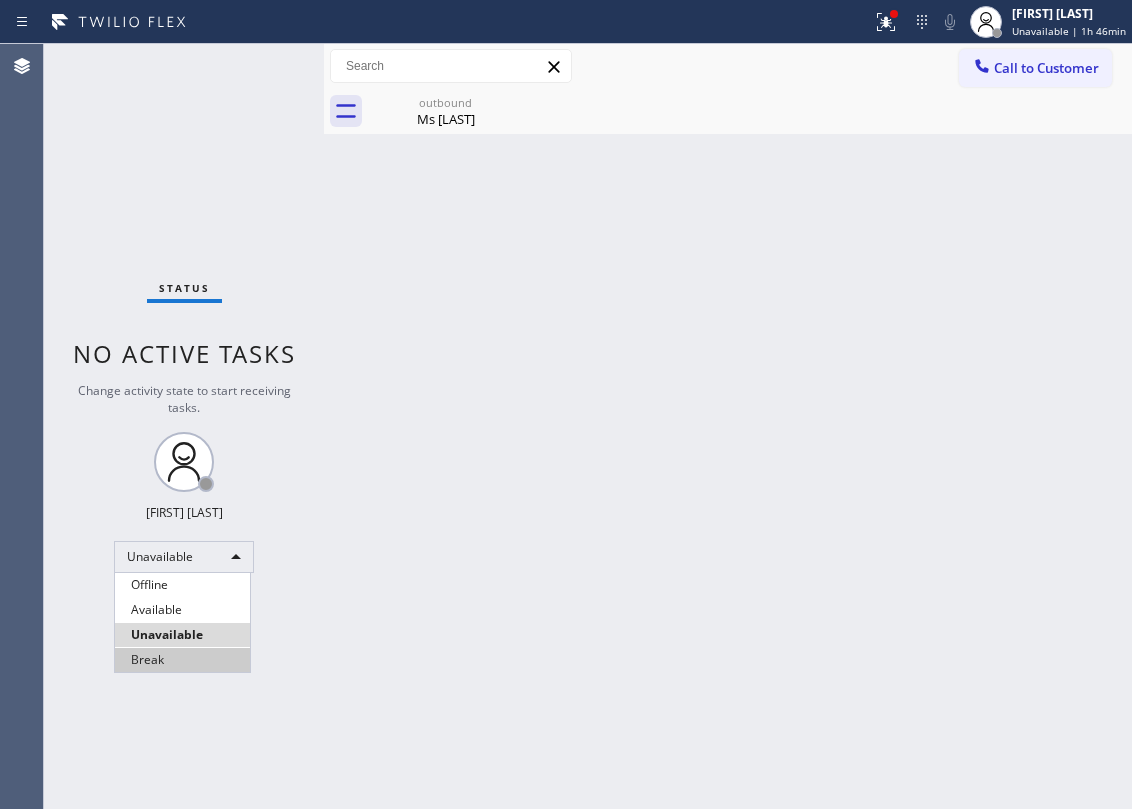 click on "Break" at bounding box center [182, 660] 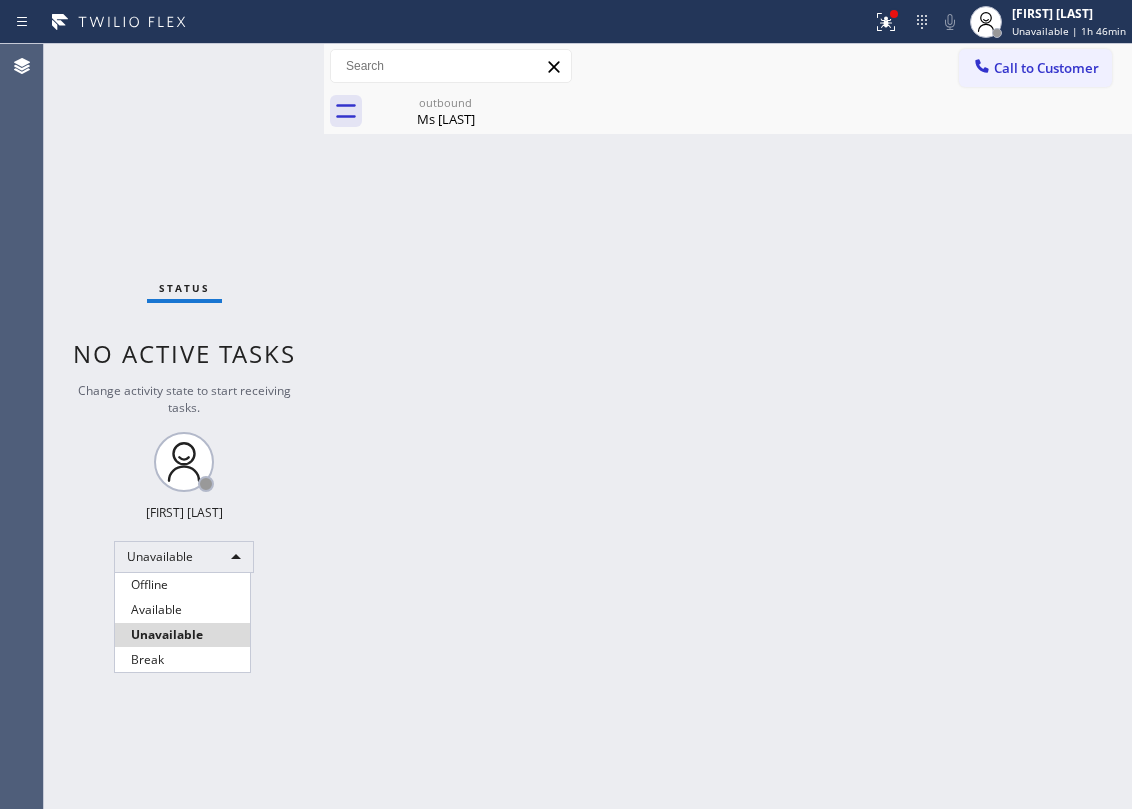 click on "Back to Dashboard Change Sender ID Customers Technicians Select a contact Outbound call Location Search location Your caller id phone number Customer number Call Customer info Name   Phone none Address none Change Sender ID HVAC [PHONE] 5 Star Appliance [PHONE] Appliance Repair [PHONE] Plumbing [PHONE] Air Duct Cleaning [PHONE]  Electricians [PHONE]  Cancel Change Check personal SMS Reset Change outbound Ms [LAST] Call to Customer Outbound call Location Wolf Appliance Repair Experts Your caller id phone number [PHONE] Customer number Call Outbound call Technician Search Technician Your caller id phone number Your caller id phone number Call outbound Ms [LAST] Ms   [LAST] Since: [DATE] link to CRM copy Email [EMAIL]  Emails allowed Phone [PHONE]  Ext:  0 Phone2 none  Ext:  0  SMS allowed Primary address  .. .. [CITY], , [POSTAL_CODE] [STATE]  EDIT Outbound call Location Wolf Appliance Repair Experts Your caller id phone number [PHONE] Customer number Call Leads" at bounding box center (728, 426) 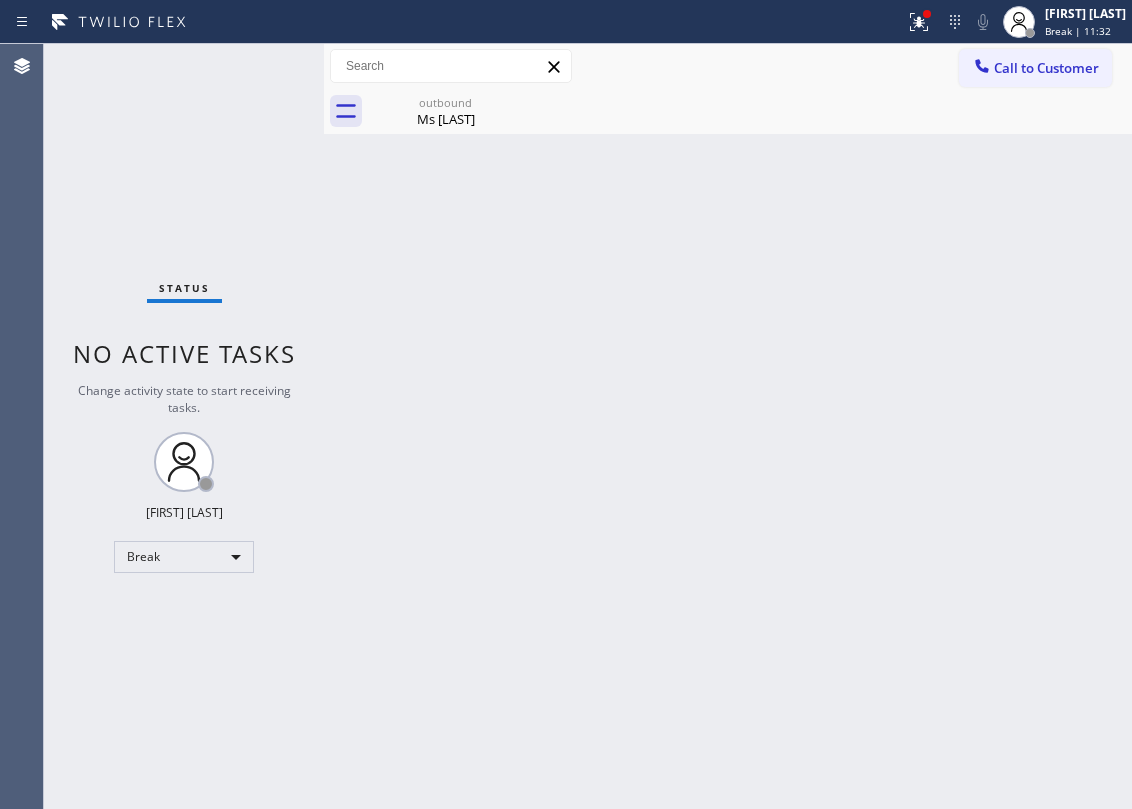 click on "Back to Dashboard Change Sender ID Customers Technicians Select a contact Outbound call Location Search location Your caller id phone number Customer number Call Customer info Name   Phone none Address none Change Sender ID HVAC [PHONE] 5 Star Appliance [PHONE] Appliance Repair [PHONE] Plumbing [PHONE] Air Duct Cleaning [PHONE]  Electricians [PHONE]  Cancel Change Check personal SMS Reset Change outbound Ms [LAST] Call to Customer Outbound call Location Wolf Appliance Repair Experts Your caller id phone number [PHONE] Customer number Call Outbound call Technician Search Technician Your caller id phone number Your caller id phone number Call outbound Ms [LAST] Ms   [LAST] Since: [DATE] link to CRM copy Email [EMAIL]  Emails allowed Phone [PHONE]  Ext:  0 Phone2 none  Ext:  0  SMS allowed Primary address  .. .. [CITY], , [POSTAL_CODE] [STATE]  EDIT Outbound call Location Wolf Appliance Repair Experts Your caller id phone number [PHONE] Customer number Call Leads" at bounding box center (728, 426) 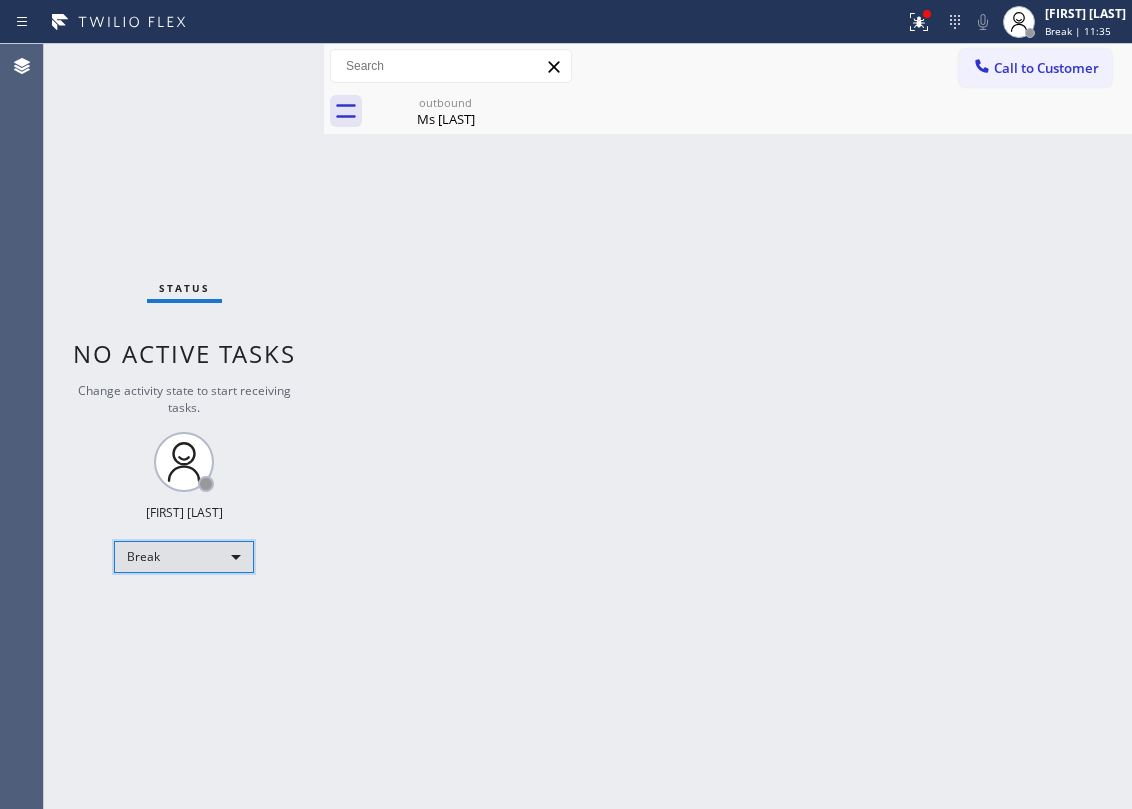 click on "Break" at bounding box center (184, 557) 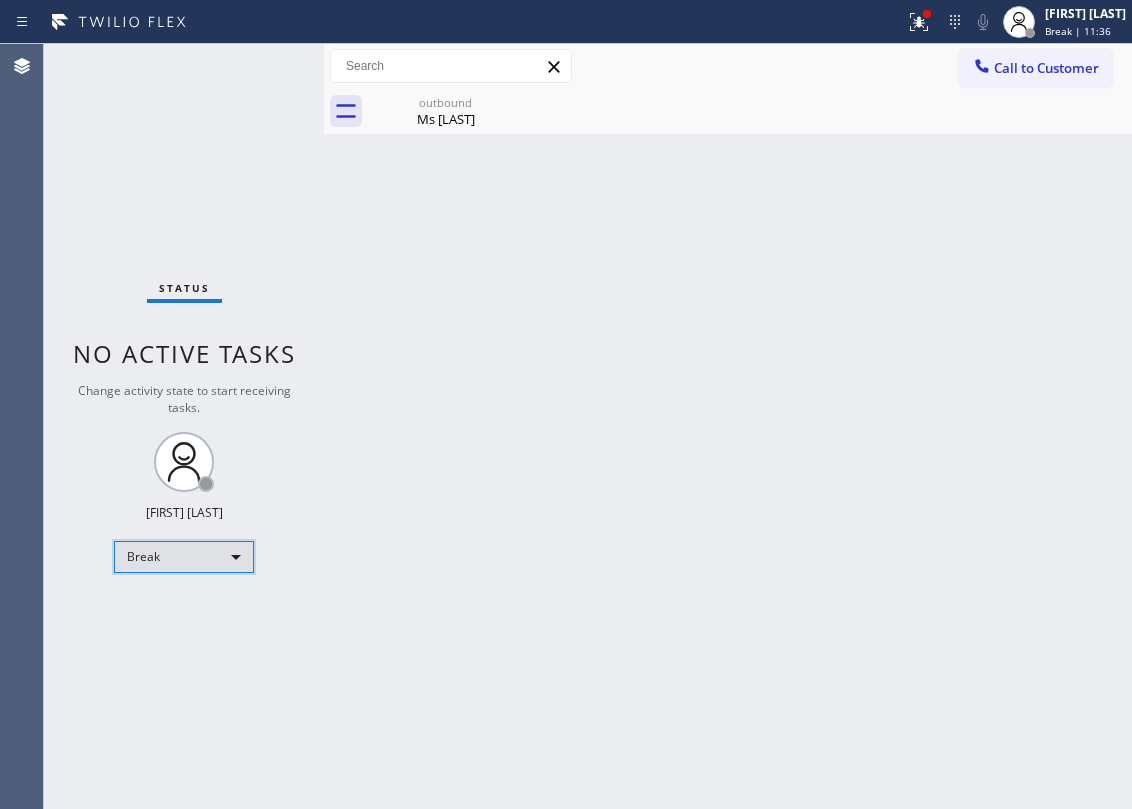 click on "Break" at bounding box center (184, 557) 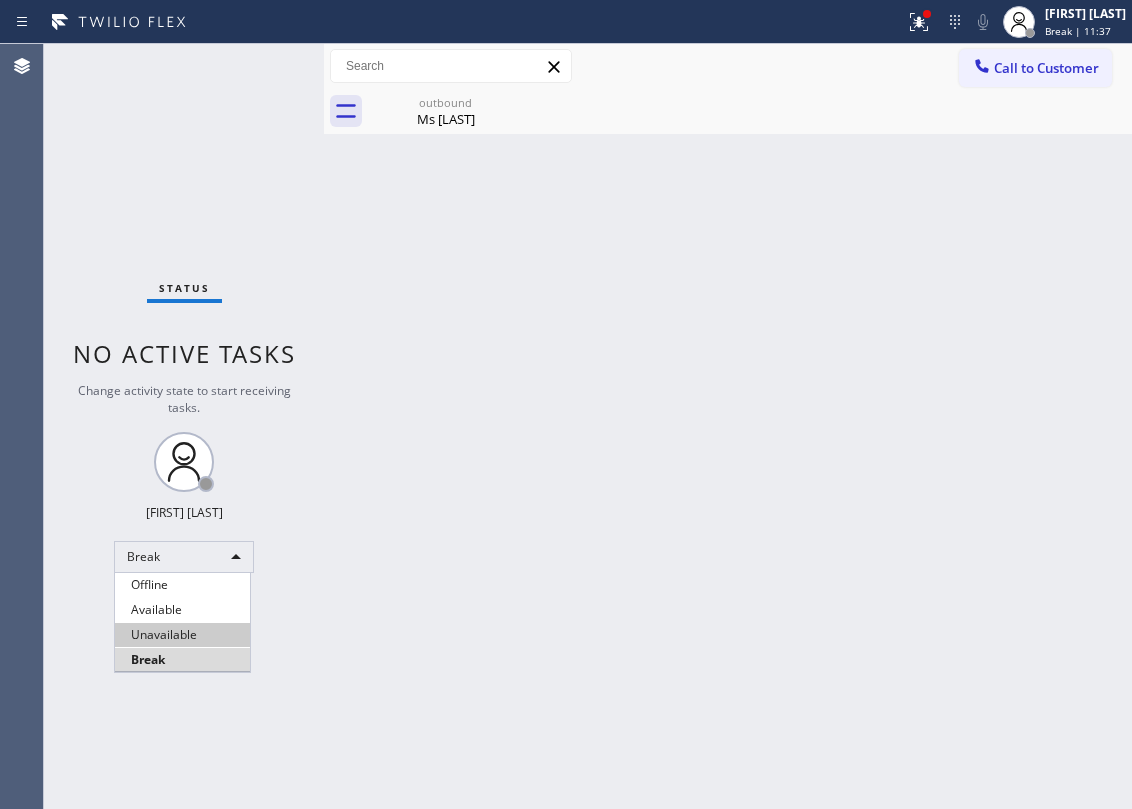click on "Unavailable" at bounding box center [182, 635] 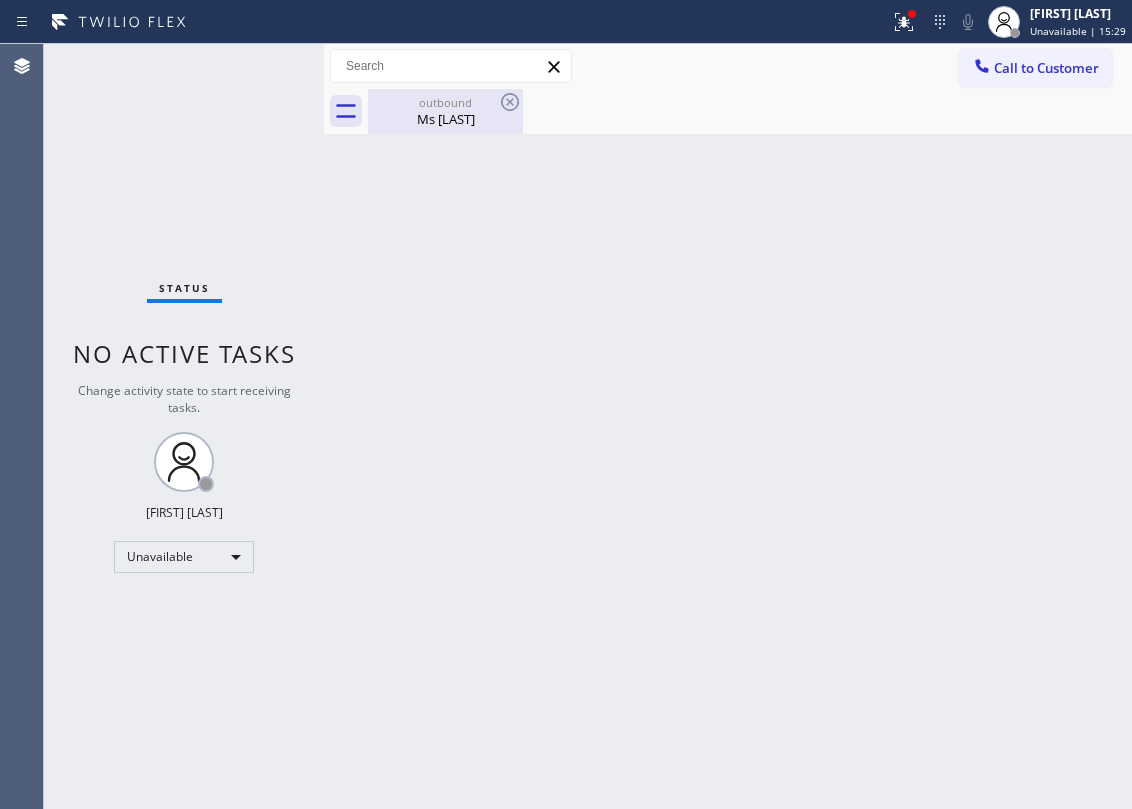 drag, startPoint x: 433, startPoint y: 109, endPoint x: 441, endPoint y: 102, distance: 10.630146 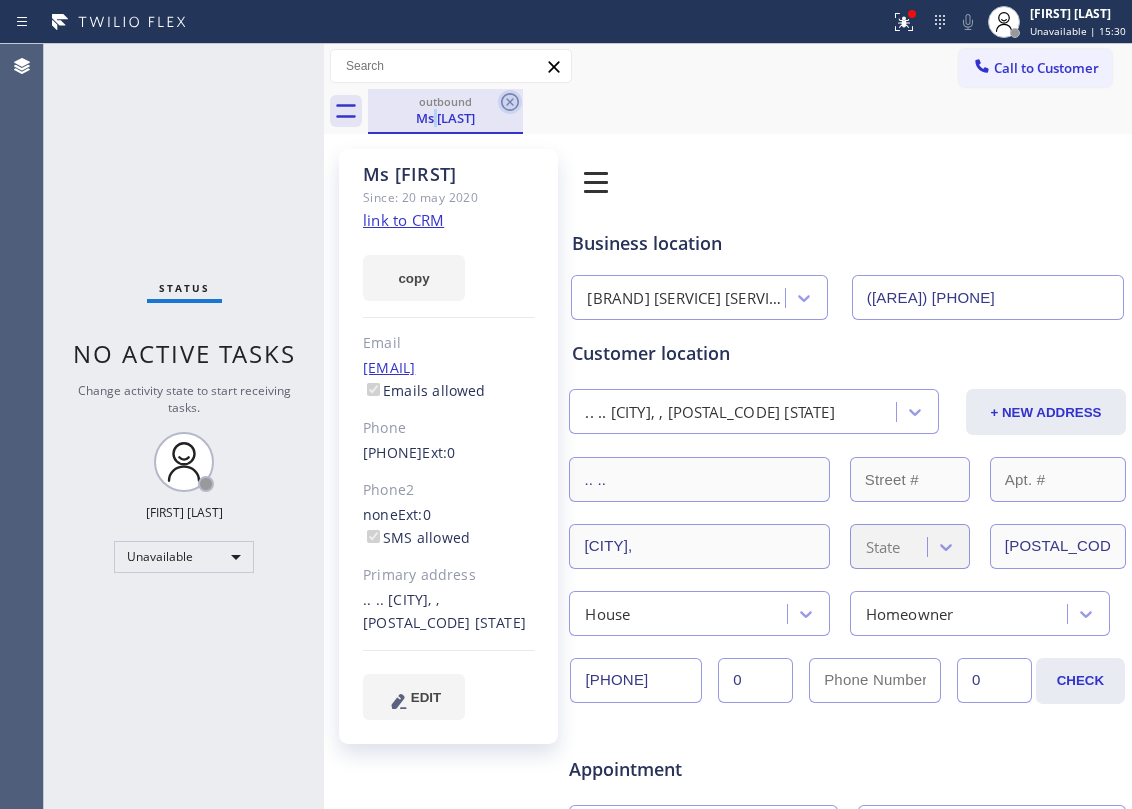 click 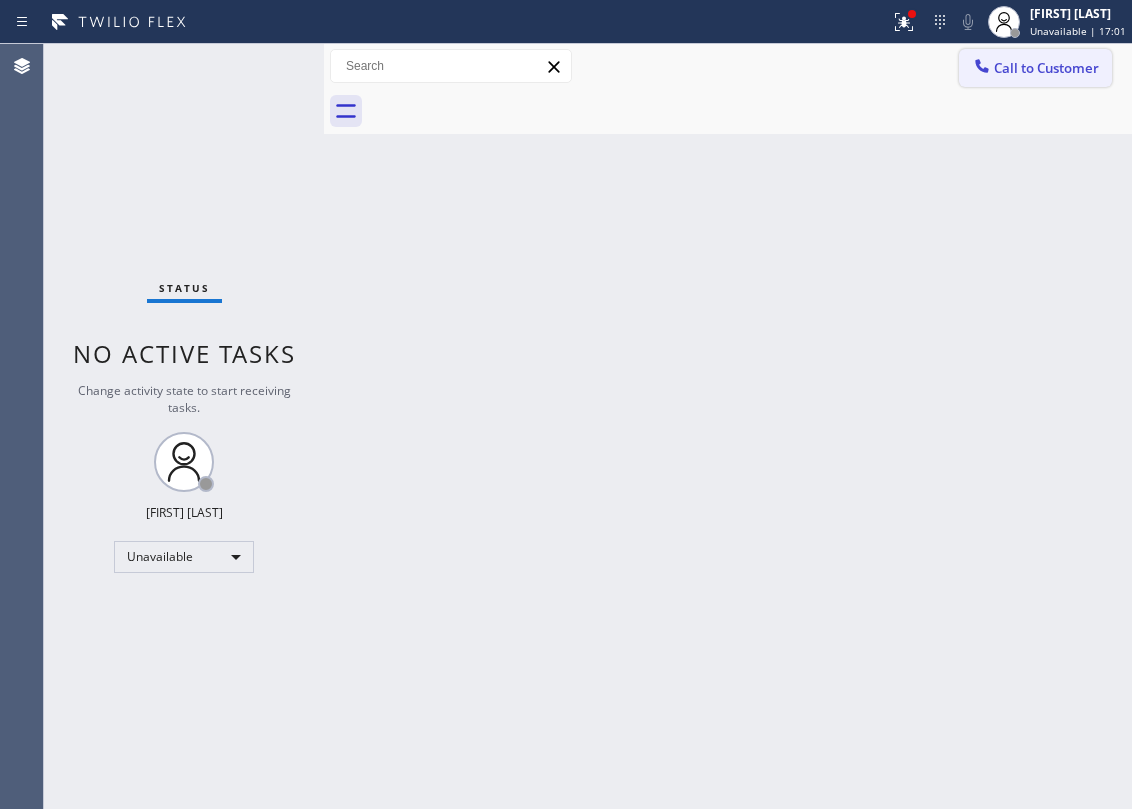 click on "Call to Customer" at bounding box center [1035, 68] 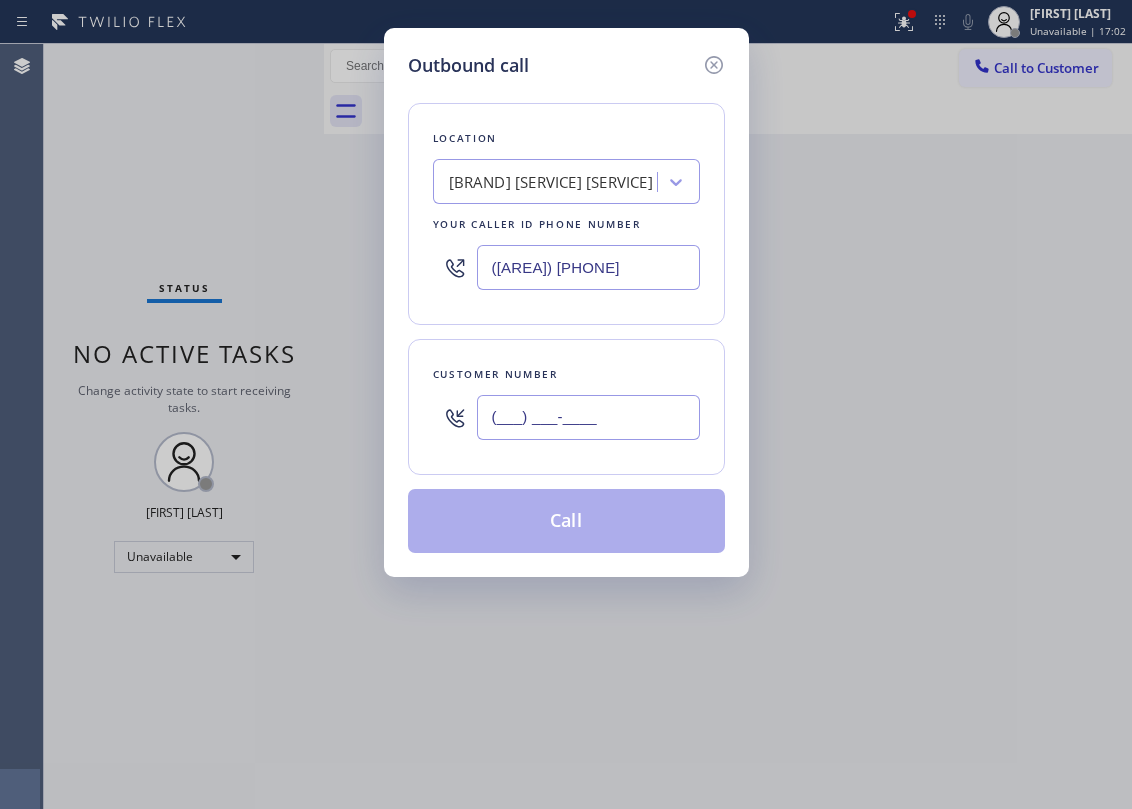 click on "(___) ___-____" at bounding box center (588, 417) 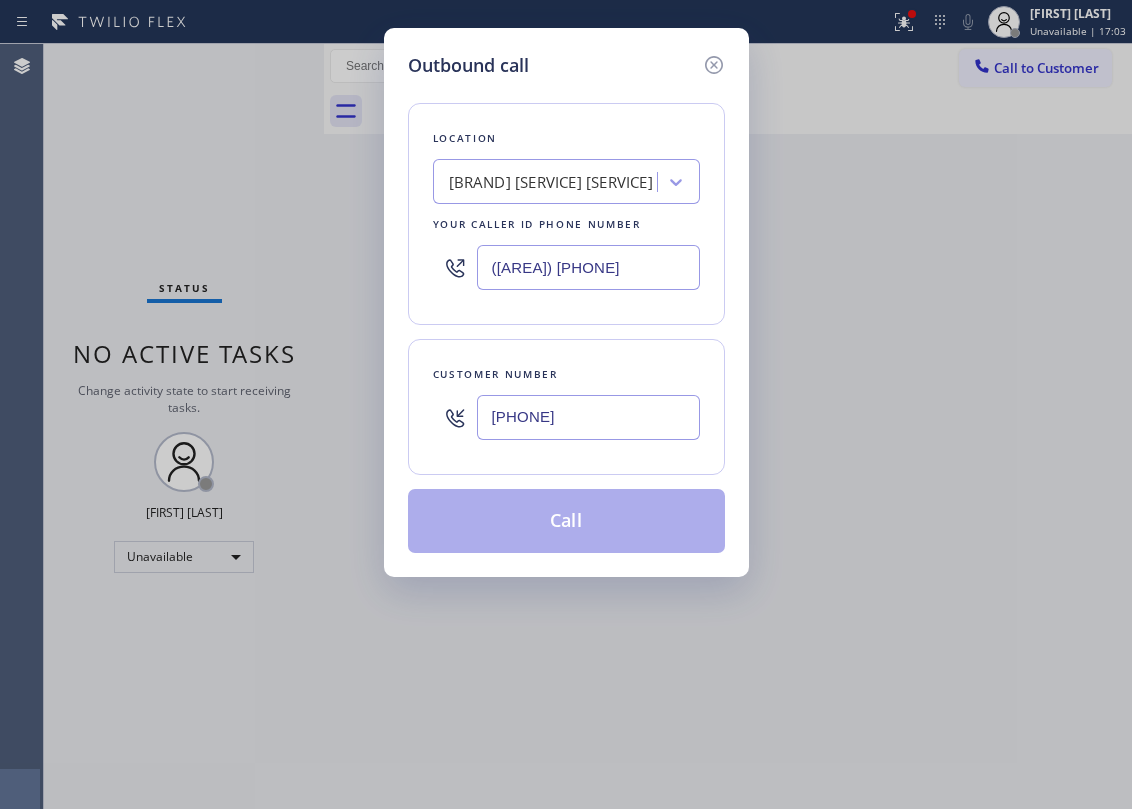 type on "[PHONE]" 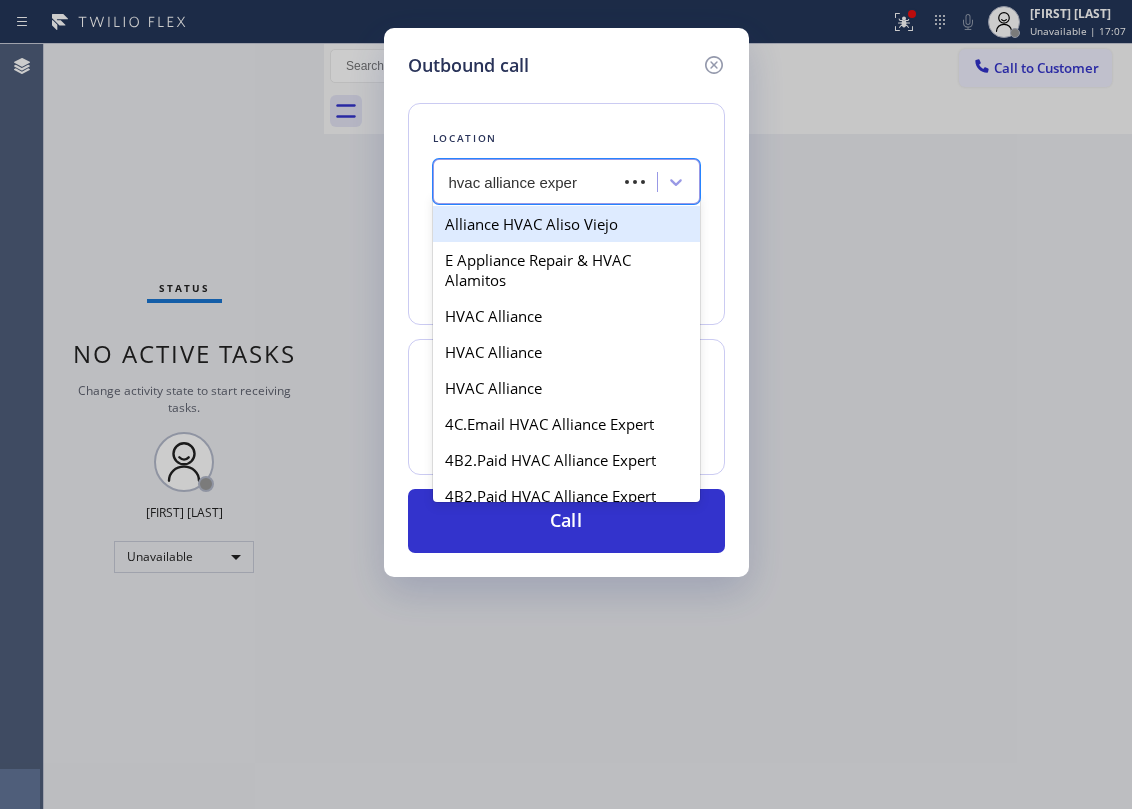 type on "hvac alliance expert" 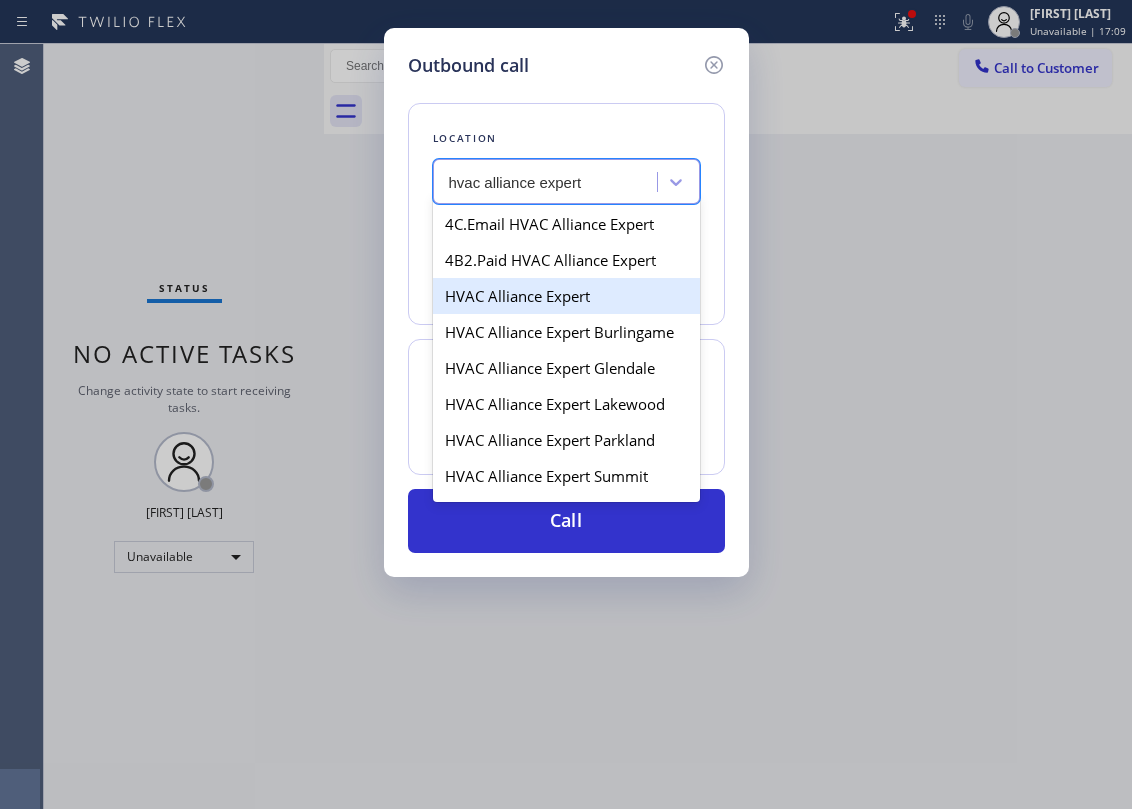 click on "HVAC Alliance Expert" at bounding box center [566, 296] 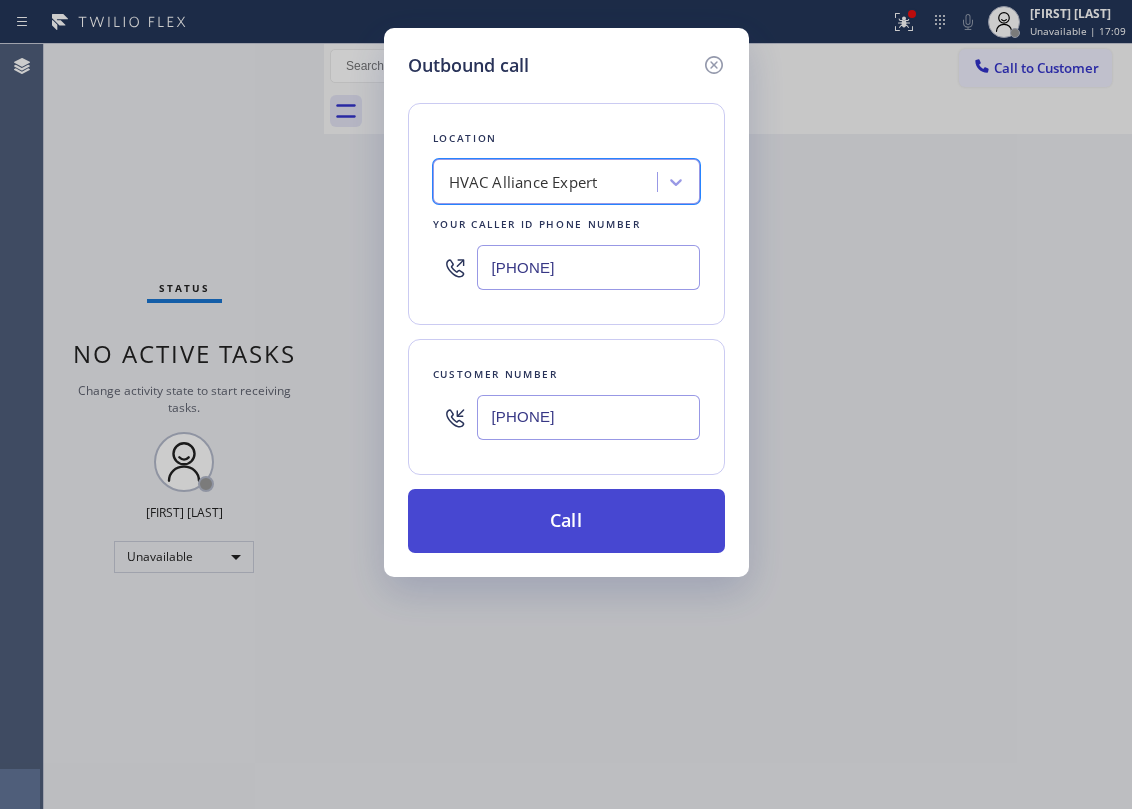 click on "Call" at bounding box center [566, 521] 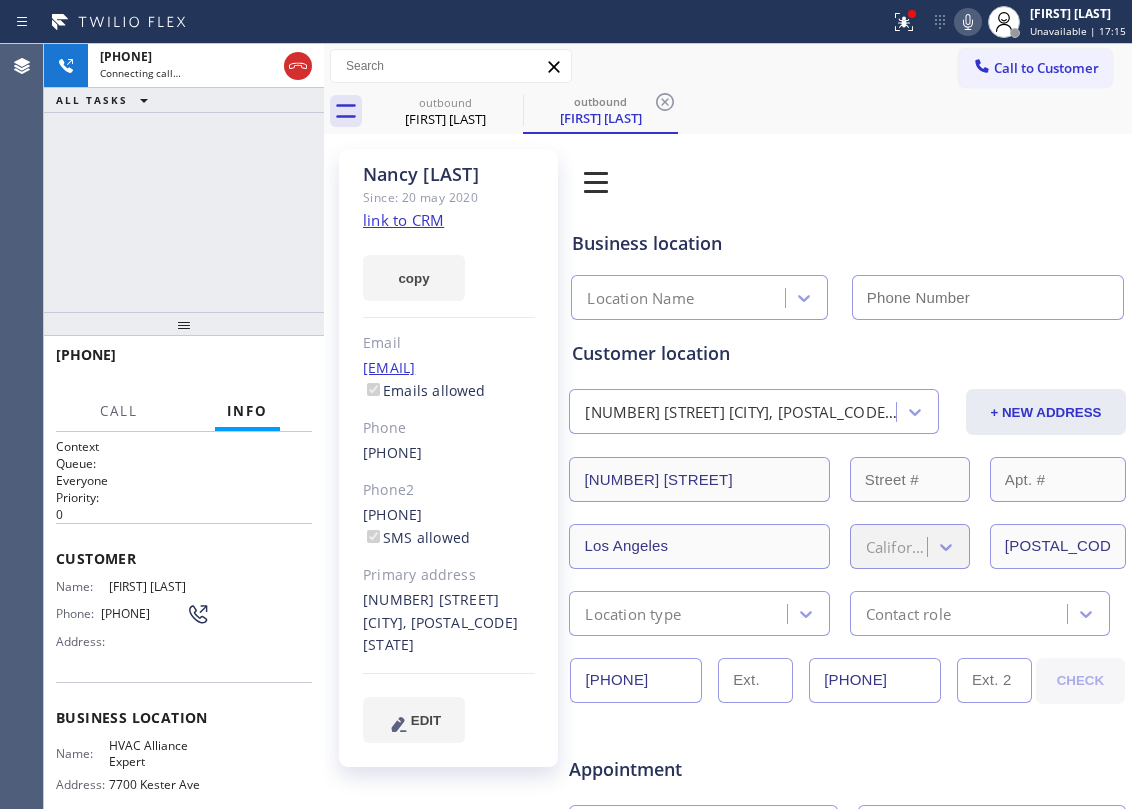 click 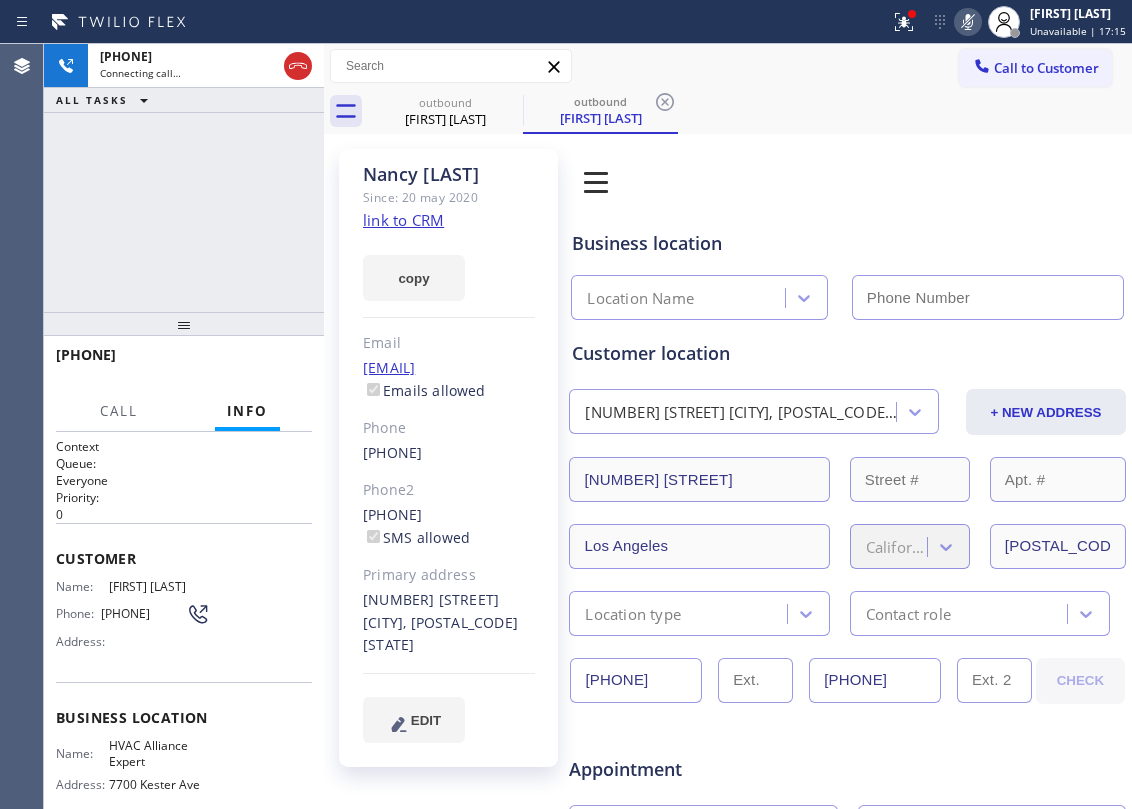 type on "[PHONE]" 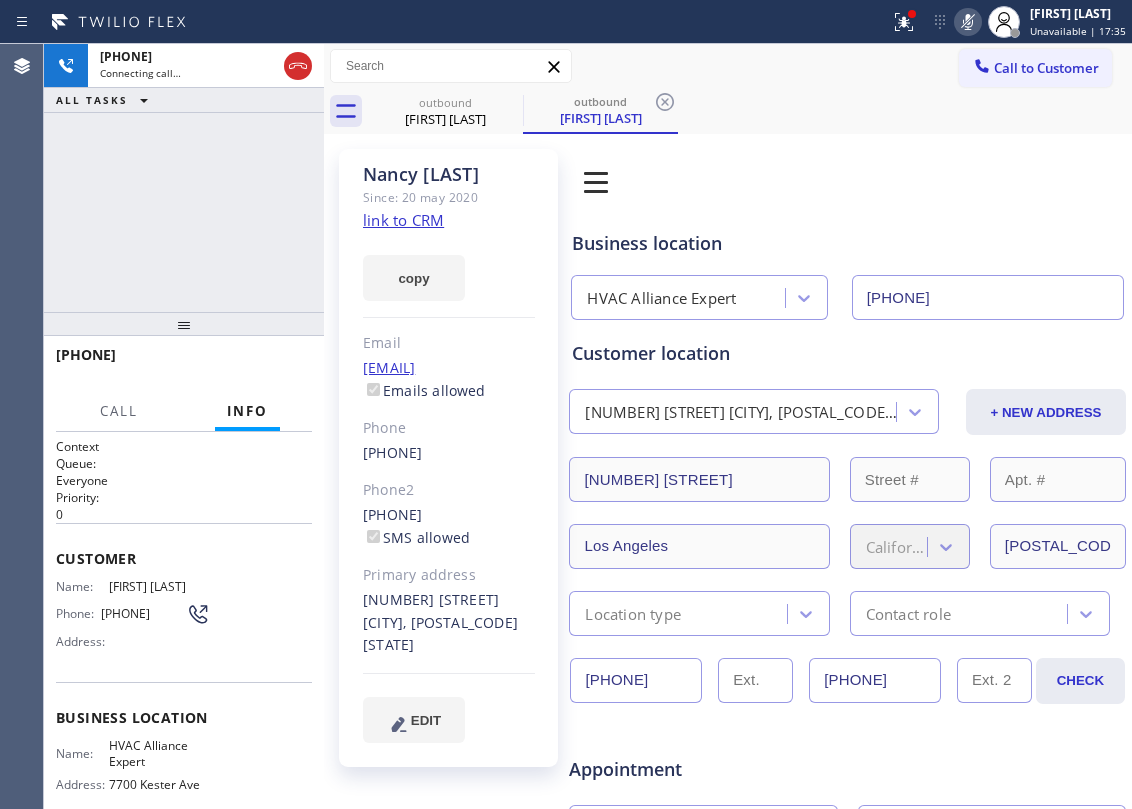 click 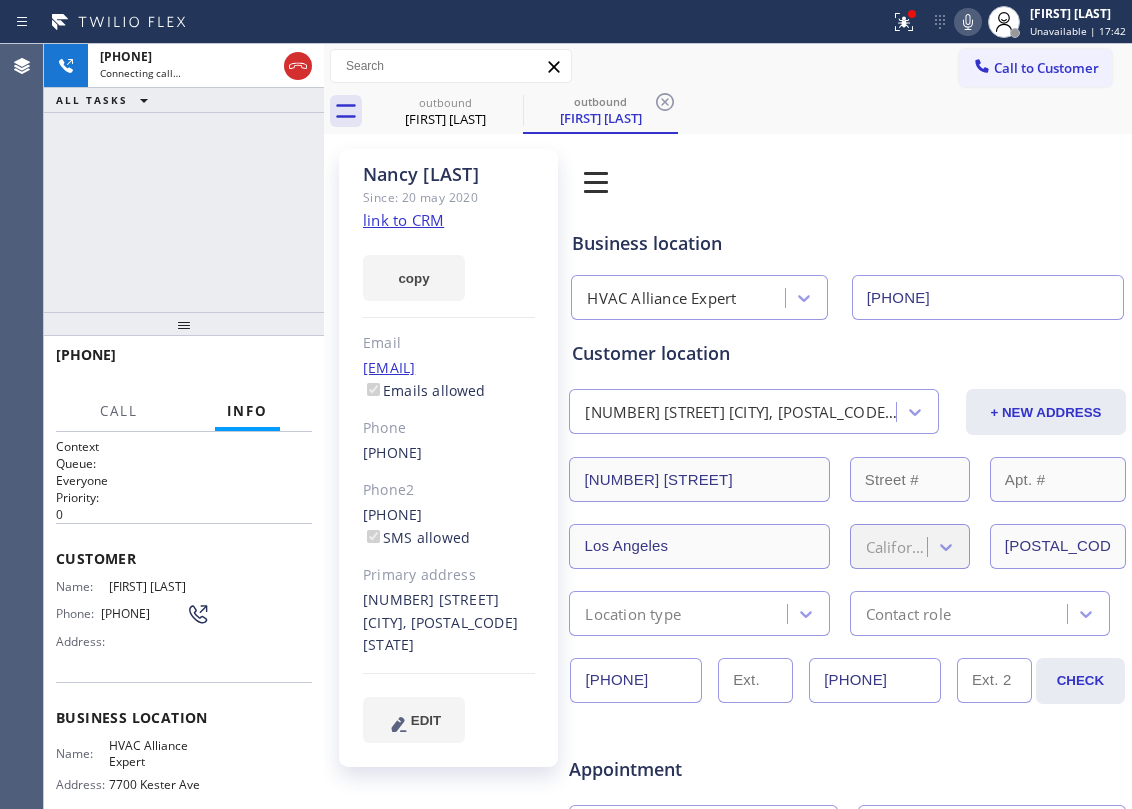 click on "+1[PHONE] Connecting call… ALL TASKS ALL TASKS ACTIVE TASKS TASKS IN WRAP UP" at bounding box center (184, 178) 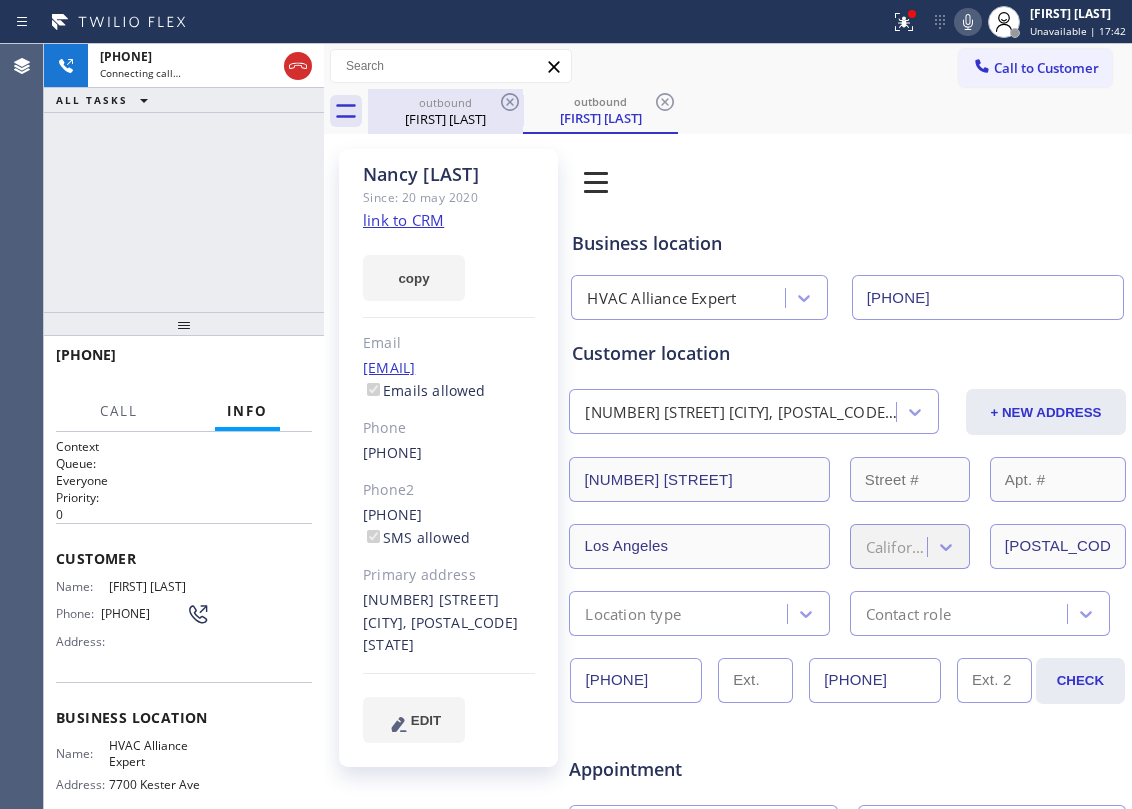 click on "[FIRST] [LAST]" at bounding box center [445, 119] 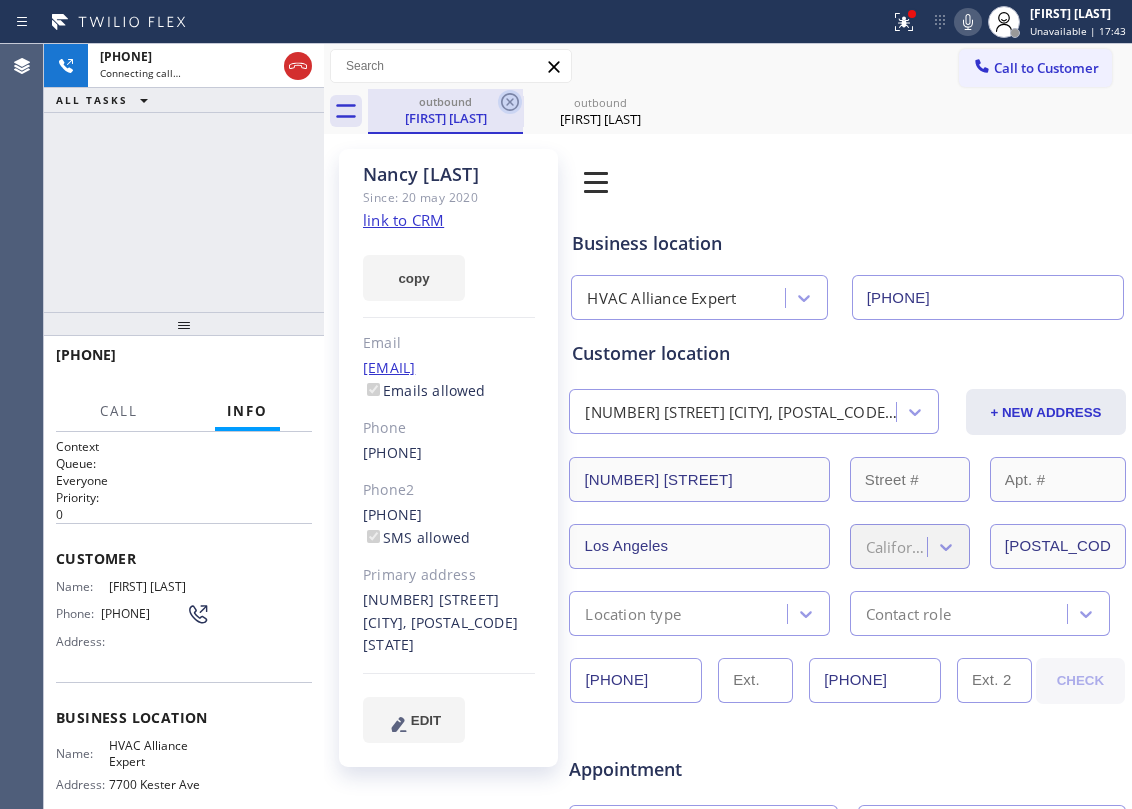 click 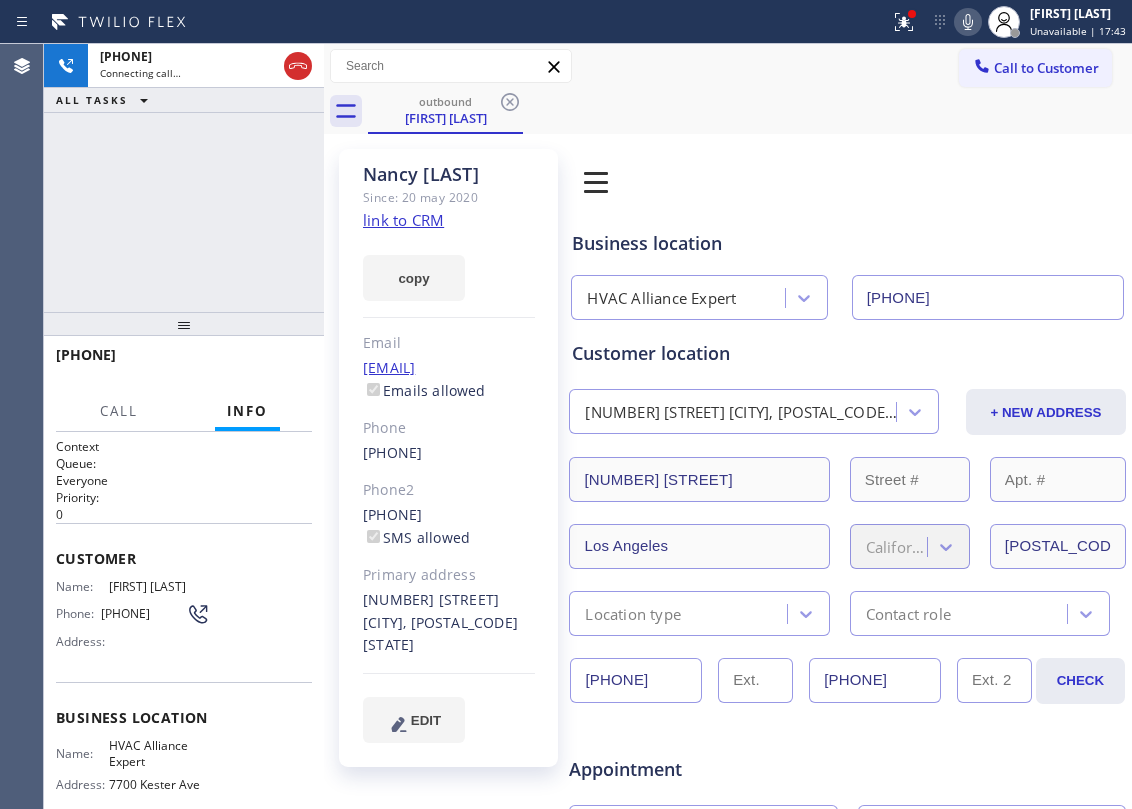click on "+1[PHONE] Connecting call… ALL TASKS ALL TASKS ACTIVE TASKS TASKS IN WRAP UP" at bounding box center [184, 178] 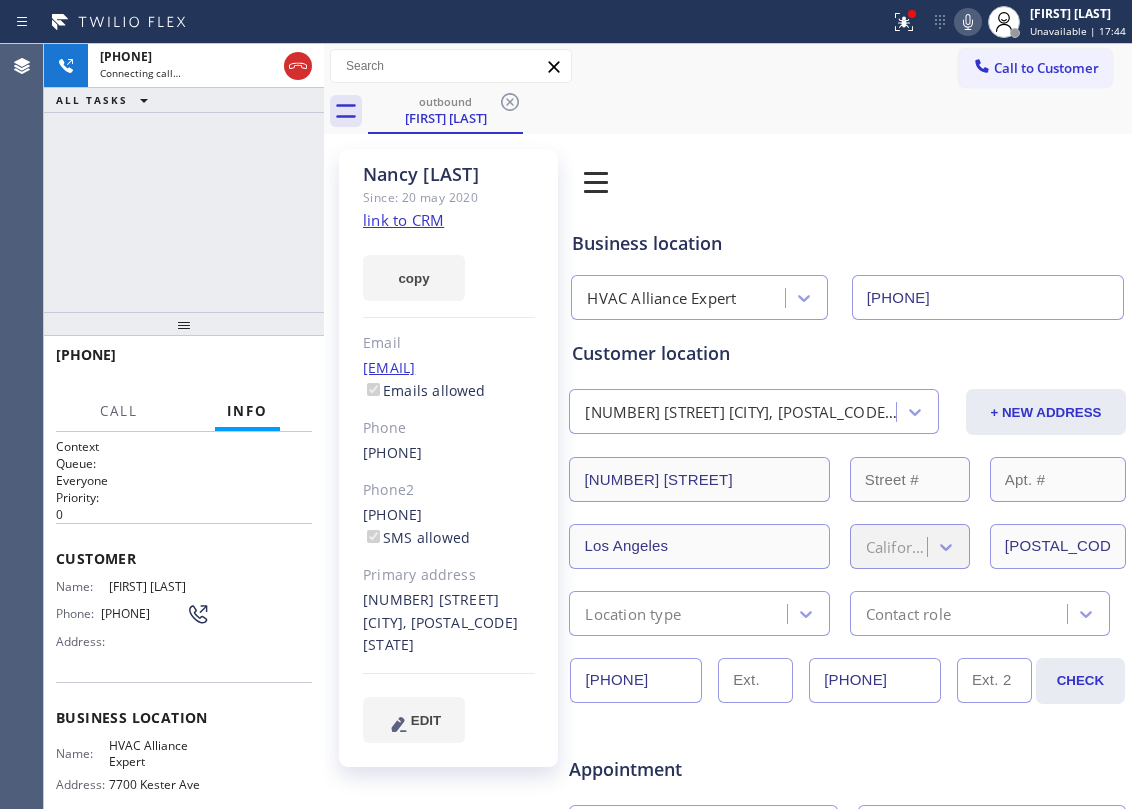 click on "+1[PHONE] Connecting call… ALL TASKS ALL TASKS ACTIVE TASKS TASKS IN WRAP UP" at bounding box center [184, 178] 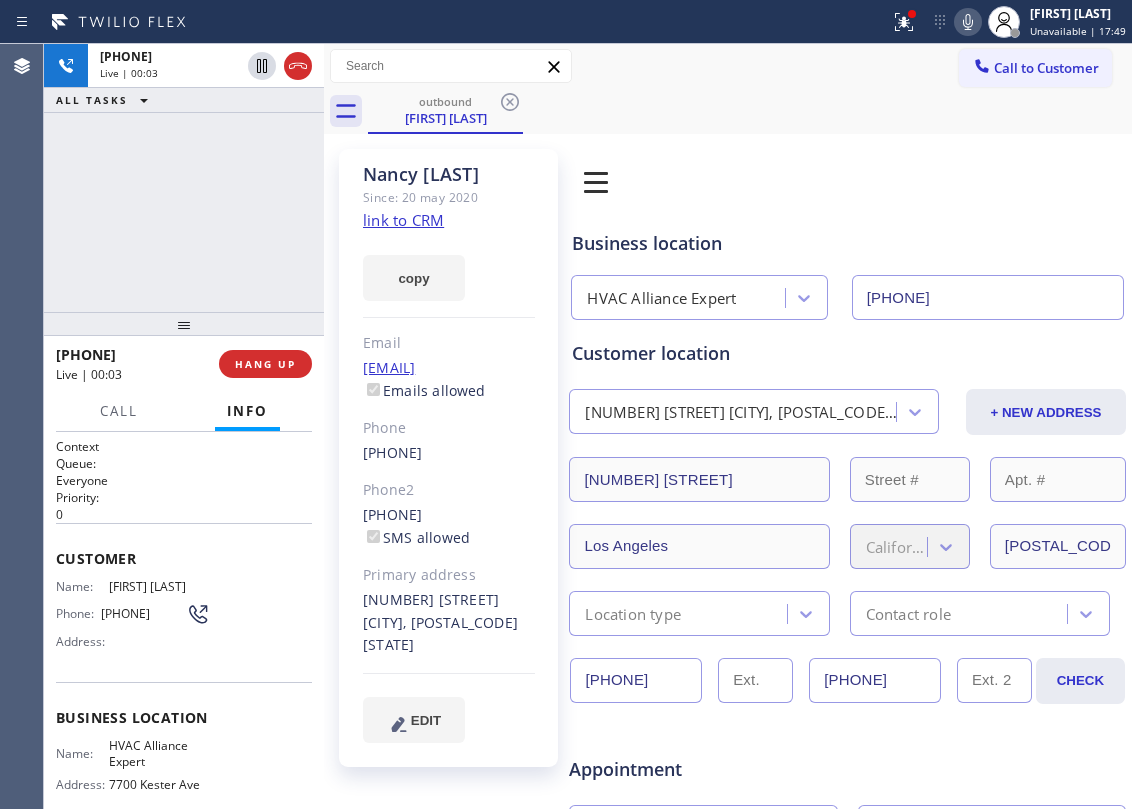 click at bounding box center (184, 324) 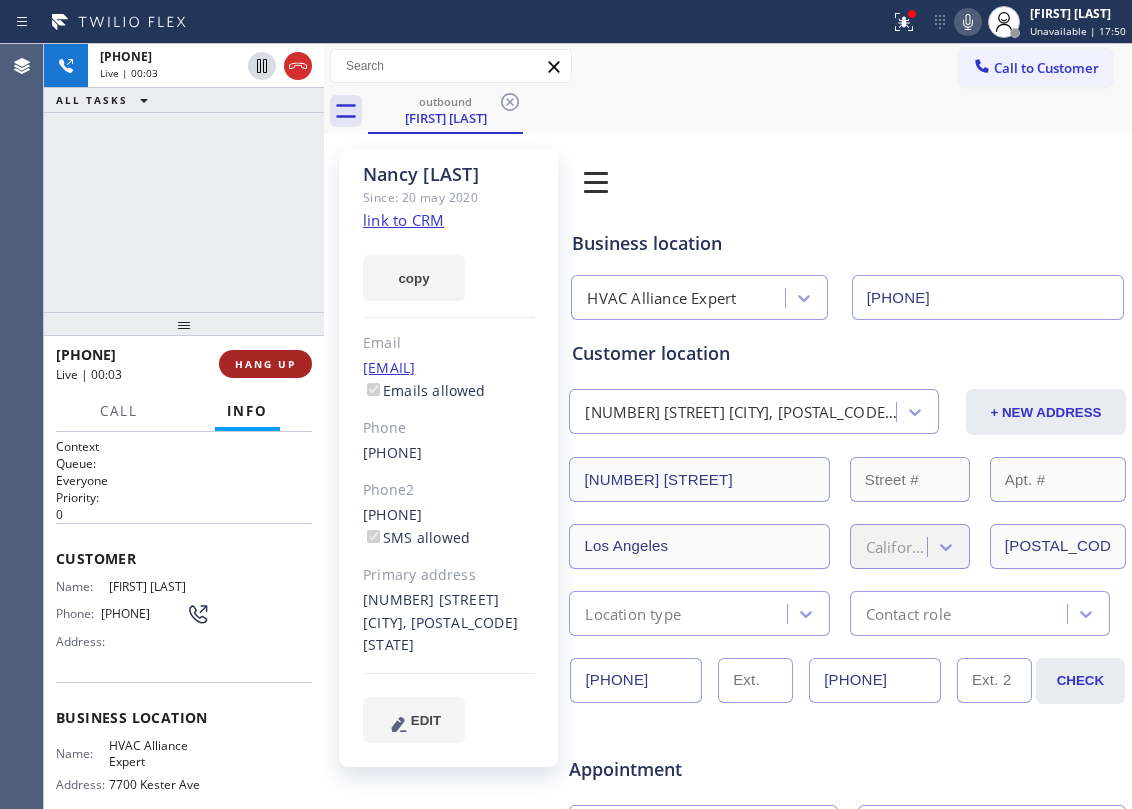 click on "HANG UP" at bounding box center [265, 364] 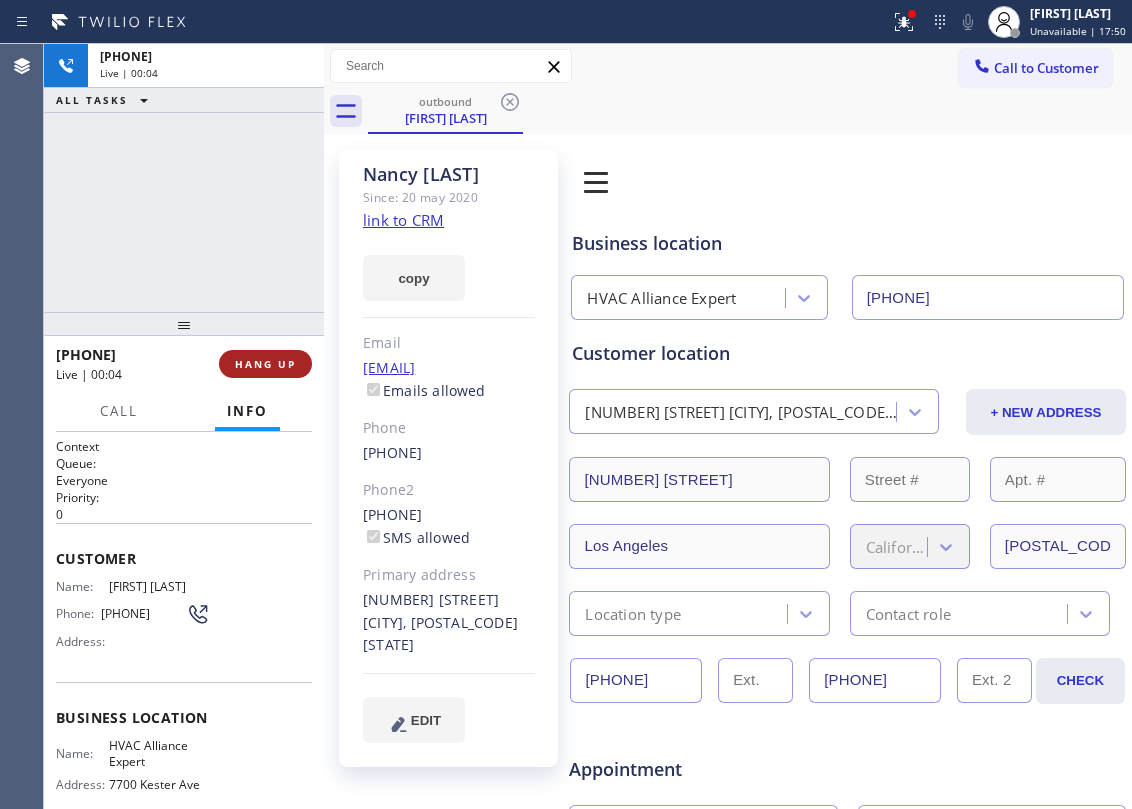 click on "HANG UP" at bounding box center [265, 364] 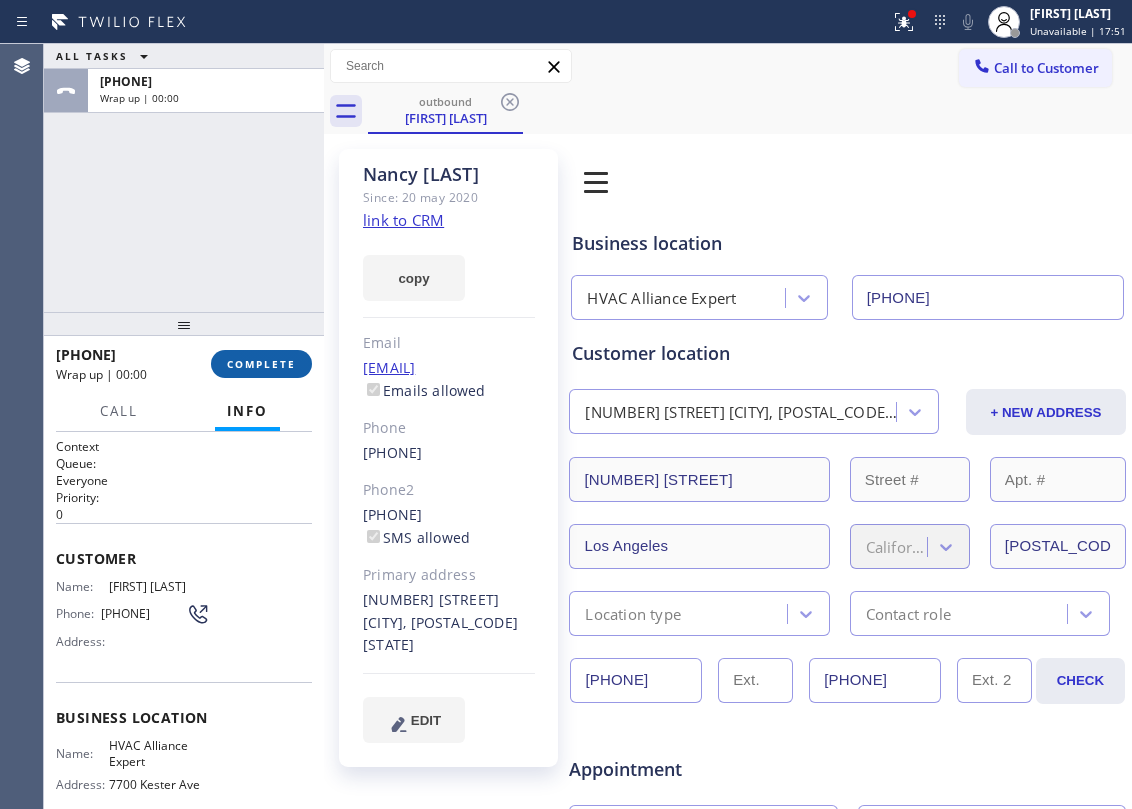 click on "COMPLETE" at bounding box center (261, 364) 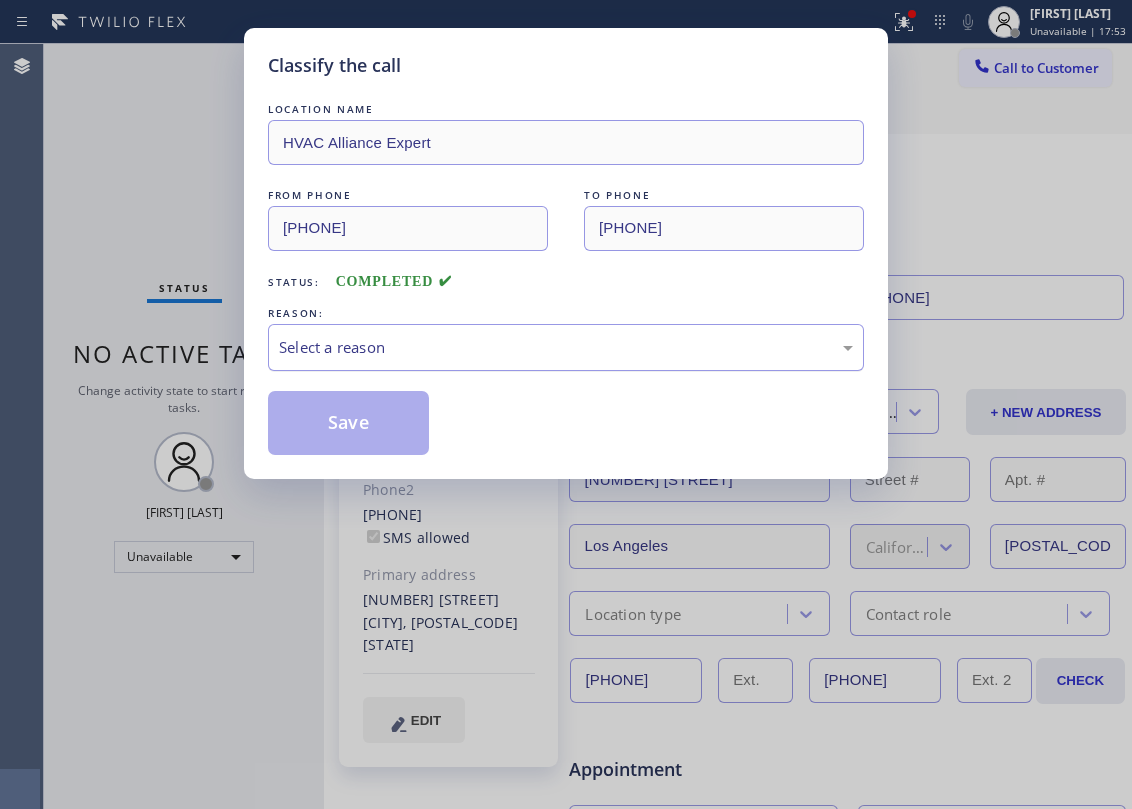 click on "Select a reason" at bounding box center (566, 347) 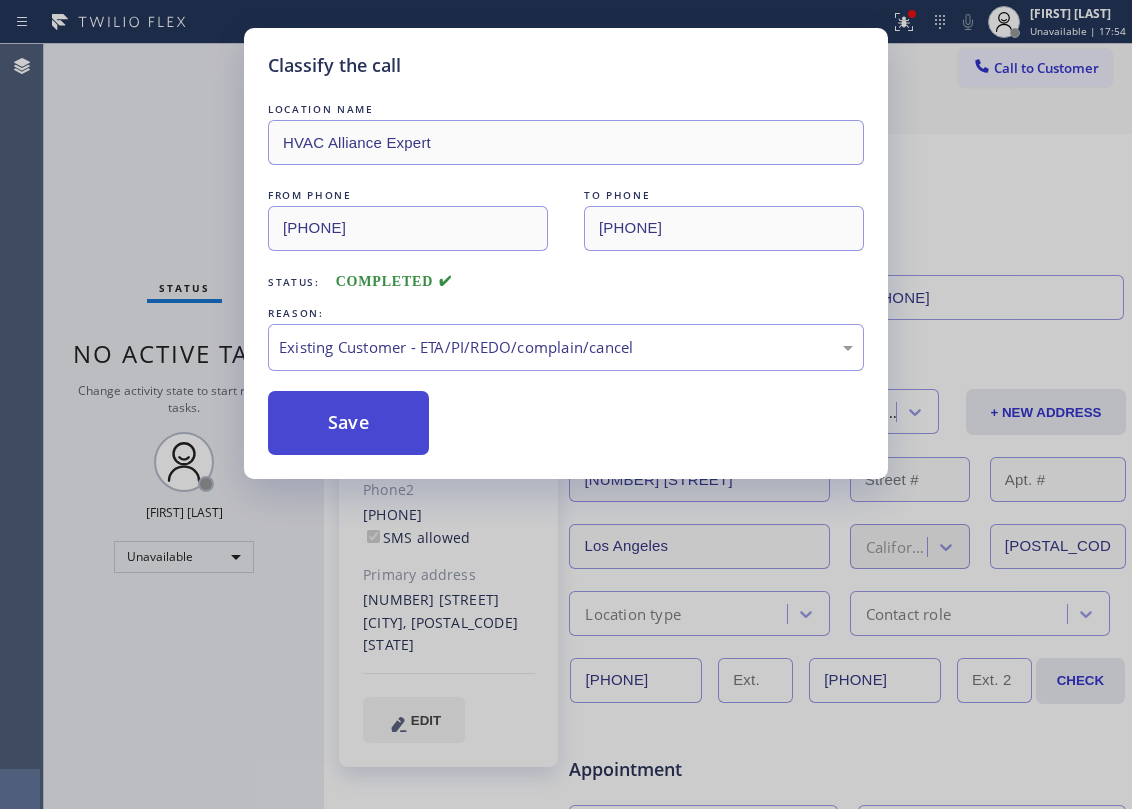 click on "Save" at bounding box center (348, 423) 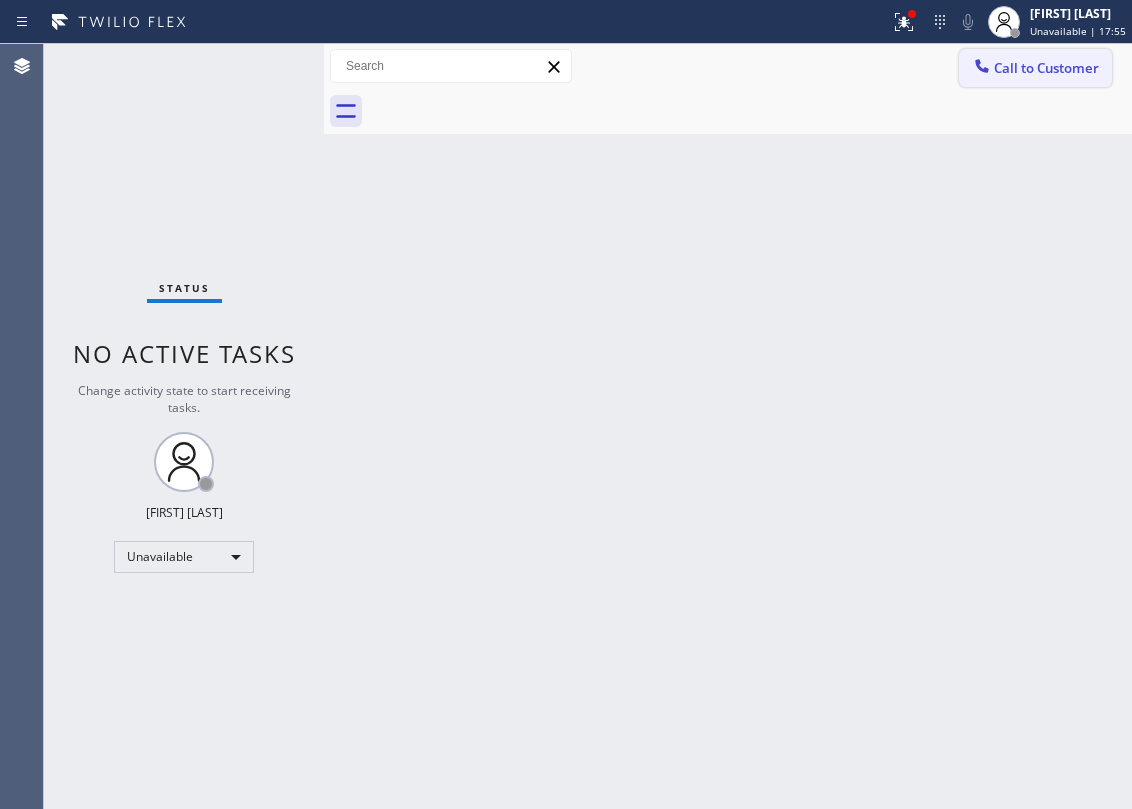 click on "Call to Customer" at bounding box center [1046, 68] 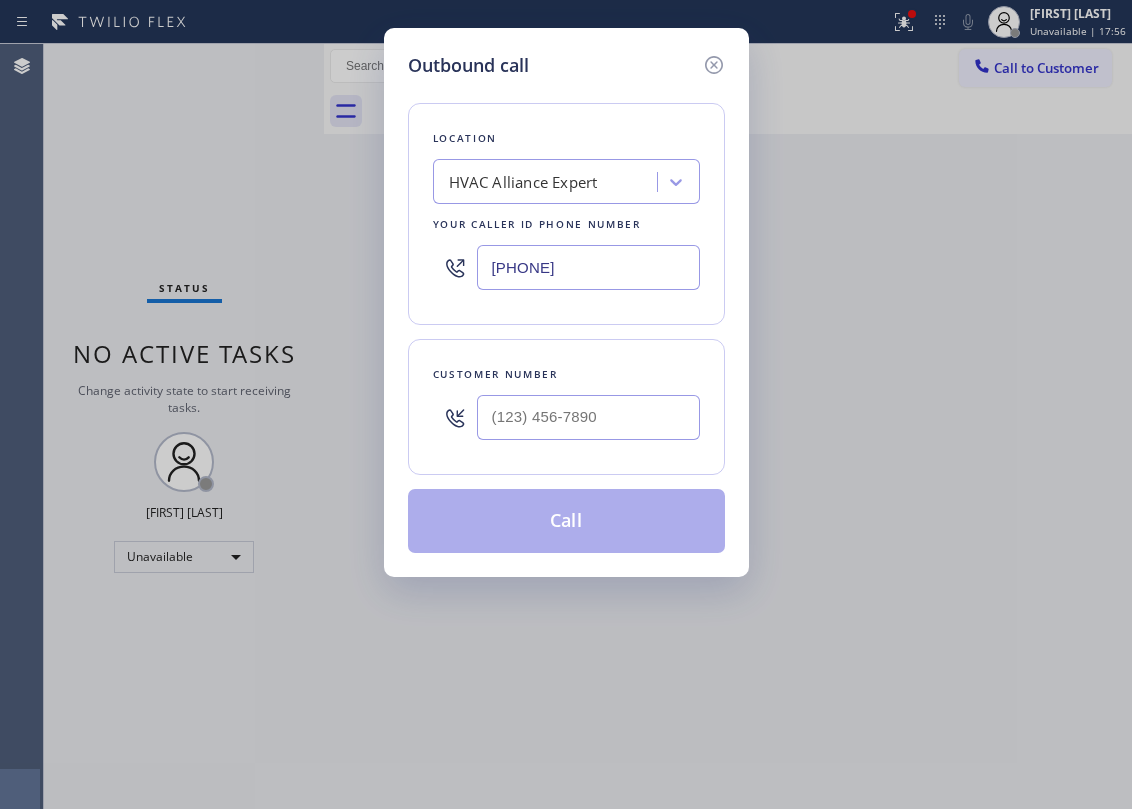 click at bounding box center (588, 417) 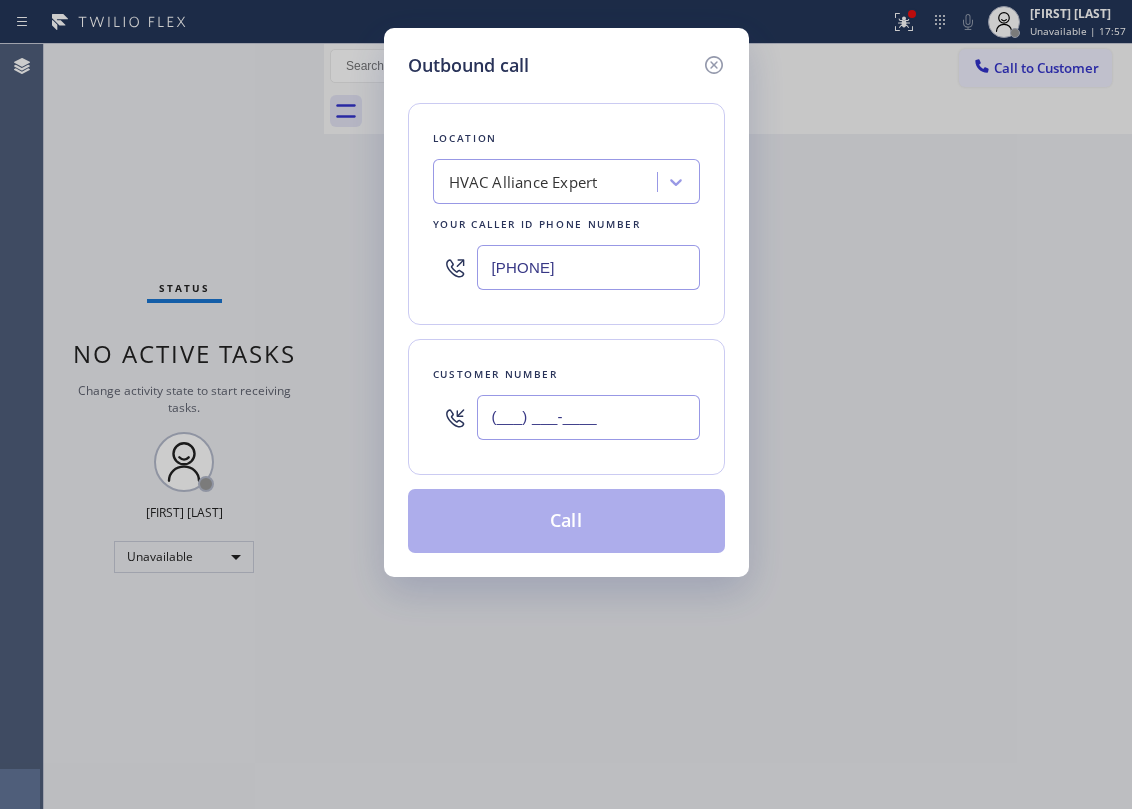 paste on "([AREA_CODE]) [PHONE]" 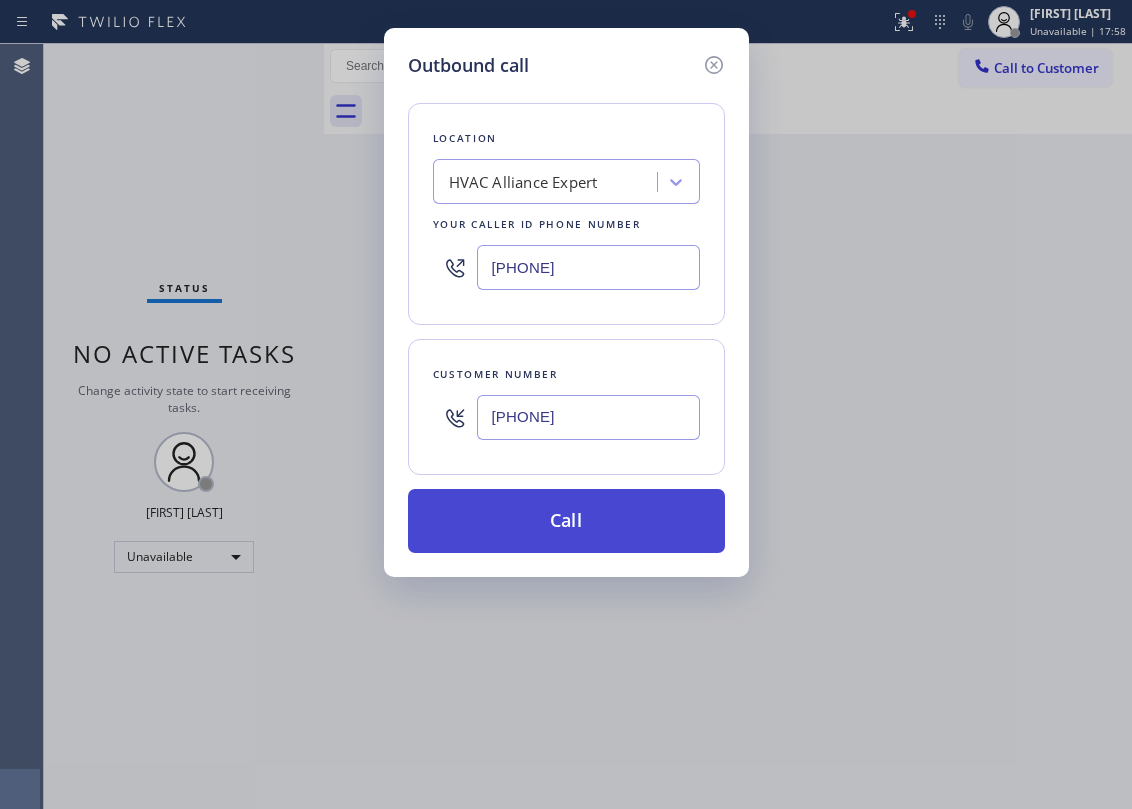 type on "[PHONE]" 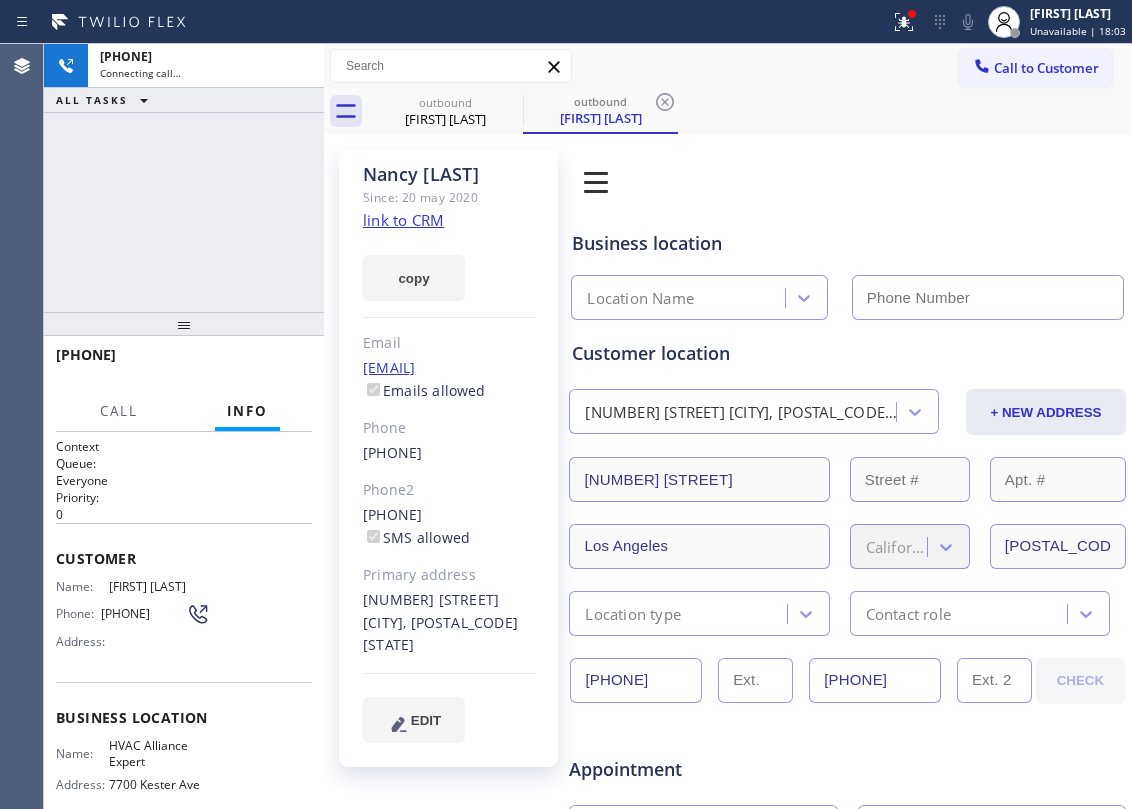 type on "[PHONE]" 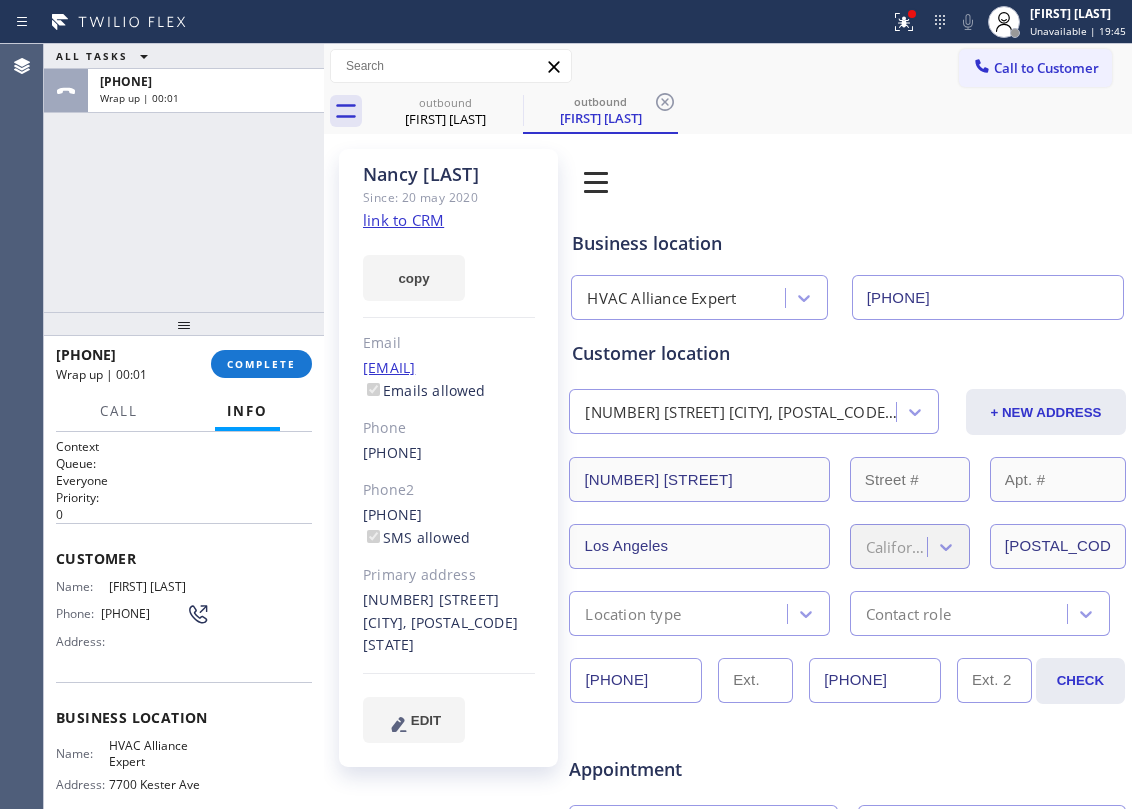 click on "Customer" at bounding box center (184, 558) 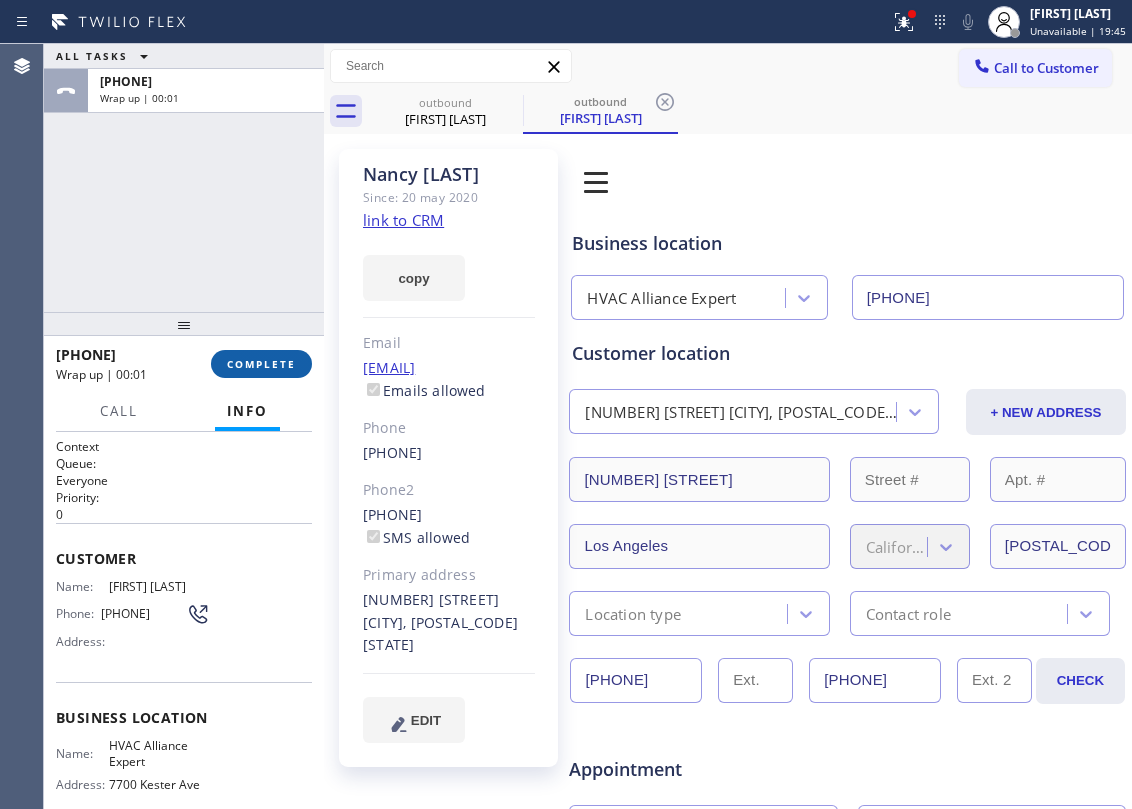 click on "COMPLETE" at bounding box center (261, 364) 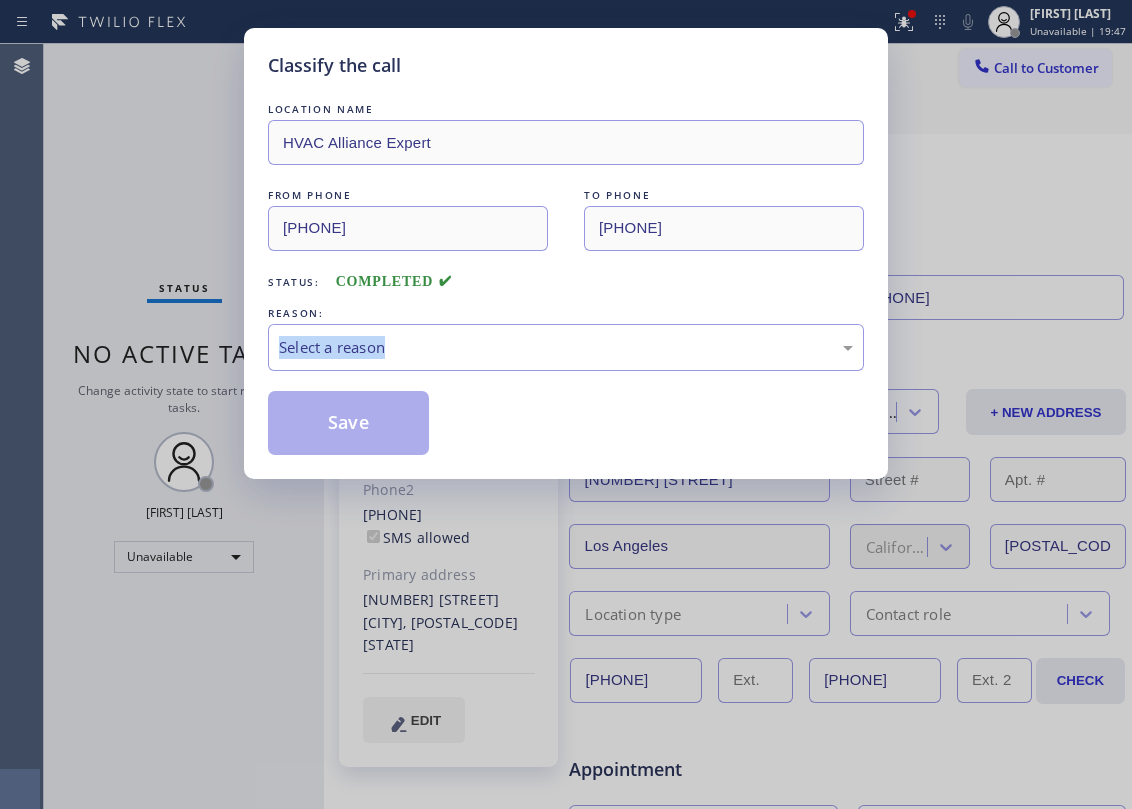 click on "Classify the call LOCATION NAME HVAC Alliance Expert FROM PHONE [PHONE] TO PHONE [PHONE] Status: COMPLETED REASON: Select a reason Save" at bounding box center [566, 253] 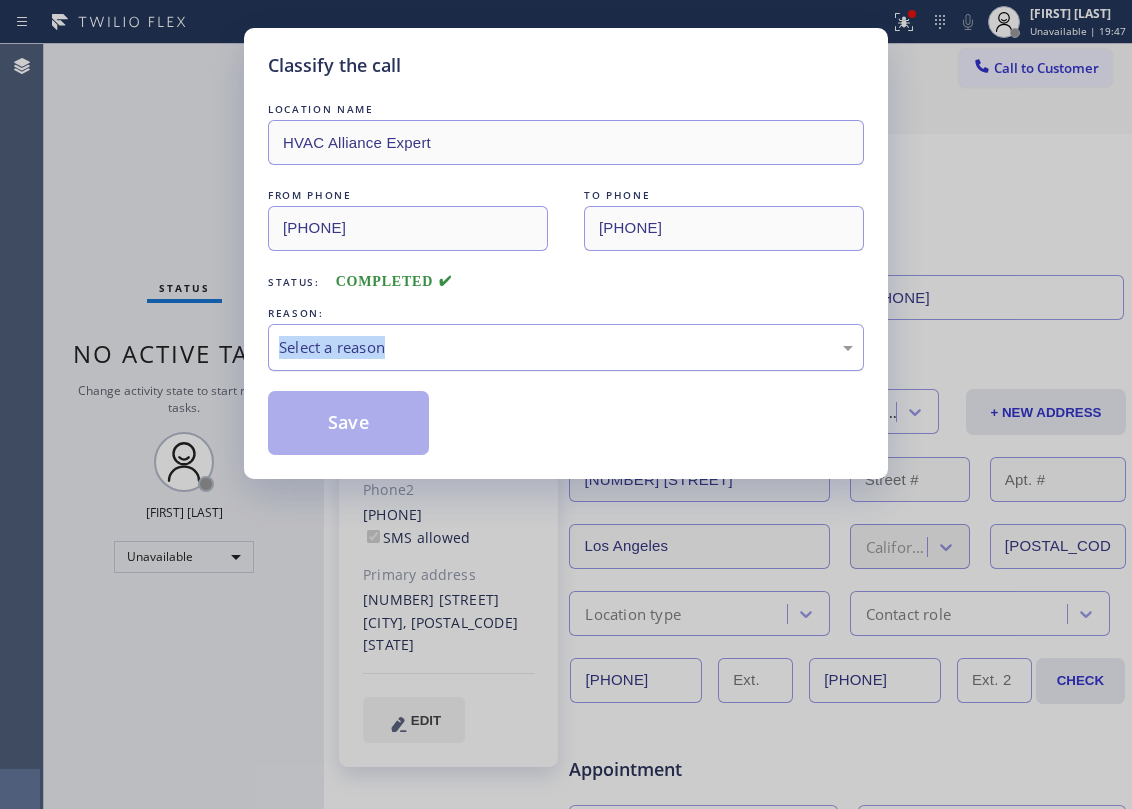 click on "Select a reason" at bounding box center [566, 347] 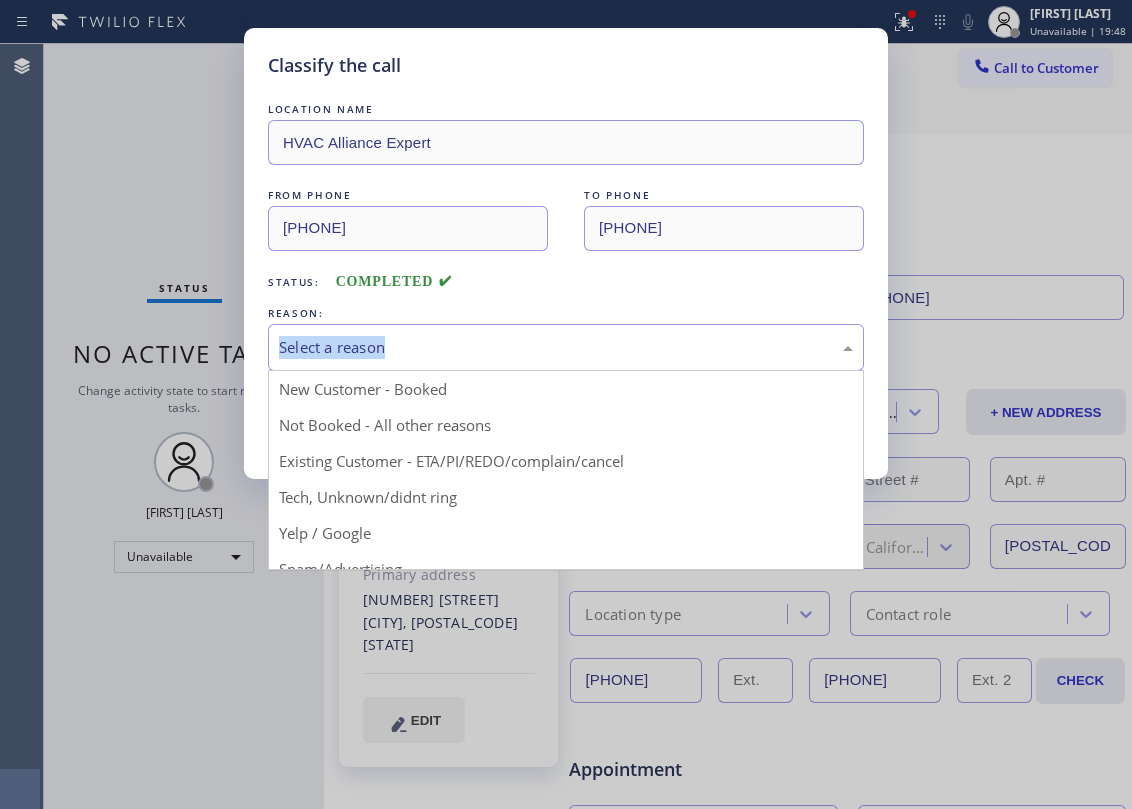 drag, startPoint x: 441, startPoint y: 357, endPoint x: 458, endPoint y: 354, distance: 17.262676 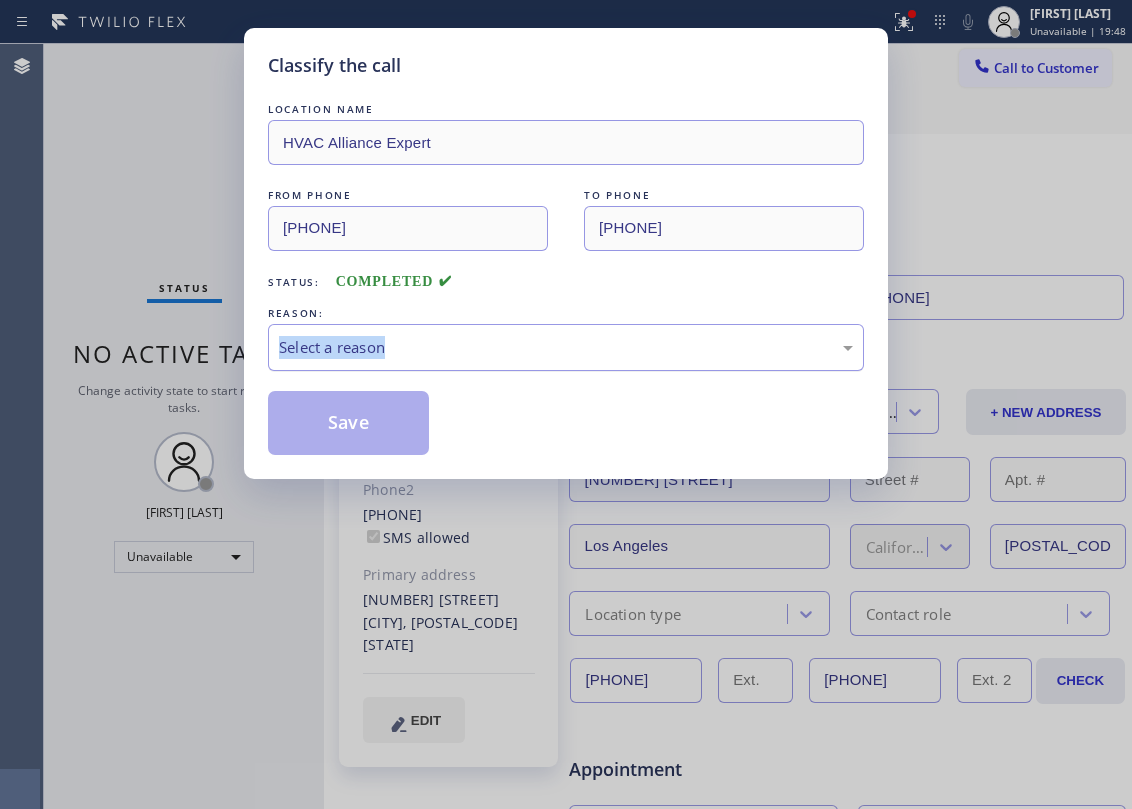 click on "LOCATION NAME HVAC Alliance Expert FROM PHONE [PHONE] TO PHONE [PHONE] Status: COMPLETED REASON: Select a reason Save" at bounding box center (566, 277) 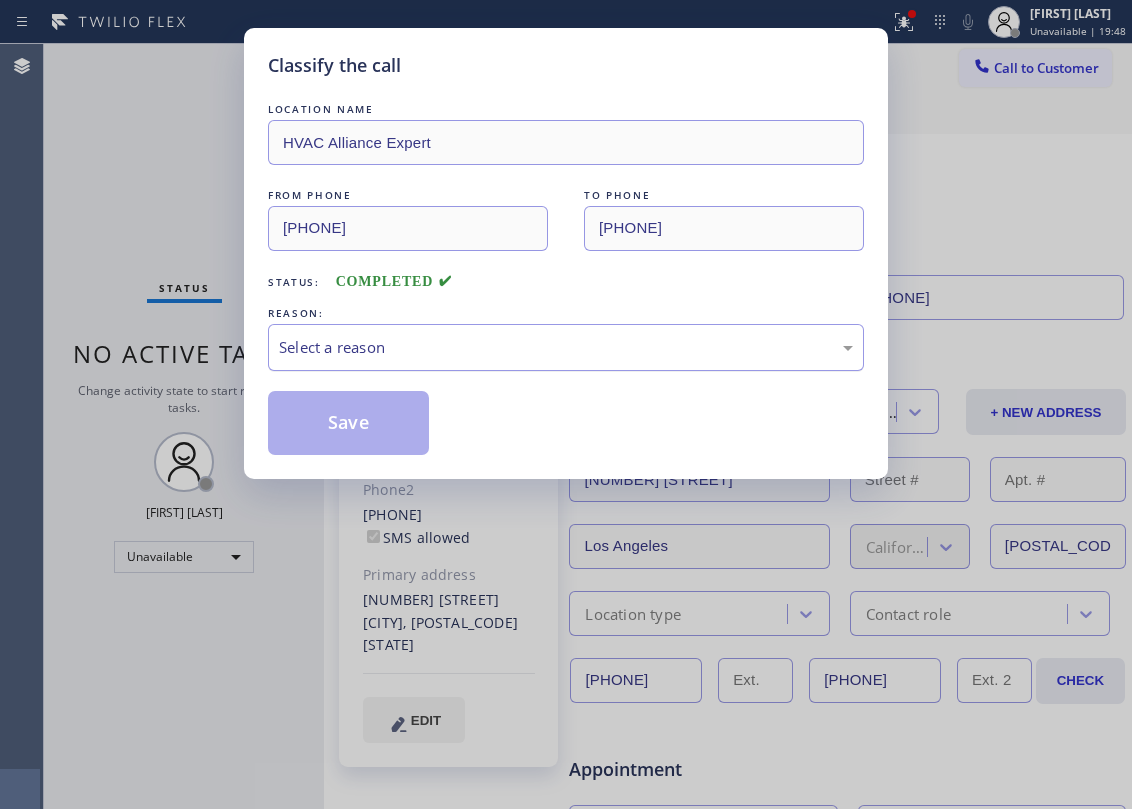 click on "Select a reason" at bounding box center (566, 347) 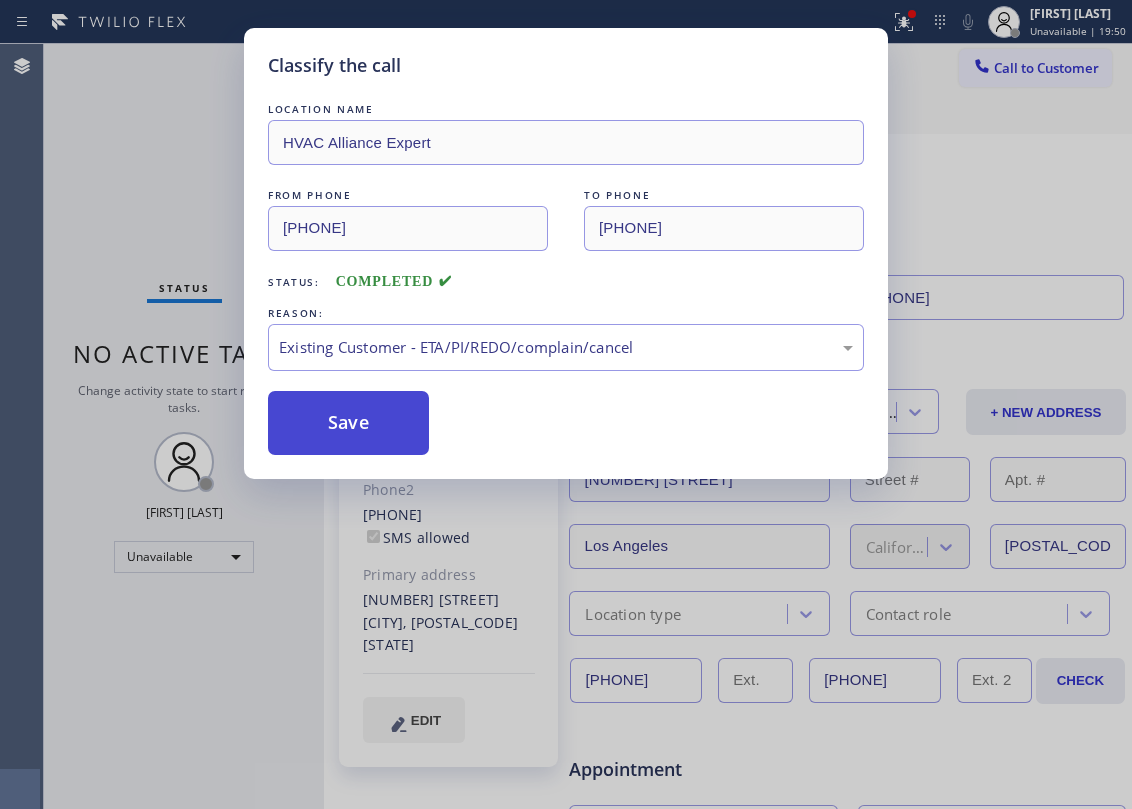 click on "Save" at bounding box center [348, 423] 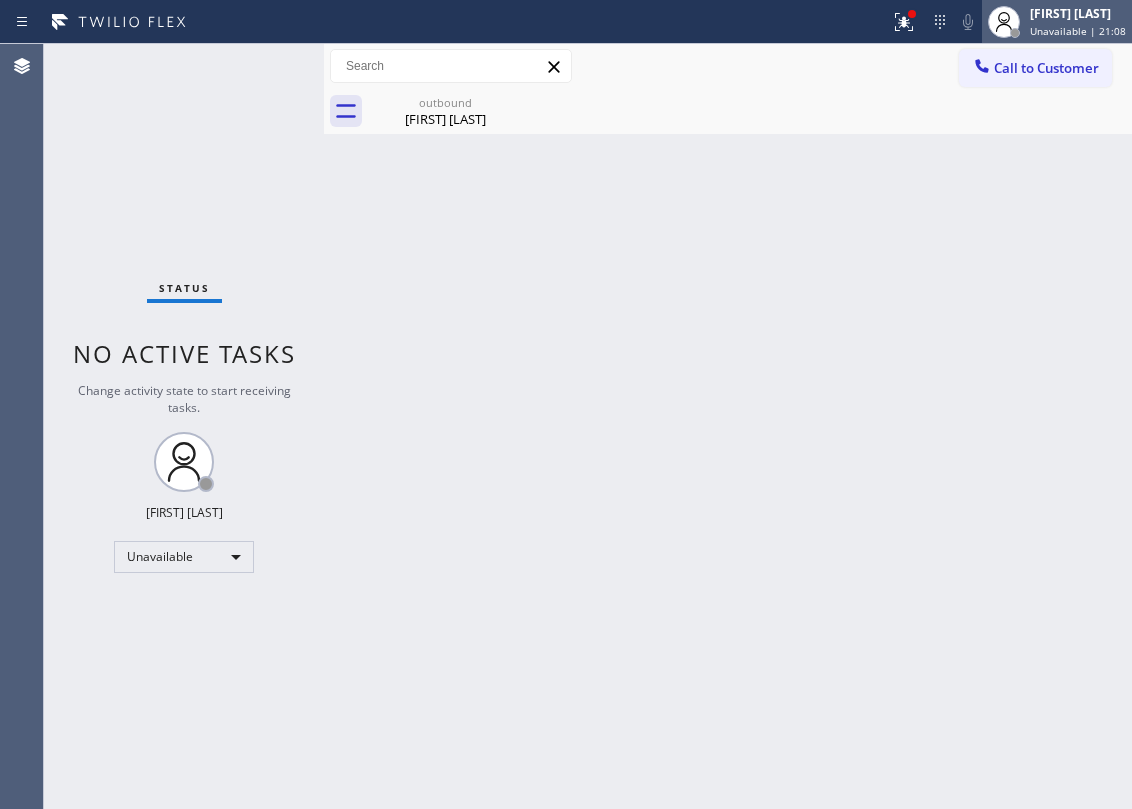 click on "[FIRST] [LAST]" at bounding box center (1078, 13) 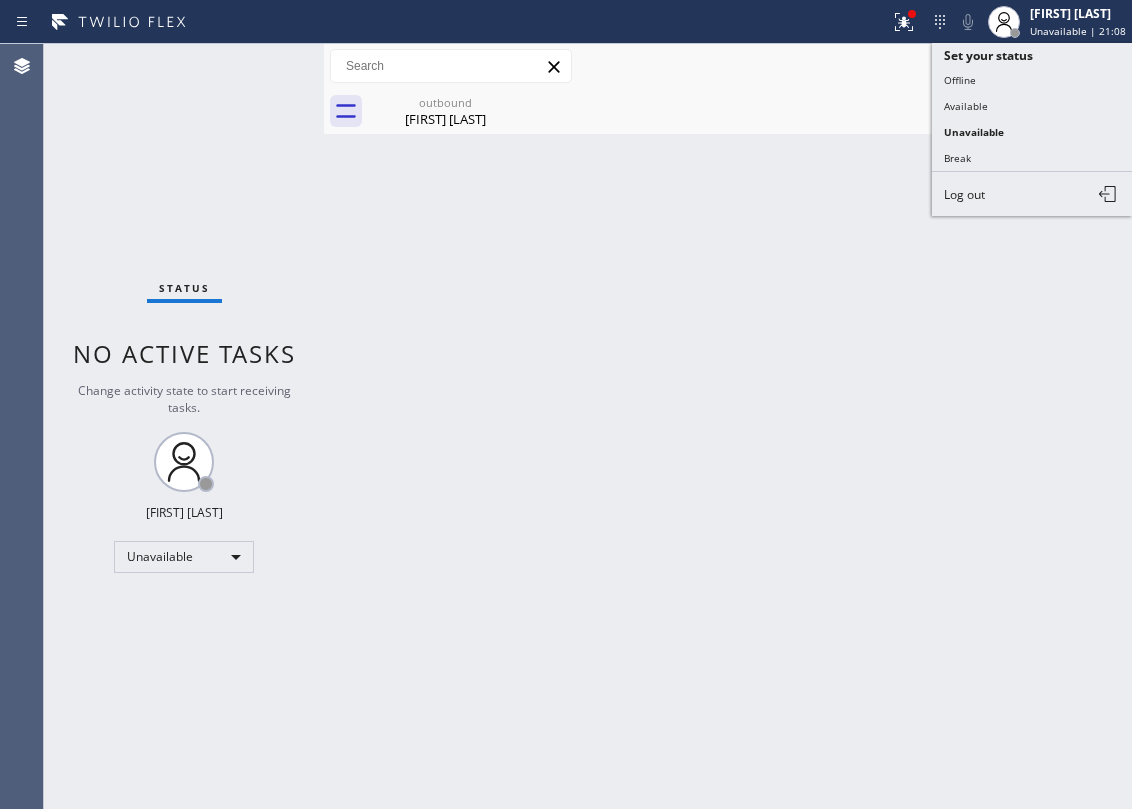 click on "Call to Customer Outbound call Location [BRAND] Expert Your caller id phone number [PHONE] Customer number Call Outbound call Technician Search Technician Your caller id phone number Your caller id phone number Call" at bounding box center (728, 66) 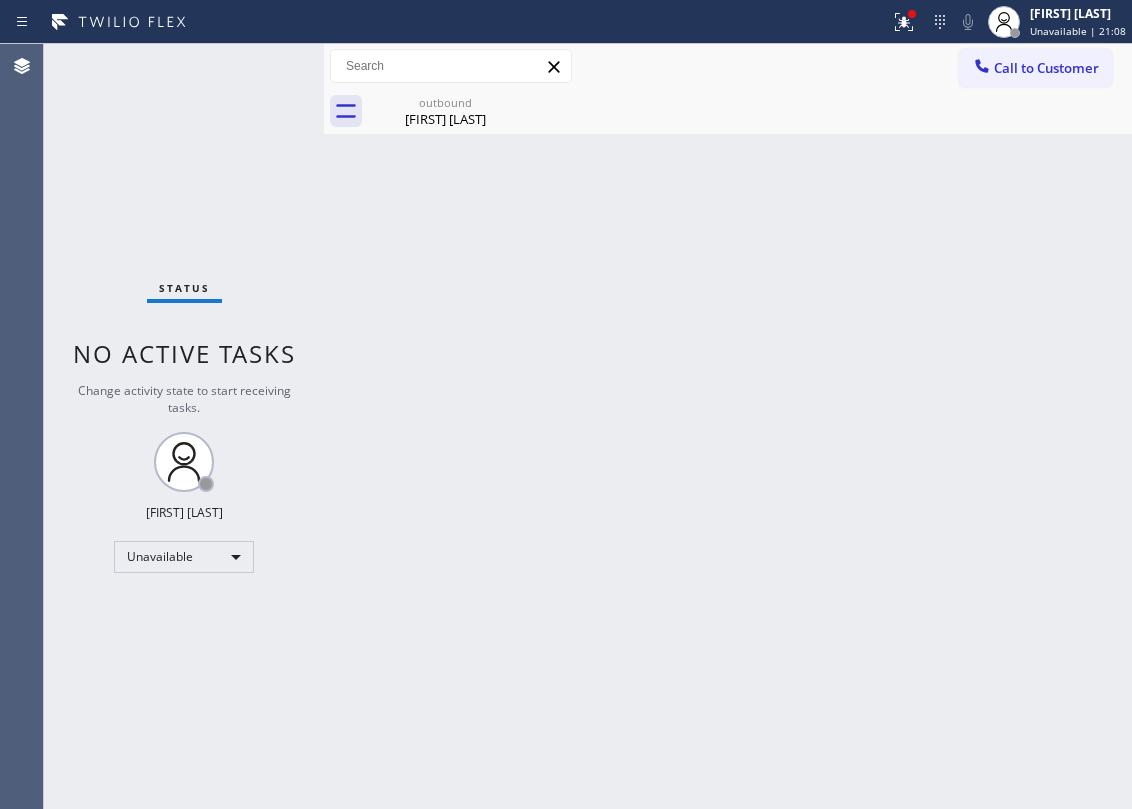 click on "Call to Customer" at bounding box center [1035, 68] 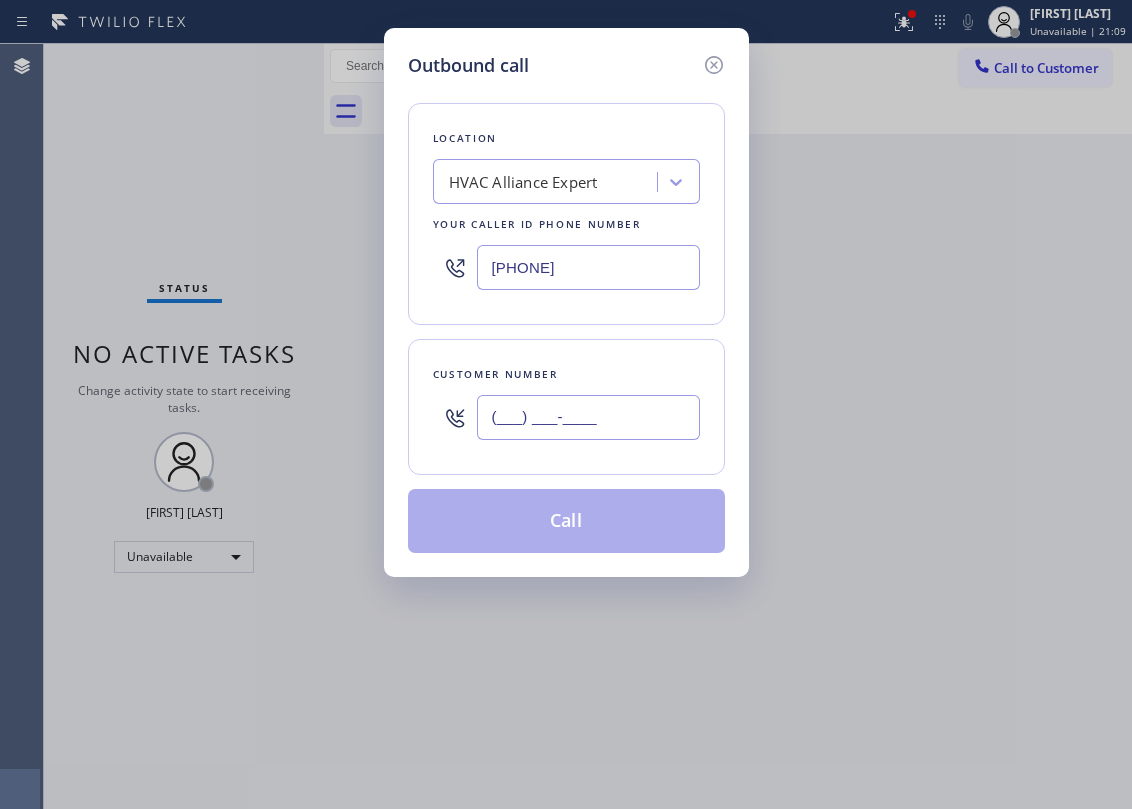 click on "(___) ___-____" at bounding box center (588, 417) 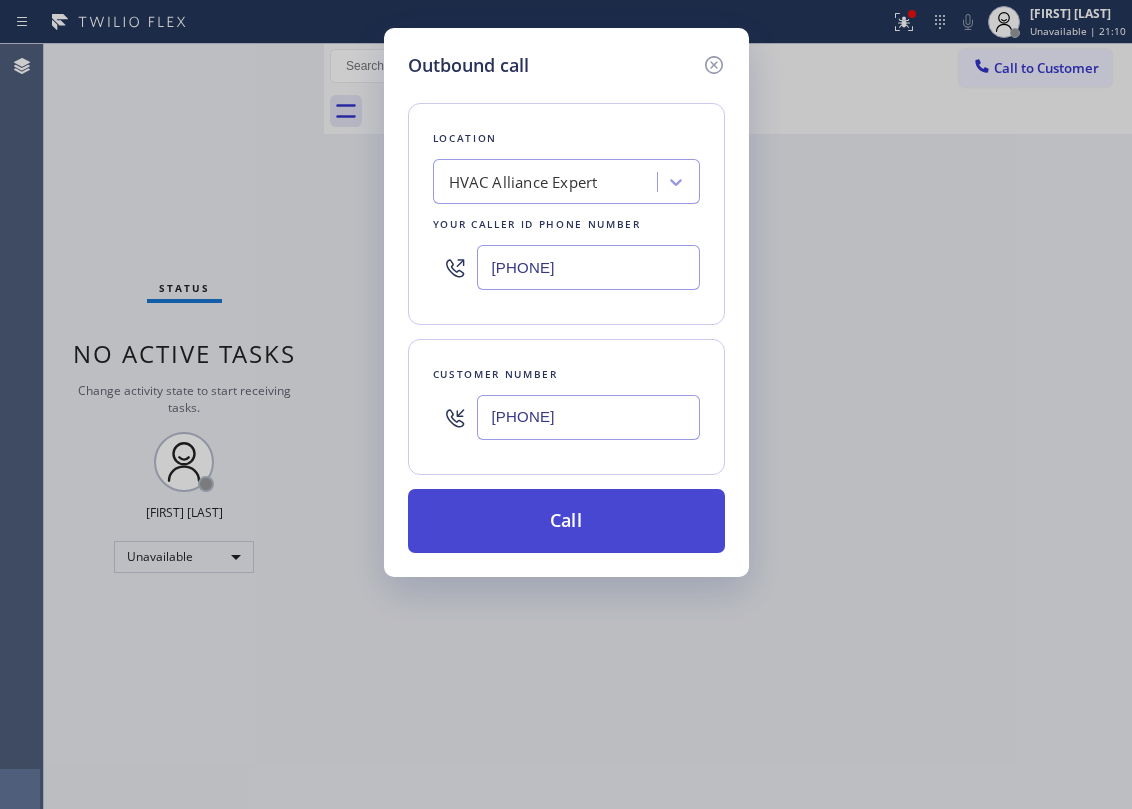 type on "[PHONE]" 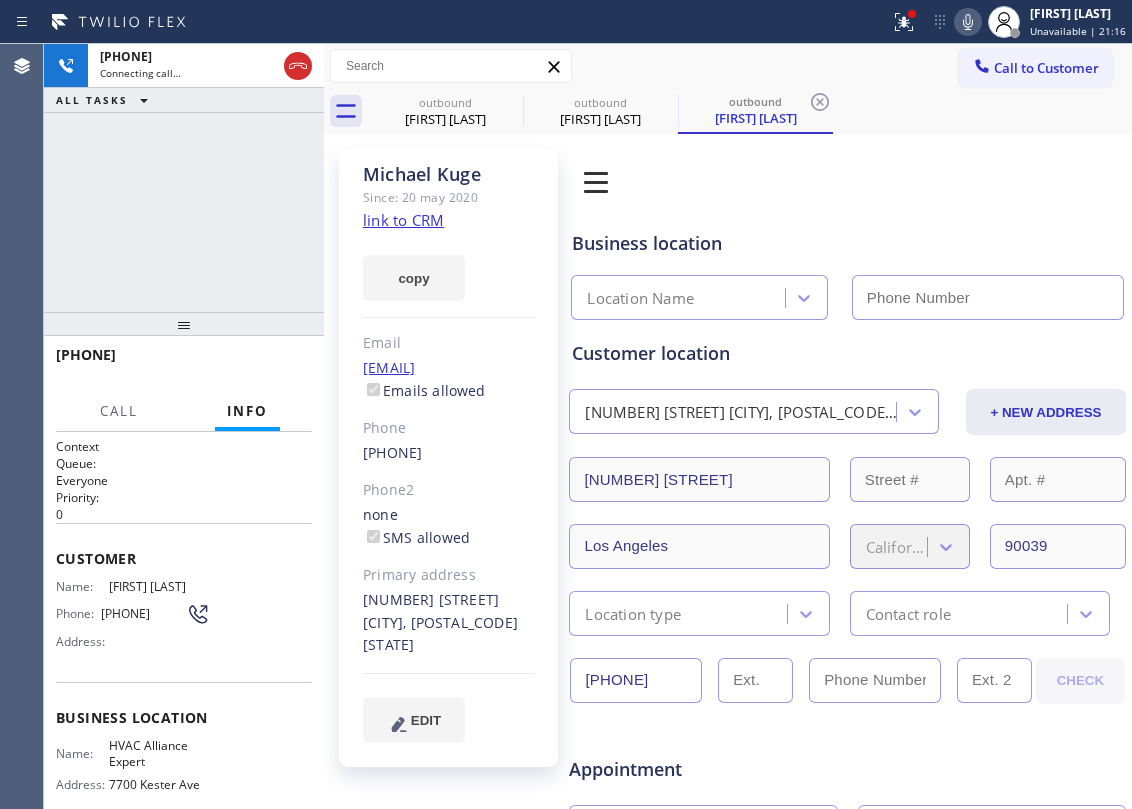 type on "[PHONE]" 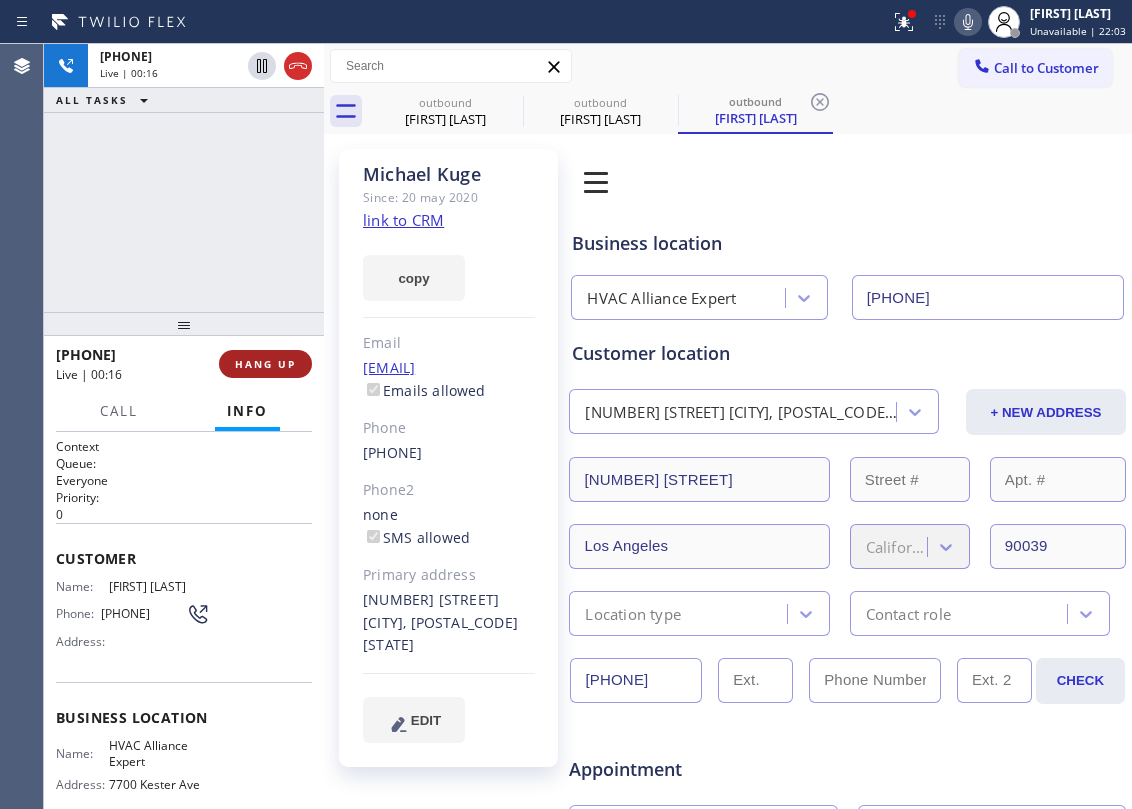 click on "HANG UP" at bounding box center (265, 364) 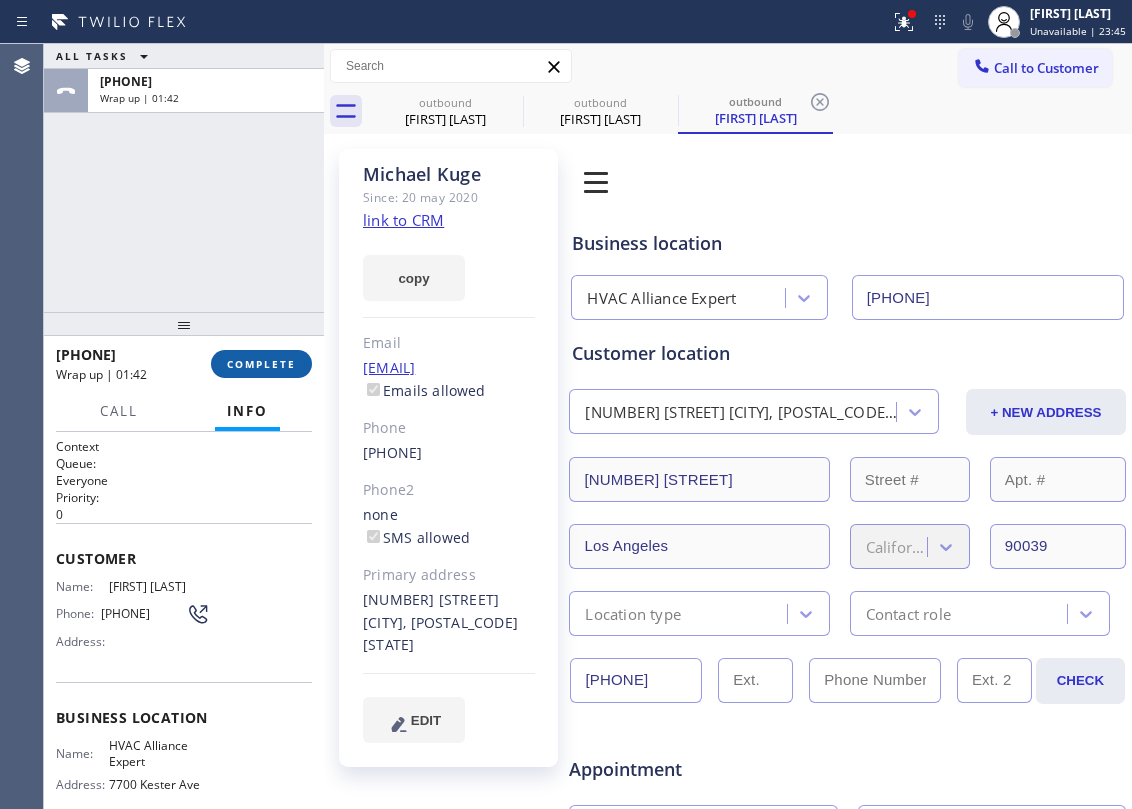 click on "COMPLETE" at bounding box center (261, 364) 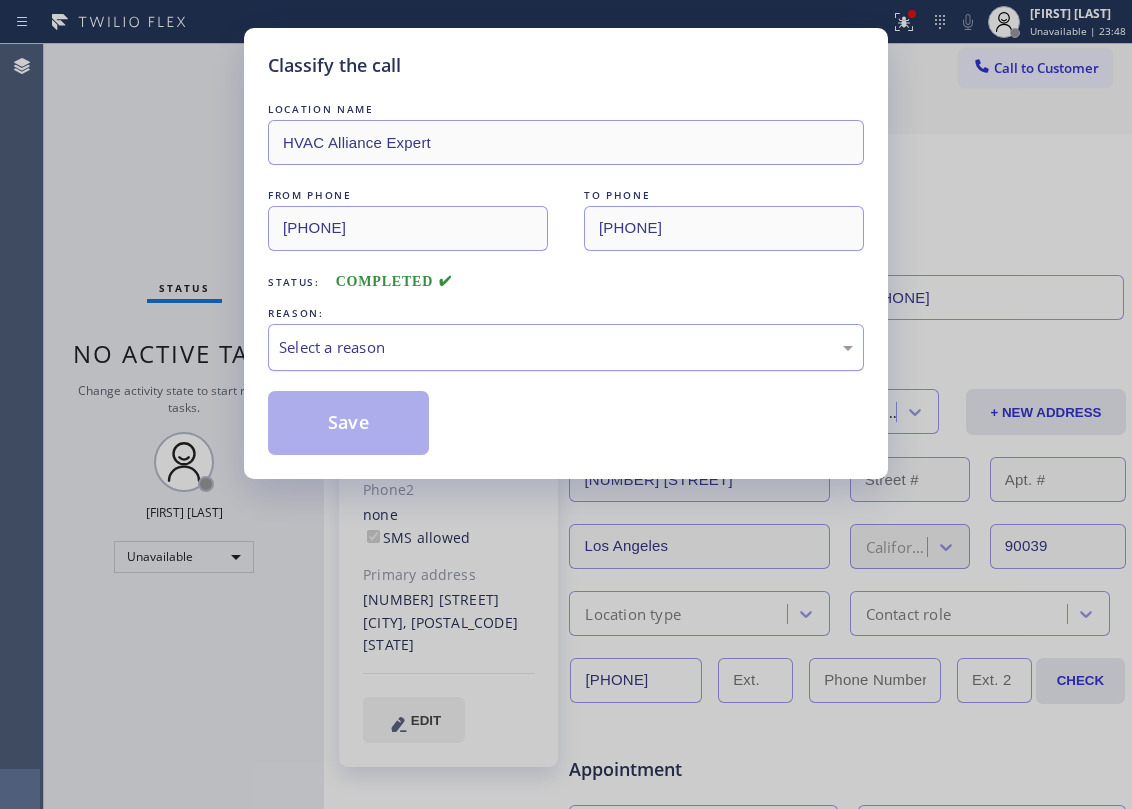 click on "Select a reason" at bounding box center [566, 347] 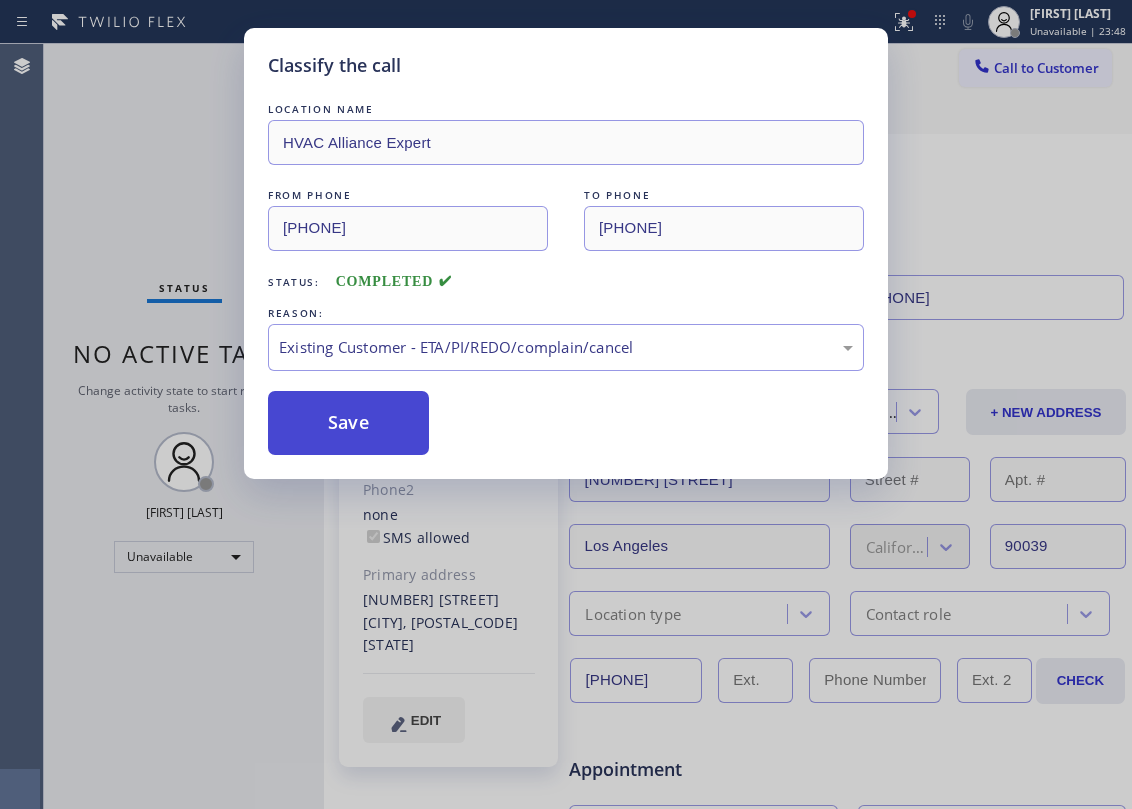 drag, startPoint x: 342, startPoint y: 432, endPoint x: 332, endPoint y: 430, distance: 10.198039 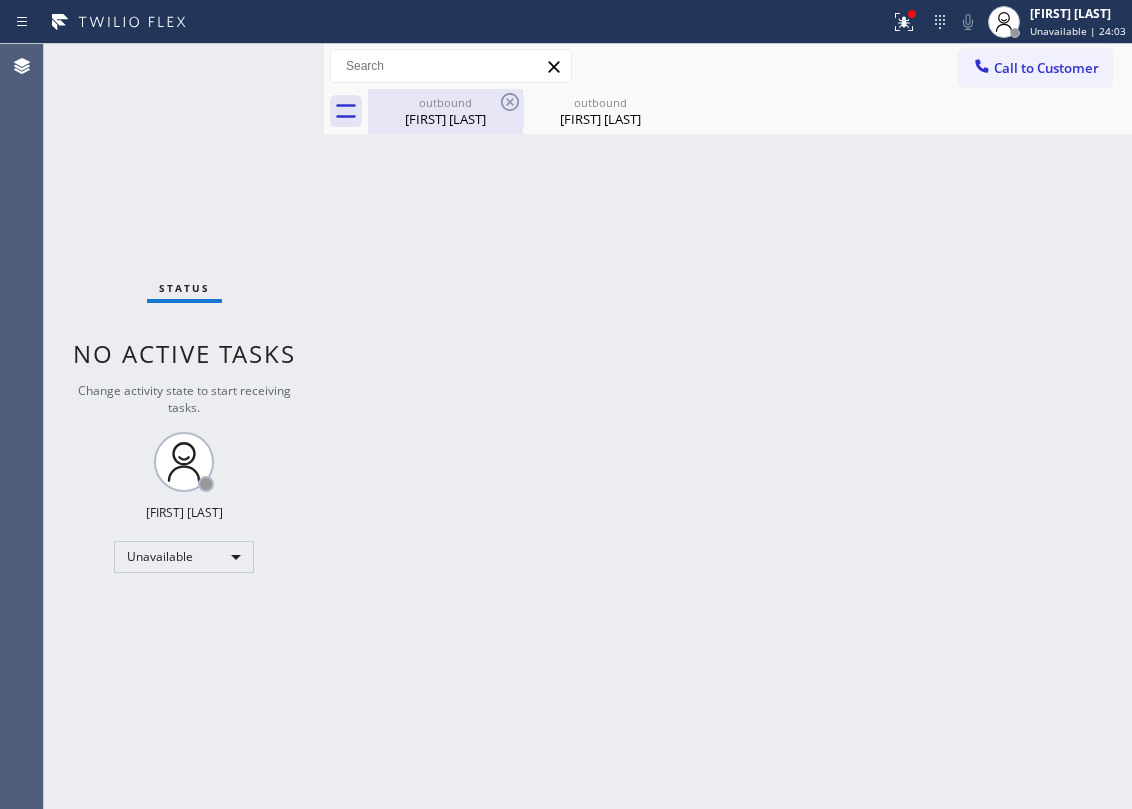 click on "[FIRST] [LAST]" at bounding box center [445, 119] 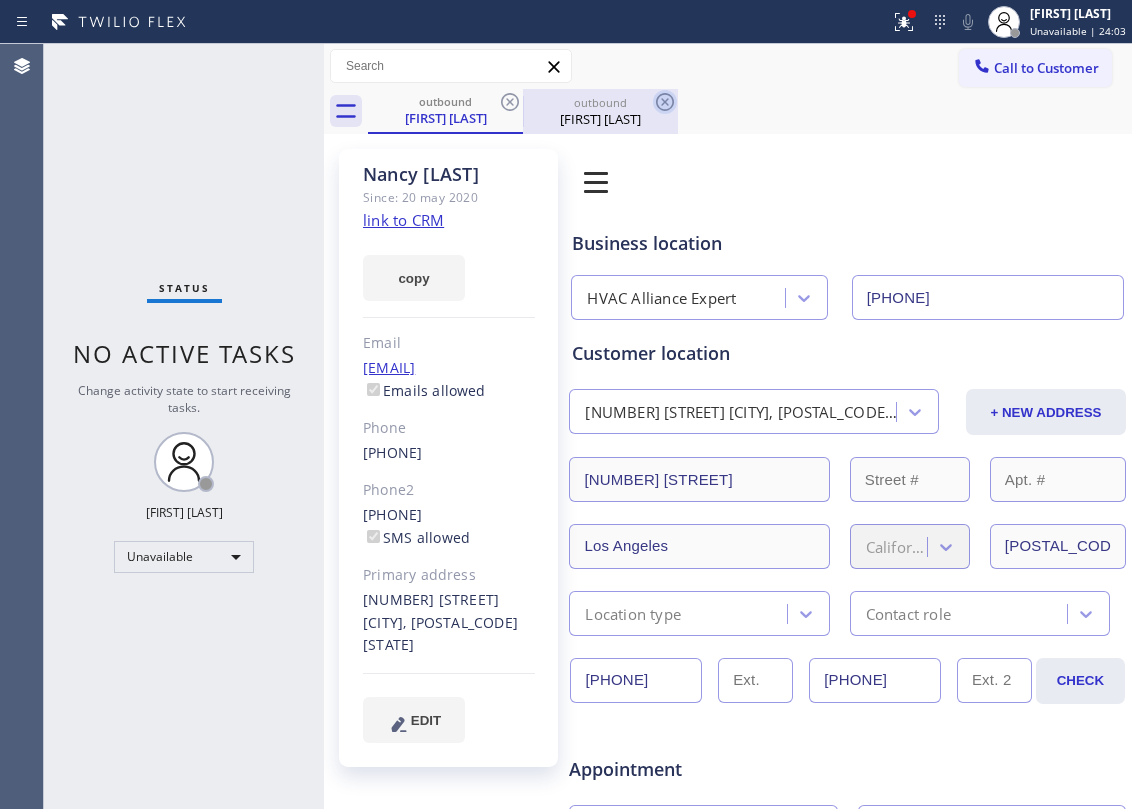 click 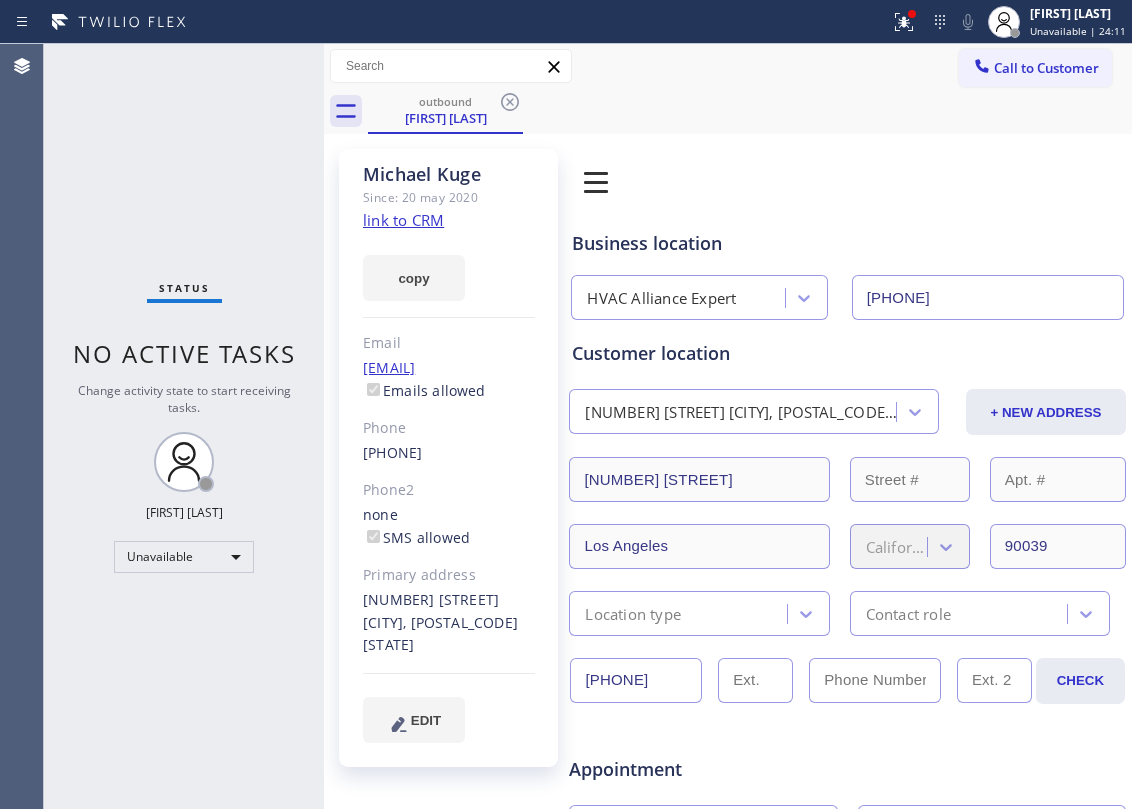 click on "Call to Customer Outbound call Location [BRAND] Expert Your caller id phone number [PHONE] Customer number Call Outbound call Technician Search Technician Your caller id phone number Your caller id phone number Call" at bounding box center (728, 66) 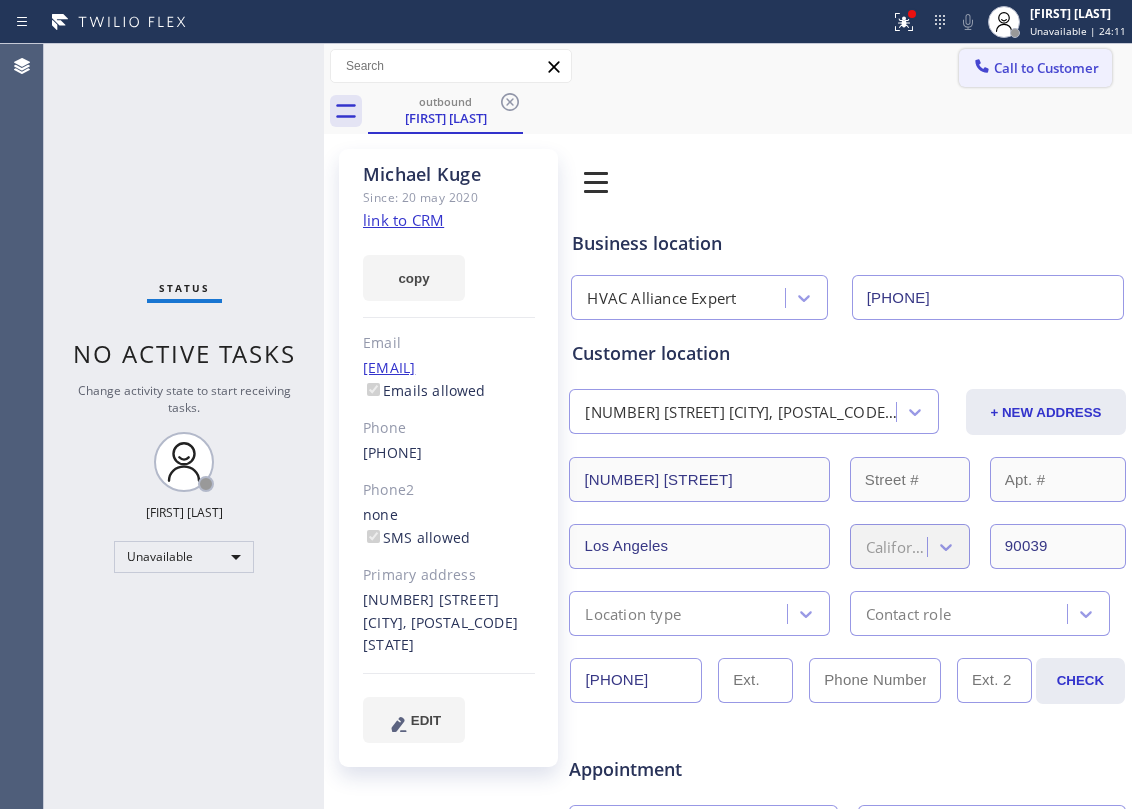click on "Call to Customer" at bounding box center (1046, 68) 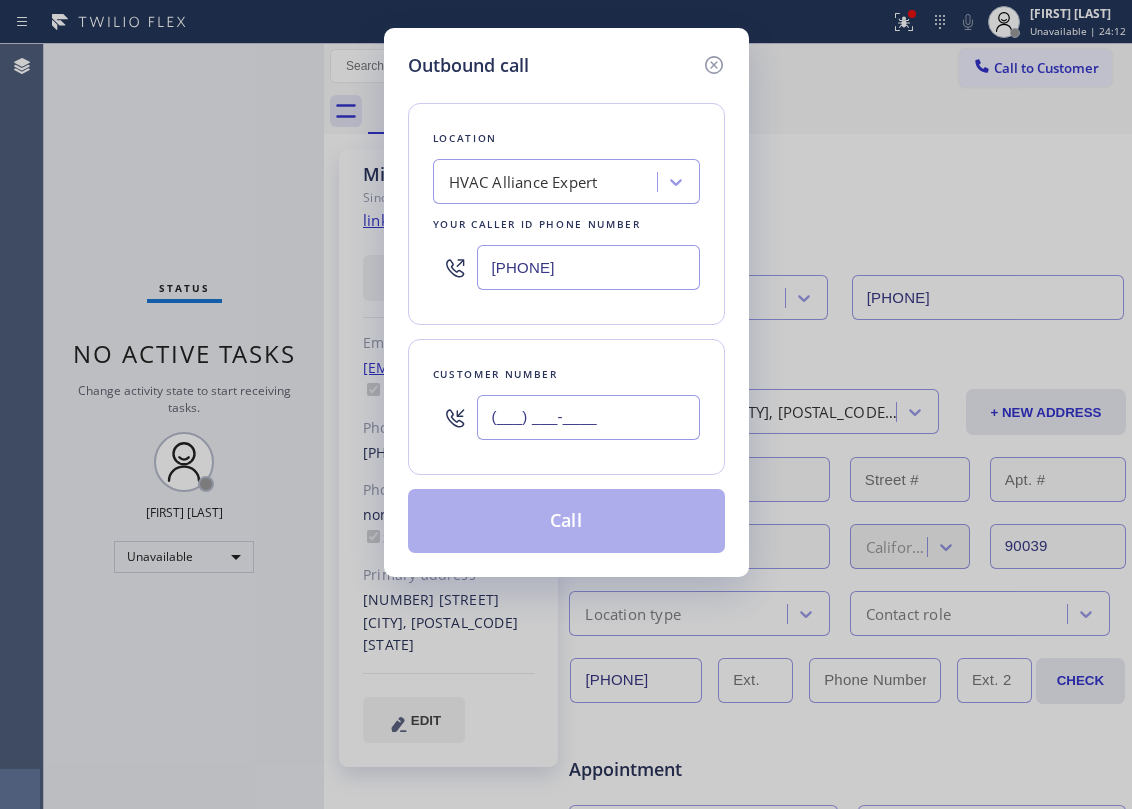 click on "(___) ___-____" at bounding box center [588, 417] 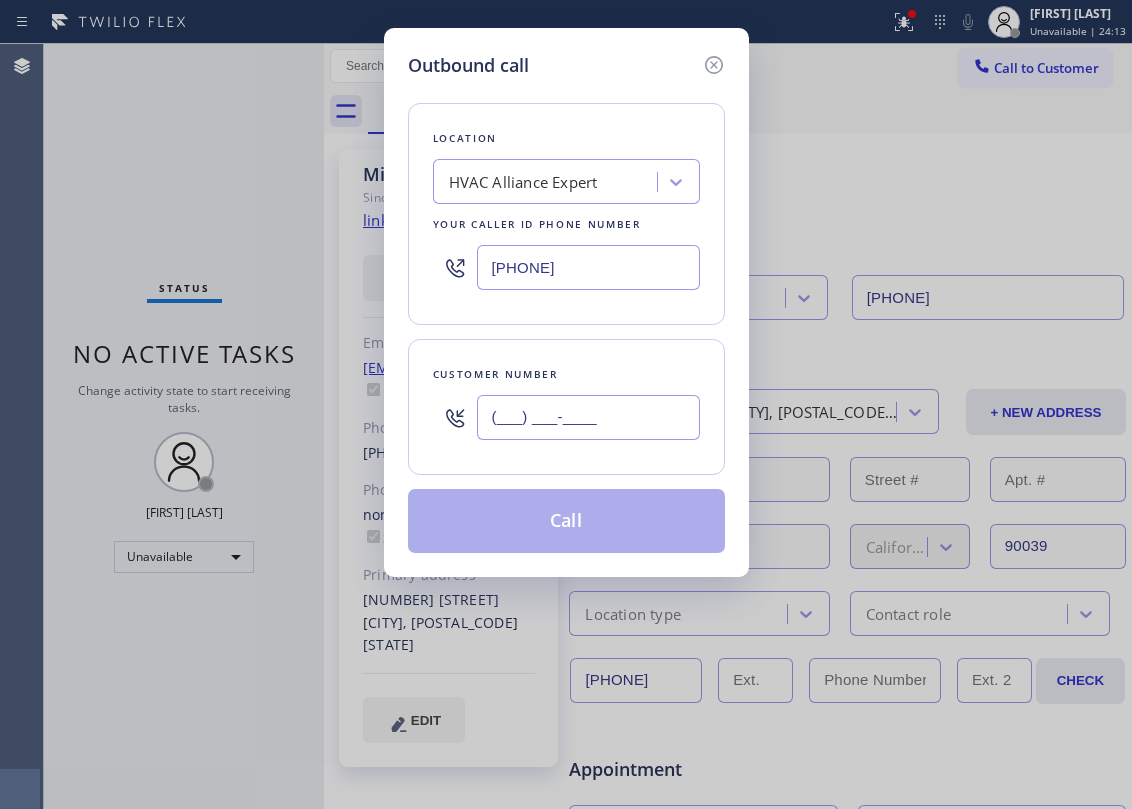 paste on "[PHONE]" 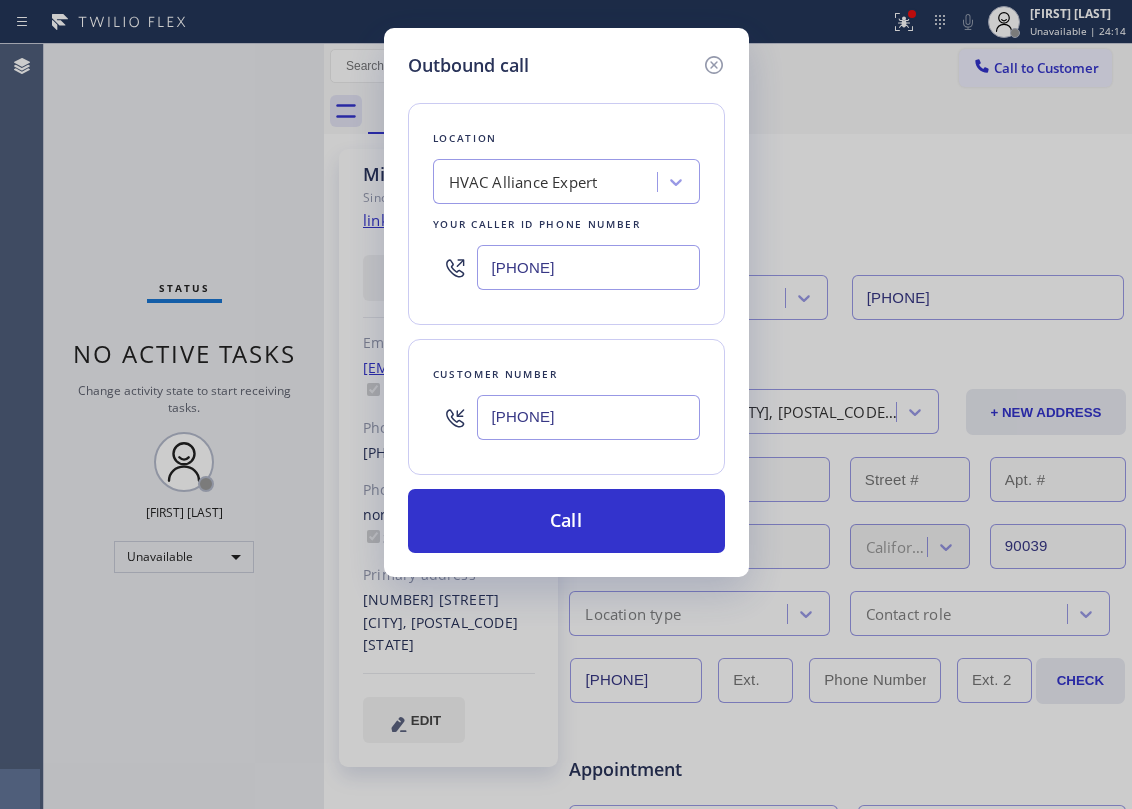 type on "[PHONE]" 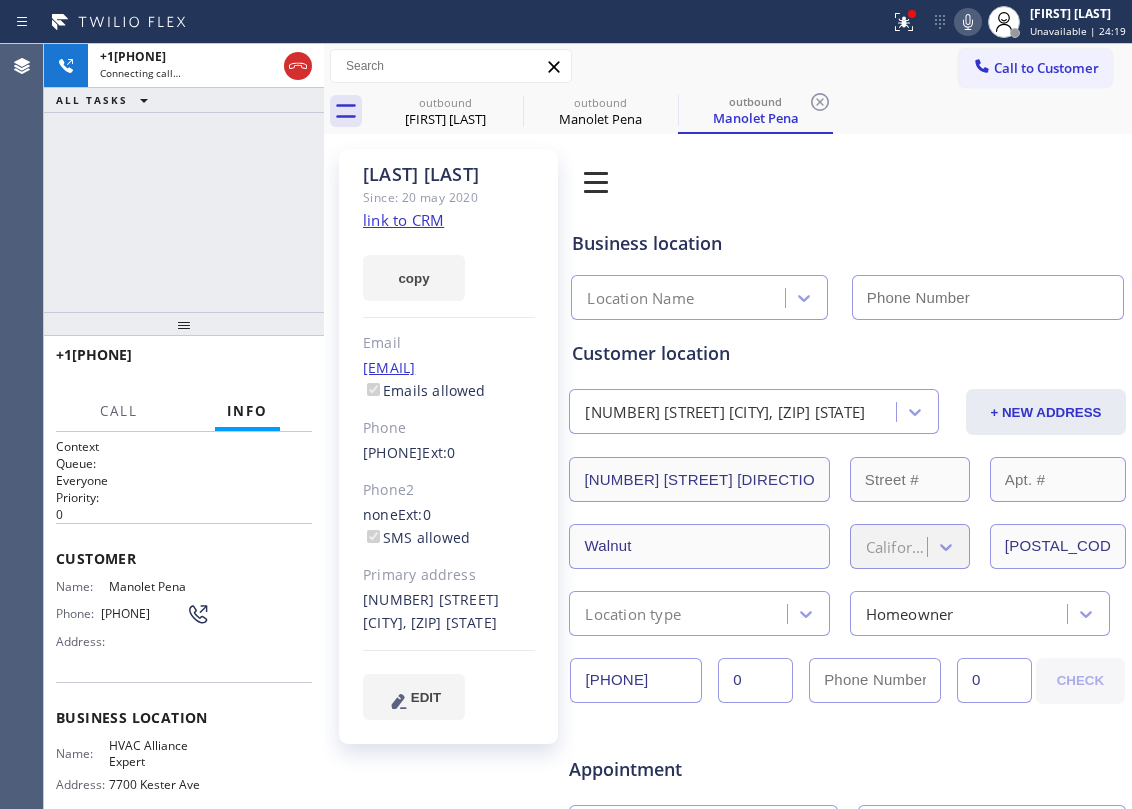 type on "[PHONE]" 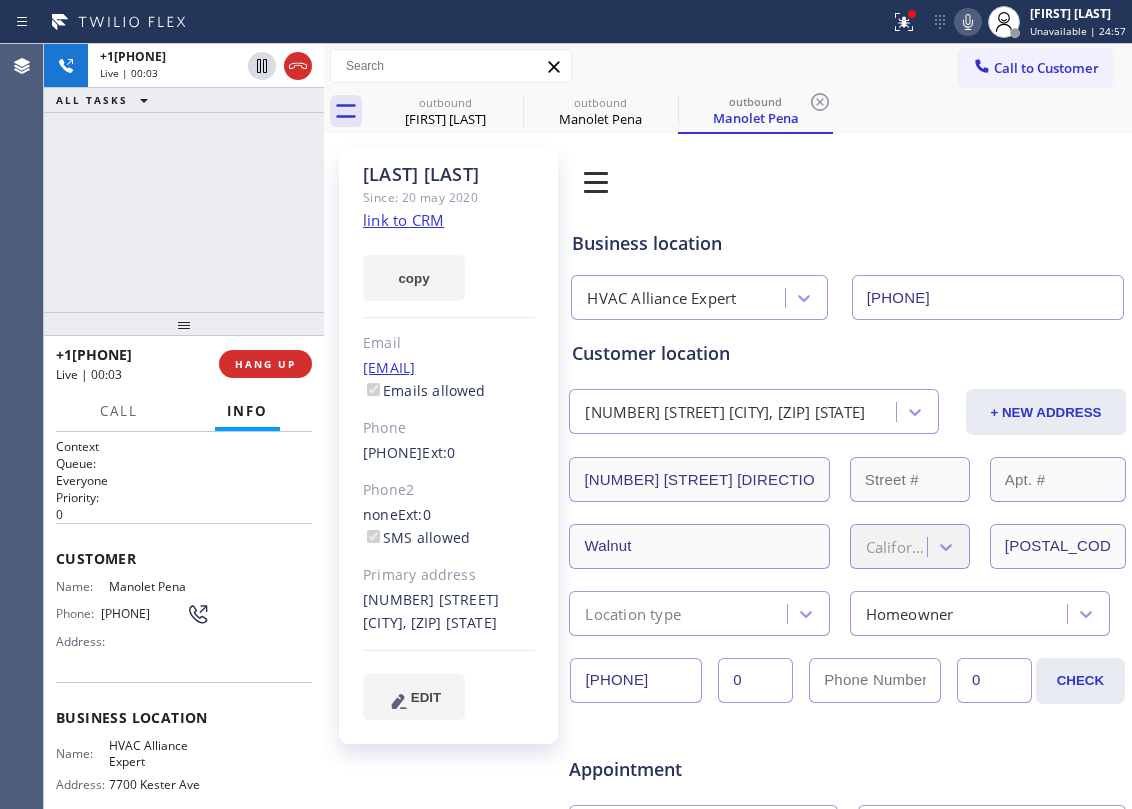 drag, startPoint x: 172, startPoint y: 173, endPoint x: 225, endPoint y: 176, distance: 53.08484 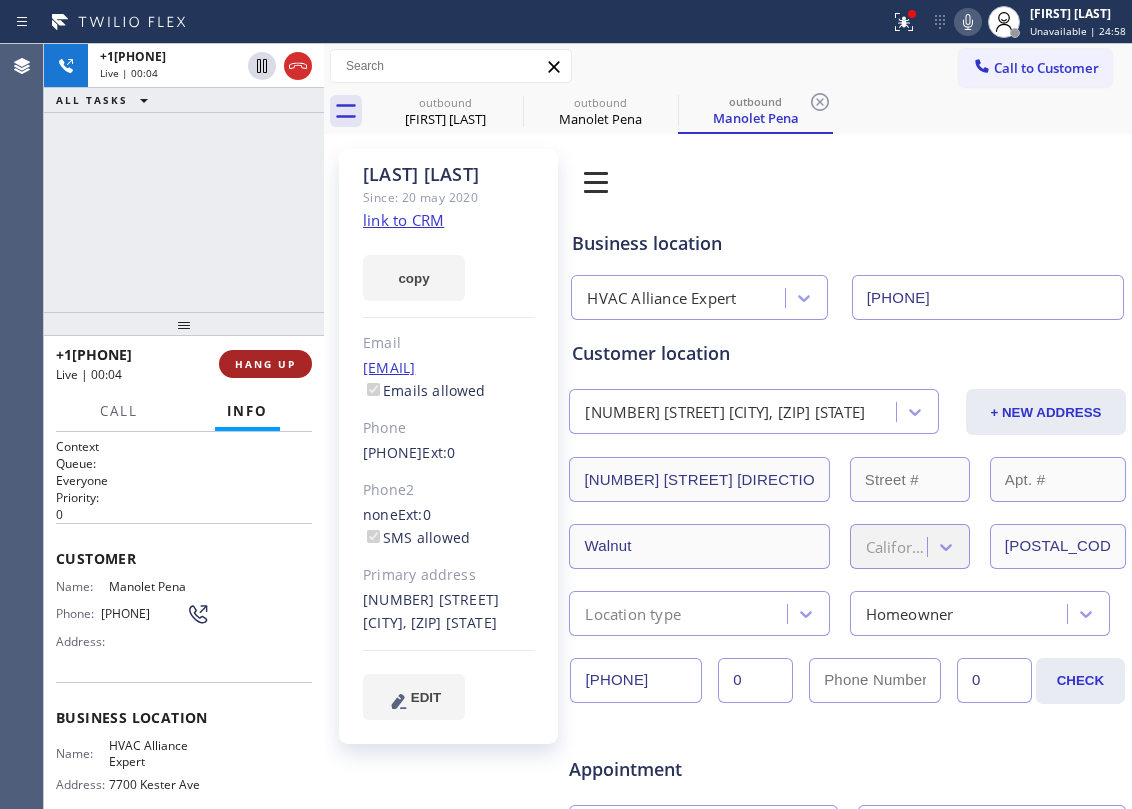 click on "HANG UP" at bounding box center [265, 364] 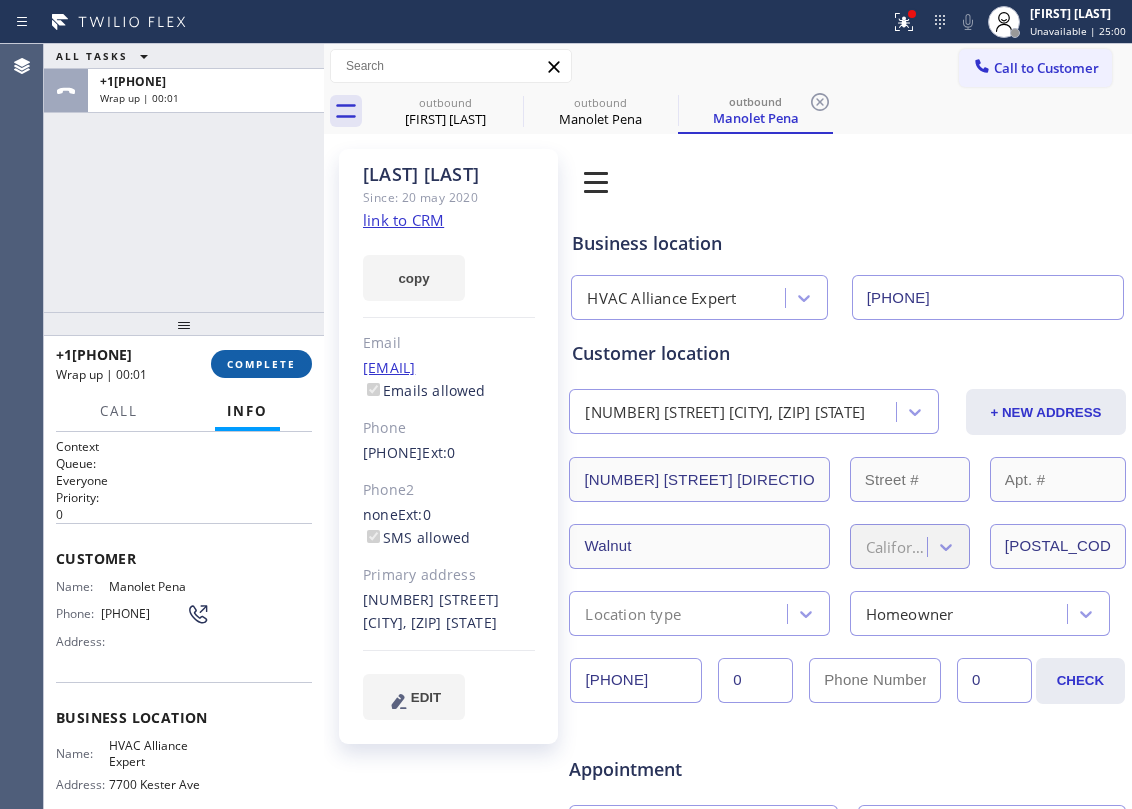 click on "COMPLETE" at bounding box center [261, 364] 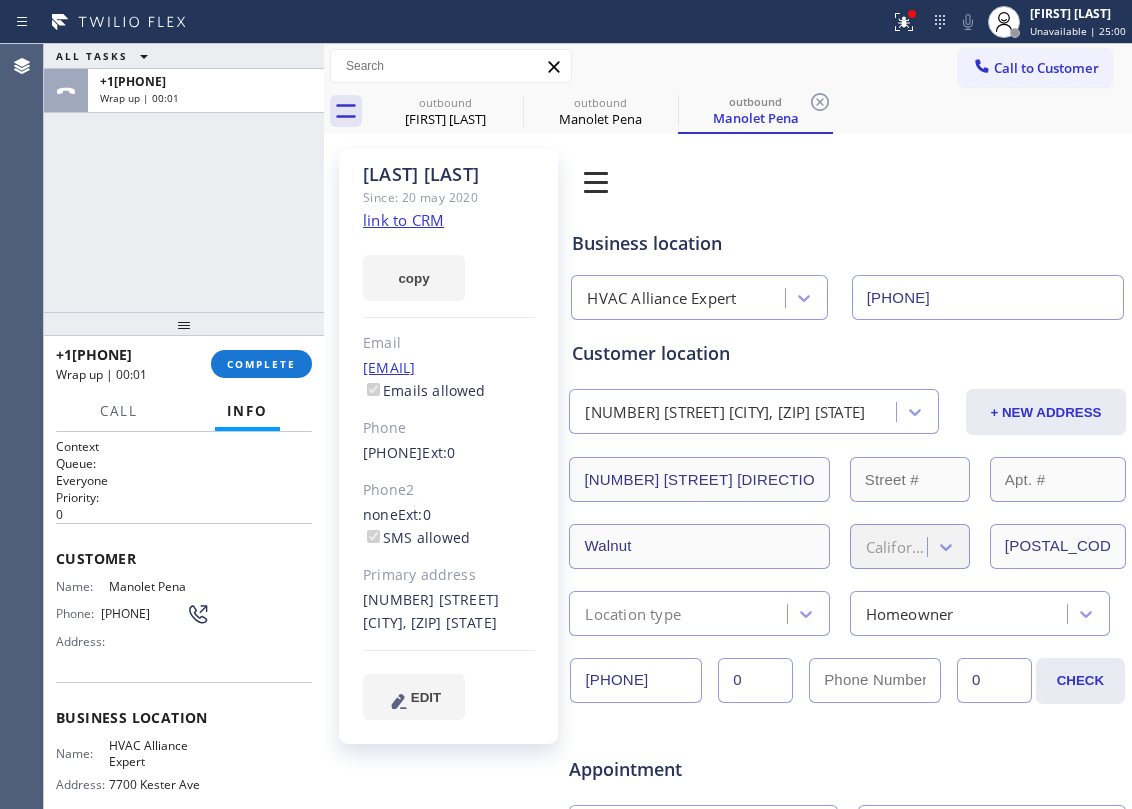 click on "+1[PHONE] Wrap up | 00:01 COMPLETE" at bounding box center [184, 364] 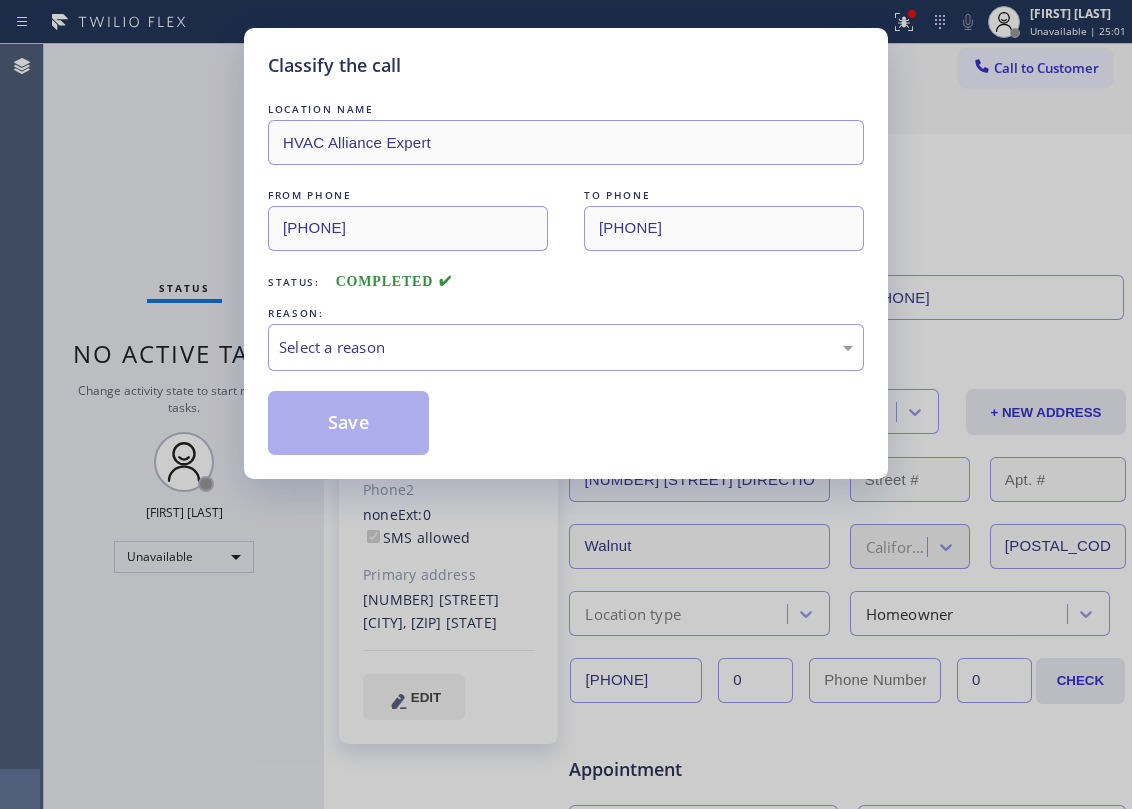 click on "Classify the call LOCATION NAME [BRAND] Expert FROM PHONE [PHONE] TO PHONE [PHONE] Status: COMPLETED REASON: Select a reason Save" at bounding box center (566, 253) 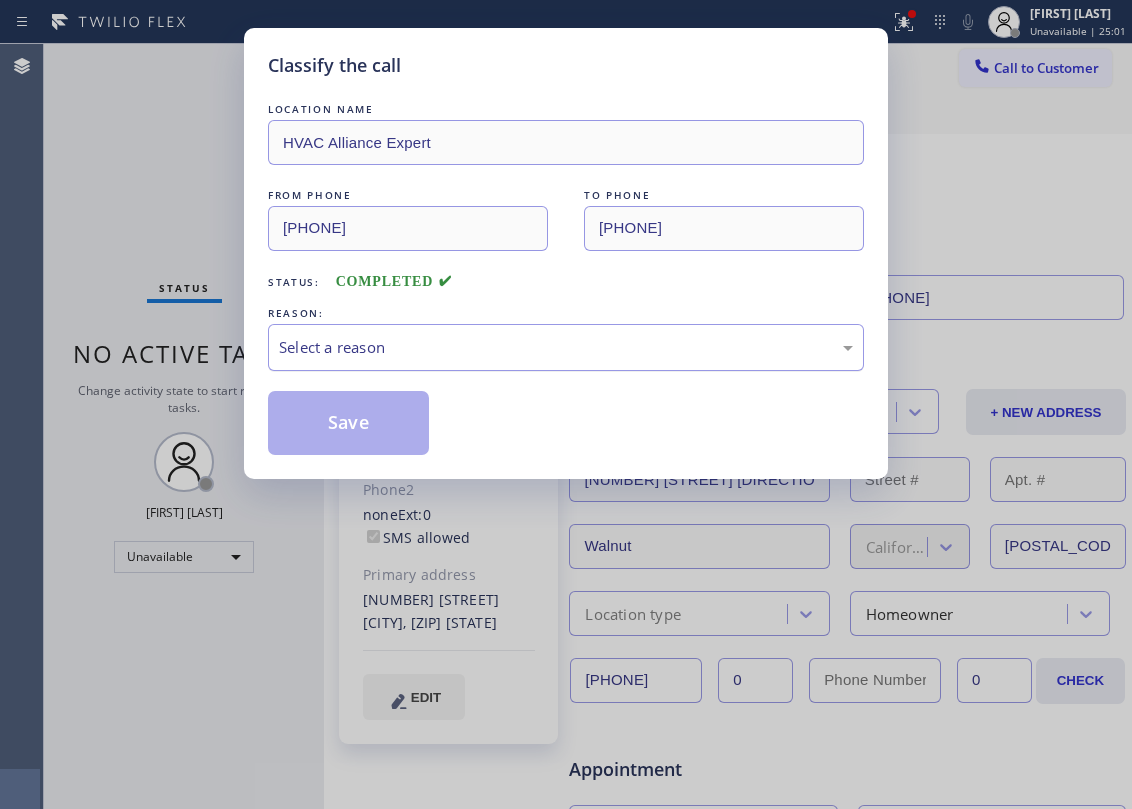 click on "Select a reason" at bounding box center (566, 347) 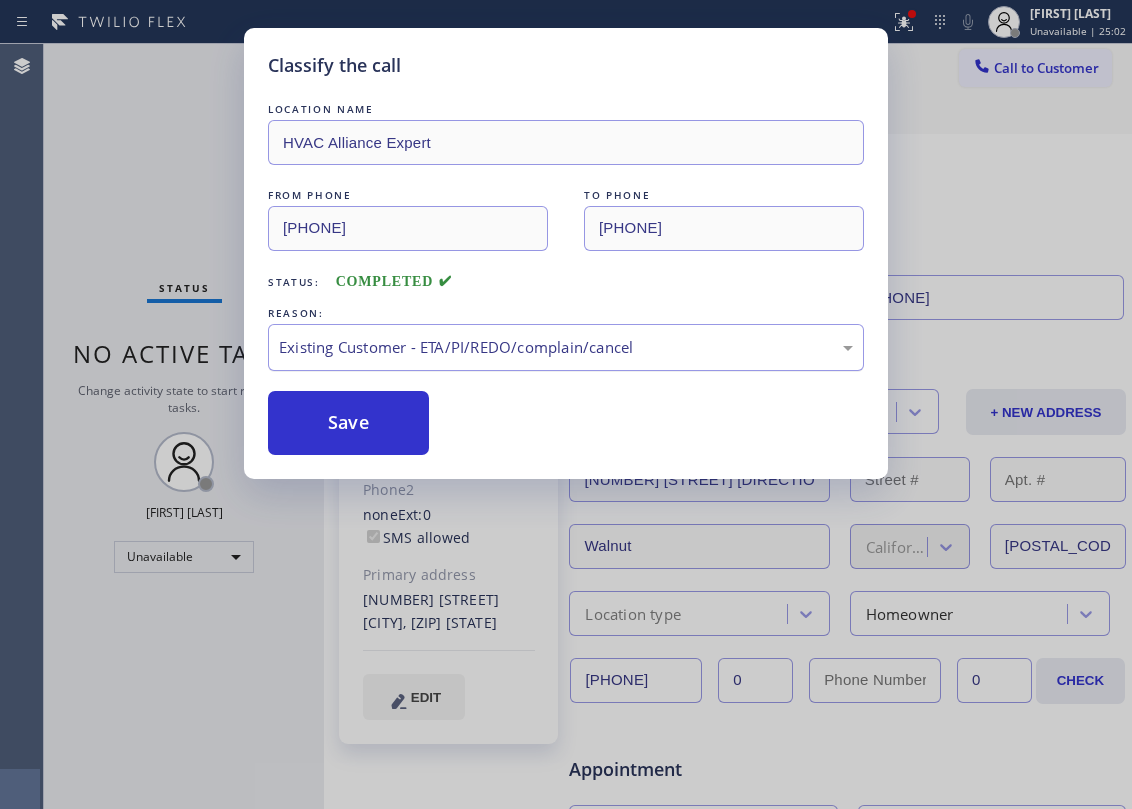 click on "Save" at bounding box center (348, 423) 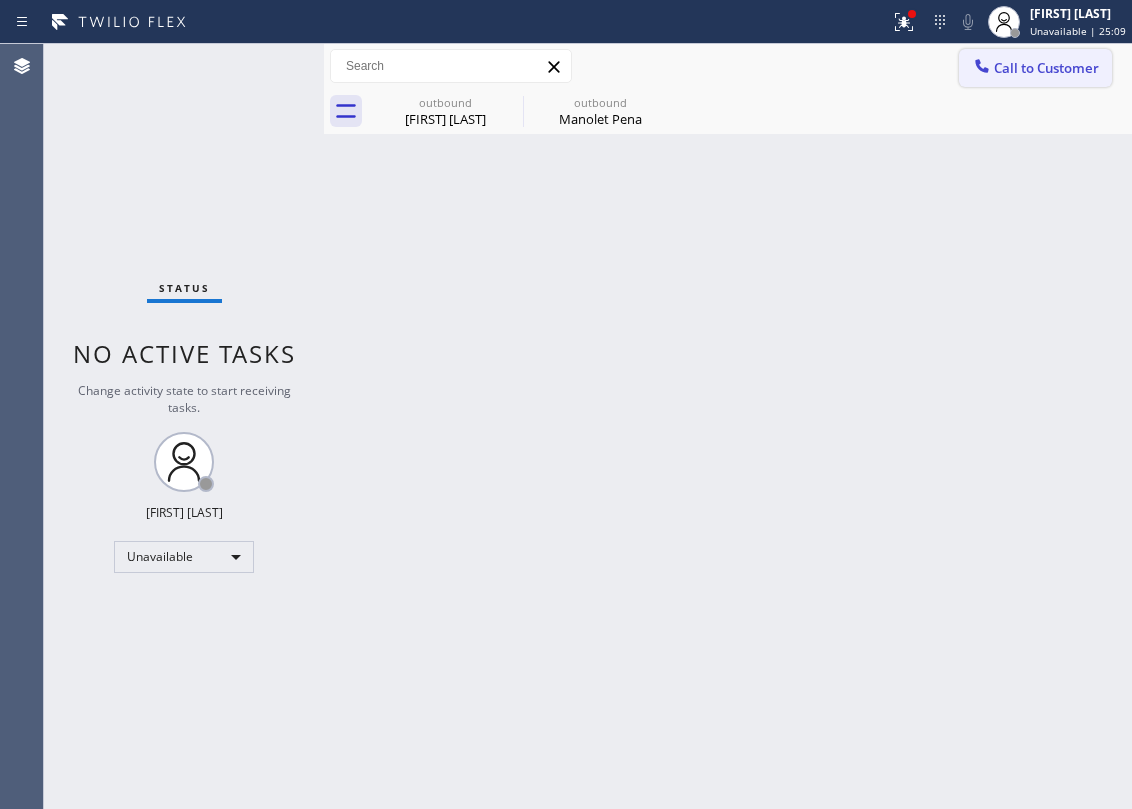 click on "Call to Customer" at bounding box center (1035, 68) 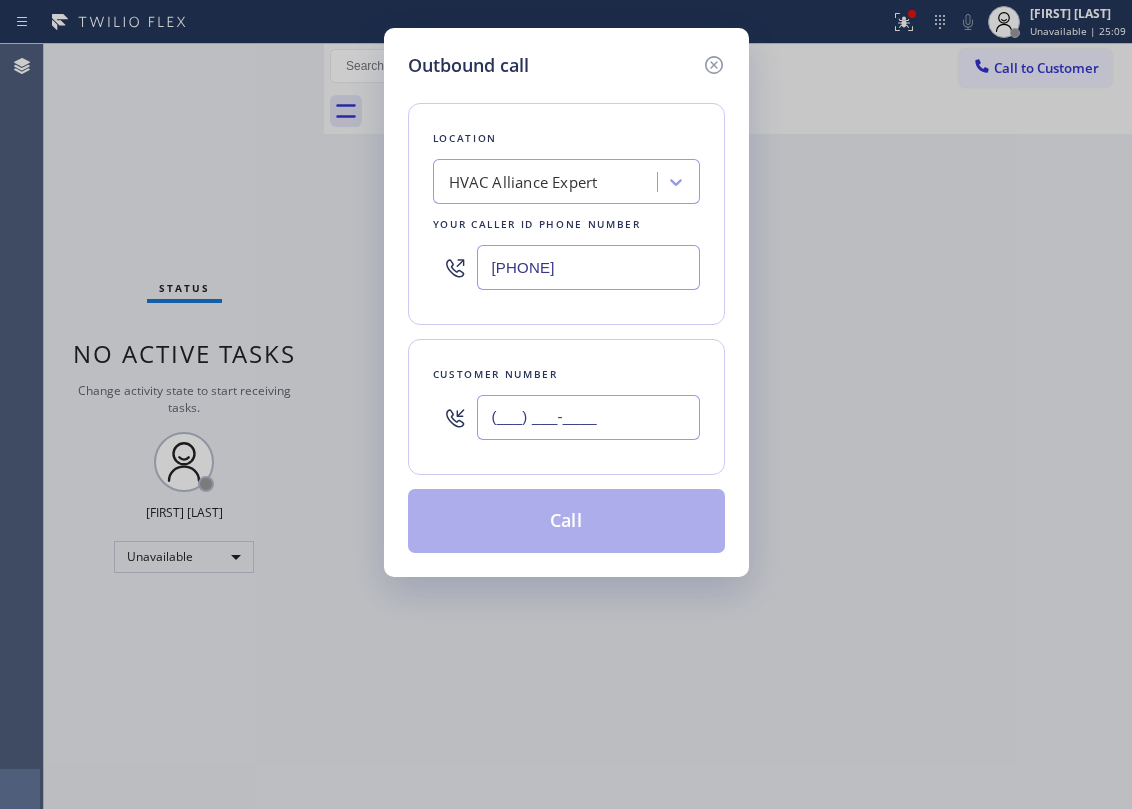 click on "(___) ___-____" at bounding box center (588, 417) 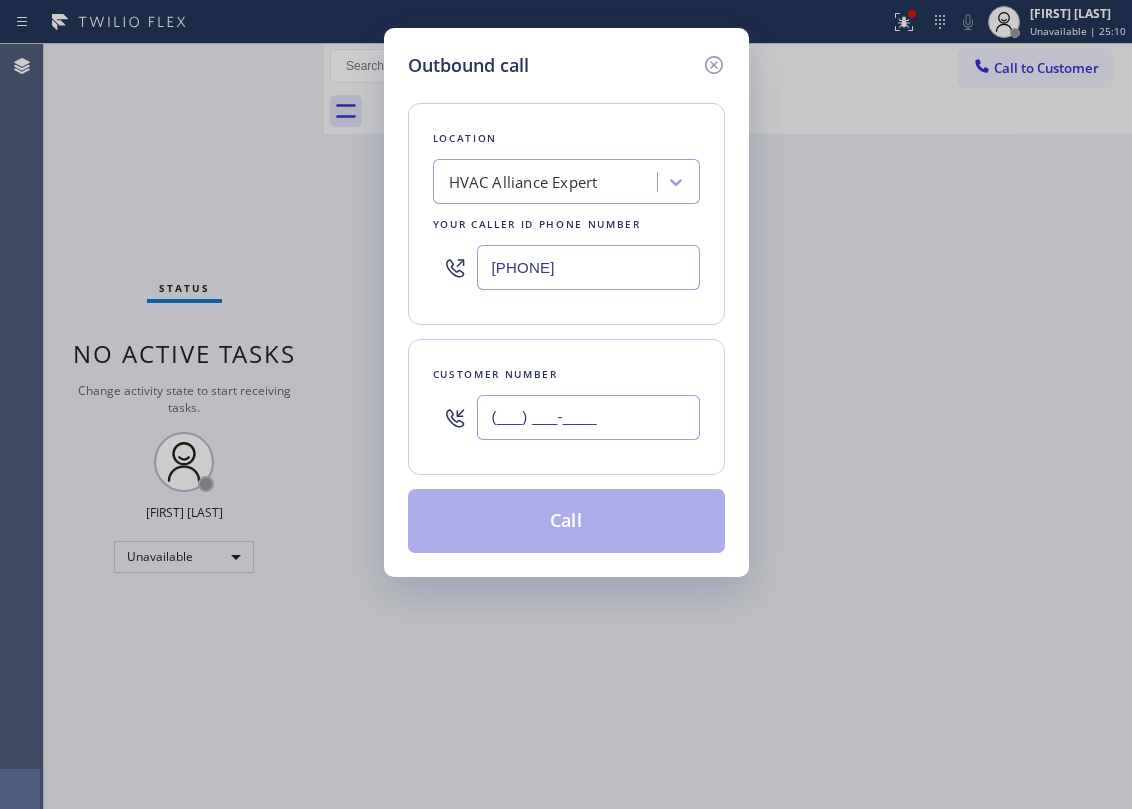 paste on "[PHONE]" 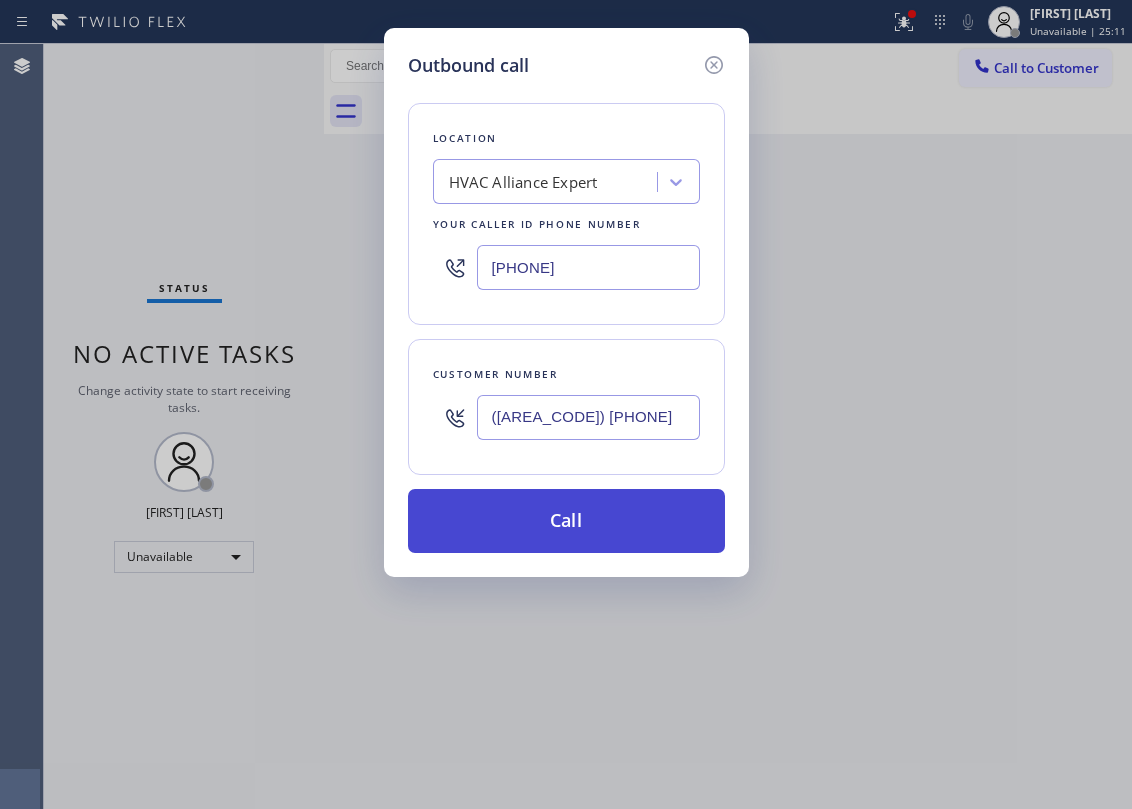 type on "([AREA_CODE]) [PHONE]" 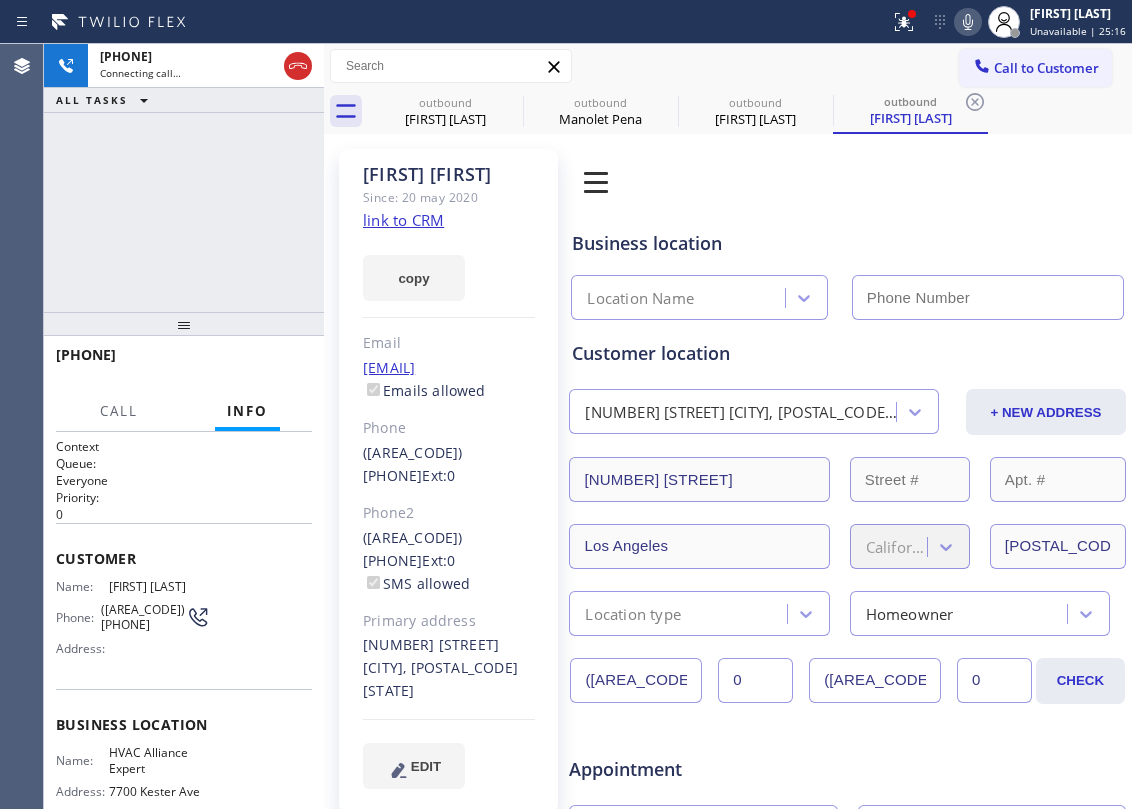 type on "[PHONE]" 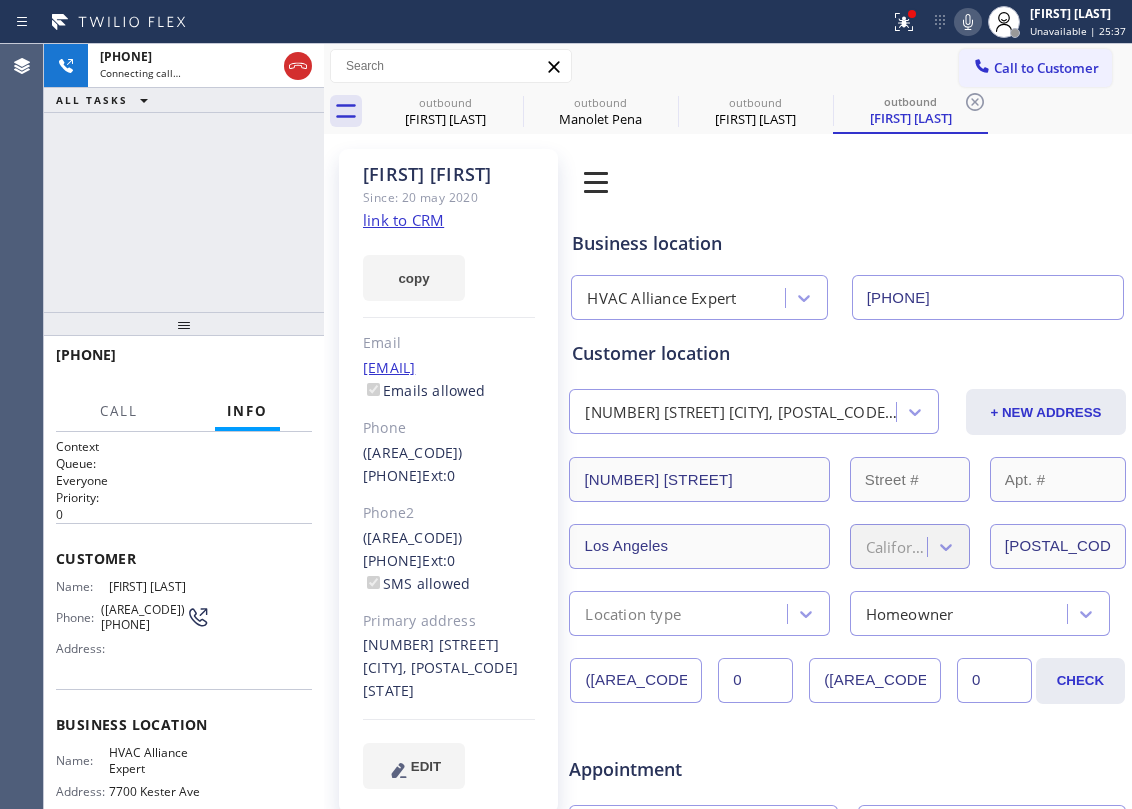 click on "[PHONE] Connecting call… ALL TASKS ALL TASKS ACTIVE TASKS TASKS IN WRAP UP" at bounding box center [184, 178] 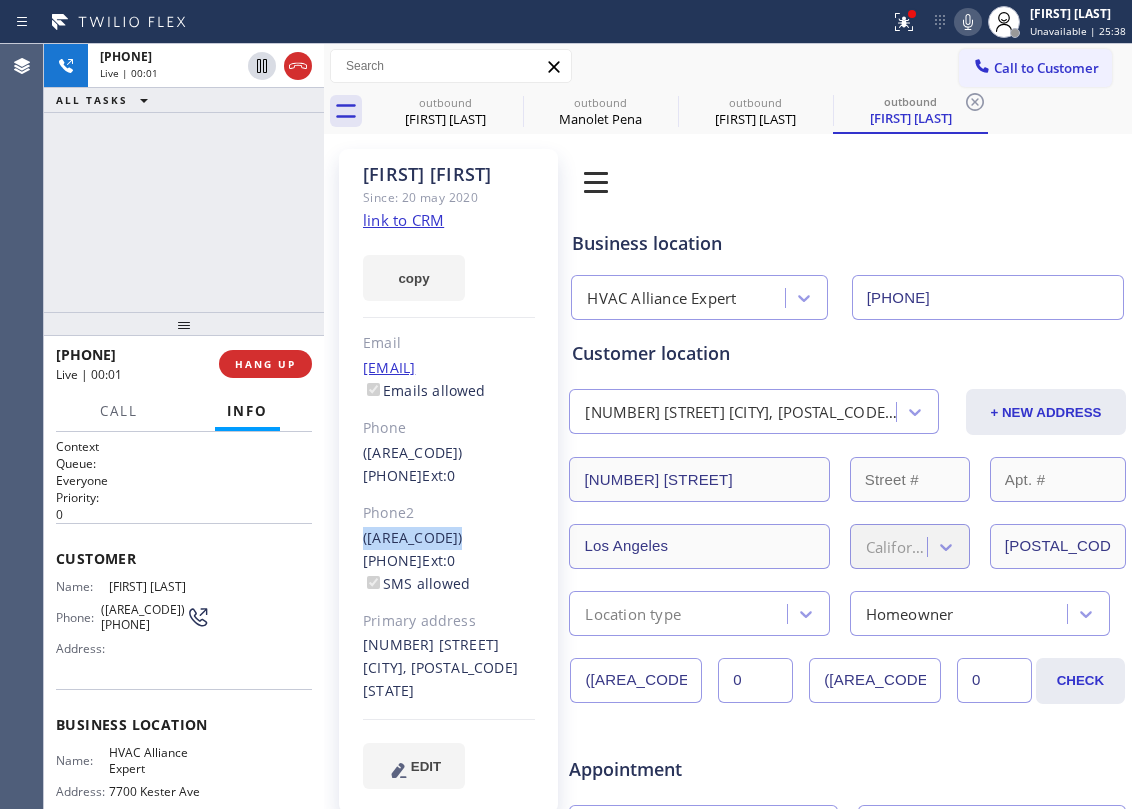drag, startPoint x: 350, startPoint y: 512, endPoint x: 462, endPoint y: 509, distance: 112.04017 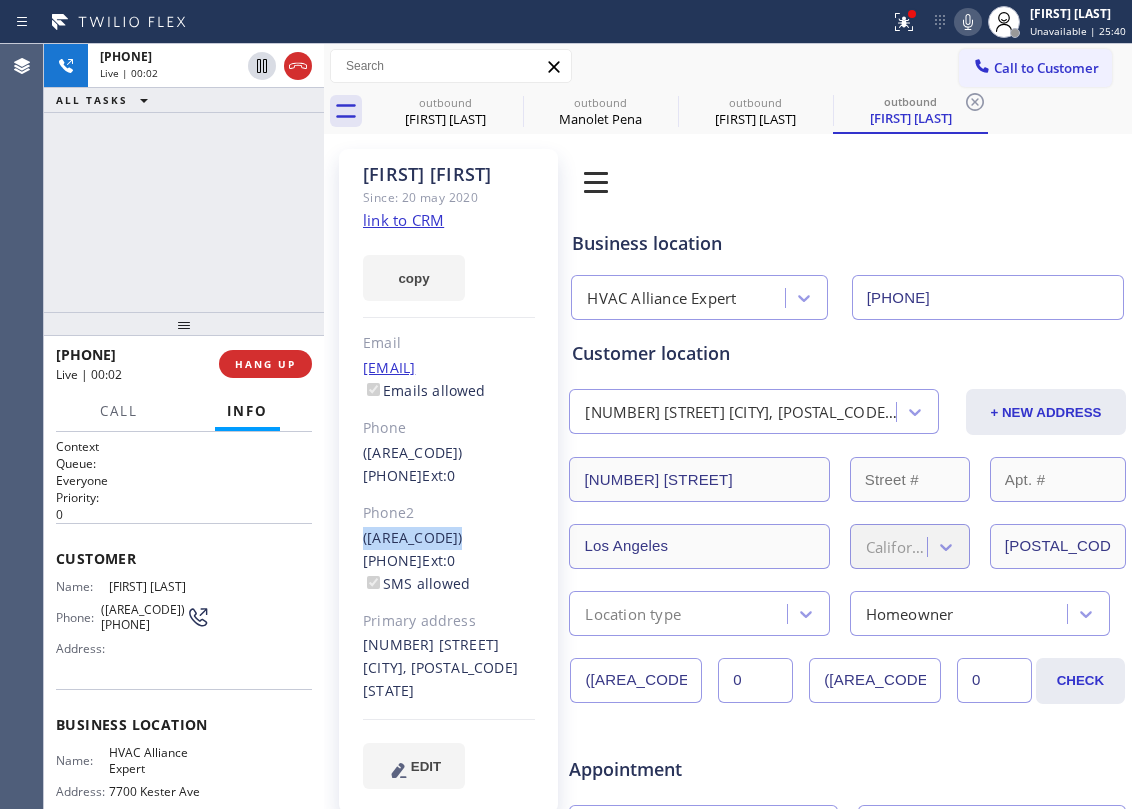 copy on "([AREA_CODE]) [PHONE]" 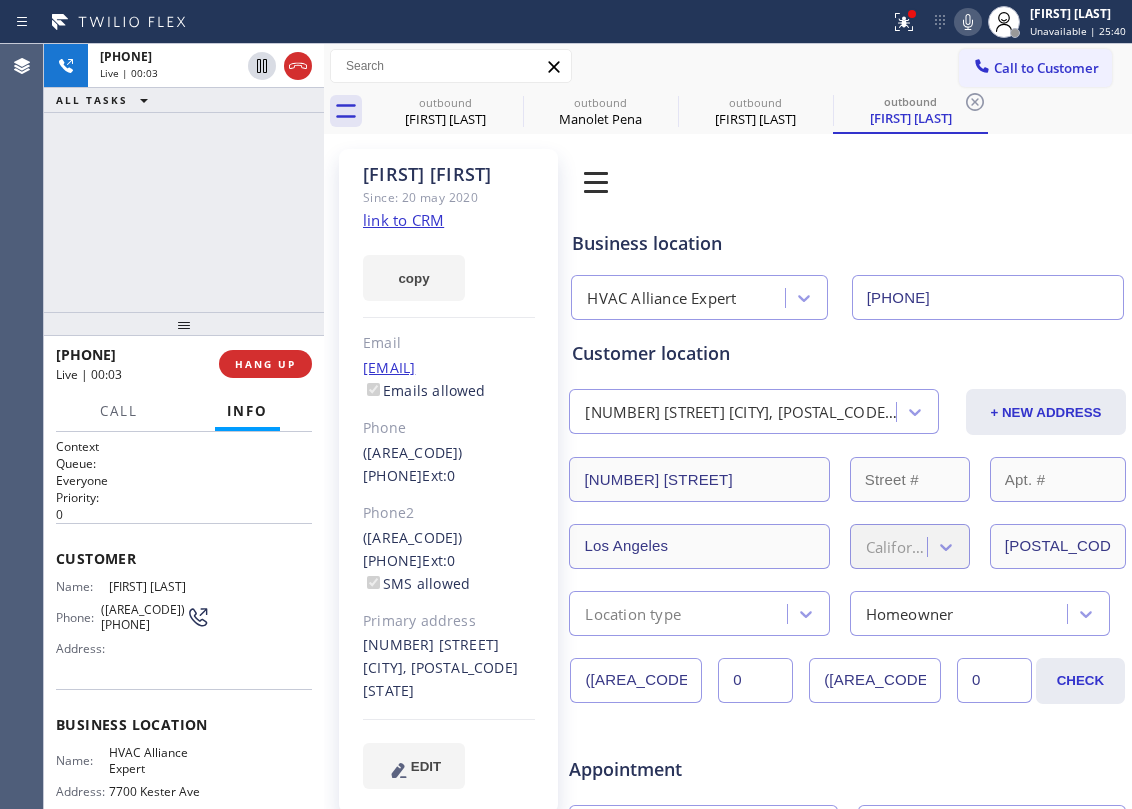 click on "[PHONE]" at bounding box center (184, 364) 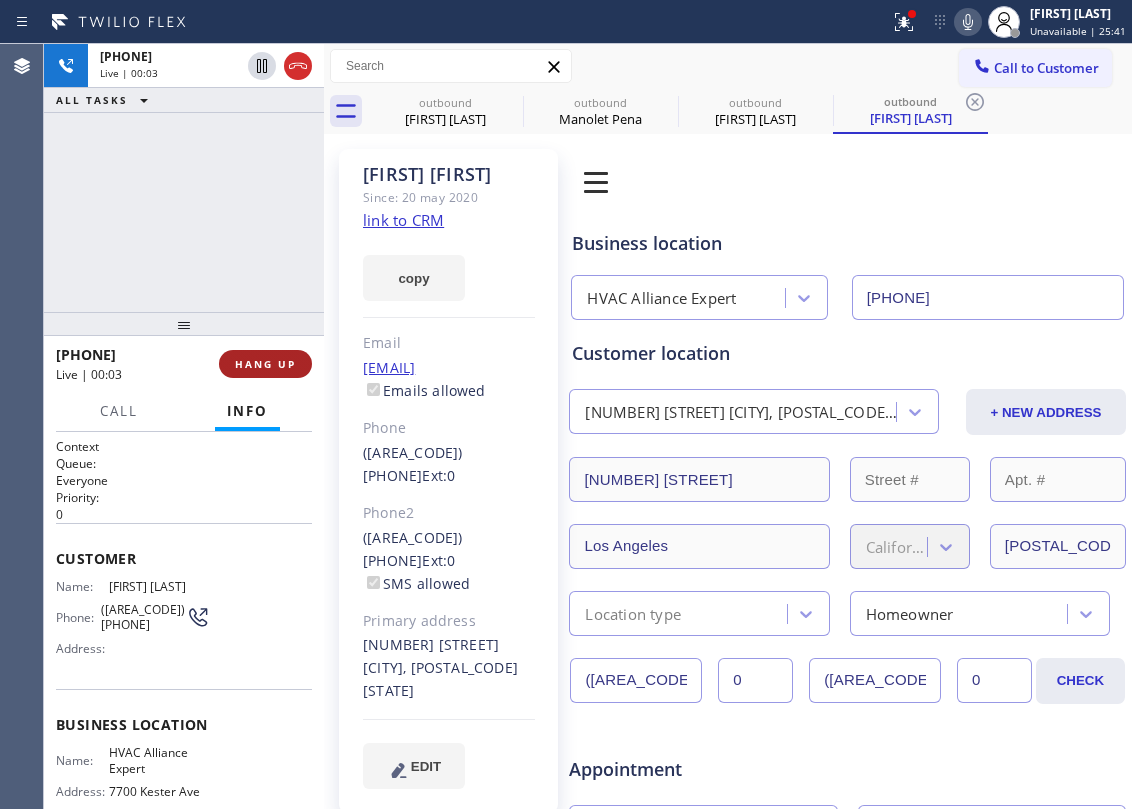 click on "HANG UP" at bounding box center [265, 364] 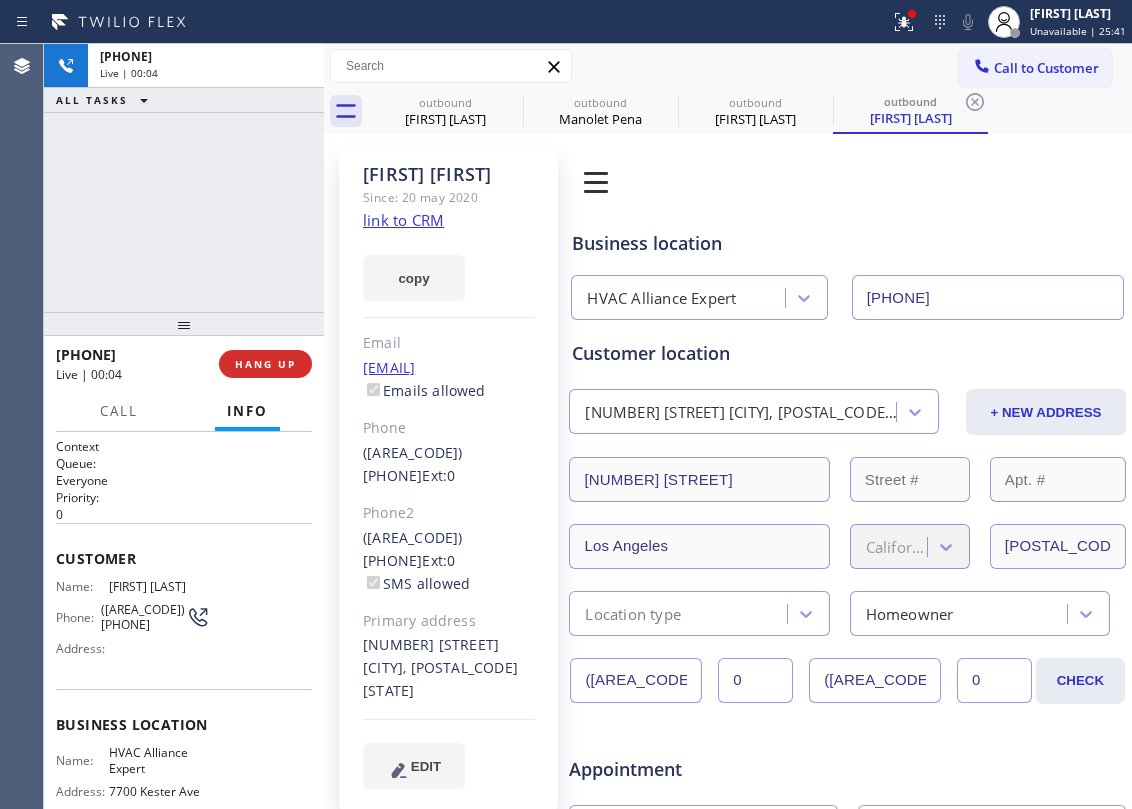 click on "HANG UP" at bounding box center (265, 364) 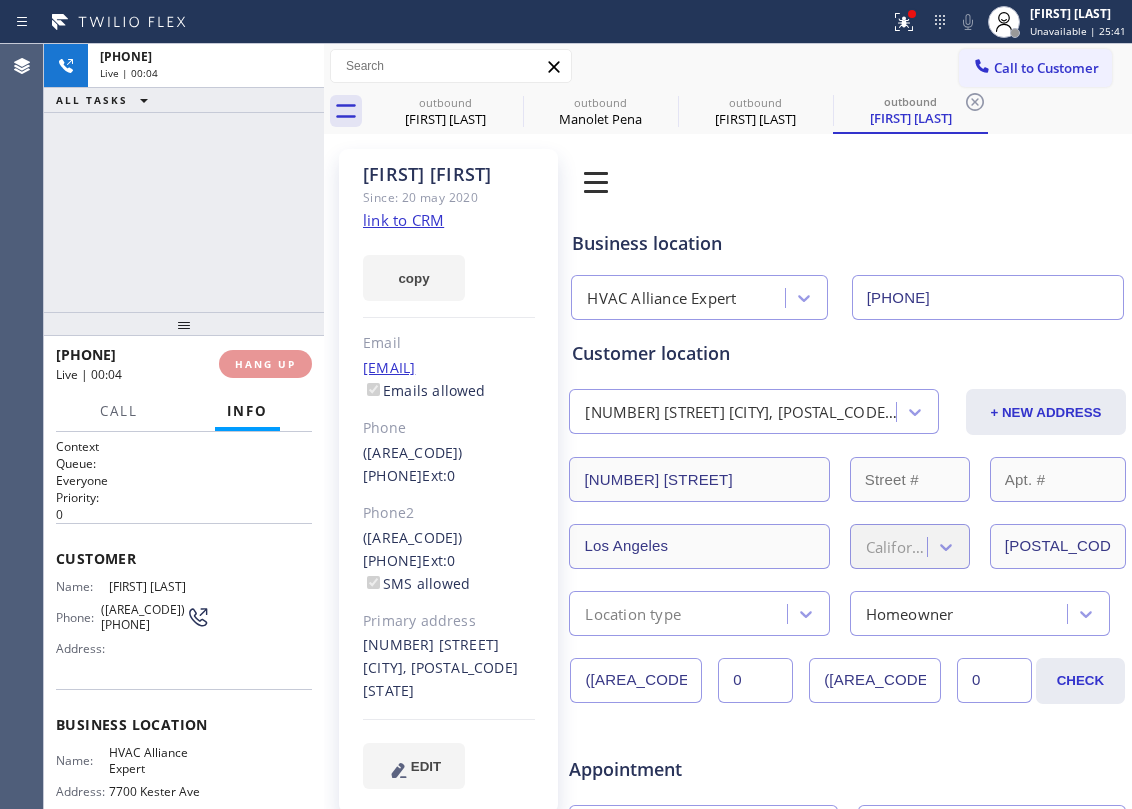 click on "[PHONE]" at bounding box center [184, 364] 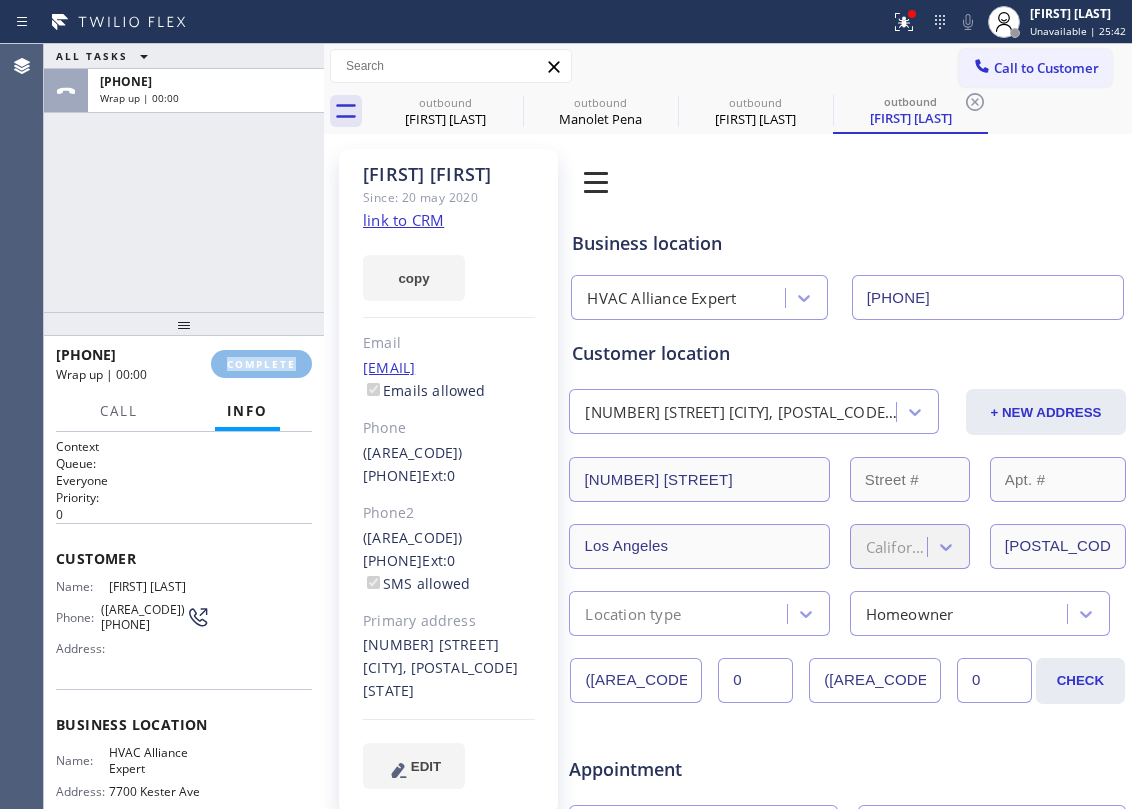 click on "+1[PHONE] Wrap up | 00:00 COMPLETE" at bounding box center (184, 364) 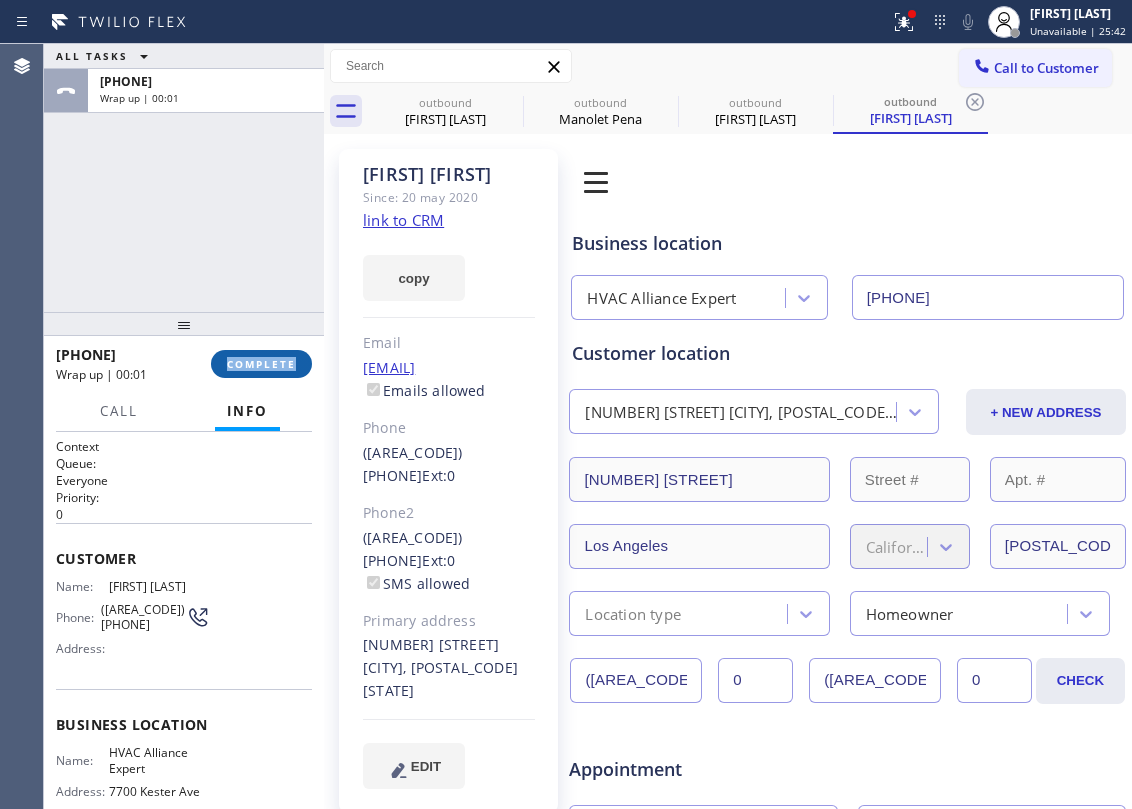 click on "COMPLETE" at bounding box center (261, 364) 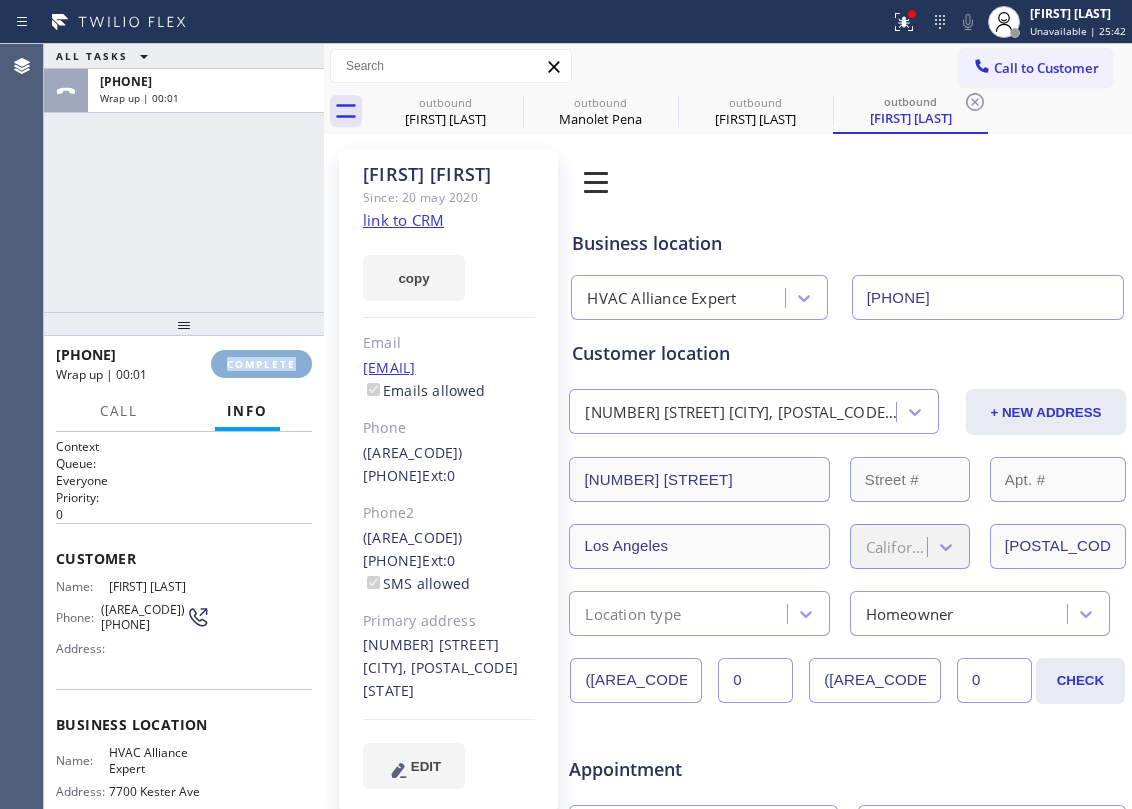 click on "[PHONE] Wrap up | 00:01" at bounding box center [133, 364] 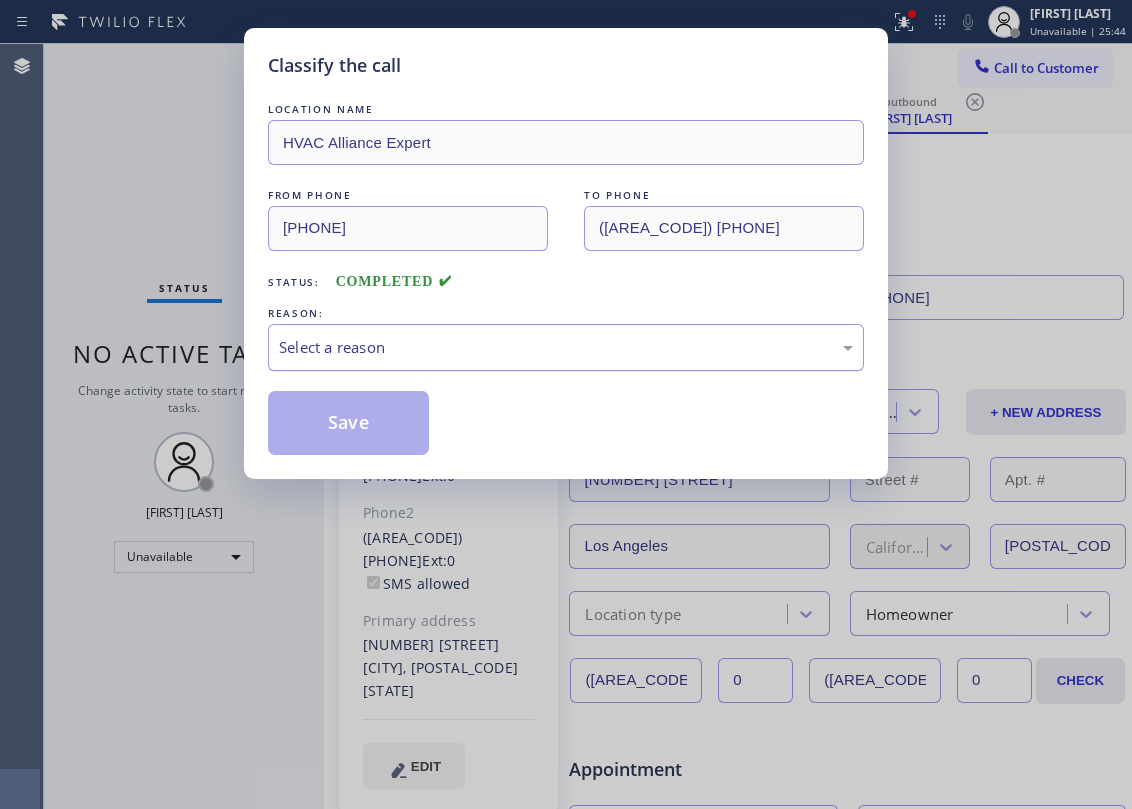 click on "Select a reason" at bounding box center (566, 347) 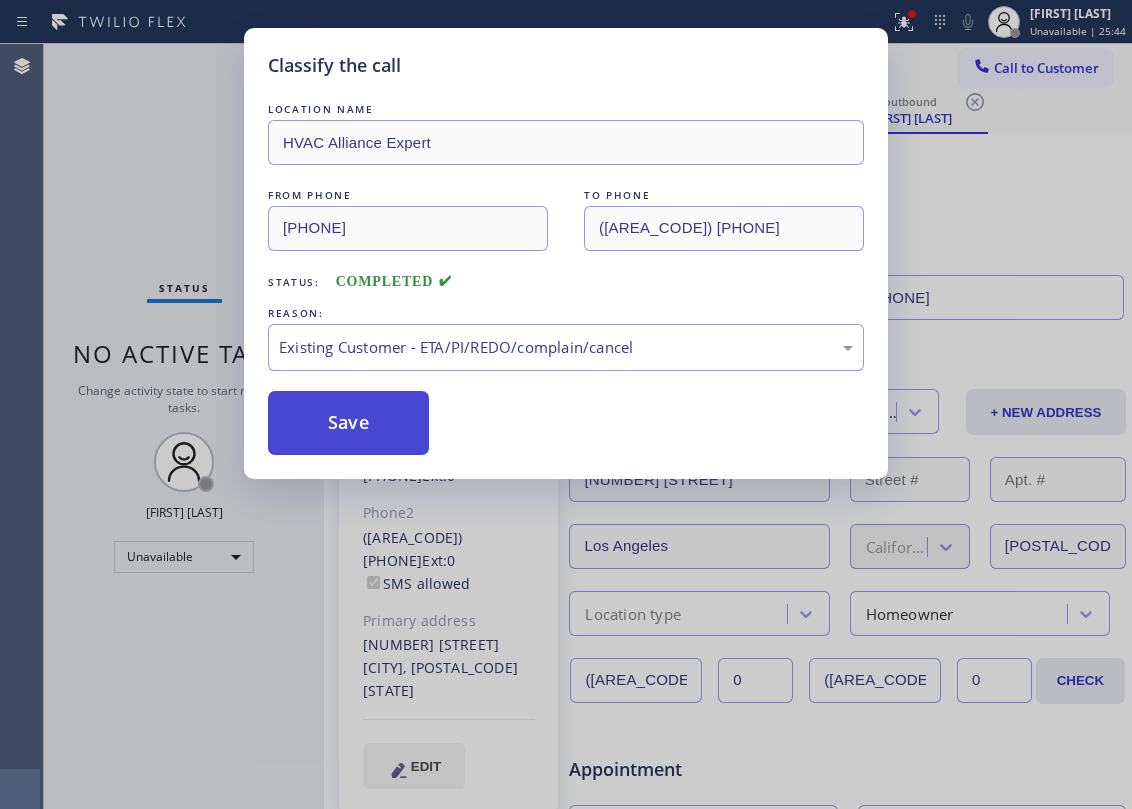 click on "Save" at bounding box center (348, 423) 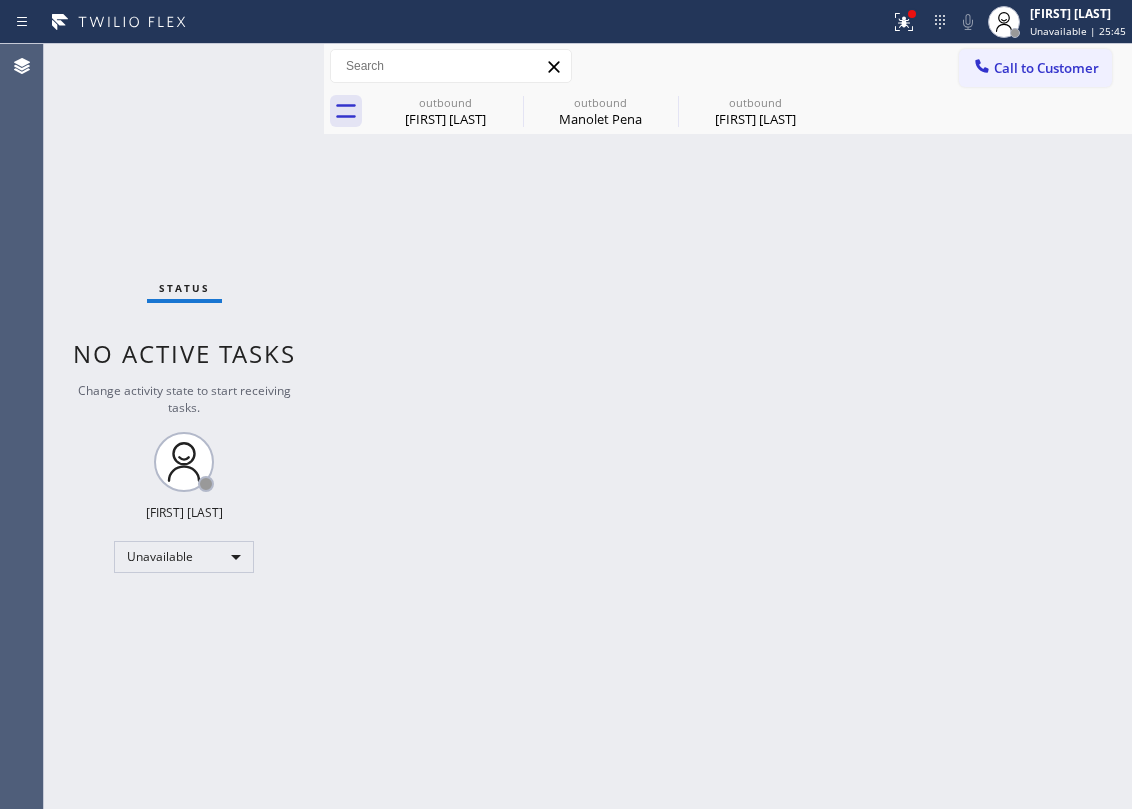 click on "Call to Customer" at bounding box center [1046, 68] 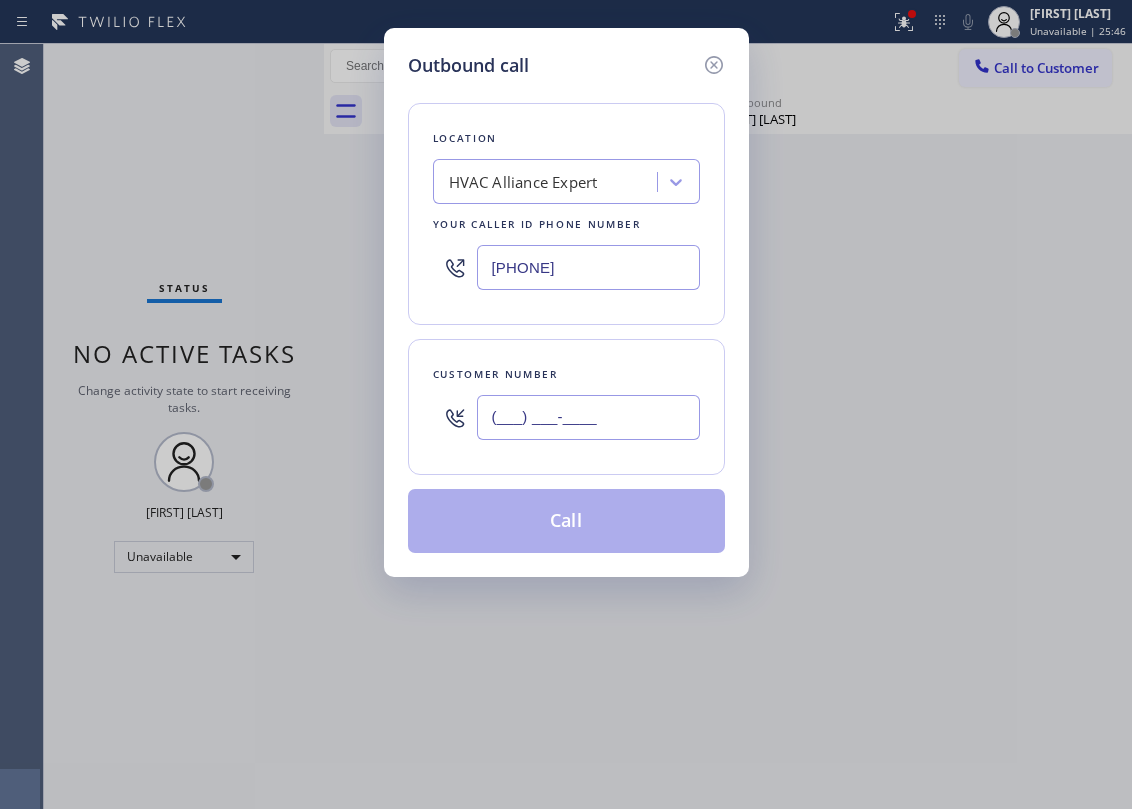 click on "(___) ___-____" at bounding box center (588, 417) 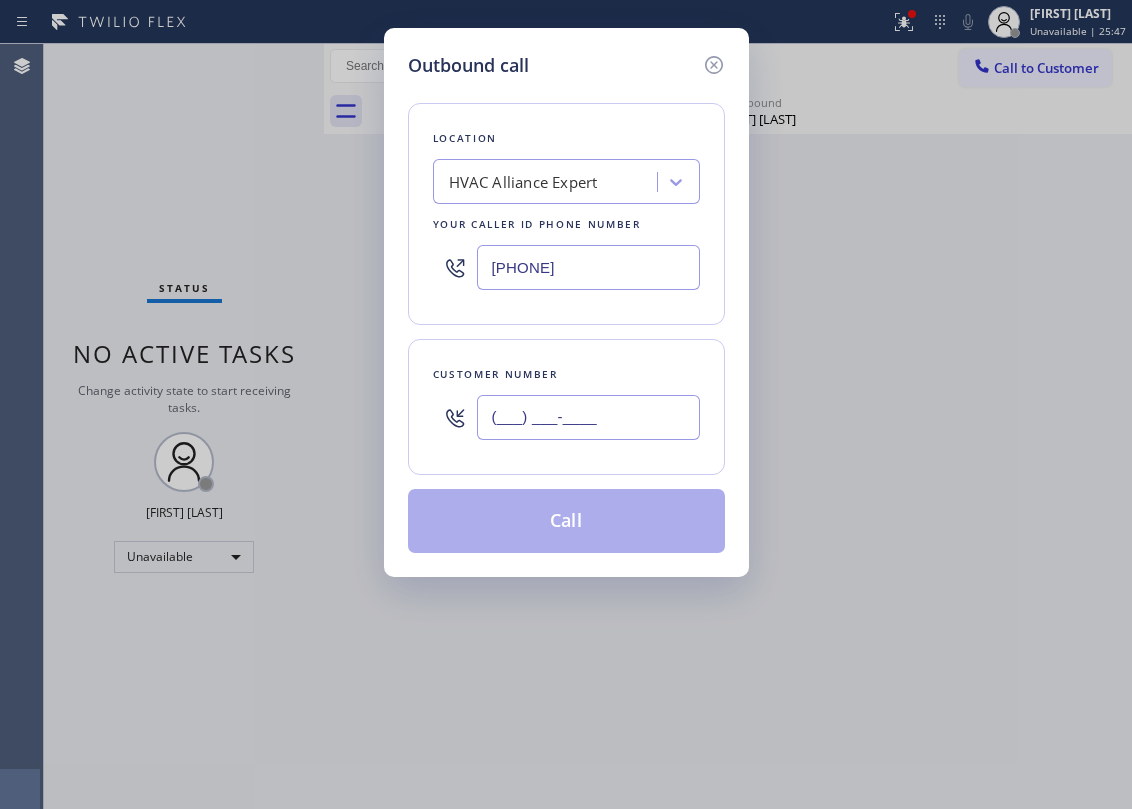 paste on "[PHONE]" 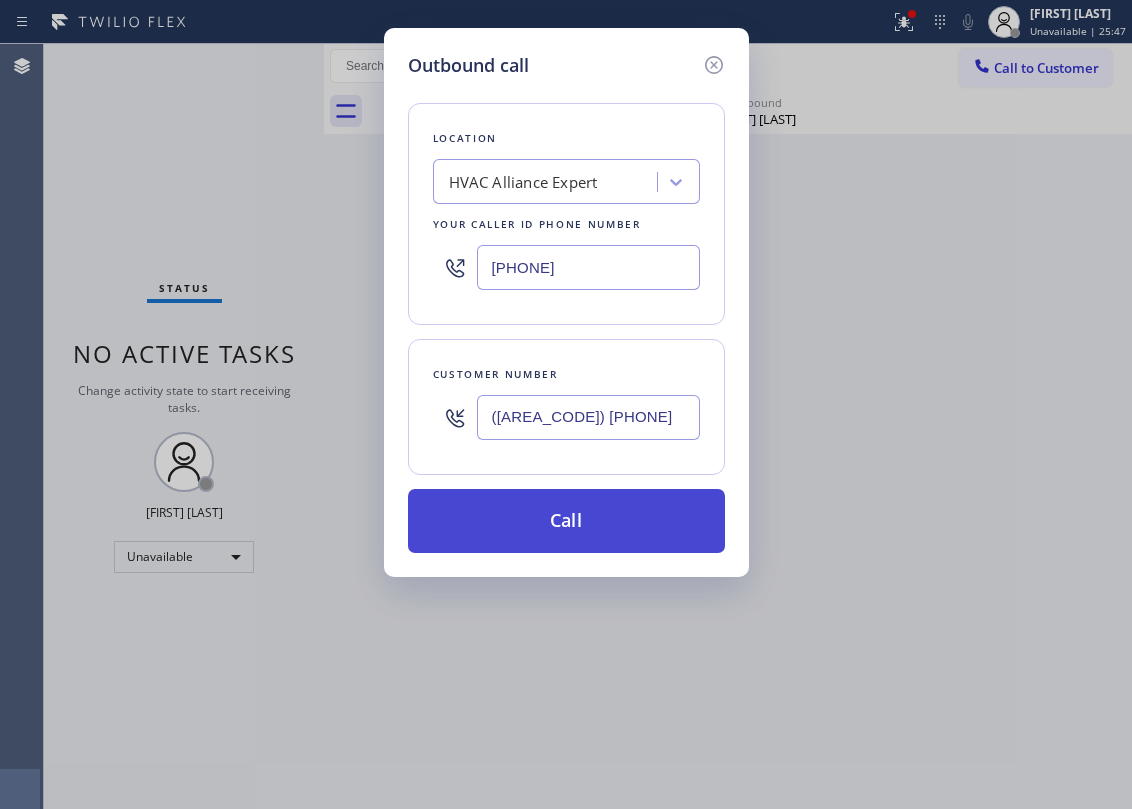 type on "([AREA_CODE]) [PHONE]" 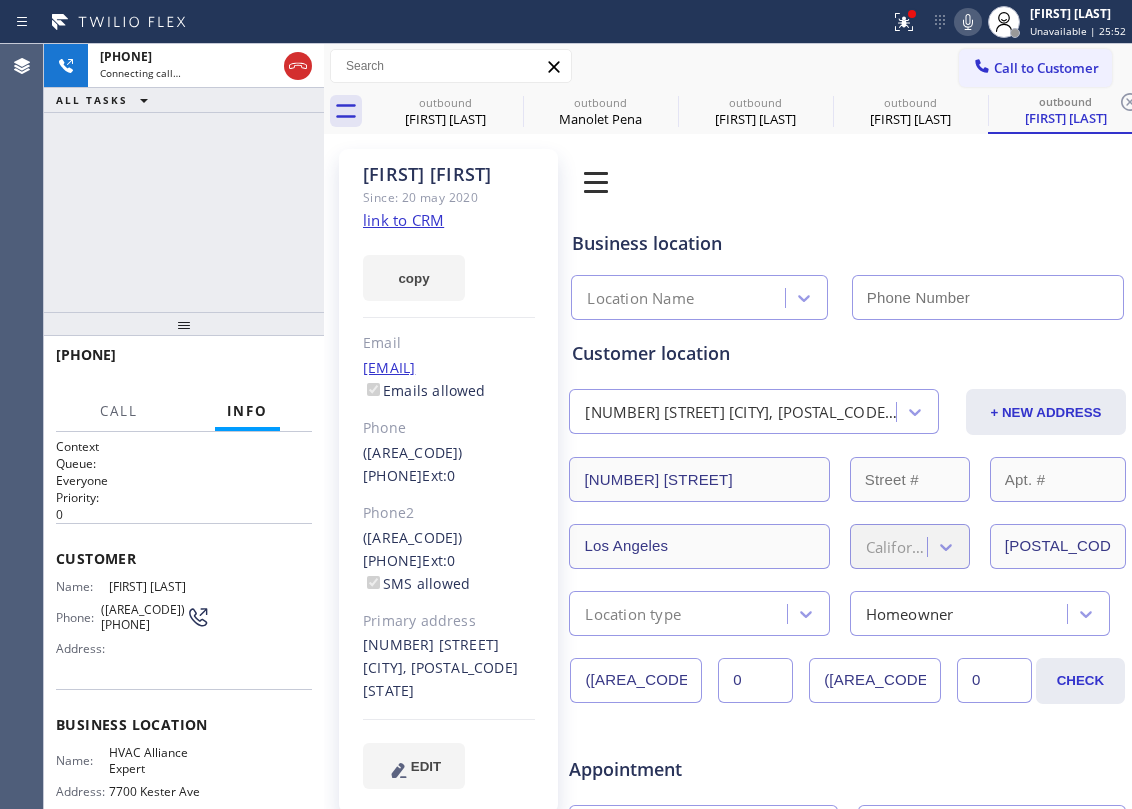 type on "[PHONE]" 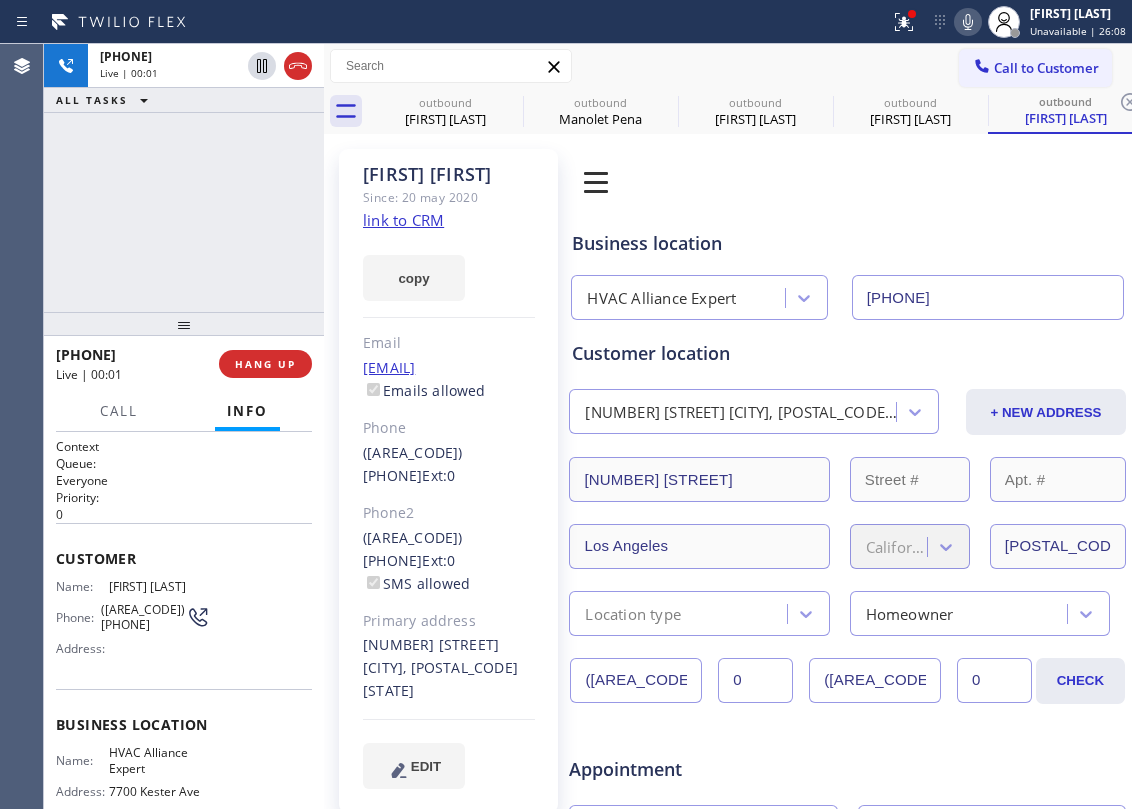 click on "[PHONE] [STATUS] | [TIME] [CALL_STATUS]" at bounding box center (184, 178) 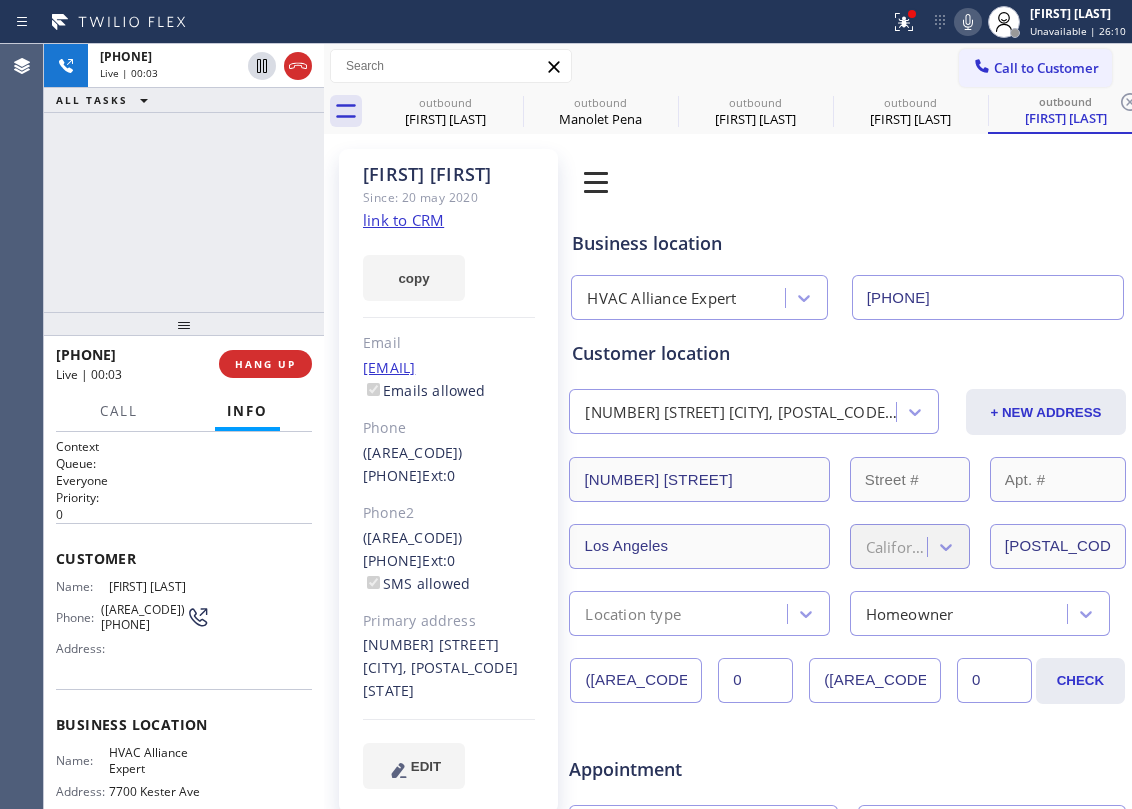 click on "link to CRM" 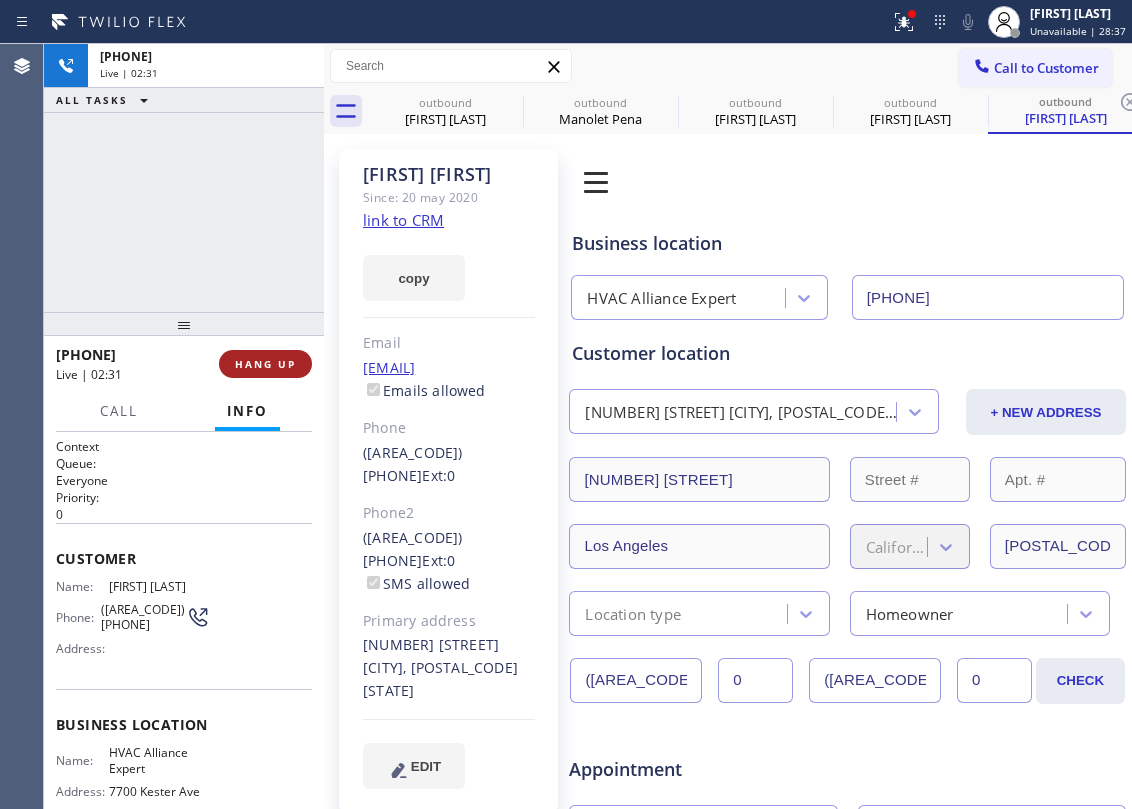 click on "HANG UP" at bounding box center (265, 364) 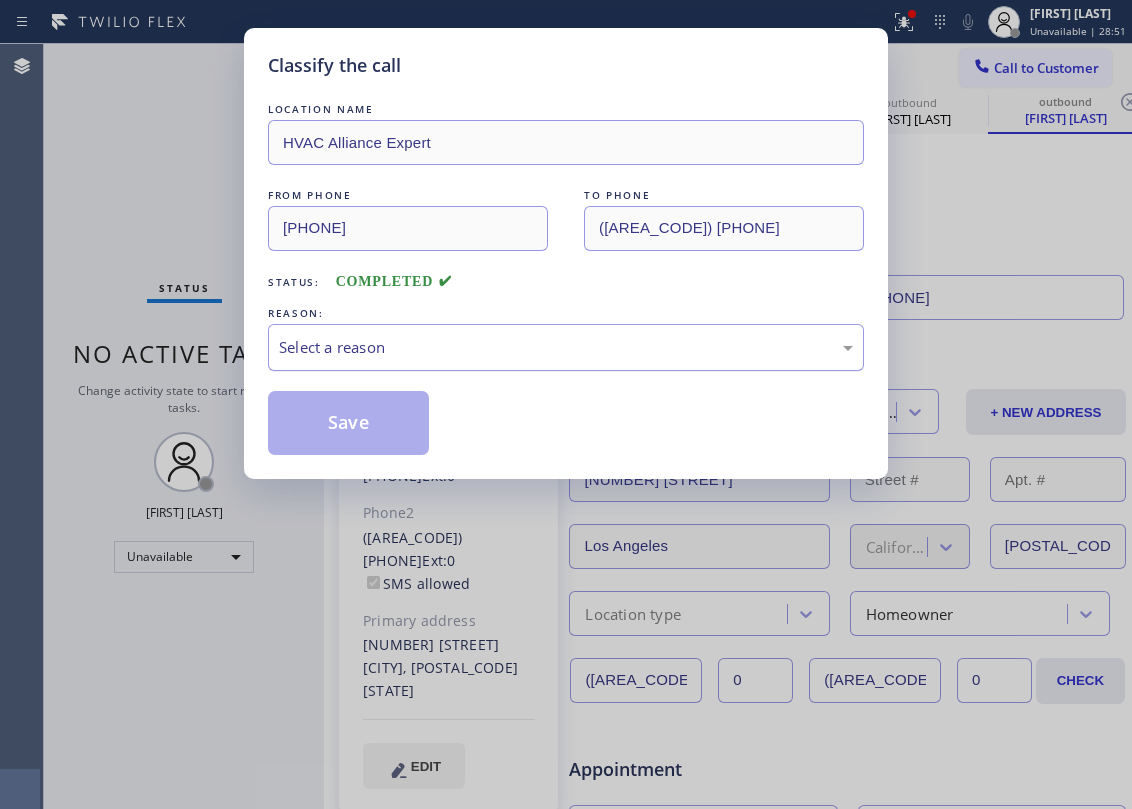 click on "Select a reason" at bounding box center [566, 347] 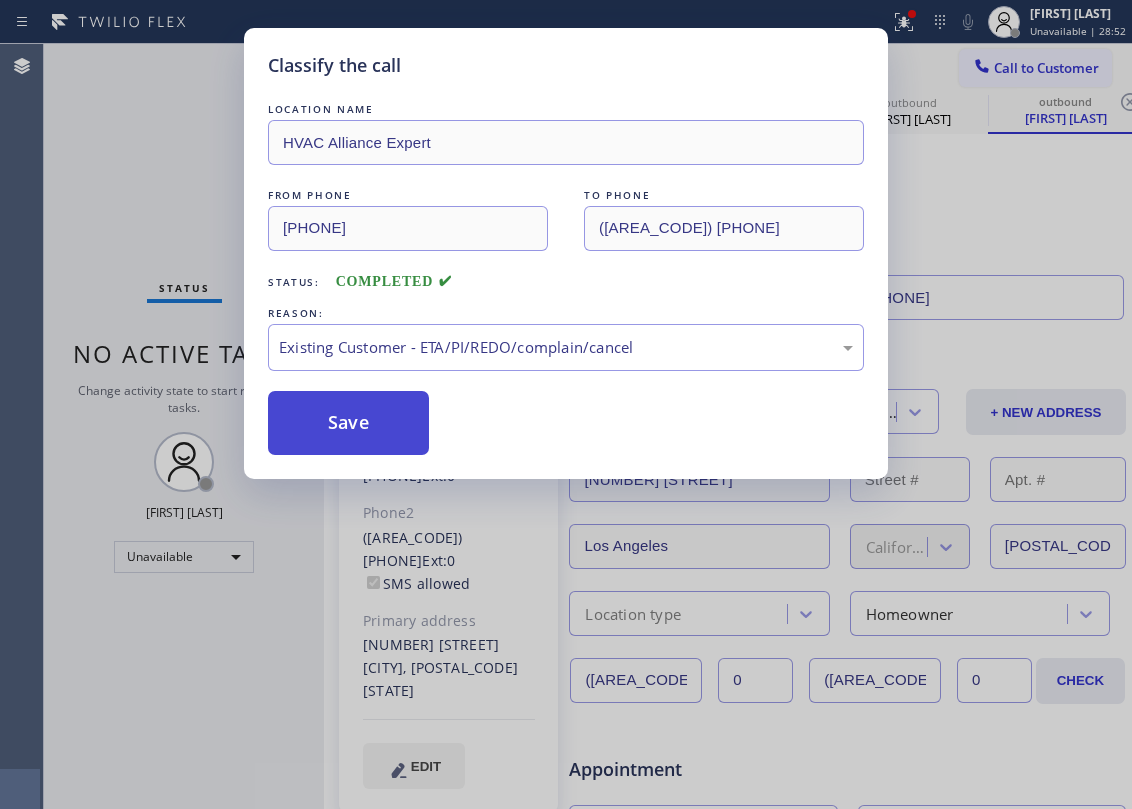 click on "Save" at bounding box center [348, 423] 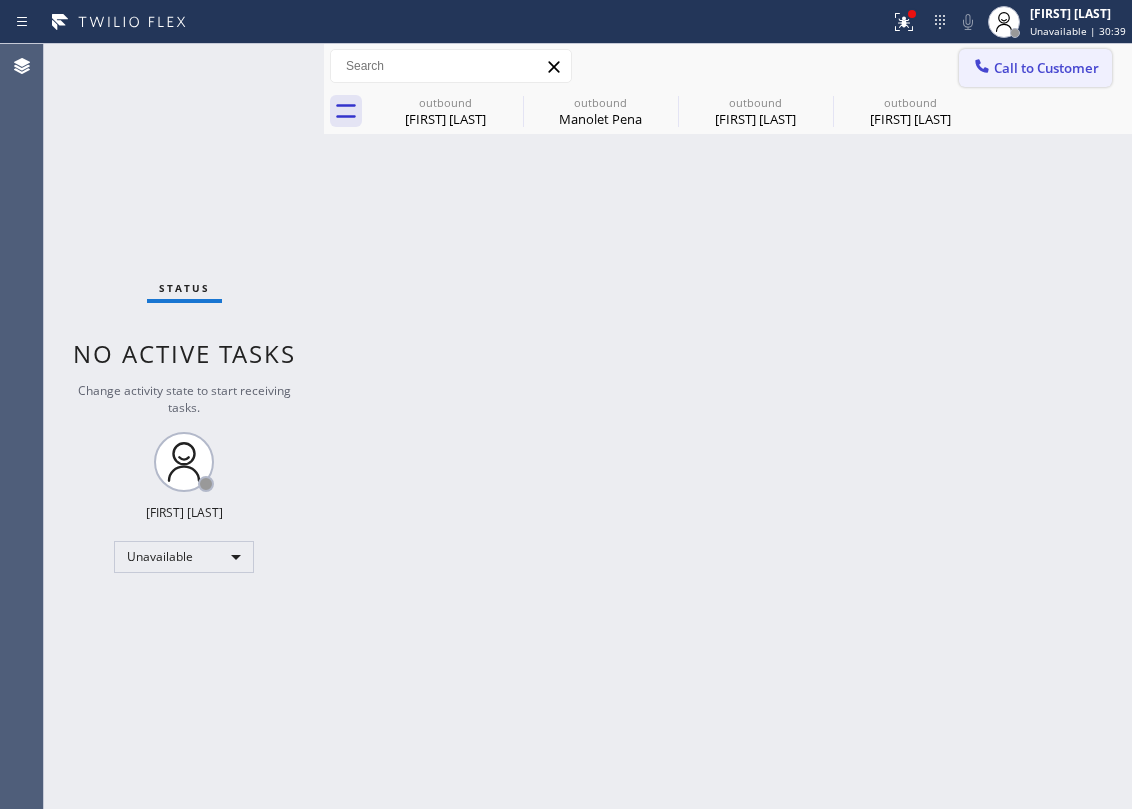 click on "Call to Customer" at bounding box center [1046, 68] 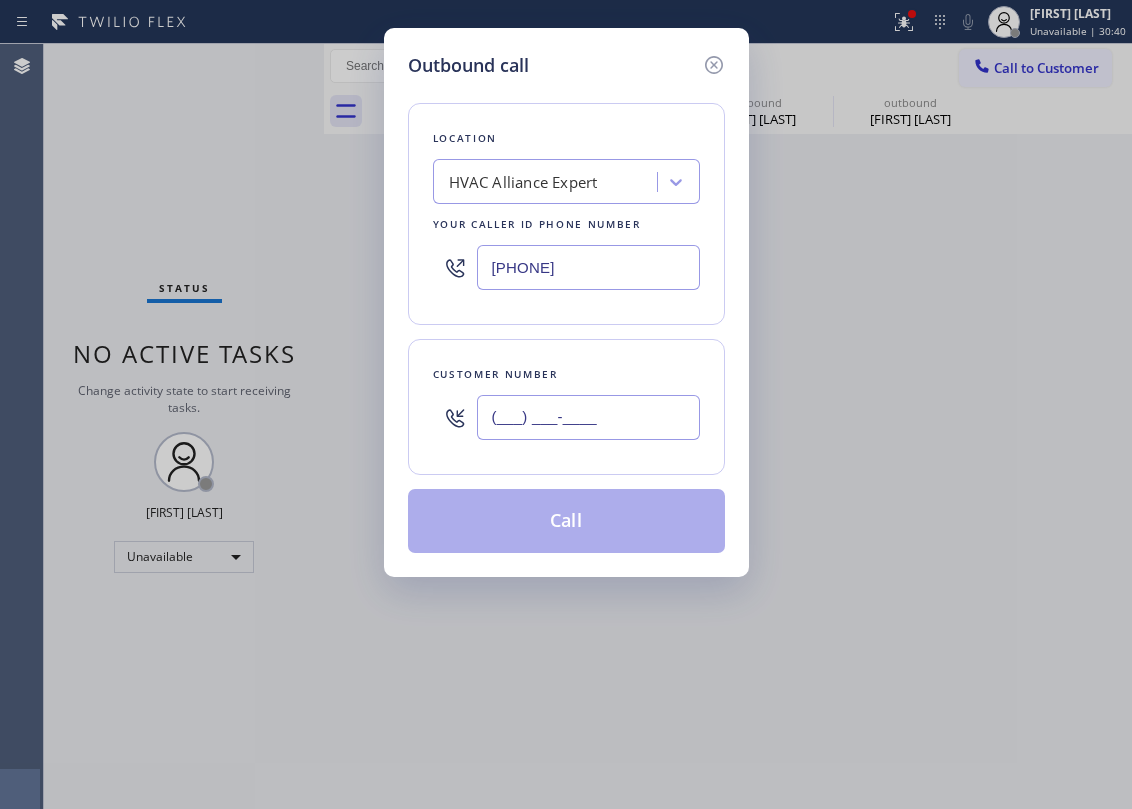 click on "(___) ___-____" at bounding box center (588, 417) 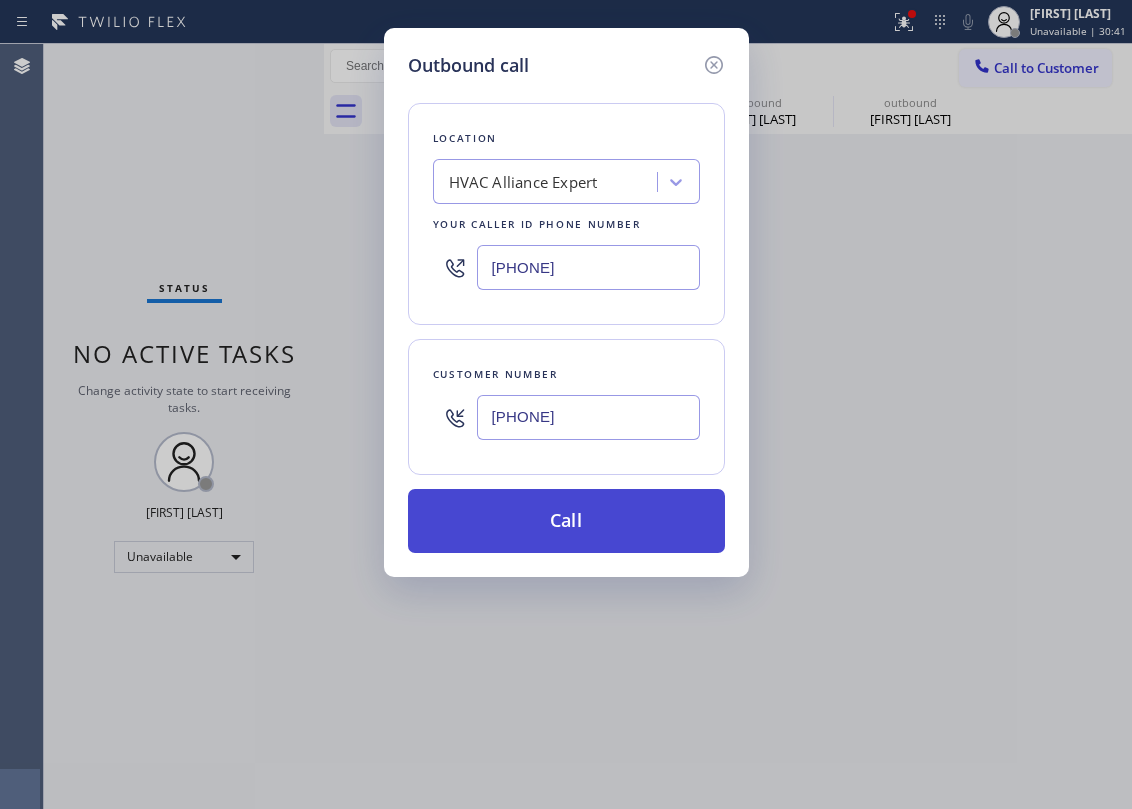 type on "[PHONE]" 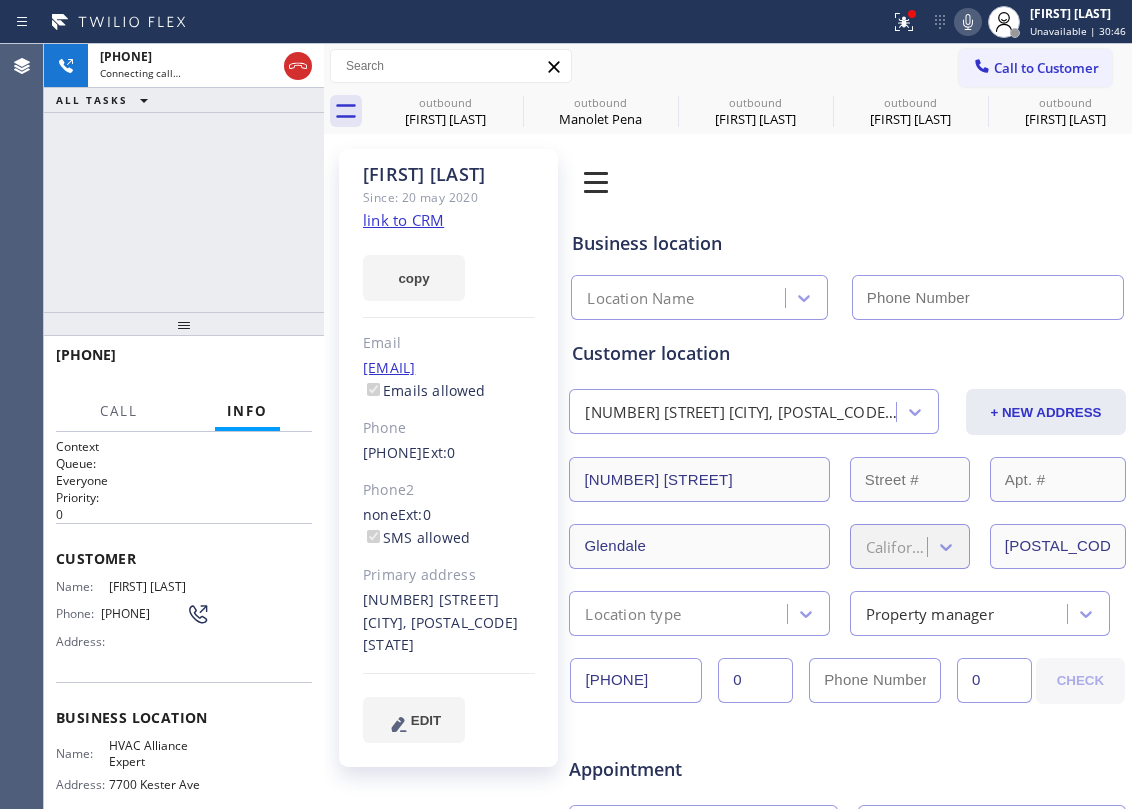 type on "[PHONE]" 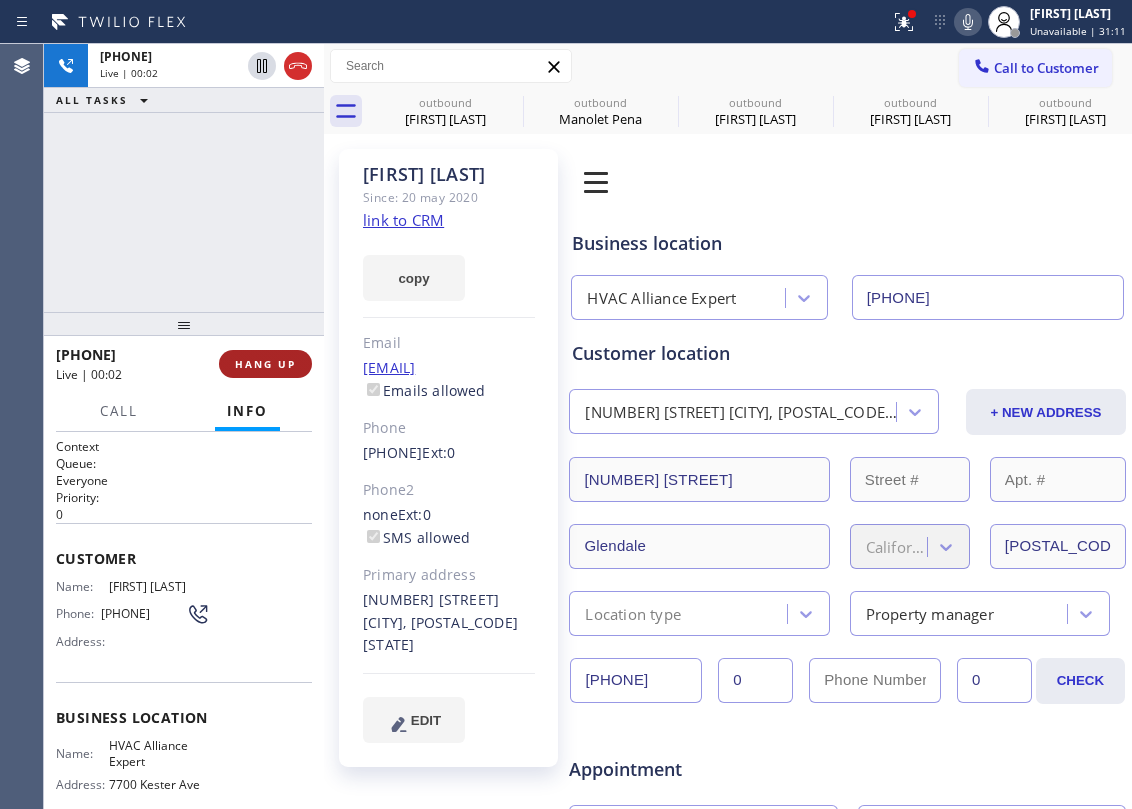 click on "HANG UP" at bounding box center [265, 364] 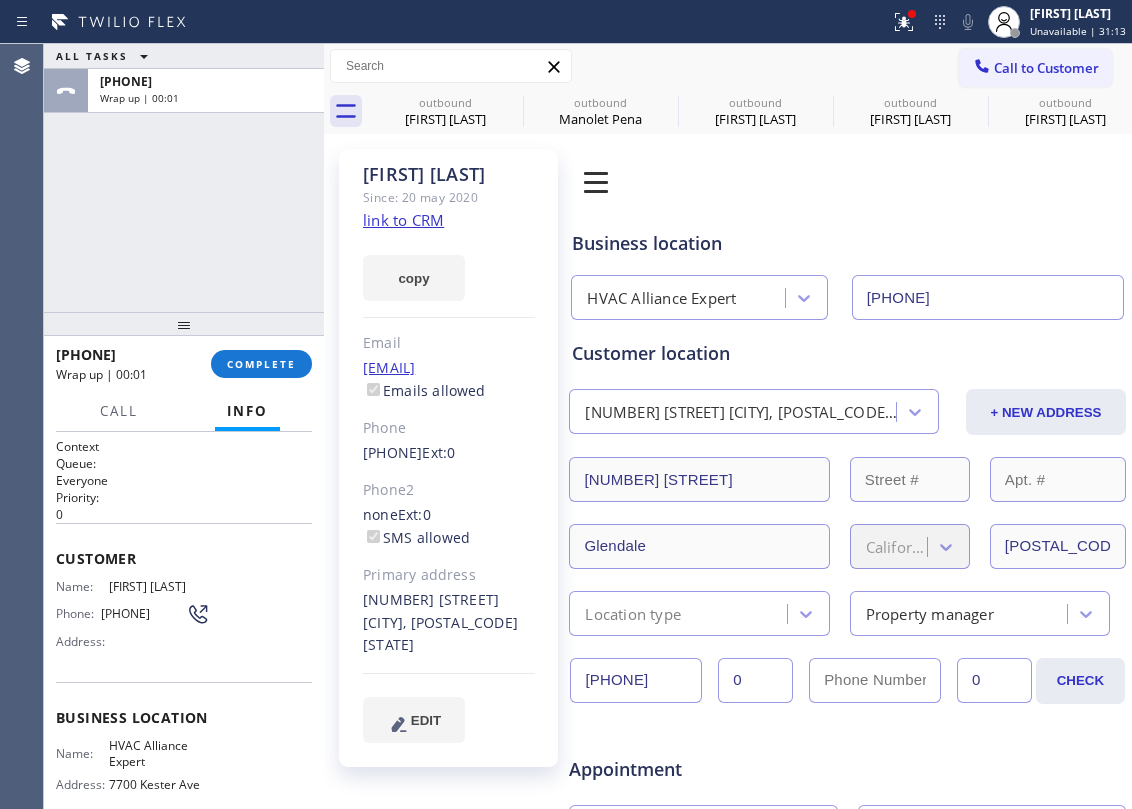 click on "[PHONE]" at bounding box center (184, 364) 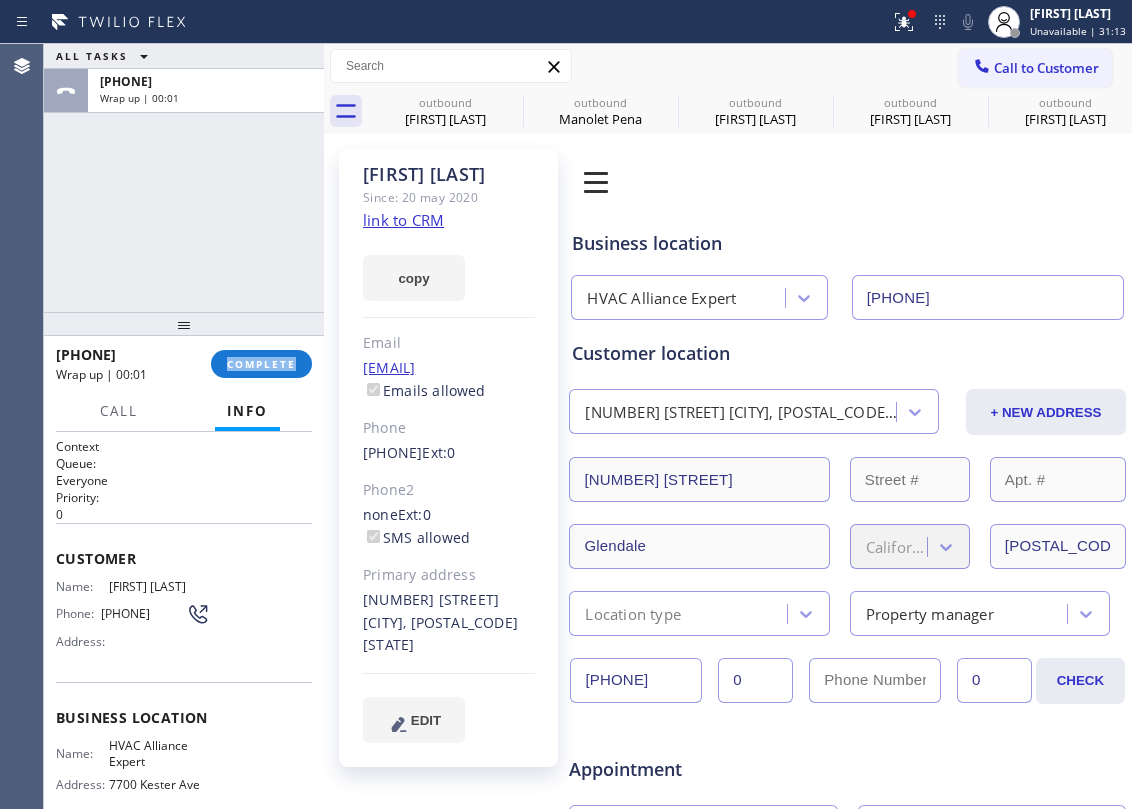 click on "[PHONE]" at bounding box center [184, 364] 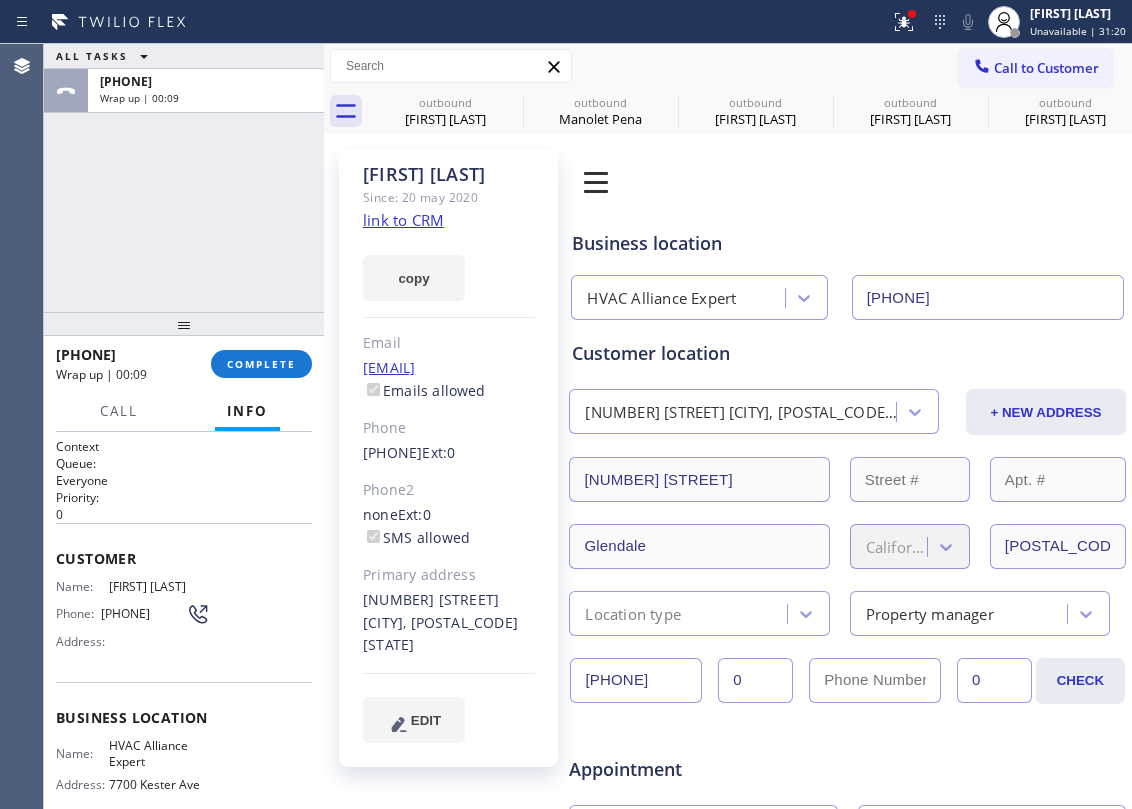 click on "+1[PHONE] Wrap up | 00:09 COMPLETE" at bounding box center (184, 364) 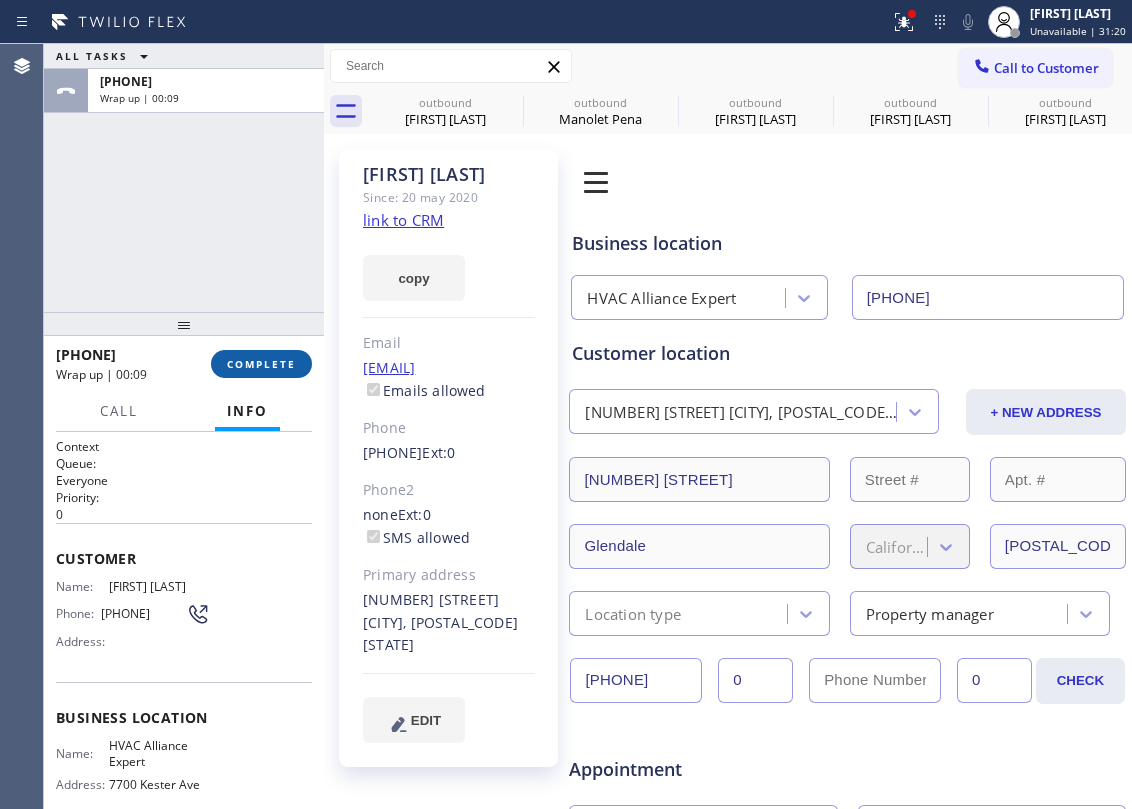 click on "COMPLETE" at bounding box center (261, 364) 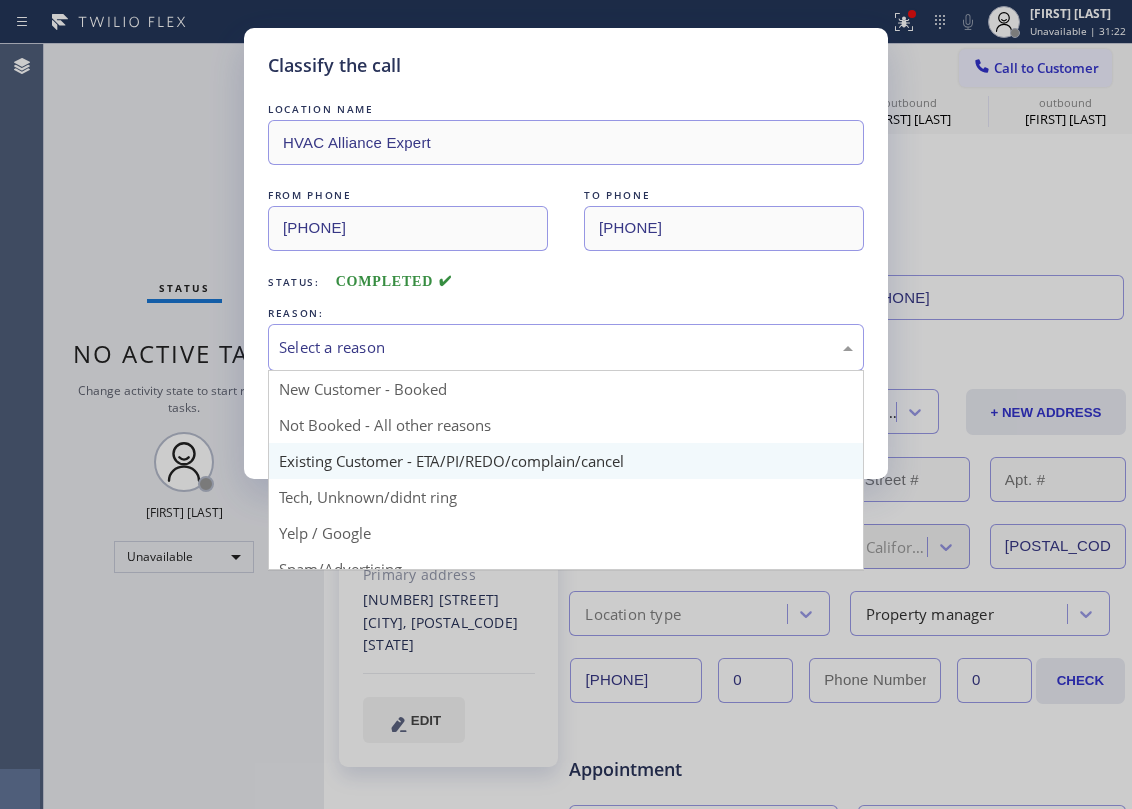 drag, startPoint x: 338, startPoint y: 336, endPoint x: 561, endPoint y: 477, distance: 263.83707 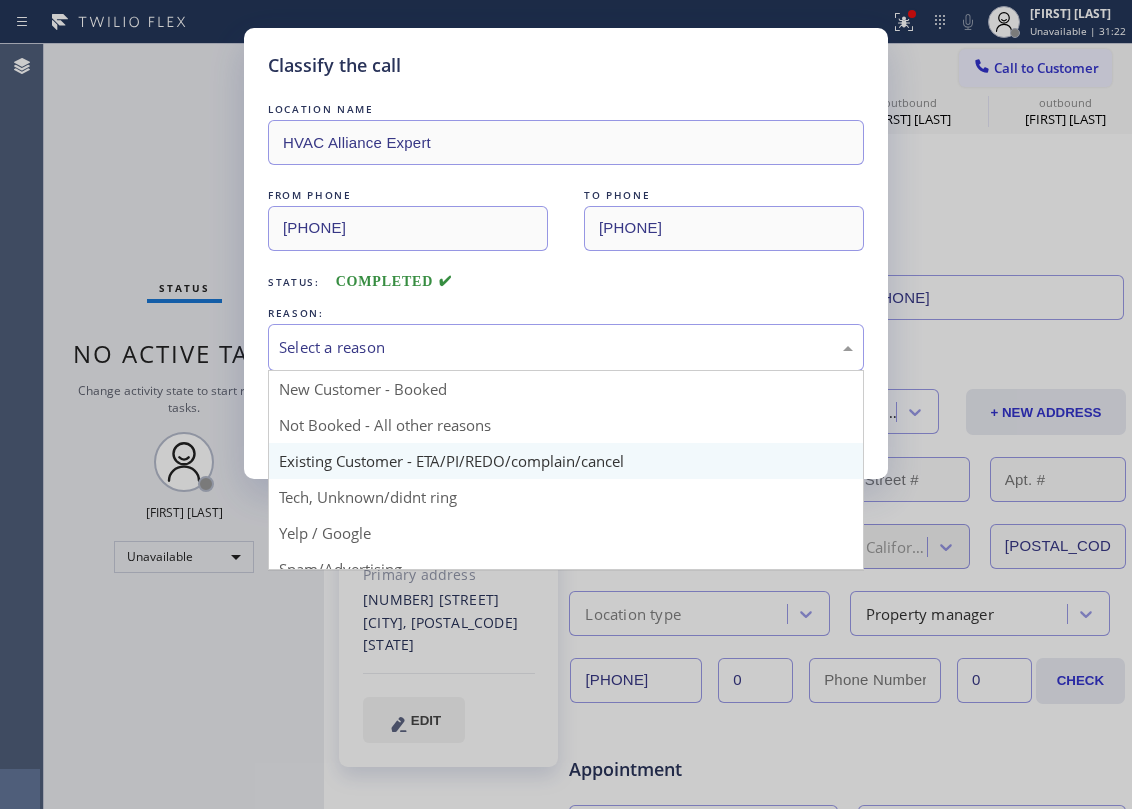 click on "Select a reason" at bounding box center (566, 347) 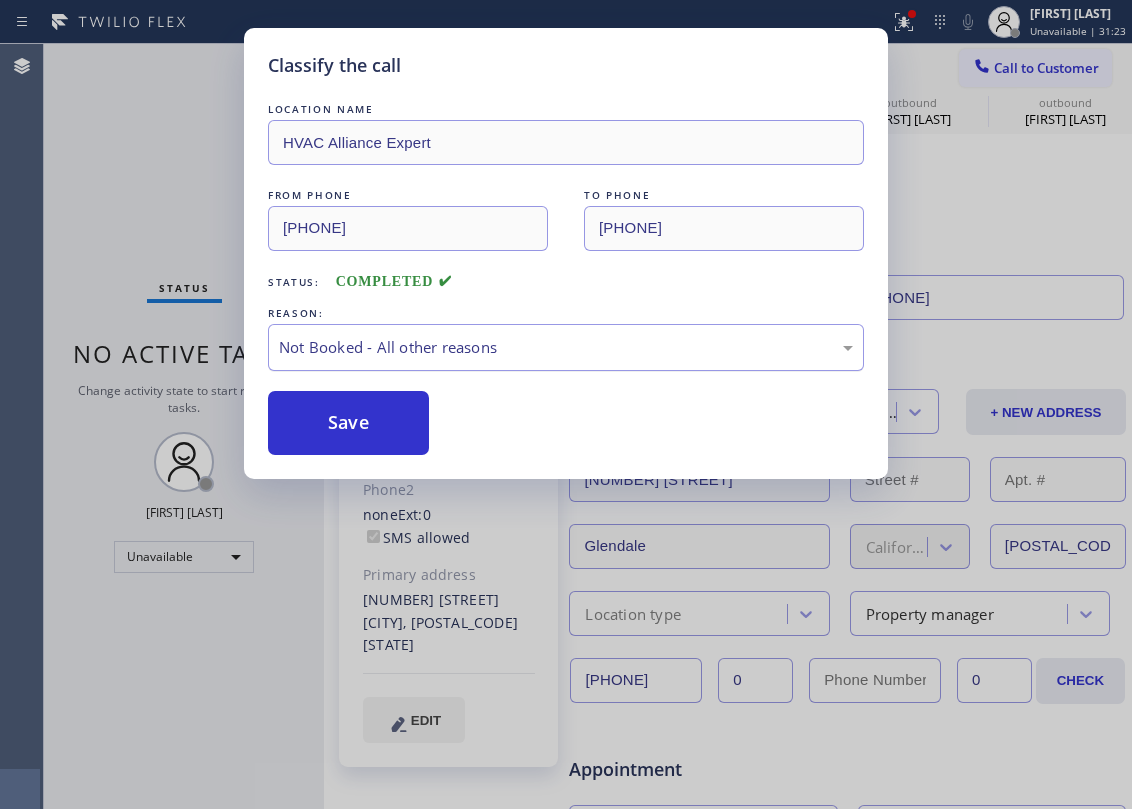 click on "Not Booked - All other reasons" at bounding box center (566, 347) 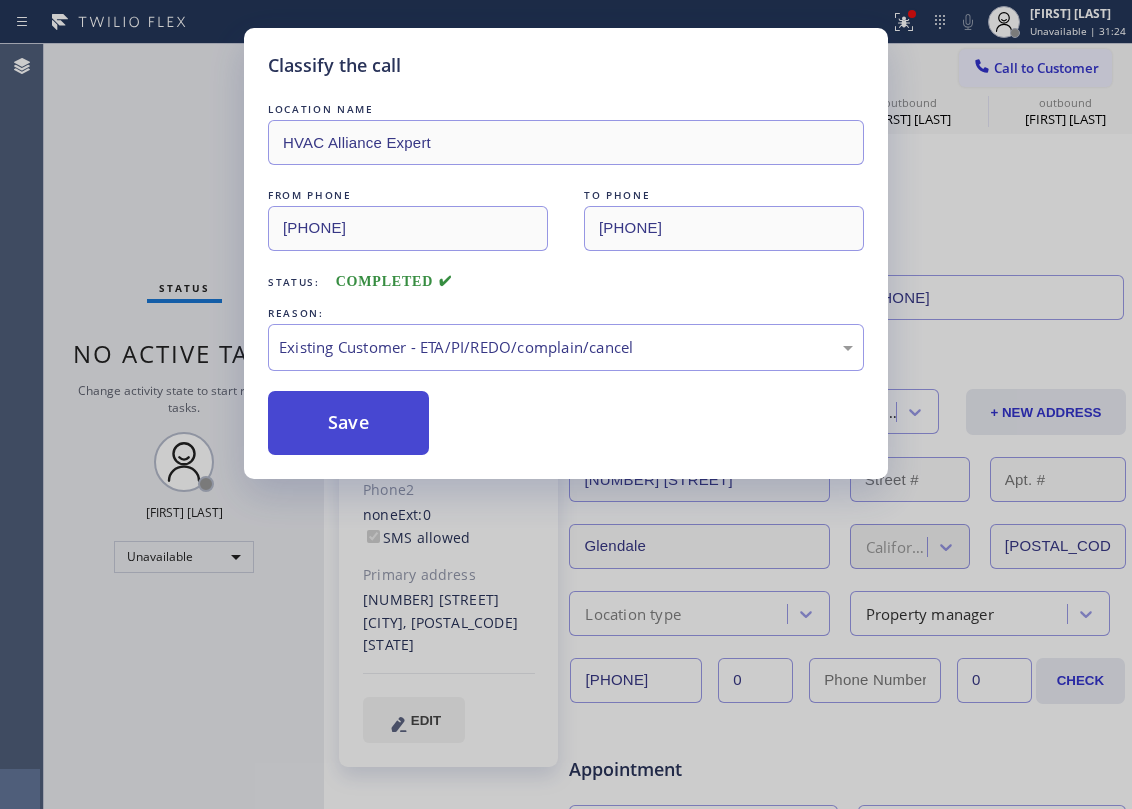 click on "Save" at bounding box center [348, 423] 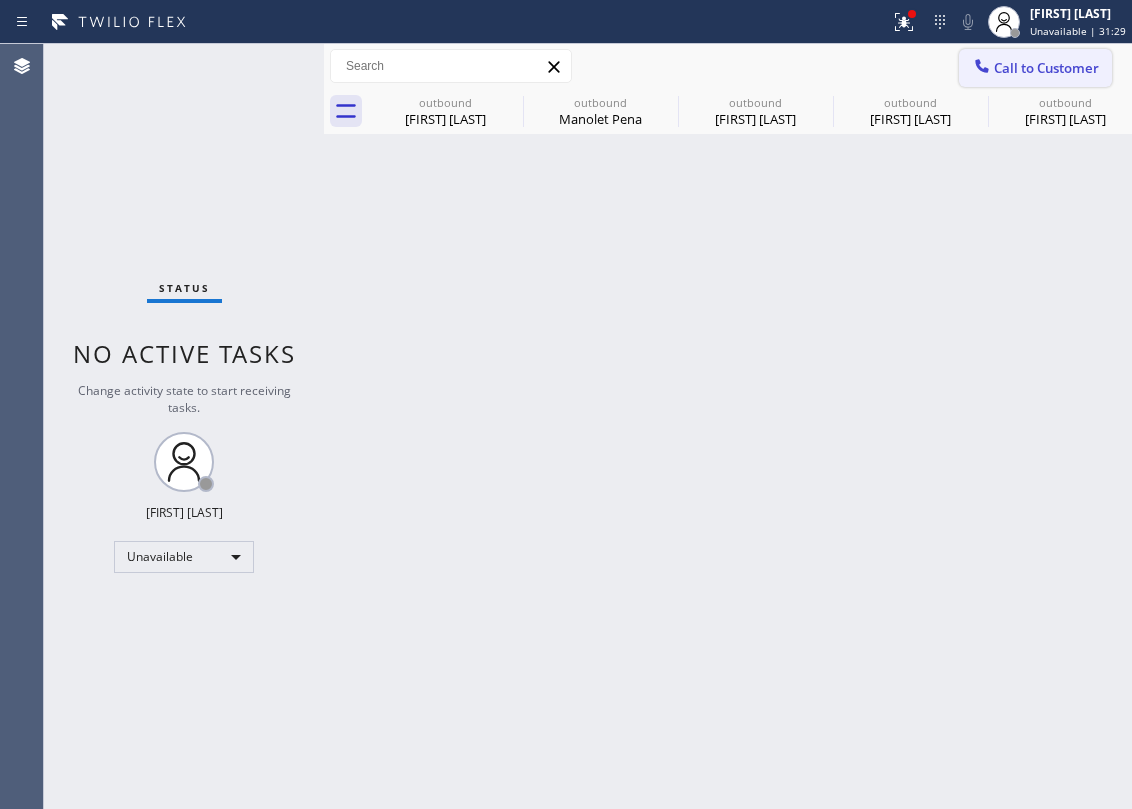 click on "Call to Customer" at bounding box center [1046, 68] 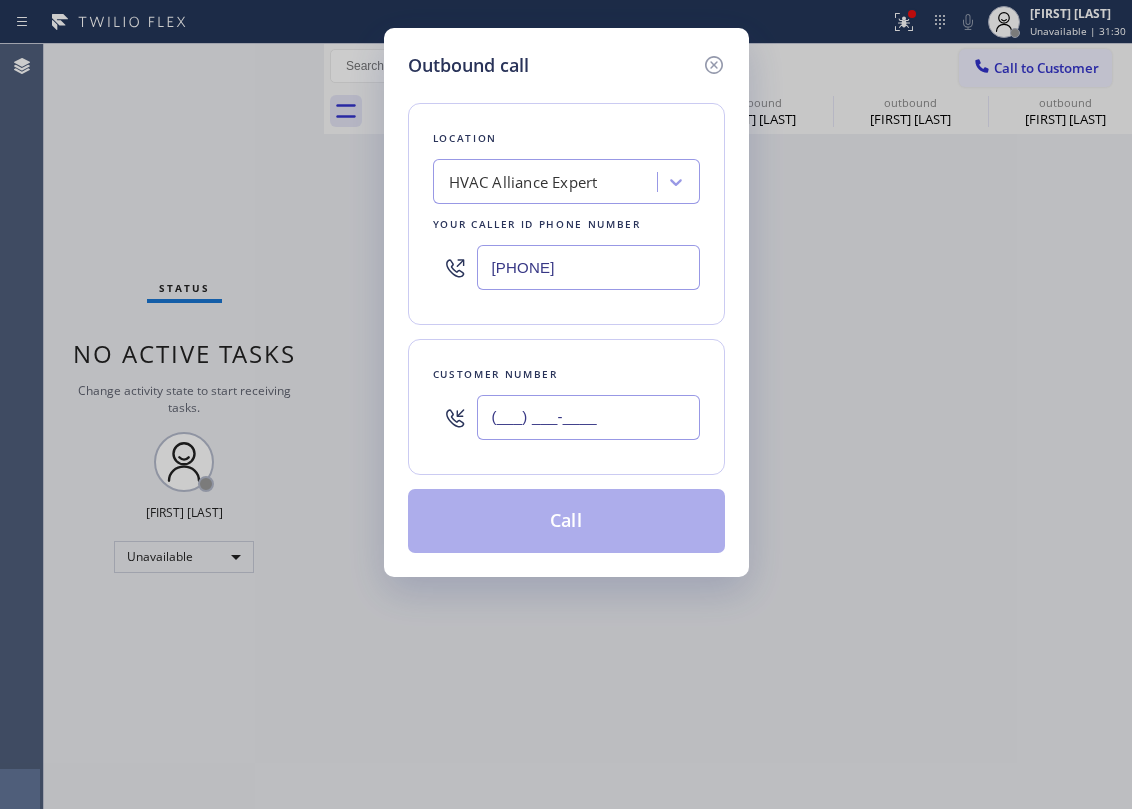 click on "(___) ___-____" at bounding box center (588, 417) 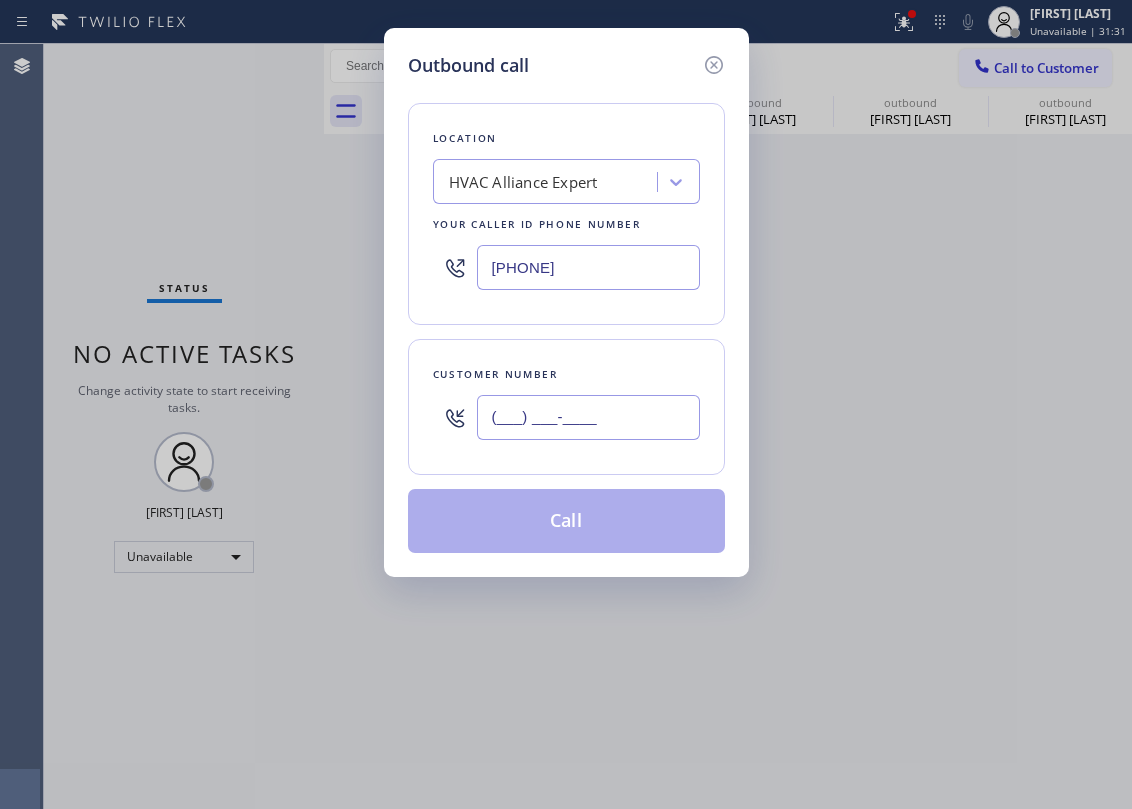 paste on "[PHONE]" 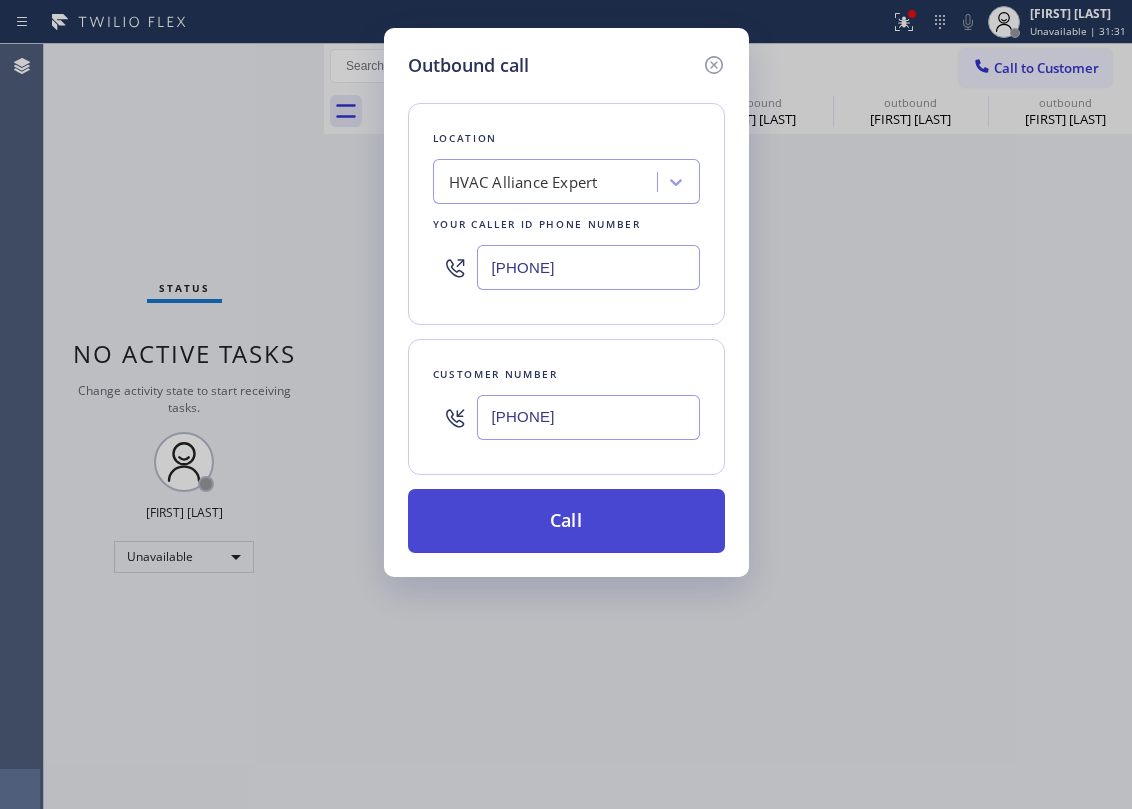 type on "[PHONE]" 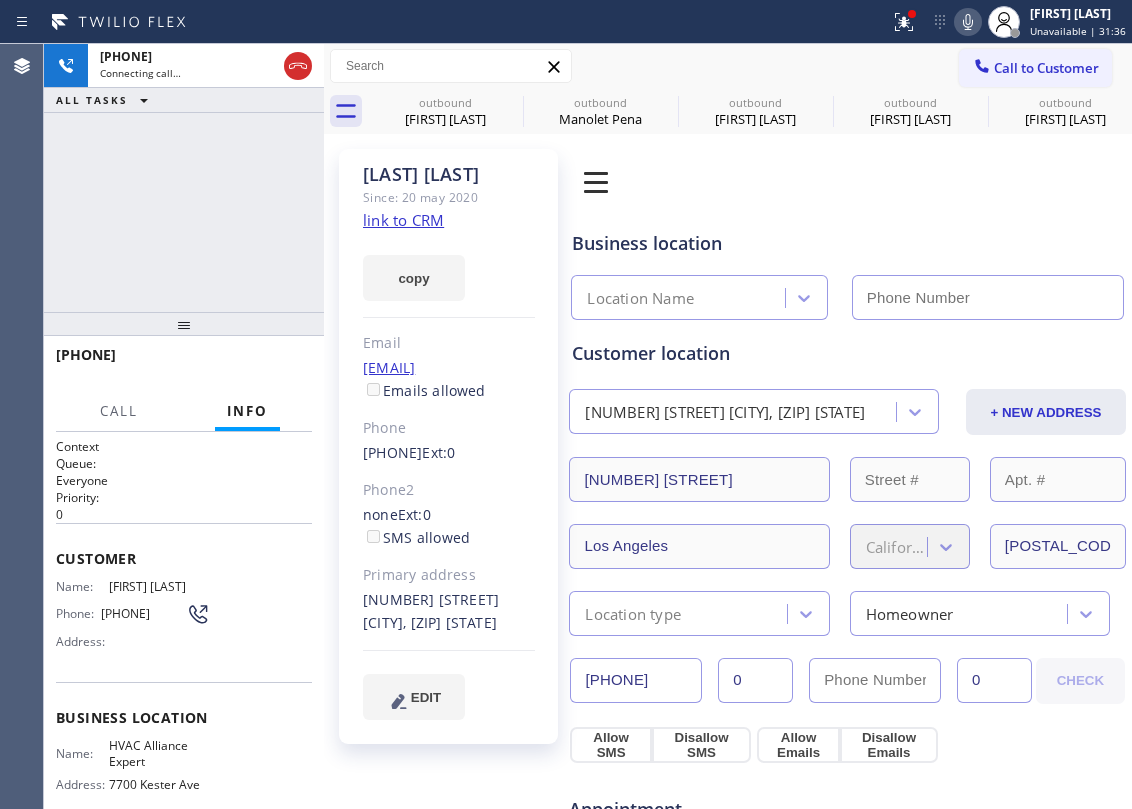 type on "[PHONE]" 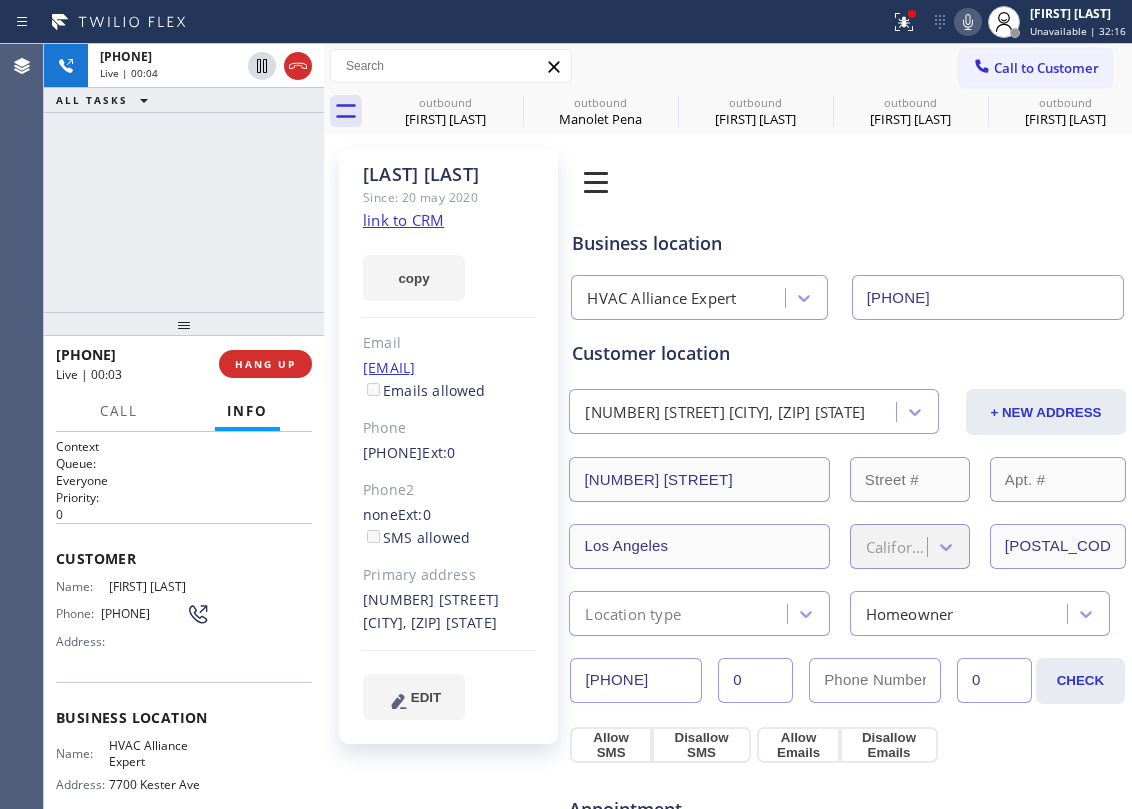 click on "+1[PHONE] Live | 00:04 ALL TASKS ALL TASKS ACTIVE TASKS TASKS IN WRAP UP" at bounding box center [184, 178] 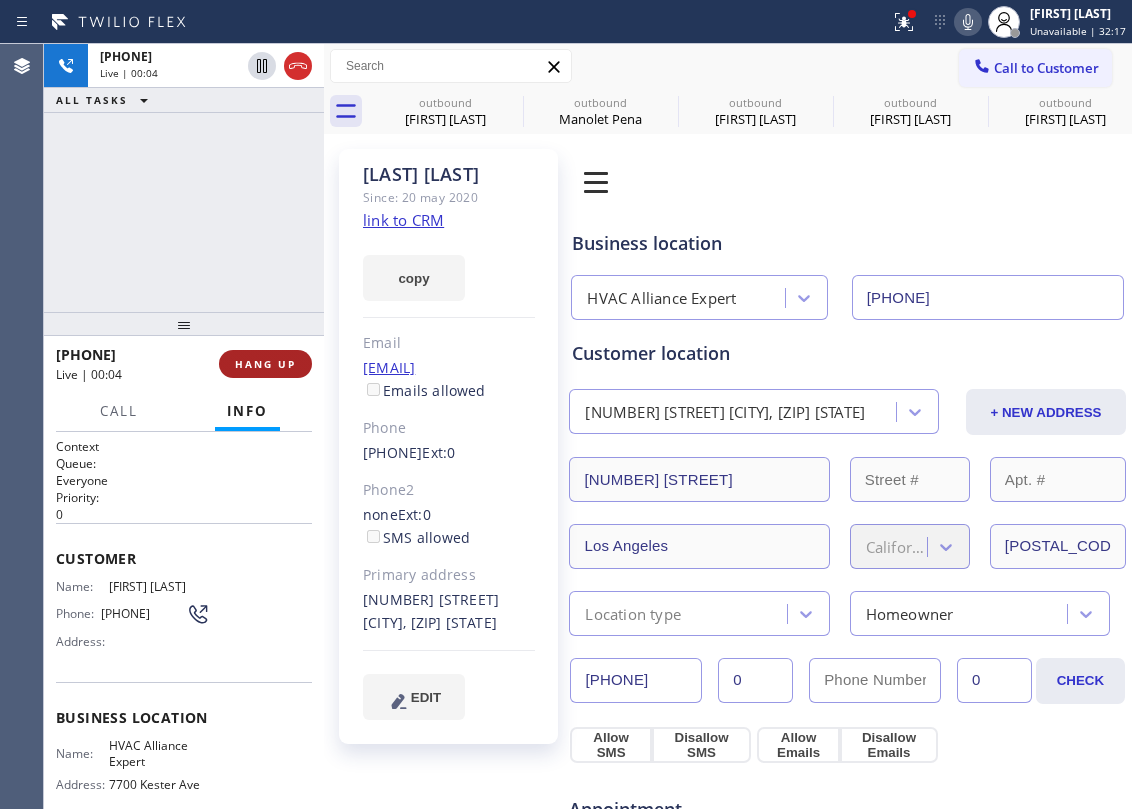 click on "HANG UP" at bounding box center (265, 364) 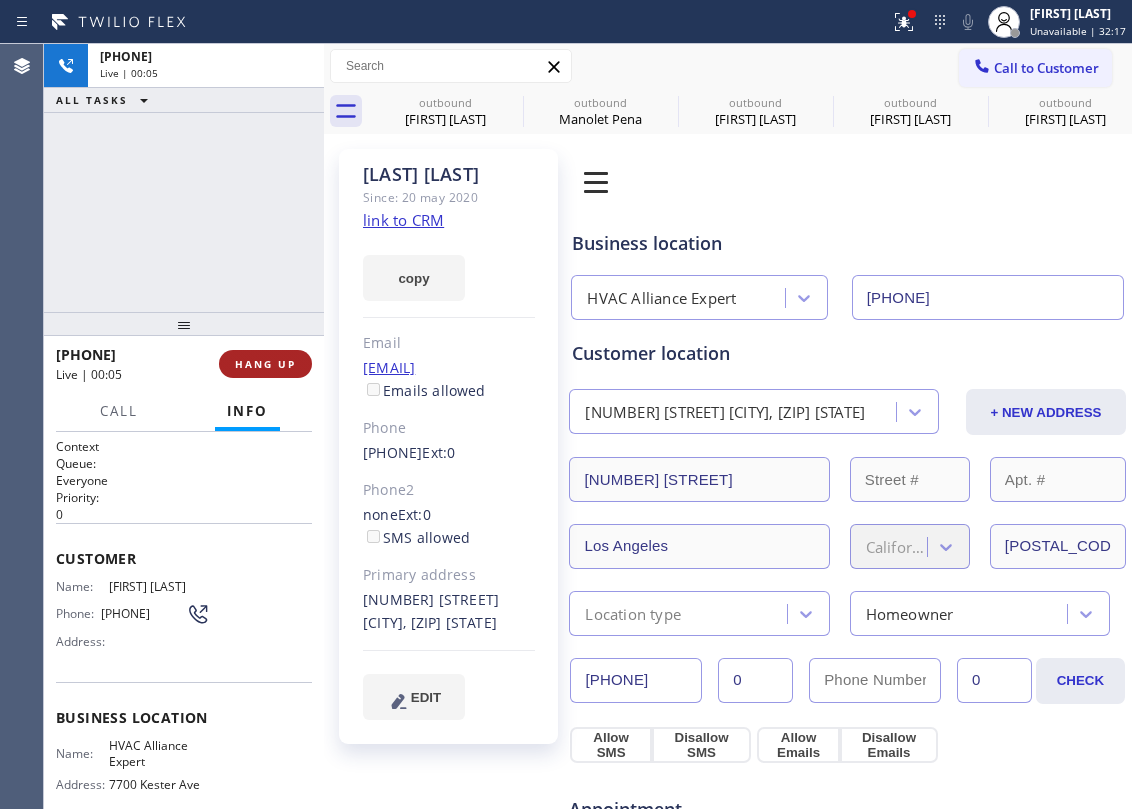 click on "HANG UP" at bounding box center (265, 364) 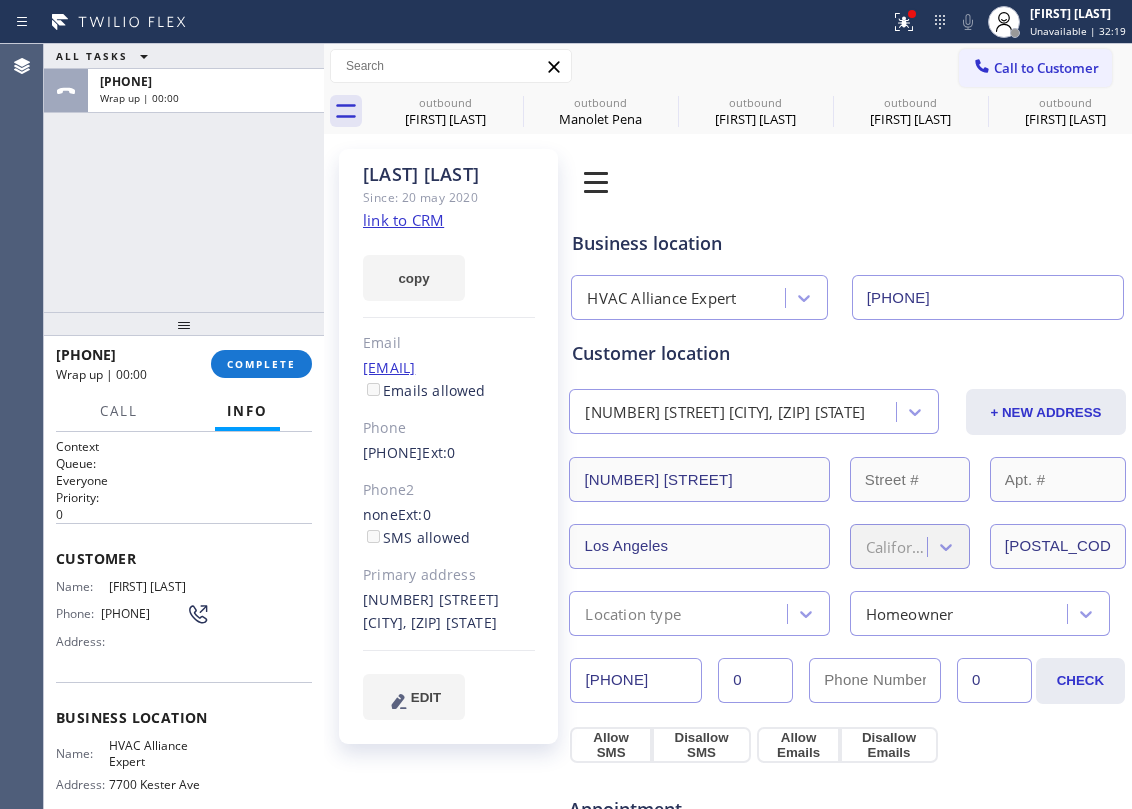 click on "ALL TASKS ALL TASKS ACTIVE TASKS TASKS IN WRAP UP [PHONE] Wrap up | 00:00" at bounding box center (184, 178) 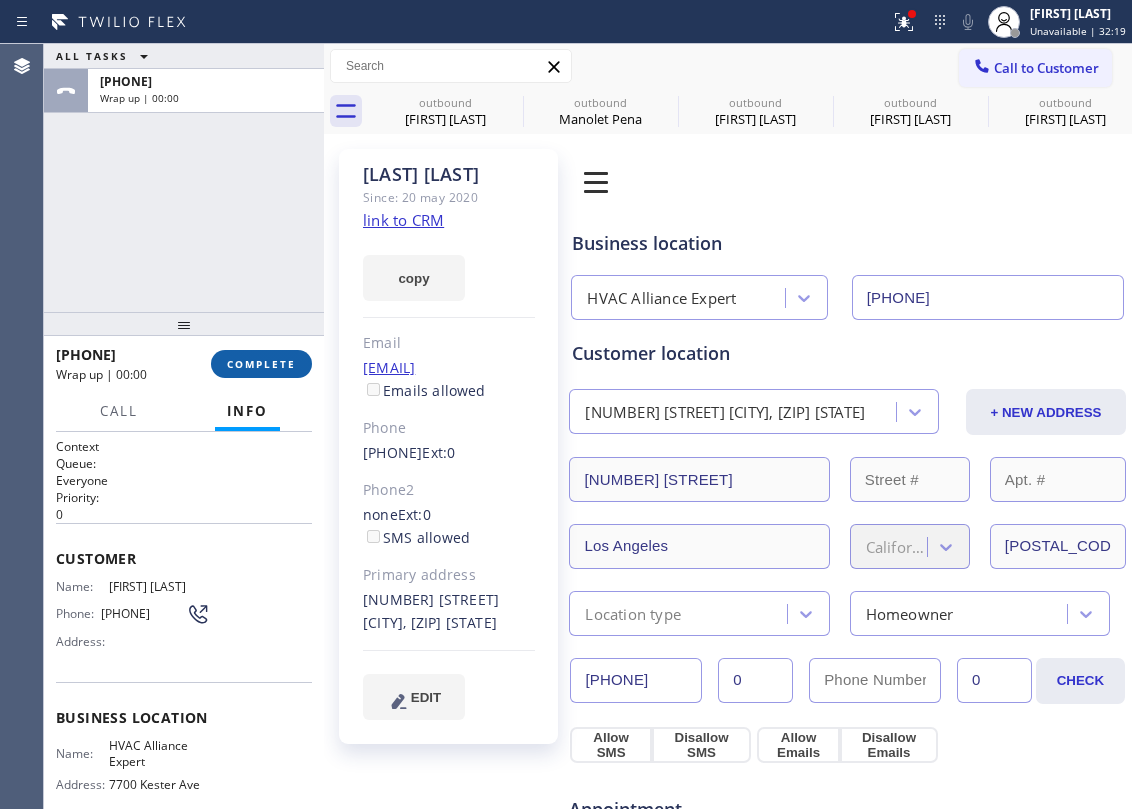 click on "COMPLETE" at bounding box center [261, 364] 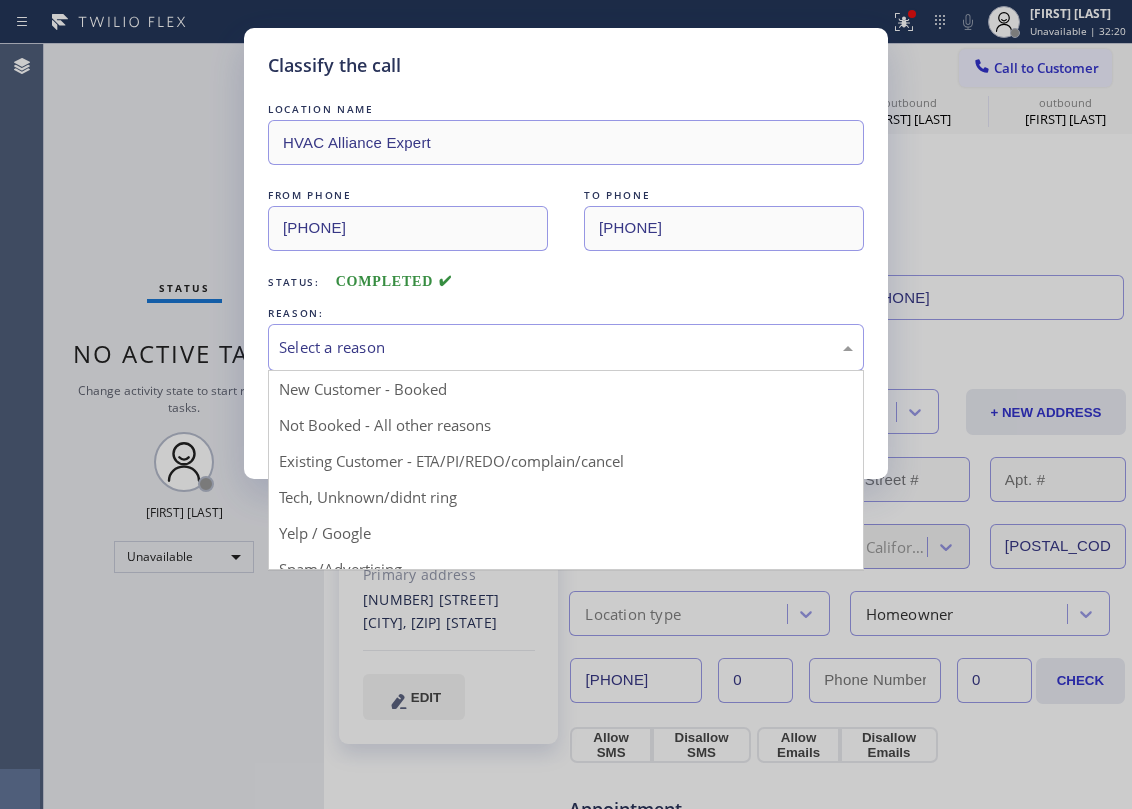 drag, startPoint x: 456, startPoint y: 342, endPoint x: 514, endPoint y: 452, distance: 124.35433 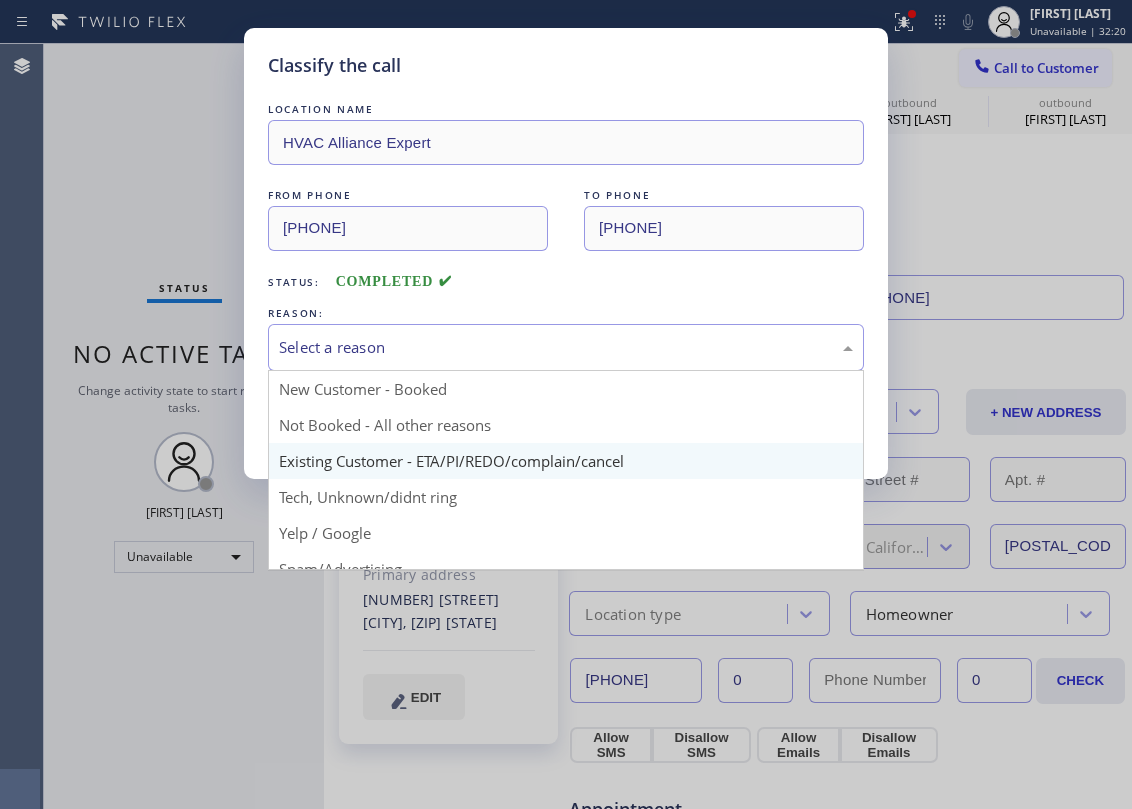 click on "Select a reason" at bounding box center (566, 347) 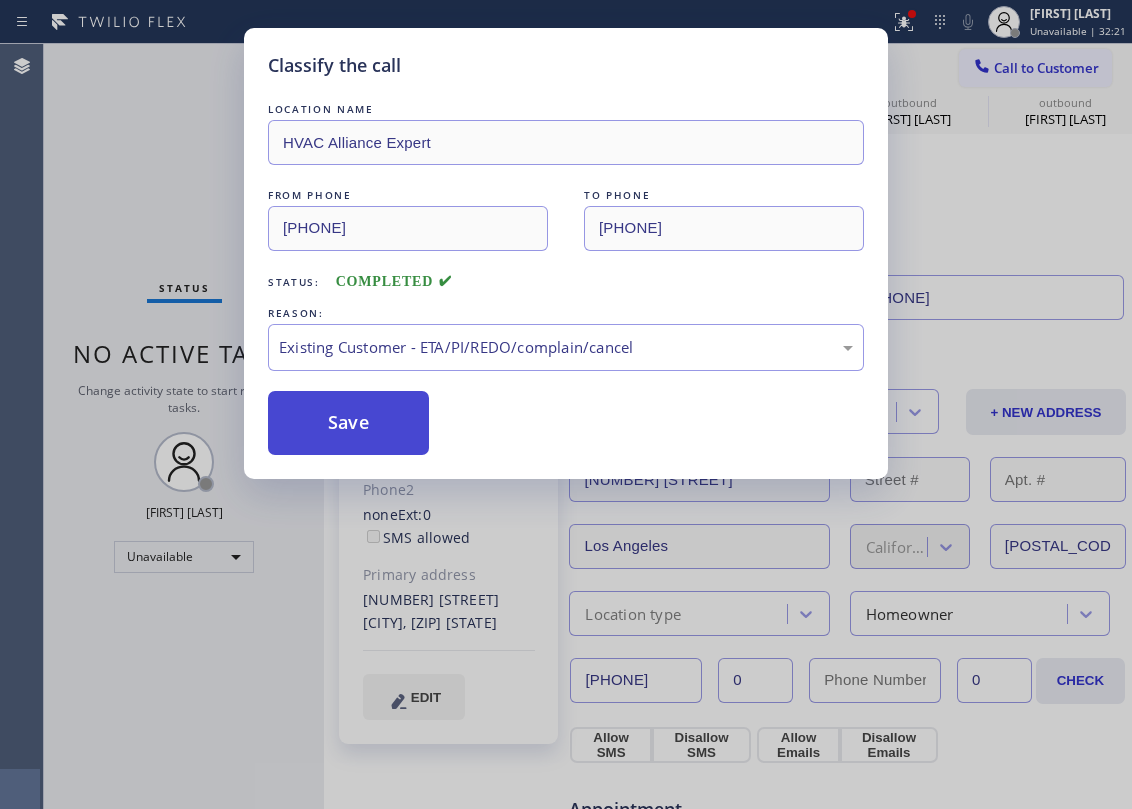 click on "Save" at bounding box center (348, 423) 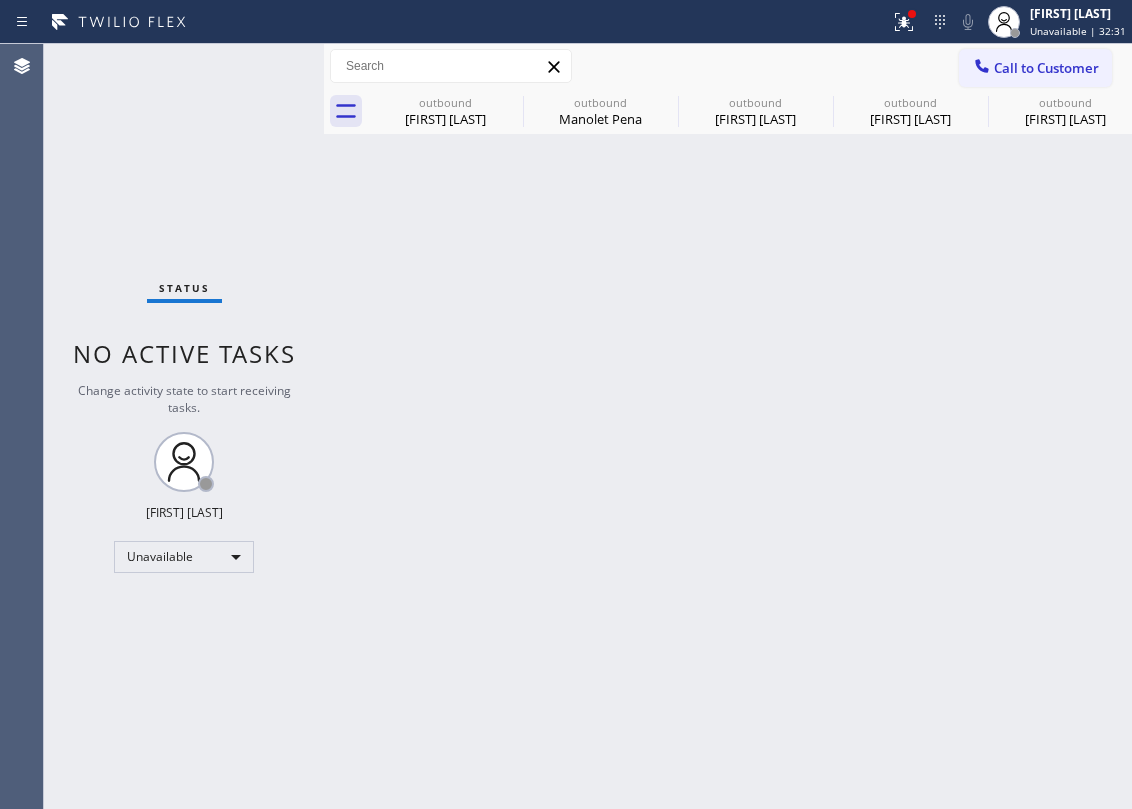 click on "Status   No active tasks     Change activity state to start receiving tasks.   Jesica Jumao-as Unavailable" at bounding box center (184, 426) 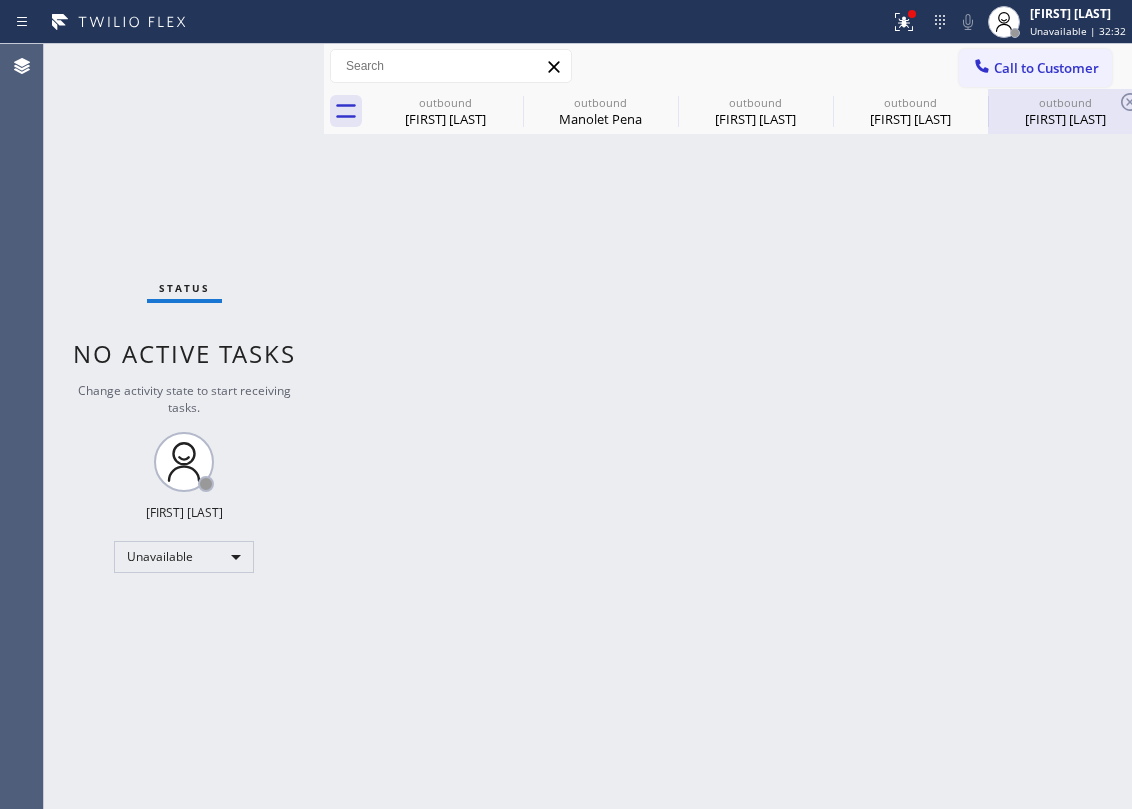 click on "[FIRST] [LAST]" at bounding box center (1065, 119) 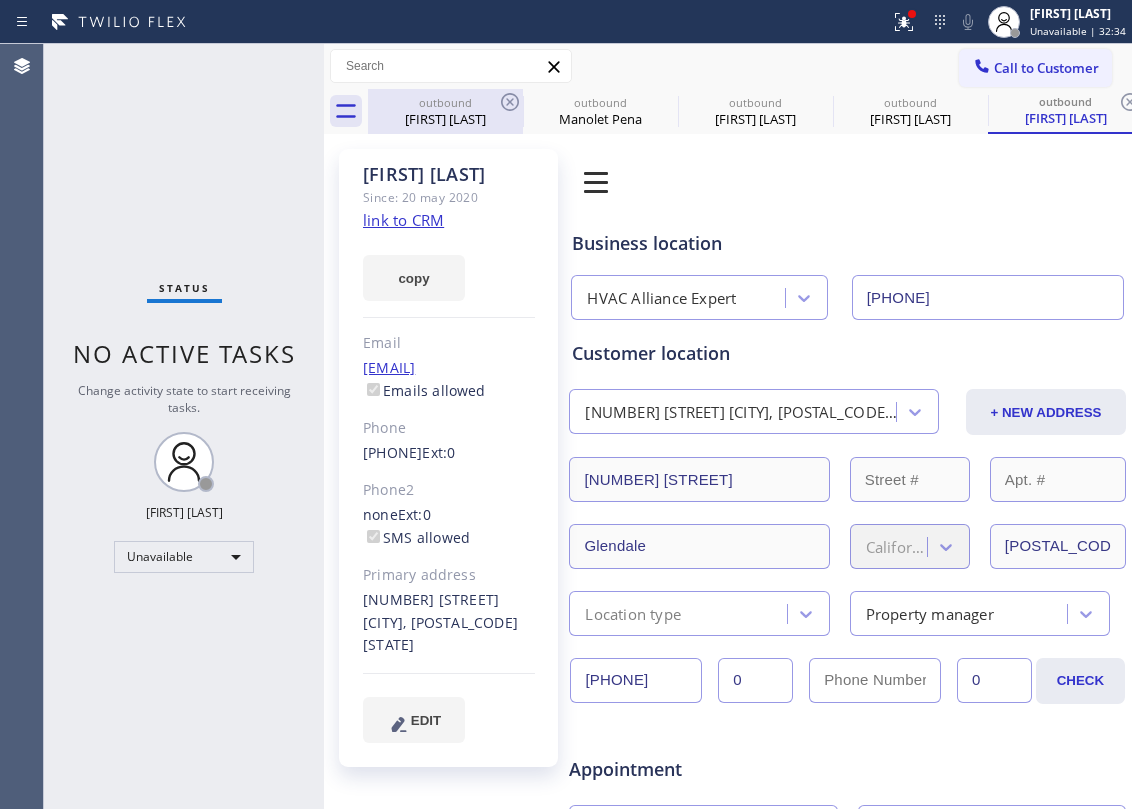 click on "outbound [FIRST] [LAST]" at bounding box center [445, 111] 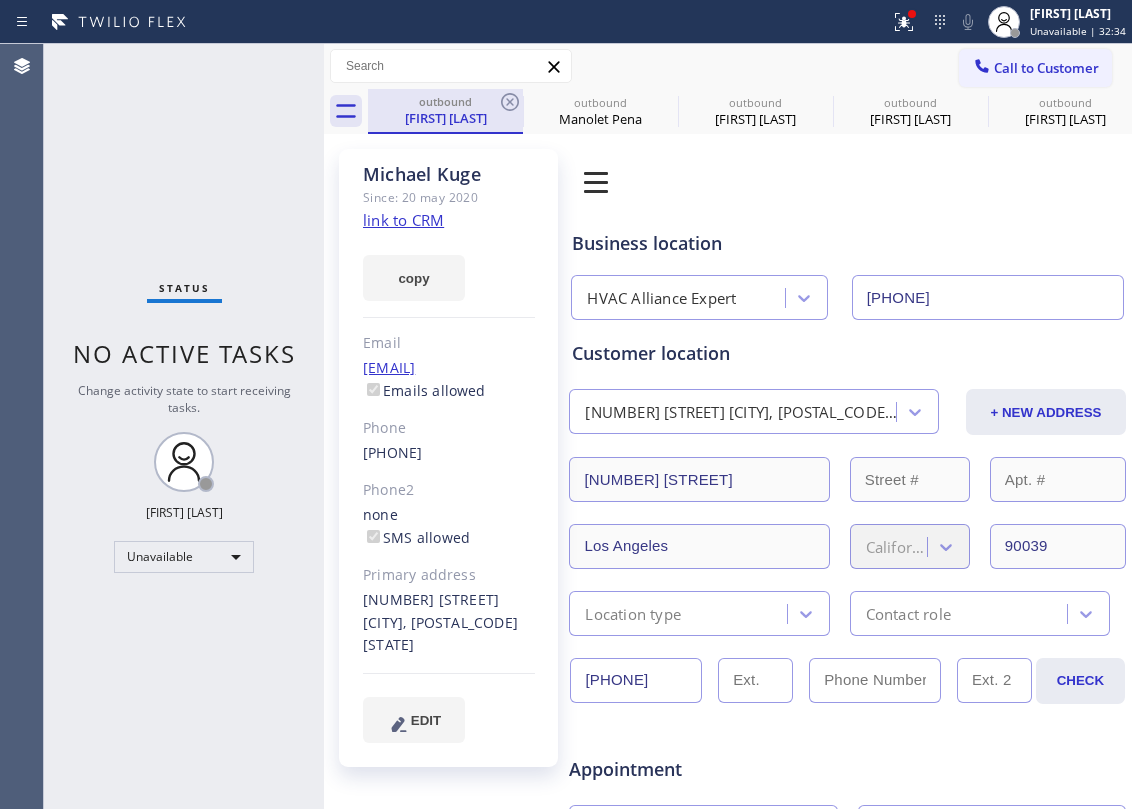 click on "outbound" at bounding box center (445, 101) 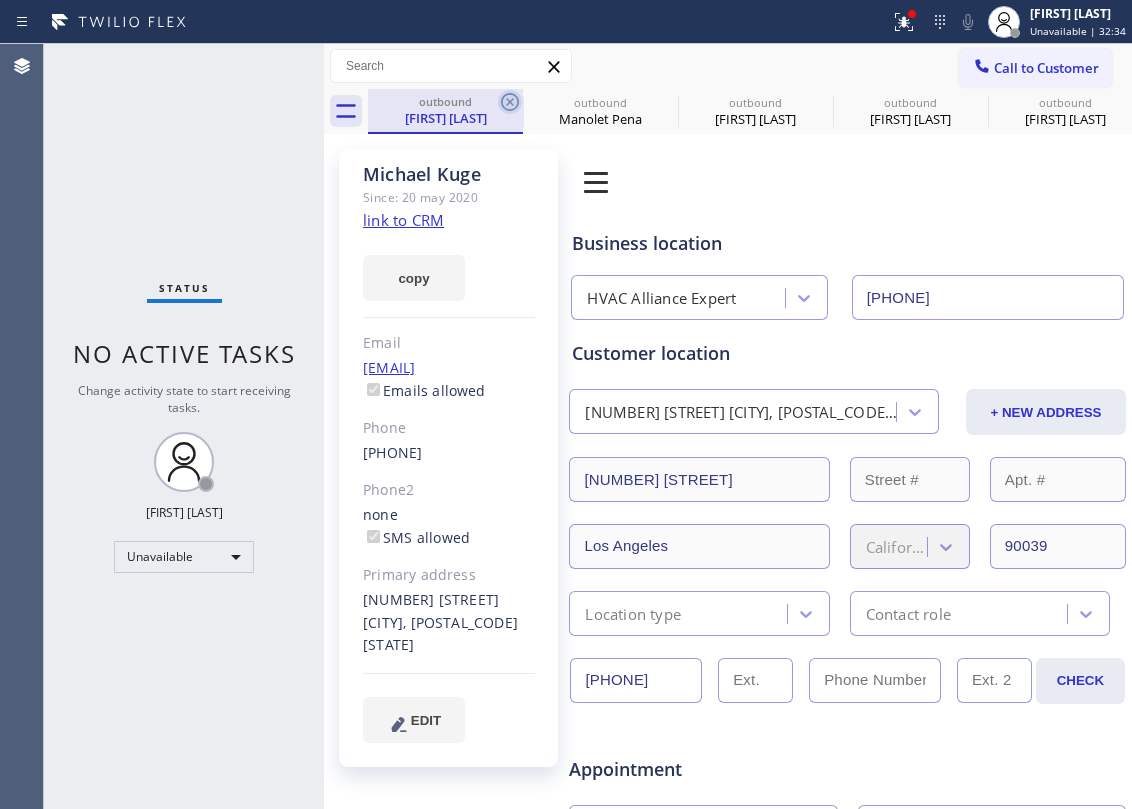 click 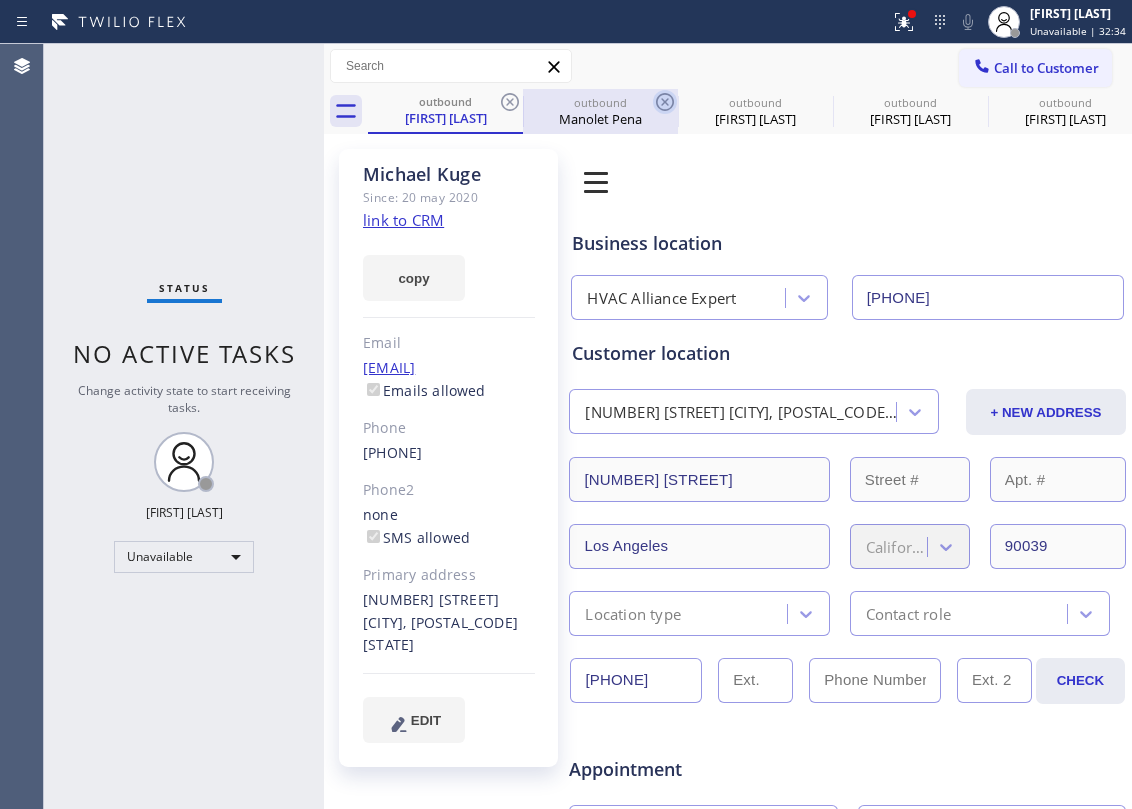 click 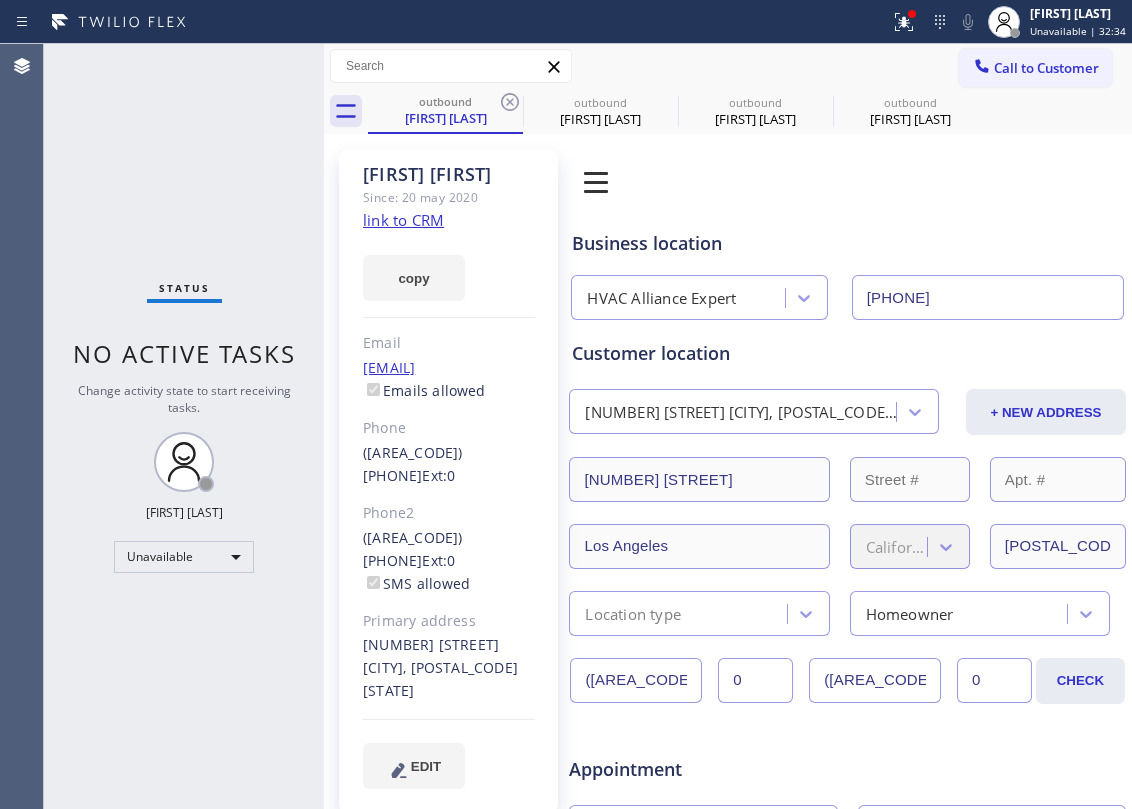 click 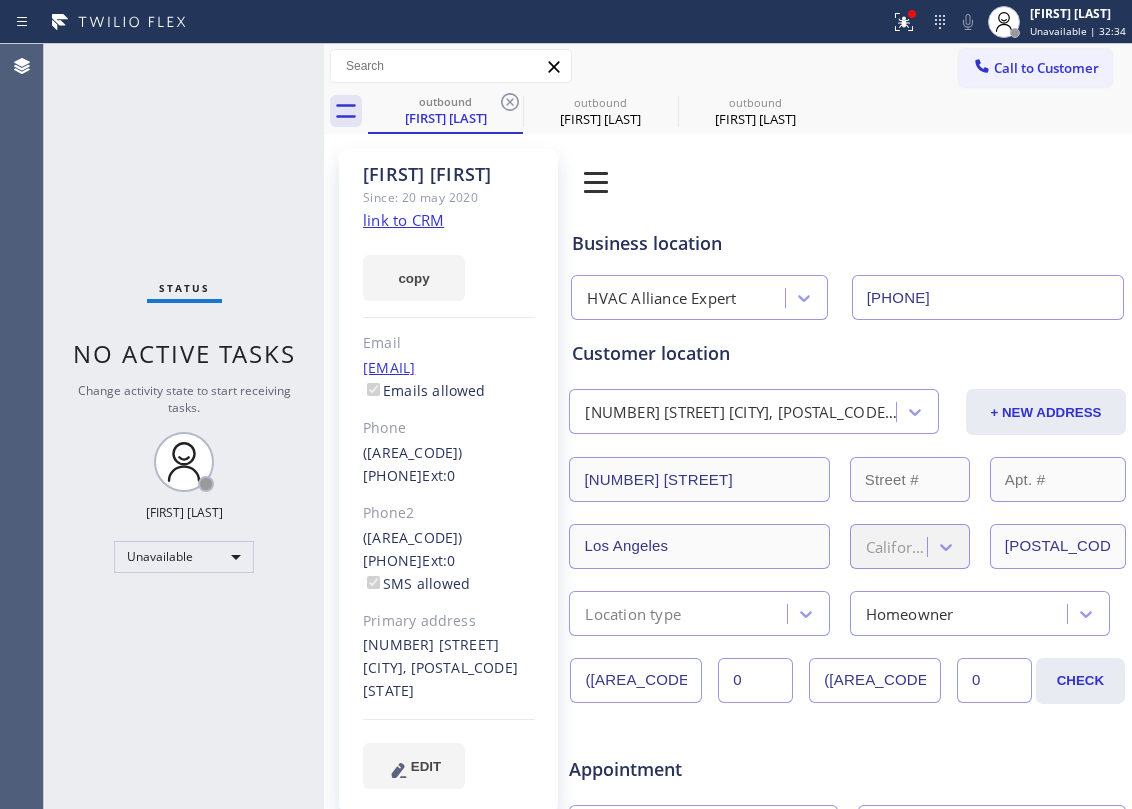 click 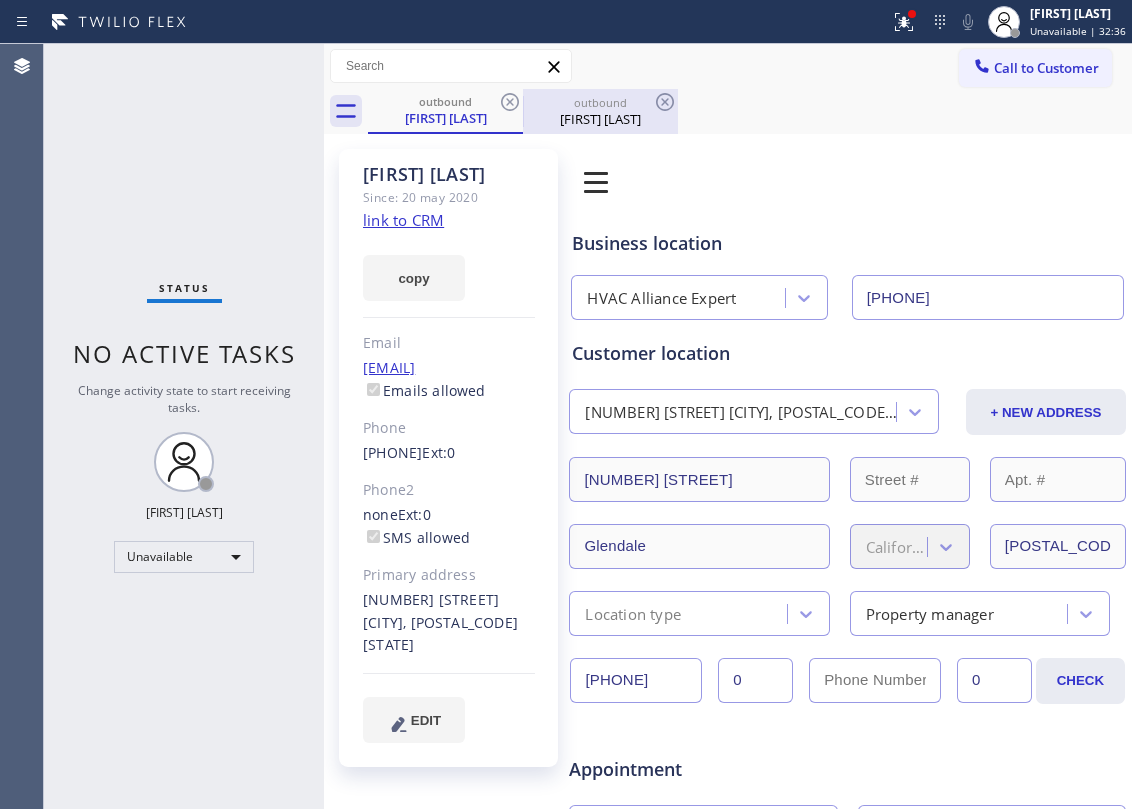click on "[FIRST] [LAST]" at bounding box center (600, 119) 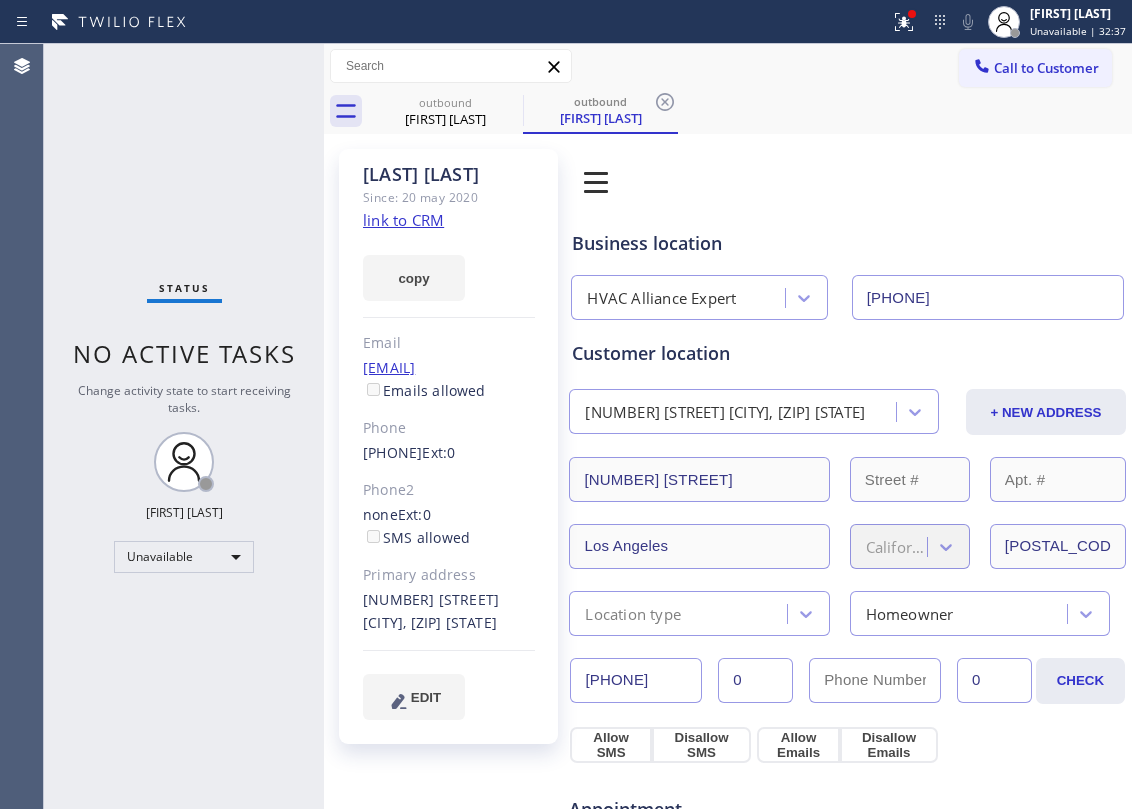 click on "link to CRM" 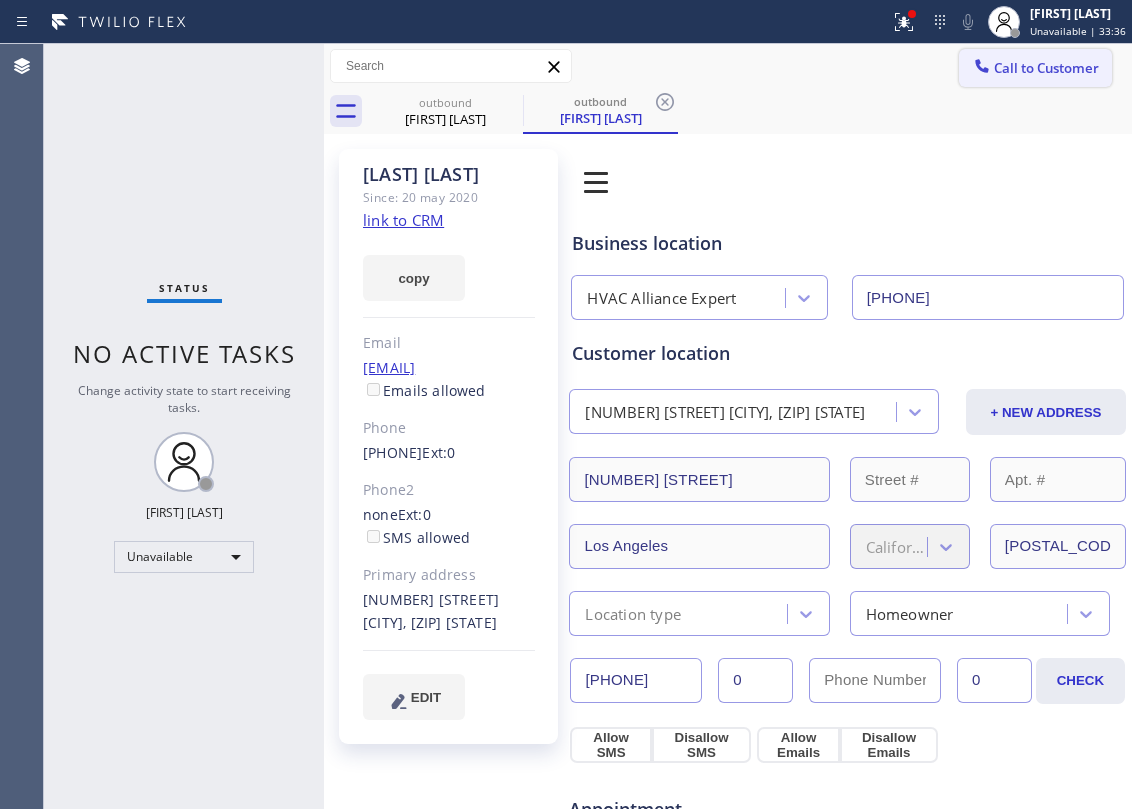 click on "Call to Customer" at bounding box center [1035, 68] 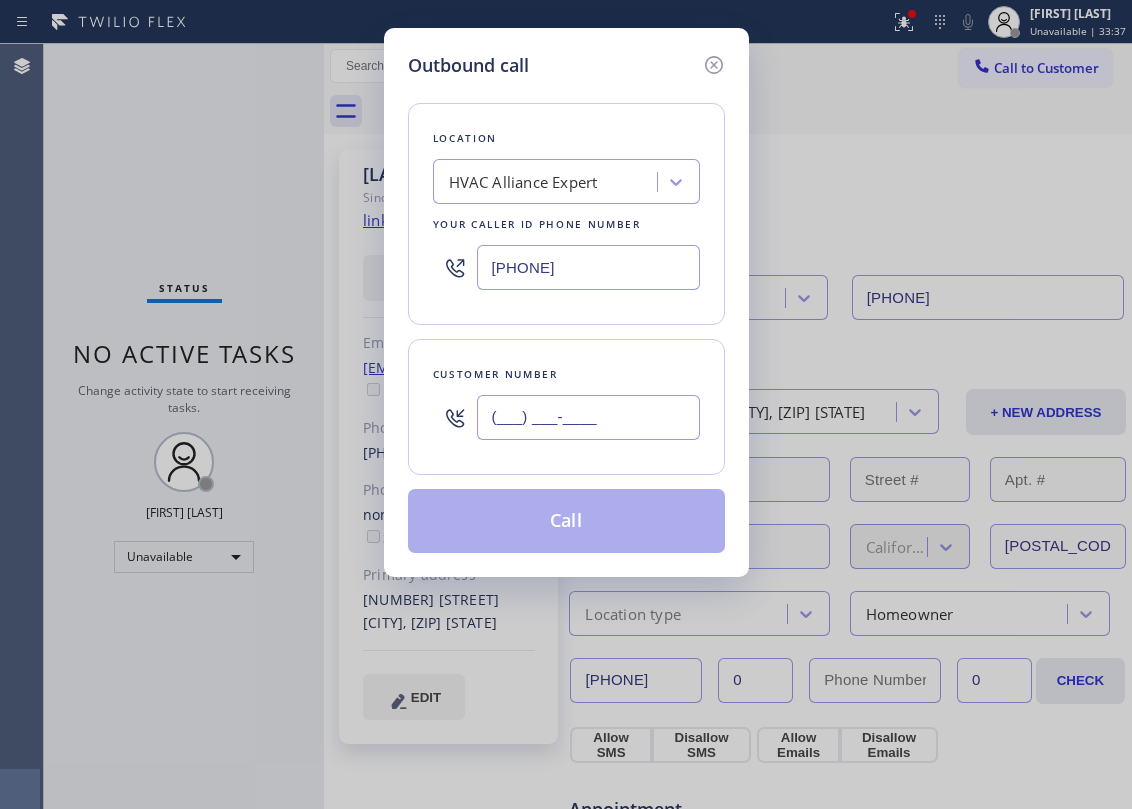 click on "(___) ___-____" at bounding box center (588, 417) 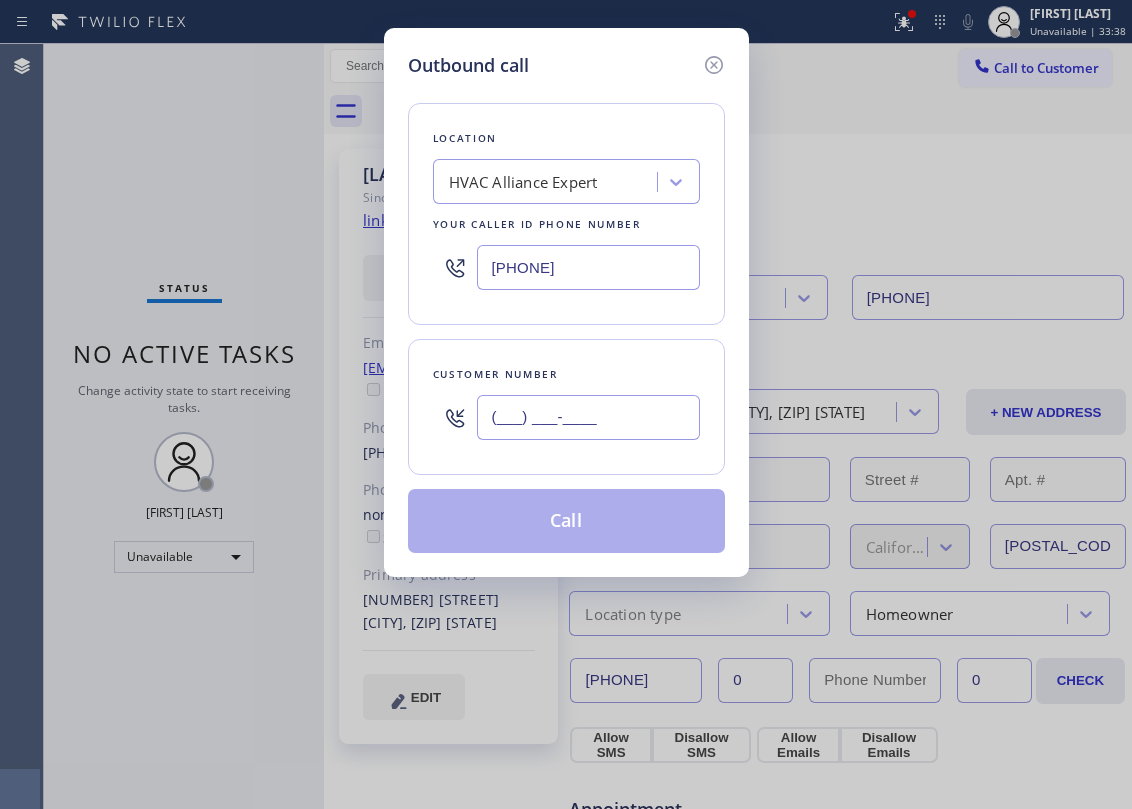 paste on "[PHONE]" 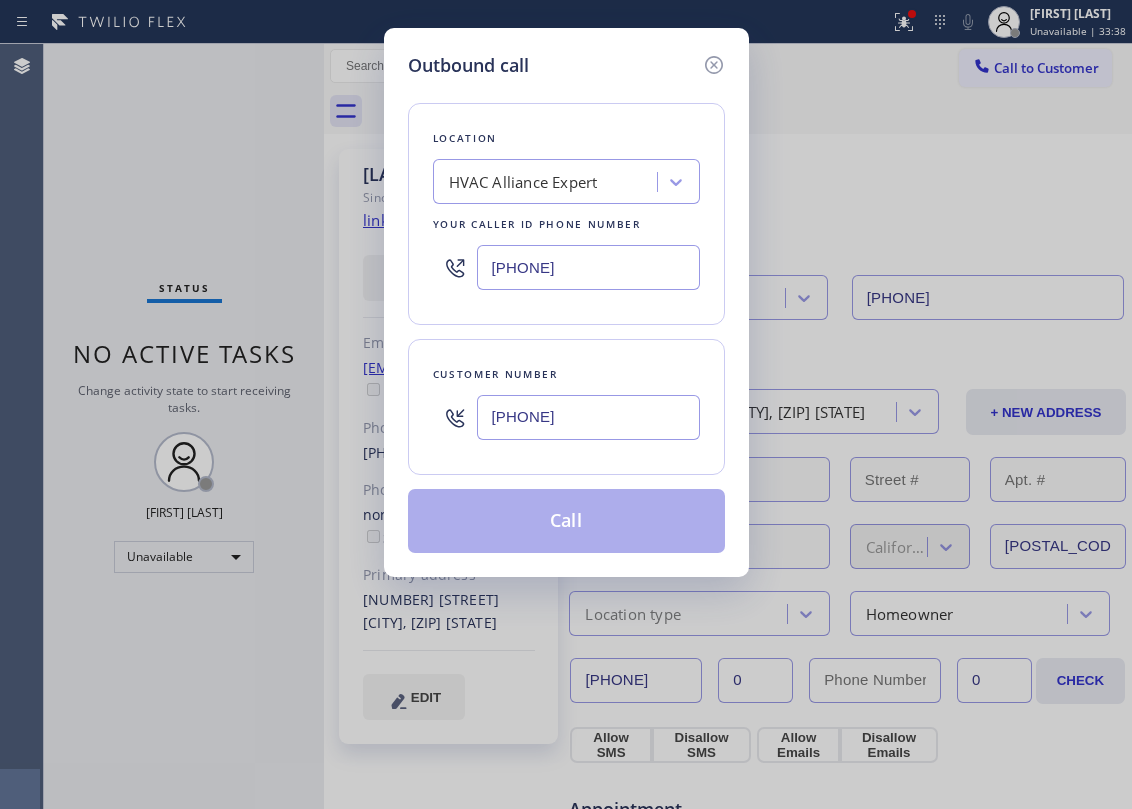 type on "[PHONE]" 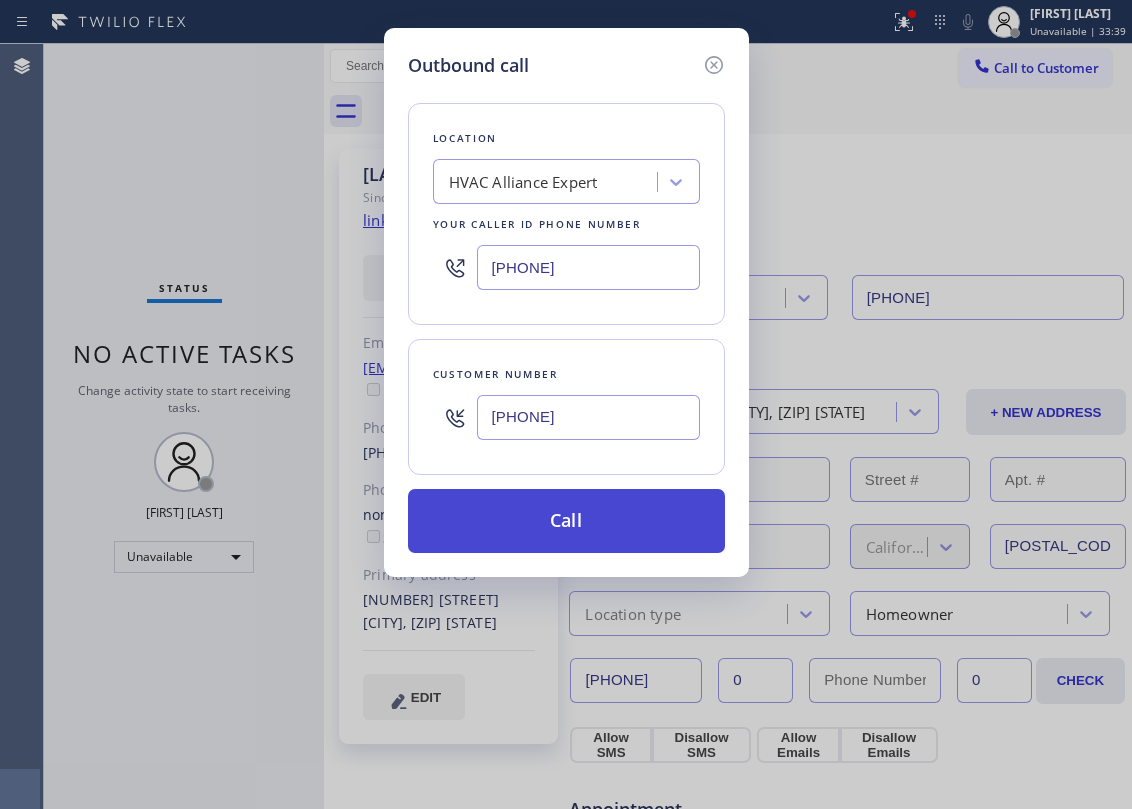 click on "Call" at bounding box center [566, 521] 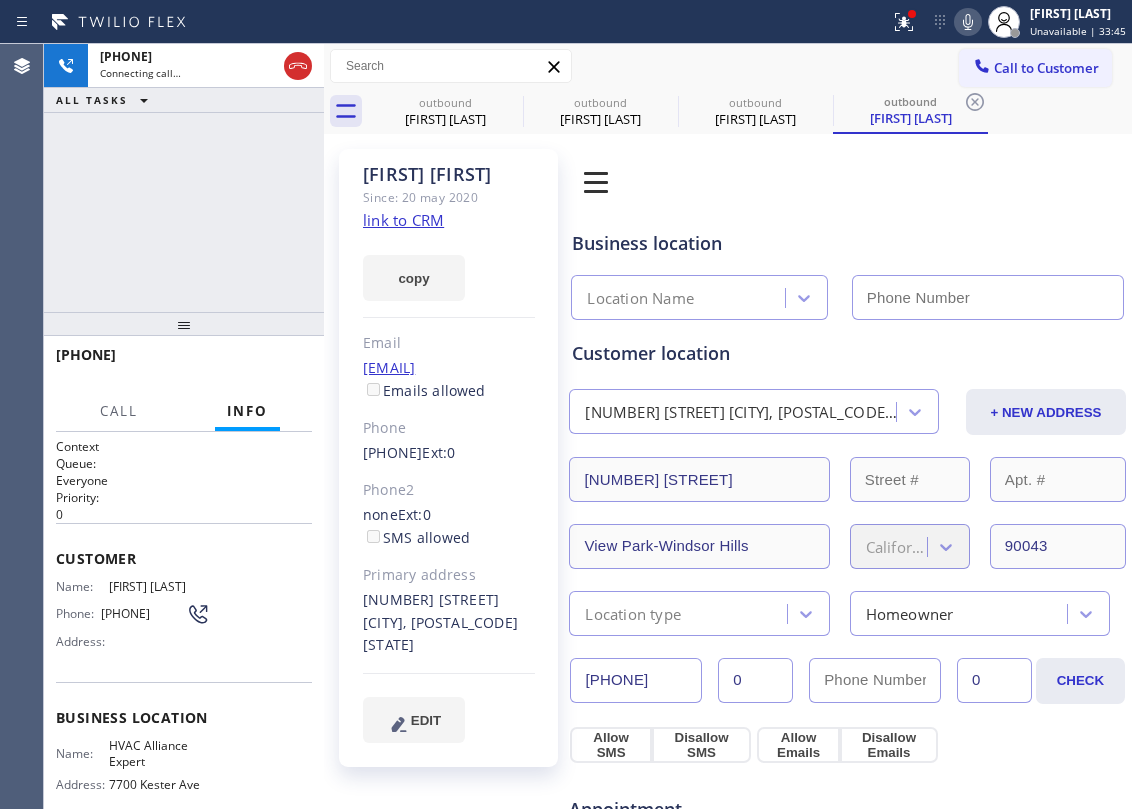 type on "[PHONE]" 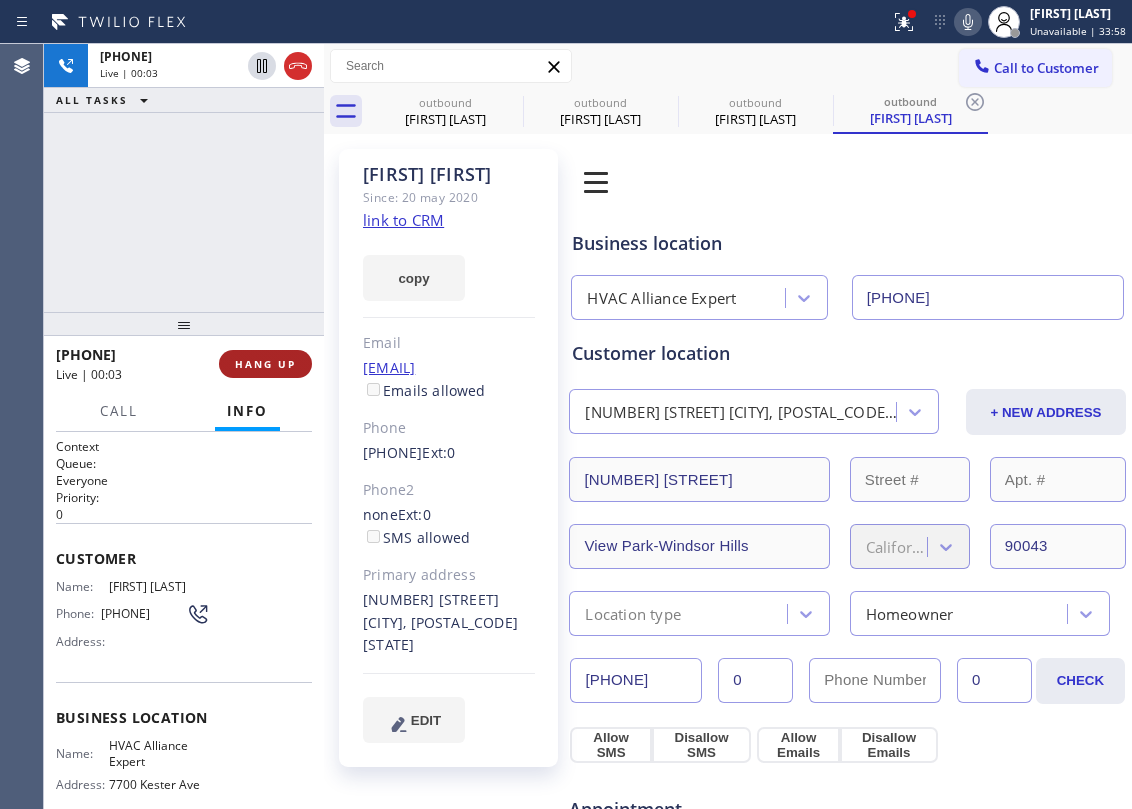 click on "HANG UP" at bounding box center (265, 364) 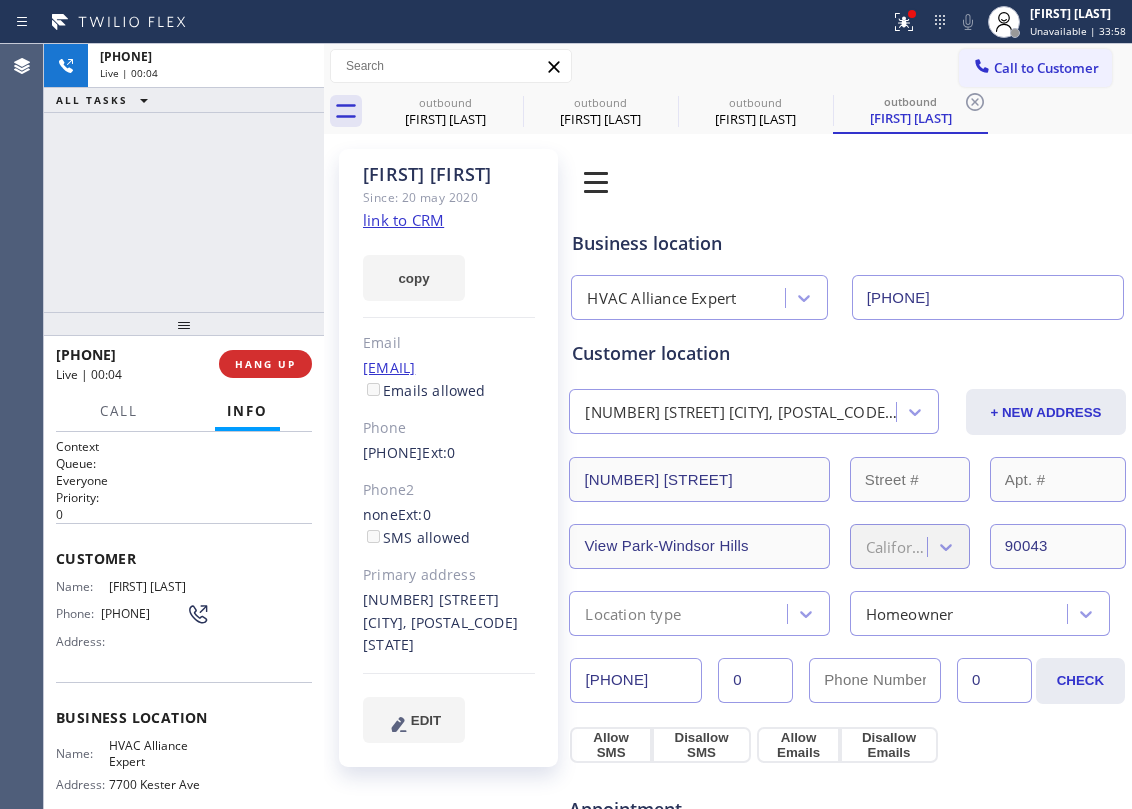click on "[PHONE] Live | 00:04 HANG UP" at bounding box center [184, 364] 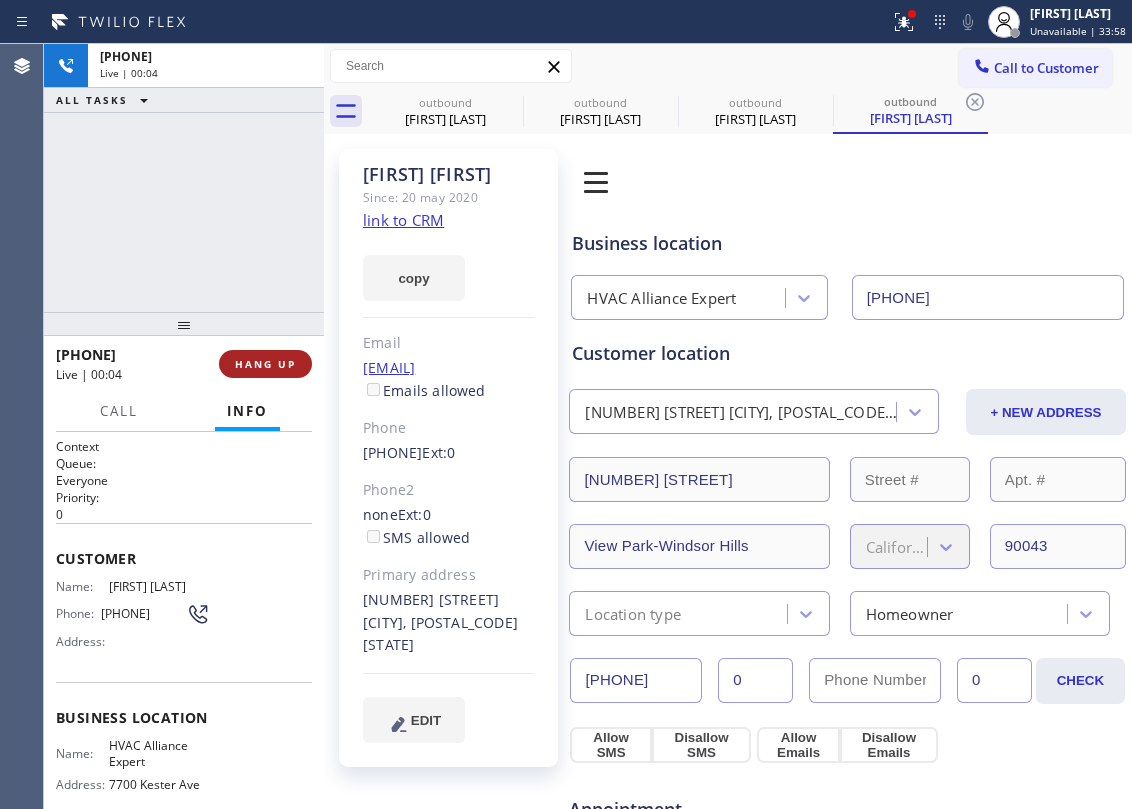 click on "HANG UP" at bounding box center (265, 364) 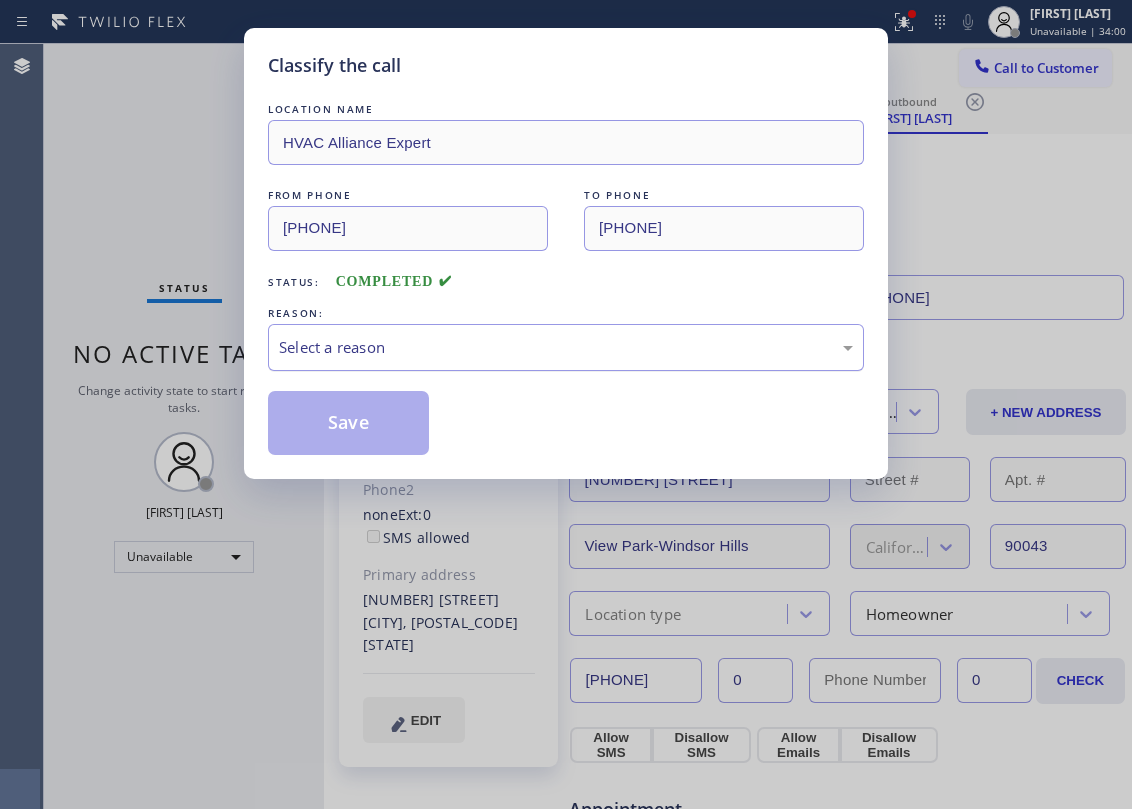 click on "Select a reason" at bounding box center [566, 347] 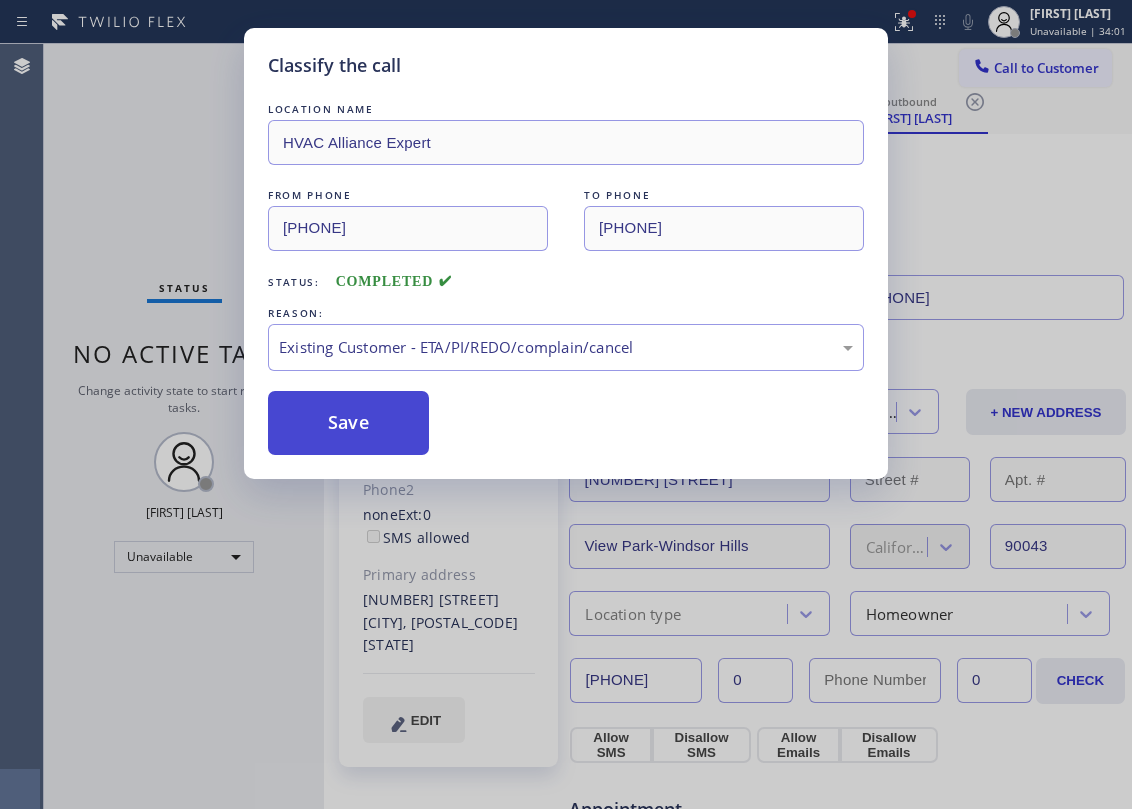 click on "Save" at bounding box center (348, 423) 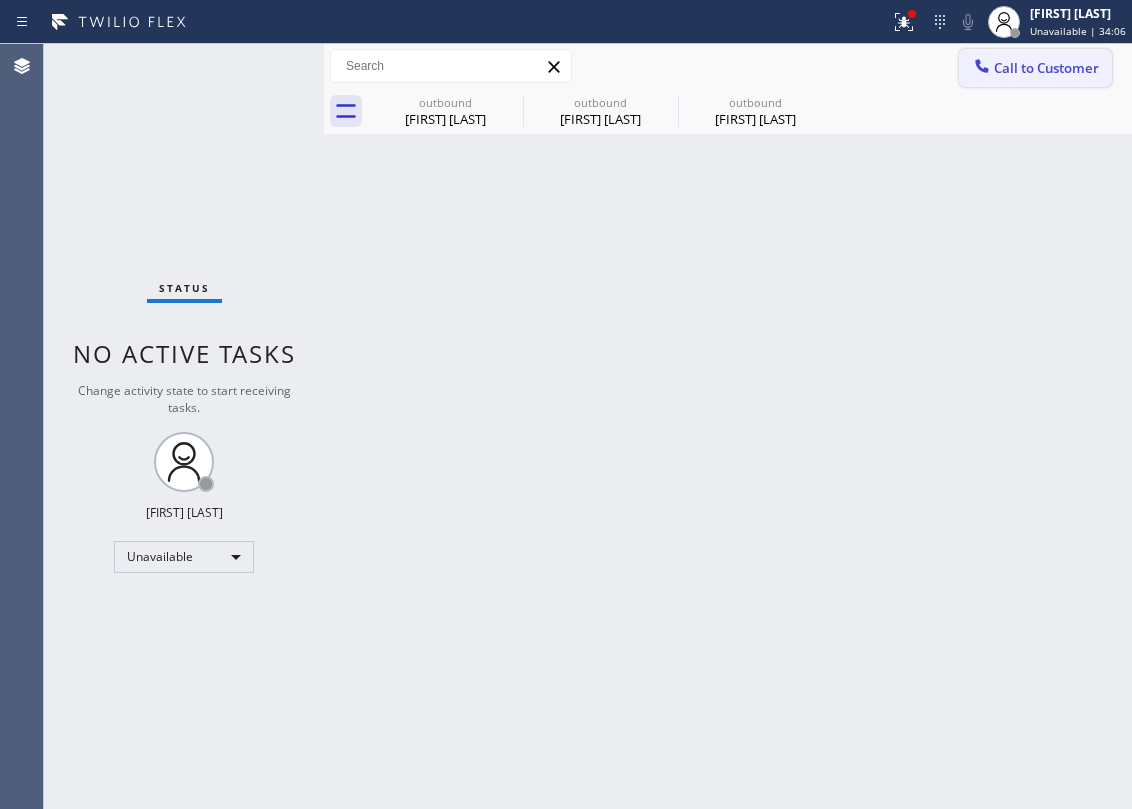 click on "Call to Customer" at bounding box center [1046, 68] 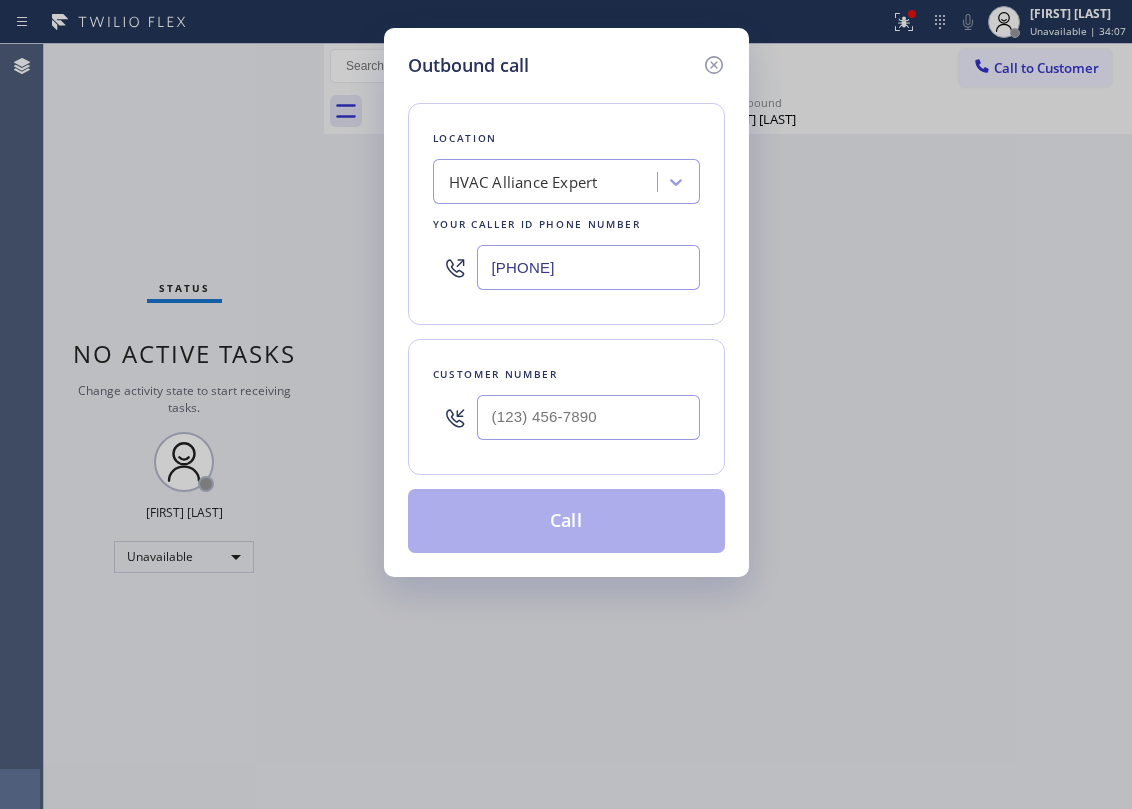 click on "Customer number" at bounding box center [566, 407] 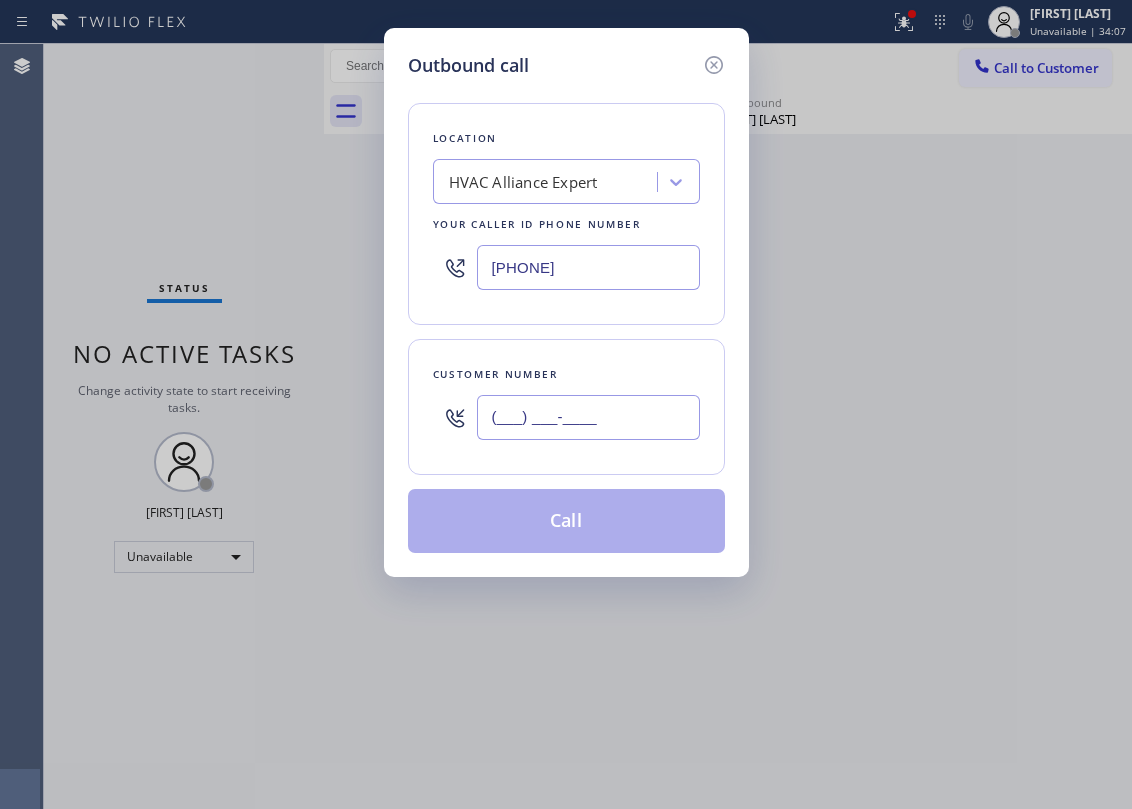 click on "(___) ___-____" at bounding box center (588, 417) 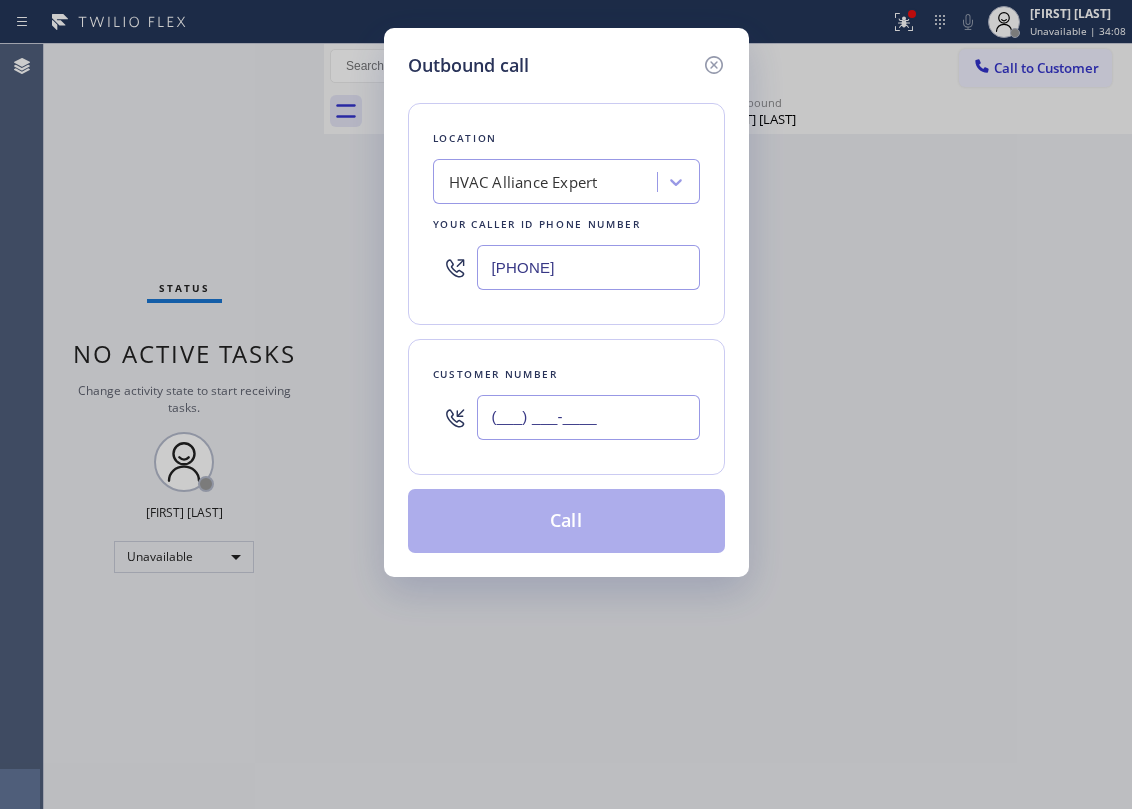 paste on "([AREA]) [PHONE]" 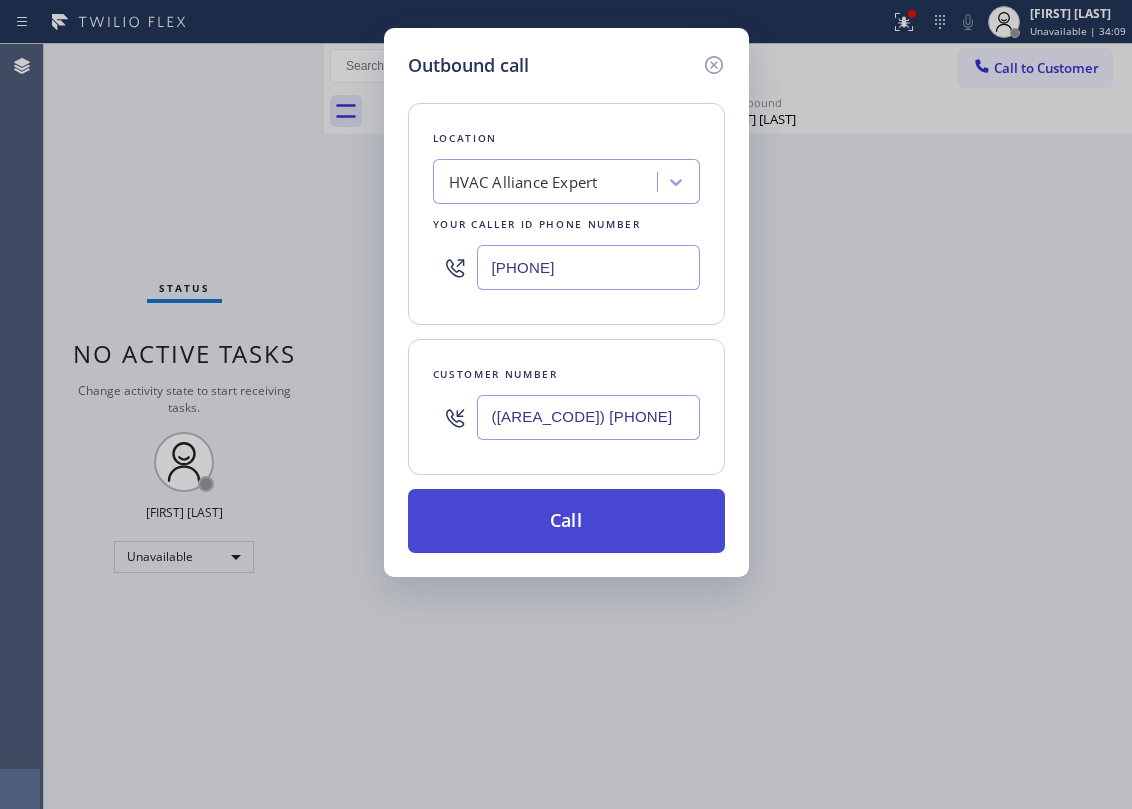 type on "([AREA_CODE]) [PHONE]" 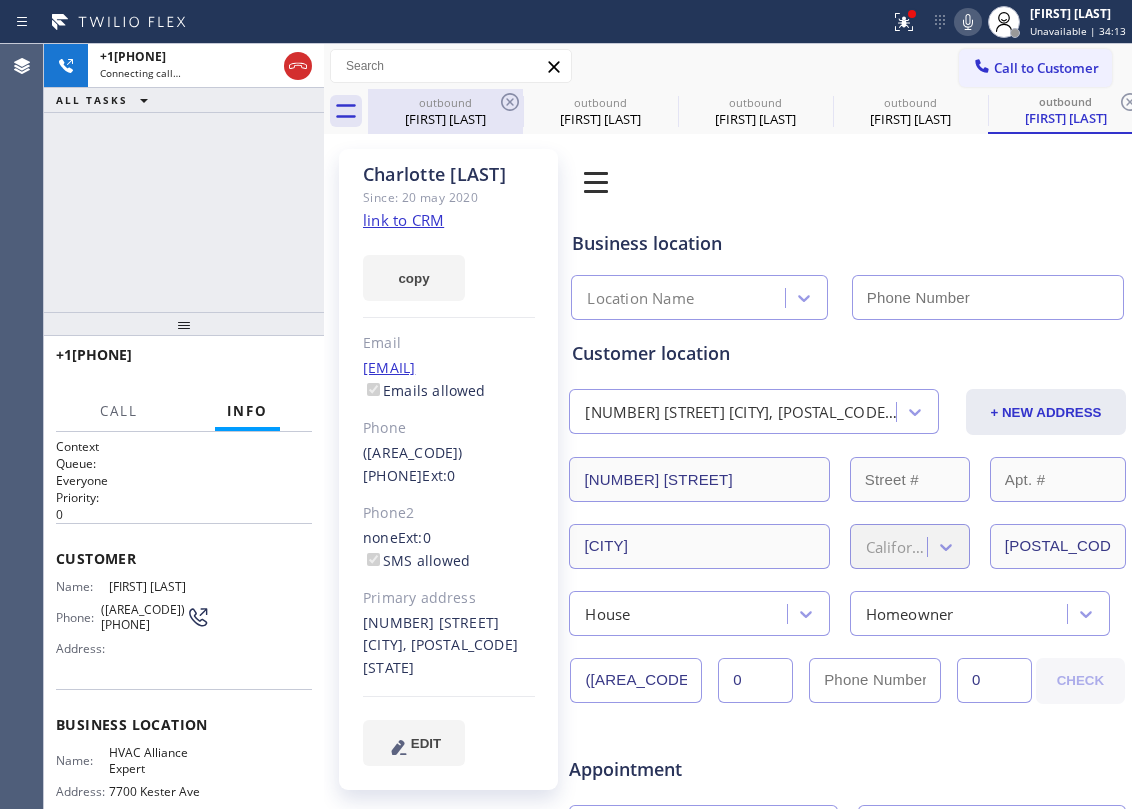 click on "outbound" at bounding box center (445, 102) 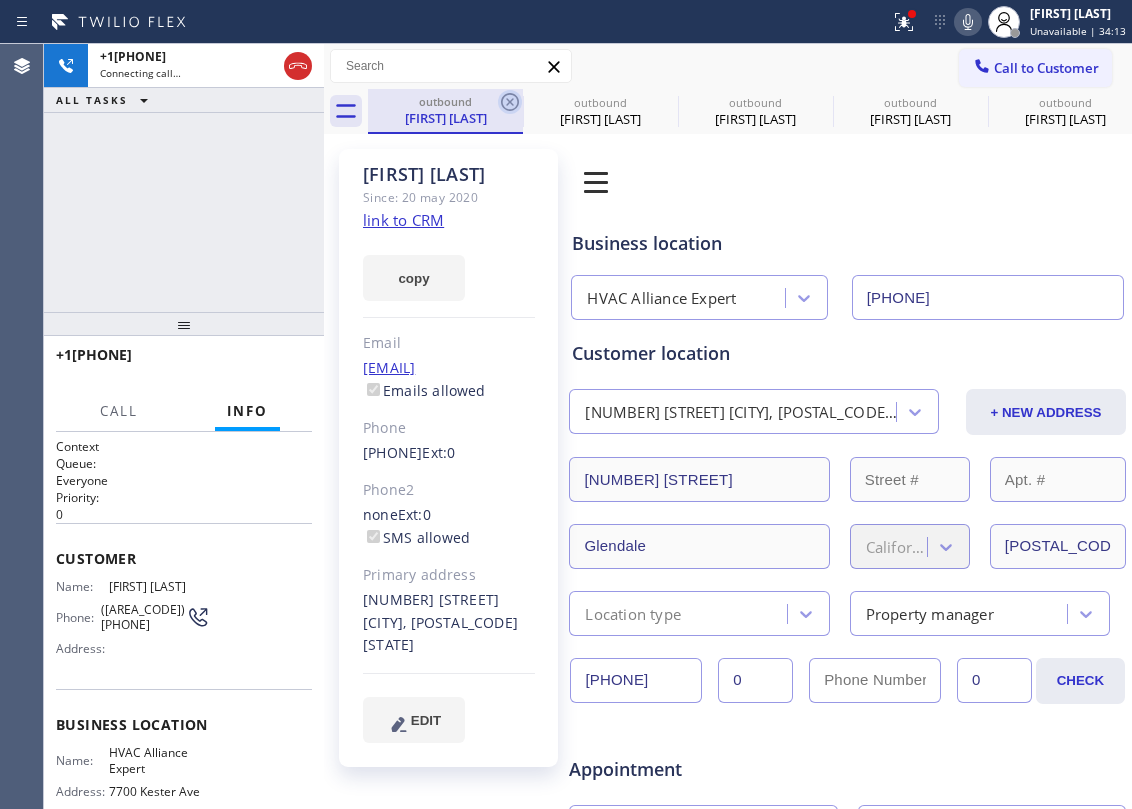 click 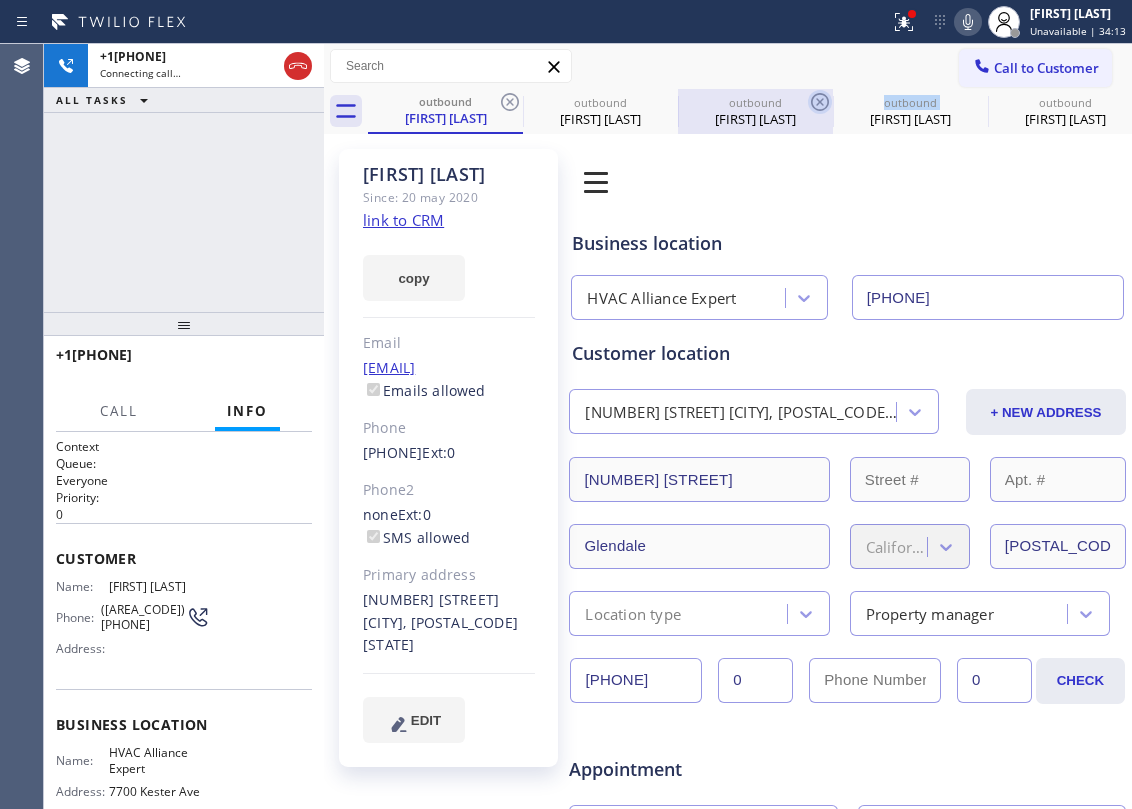 click 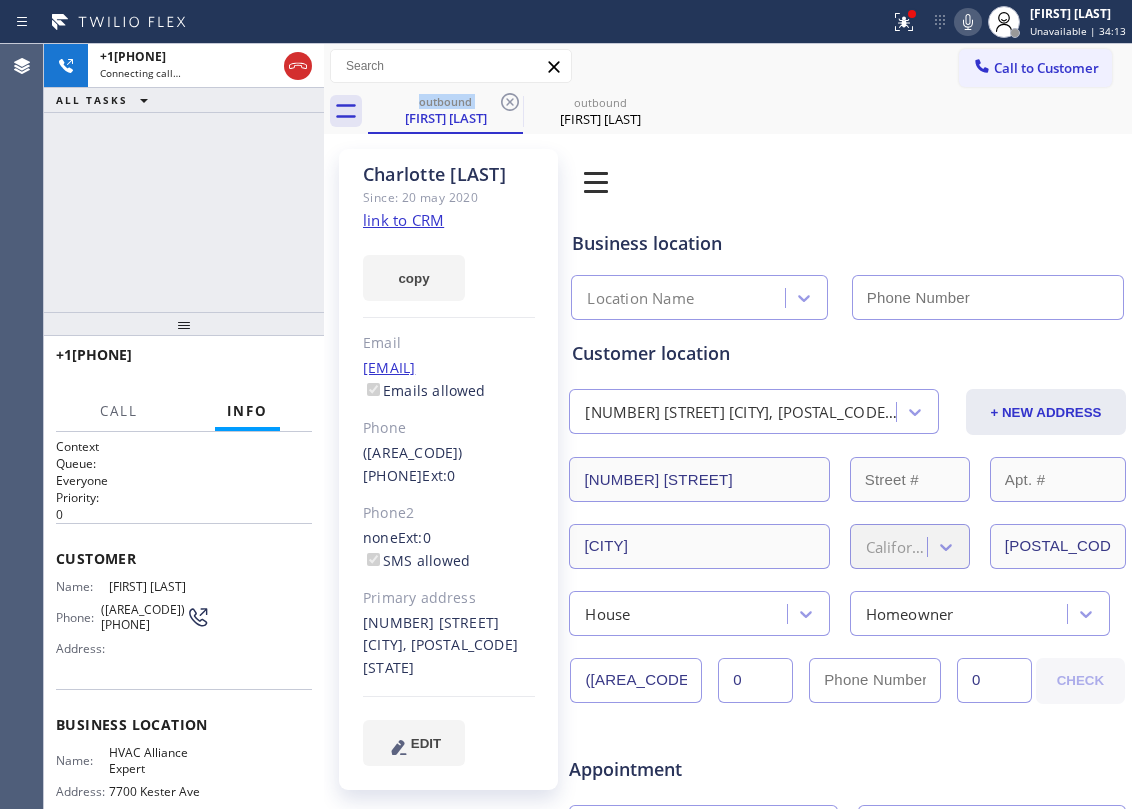 type on "[PHONE]" 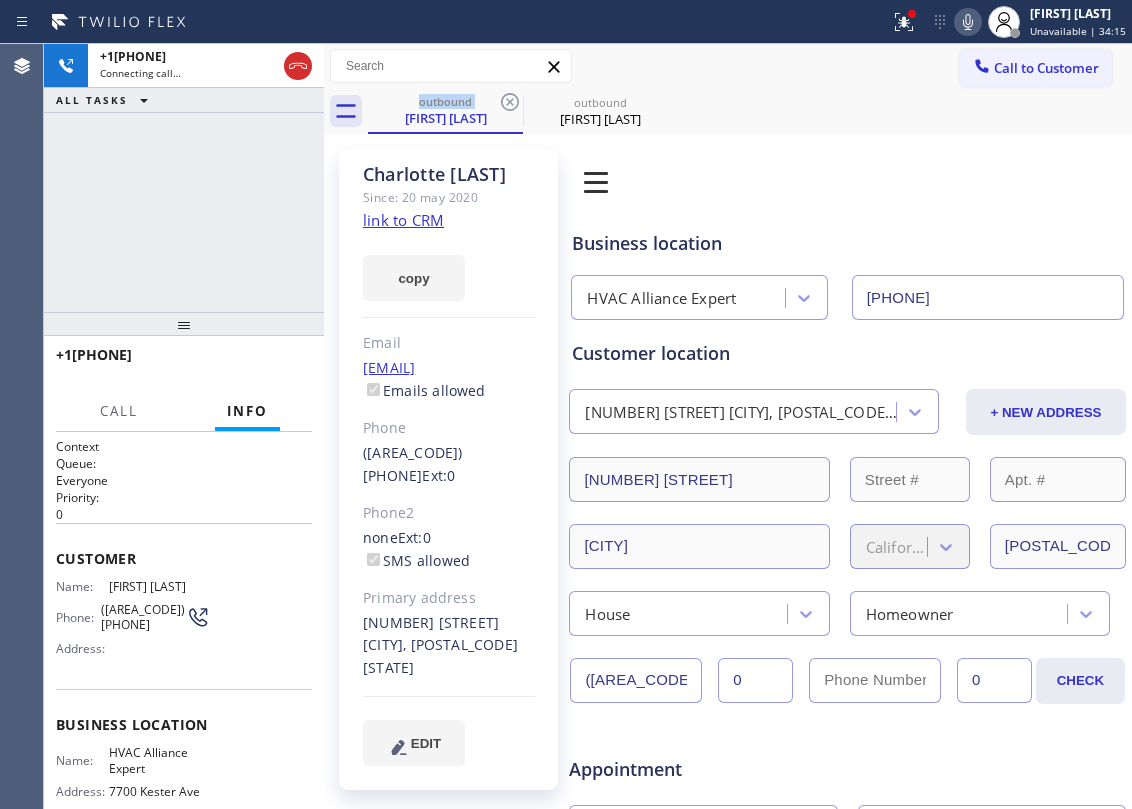 click 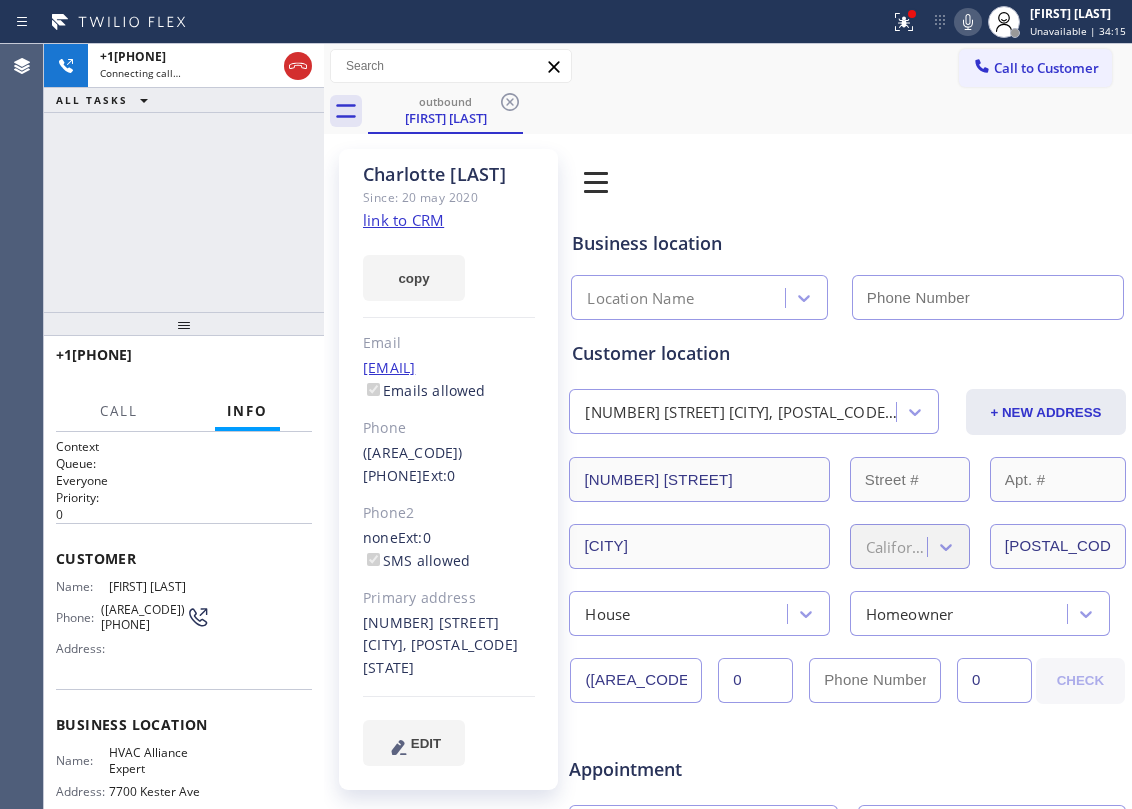 type on "[PHONE]" 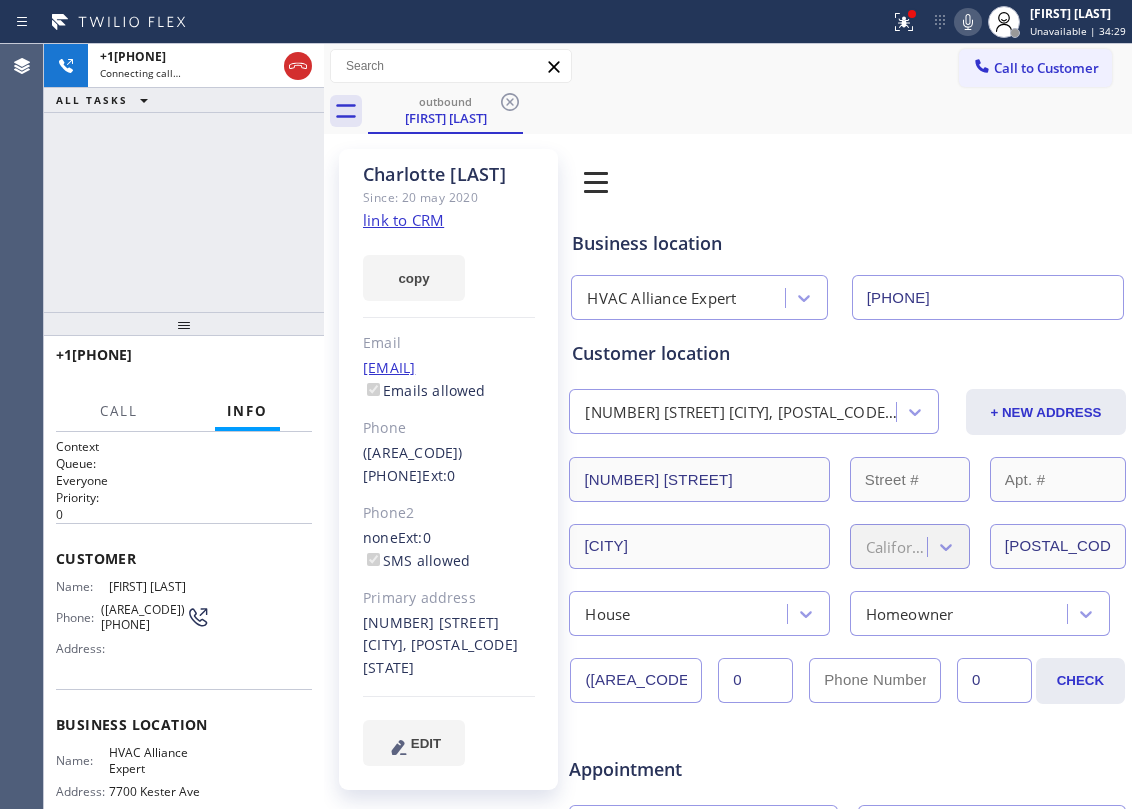 click on "+1[PHONE] Connecting call… ALL TASKS ALL TASKS ACTIVE TASKS TASKS IN WRAP UP" at bounding box center (184, 178) 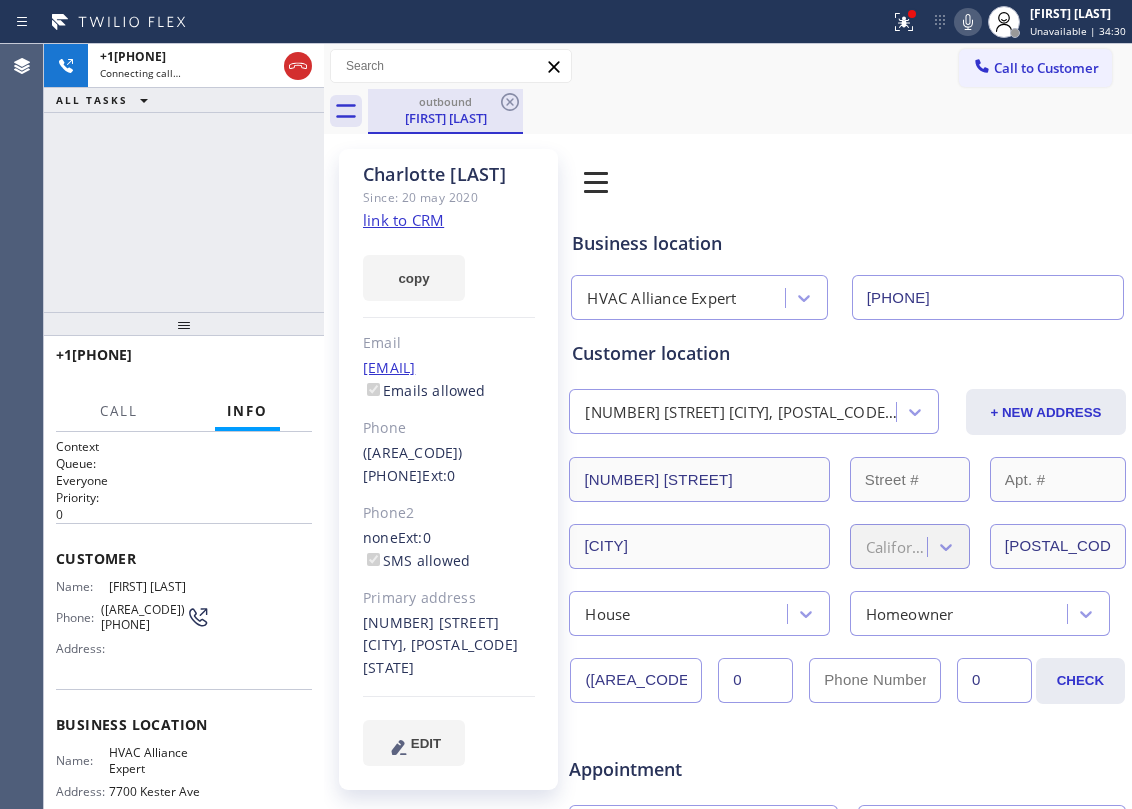 click on "outbound" at bounding box center [445, 101] 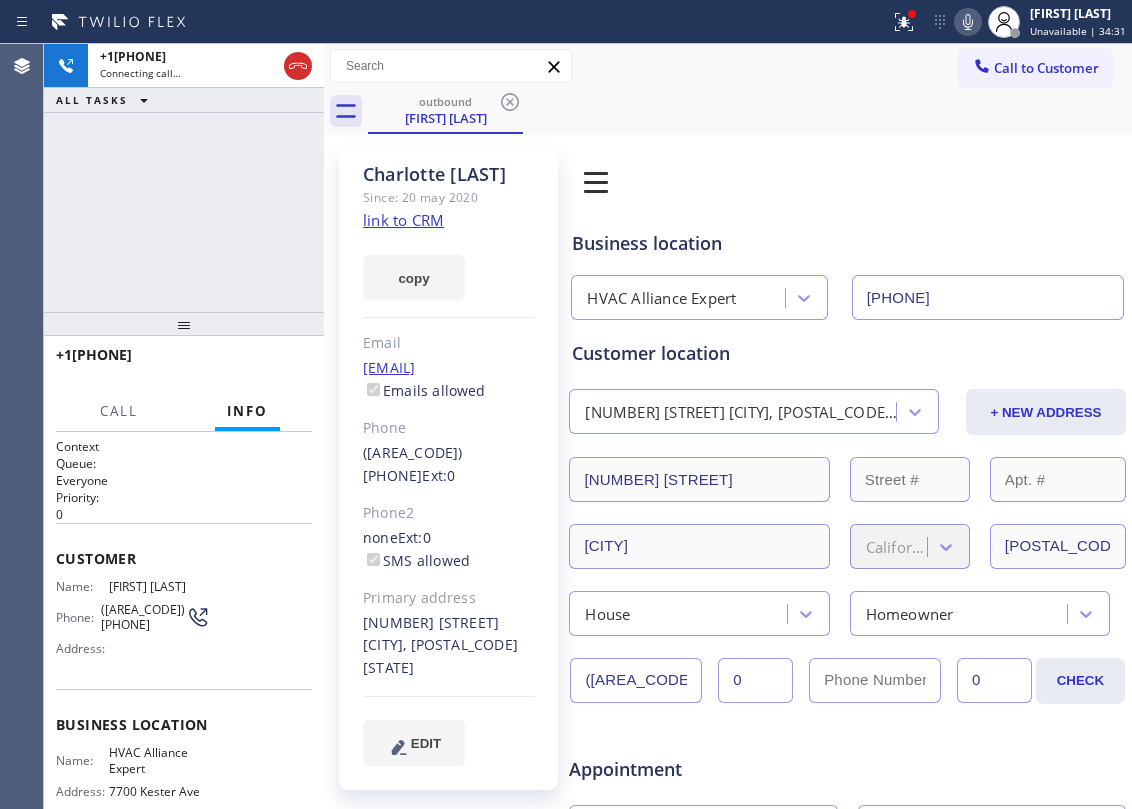 click on "link to CRM" 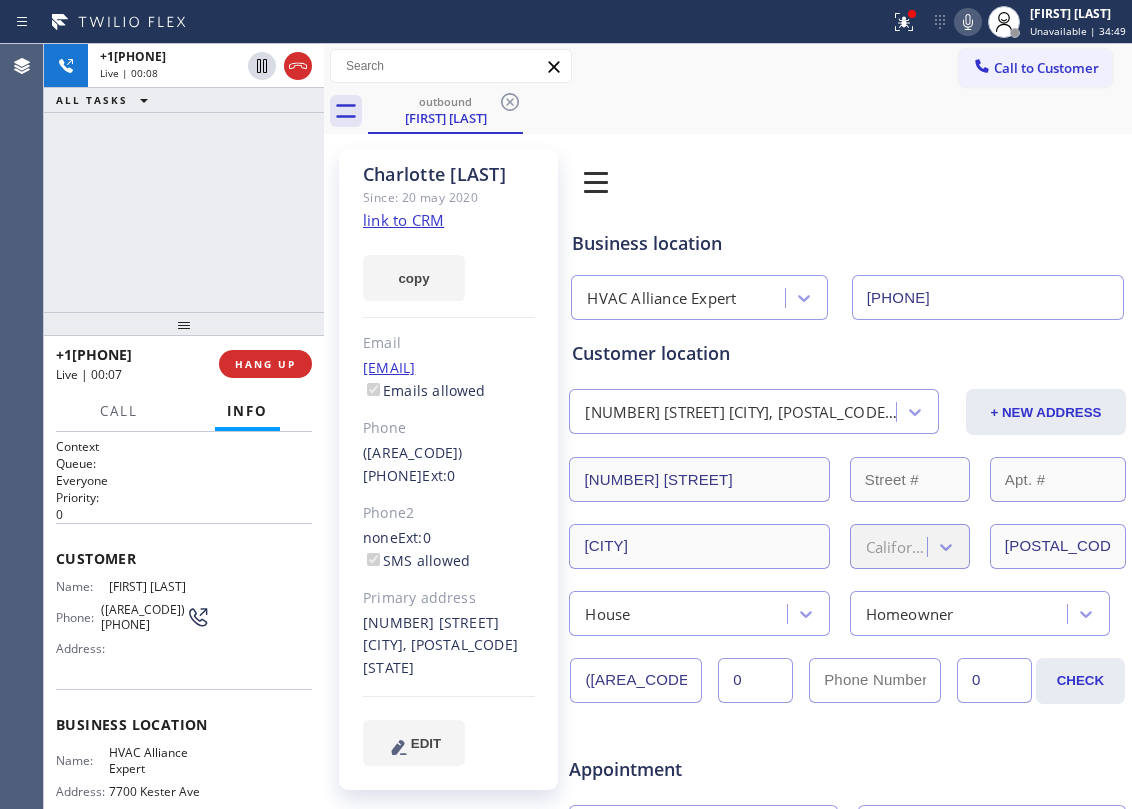 drag, startPoint x: 113, startPoint y: 182, endPoint x: 354, endPoint y: 193, distance: 241.2509 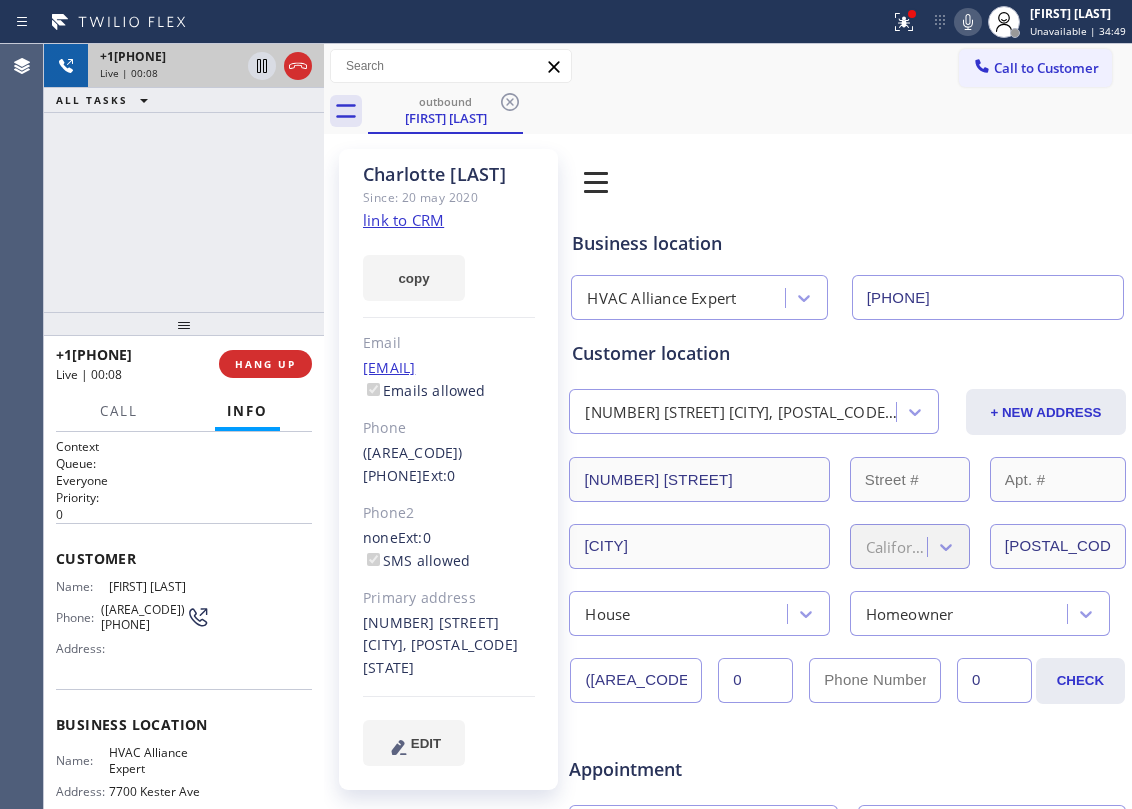 click at bounding box center (280, 66) 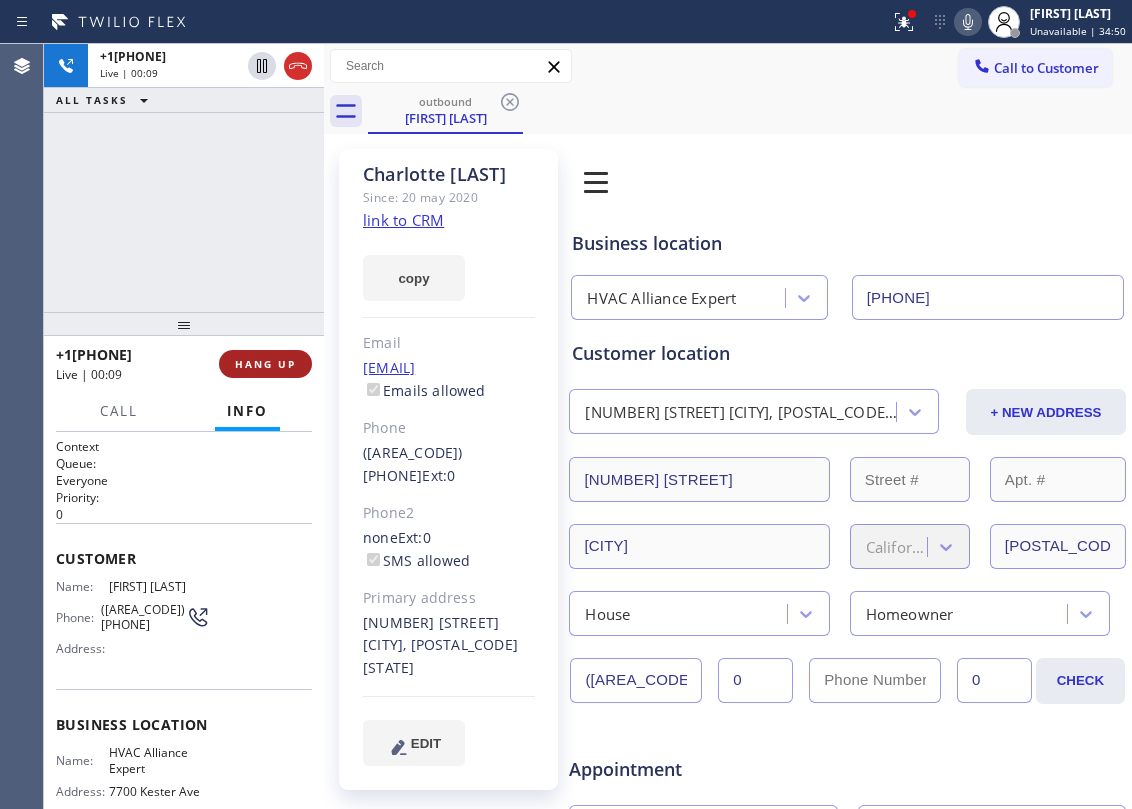 click on "HANG UP" at bounding box center [265, 364] 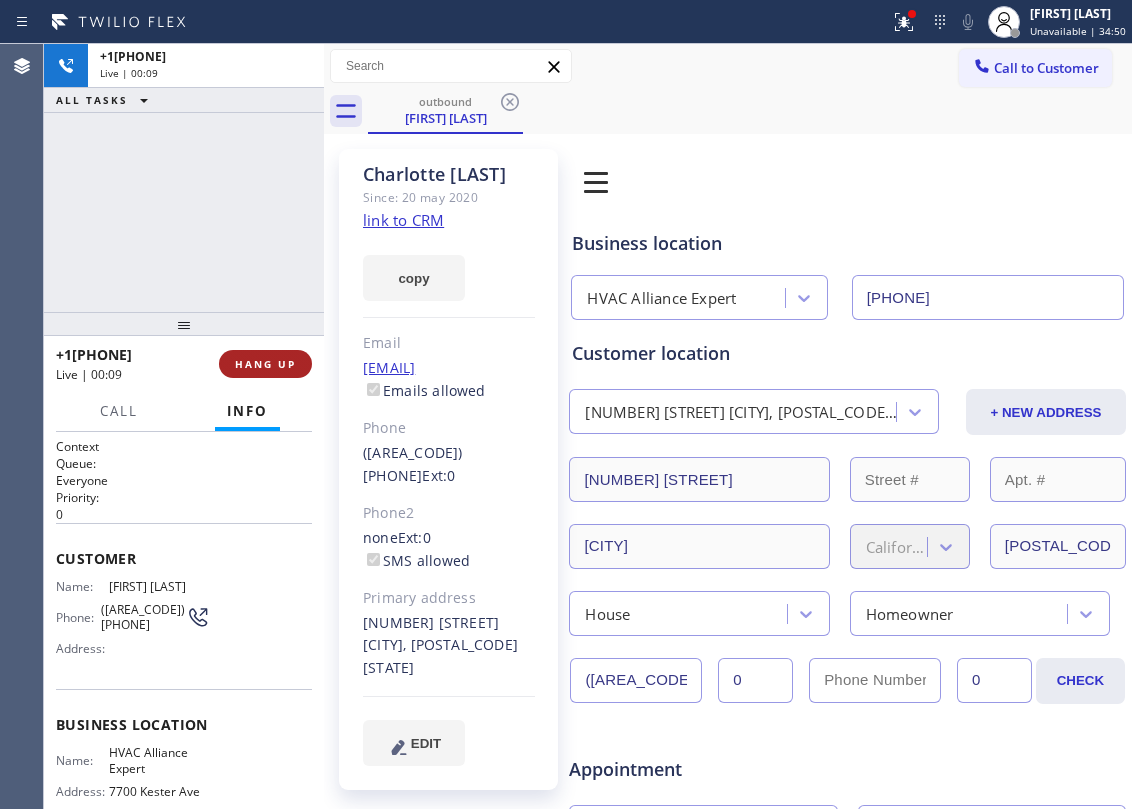 click on "HANG UP" at bounding box center (265, 364) 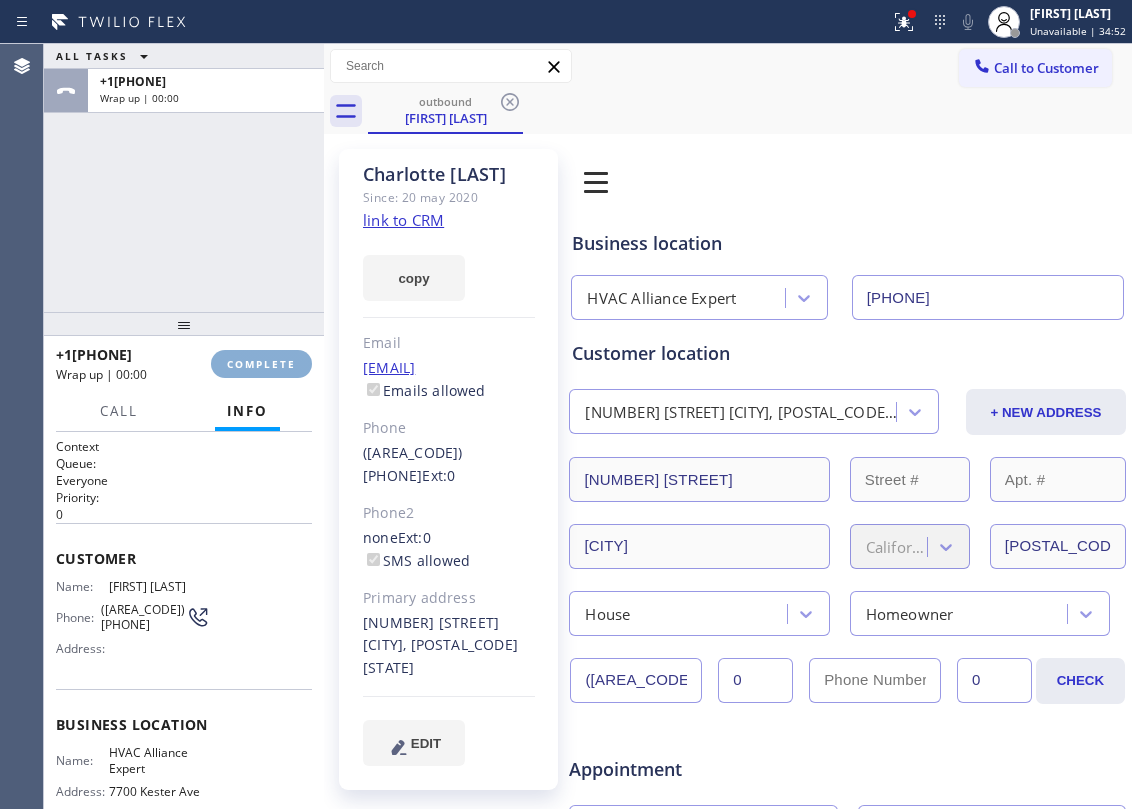 click on "COMPLETE" at bounding box center (261, 364) 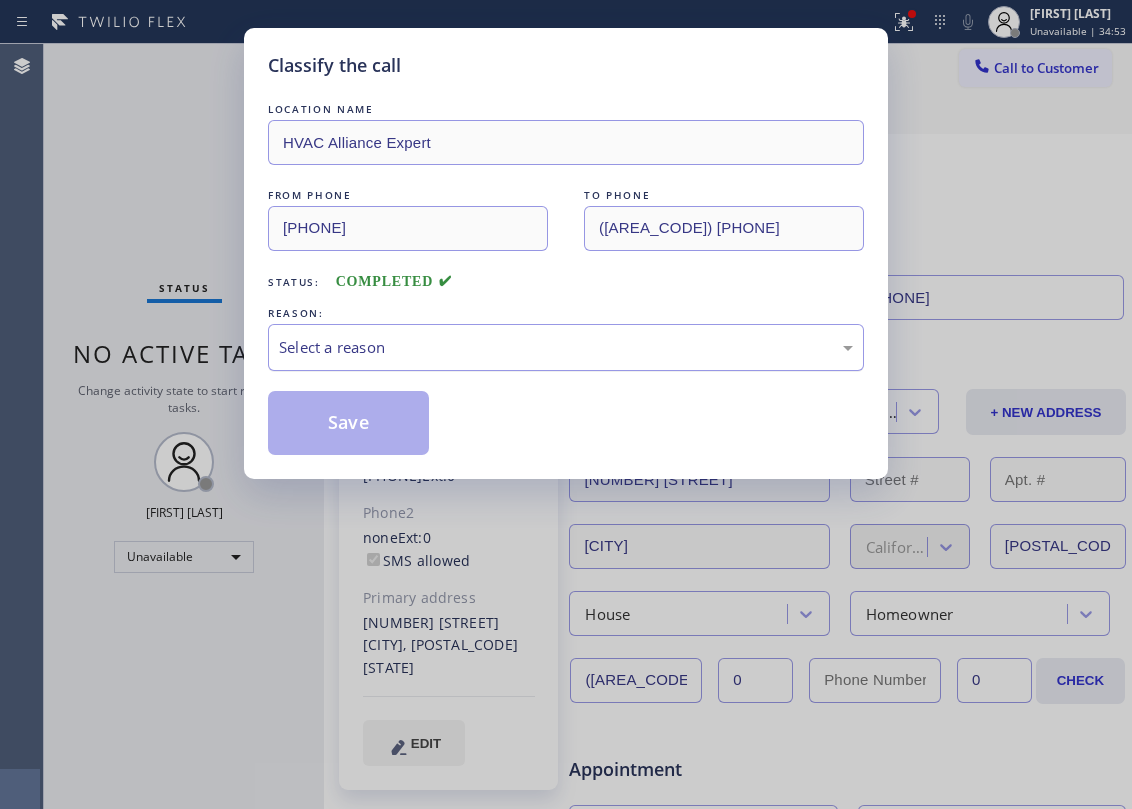 click on "Select a reason" at bounding box center [566, 347] 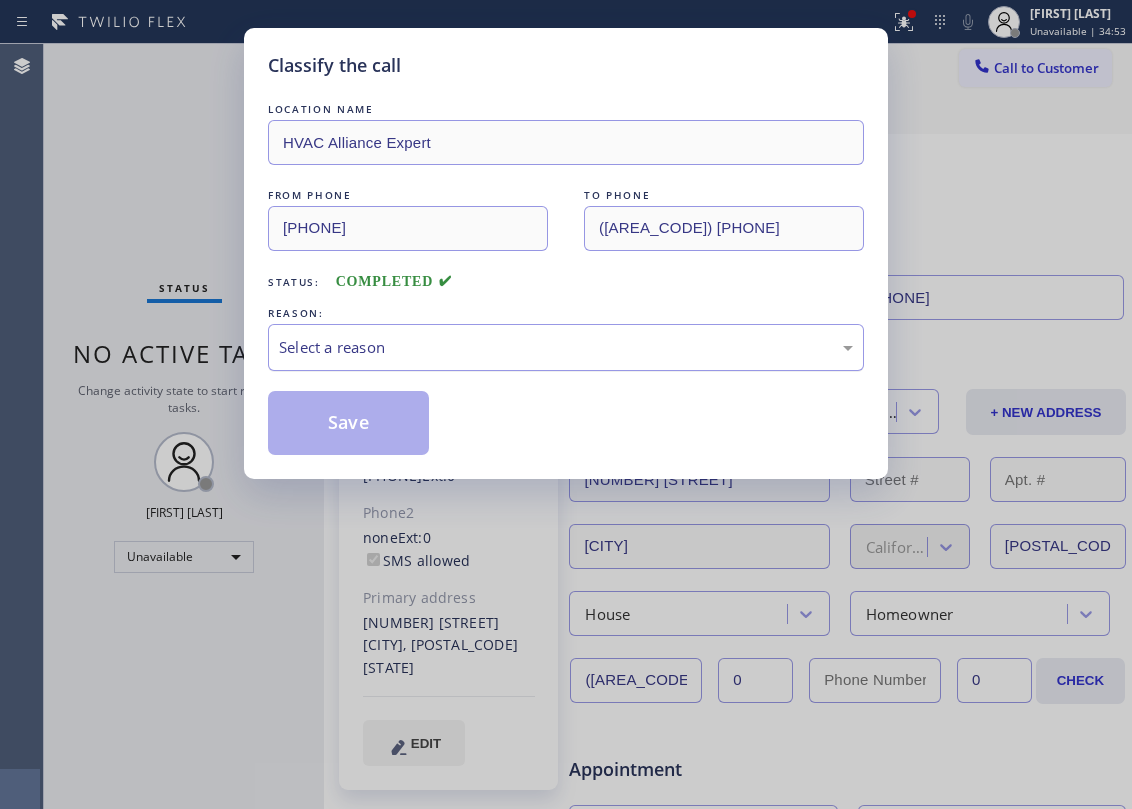 click on "Select a reason" at bounding box center [566, 347] 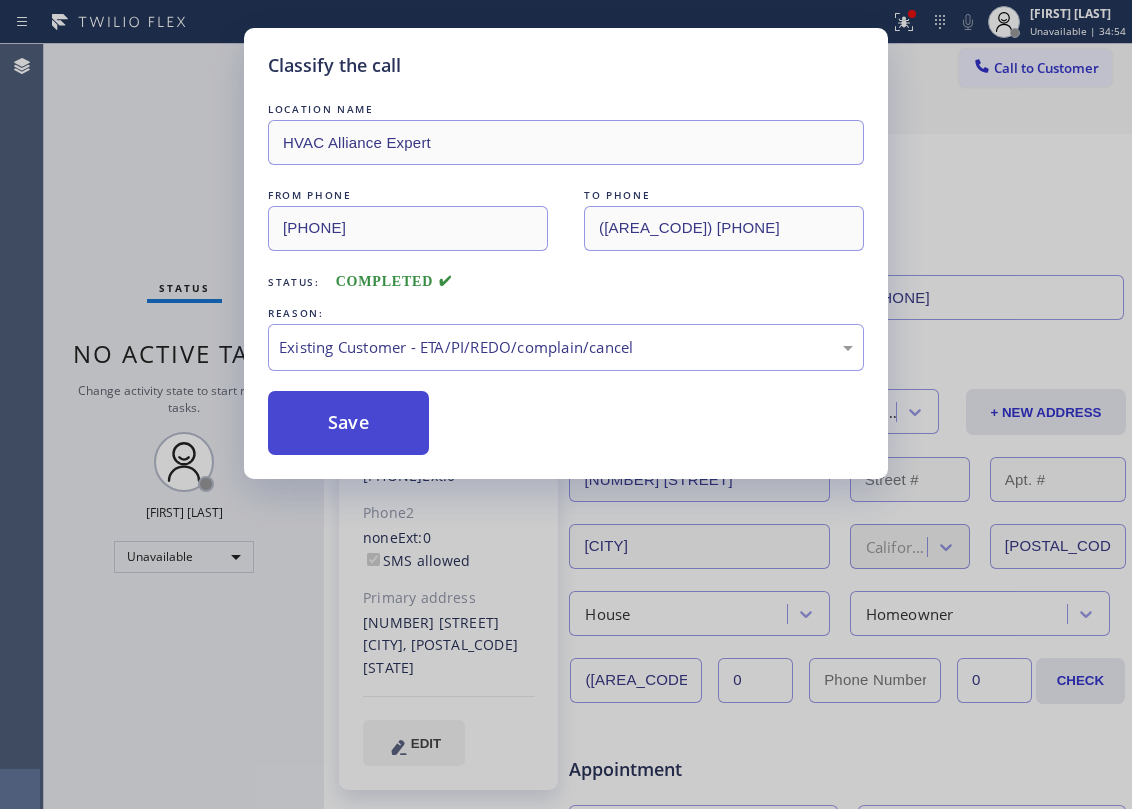 click on "Save" at bounding box center (348, 423) 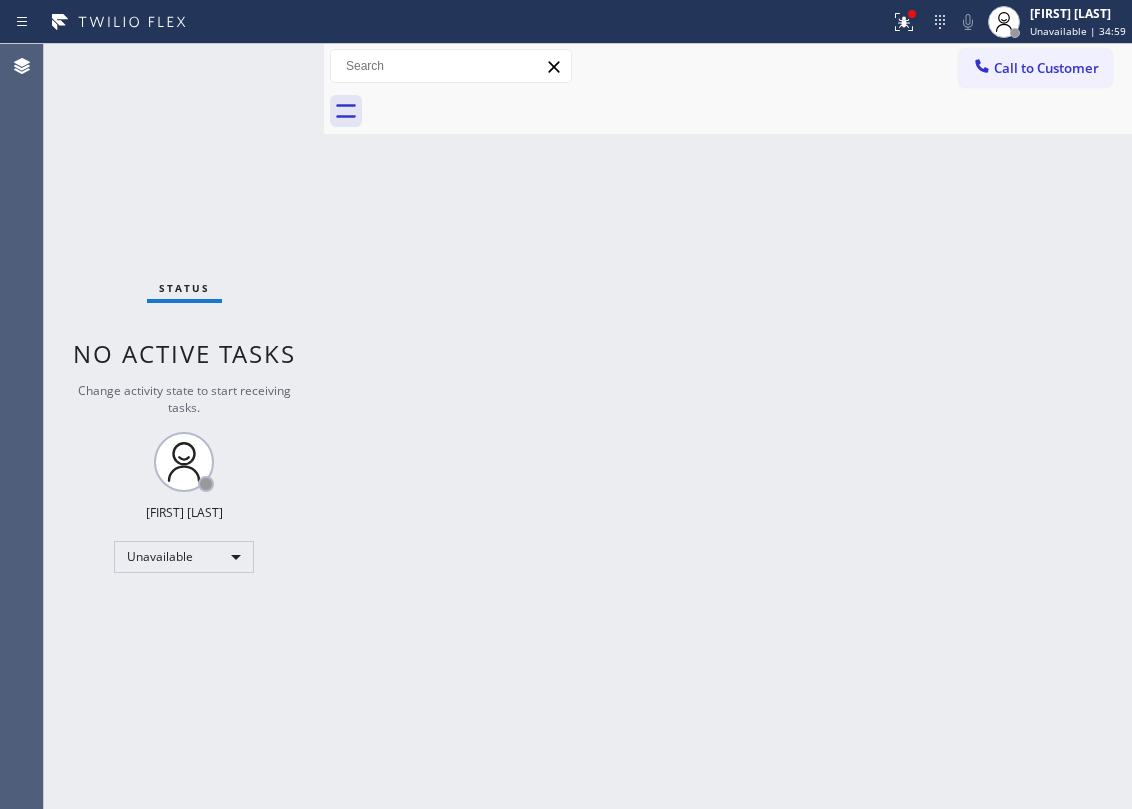 click on "Back to Dashboard Change Sender ID Customers Technicians Select a contact Outbound call Location Search location Your caller id phone number Customer number Call Customer info Name Phone none Address none Change Sender ID HVAC [PHONE] [BRAND] [PHONE] [BRAND] [PHONE] [BRAND] [PHONE] [BRAND] [PHONE] [BRAND] [PHONE] Cancel Change Check personal SMS Reset Change No tabs Call to Customer Outbound call Location [BRAND] [SERVICE] Your caller id phone number [PHONE] Customer number Call Outbound call Technician Search Technician Your caller id phone number Your caller id phone number Call" at bounding box center (728, 426) 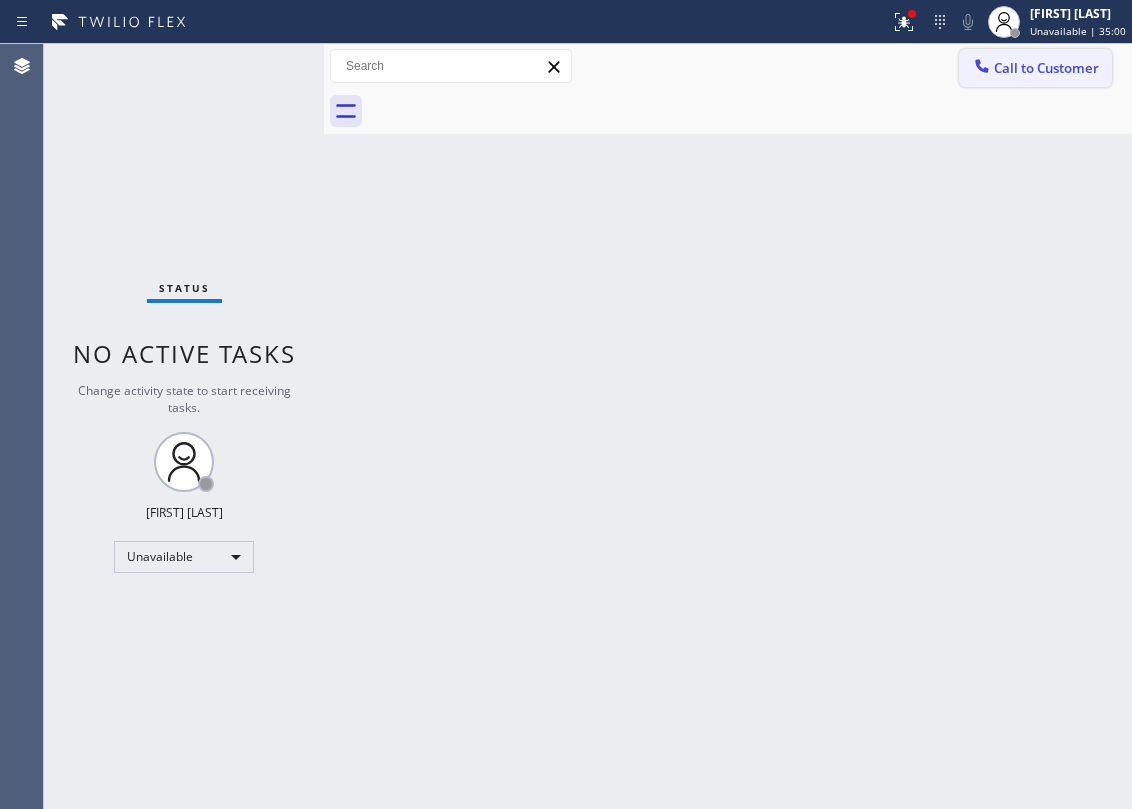 click on "Call to Customer" at bounding box center [1046, 68] 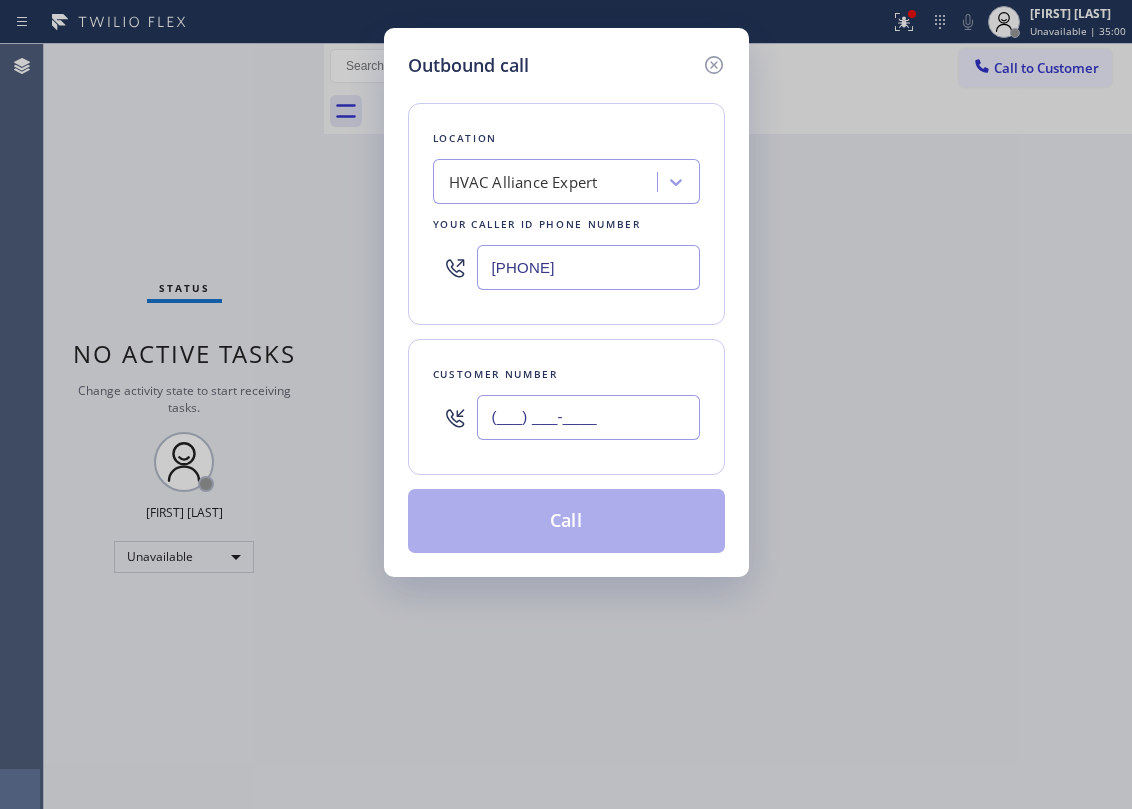 click on "(___) ___-____" at bounding box center [588, 417] 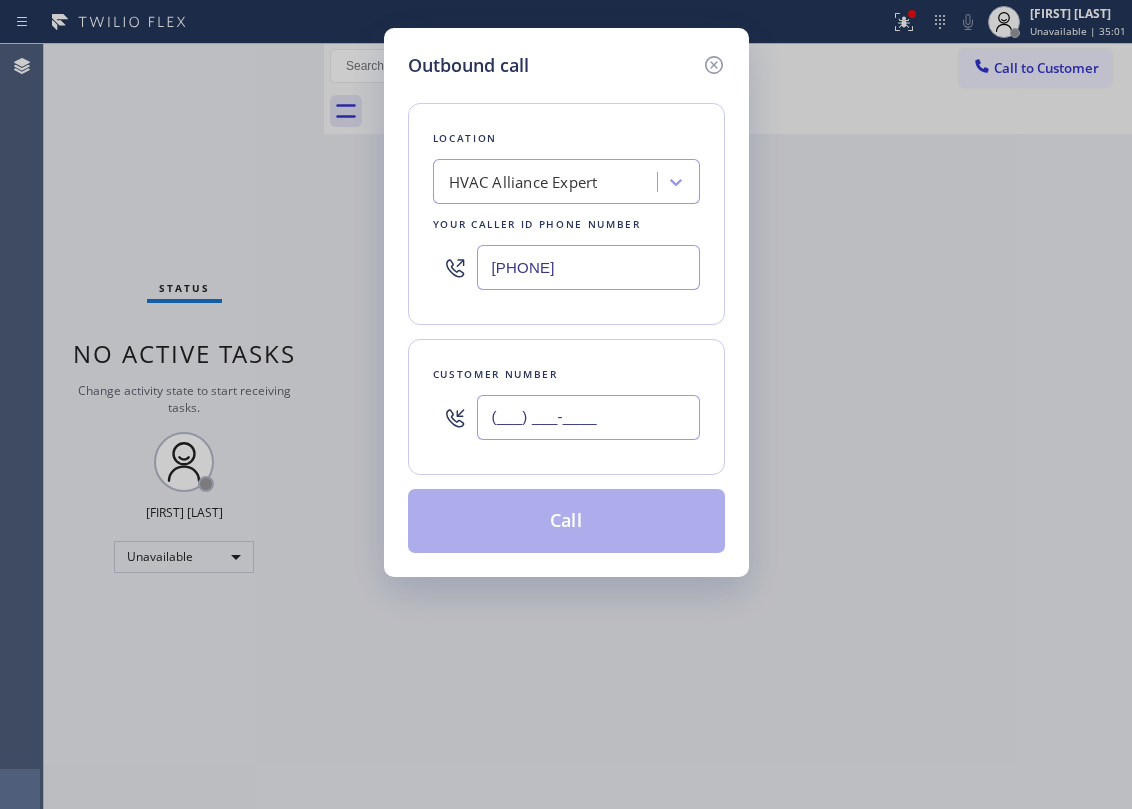 paste on "([AREA_CODE]) [PHONE]" 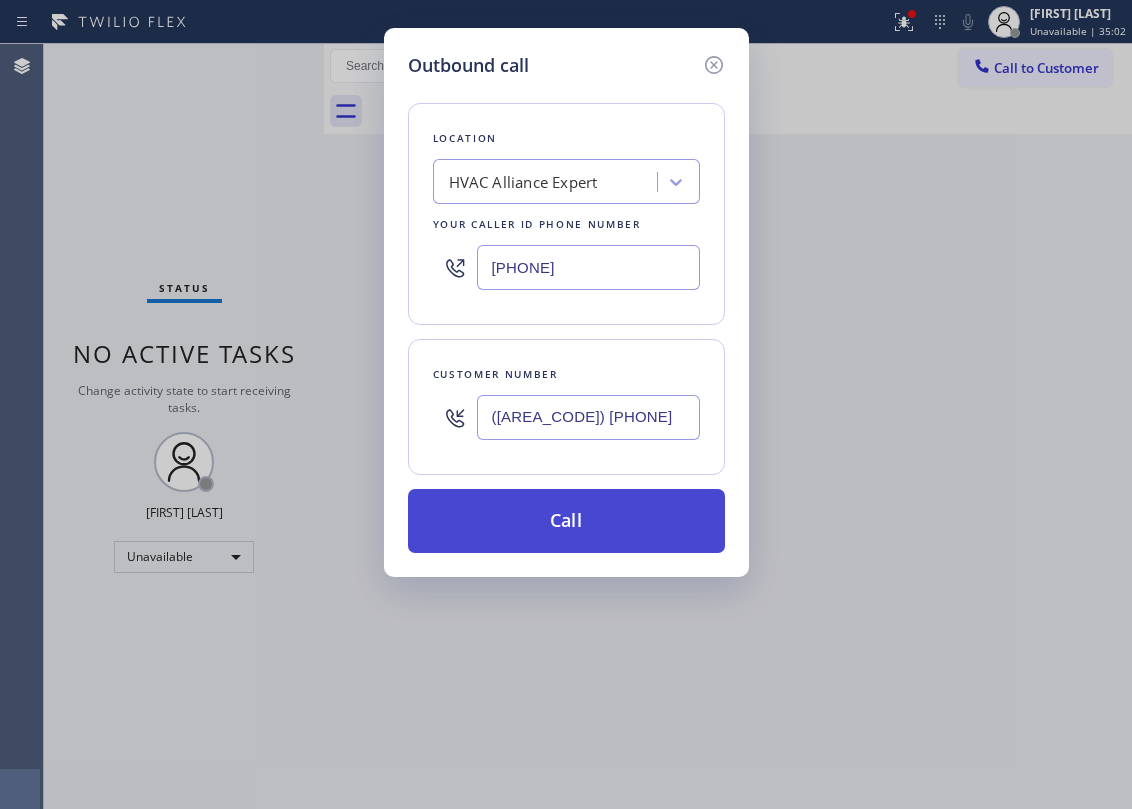 type on "([AREA_CODE]) [PHONE]" 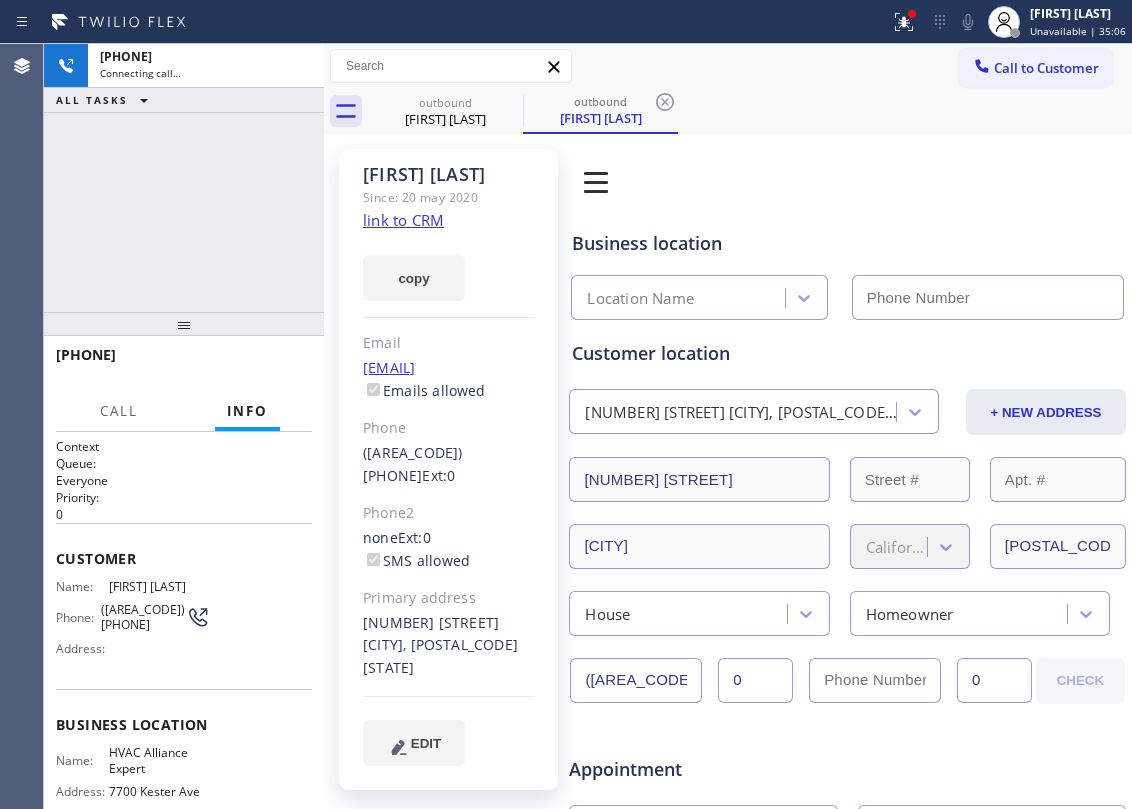 type on "[PHONE]" 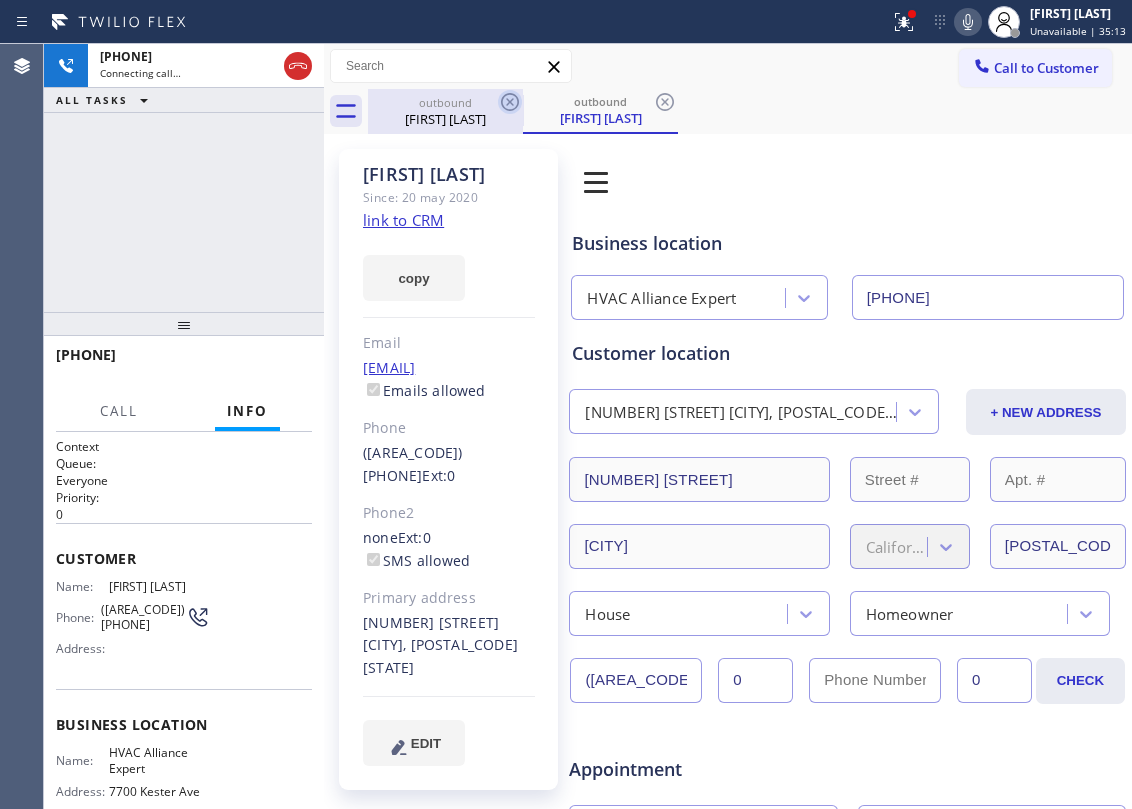 drag, startPoint x: 425, startPoint y: 96, endPoint x: 498, endPoint y: 93, distance: 73.061615 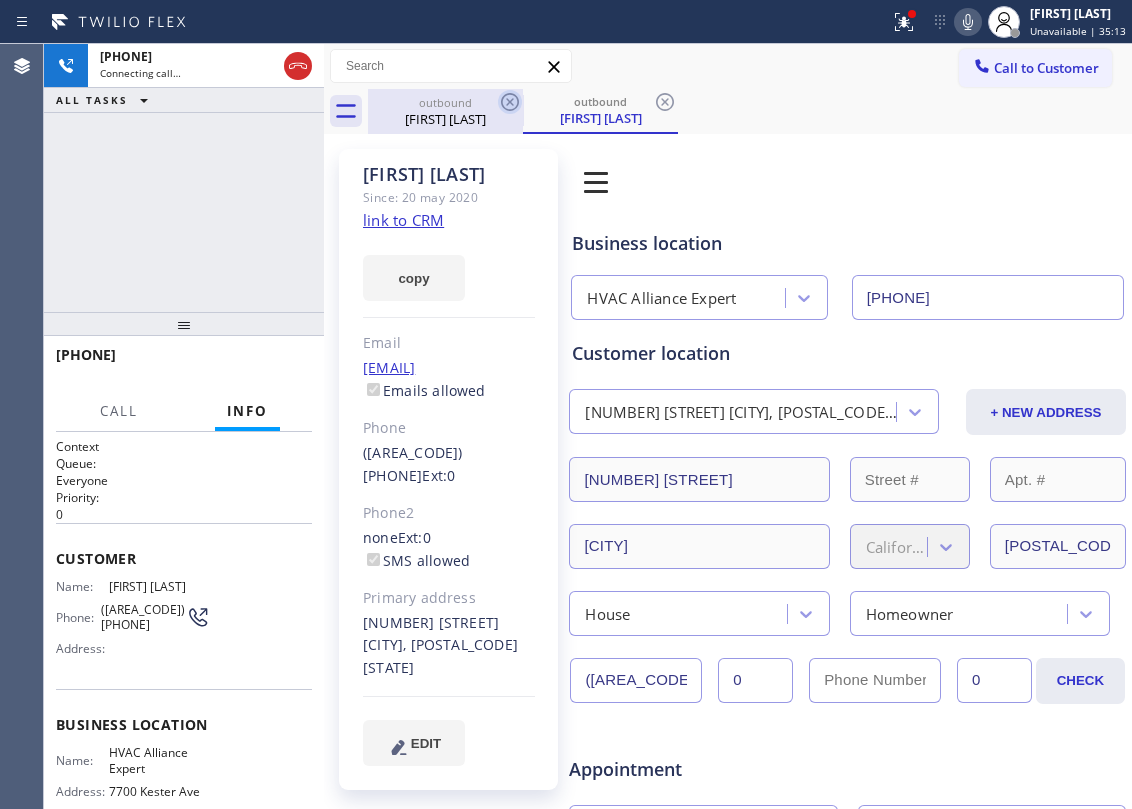 click on "outbound" at bounding box center (445, 102) 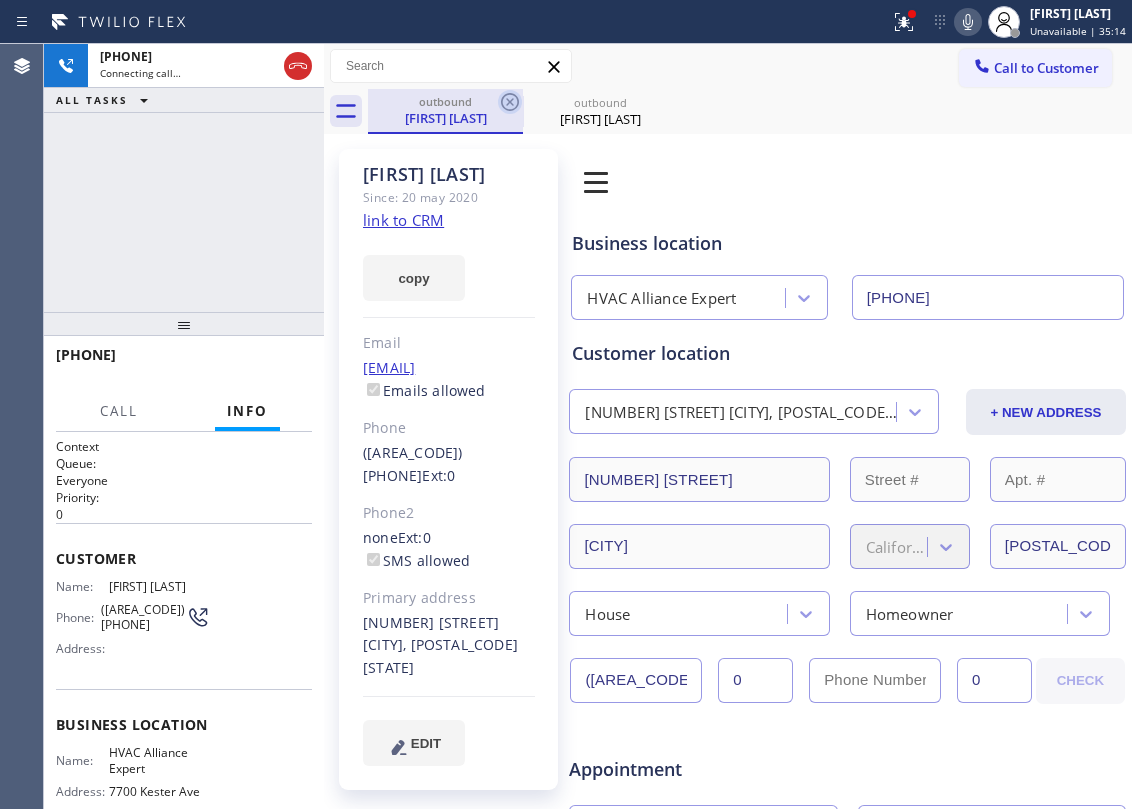 click 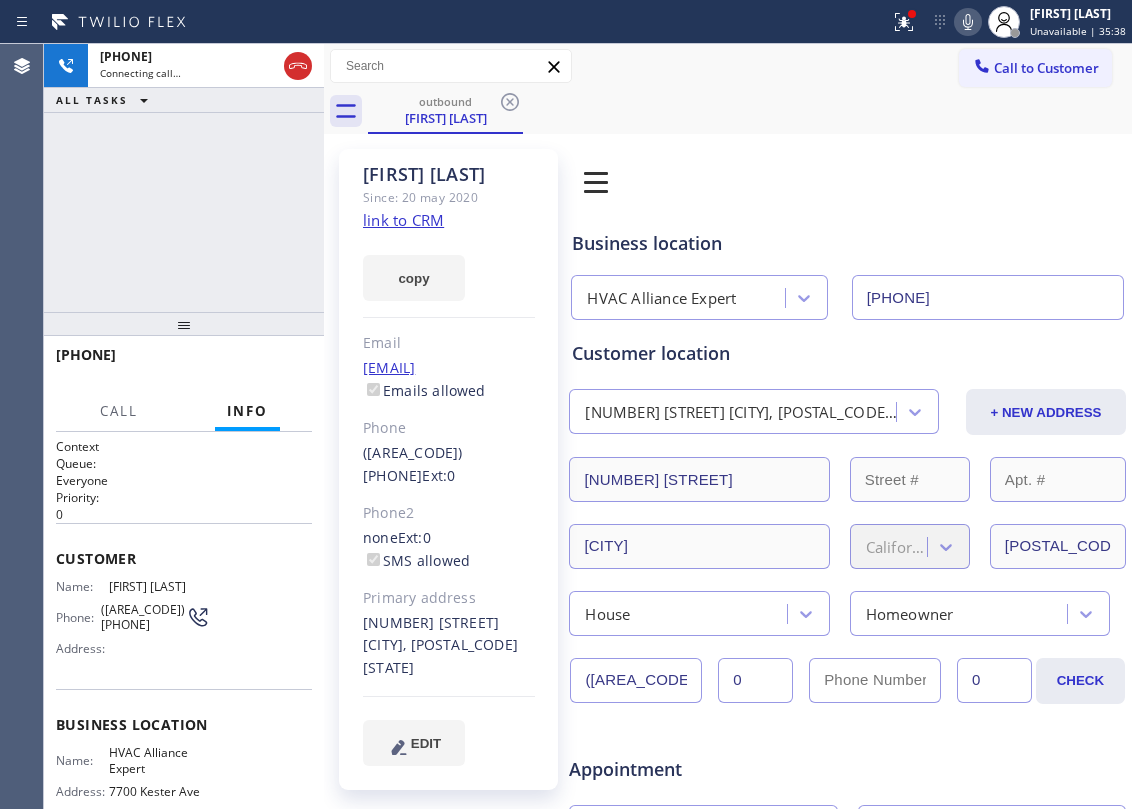 click on "+1[PHONE] Connecting call… ALL TASKS ALL TASKS ACTIVE TASKS TASKS IN WRAP UP" at bounding box center (184, 178) 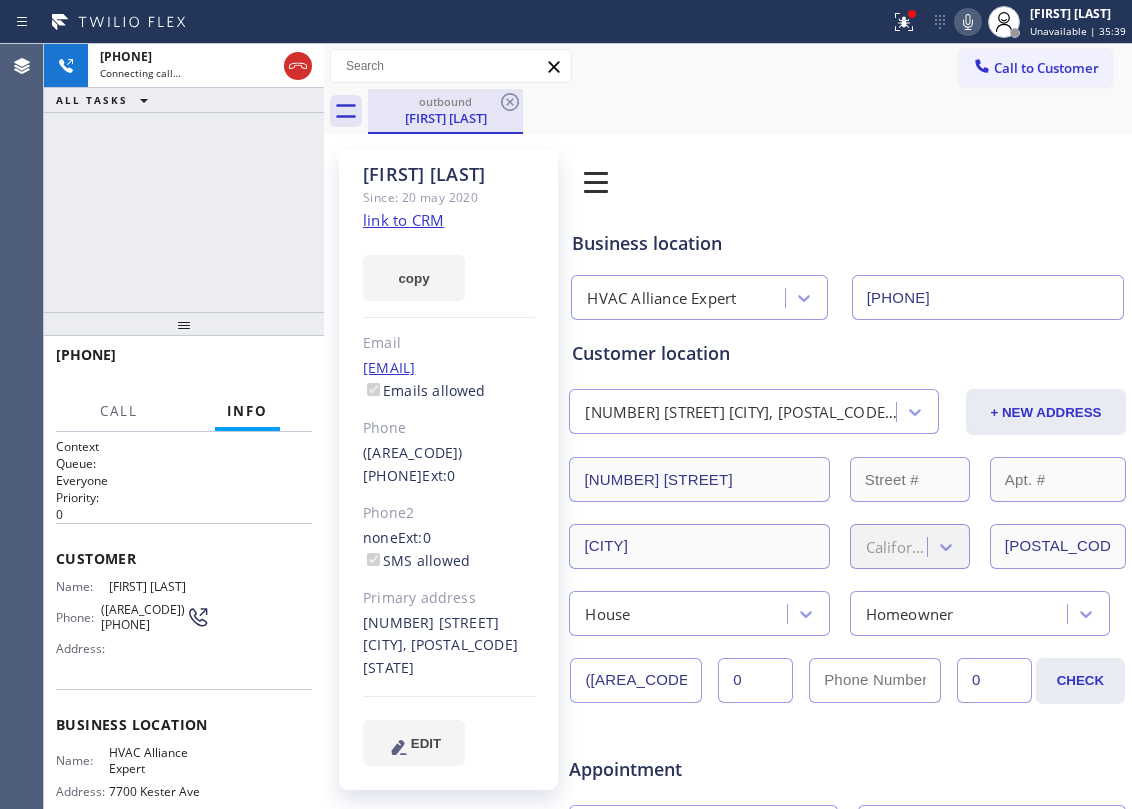 click on "[FIRST] [LAST]" at bounding box center [445, 118] 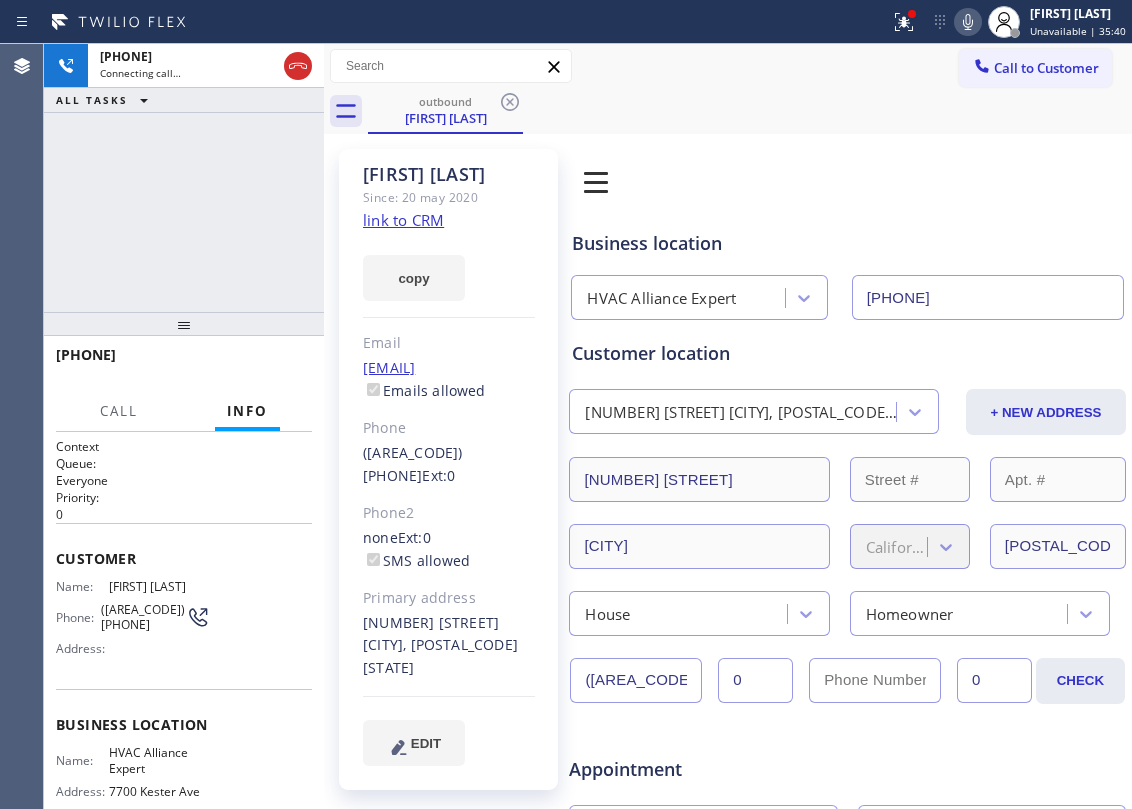 click on "link to CRM" 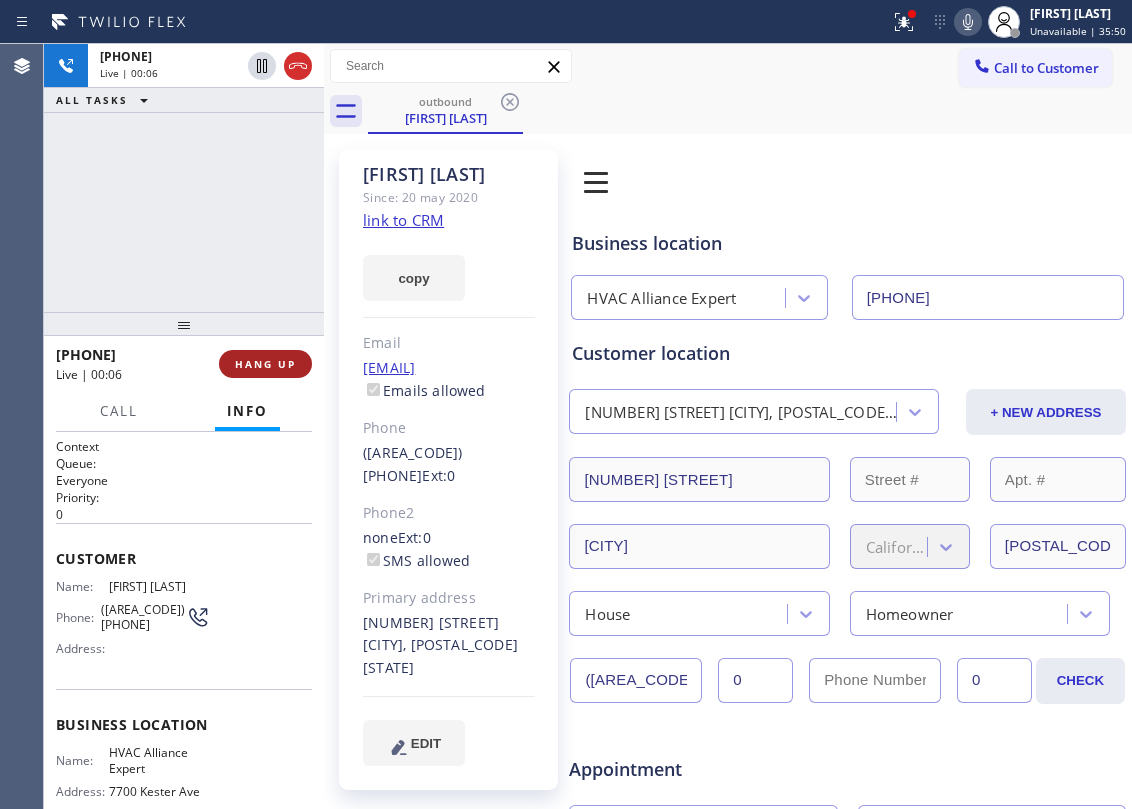 drag, startPoint x: 262, startPoint y: 346, endPoint x: 265, endPoint y: 357, distance: 11.401754 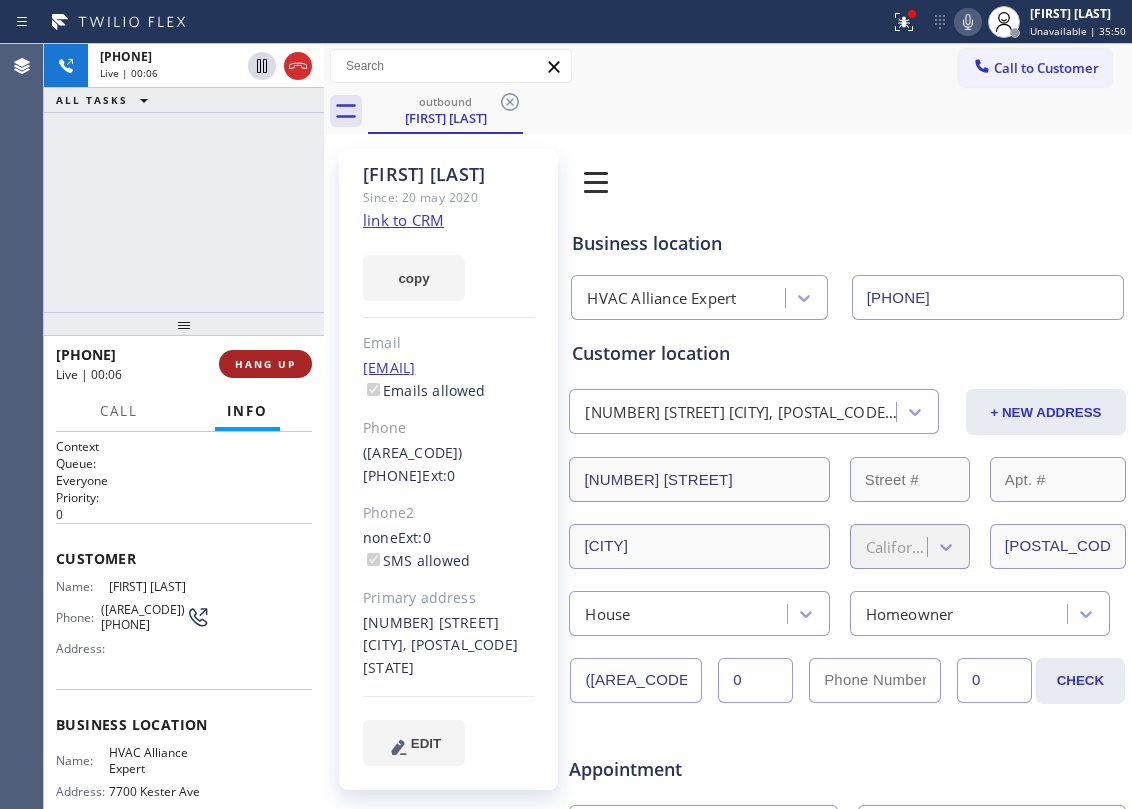click on "[PHONE] [STATUS] | [TIME] [CALL_STATUS]" at bounding box center (184, 364) 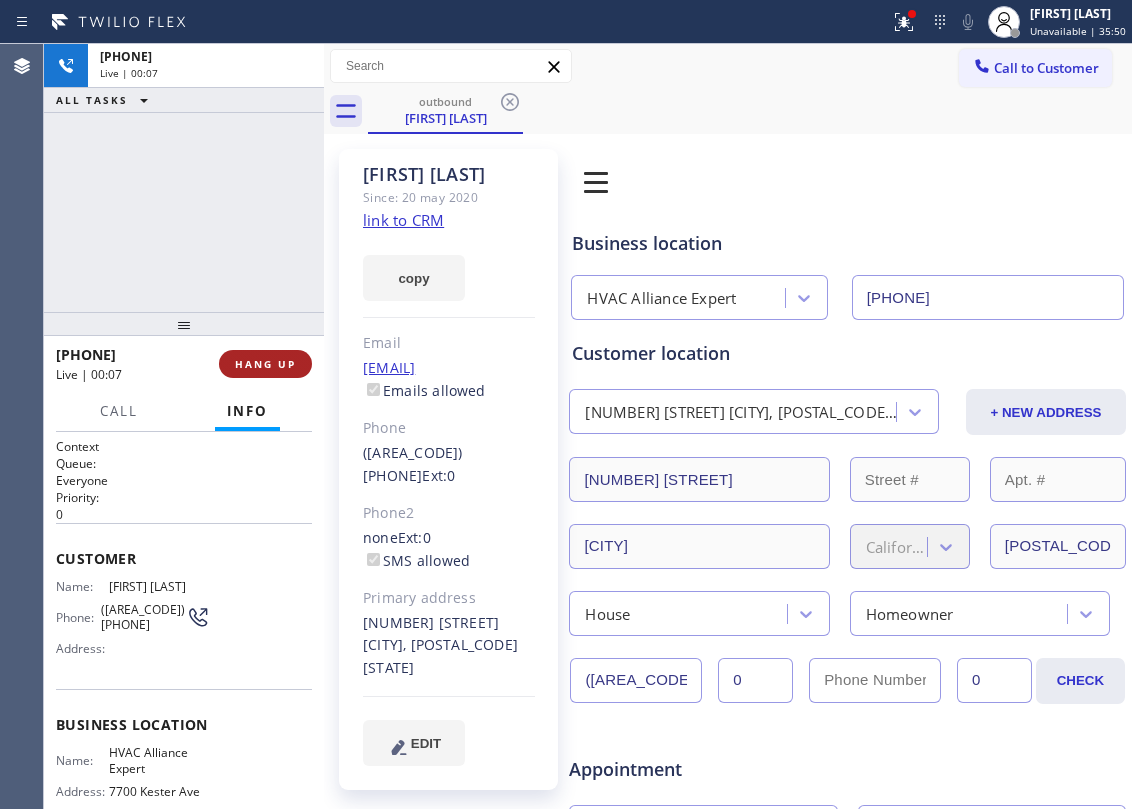 click on "HANG UP" at bounding box center [265, 364] 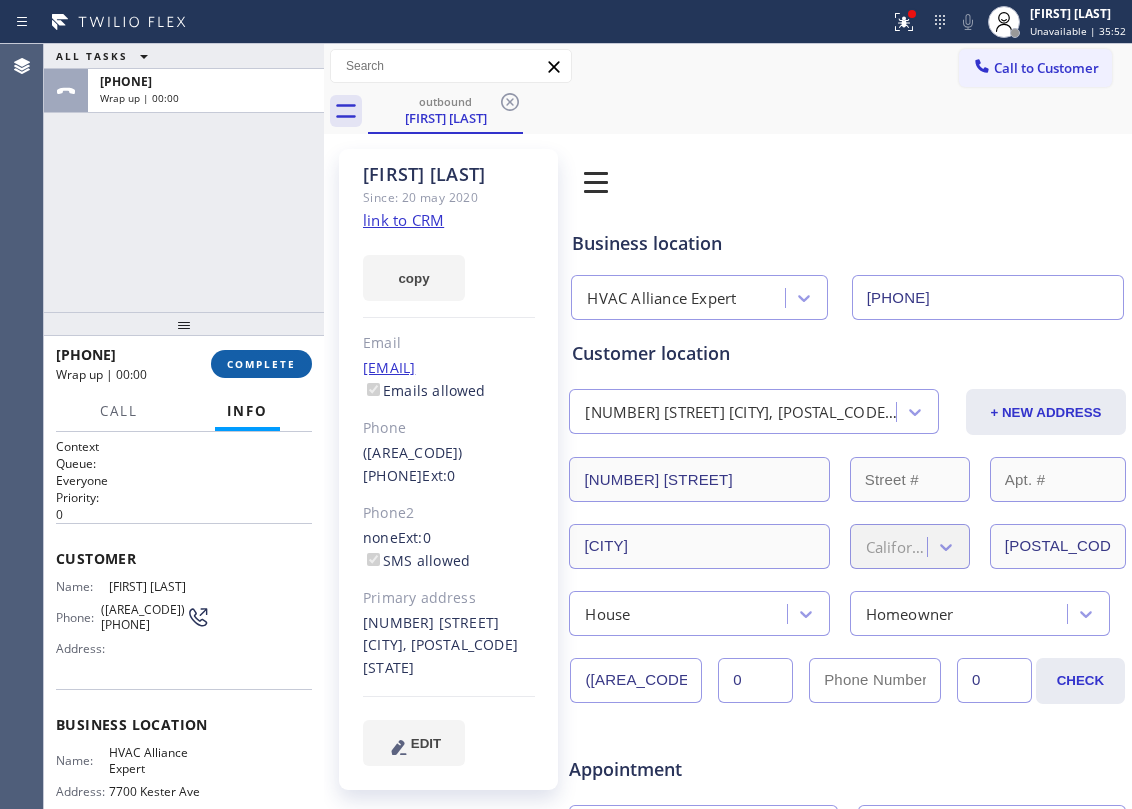click on "COMPLETE" at bounding box center (261, 364) 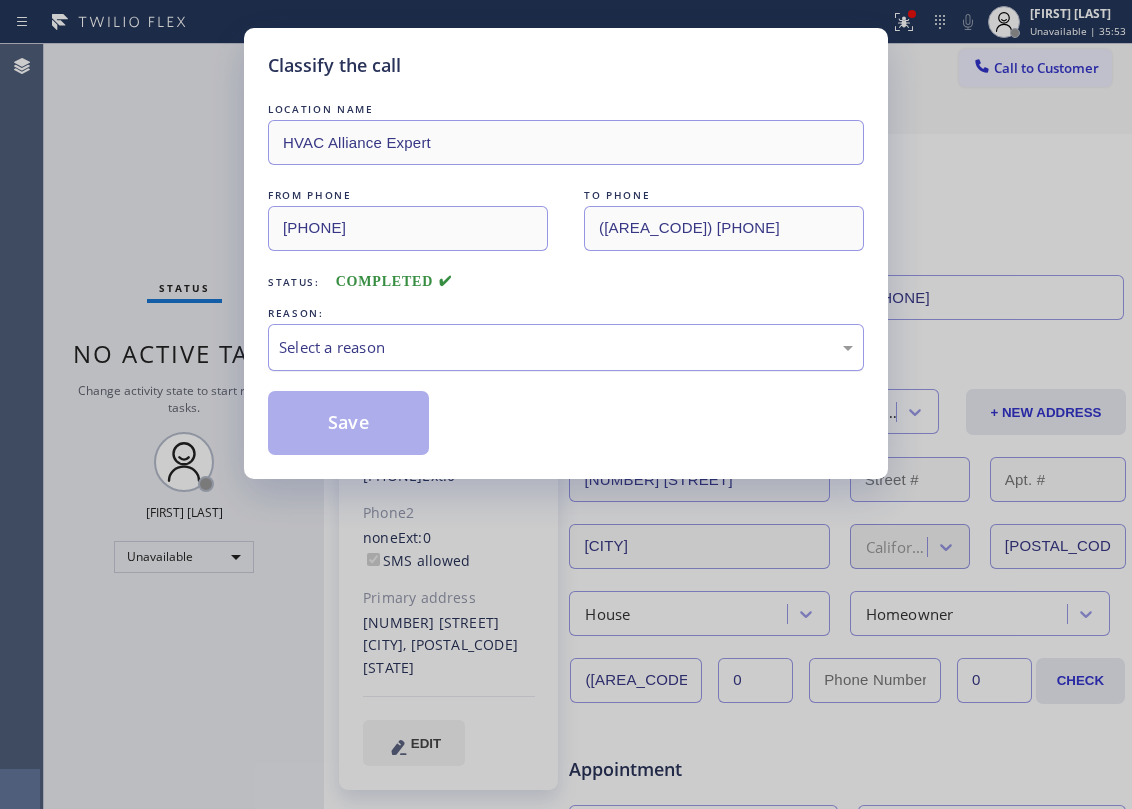 click on "Select a reason" at bounding box center (566, 347) 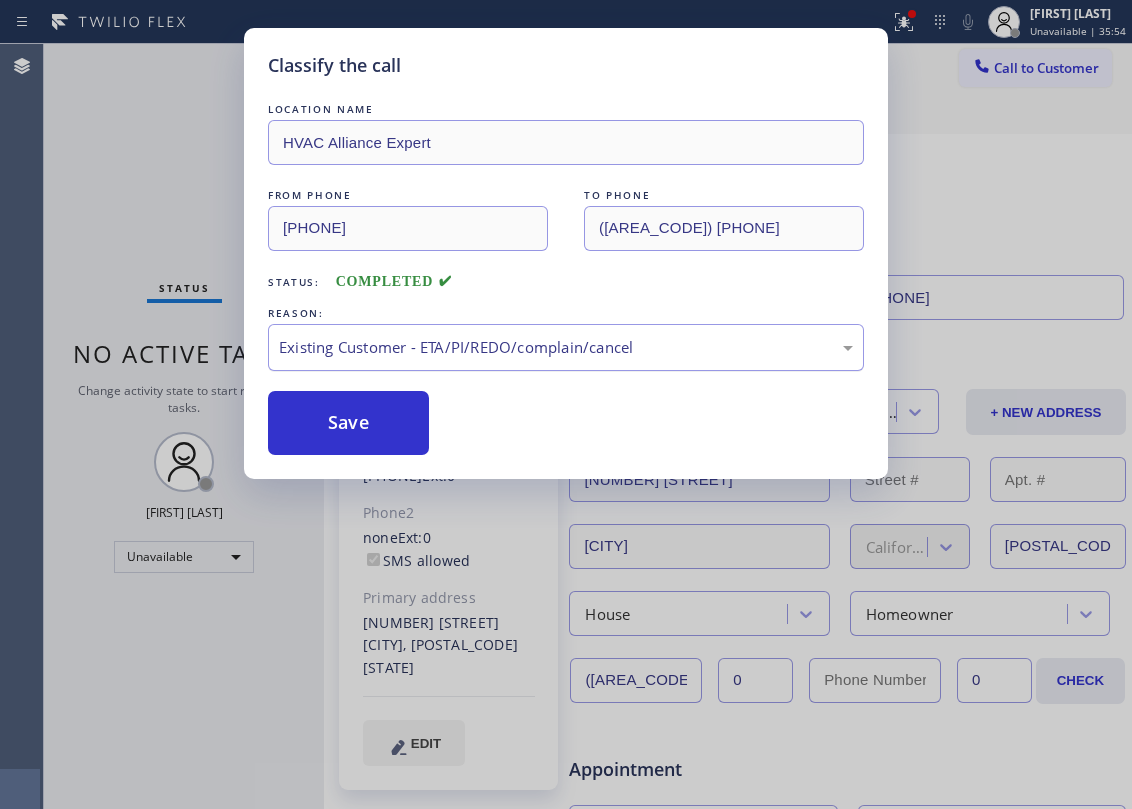 drag, startPoint x: 297, startPoint y: 404, endPoint x: 368, endPoint y: 348, distance: 90.426765 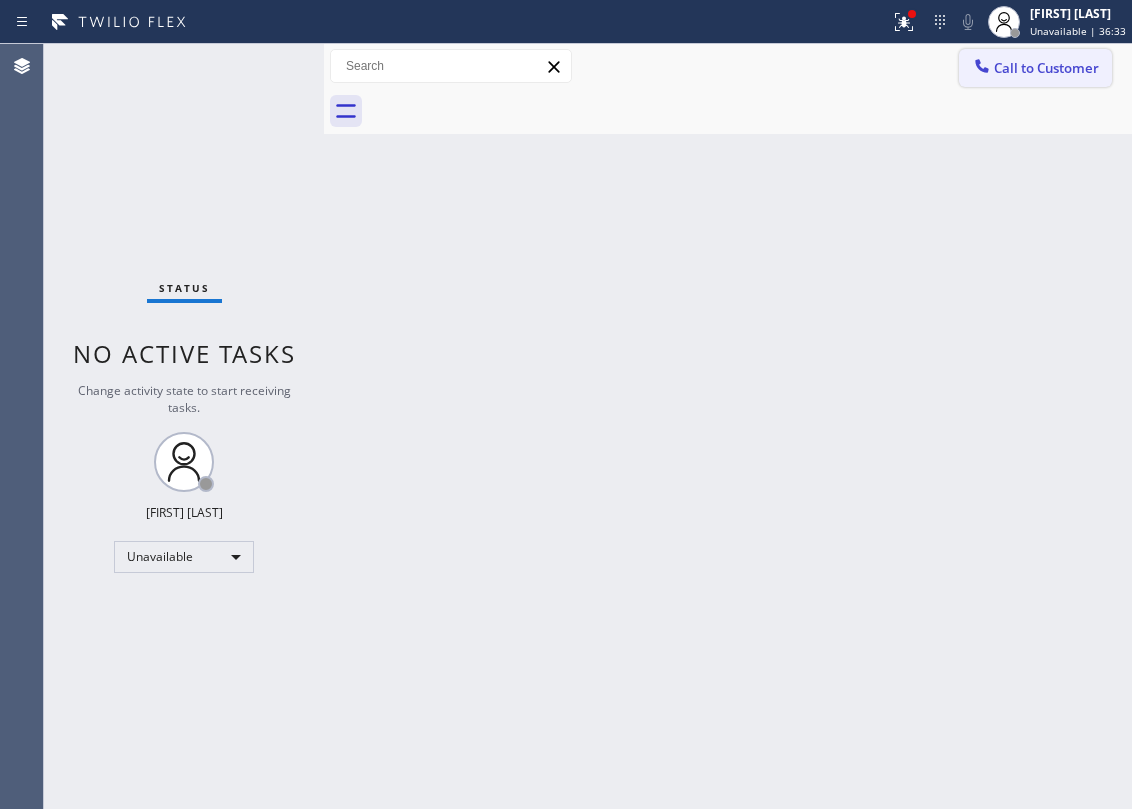 click on "Call to Customer" at bounding box center (1046, 68) 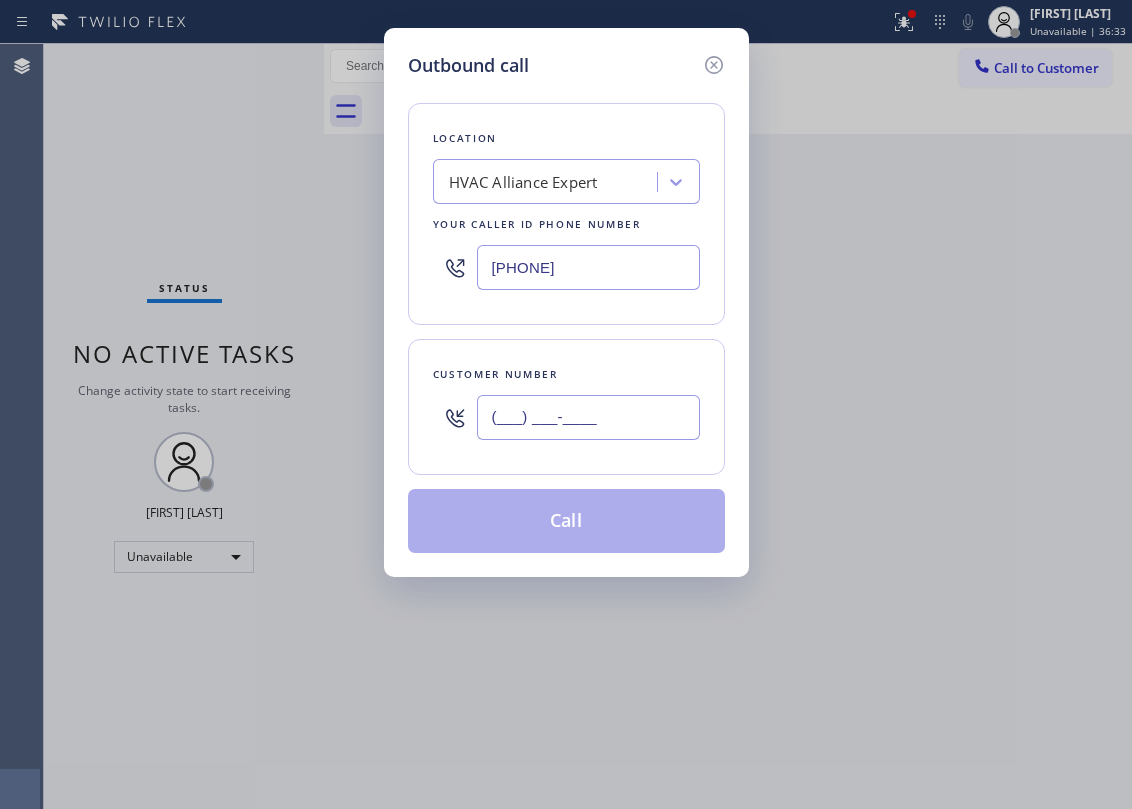 click on "(___) ___-____" at bounding box center (588, 417) 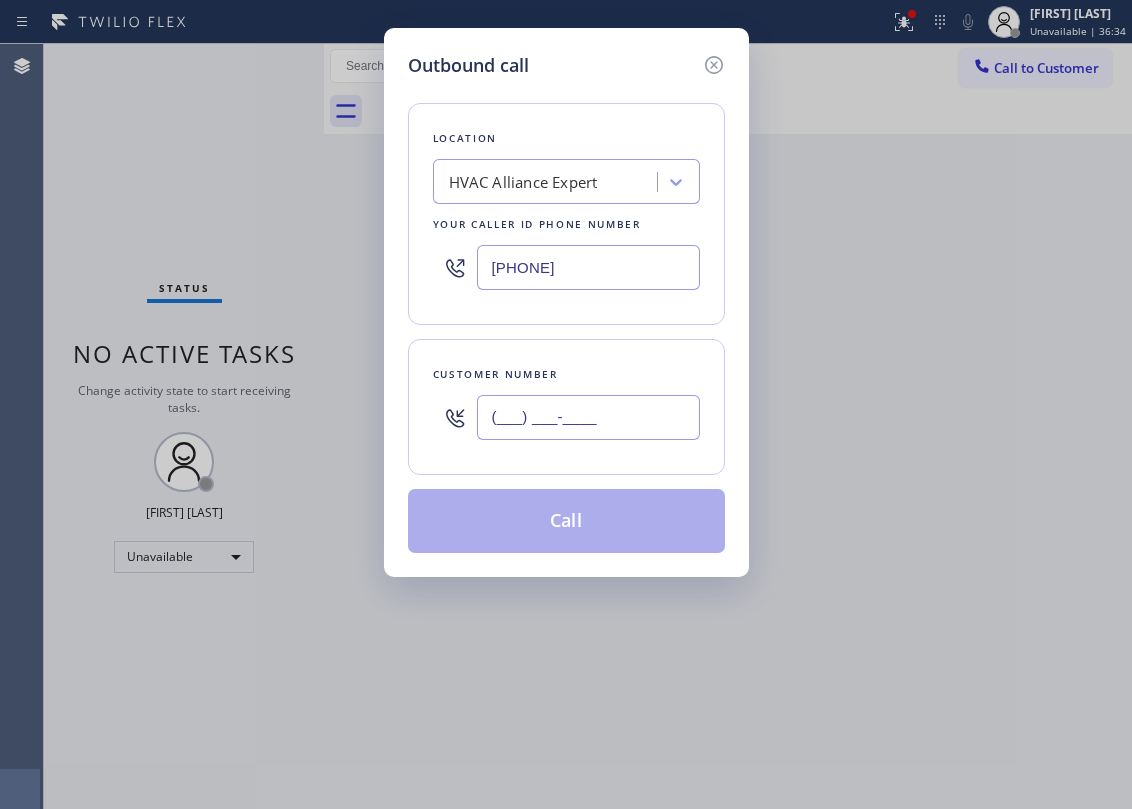 paste on "[PHONE]" 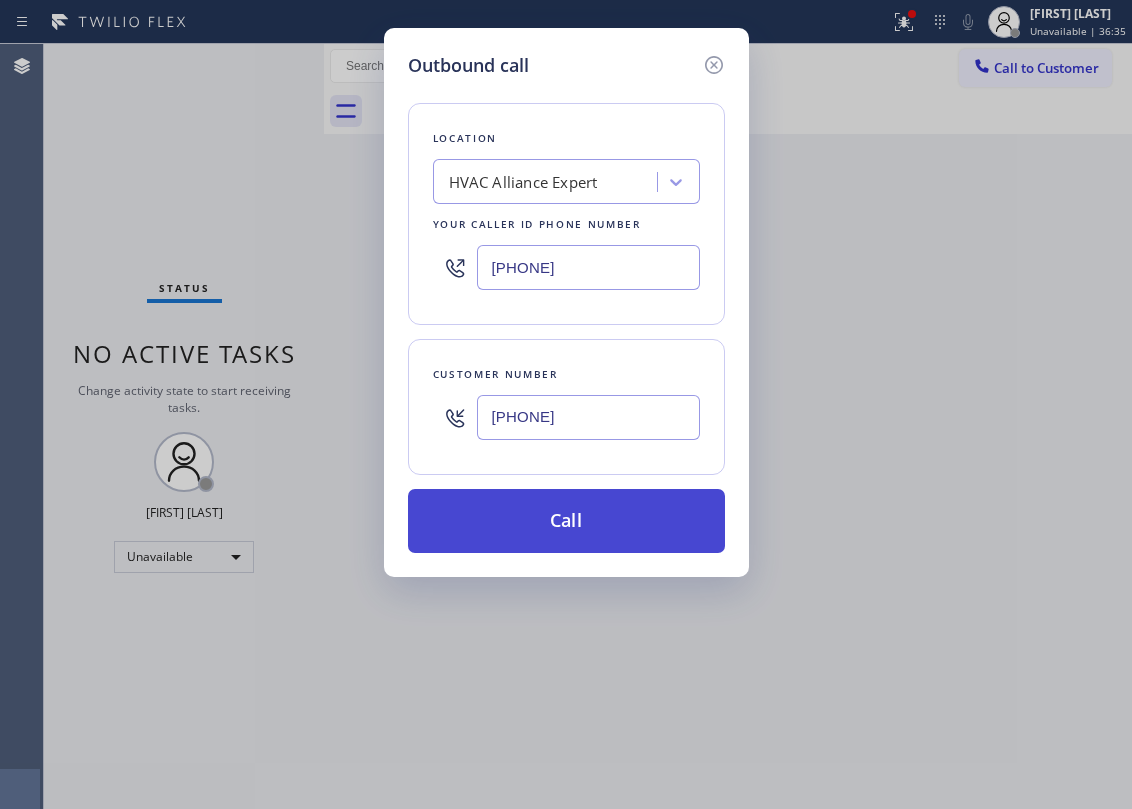 type on "[PHONE]" 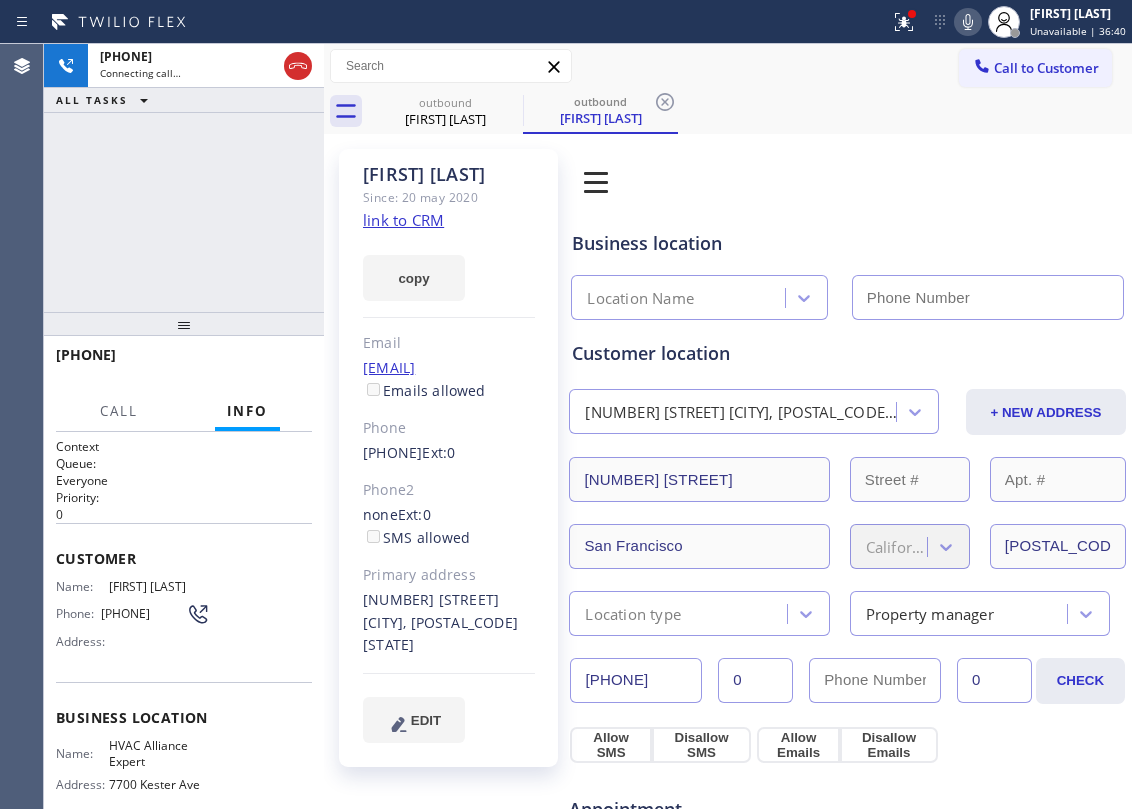 type on "[PHONE]" 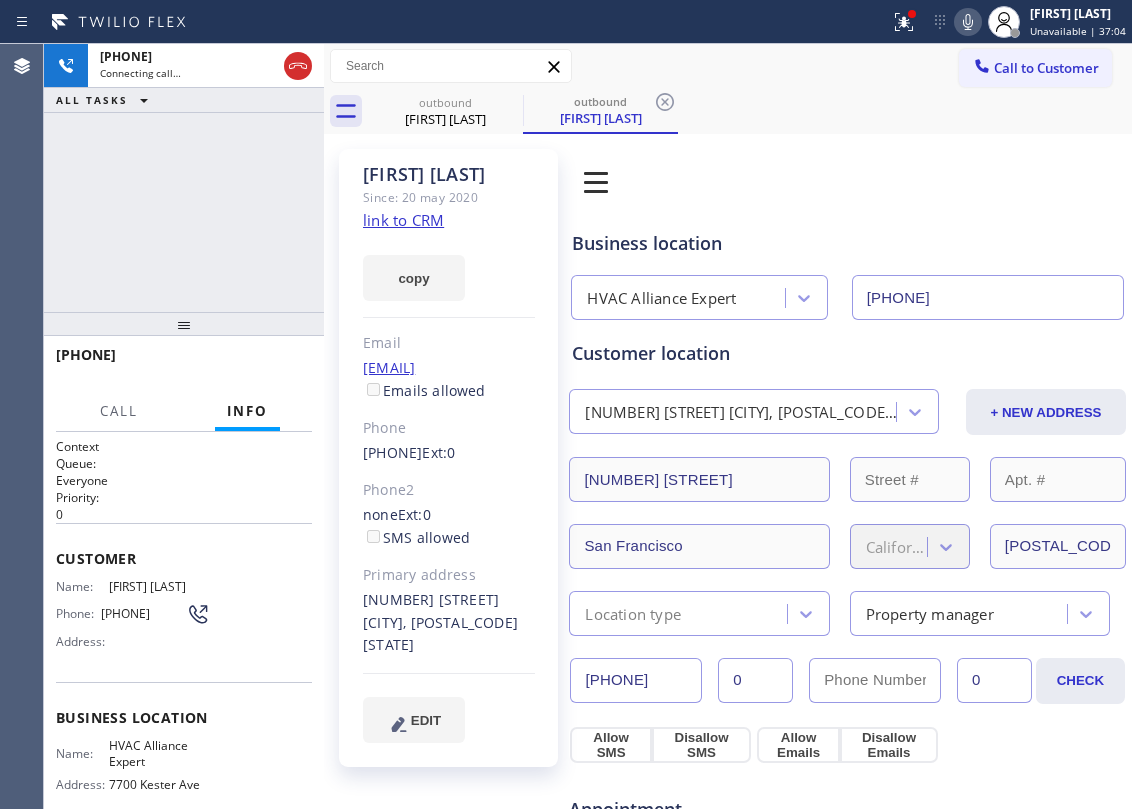 click on "[PHONE] Connecting call… [CALL_STATUS]" at bounding box center [184, 178] 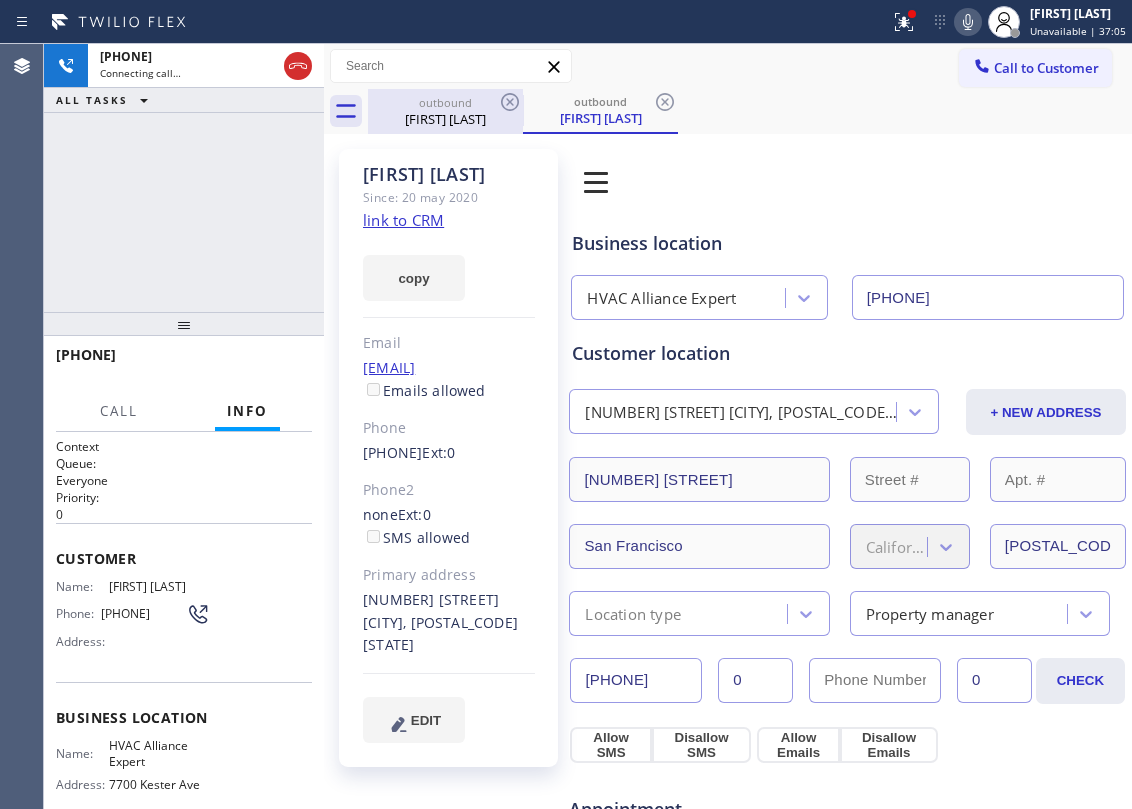 click on "outbound" at bounding box center [445, 102] 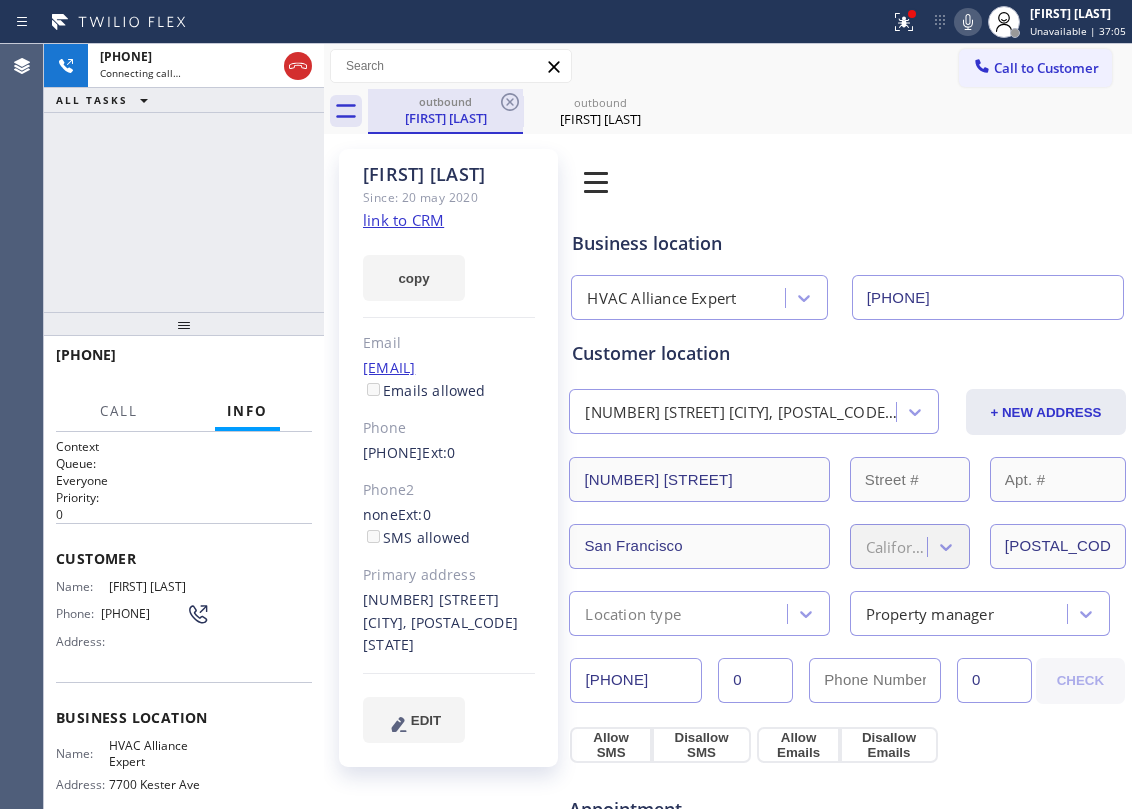 click on "outbound" at bounding box center (445, 101) 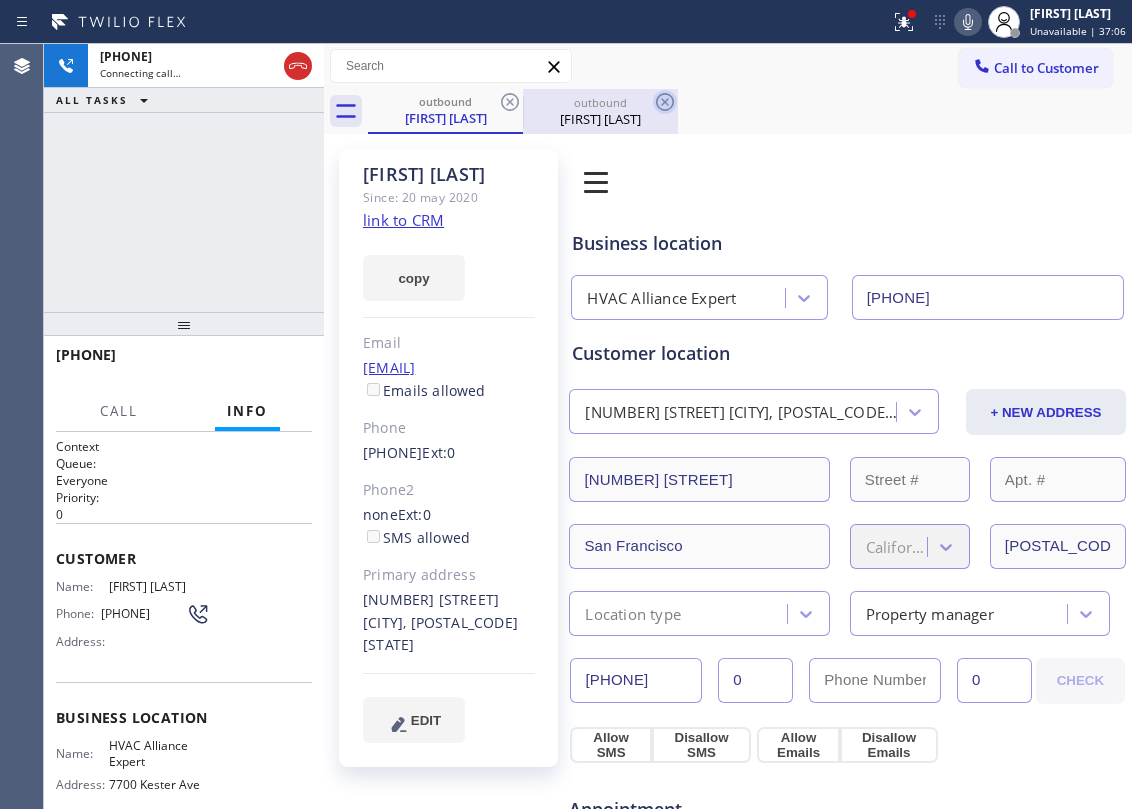 click 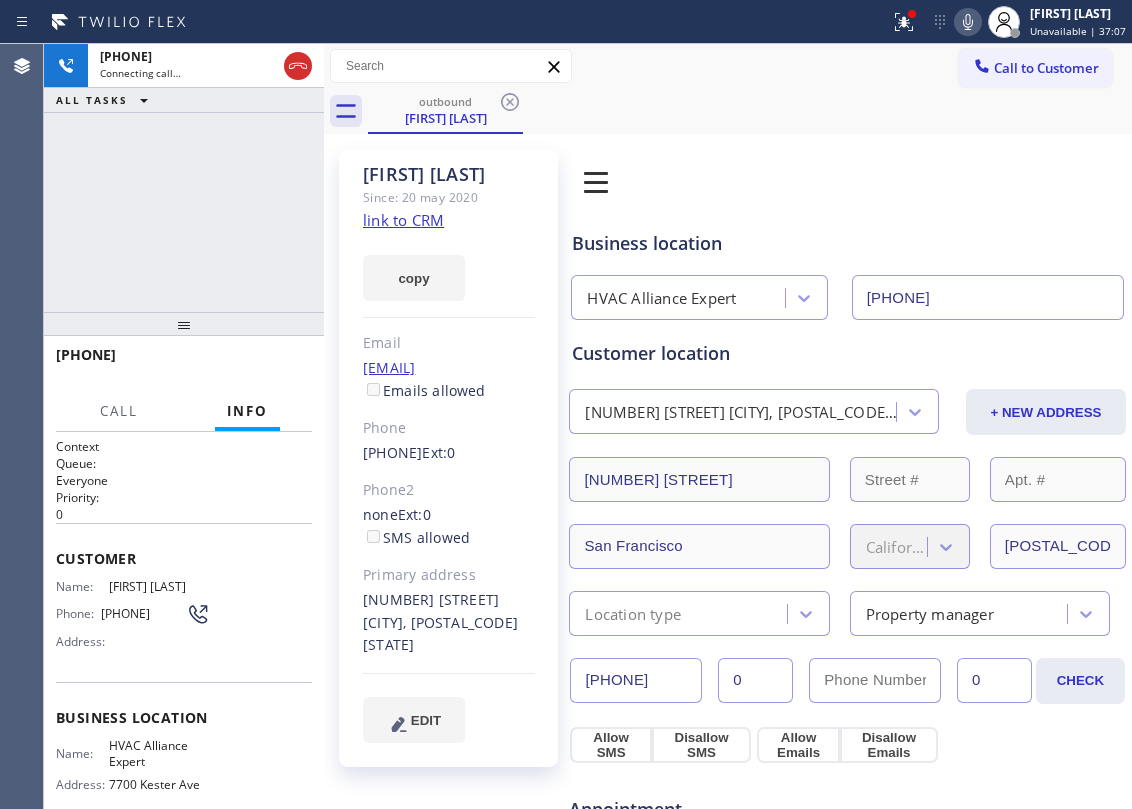 click on "[PHONE] Connecting call… [CALL_STATUS]" at bounding box center [184, 178] 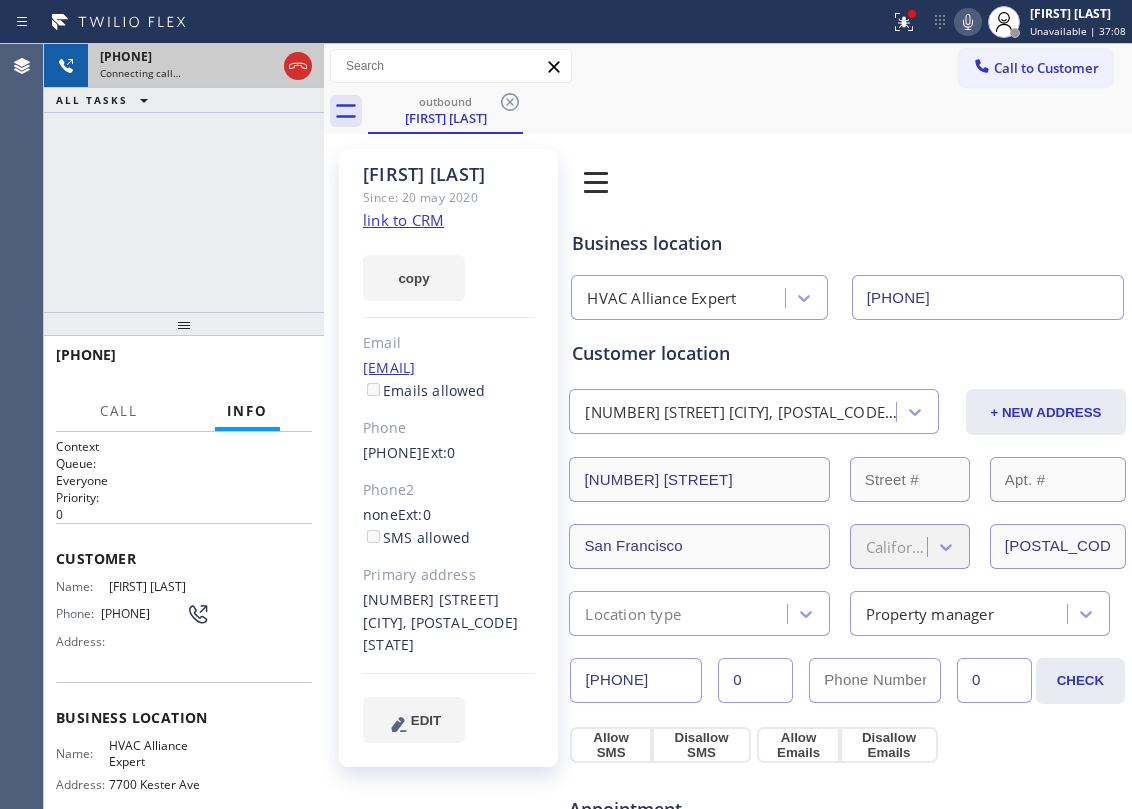 click 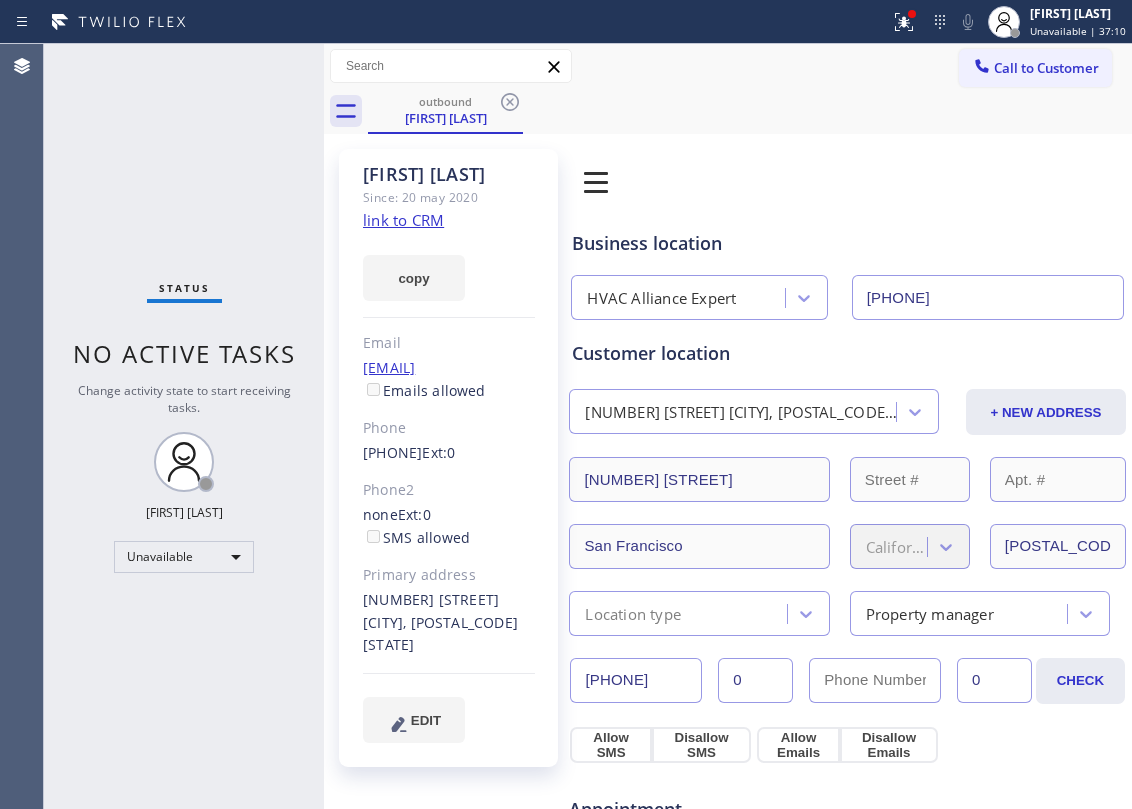 click on "link to CRM" 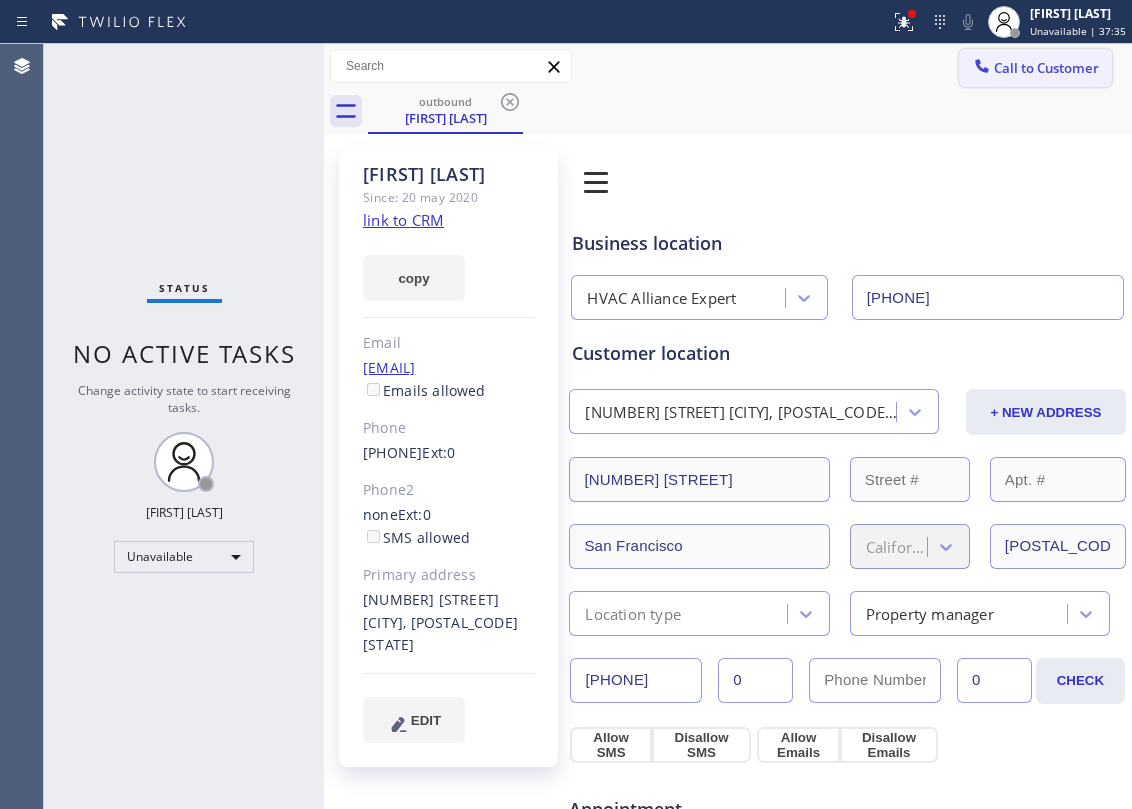 click on "Call to Customer" at bounding box center [1046, 68] 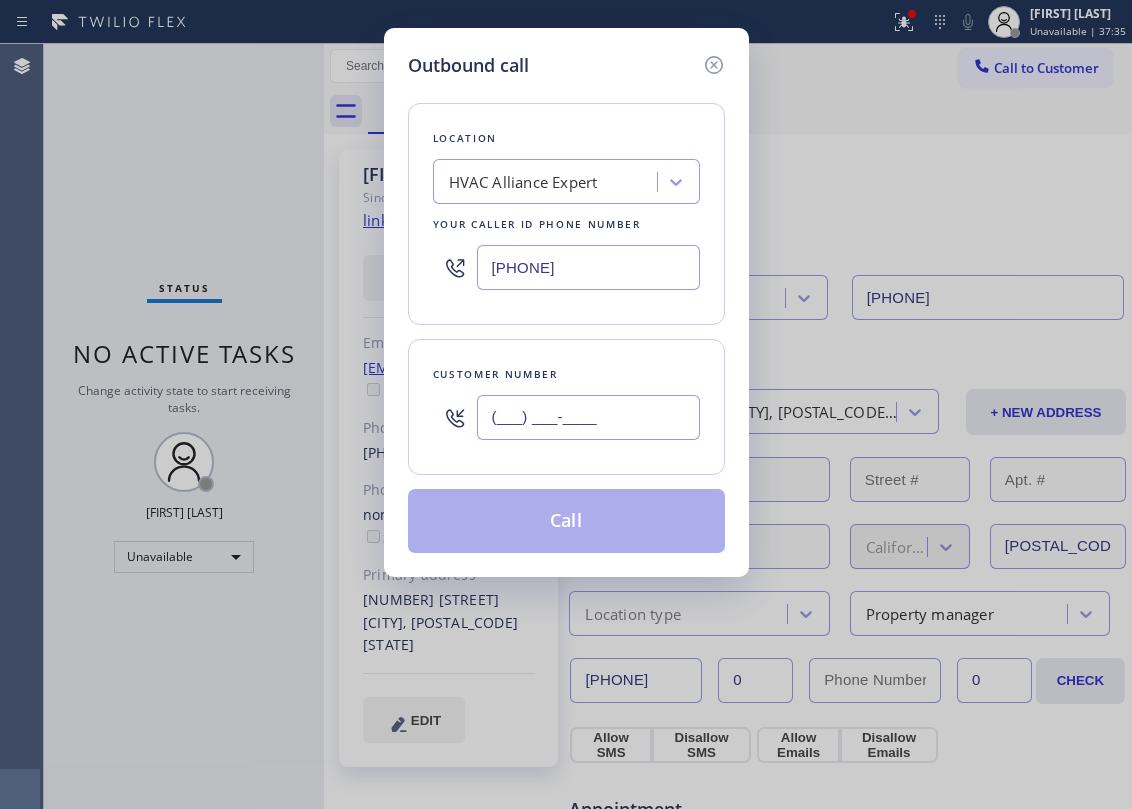 click on "(___) ___-____" at bounding box center (588, 417) 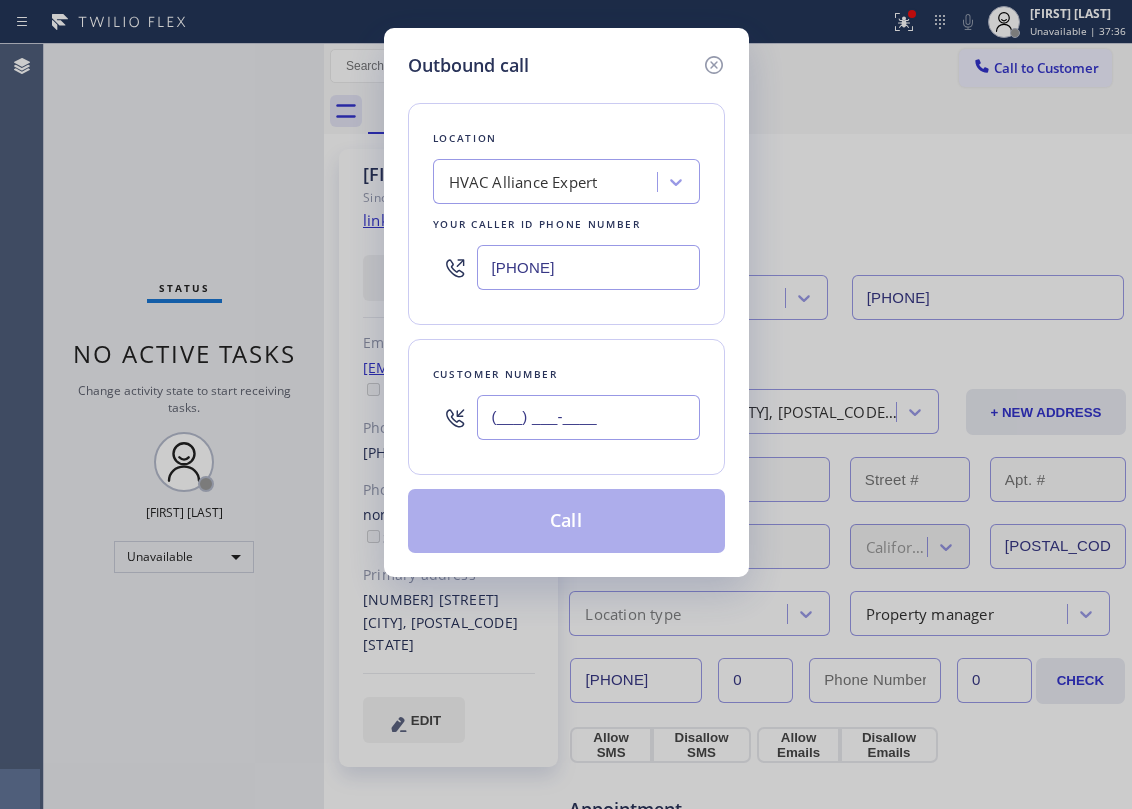 paste on "[PHONE]" 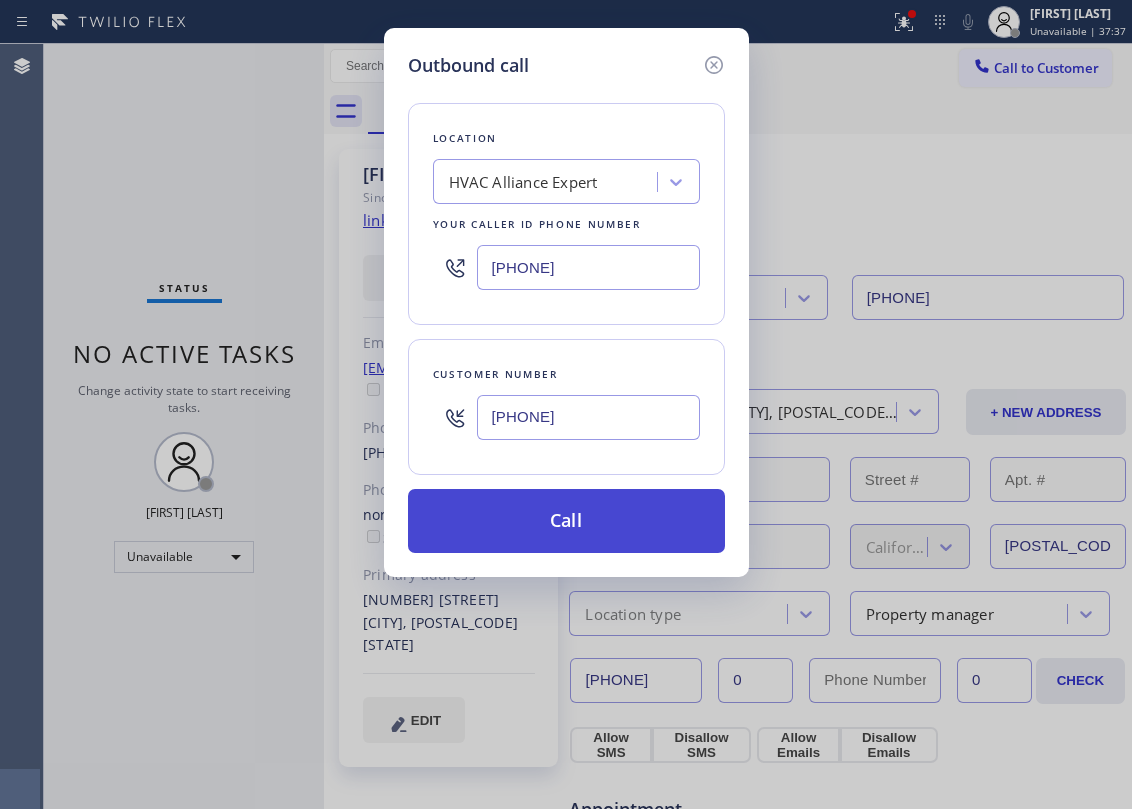 type on "[PHONE]" 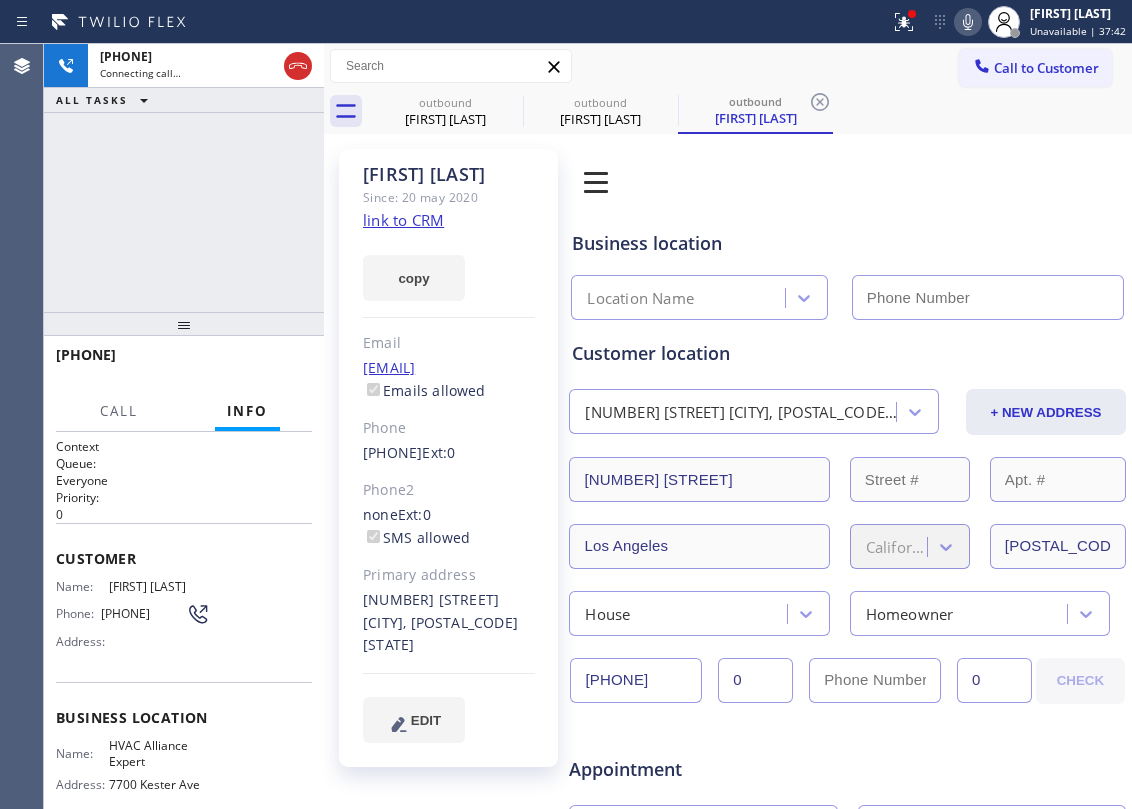 type on "[PHONE]" 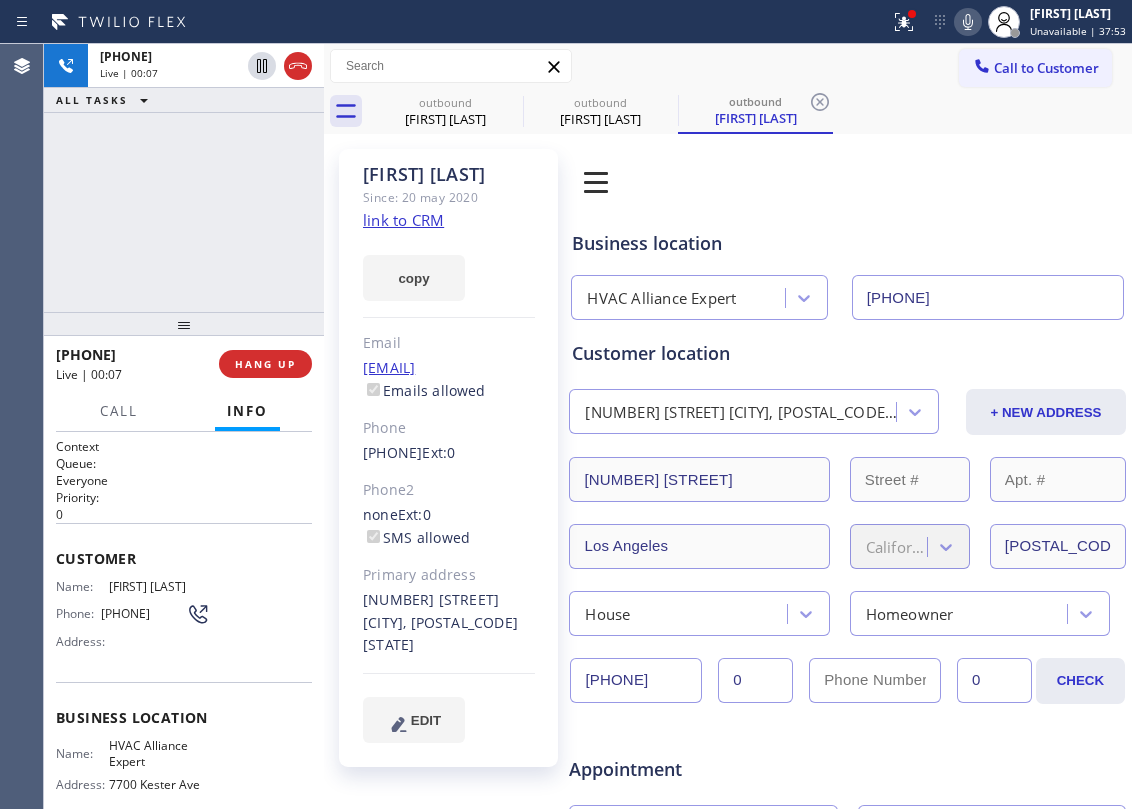 click on "[PHONE]" at bounding box center (184, 178) 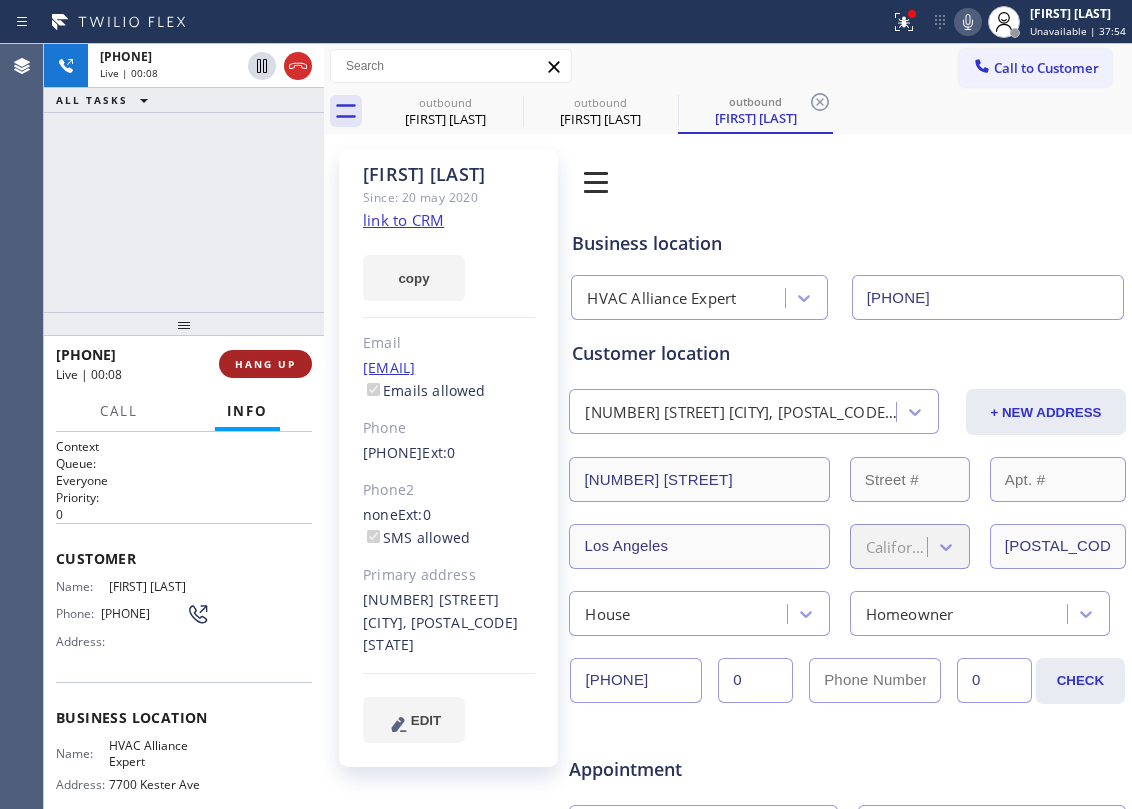 click on "HANG UP" at bounding box center [265, 364] 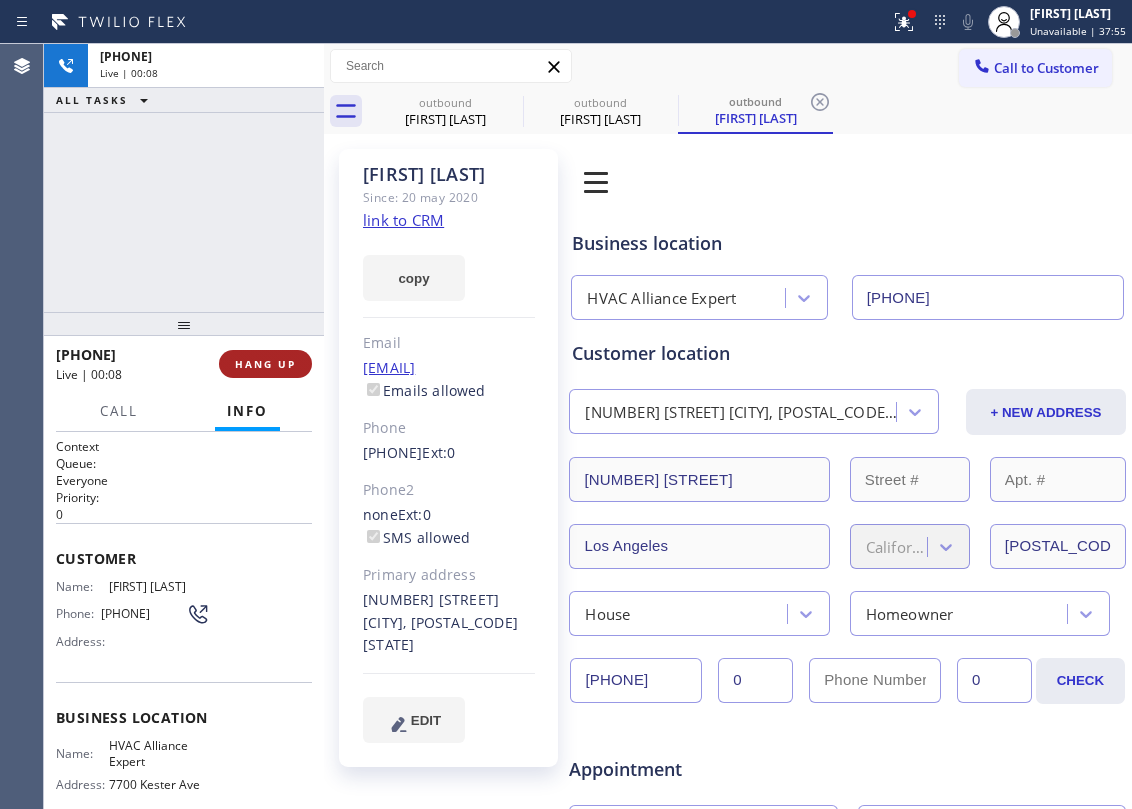 click on "HANG UP" at bounding box center [265, 364] 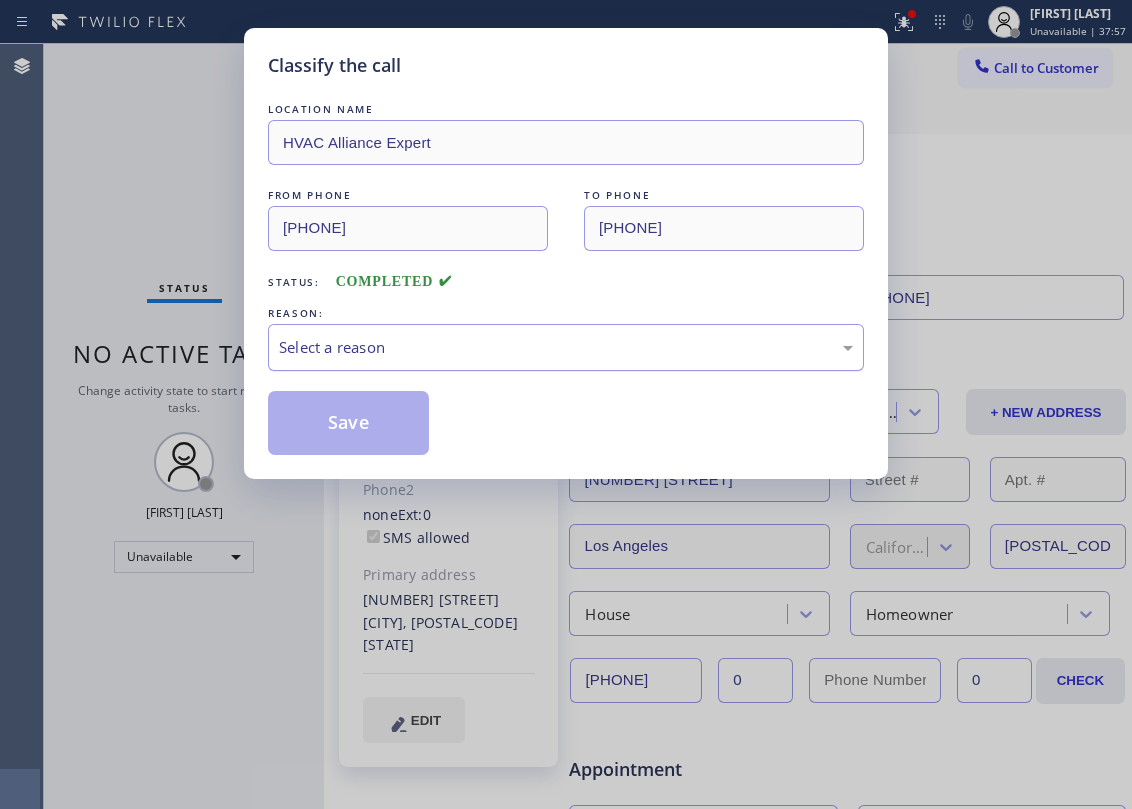 drag, startPoint x: 513, startPoint y: 361, endPoint x: 529, endPoint y: 360, distance: 16.03122 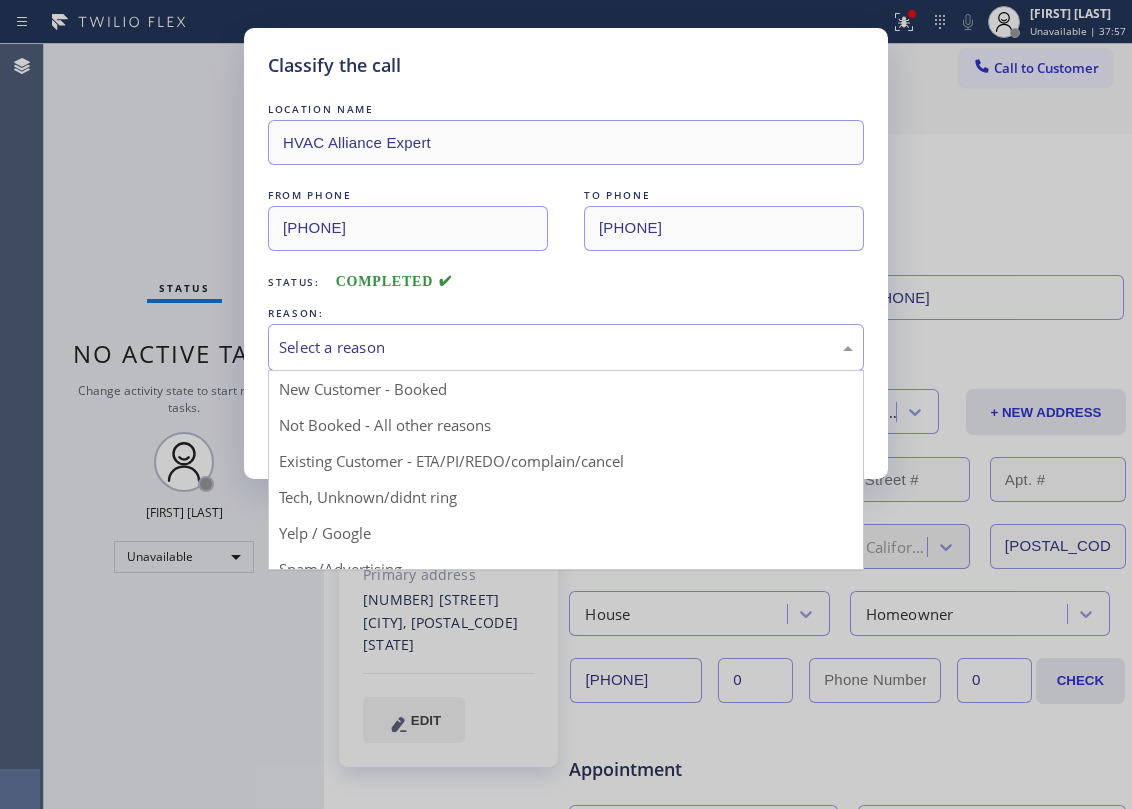 drag, startPoint x: 534, startPoint y: 466, endPoint x: 489, endPoint y: 453, distance: 46.840153 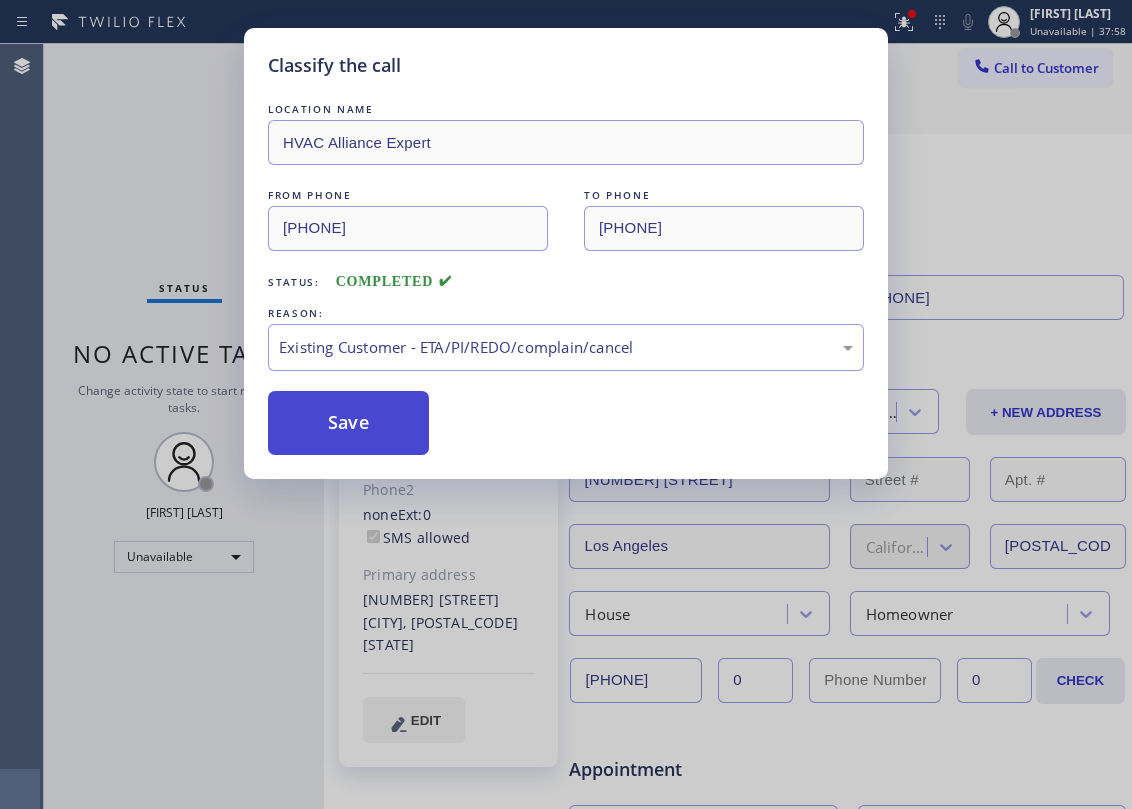 click on "Save" at bounding box center (348, 423) 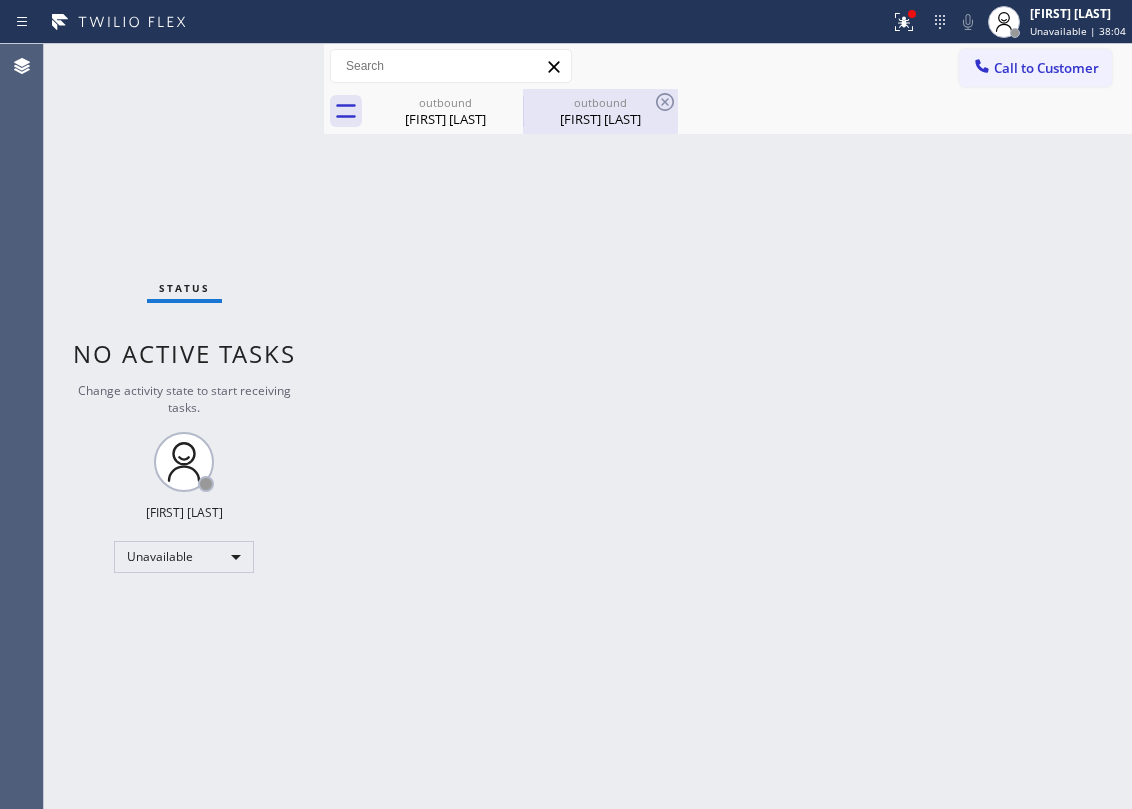 click on "outbound [FIRST] [LAST]" at bounding box center (600, 111) 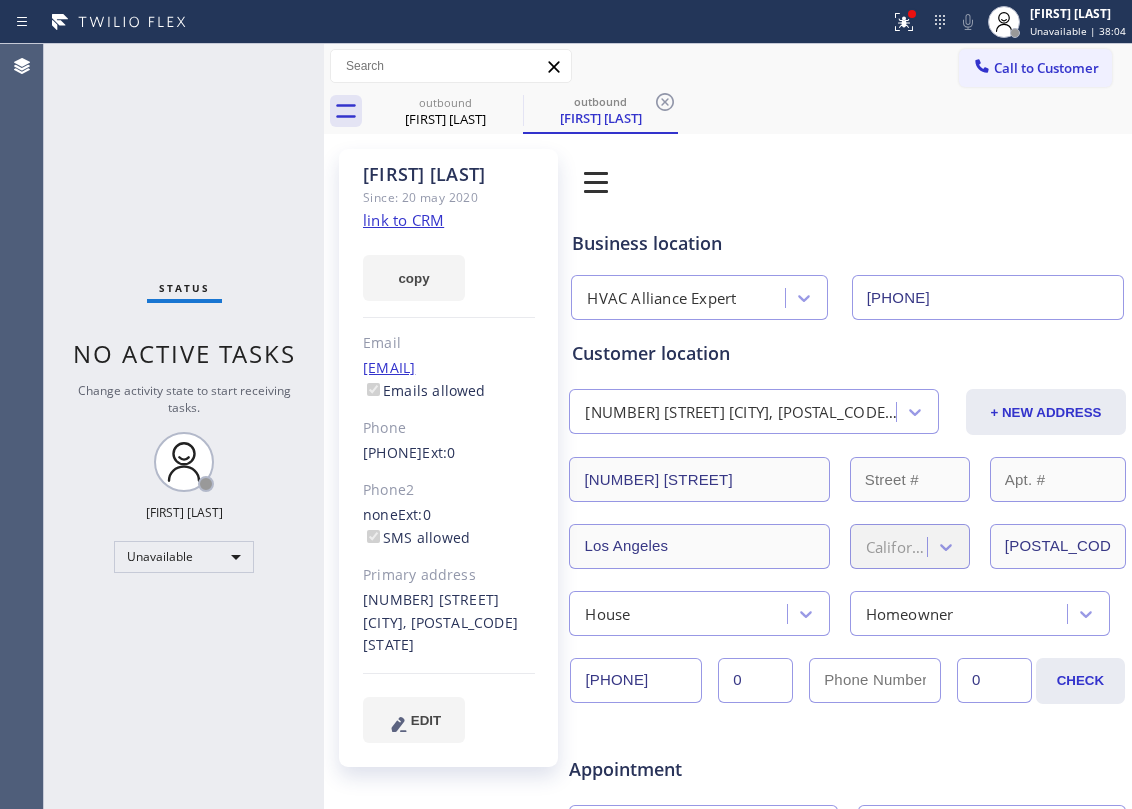 click on "link to CRM" 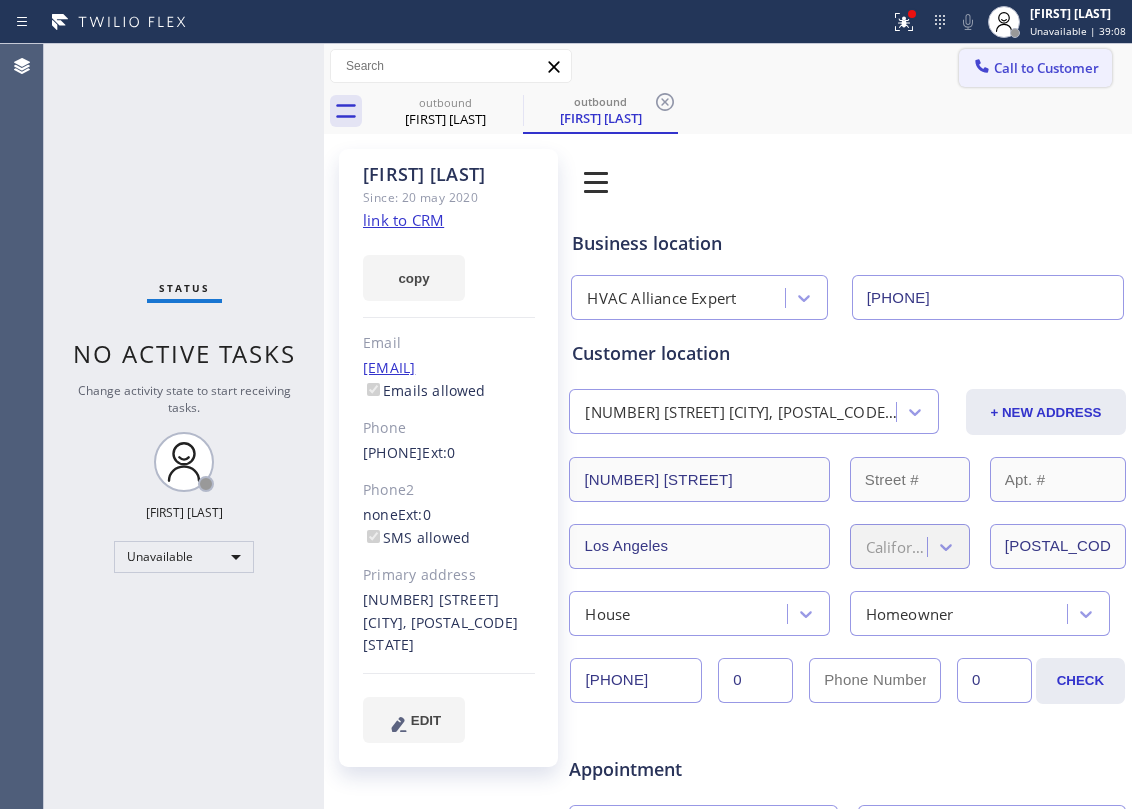 click on "Call to Customer" at bounding box center [1046, 68] 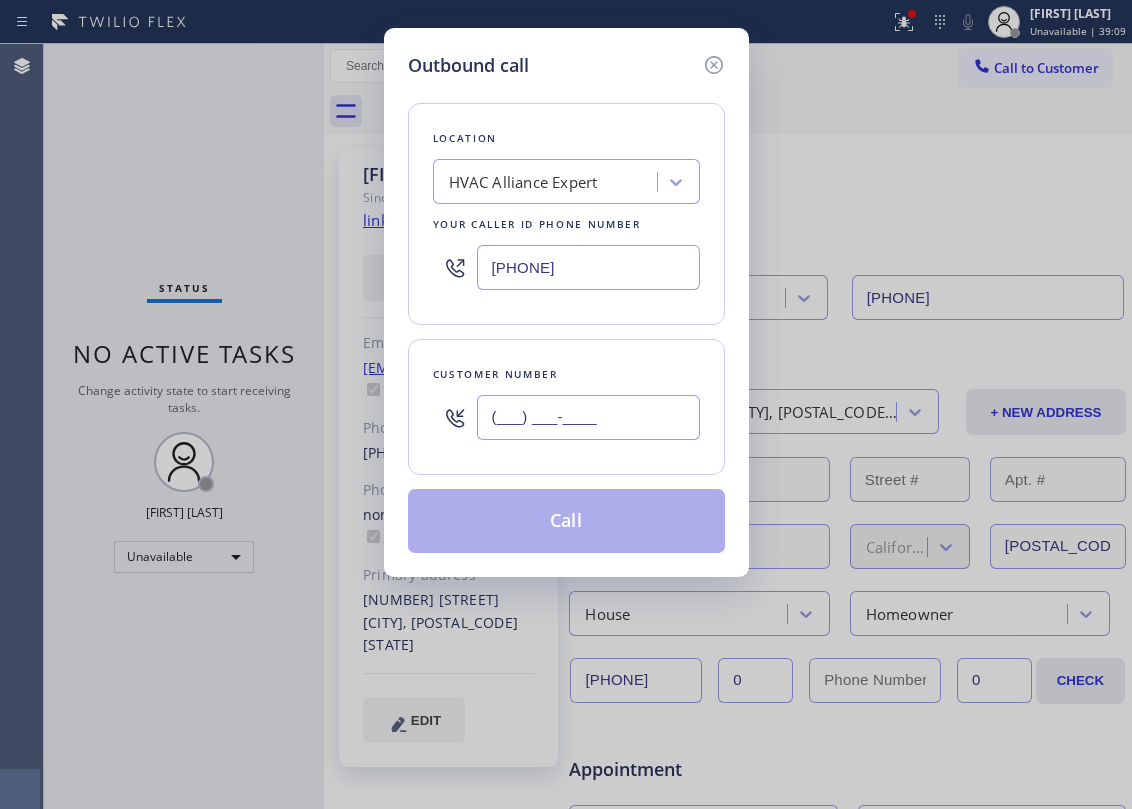 click on "(___) ___-____" at bounding box center (588, 417) 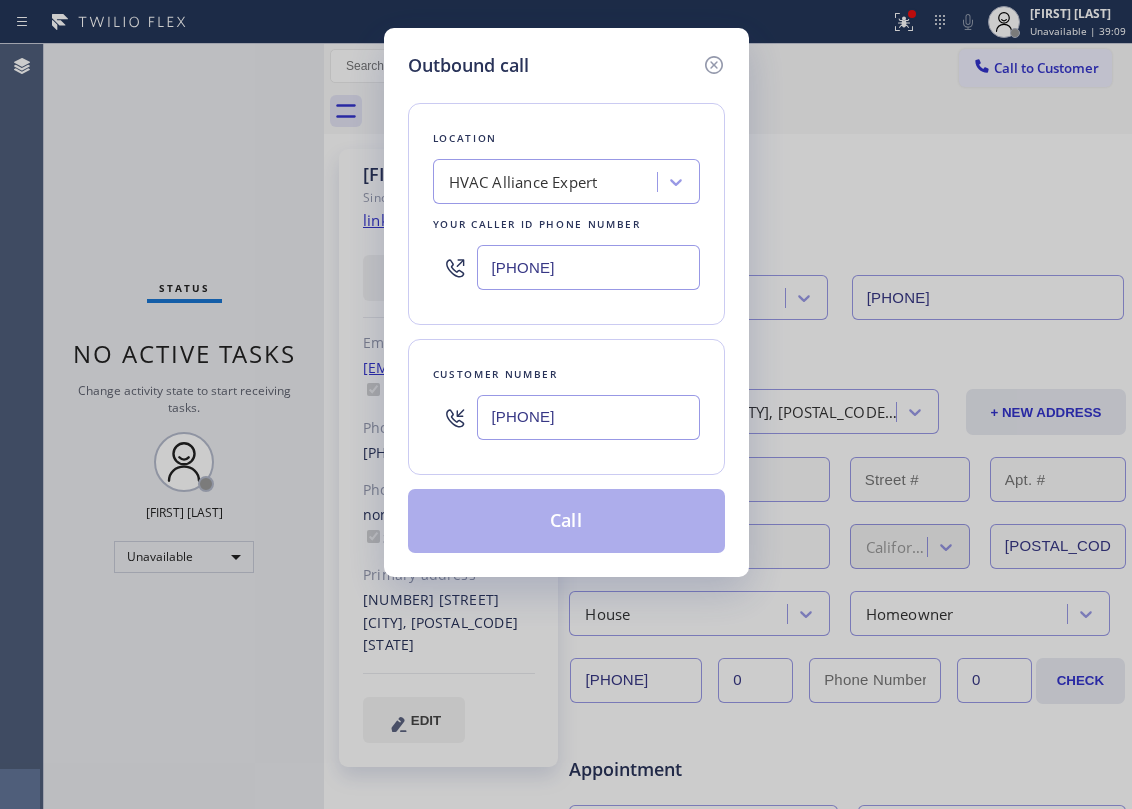 drag, startPoint x: 625, startPoint y: 409, endPoint x: 526, endPoint y: 514, distance: 144.31216 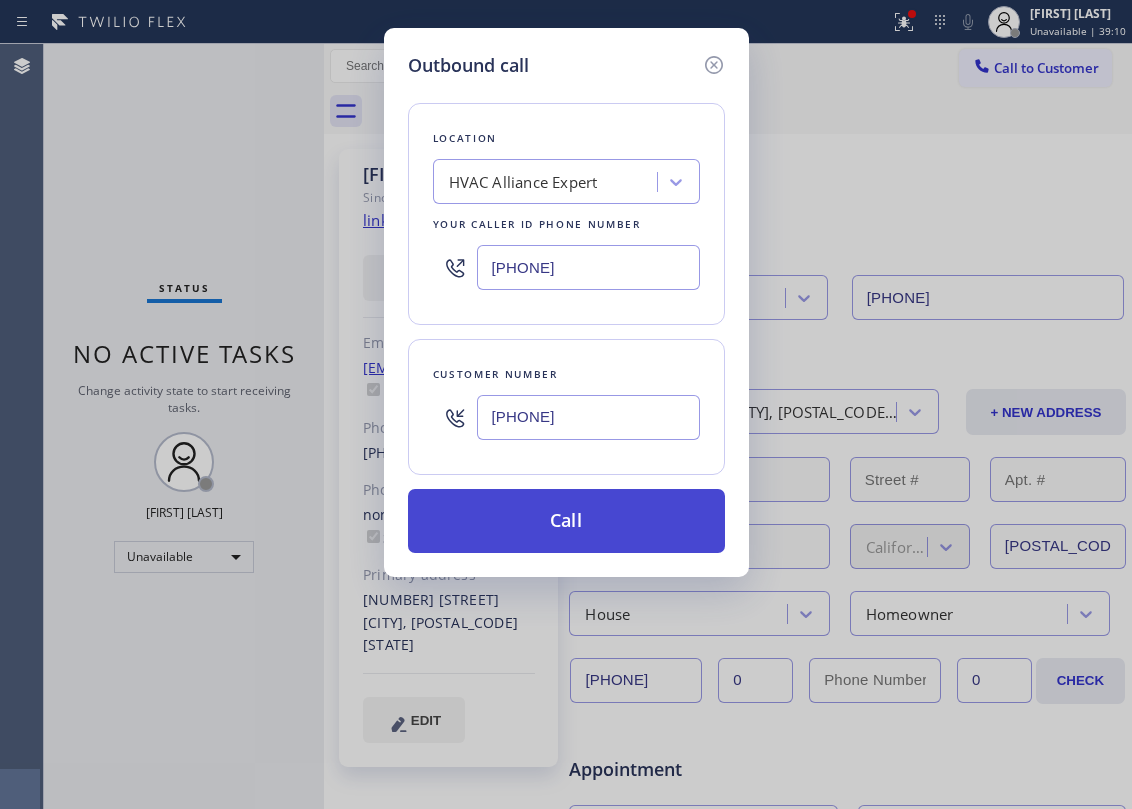 type on "[PHONE]" 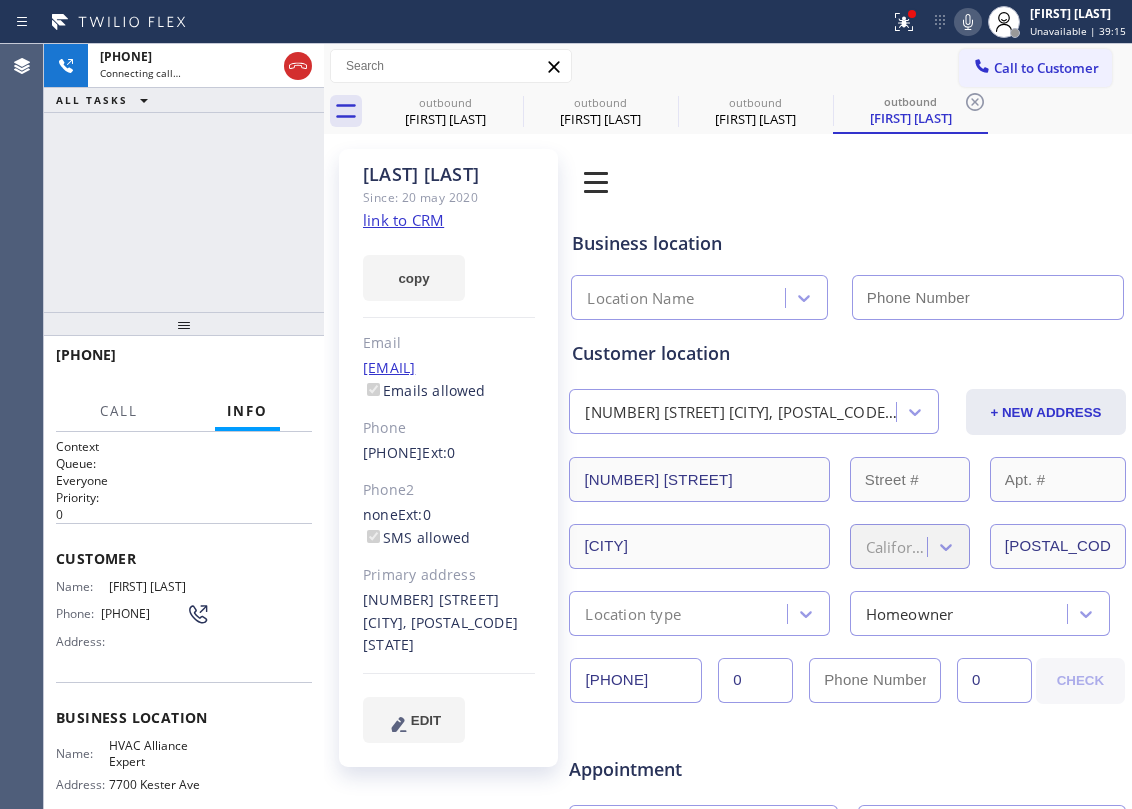 type on "[PHONE]" 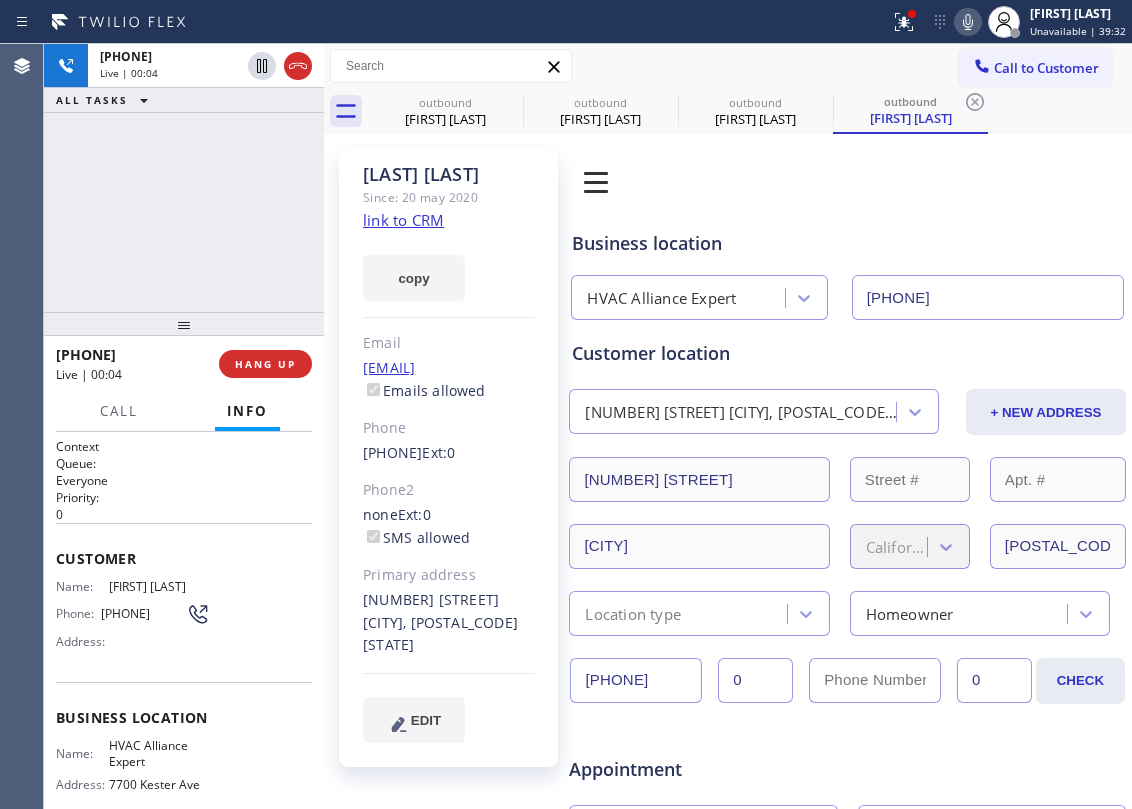 click on "[PHONE] [STATUS] | [TIME] [CALL_STATUS]" at bounding box center (184, 178) 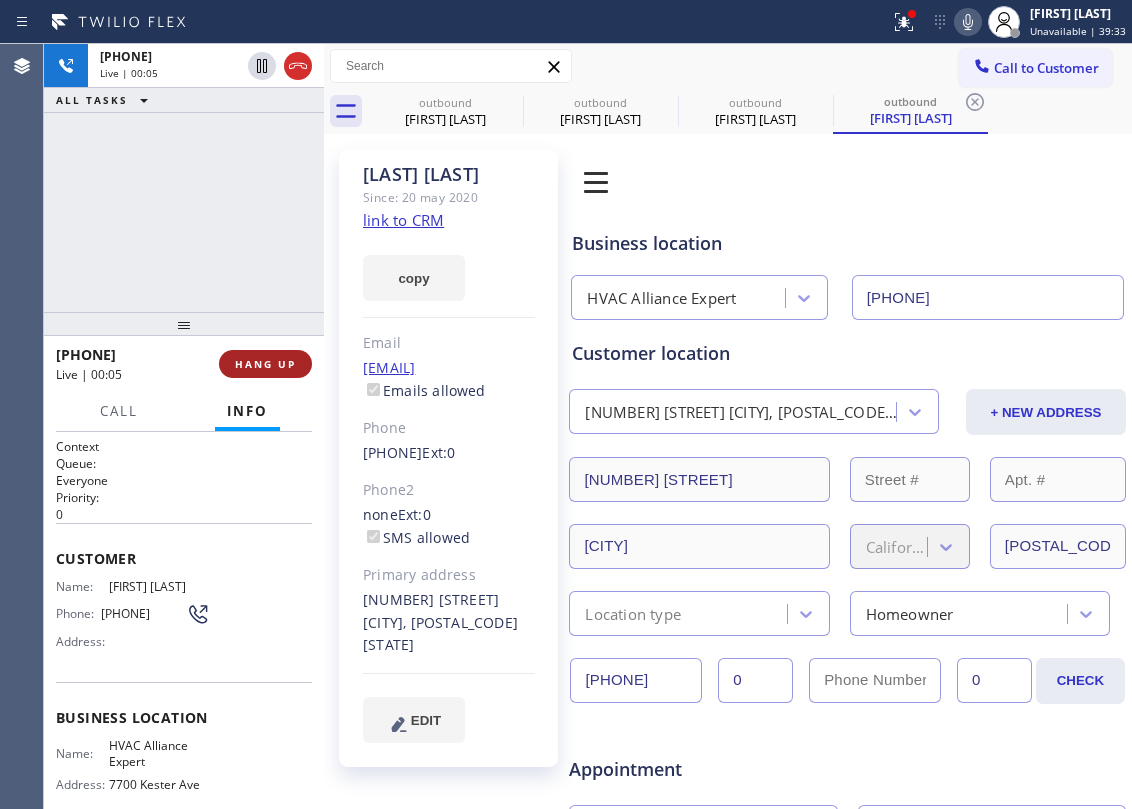 click on "HANG UP" at bounding box center [265, 364] 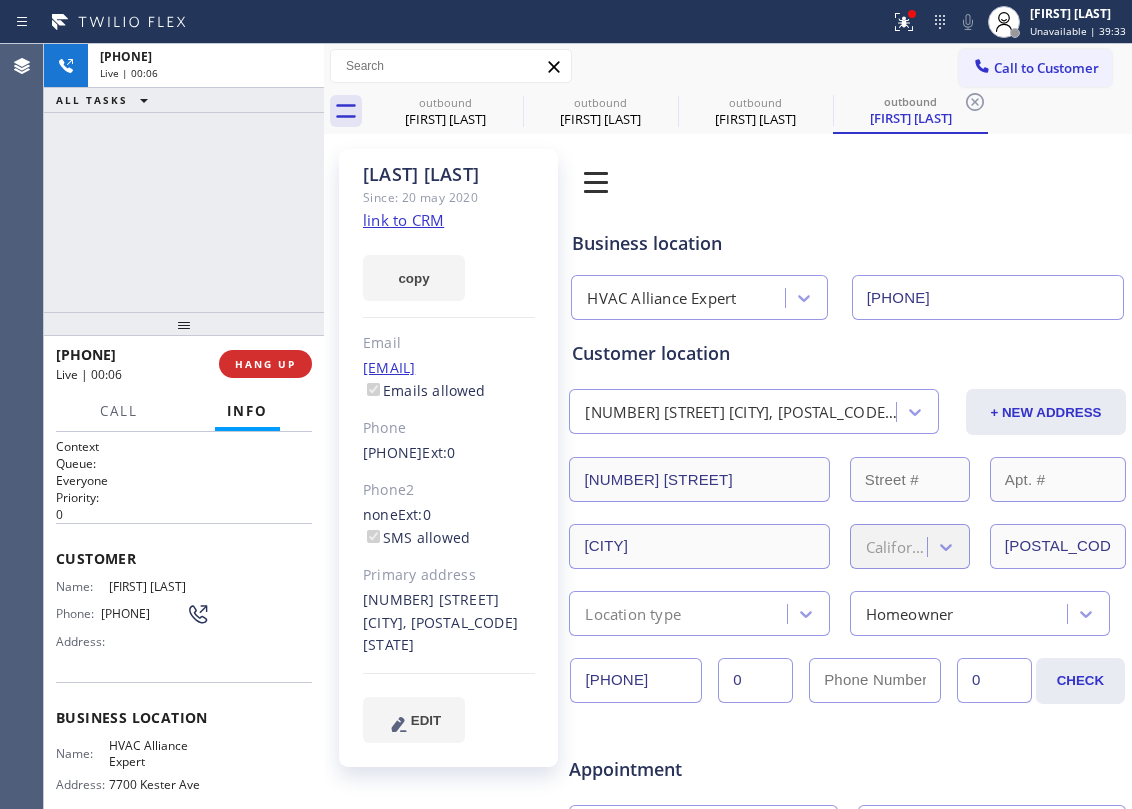 click on "+1[PHONE] Live | 00:06 ALL TASKS ALL TASKS ACTIVE TASKS TASKS IN WRAP UP" at bounding box center [184, 178] 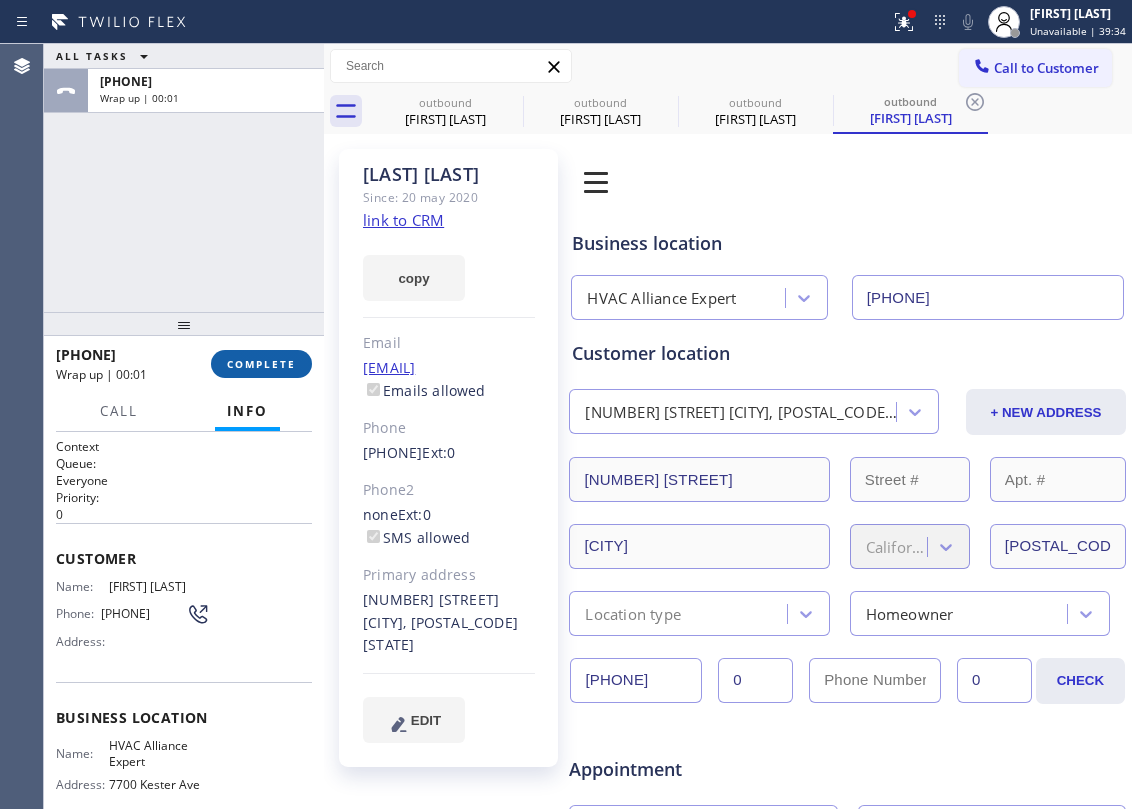 click on "COMPLETE" at bounding box center [261, 364] 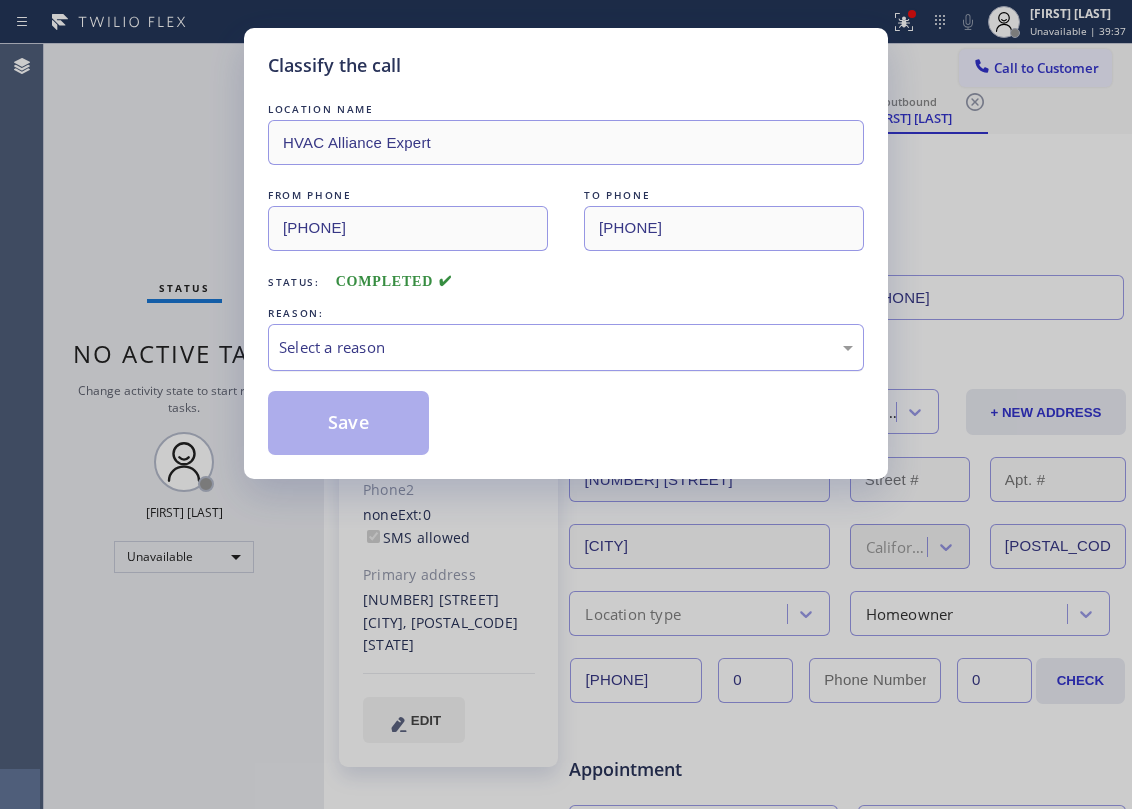 click on "Select a reason" at bounding box center (566, 347) 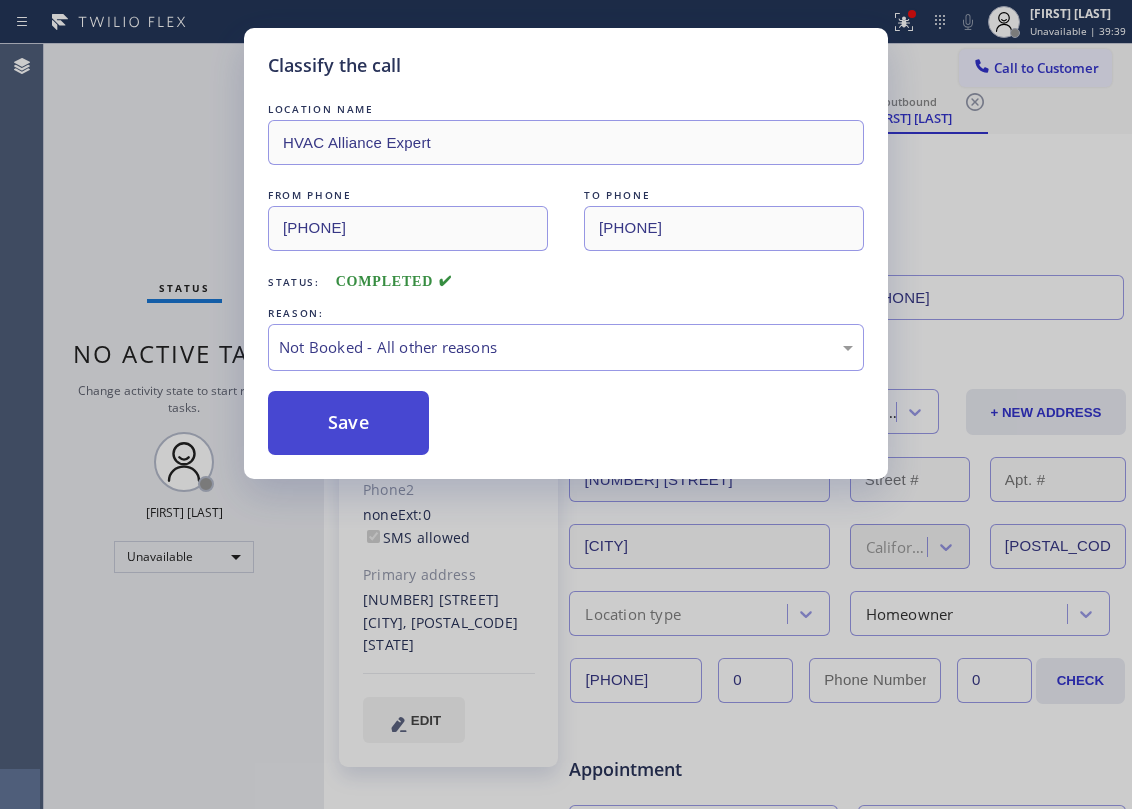 click on "Save" at bounding box center [348, 423] 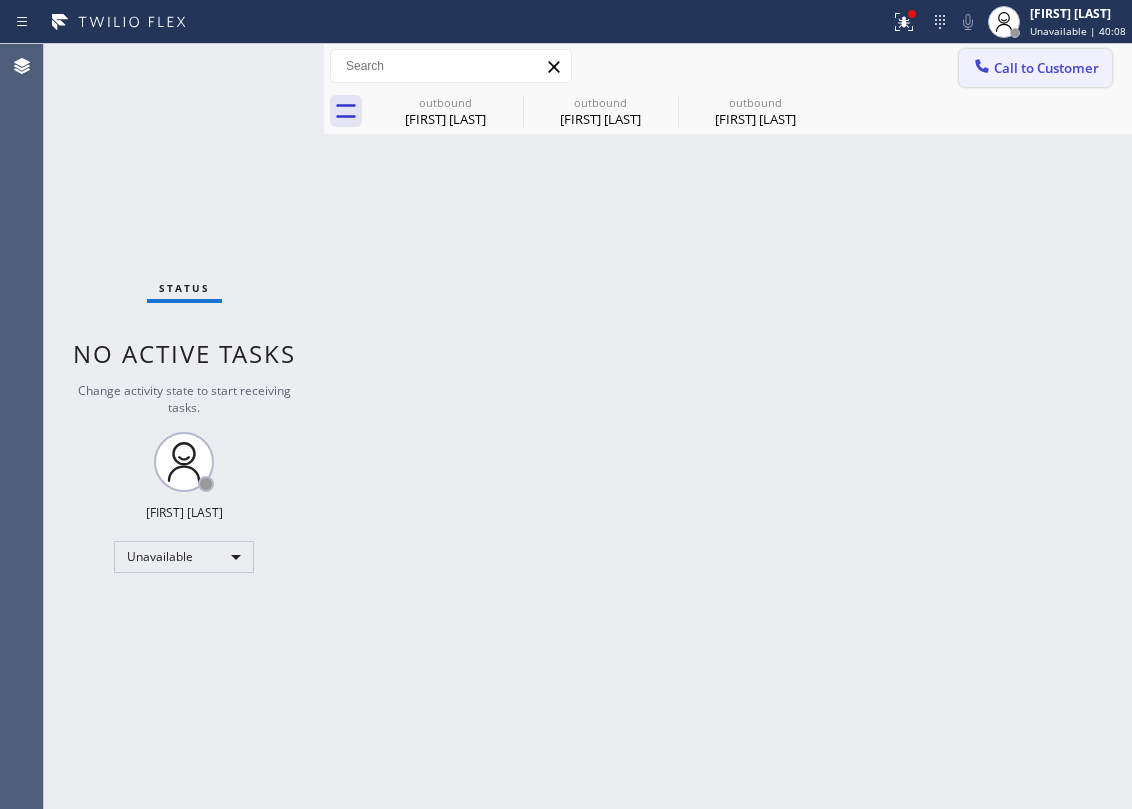 click on "Call to Customer" at bounding box center [1046, 68] 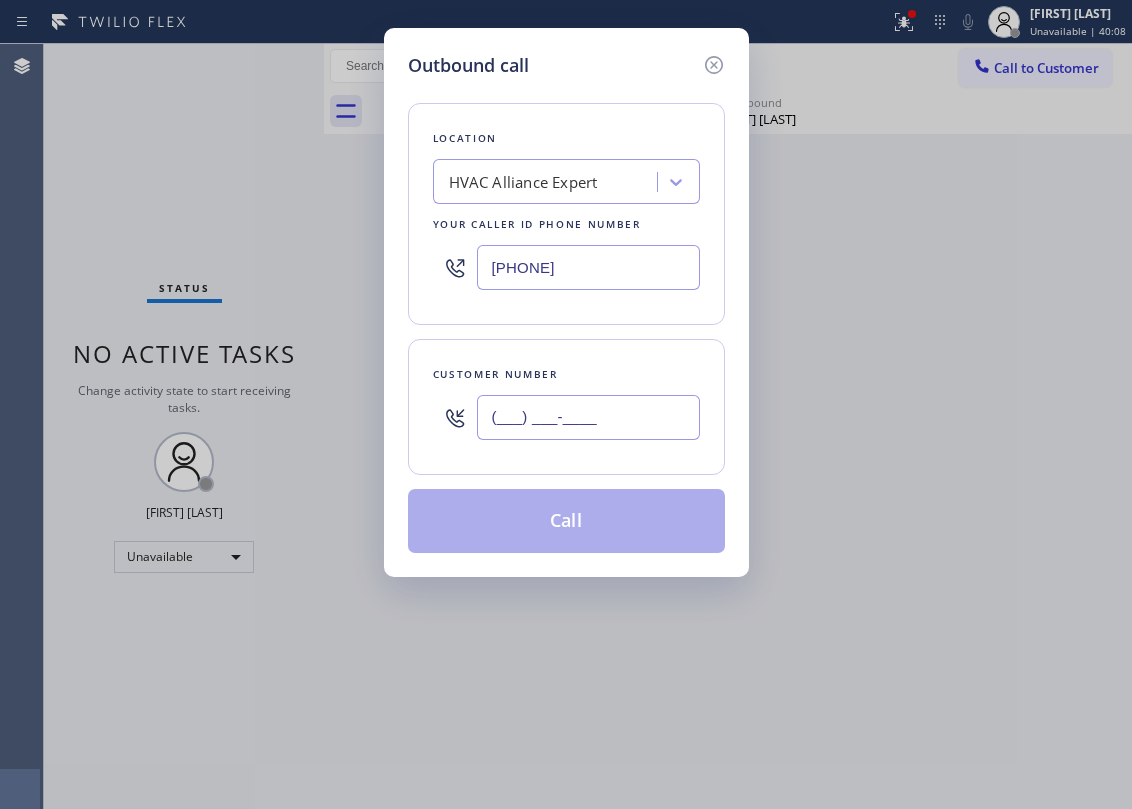 click on "(___) ___-____" at bounding box center [588, 417] 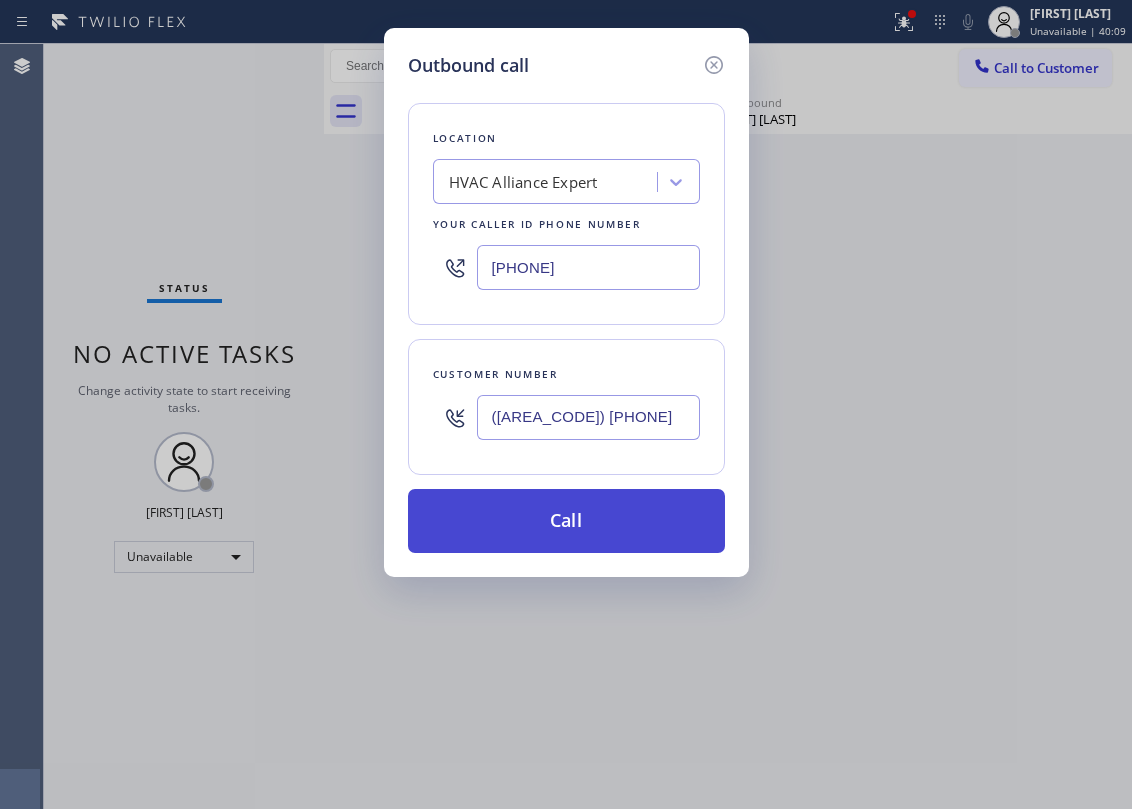 type on "([AREA_CODE]) [PHONE]" 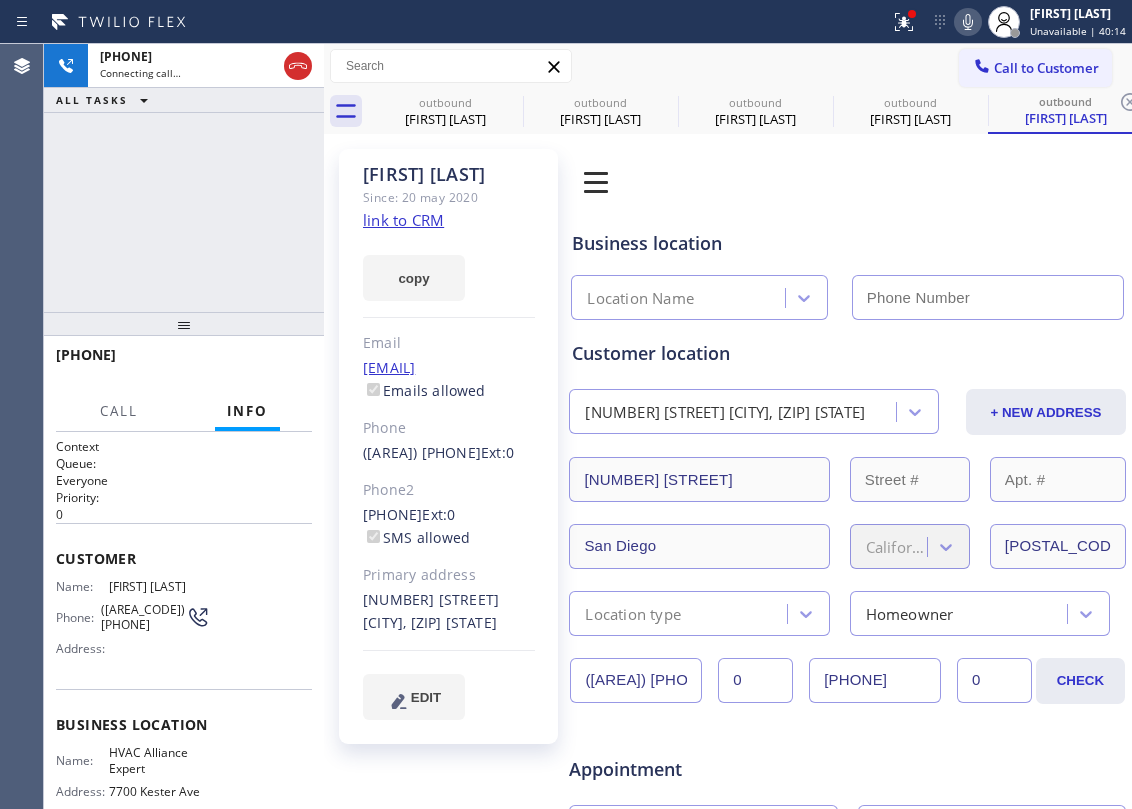 type on "[PHONE]" 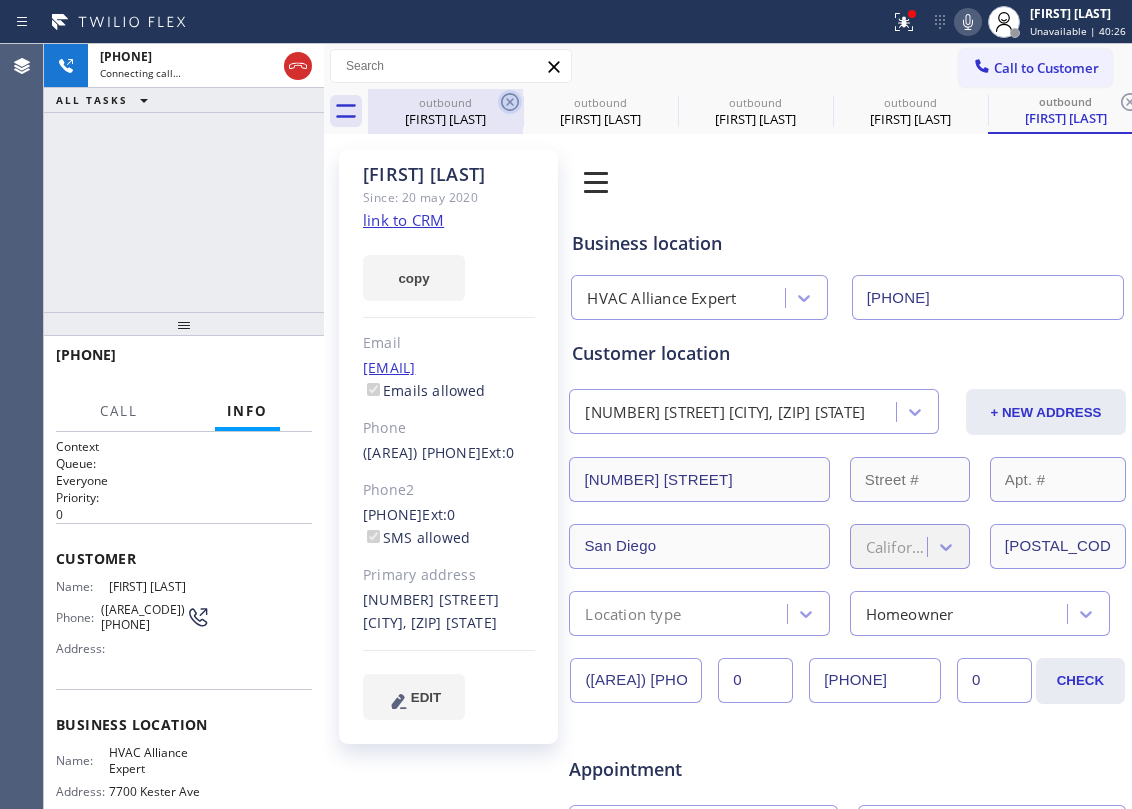 drag, startPoint x: 414, startPoint y: 122, endPoint x: 514, endPoint y: 97, distance: 103.077644 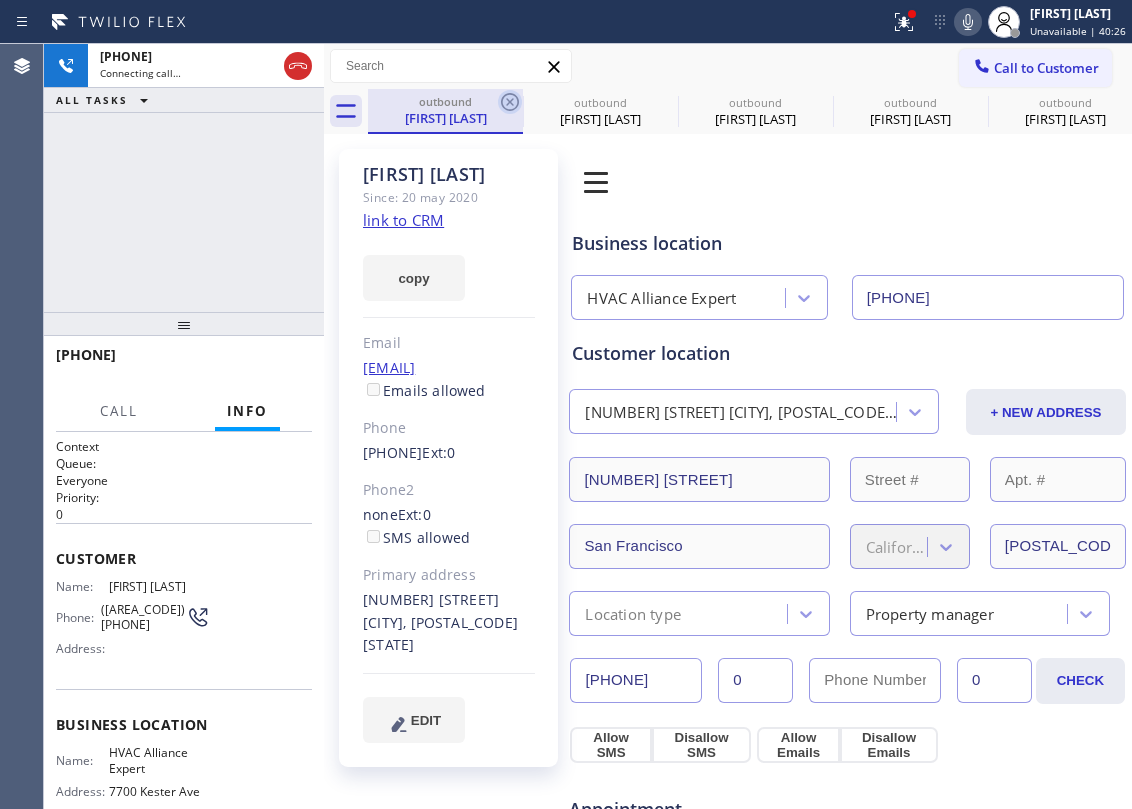 click 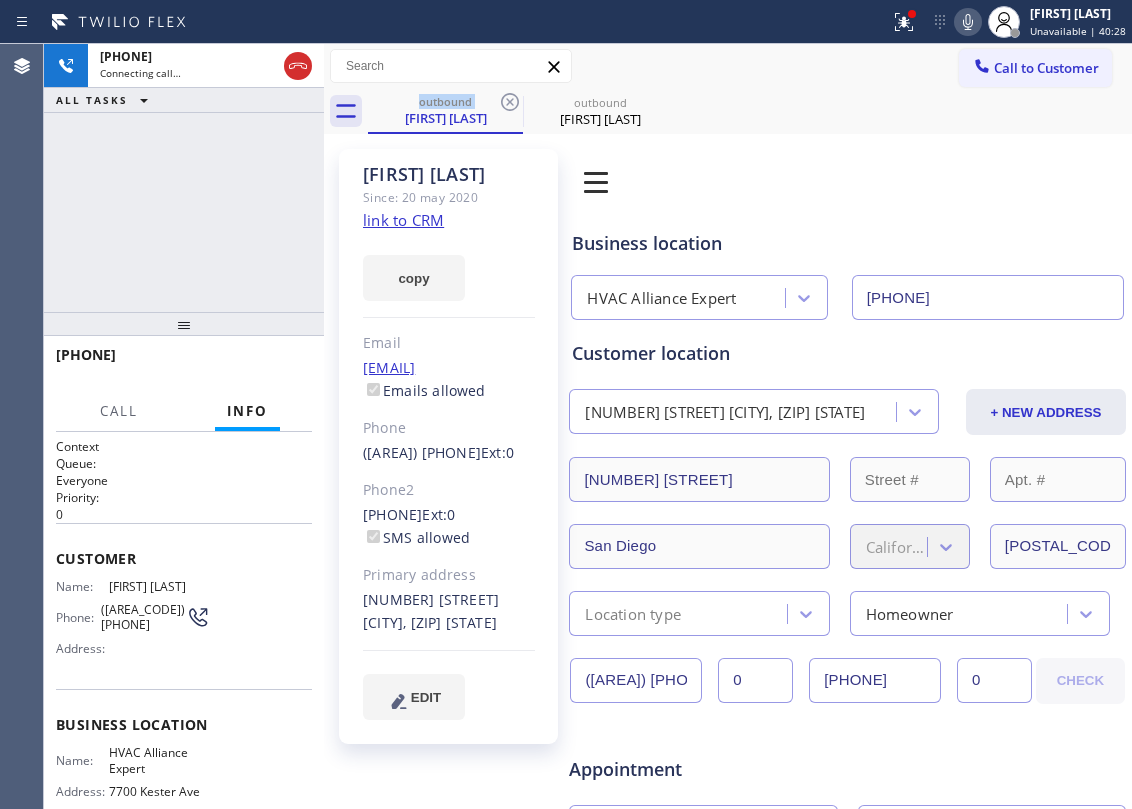 click 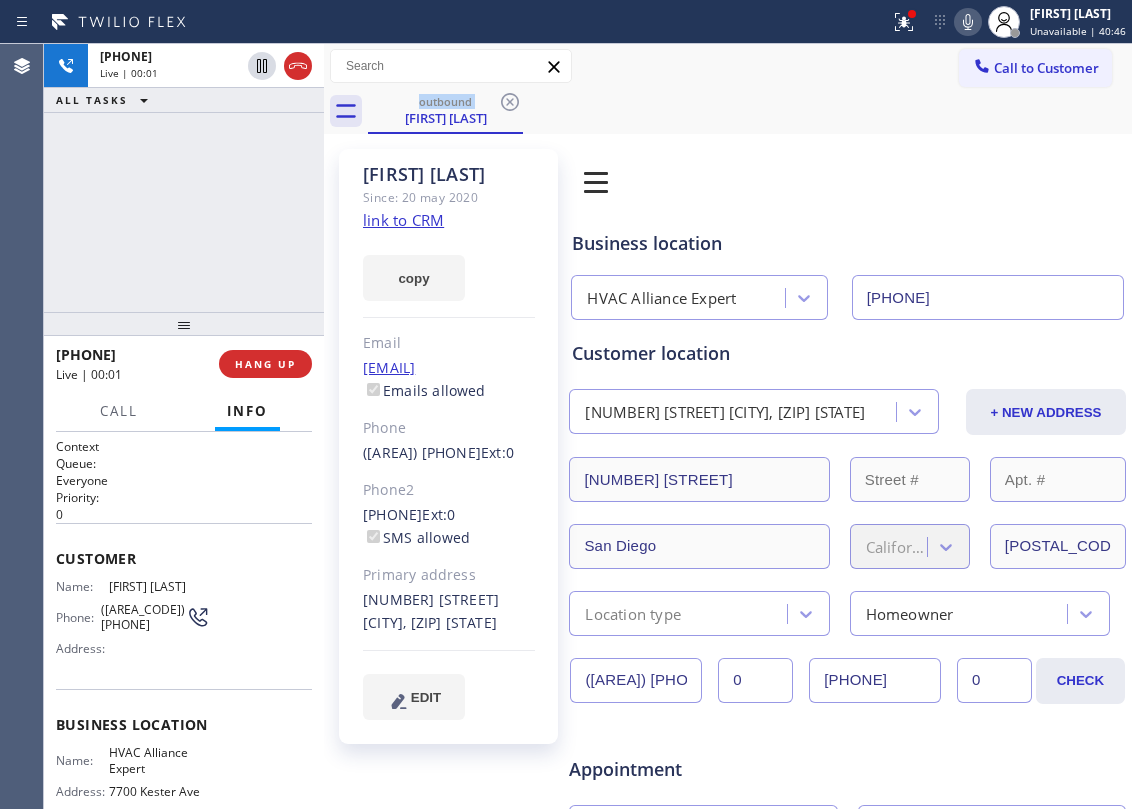 click on "[PHONE] Live | 00:01 ALL TASKS ALL TASKS ACTIVE TASKS TASKS IN WRAP UP" at bounding box center (184, 178) 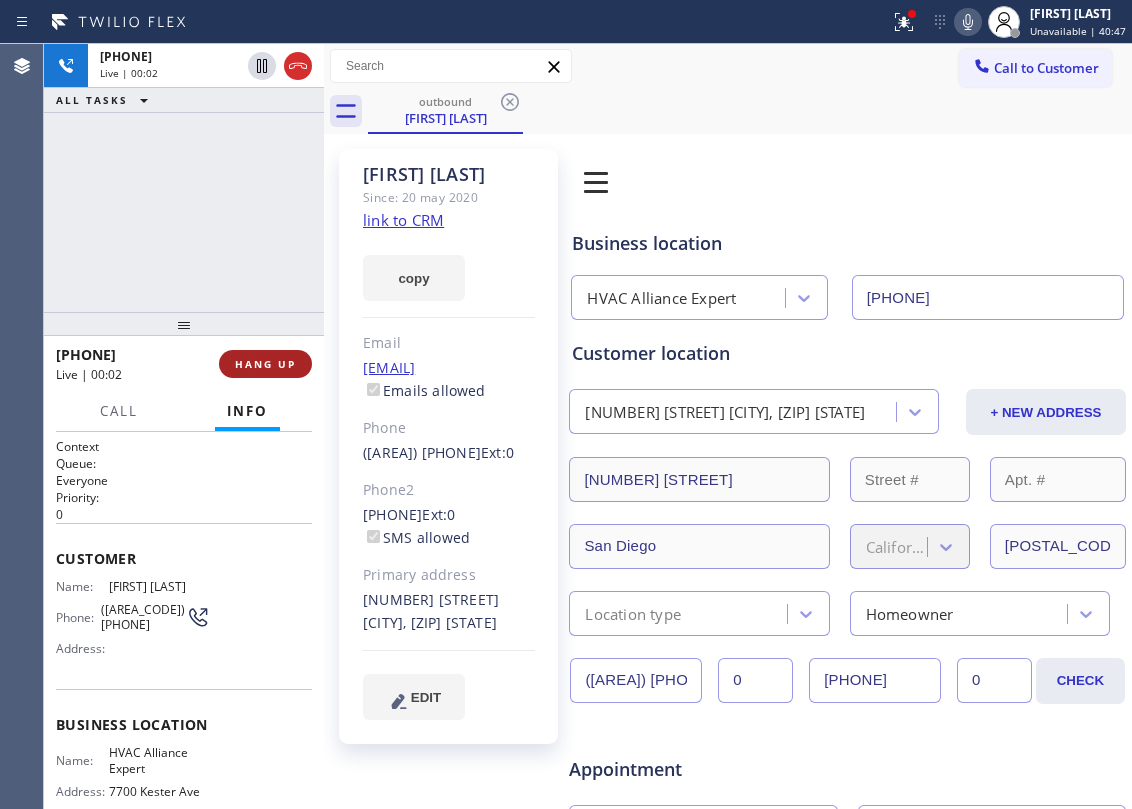 click on "HANG UP" at bounding box center [265, 364] 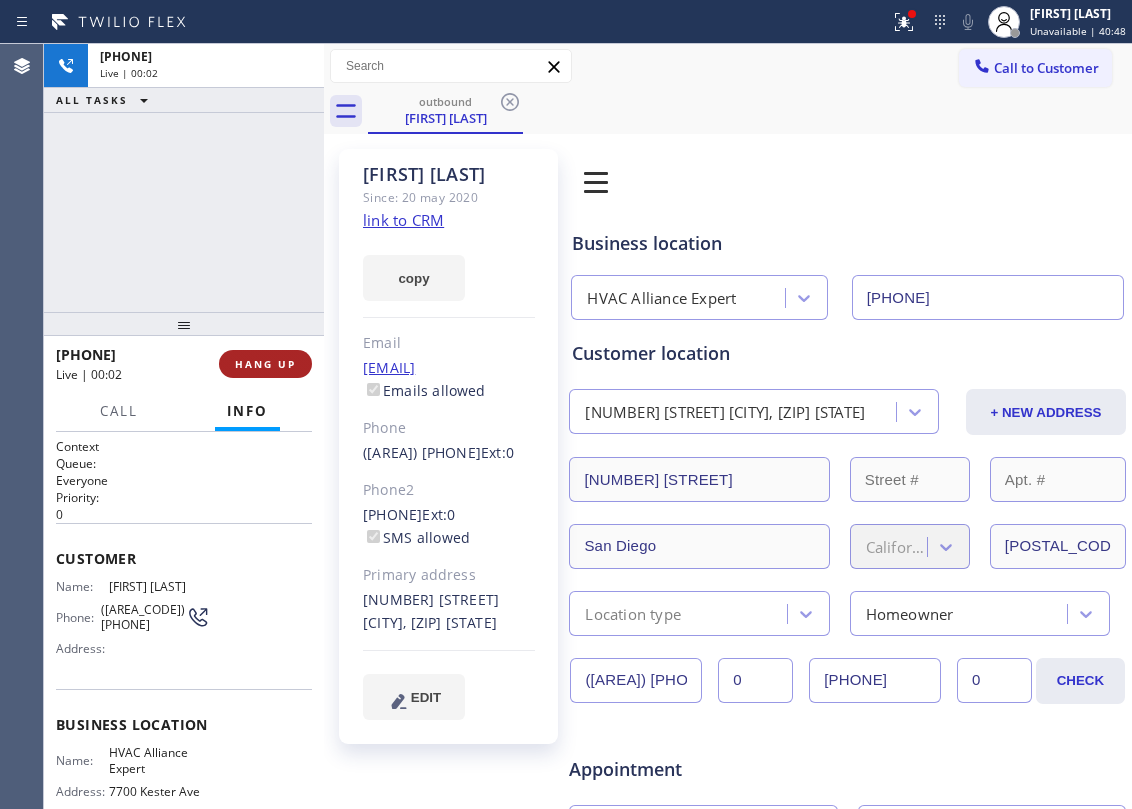 click on "HANG UP" at bounding box center [265, 364] 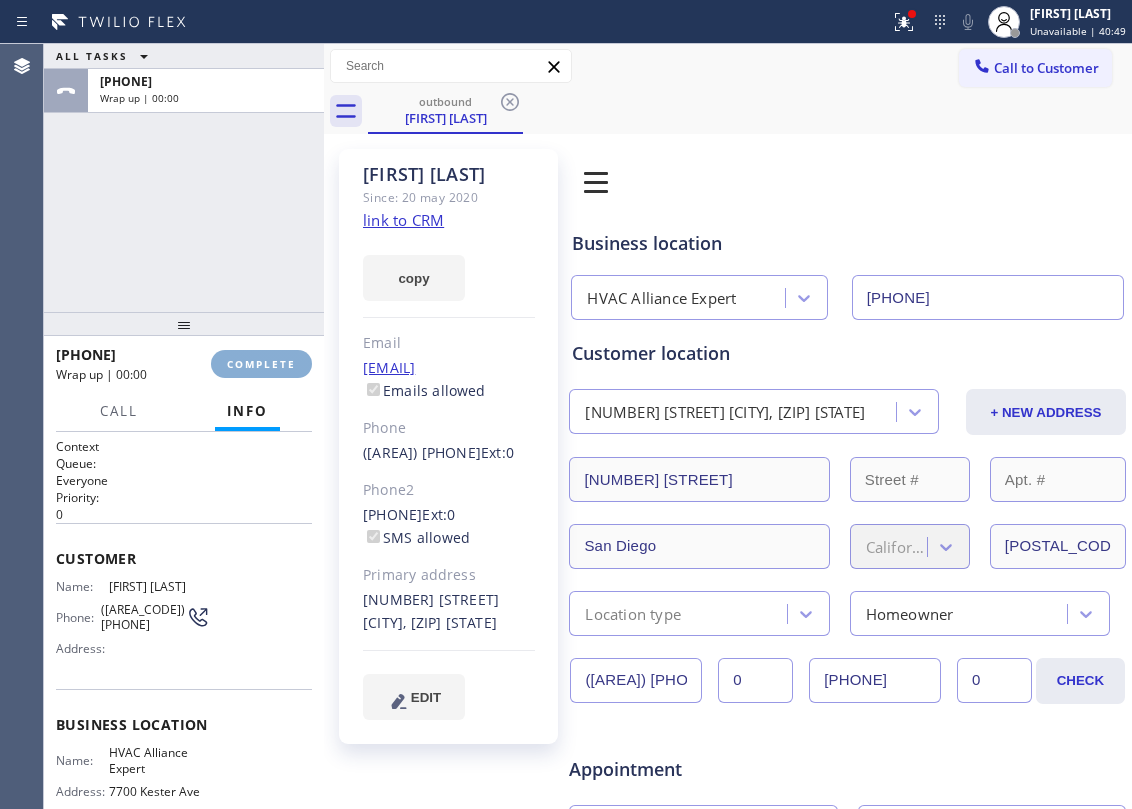 click on "COMPLETE" at bounding box center (261, 364) 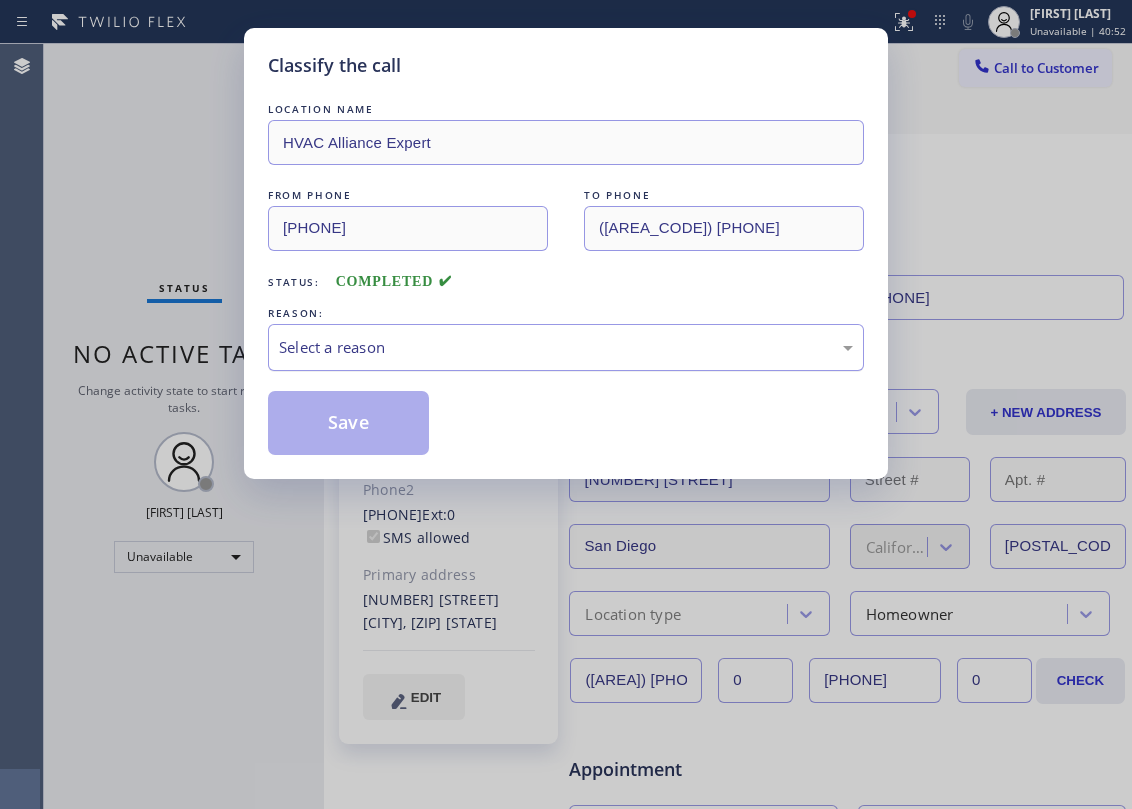 click on "Select a reason" at bounding box center (566, 347) 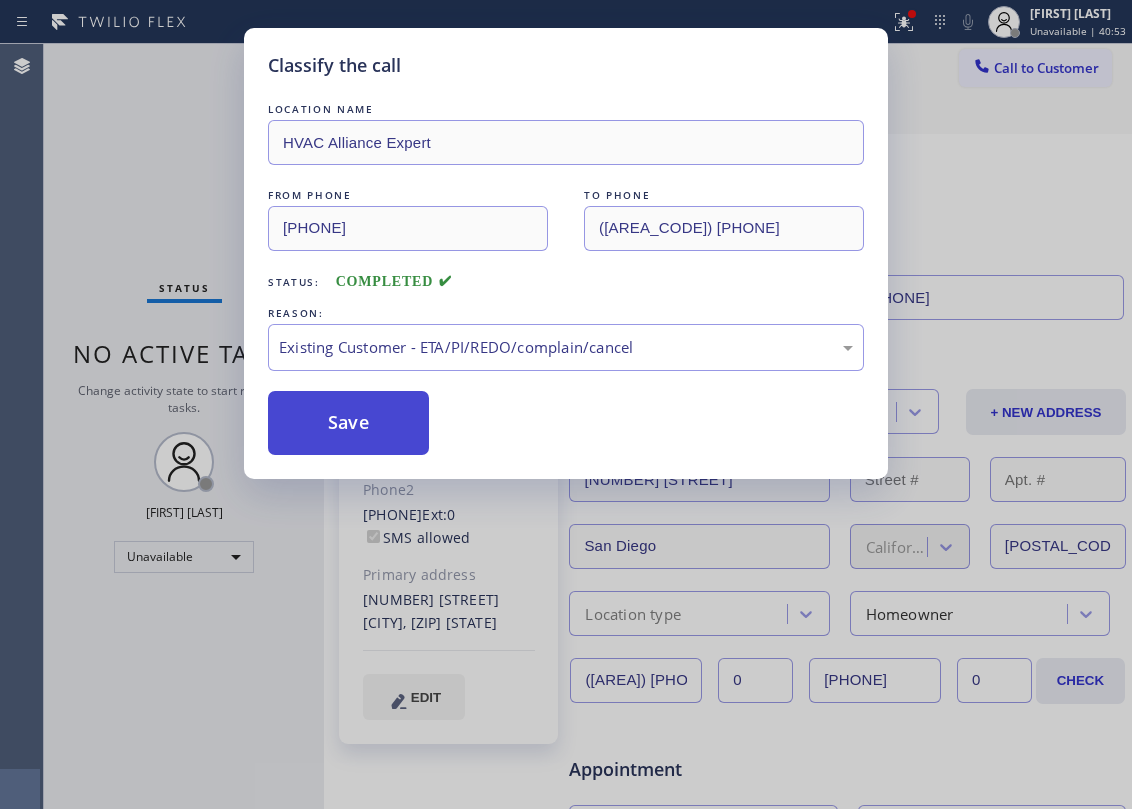 click on "Save" at bounding box center [348, 423] 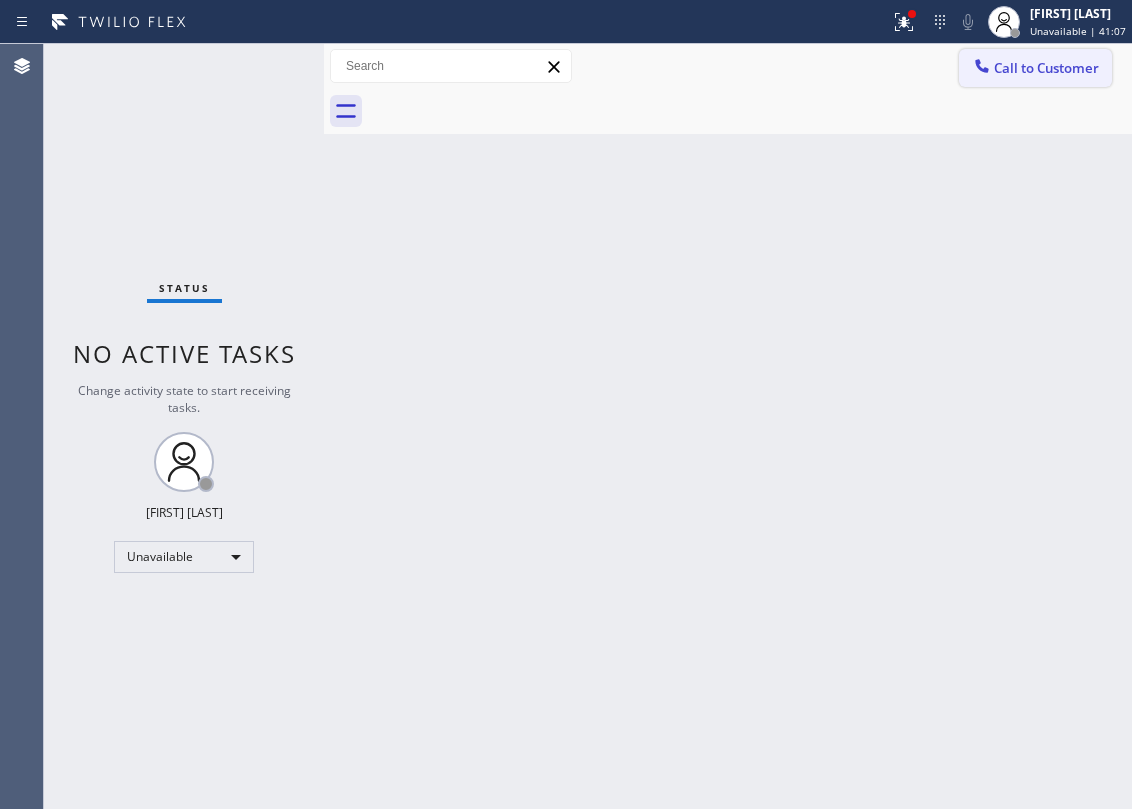 click on "Call to Customer" at bounding box center (1035, 68) 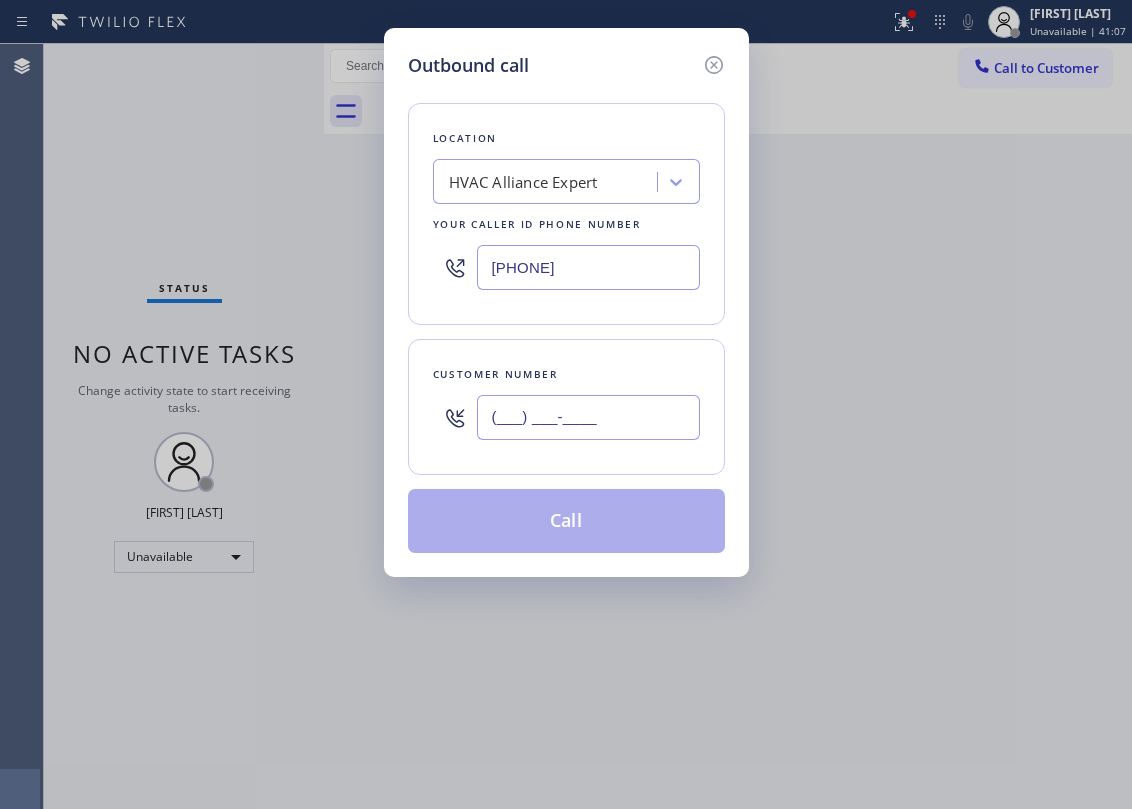 click on "(___) ___-____" at bounding box center [588, 417] 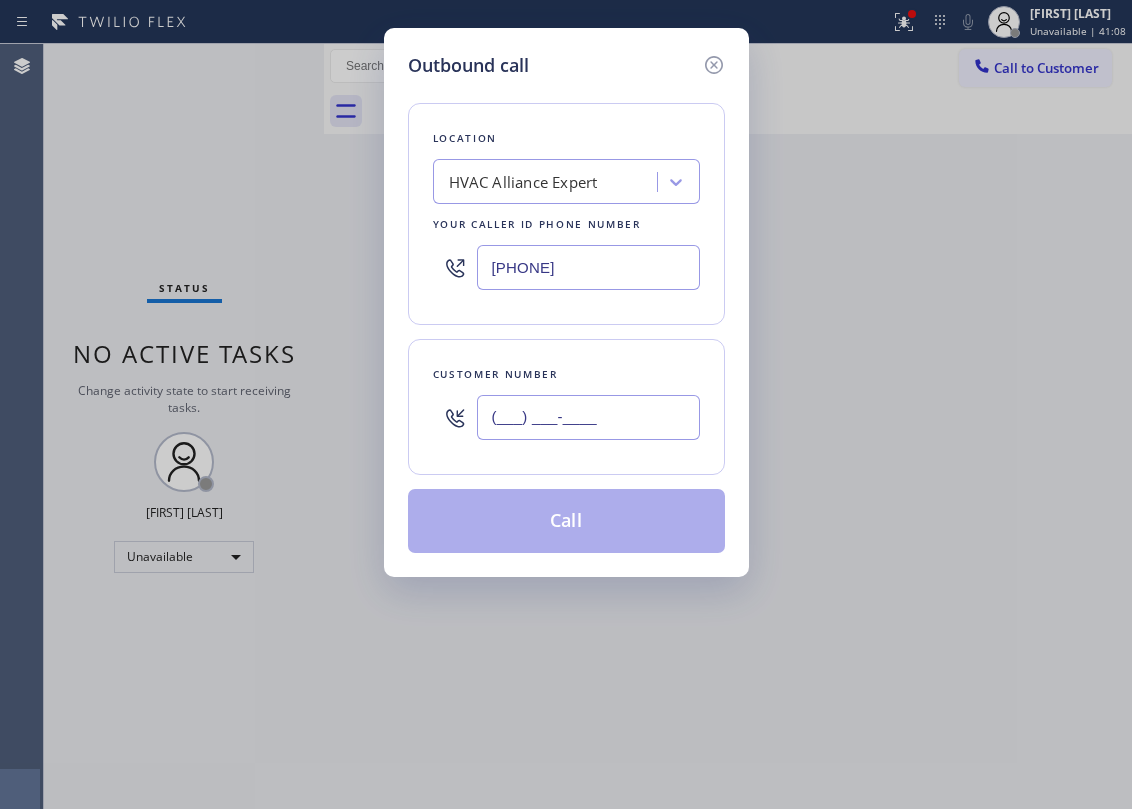 paste on "([AREA_CODE]) [PHONE]" 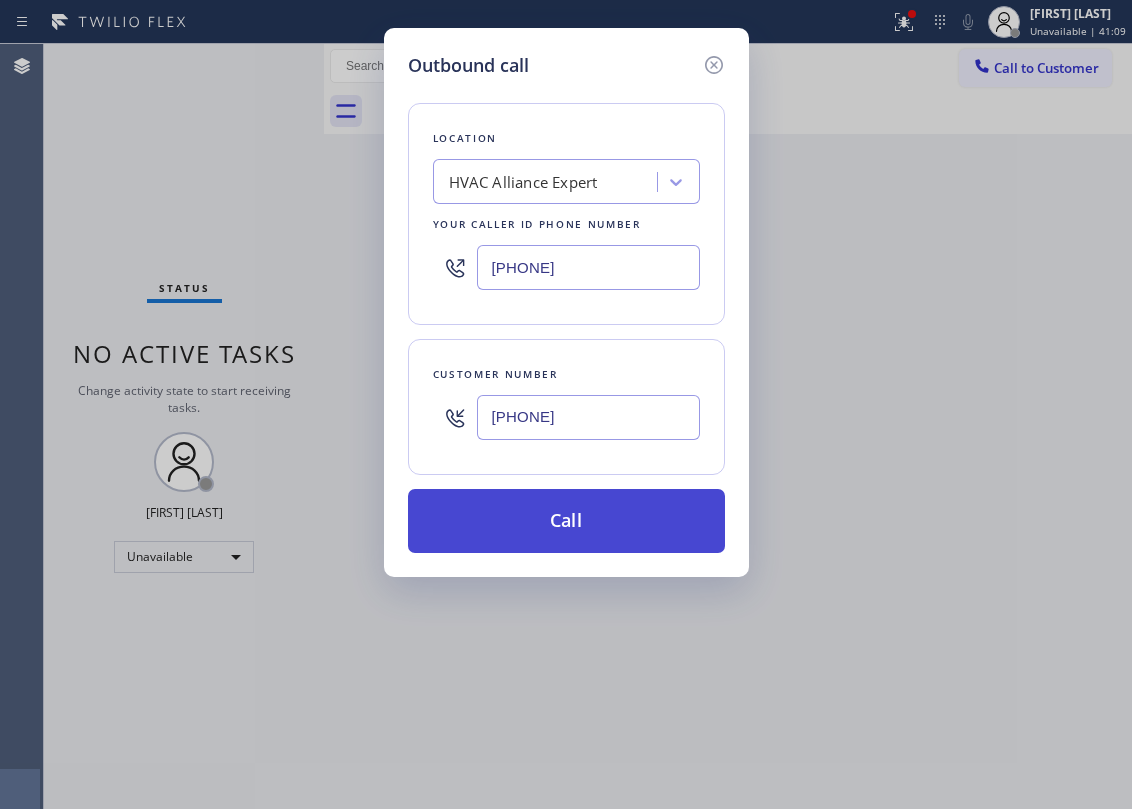 type on "[PHONE]" 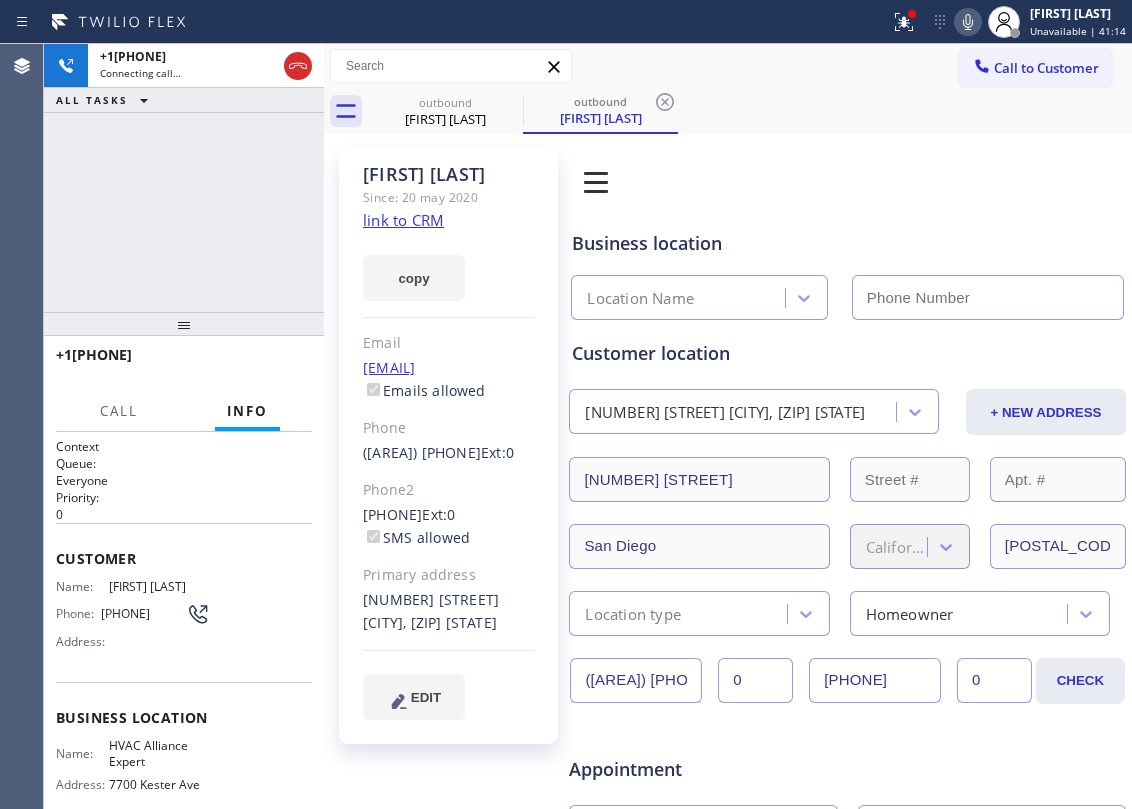 type on "[PHONE]" 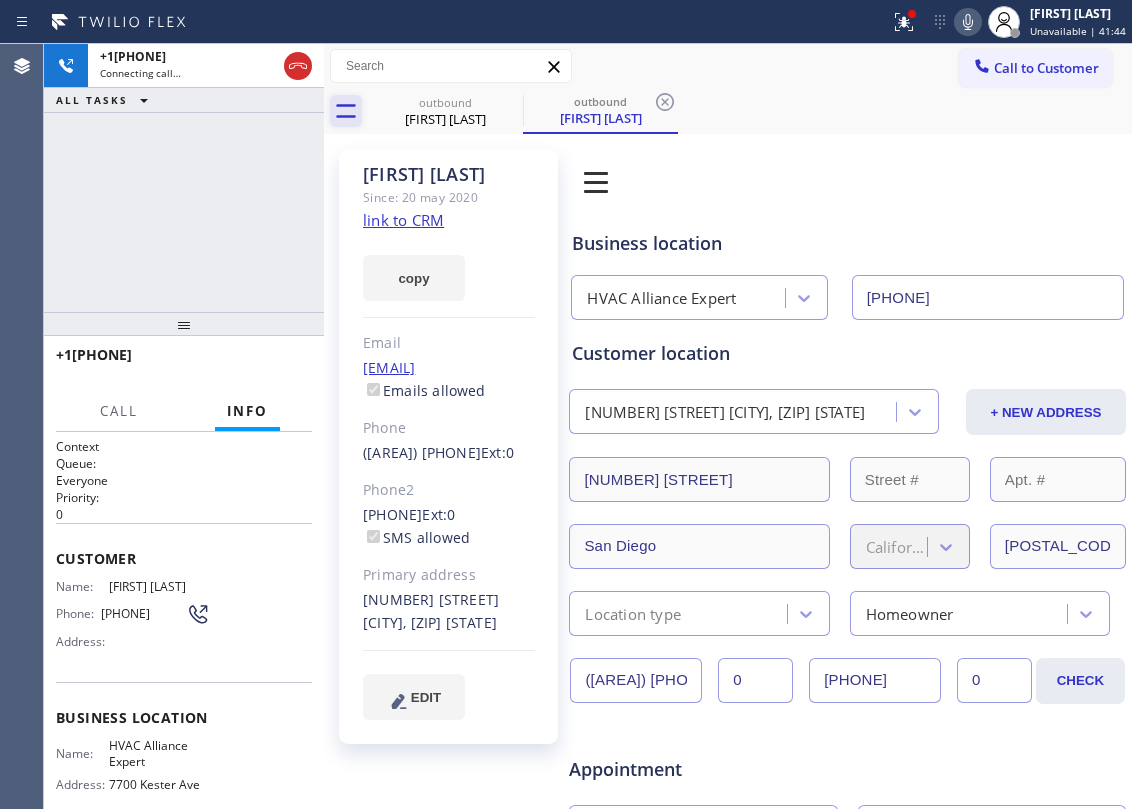 drag, startPoint x: 90, startPoint y: 125, endPoint x: 354, endPoint y: 114, distance: 264.22906 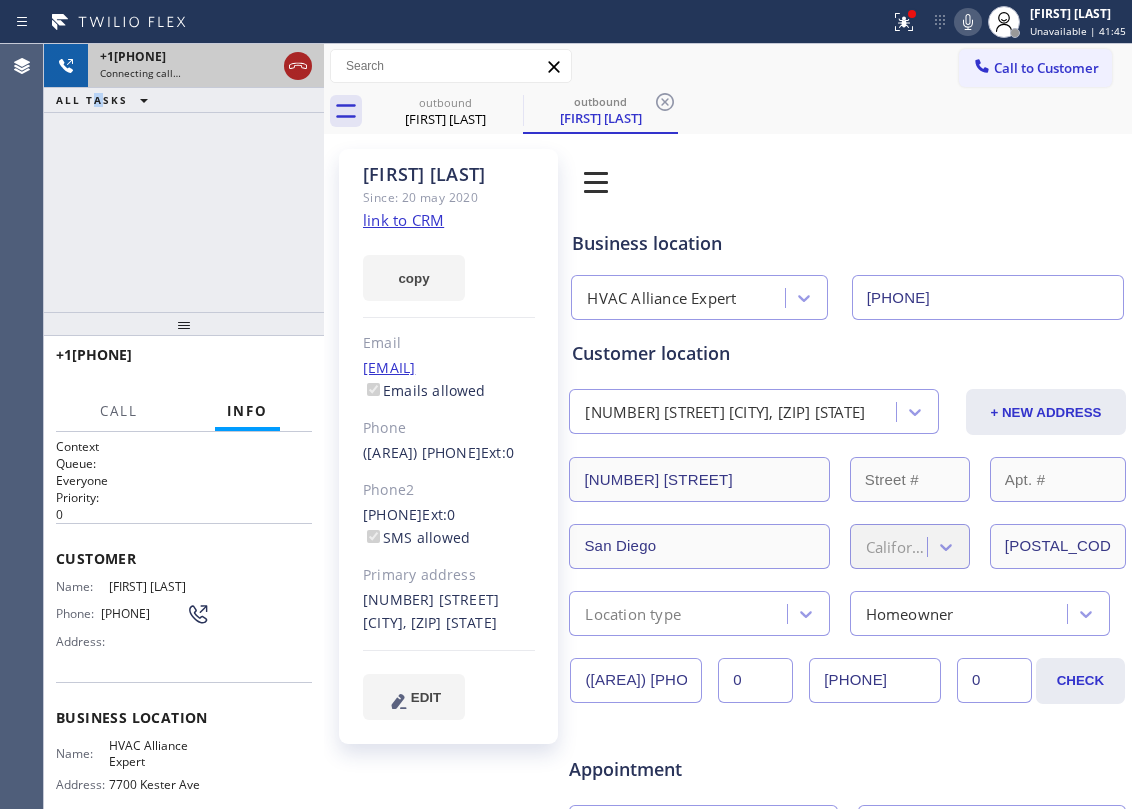 click 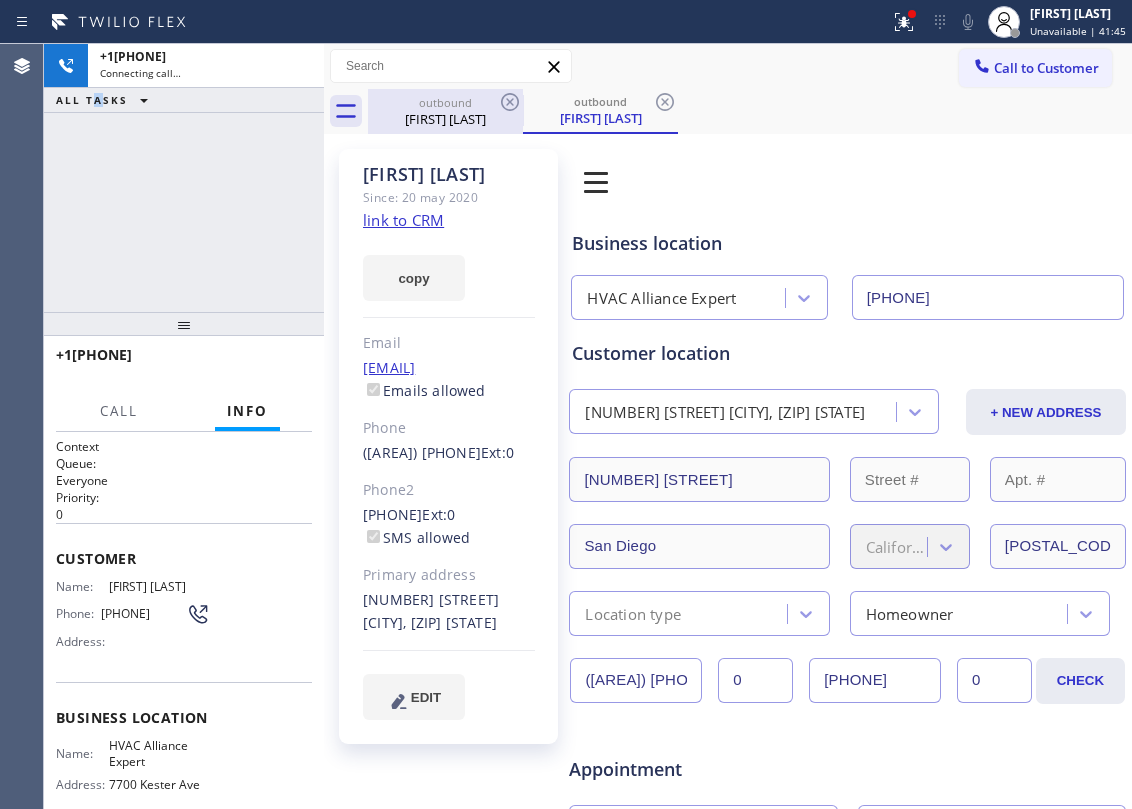 click on "[FIRST] [LAST]" at bounding box center [445, 119] 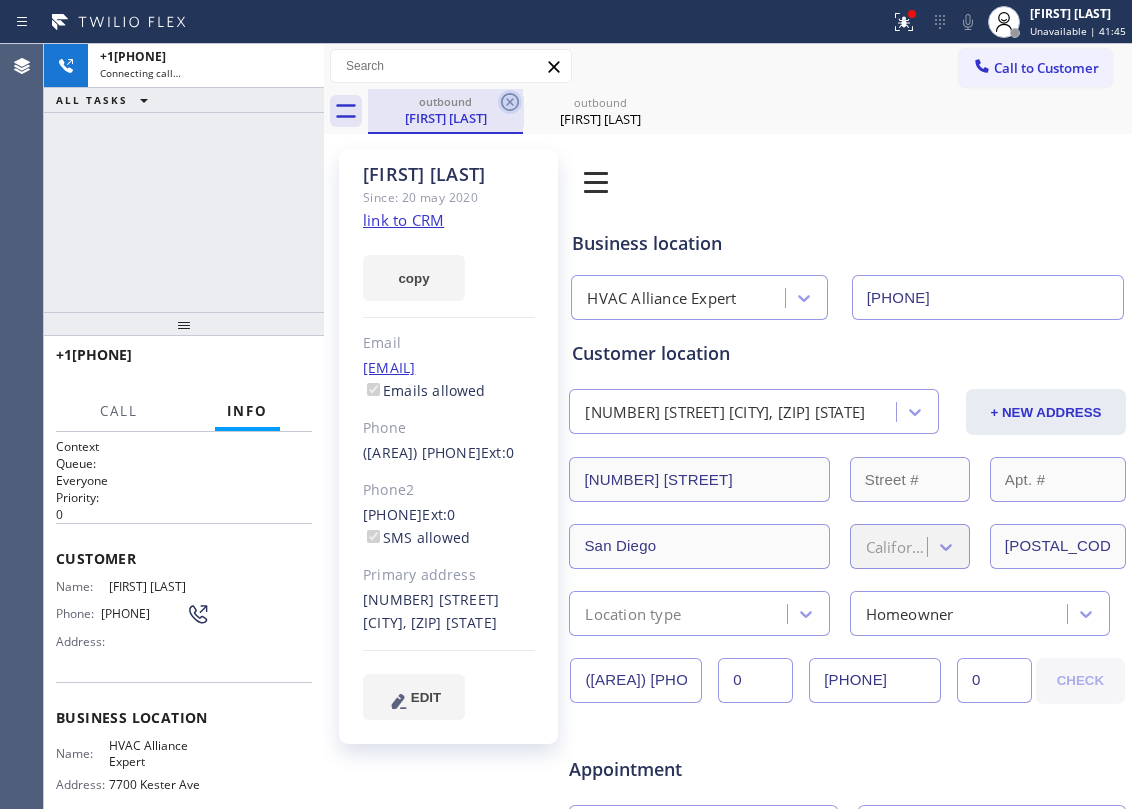 click 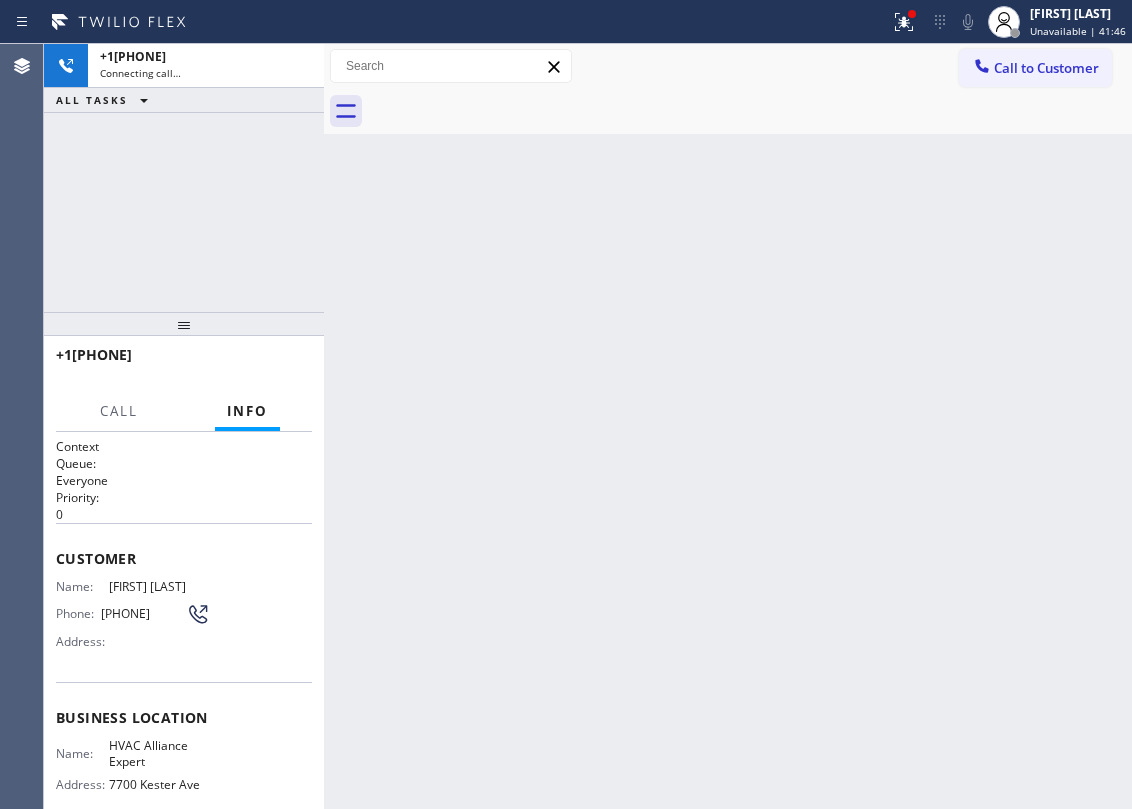 click at bounding box center (750, 111) 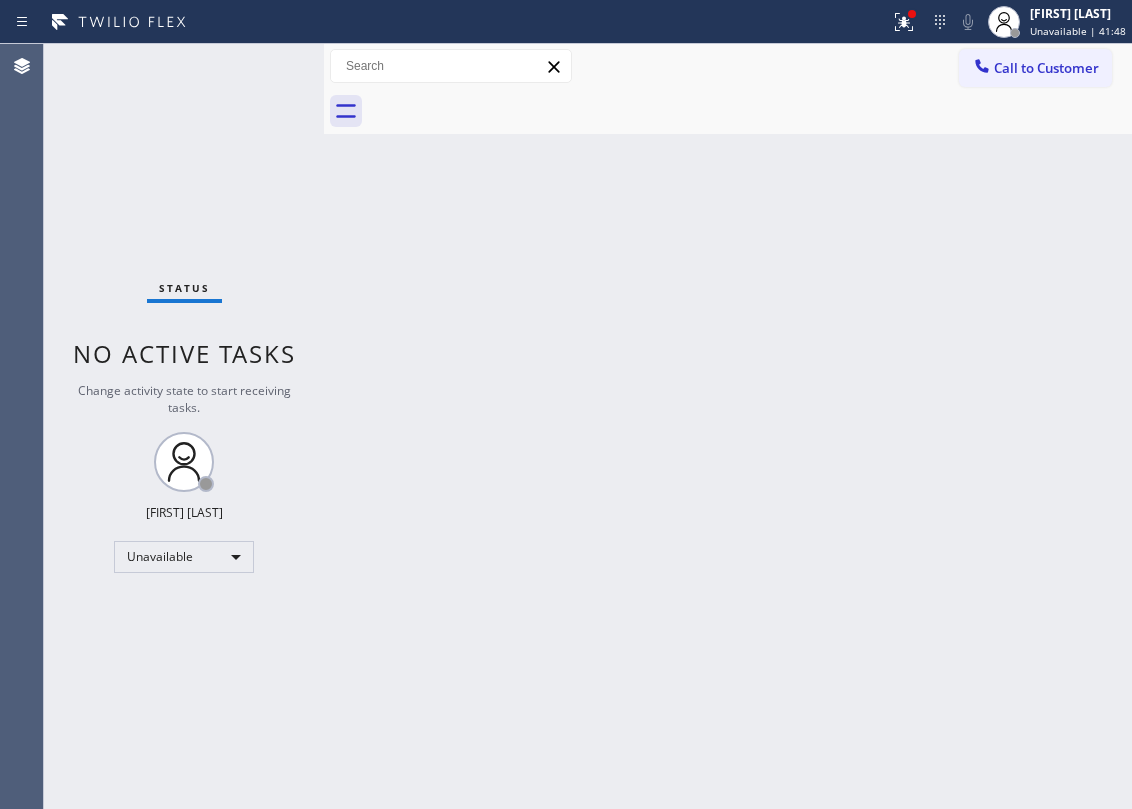 click on "Back to Dashboard Change Sender ID Customers Technicians Select a contact Outbound call Location Search location Your caller id phone number Customer number Call Customer info Name Phone none Address none Change Sender ID HVAC [PHONE] [BRAND] [PHONE] [BRAND] [PHONE] [BRAND] [PHONE] [BRAND] [PHONE] [BRAND] [PHONE] Cancel Change Check personal SMS Reset Change No tabs Call to Customer Outbound call Location [BRAND] [SERVICE] Your caller id phone number [PHONE] Customer number Call Outbound call Technician Search Technician Your caller id phone number Your caller id phone number Call" at bounding box center (728, 426) 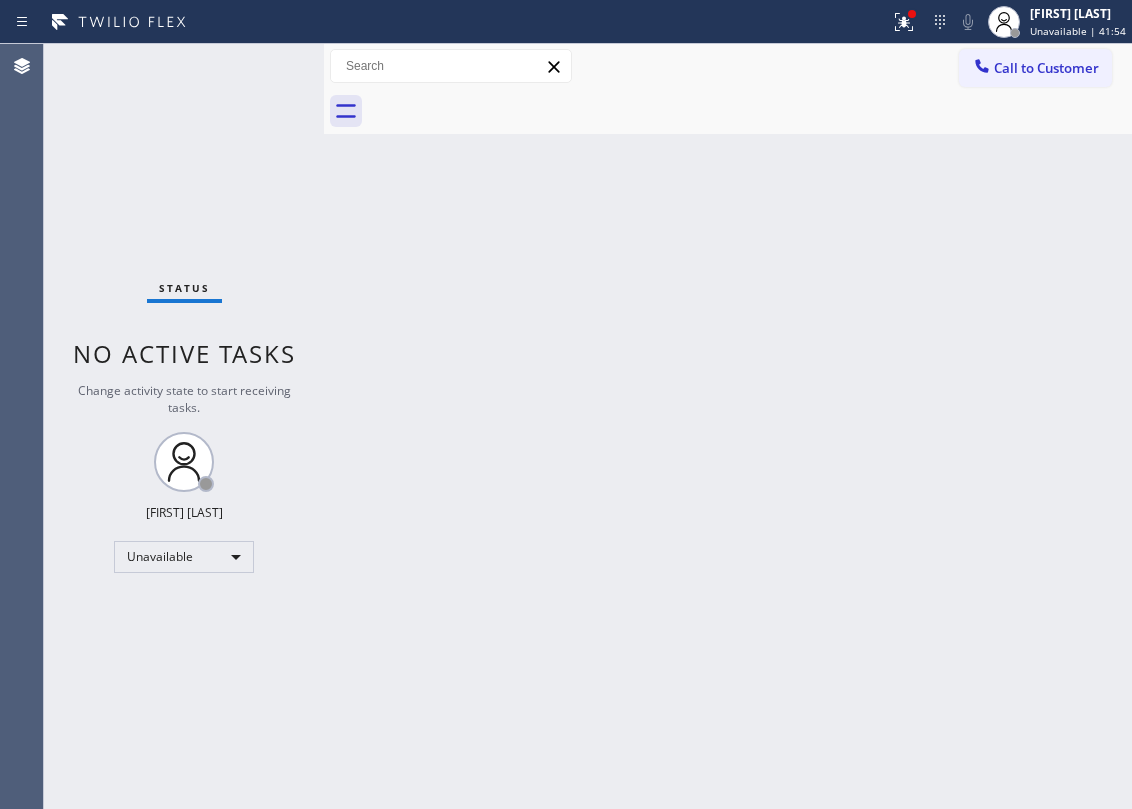click on "Call to Customer" at bounding box center (1035, 68) 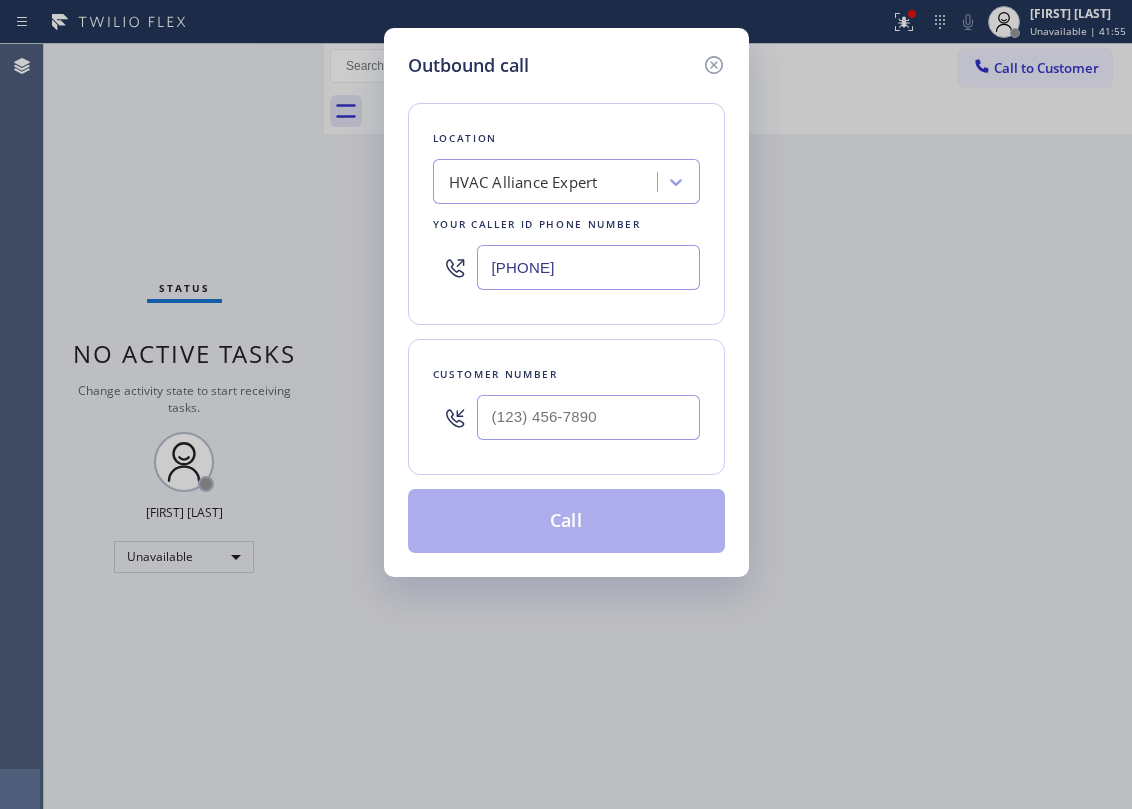 click at bounding box center (588, 417) 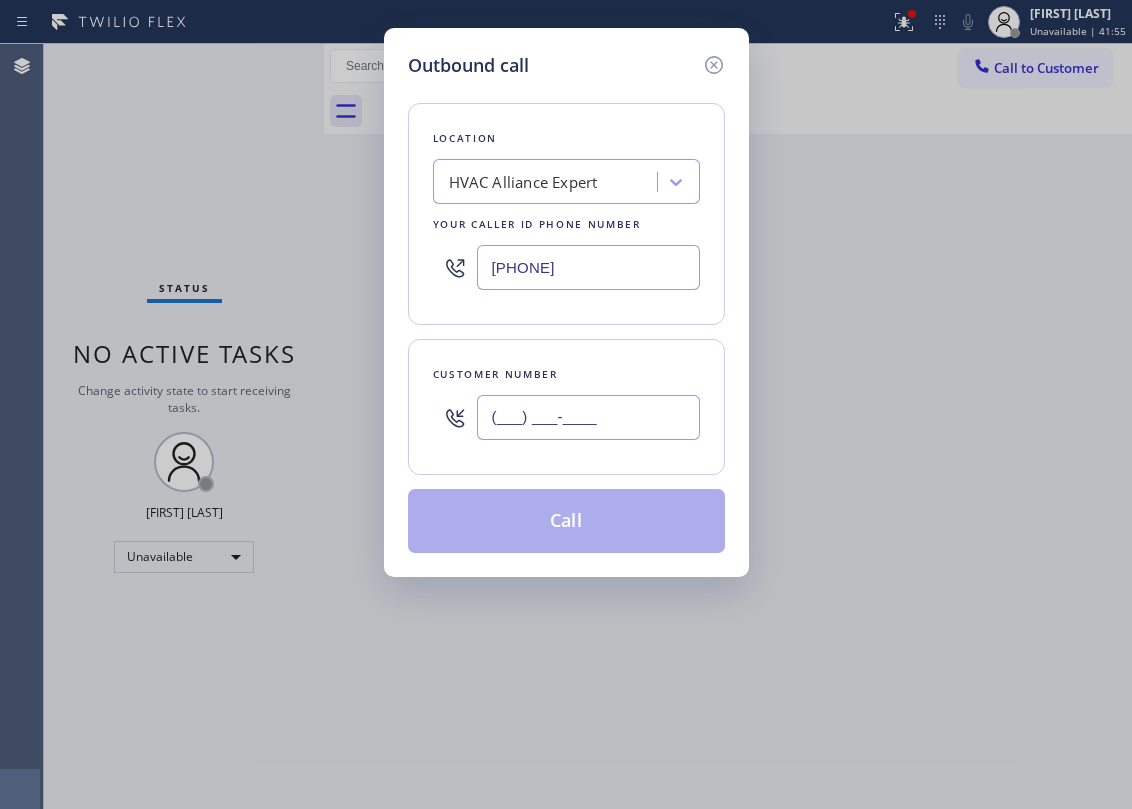 paste on "[PHONE]" 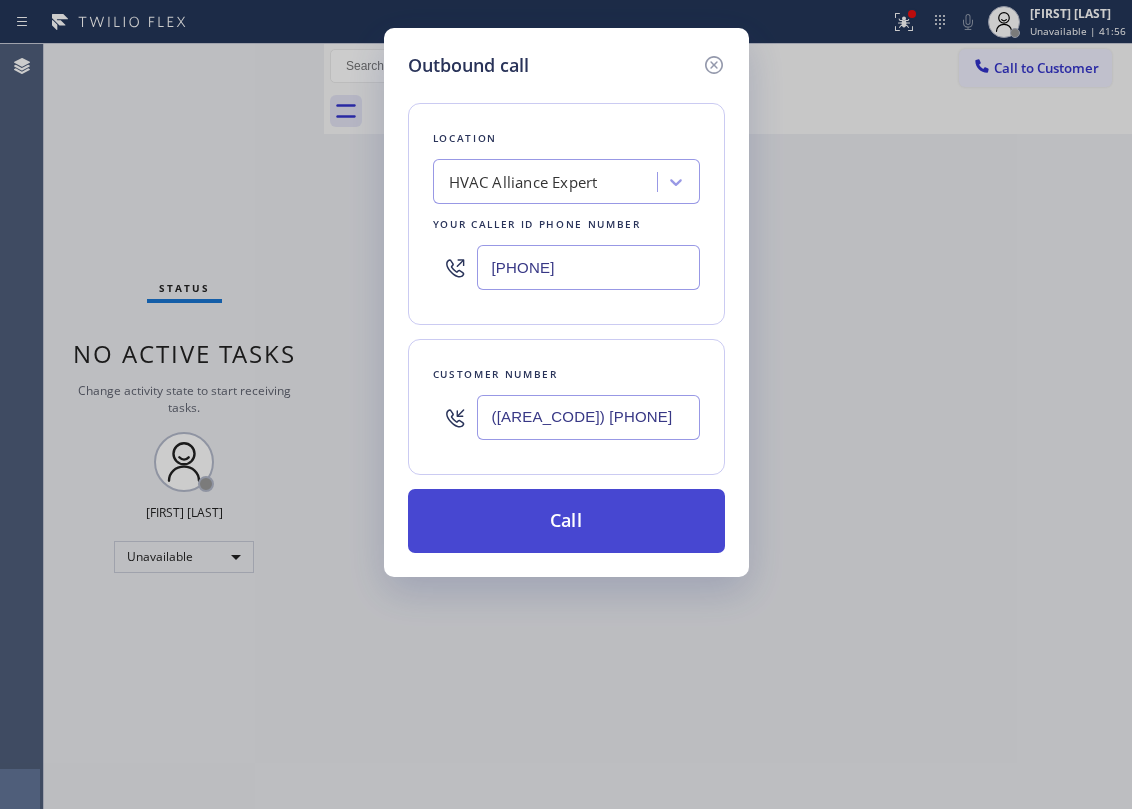 type on "([AREA_CODE]) [PHONE]" 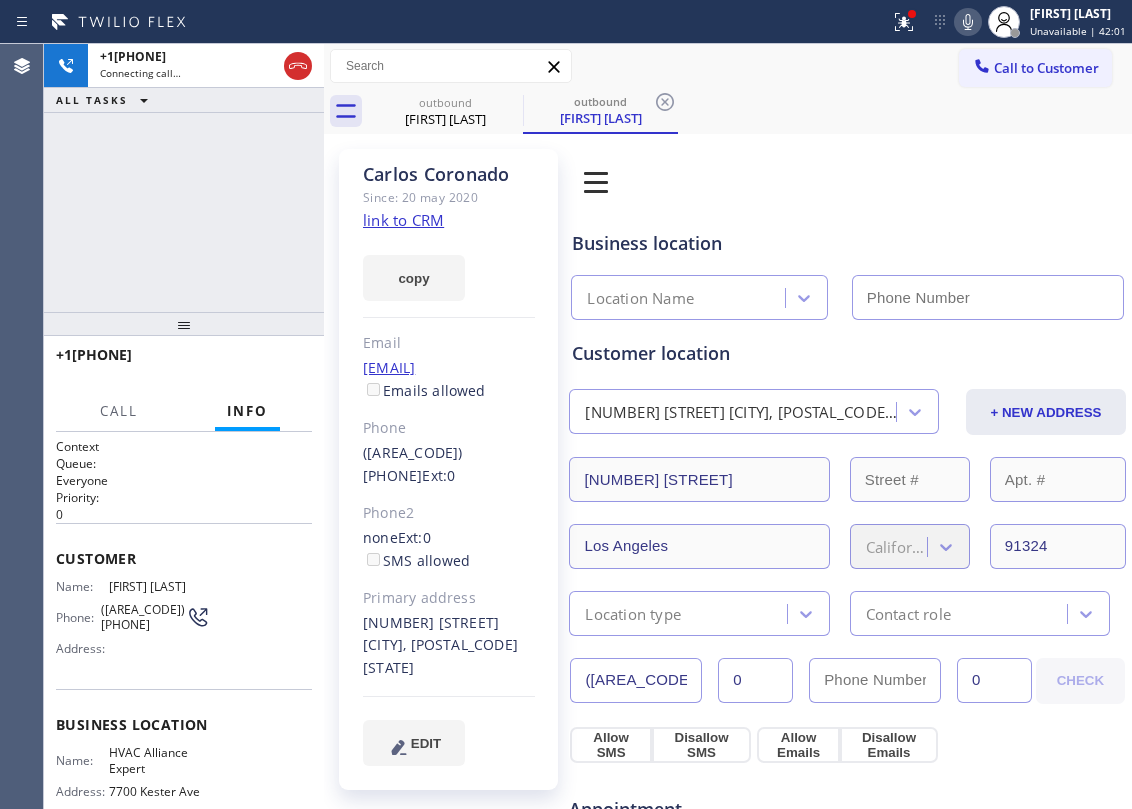 type on "[PHONE]" 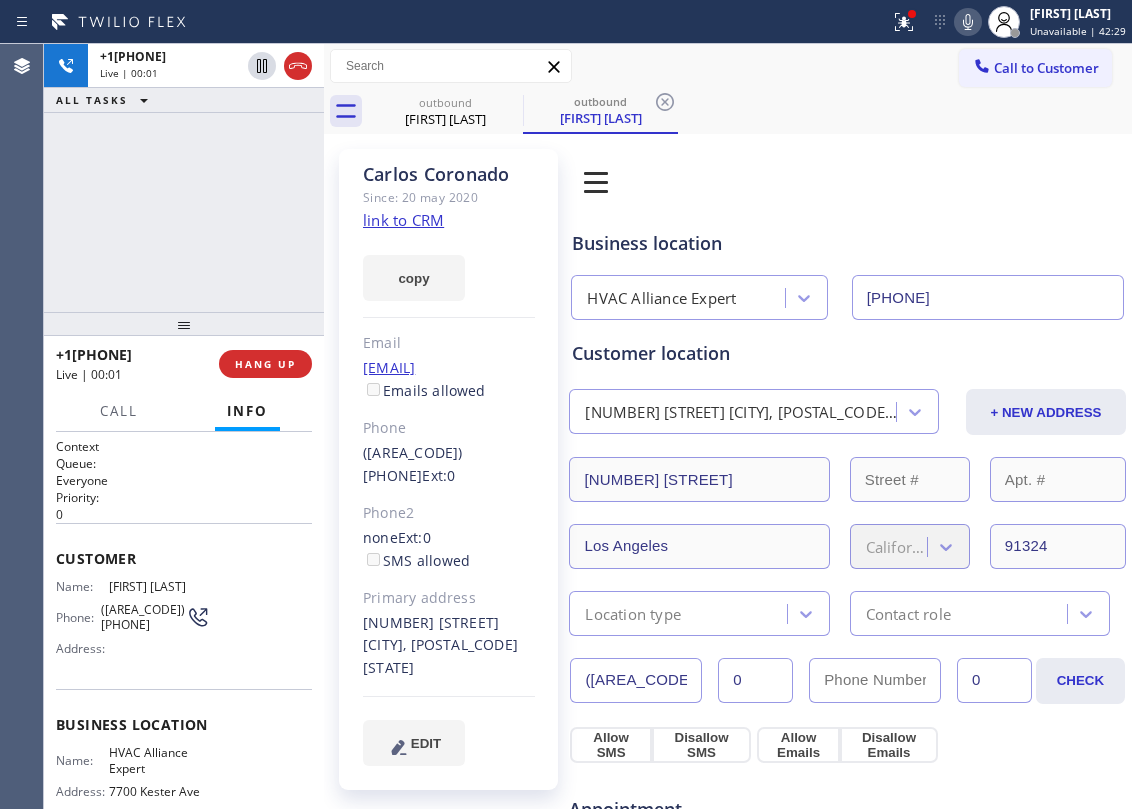 click on "[PHONE] Live | 00:01 ALL TASKS ALL TASKS ACTIVE TASKS TASKS IN WRAP UP" at bounding box center (184, 178) 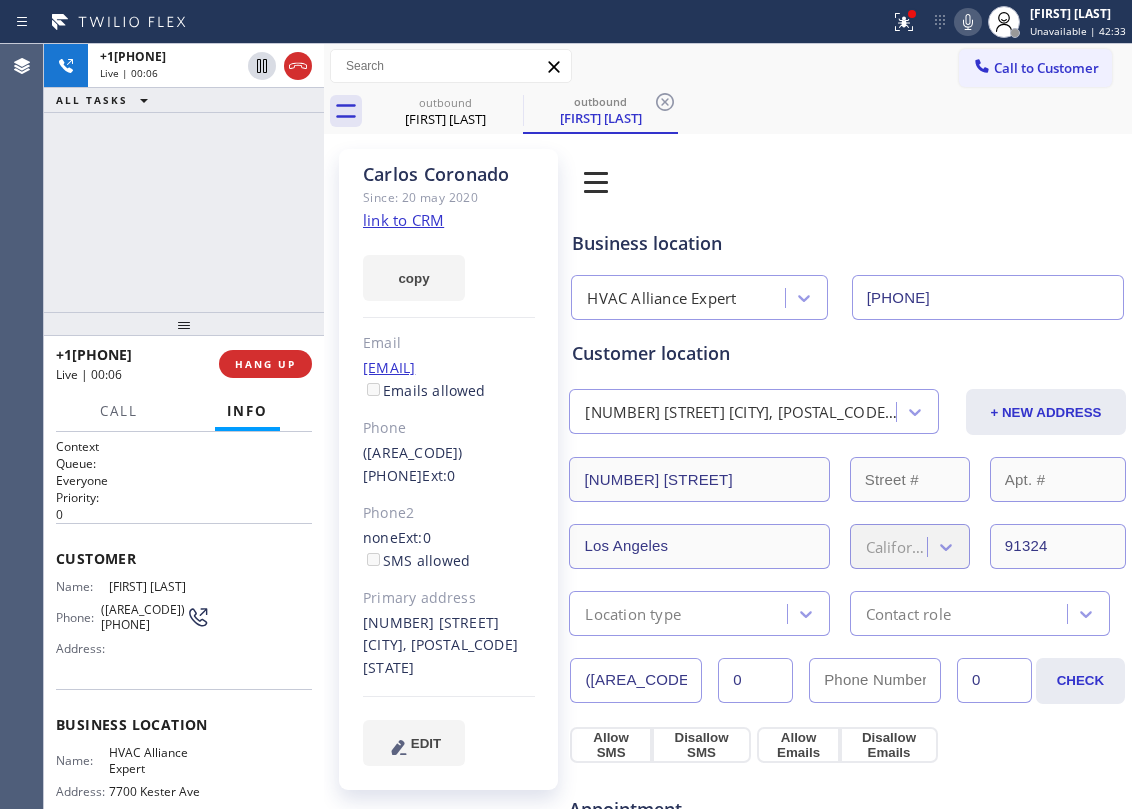 click on "+1[PHONE] Live | 00:06 ALL TASKS ALL TASKS ACTIVE TASKS TASKS IN WRAP UP" at bounding box center (184, 178) 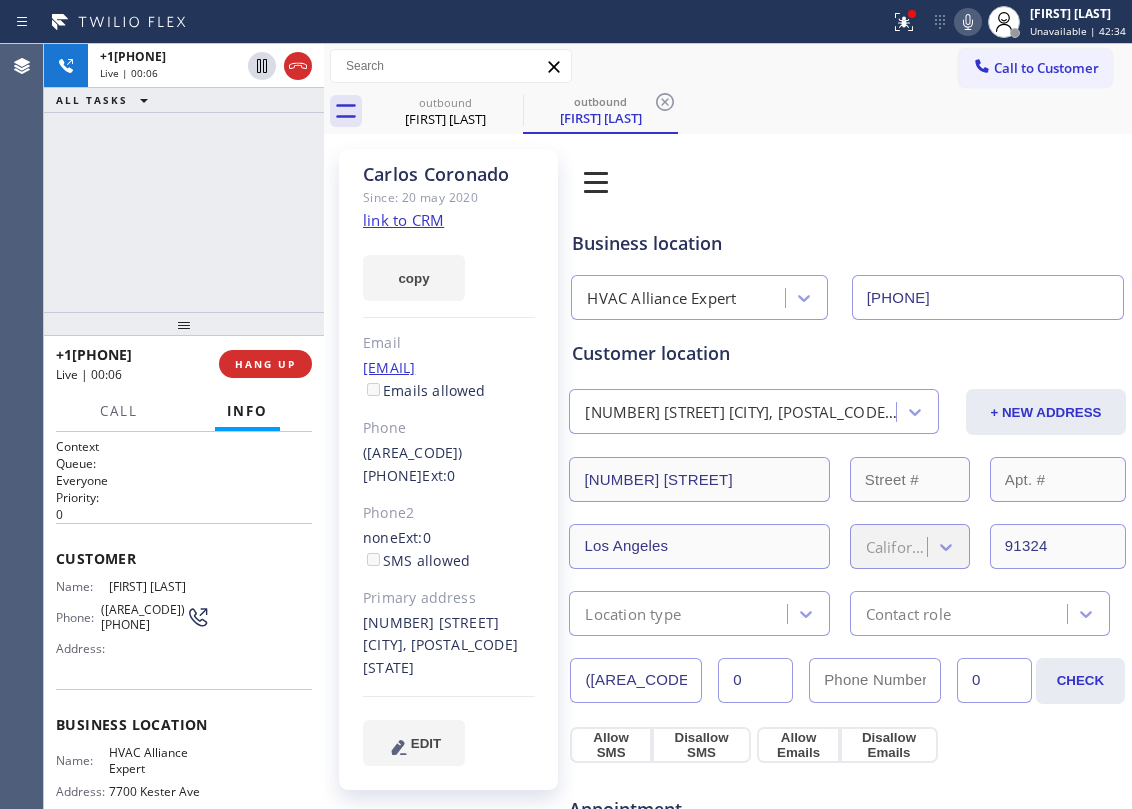 drag, startPoint x: 238, startPoint y: 333, endPoint x: 248, endPoint y: 345, distance: 15.6205 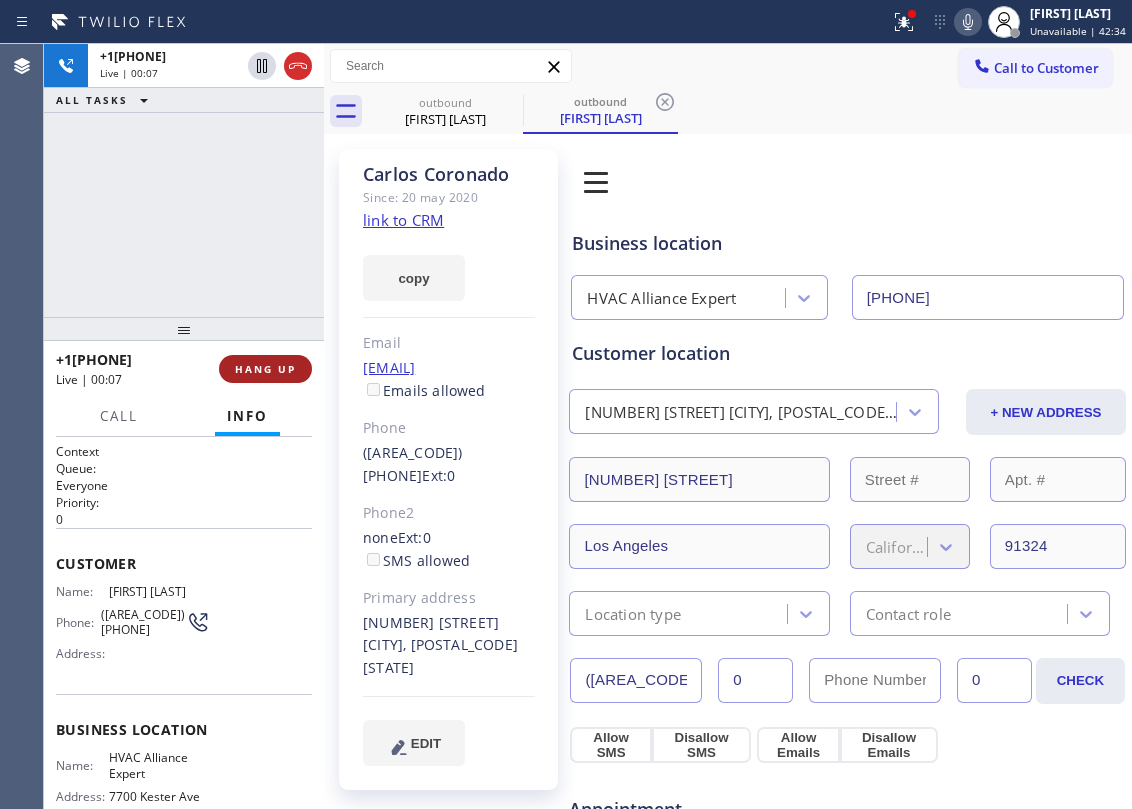 click on "HANG UP" at bounding box center [265, 369] 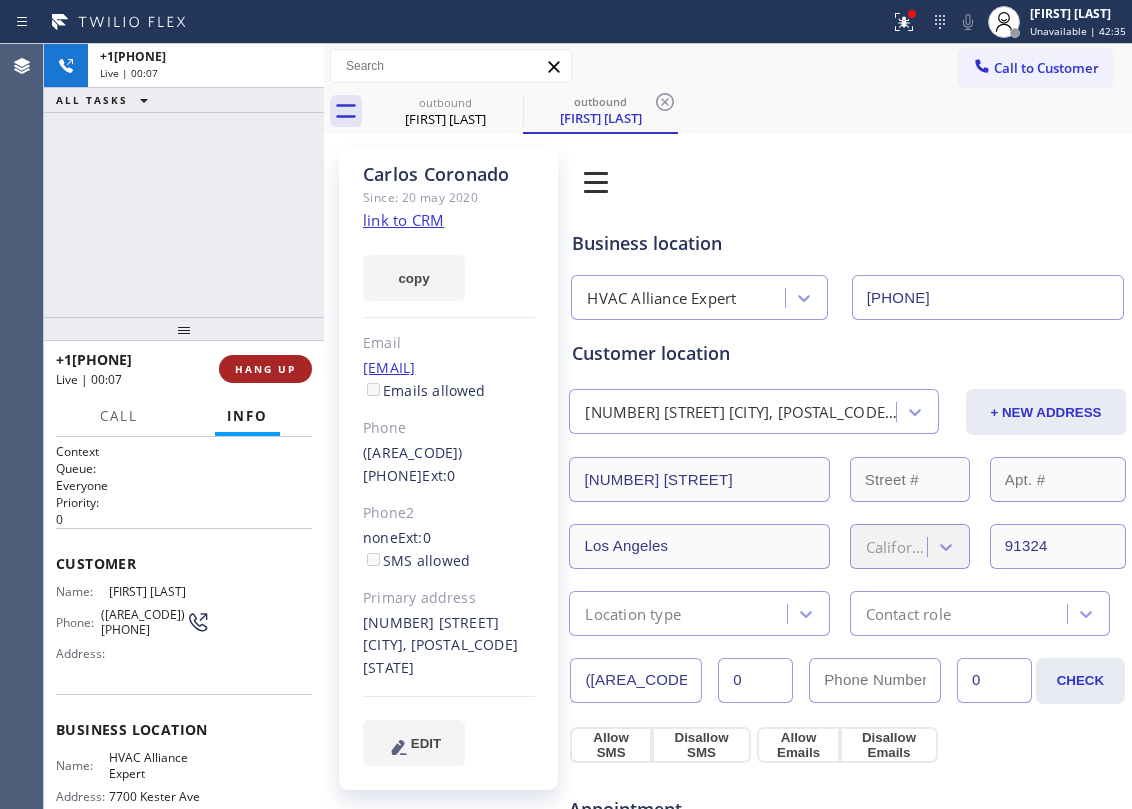 click on "HANG UP" at bounding box center [265, 369] 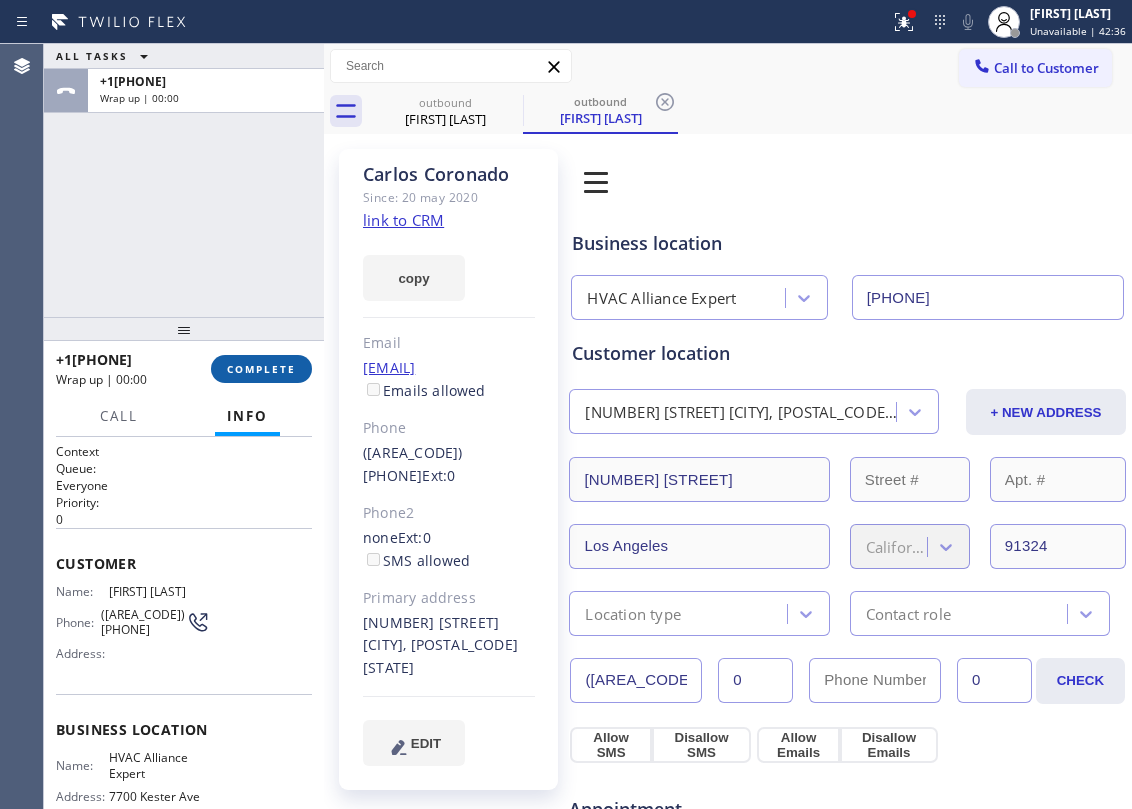 click on "COMPLETE" at bounding box center [261, 369] 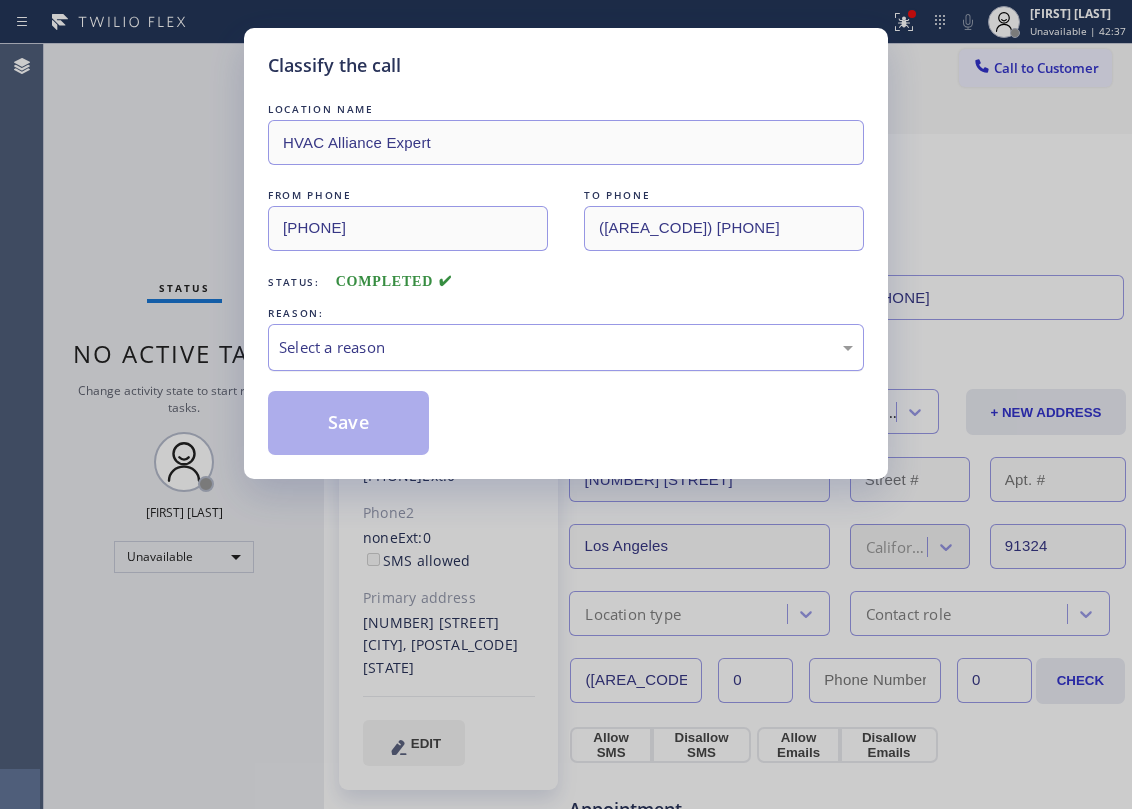 drag, startPoint x: 369, startPoint y: 342, endPoint x: 388, endPoint y: 364, distance: 29.068884 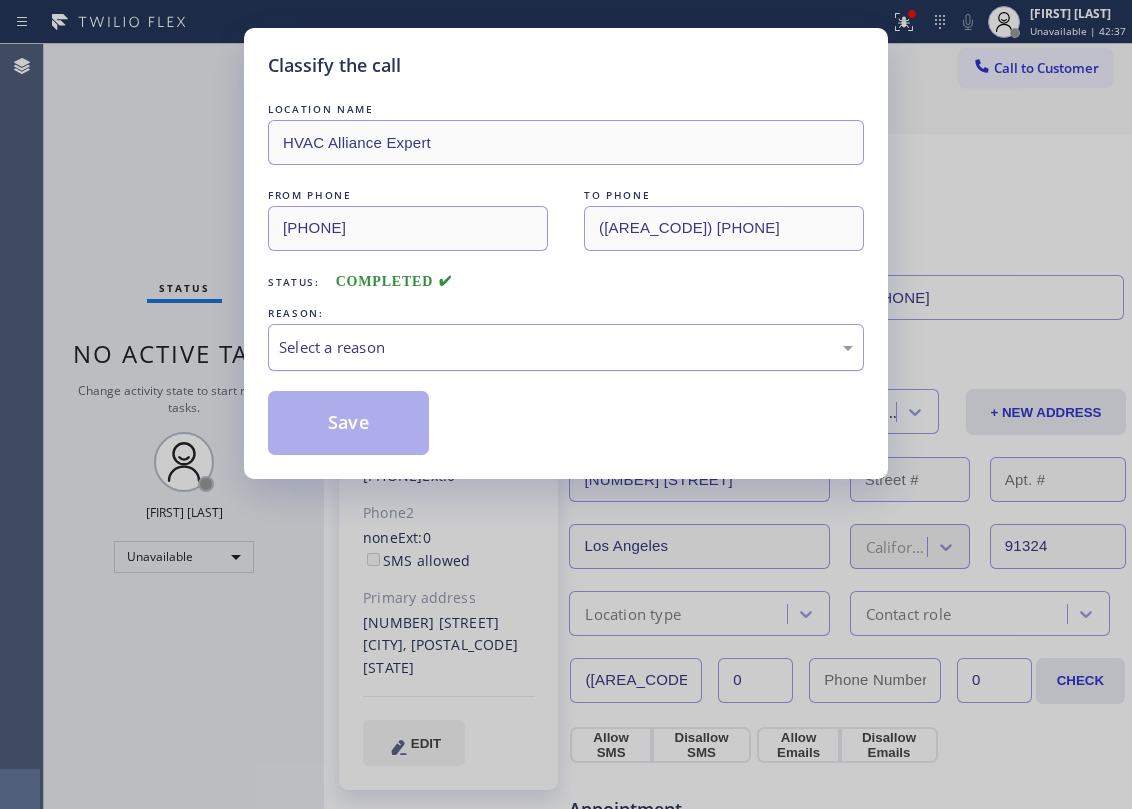 click on "Select a reason" at bounding box center (566, 347) 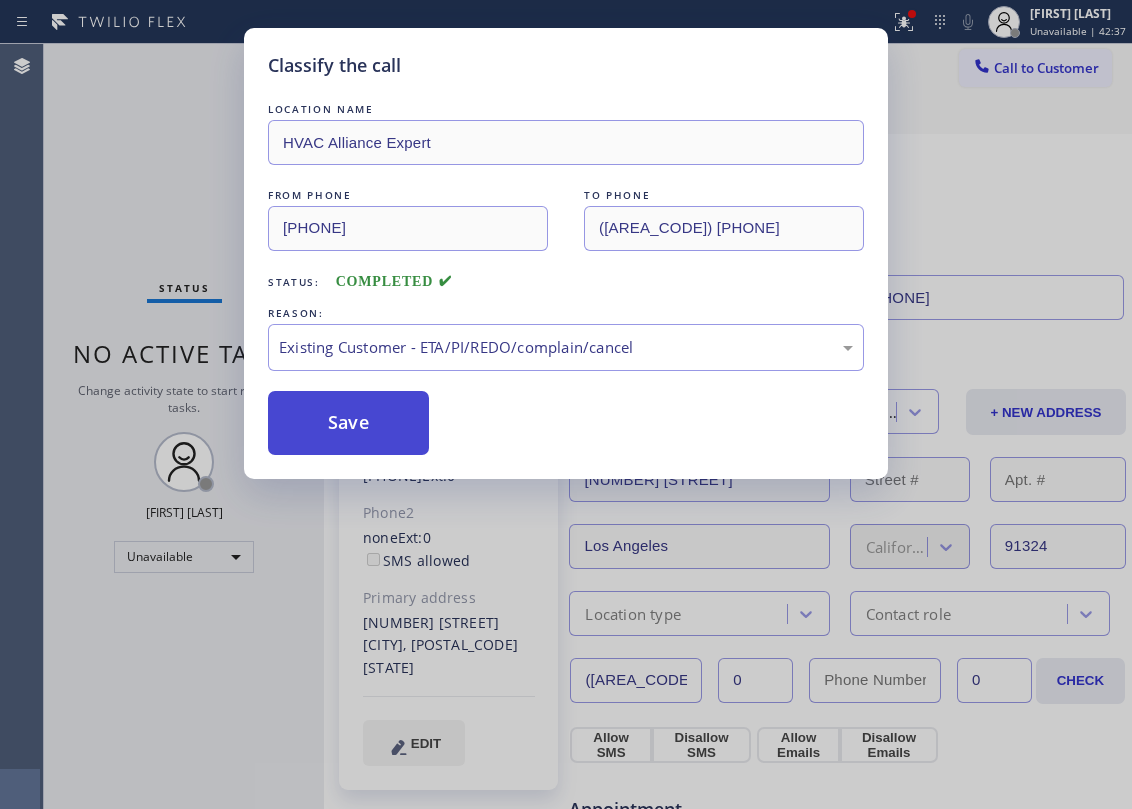 click on "Save" at bounding box center [348, 423] 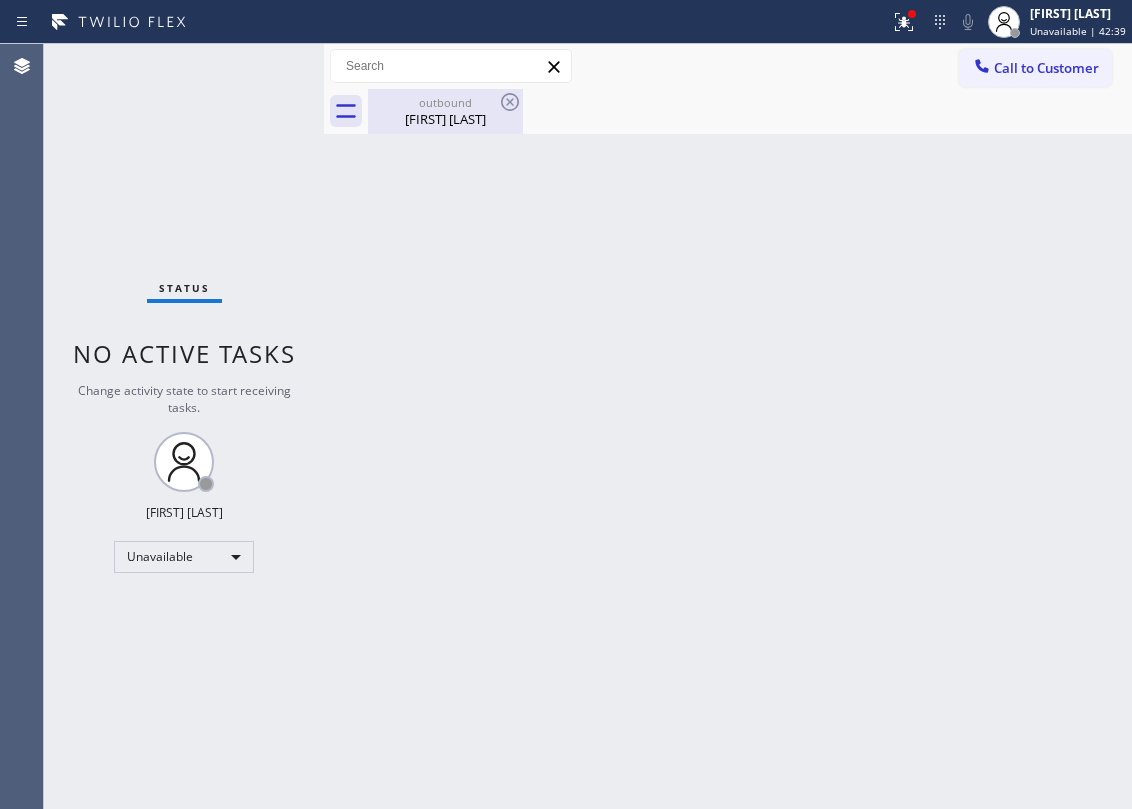 click on "outbound [FIRST] [LAST]" at bounding box center (445, 111) 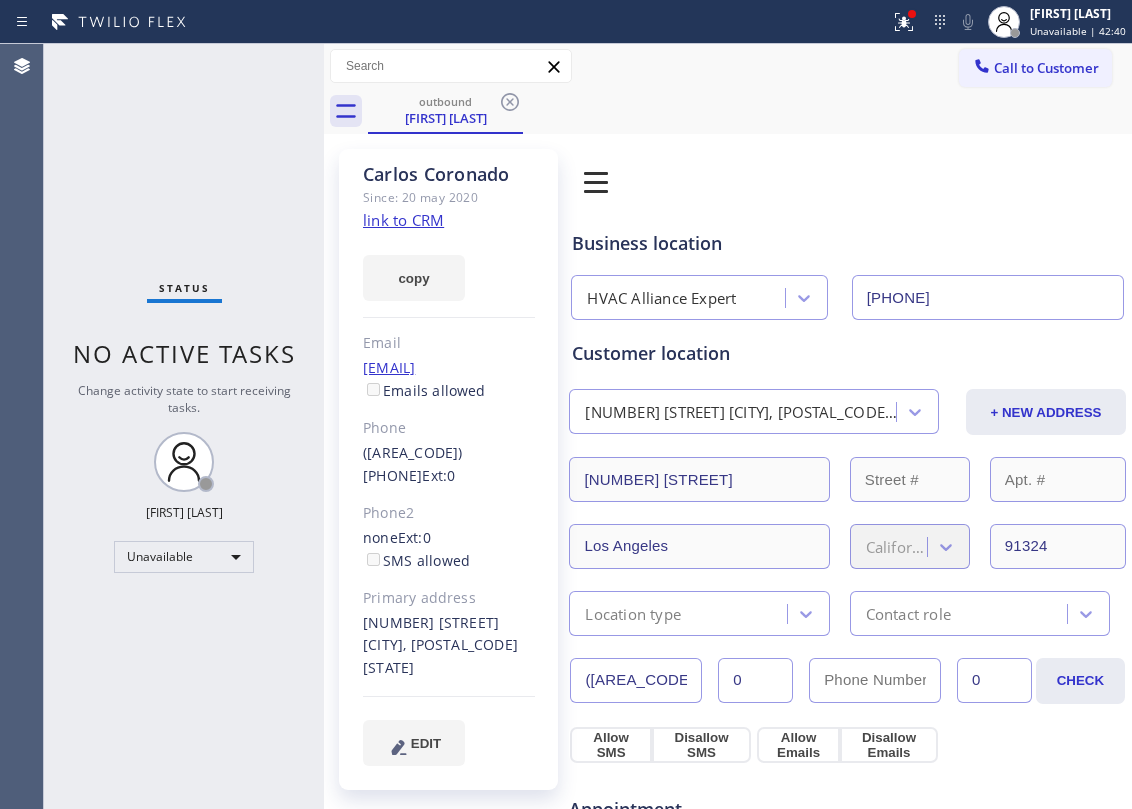 click 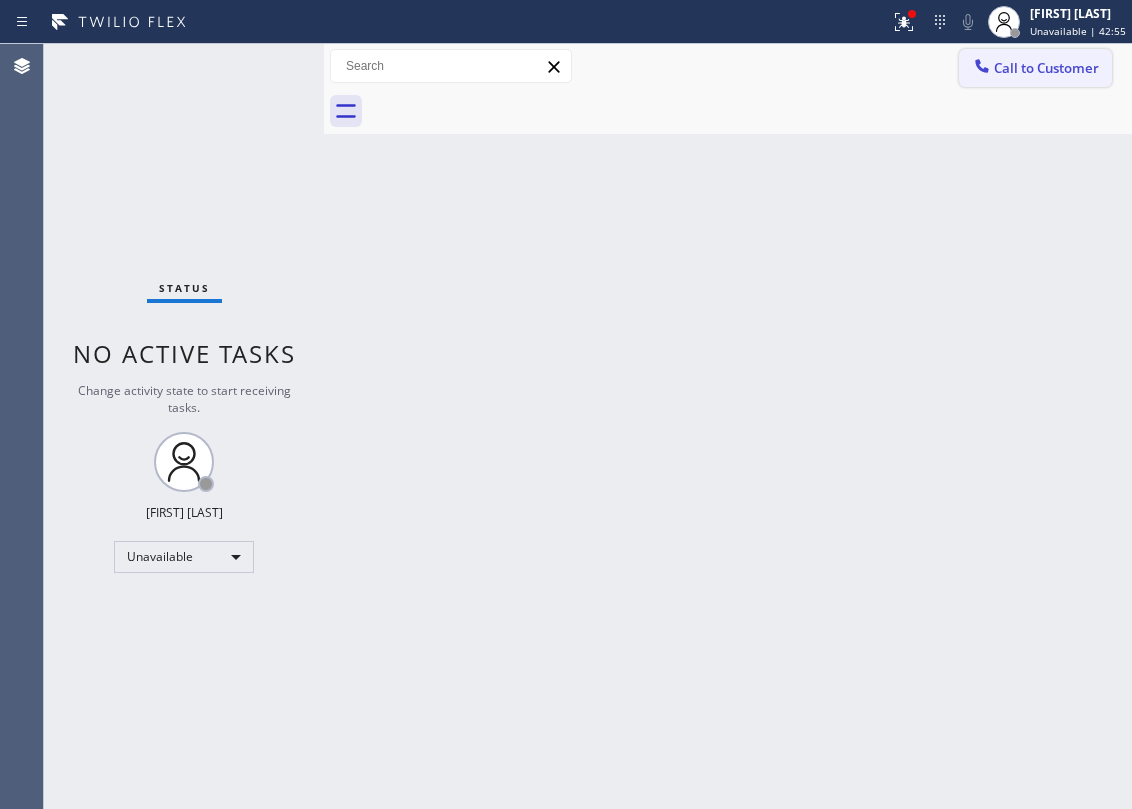 click at bounding box center [750, 111] 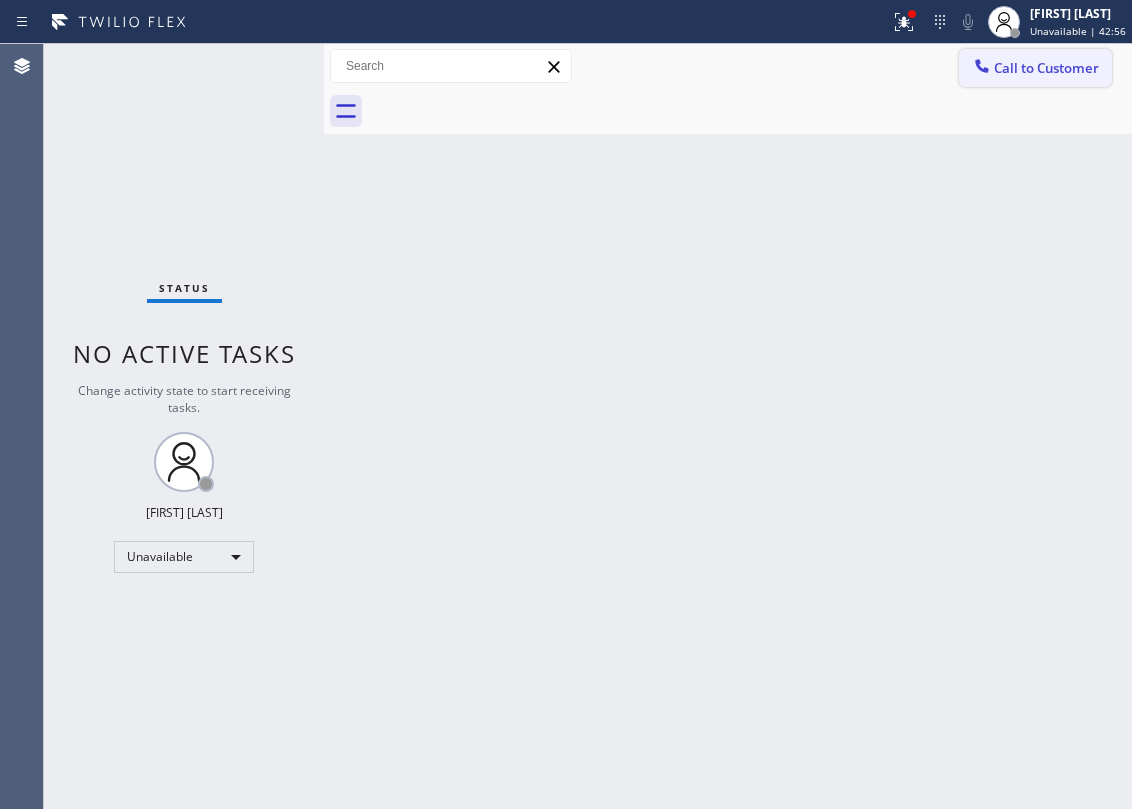 click on "Call to Customer" at bounding box center (1035, 68) 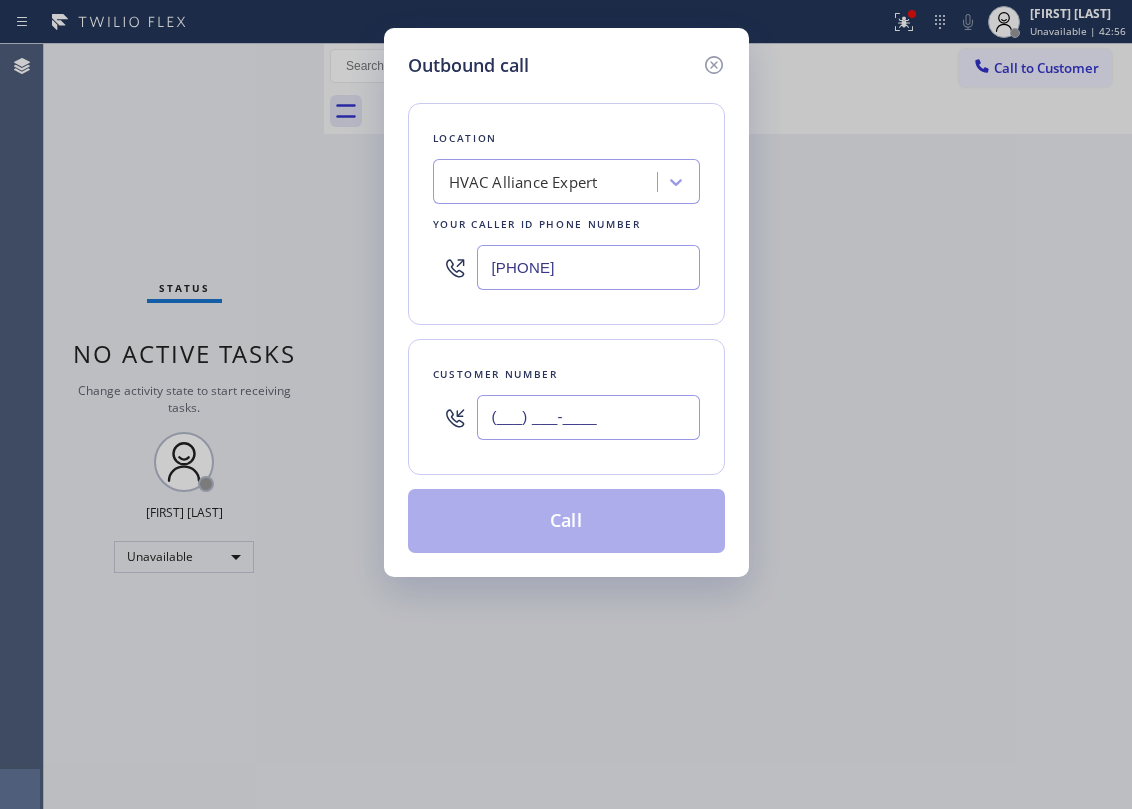 click on "(___) ___-____" at bounding box center [588, 417] 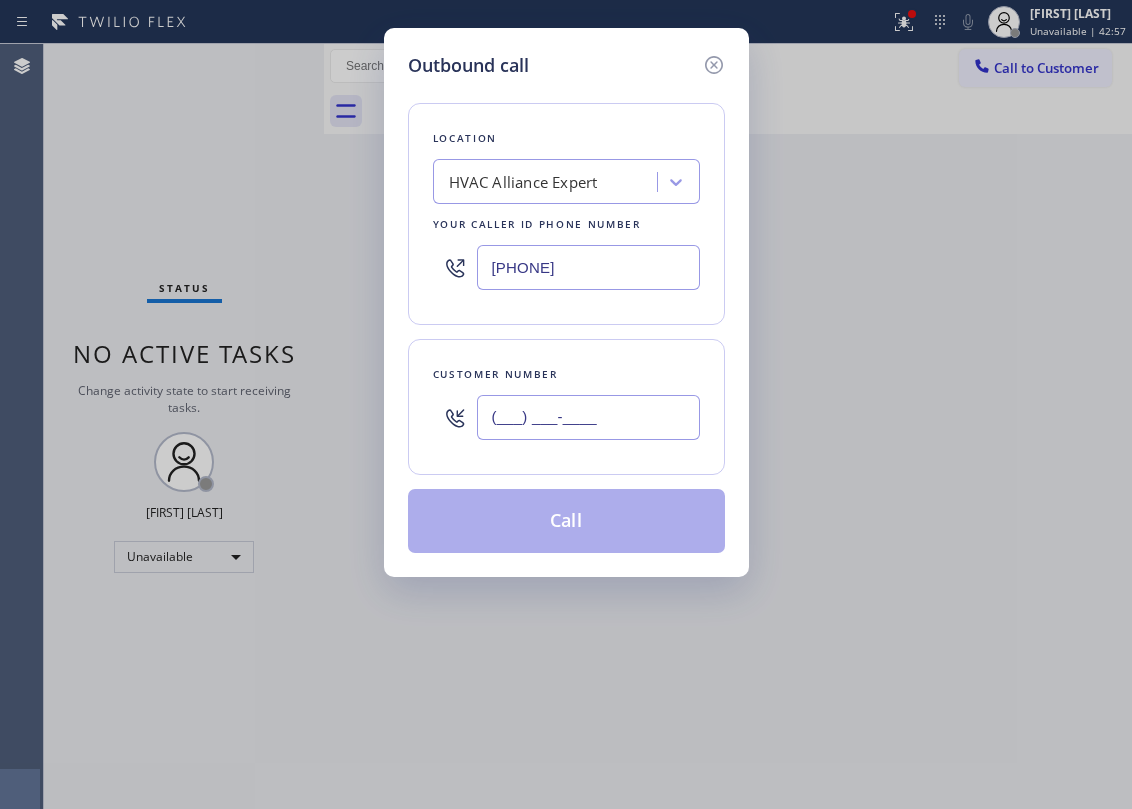 paste on "[PHONE]" 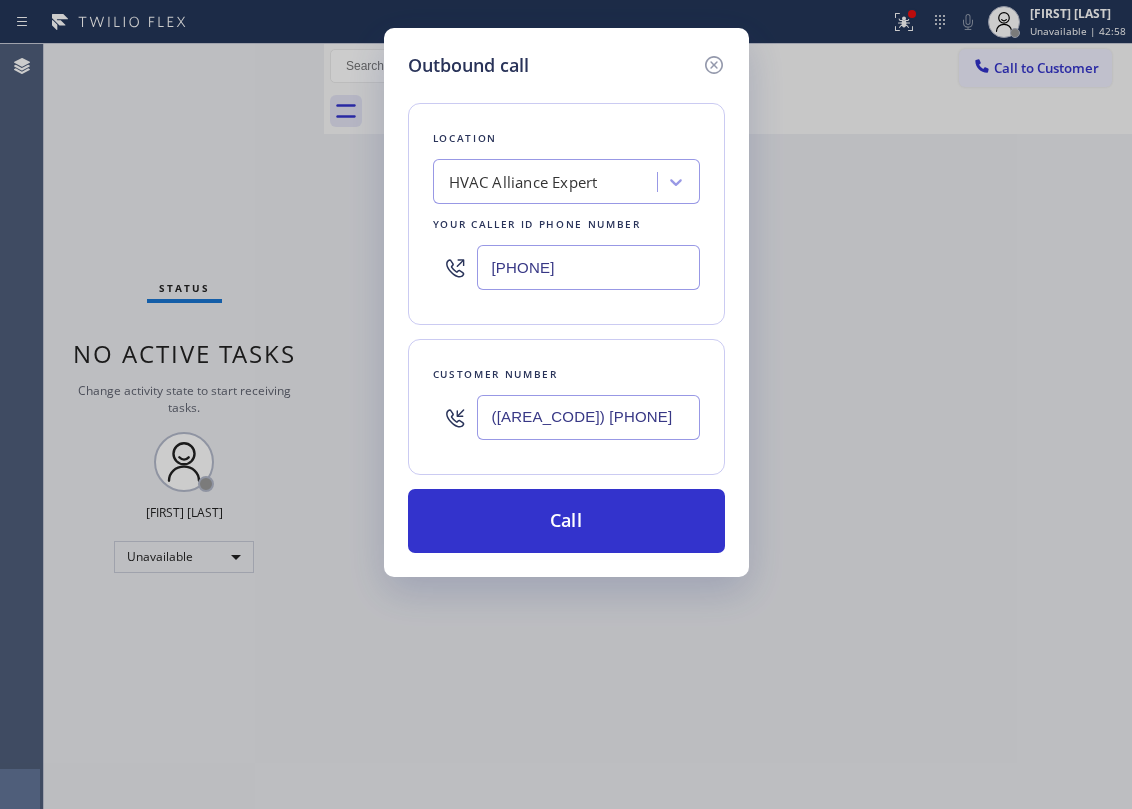 type on "([AREA_CODE]) [PHONE]" 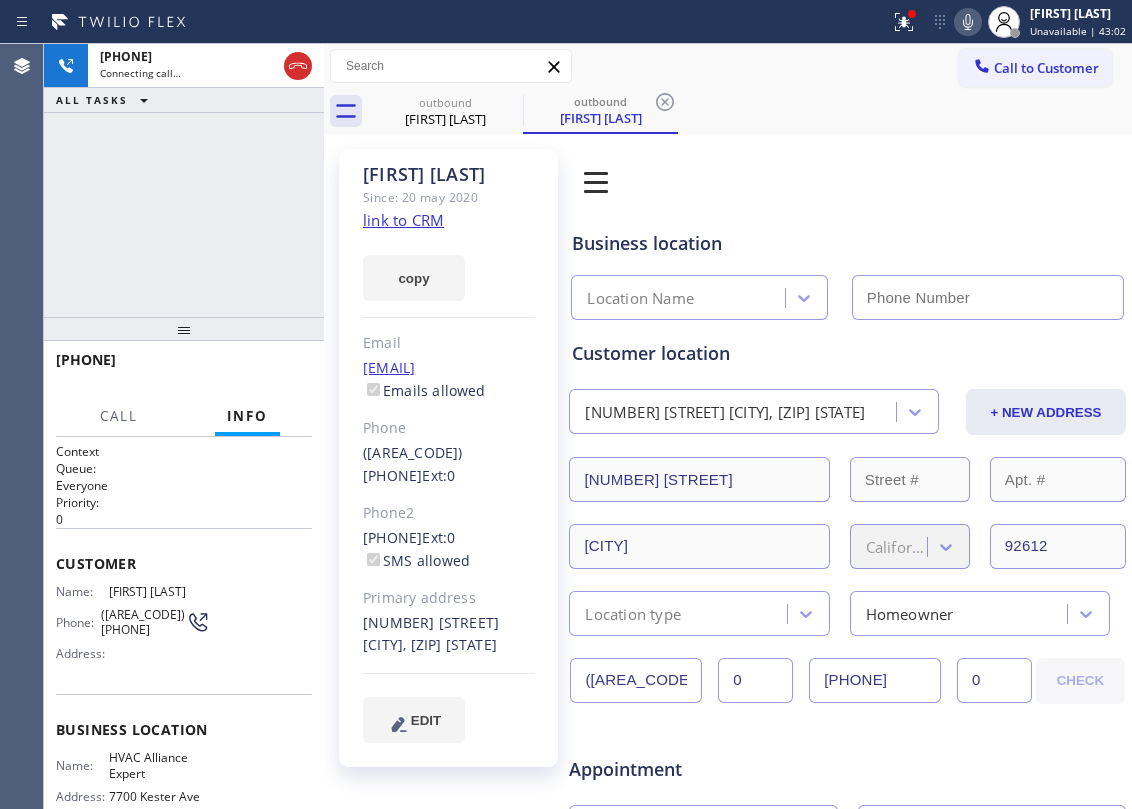 type on "[PHONE]" 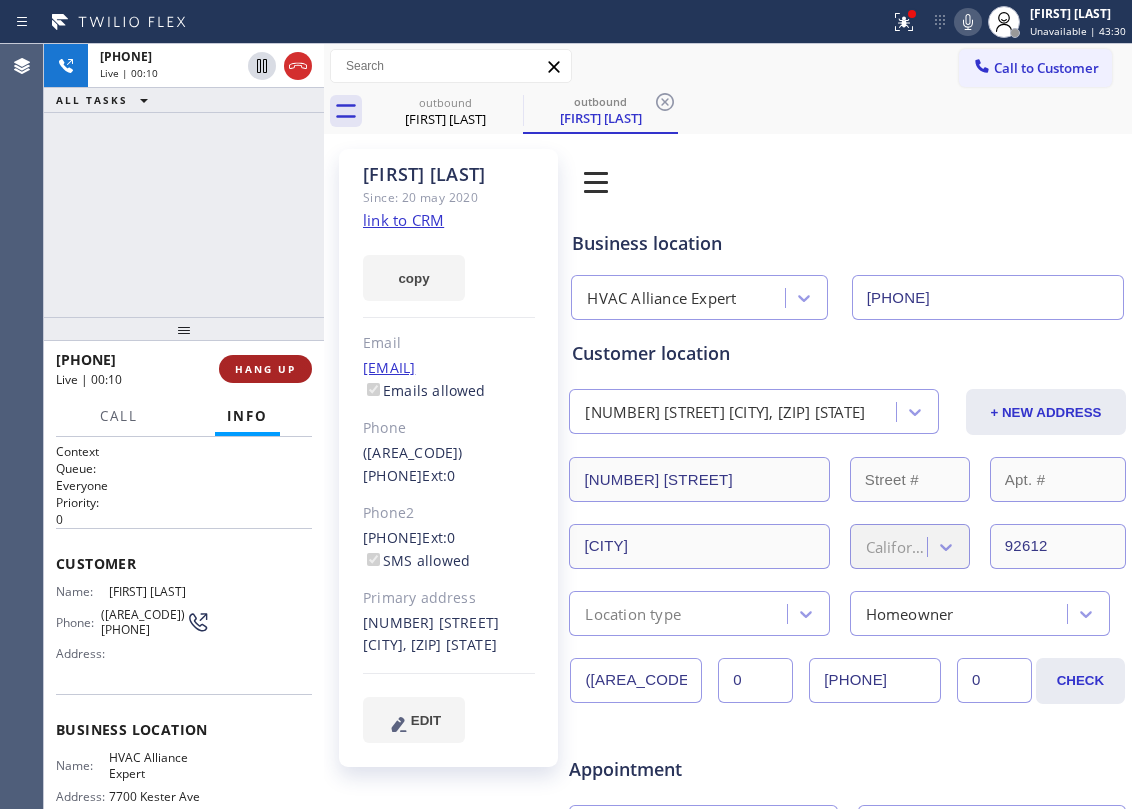 click on "HANG UP" at bounding box center (265, 369) 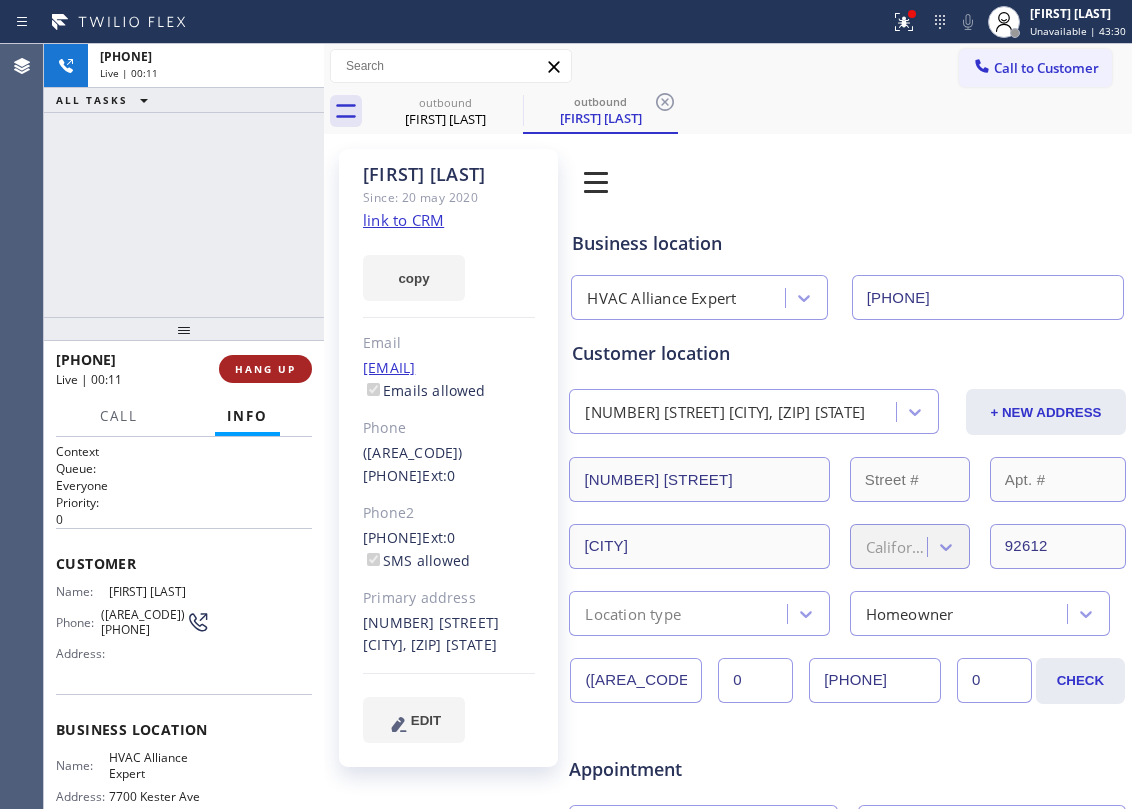 click on "HANG UP" at bounding box center (265, 369) 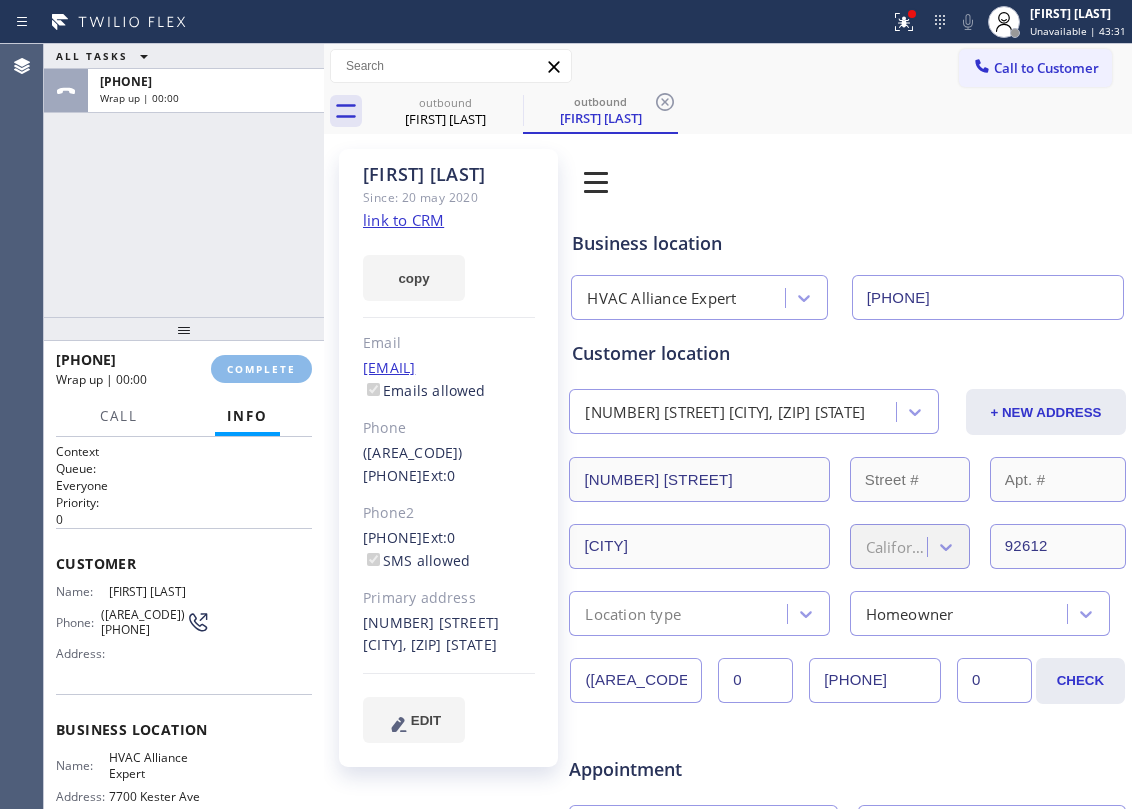 click on "COMPLETE" at bounding box center (261, 369) 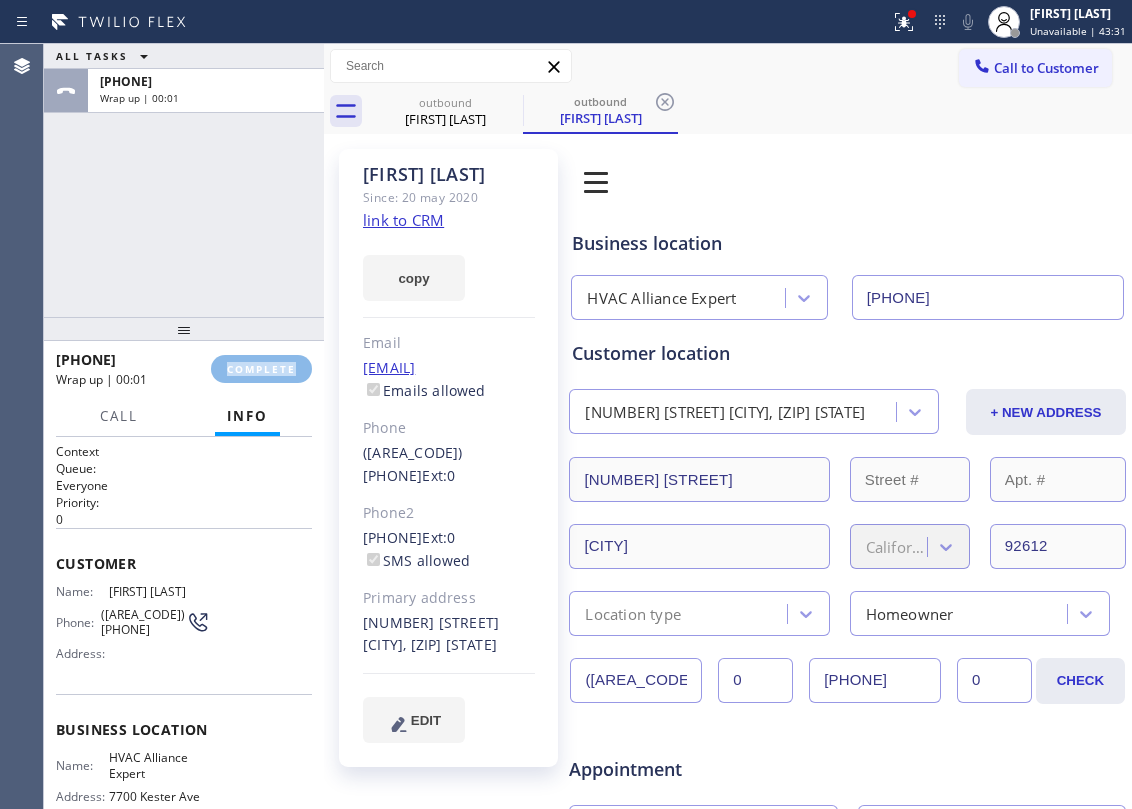 click on "[PHONE] Wrap up | 00:01 COMPLETE" at bounding box center (184, 369) 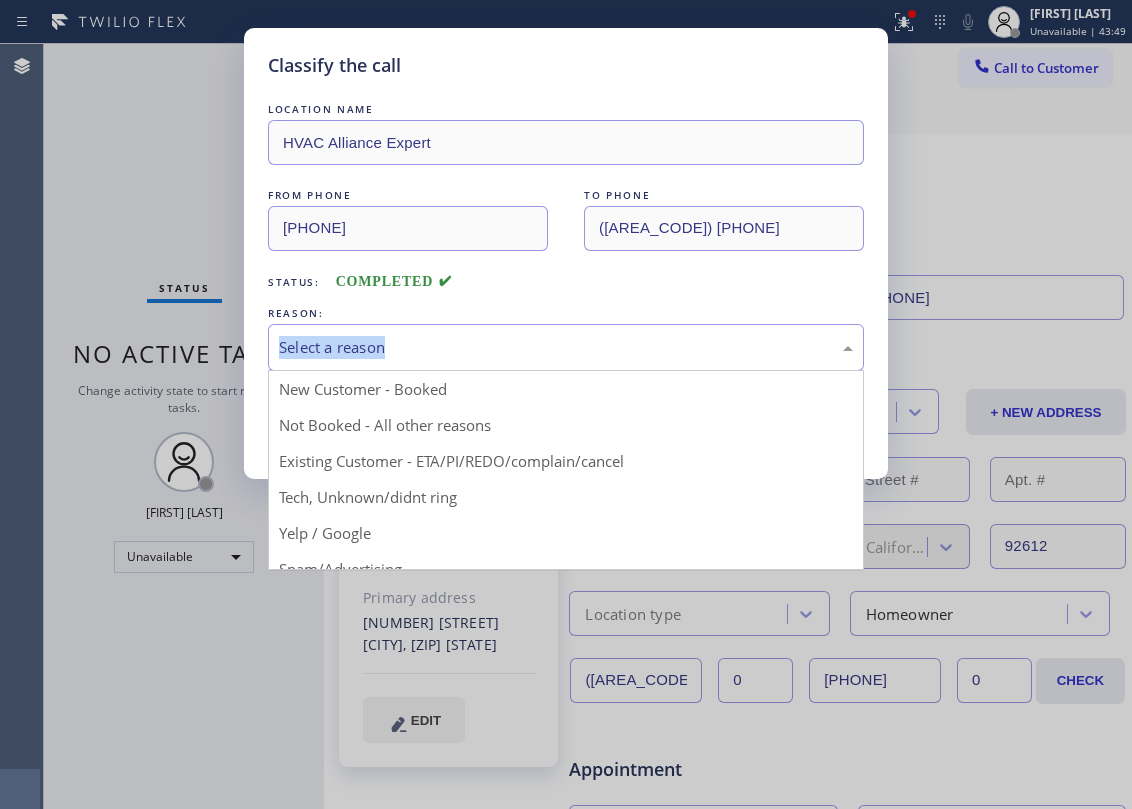 click on "Select a reason" at bounding box center (566, 347) 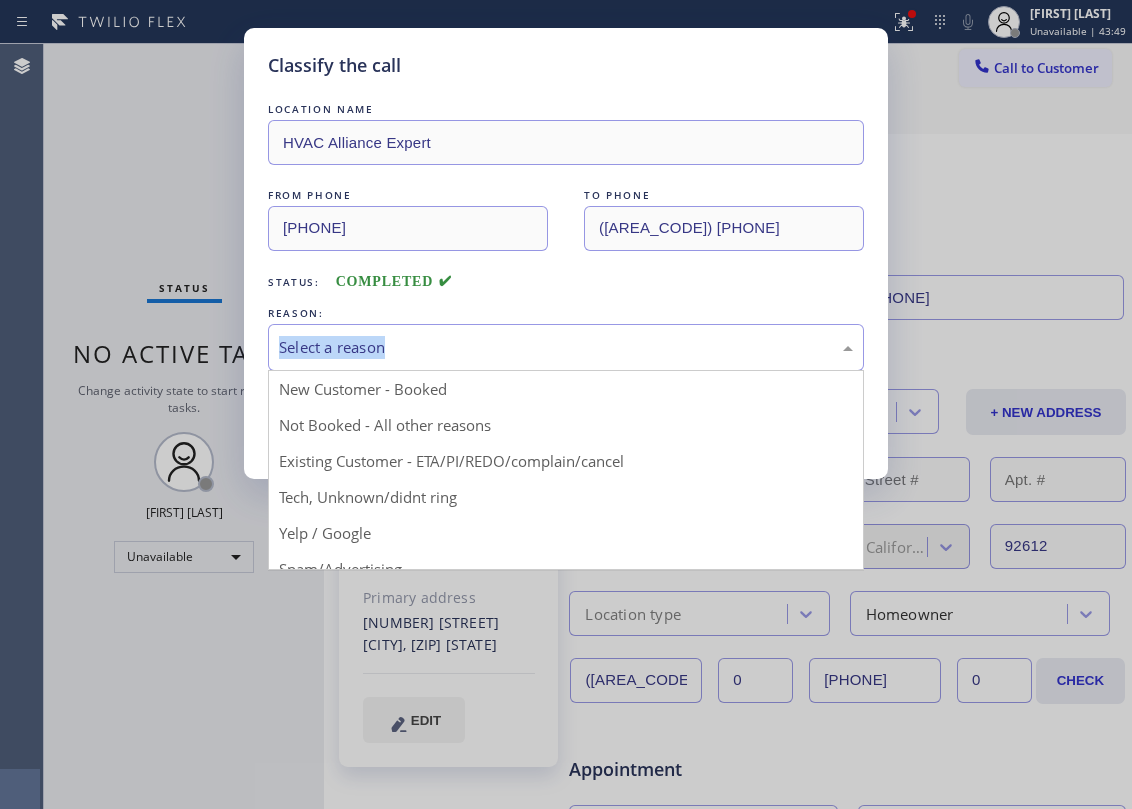 drag, startPoint x: 602, startPoint y: 481, endPoint x: 454, endPoint y: 414, distance: 162.45923 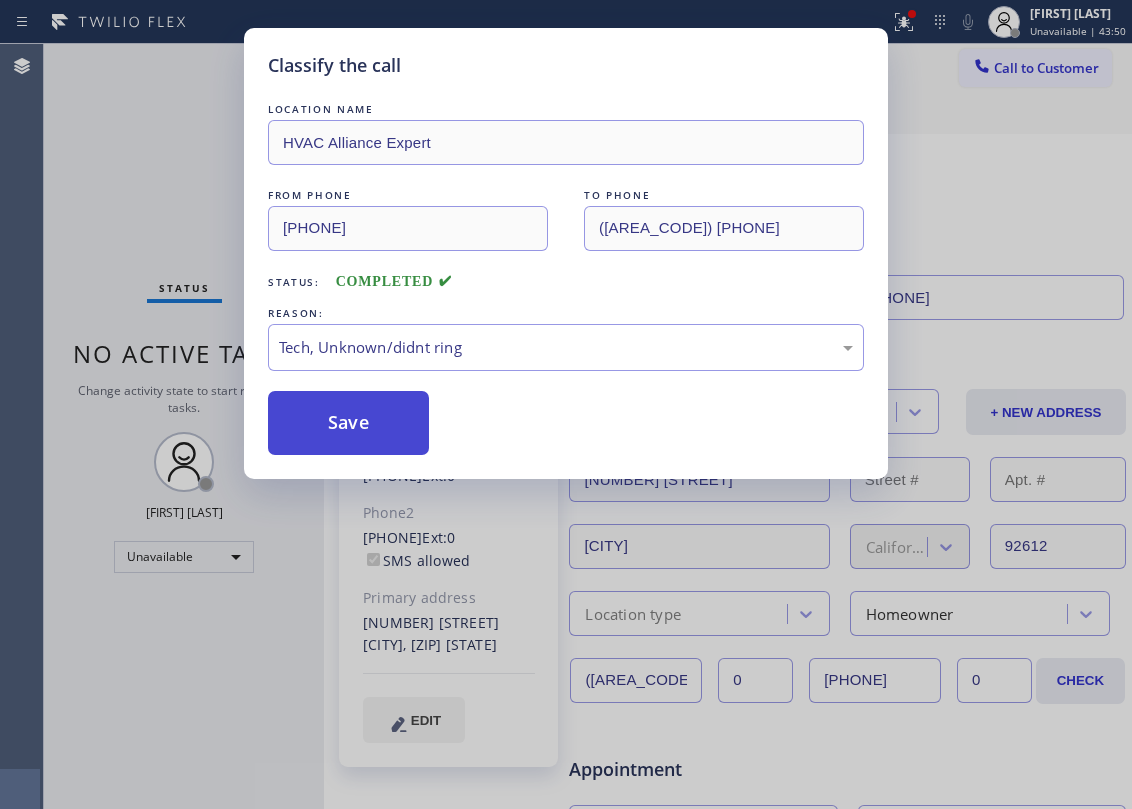 click on "Save" at bounding box center [348, 423] 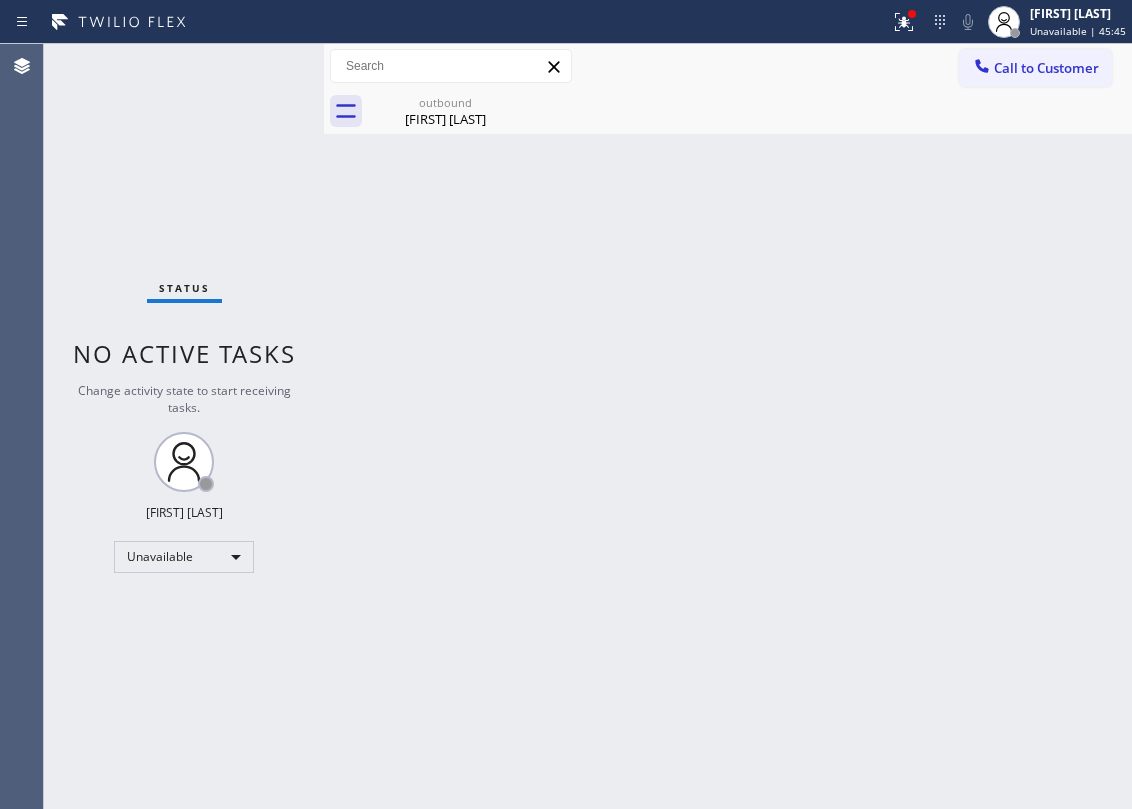 click on "Back to Dashboard Change Sender ID Customers Technicians Select a contact Outbound call Location Search location Your caller id phone number Customer number Call Customer info Name   Phone none Address none Change Sender ID HVAC +18559994417 5 Star Appliance +18557314952 Appliance Repair +18554611149 Plumbing +18889090120 Air Duct Cleaning +18006865038  Electricians +18005688664 Cancel Change Check personal SMS Reset Change outbound [FIRST]  [LAST] Call to Customer Outbound call Location HVAC Alliance Expert Your caller id phone number ([AREA]) [PHONE] Customer number Call Outbound call Technician Search Technician Your caller id phone number Your caller id phone number Call outbound [FIRST]  [LAST] [FIRST]    [LAST] Since: 20 may 2020 link to CRM copy Email [EMAIL]  Emails allowed Phone ([AREA]) [PHONE]  Ext:  0 Phone2 ([AREA]) [PHONE]  Ext:  0  SMS allowed Primary address  [NUMBER] [STREET] [CITY], [ZIP] [STATE] EDIT Outbound call Location HVAC Alliance Expert Your caller id phone number Call Leads" at bounding box center (728, 426) 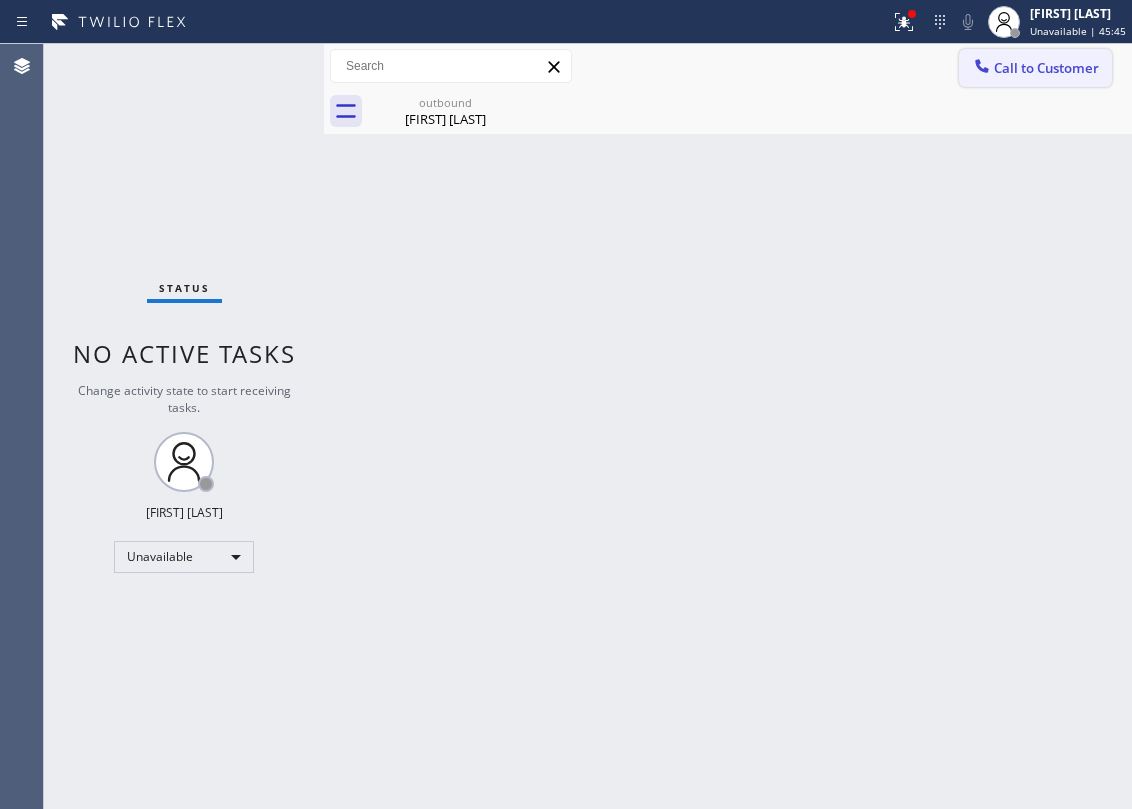 click on "Call to Customer" at bounding box center [1035, 68] 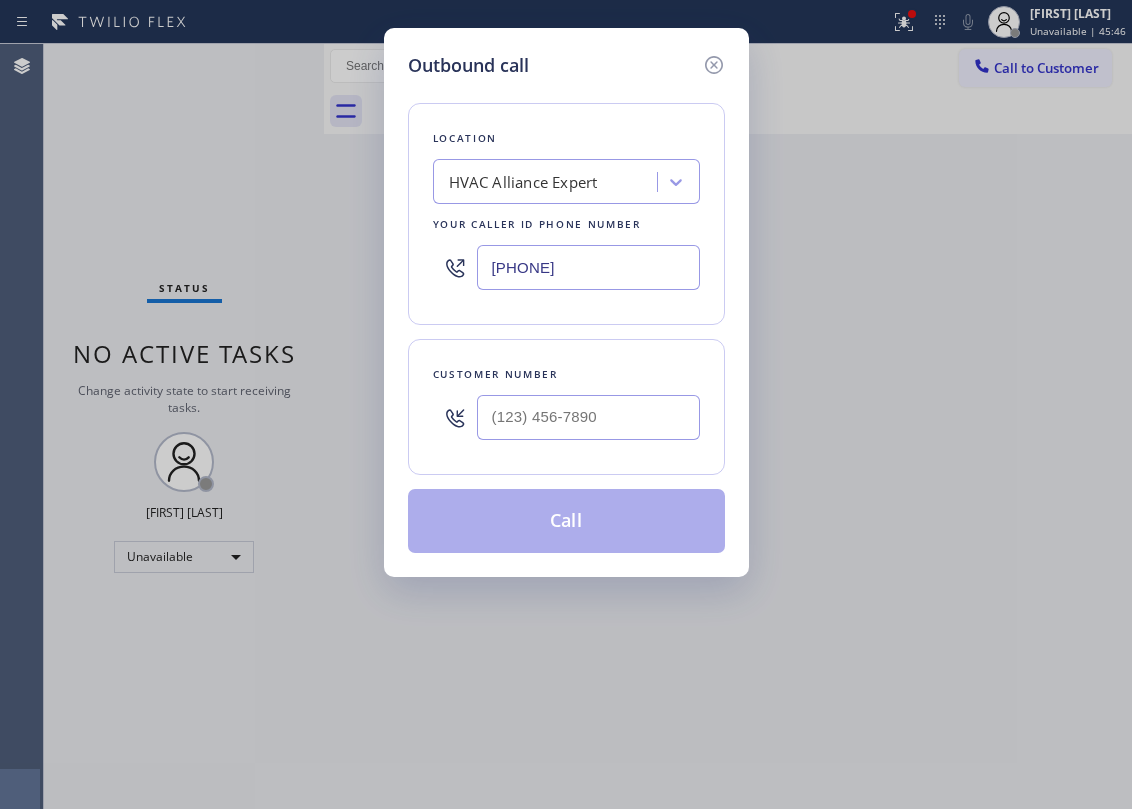 click at bounding box center (588, 417) 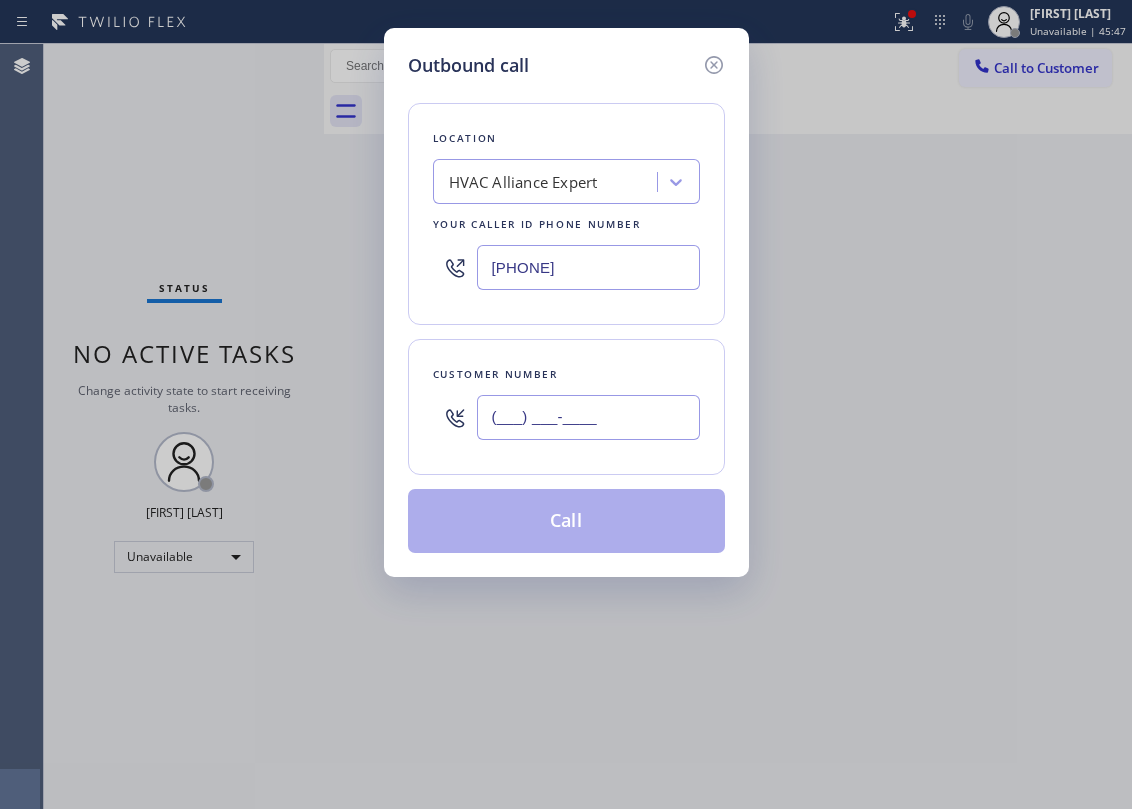 click on "(___) ___-____" at bounding box center (588, 417) 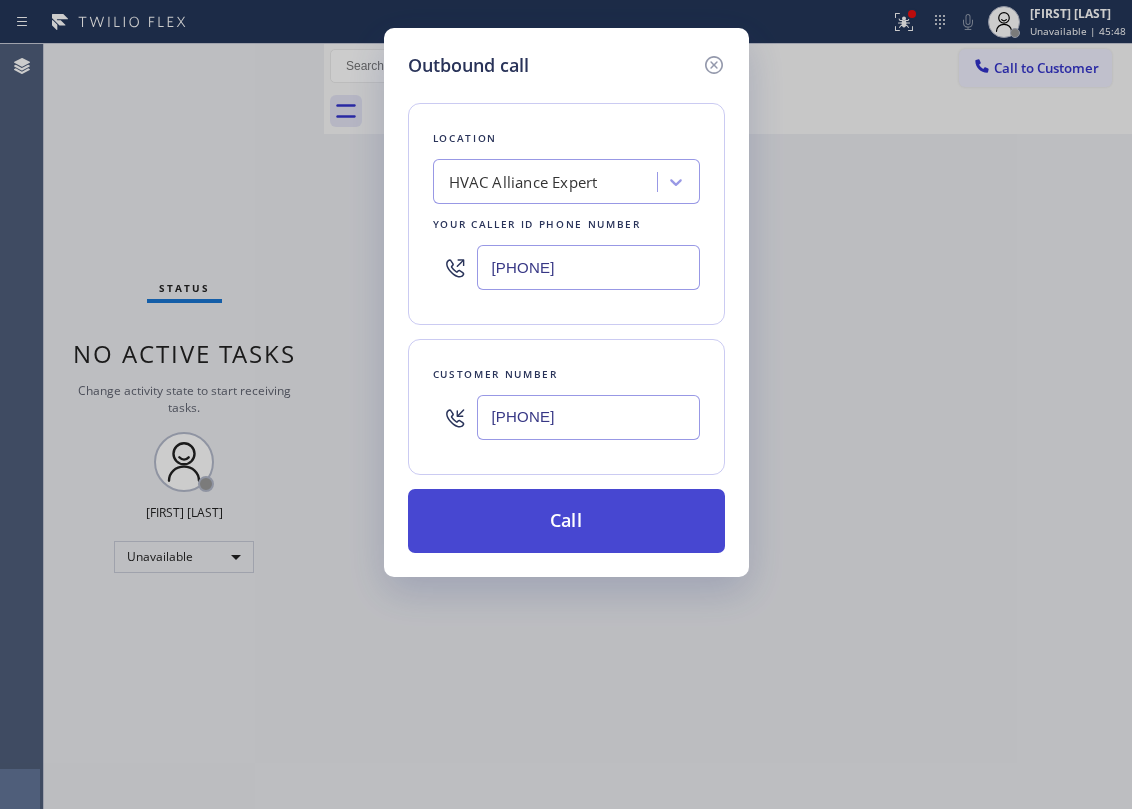 type on "[PHONE]" 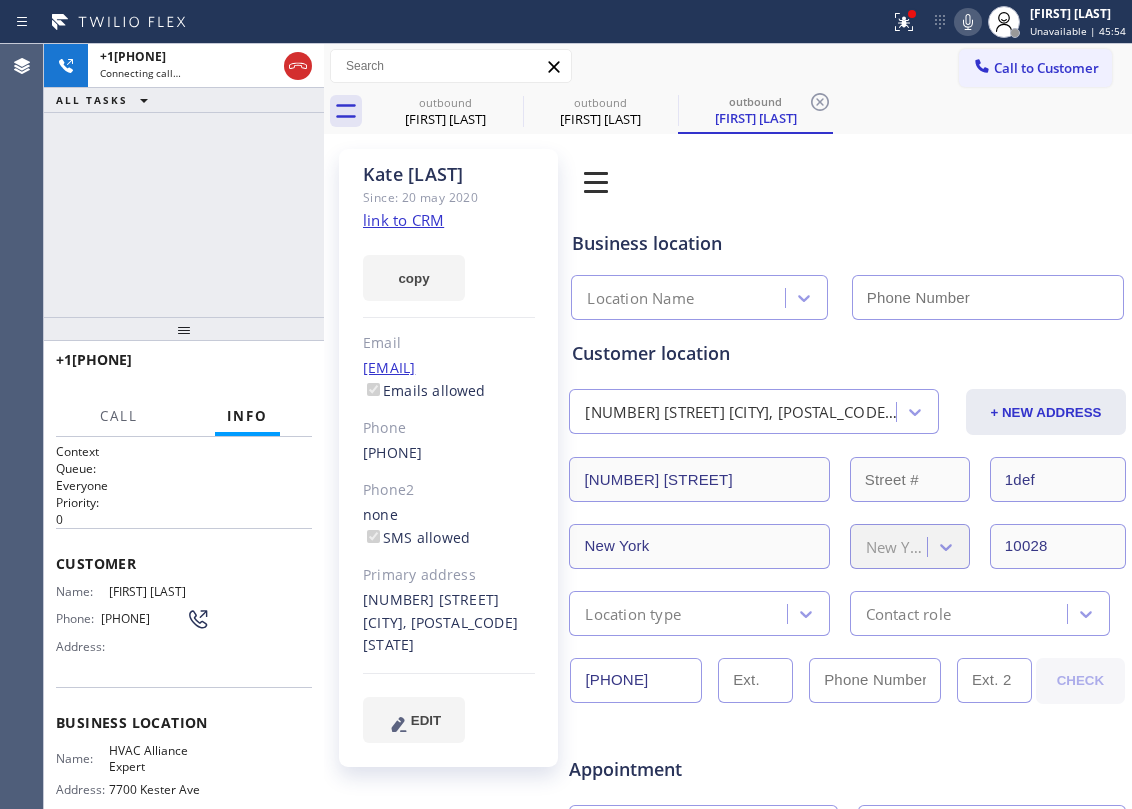 type on "[PHONE]" 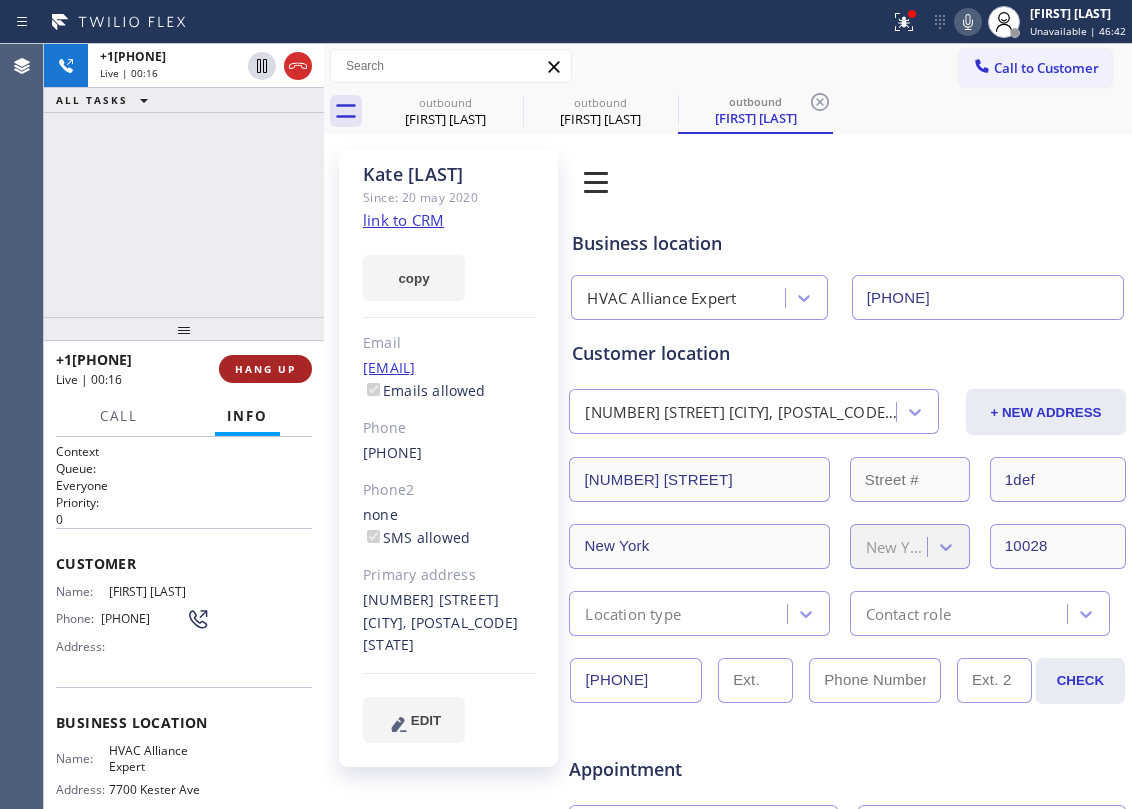 click on "HANG UP" at bounding box center (265, 369) 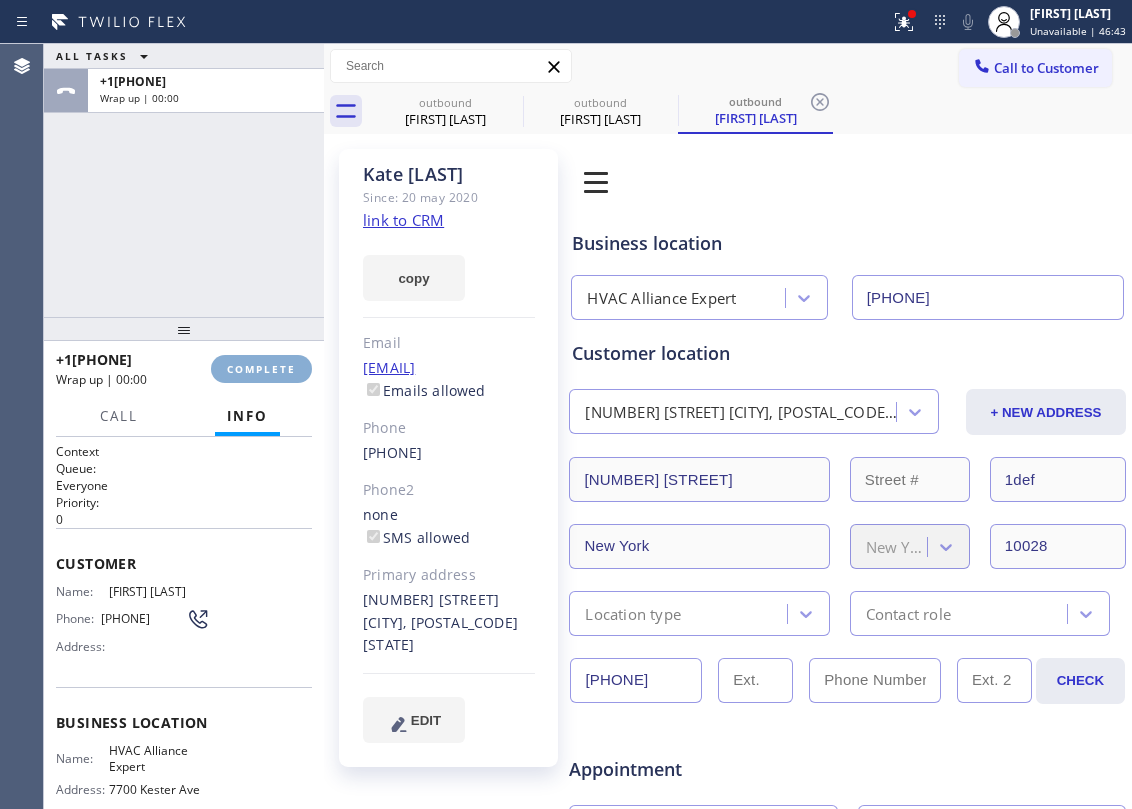 click on "COMPLETE" at bounding box center [261, 369] 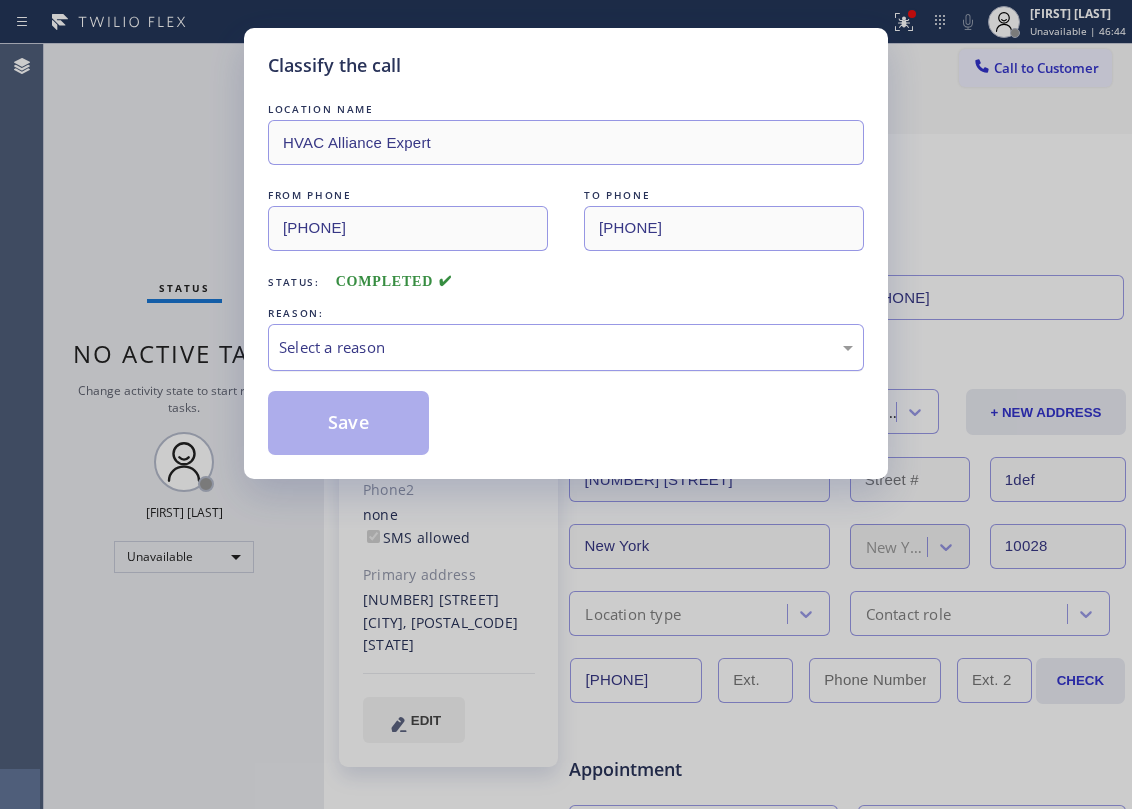 click on "Select a reason" at bounding box center [566, 347] 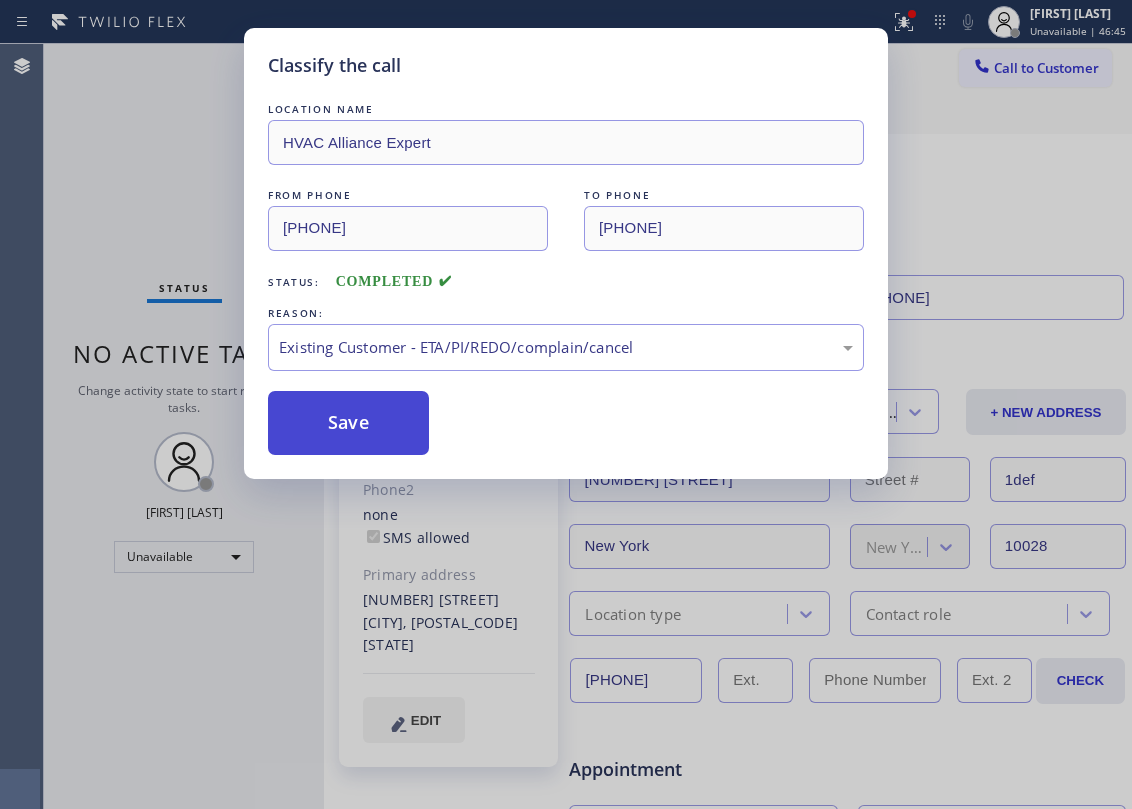 click on "Save" at bounding box center (348, 423) 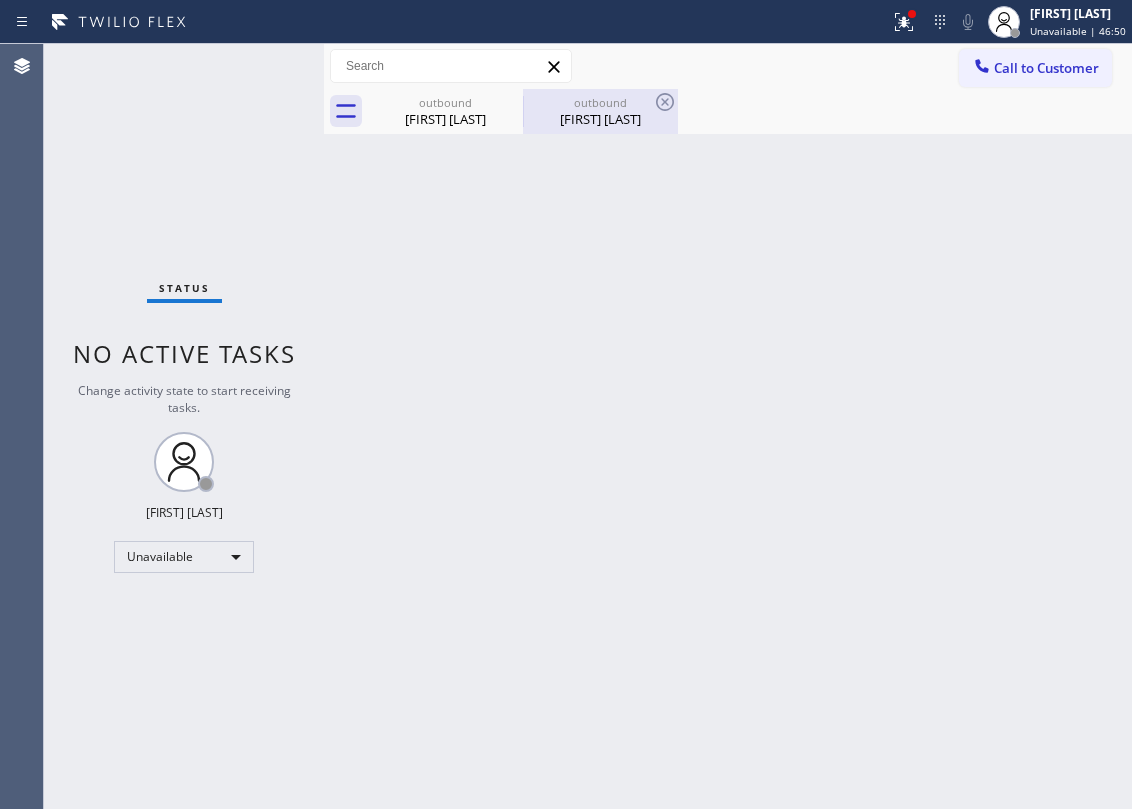 click on "outbound" at bounding box center [445, 102] 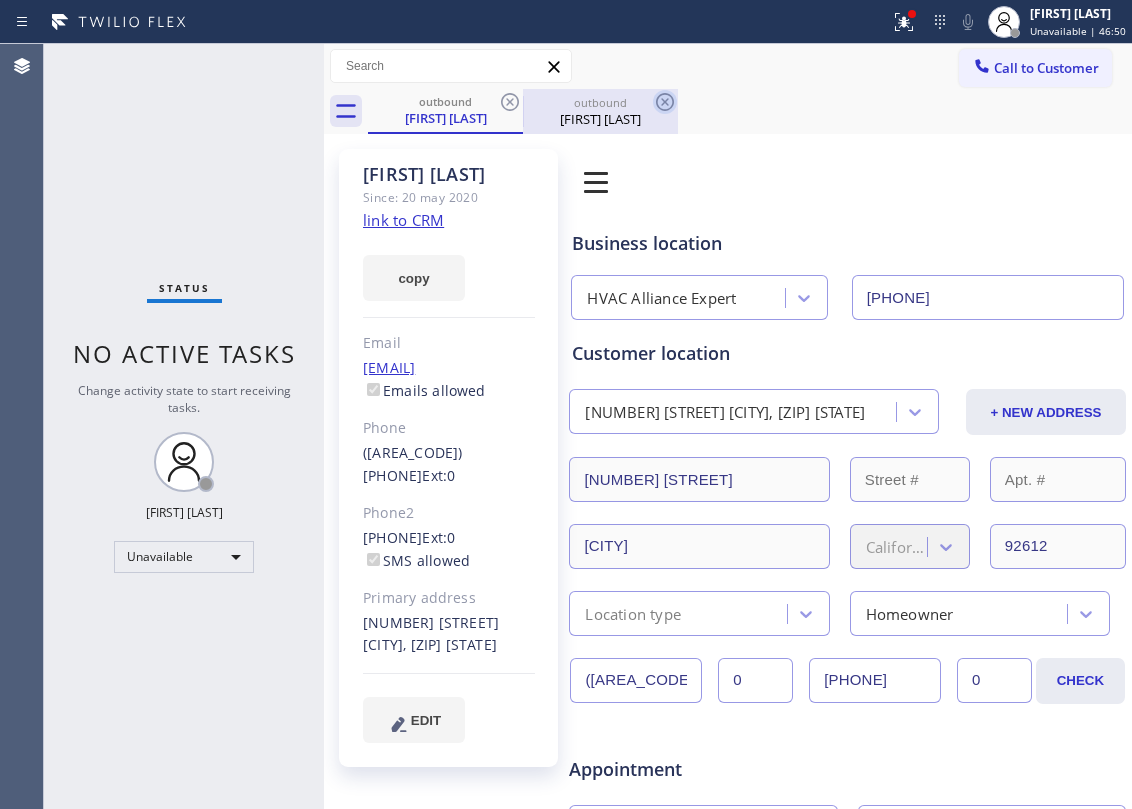 click 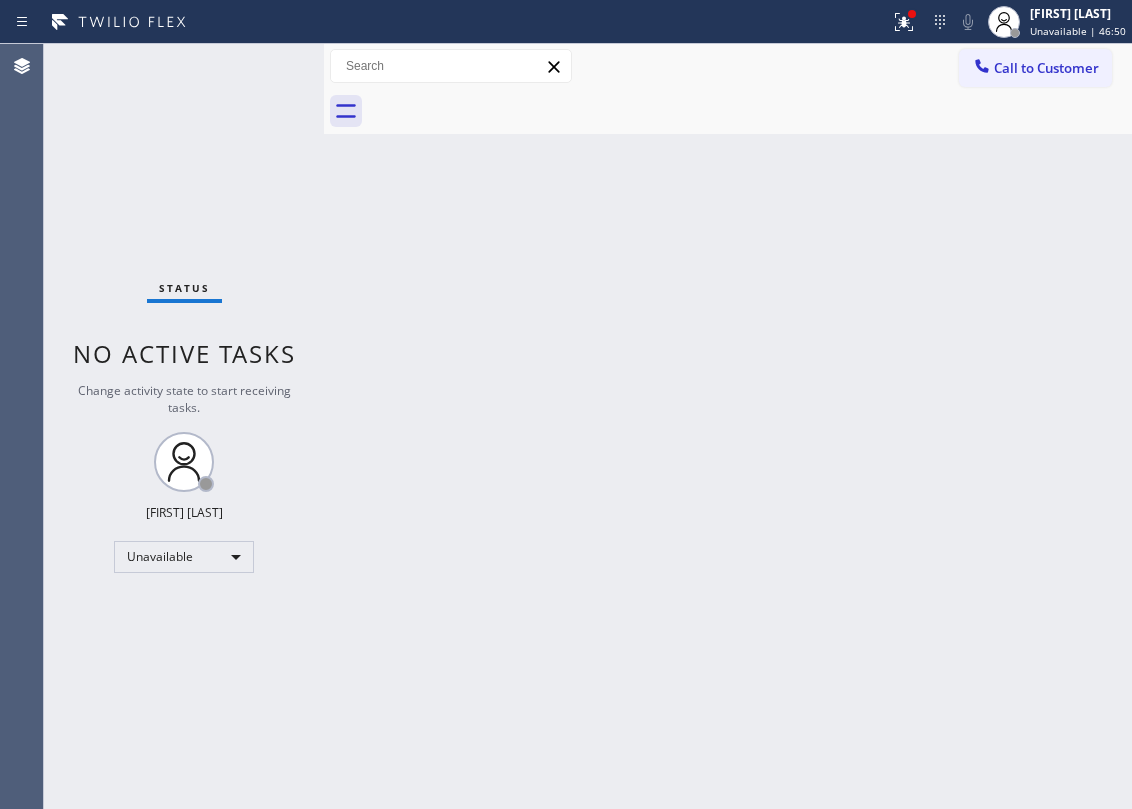 click at bounding box center [750, 111] 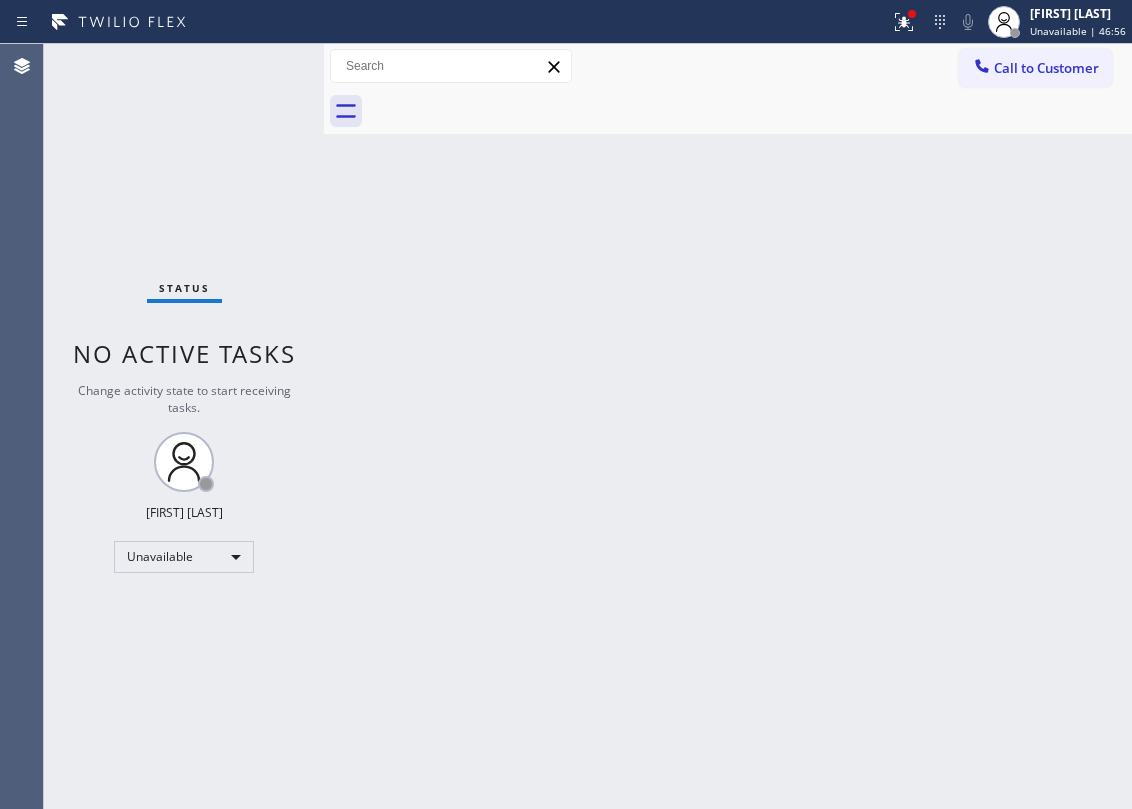 drag, startPoint x: 113, startPoint y: 133, endPoint x: 129, endPoint y: 140, distance: 17.464249 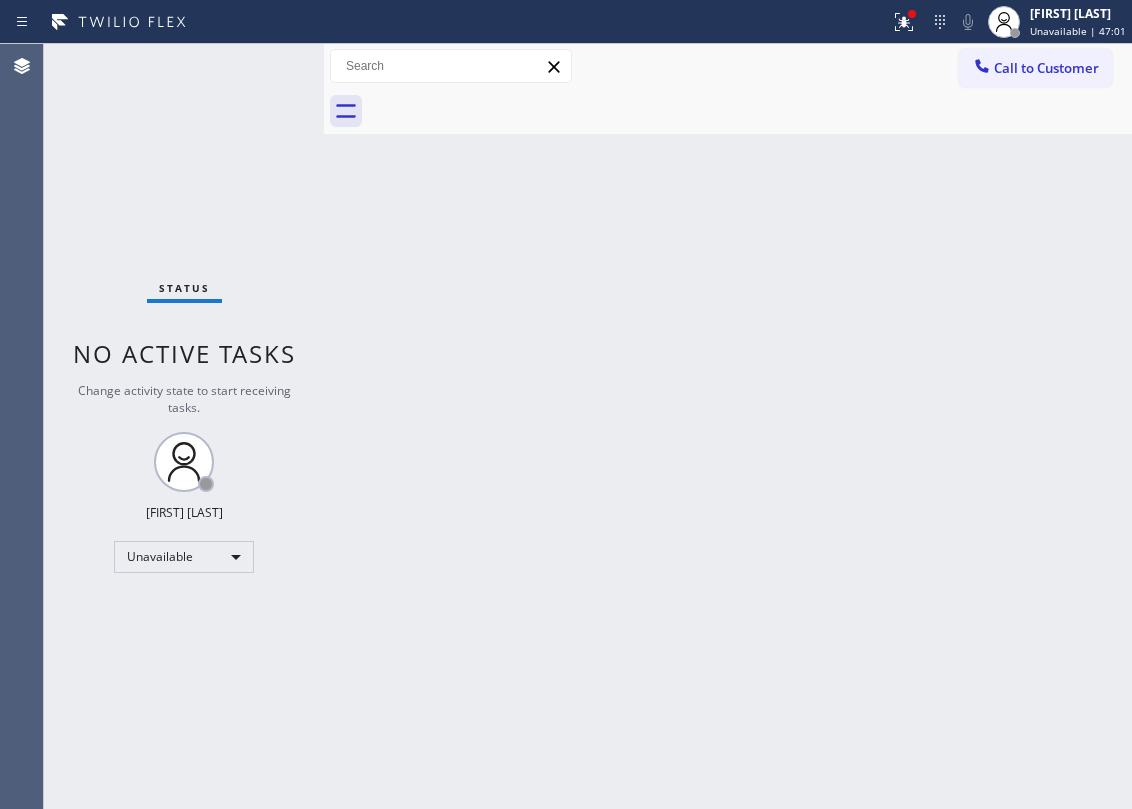 drag, startPoint x: 1018, startPoint y: 90, endPoint x: 1024, endPoint y: 77, distance: 14.3178215 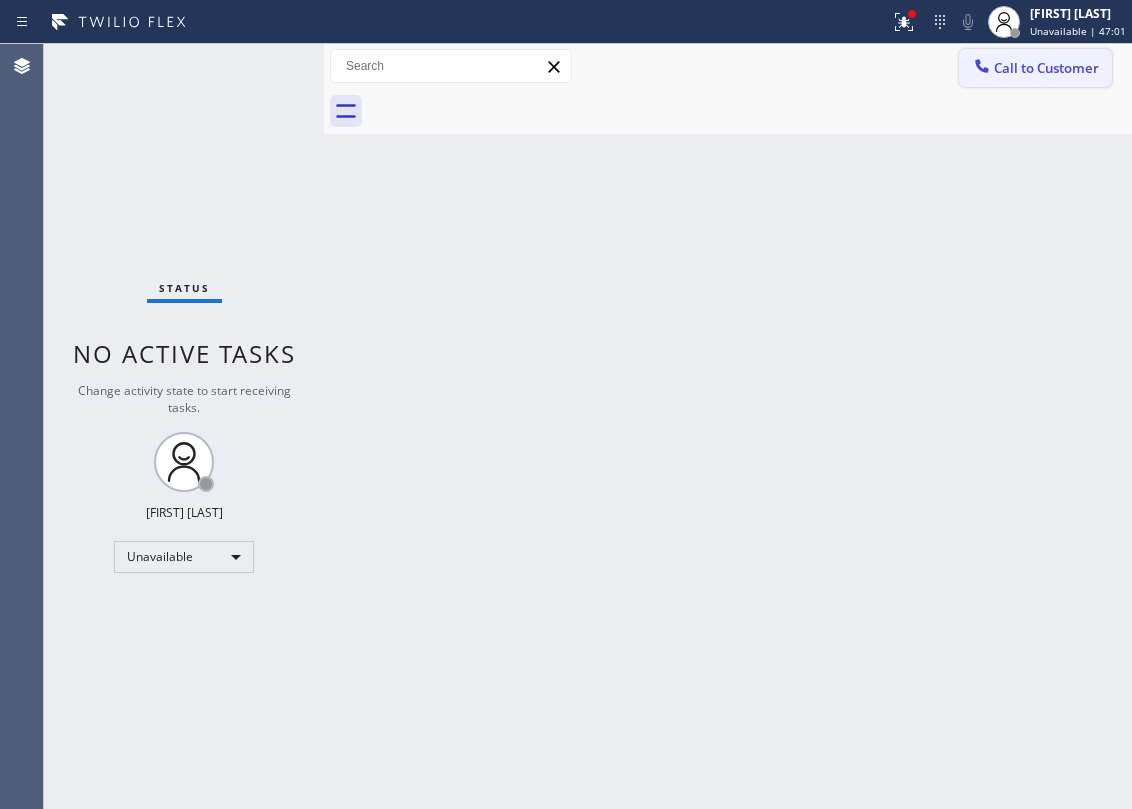 click at bounding box center [750, 111] 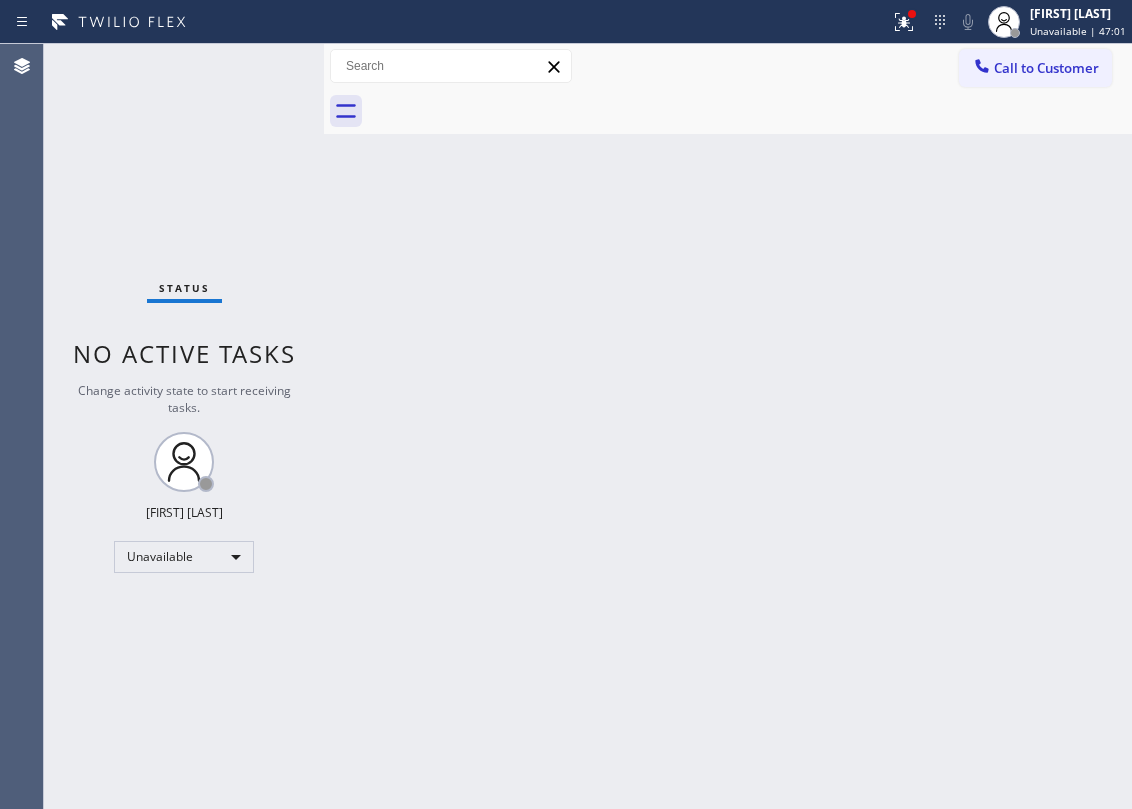 click on "Call to Customer" at bounding box center (1035, 68) 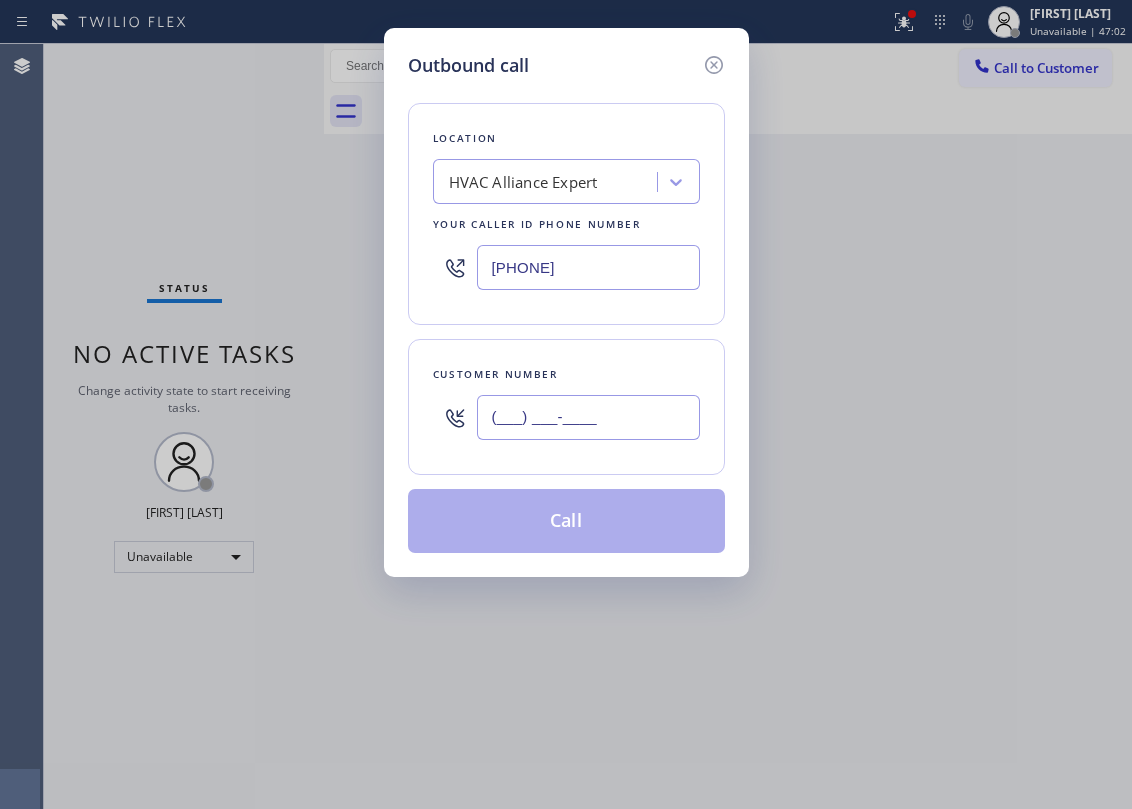 click on "(___) ___-____" at bounding box center (588, 417) 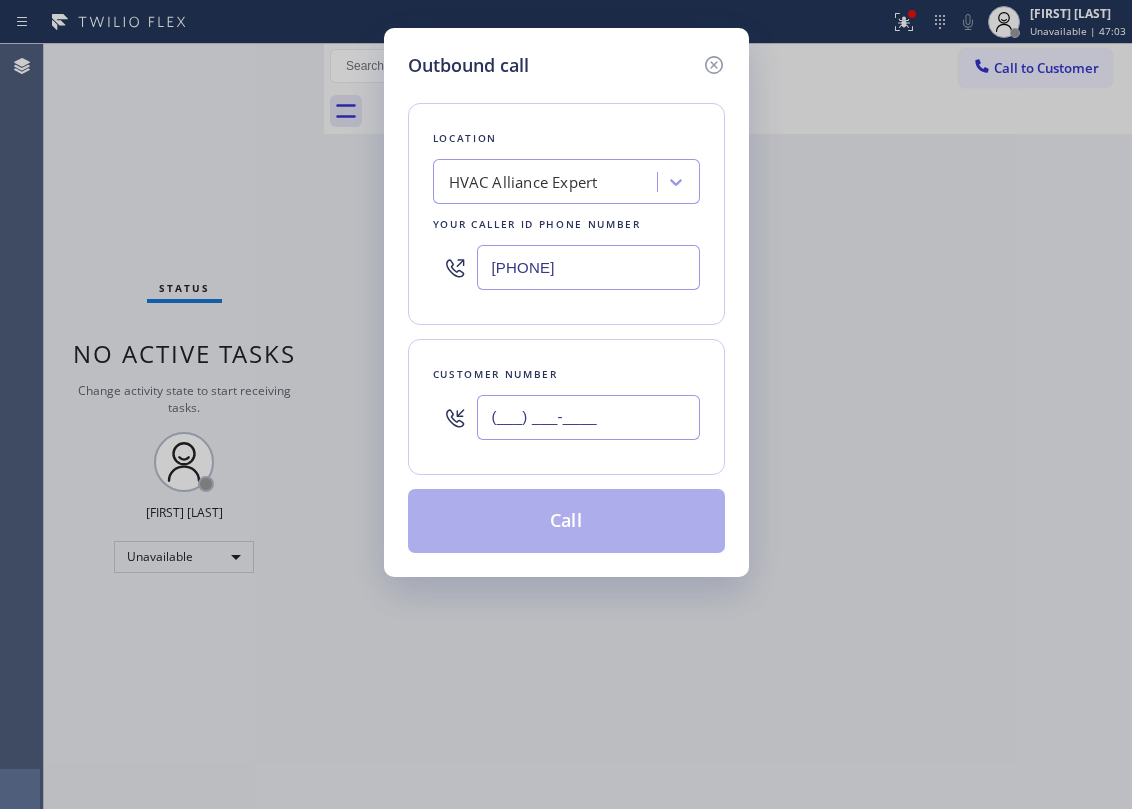 paste on "[PHONE]" 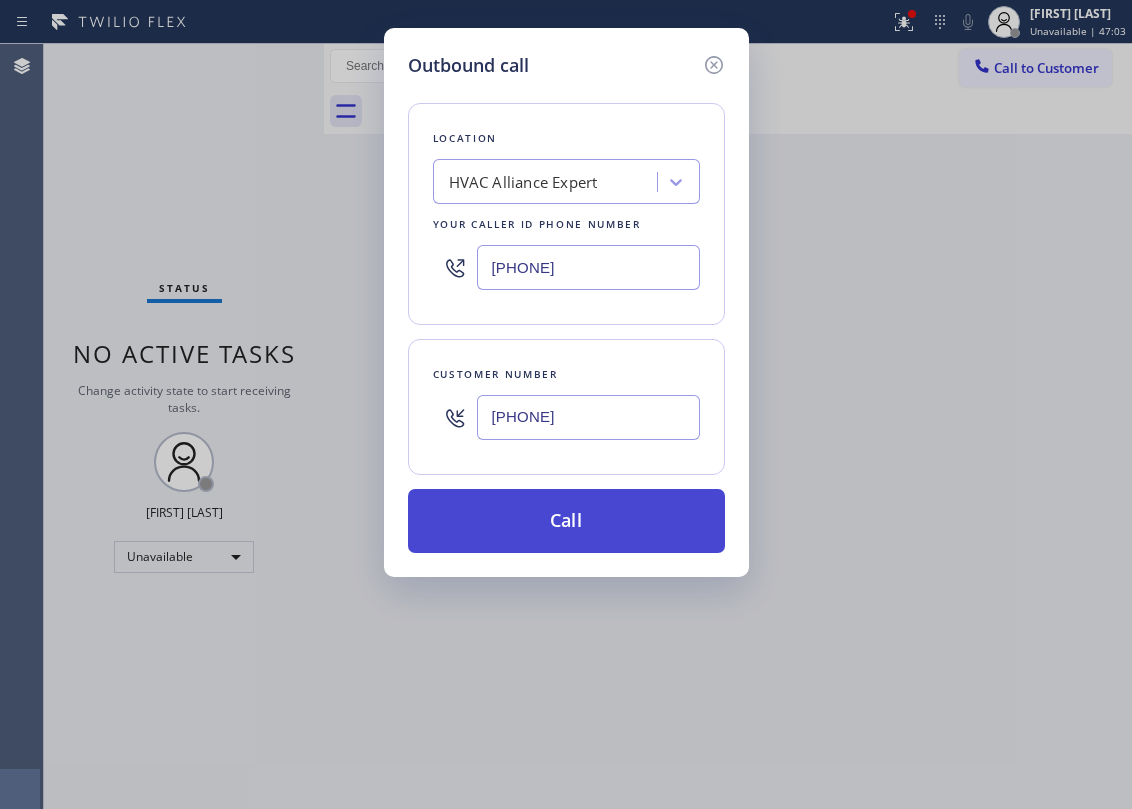 type on "[PHONE]" 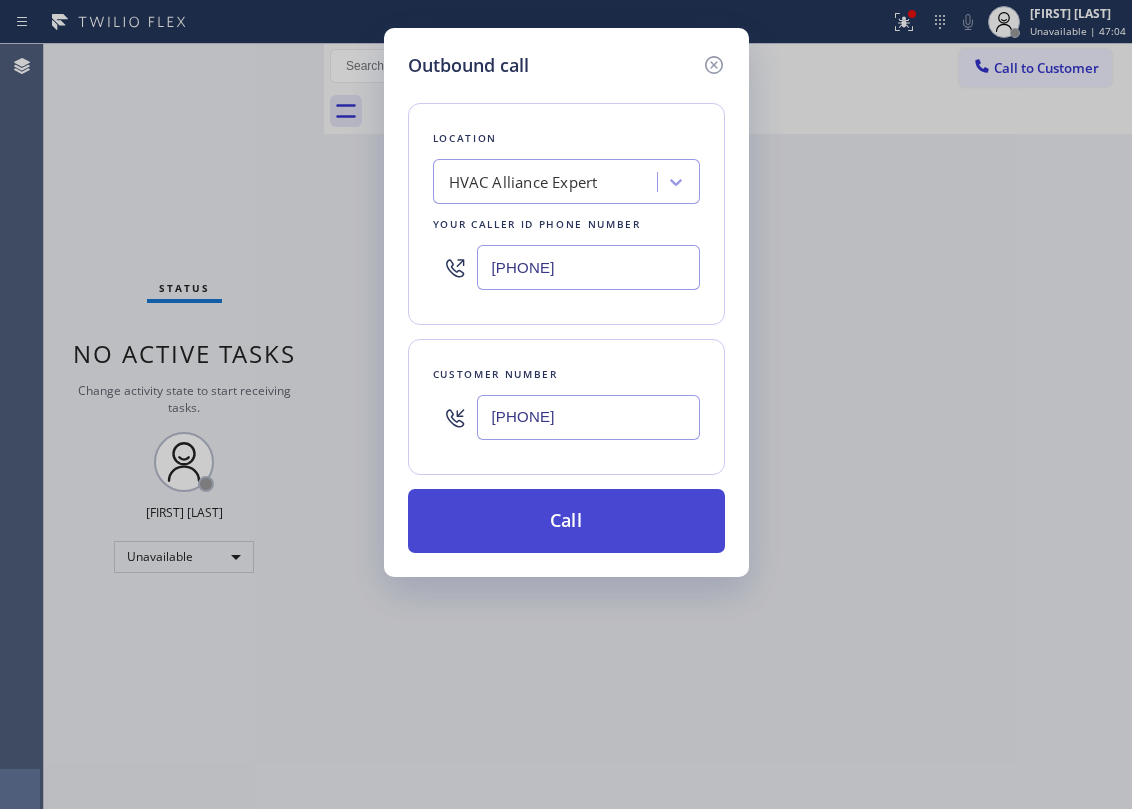 click on "Call" at bounding box center [566, 521] 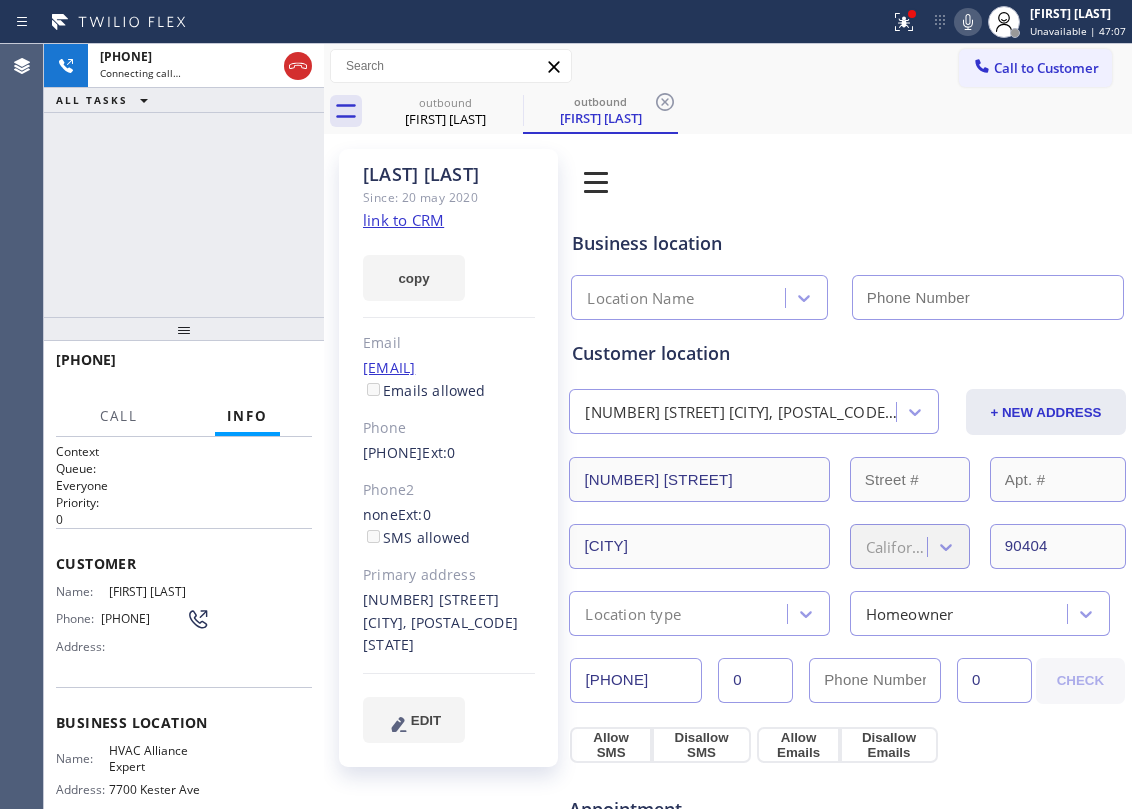 click on "link to CRM" 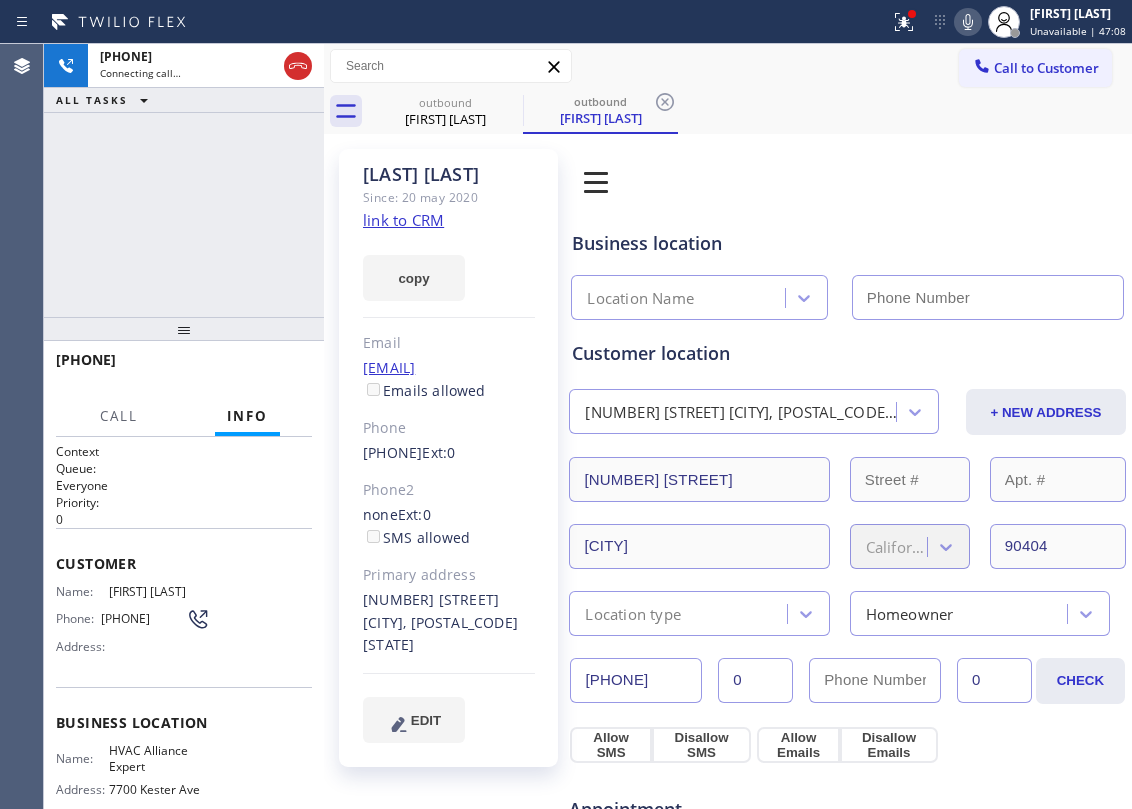 type on "[PHONE]" 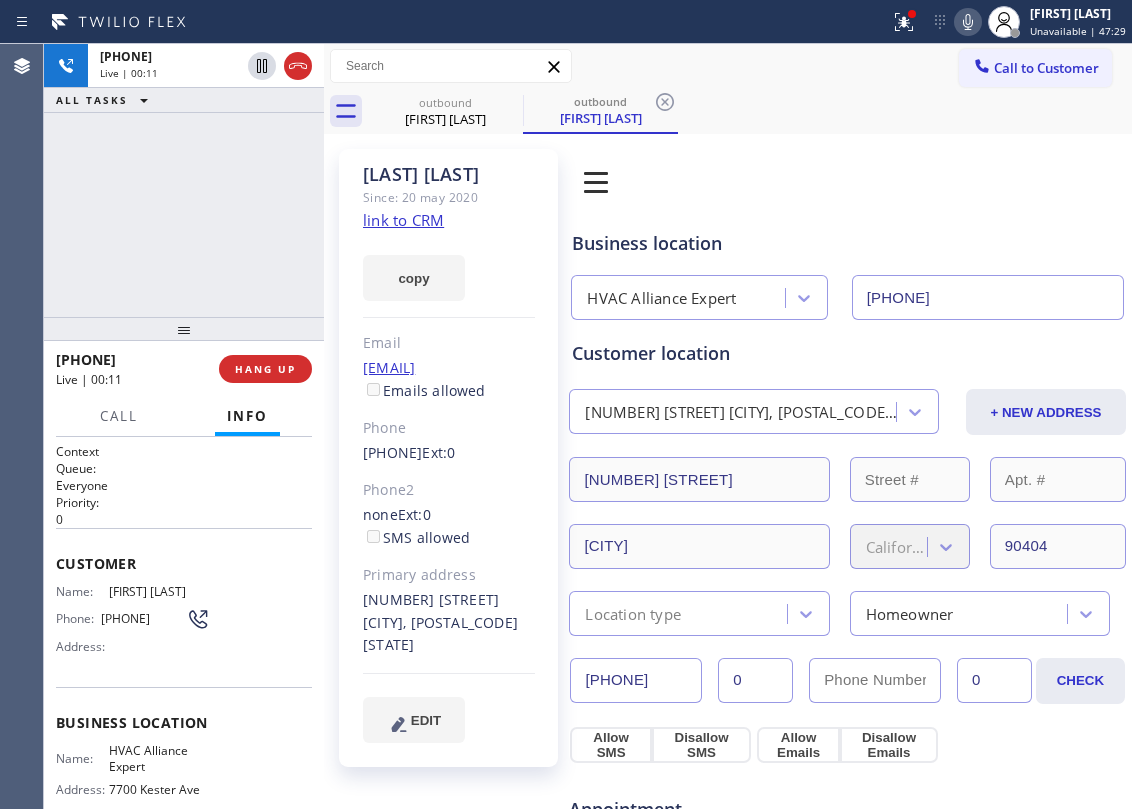 drag, startPoint x: 282, startPoint y: 73, endPoint x: 288, endPoint y: 125, distance: 52.34501 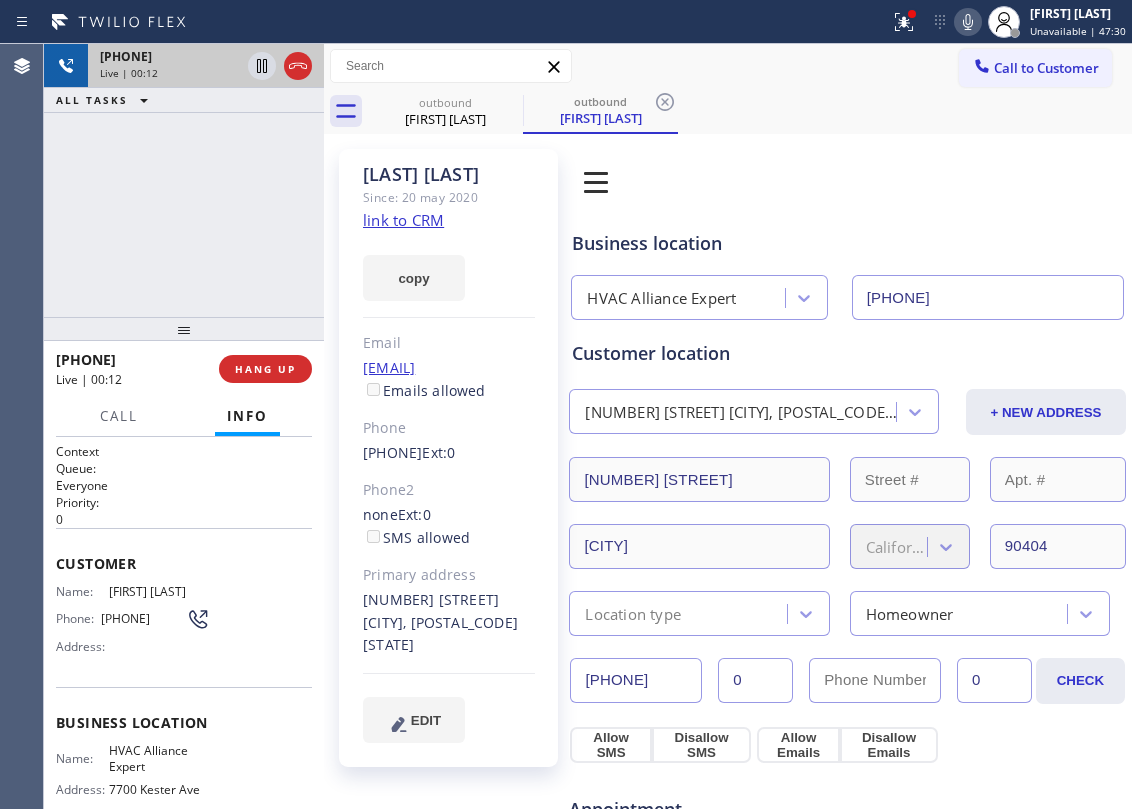 click at bounding box center (280, 66) 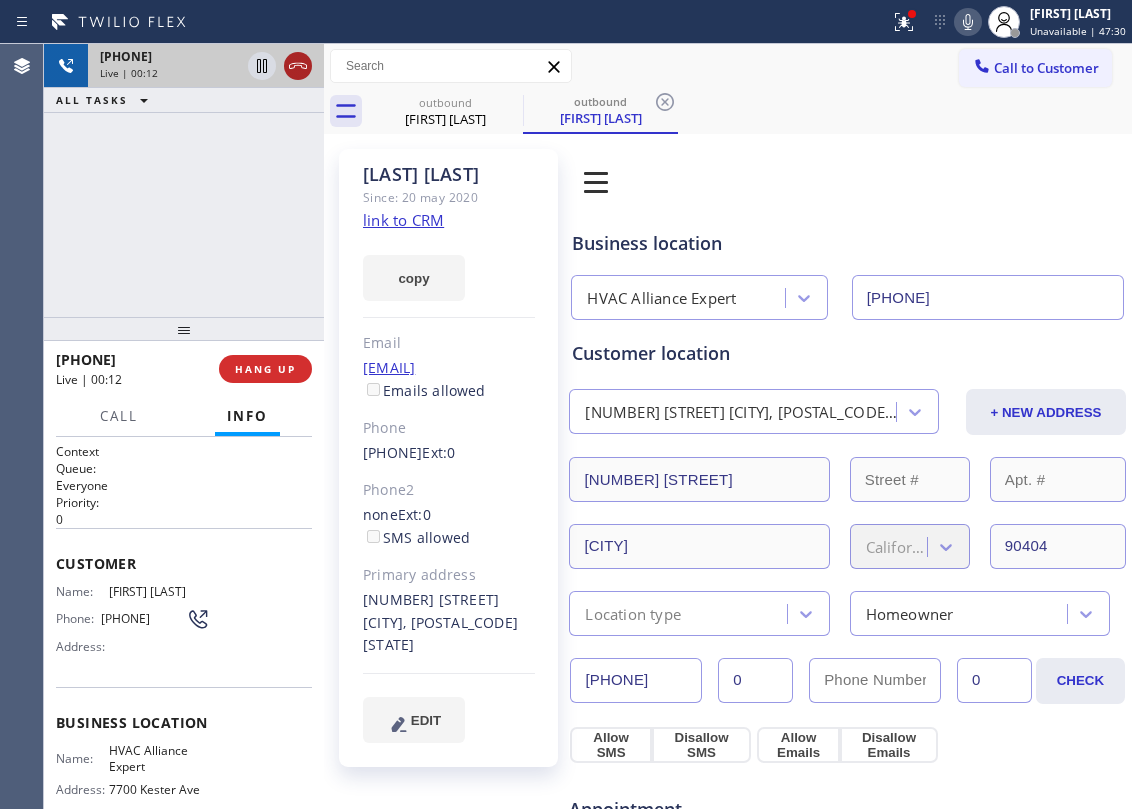 click 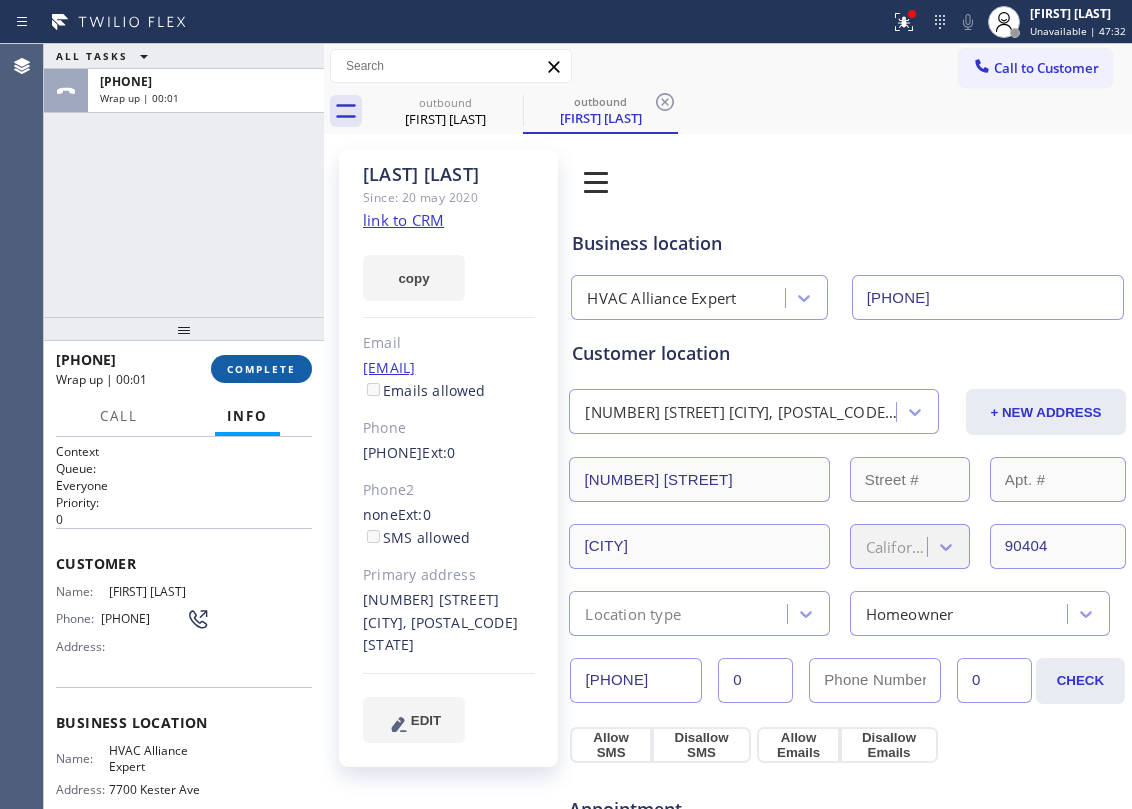 click on "COMPLETE" at bounding box center (261, 369) 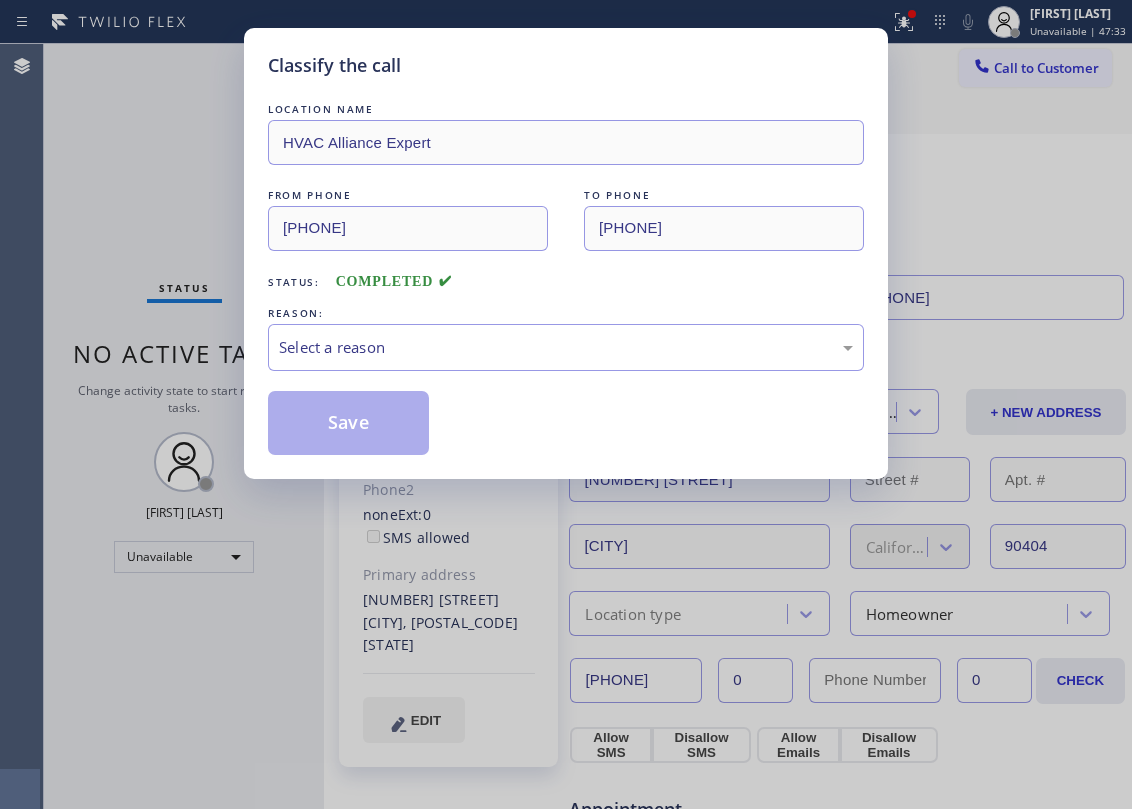 click on "Classify the call LOCATION NAME HVAC Alliance Expert FROM PHONE ([AREA_CODE]) [PHONE] TO PHONE ([AREA_CODE]) [PHONE] Status: COMPLETED REASON: Select a reason Save" at bounding box center [566, 253] 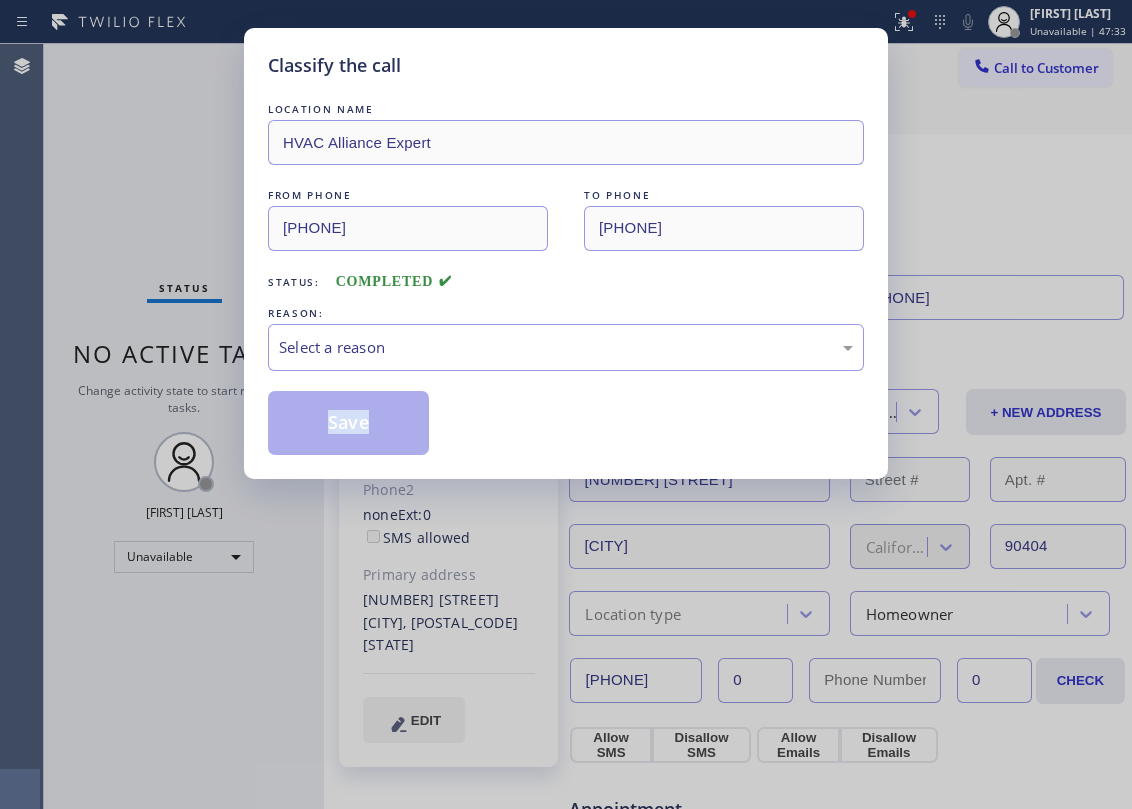 click on "Classify the call LOCATION NAME HVAC Alliance Expert FROM PHONE ([AREA_CODE]) [PHONE] TO PHONE ([AREA_CODE]) [PHONE] Status: COMPLETED REASON: Select a reason Save" at bounding box center (566, 253) 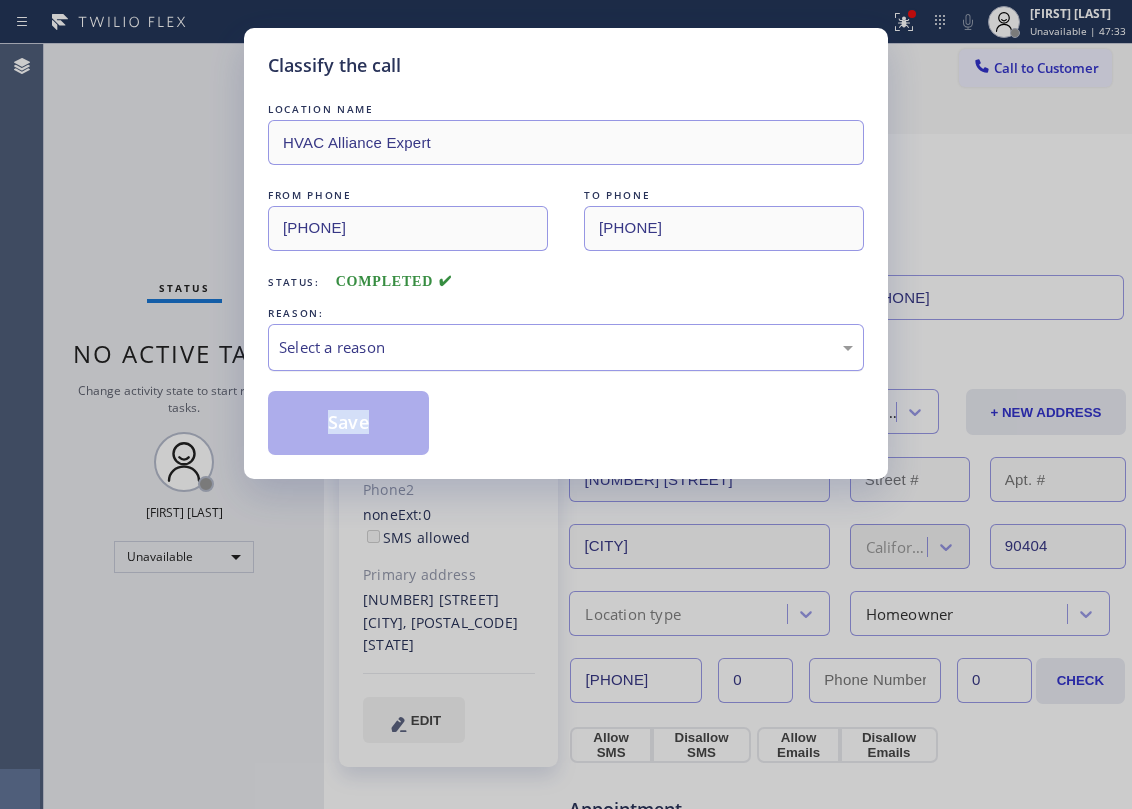click on "Select a reason" at bounding box center [566, 347] 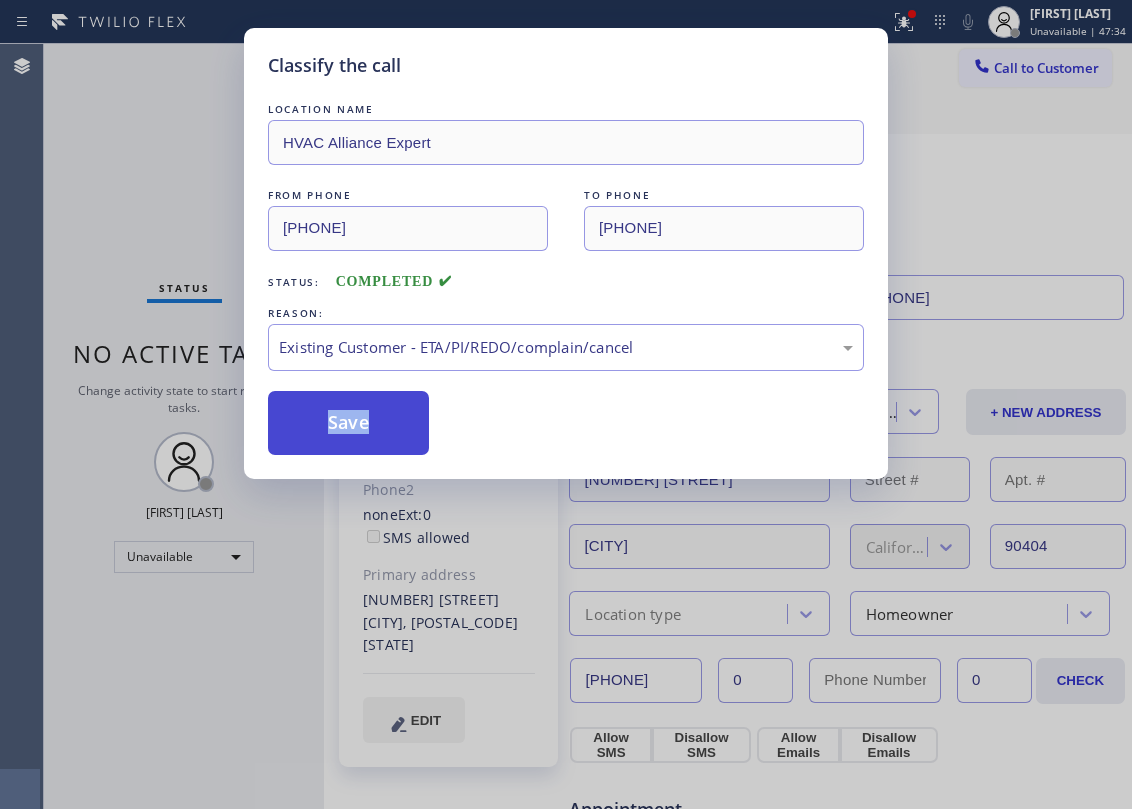 click on "Save" at bounding box center (348, 423) 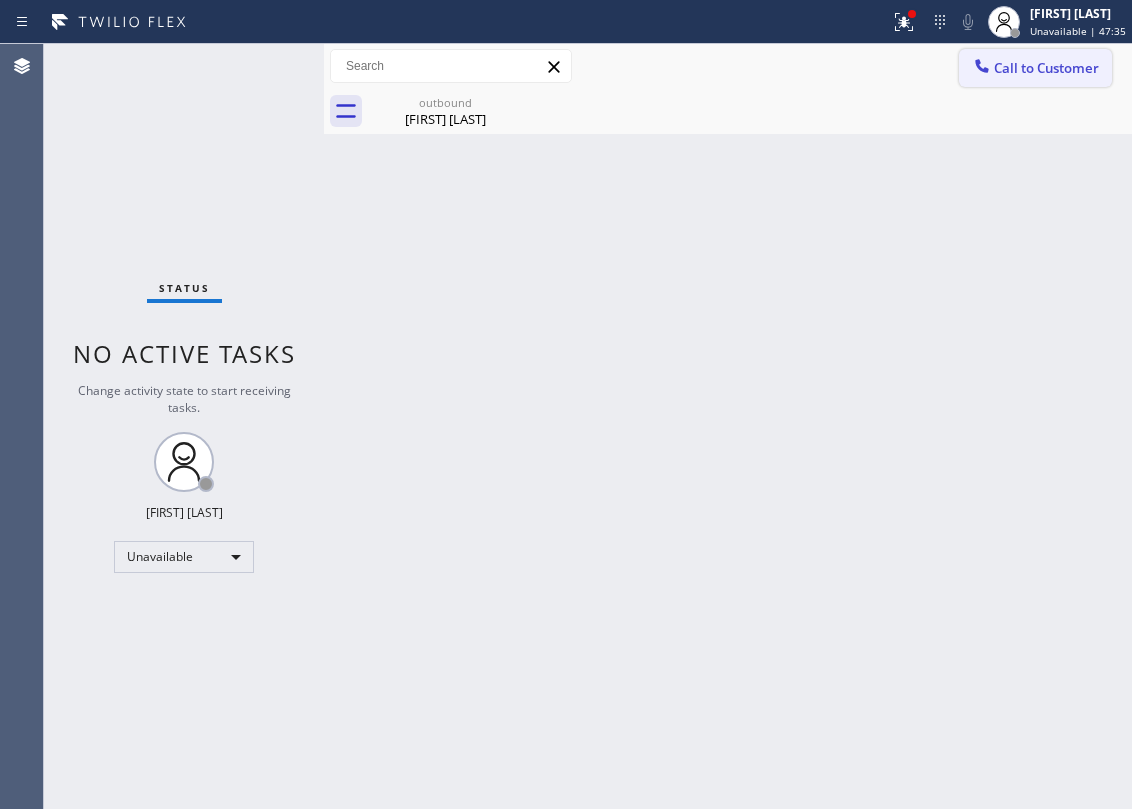 click on "Call to Customer" at bounding box center (1046, 68) 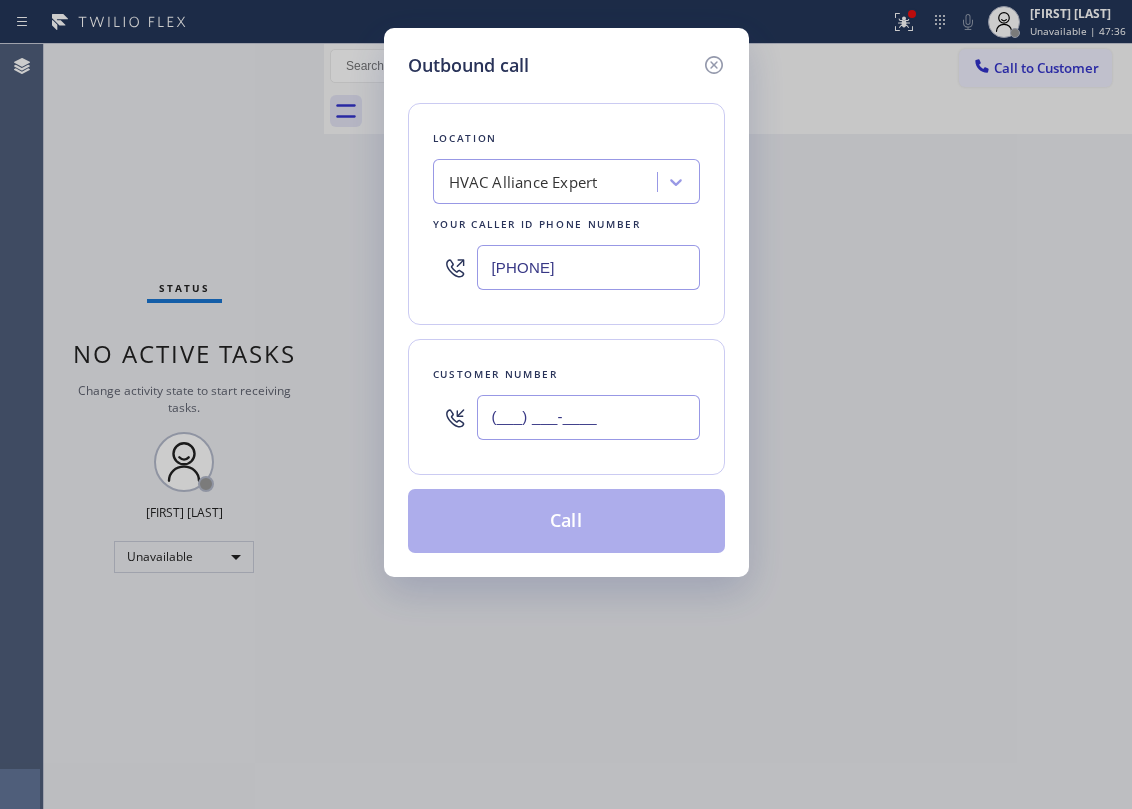 click on "(___) ___-____" at bounding box center (588, 417) 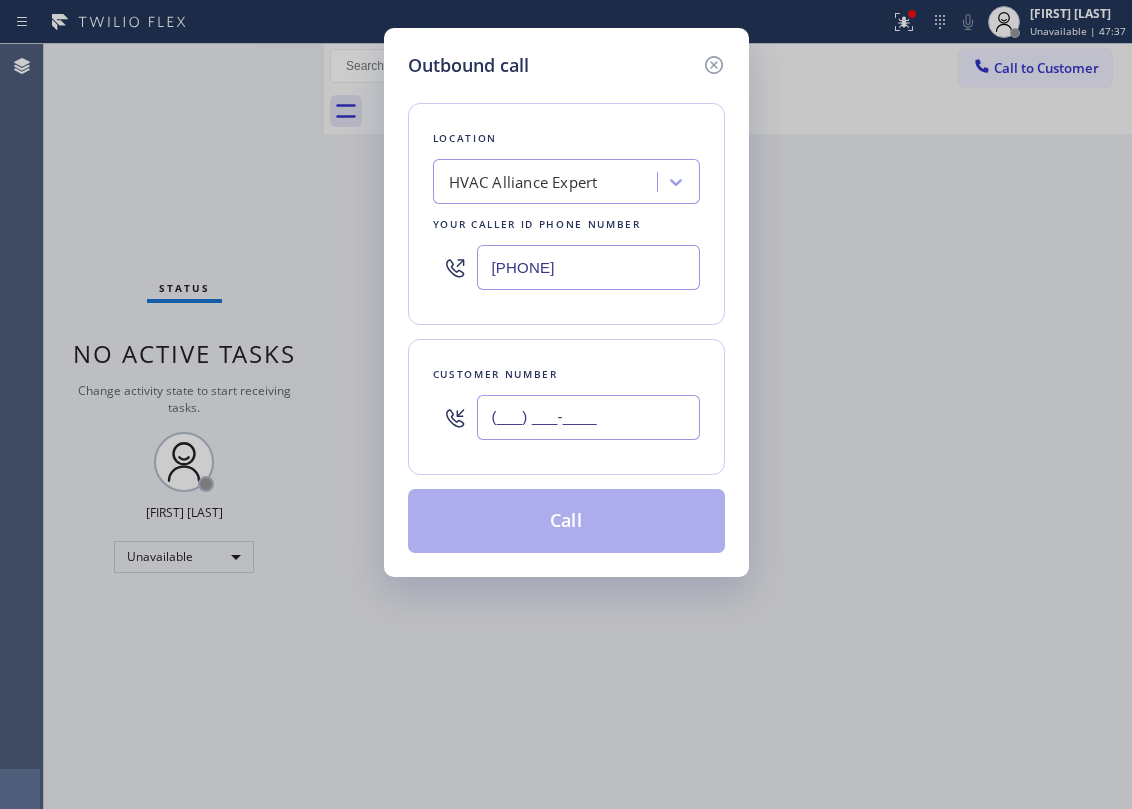 paste on "[PHONE]" 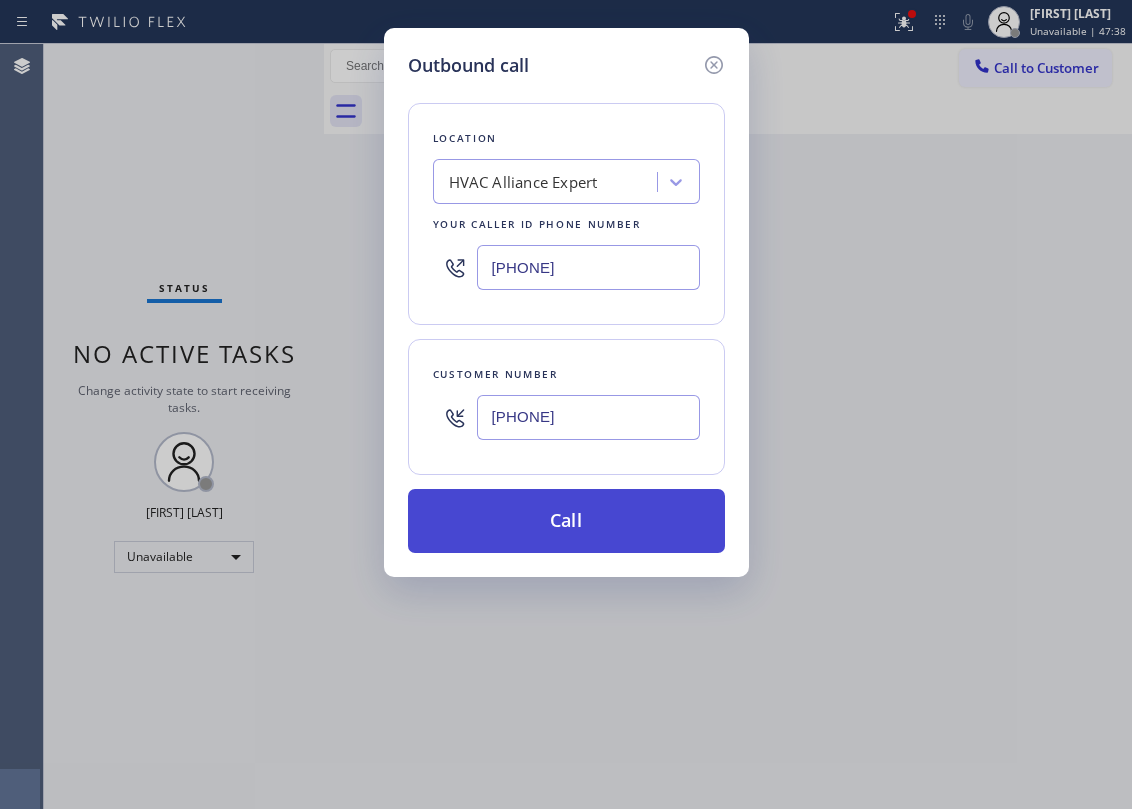 type on "[PHONE]" 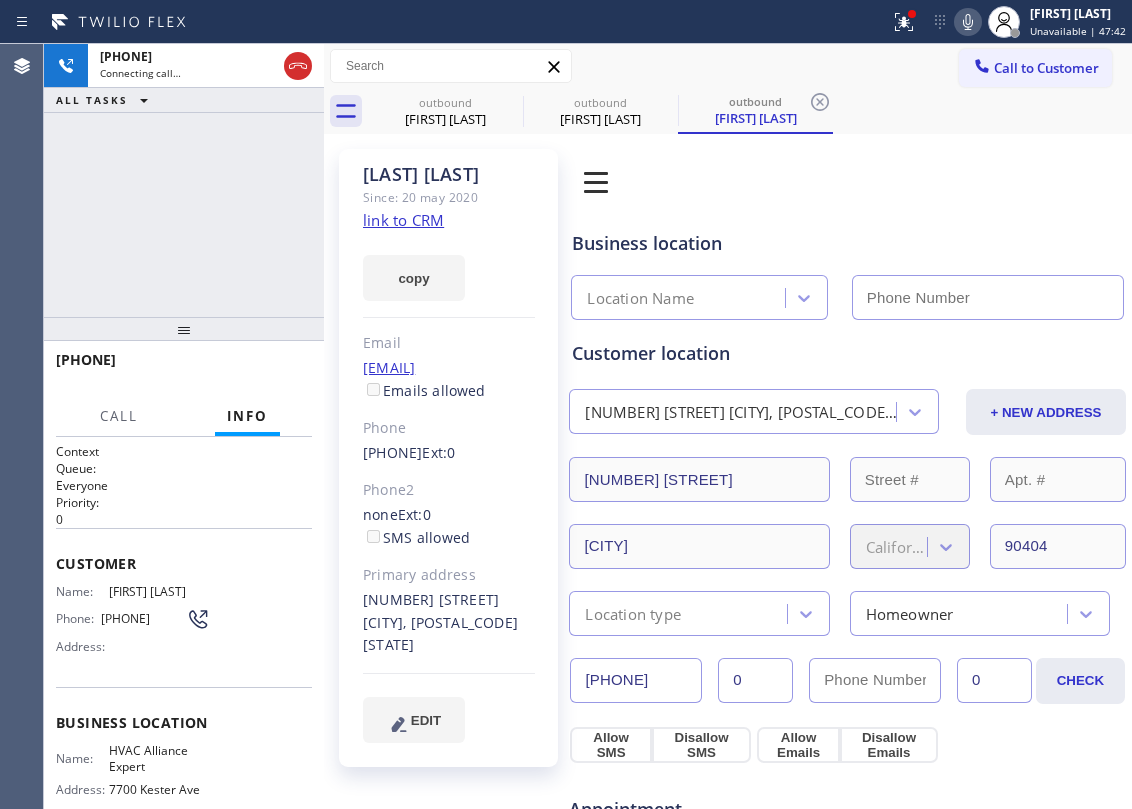 type on "[PHONE]" 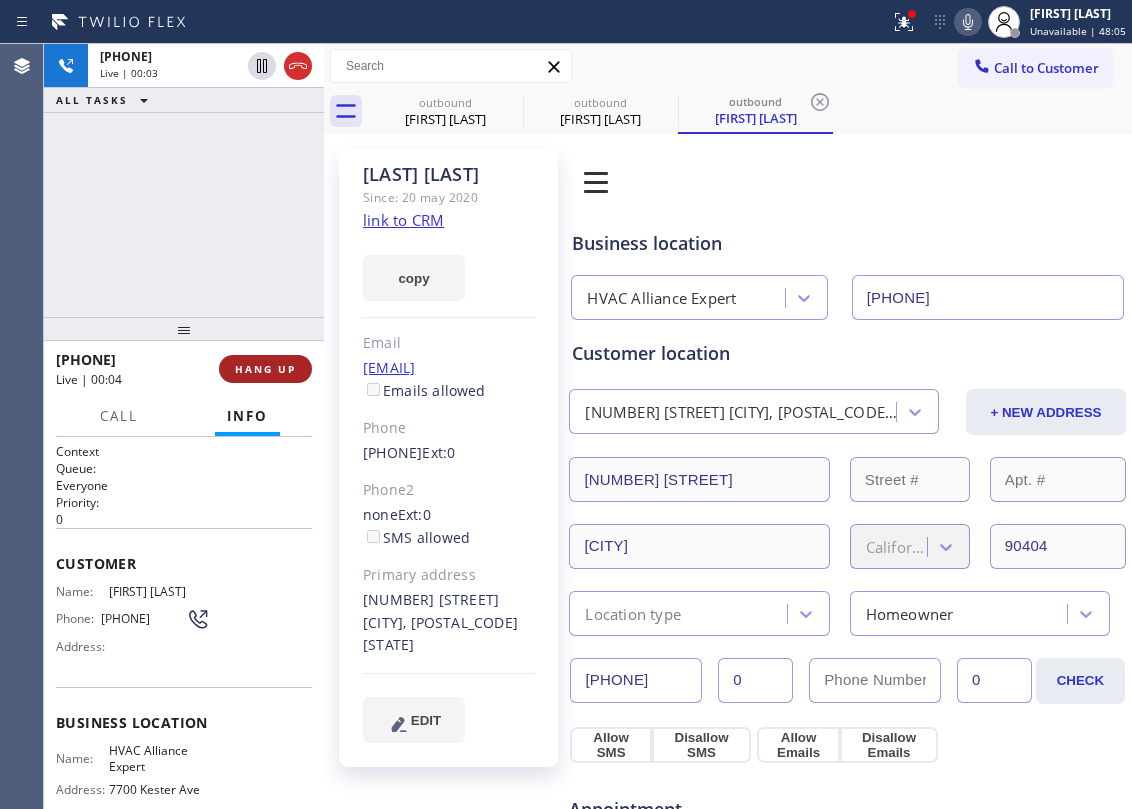 click on "HANG UP" at bounding box center [265, 369] 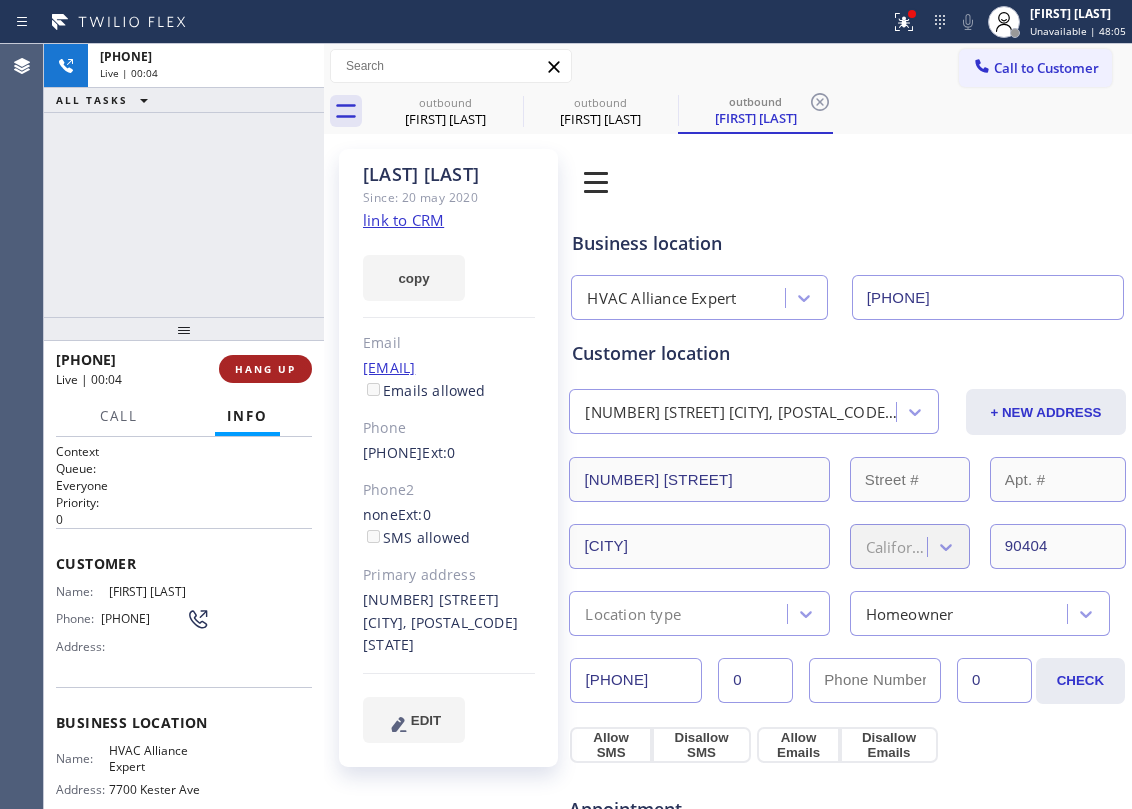 click on "HANG UP" at bounding box center [265, 369] 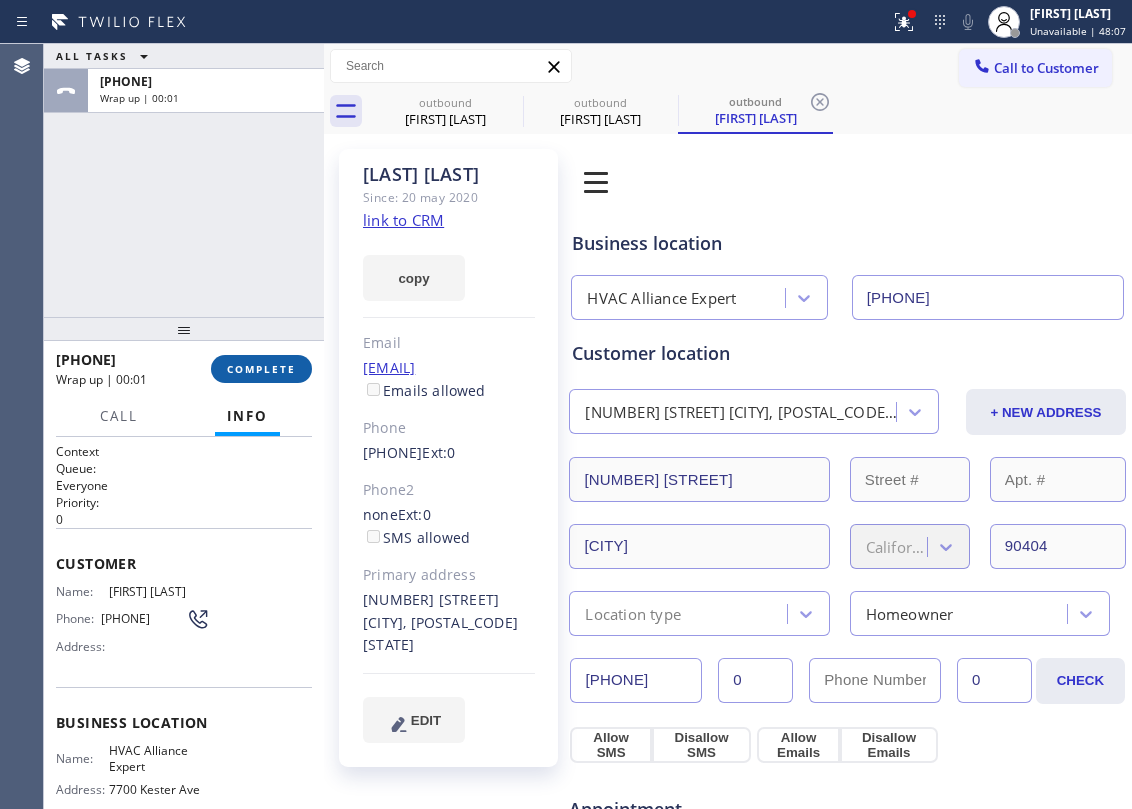 click on "COMPLETE" at bounding box center (261, 369) 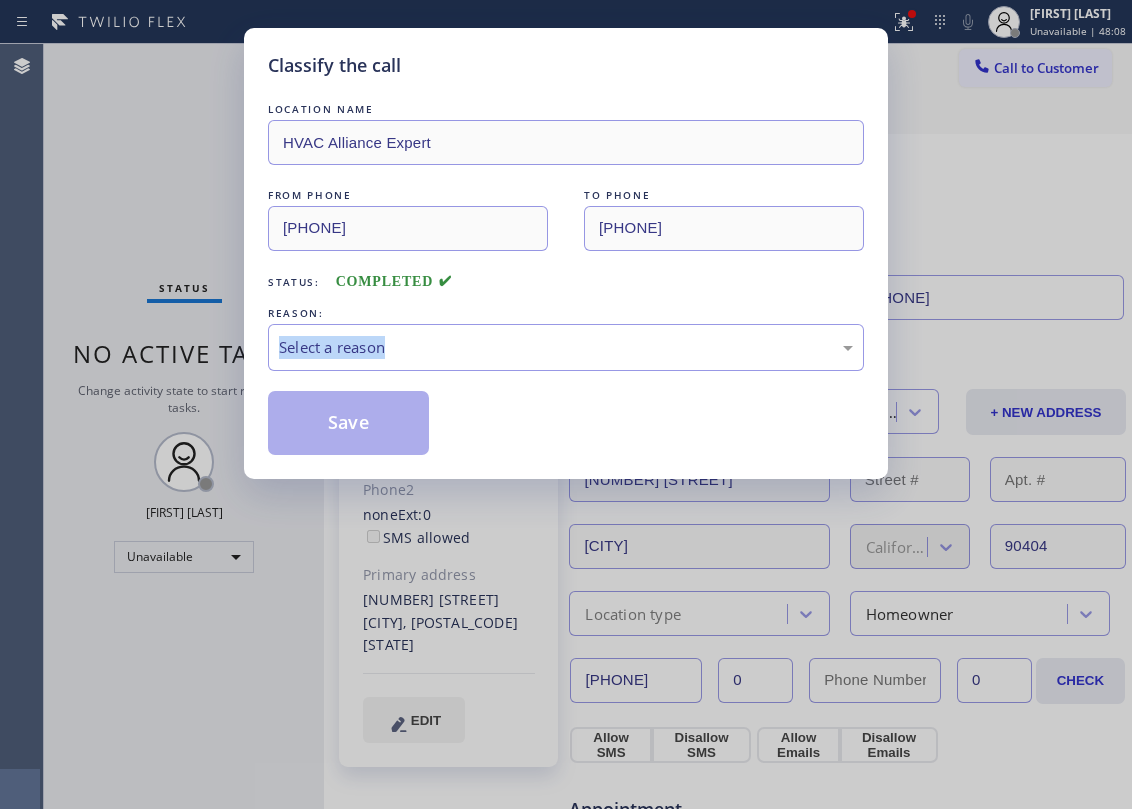 click on "Classify the call LOCATION NAME HVAC Alliance Expert FROM PHONE ([AREA_CODE]) [PHONE] TO PHONE ([AREA_CODE]) [PHONE] Status: COMPLETED REASON: Select a reason Save" at bounding box center (566, 404) 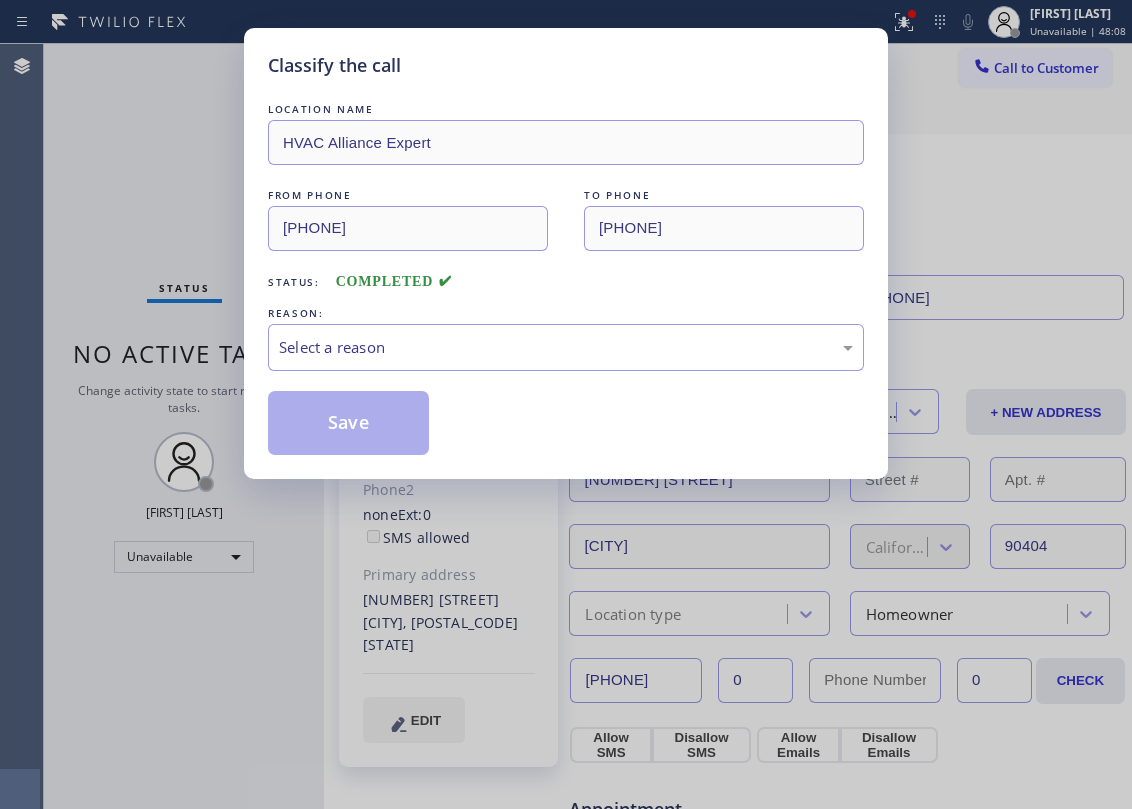 click on "LOCATION NAME HVAC Alliance Expert FROM PHONE [PHONE] TO PHONE [PHONE] Status: COMPLETED REASON: Select a reason Save" at bounding box center [566, 277] 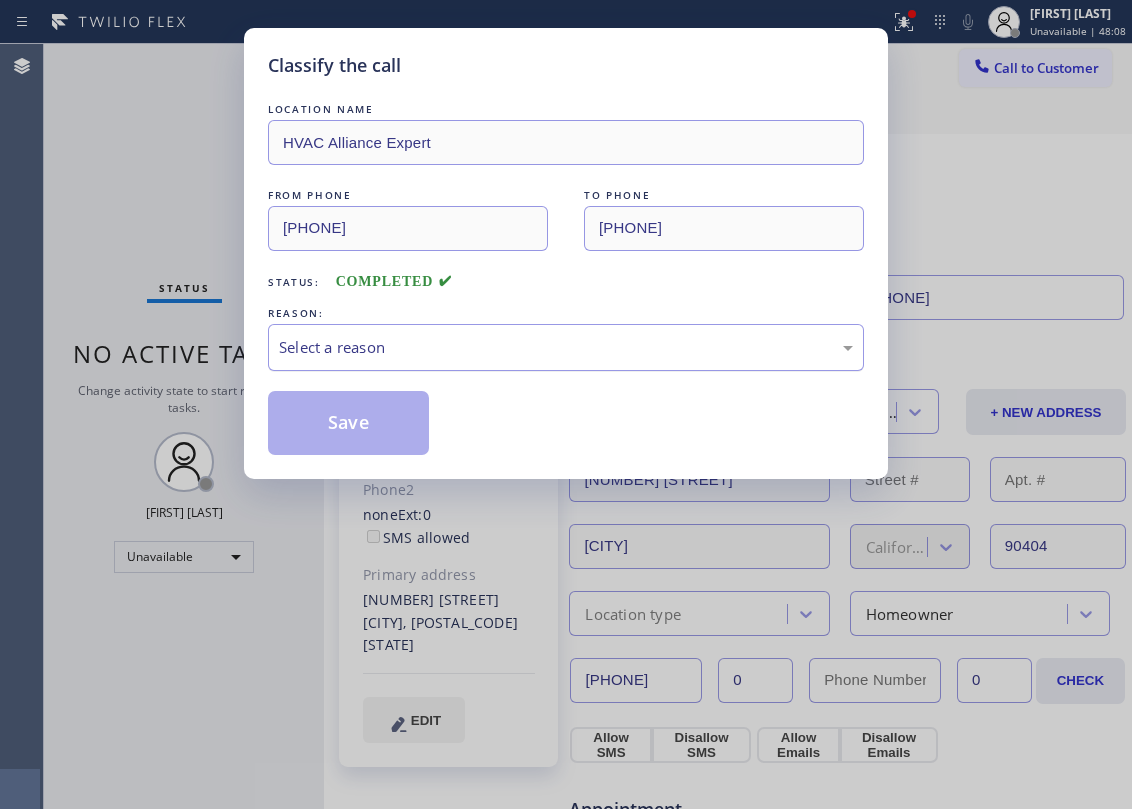 click on "Select a reason" at bounding box center (566, 347) 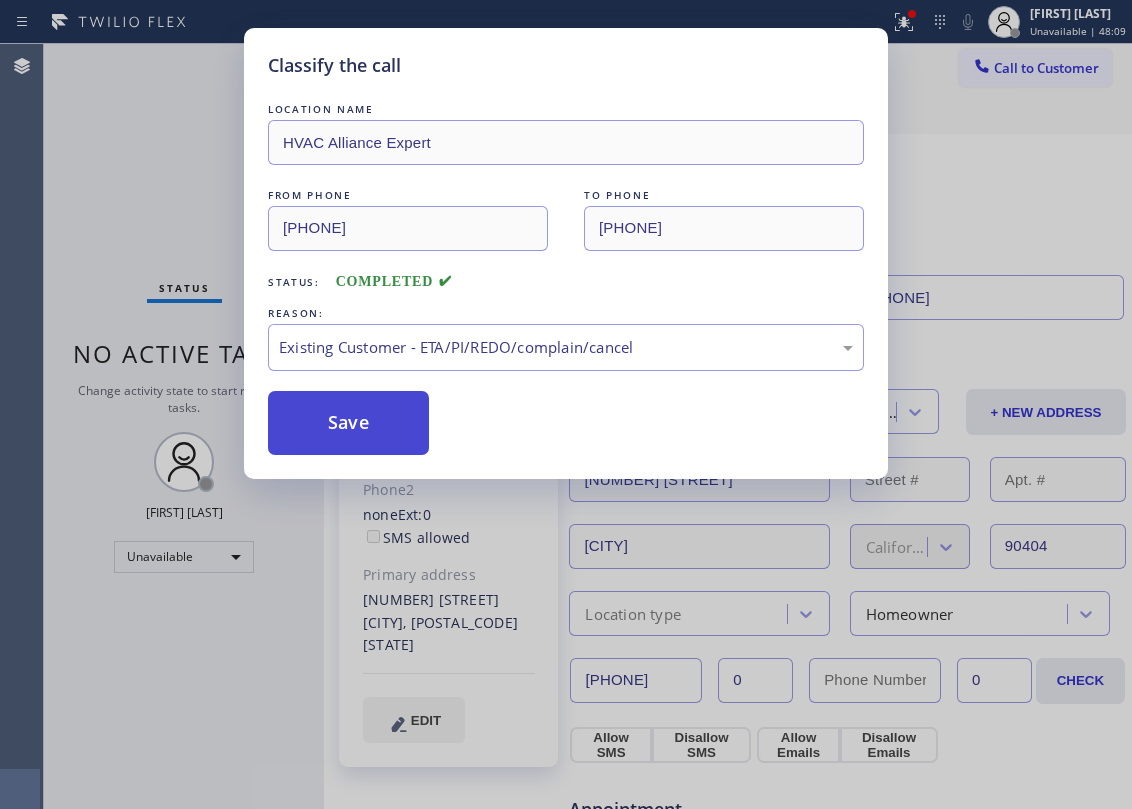 click on "Save" at bounding box center [348, 423] 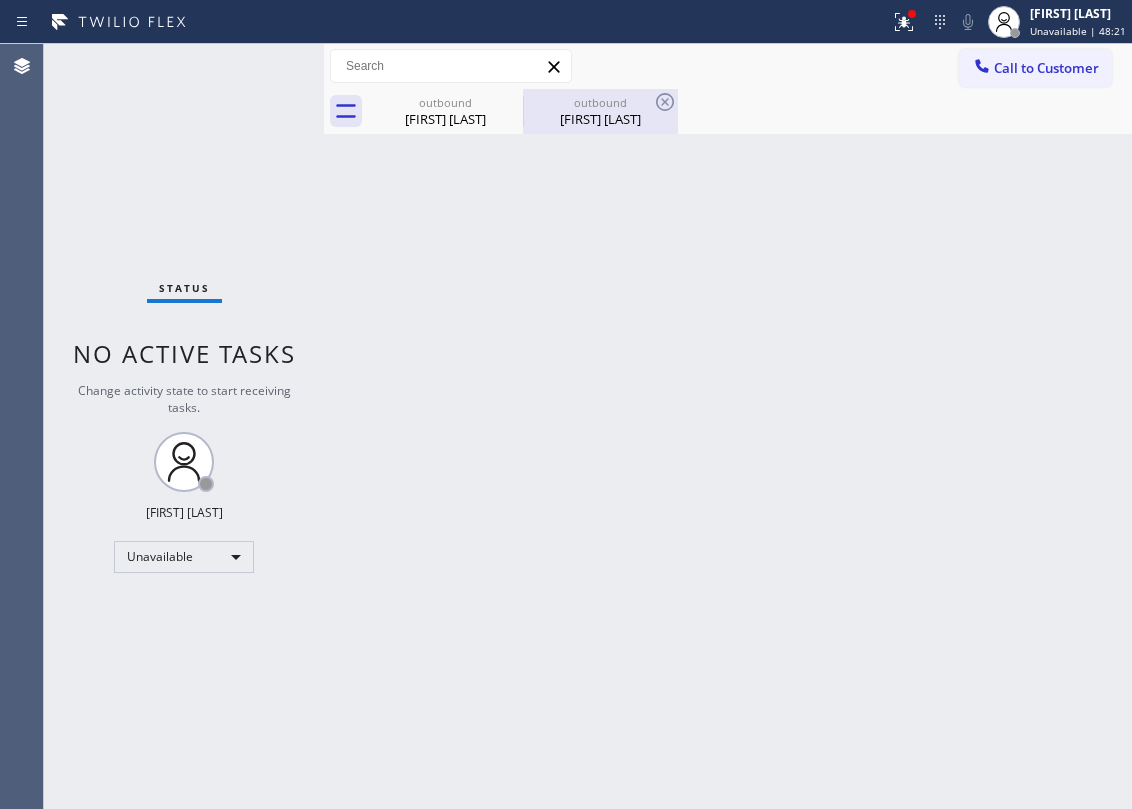 click on "outbound [LAST] [LAST]" at bounding box center [600, 111] 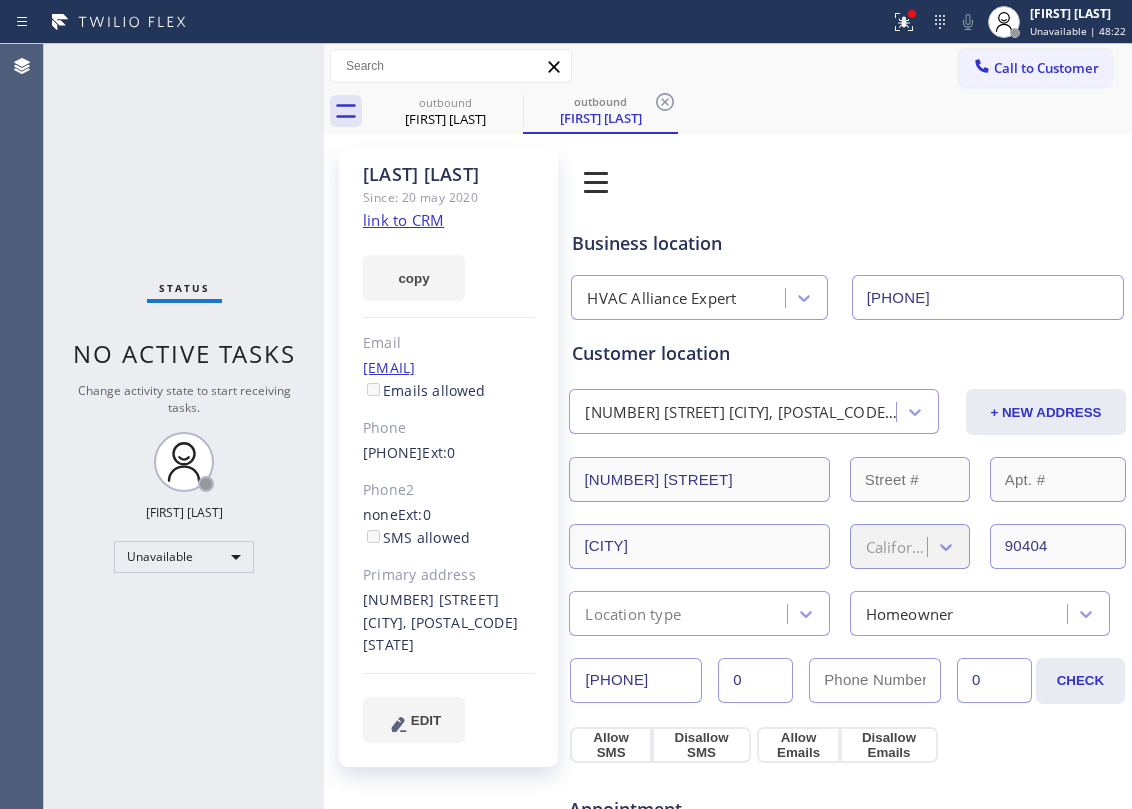click on "copy" at bounding box center [449, 266] 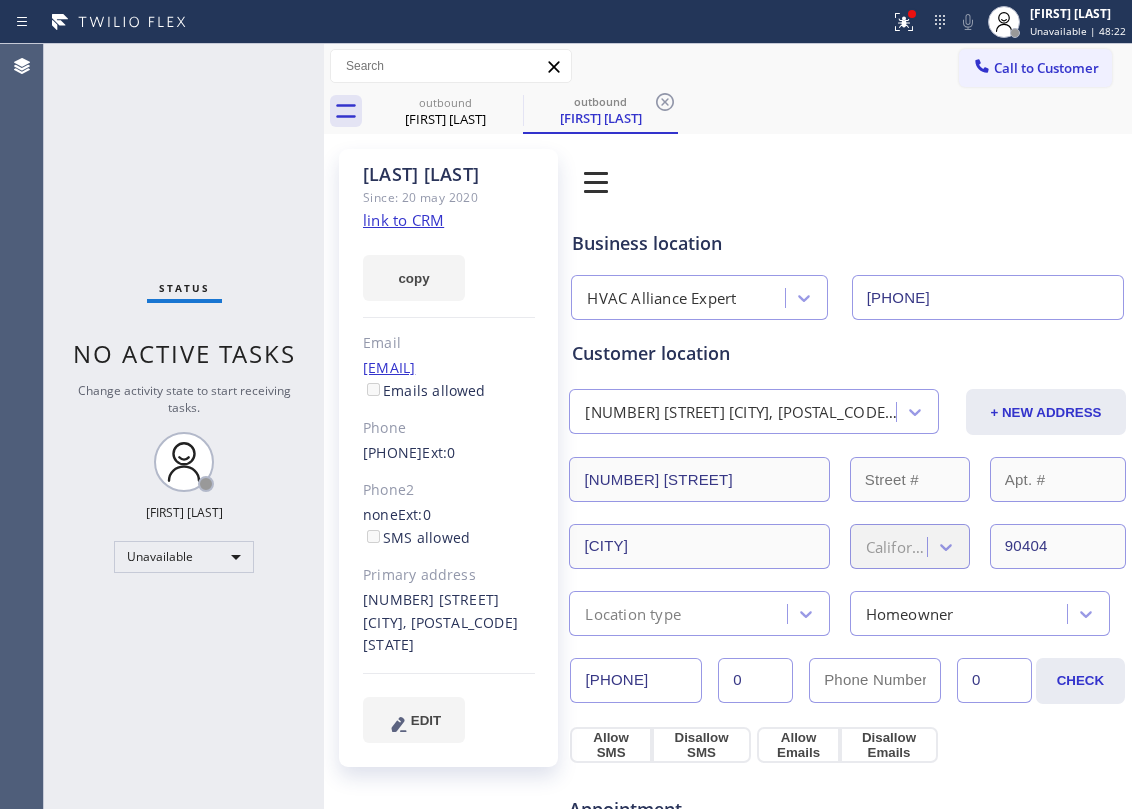 click on "link to CRM" 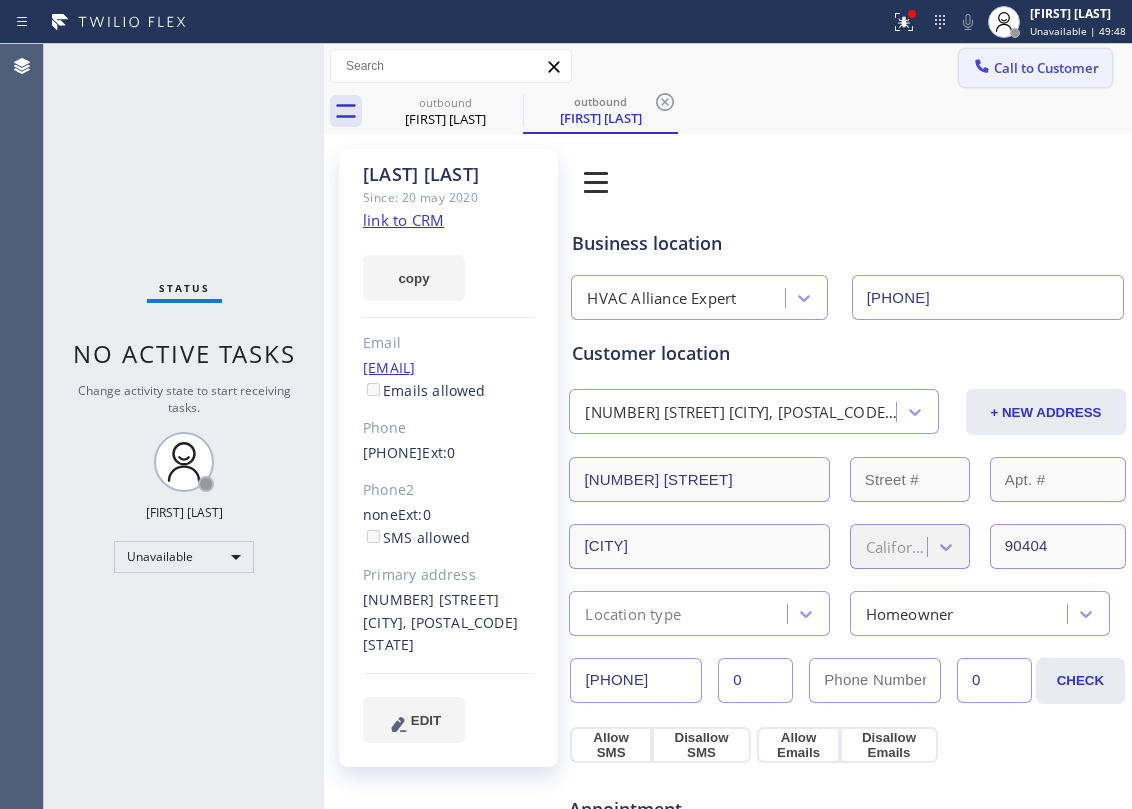click on "Call to Customer" at bounding box center [1046, 68] 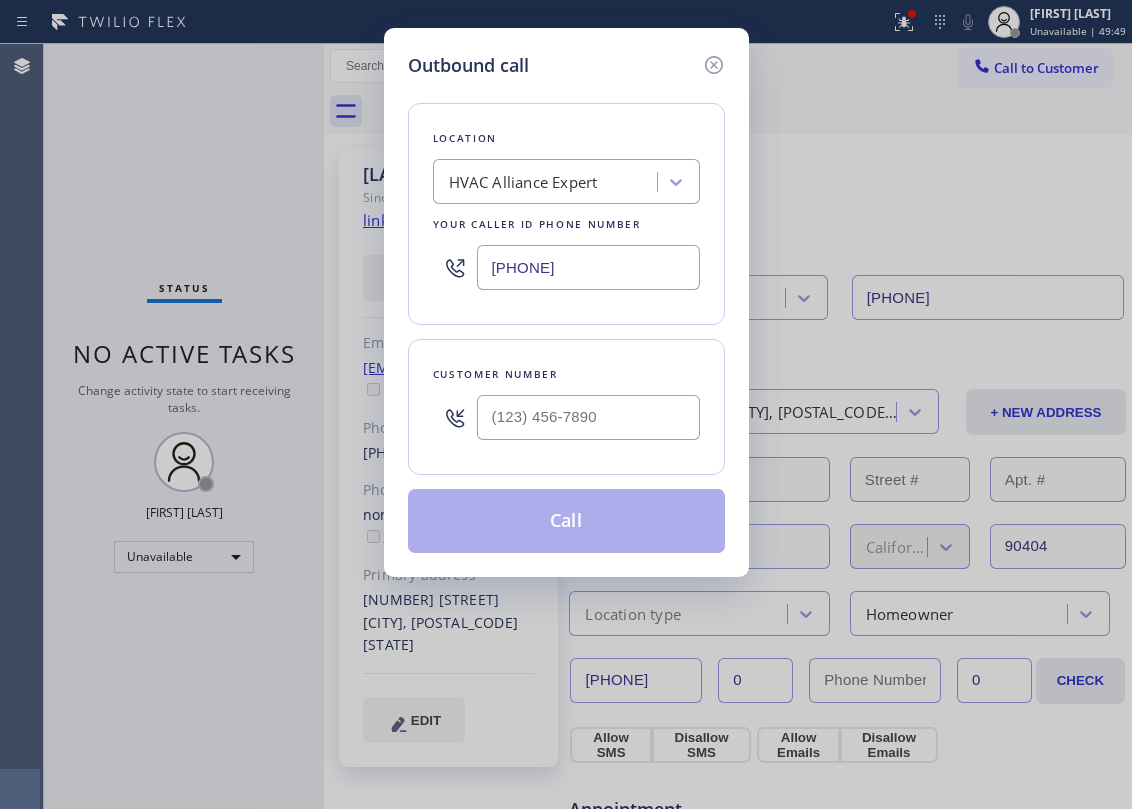 click on "Customer number" at bounding box center (566, 407) 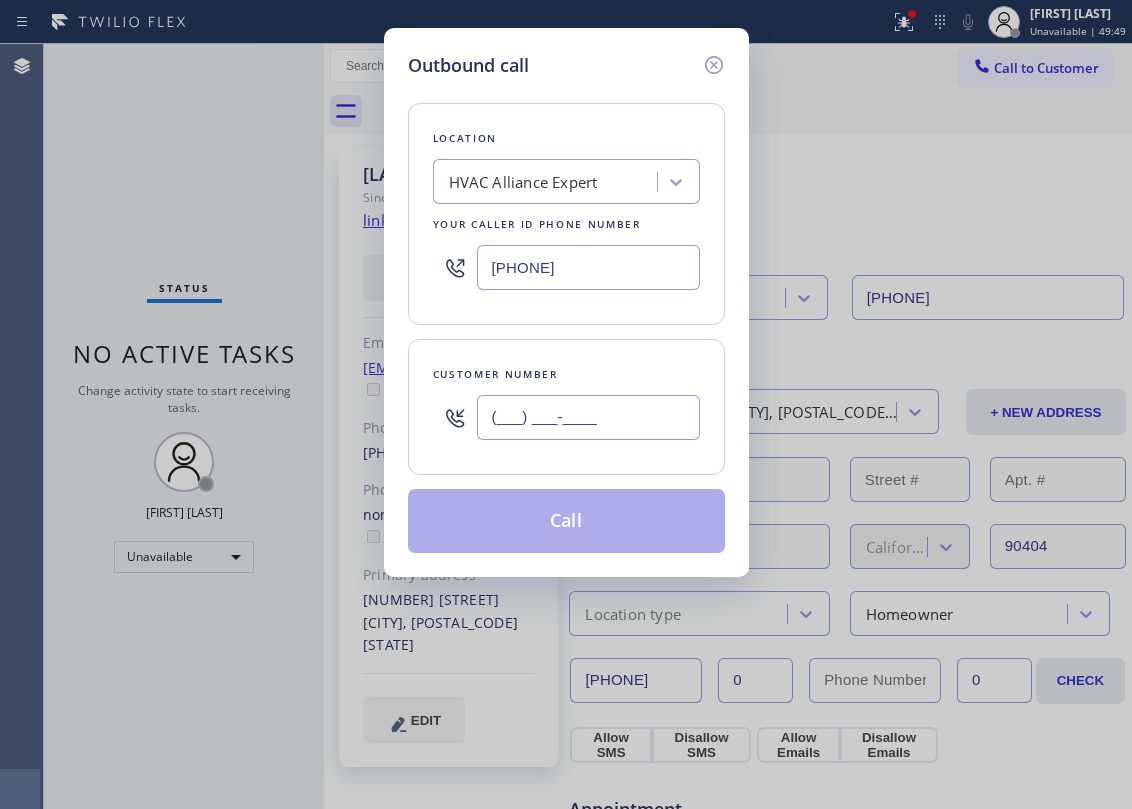 click on "(___) ___-____" at bounding box center (588, 417) 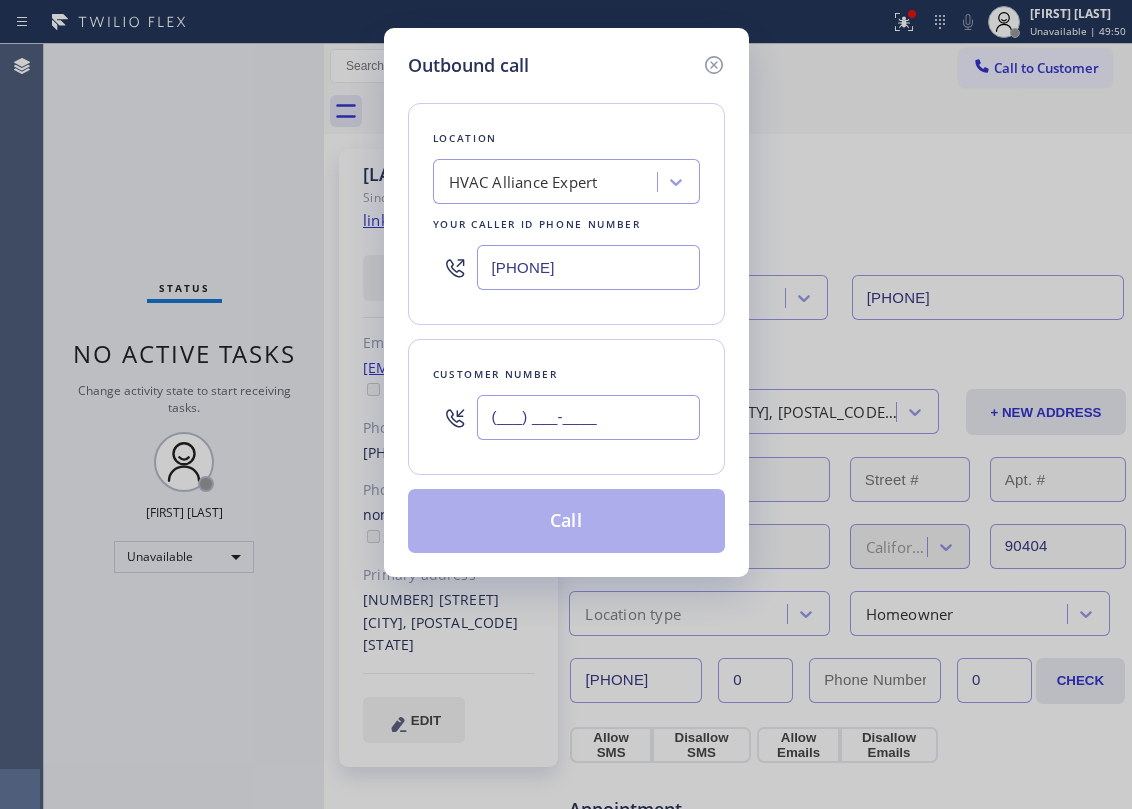 paste on "[PHONE]" 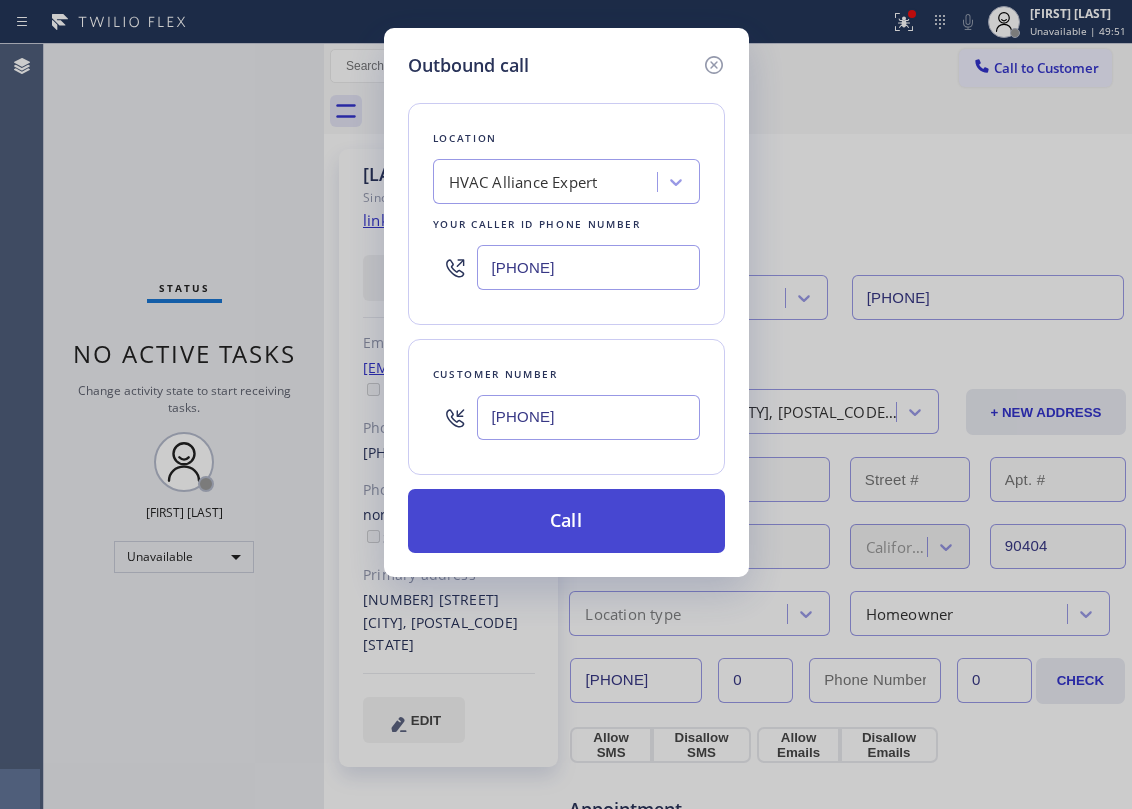 type on "[PHONE]" 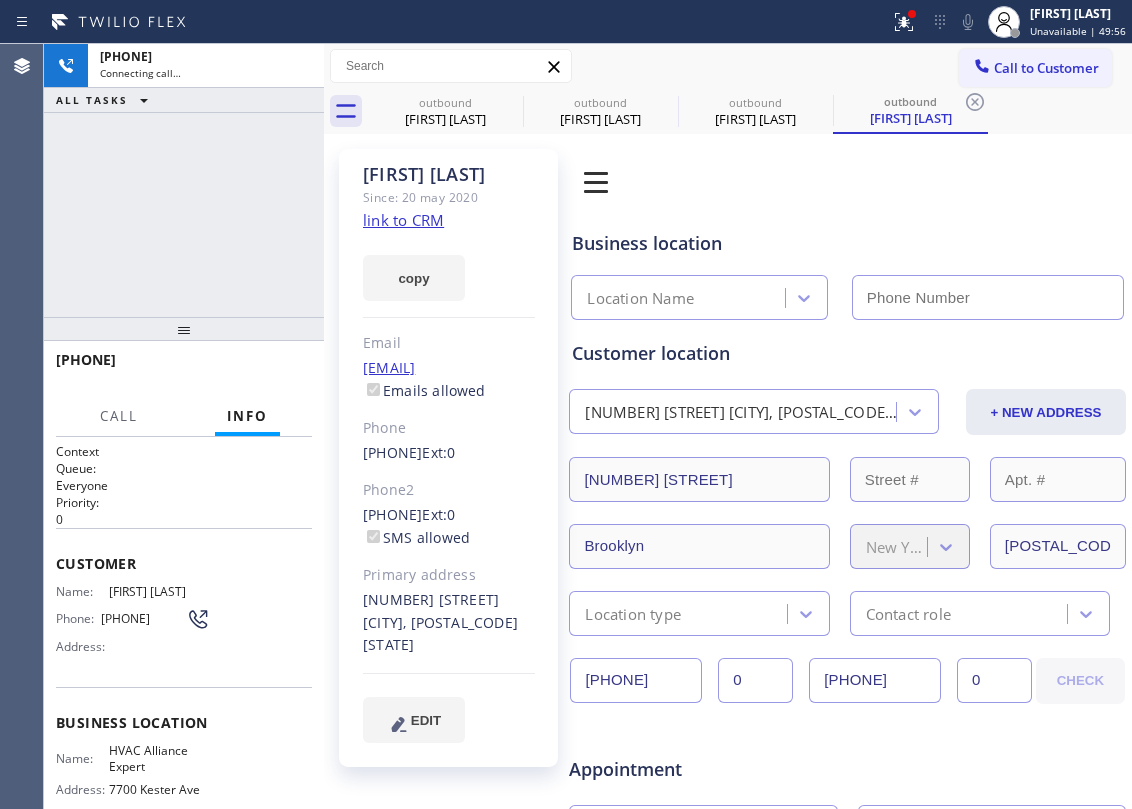 type on "[PHONE]" 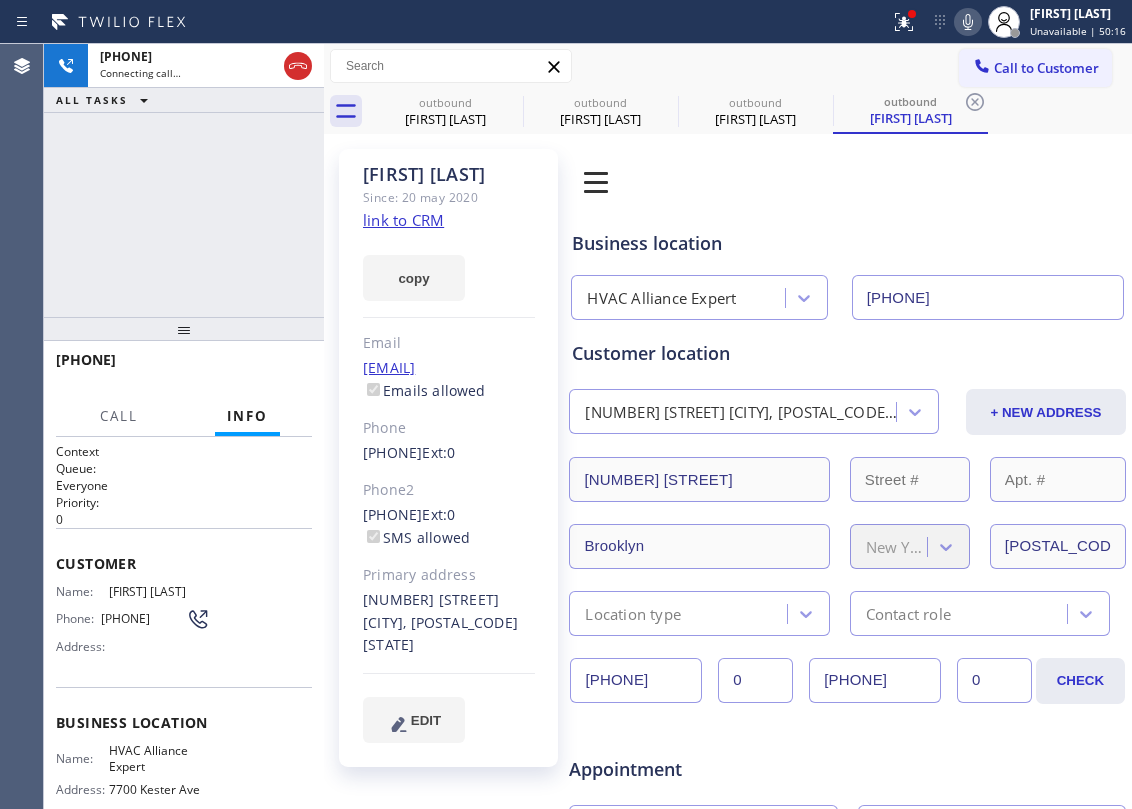 click on "+1[PHONE] Connecting call… ALL TASKS ALL TASKS ACTIVE TASKS TASKS IN WRAP UP" at bounding box center (184, 180) 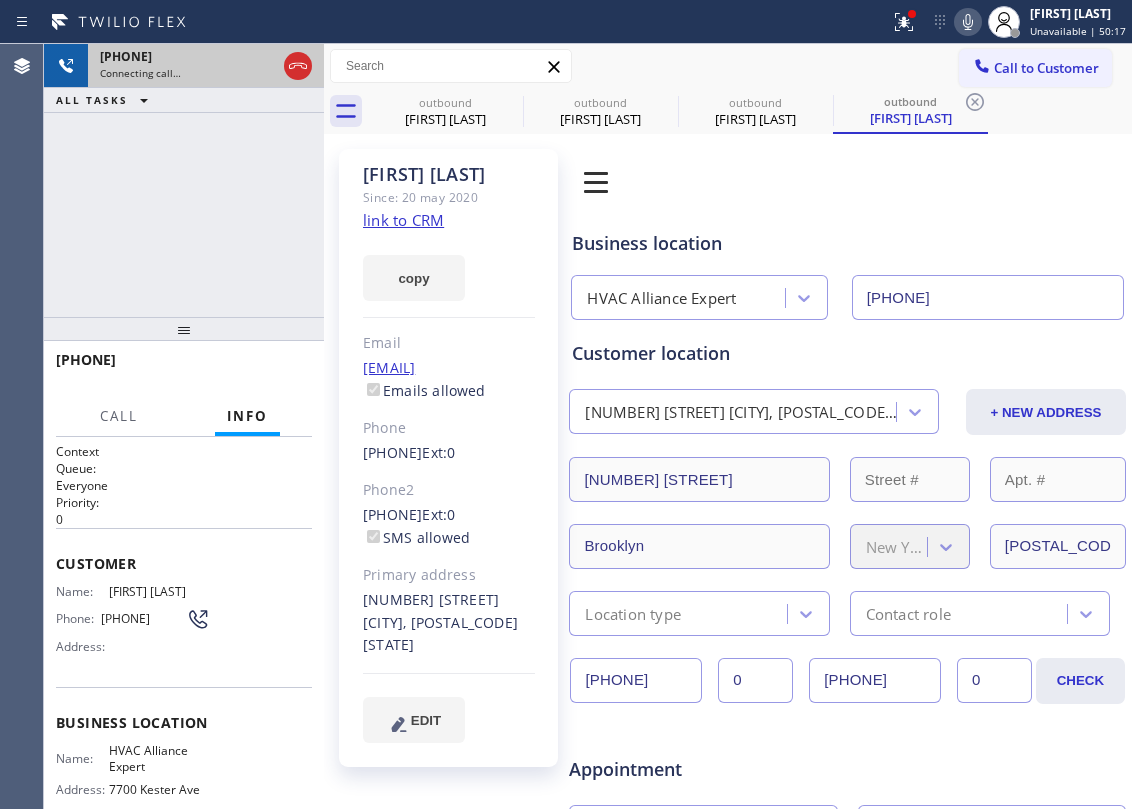 click 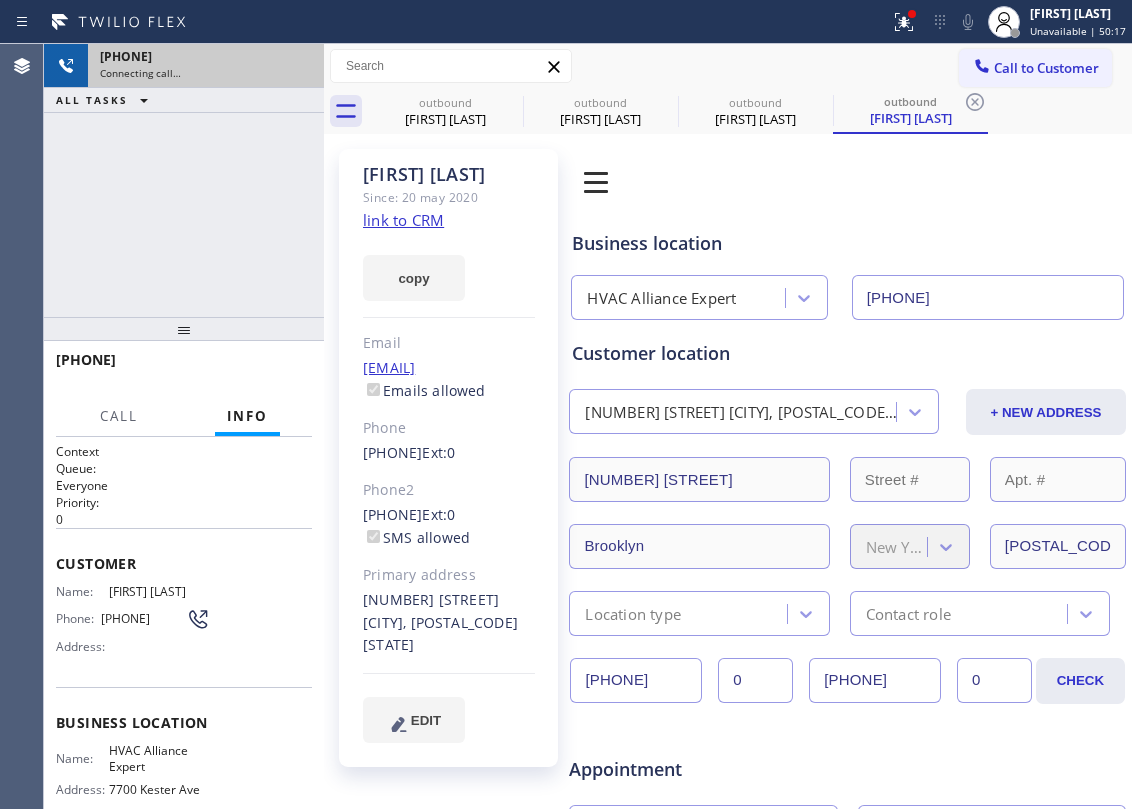 click on "[PHONE]" at bounding box center (206, 56) 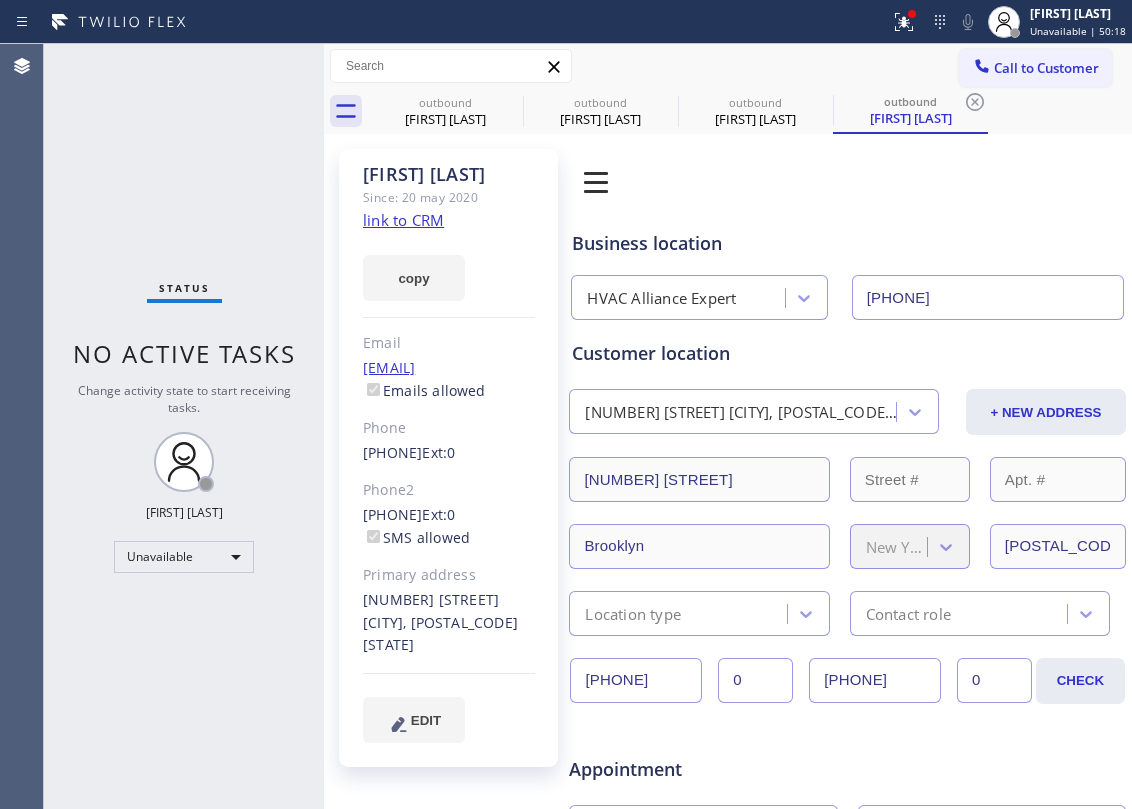 click on "Muhammad [LAST] Since: [DATE] link to CRM copy Email [EMAIL] Emails allowed Phone [PHONE] Ext: 0 Phone2 [PHONE] Ext: 0 SMS allowed Primary address [NUMBER] [STREET] [CITY], [POSTAL_CODE] [STATE] EDIT" at bounding box center (448, 458) 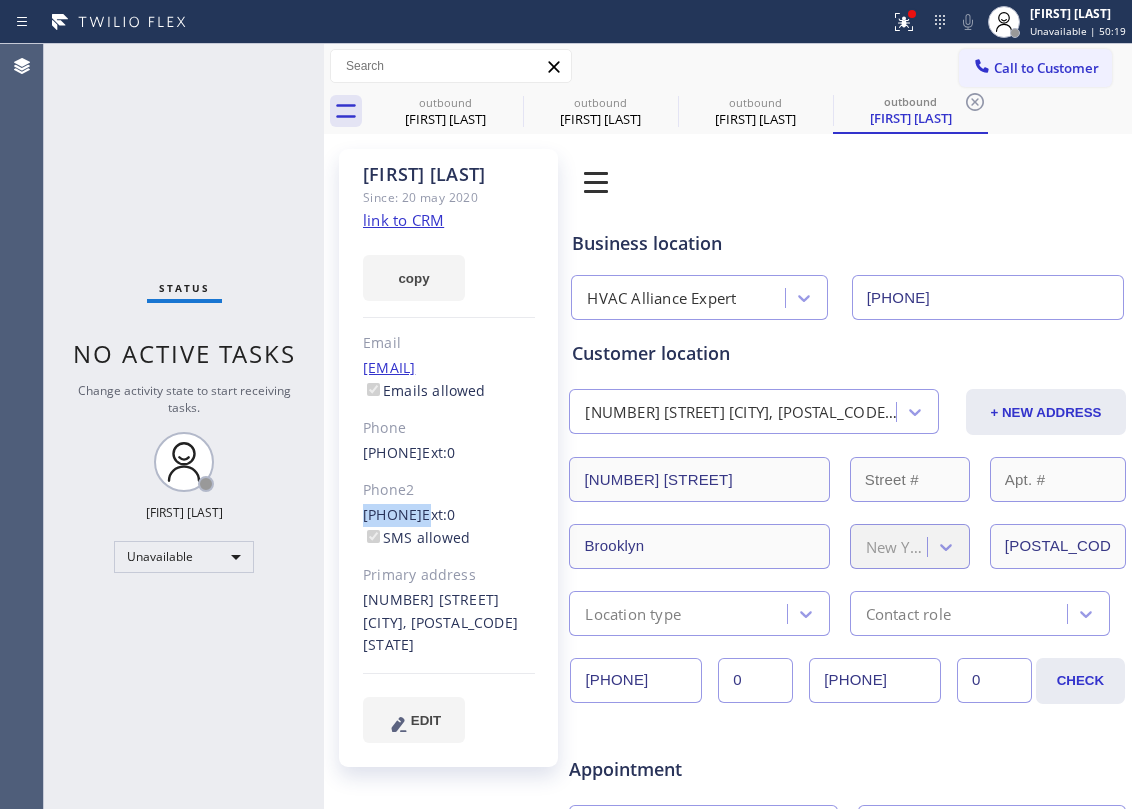 drag, startPoint x: 345, startPoint y: 518, endPoint x: 462, endPoint y: 522, distance: 117.06836 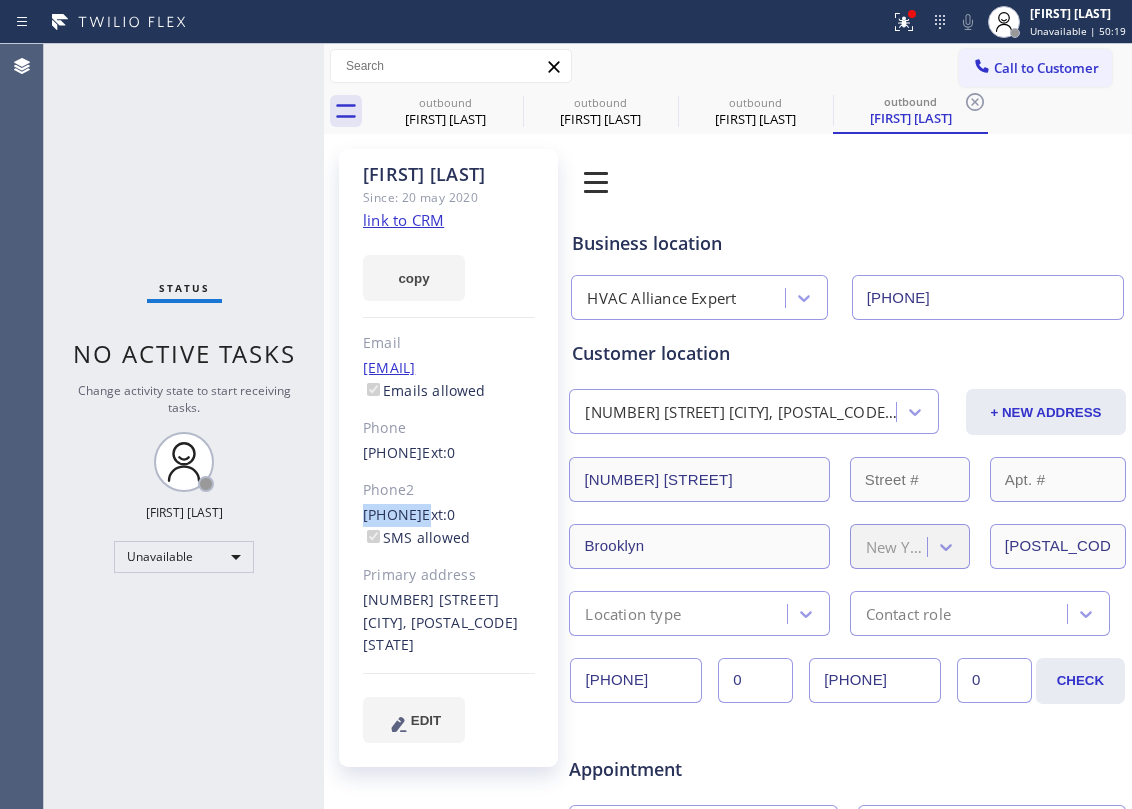 click on "Muhammad [LAST] Since: [DATE] link to CRM copy Email [EMAIL] Emails allowed Phone [PHONE] Ext: 0 Phone2 [PHONE] Ext: 0 SMS allowed Primary address [NUMBER] [STREET] [CITY], [POSTAL_CODE] [STATE] EDIT" at bounding box center (448, 458) 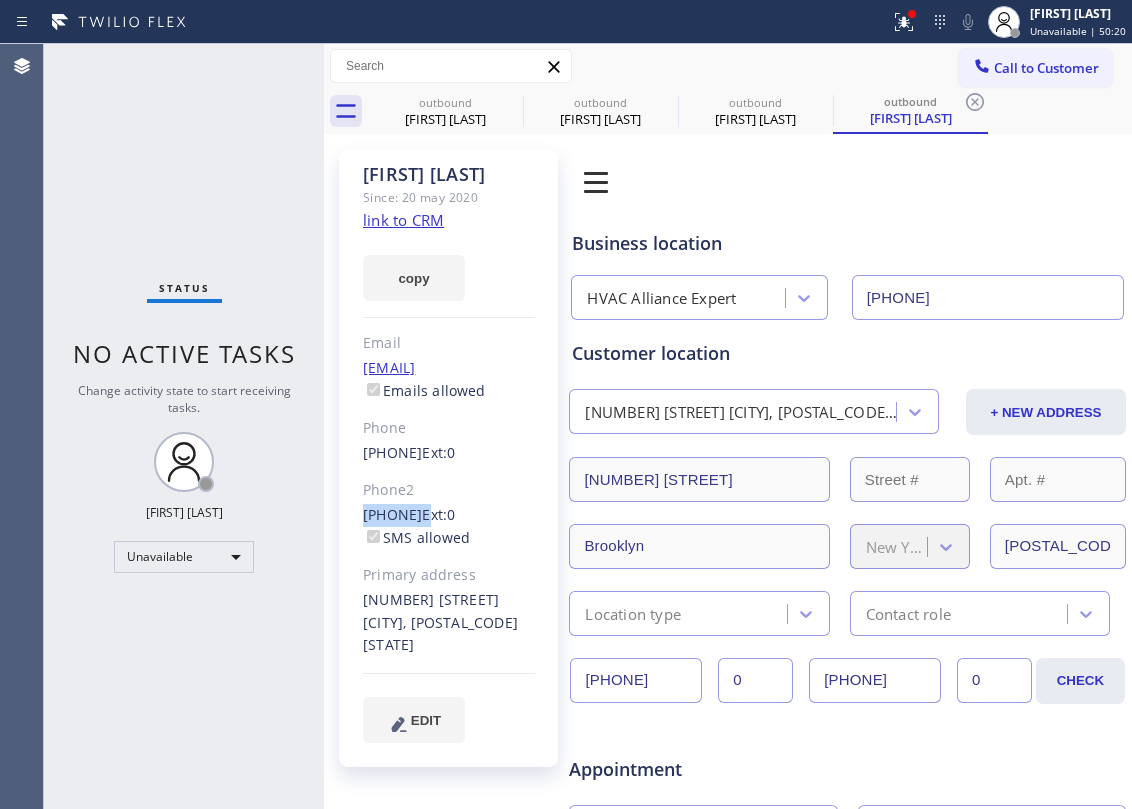 copy on "[PHONE]" 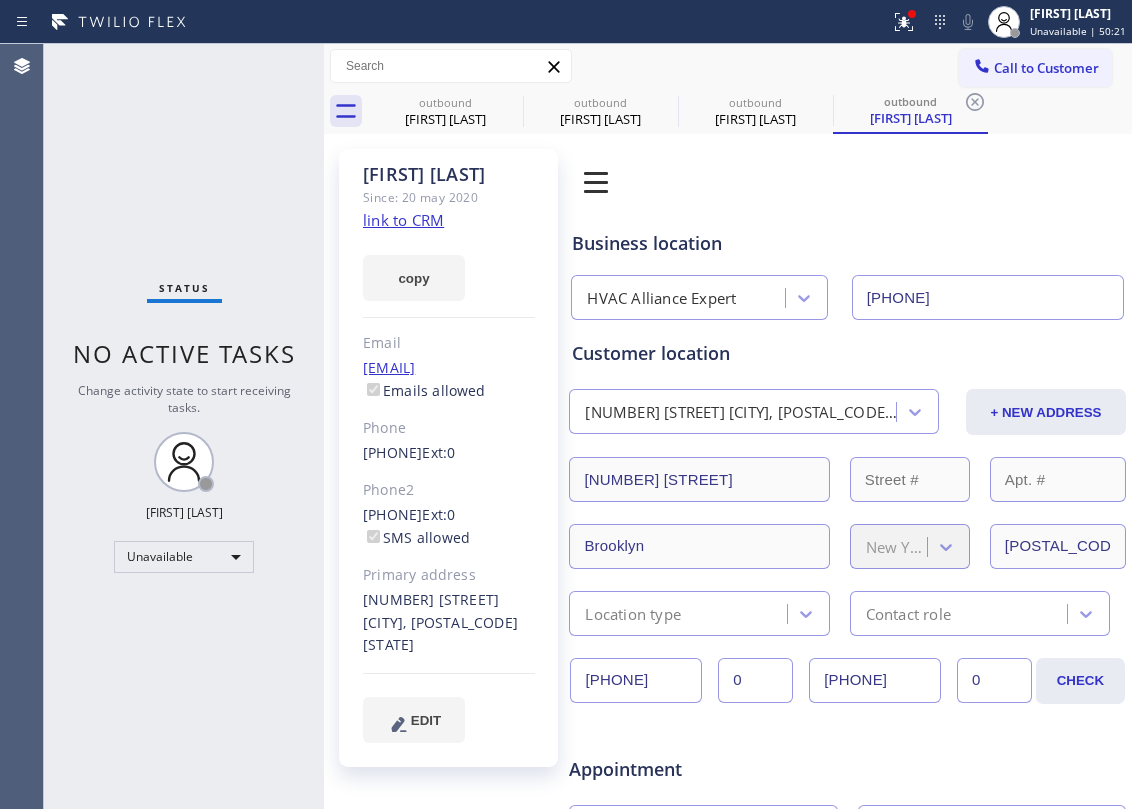 click on "Status   No active tasks     Change activity state to start receiving tasks.   Jesica Jumao-as Unavailable" at bounding box center (184, 426) 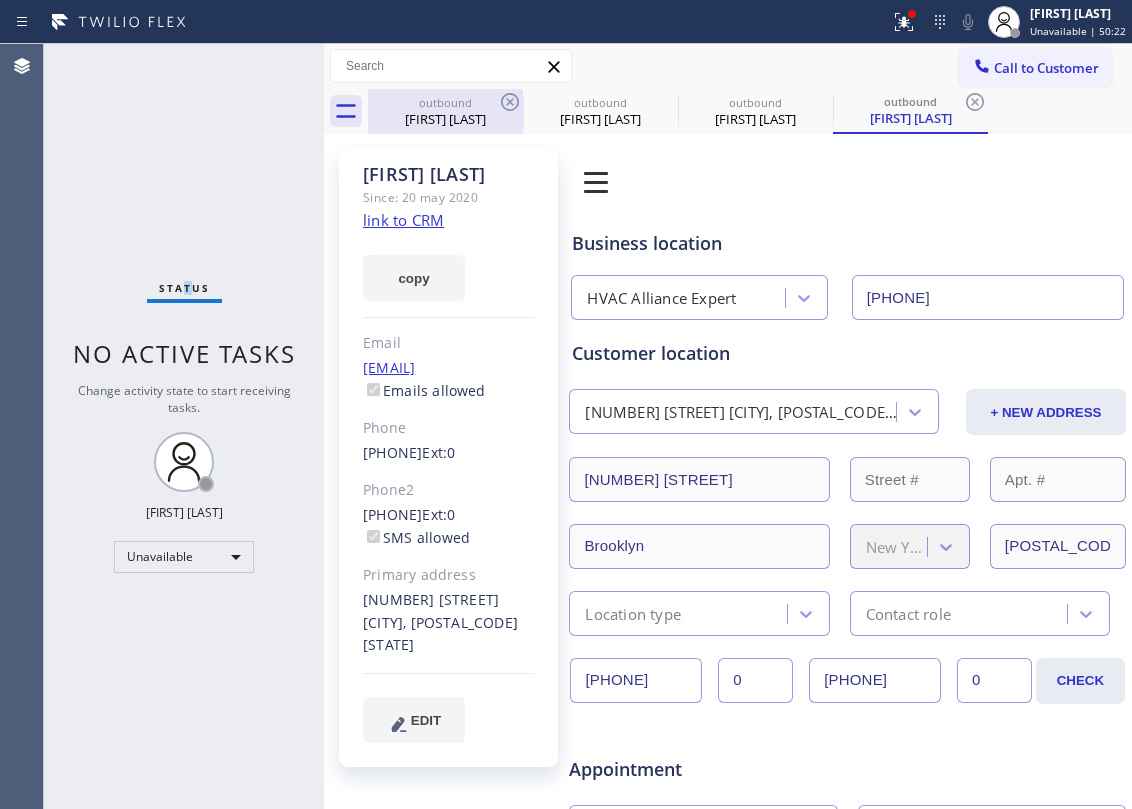 click on "outbound" at bounding box center (445, 102) 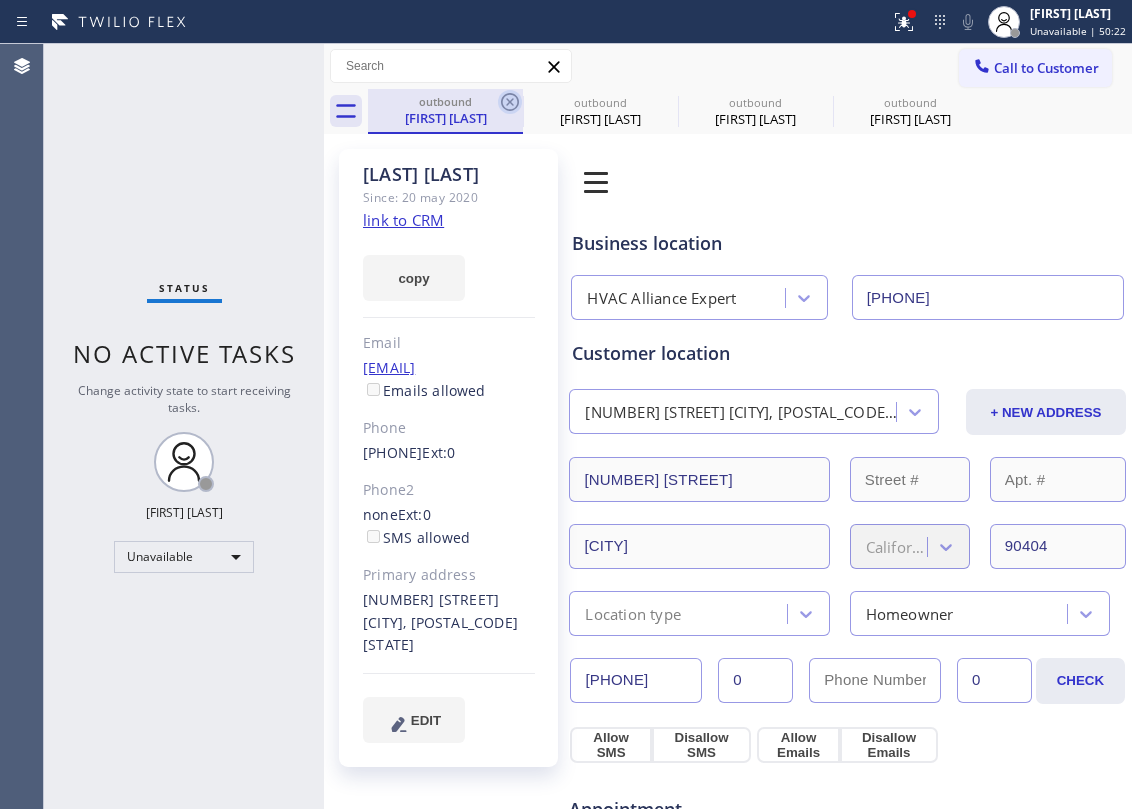 click 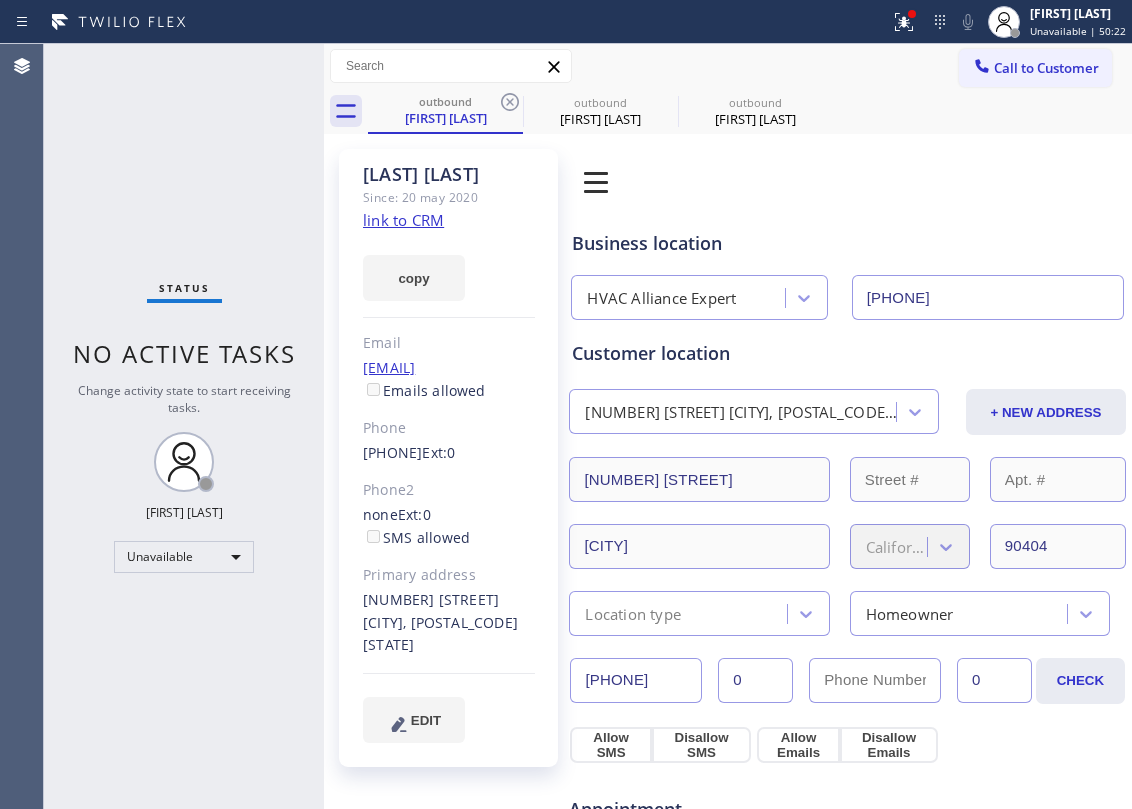 click 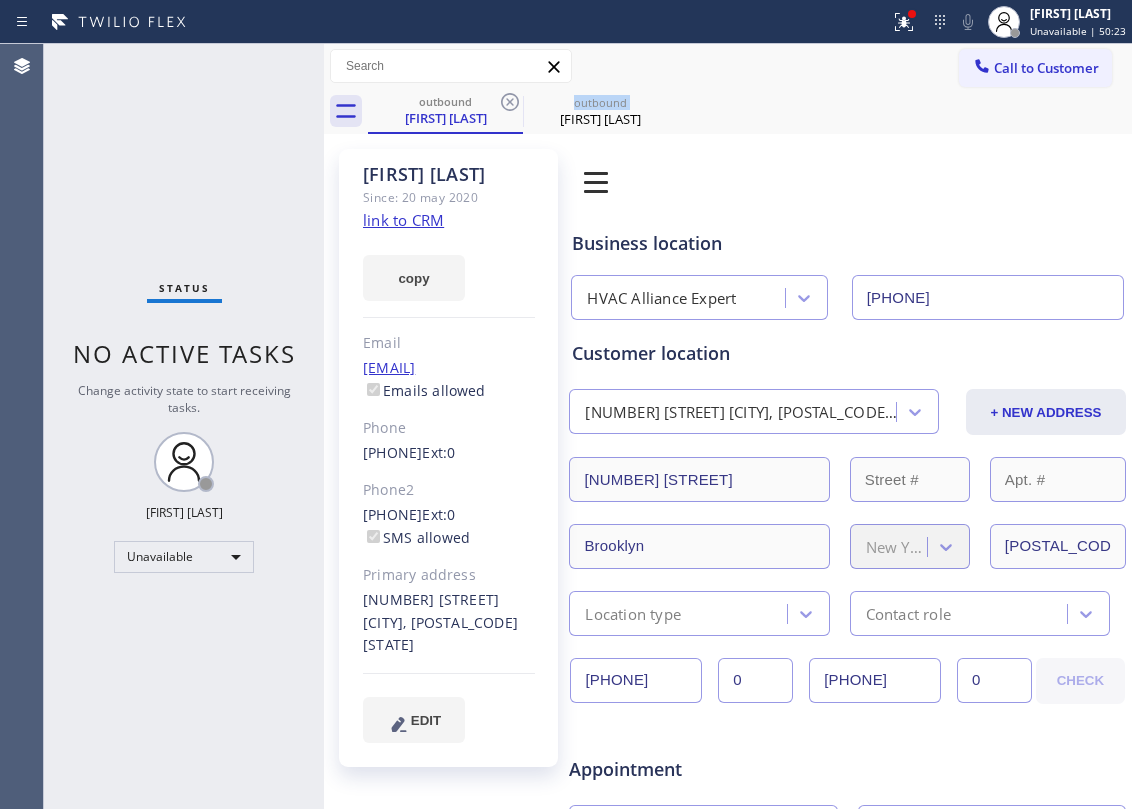 click 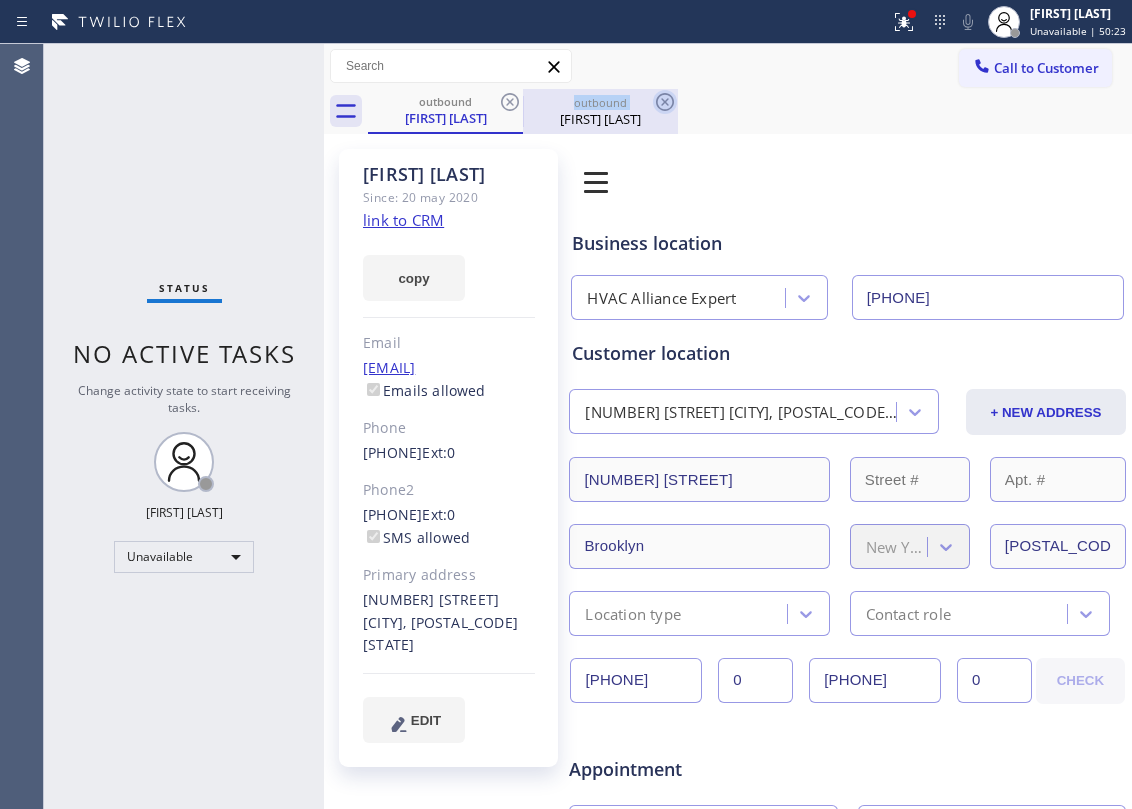 click 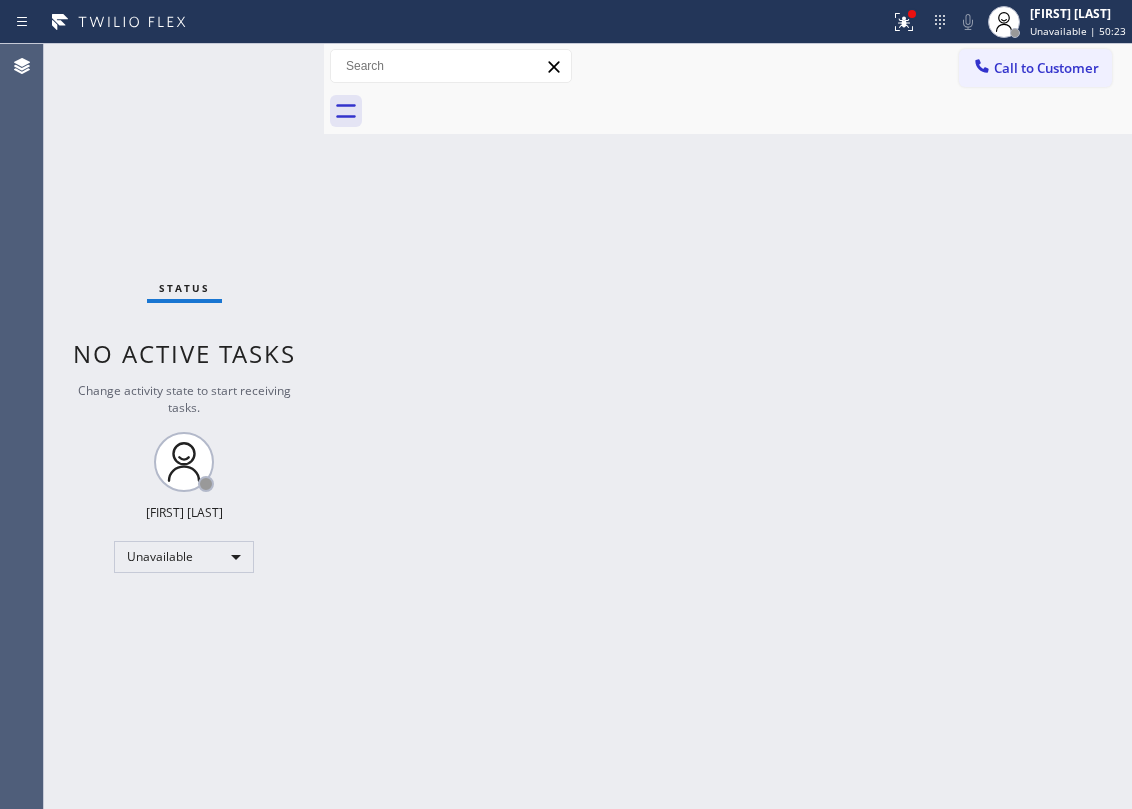 click at bounding box center [750, 111] 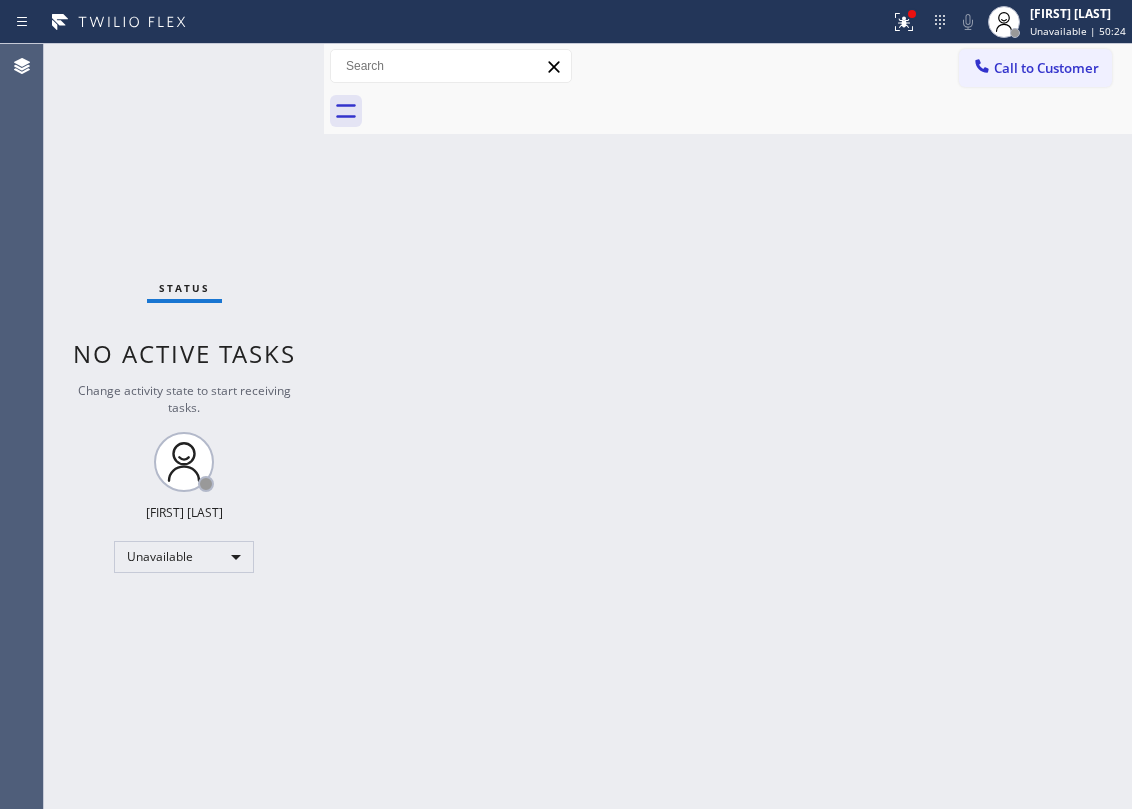 click at bounding box center [750, 111] 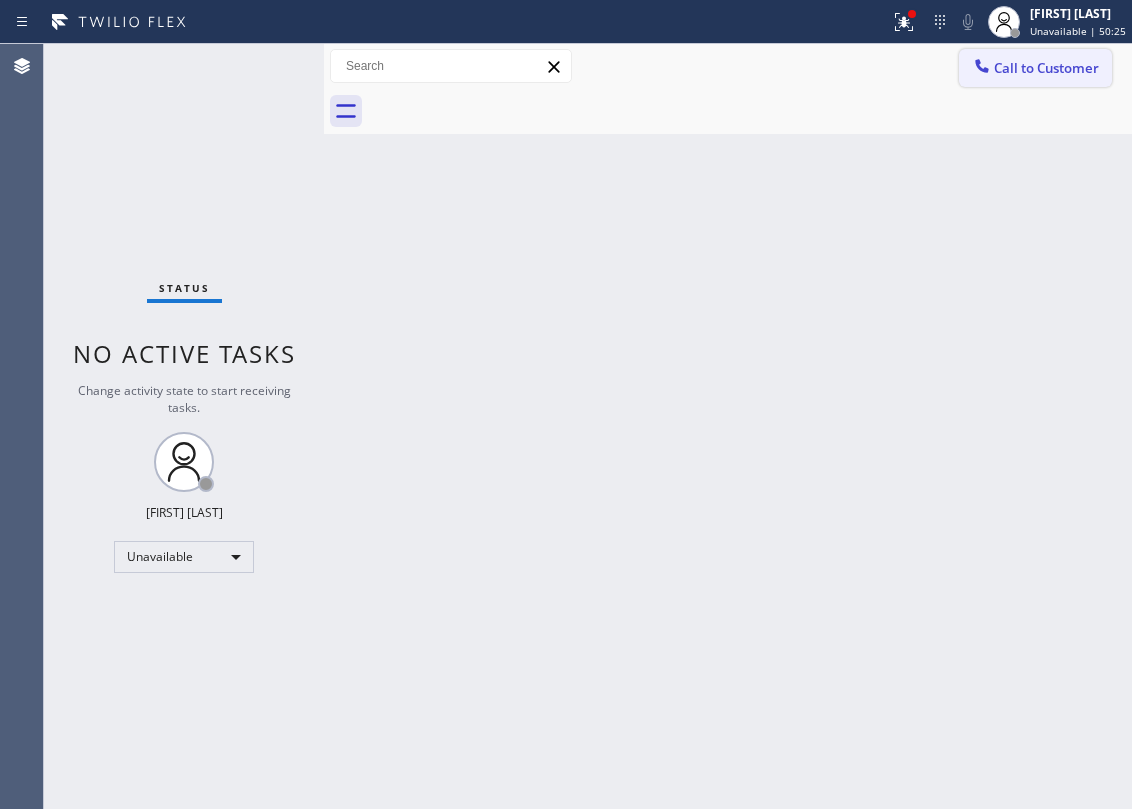 click on "Call to Customer" at bounding box center (1046, 68) 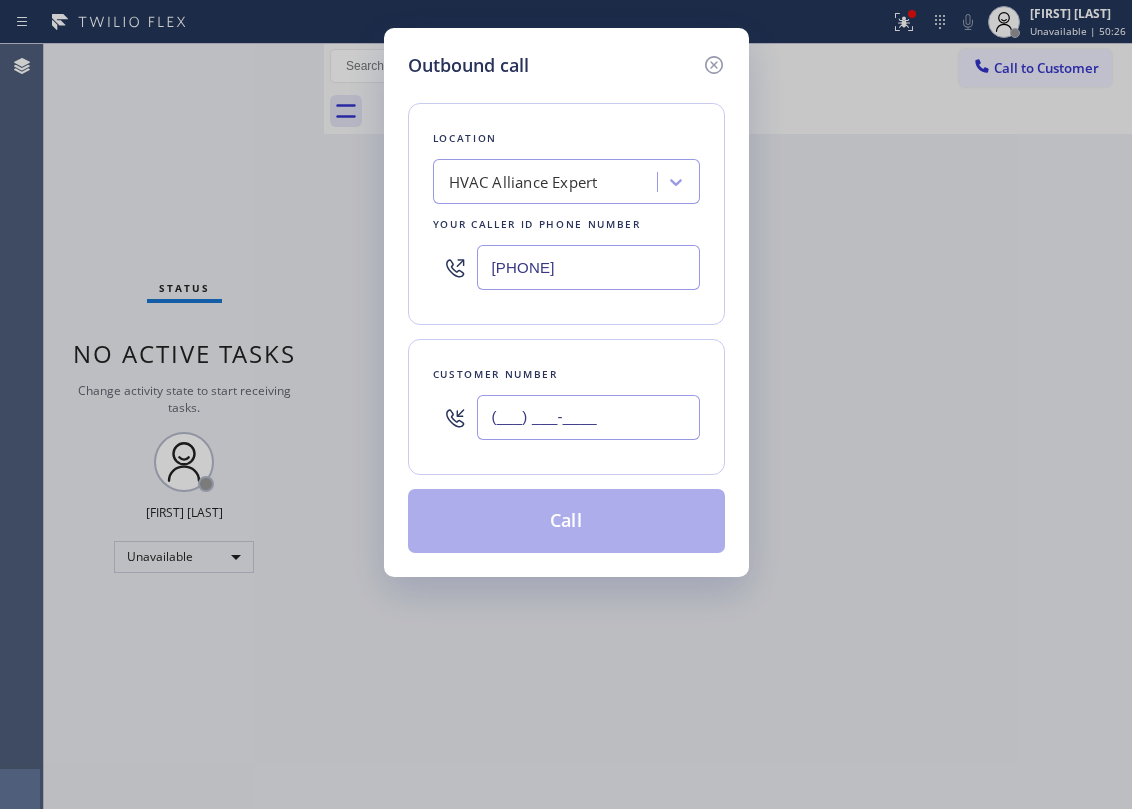 click on "(___) ___-____" at bounding box center [588, 417] 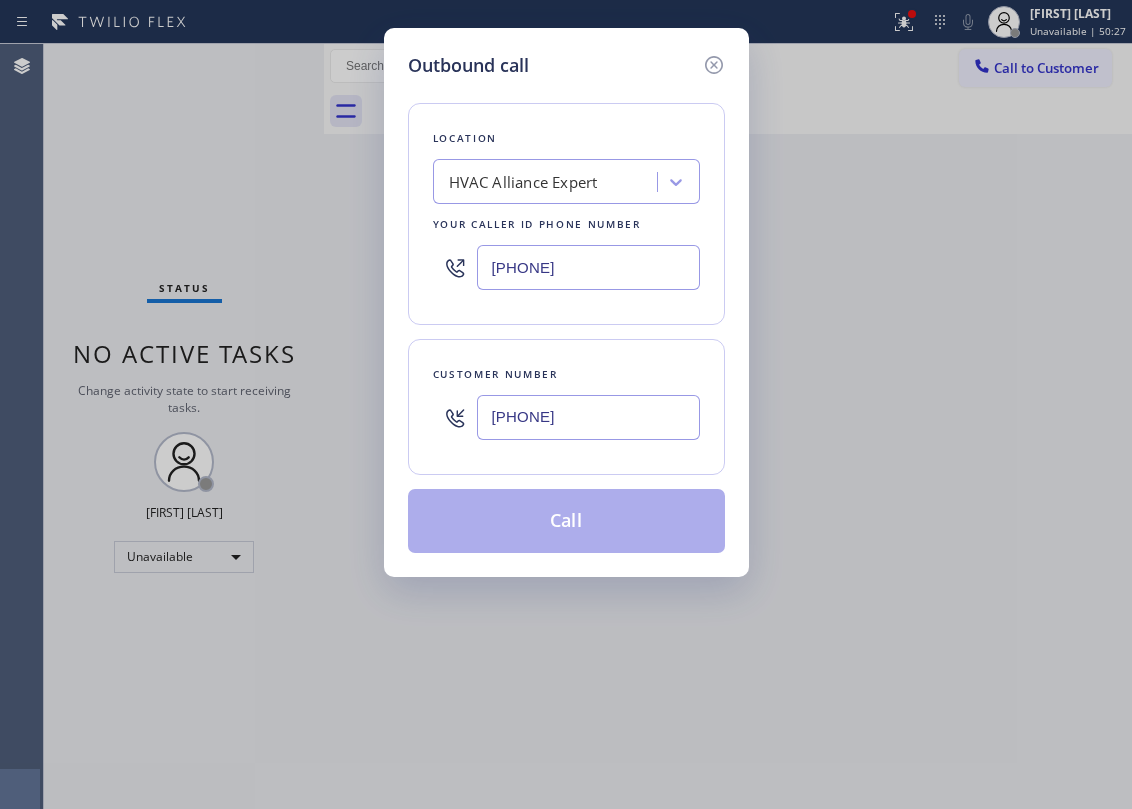 type on "[PHONE]" 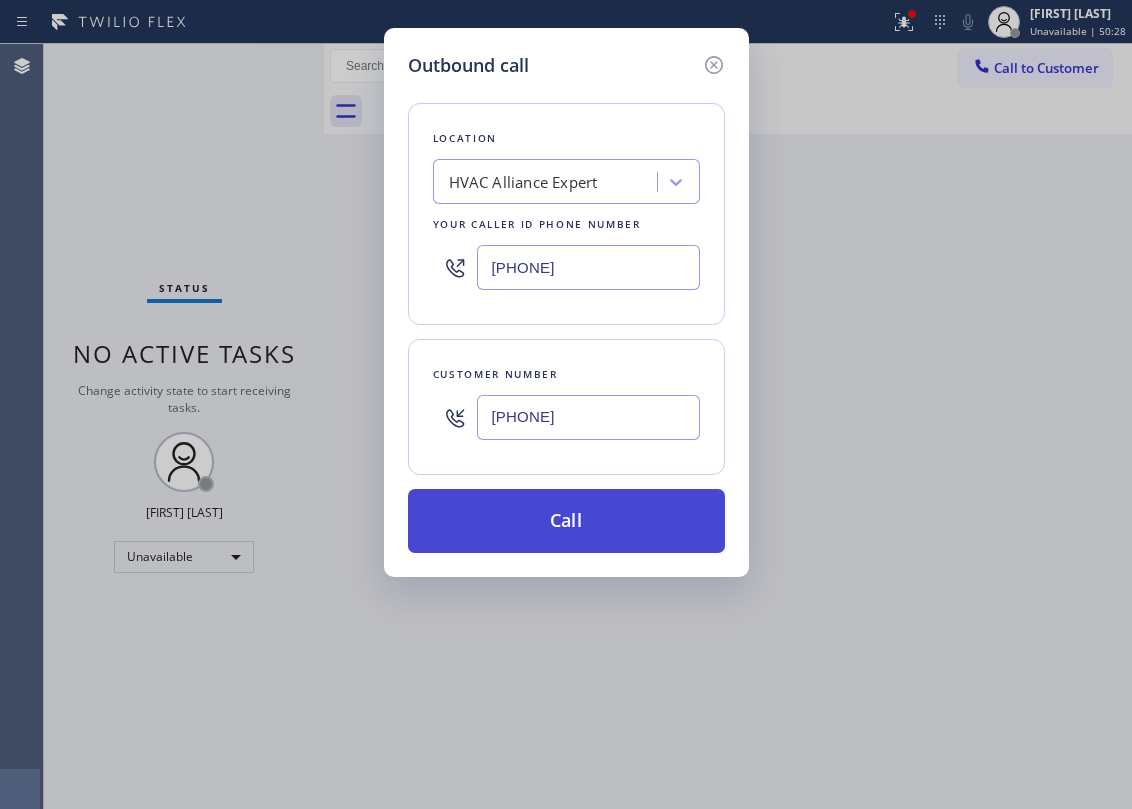click on "Call" at bounding box center (566, 521) 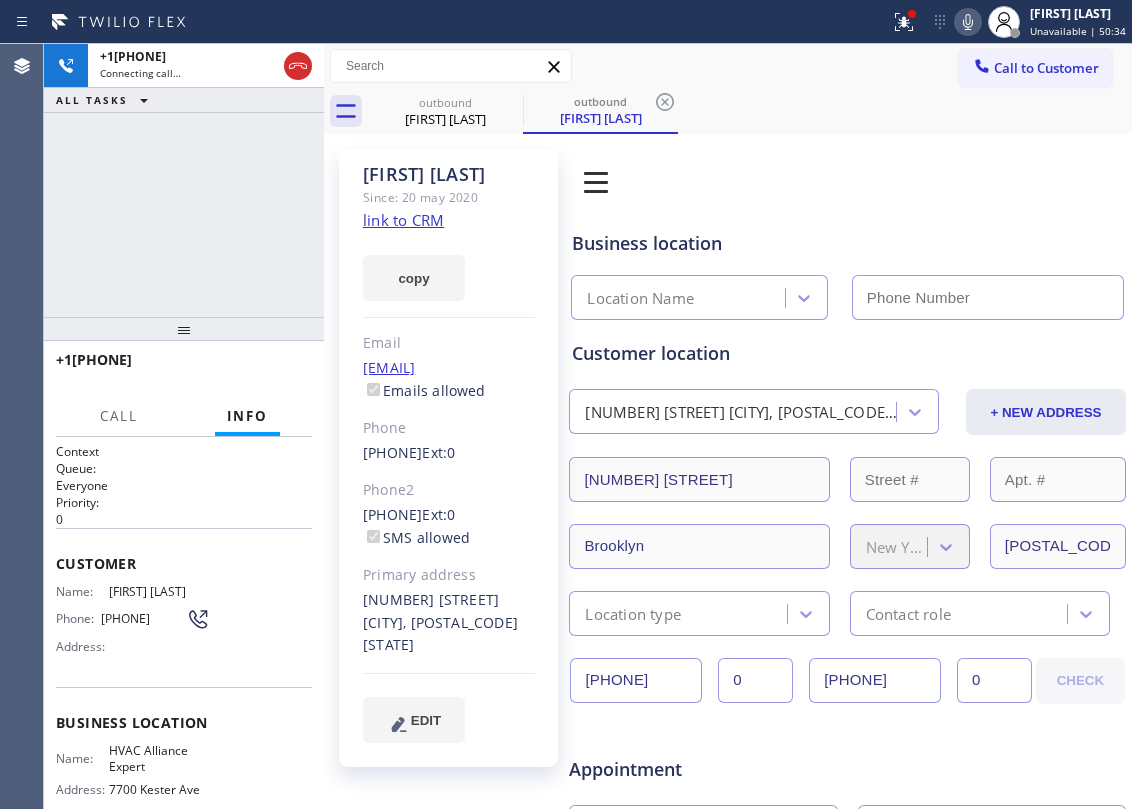 type on "[PHONE]" 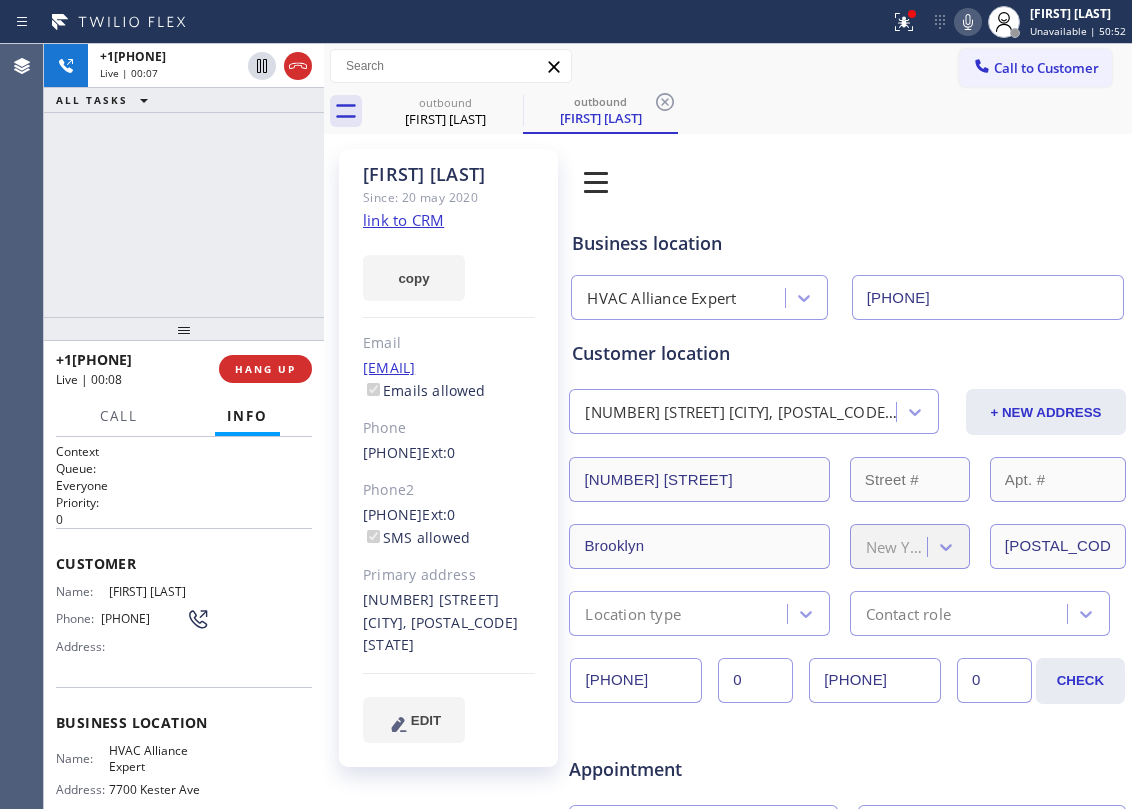 click on "link to CRM" 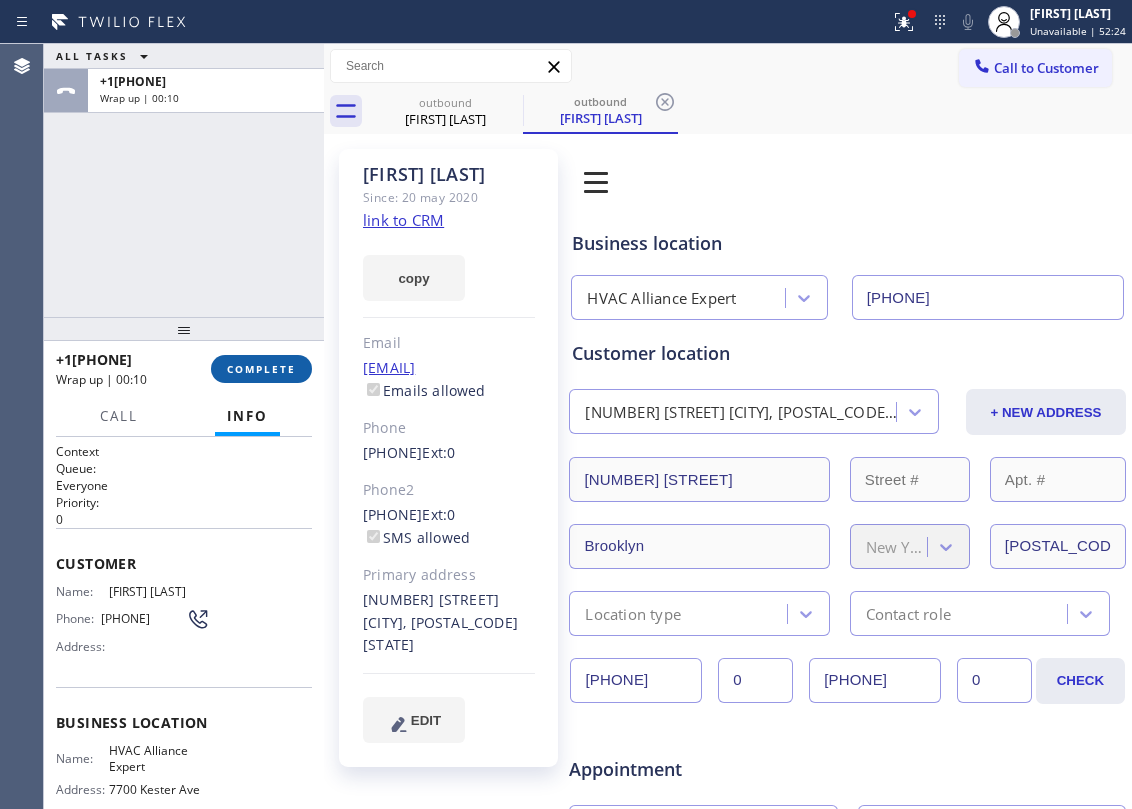 click on "COMPLETE" at bounding box center [261, 369] 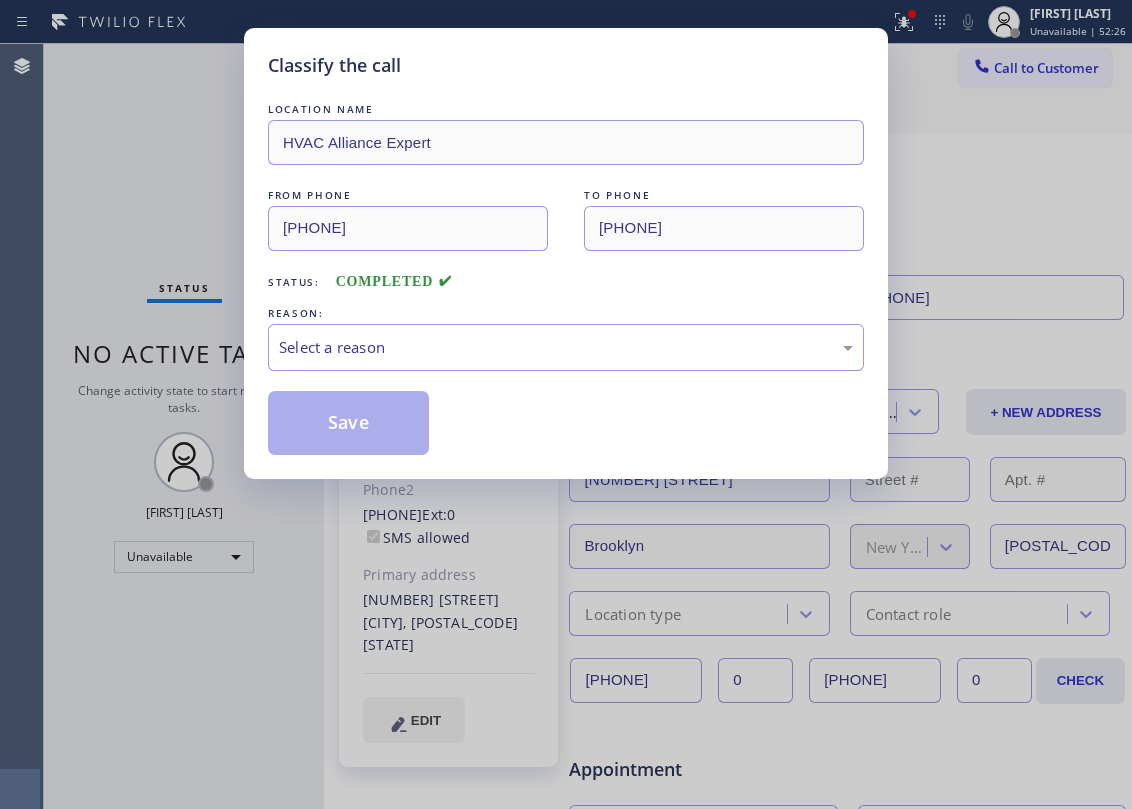 click on "Classify the call LOCATION NAME HVAC Alliance Expert FROM PHONE ([AREA]) [PHONE] TO PHONE ([AREA]) [PHONE] Status: COMPLETED REASON: Select a reason Save" at bounding box center [566, 253] 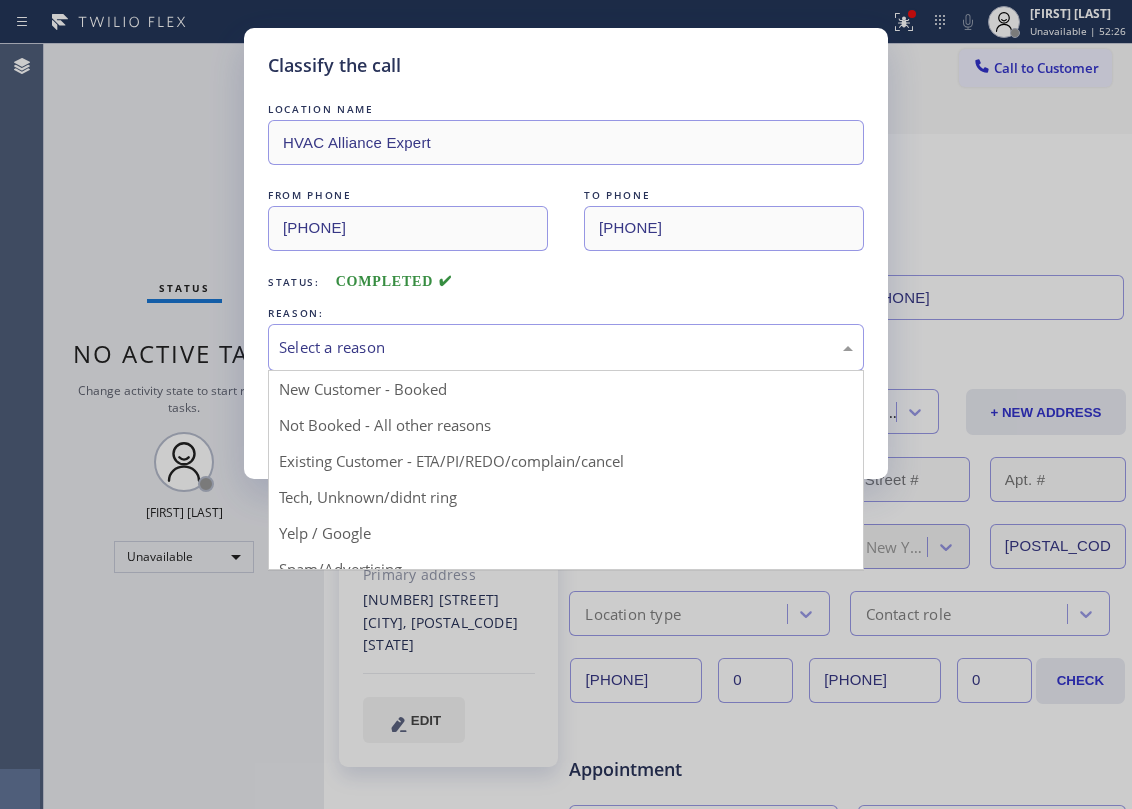 click on "Select a reason" at bounding box center [566, 347] 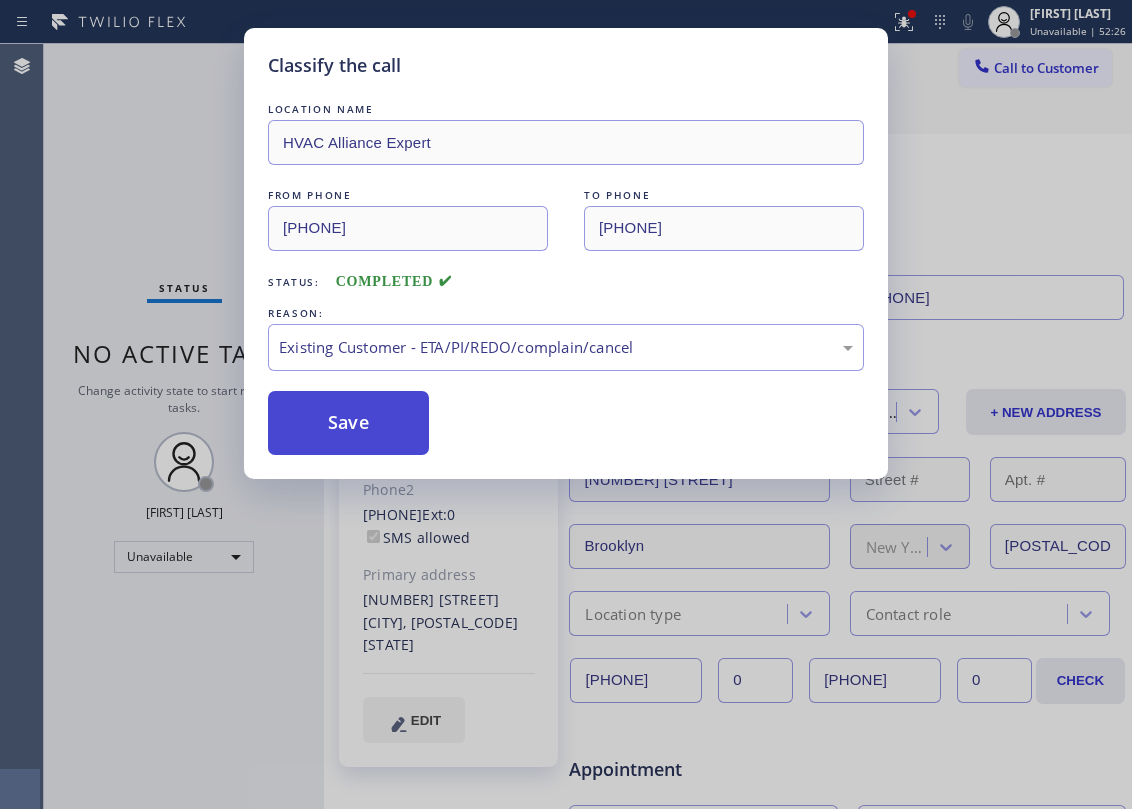 click on "Save" at bounding box center (348, 423) 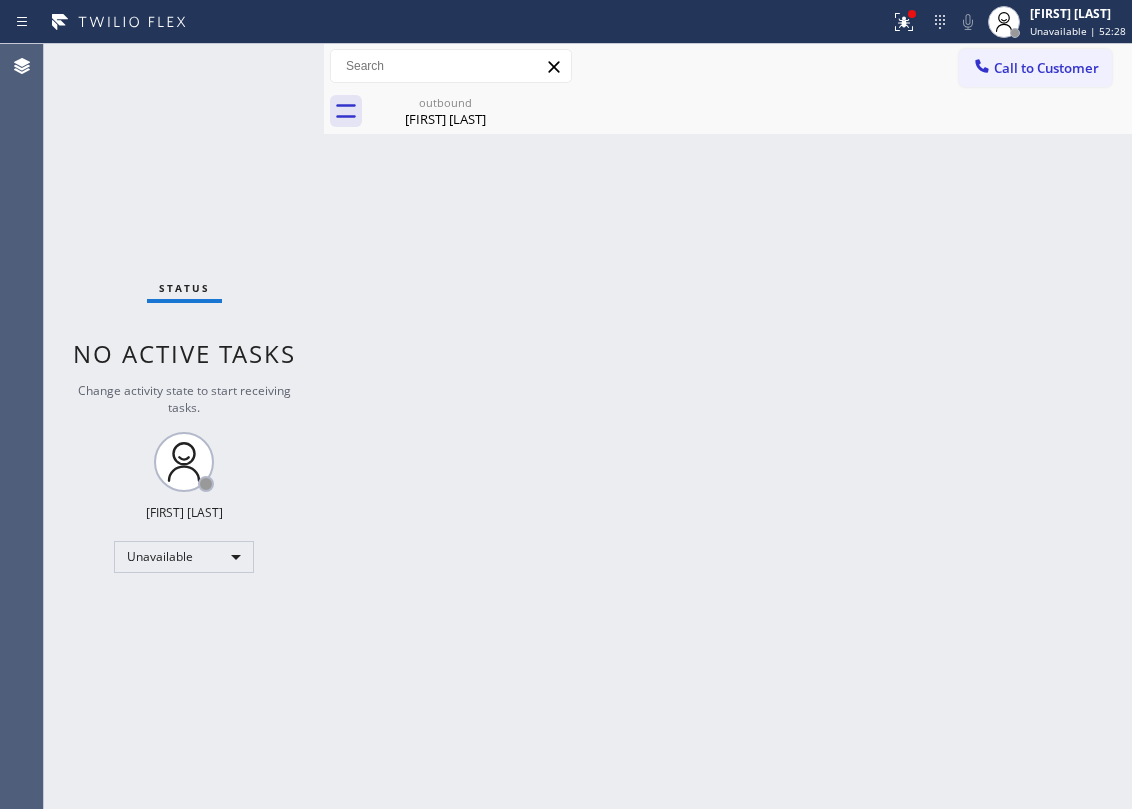 click on "Call to Customer" at bounding box center (1046, 68) 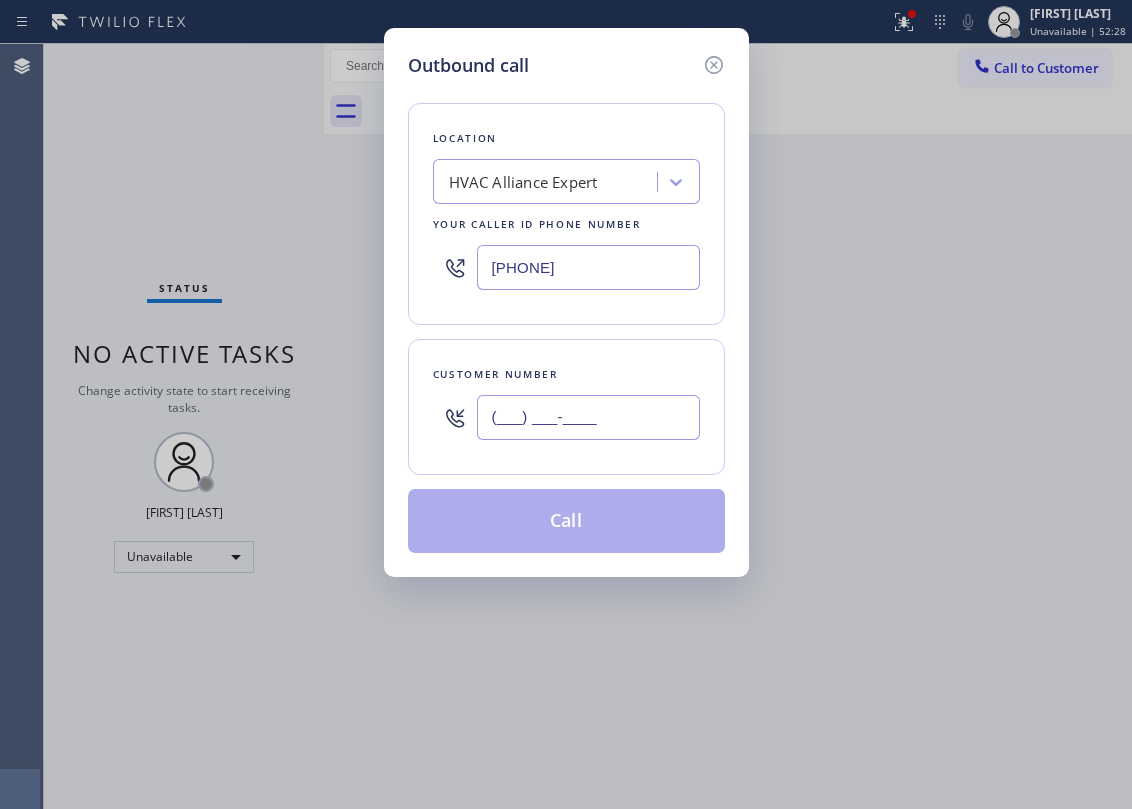 click on "(___) ___-____" at bounding box center (588, 417) 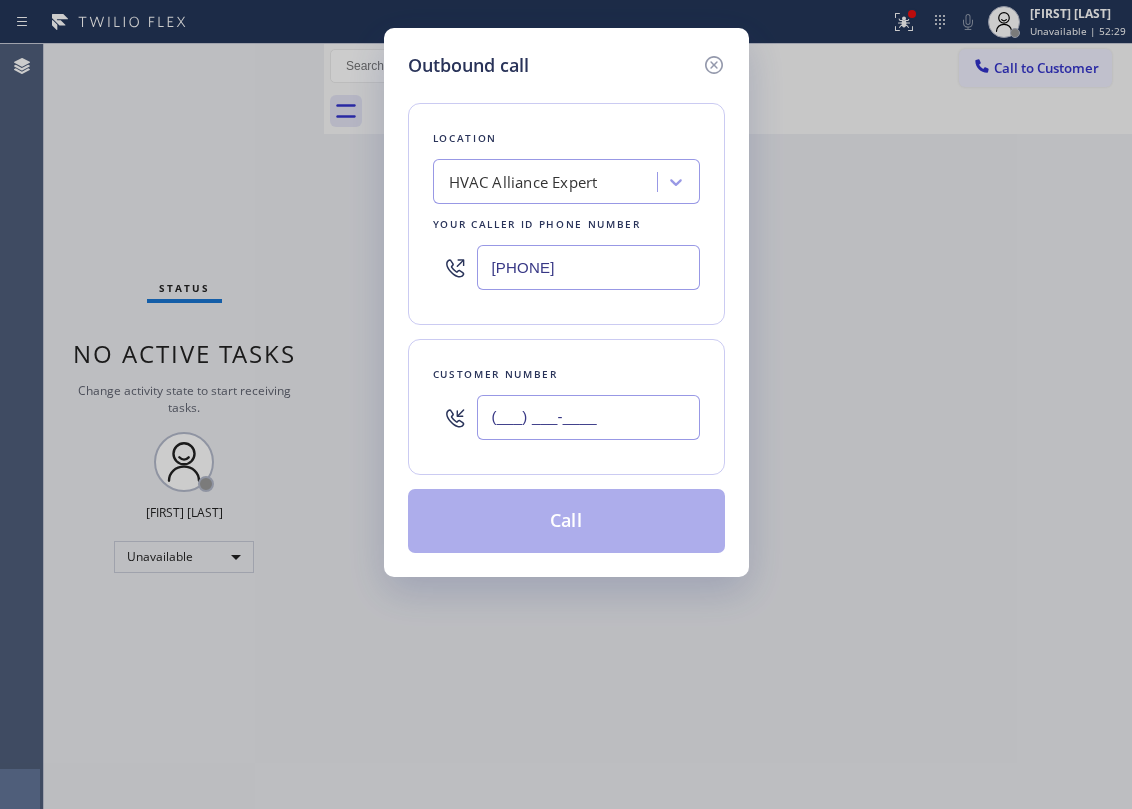 paste on "[PHONE]" 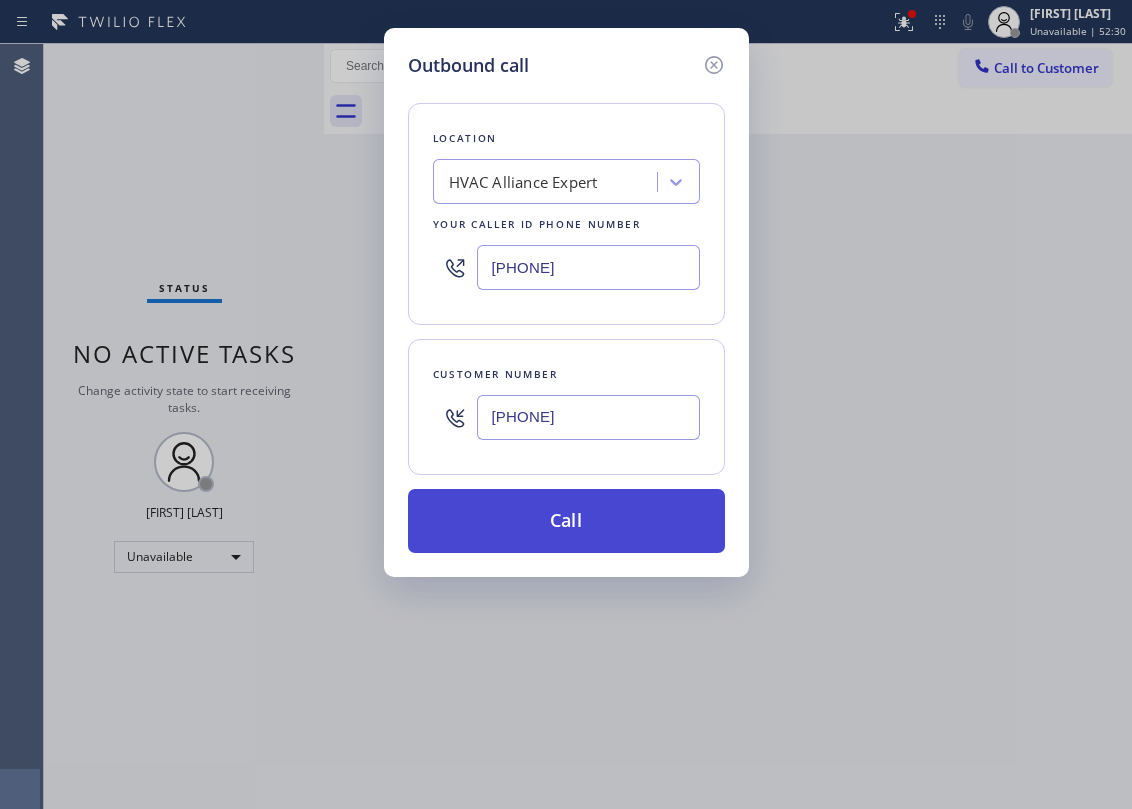 type on "[PHONE]" 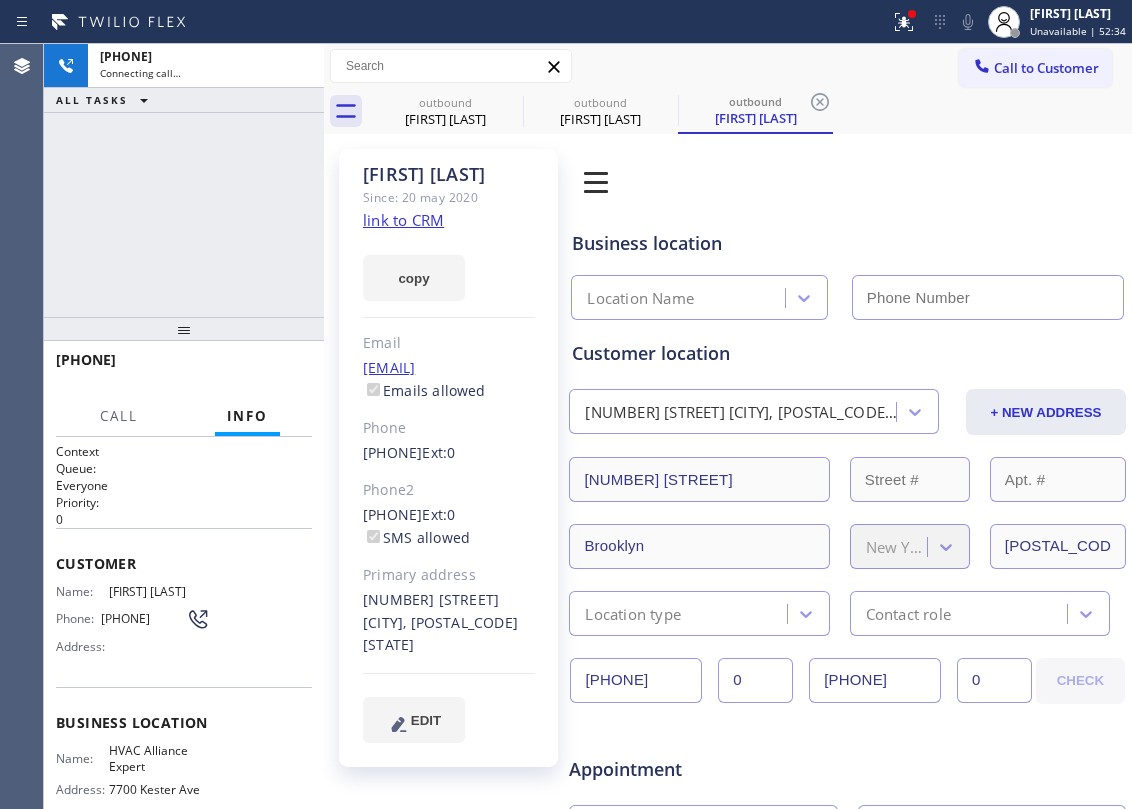 type on "[PHONE]" 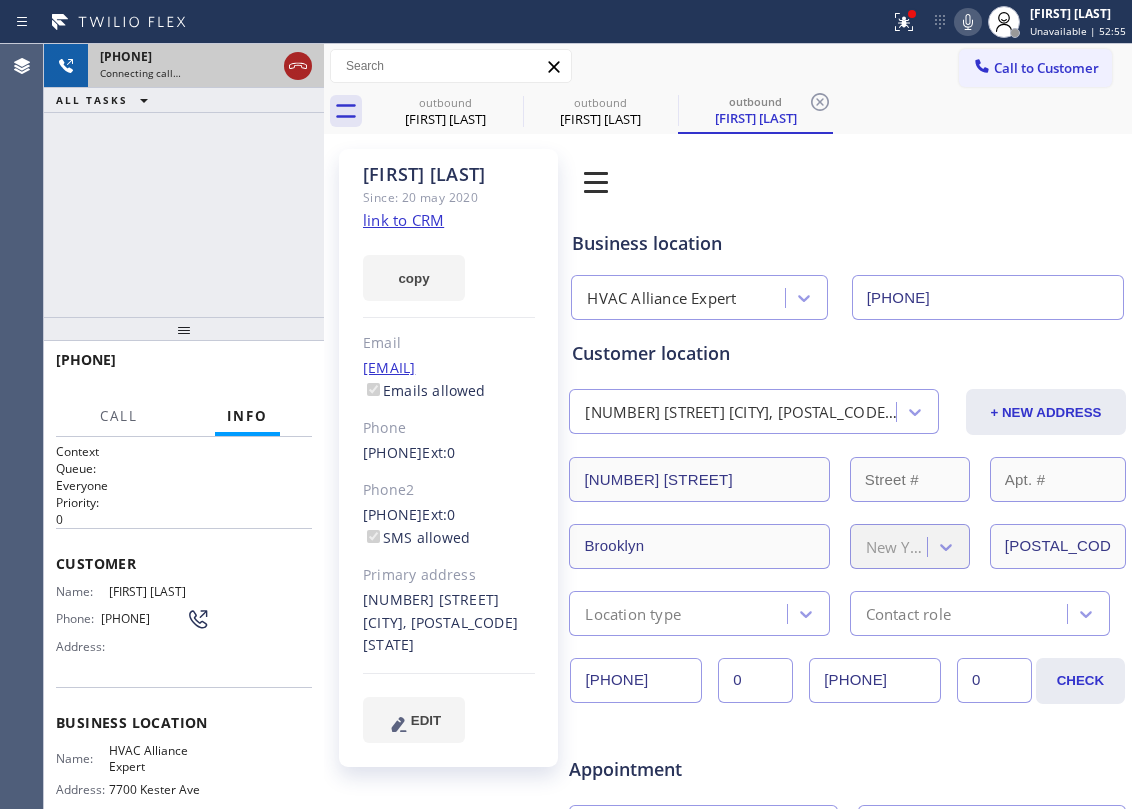 click 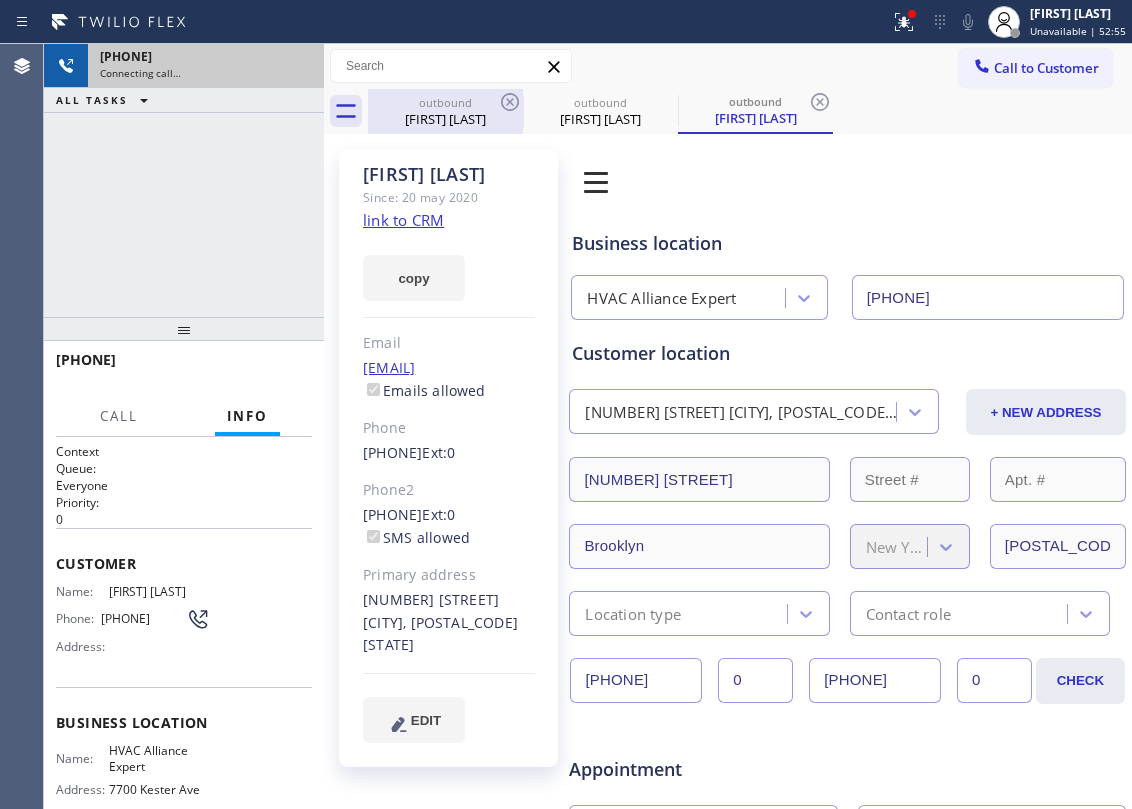 click on "outbound" at bounding box center [445, 102] 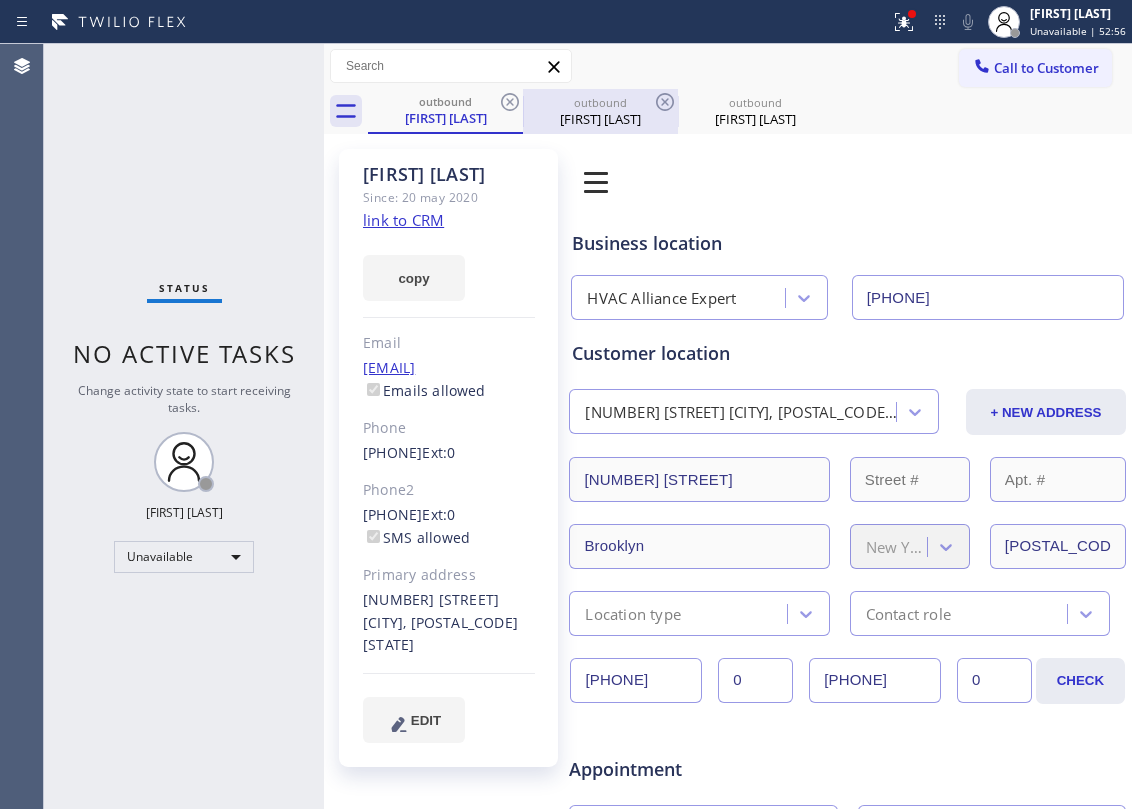 click at bounding box center (523, 112) 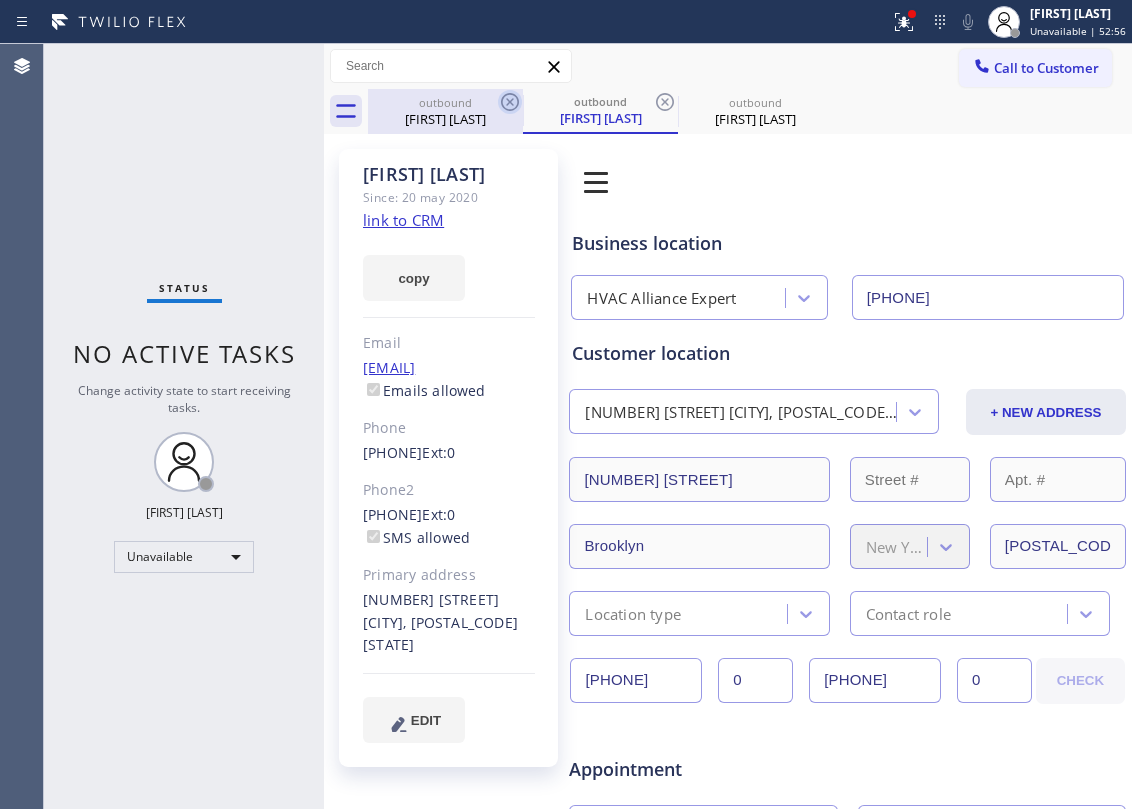 click 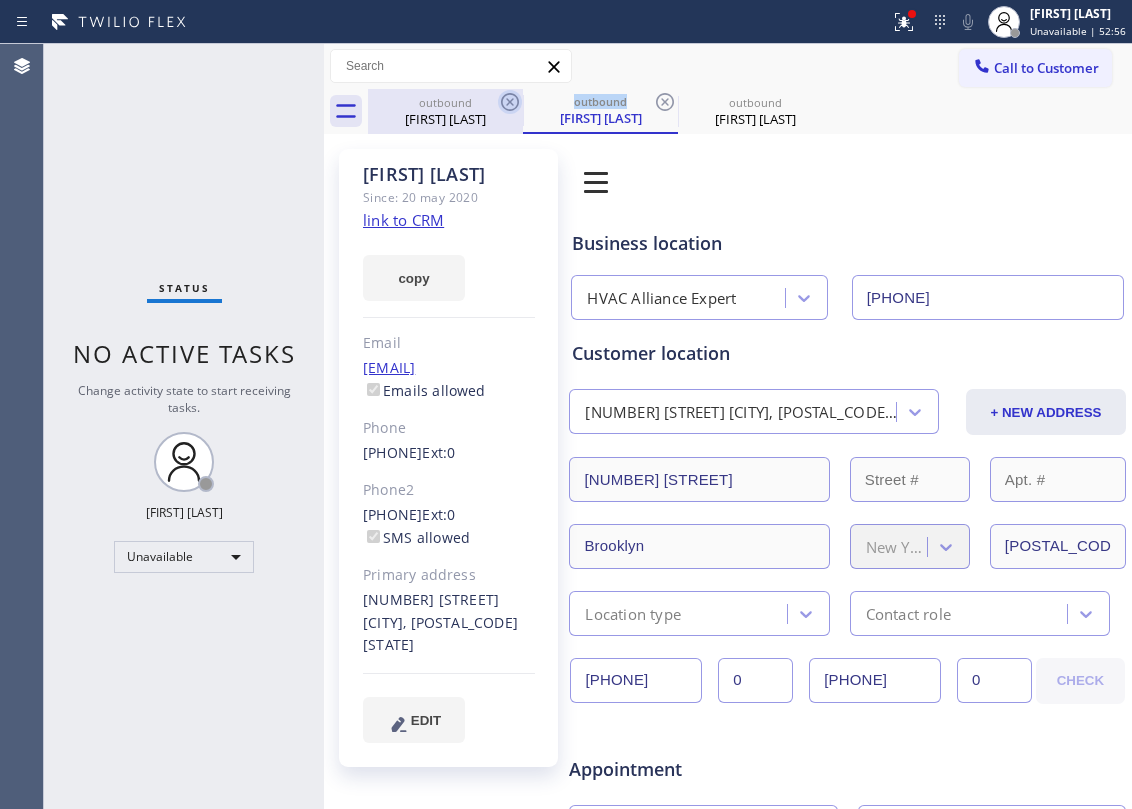 click 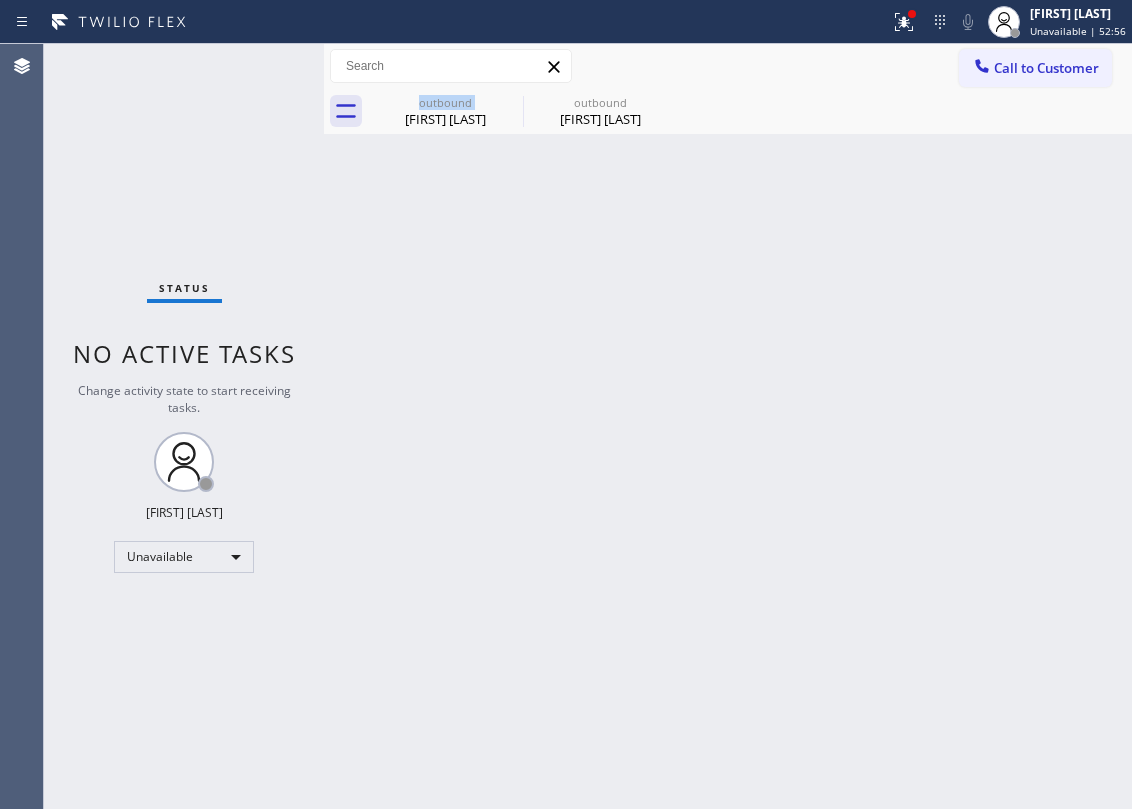 click on "outbound [FIRST] [LAST]" at bounding box center [445, 111] 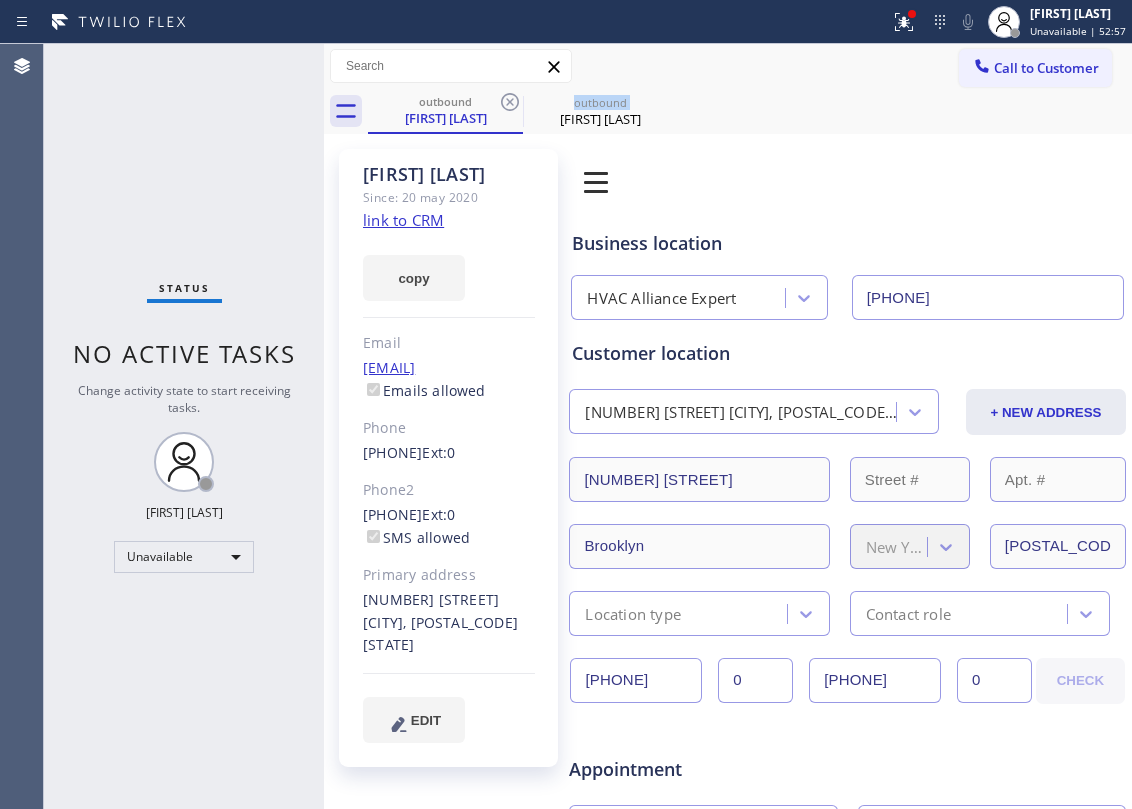 click 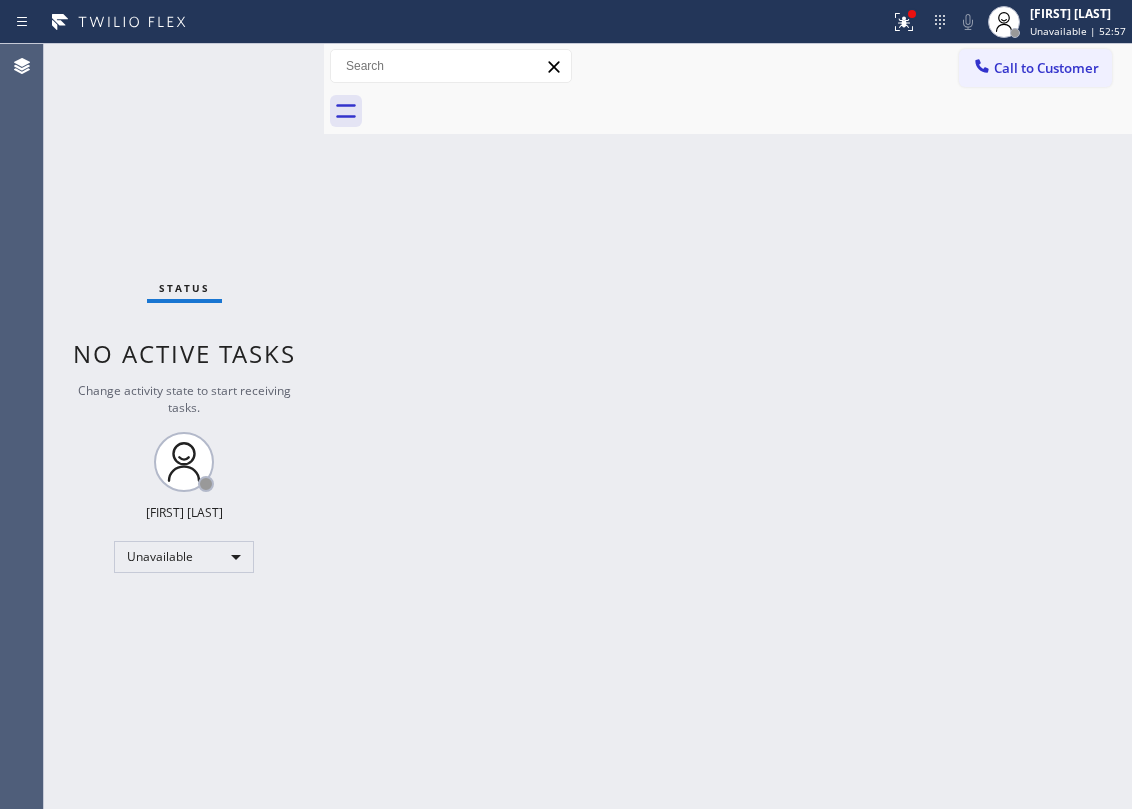 click at bounding box center (750, 111) 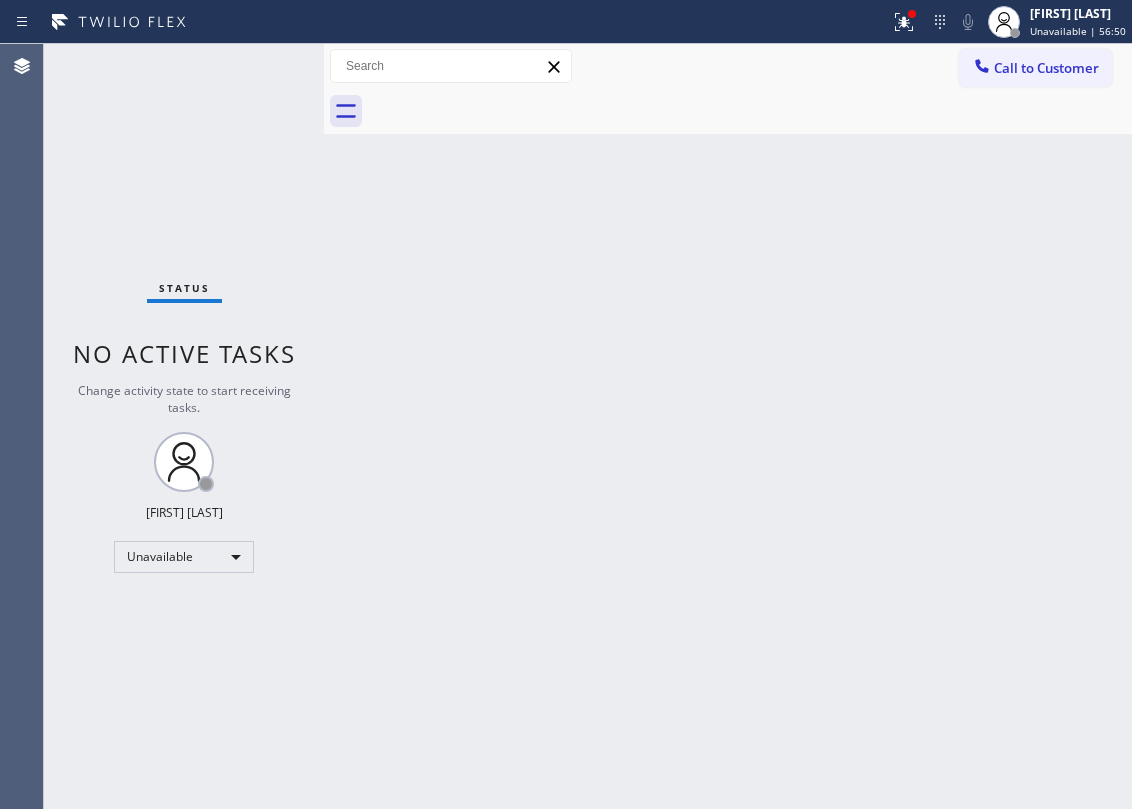 drag, startPoint x: 976, startPoint y: 78, endPoint x: 982, endPoint y: 69, distance: 10.816654 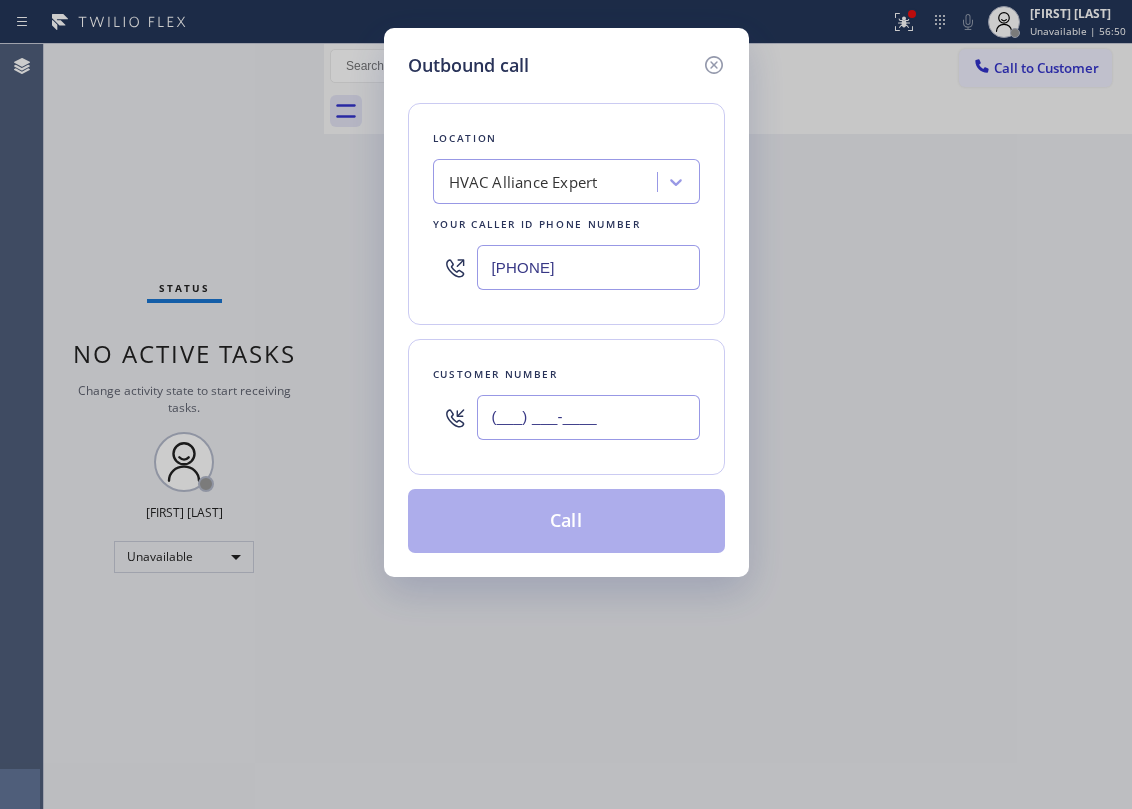 click on "(___) ___-____" at bounding box center [588, 417] 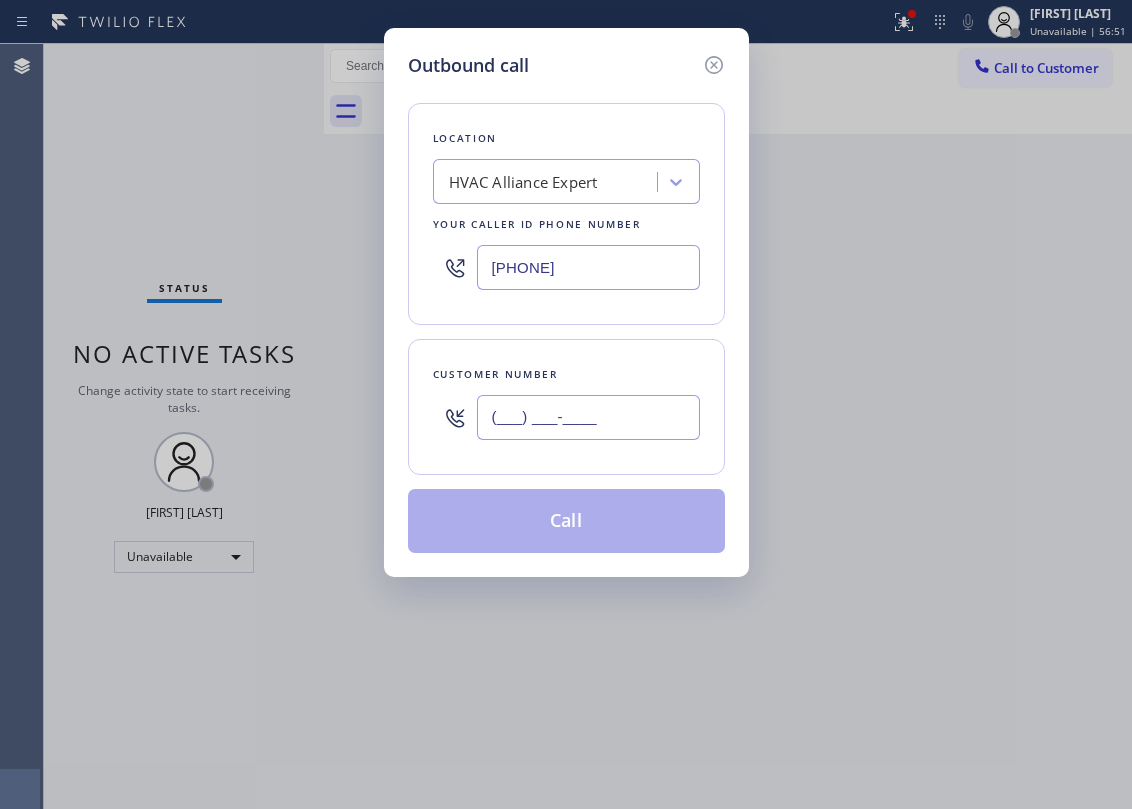 paste on "([AREA_CODE]) [PHONE]" 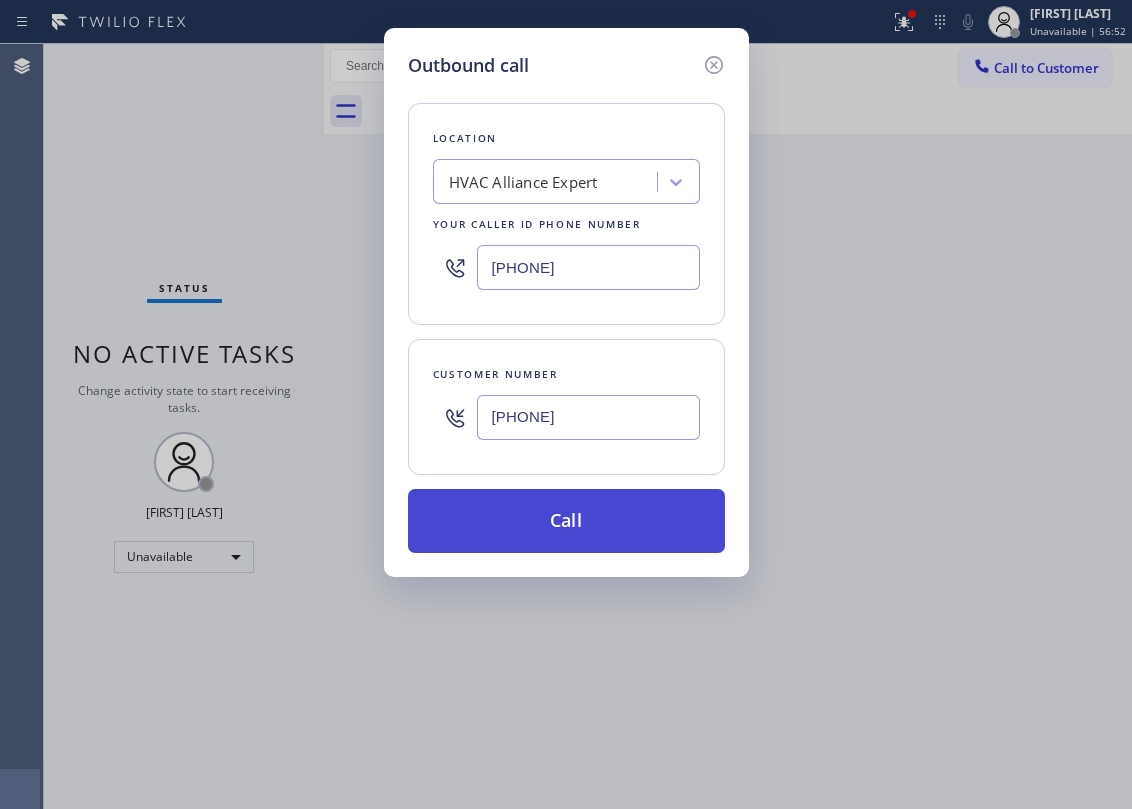 type on "[PHONE]" 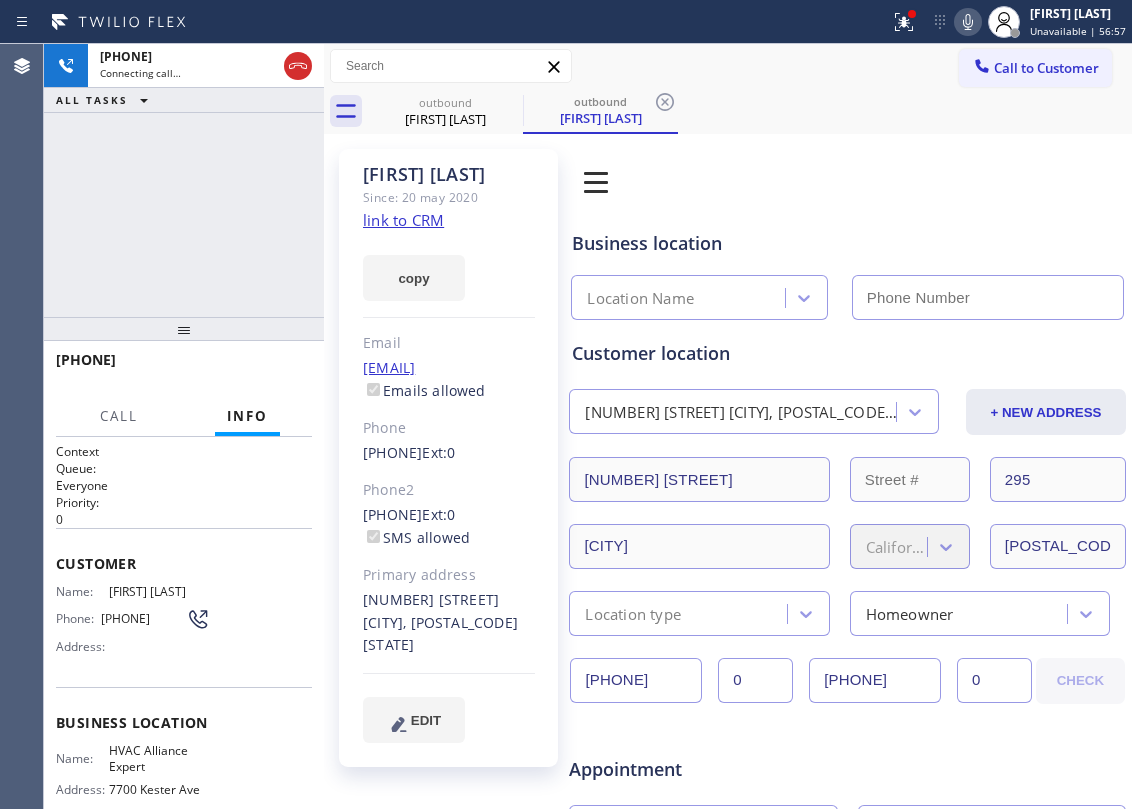 type on "[PHONE]" 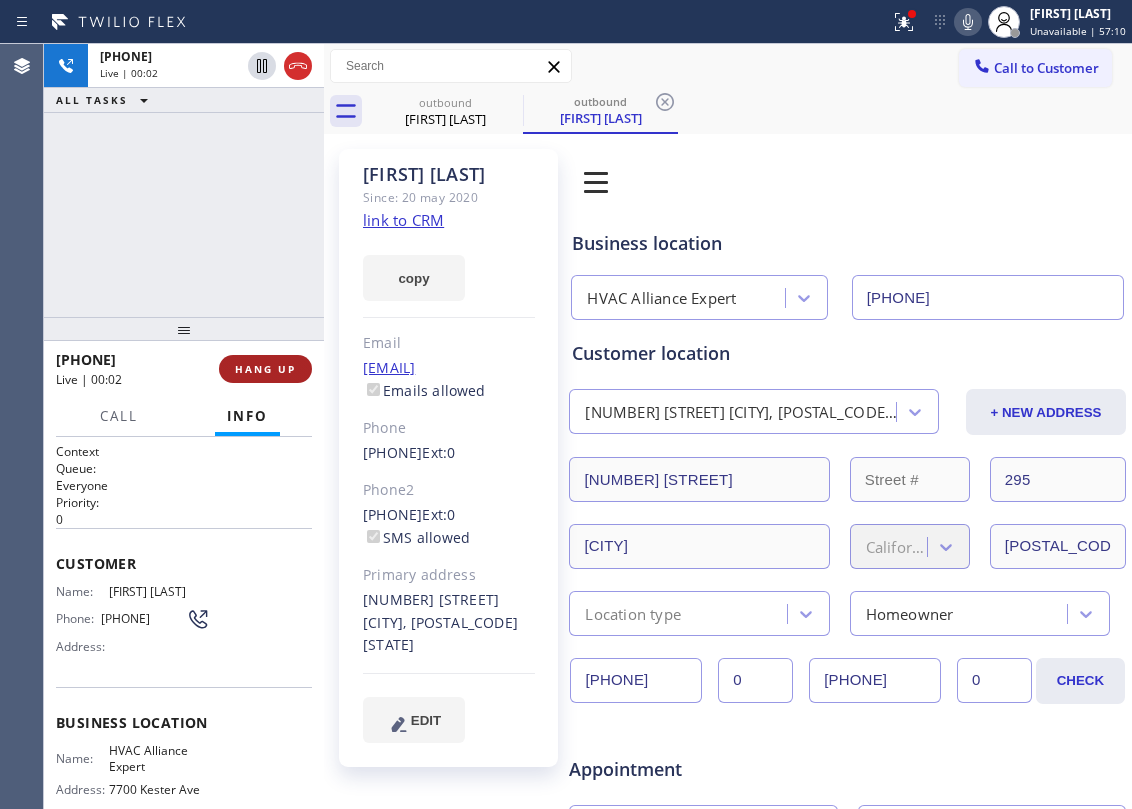 click on "HANG UP" at bounding box center (265, 369) 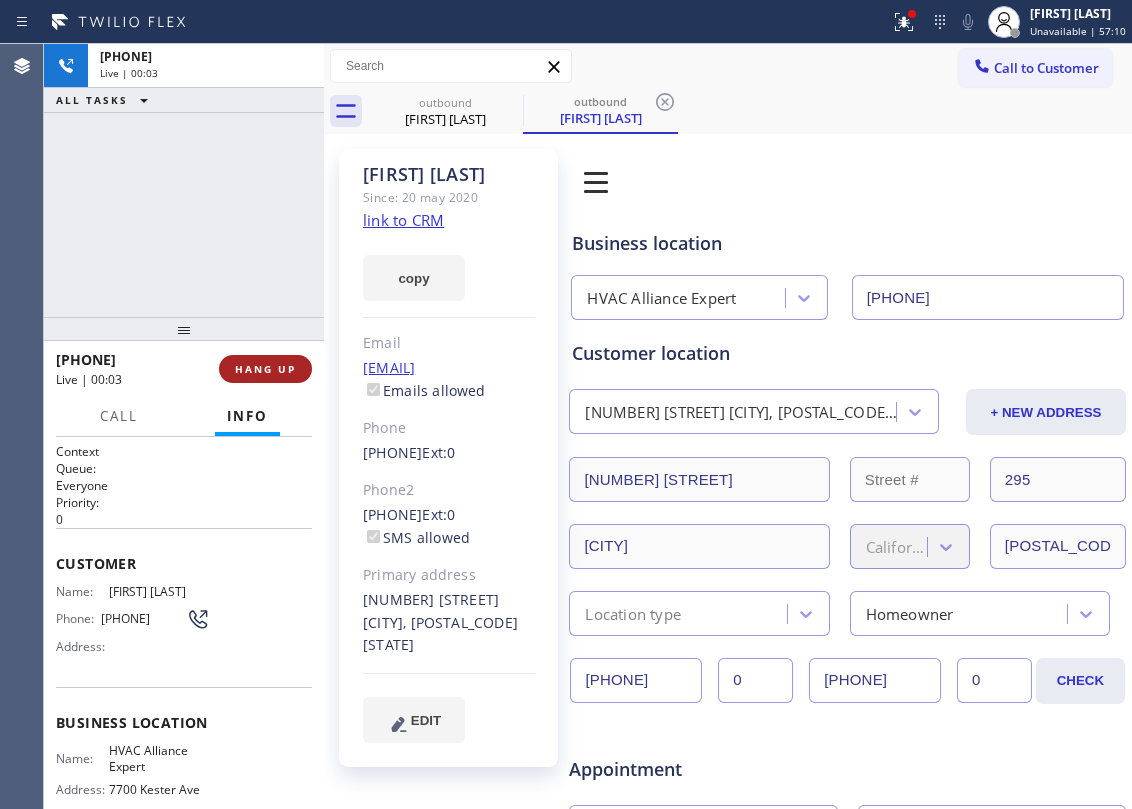 click on "HANG UP" at bounding box center (265, 369) 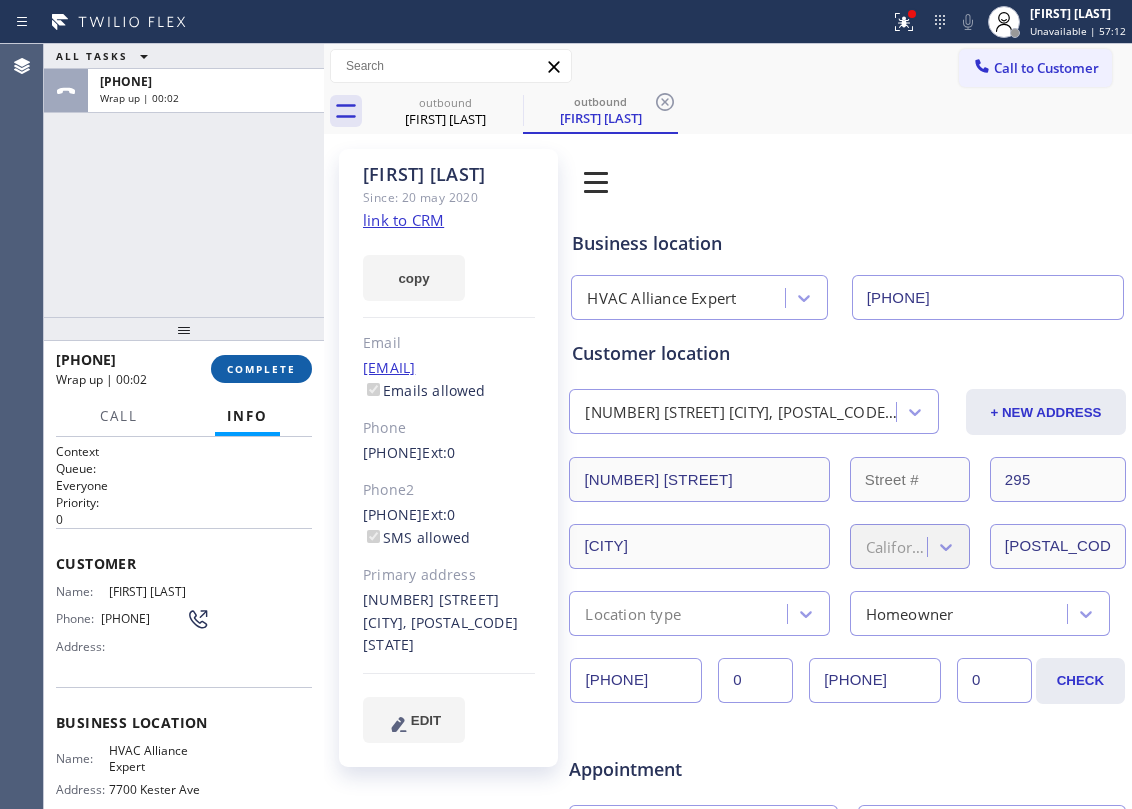 click on "COMPLETE" at bounding box center [261, 369] 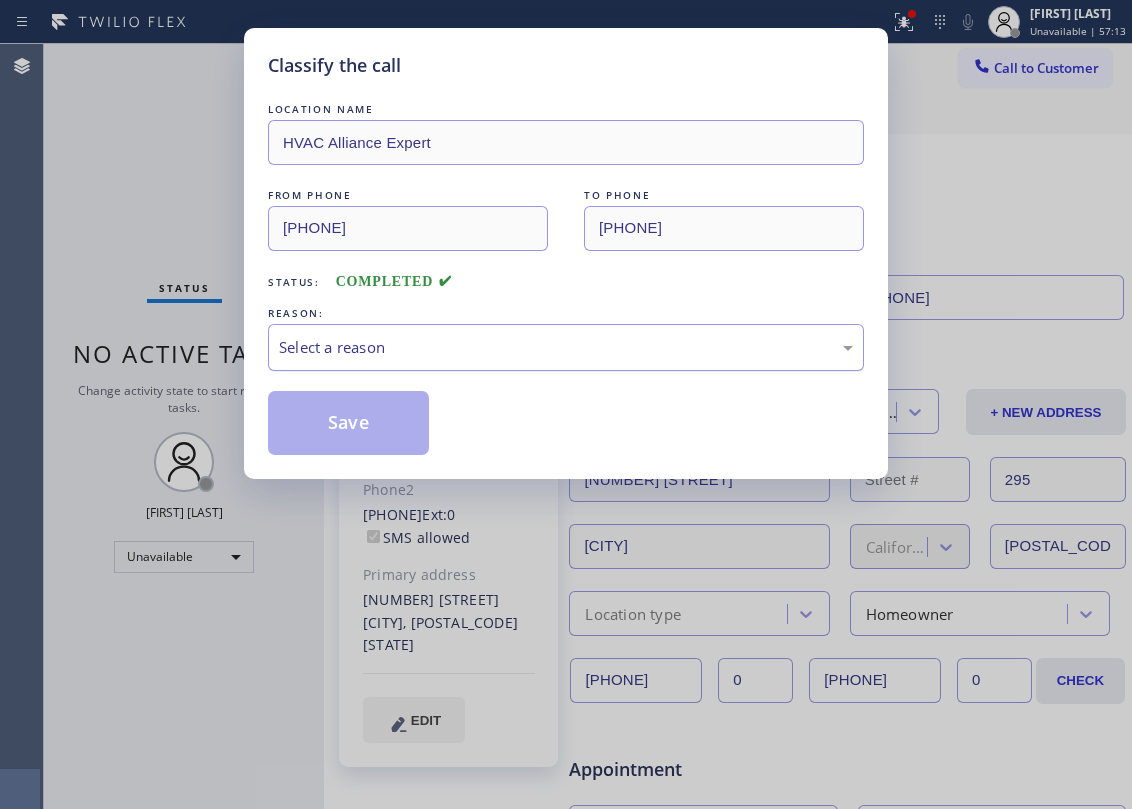 click on "Select a reason" at bounding box center [566, 347] 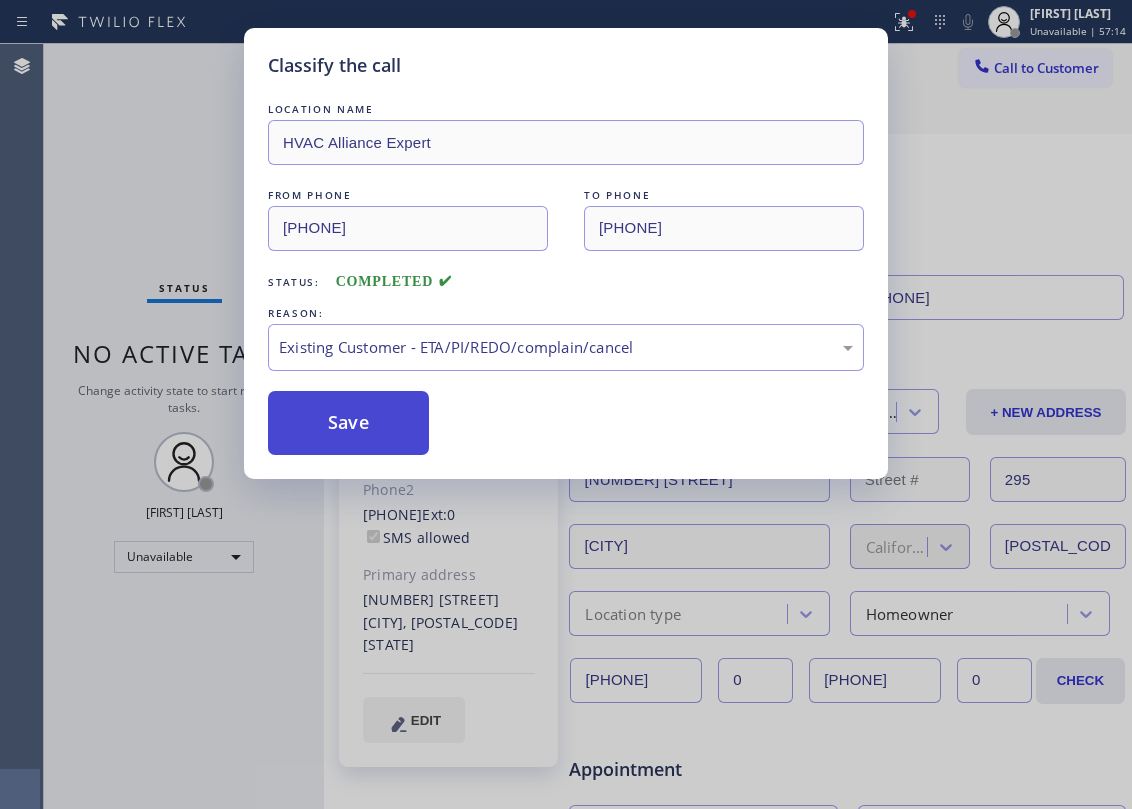 click on "Save" at bounding box center [348, 423] 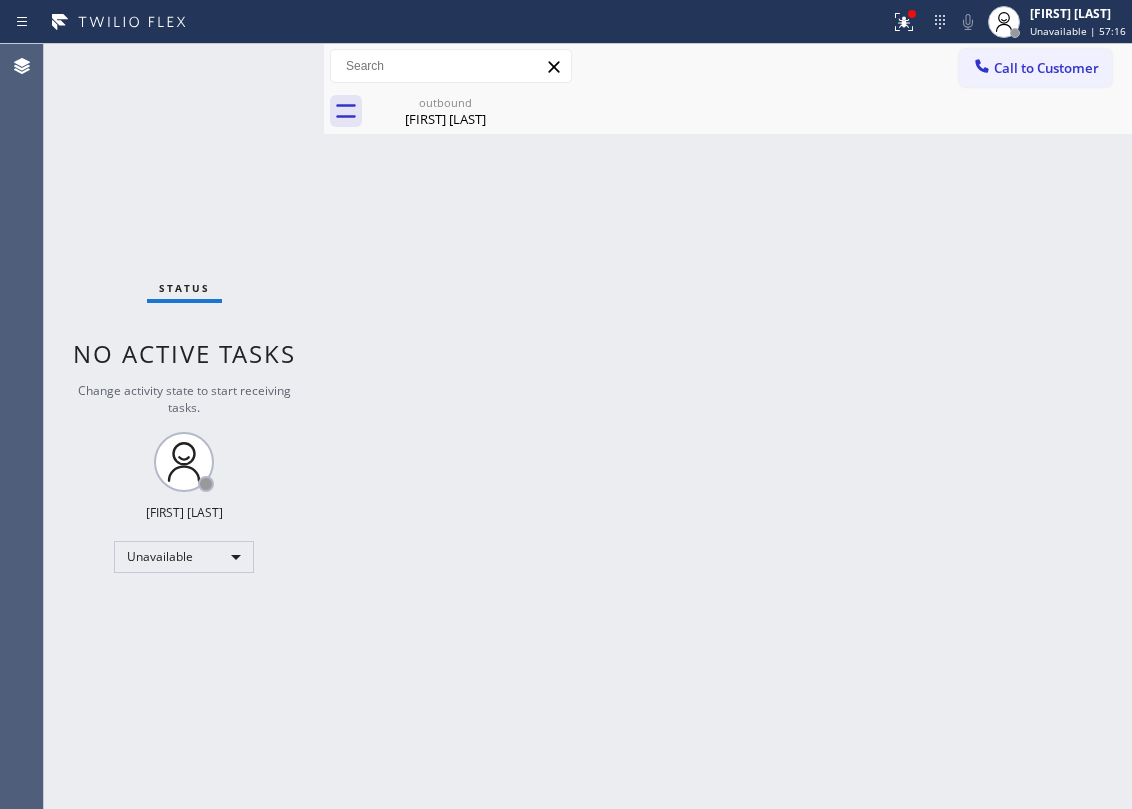 click on "outbound" at bounding box center (445, 102) 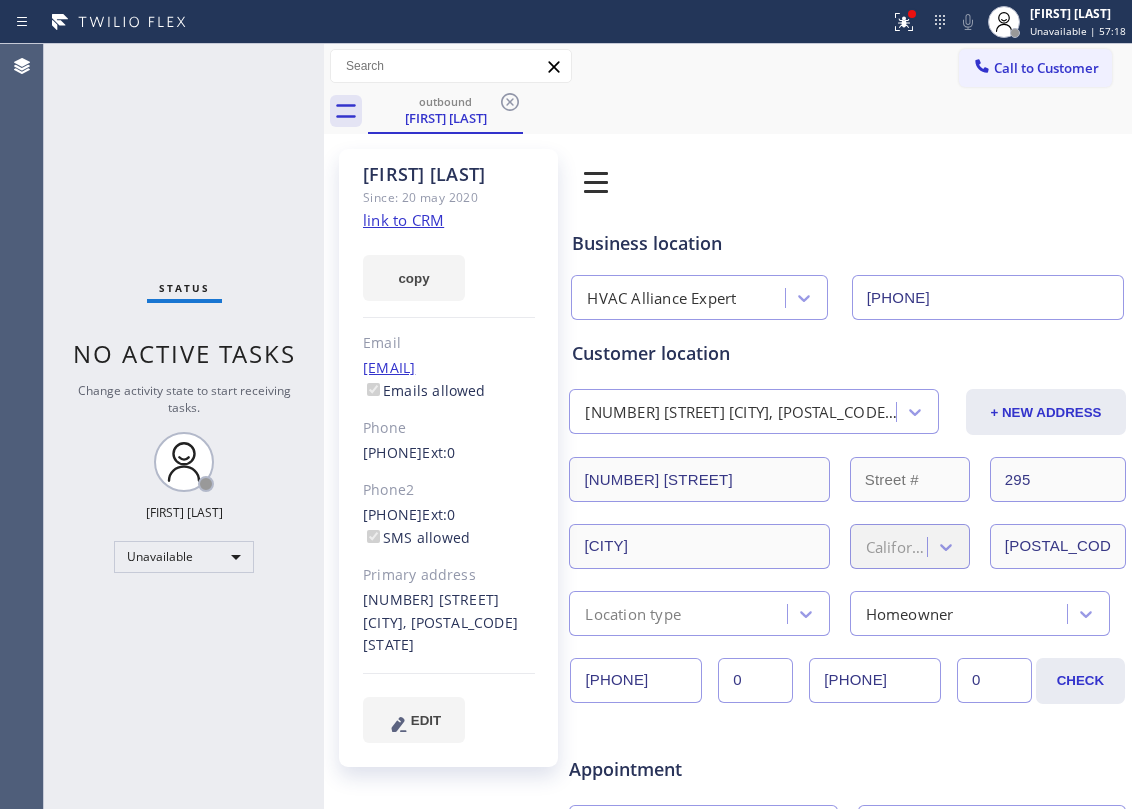 drag, startPoint x: 357, startPoint y: 513, endPoint x: 462, endPoint y: 513, distance: 105 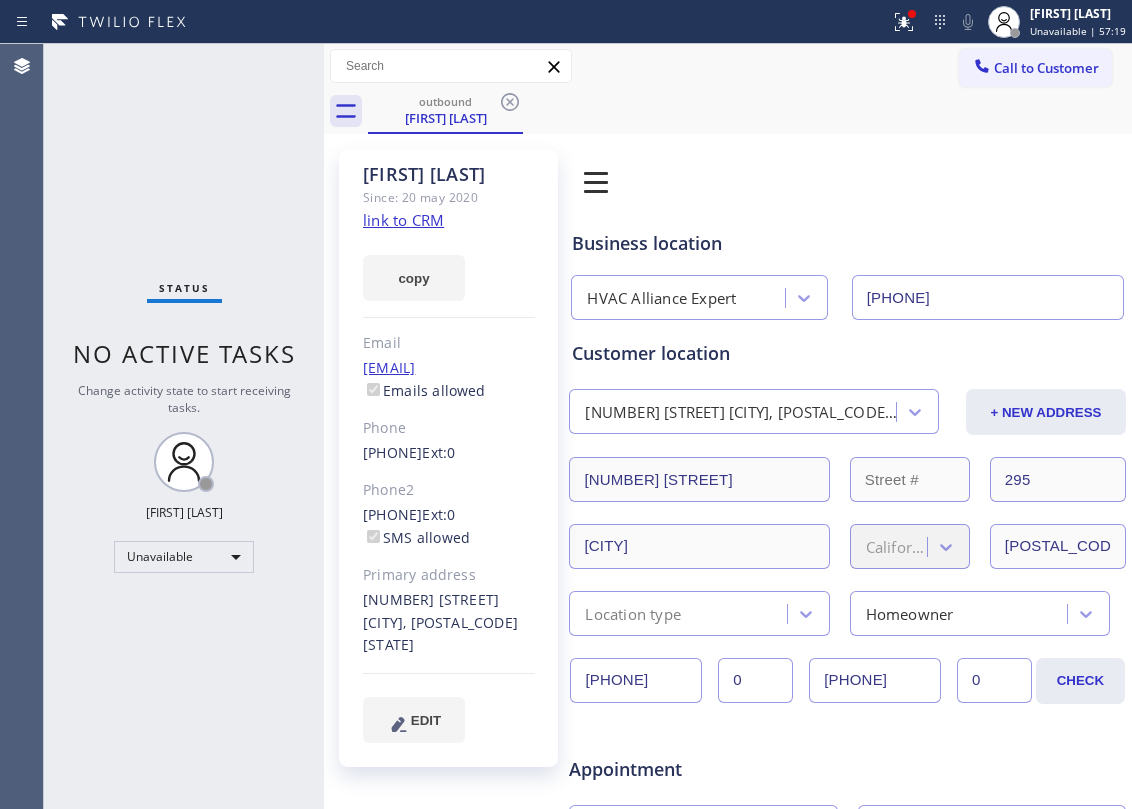 copy on "[PHONE]" 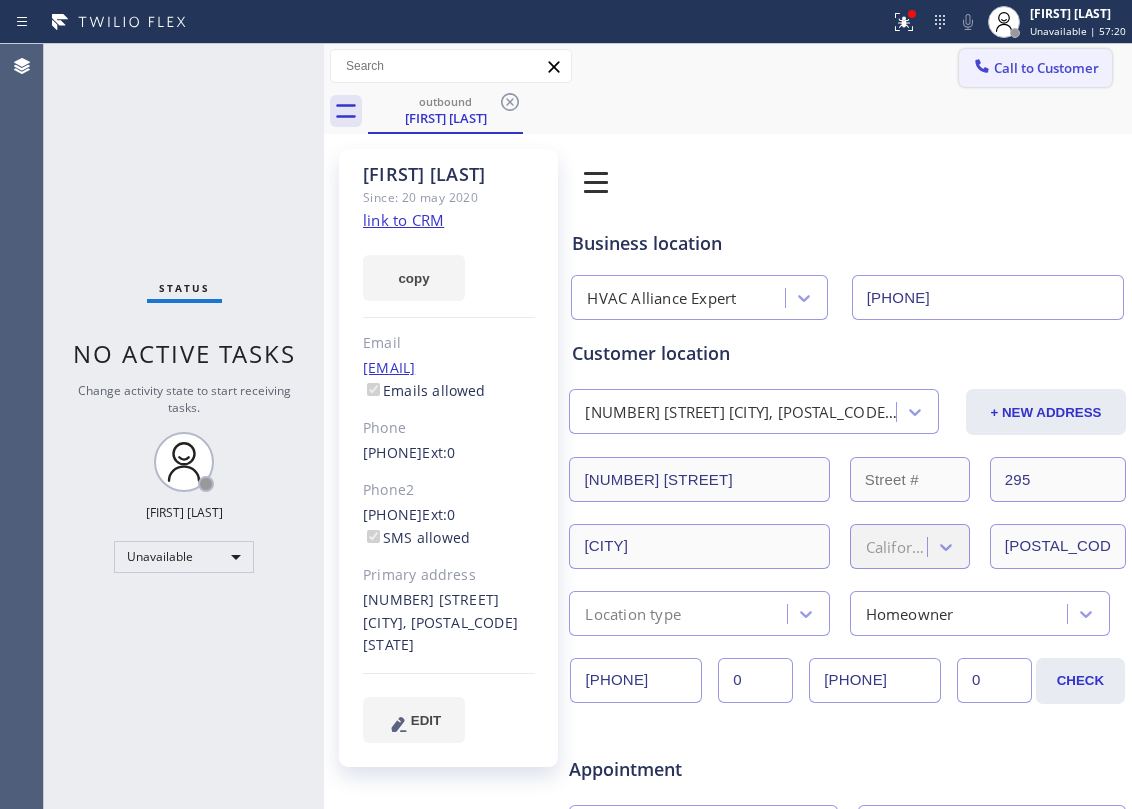 click on "Call to Customer" at bounding box center (1046, 68) 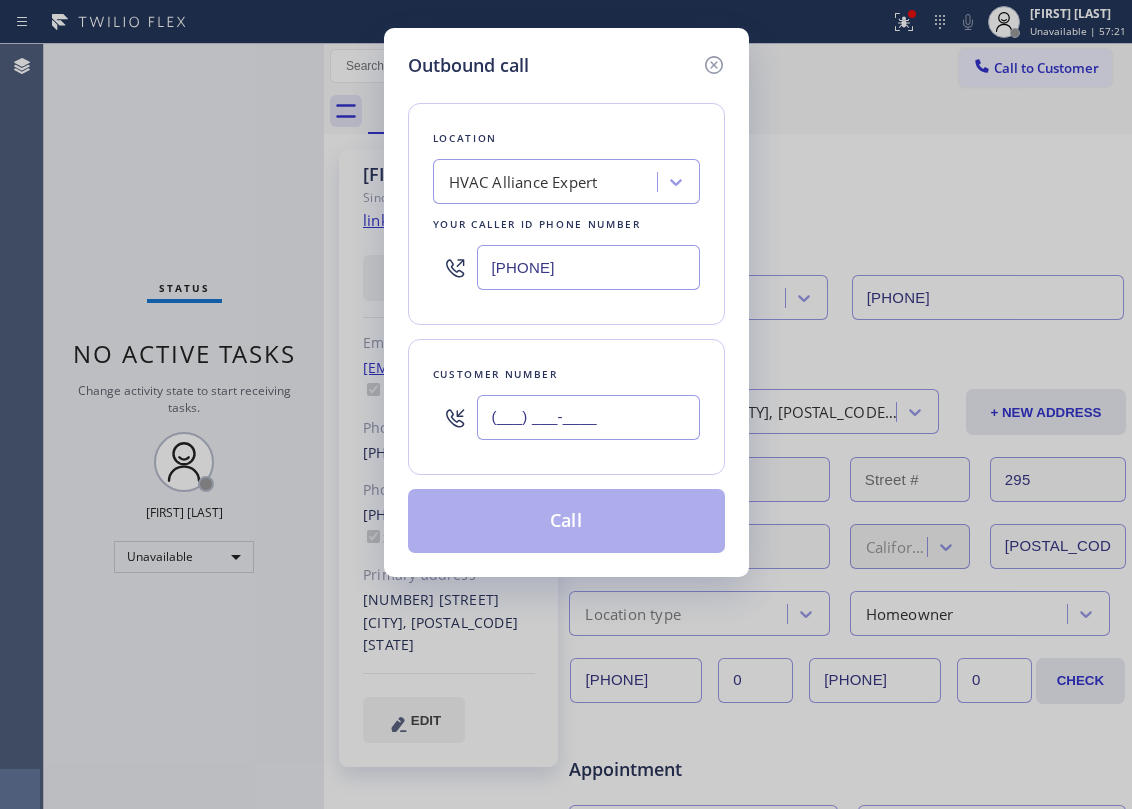 click on "(___) ___-____" at bounding box center (588, 417) 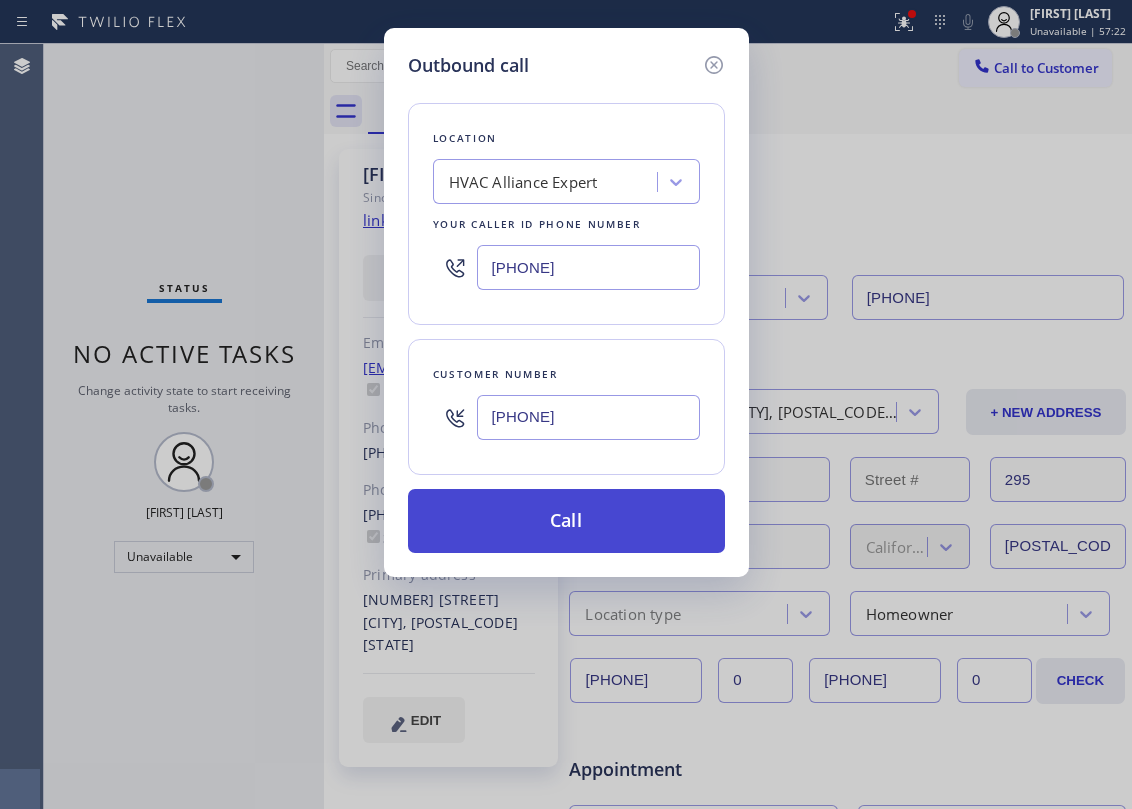 type on "[PHONE]" 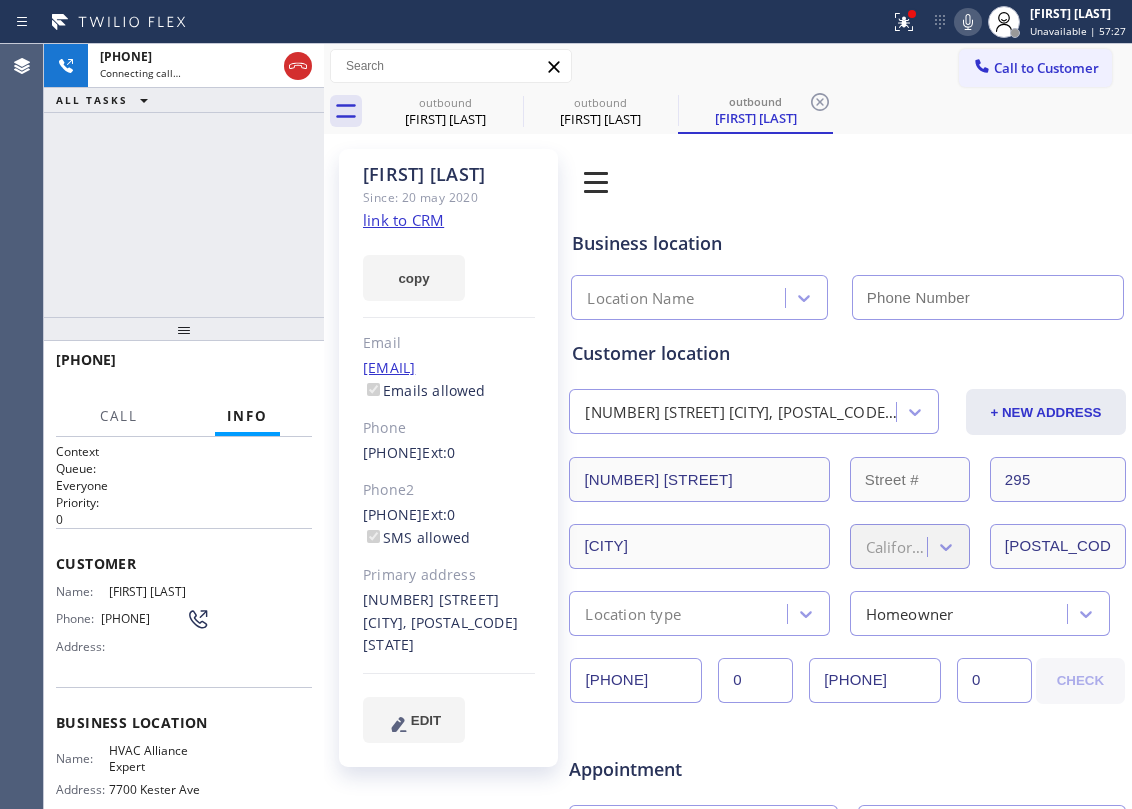 type on "[PHONE]" 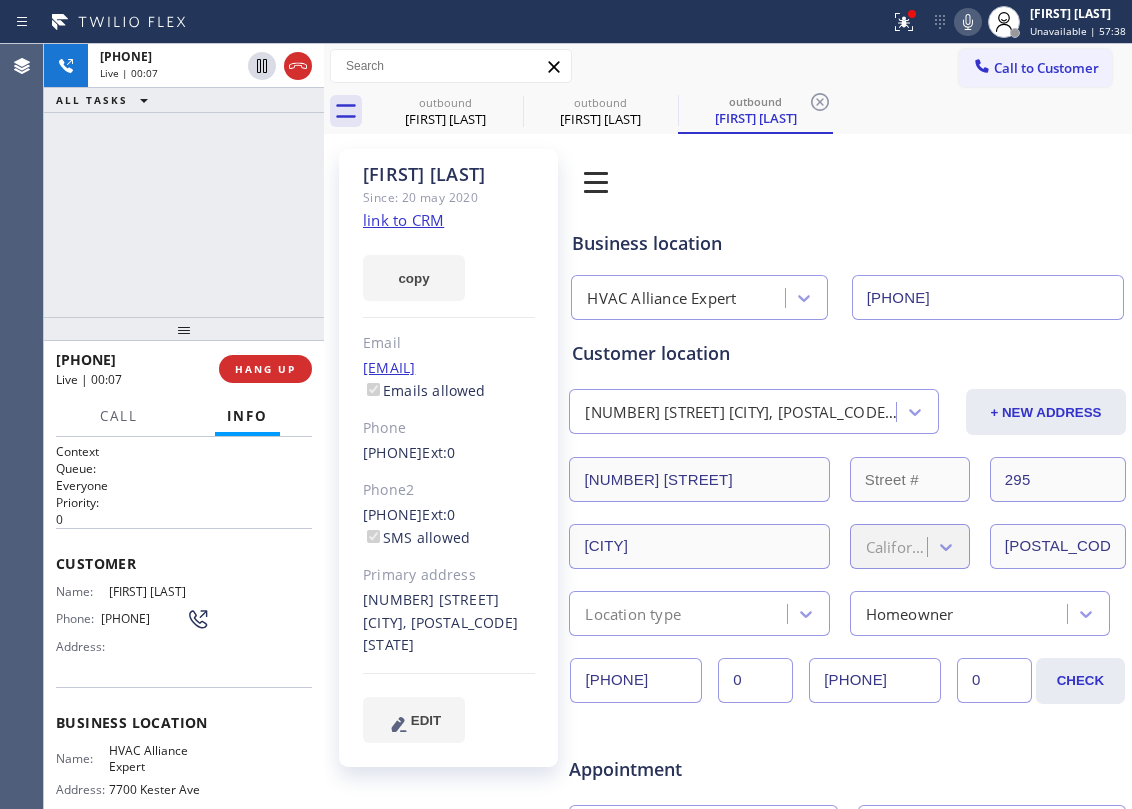 click on "+1[PHONE] Live | 00:07 ALL TASKS ALL TASKS ACTIVE TASKS TASKS IN WRAP UP" at bounding box center [184, 180] 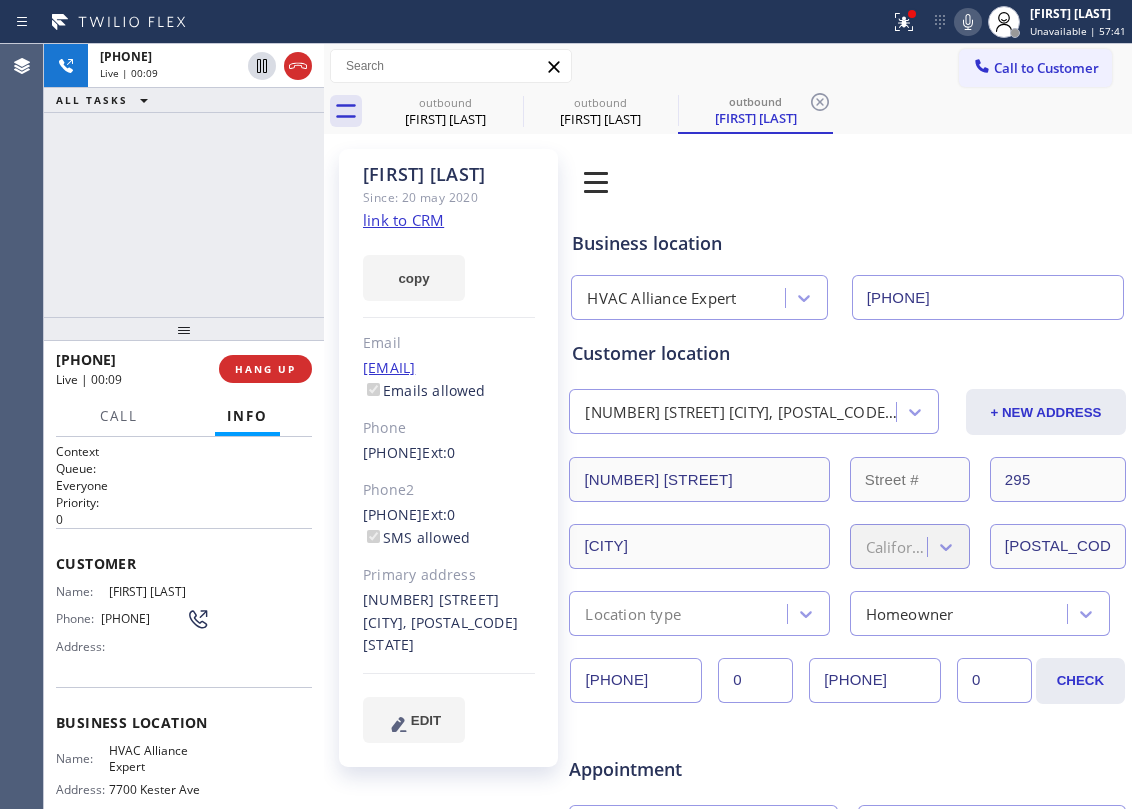 click on "link to CRM" 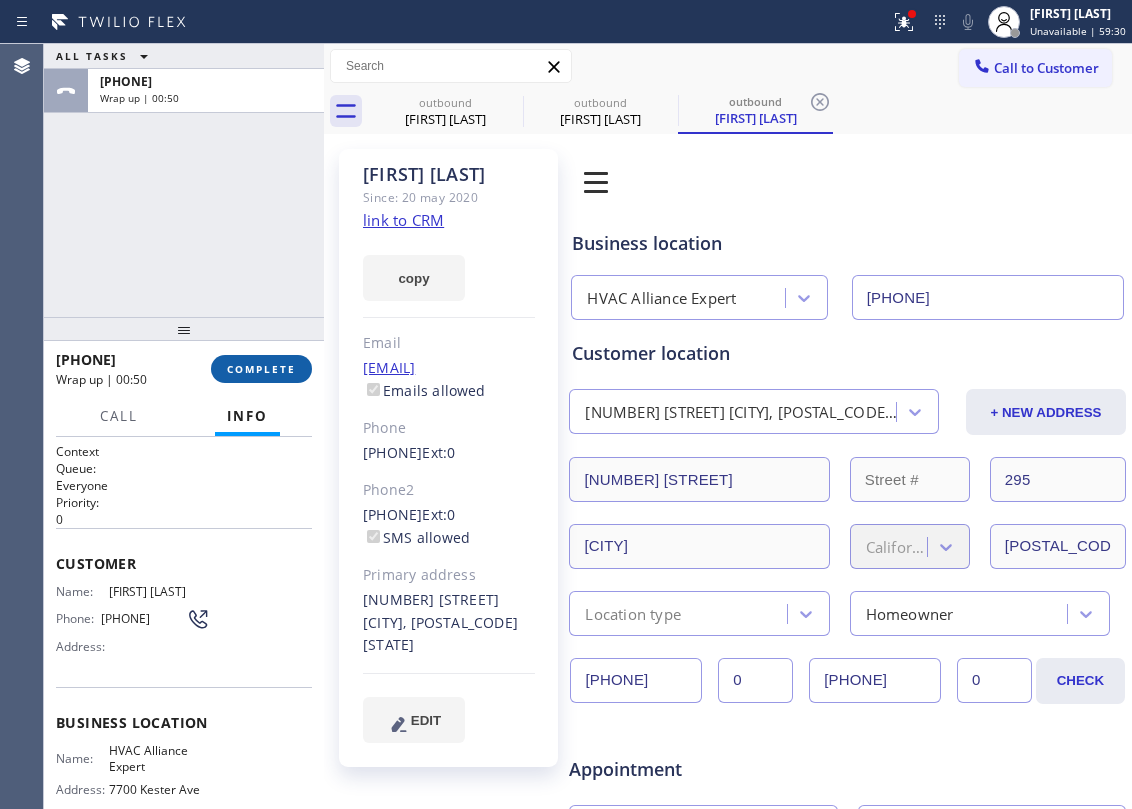 click on "COMPLETE" at bounding box center (261, 369) 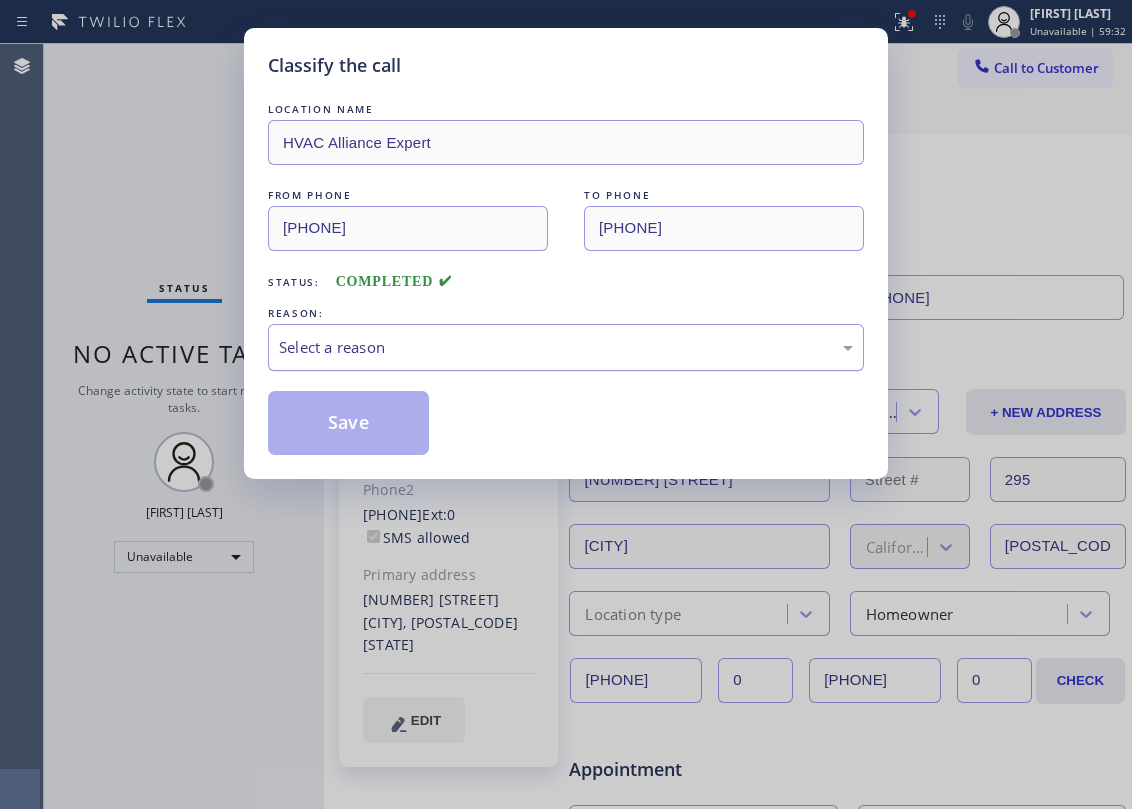 click on "Select a reason" at bounding box center [566, 347] 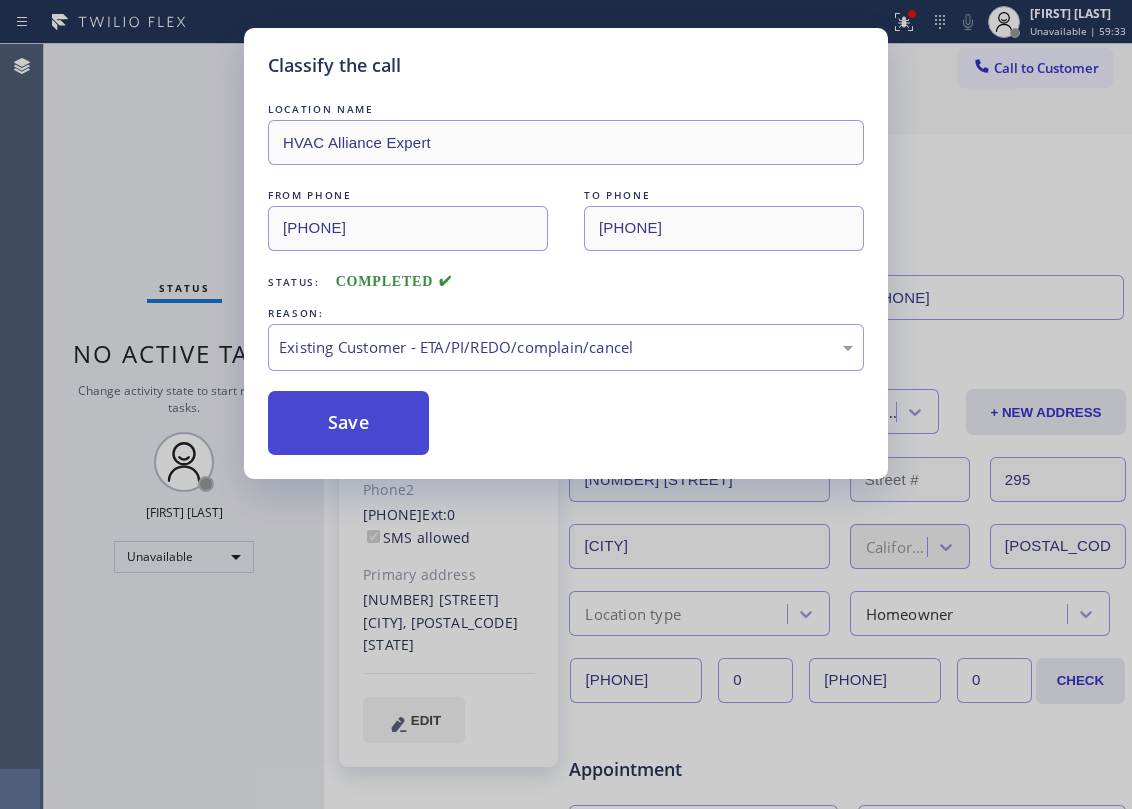 click on "Save" at bounding box center (348, 423) 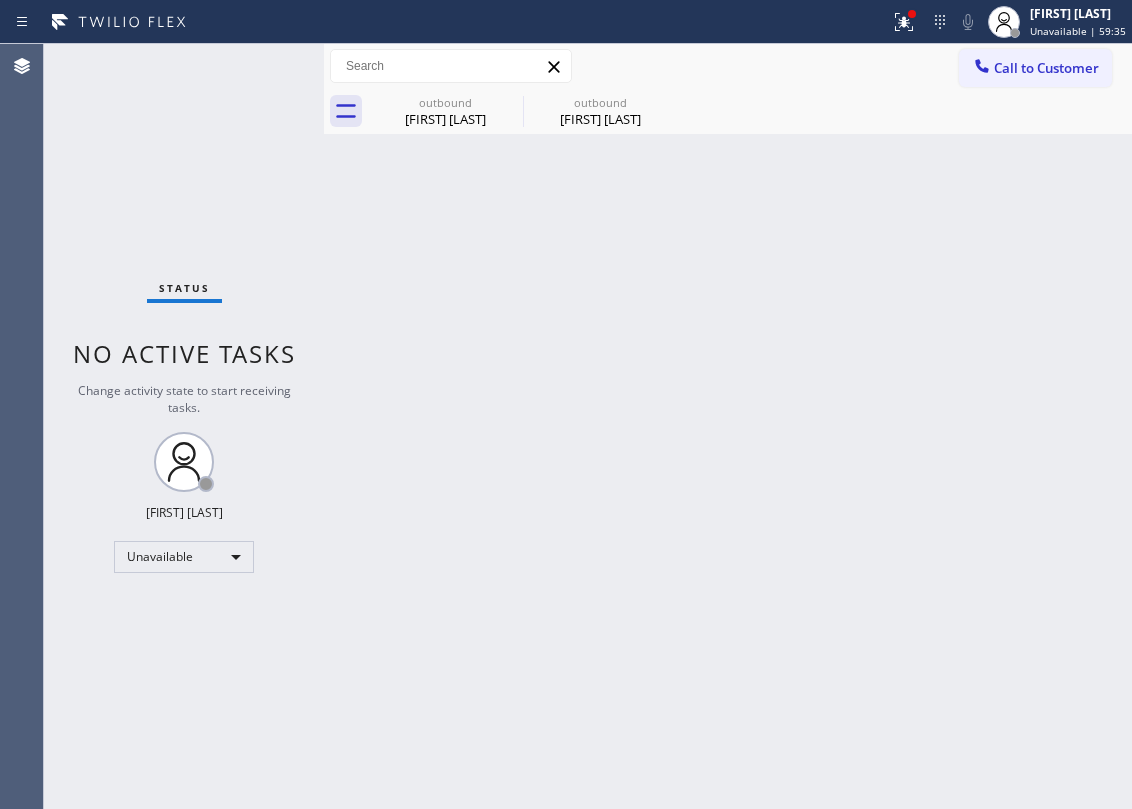 click on "Call to Customer" at bounding box center [1046, 68] 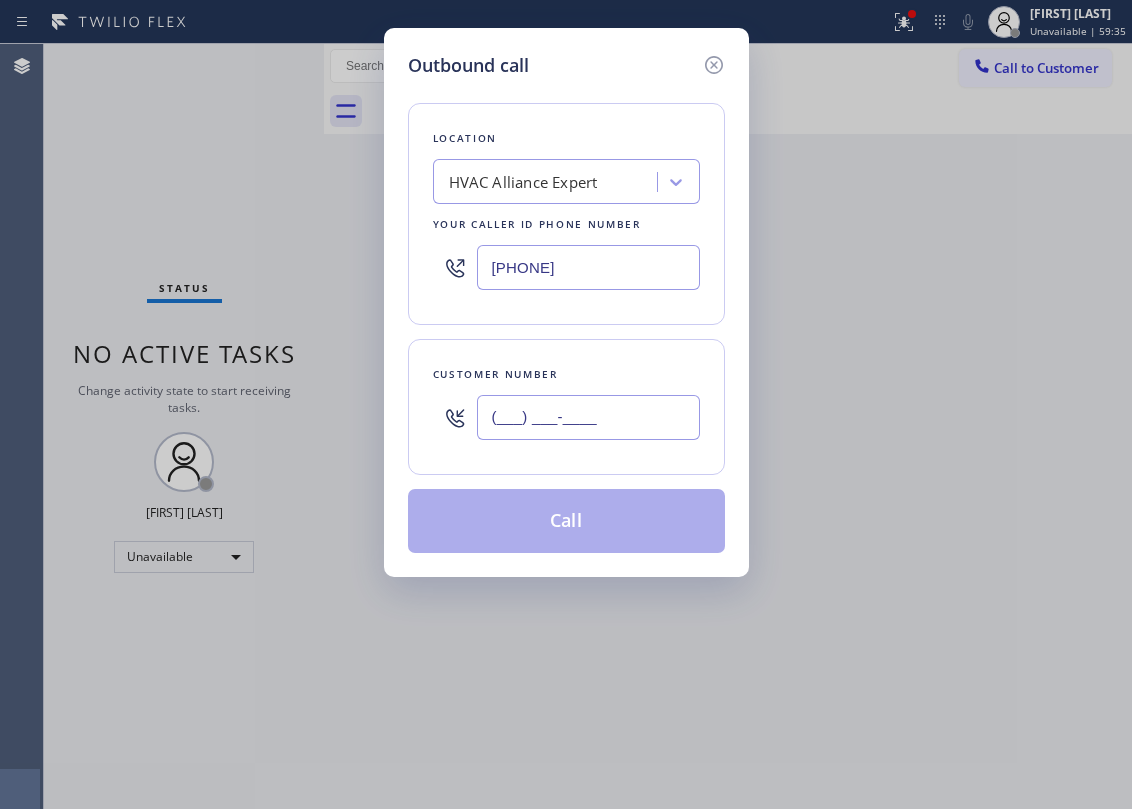 click on "(___) ___-____" at bounding box center [588, 417] 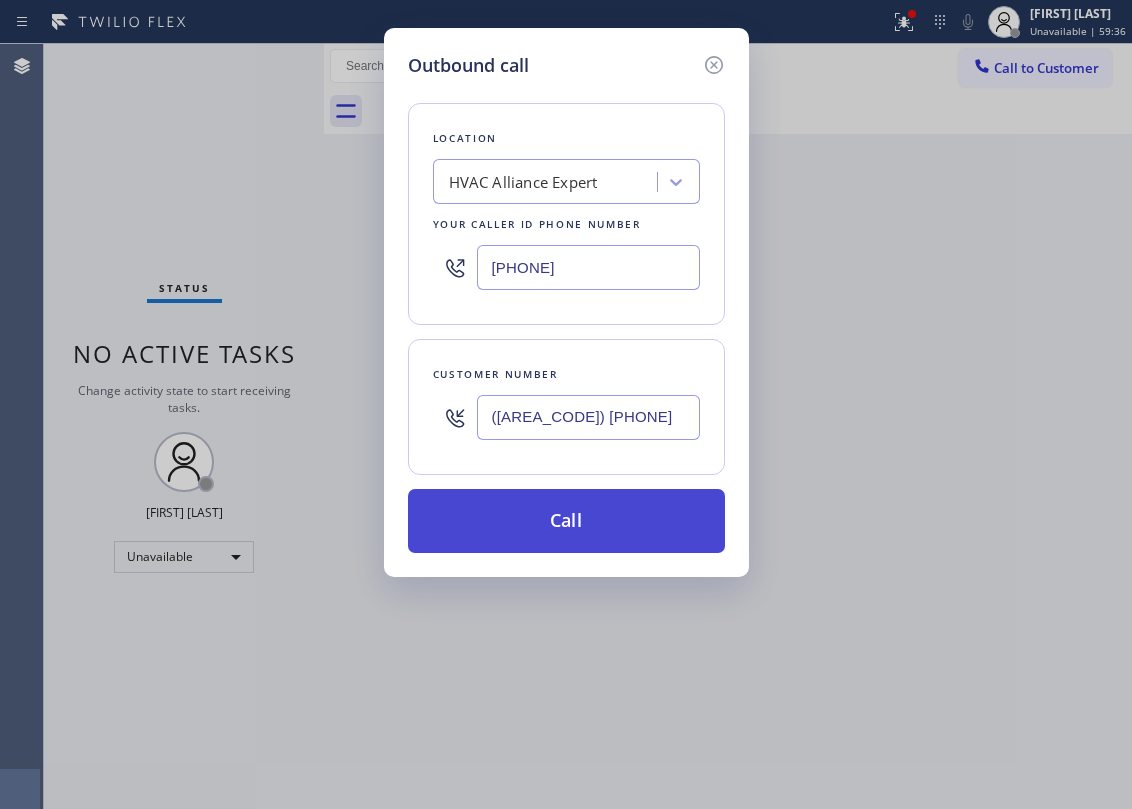 type on "([AREA_CODE]) [PHONE]" 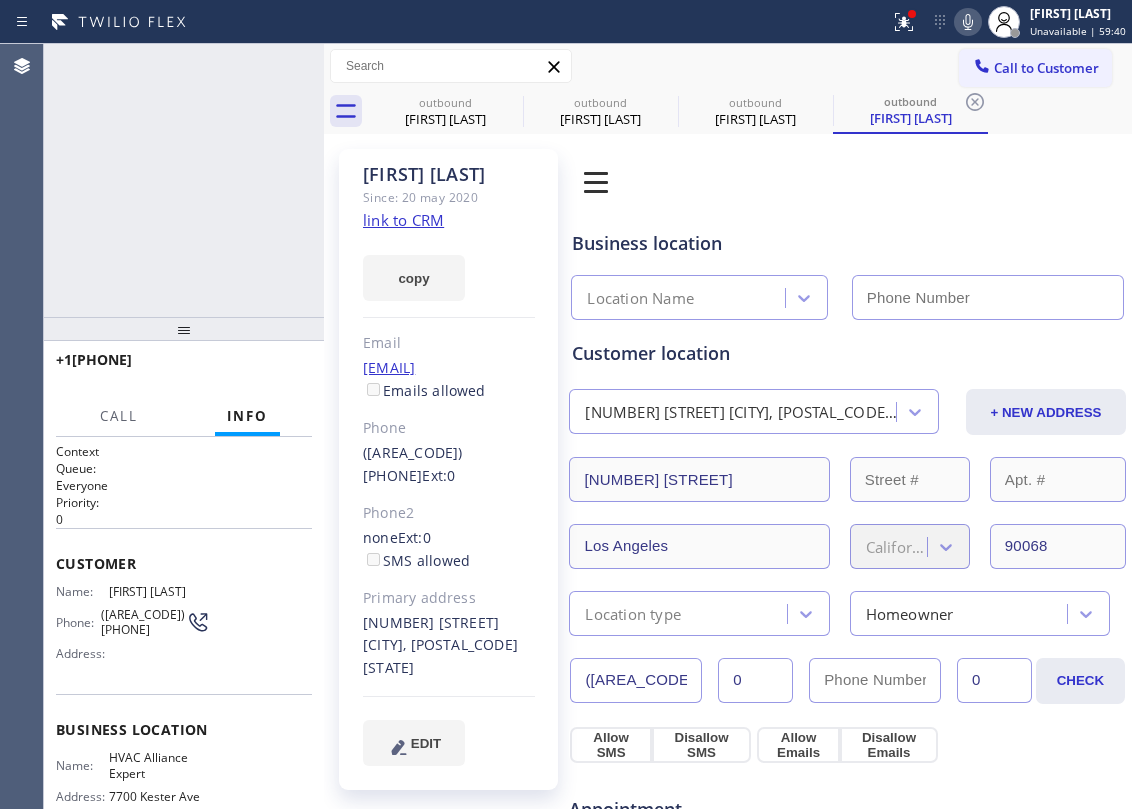 type on "[PHONE]" 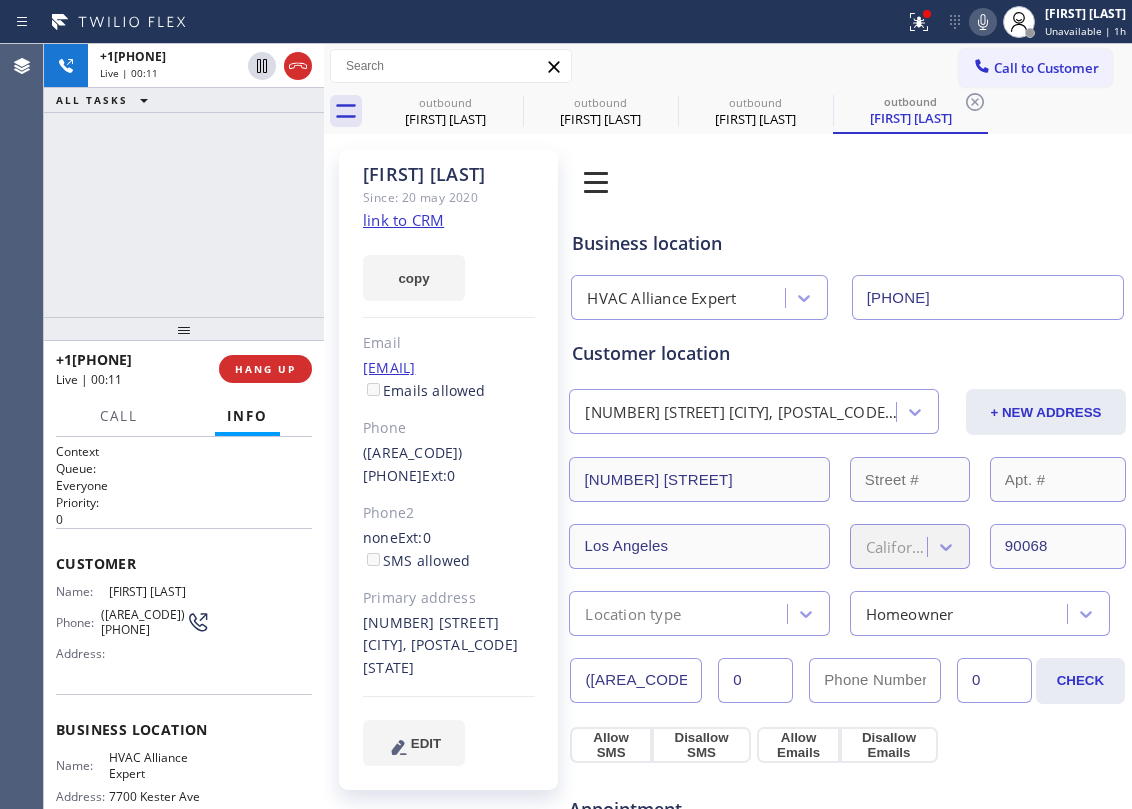 click on "[PHONE] [STATUS] | [TIME] [CALL_STATUS]" at bounding box center [184, 180] 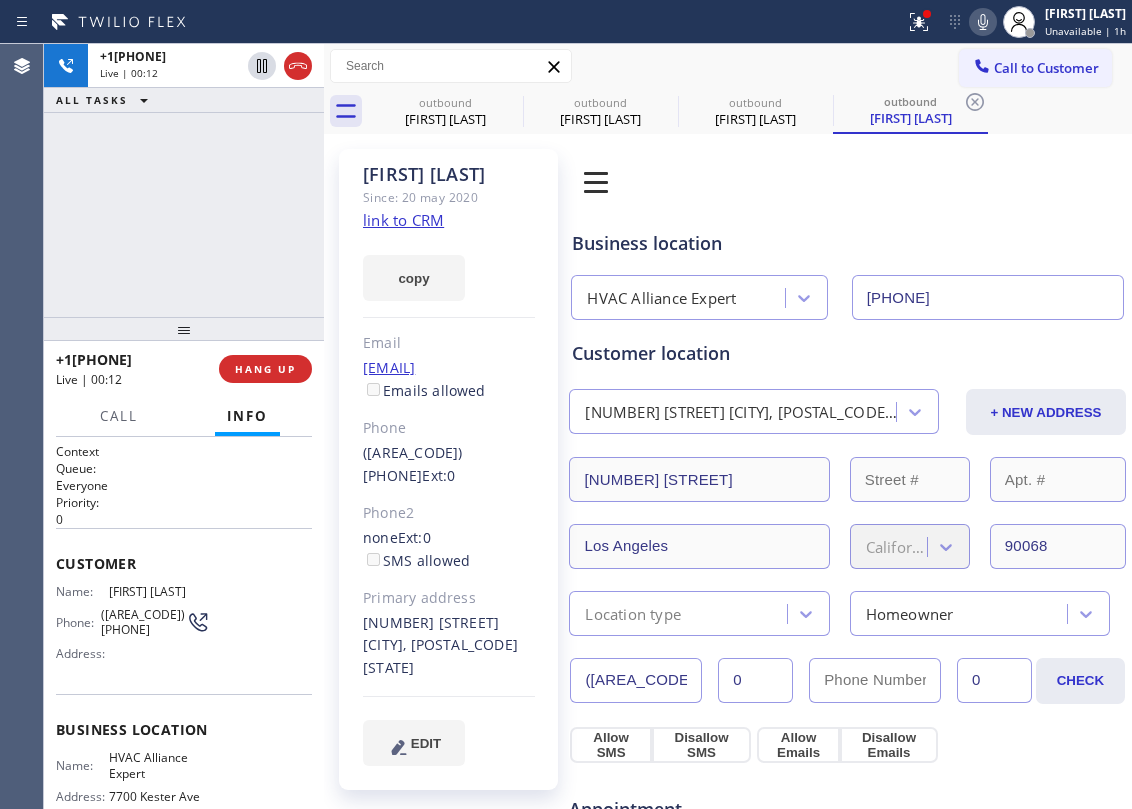 drag, startPoint x: 297, startPoint y: 56, endPoint x: 317, endPoint y: 234, distance: 179.12007 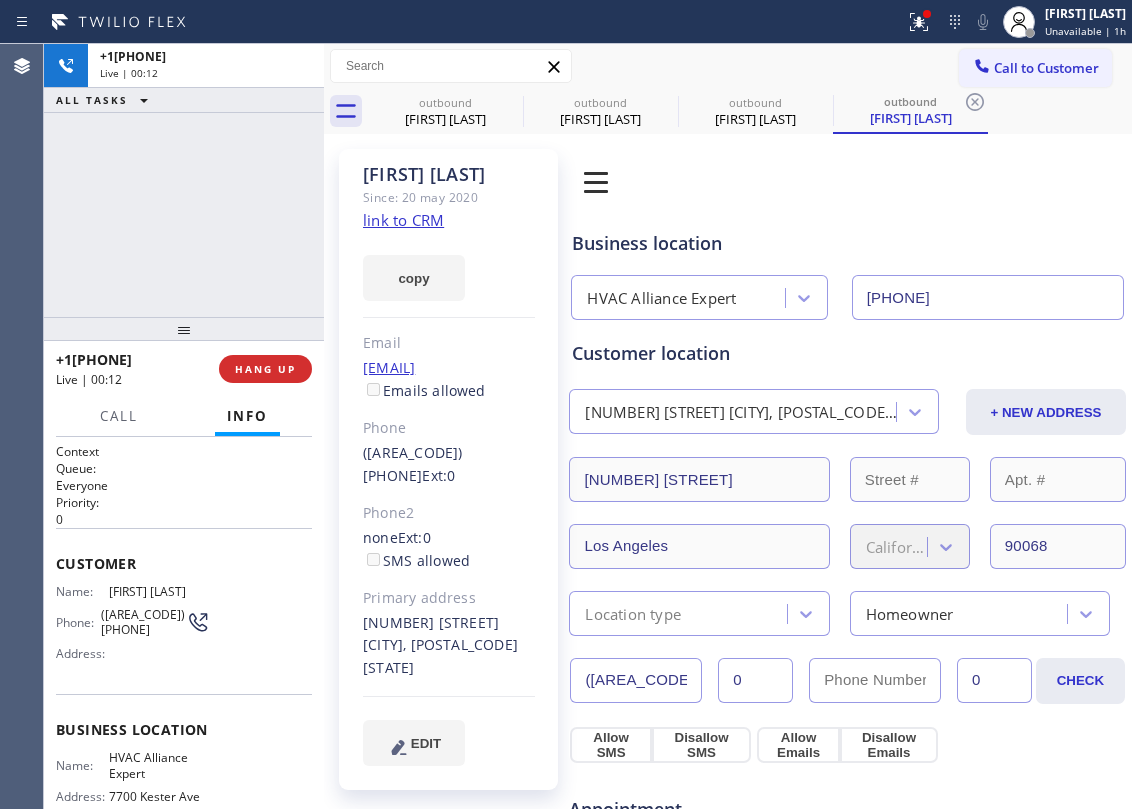 drag, startPoint x: 274, startPoint y: 297, endPoint x: 344, endPoint y: 356, distance: 91.5478 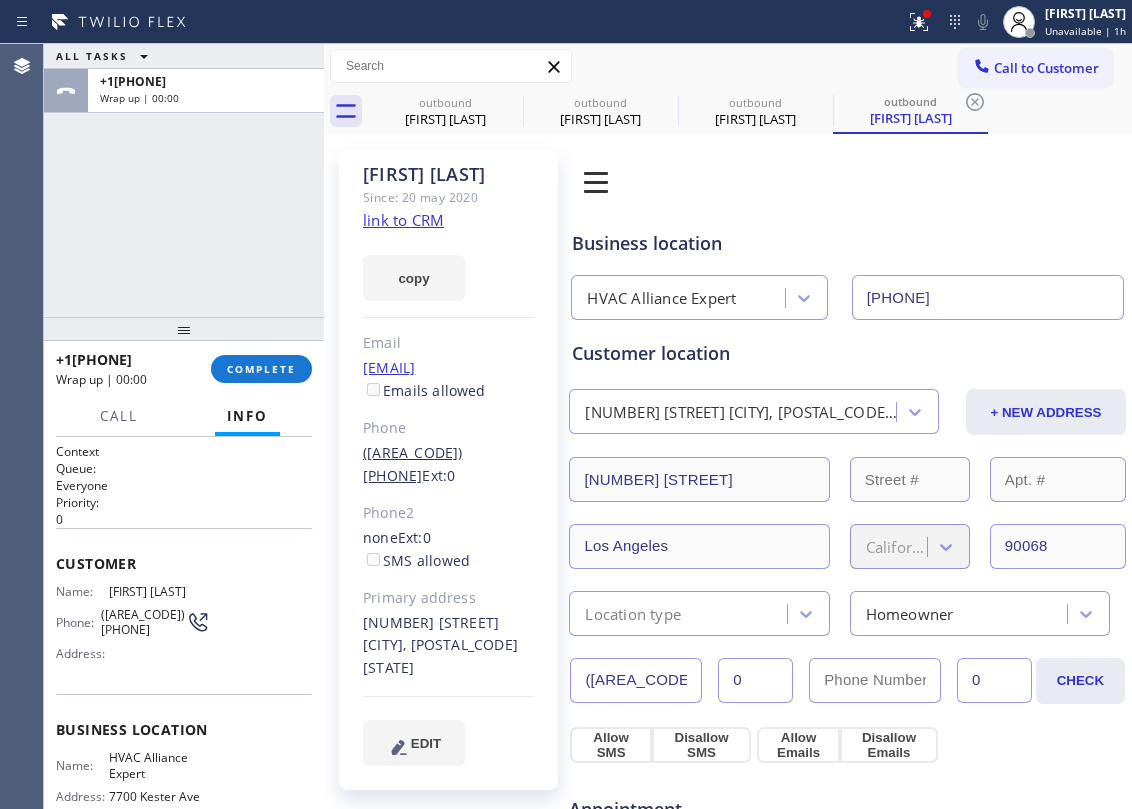 drag, startPoint x: 340, startPoint y: 476, endPoint x: 392, endPoint y: 476, distance: 52 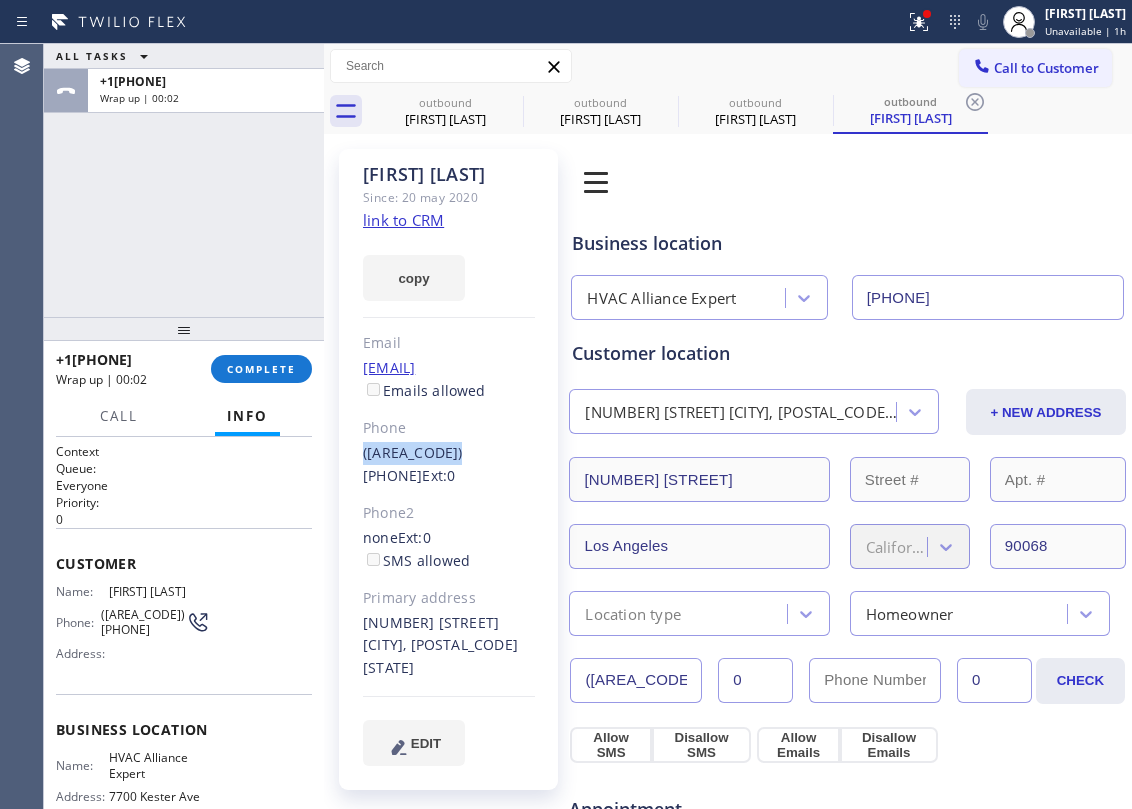 drag, startPoint x: 392, startPoint y: 476, endPoint x: 464, endPoint y: 476, distance: 72 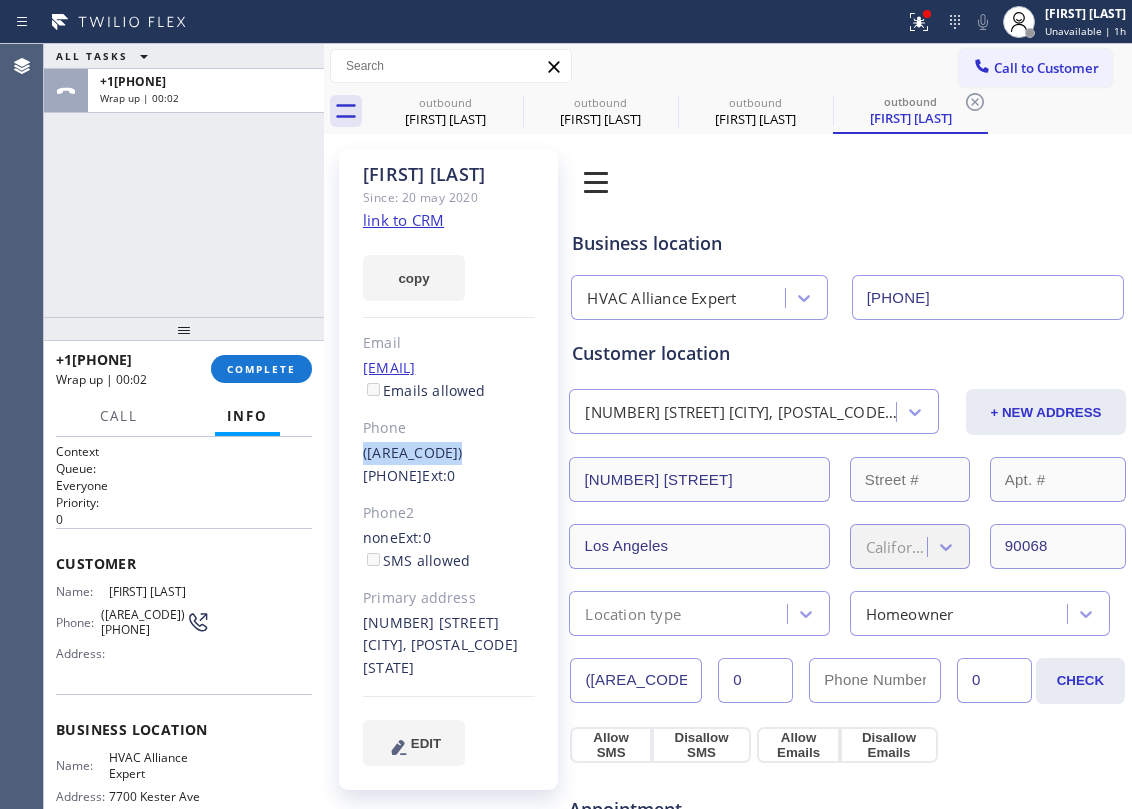 click on "[FIRST]   [LAST] Since: 20 may 2020 link to CRM copy Email [EMAIL]  Emails allowed Phone ([AREA]) [PHONE]  Ext:  0 Phone2 none  Ext:  0  SMS allowed Primary address  [NUMBER] [STREET] [CITY], [ZIP] [STATE] EDIT" at bounding box center (448, 469) 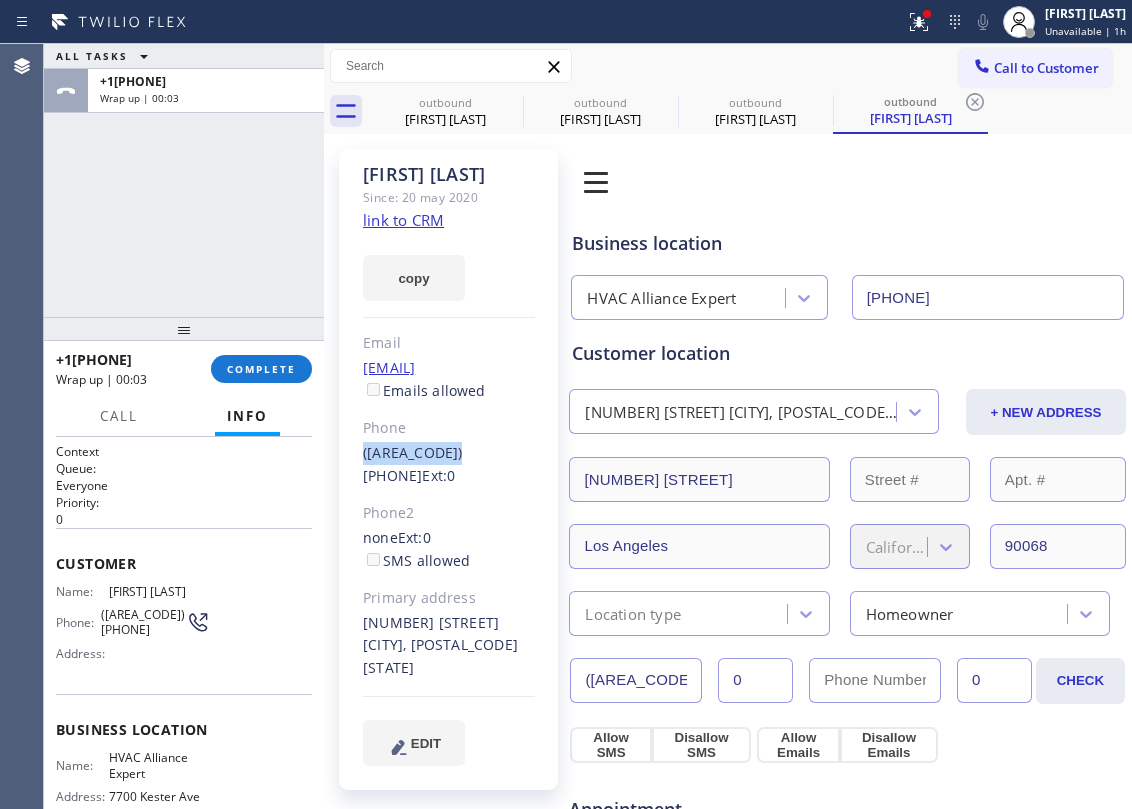copy on "([AREA_CODE]) [PHONE]" 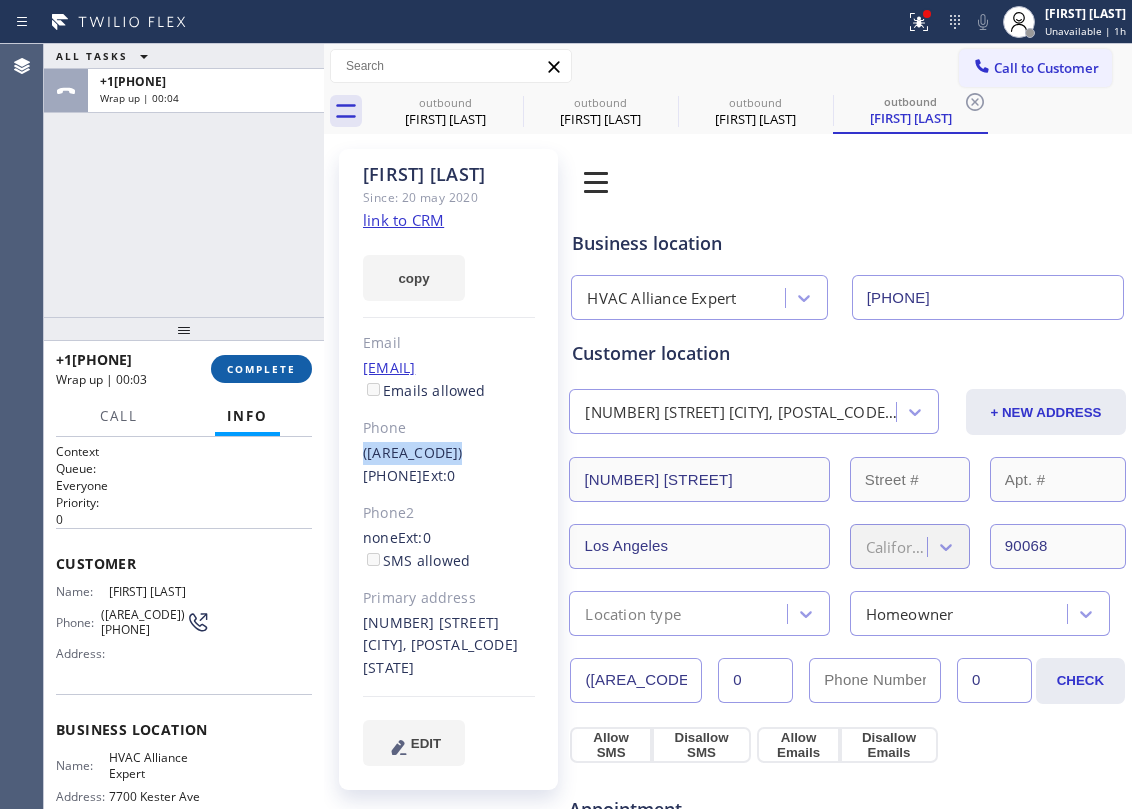 click on "COMPLETE" at bounding box center [261, 369] 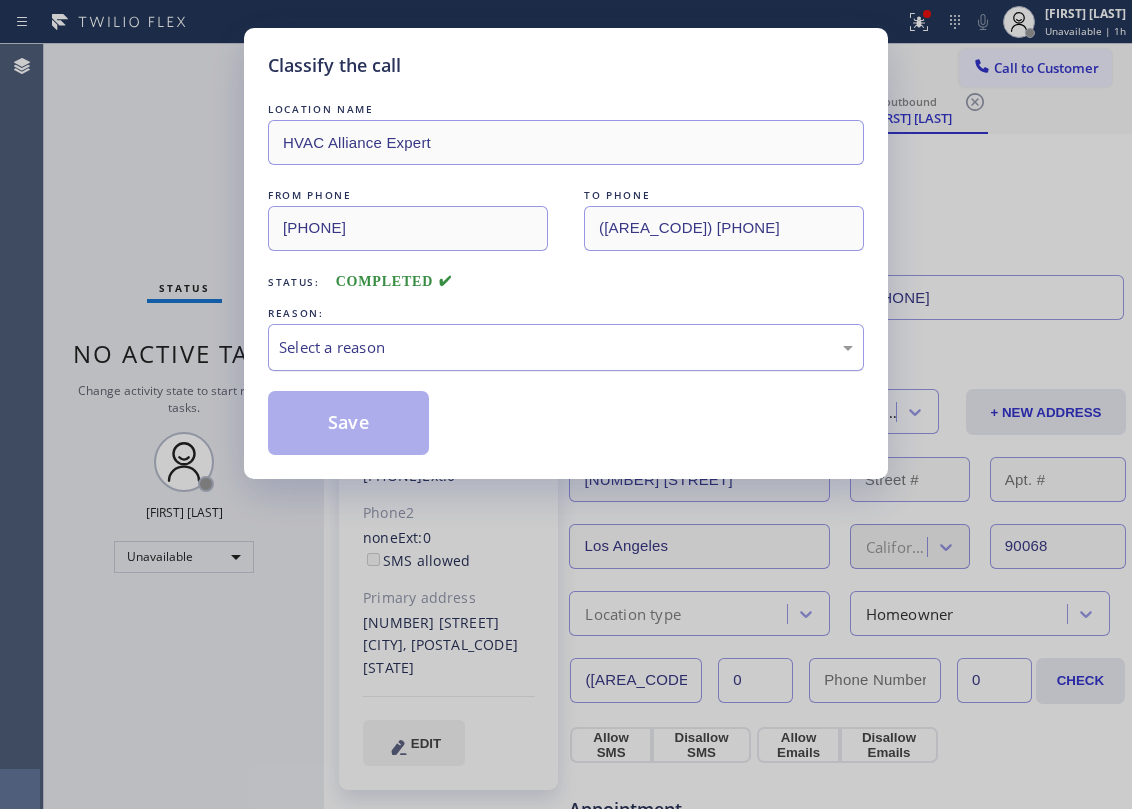 click on "Select a reason" at bounding box center [566, 347] 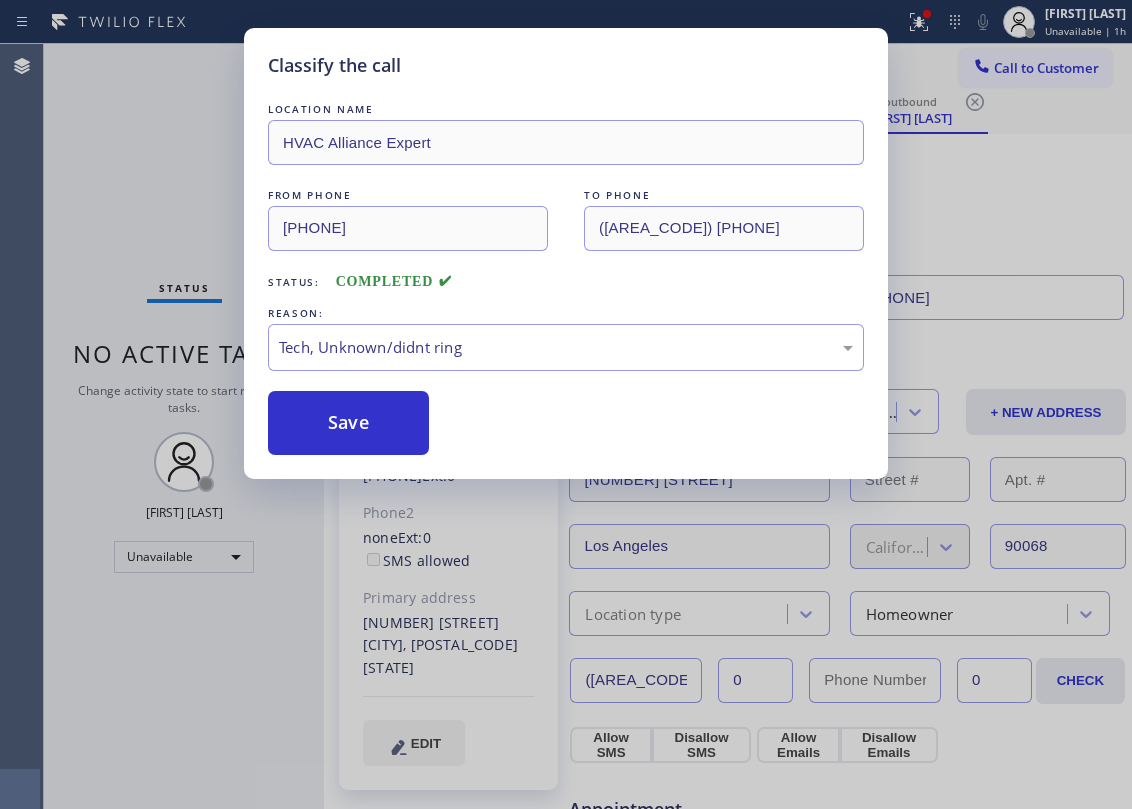 click on "Classify the call LOCATION NAME HVAC Alliance Expert FROM PHONE ([AREA_CODE]) [PHONE] TO PHONE ([AREA_CODE]) [PHONE] Status: COMPLETED REASON: Tech, Unknown/didnt ring Save" at bounding box center (566, 277) 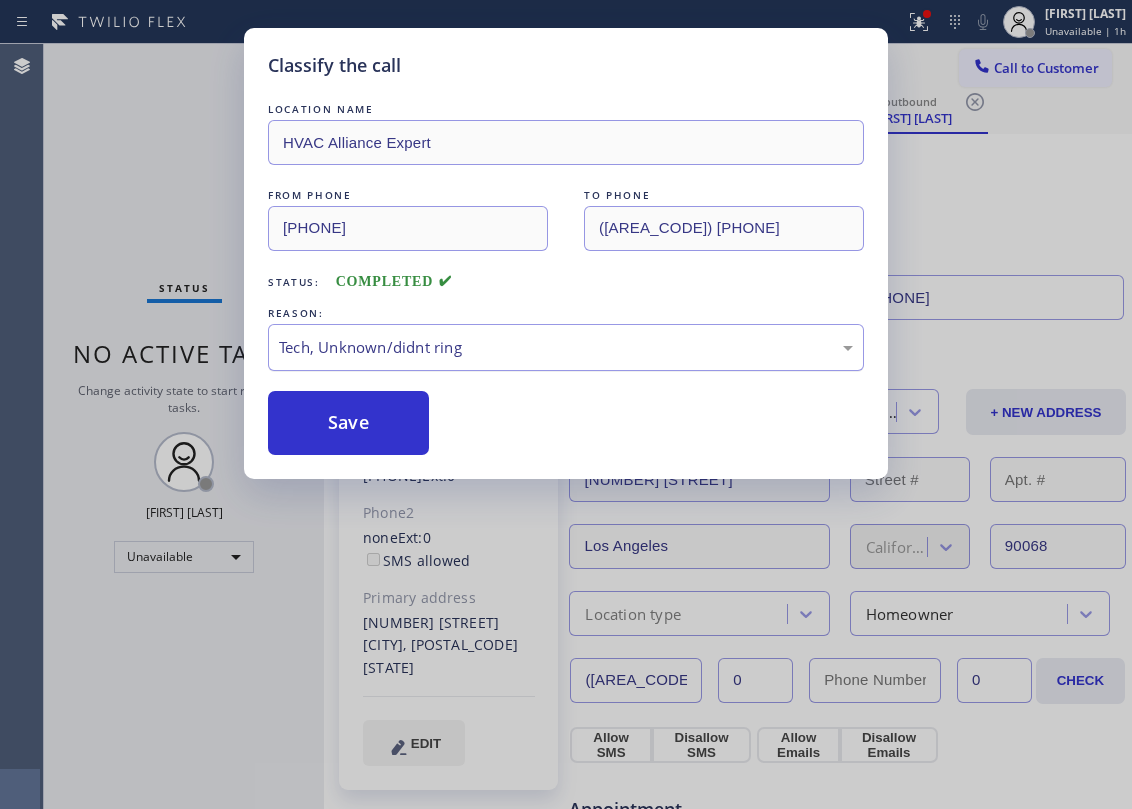 click on "Tech, Unknown/didnt ring" at bounding box center (566, 347) 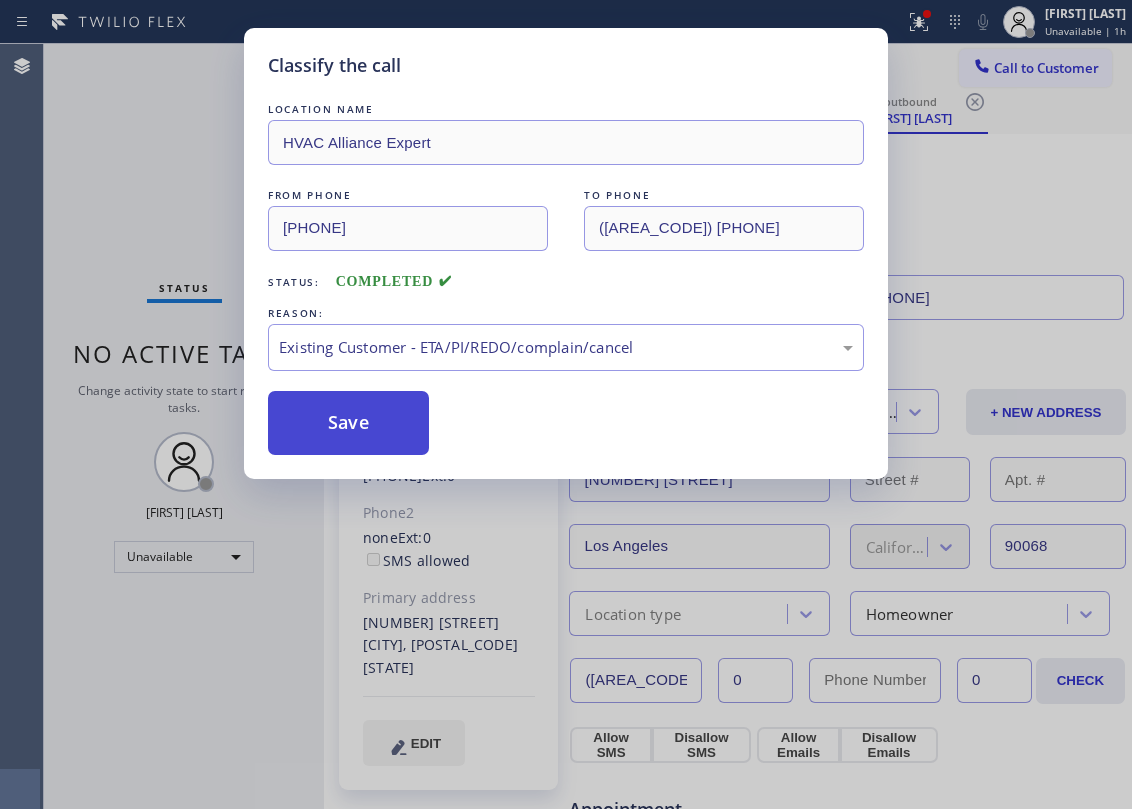 click on "Save" at bounding box center [348, 423] 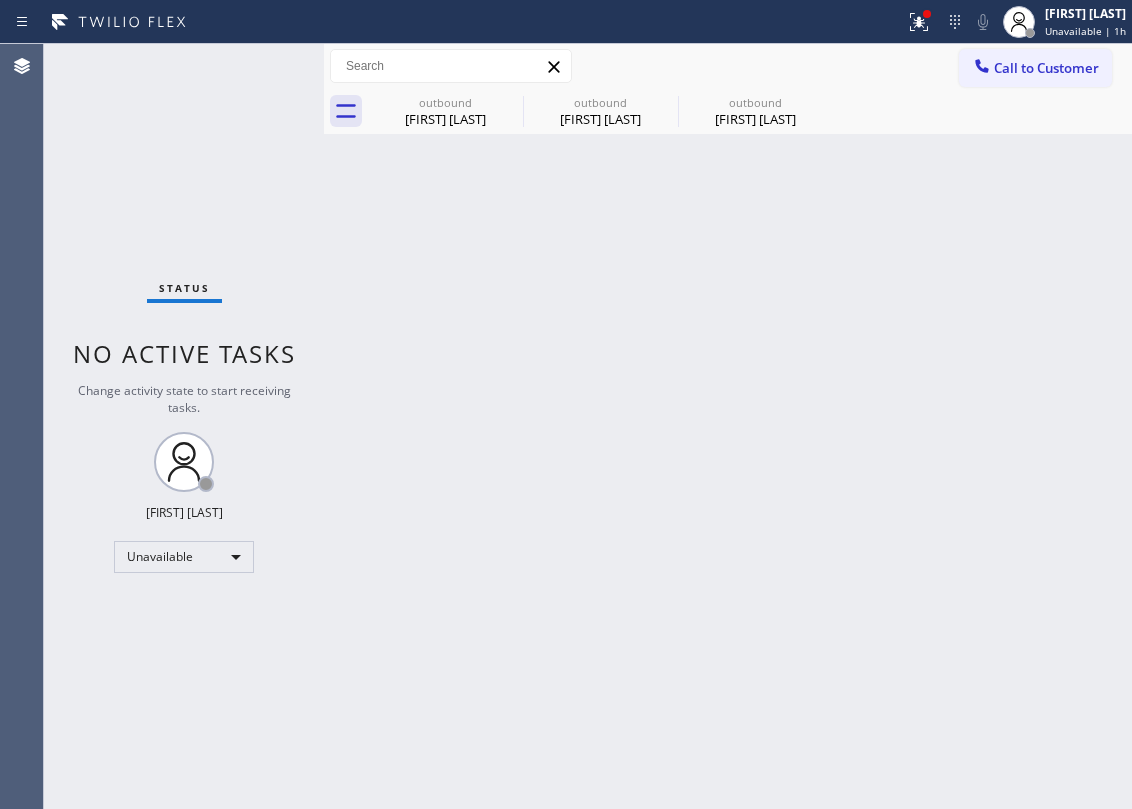 click on "Call to Customer" at bounding box center (1046, 68) 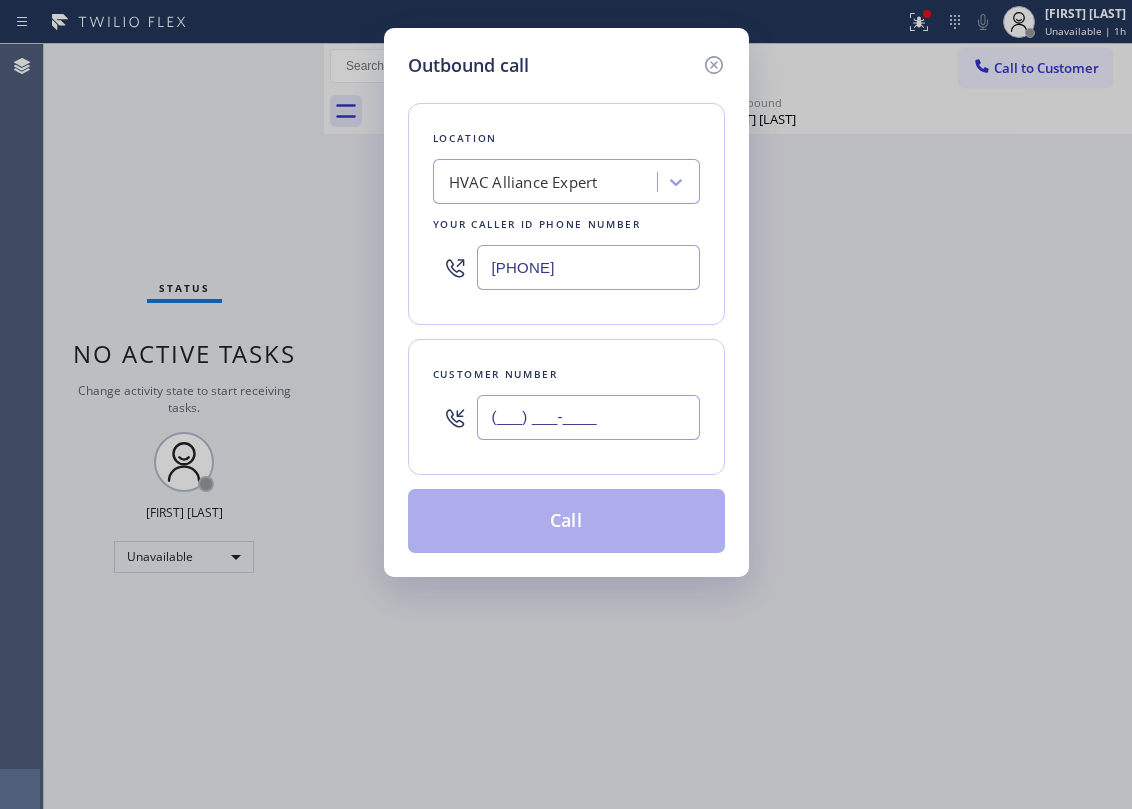 click on "(___) ___-____" at bounding box center [588, 417] 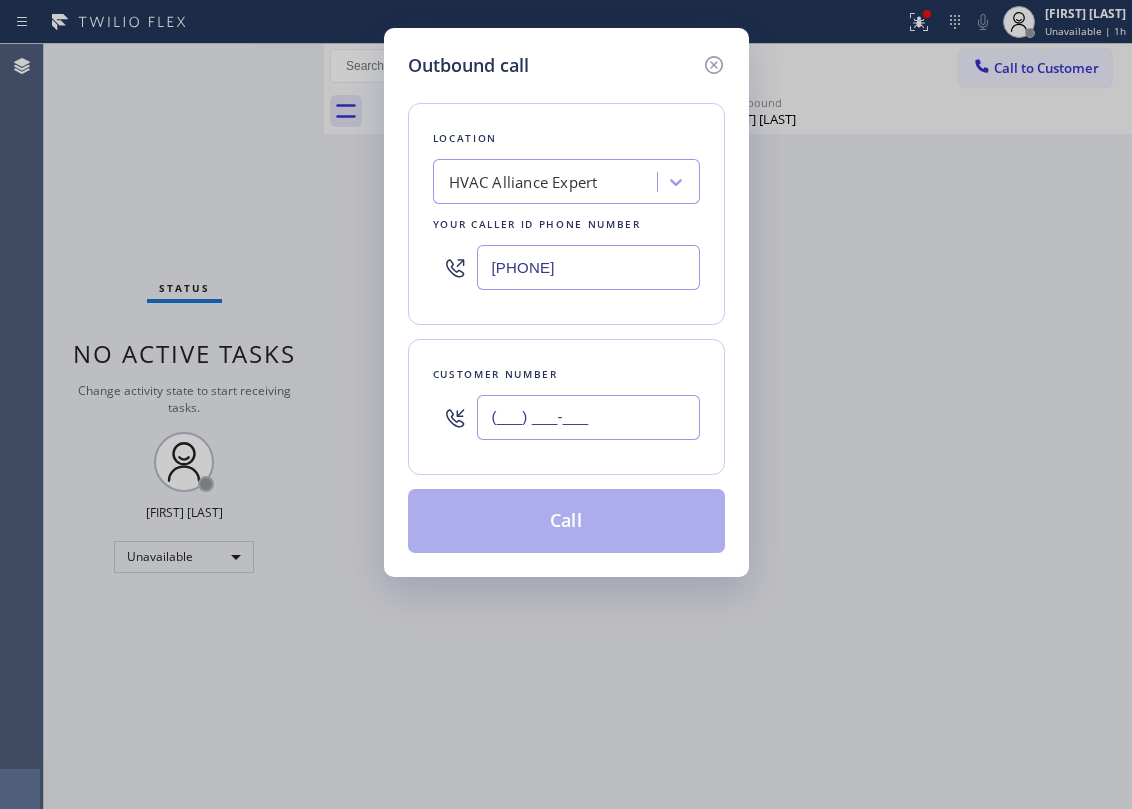 click on "(___) ___-___" at bounding box center (588, 417) 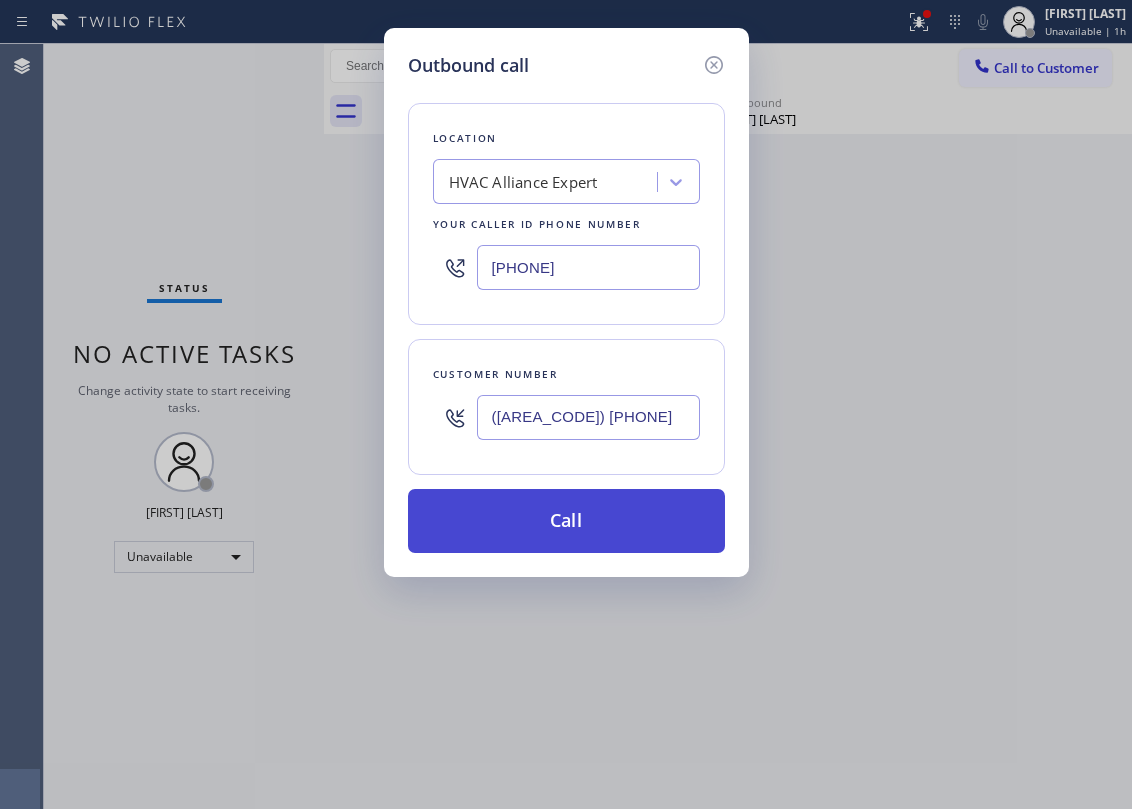 type on "([AREA_CODE]) [PHONE]" 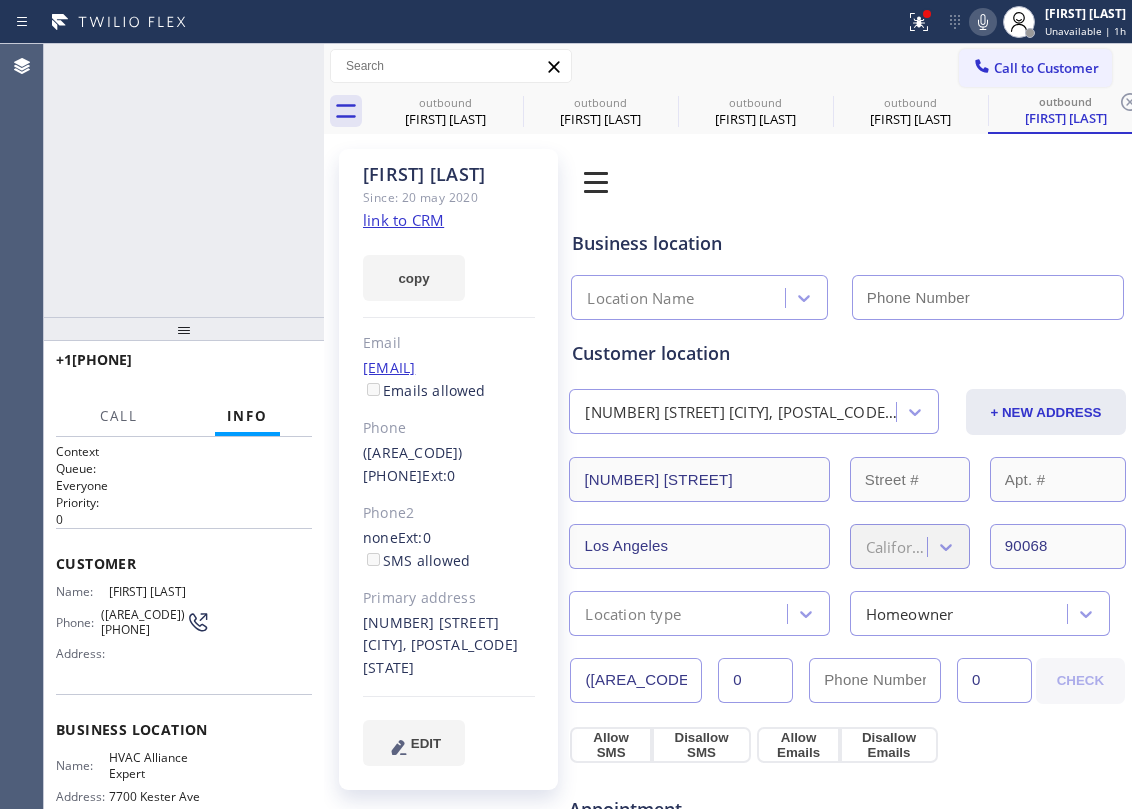 type on "[PHONE]" 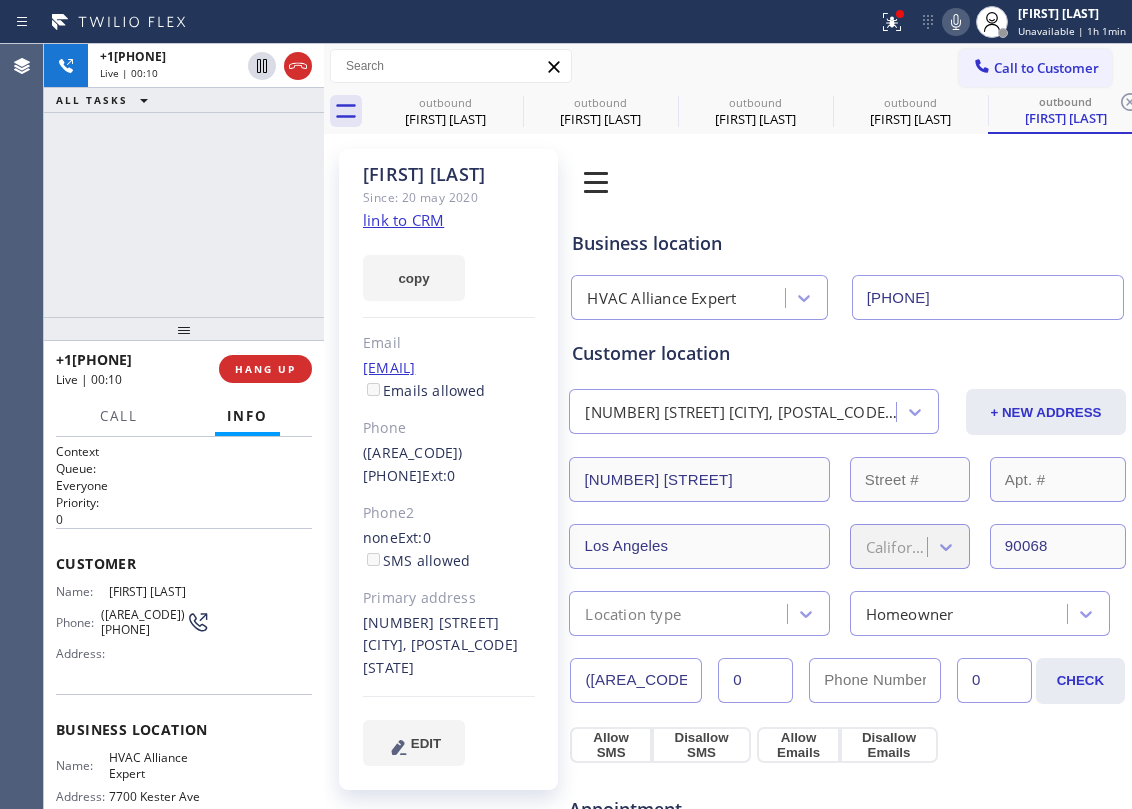 drag, startPoint x: 141, startPoint y: 172, endPoint x: 226, endPoint y: 193, distance: 87.555695 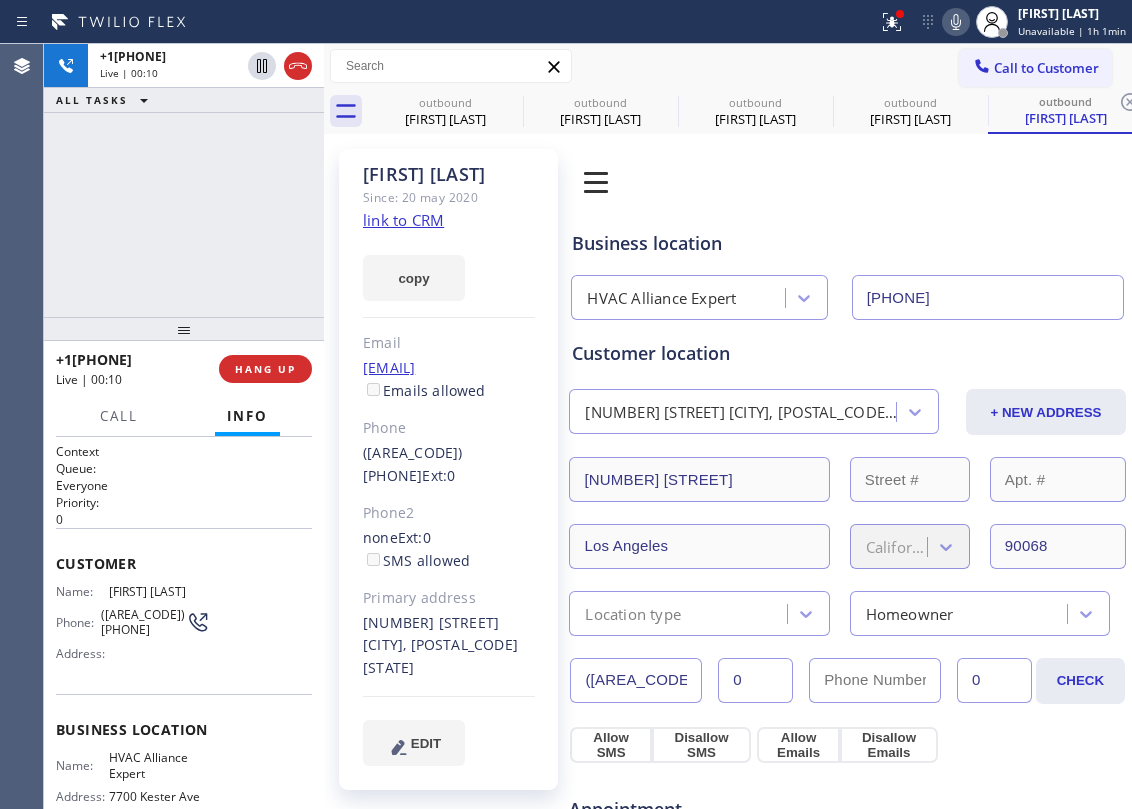 click on "+1[PHONE] Live | 00:10 ALL TASKS ALL TASKS ACTIVE TASKS TASKS IN WRAP UP" at bounding box center [184, 180] 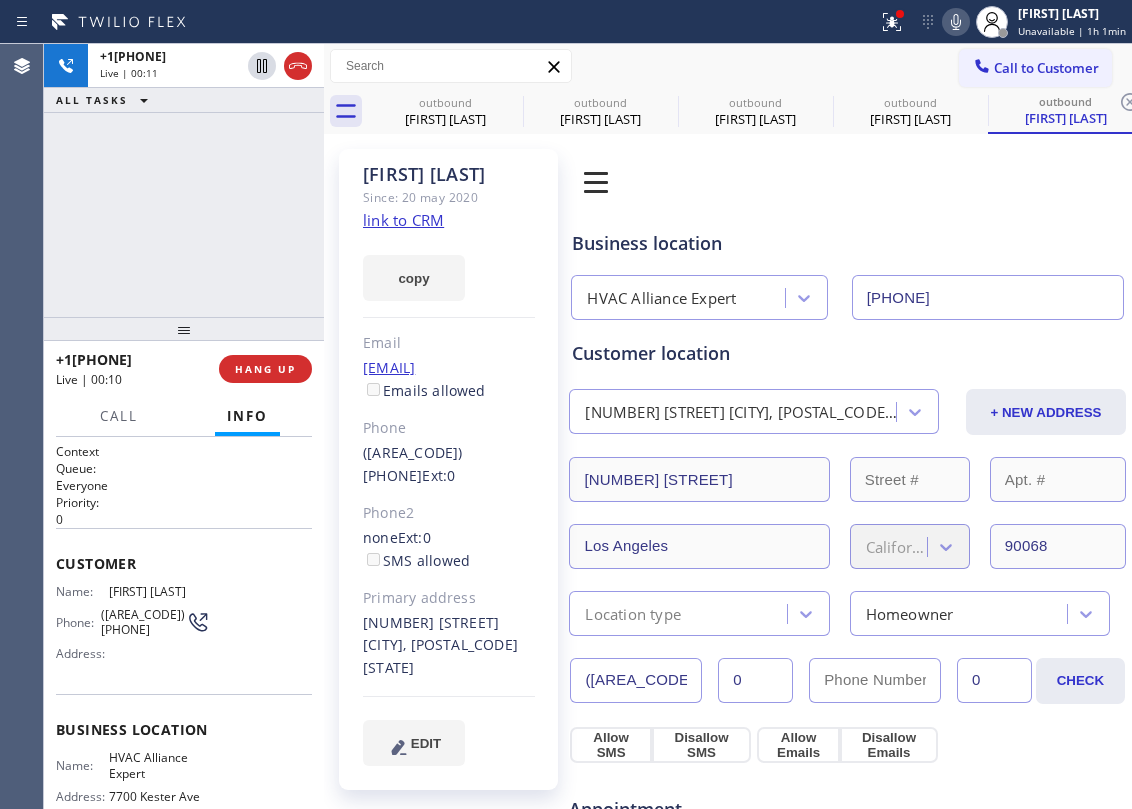 click 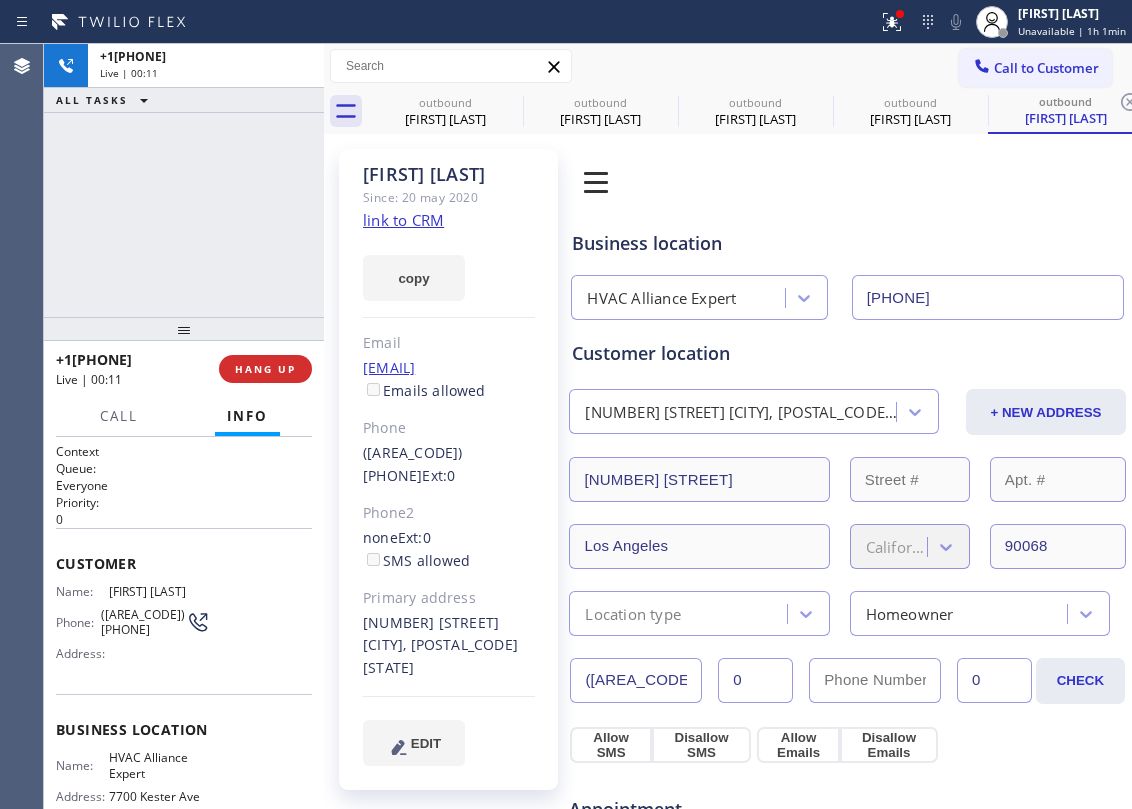 click on "HANG UP" at bounding box center (265, 369) 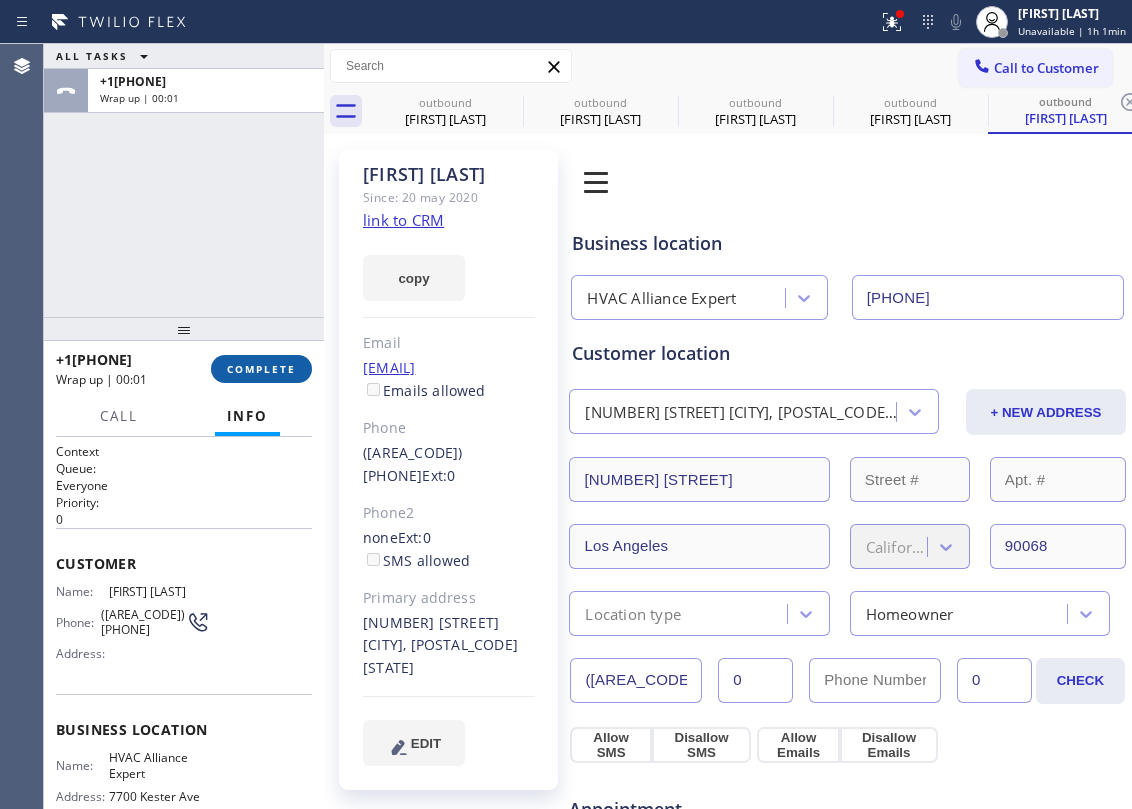 click on "COMPLETE" at bounding box center (261, 369) 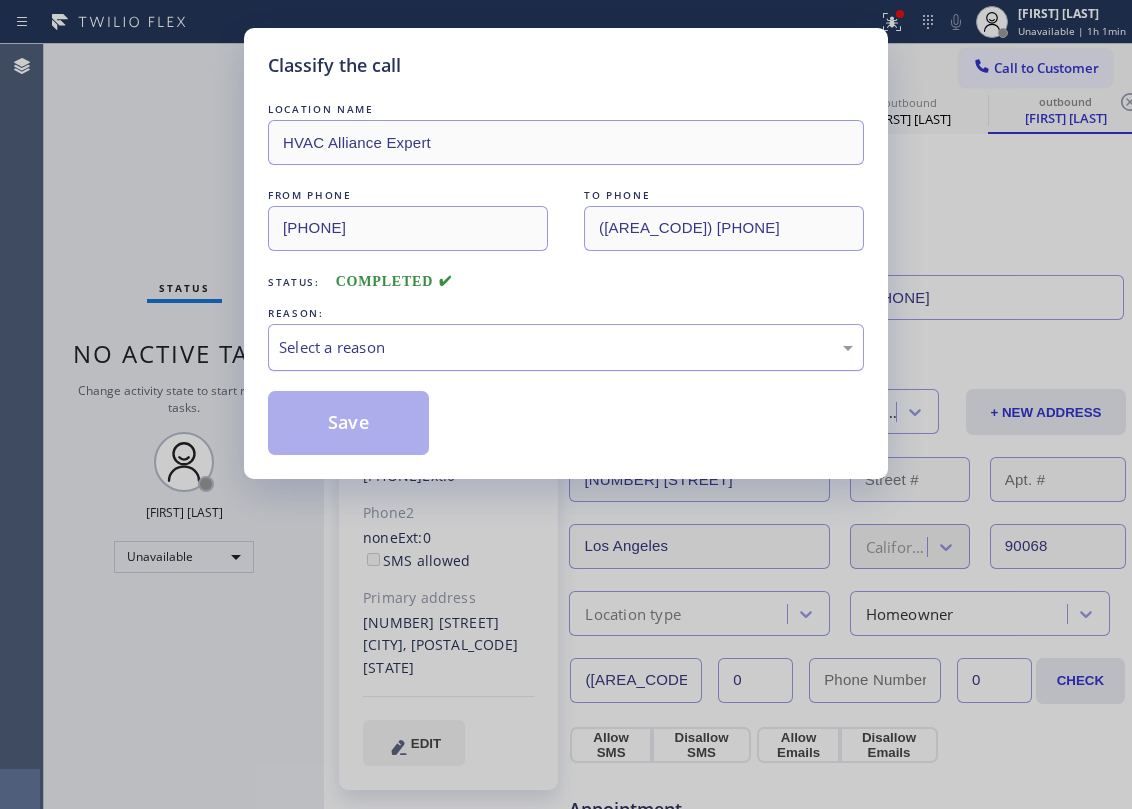 click on "Select a reason" at bounding box center [566, 347] 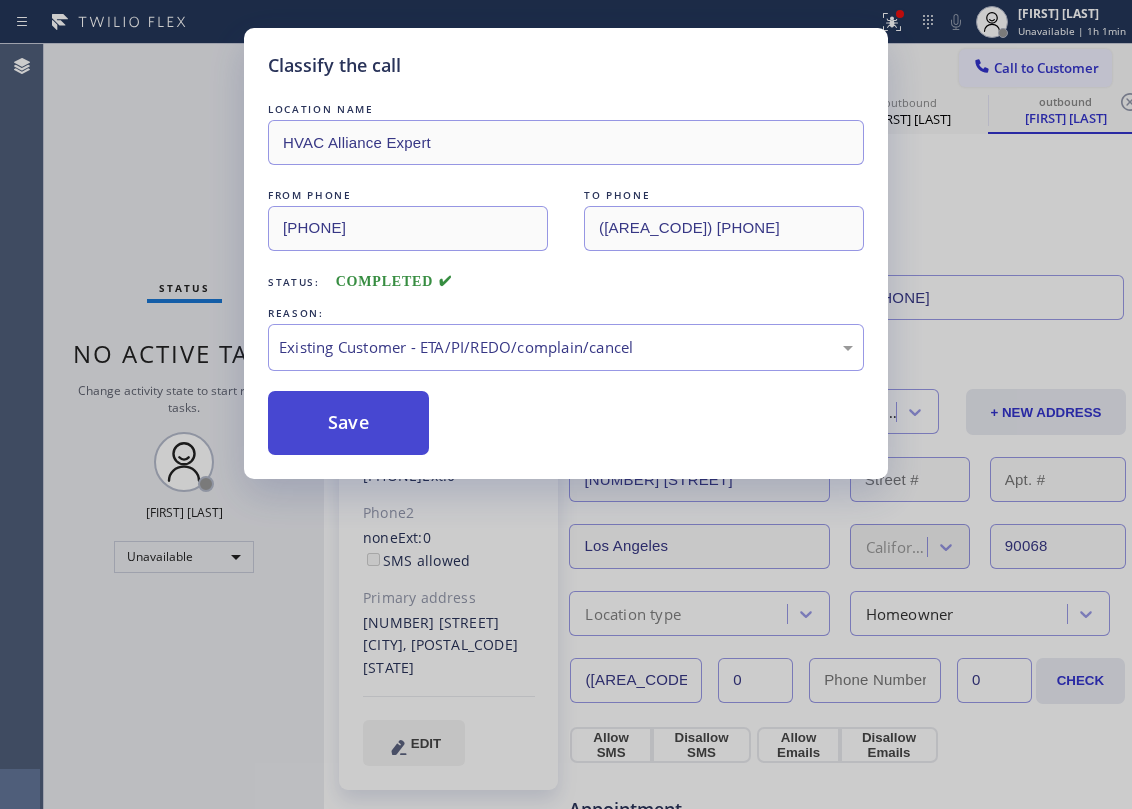 click on "Save" at bounding box center (348, 423) 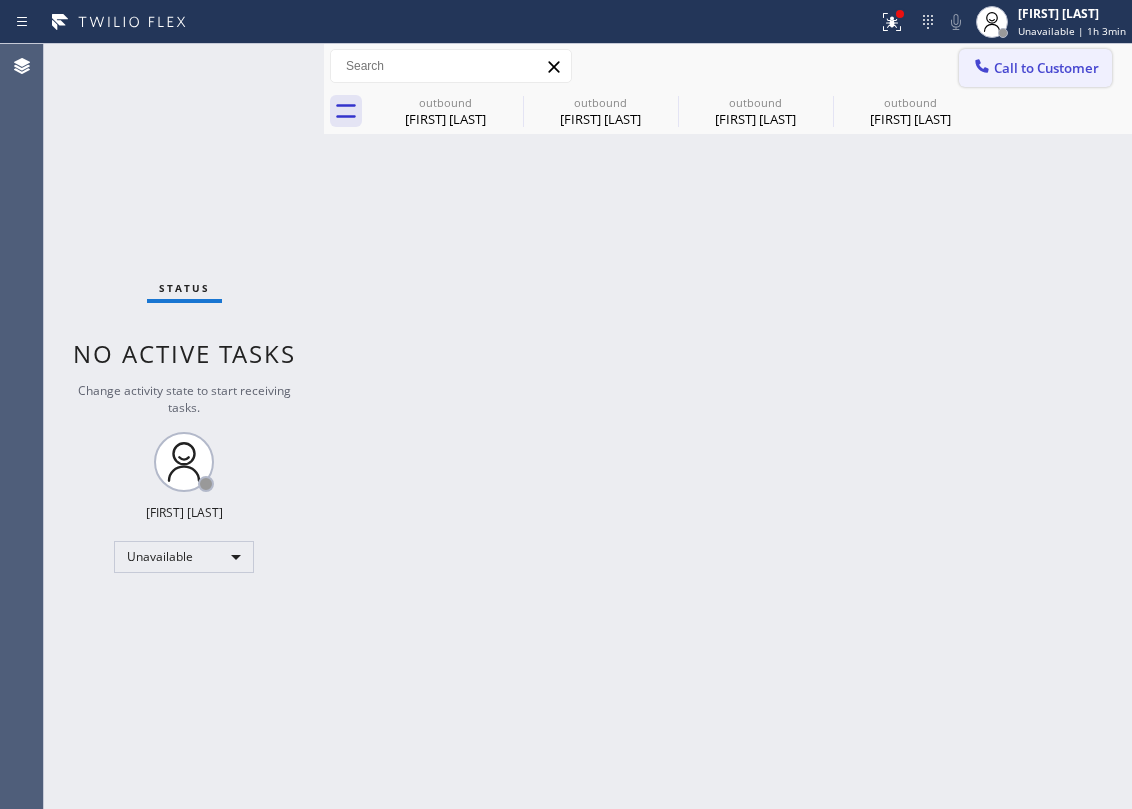 click on "Call to Customer" at bounding box center (1035, 68) 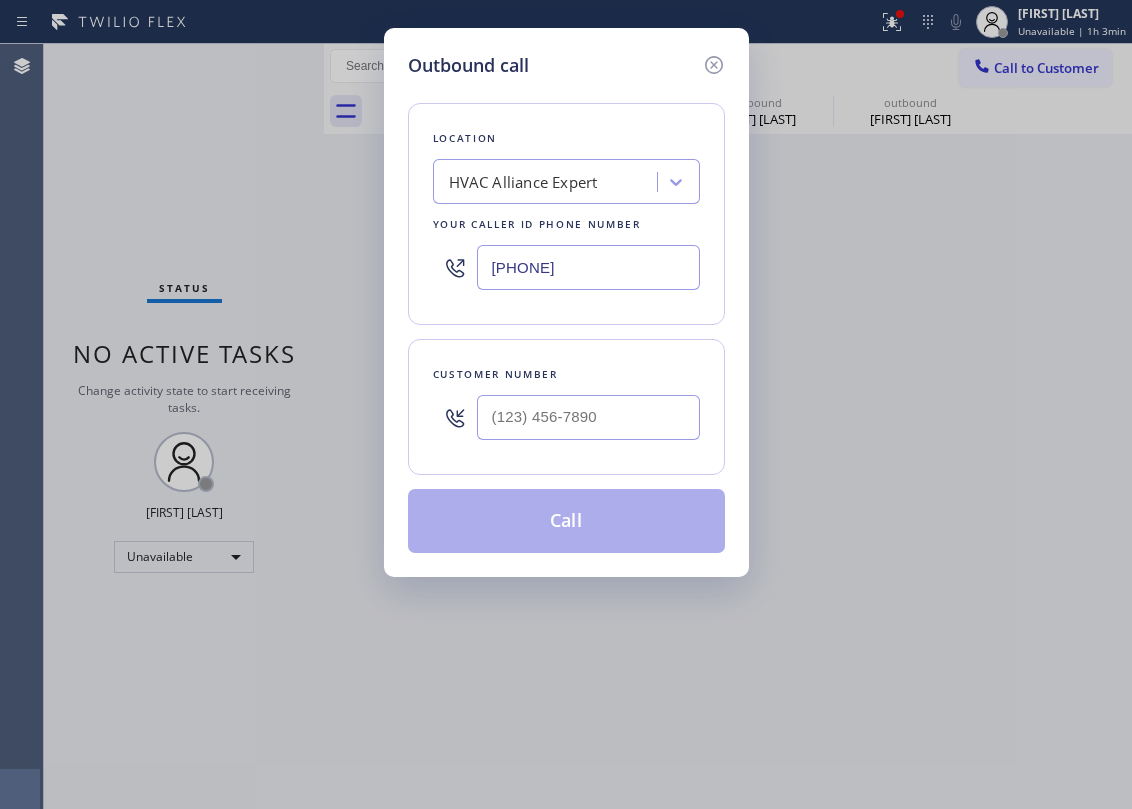 click at bounding box center (588, 417) 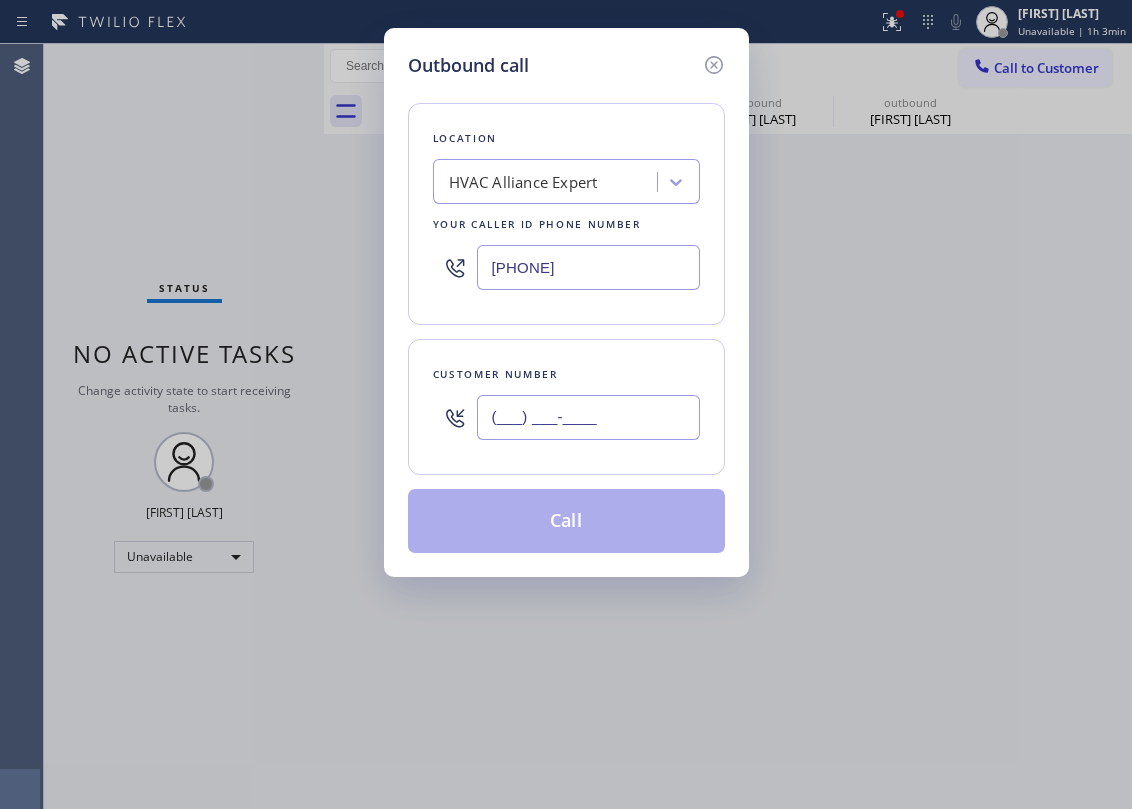 click on "(___) ___-____" at bounding box center (588, 417) 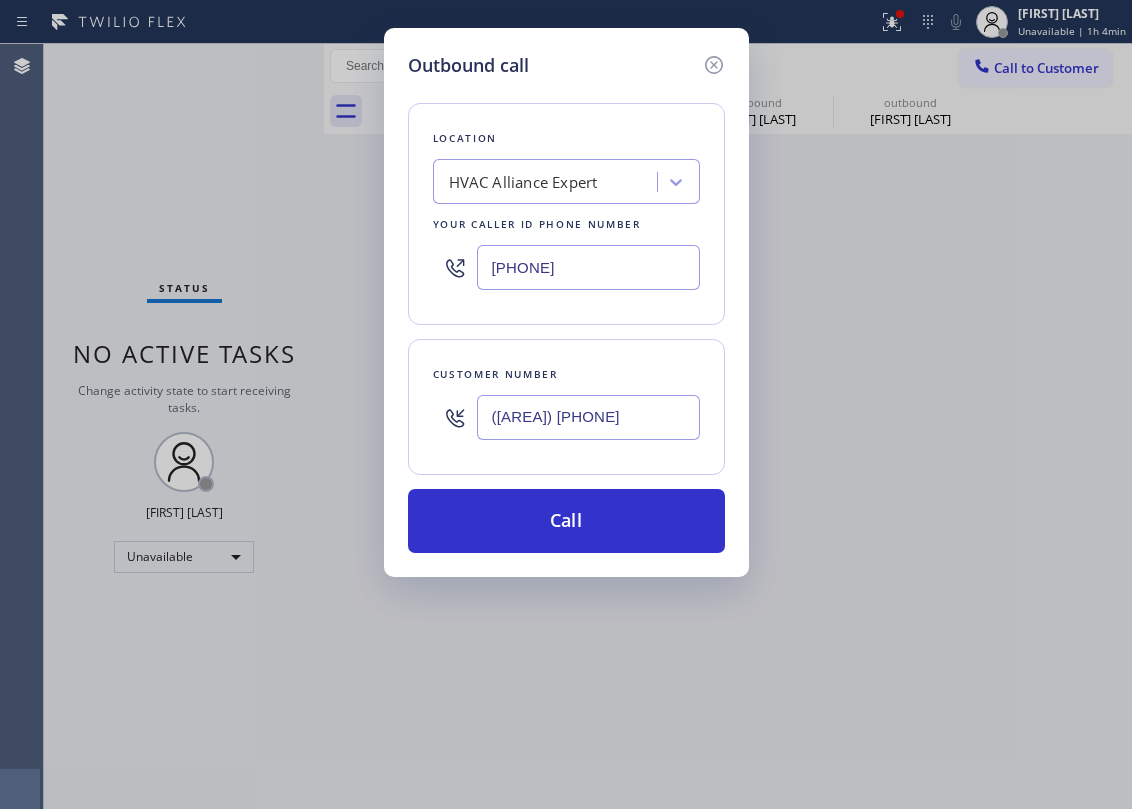 type on "([AREA]) [PHONE]" 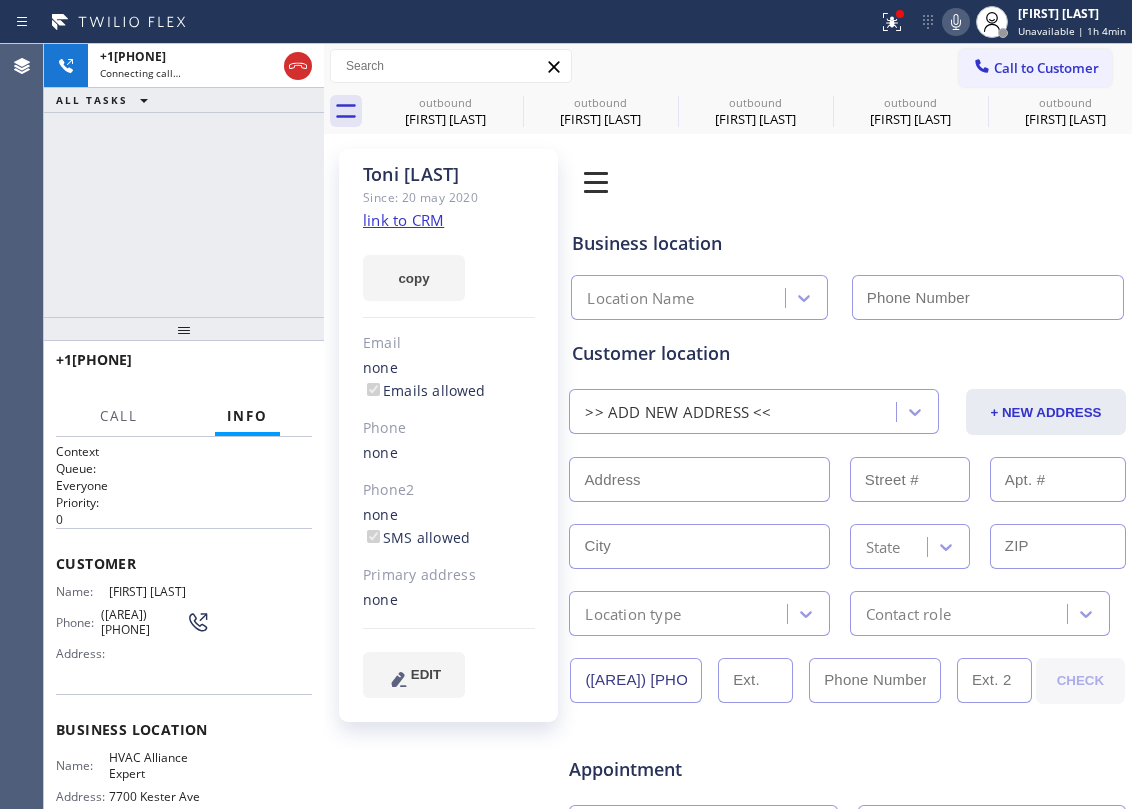 type on "[PHONE]" 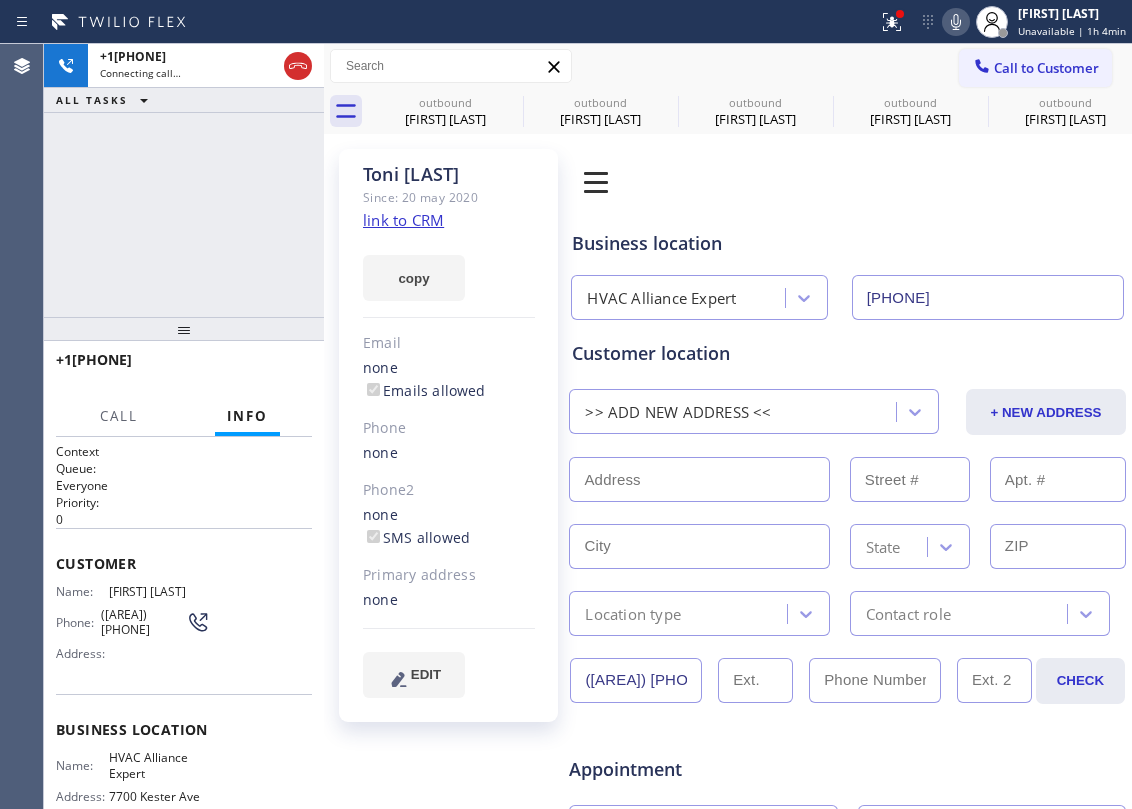 click on "link to CRM" 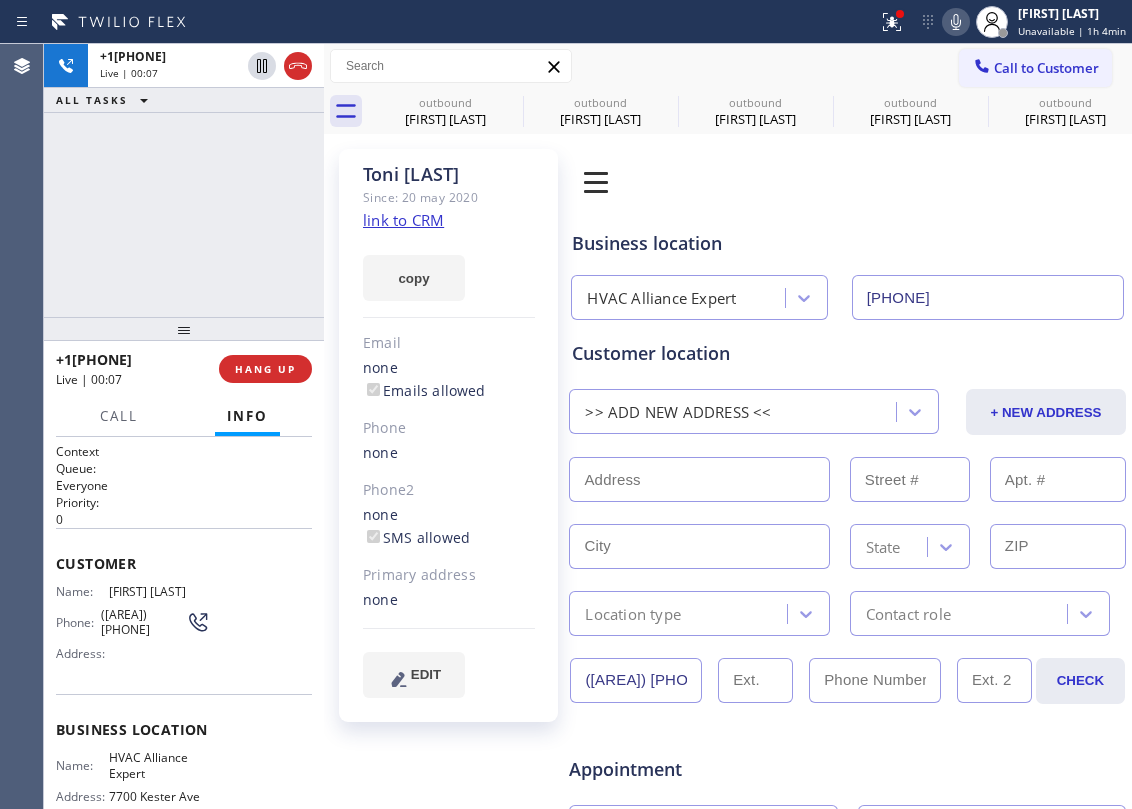 click on "+1[PHONE] Live | 00:07 ALL TASKS ALL TASKS ACTIVE TASKS TASKS IN WRAP UP" at bounding box center [184, 180] 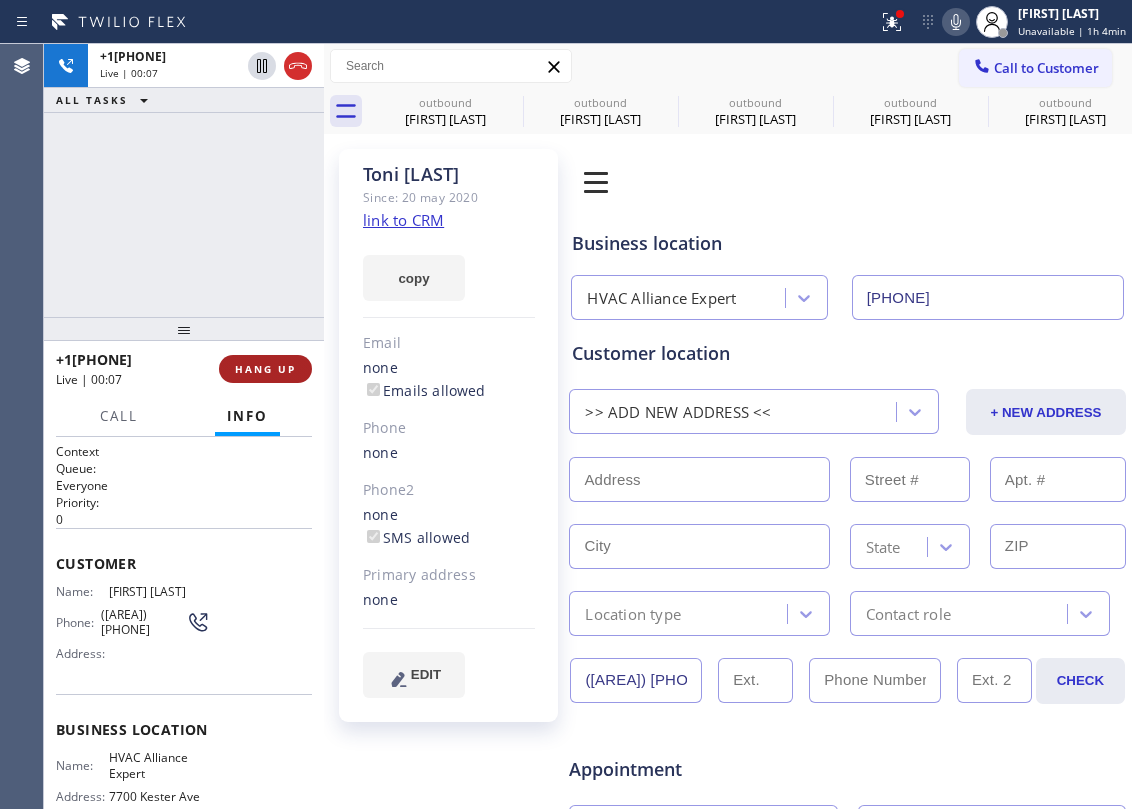 click on "HANG UP" at bounding box center [265, 369] 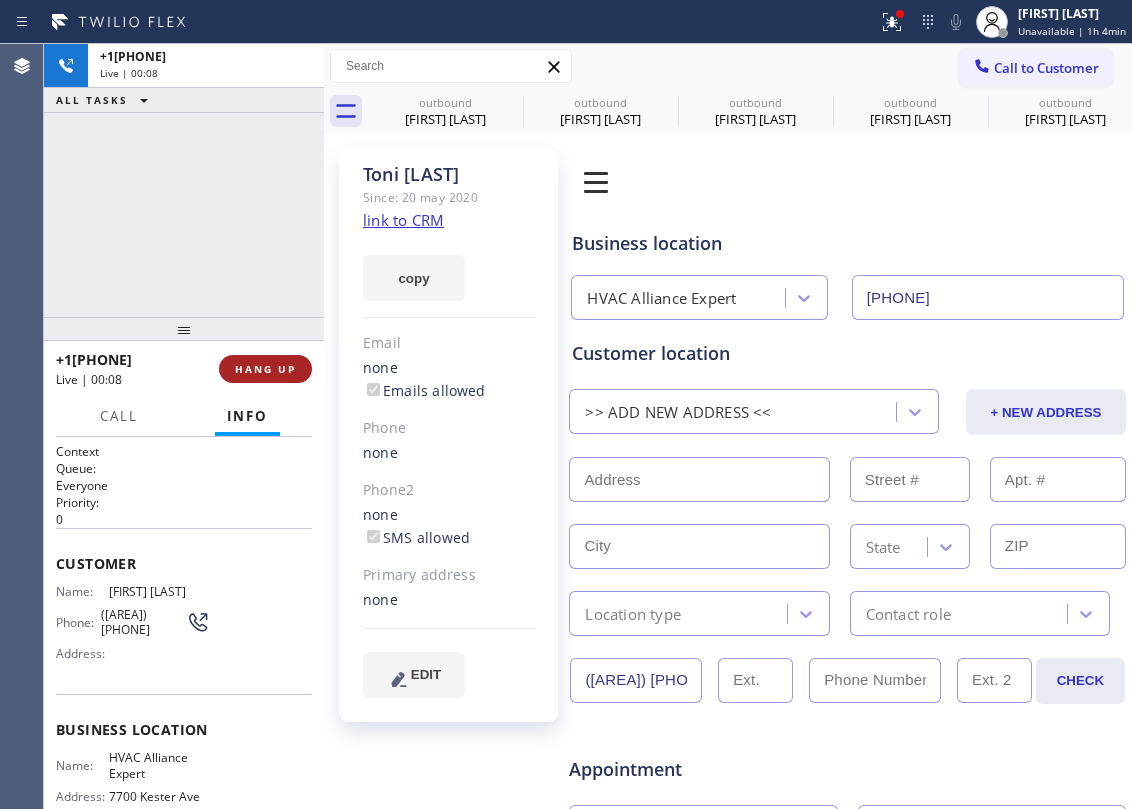 click on "HANG UP" at bounding box center (265, 369) 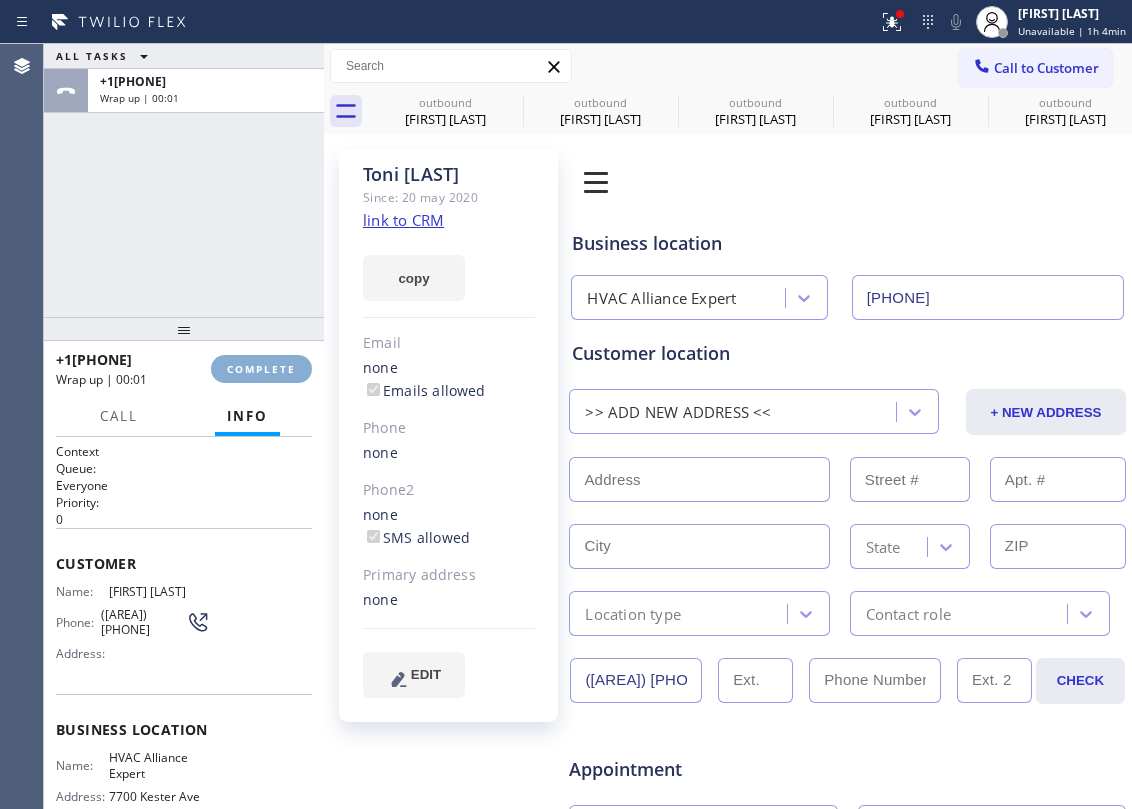 click on "COMPLETE" at bounding box center [261, 369] 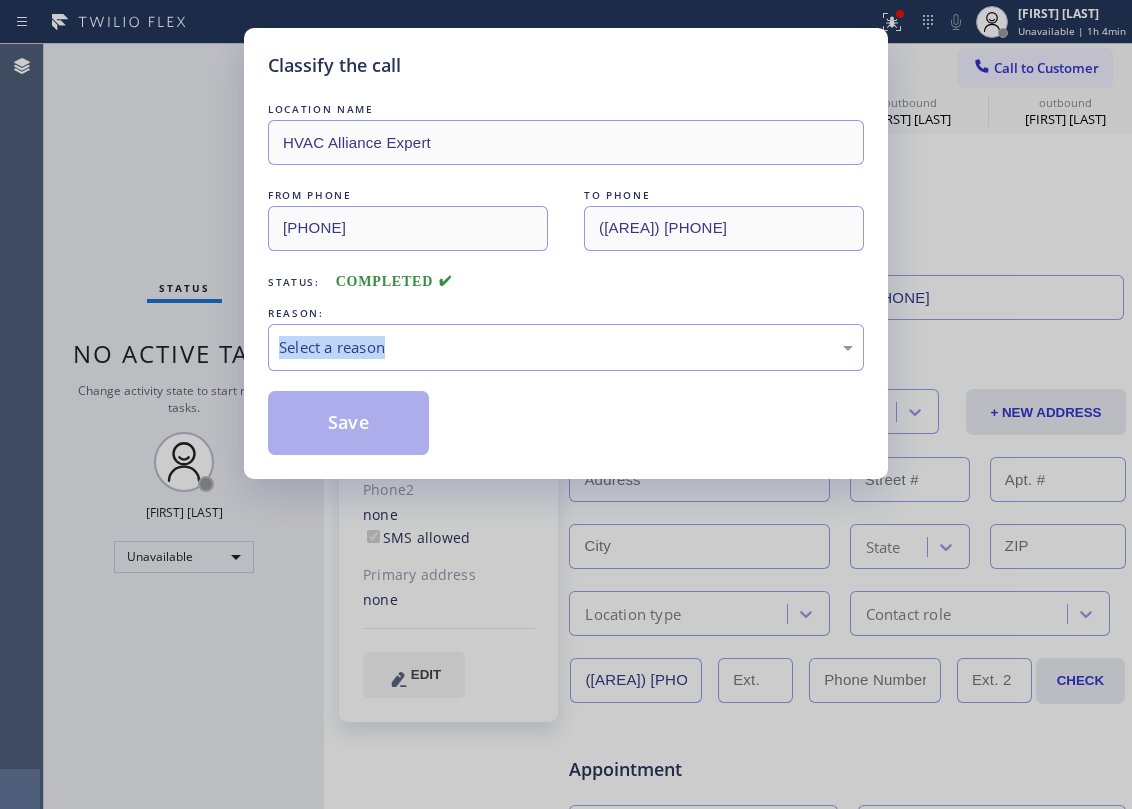 click on "Classify the call LOCATION NAME HVAC Alliance Expert FROM PHONE [PHONE] TO PHONE [PHONE] Status: COMPLETED REASON: Select a reason Save" at bounding box center (566, 253) 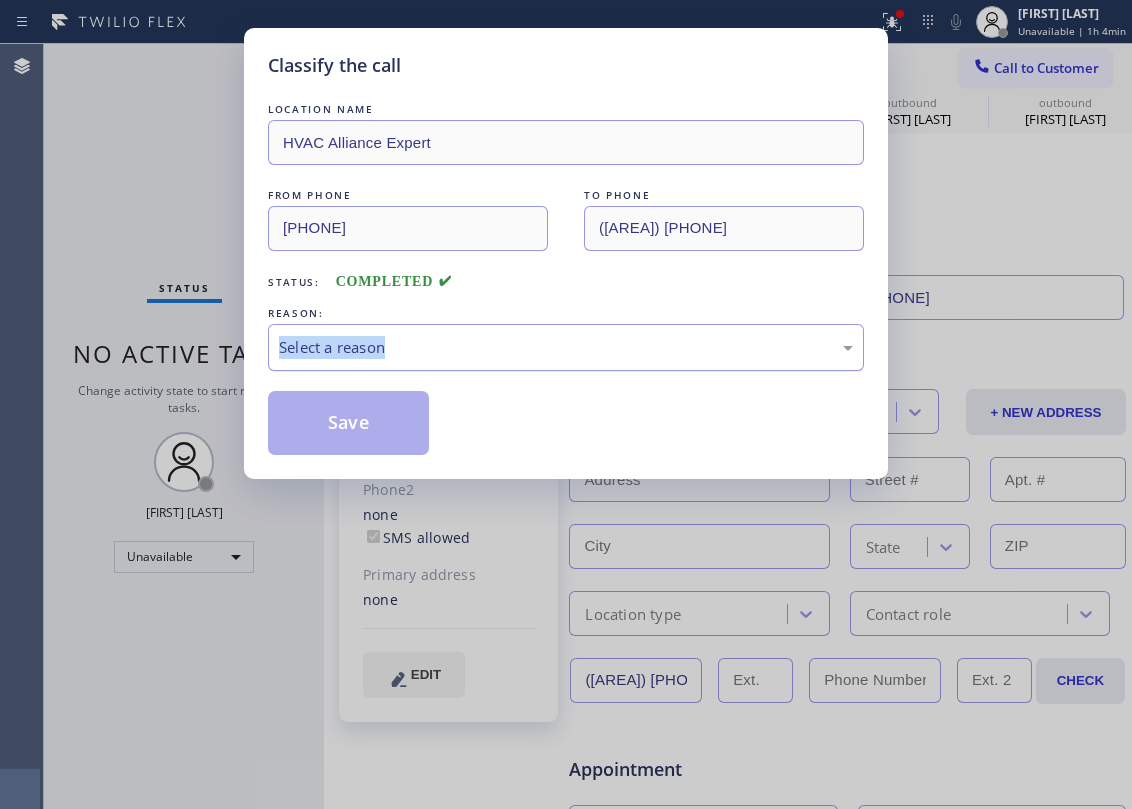click on "Select a reason" at bounding box center [566, 347] 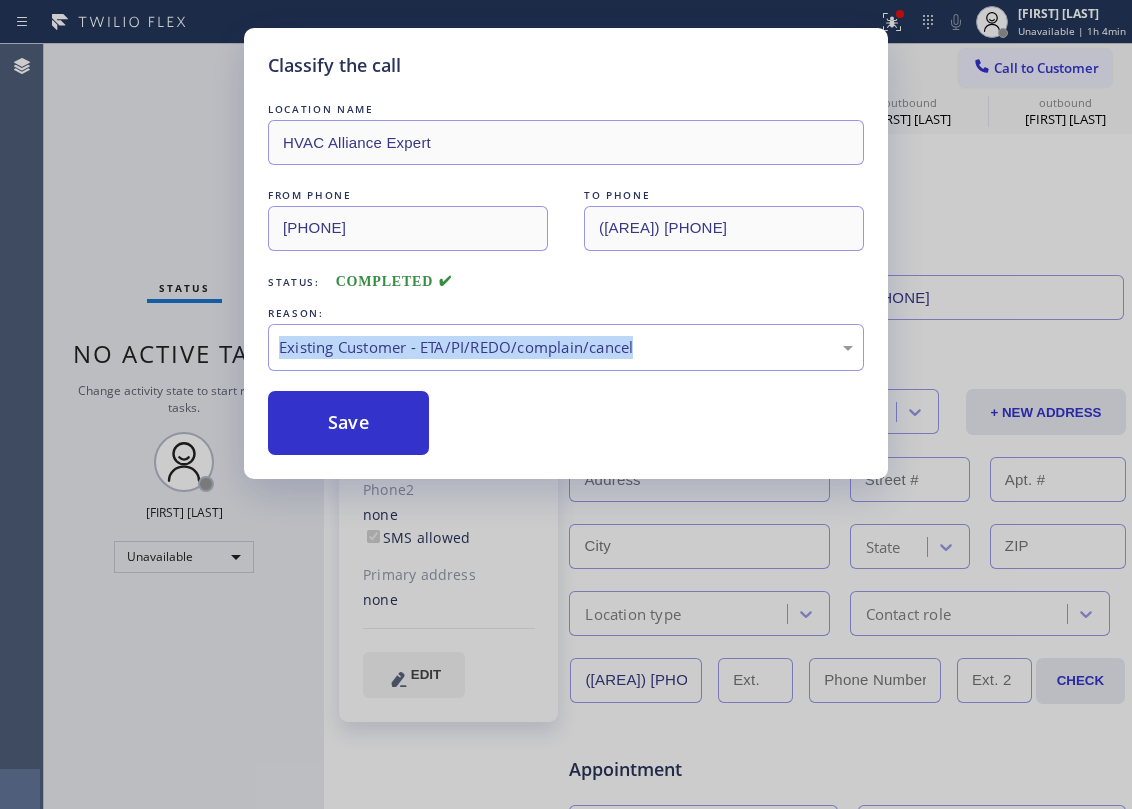 drag, startPoint x: 358, startPoint y: 416, endPoint x: 650, endPoint y: 485, distance: 300.04166 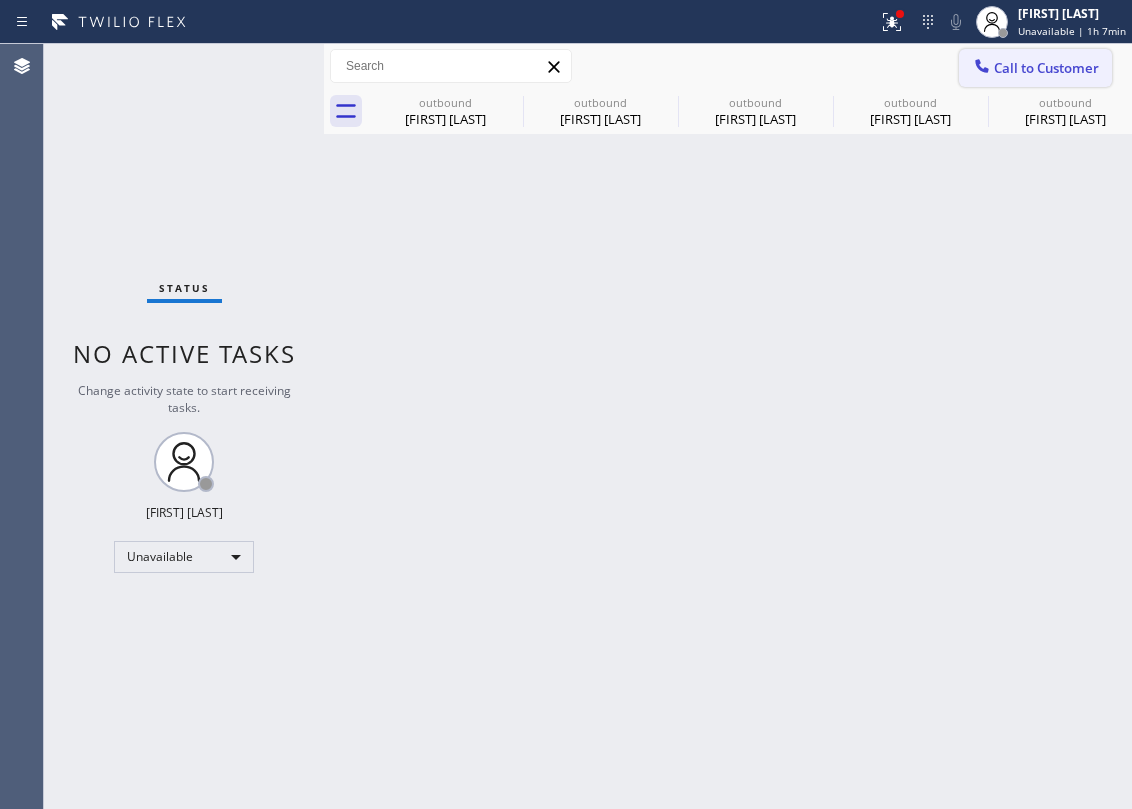 click on "Call to Customer" at bounding box center (1035, 68) 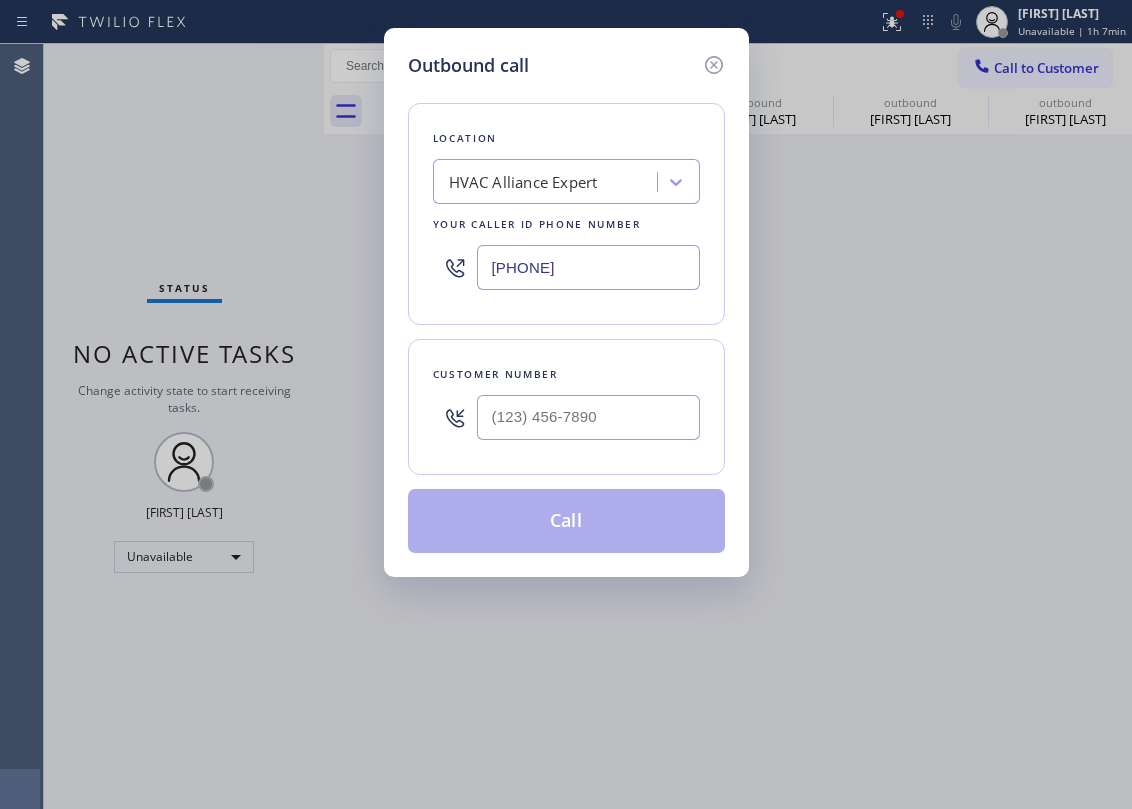 click at bounding box center [588, 417] 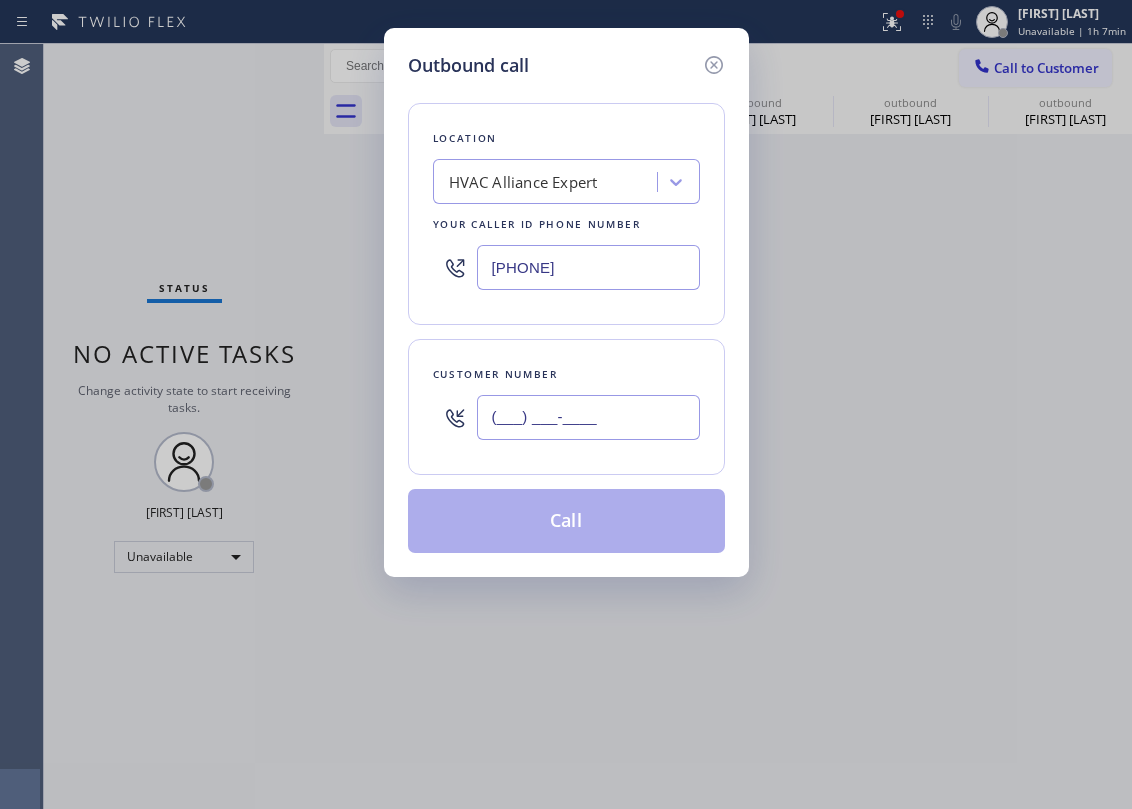 click on "(___) ___-____" at bounding box center (588, 417) 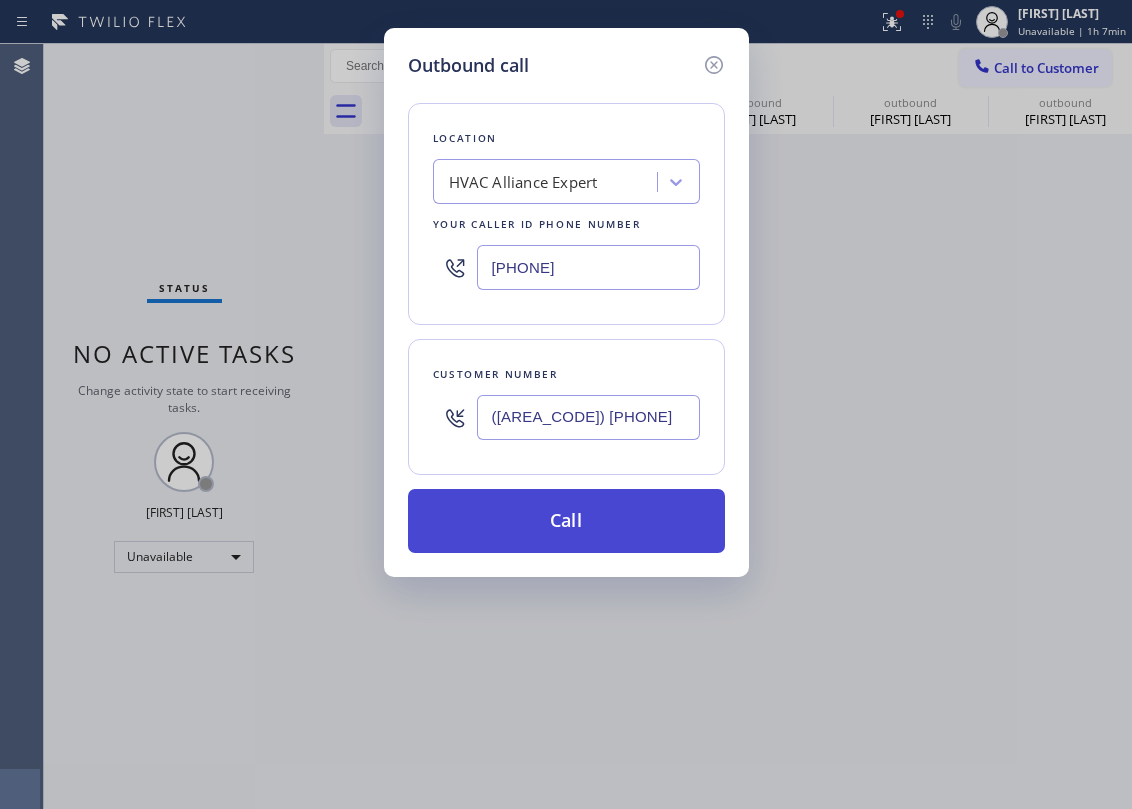 type on "([AREA_CODE]) [PHONE]" 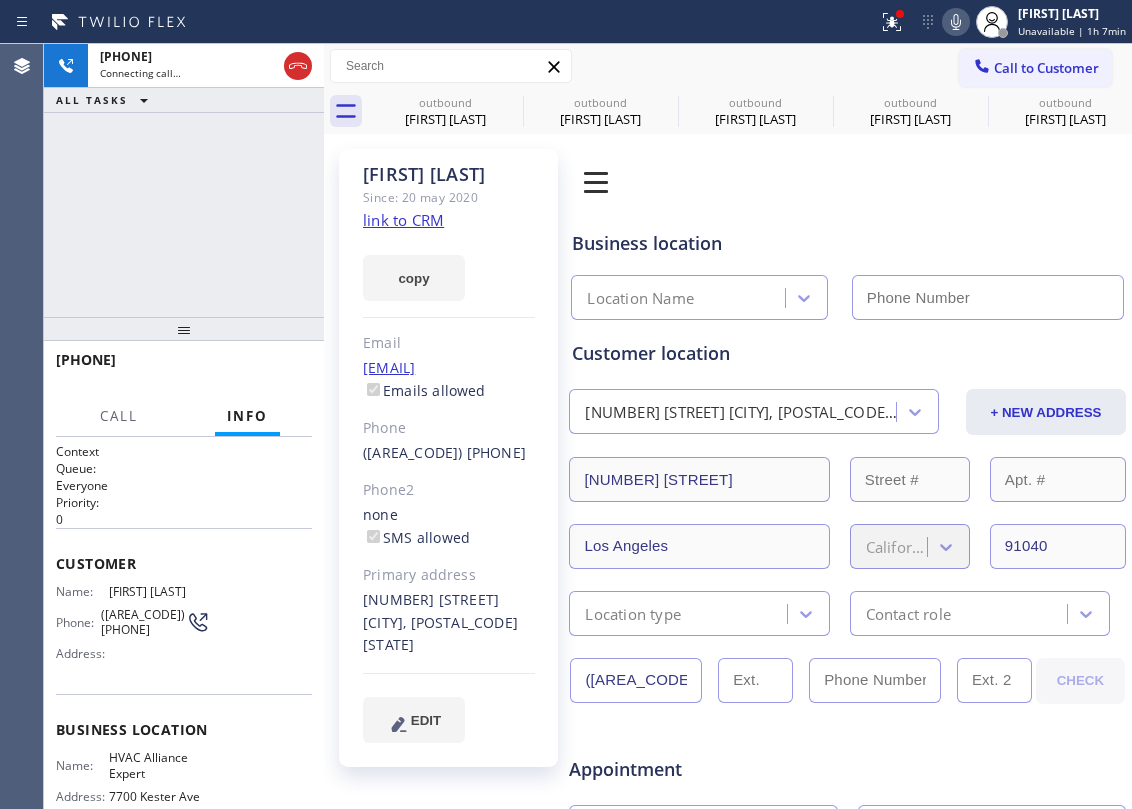 click on "link to CRM" 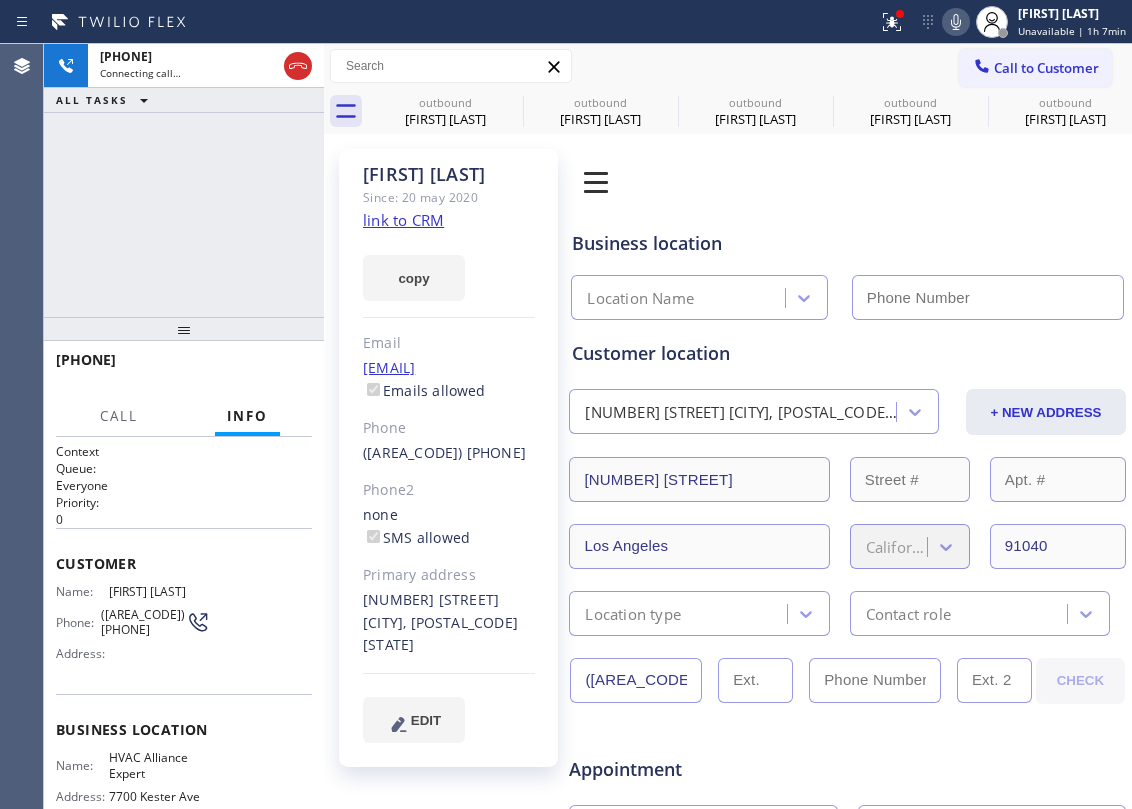 type on "[PHONE]" 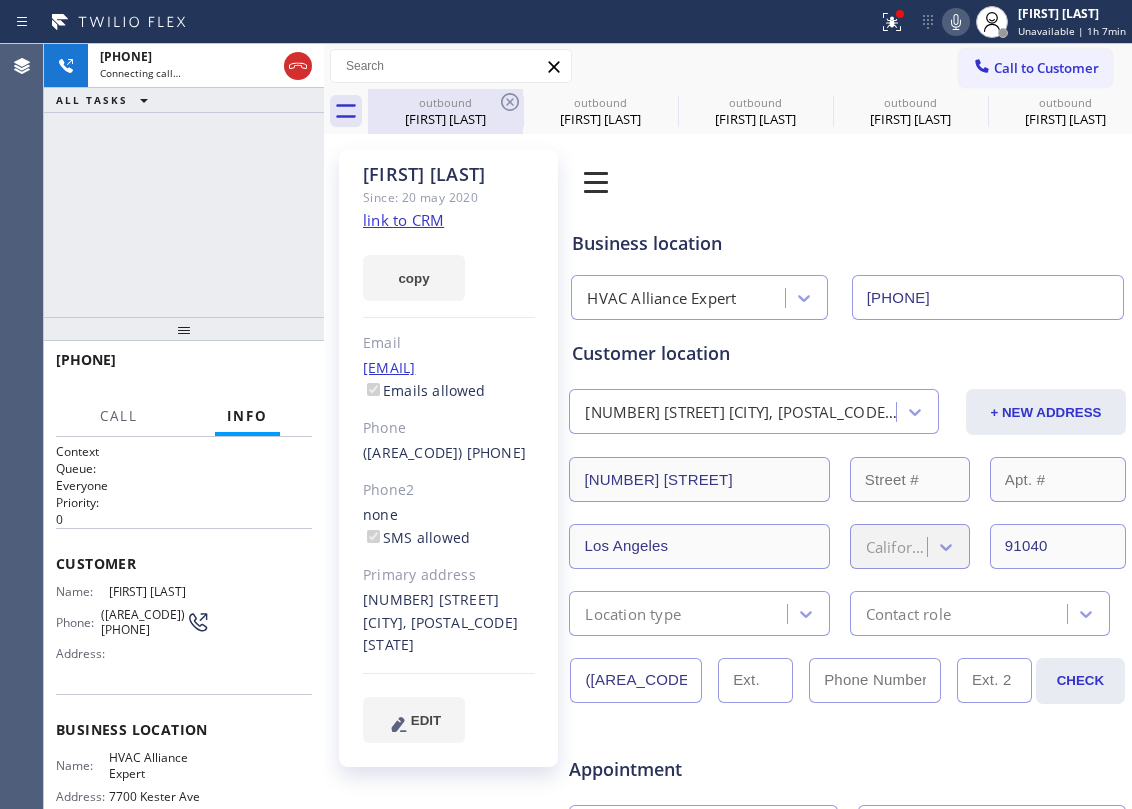click on "outbound" at bounding box center [445, 102] 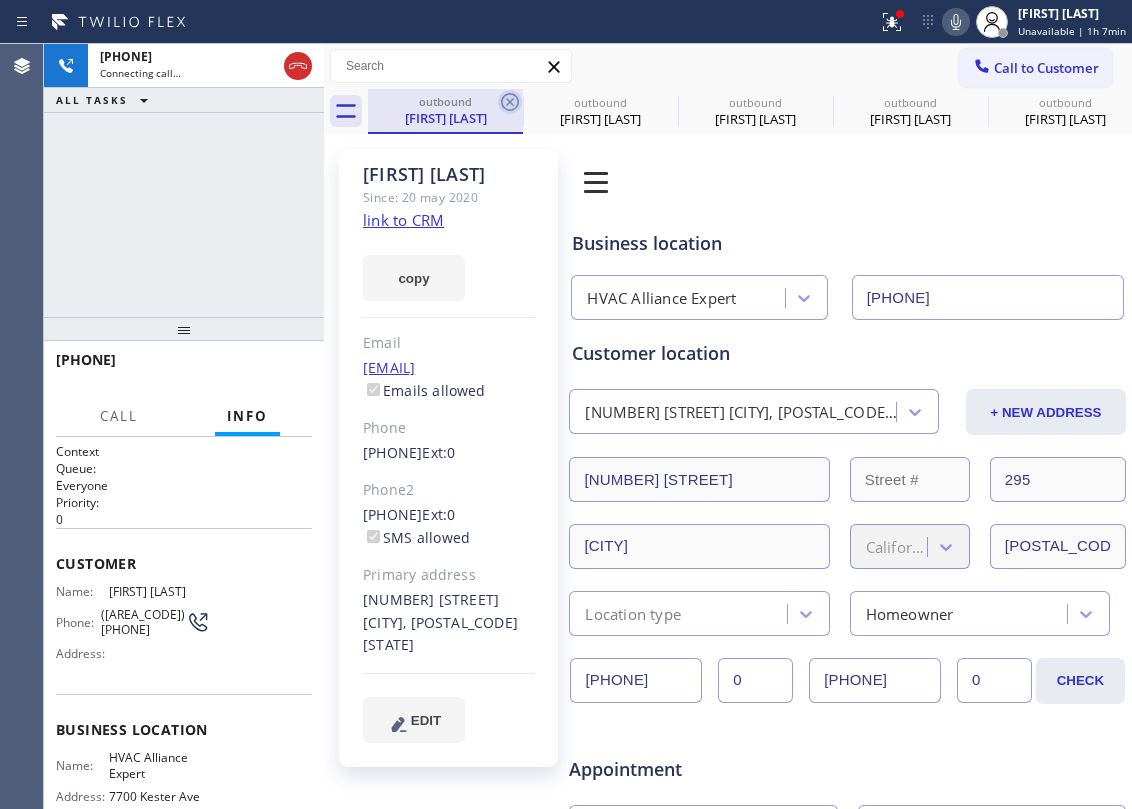 click 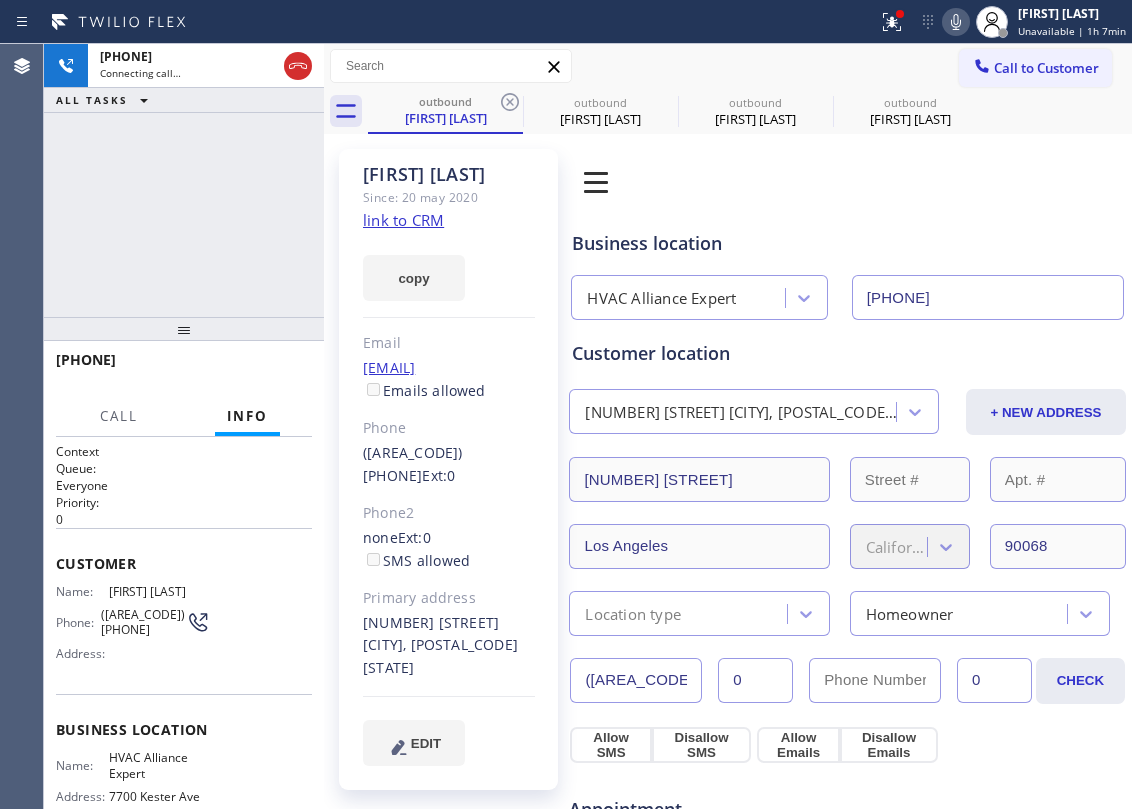 click 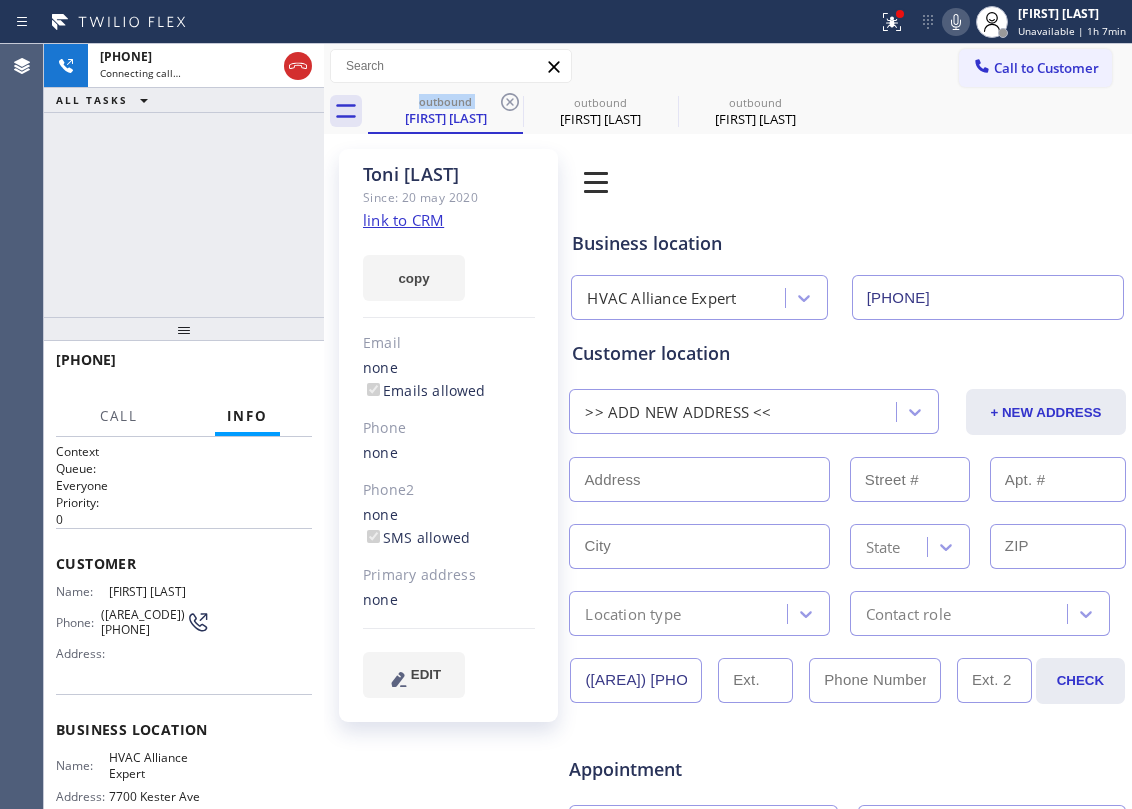 click 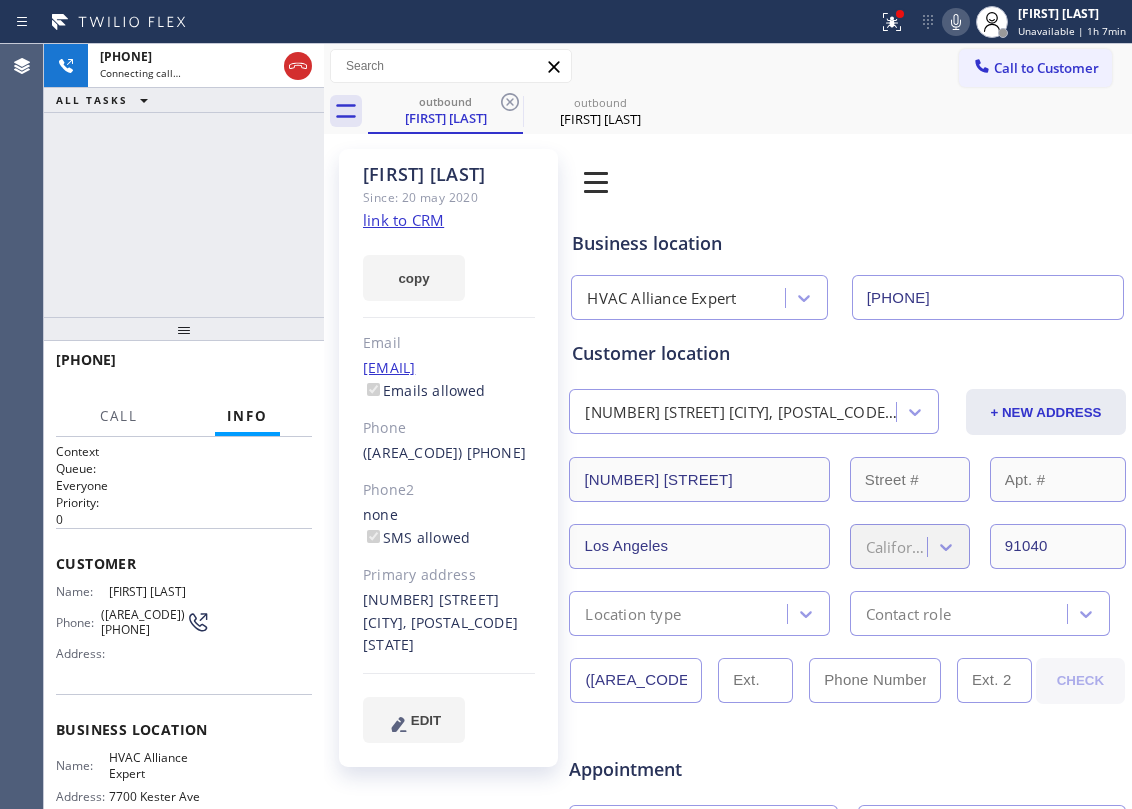 click 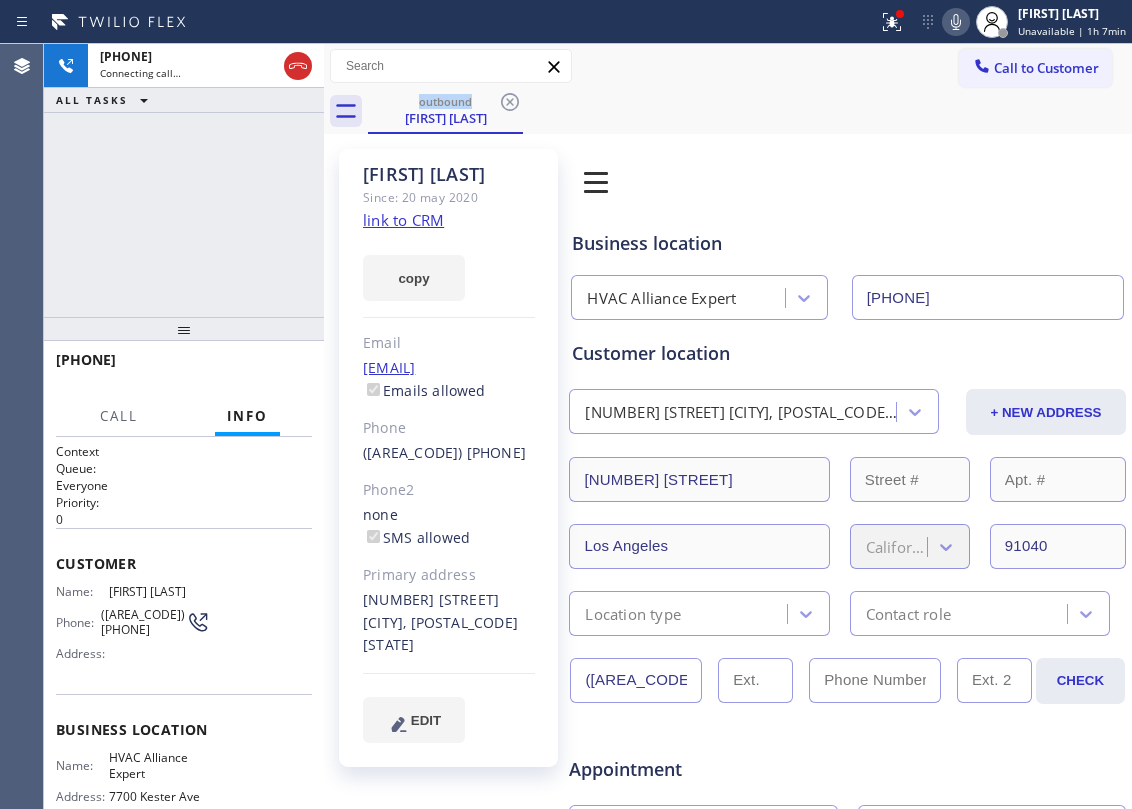 click on "+1[PHONE] Connecting call… ALL TASKS ALL TASKS ACTIVE TASKS TASKS IN WRAP UP" at bounding box center [184, 180] 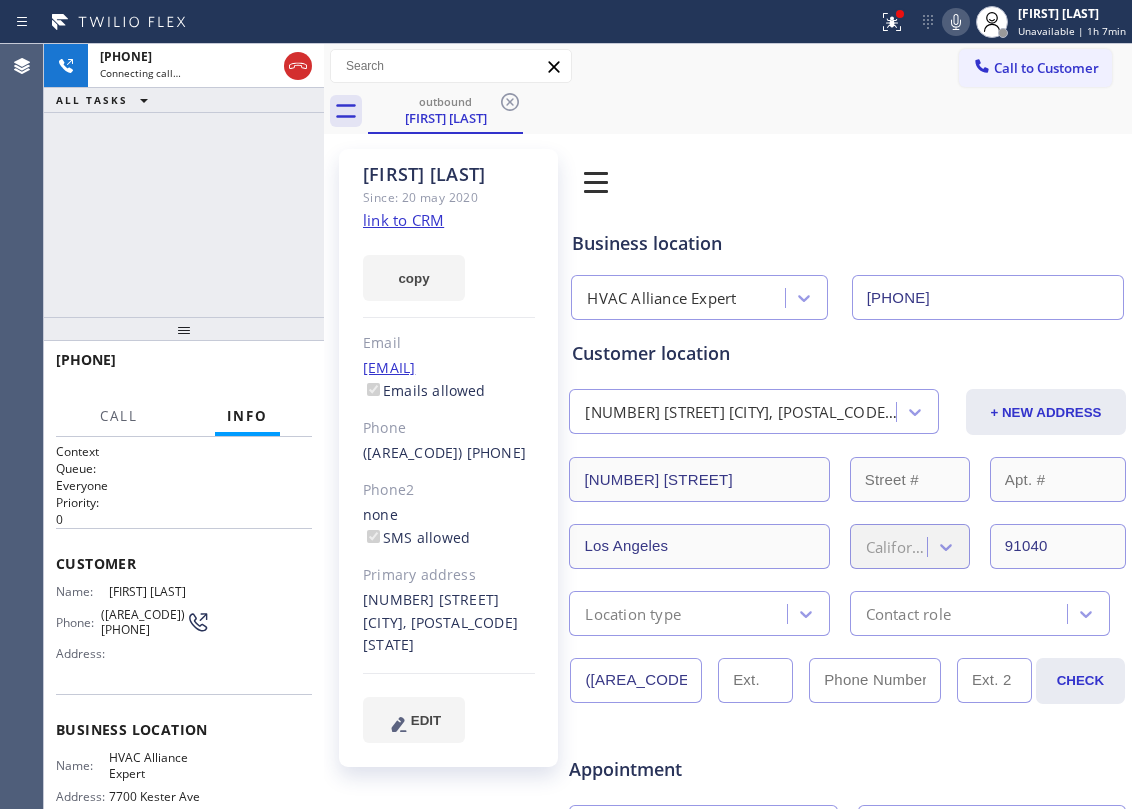 click at bounding box center [184, 329] 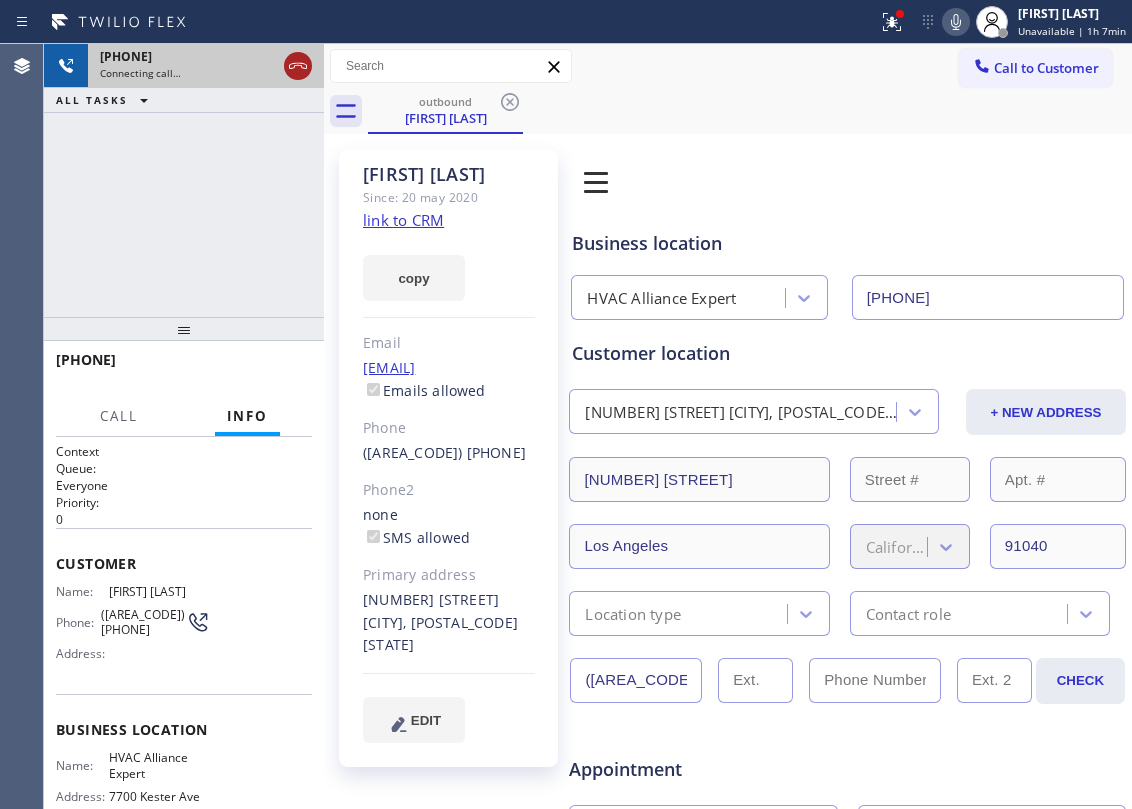 click at bounding box center [298, 66] 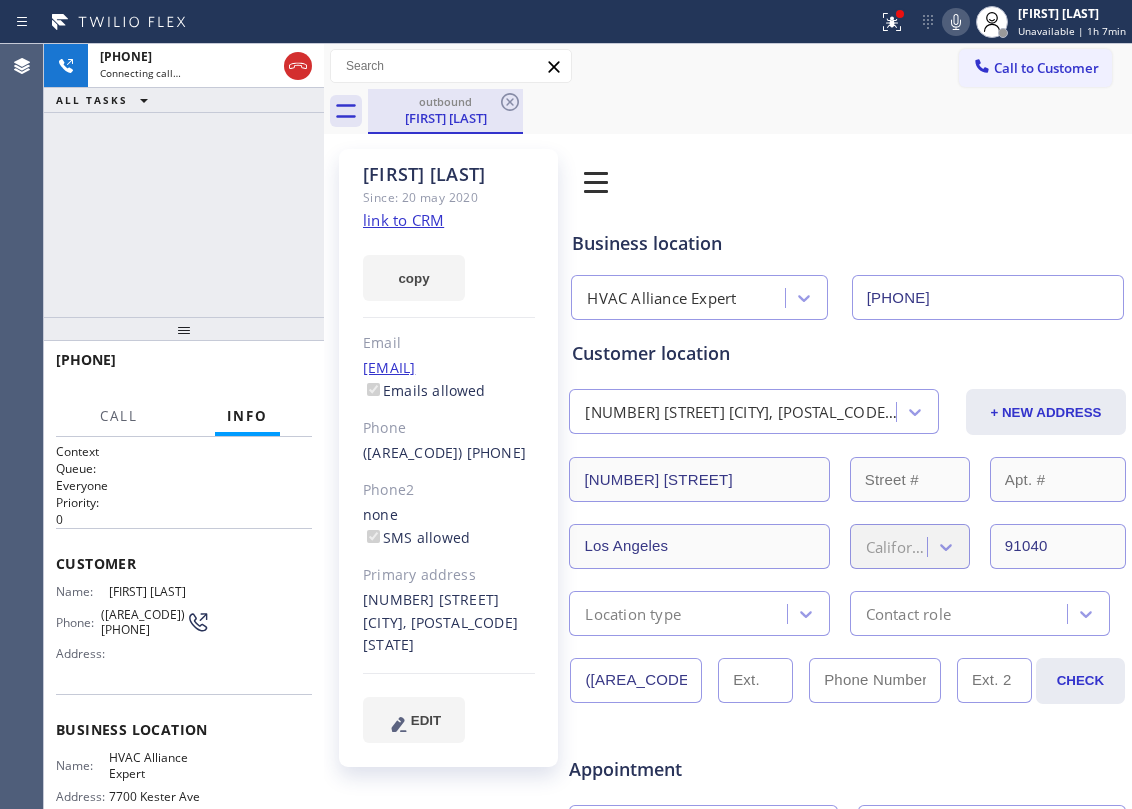 click on "outbound [FIRST] [LAST]" at bounding box center [445, 110] 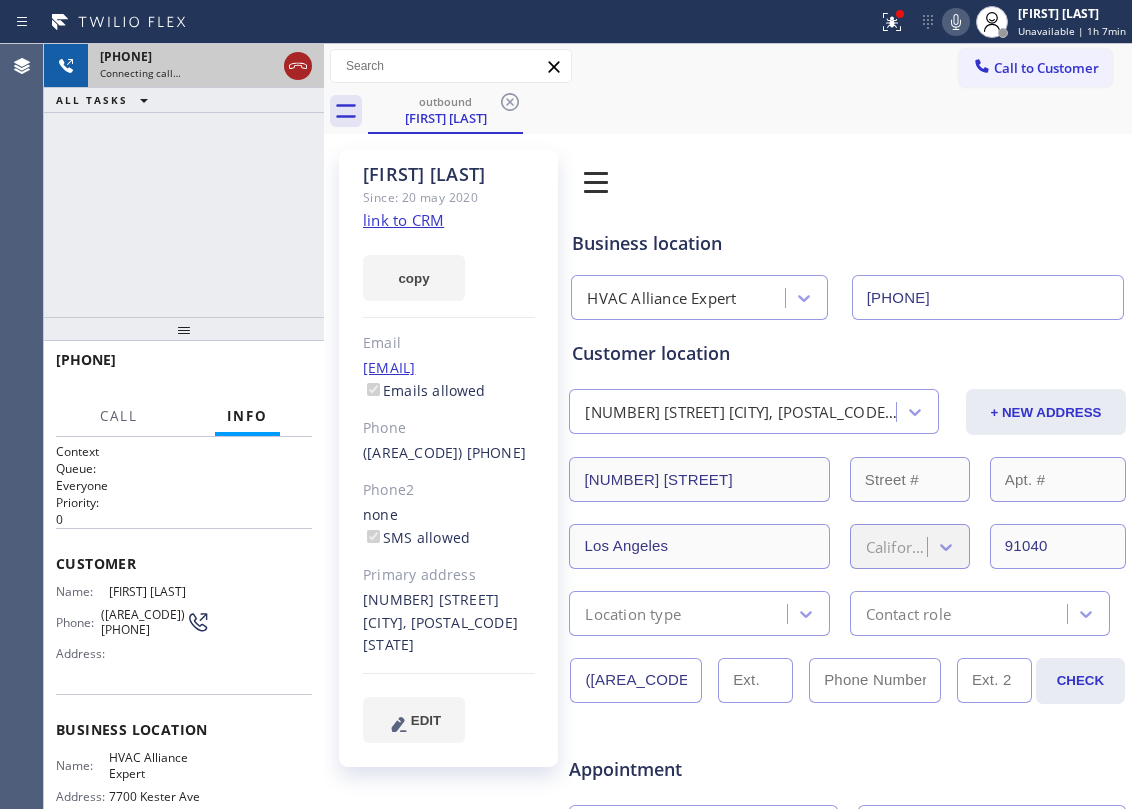 click 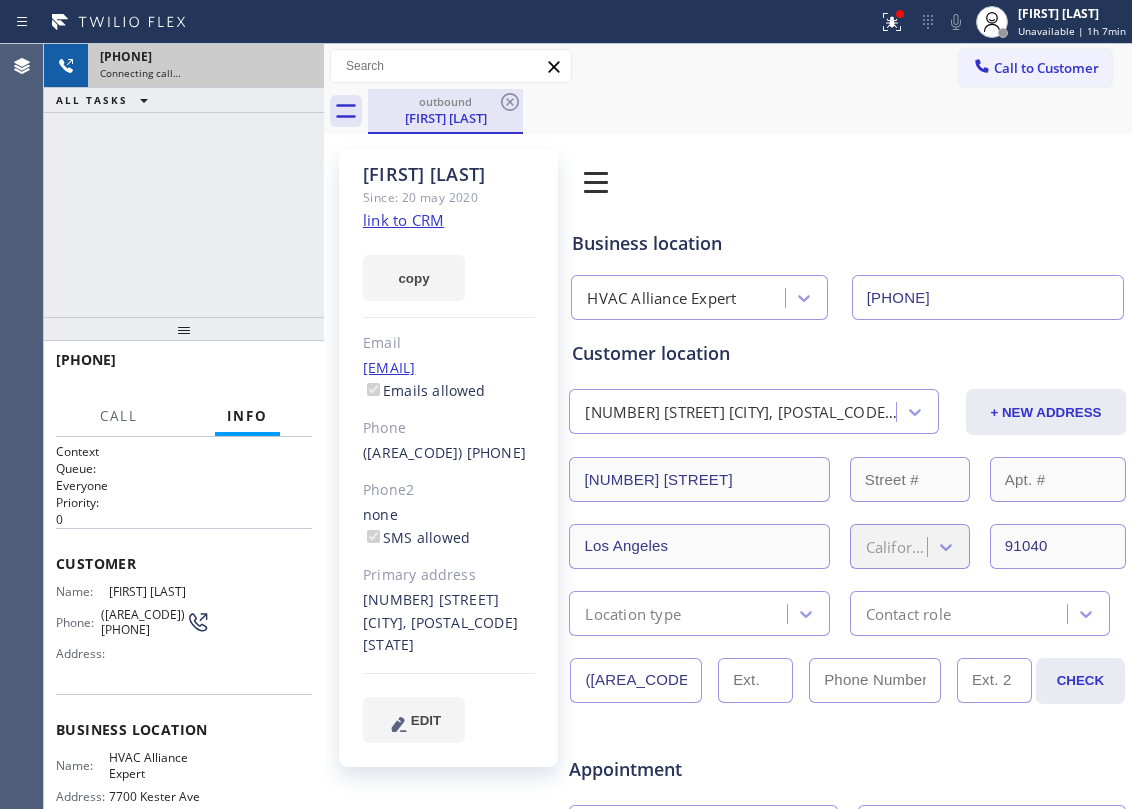 click on "outbound [FIRST] [LAST]" at bounding box center (445, 110) 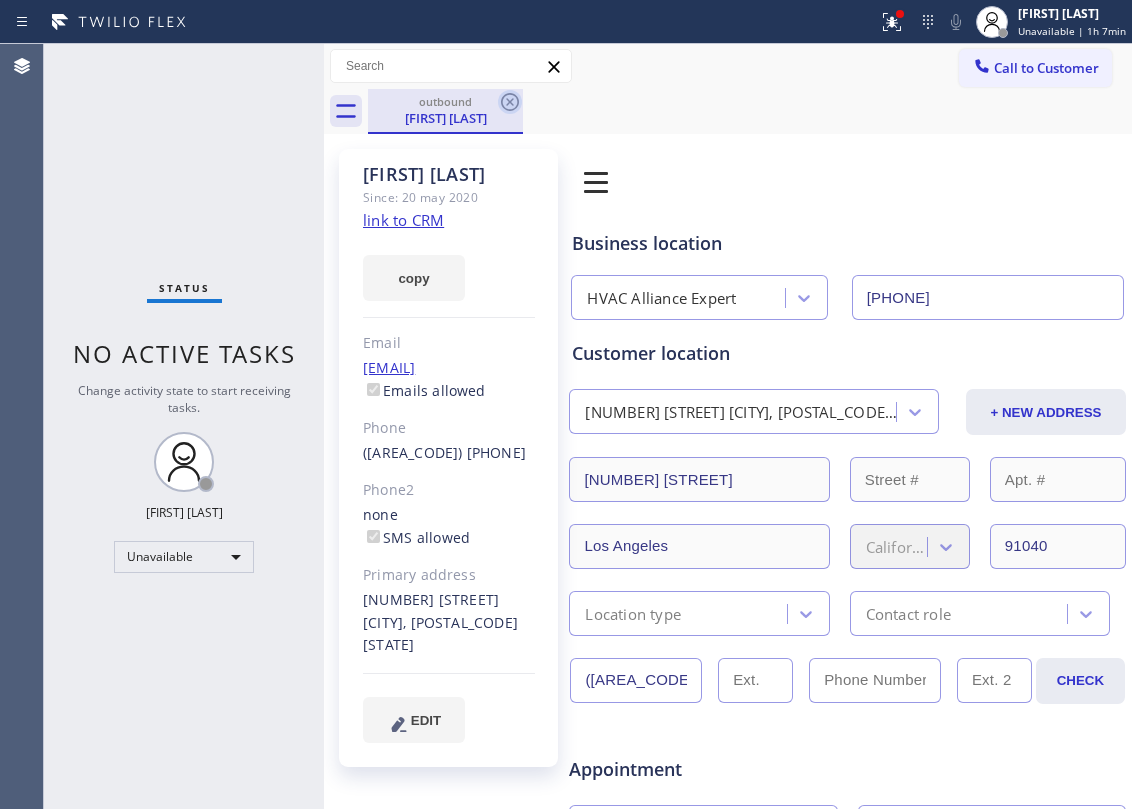 click 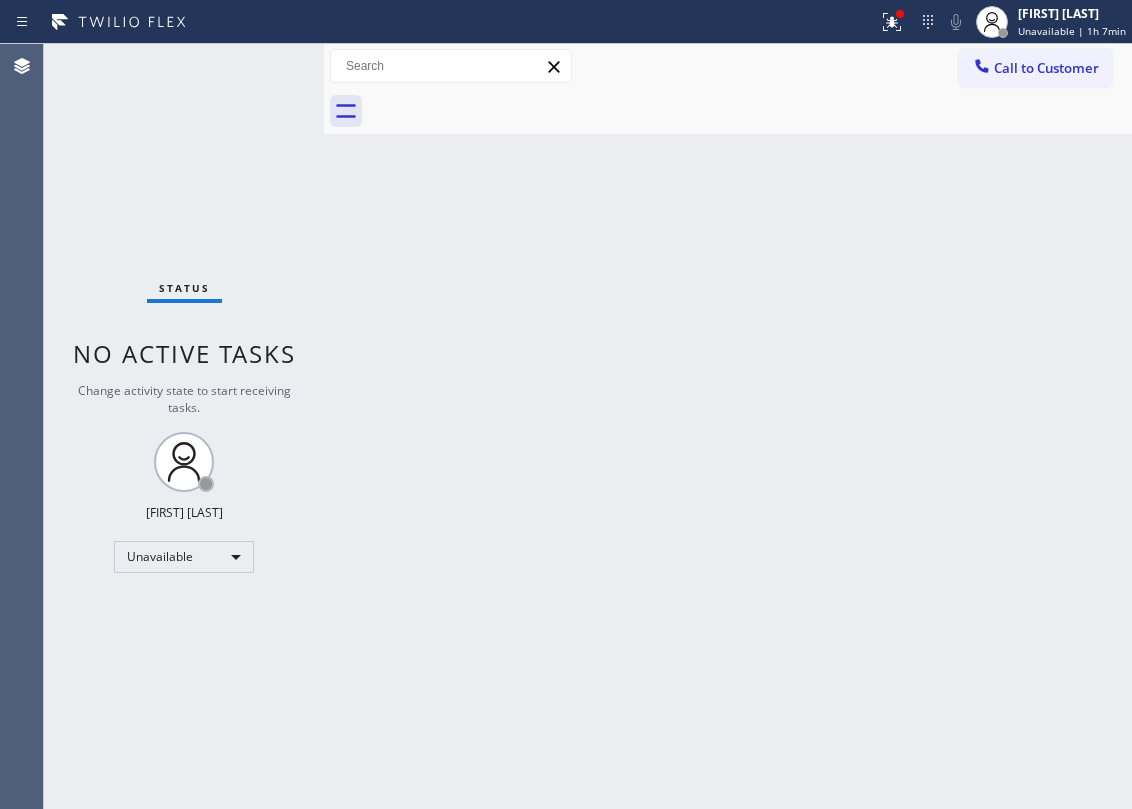 click at bounding box center [750, 111] 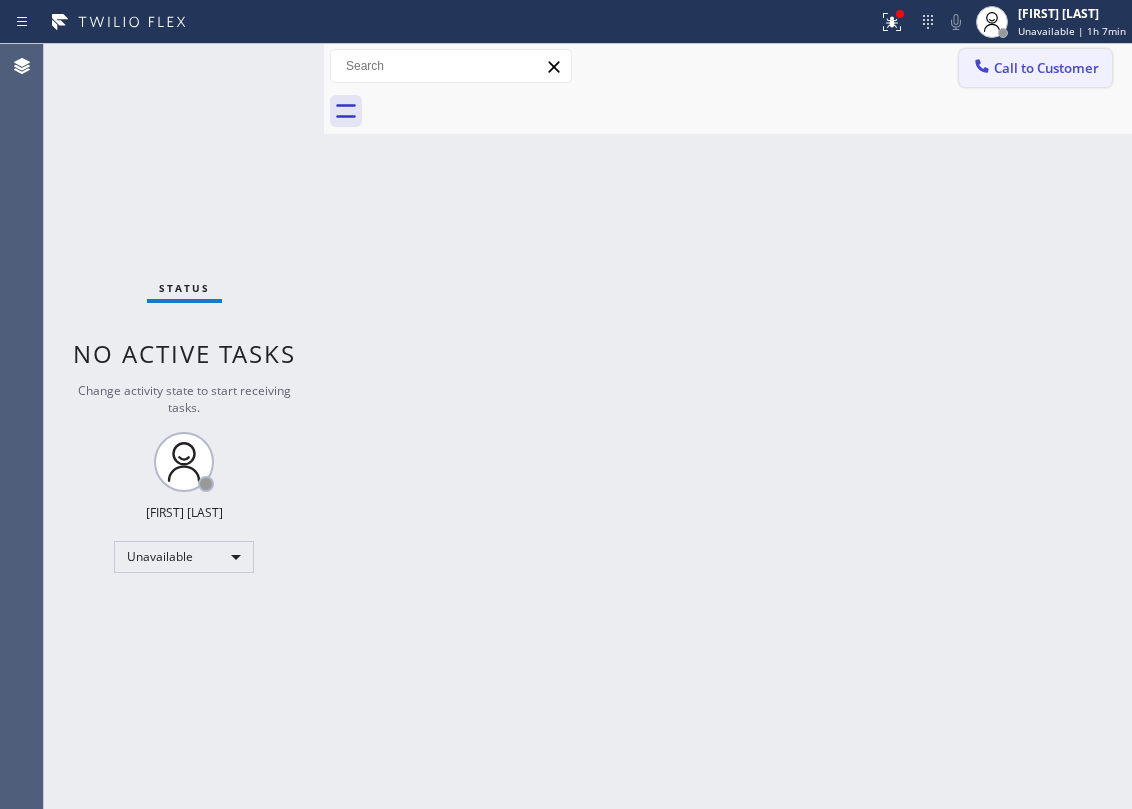 click on "Call to Customer" at bounding box center [1046, 68] 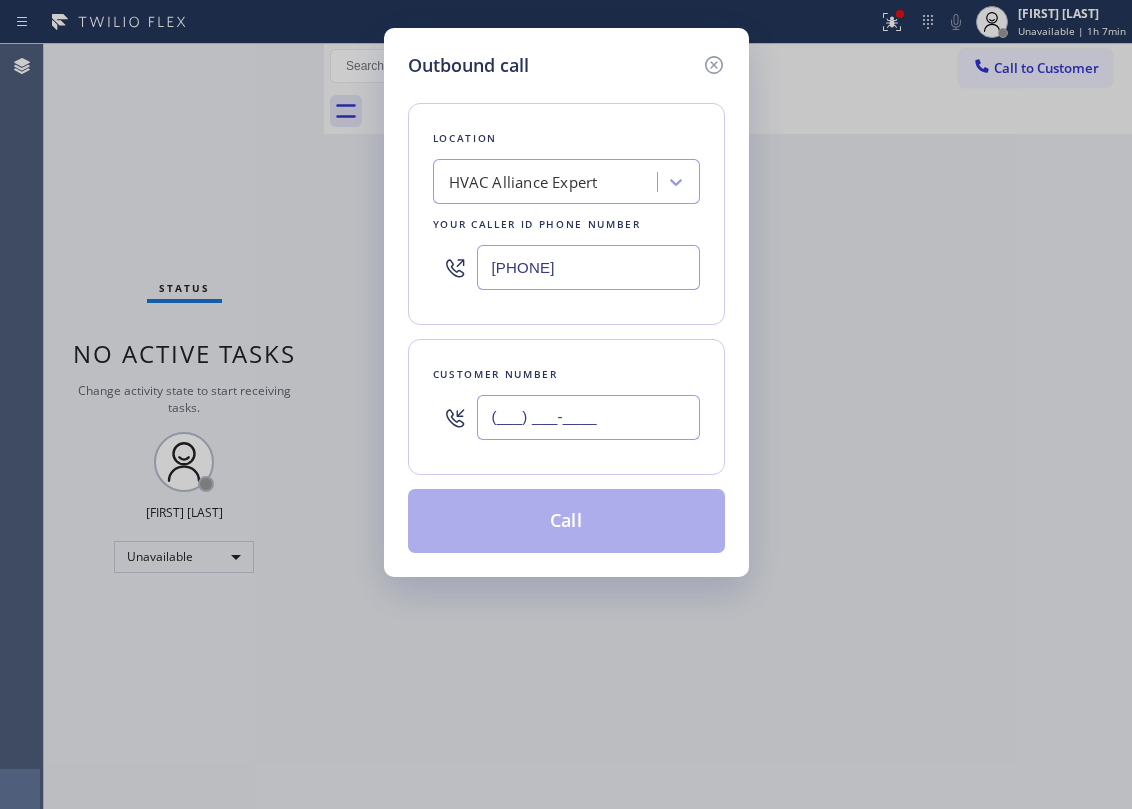 click on "(___) ___-____" at bounding box center (588, 417) 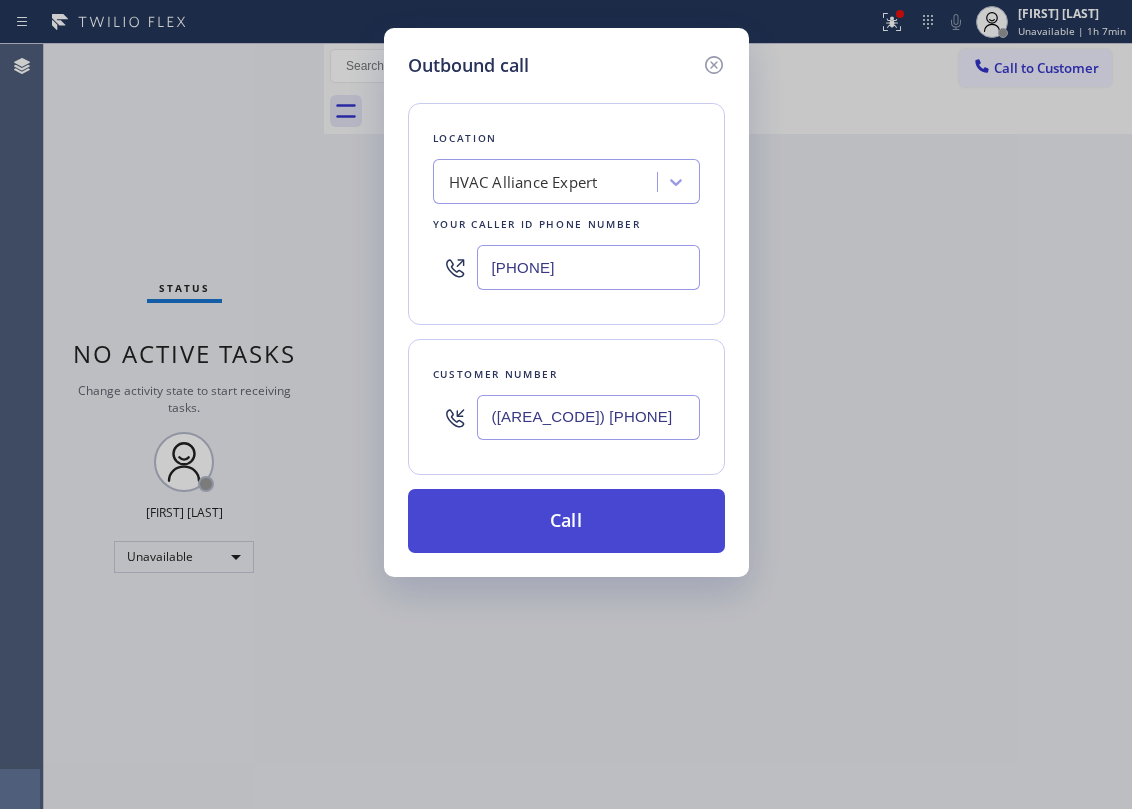 type on "([AREA_CODE]) [PHONE]" 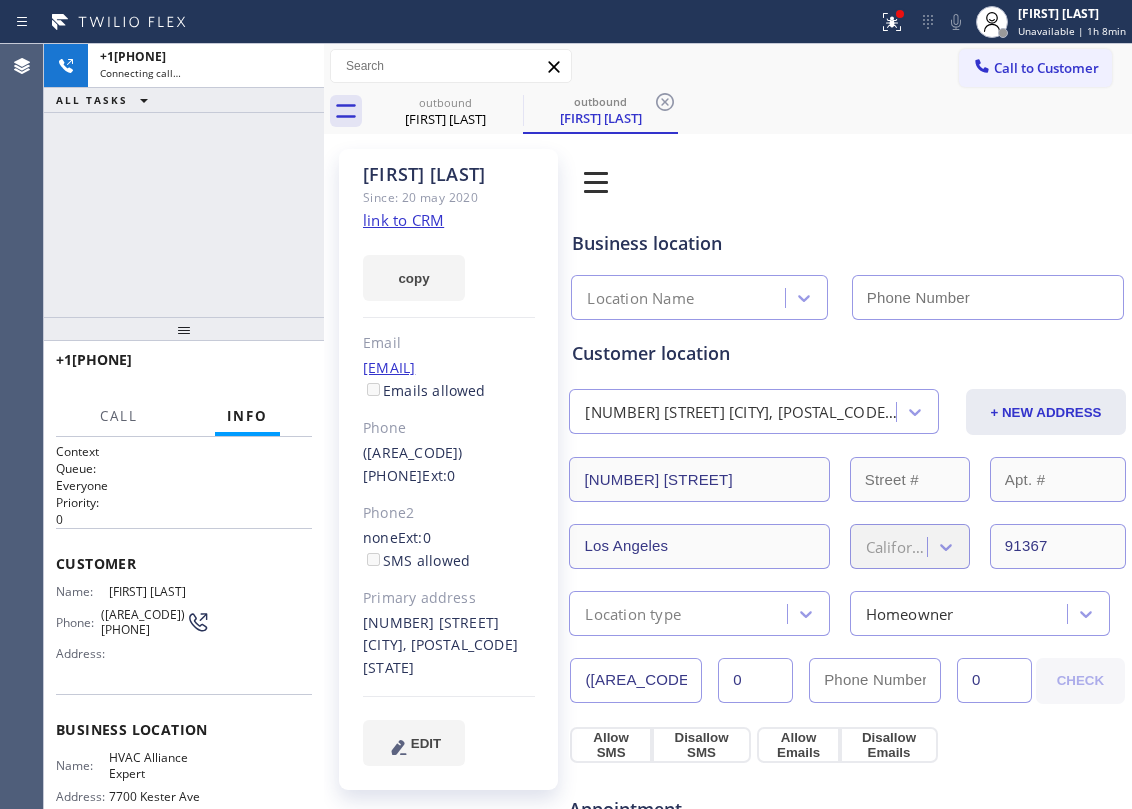 click on "[PHONE] Connecting call… [CALL_STATUS]" at bounding box center (184, 180) 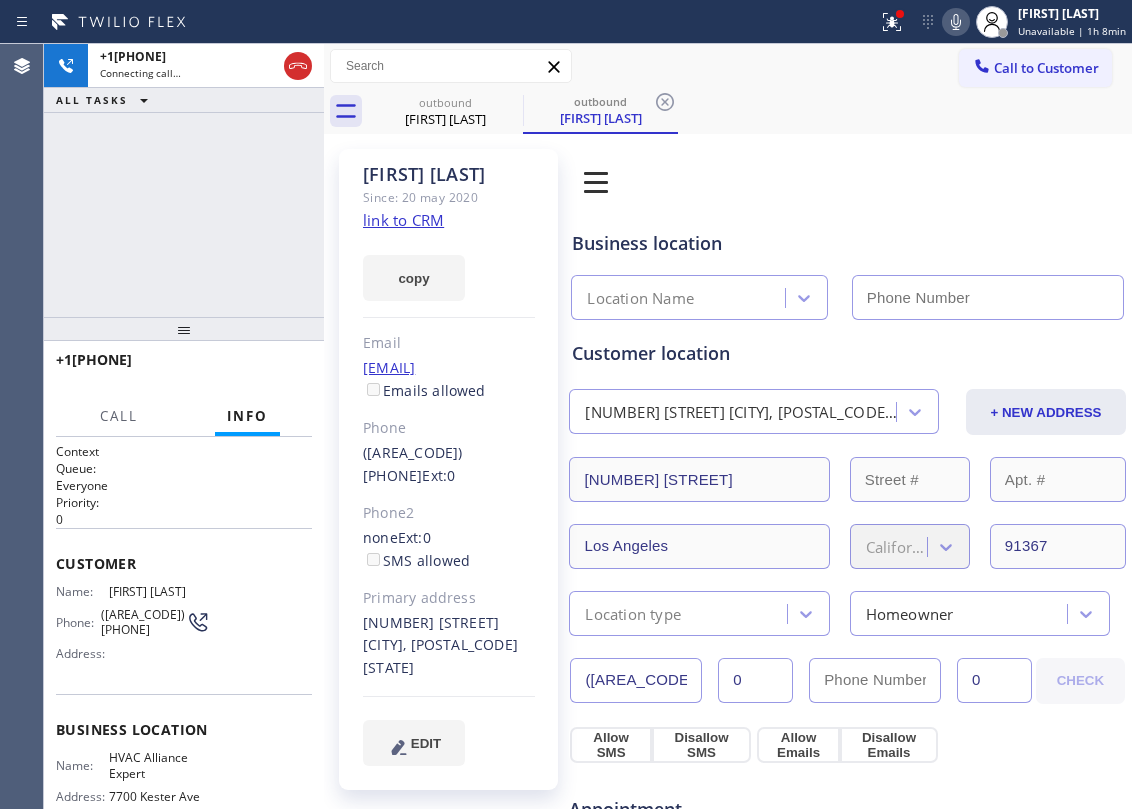 click on "link to CRM" 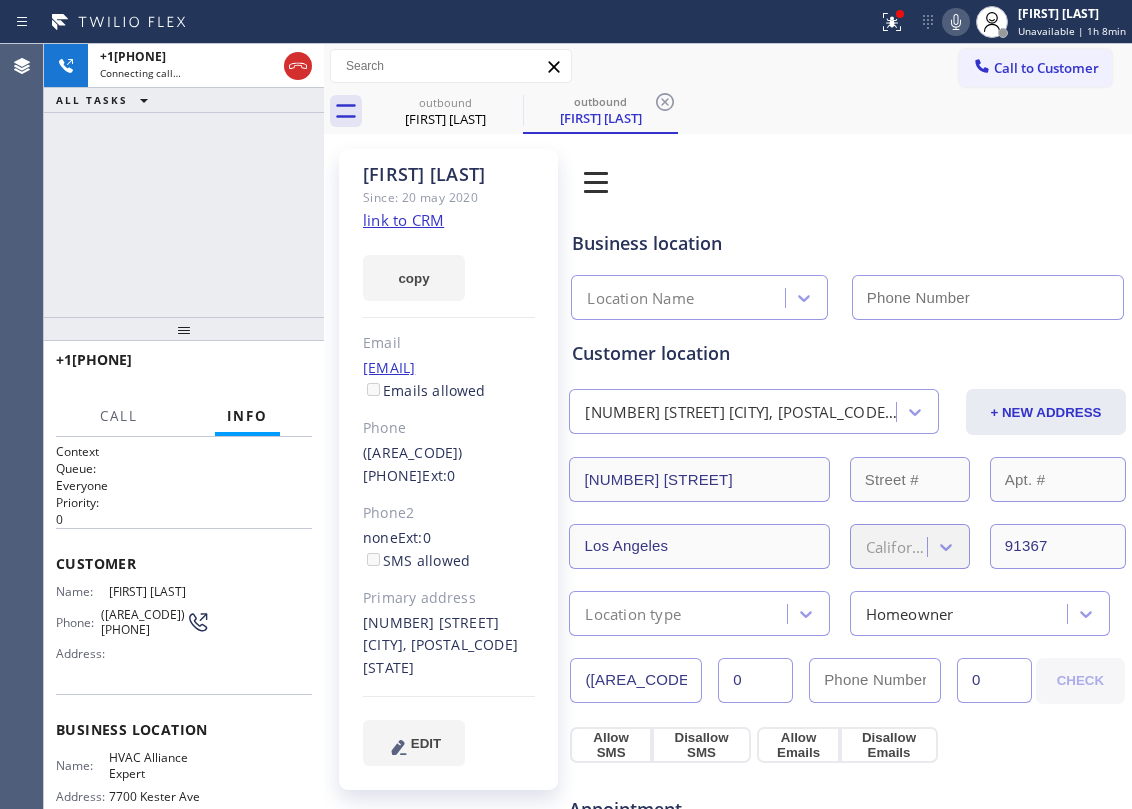 type on "[PHONE]" 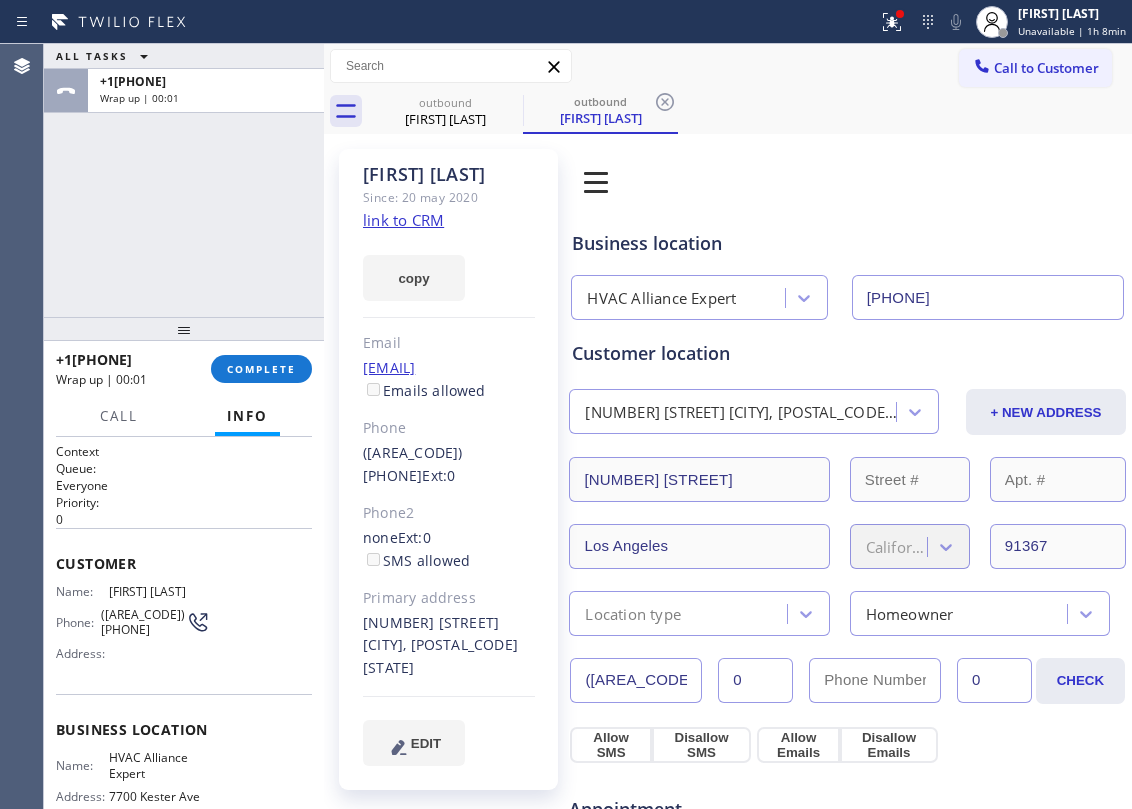 click on "[CALL_STATUS] [PHONE] Wrap up | [TIME]" at bounding box center (184, 180) 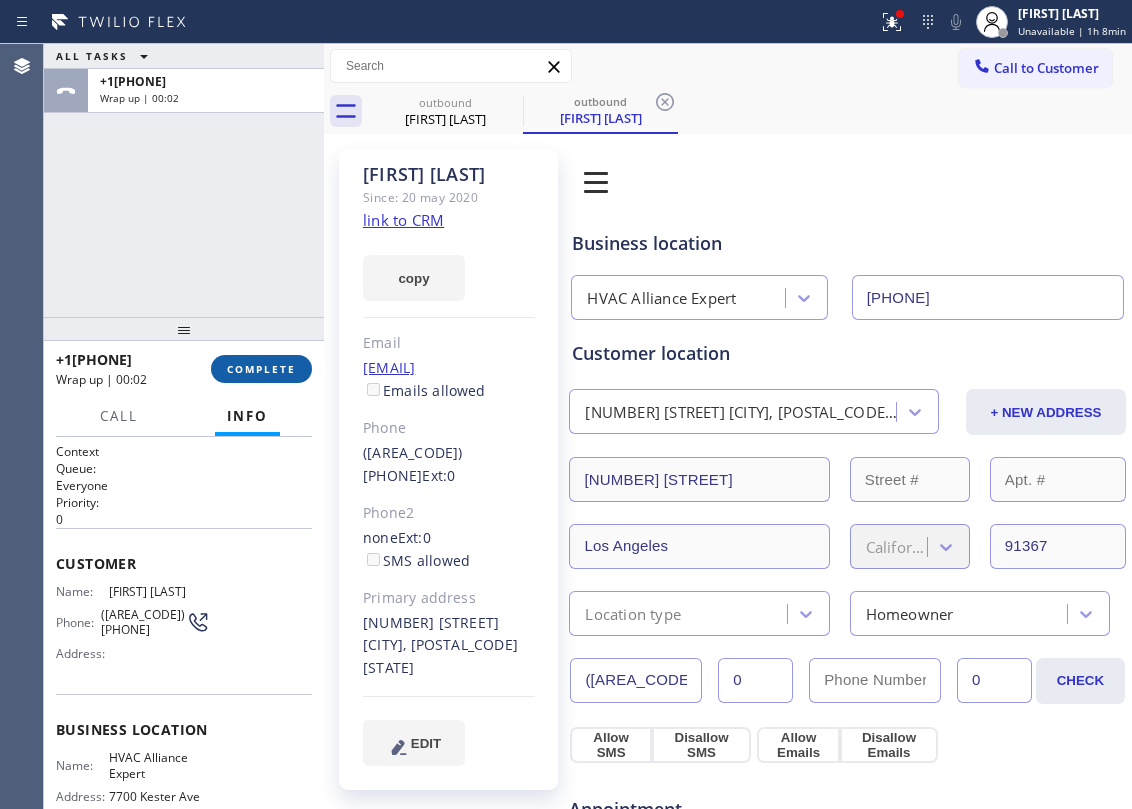 click on "COMPLETE" at bounding box center (261, 369) 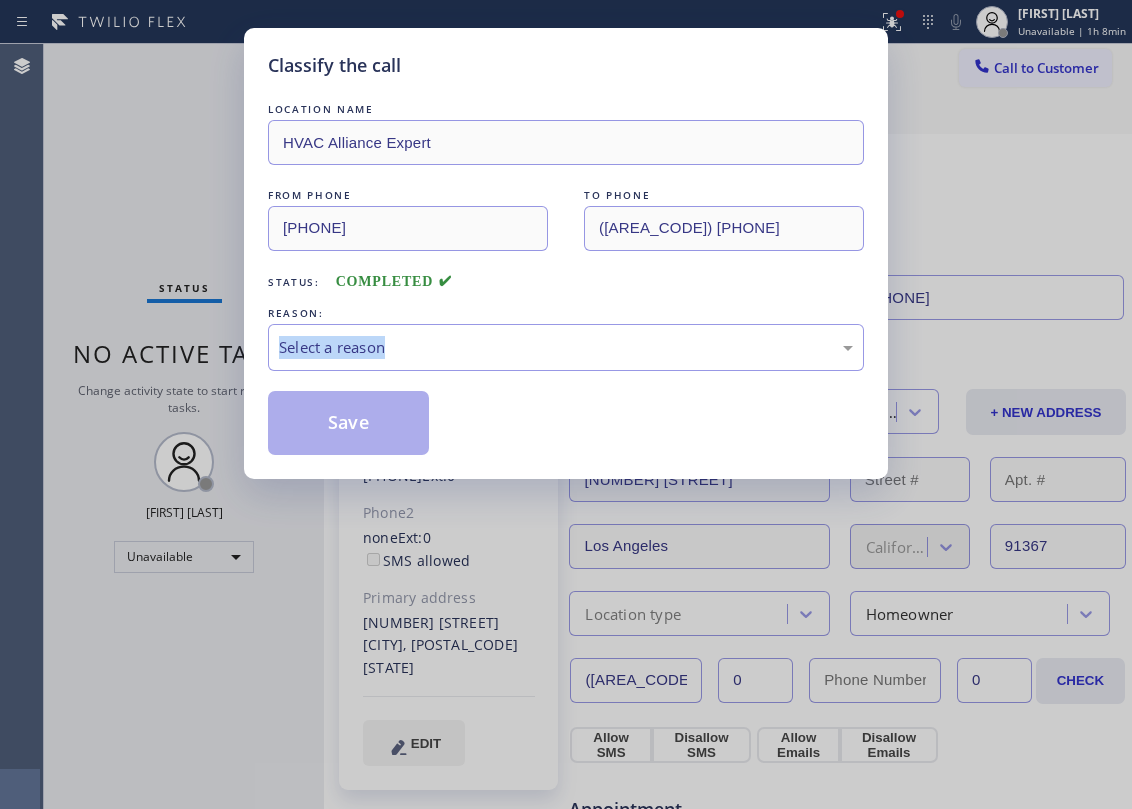 click on "Classify the call LOCATION NAME HVAC Alliance Expert FROM PHONE ([AREA_CODE]) [PHONE] TO PHONE ([AREA_CODE]) [PHONE] Status: COMPLETED REASON: Select a reason Save" at bounding box center [566, 253] 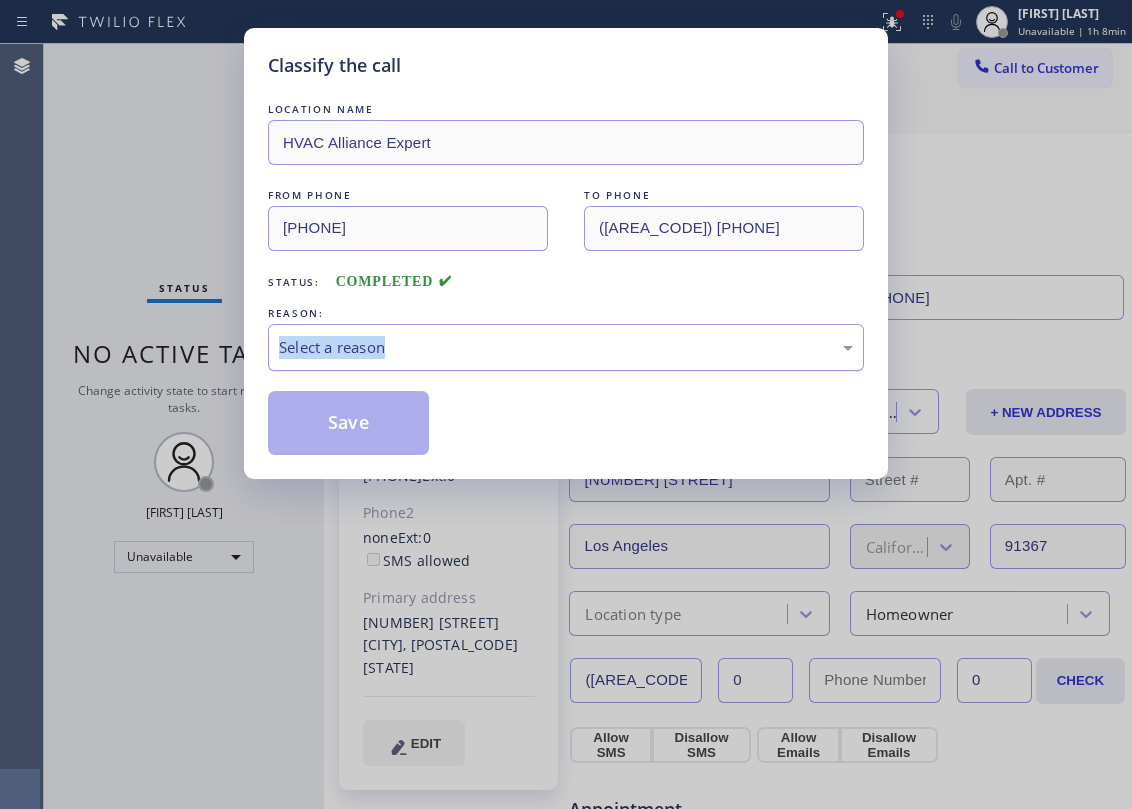 click on "Select a reason" at bounding box center [566, 347] 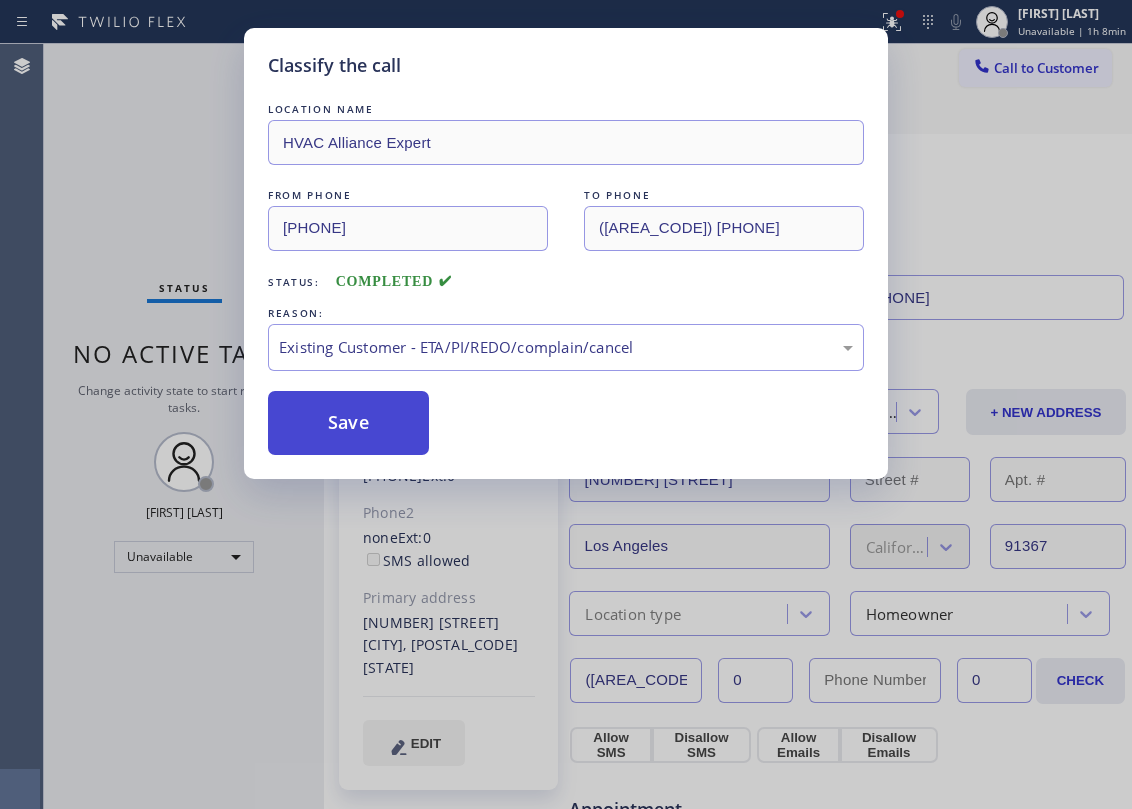 click on "Save" at bounding box center (348, 423) 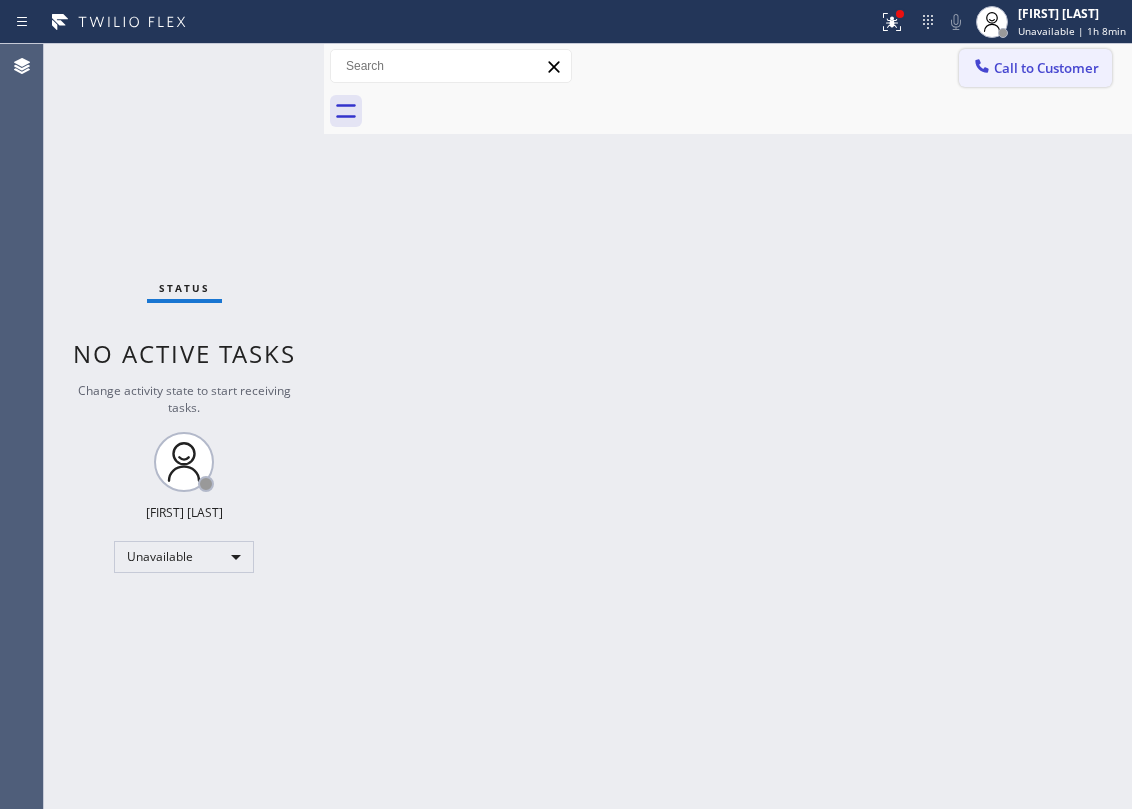 click on "Call to Customer" at bounding box center [1035, 68] 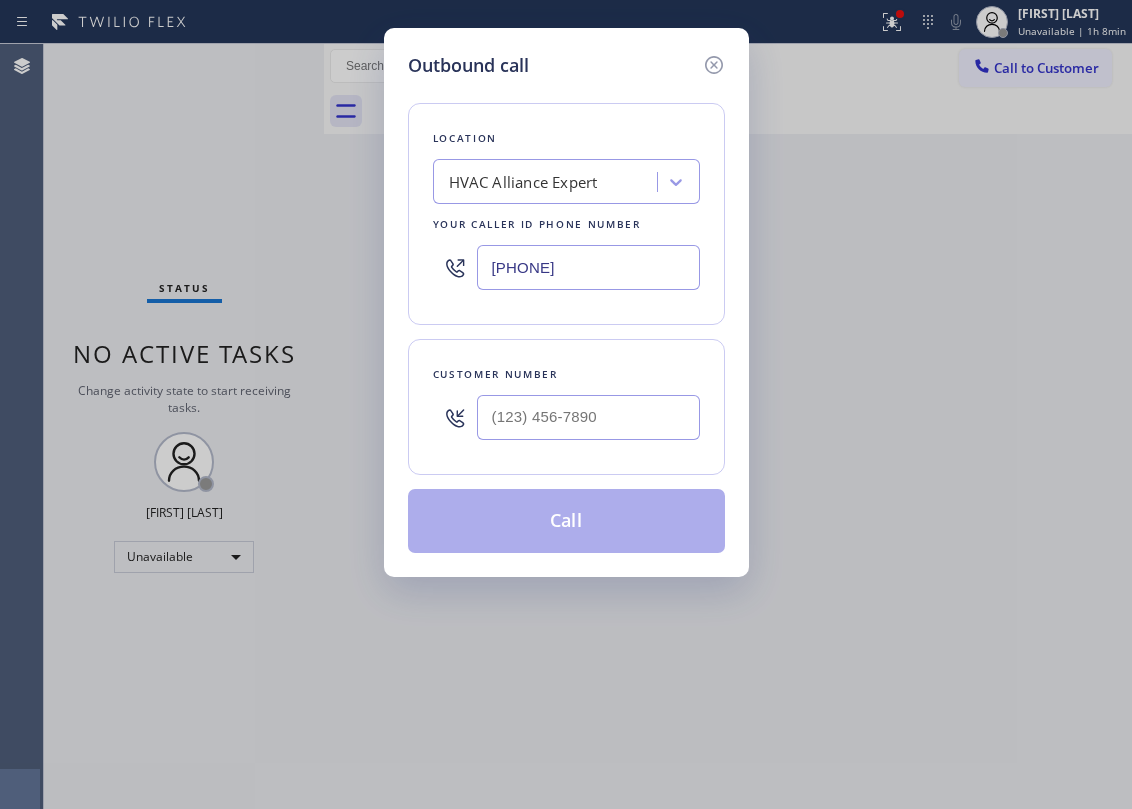 click at bounding box center [588, 417] 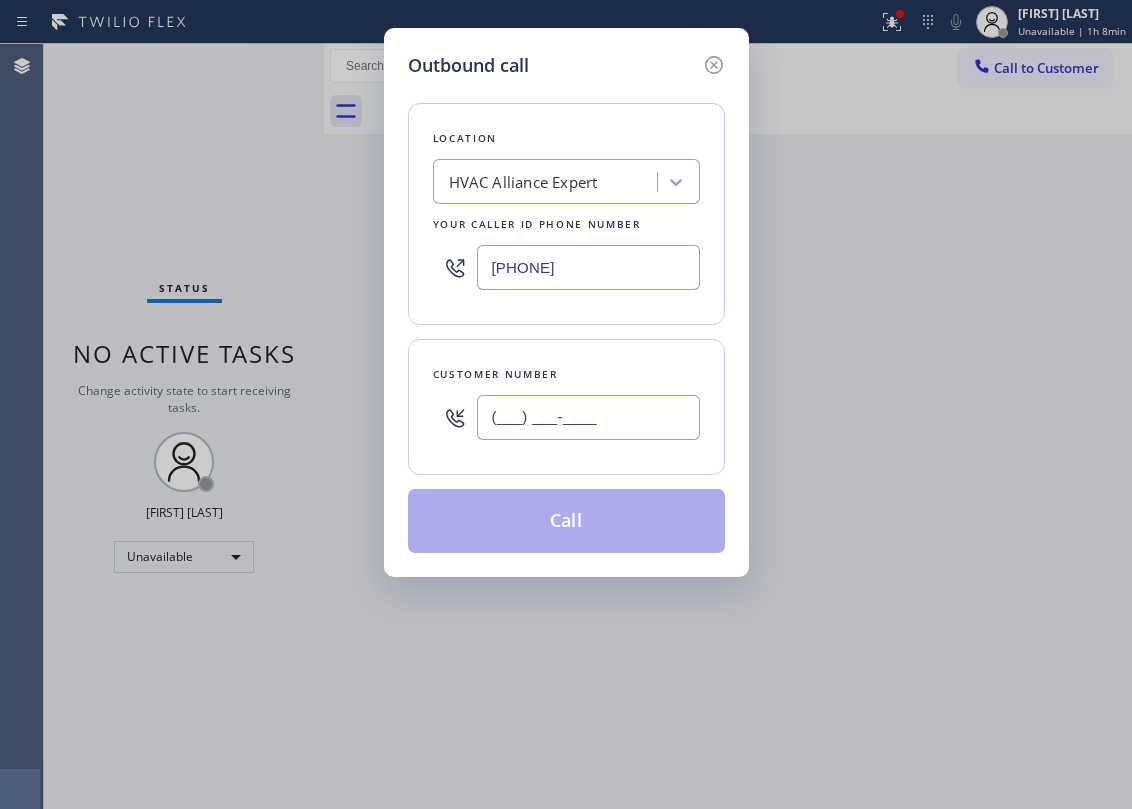 paste on "([AREA_CODE]) [PHONE]" 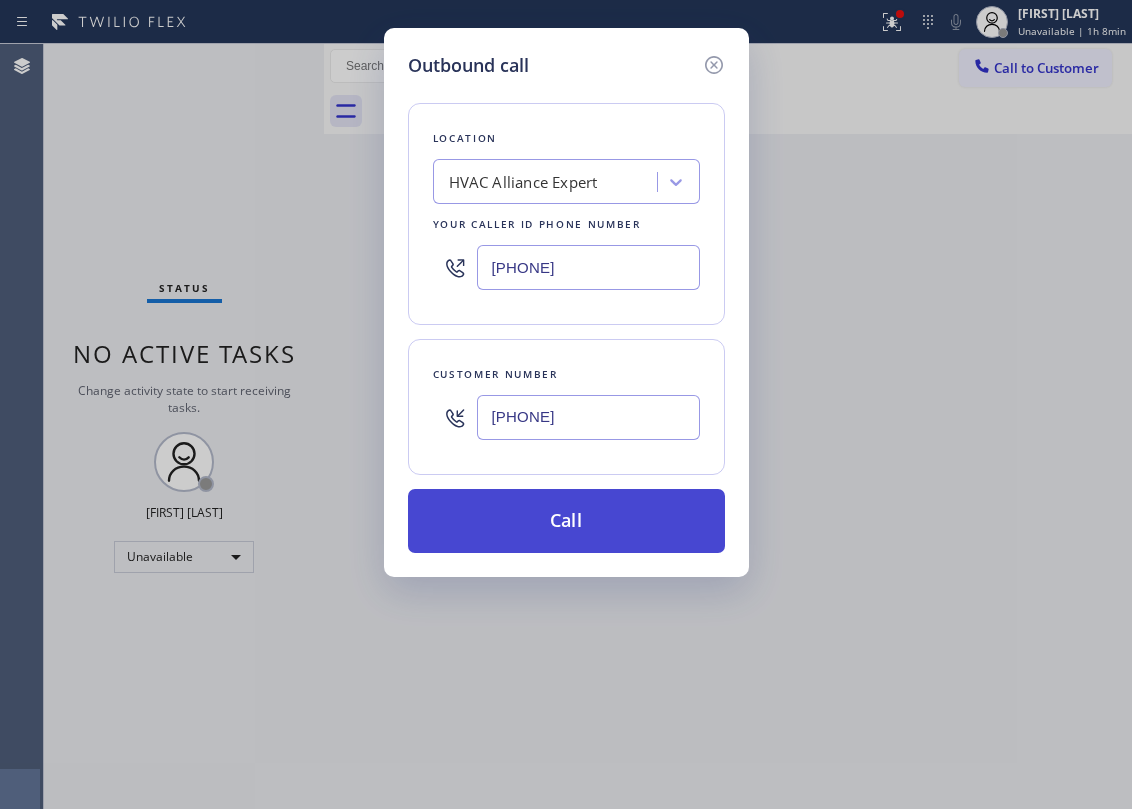type on "[PHONE]" 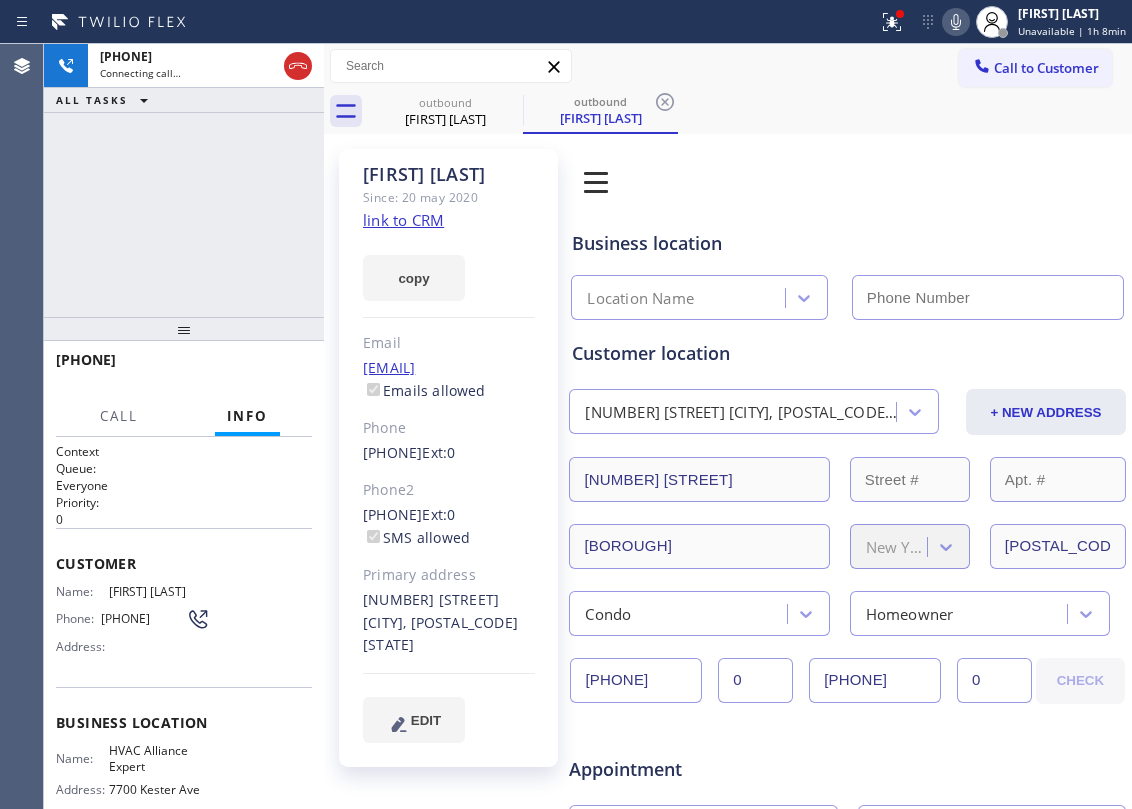 type on "[PHONE]" 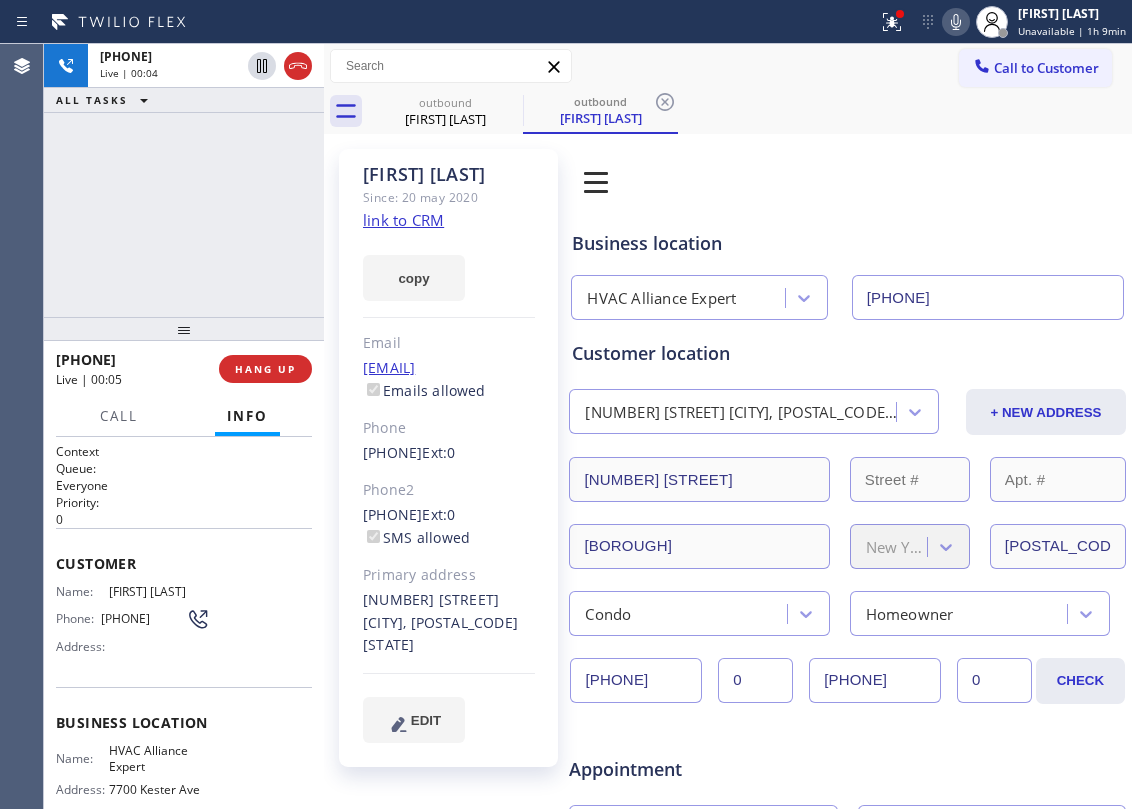 click on "link to CRM" 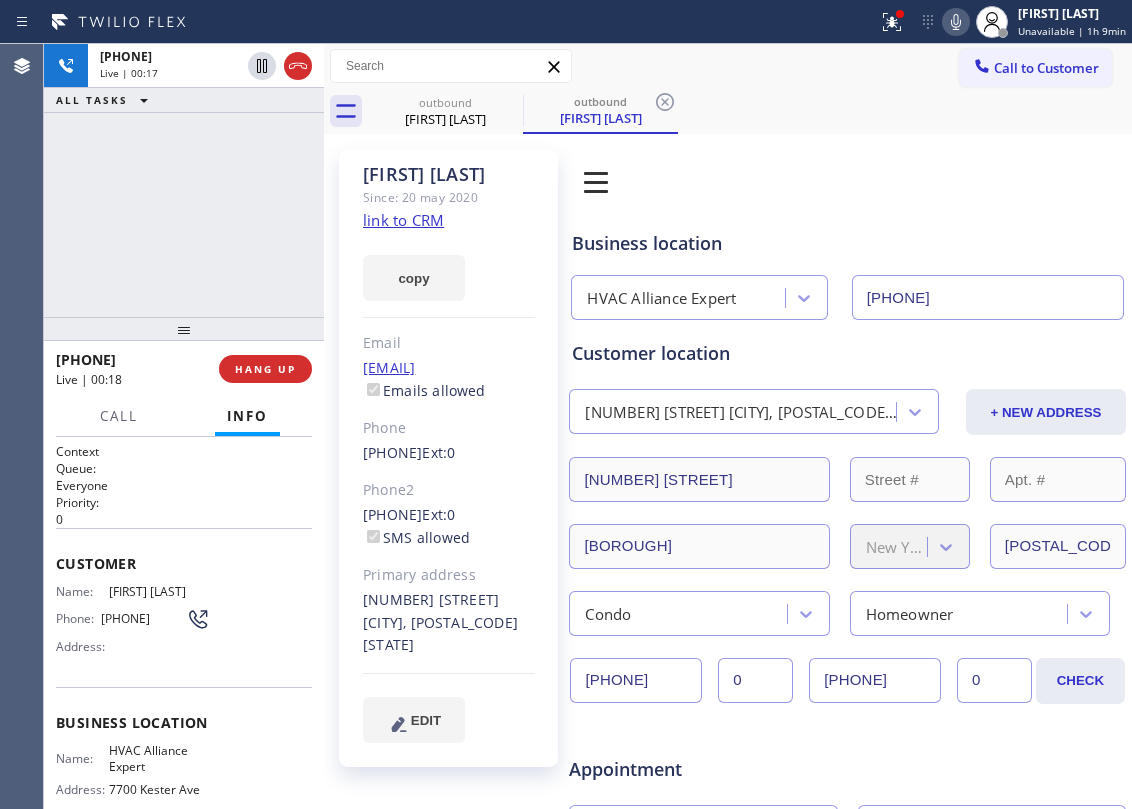 click on "+1[PHONE] Live | 00:17 ALL TASKS ALL TASKS ACTIVE TASKS TASKS IN WRAP UP" at bounding box center (184, 180) 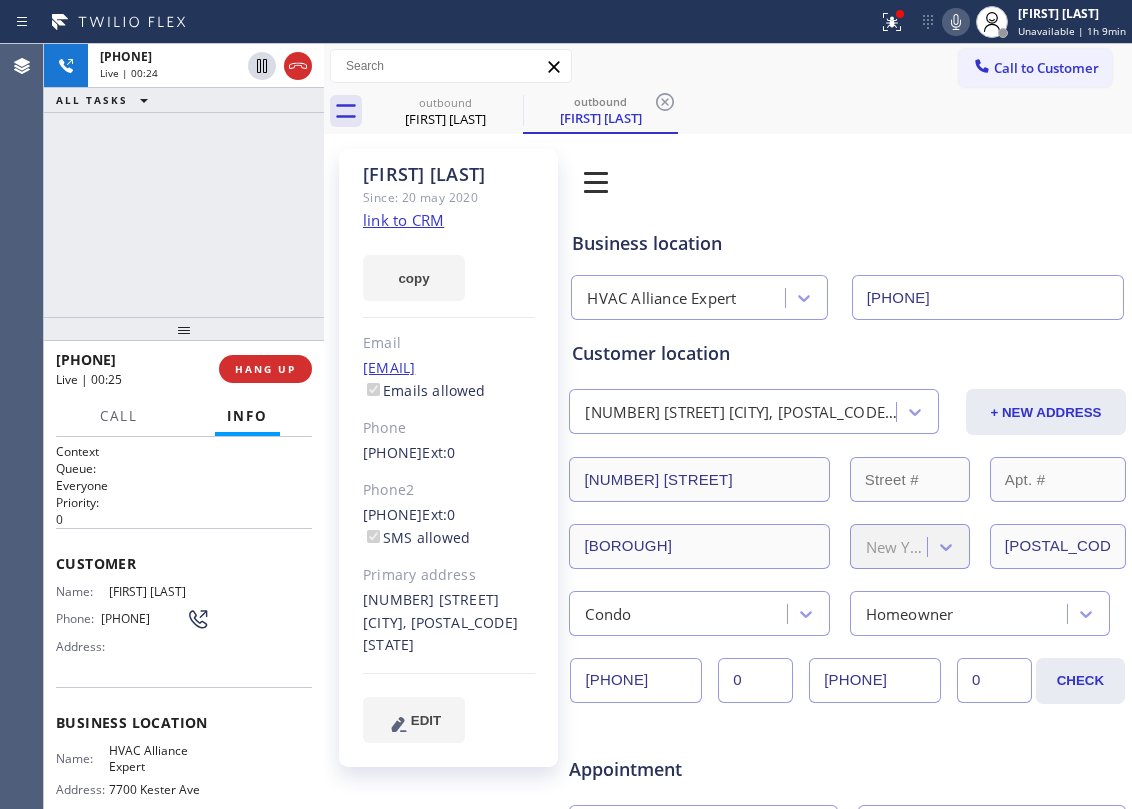 click on "[PHONE] Live | 00:24 ALL TASKS ALL TASKS ACTIVE TASKS TASKS IN WRAP UP" at bounding box center [184, 180] 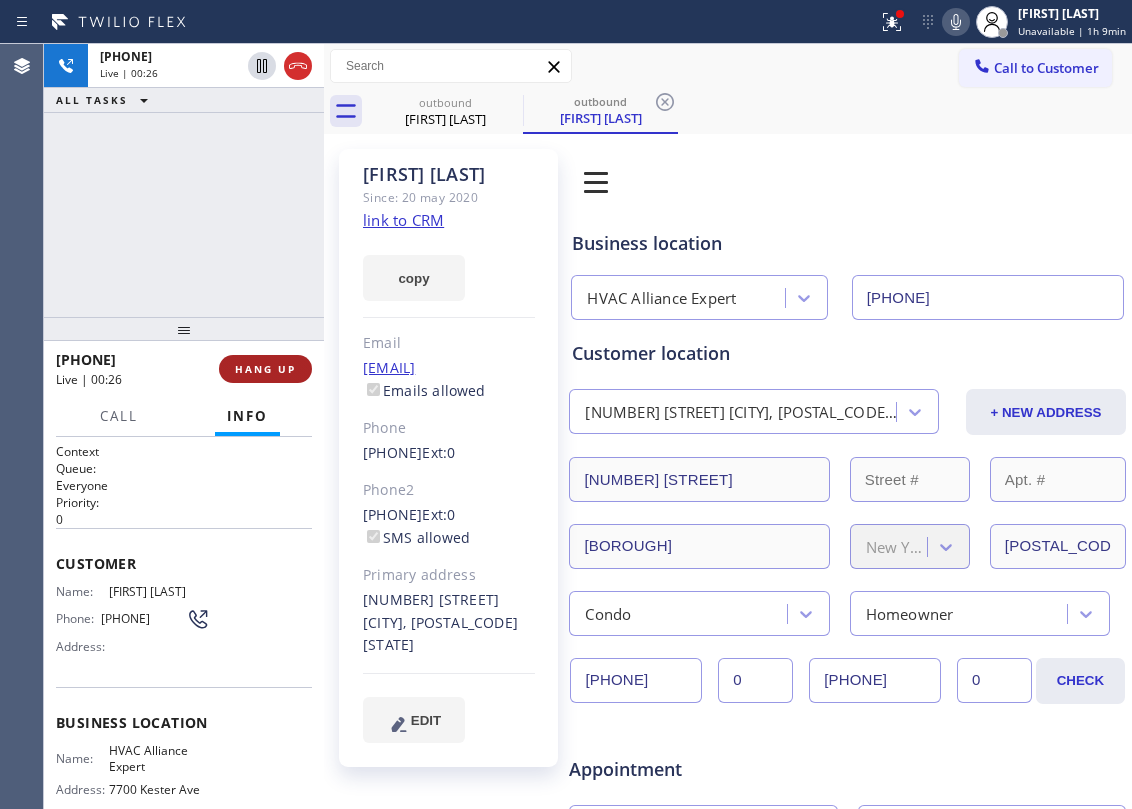 click on "HANG UP" at bounding box center (265, 369) 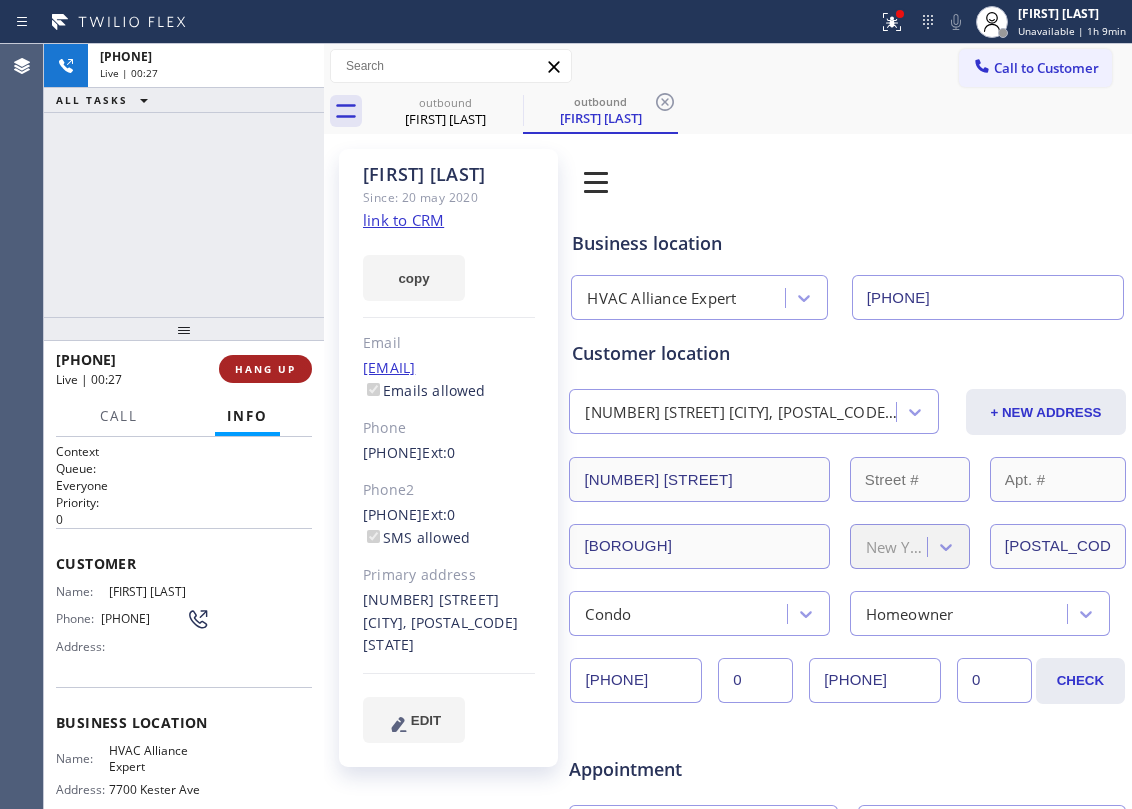 click on "HANG UP" at bounding box center [265, 369] 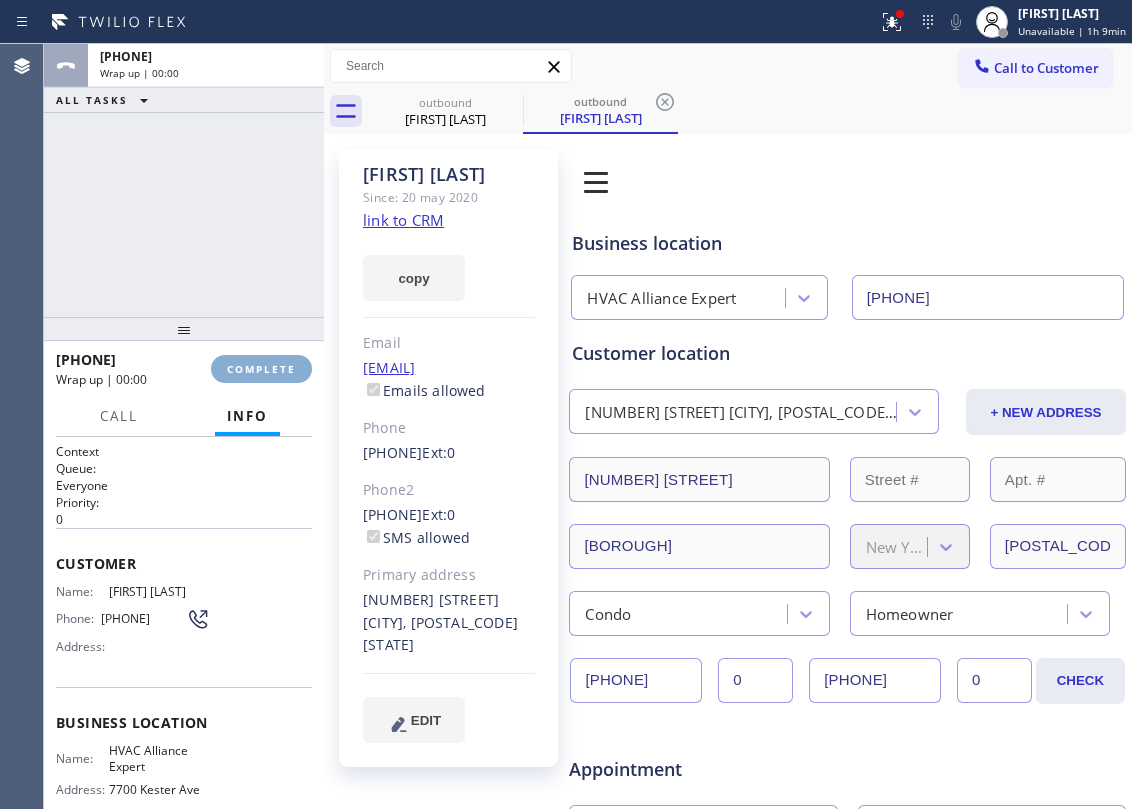 click on "COMPLETE" at bounding box center (261, 369) 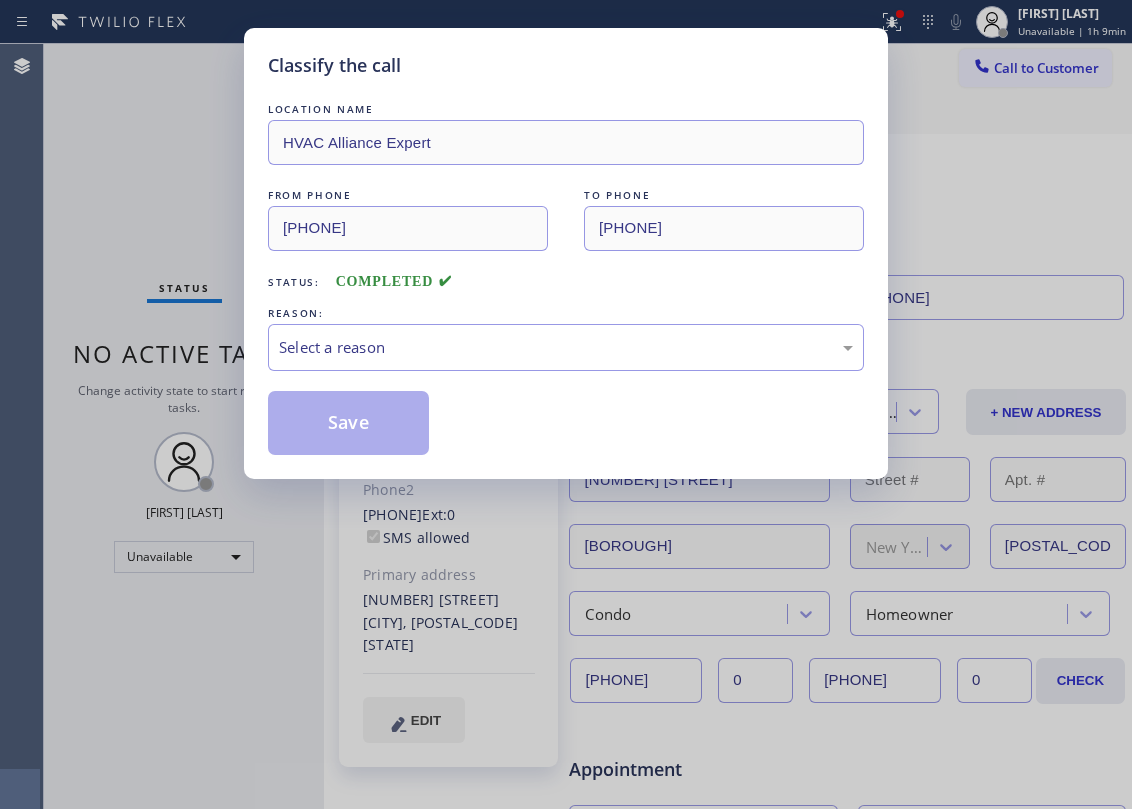 click on "Classify the call LOCATION NAME HVAC Alliance Expert FROM PHONE ([AREA]) [PHONE] TO PHONE ([AREA]) [PHONE] Status: COMPLETED REASON: Select a reason Save" at bounding box center [566, 253] 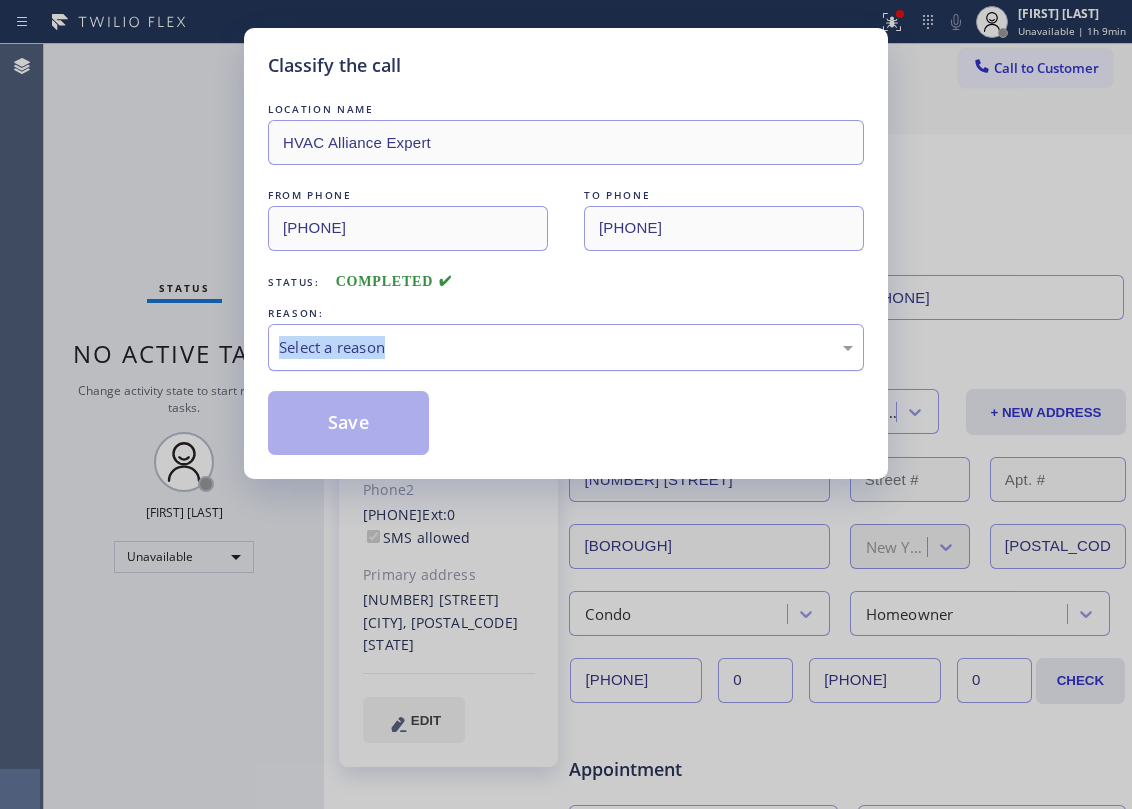 click on "Select a reason" at bounding box center (566, 347) 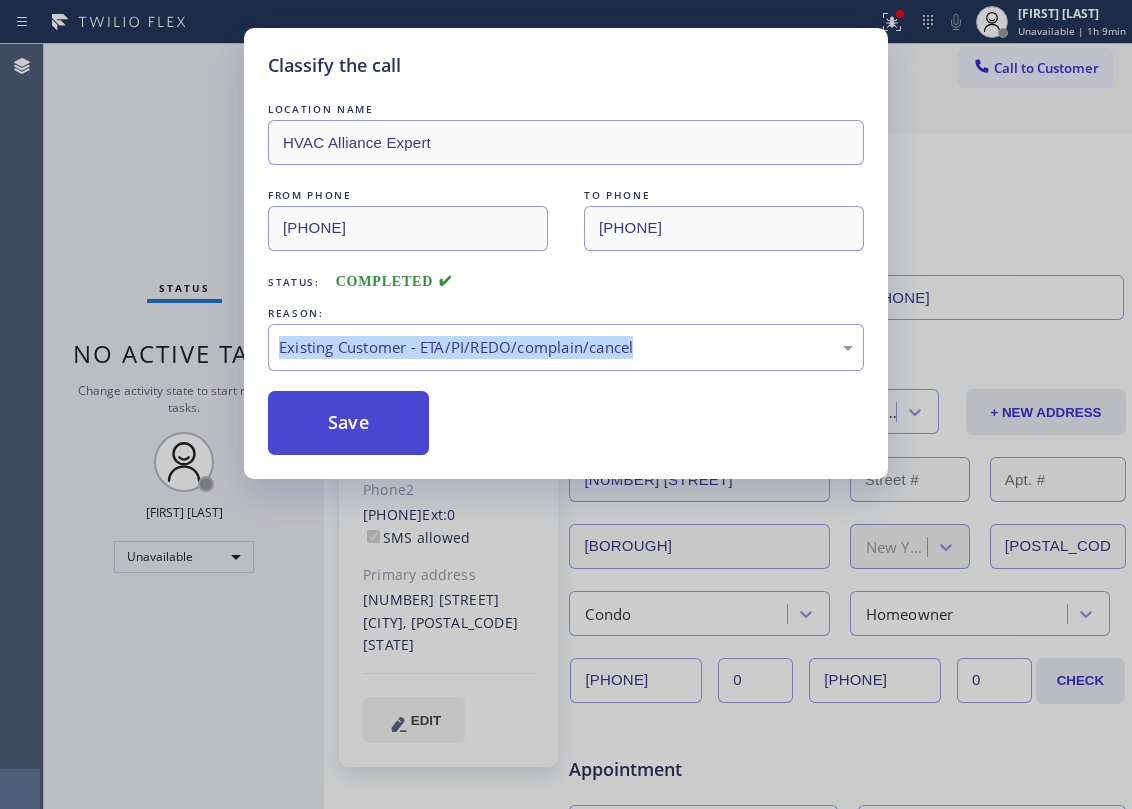 click on "Save" at bounding box center [348, 423] 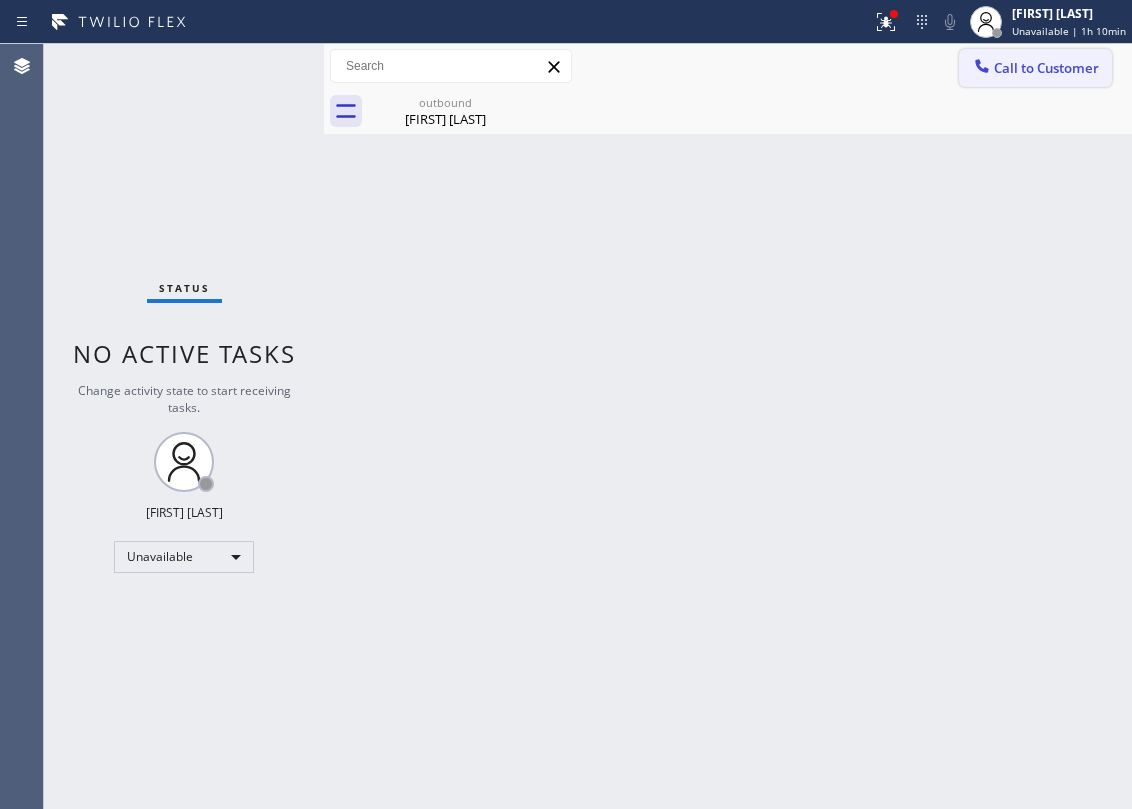 click on "Call to Customer" at bounding box center (1035, 68) 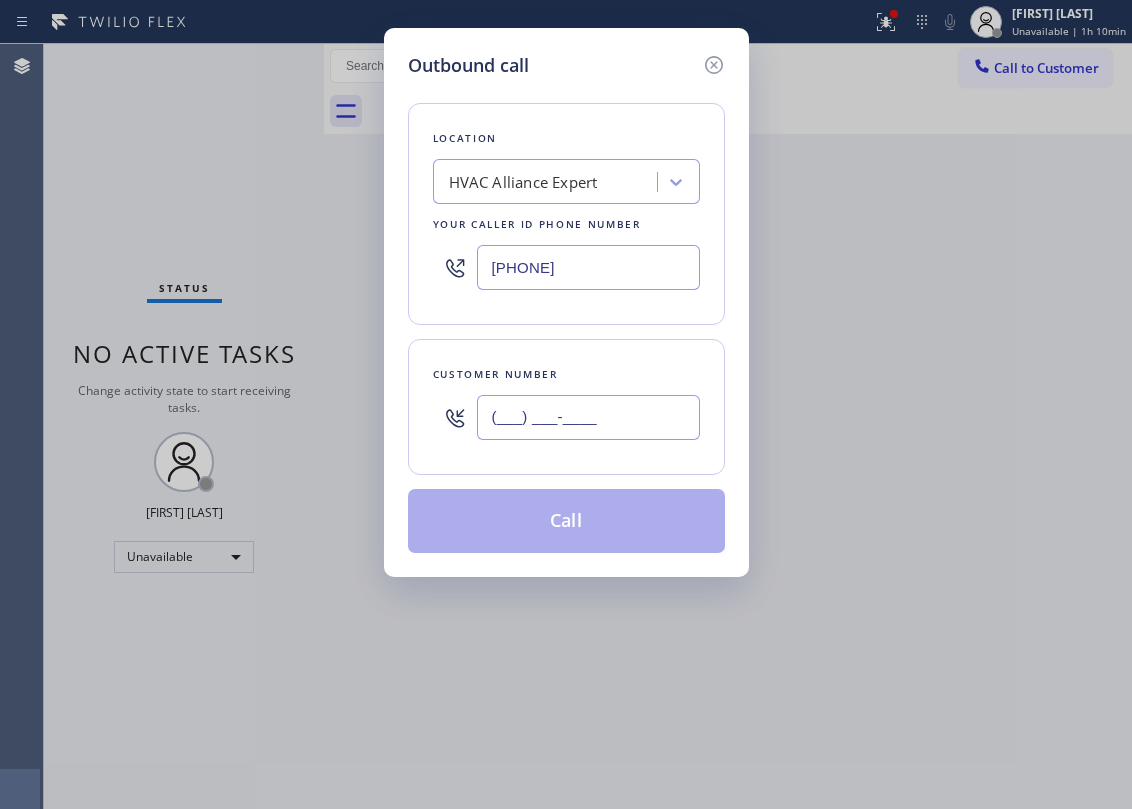click on "(___) ___-____" at bounding box center [588, 417] 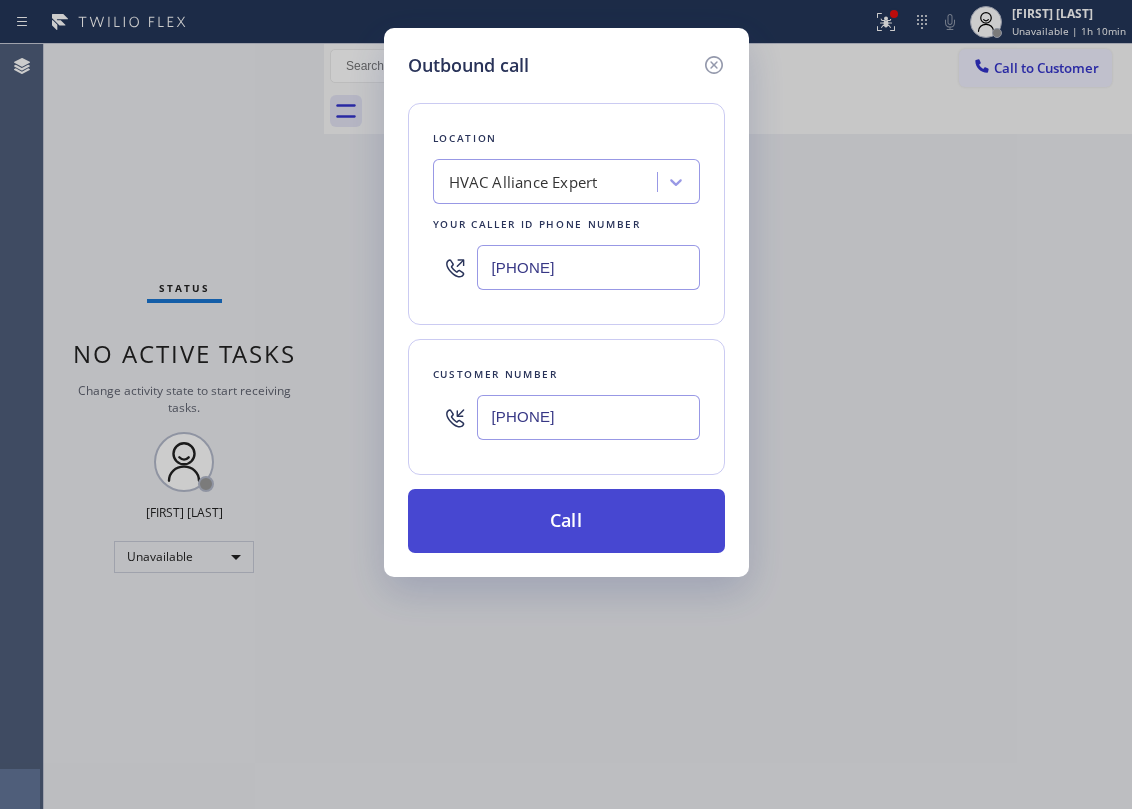 type on "[PHONE]" 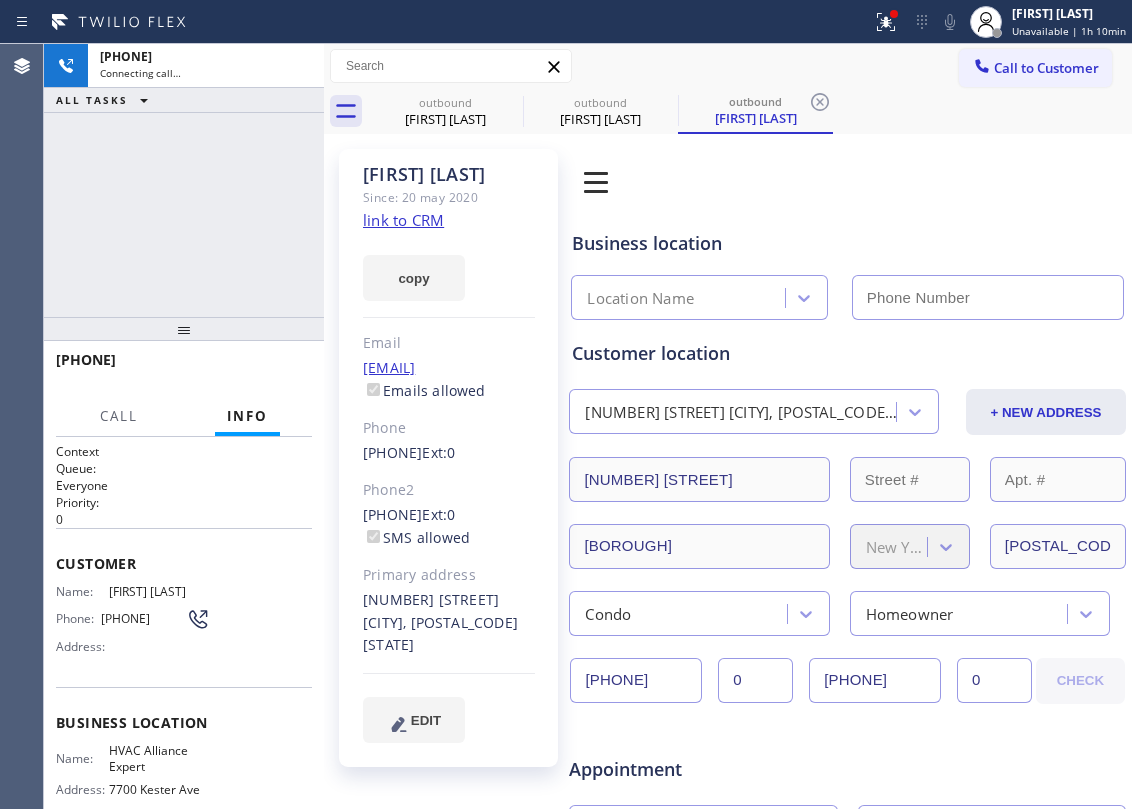 click on "[PHONE] Connecting call… ALL TASKS ALL TASKS ACTIVE TASKS TASKS IN WRAP UP" at bounding box center [184, 180] 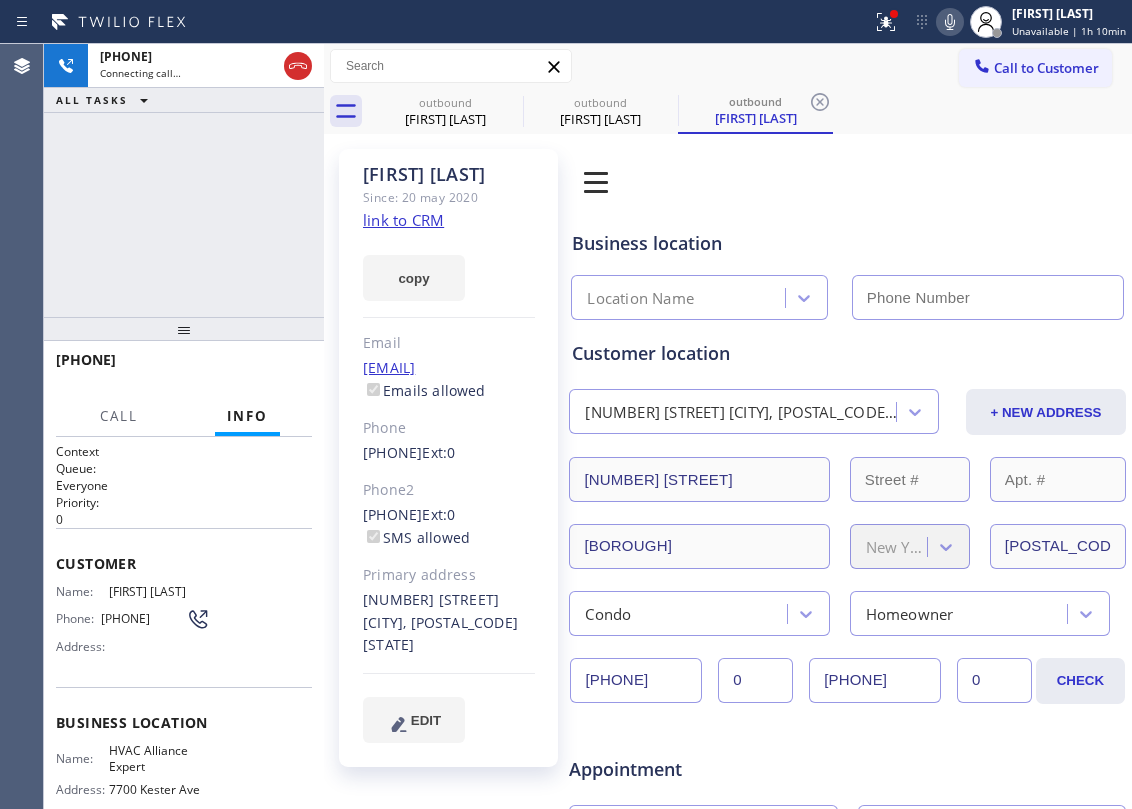type on "[PHONE]" 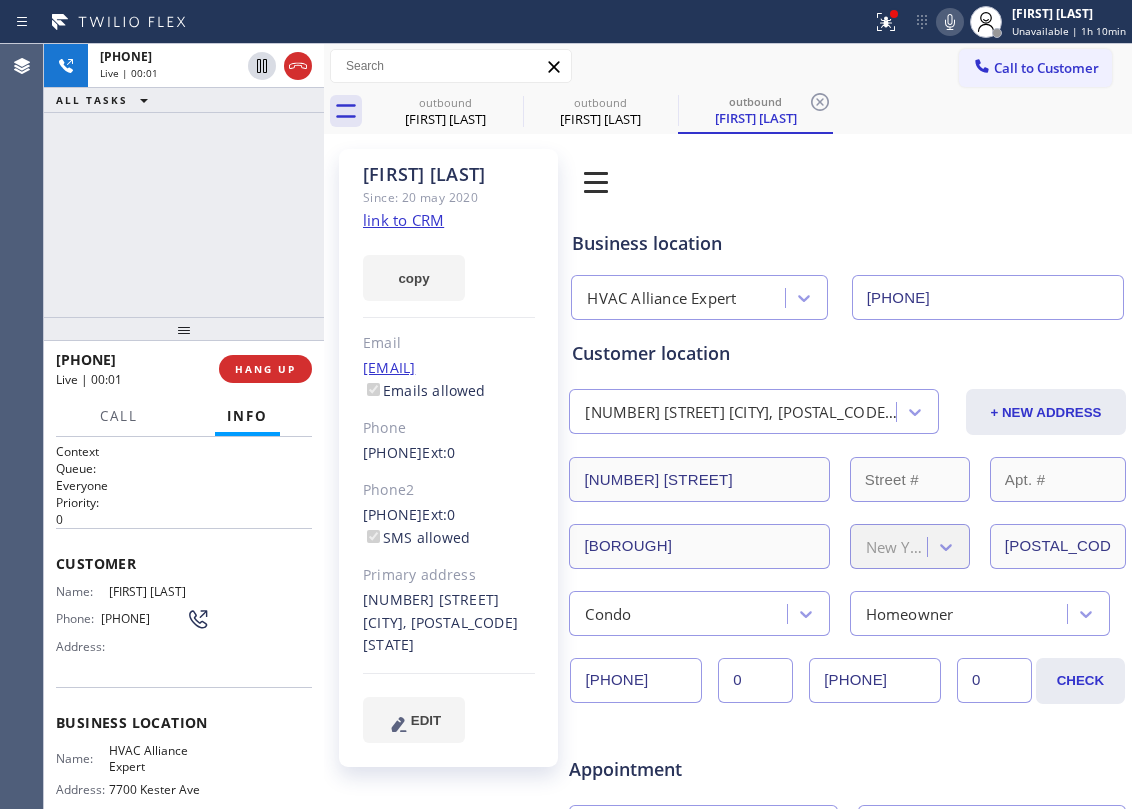 click at bounding box center [184, 329] 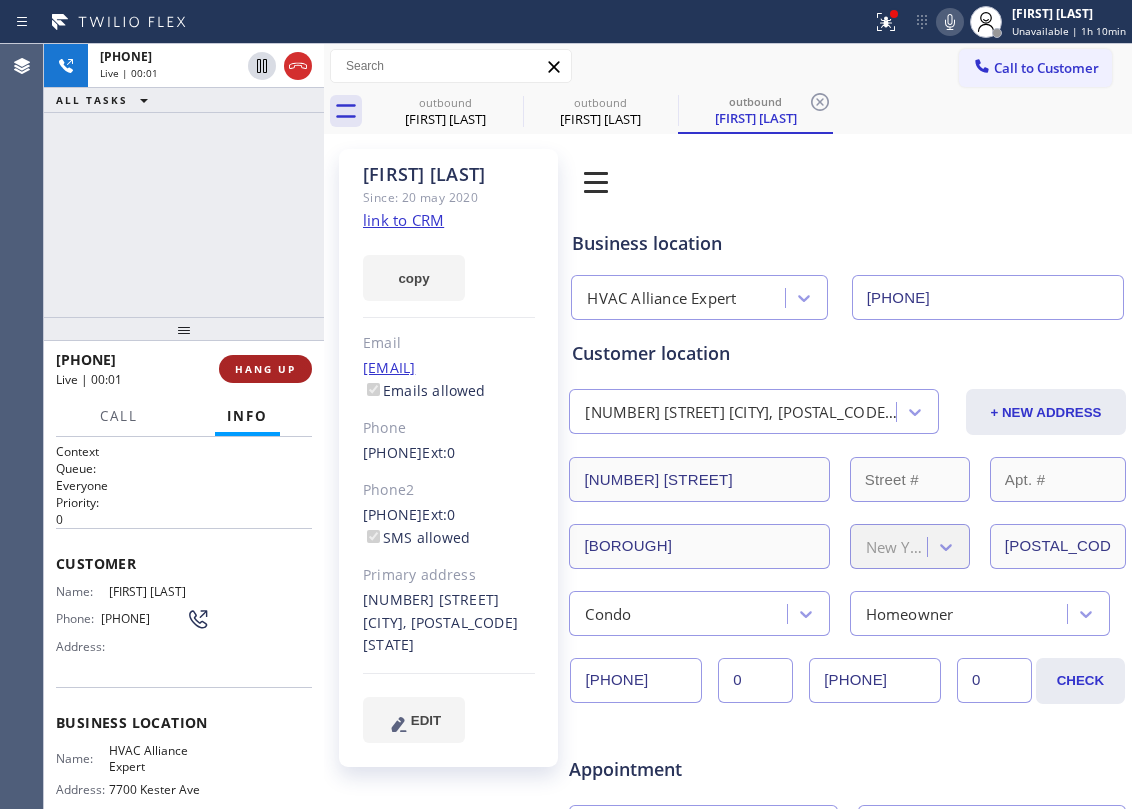 click on "HANG UP" at bounding box center (265, 369) 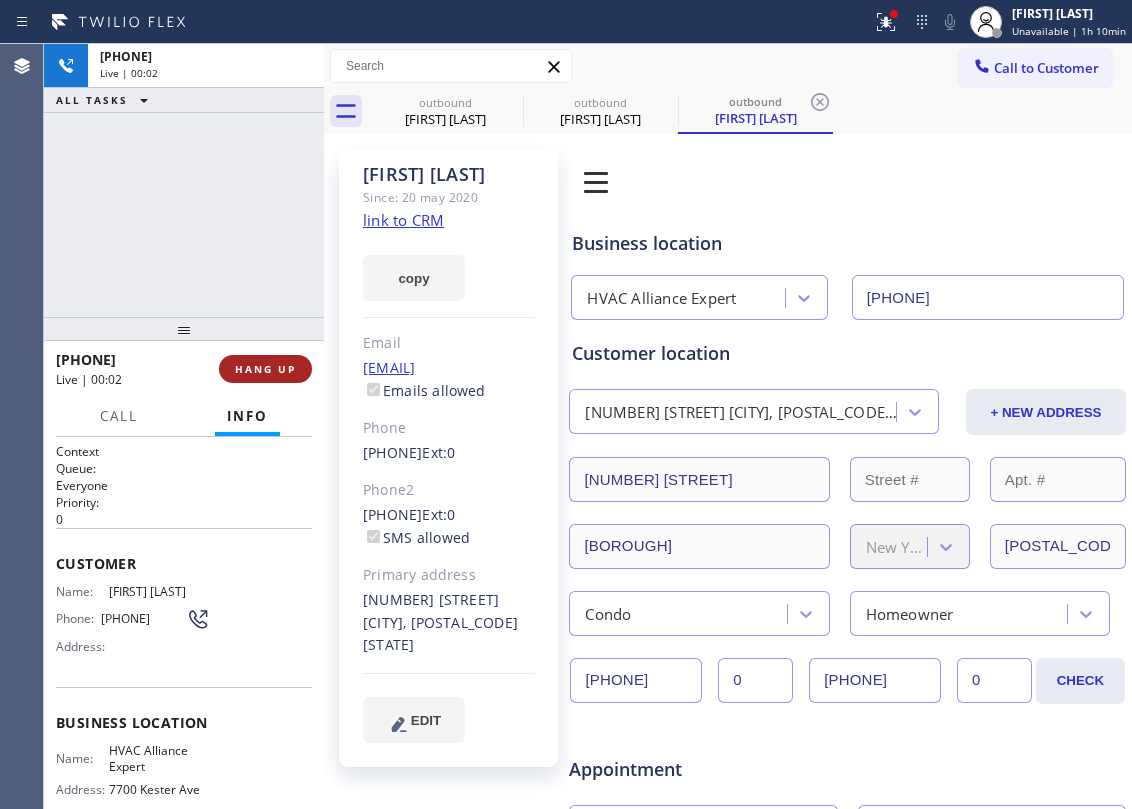 click on "HANG UP" at bounding box center (265, 369) 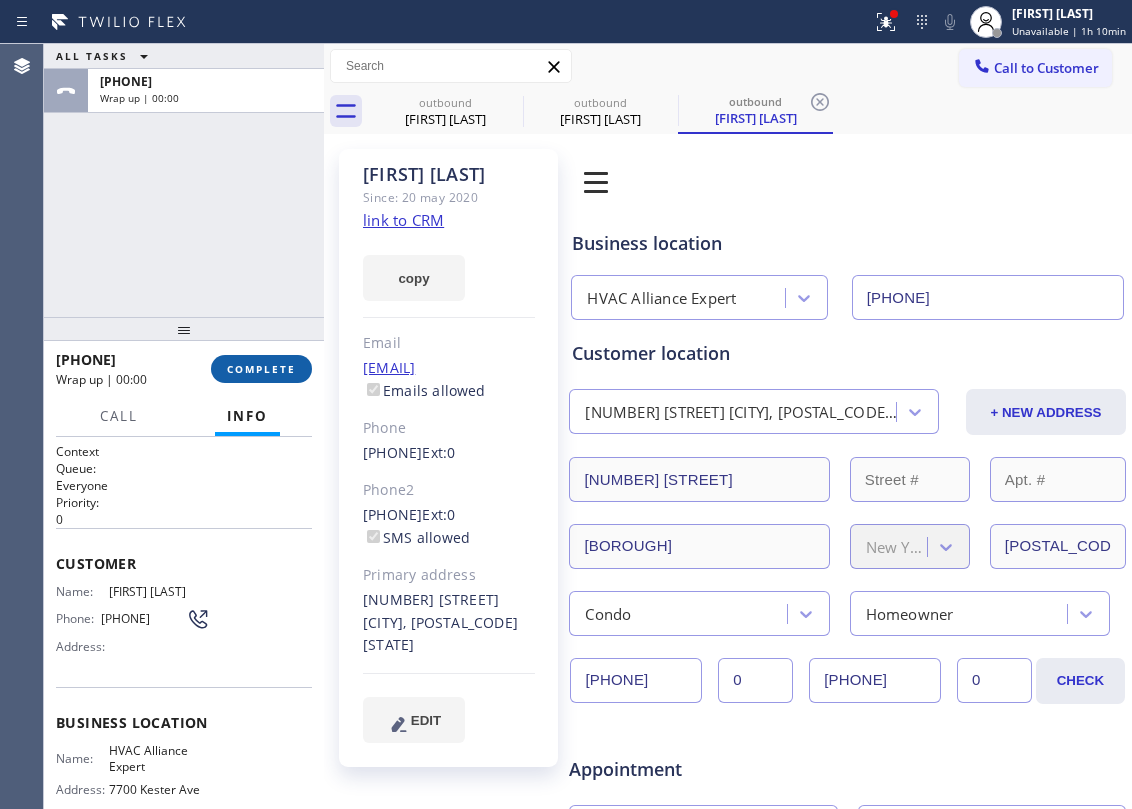 click on "COMPLETE" at bounding box center [261, 369] 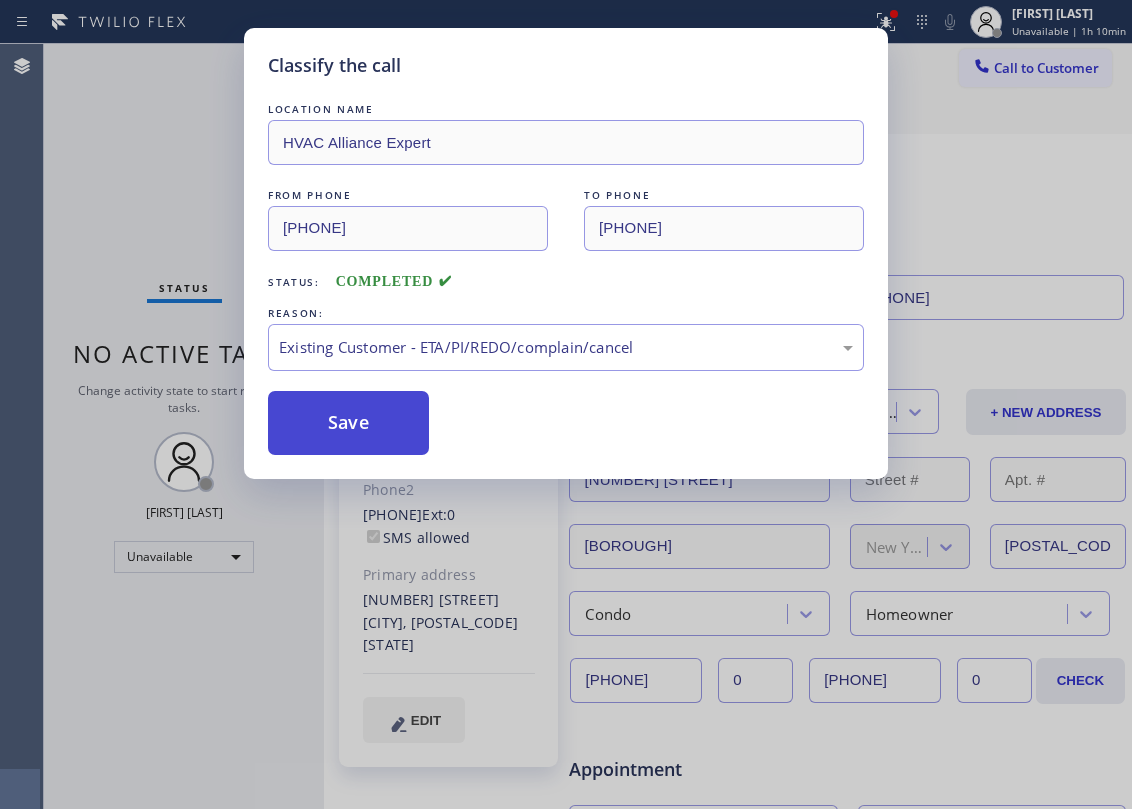 click on "Save" at bounding box center (348, 423) 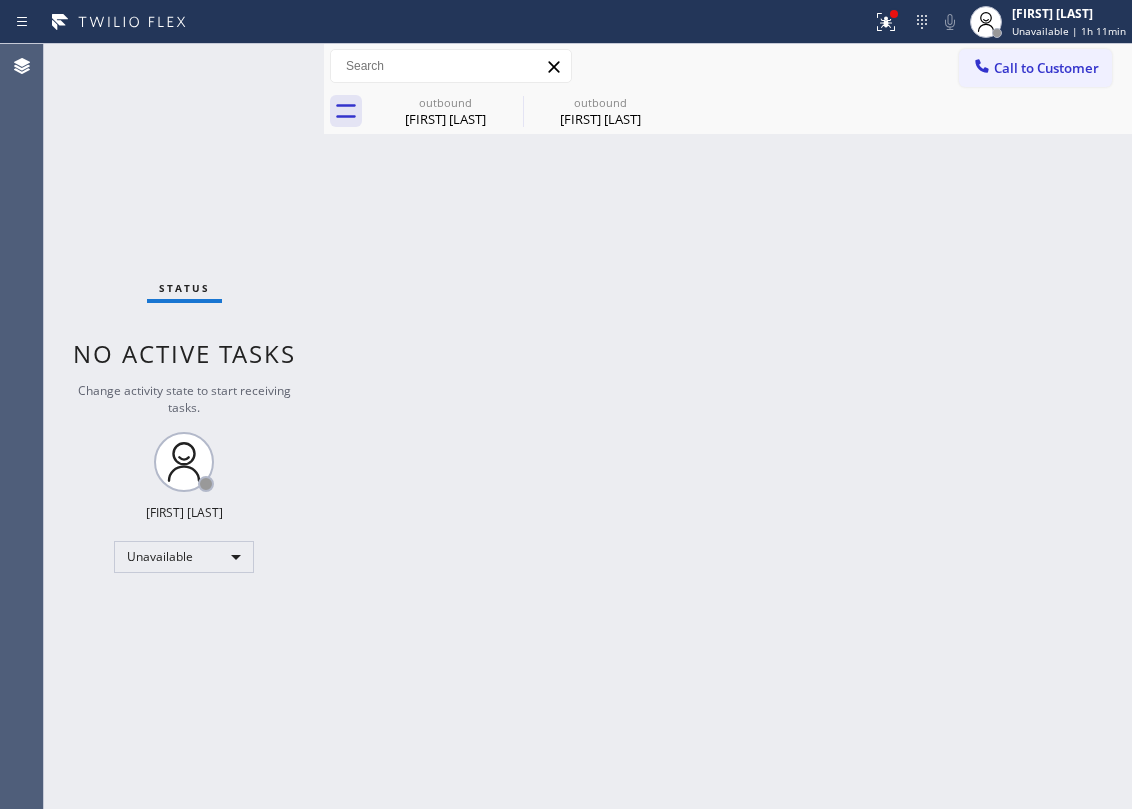 drag, startPoint x: 530, startPoint y: 333, endPoint x: 870, endPoint y: 181, distance: 372.42987 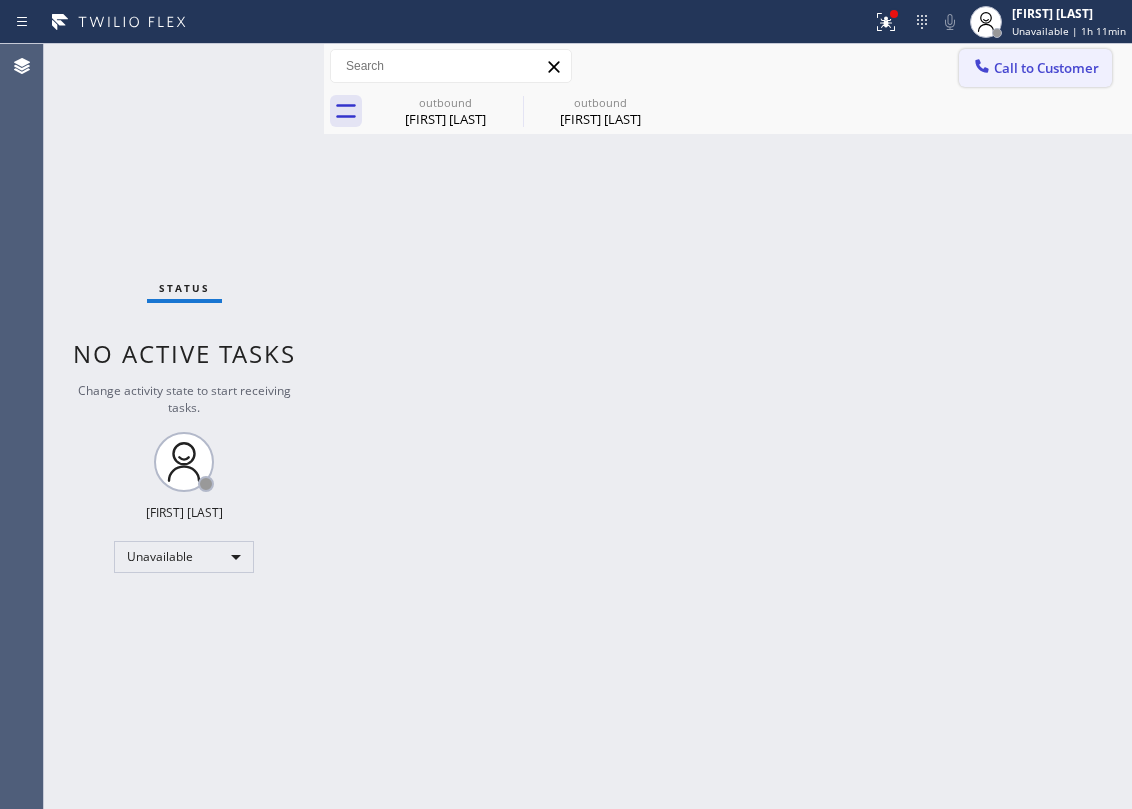 click 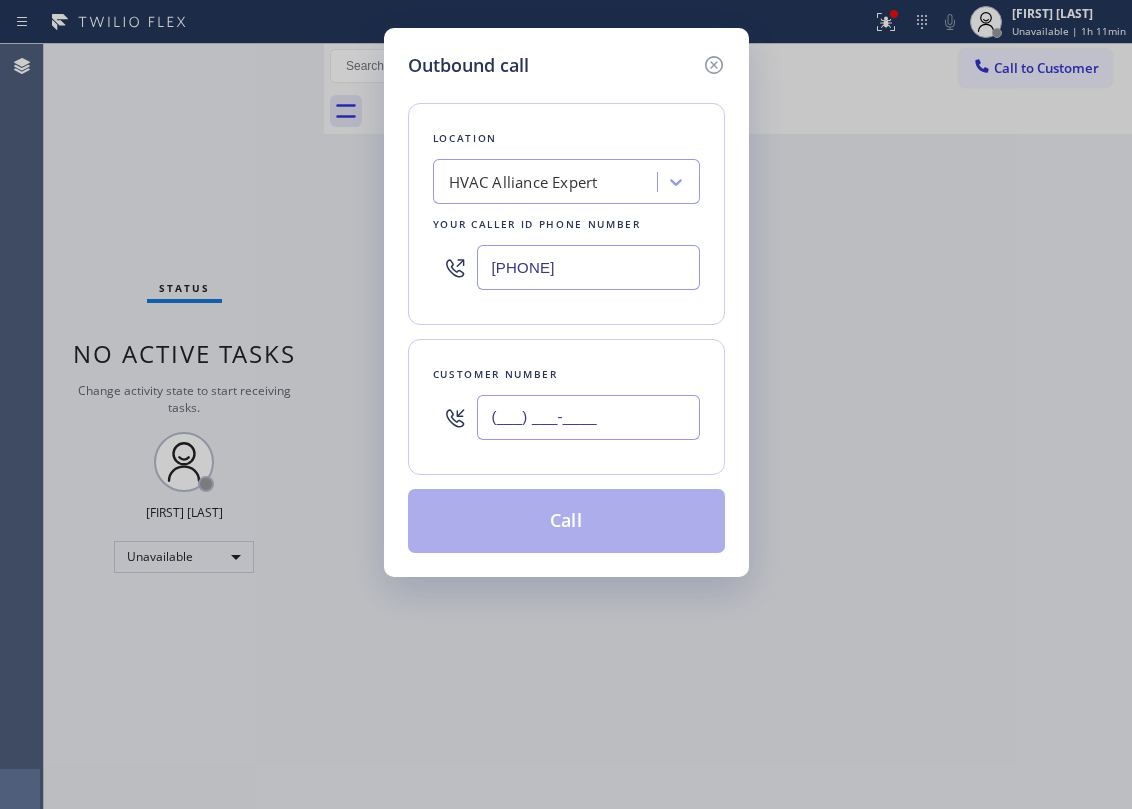 click on "(___) ___-____" at bounding box center (588, 417) 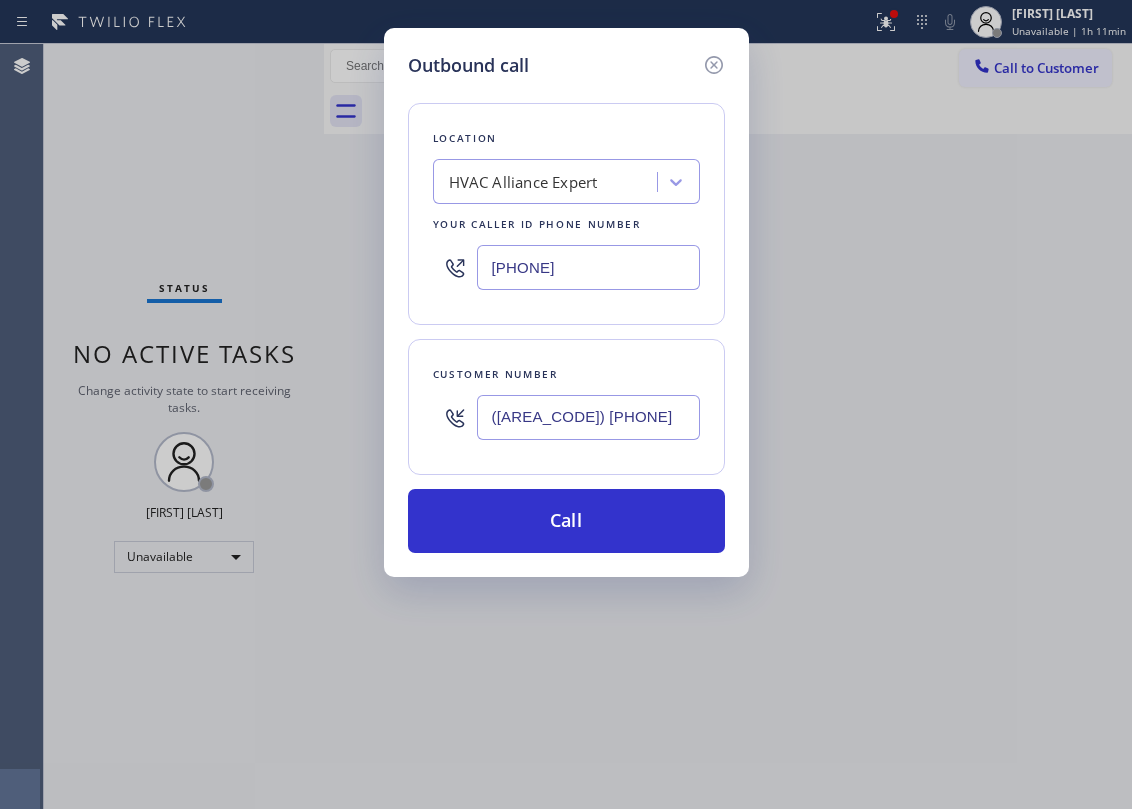 type on "([AREA_CODE]) [PHONE]" 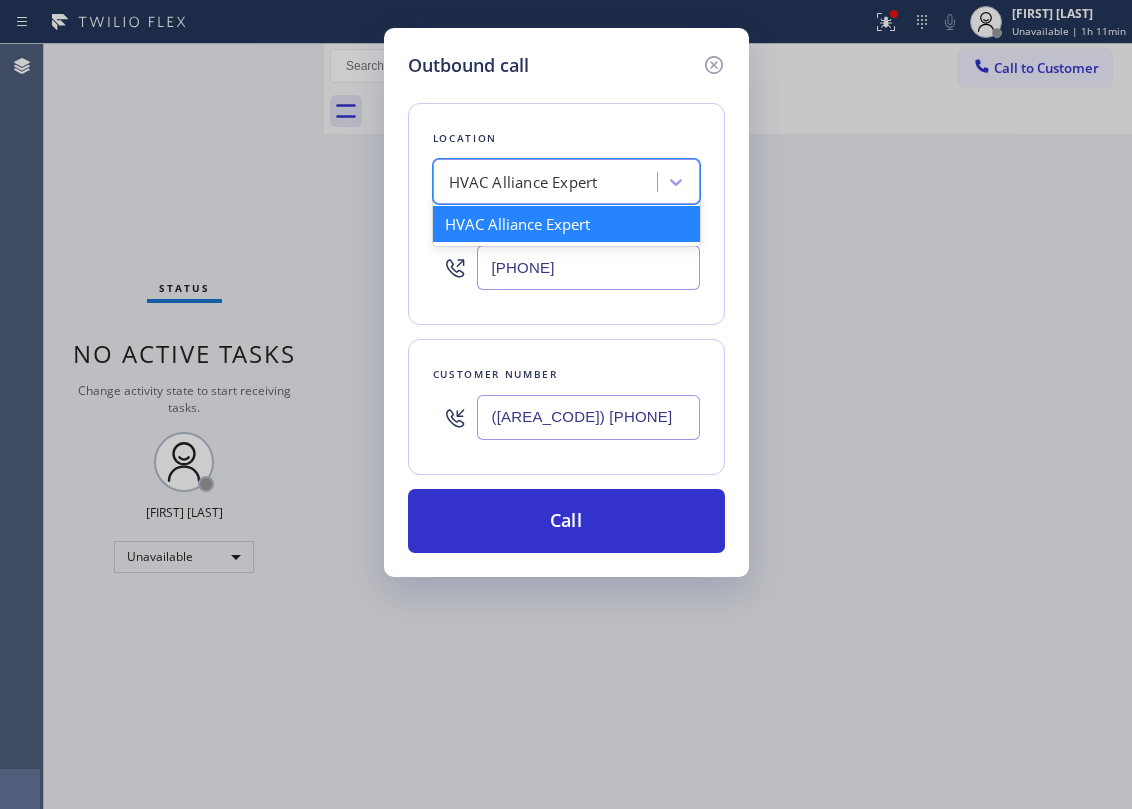 paste on "iking Repair Pro Bethesda" 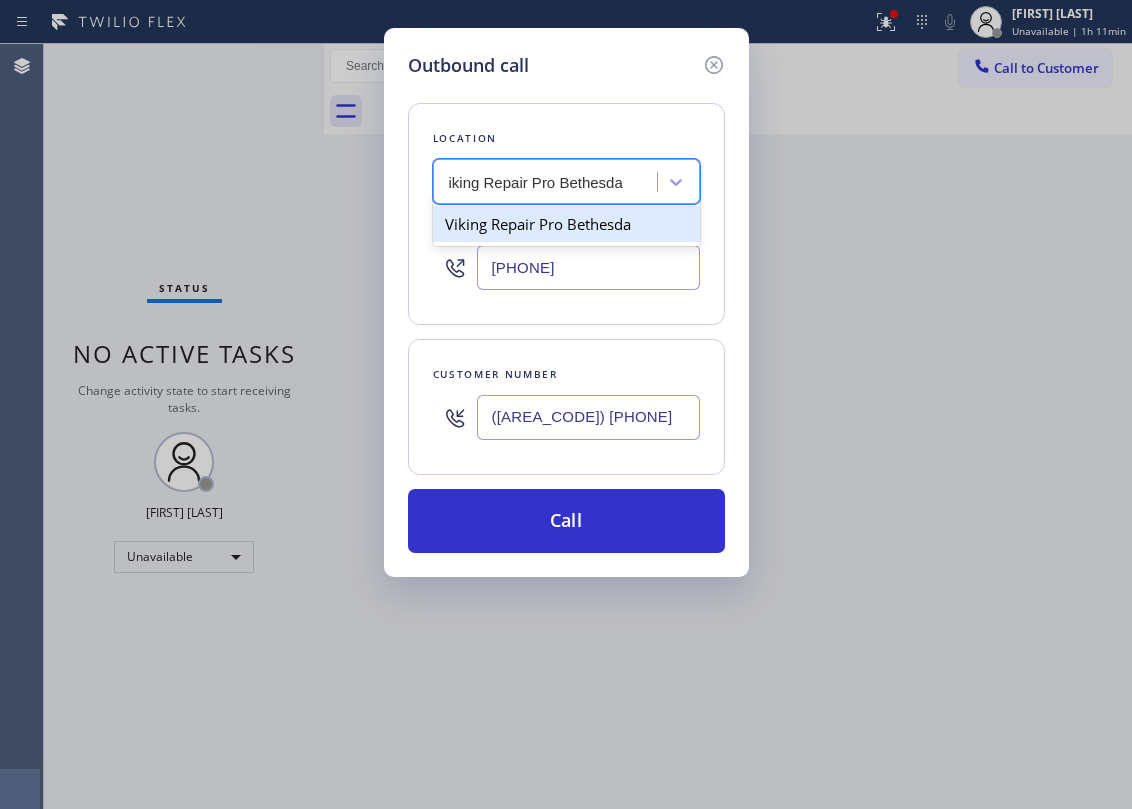 scroll, scrollTop: 0, scrollLeft: 0, axis: both 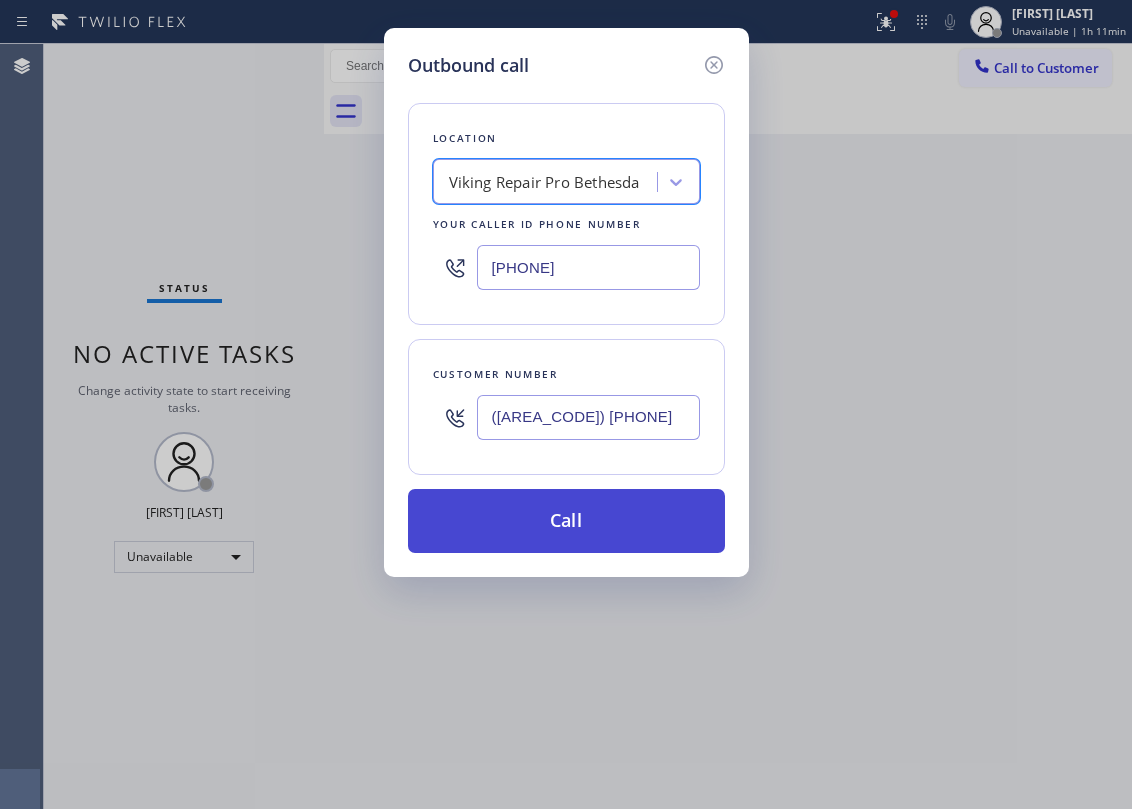 click on "Call" at bounding box center (566, 521) 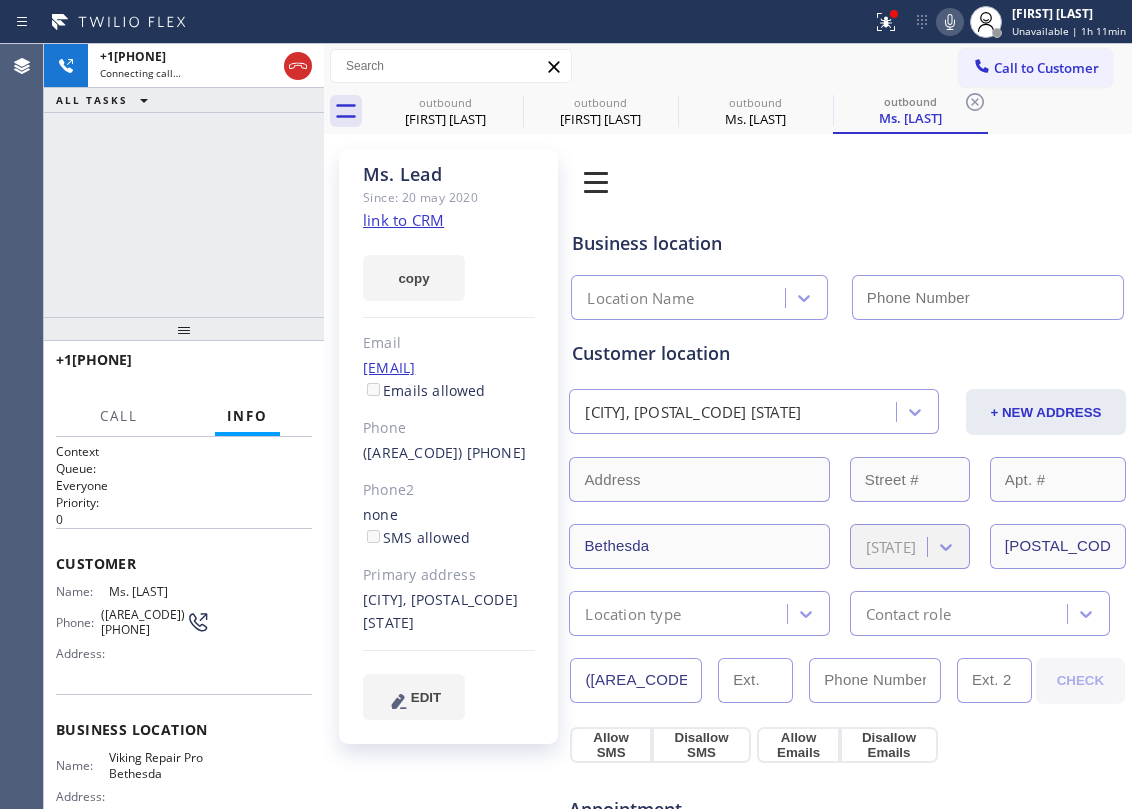 click on "link to CRM" 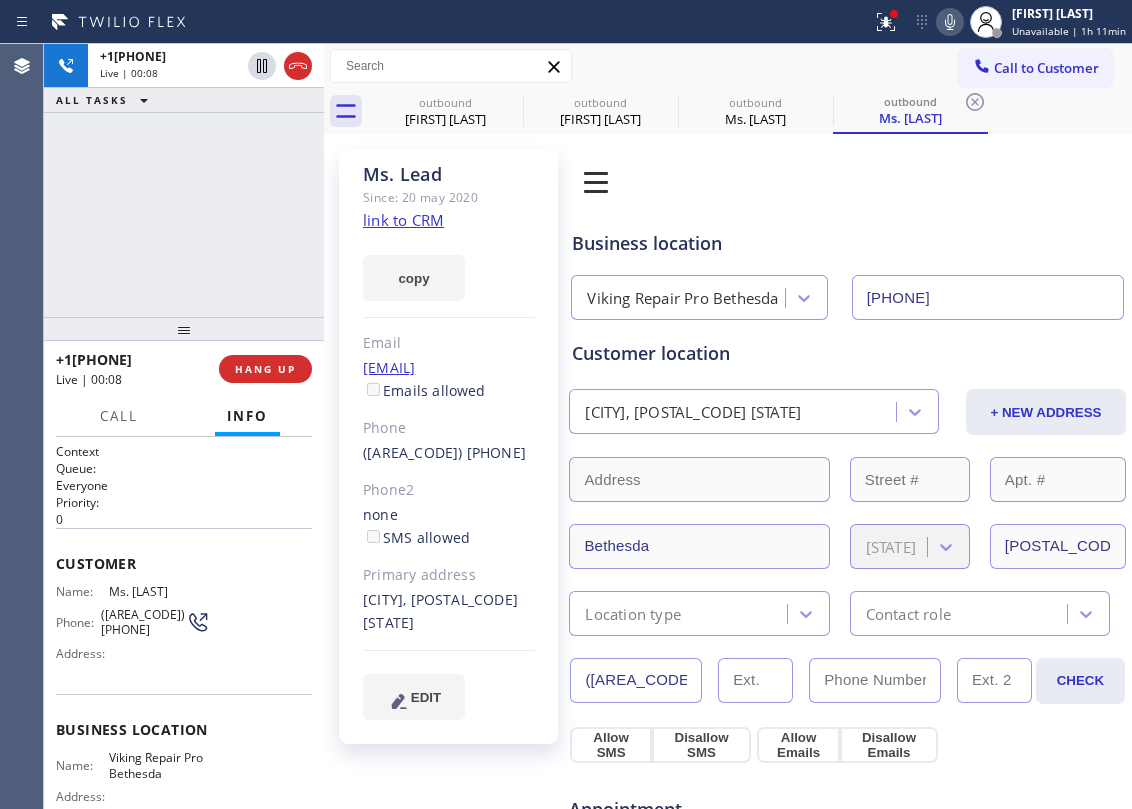 click on "[PHONE]" at bounding box center (184, 180) 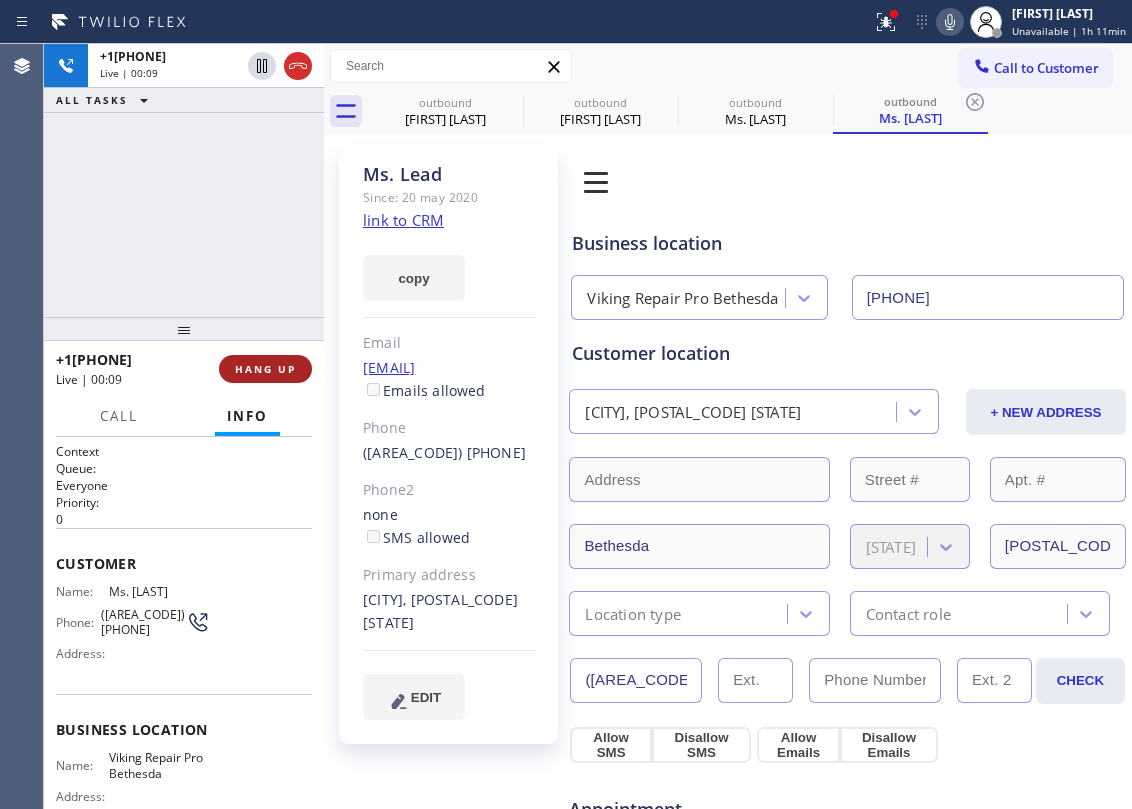 click on "HANG UP" at bounding box center (265, 369) 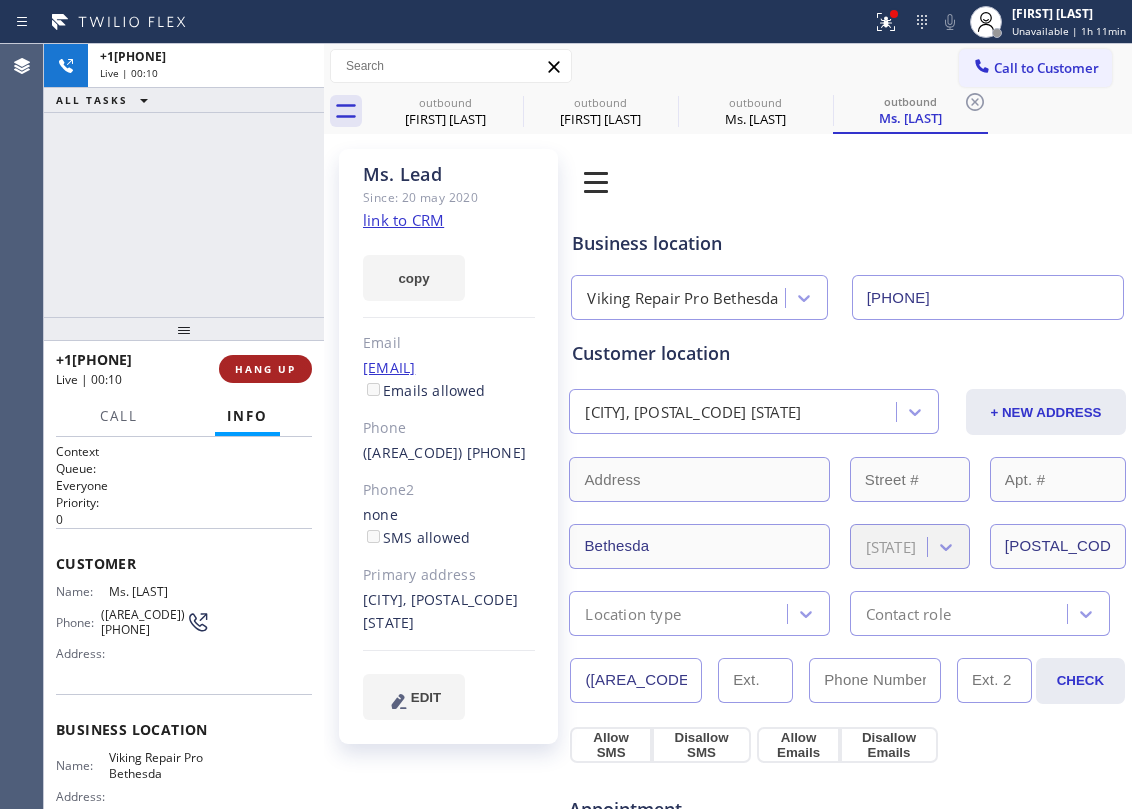 click on "HANG UP" at bounding box center [265, 369] 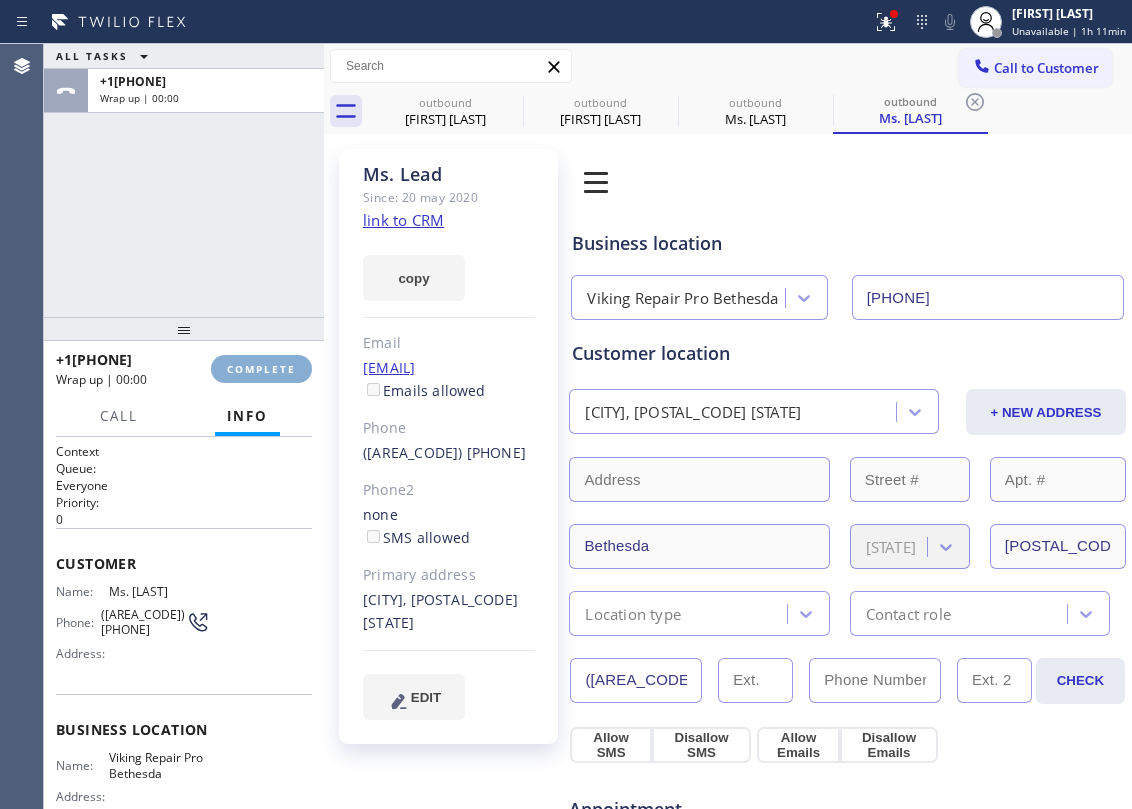 click on "COMPLETE" at bounding box center (261, 369) 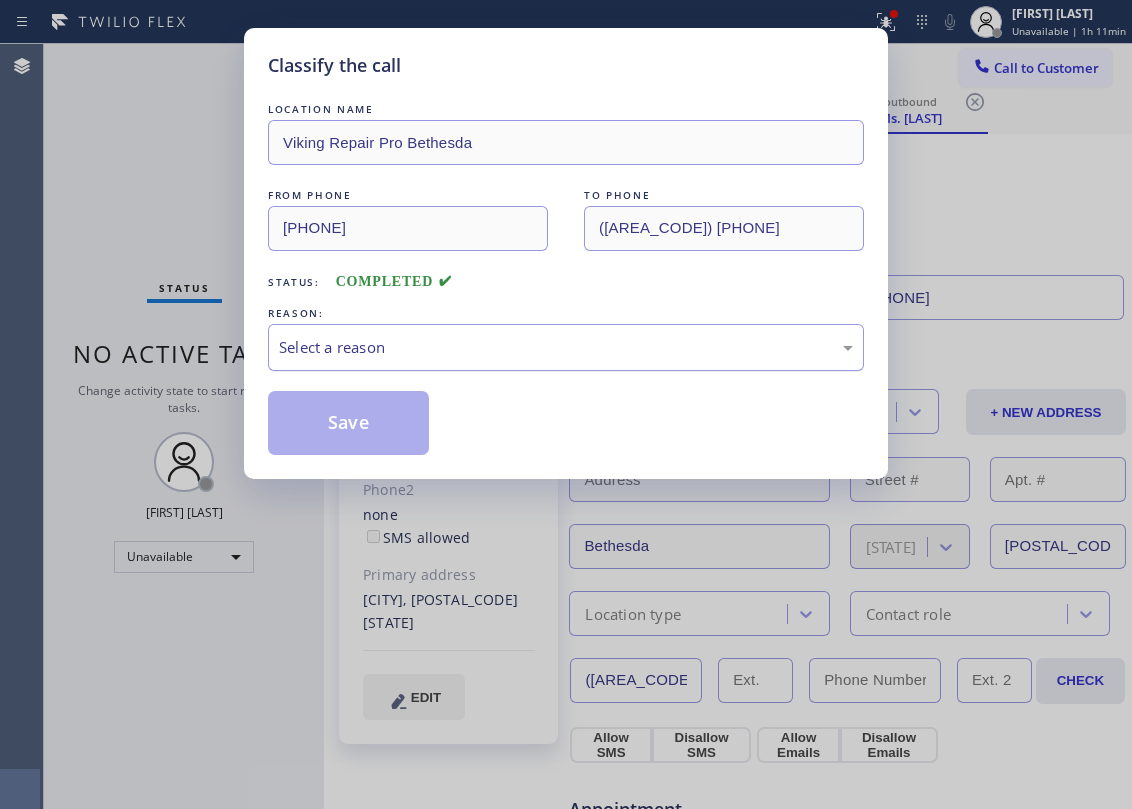 click on "Select a reason" at bounding box center (566, 347) 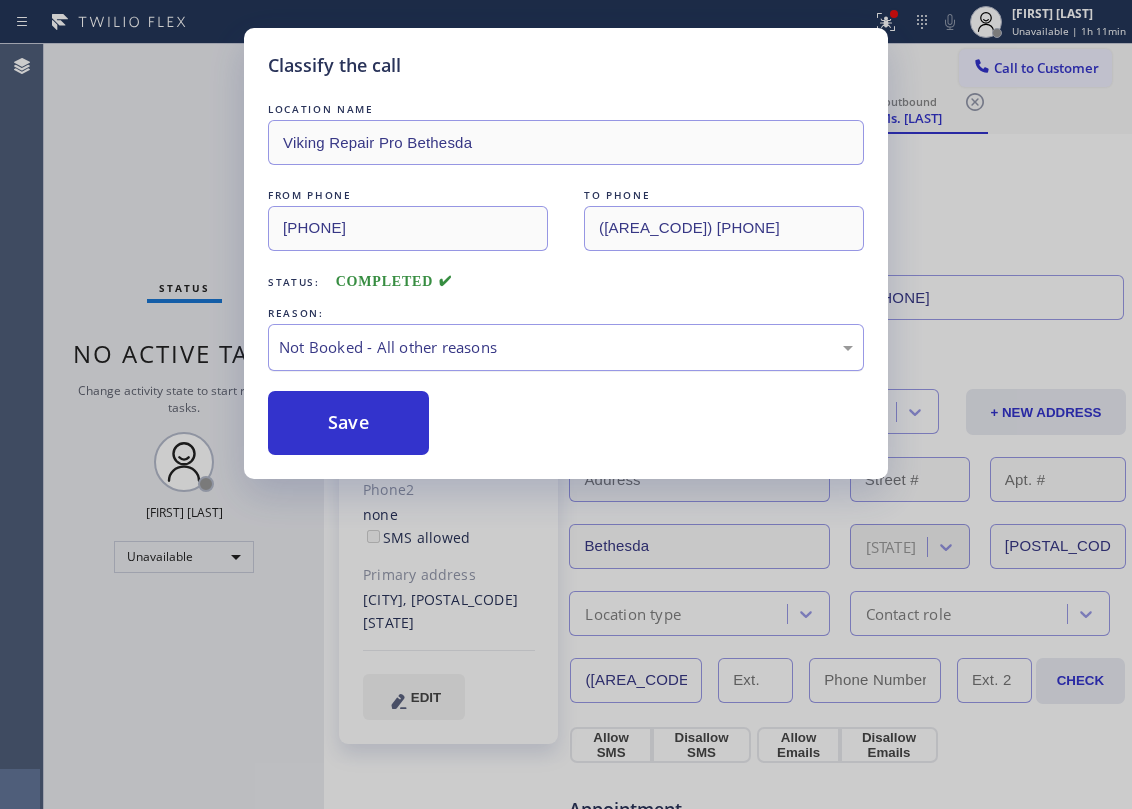 drag, startPoint x: 373, startPoint y: 354, endPoint x: 378, endPoint y: 366, distance: 13 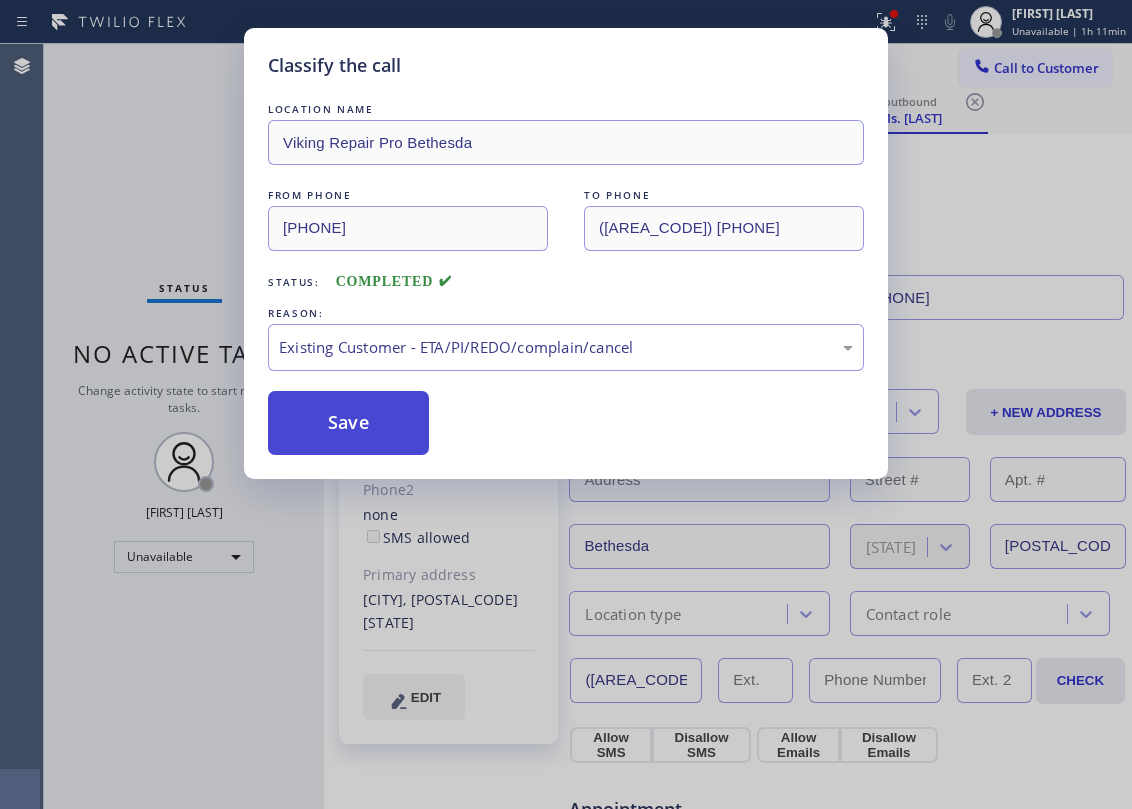 click on "Save" at bounding box center (348, 423) 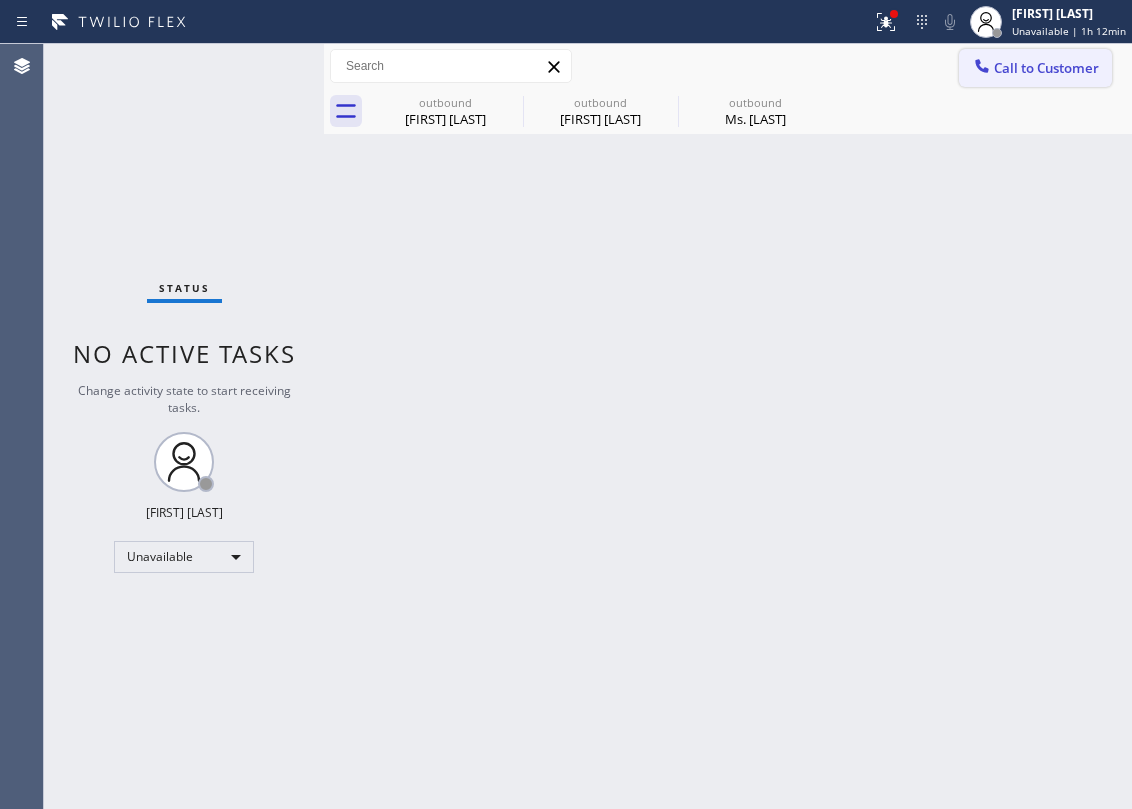 click on "Call to Customer" at bounding box center (1046, 68) 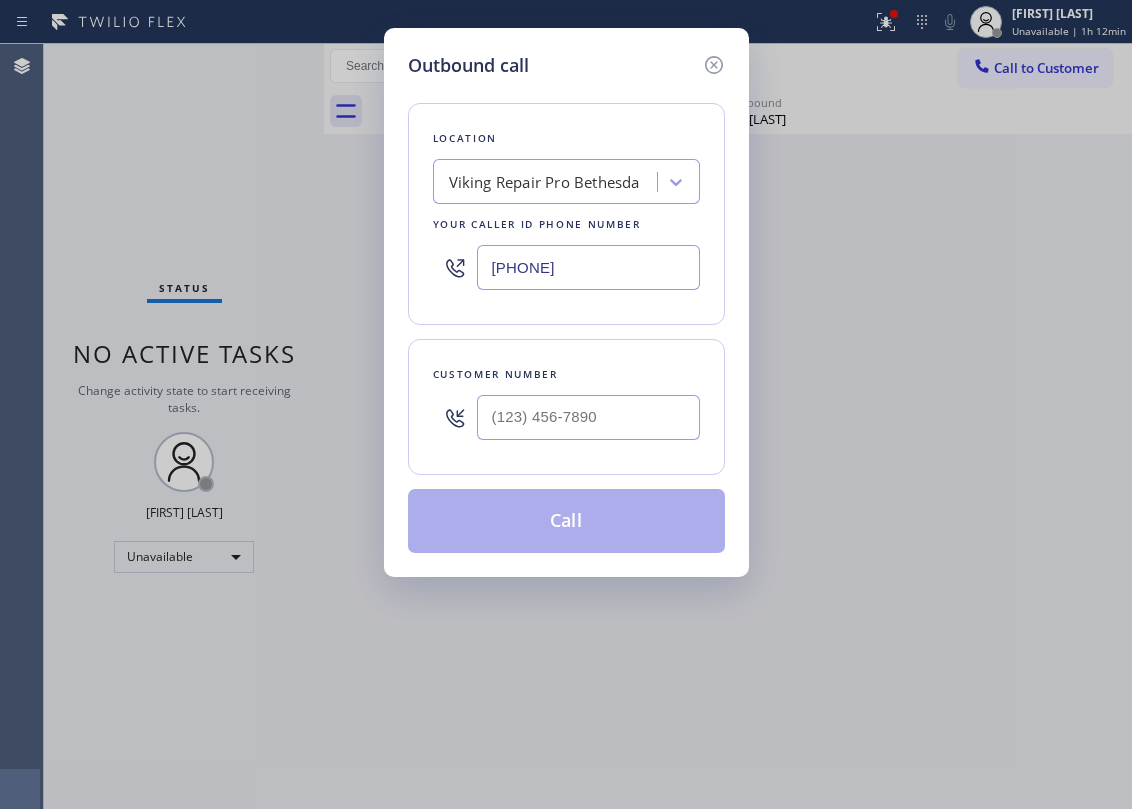 click at bounding box center (588, 417) 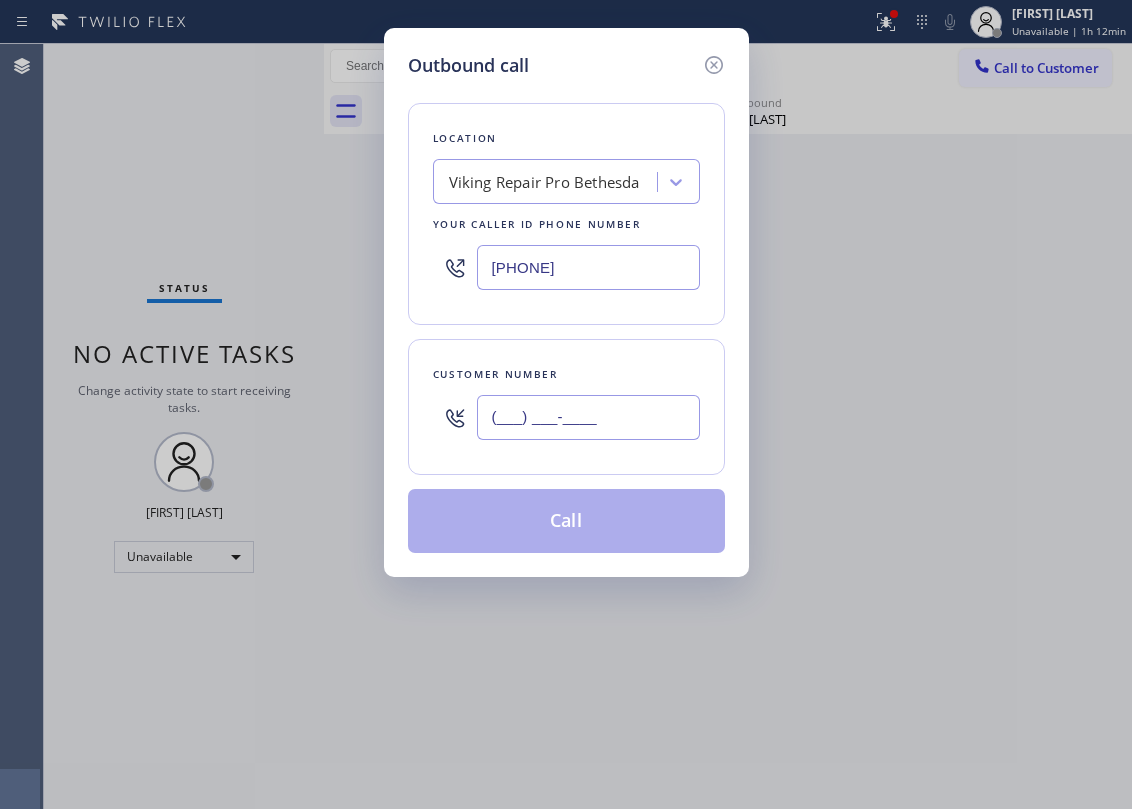 paste on "[PHONE]" 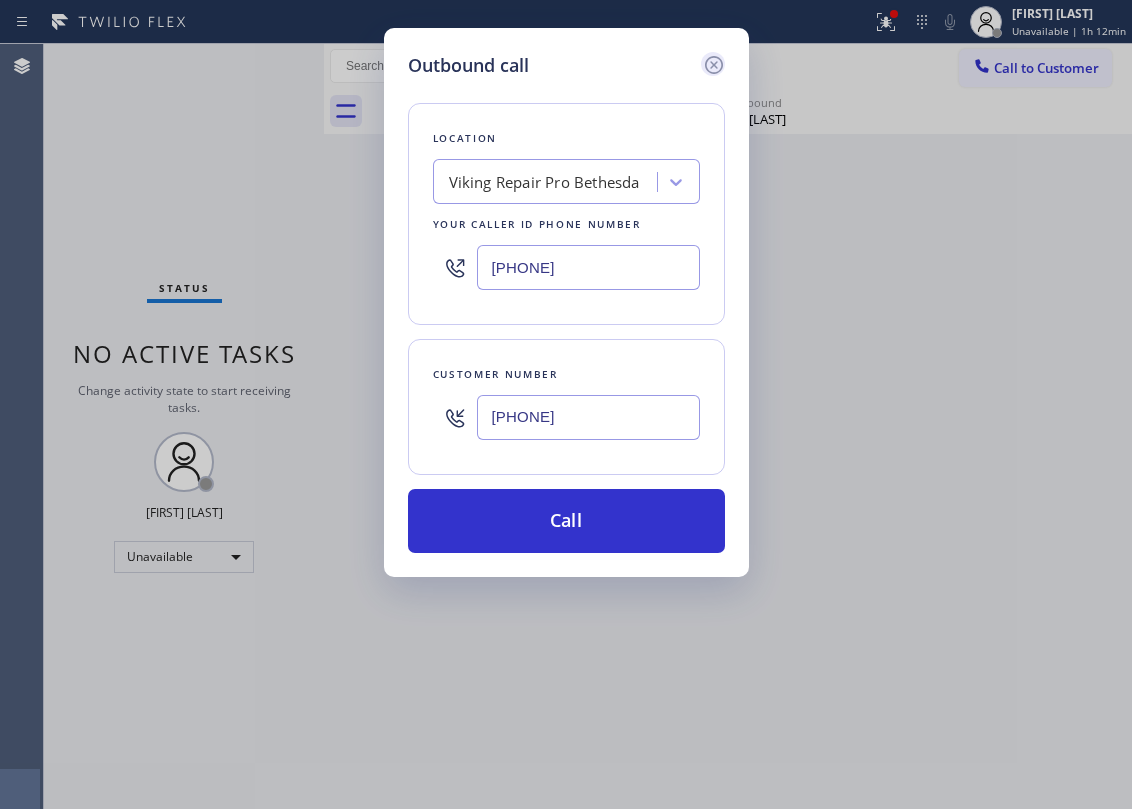 click 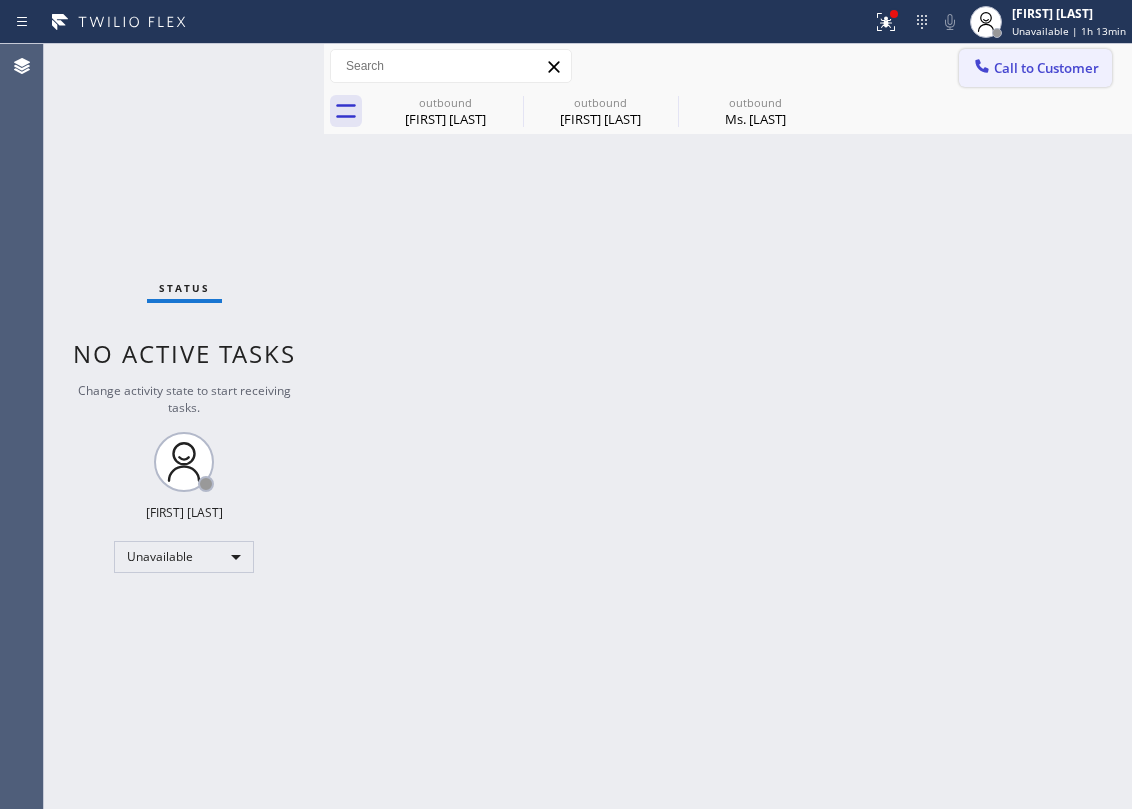 click on "Call to Customer" at bounding box center (1046, 68) 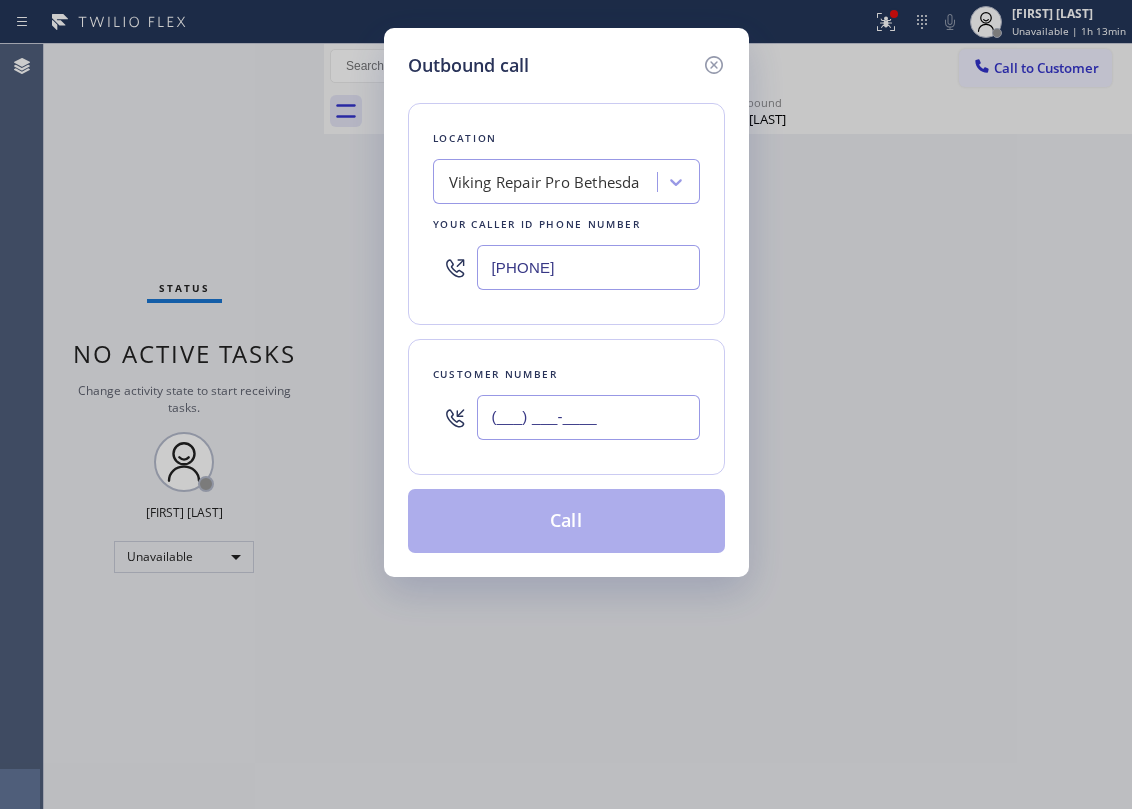 click on "(___) ___-____" at bounding box center (588, 417) 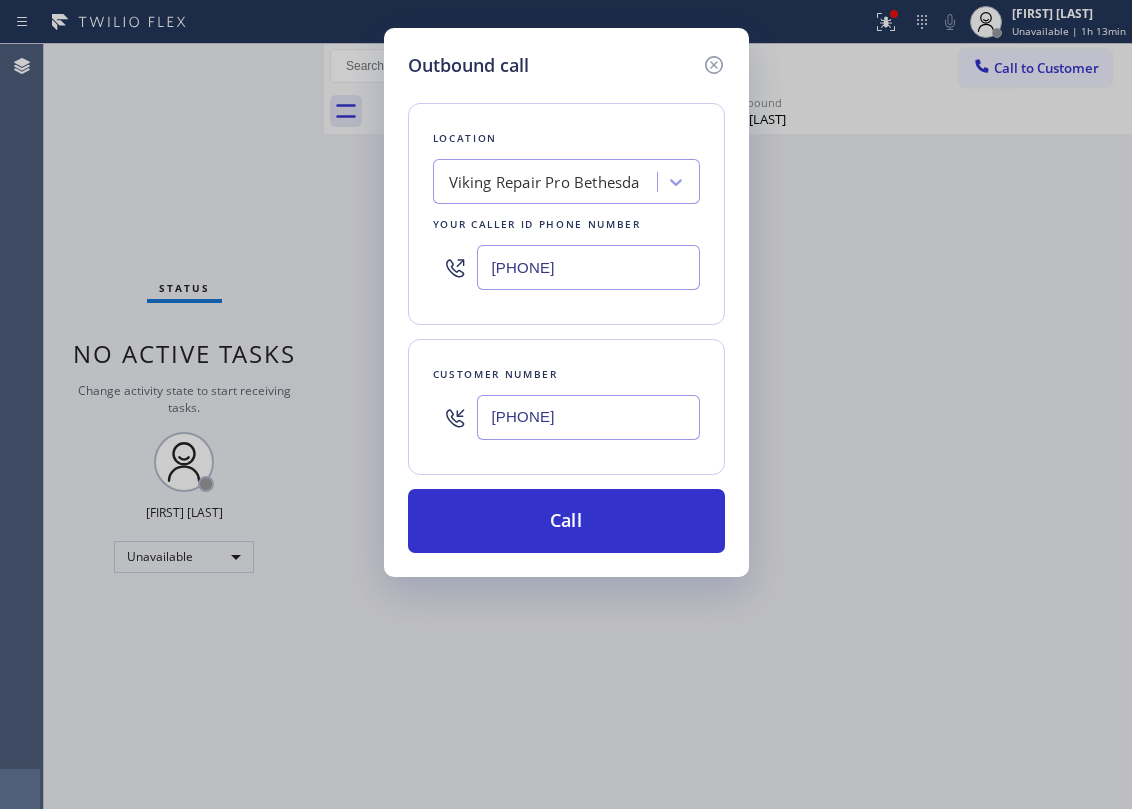 type on "[PHONE]" 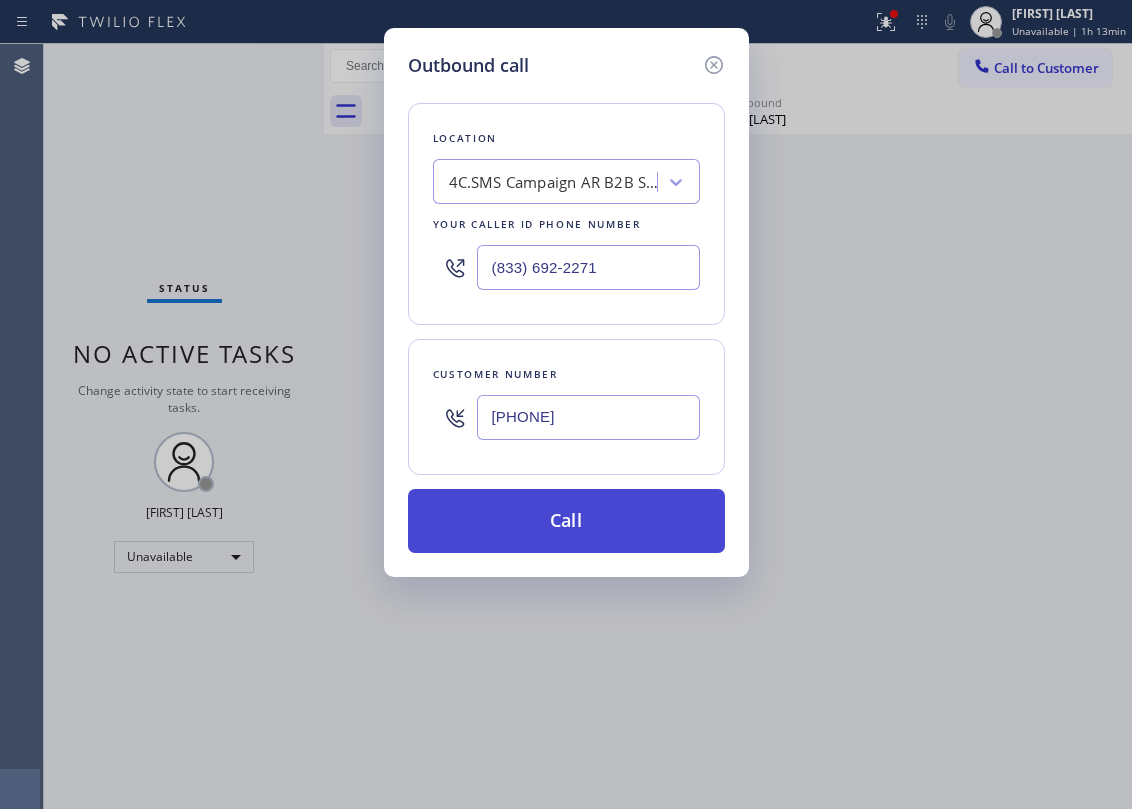 type on "(833) 692-2271" 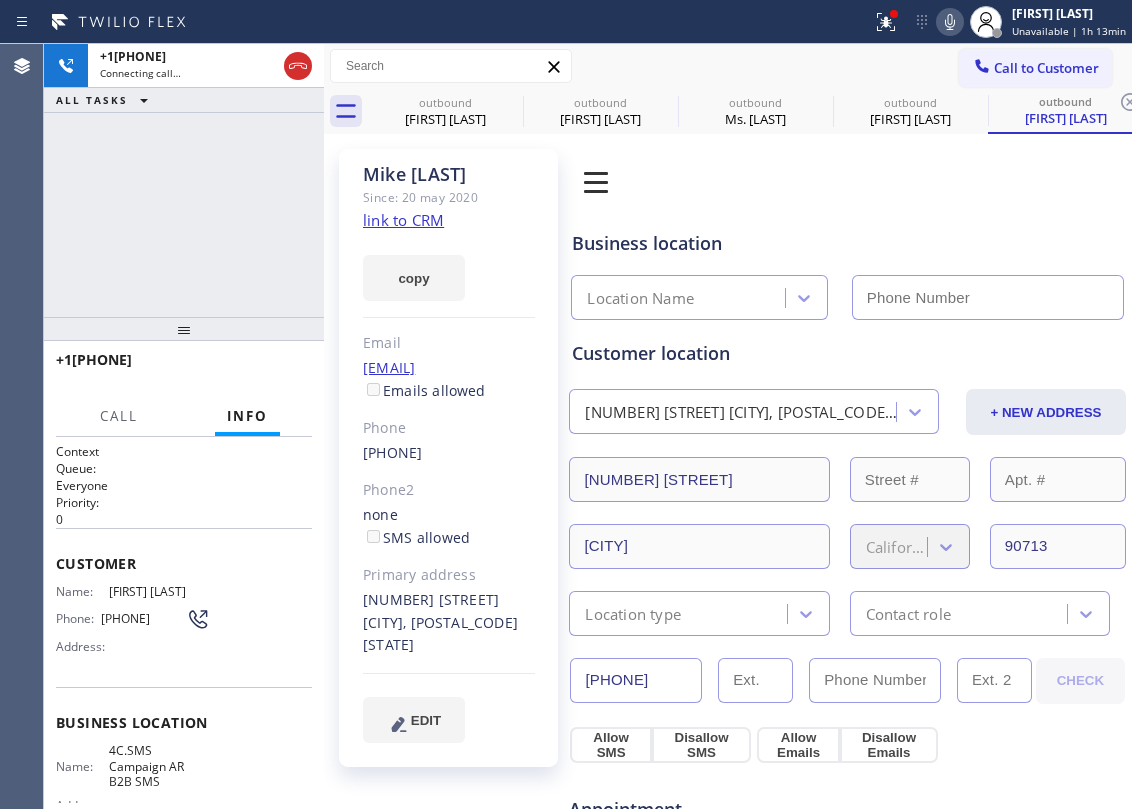 type on "(833) 692-2271" 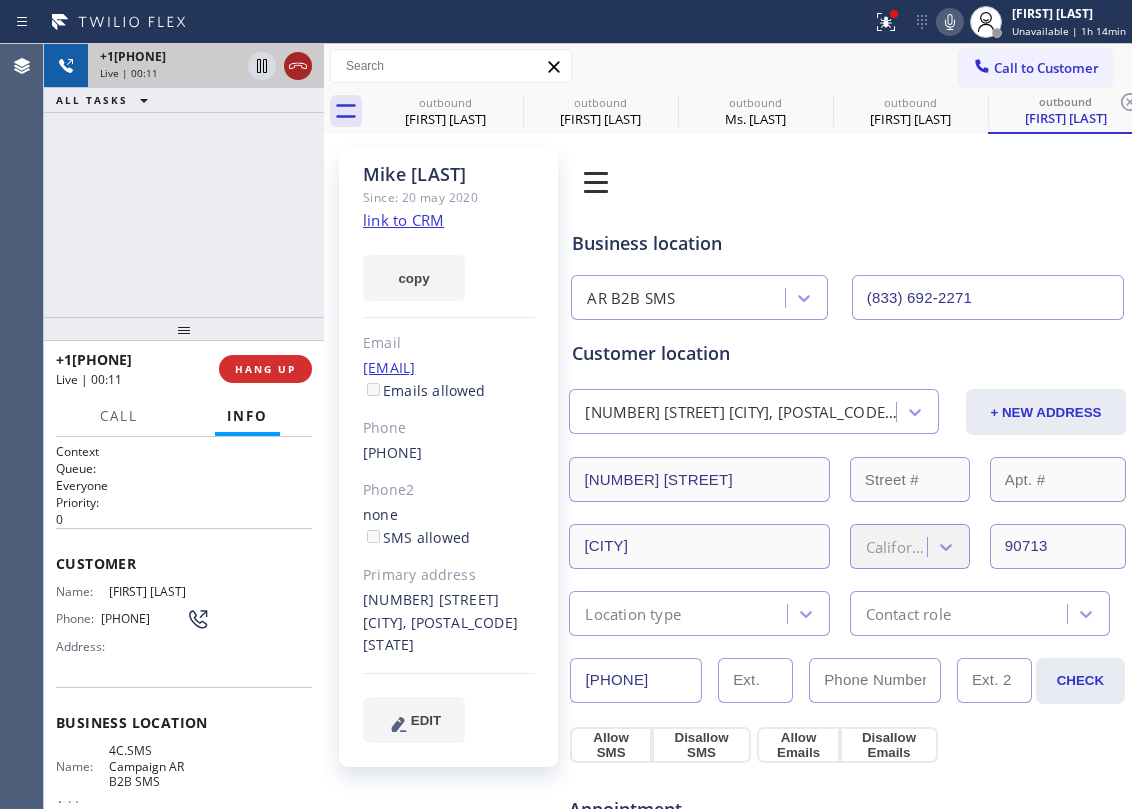 click at bounding box center [298, 66] 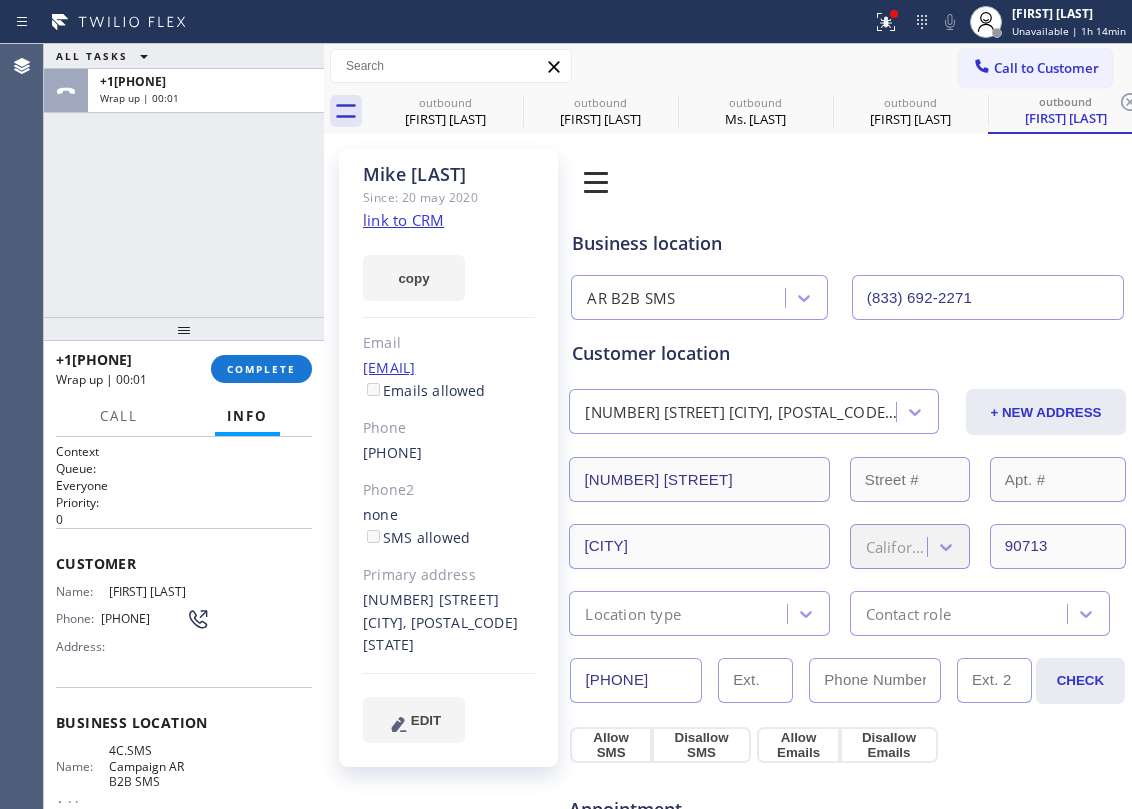 click on "[PHONE]" 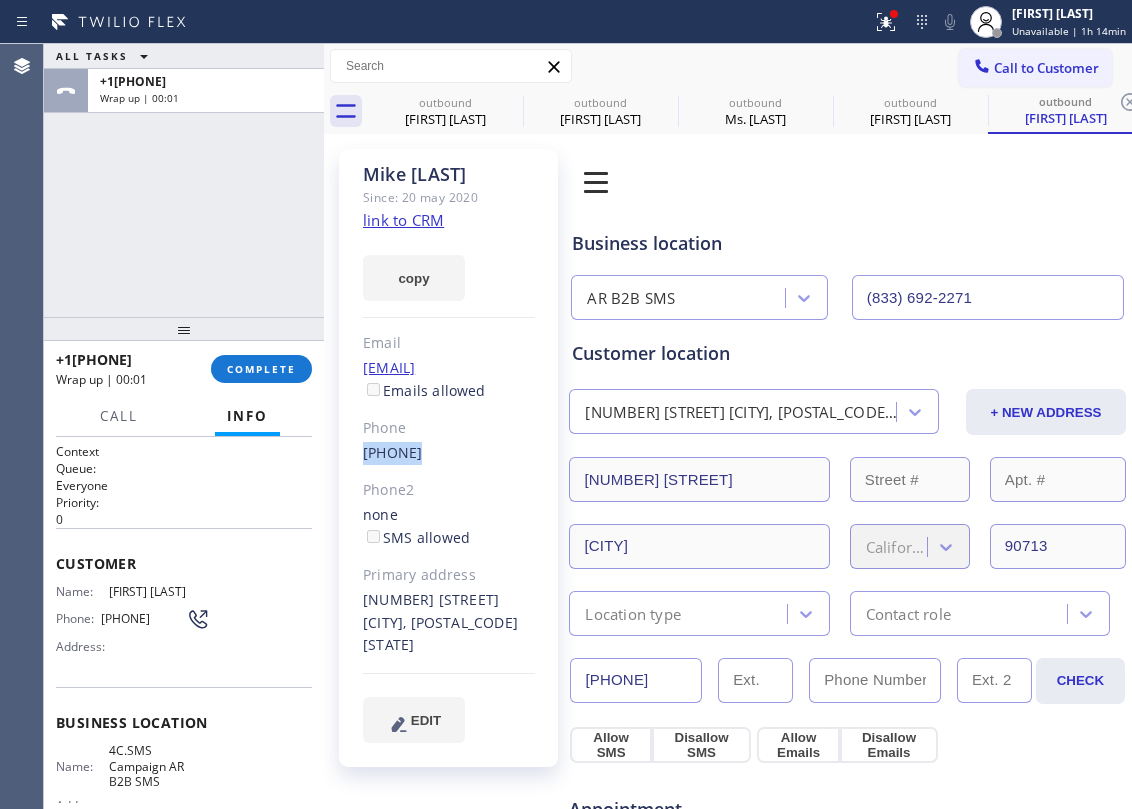 click on "[PHONE]" 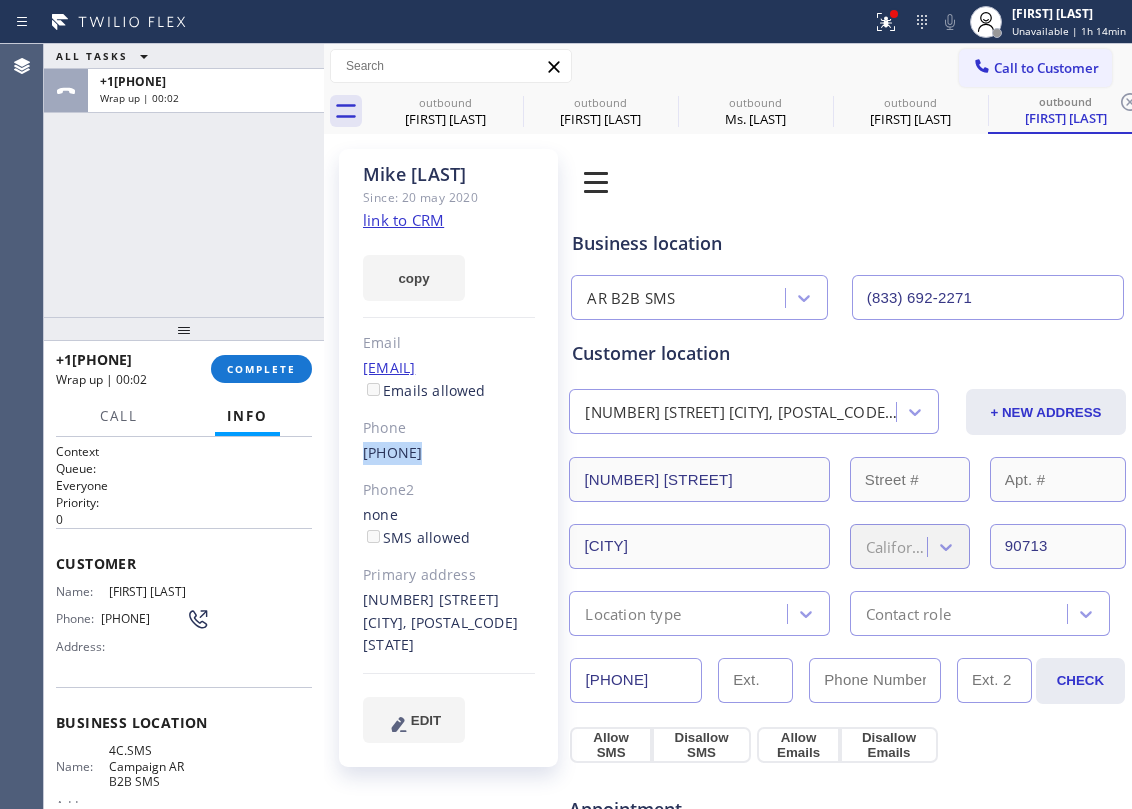 copy on "[PHONE]" 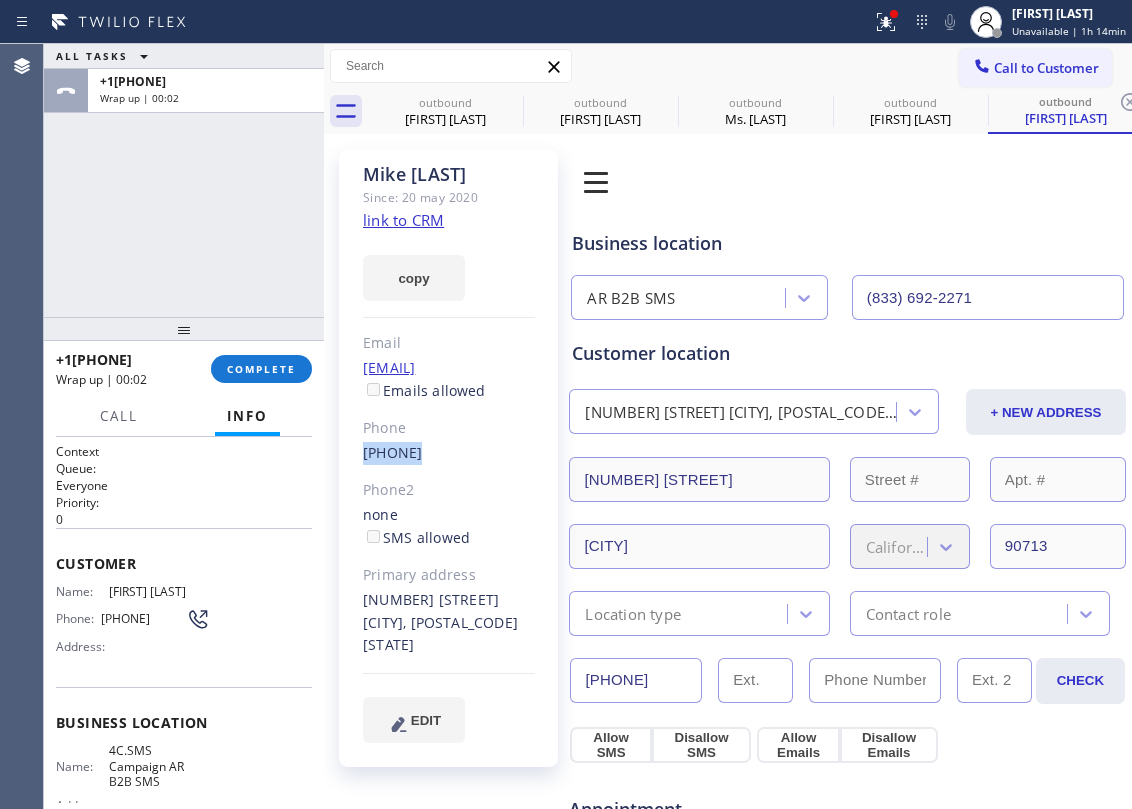 click on "[PHONE] [STATUS] | [TIME] [CALL_STATUS]" at bounding box center (184, 369) 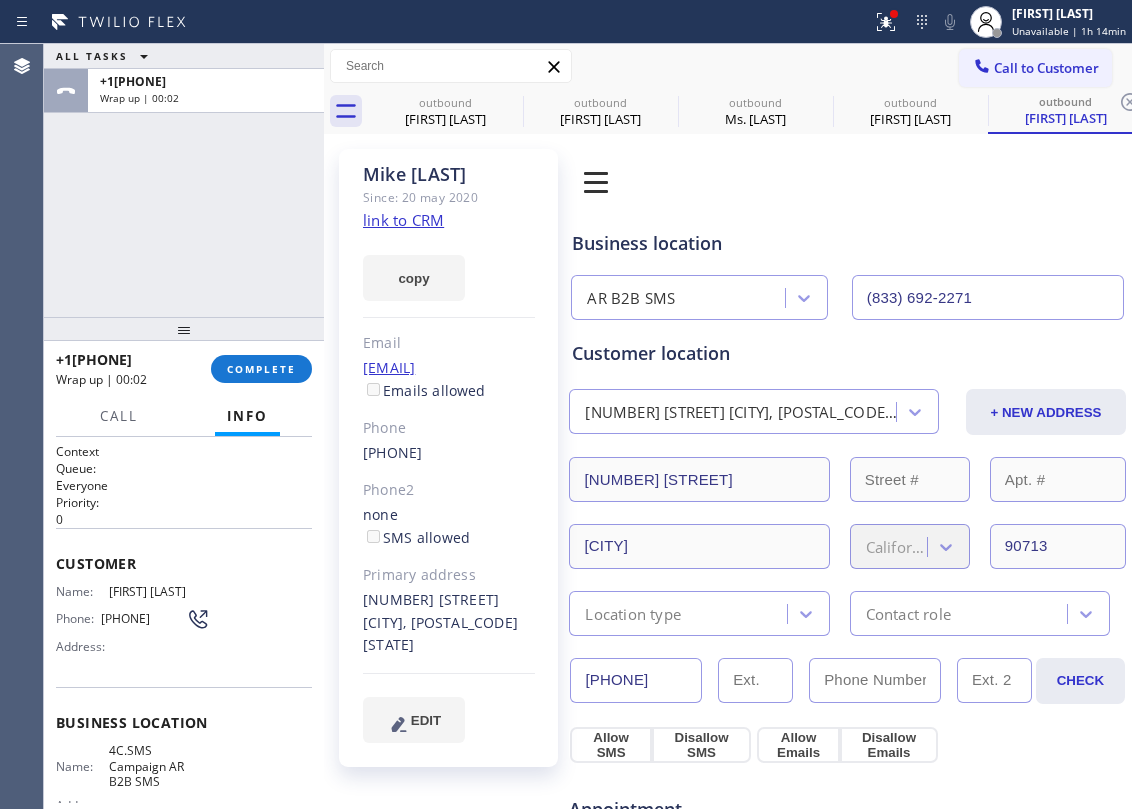click on "[PHONE] [STATUS] | [TIME] [CALL_STATUS]" at bounding box center (184, 369) 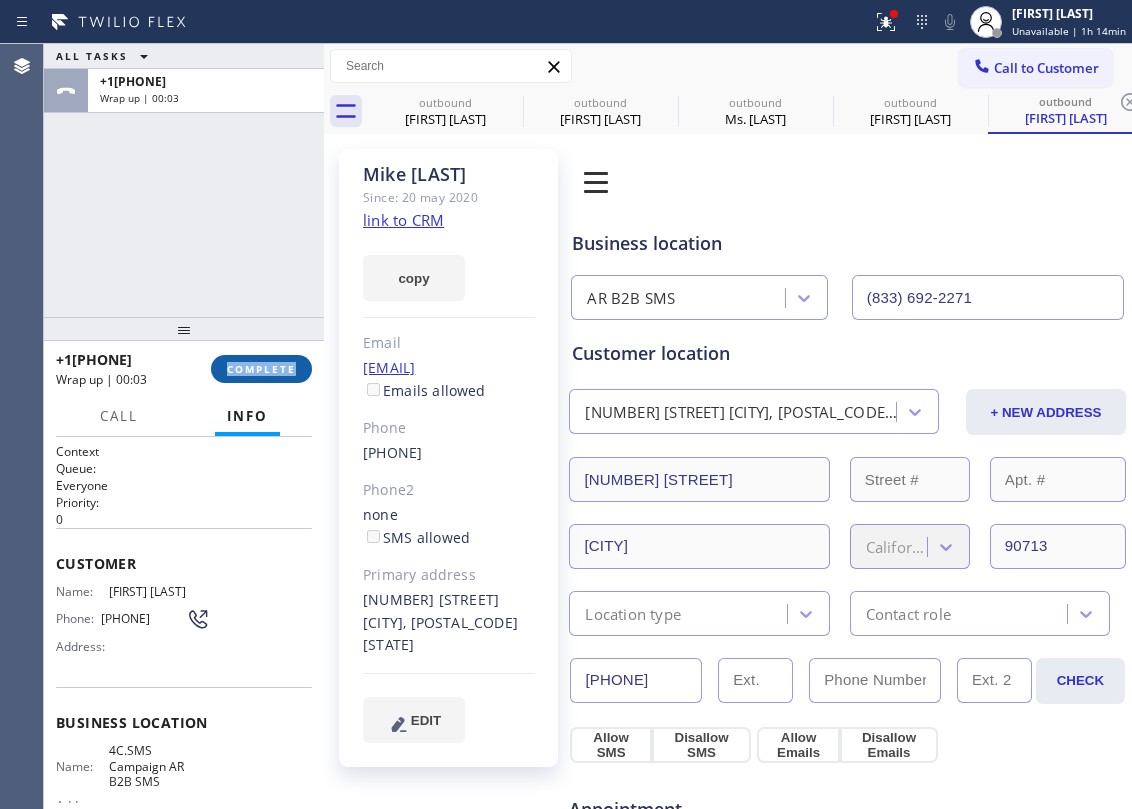 click on "COMPLETE" at bounding box center [261, 369] 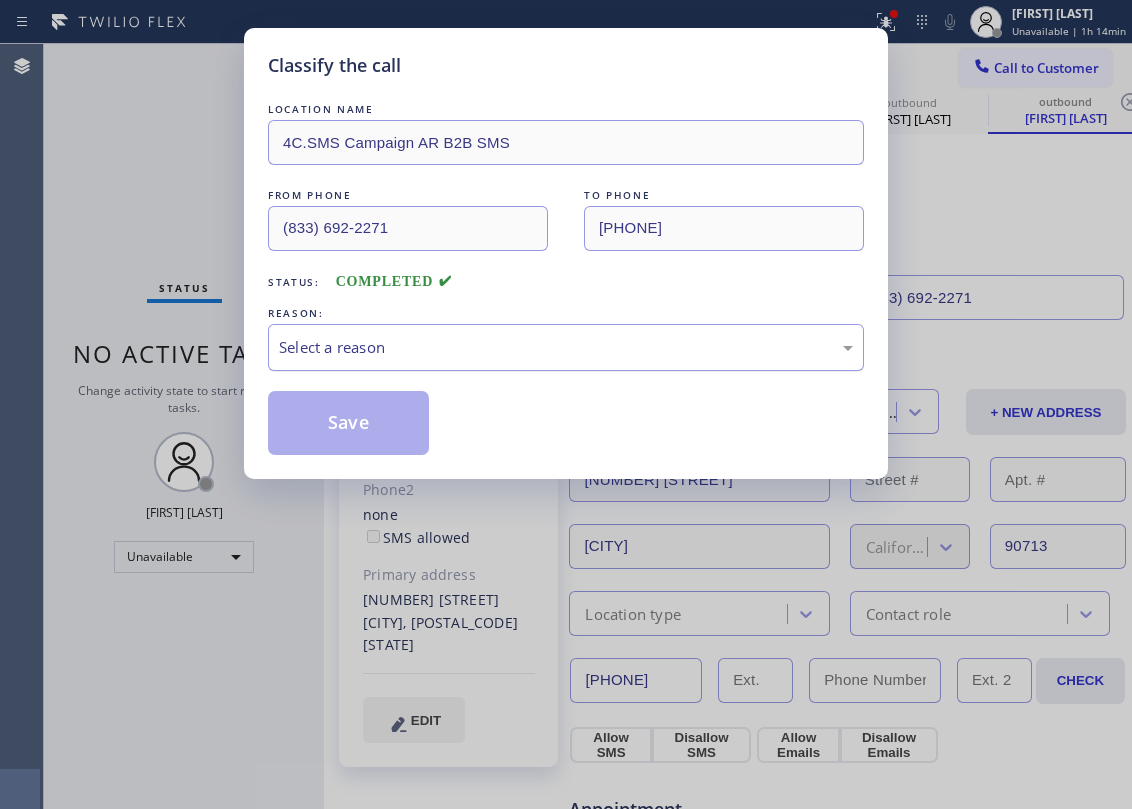 click on "Select a reason" at bounding box center (566, 347) 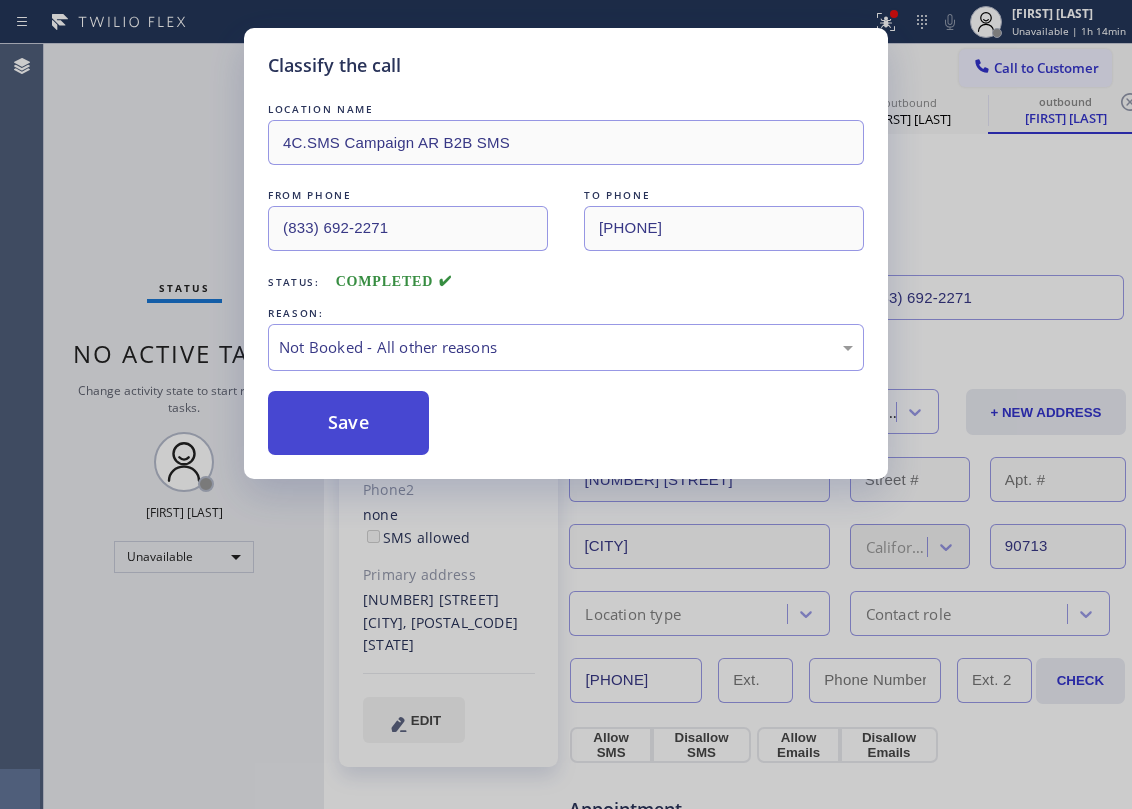 click on "Save" at bounding box center (348, 423) 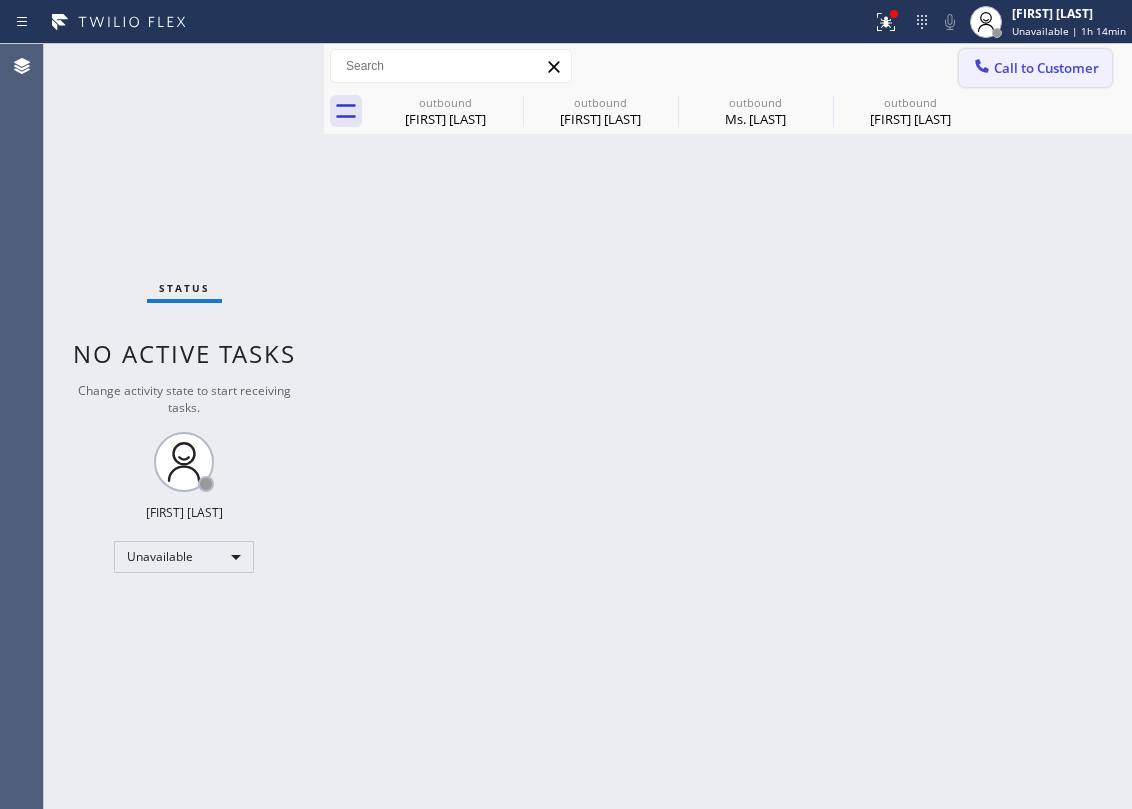 click on "Call to Customer" at bounding box center [1046, 68] 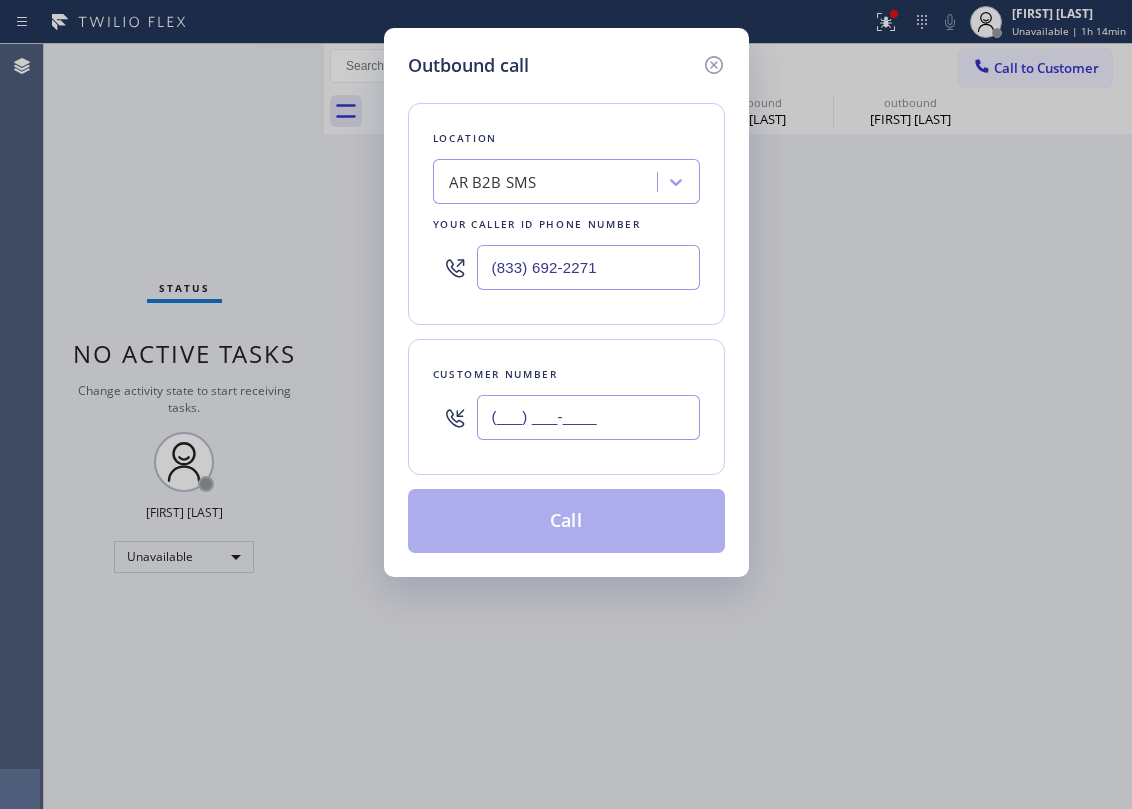 click on "(___) ___-____" at bounding box center [588, 417] 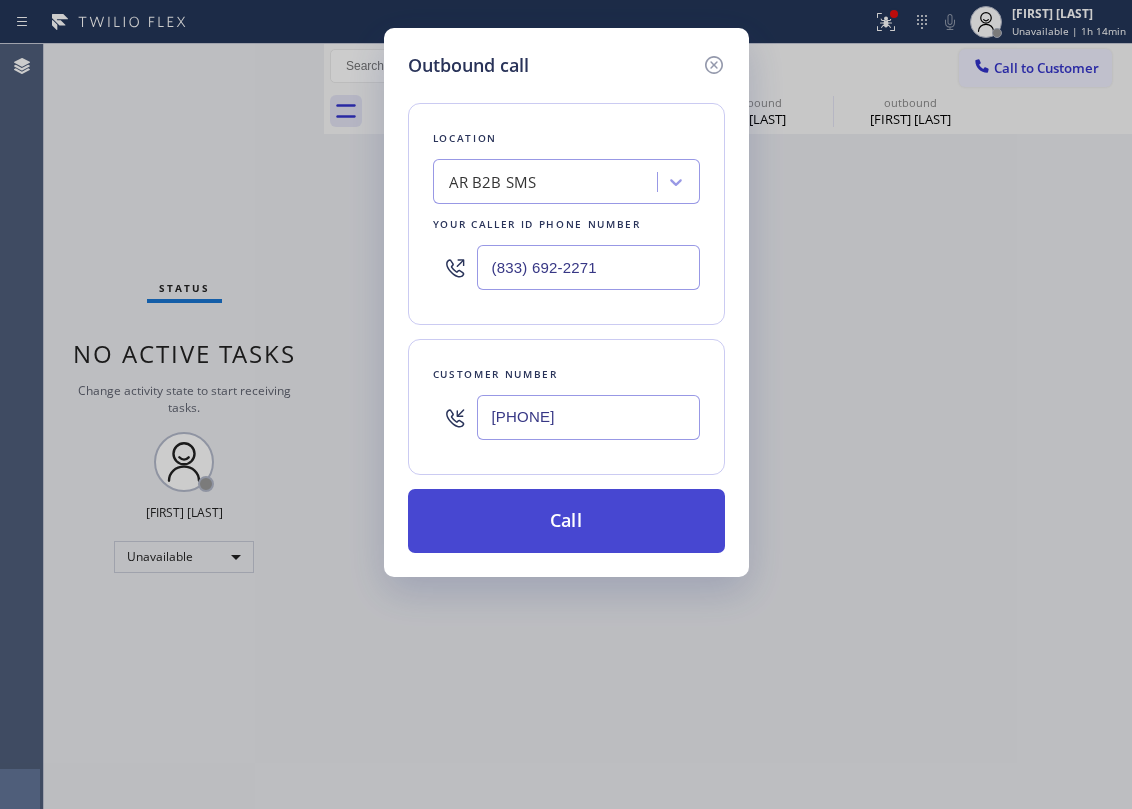 type on "[PHONE]" 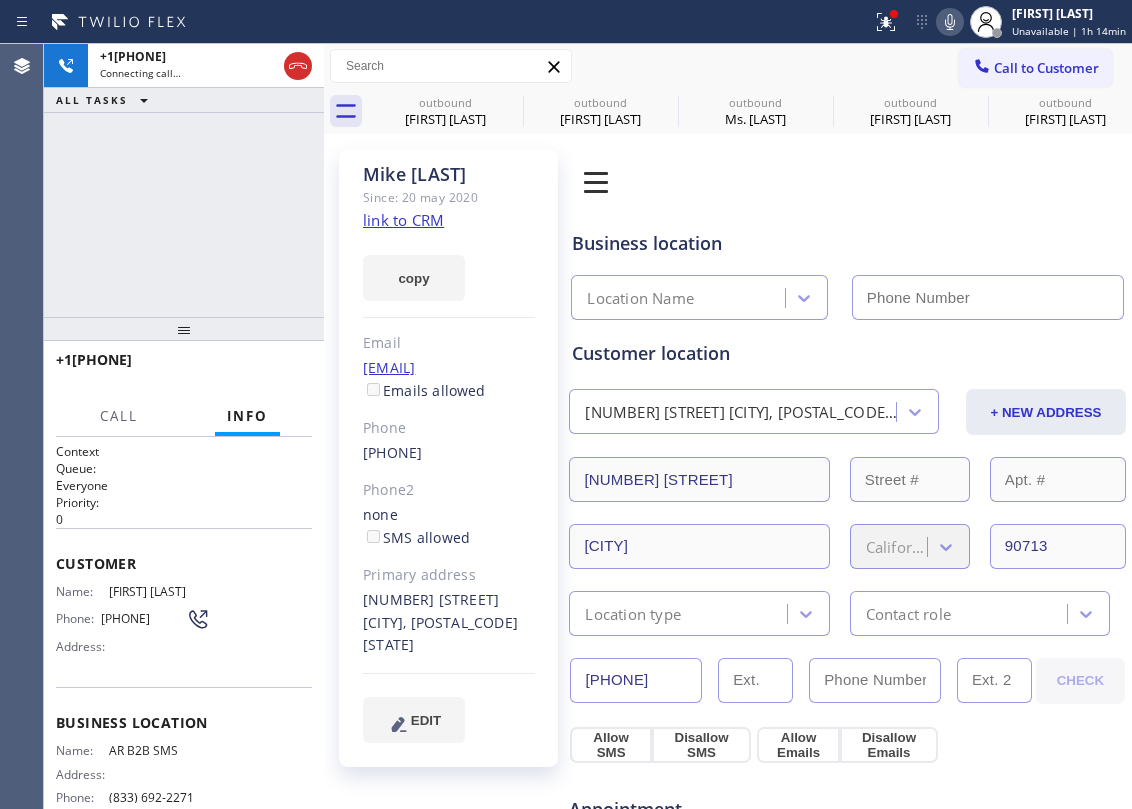 type on "(833) 692-2271" 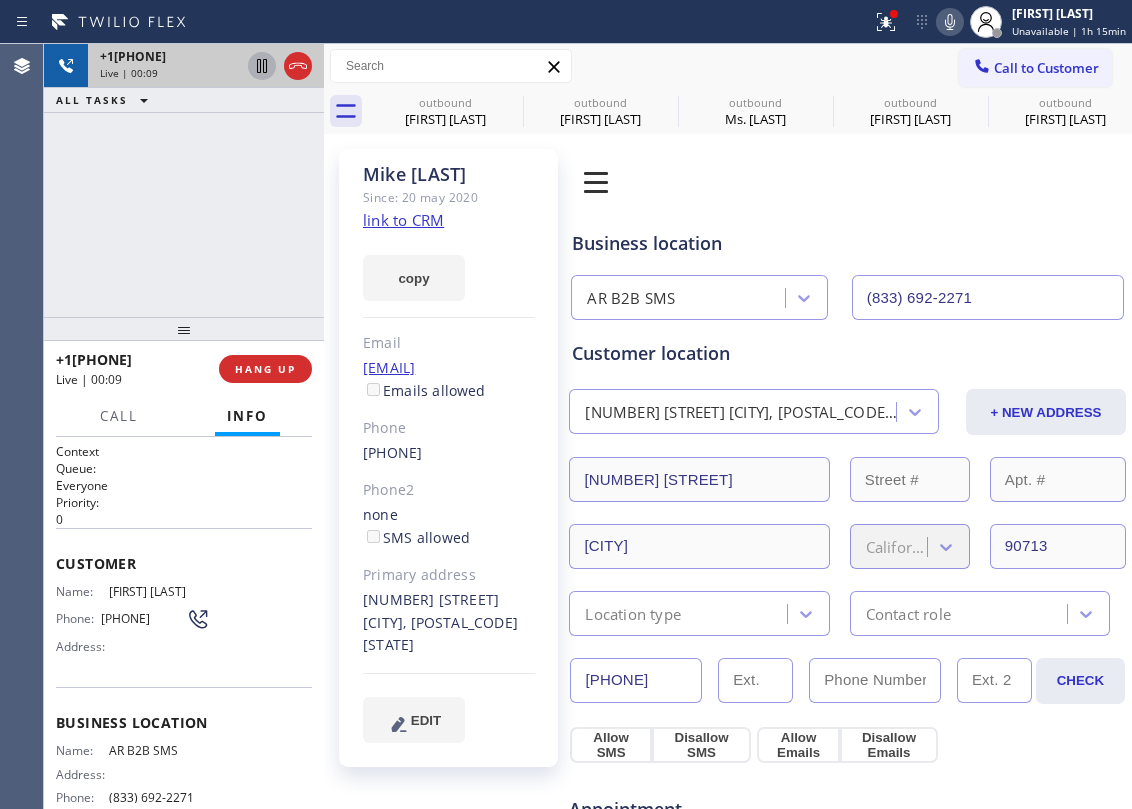 drag, startPoint x: 145, startPoint y: 94, endPoint x: 250, endPoint y: 76, distance: 106.531685 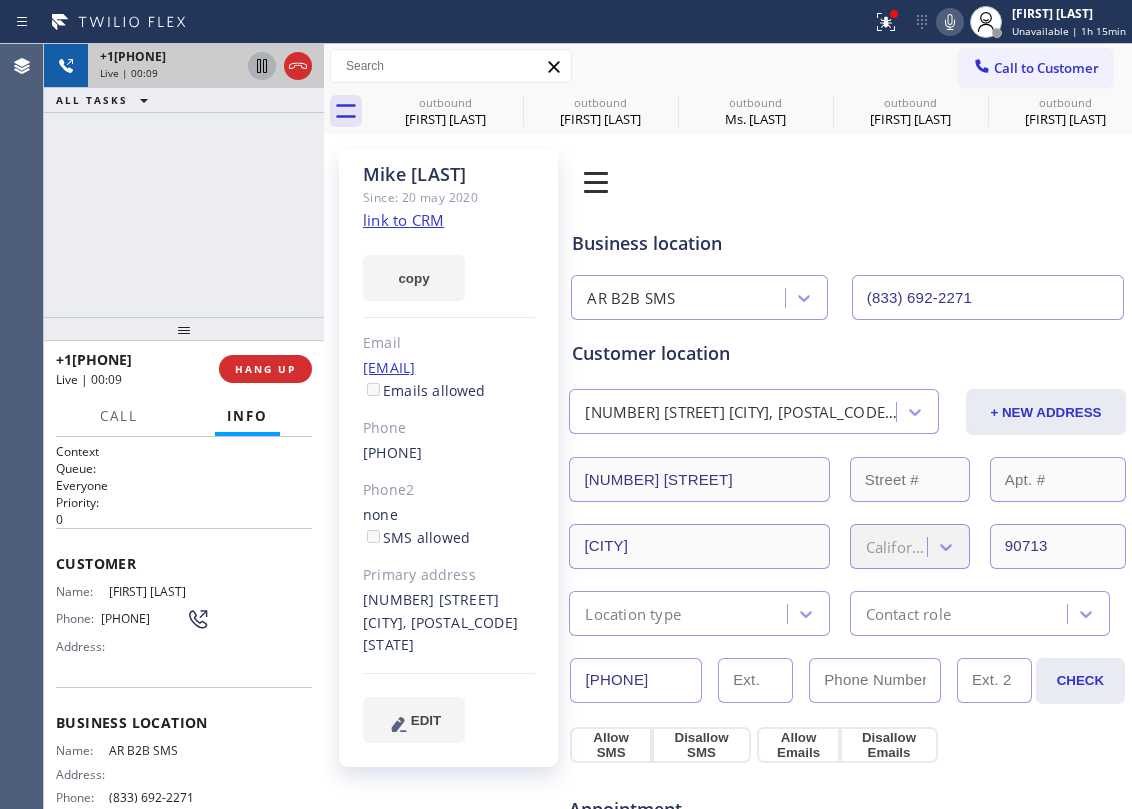 click on "ALL TASKS" at bounding box center [106, 100] 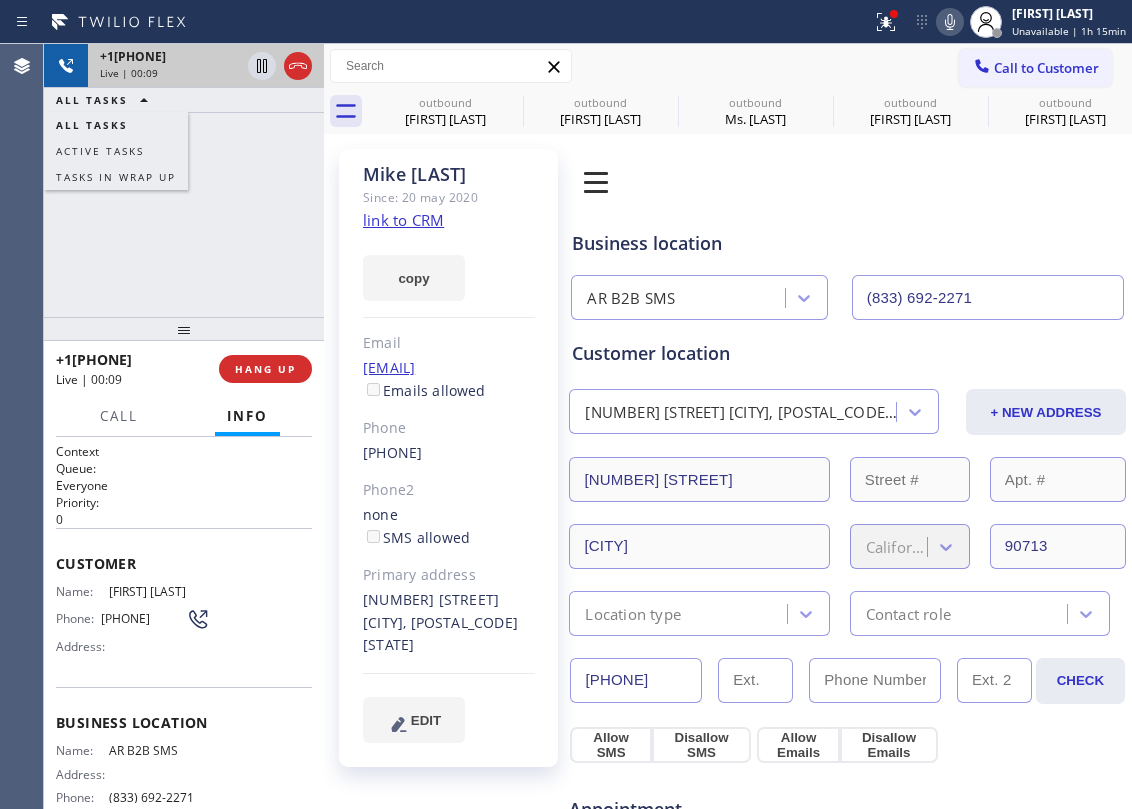 click at bounding box center [280, 66] 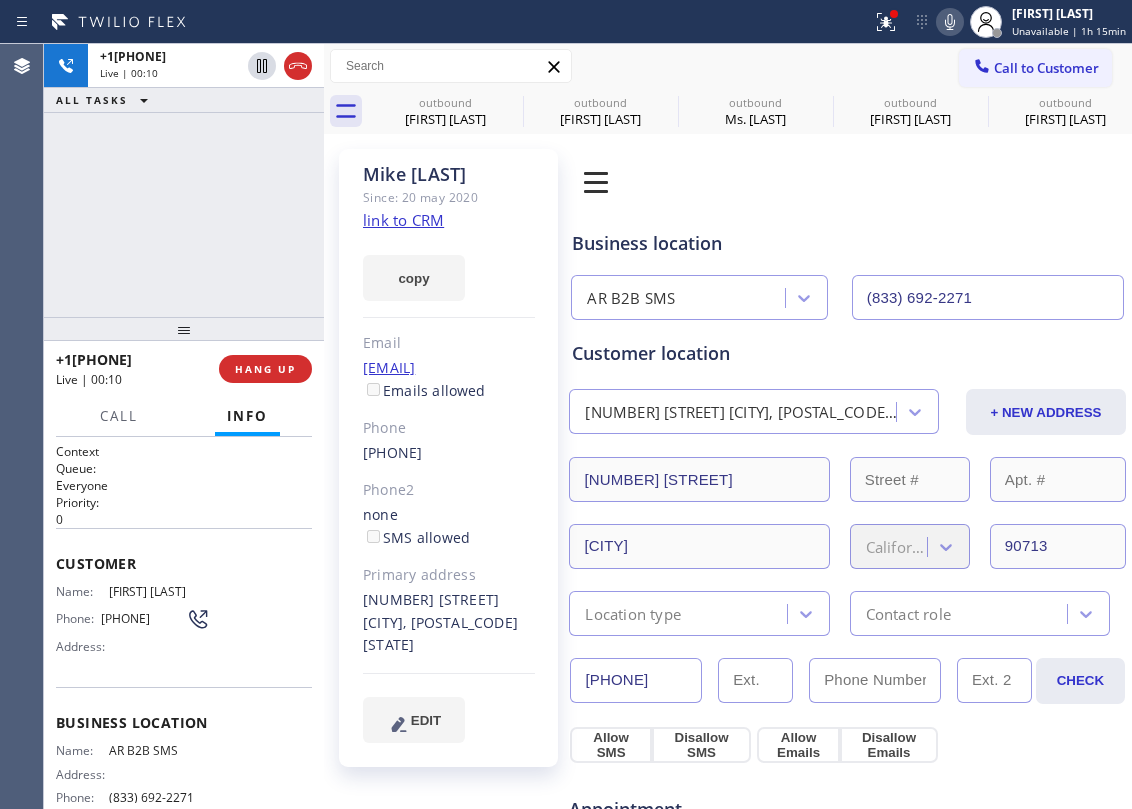 drag, startPoint x: 293, startPoint y: 68, endPoint x: 320, endPoint y: 74, distance: 27.658634 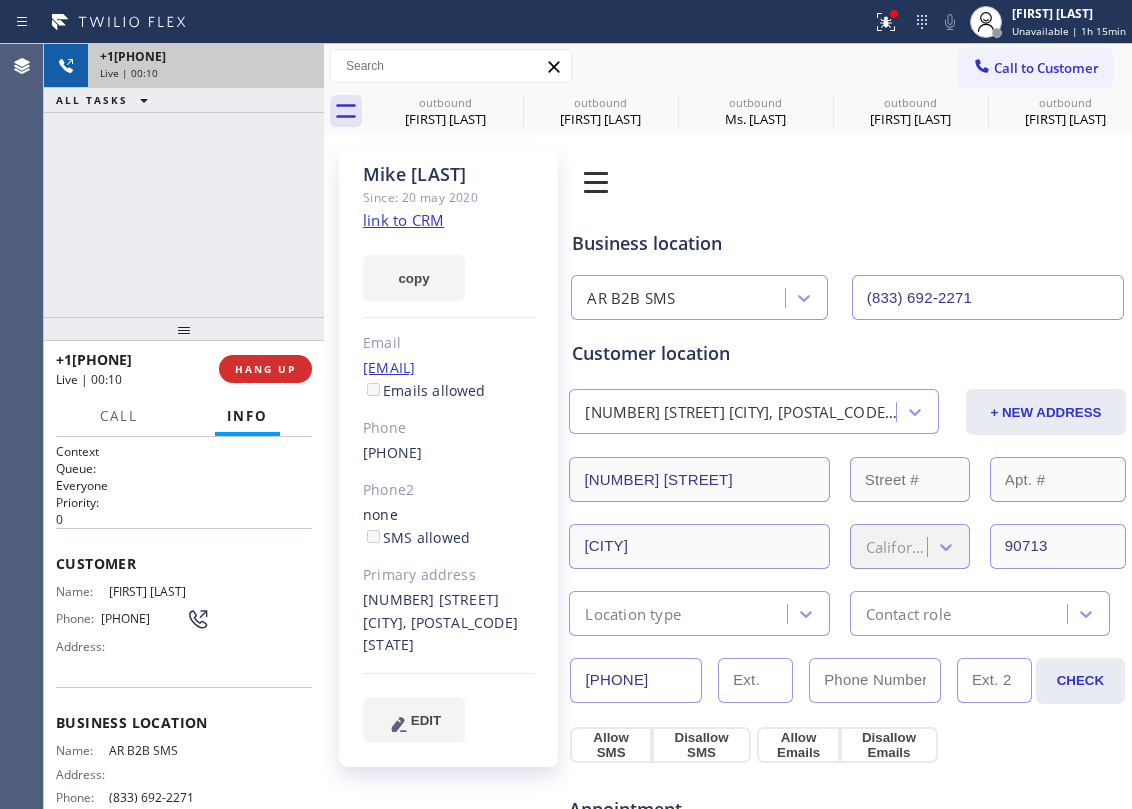 click on "Live | 00:10" at bounding box center [206, 73] 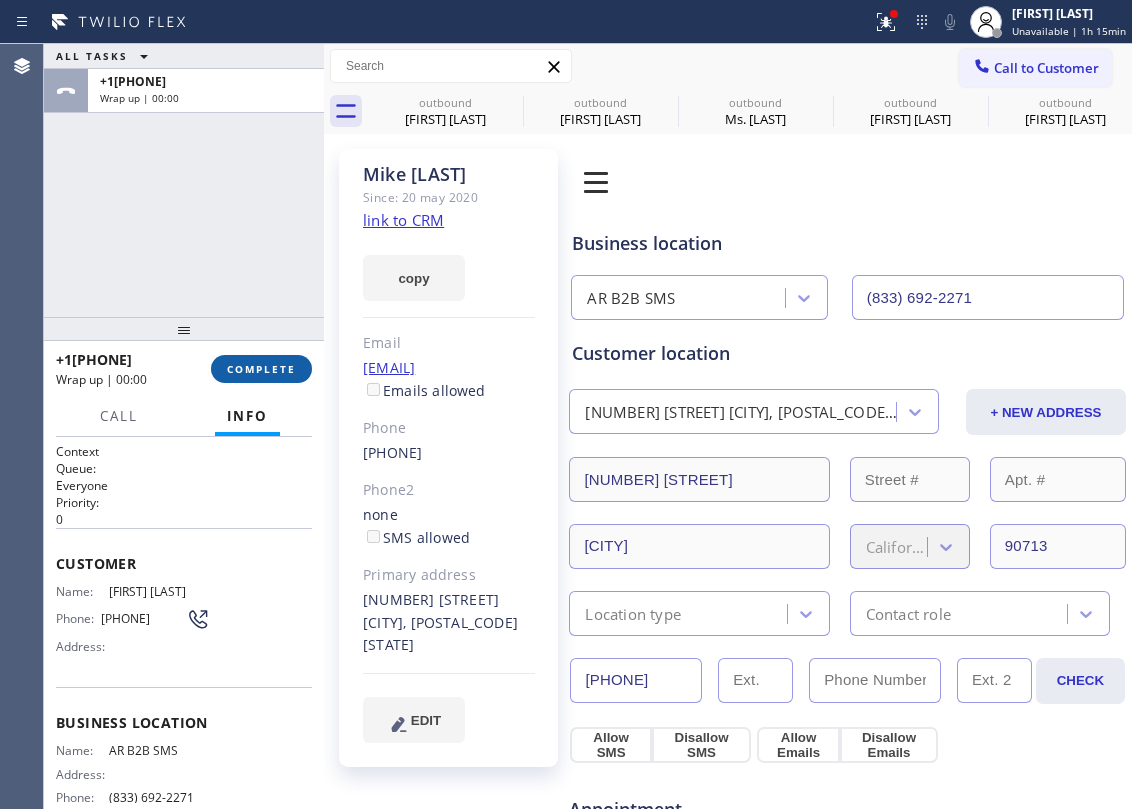 click on "COMPLETE" at bounding box center (261, 369) 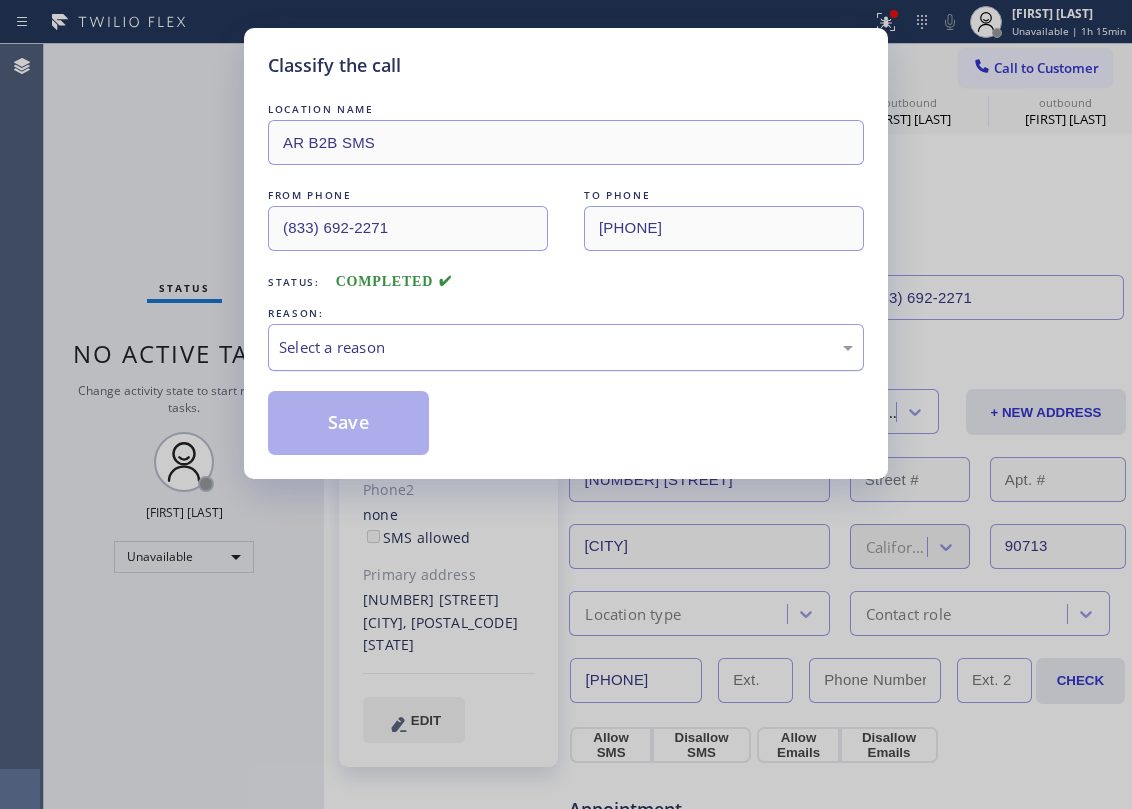 click on "Select a reason" at bounding box center [566, 347] 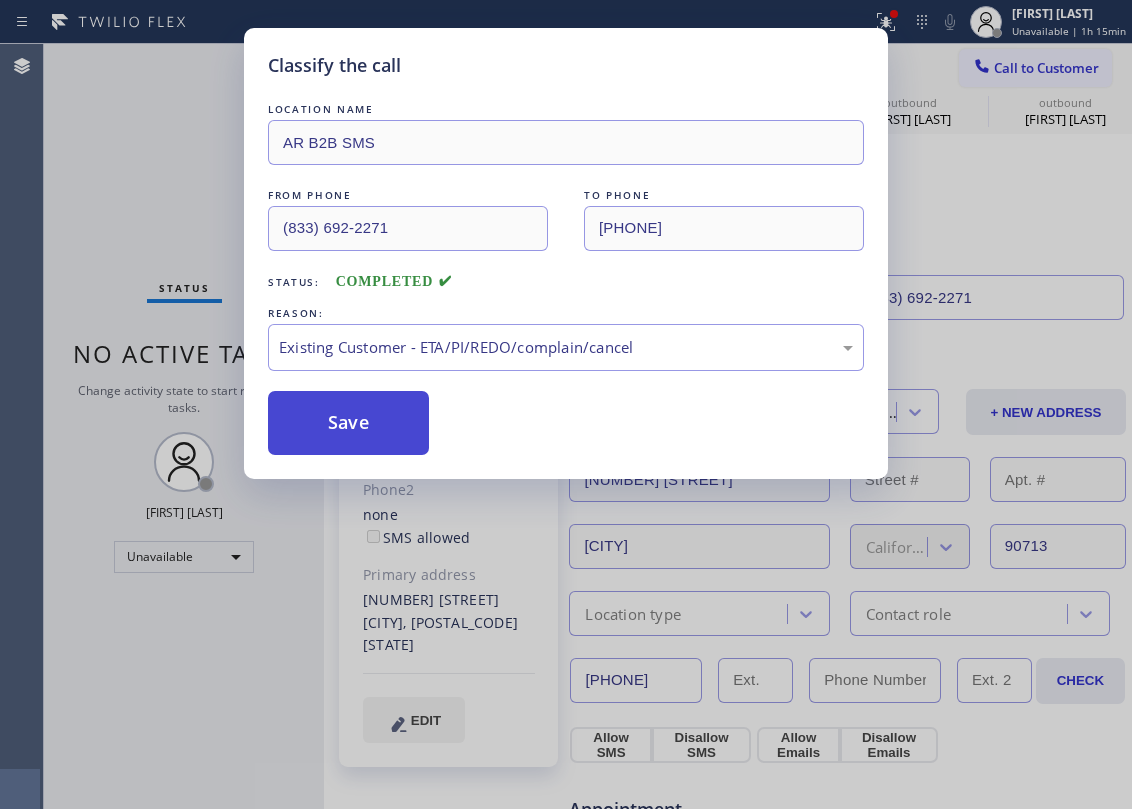 click on "Save" at bounding box center (348, 423) 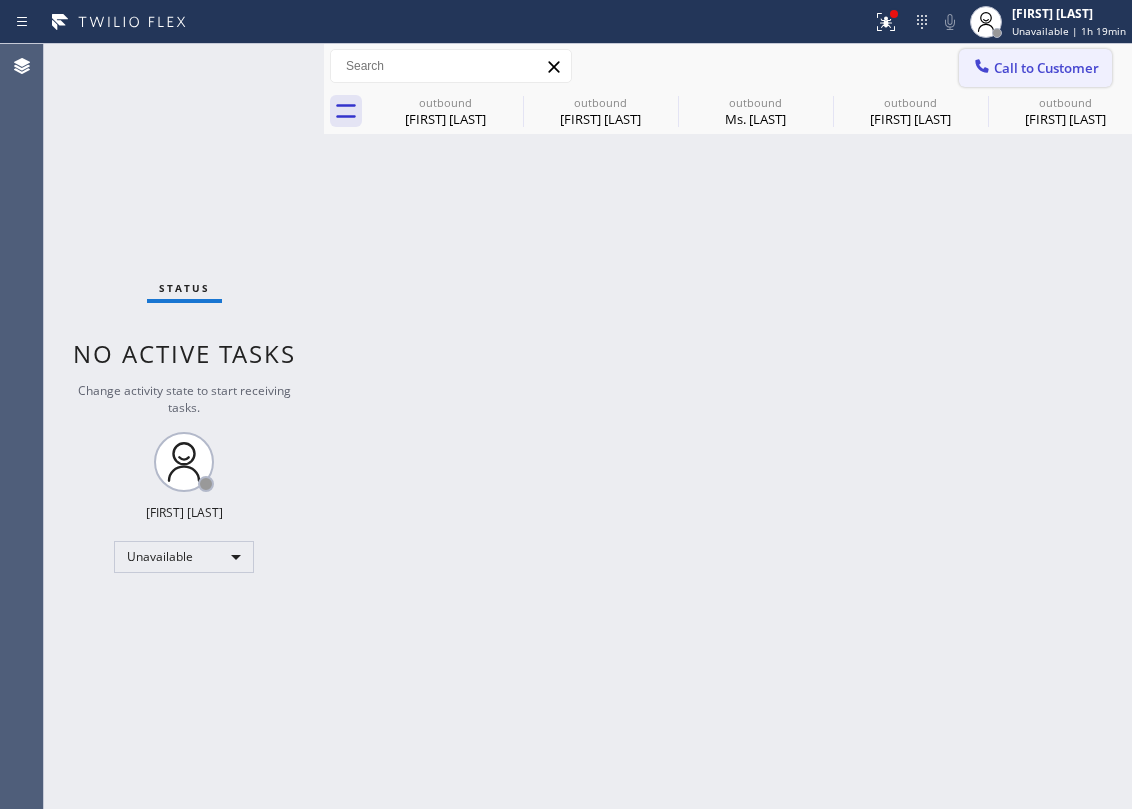 click on "Call to Customer" at bounding box center [1035, 68] 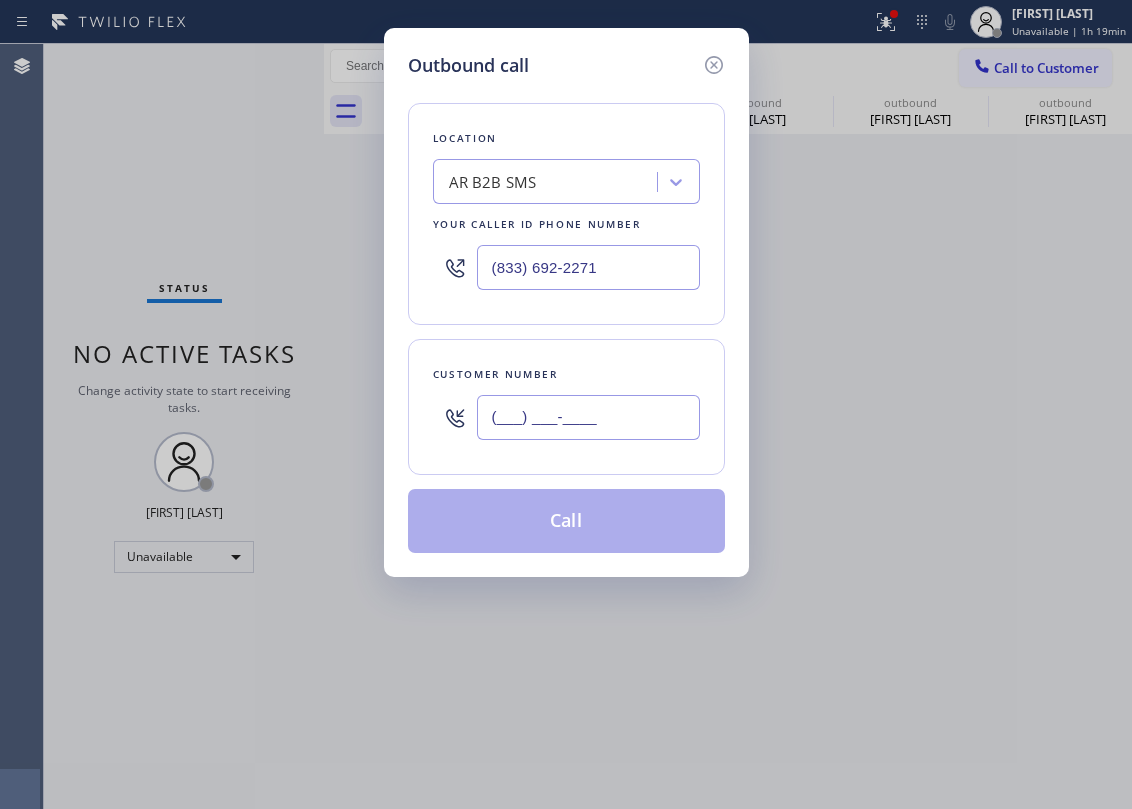 click on "(___) ___-____" at bounding box center [588, 417] 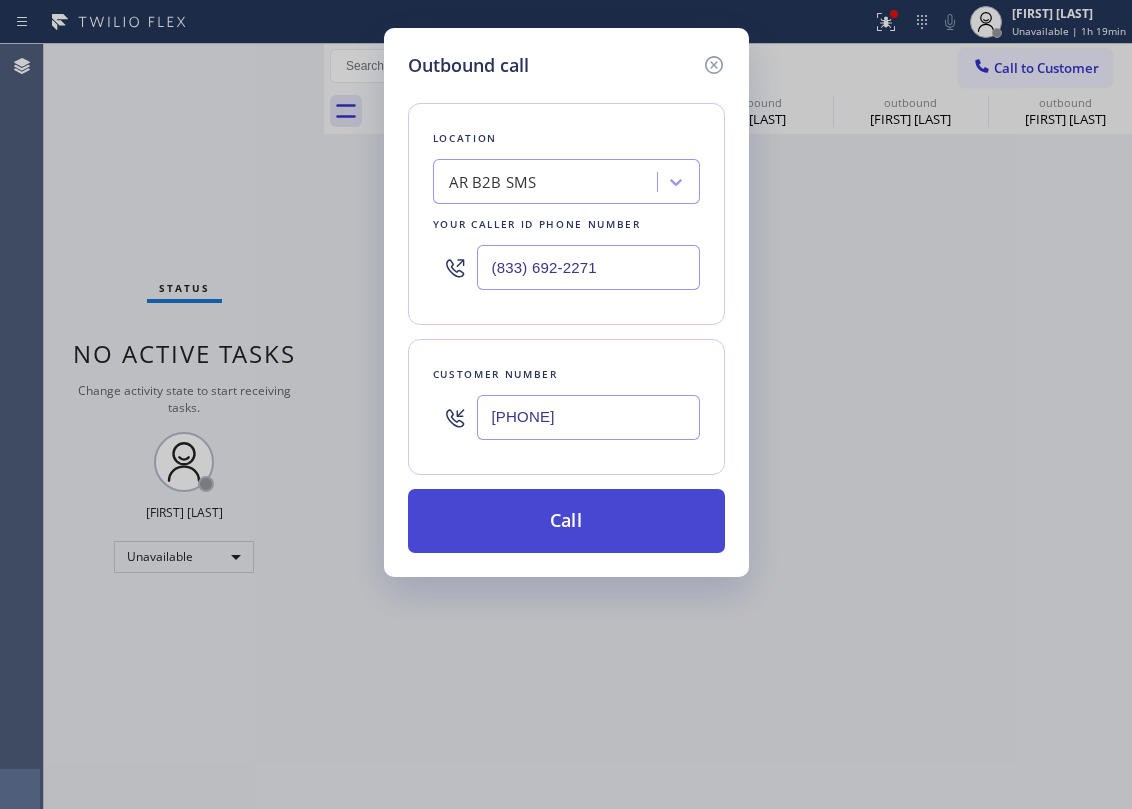 type on "[PHONE]" 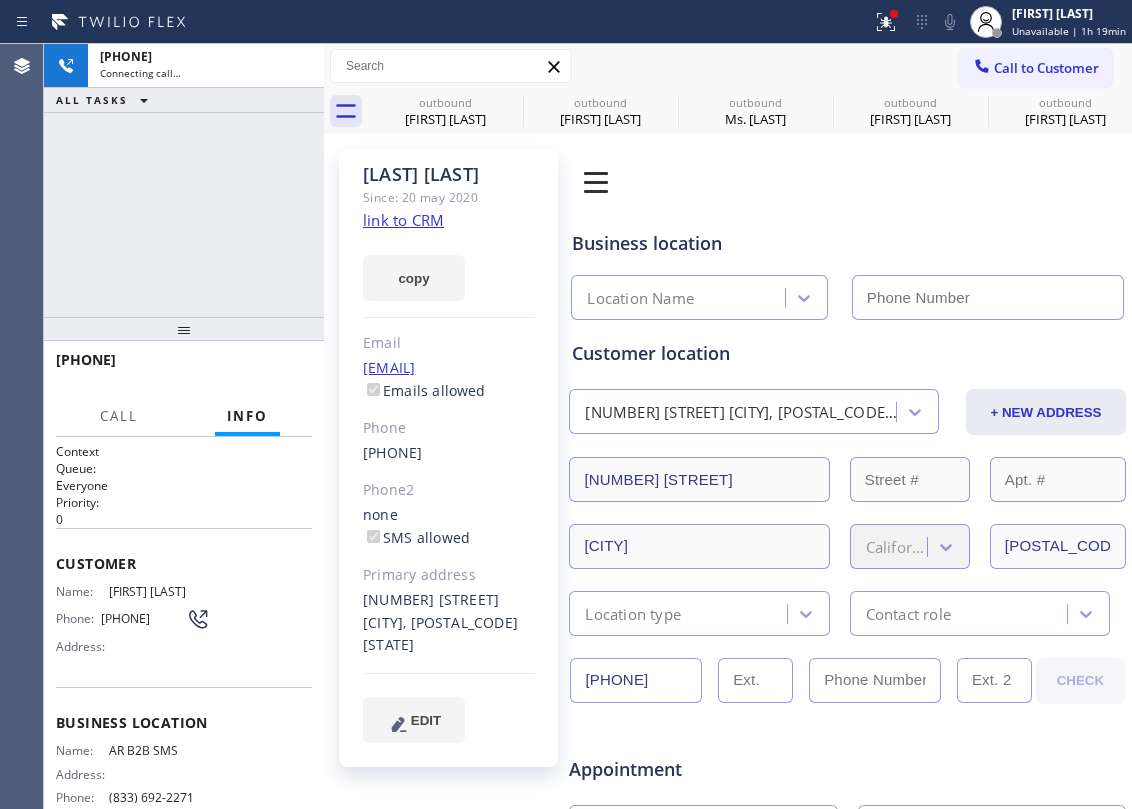 type on "(833) 692-2271" 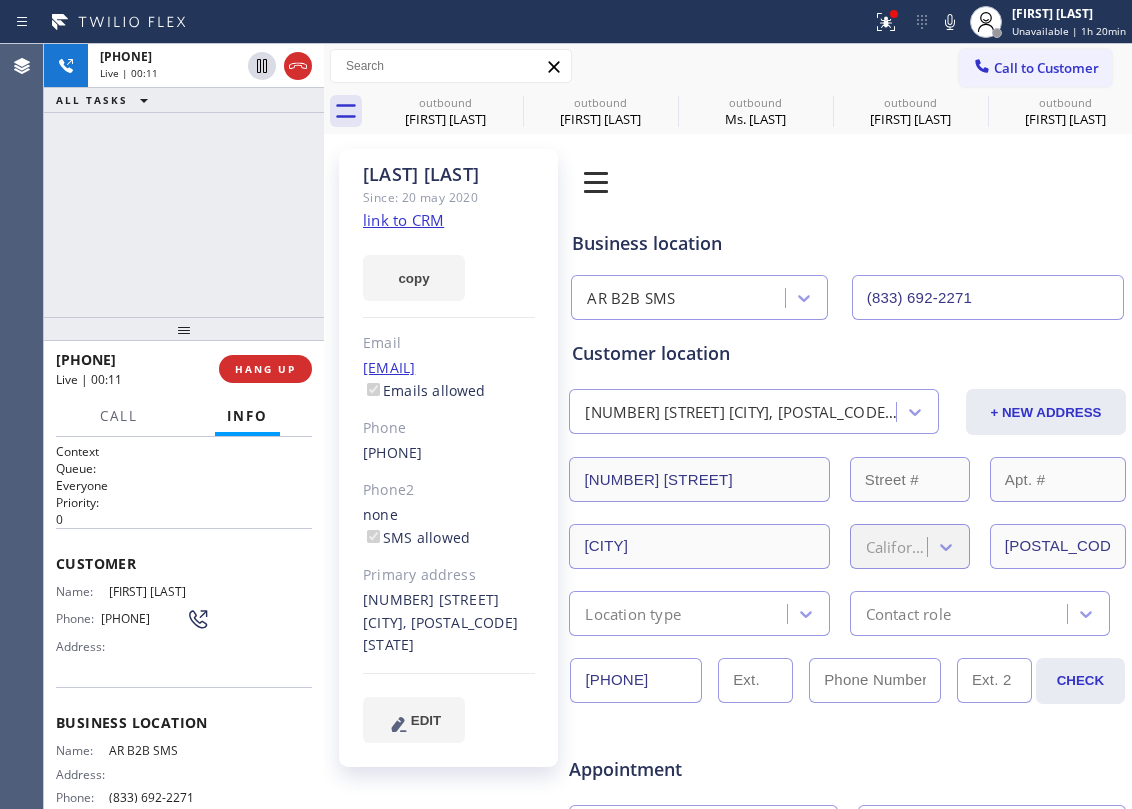 scroll, scrollTop: 0, scrollLeft: 0, axis: both 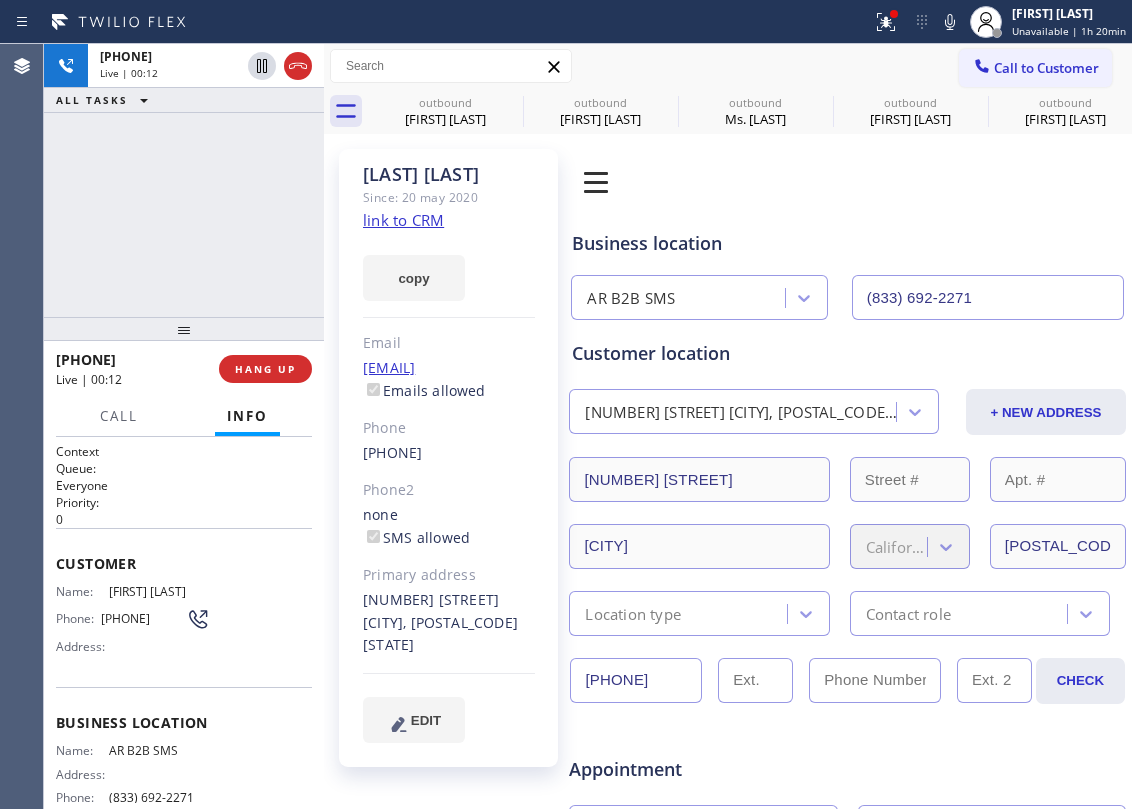 click on "[PHONE] Live | 00:12 HANG UP" at bounding box center (184, 369) 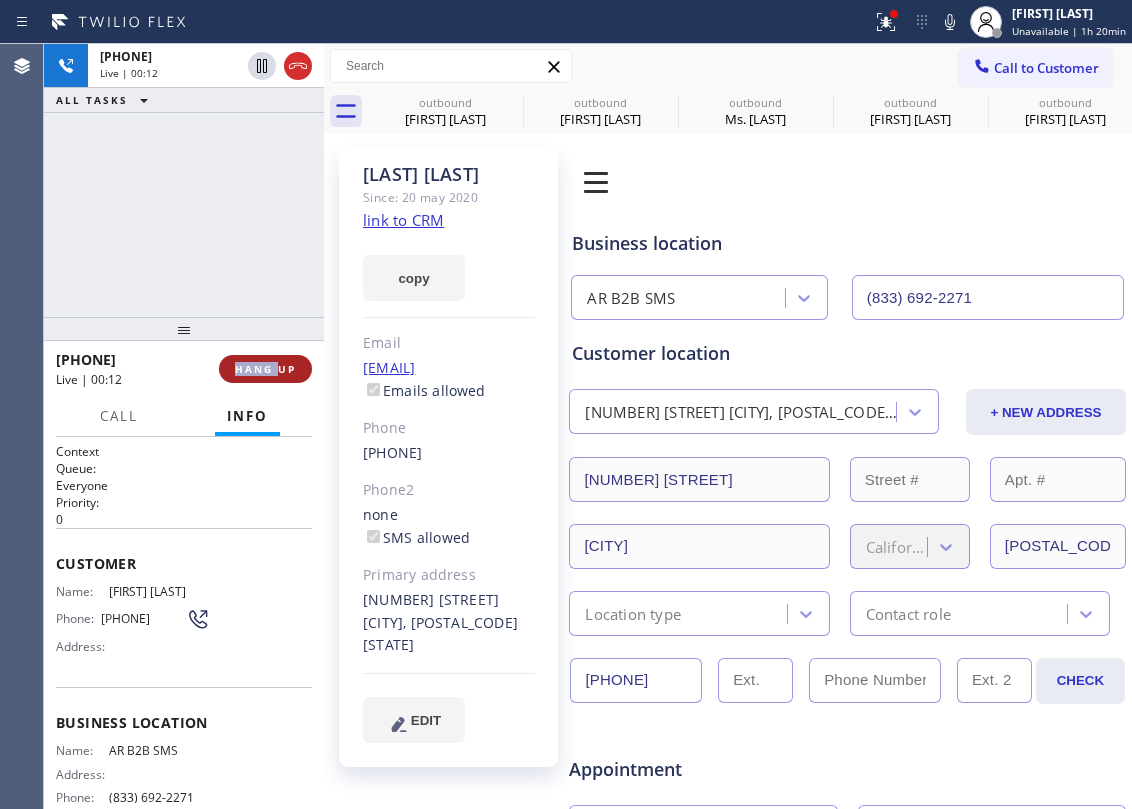 click on "HANG UP" at bounding box center [265, 369] 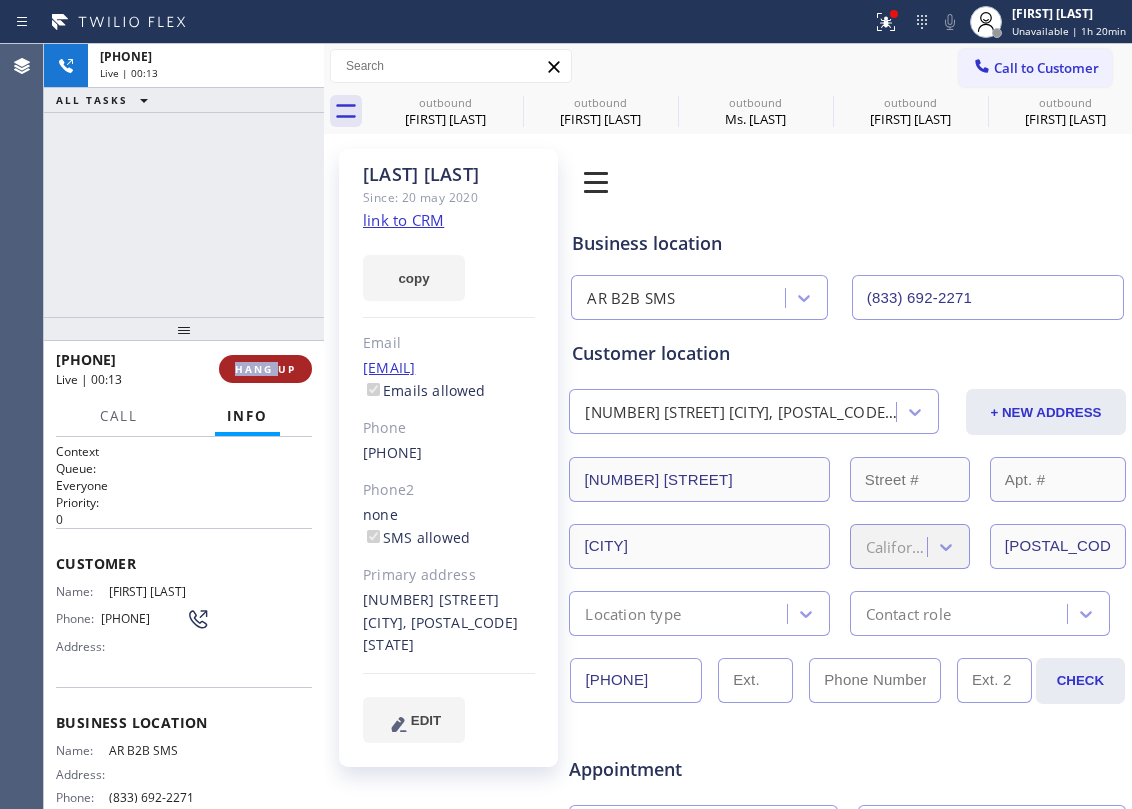 click on "HANG UP" at bounding box center (265, 369) 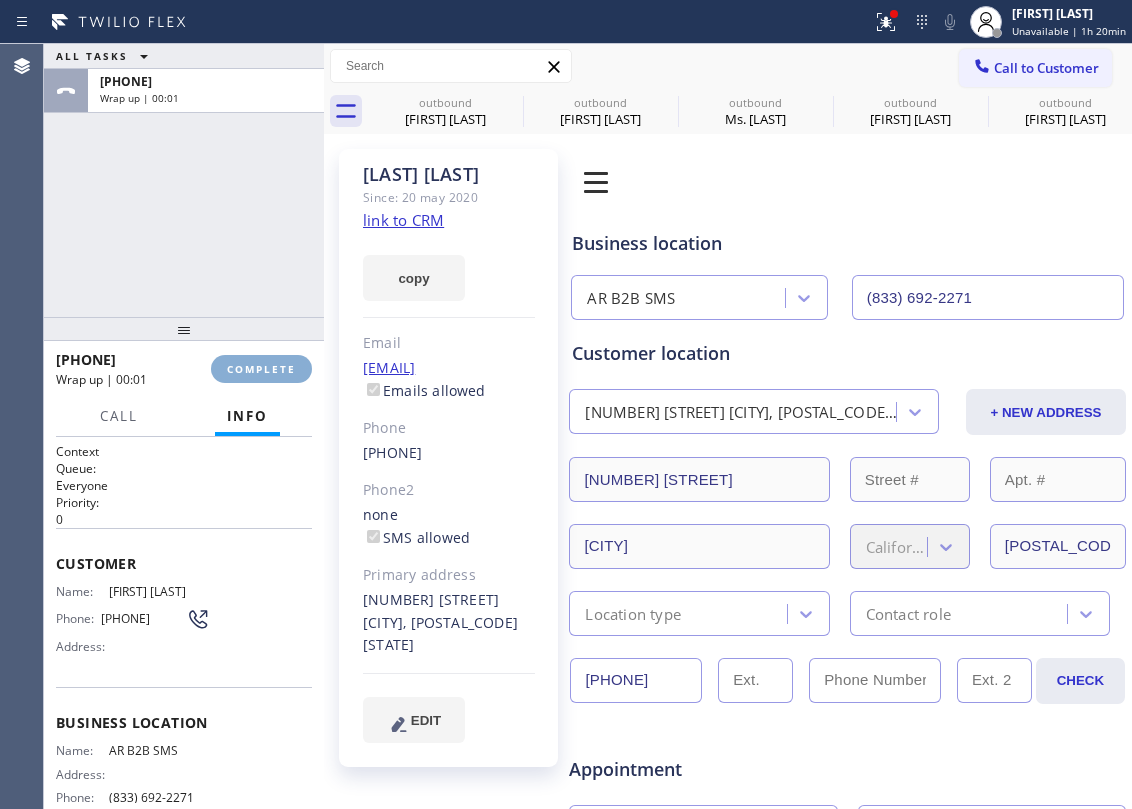 click on "COMPLETE" at bounding box center (261, 369) 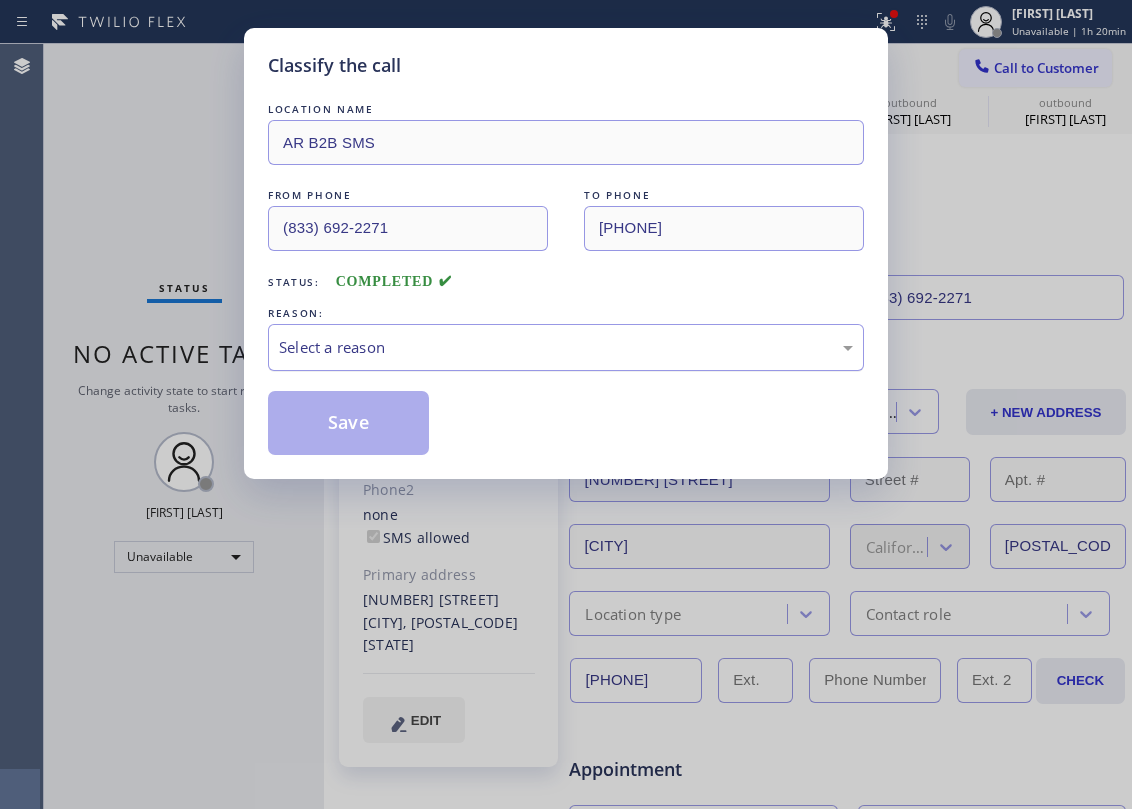 click on "Select a reason" at bounding box center (566, 347) 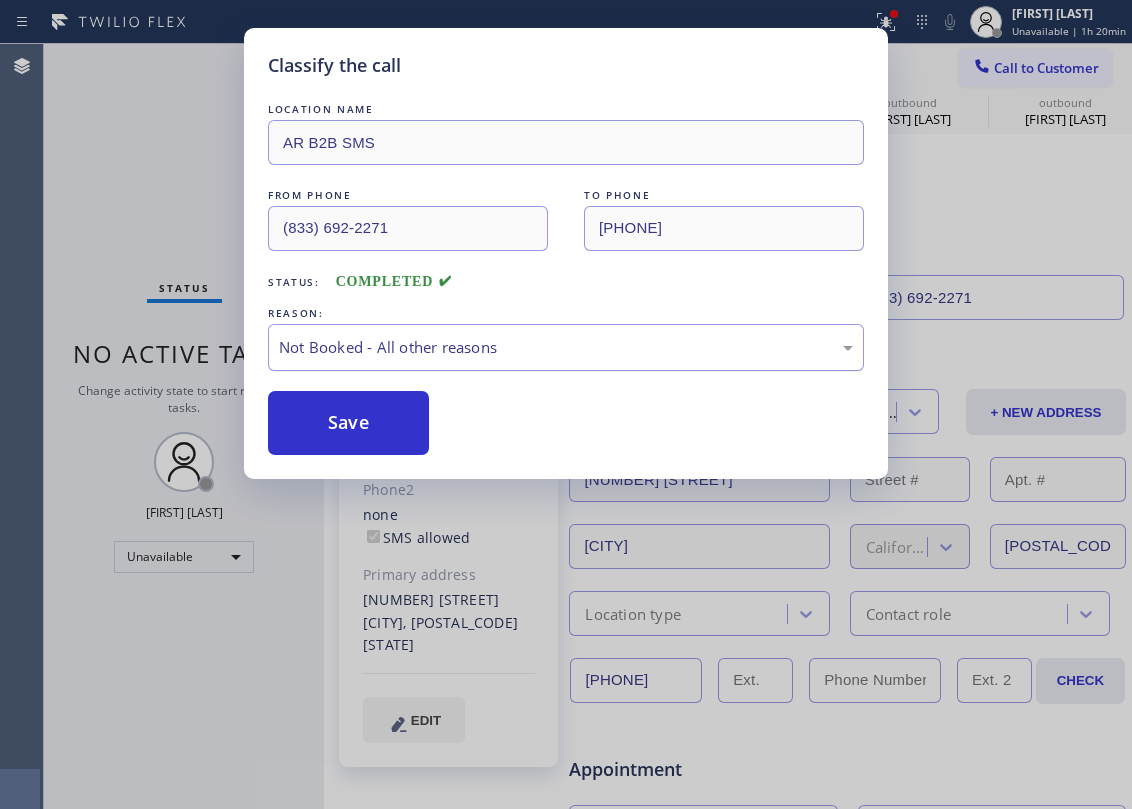 click on "Not Booked - All other reasons" at bounding box center (566, 347) 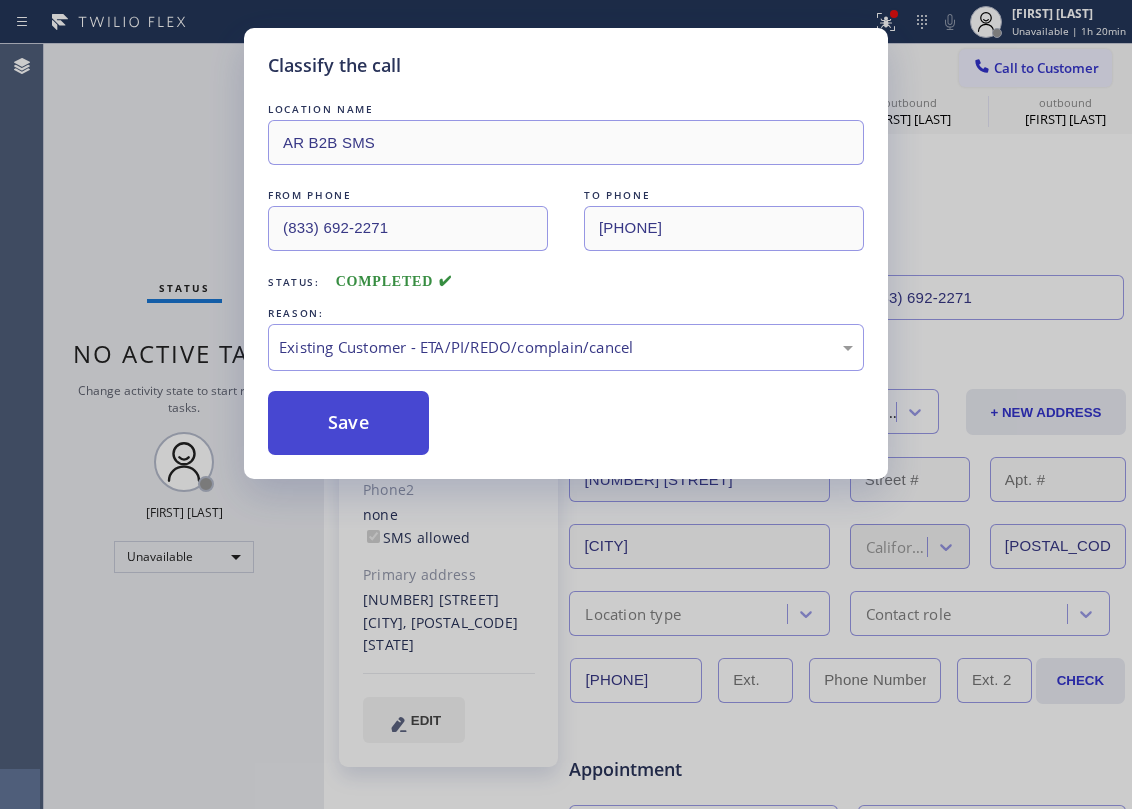 click on "Save" at bounding box center (348, 423) 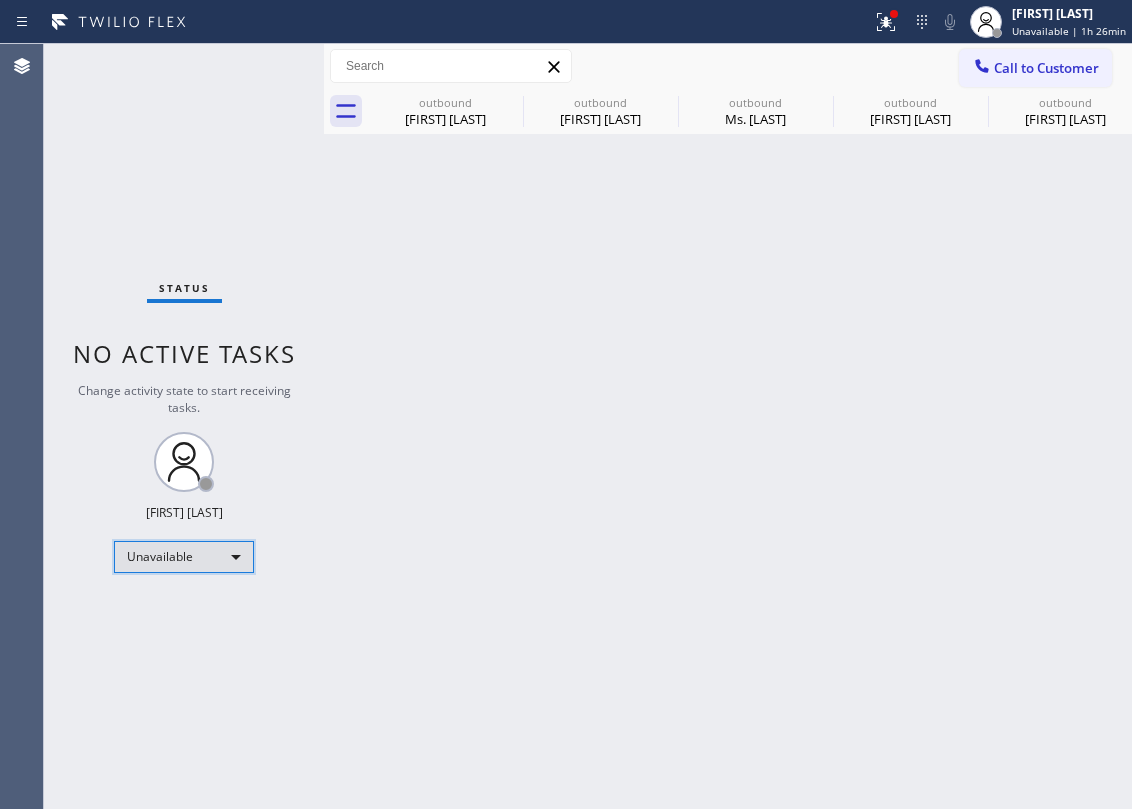click on "Unavailable" at bounding box center (184, 557) 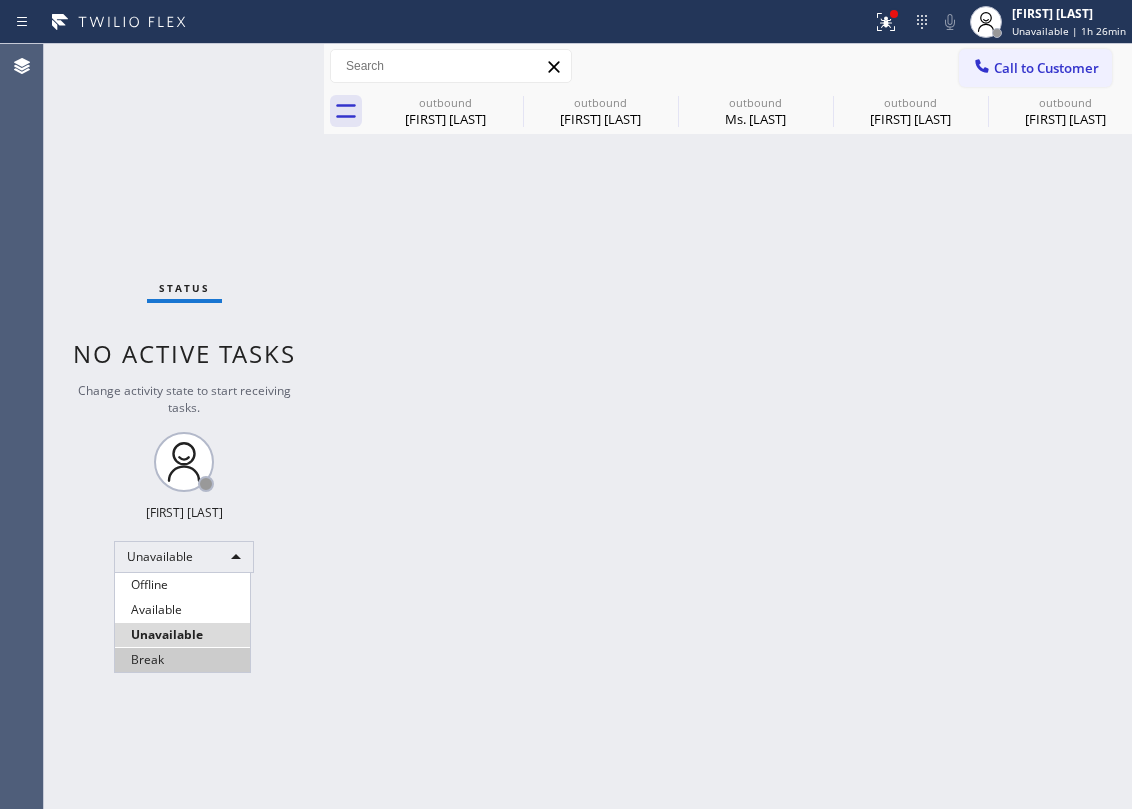 click on "Break" at bounding box center (182, 660) 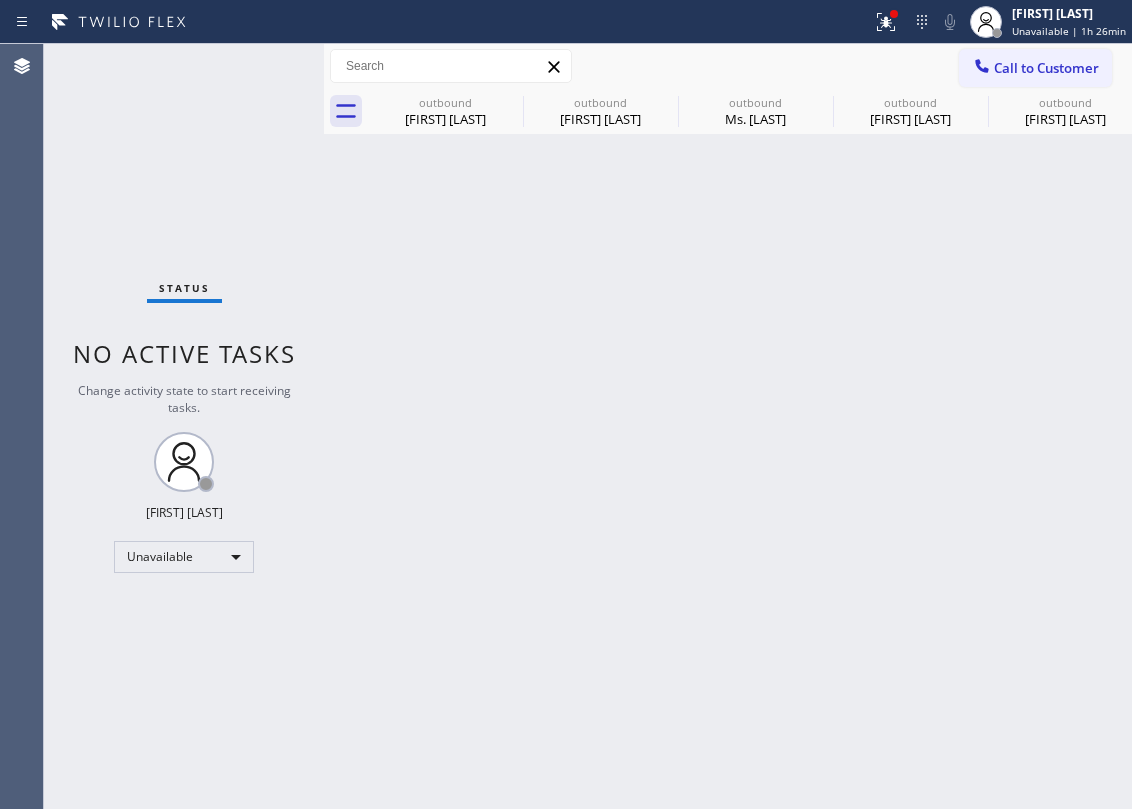 click on "Back to Dashboard Change Sender ID Customers Technicians Select a contact Outbound call Location Search location Your caller id phone number Customer number Call Customer info Name   Phone none Address none Change Sender ID HVAC +18559994417 5 Star Appliance +18557314952 Appliance Repair +18554611149 Plumbing +18889090120 Air Duct Cleaning +18006865038  Electricians +18005688664 Cancel Change Check personal SMS Reset Change outbound Phil  Guzman outbound Phil  Guzman outbound Ms.  Lead outbound Mike  Humphrey outbound Mike  Humphrey outbound Molly Eskam Call to Customer Outbound call Location AR B2B SMS Your caller id phone number (833) 692-2271 Customer number Call Outbound call Technician Search Technician Your caller id phone number Your caller id phone number Call outbound Phil  Guzman outbound Phil  Guzman outbound Ms.  Lead outbound Mike  Humphrey outbound Mike  Humphrey outbound Molly Eskam Phil    Guzman Since: 20 may 2020 link to CRM copy Email for6nine@gmail.com  Emails allowed Phone (347) 637-0961" at bounding box center [728, 426] 